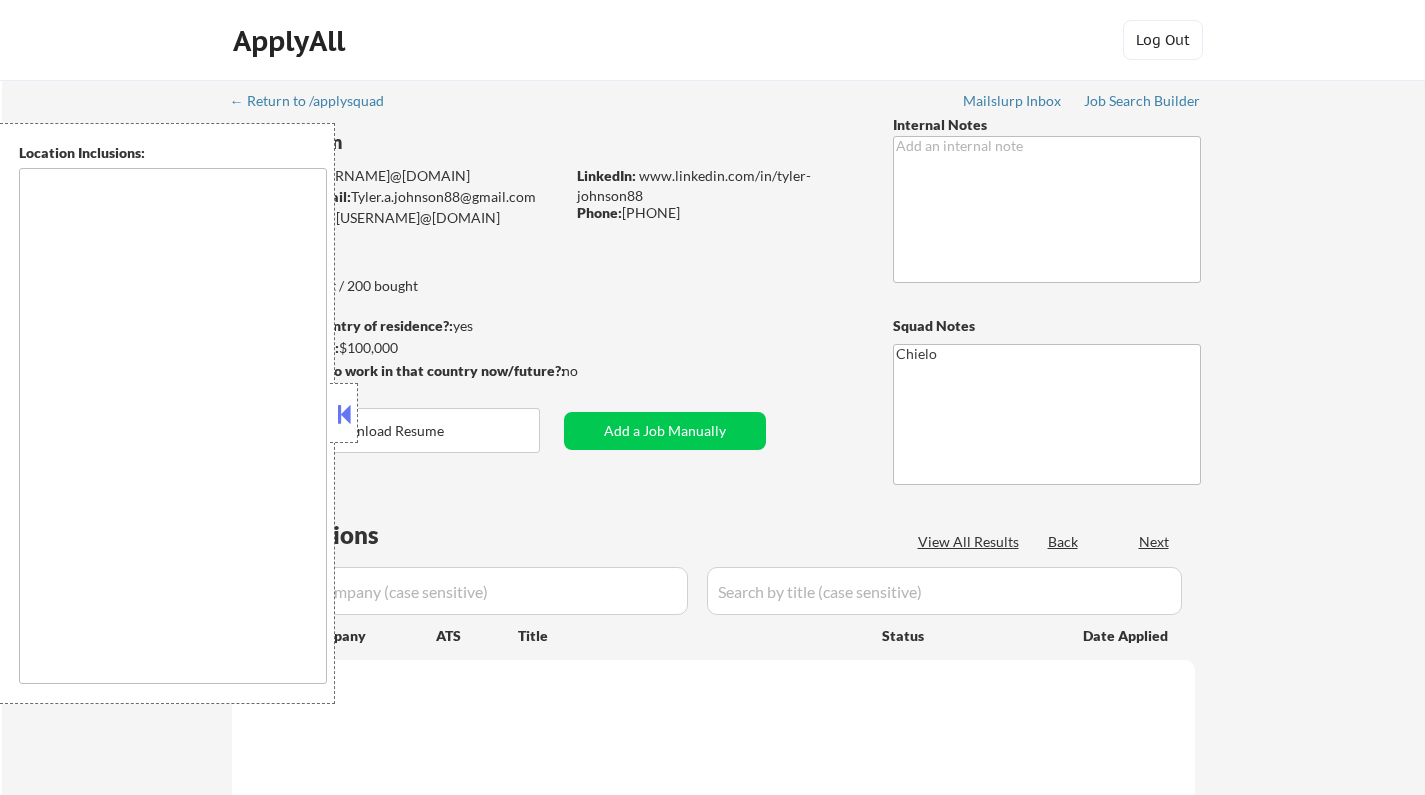 scroll, scrollTop: 0, scrollLeft: 0, axis: both 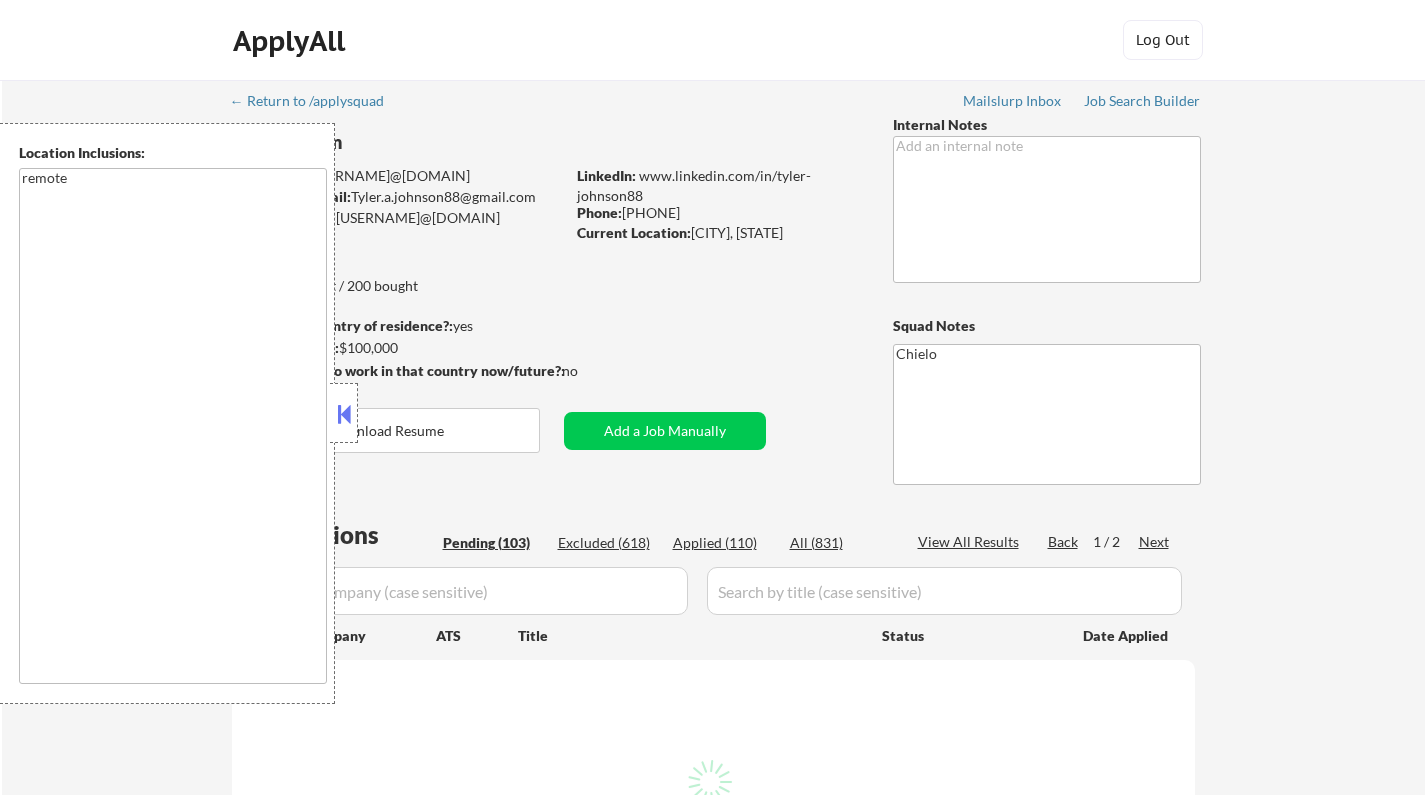 click at bounding box center [344, 414] 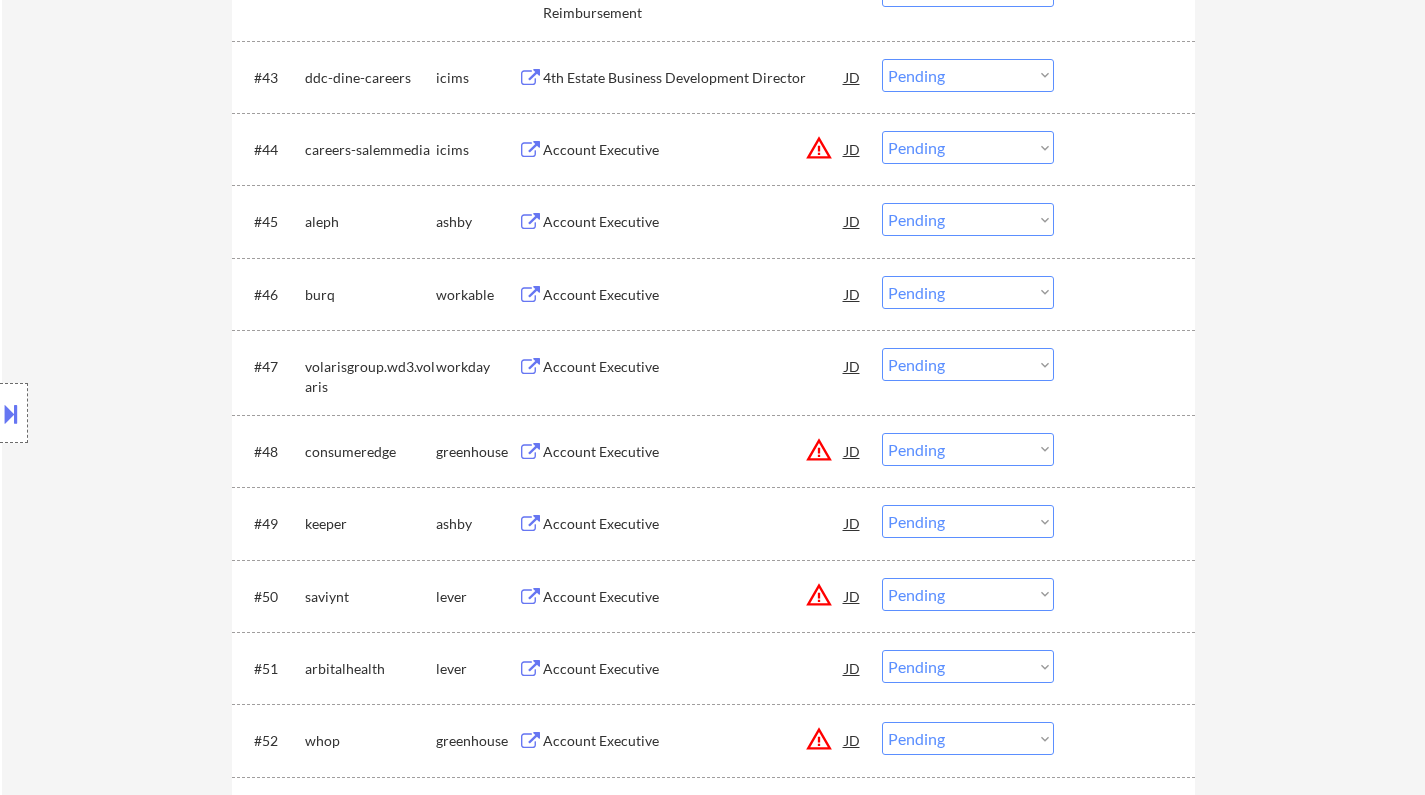 scroll, scrollTop: 3800, scrollLeft: 0, axis: vertical 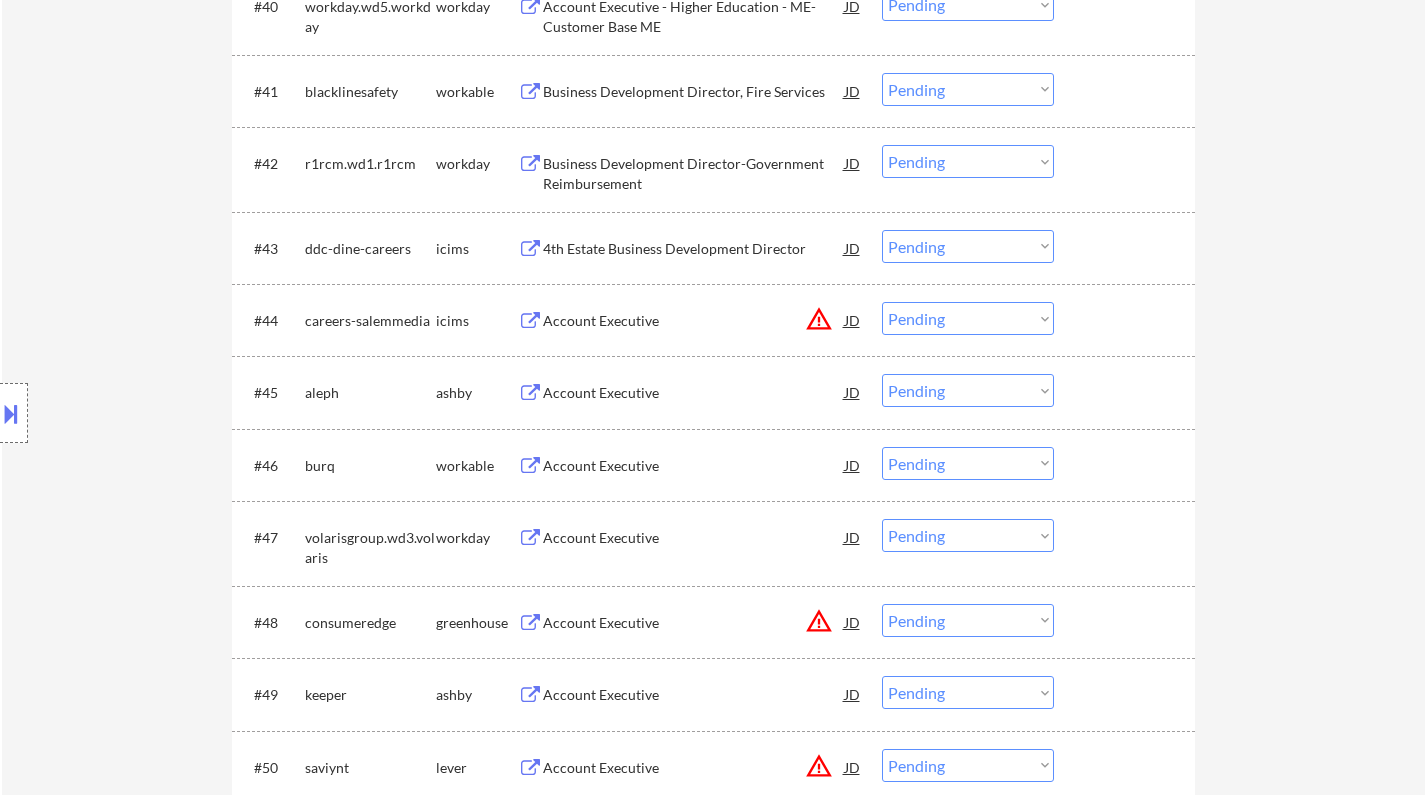 click on "Account Executive" at bounding box center [694, 466] 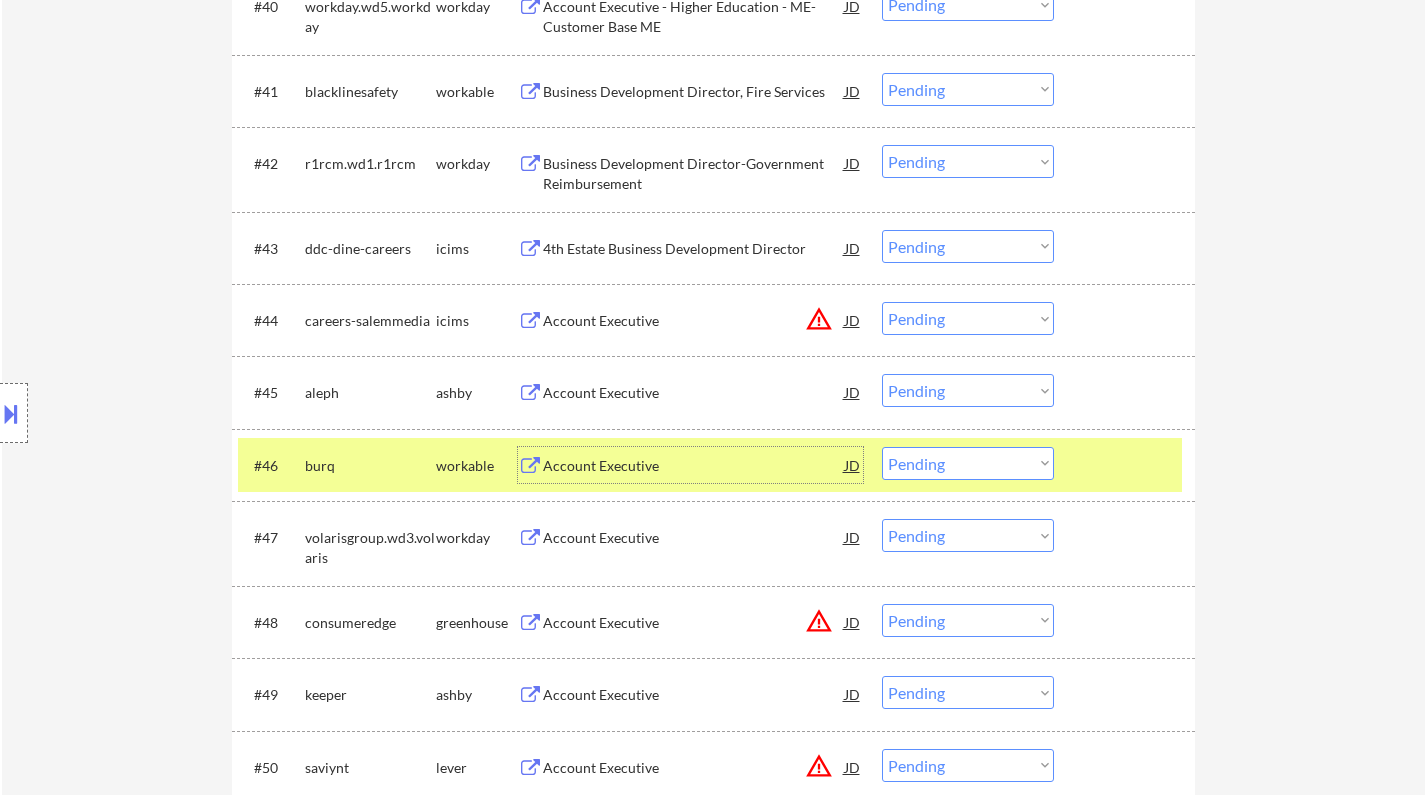 click on "Choose an option... Pending Applied Excluded (Questions) Excluded (Expired) Excluded (Location) Excluded (Bad Match) Excluded (Blocklist) Excluded (Salary) Excluded (Other)" at bounding box center [968, 463] 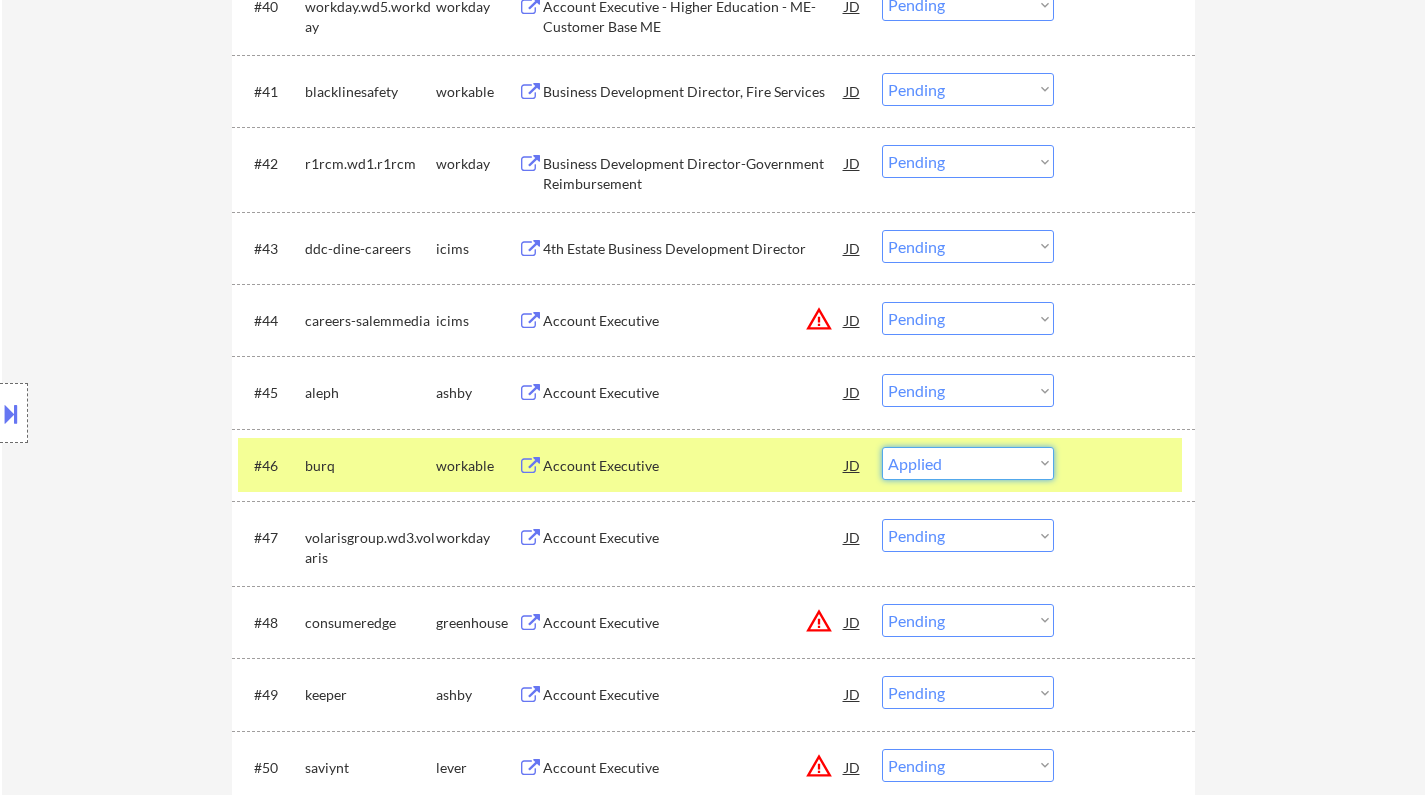 click on "Choose an option... Pending Applied Excluded (Questions) Excluded (Expired) Excluded (Location) Excluded (Bad Match) Excluded (Blocklist) Excluded (Salary) Excluded (Other)" at bounding box center (968, 463) 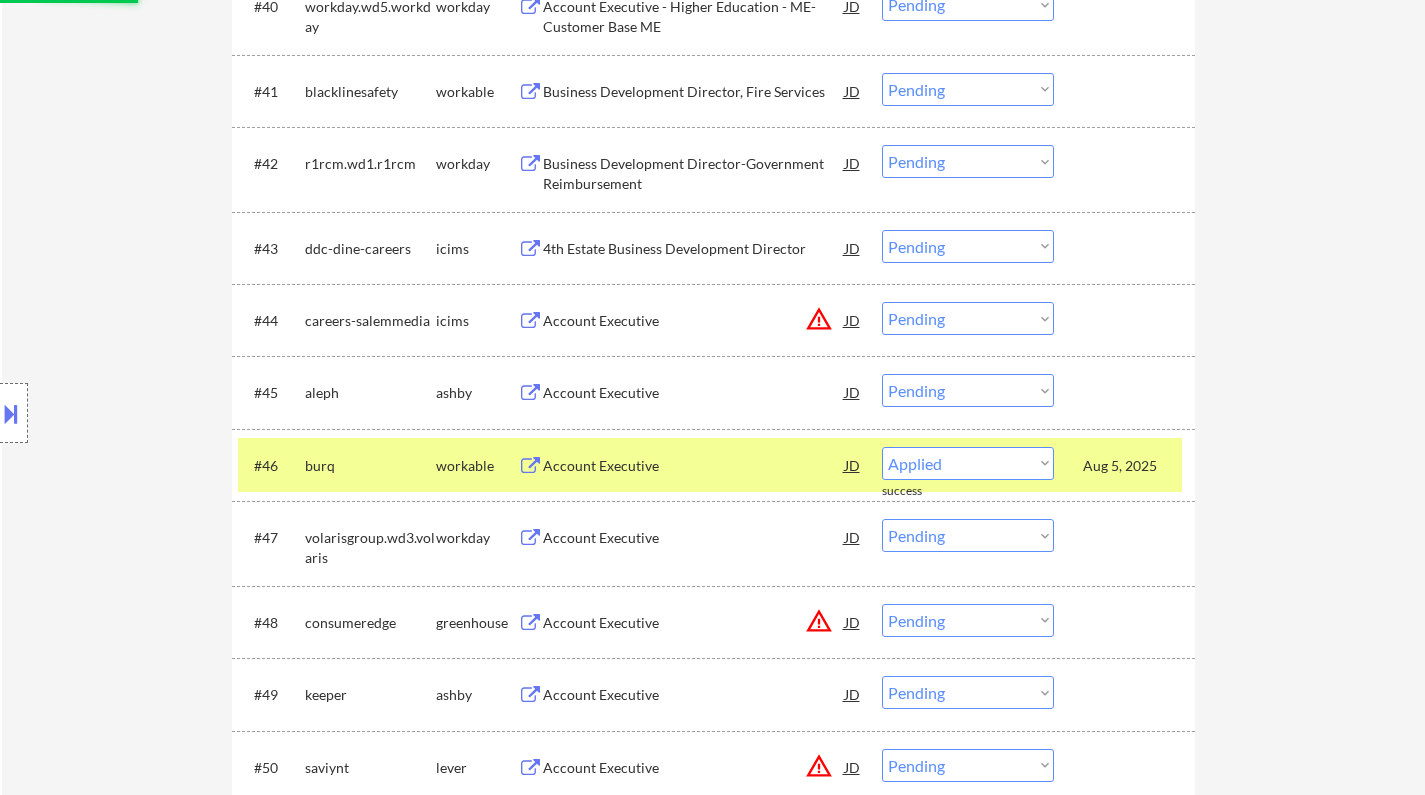 select on ""pending"" 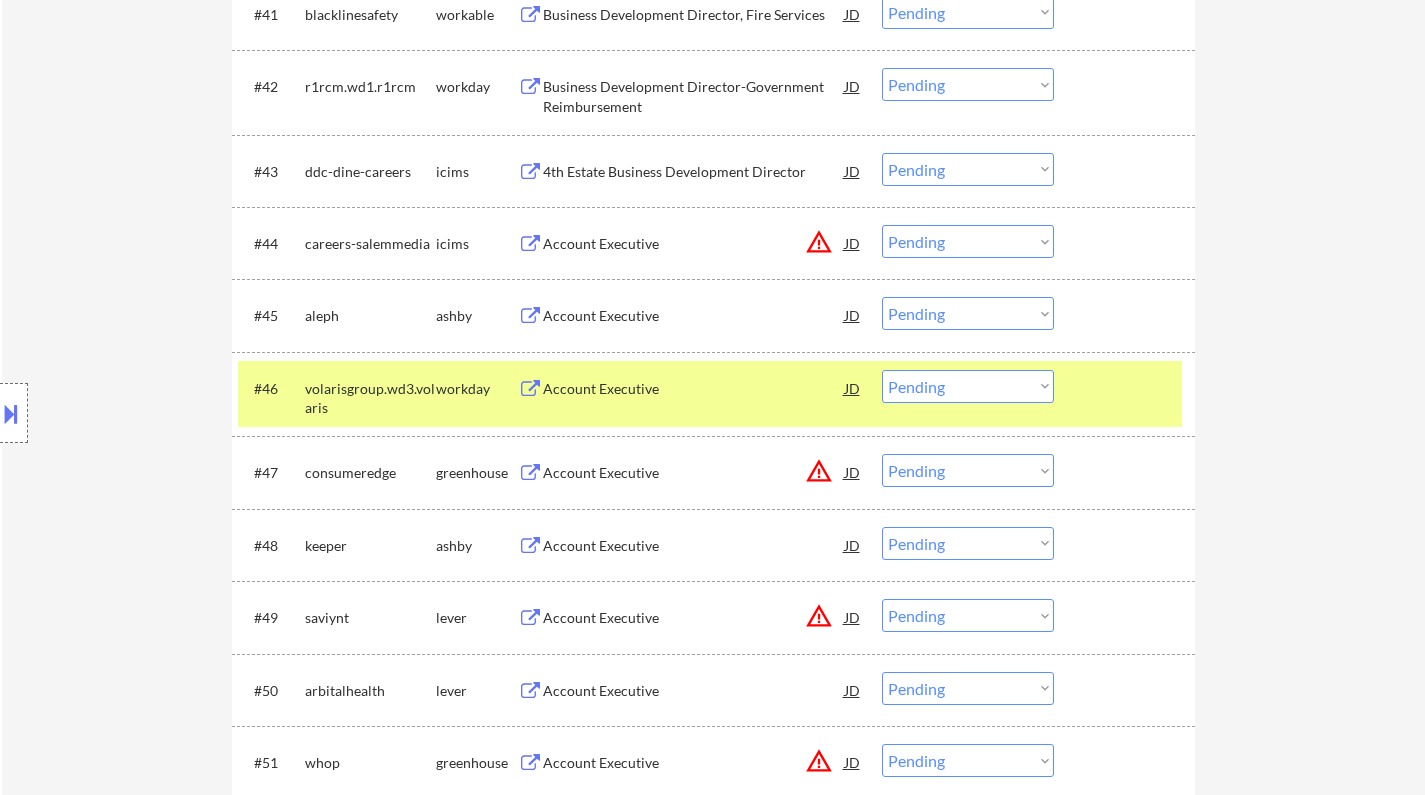 scroll, scrollTop: 3900, scrollLeft: 0, axis: vertical 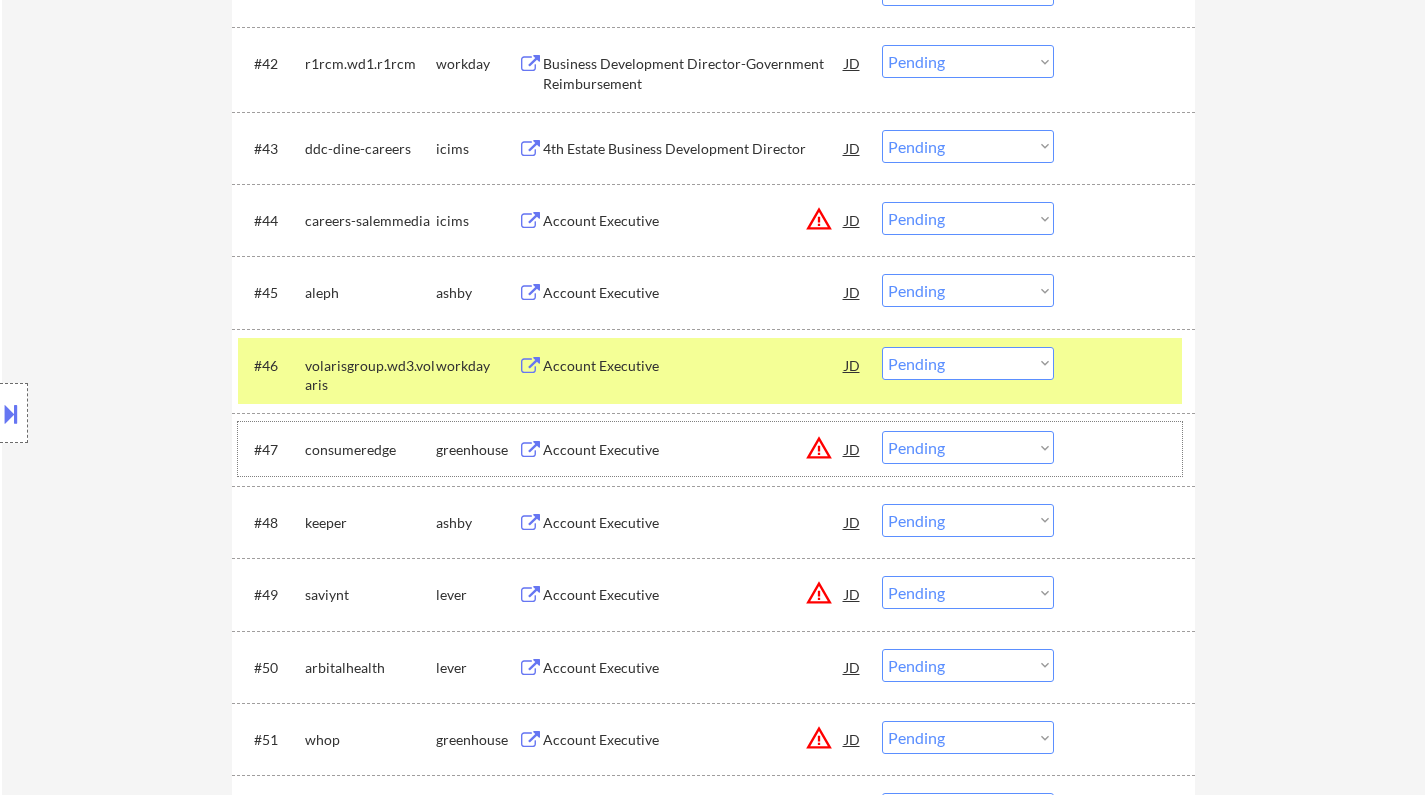 click on "#47 consumeredge greenhouse Account Executive JD warning_amber Choose an option... Pending Applied Excluded (Questions) Excluded (Expired) Excluded (Location) Excluded (Bad Match) Excluded (Blocklist) Excluded (Salary) Excluded (Other)" at bounding box center (710, 449) 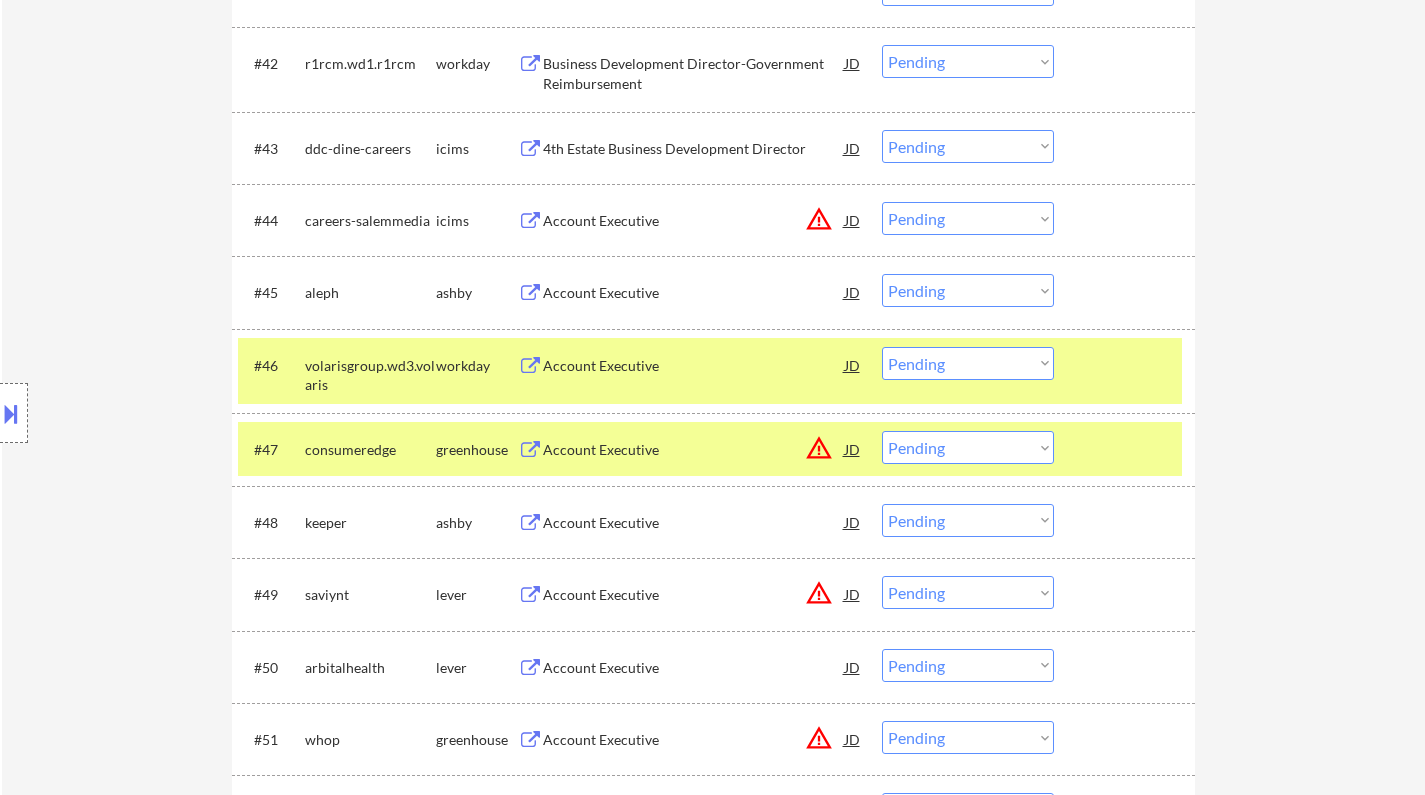 click on "JD" at bounding box center (853, 449) 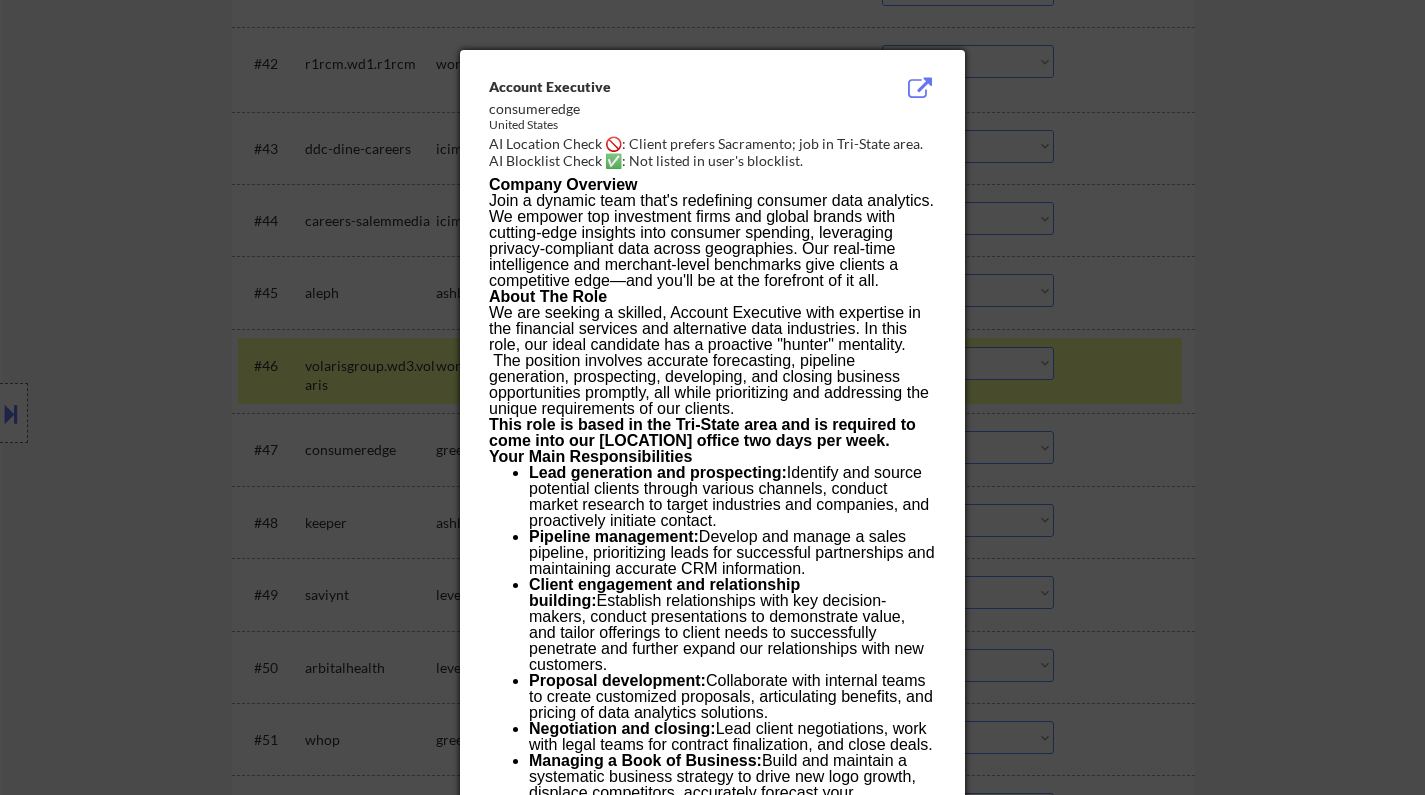 click at bounding box center [712, 397] 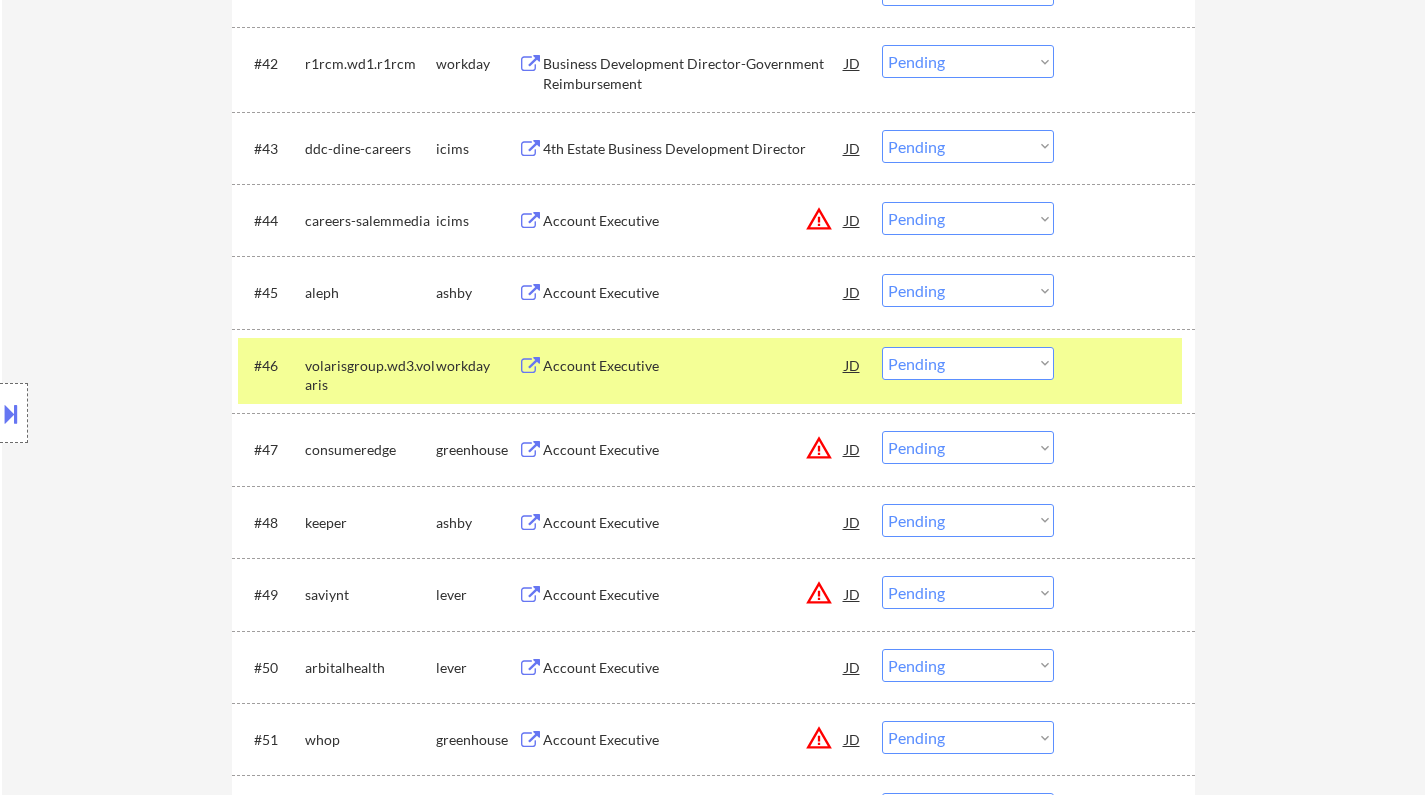 click on "Account Executive" at bounding box center [694, 450] 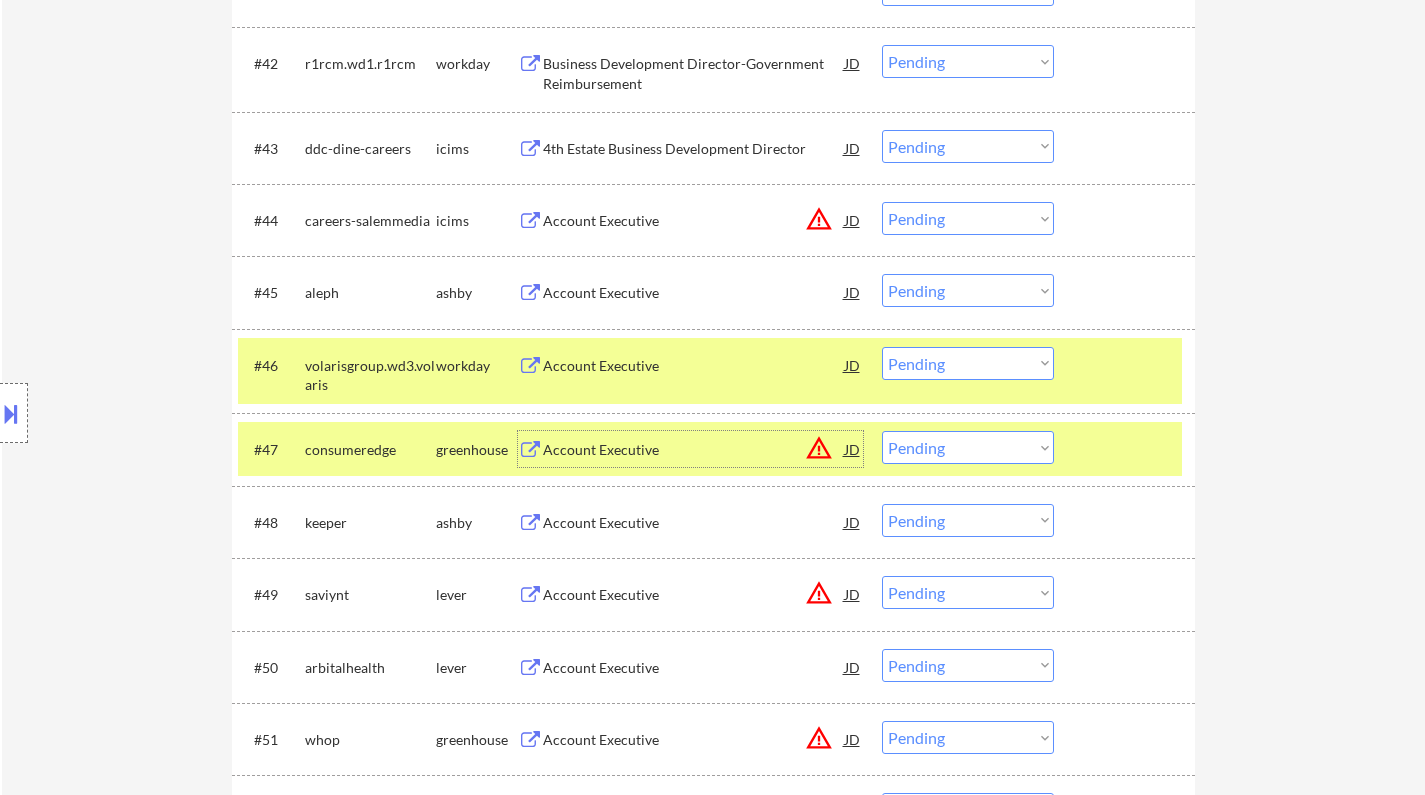 click on "Choose an option... Pending Applied Excluded (Questions) Excluded (Expired) Excluded (Location) Excluded (Bad Match) Excluded (Blocklist) Excluded (Salary) Excluded (Other)" at bounding box center [968, 447] 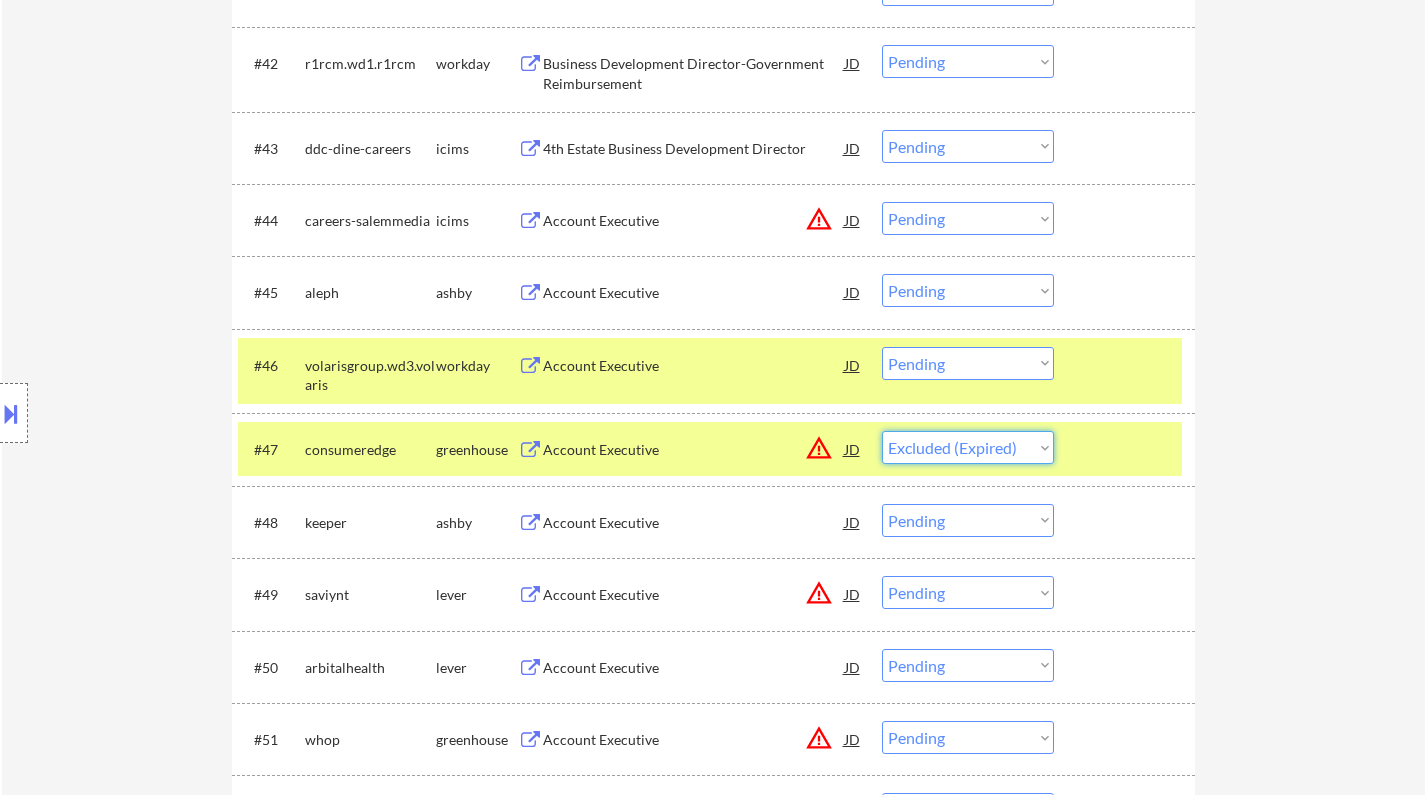 click on "Choose an option... Pending Applied Excluded (Questions) Excluded (Expired) Excluded (Location) Excluded (Bad Match) Excluded (Blocklist) Excluded (Salary) Excluded (Other)" at bounding box center [968, 447] 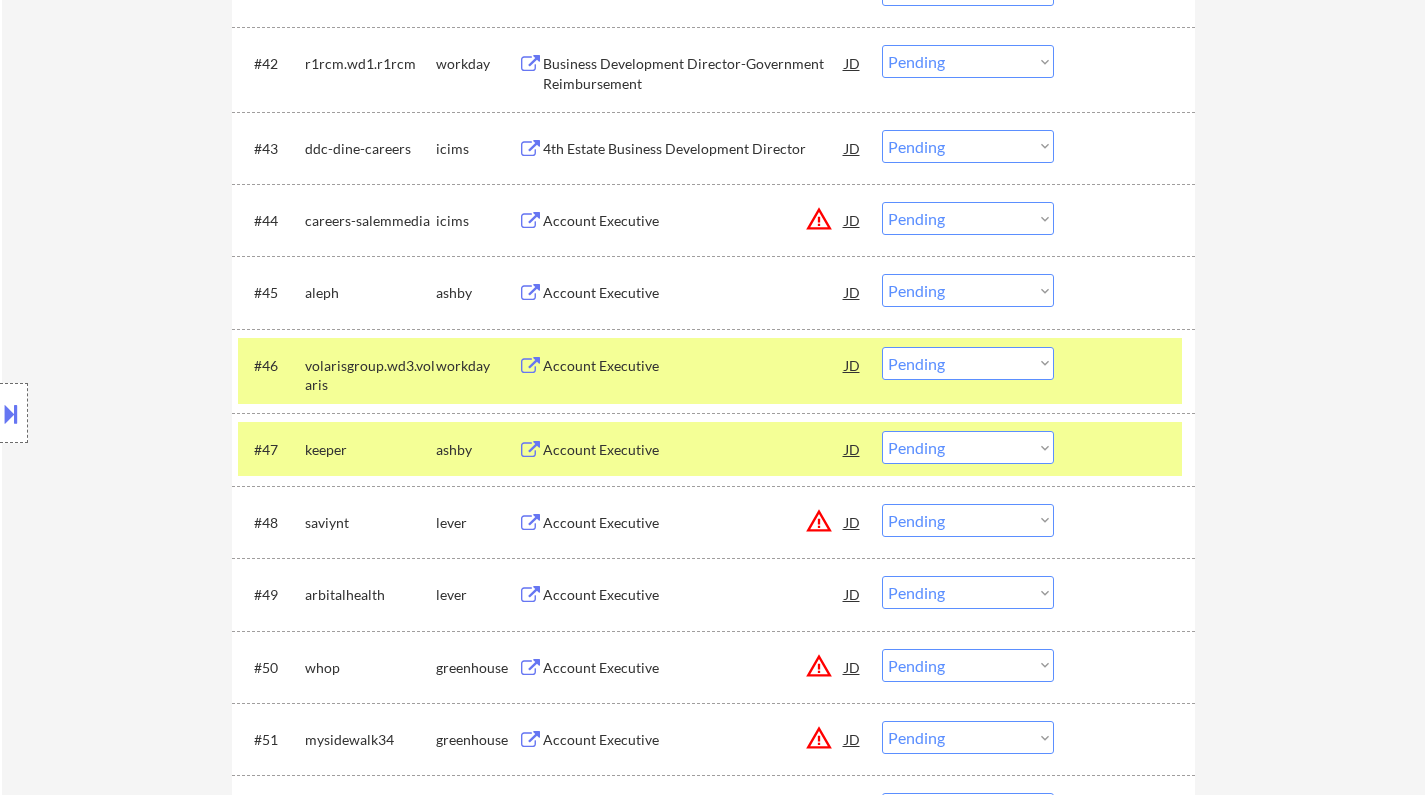 click on "Account Executive" at bounding box center [694, 450] 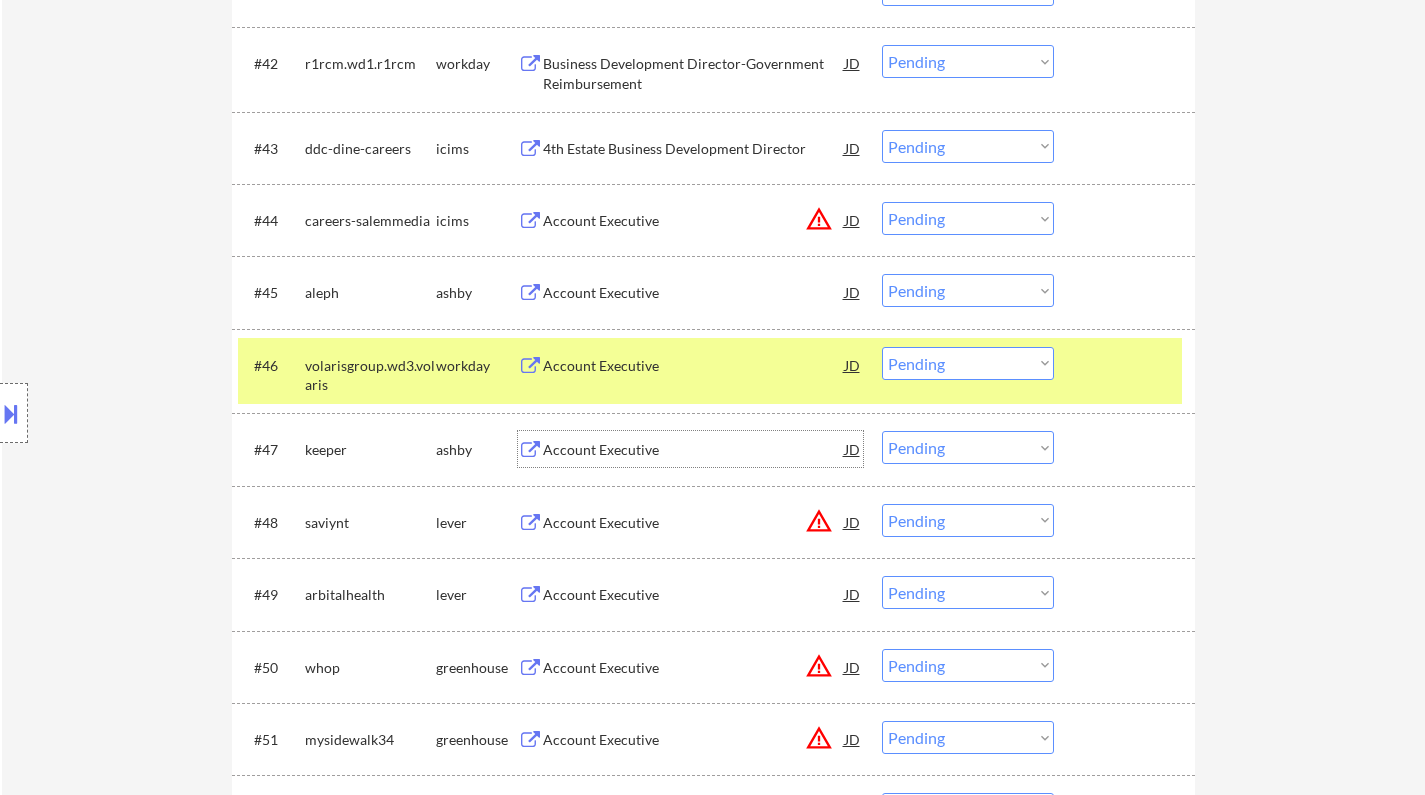 click on "Choose an option... Pending Applied Excluded (Questions) Excluded (Expired) Excluded (Location) Excluded (Bad Match) Excluded (Blocklist) Excluded (Salary) Excluded (Other)" at bounding box center [968, 447] 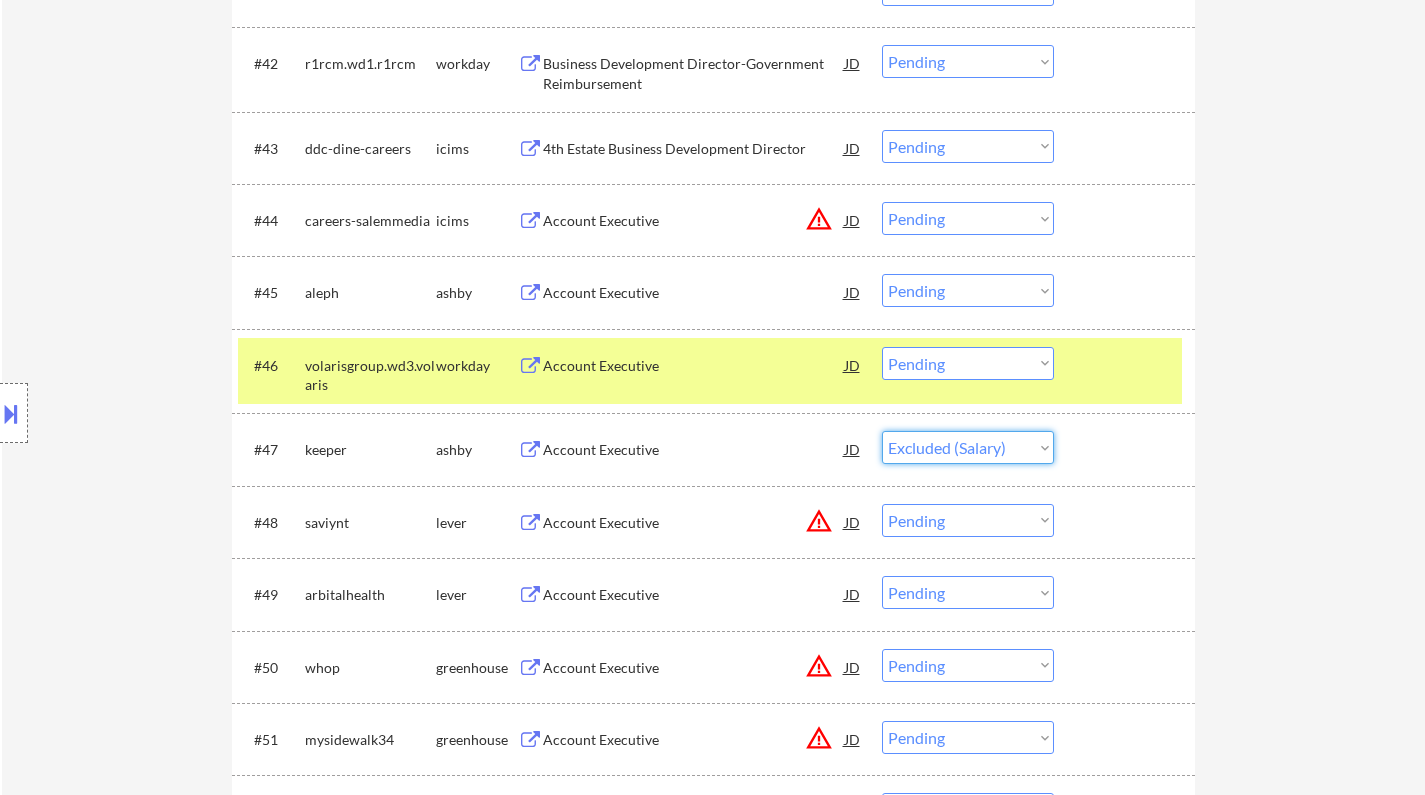 click on "Choose an option... Pending Applied Excluded (Questions) Excluded (Expired) Excluded (Location) Excluded (Bad Match) Excluded (Blocklist) Excluded (Salary) Excluded (Other)" at bounding box center [968, 447] 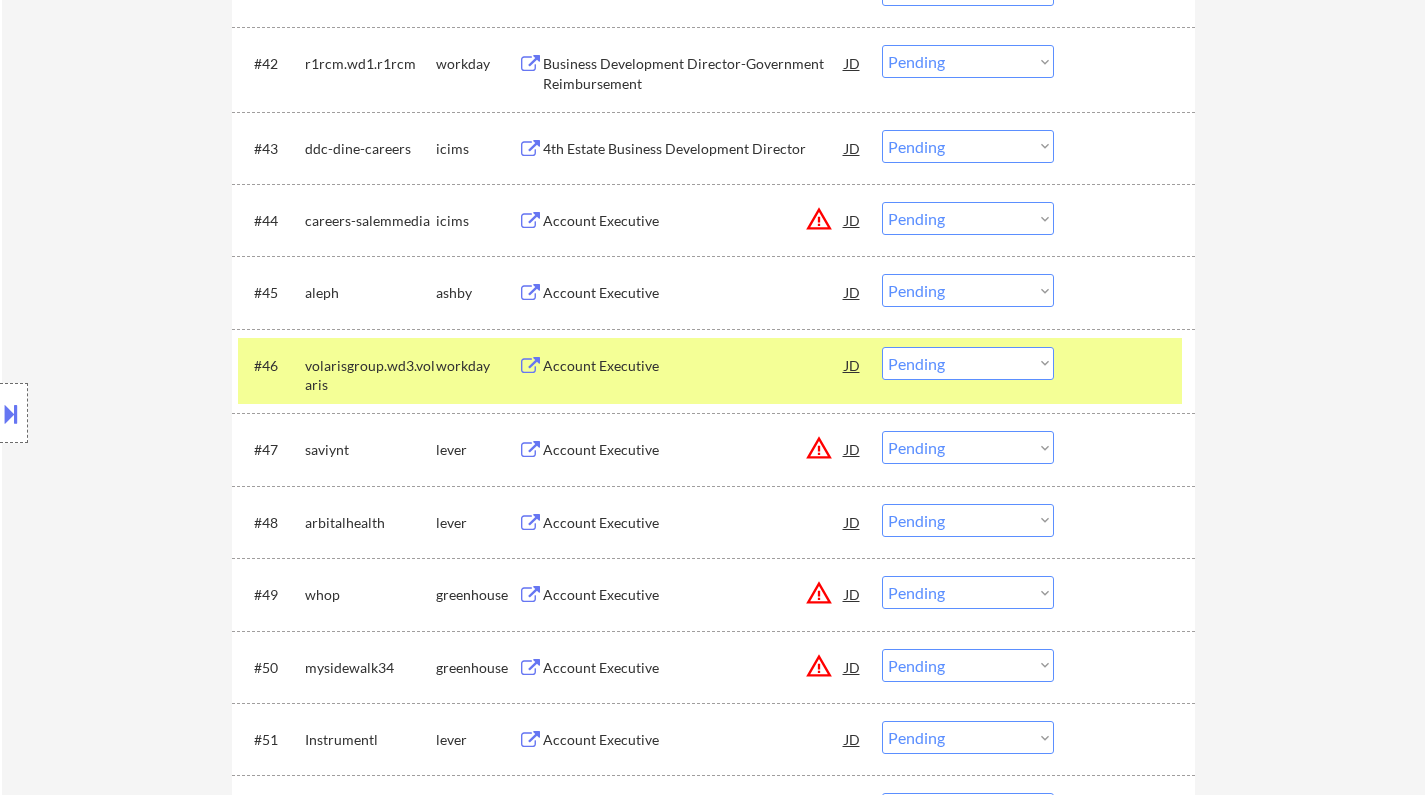 click on "JD" at bounding box center (853, 449) 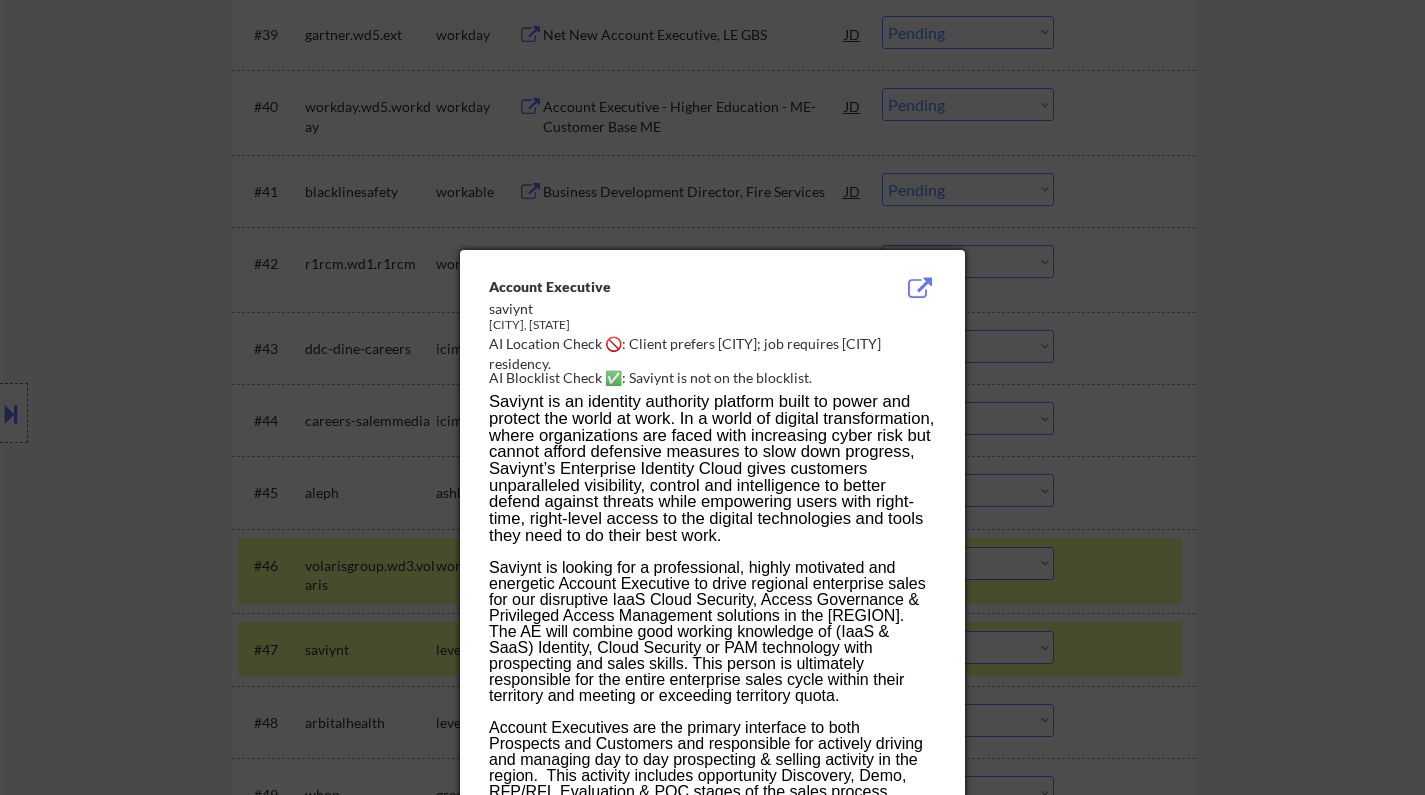scroll, scrollTop: 4395, scrollLeft: 0, axis: vertical 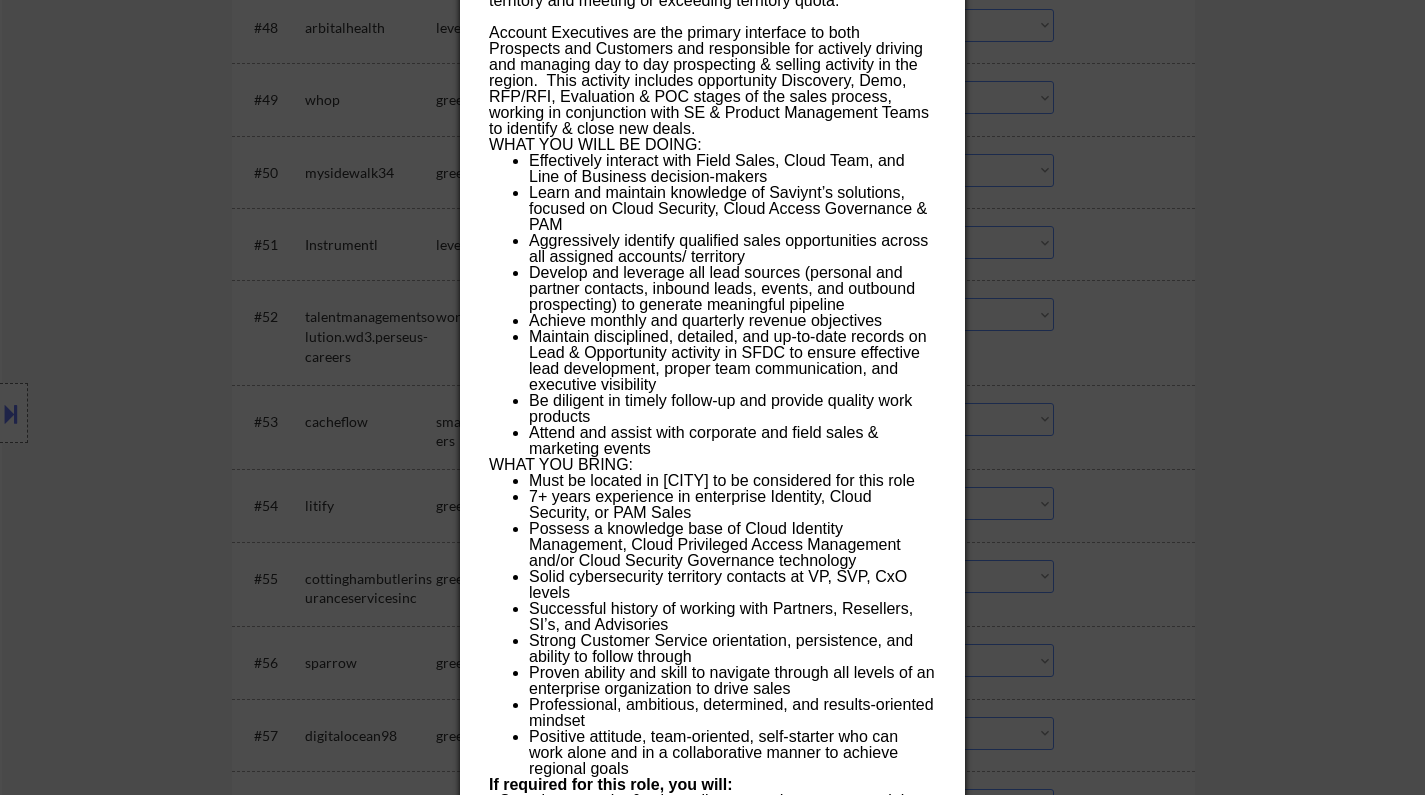 click at bounding box center [712, 397] 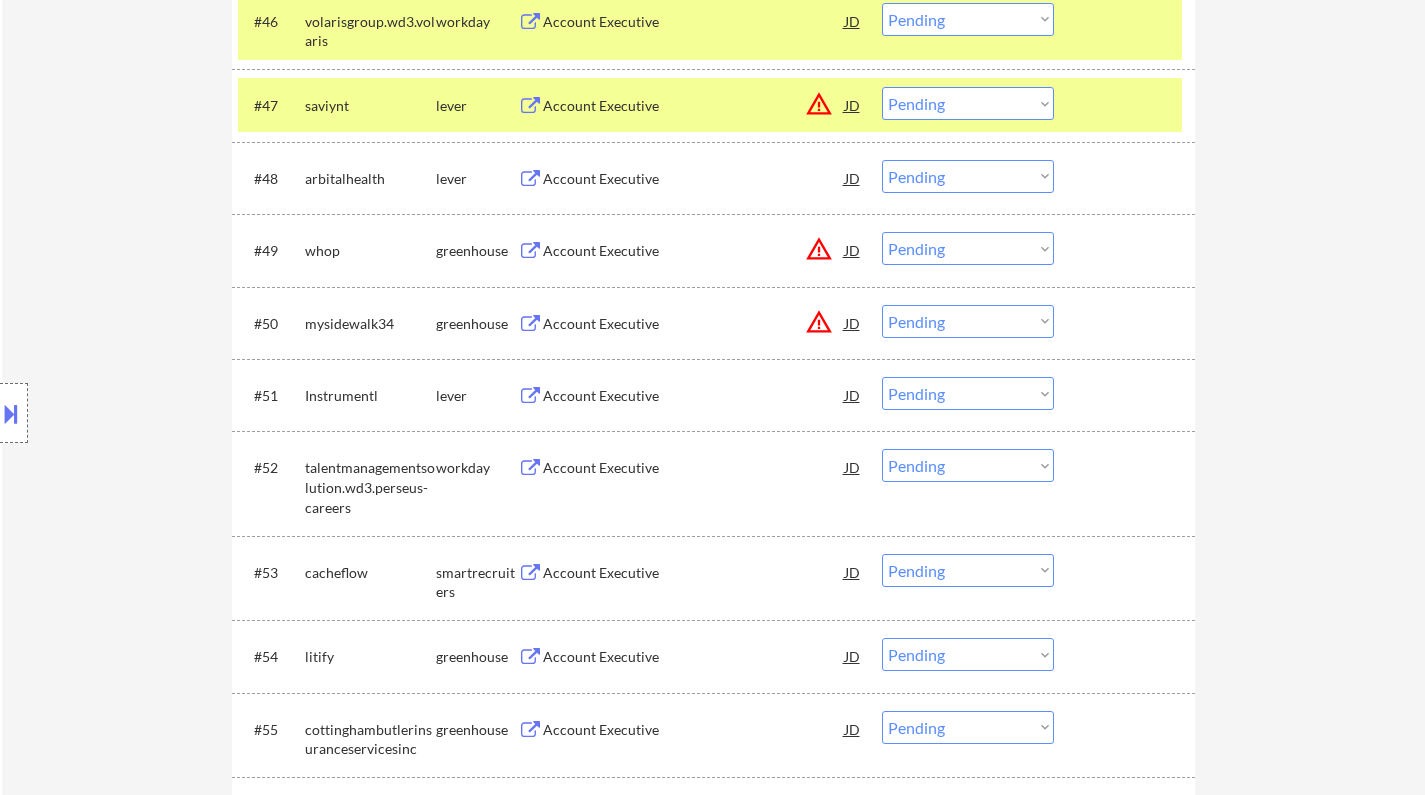 scroll, scrollTop: 4095, scrollLeft: 0, axis: vertical 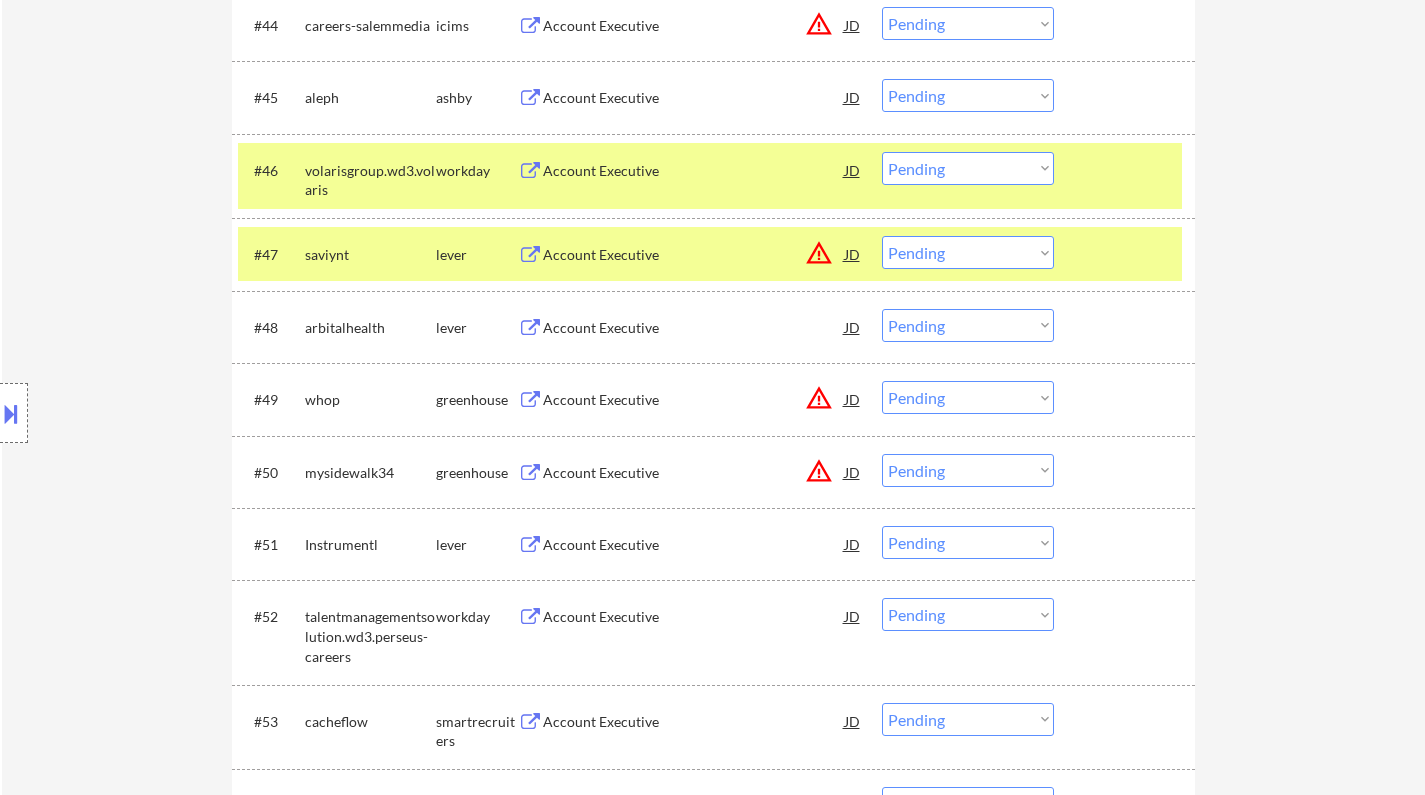 drag, startPoint x: 989, startPoint y: 265, endPoint x: 987, endPoint y: 255, distance: 10.198039 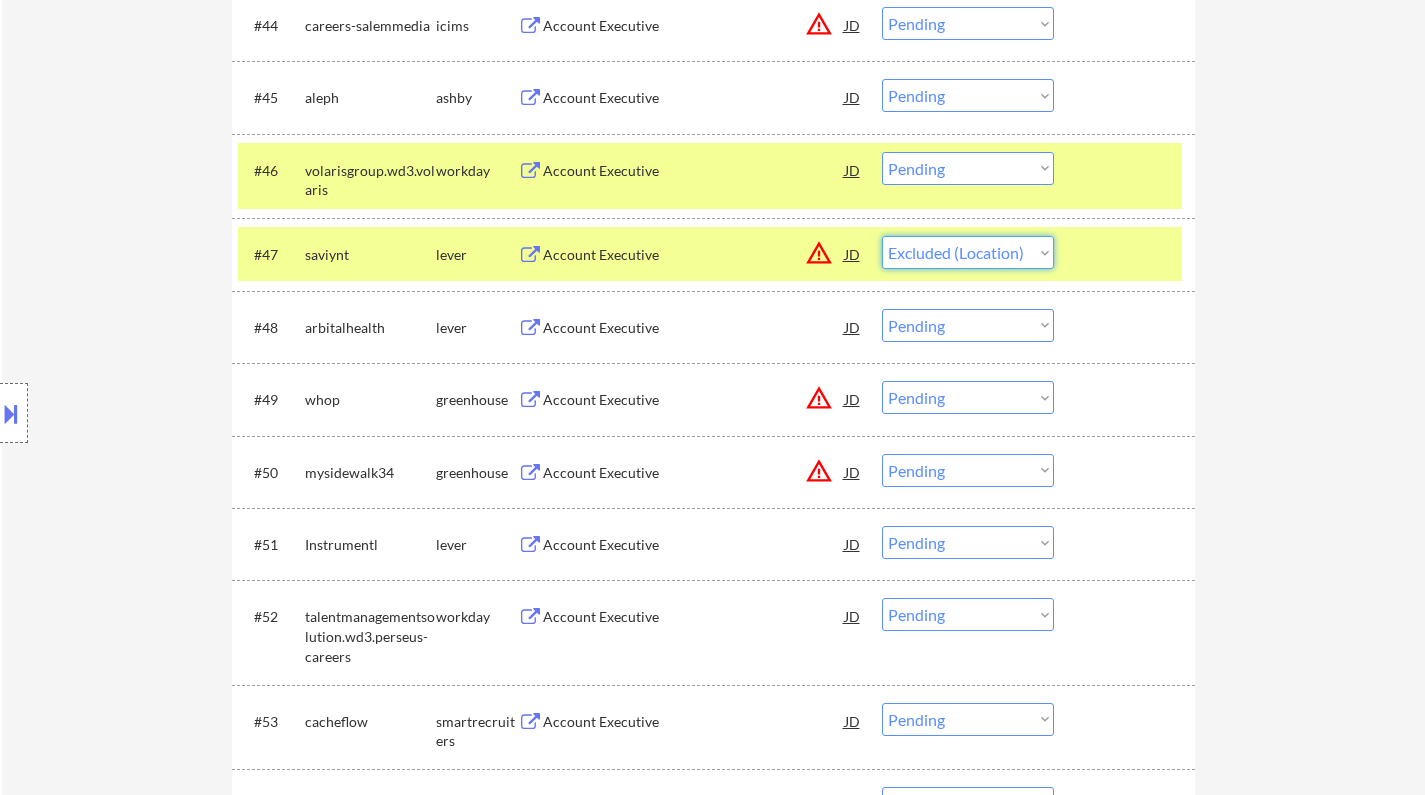 click on "Choose an option... Pending Applied Excluded (Questions) Excluded (Expired) Excluded (Location) Excluded (Bad Match) Excluded (Blocklist) Excluded (Salary) Excluded (Other)" at bounding box center (968, 252) 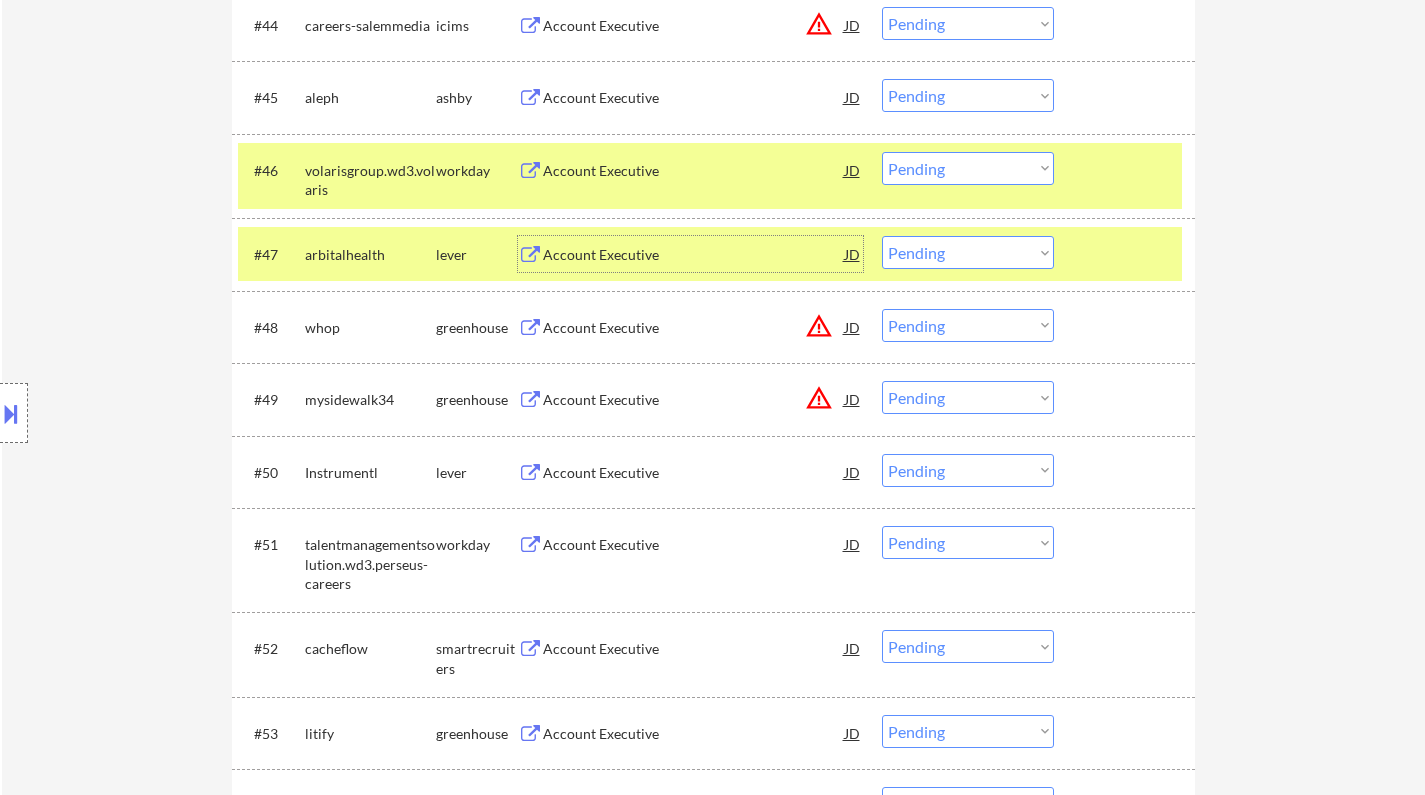 click on "Account Executive" at bounding box center [694, 255] 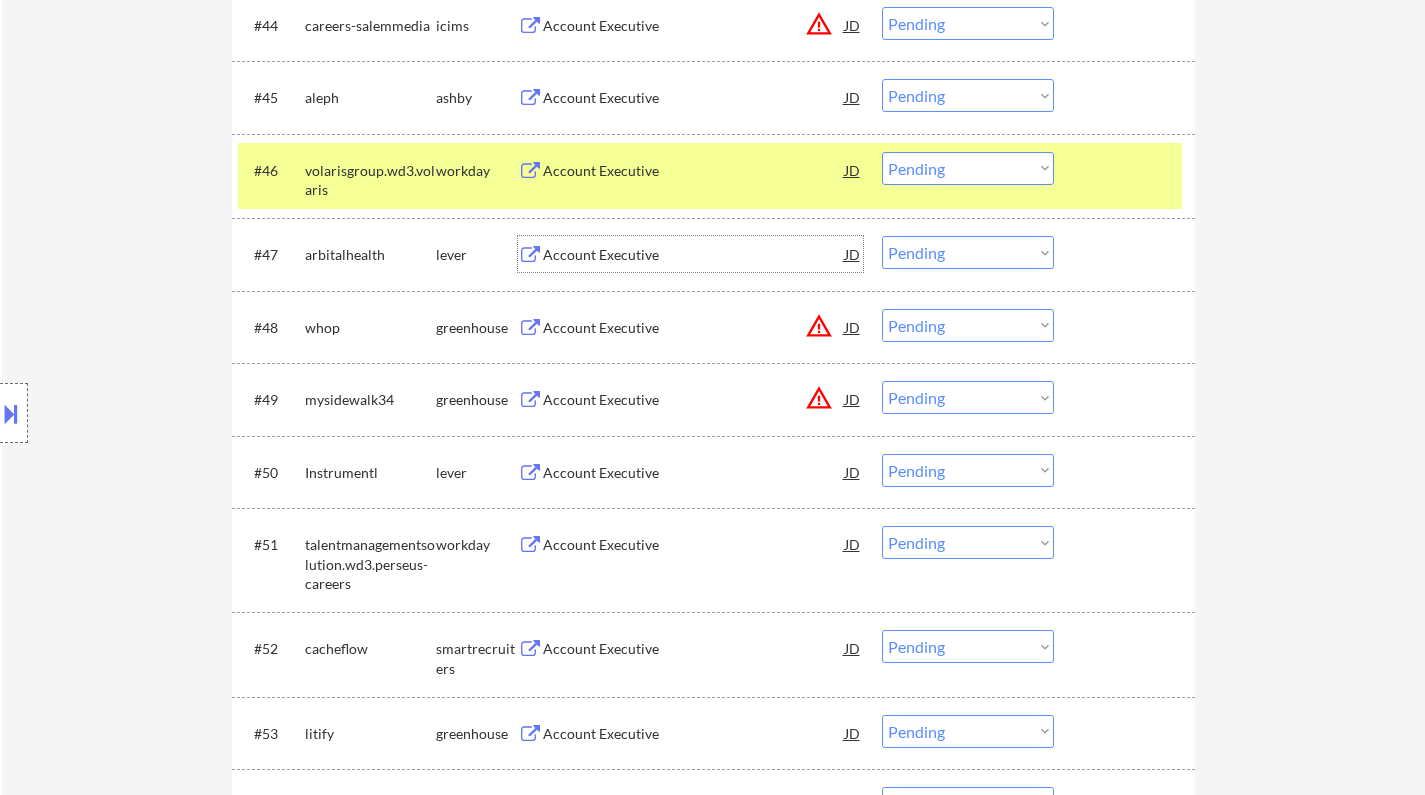 click on "Choose an option... Pending Applied Excluded (Questions) Excluded (Expired) Excluded (Location) Excluded (Bad Match) Excluded (Blocklist) Excluded (Salary) Excluded (Other)" at bounding box center (968, 252) 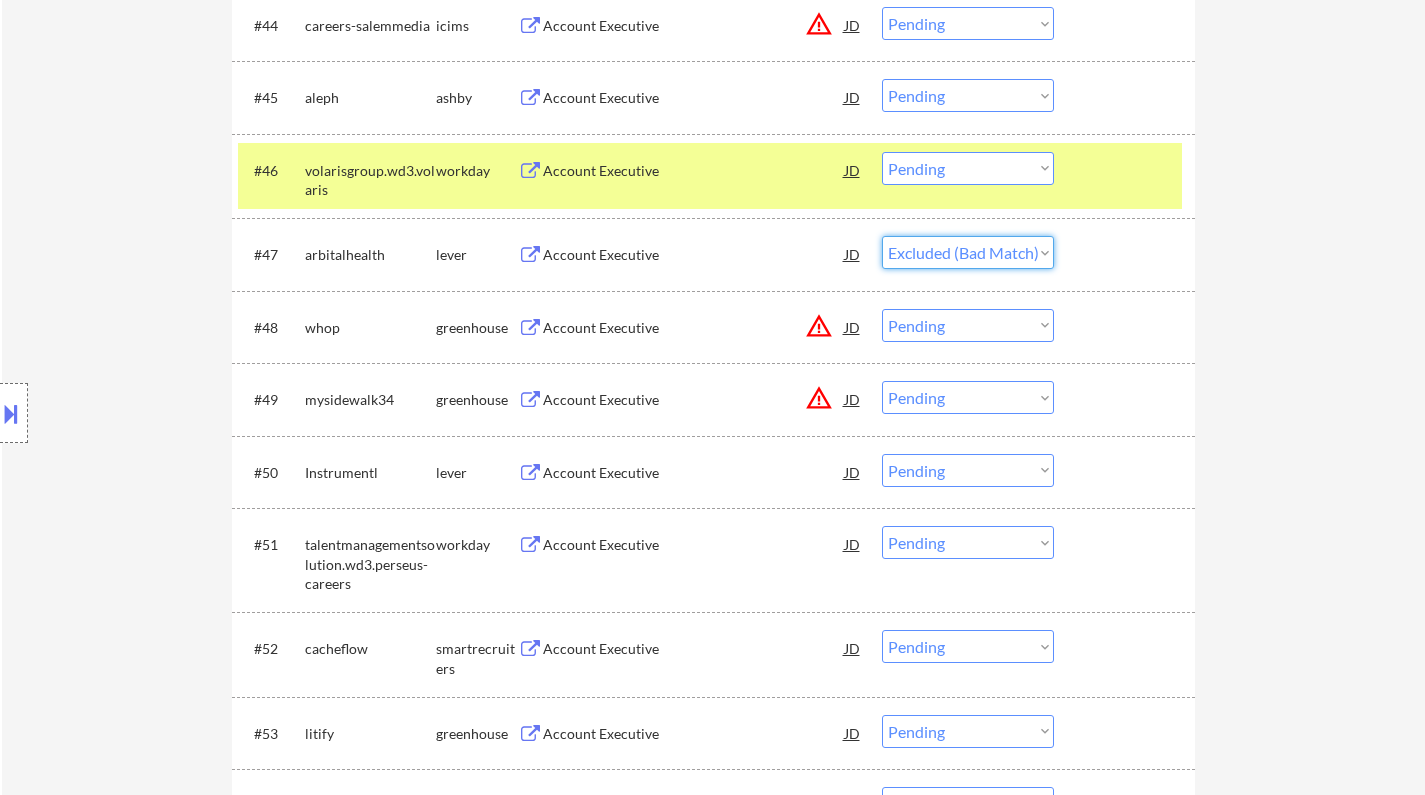 click on "Choose an option... Pending Applied Excluded (Questions) Excluded (Expired) Excluded (Location) Excluded (Bad Match) Excluded (Blocklist) Excluded (Salary) Excluded (Other)" at bounding box center (968, 252) 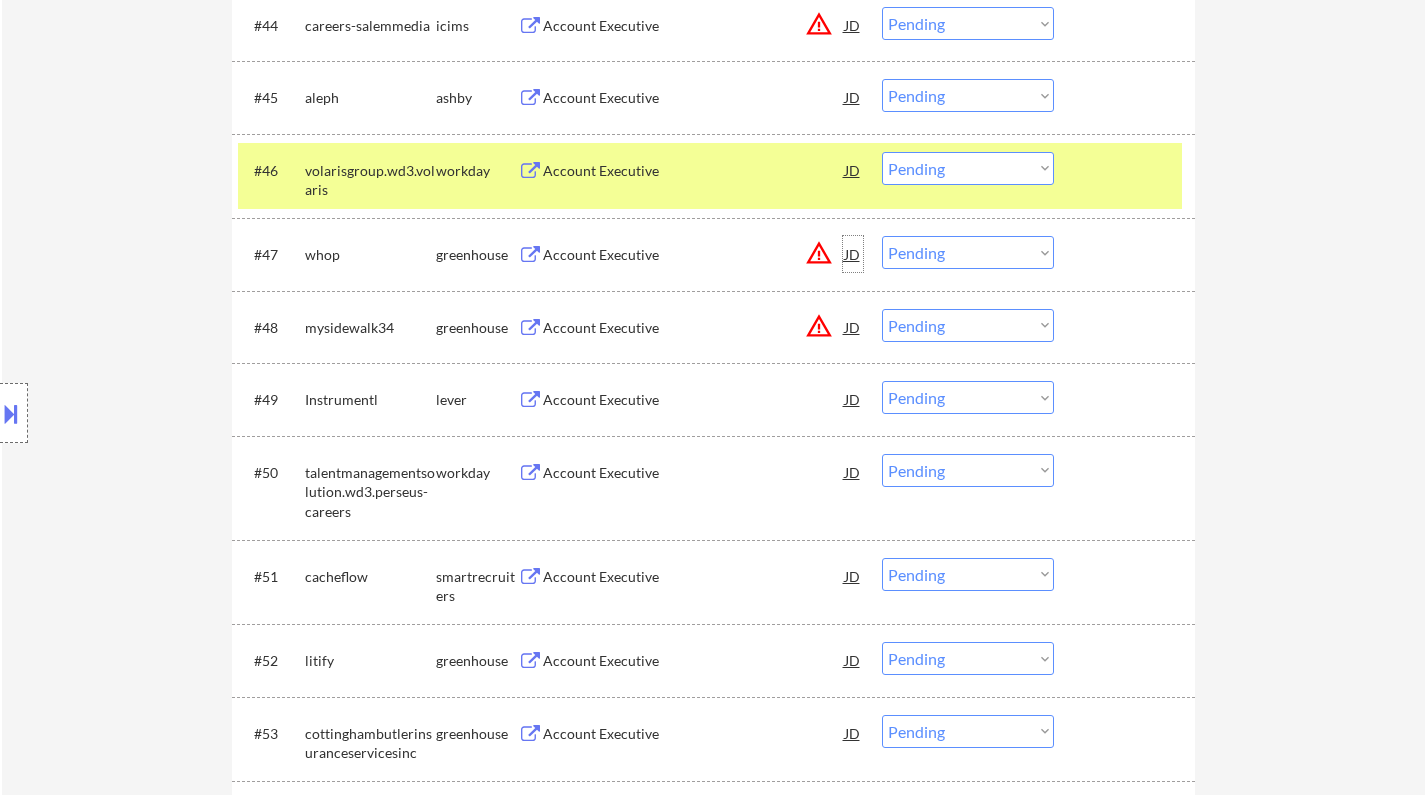click on "JD" at bounding box center (853, 254) 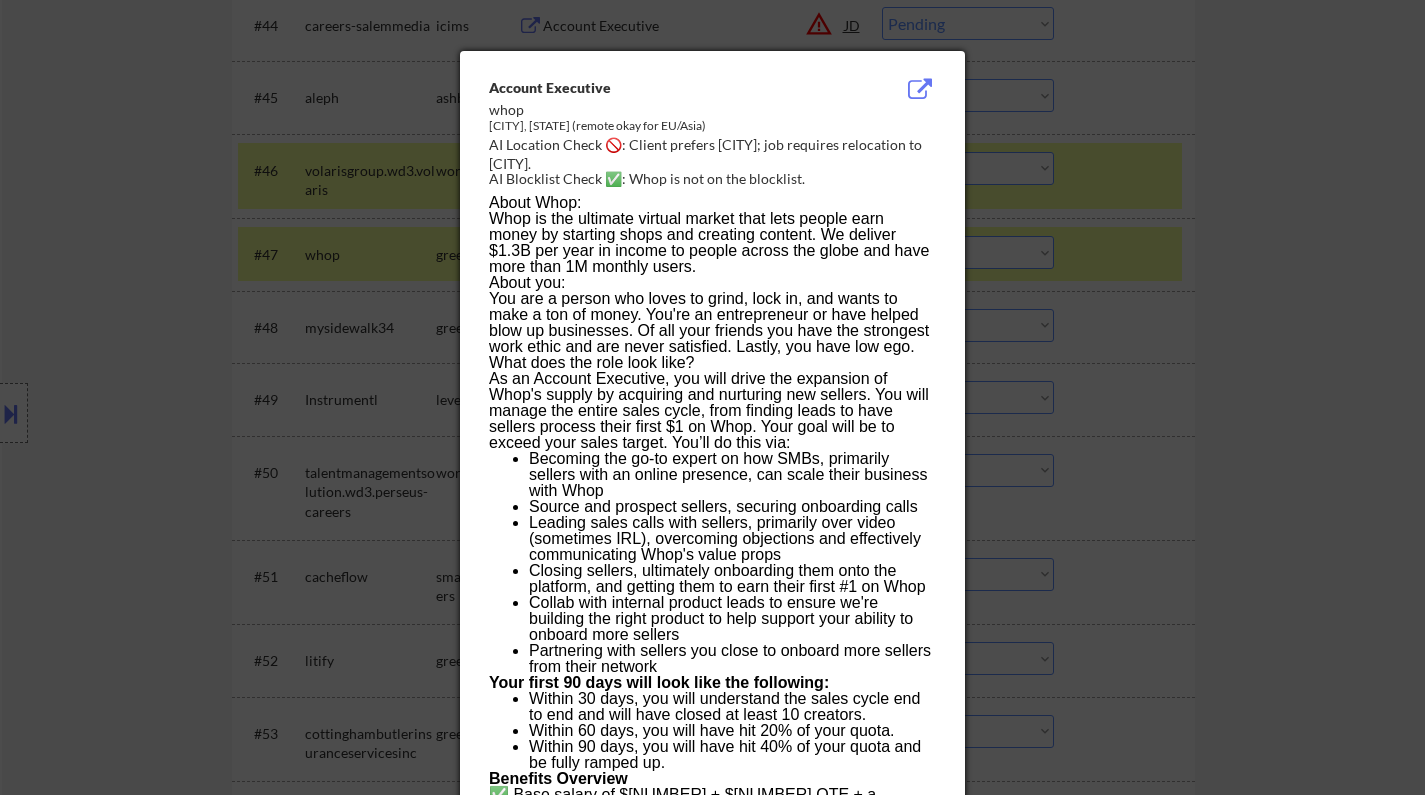 click at bounding box center (712, 397) 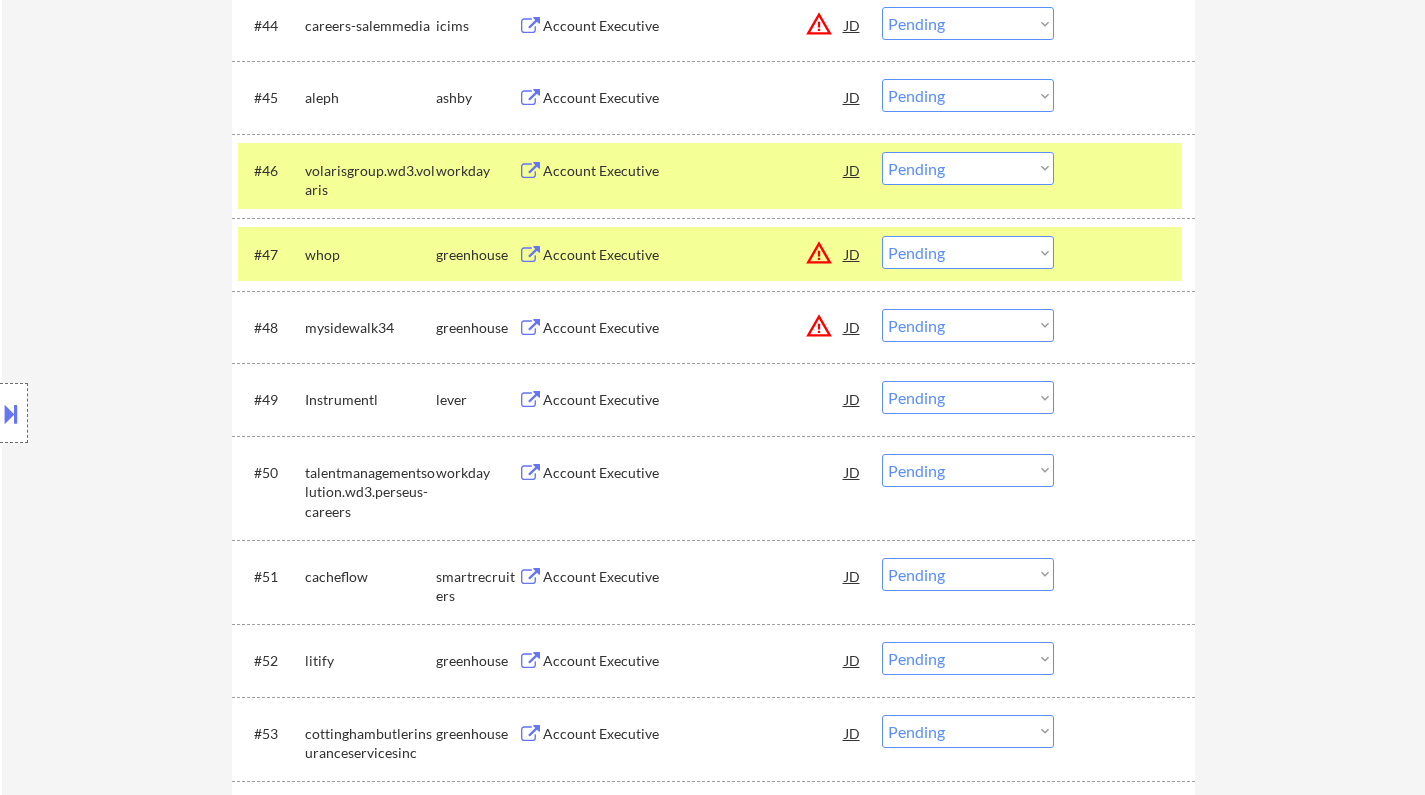 drag, startPoint x: 977, startPoint y: 245, endPoint x: 983, endPoint y: 255, distance: 11.661903 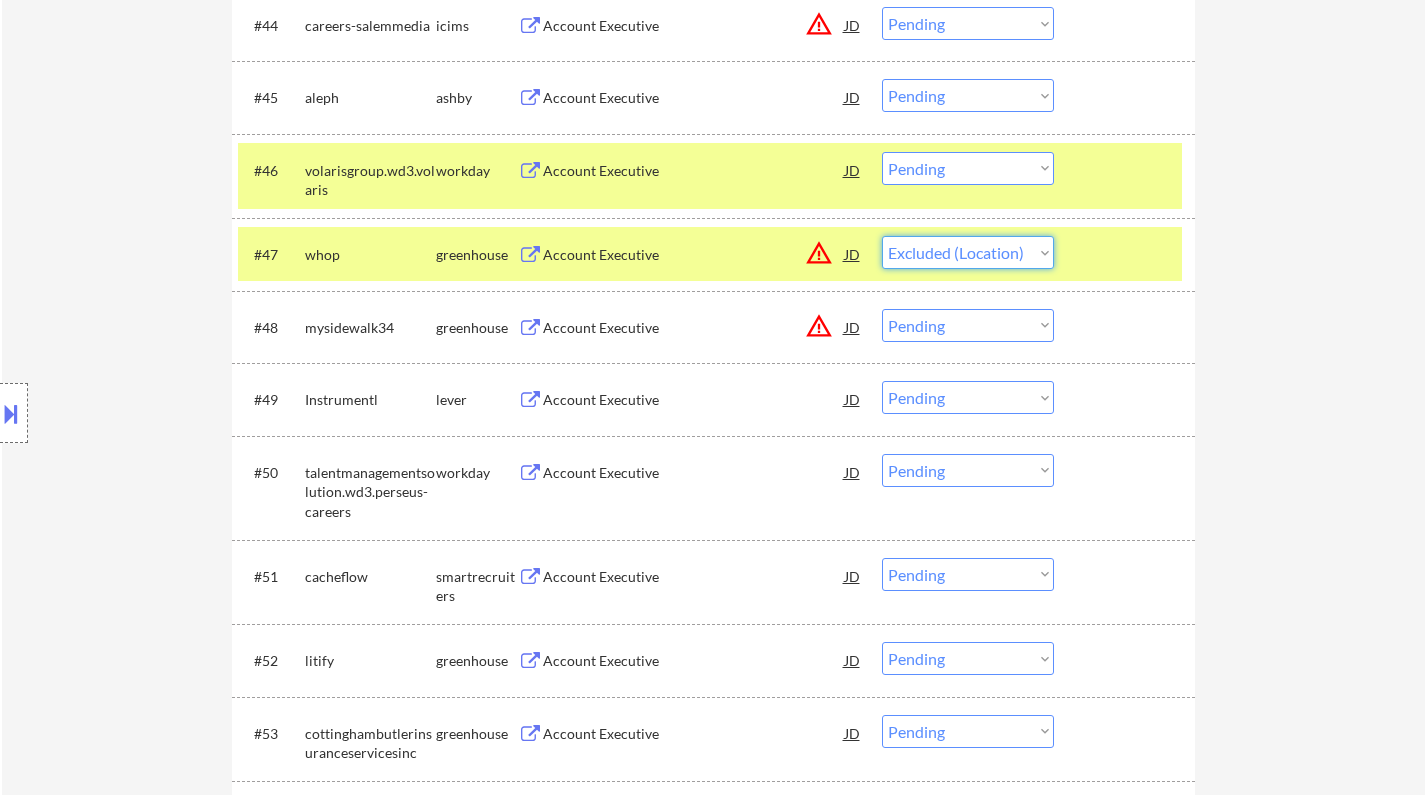 click on "Choose an option... Pending Applied Excluded (Questions) Excluded (Expired) Excluded (Location) Excluded (Bad Match) Excluded (Blocklist) Excluded (Salary) Excluded (Other)" at bounding box center (968, 252) 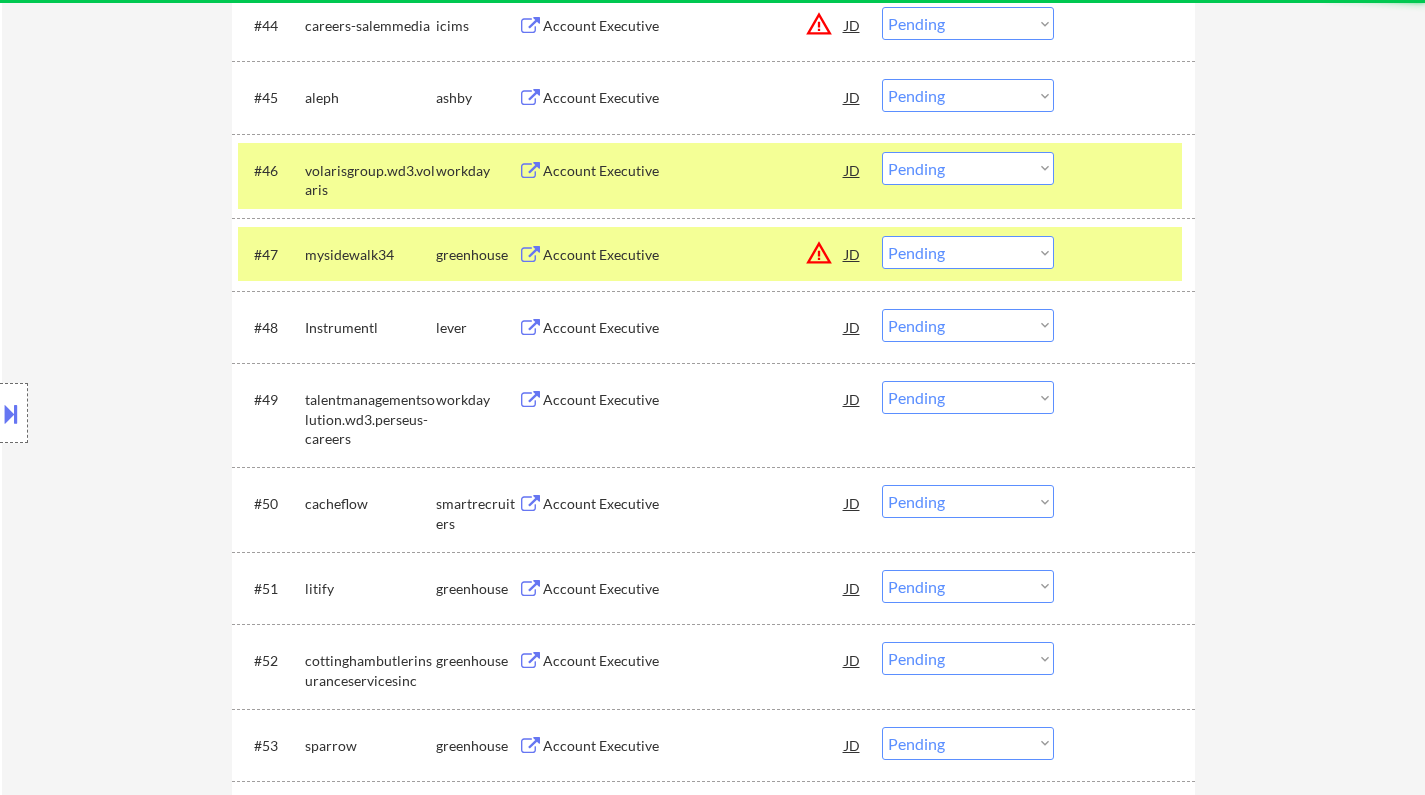 click on "JD" at bounding box center [853, 254] 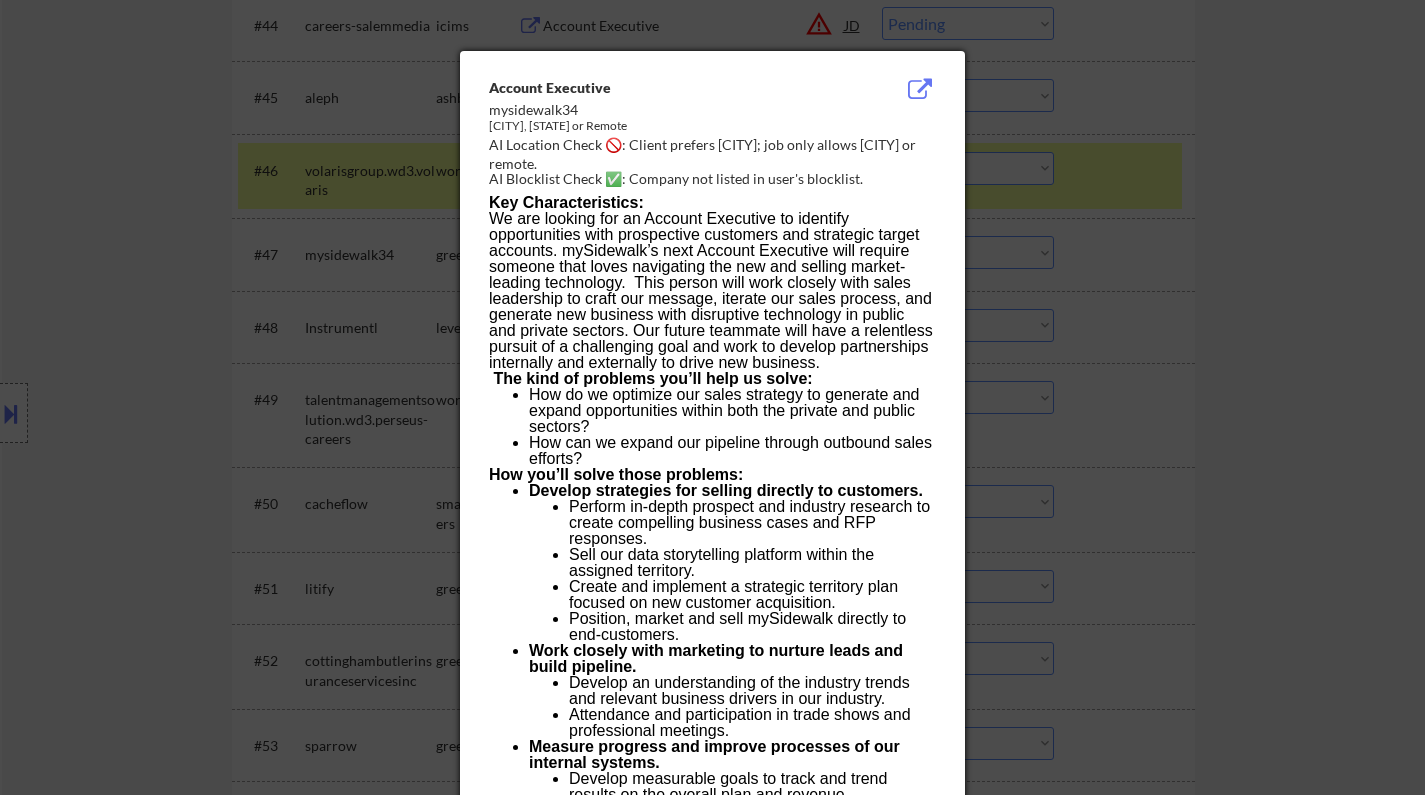 click at bounding box center [712, 397] 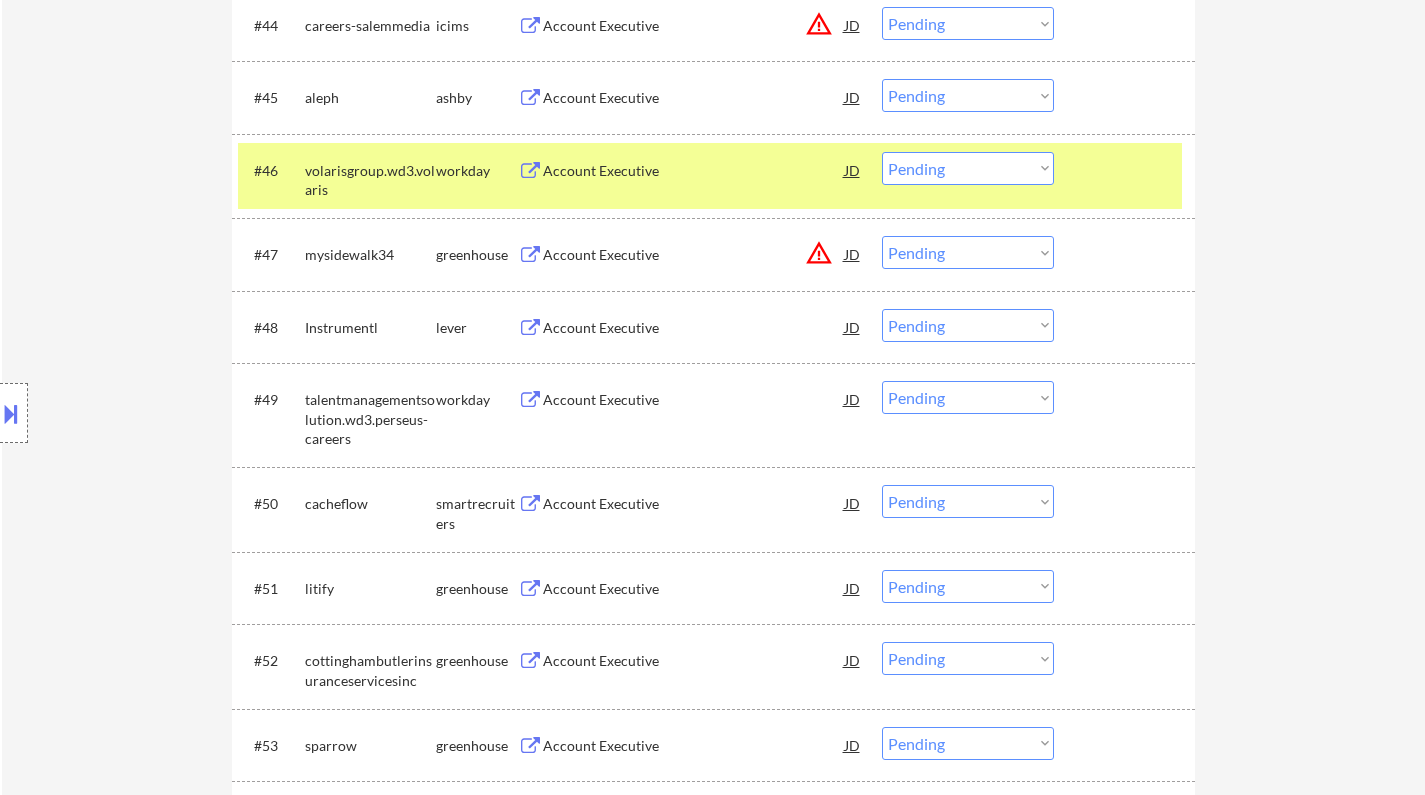 click on "#47 mysidewalk34 greenhouse Account Executive JD warning_amber Choose an option... Pending Applied Excluded (Questions) Excluded (Expired) Excluded (Location) Excluded (Bad Match) Excluded (Blocklist) Excluded (Salary) Excluded (Other)" at bounding box center [710, 254] 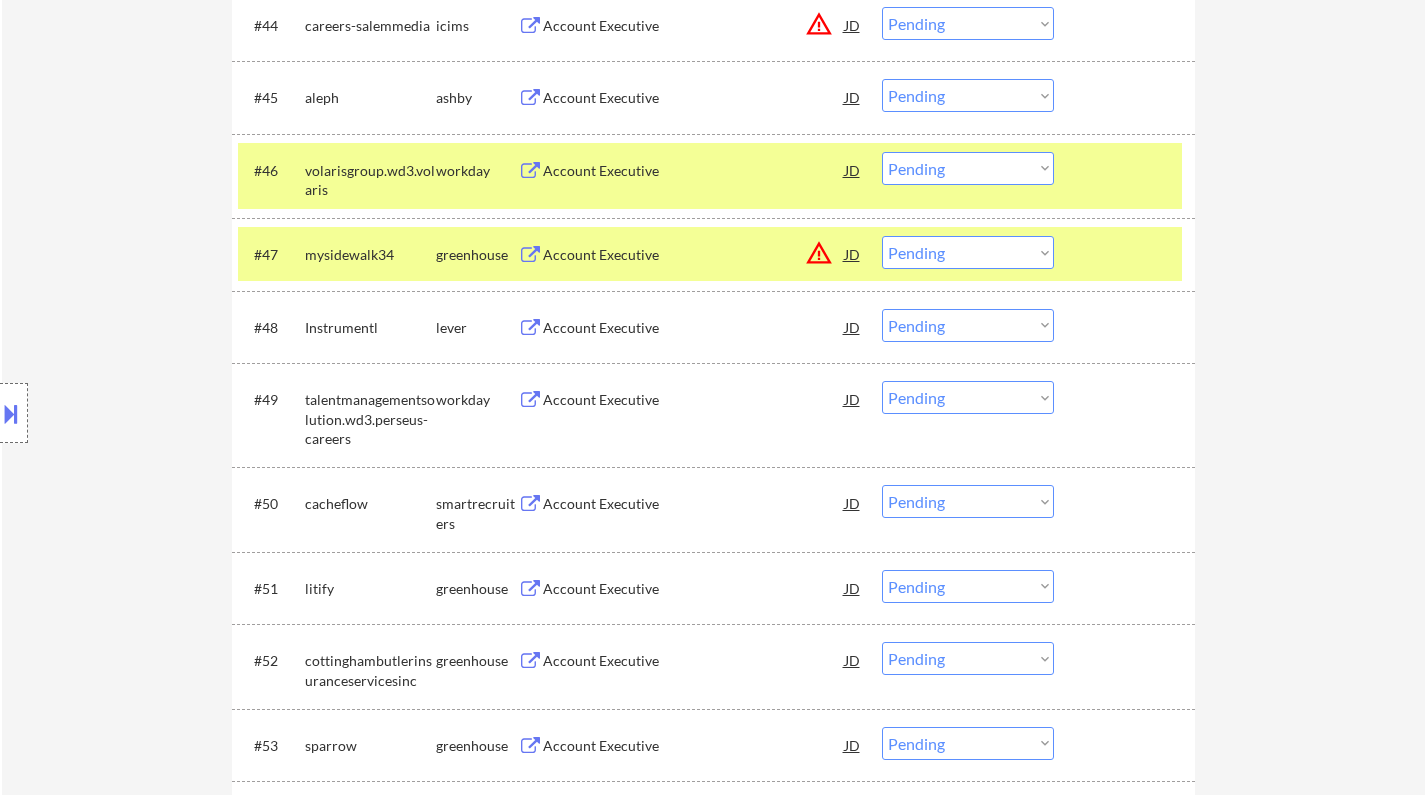 drag, startPoint x: 933, startPoint y: 256, endPoint x: 943, endPoint y: 268, distance: 15.6205 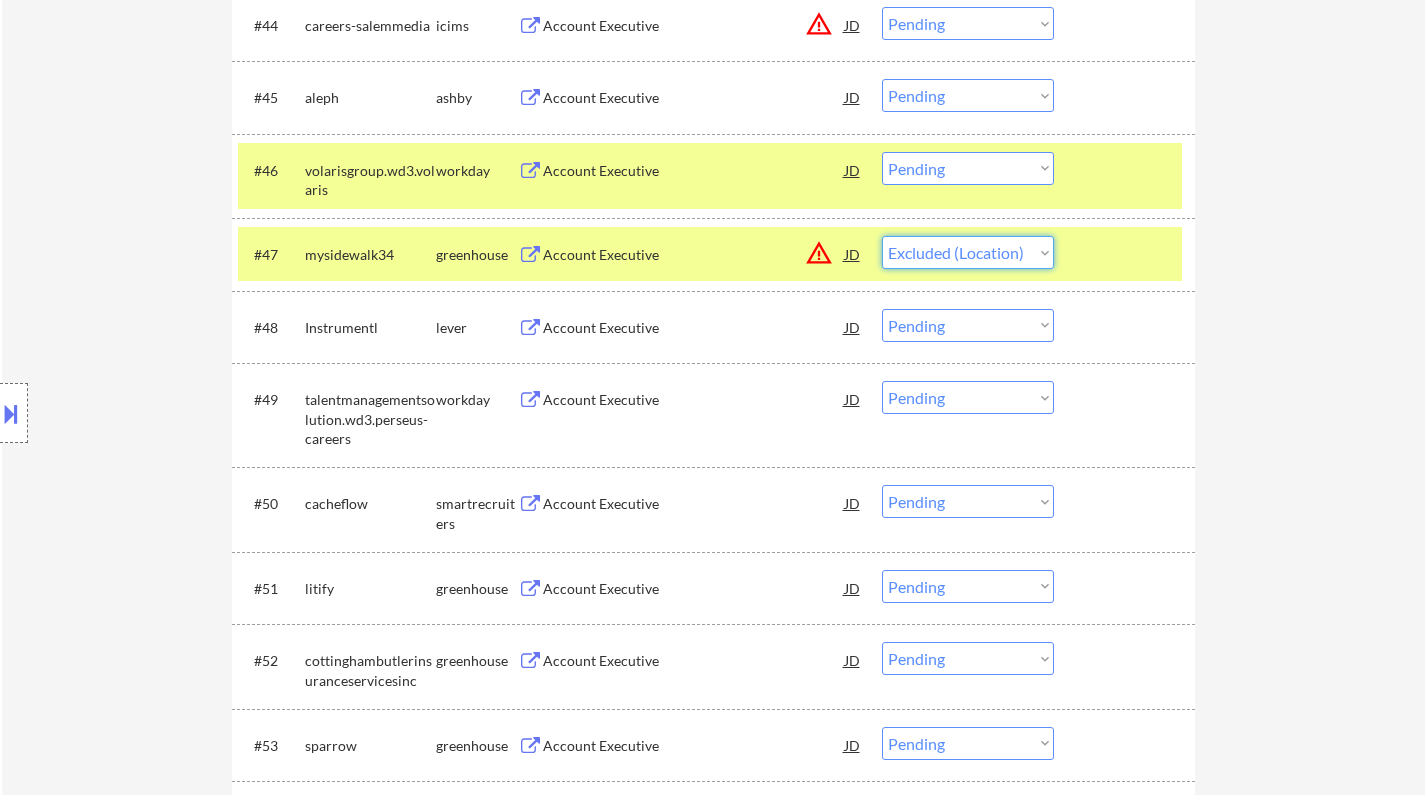 click on "Choose an option... Pending Applied Excluded (Questions) Excluded (Expired) Excluded (Location) Excluded (Bad Match) Excluded (Blocklist) Excluded (Salary) Excluded (Other)" at bounding box center (968, 252) 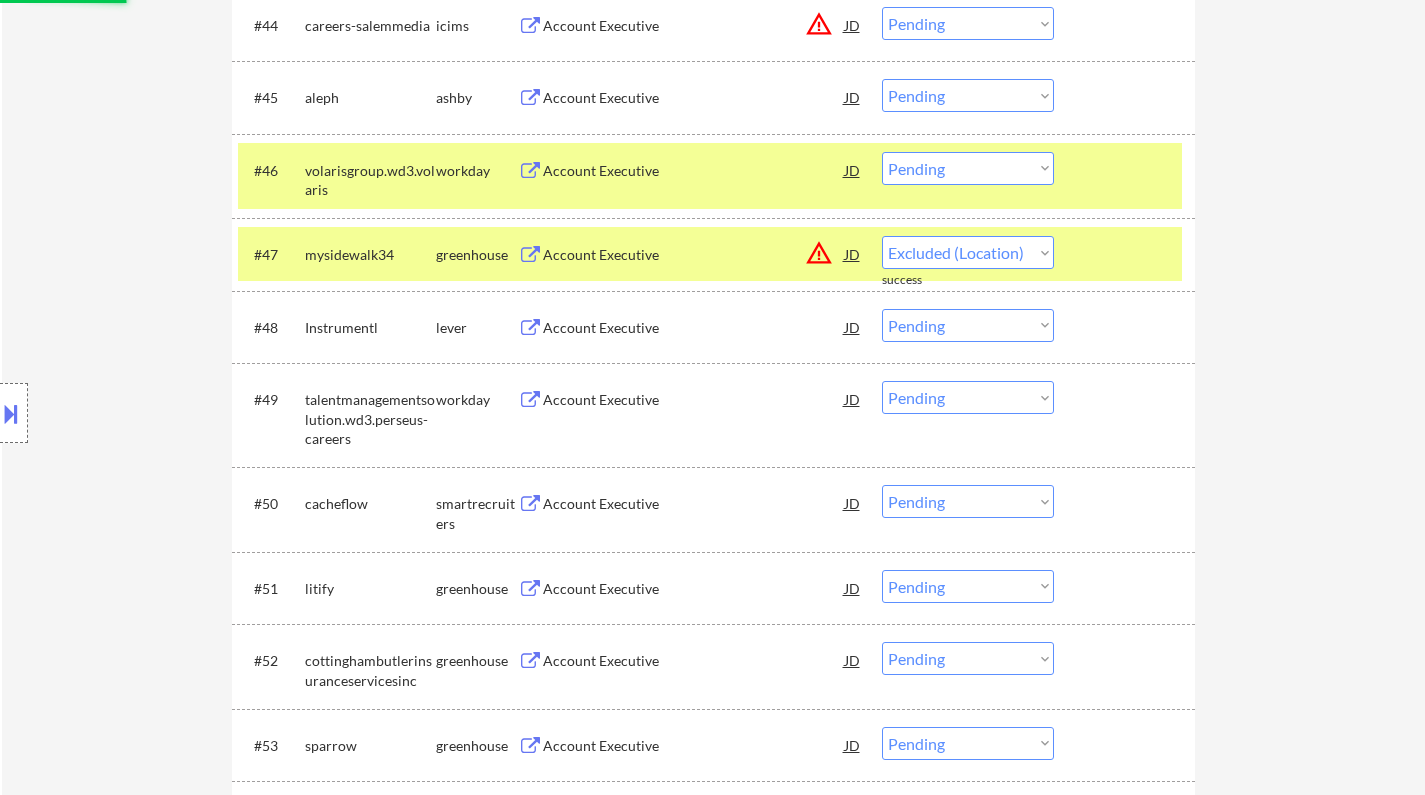 select on ""pending"" 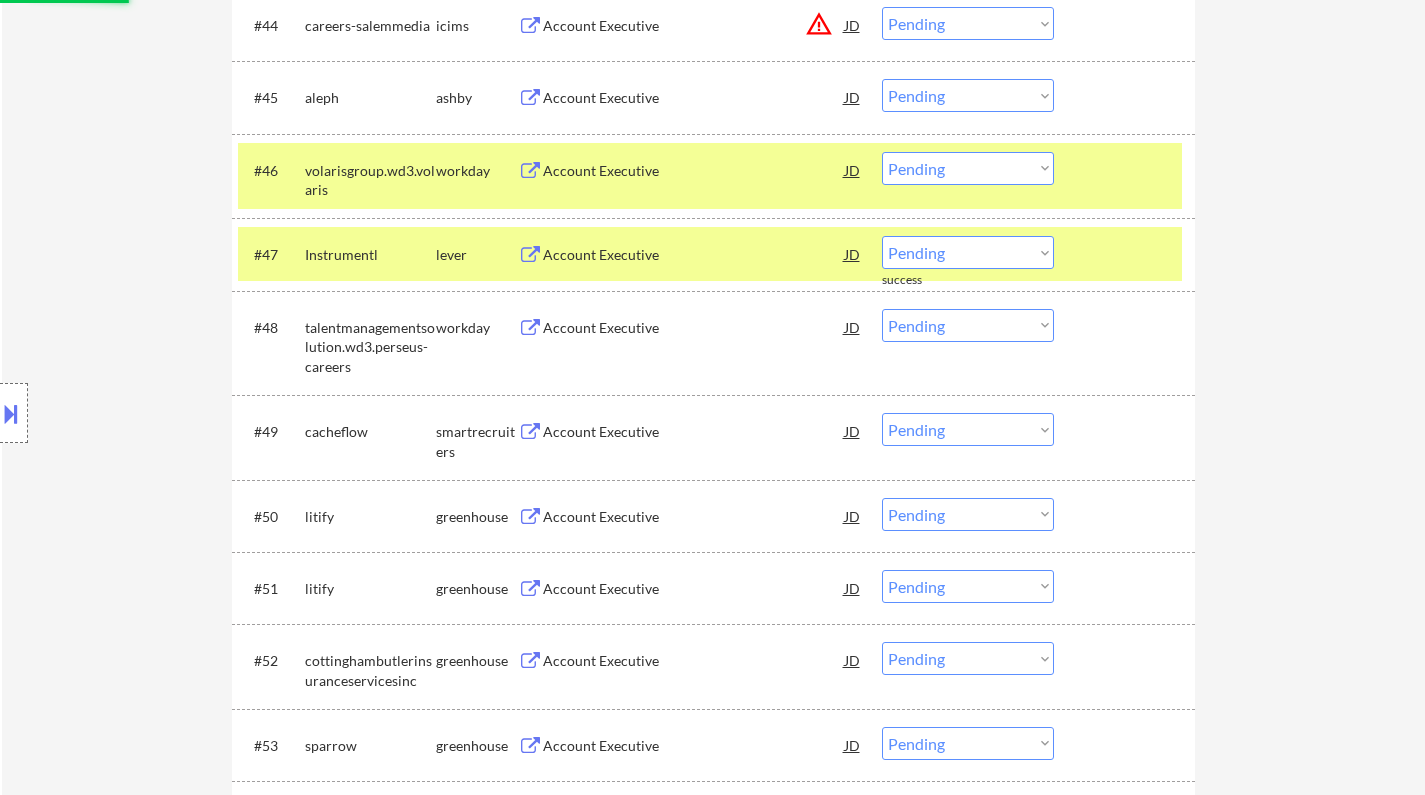 click on "Account Executive" at bounding box center (694, 516) 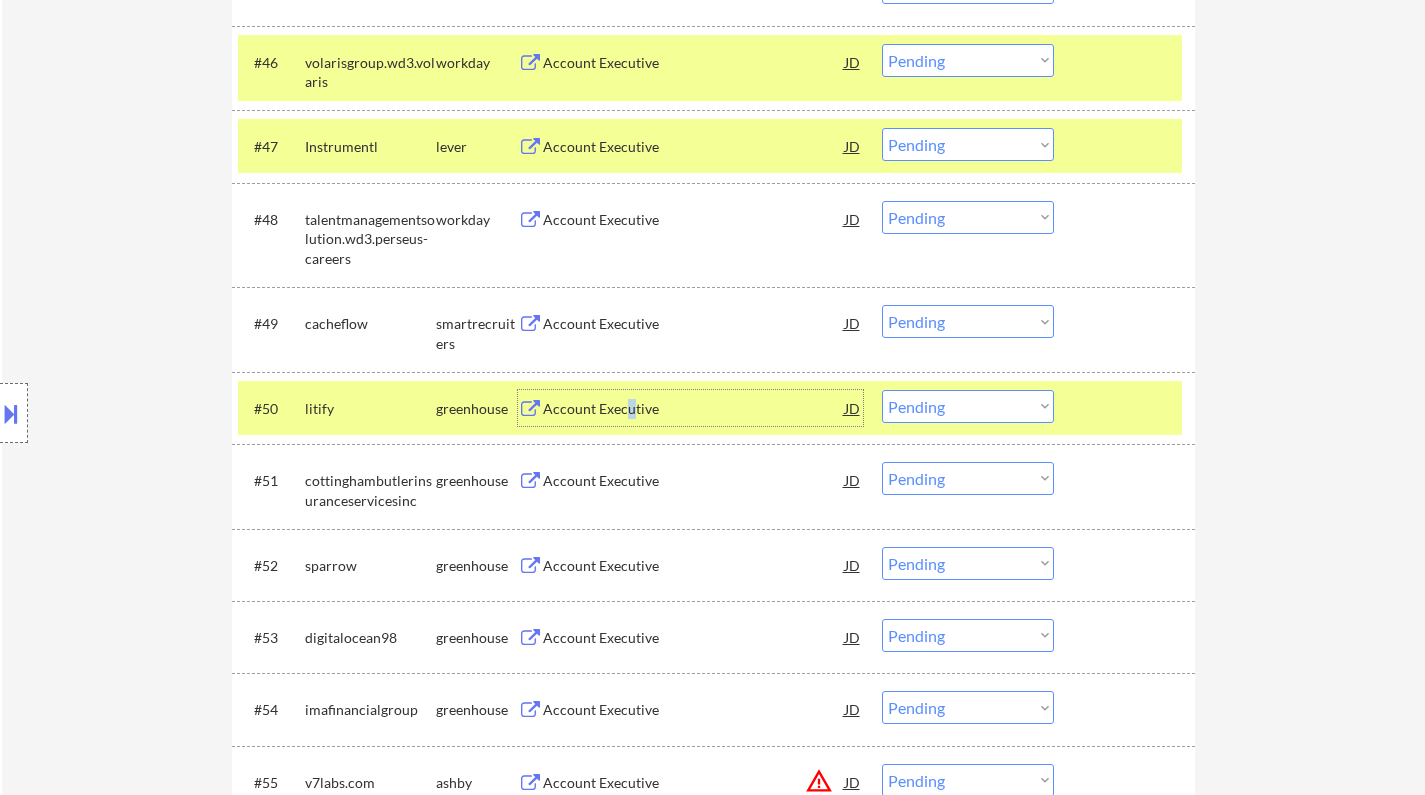 scroll, scrollTop: 4395, scrollLeft: 0, axis: vertical 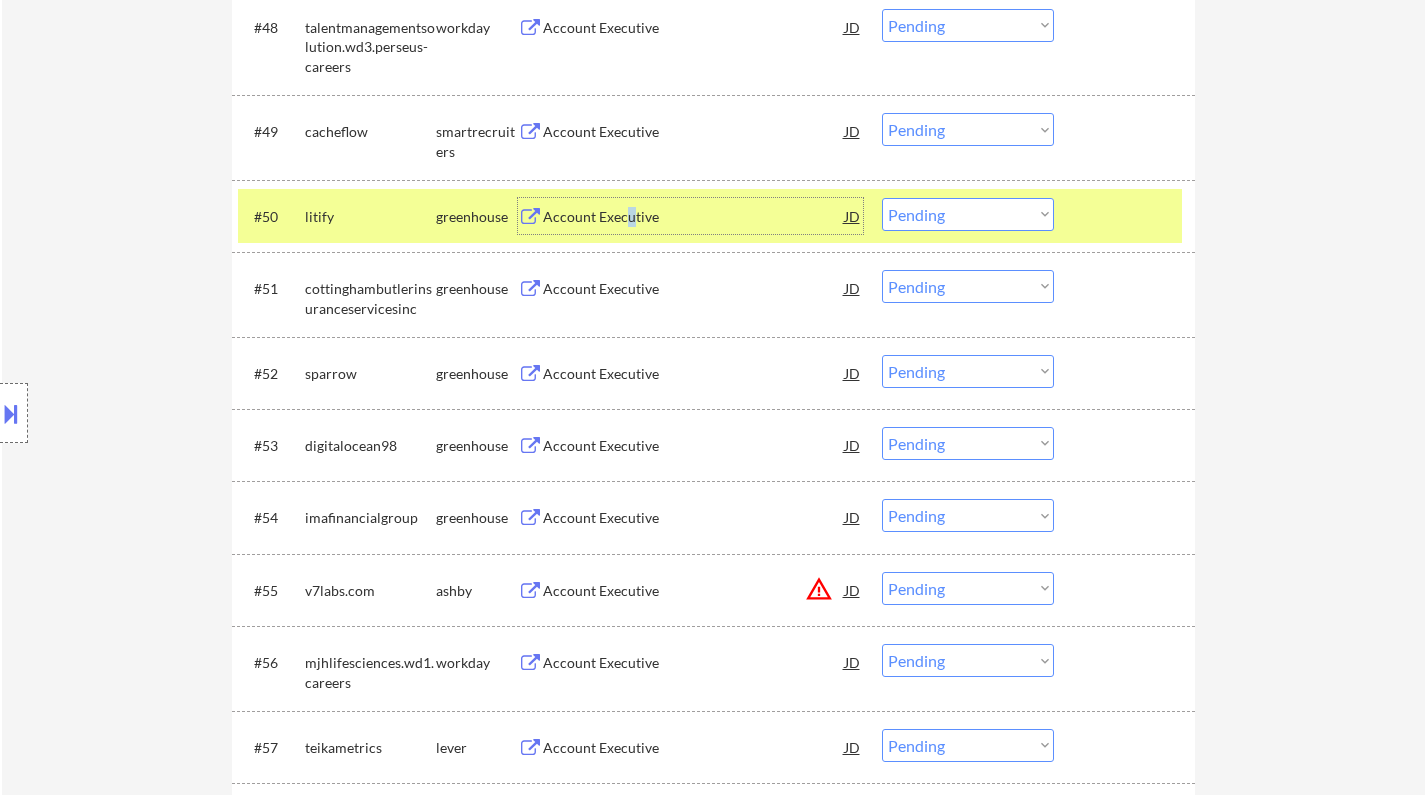 drag, startPoint x: 966, startPoint y: 212, endPoint x: 951, endPoint y: 228, distance: 21.931713 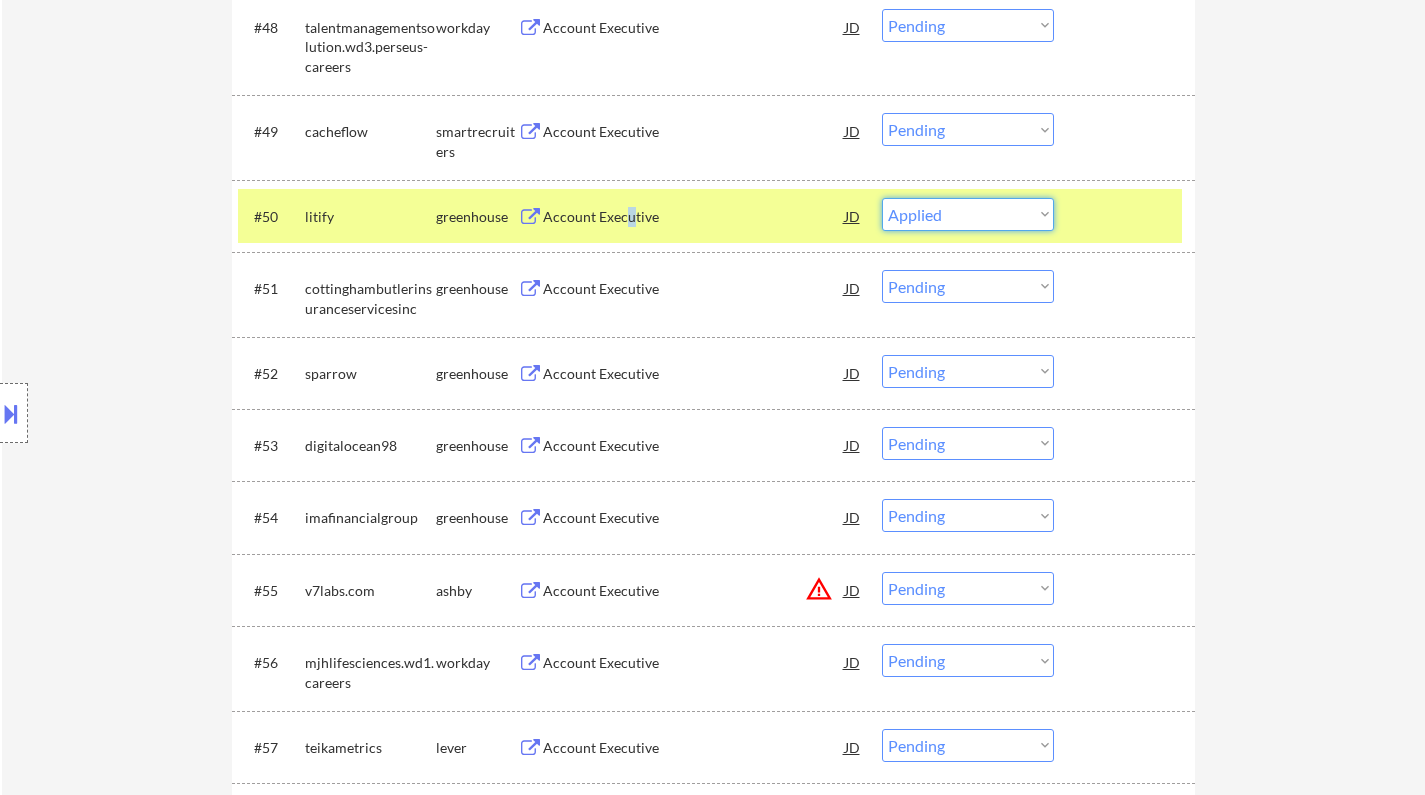 click on "Choose an option... Pending Applied Excluded (Questions) Excluded (Expired) Excluded (Location) Excluded (Bad Match) Excluded (Blocklist) Excluded (Salary) Excluded (Other)" at bounding box center (968, 214) 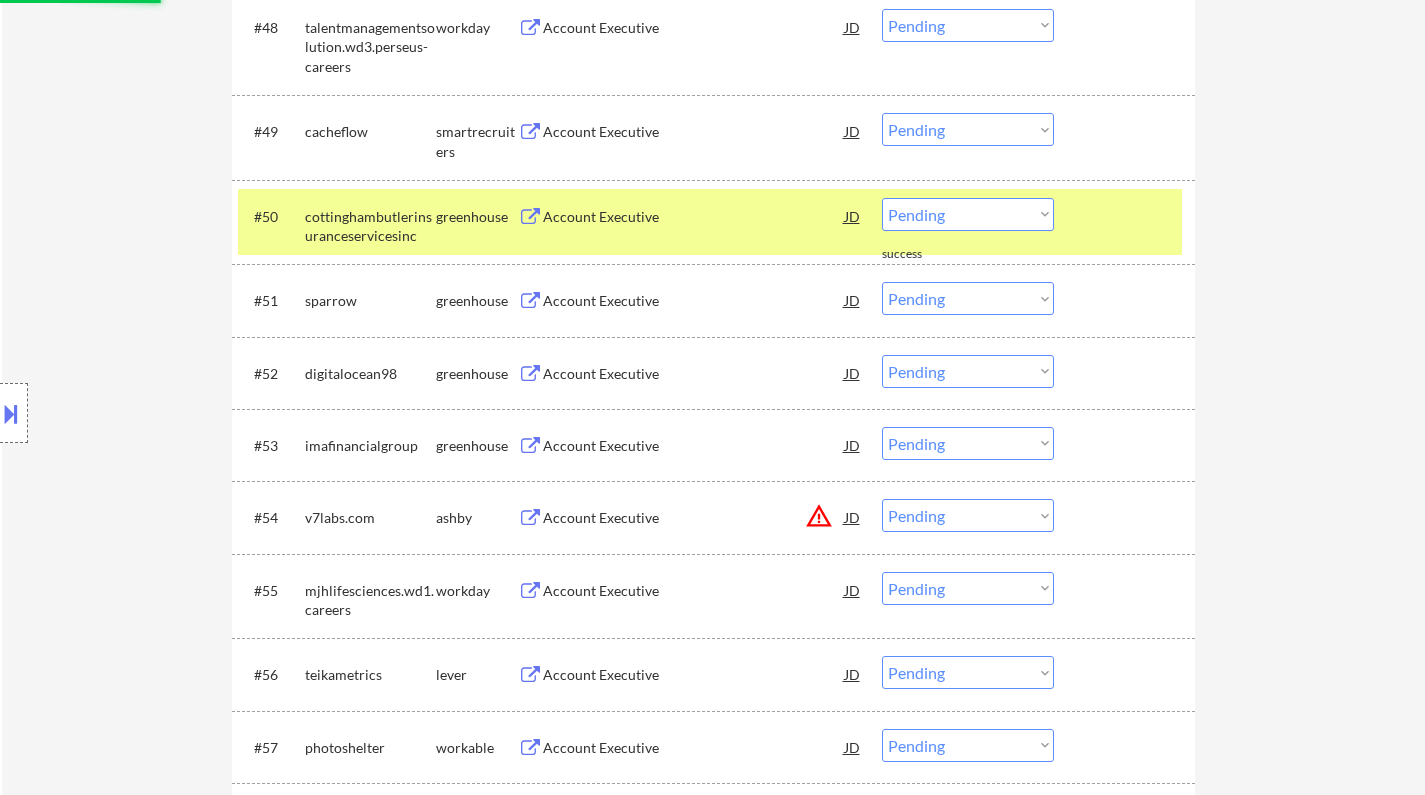 click on "Account Executive" at bounding box center (694, 216) 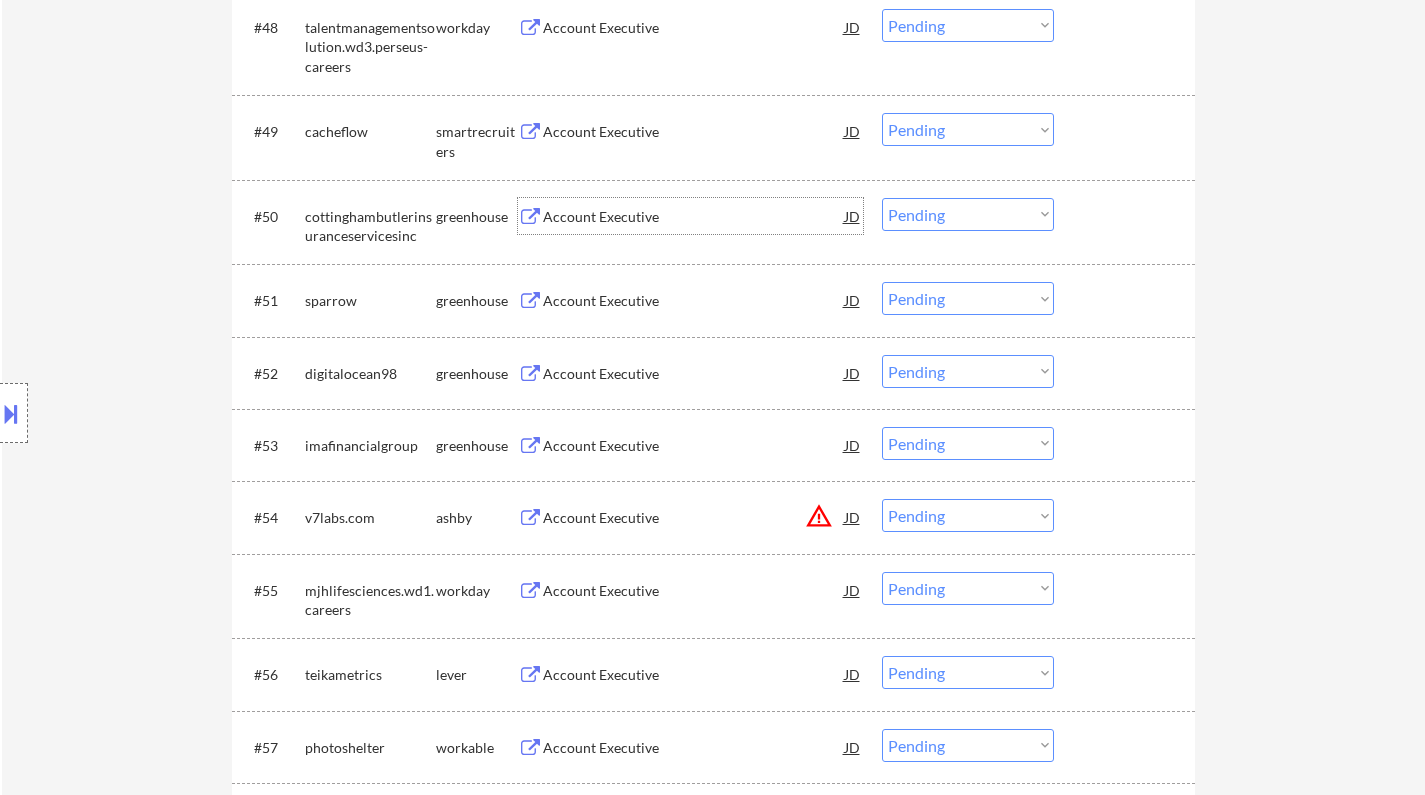 click on "Choose an option... Pending Applied Excluded (Questions) Excluded (Expired) Excluded (Location) Excluded (Bad Match) Excluded (Blocklist) Excluded (Salary) Excluded (Other)" at bounding box center [968, 214] 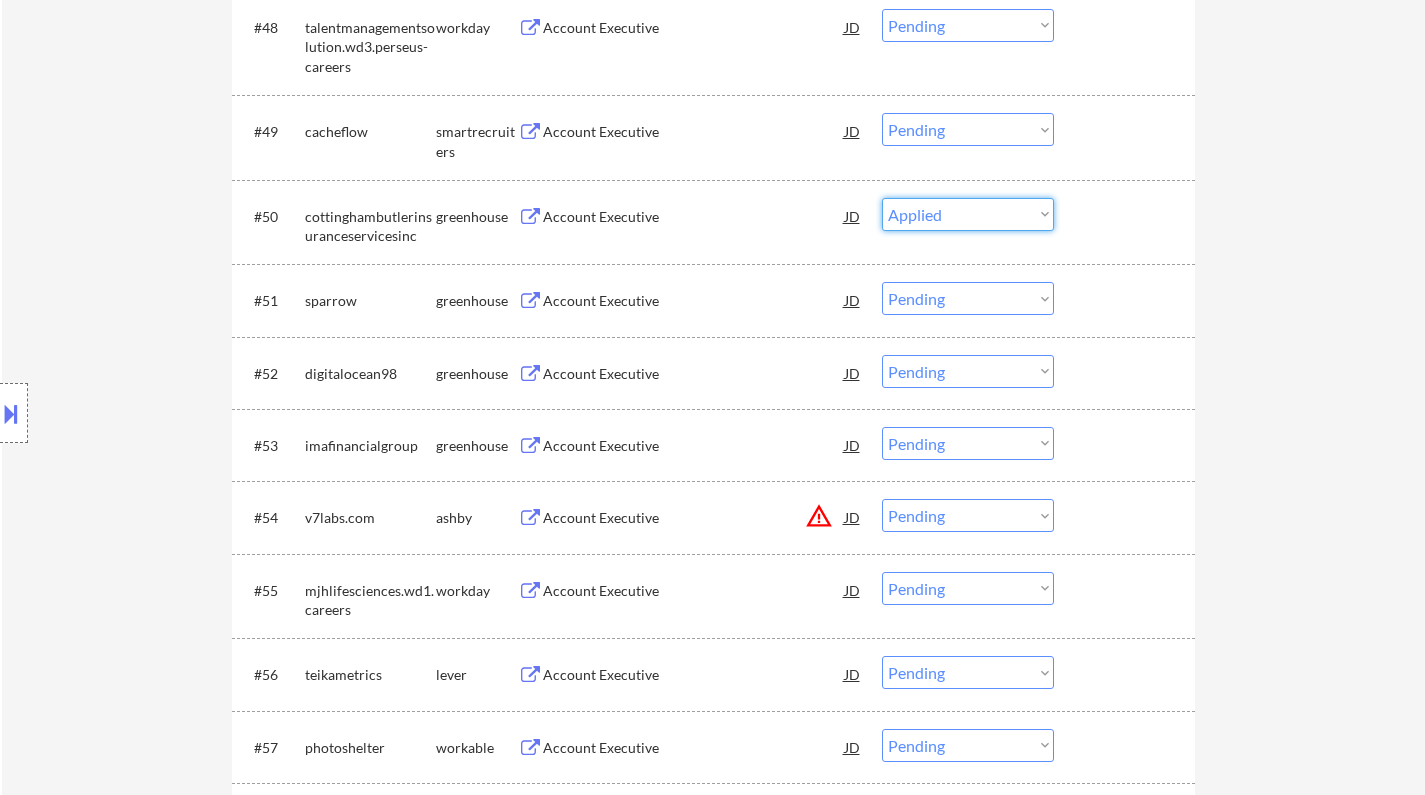 click on "Choose an option... Pending Applied Excluded (Questions) Excluded (Expired) Excluded (Location) Excluded (Bad Match) Excluded (Blocklist) Excluded (Salary) Excluded (Other)" at bounding box center [968, 214] 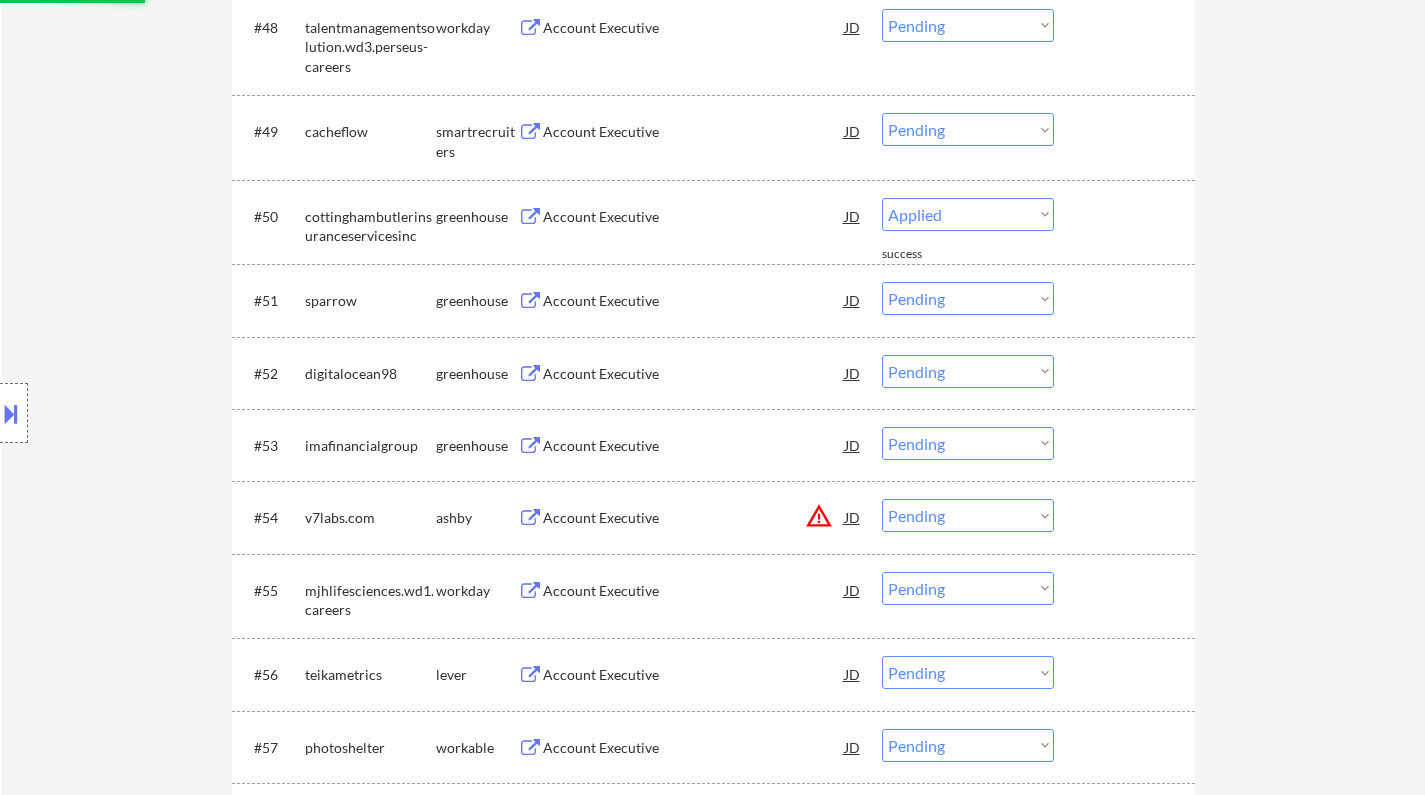select on ""pending"" 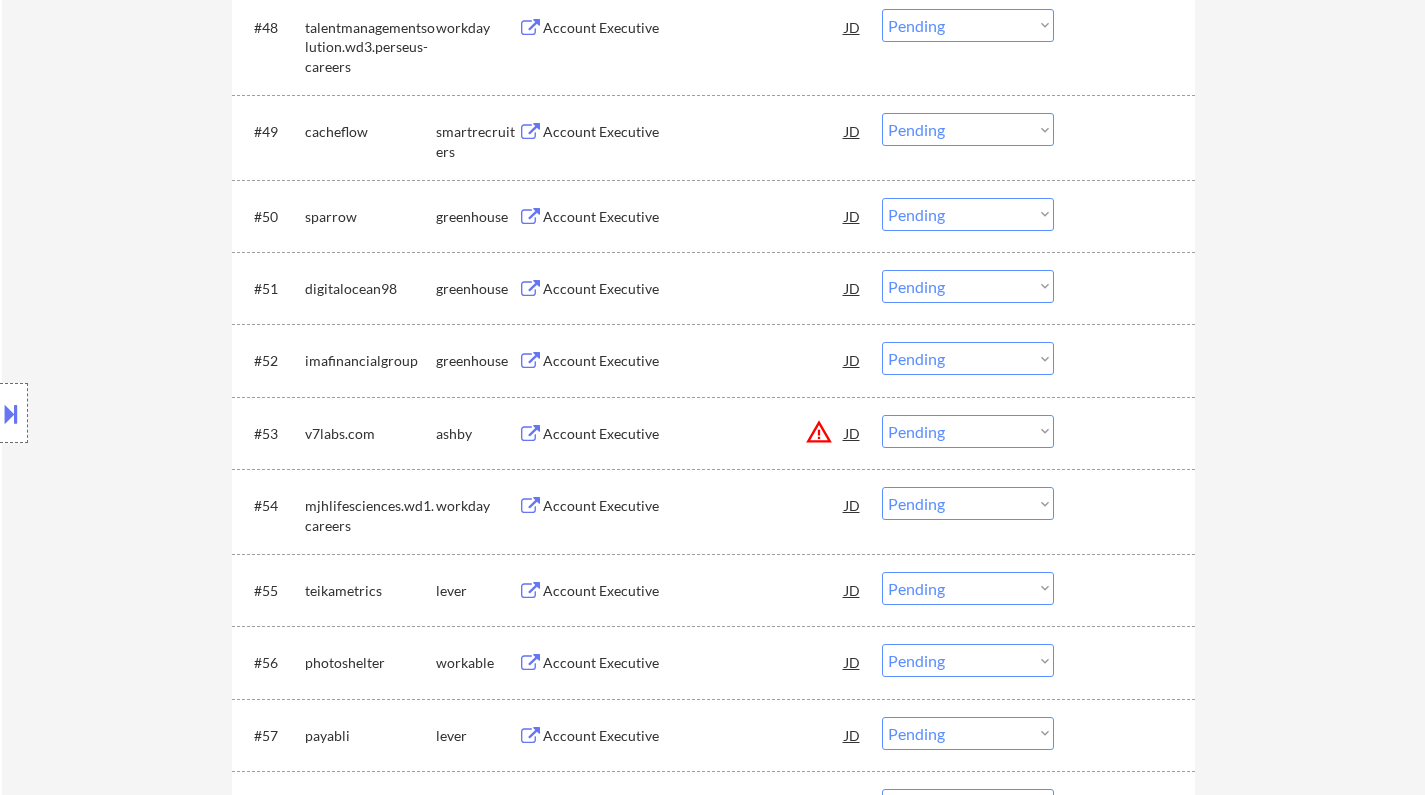 scroll, scrollTop: 4295, scrollLeft: 0, axis: vertical 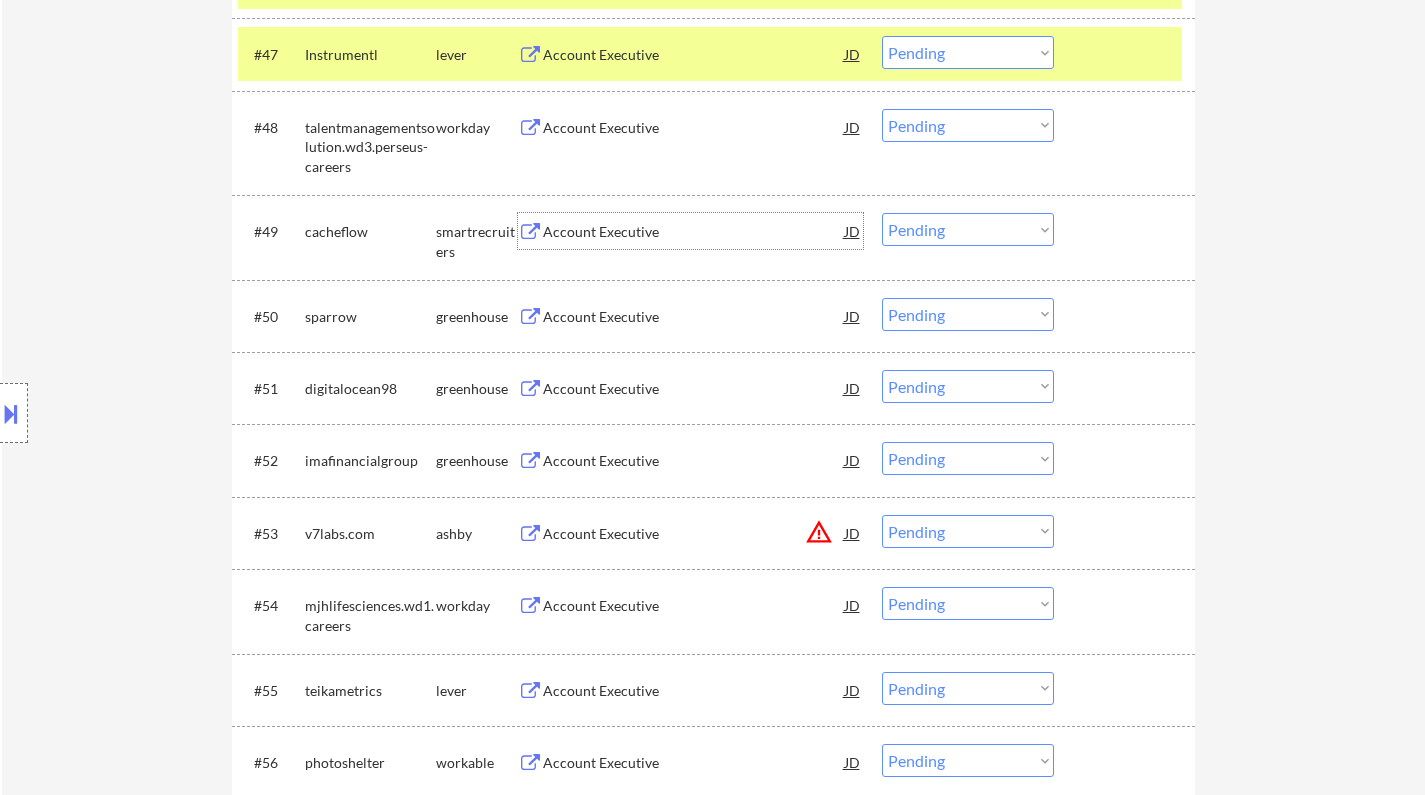 click on "Account Executive" at bounding box center (694, 232) 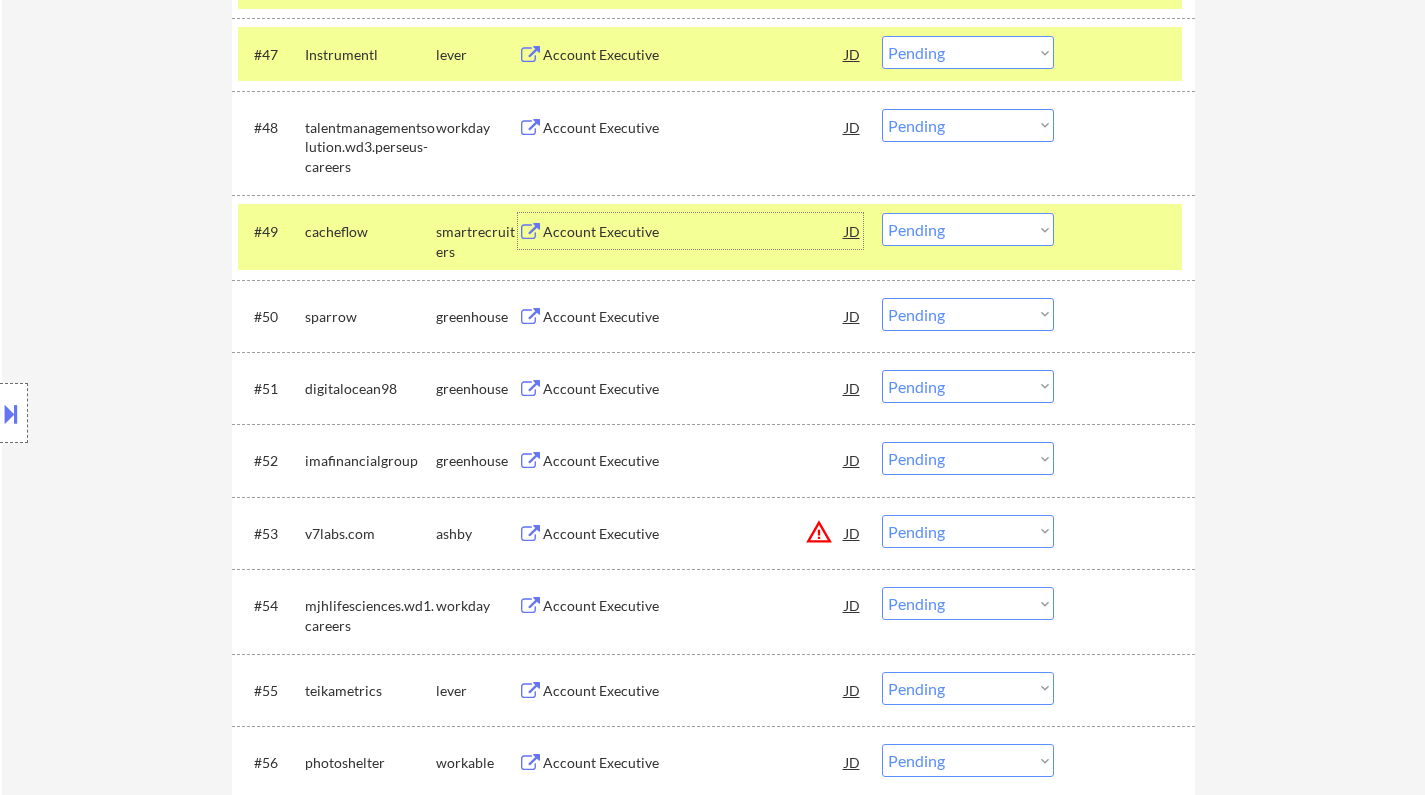 click on "Choose an option... Pending Applied Excluded (Questions) Excluded (Expired) Excluded (Location) Excluded (Bad Match) Excluded (Blocklist) Excluded (Salary) Excluded (Other)" at bounding box center (968, 229) 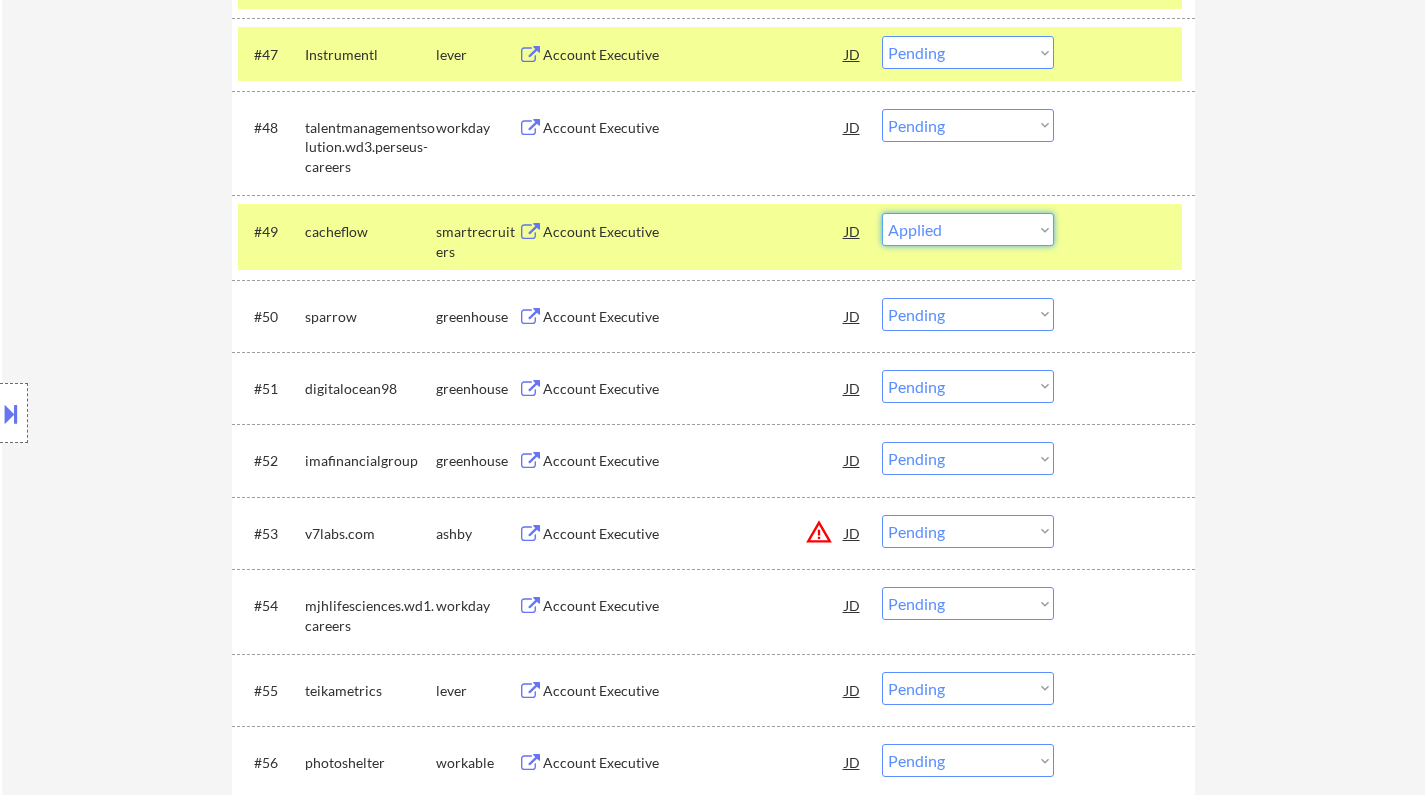 click on "Choose an option... Pending Applied Excluded (Questions) Excluded (Expired) Excluded (Location) Excluded (Bad Match) Excluded (Blocklist) Excluded (Salary) Excluded (Other)" at bounding box center [968, 229] 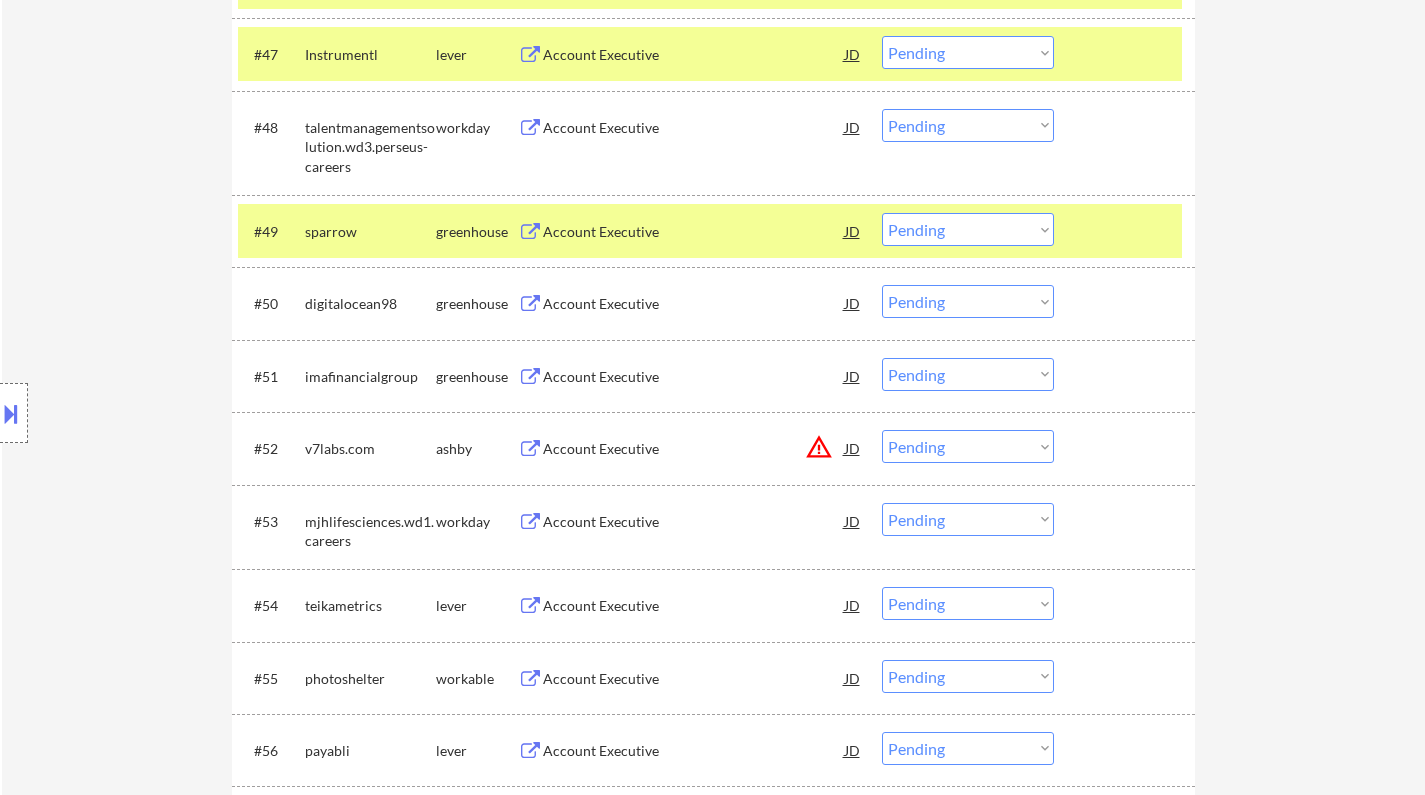 click on "Account Executive" at bounding box center [694, 232] 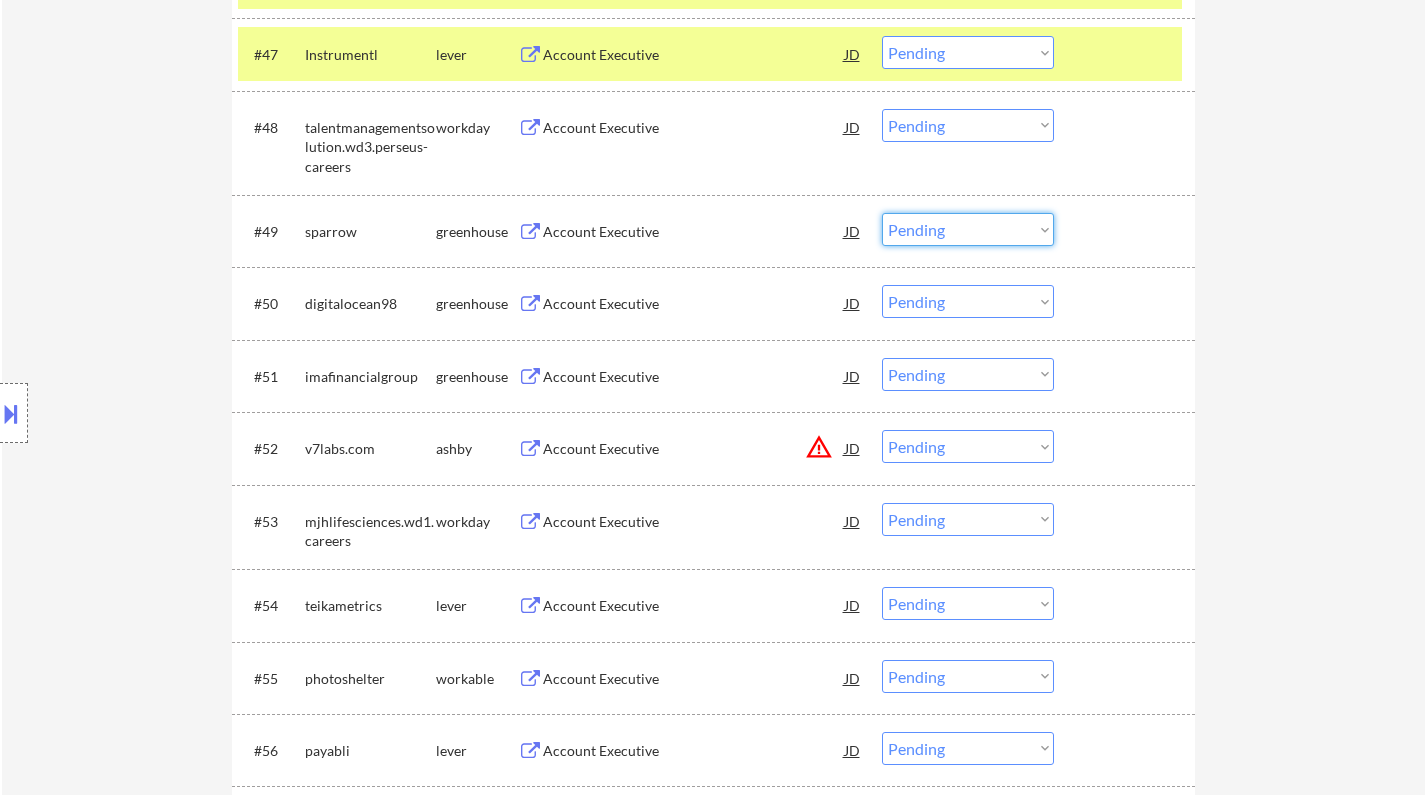 click on "Choose an option... Pending Applied Excluded (Questions) Excluded (Expired) Excluded (Location) Excluded (Bad Match) Excluded (Blocklist) Excluded (Salary) Excluded (Other)" at bounding box center [968, 229] 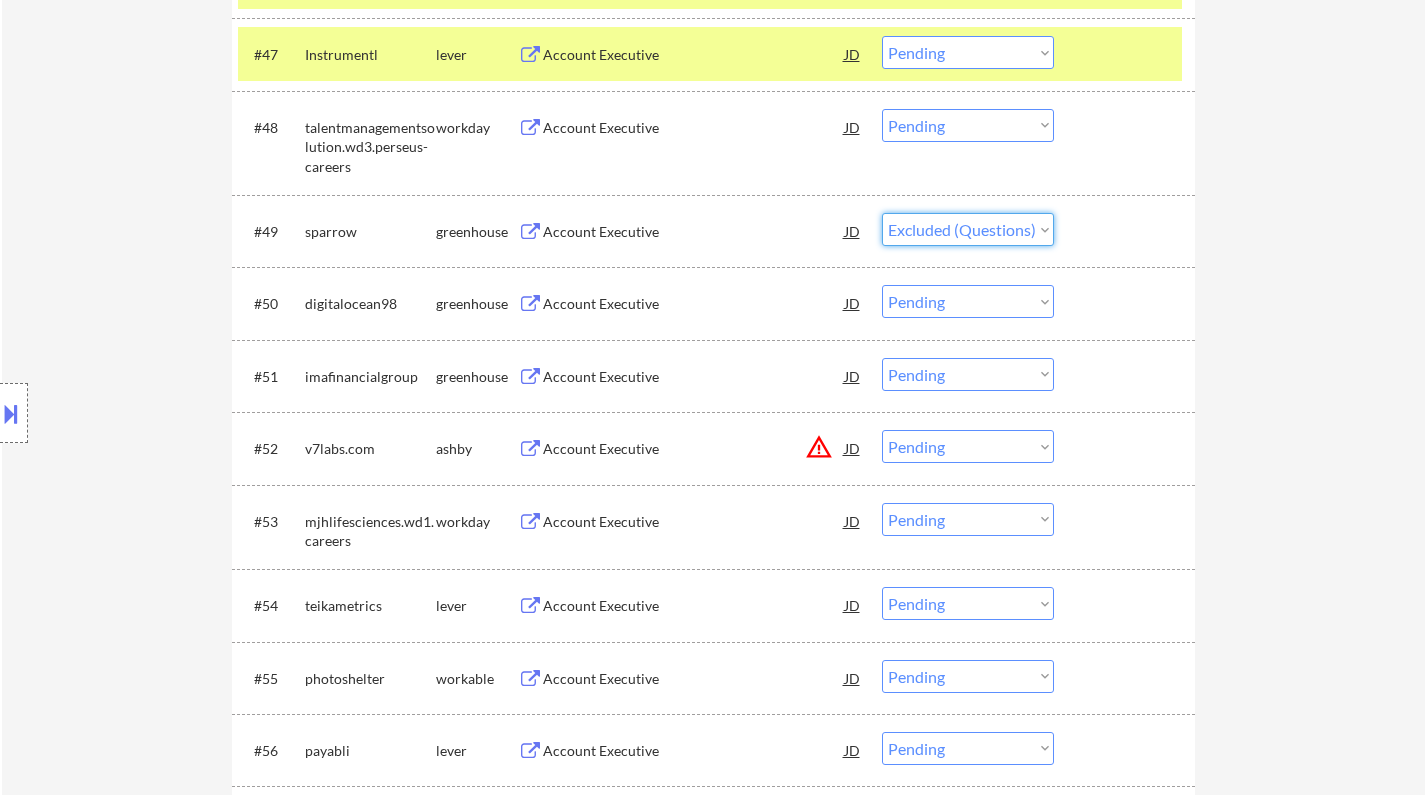 click on "Choose an option... Pending Applied Excluded (Questions) Excluded (Expired) Excluded (Location) Excluded (Bad Match) Excluded (Blocklist) Excluded (Salary) Excluded (Other)" at bounding box center [968, 229] 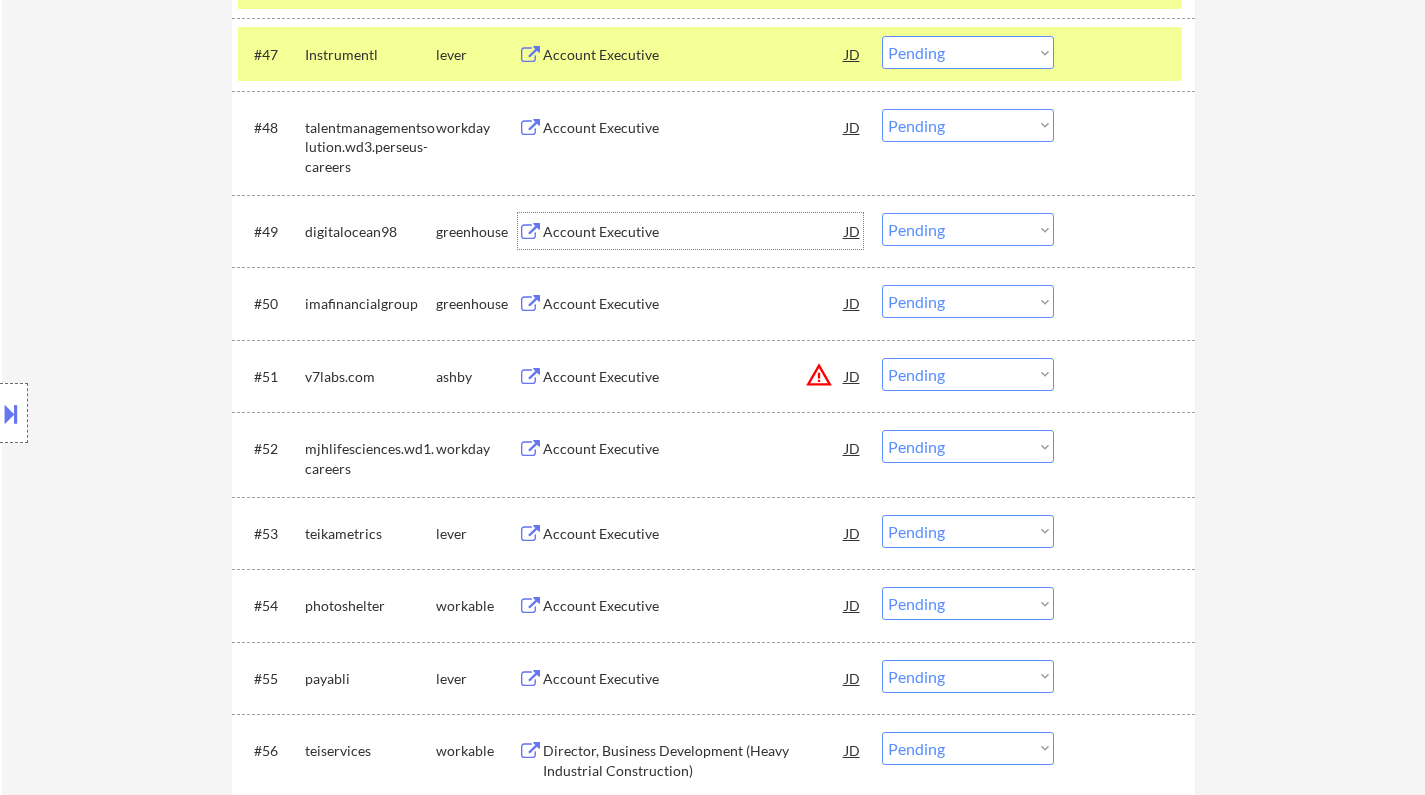 click on "Account Executive" at bounding box center [694, 231] 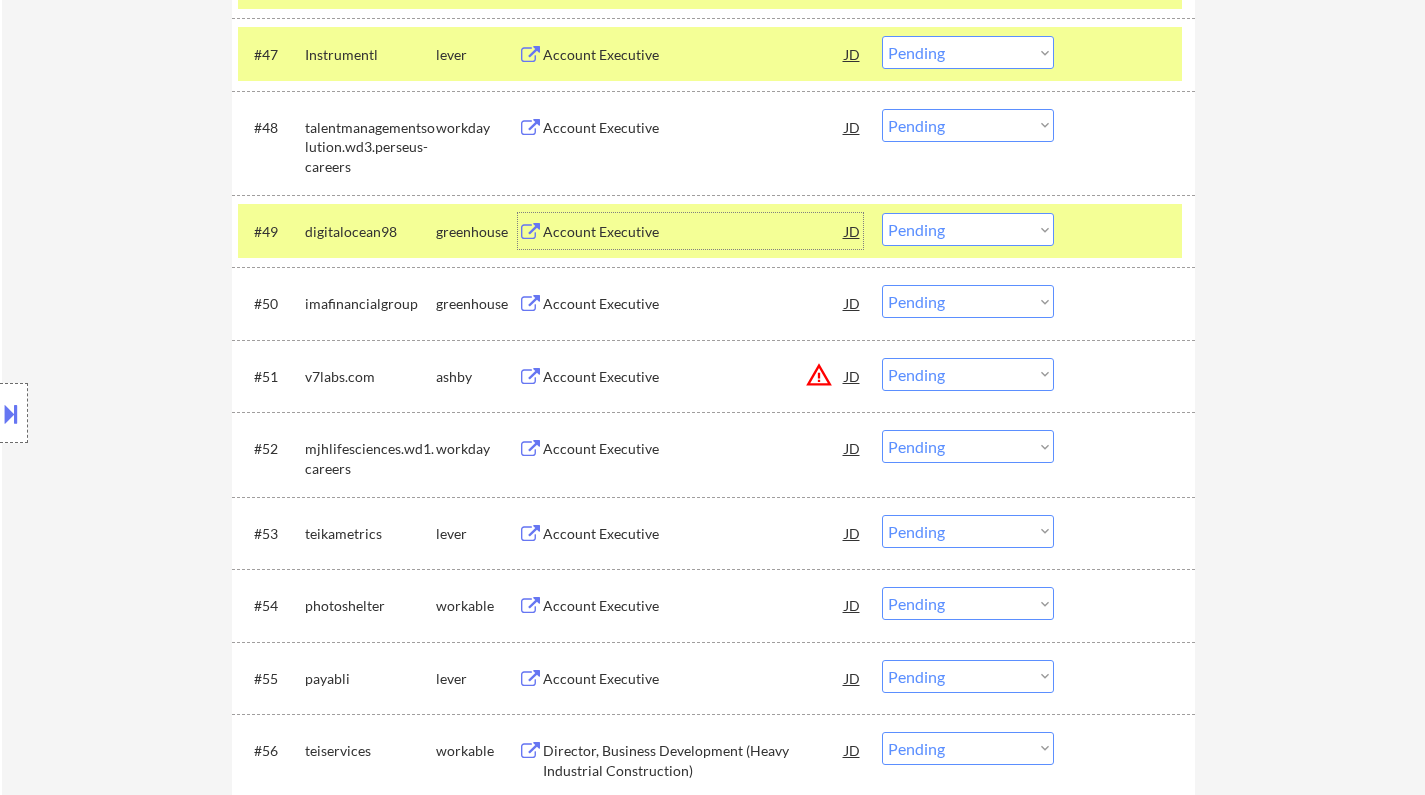 drag, startPoint x: 977, startPoint y: 225, endPoint x: 984, endPoint y: 241, distance: 17.464249 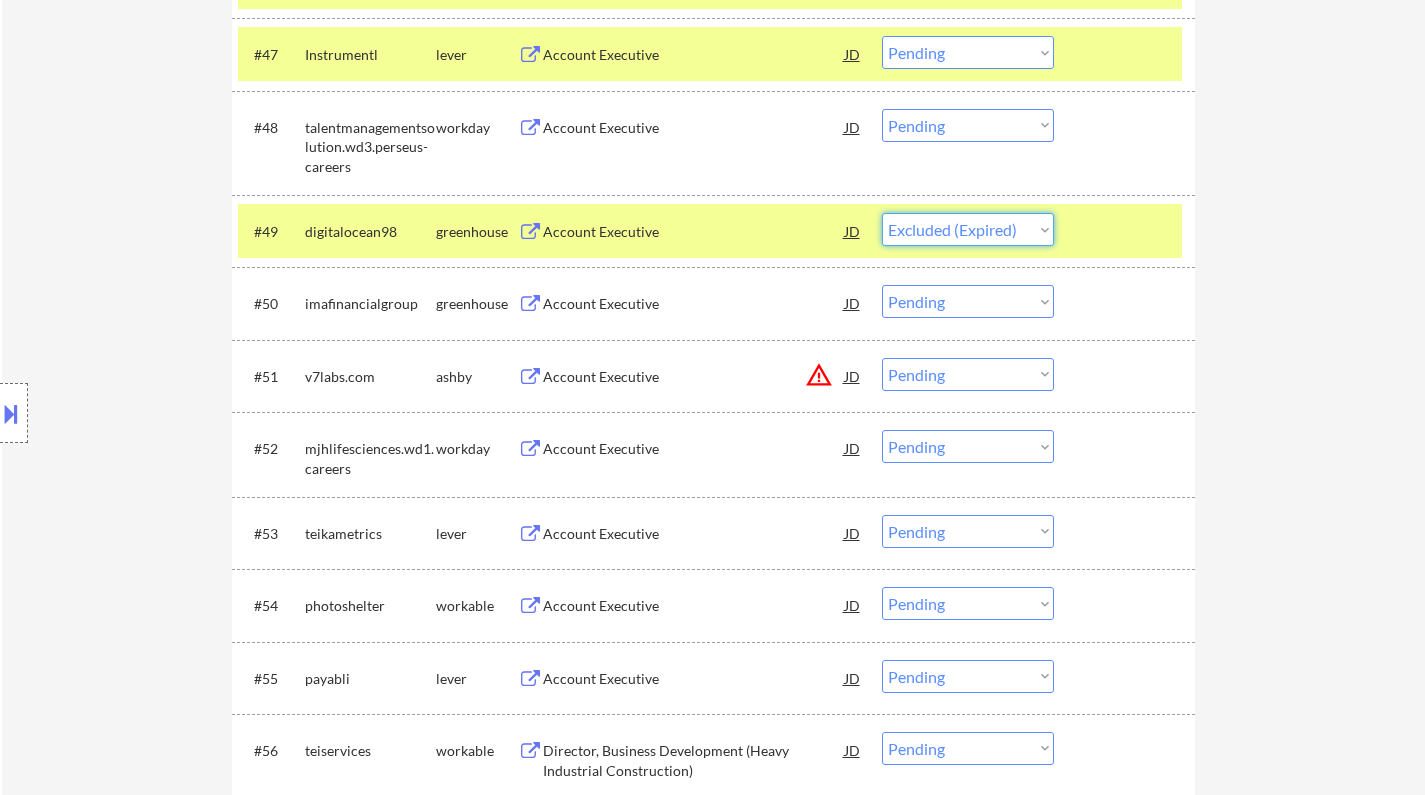 click on "Choose an option... Pending Applied Excluded (Questions) Excluded (Expired) Excluded (Location) Excluded (Bad Match) Excluded (Blocklist) Excluded (Salary) Excluded (Other)" at bounding box center [968, 229] 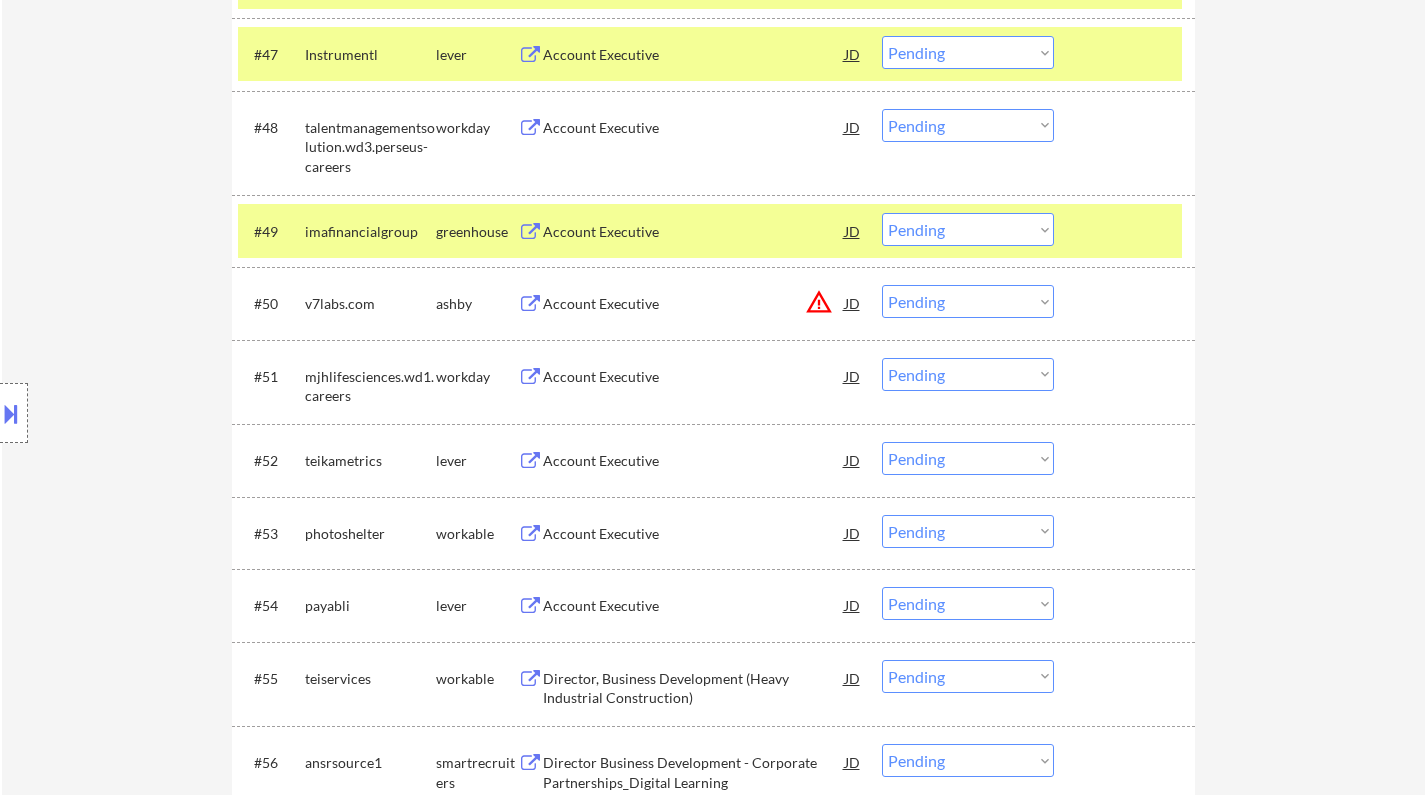 click on "Account Executive" at bounding box center [694, 231] 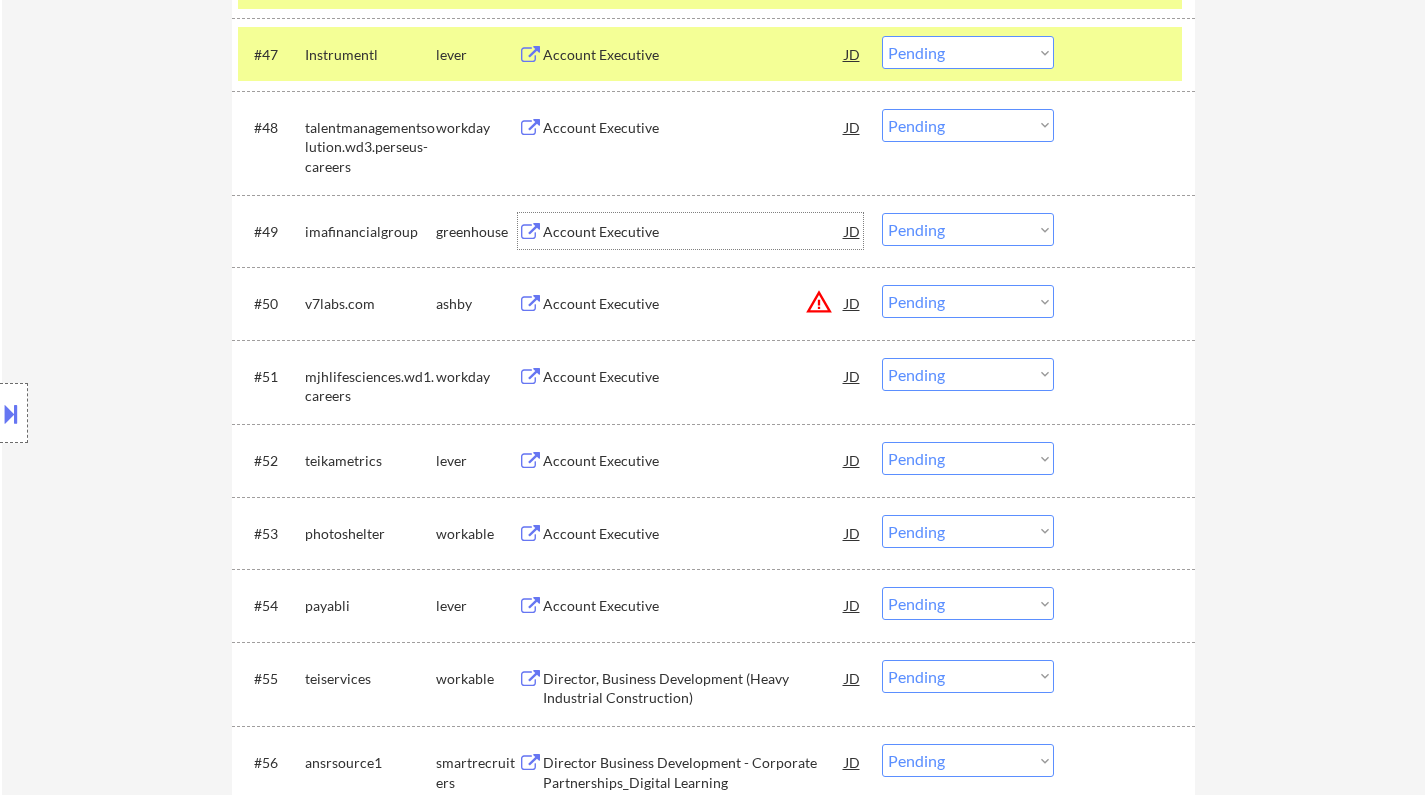 drag, startPoint x: 958, startPoint y: 229, endPoint x: 971, endPoint y: 243, distance: 19.104973 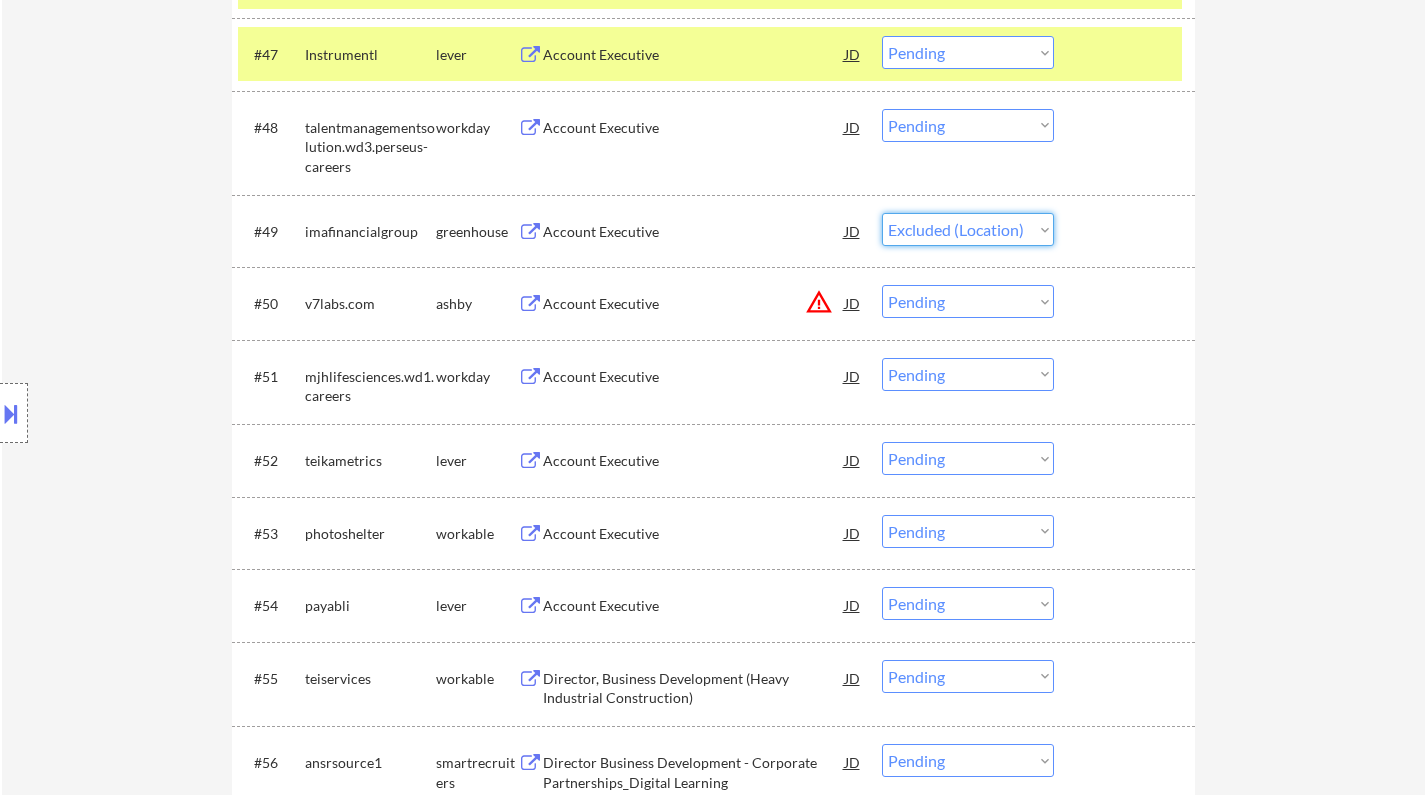 click on "Choose an option... Pending Applied Excluded (Questions) Excluded (Expired) Excluded (Location) Excluded (Bad Match) Excluded (Blocklist) Excluded (Salary) Excluded (Other)" at bounding box center (968, 229) 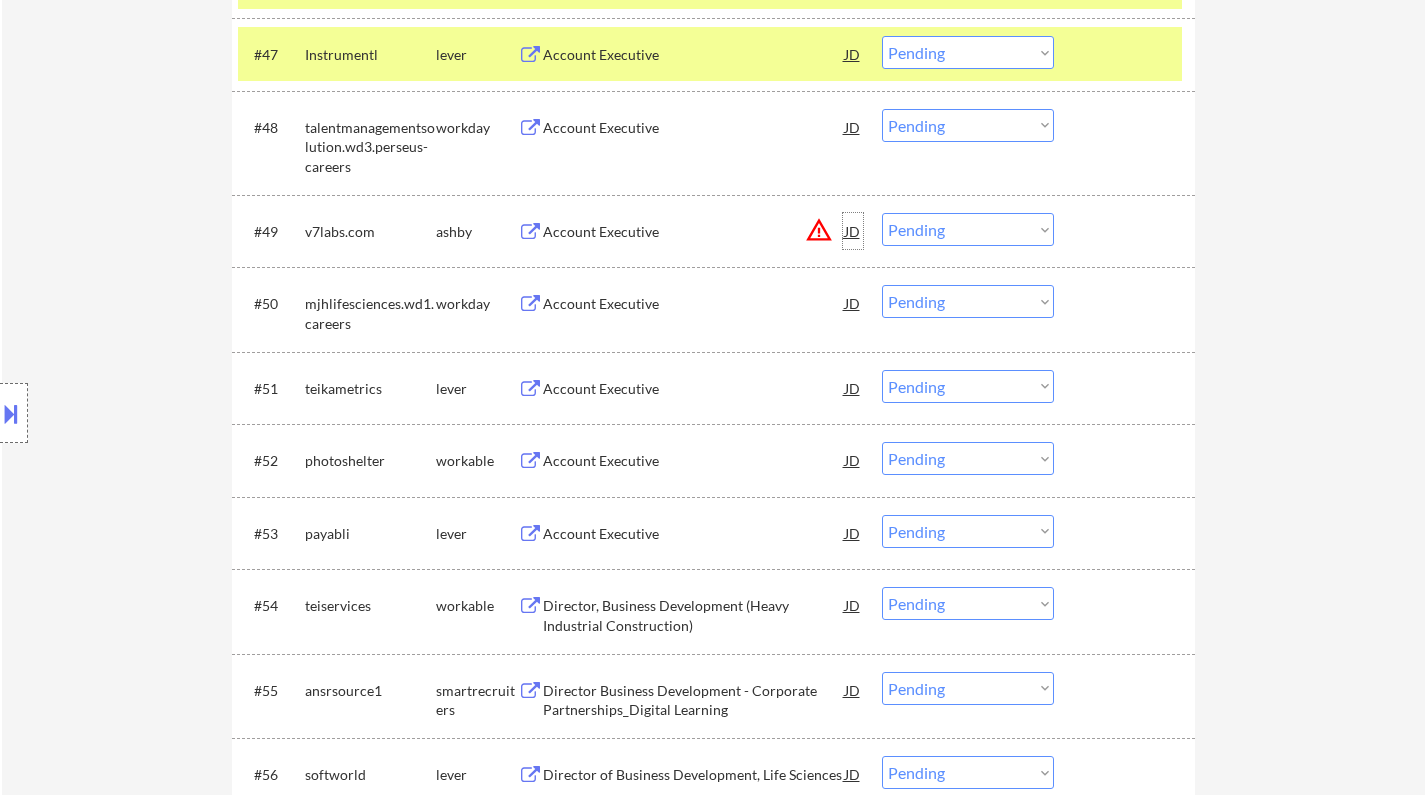 click on "JD" at bounding box center [853, 231] 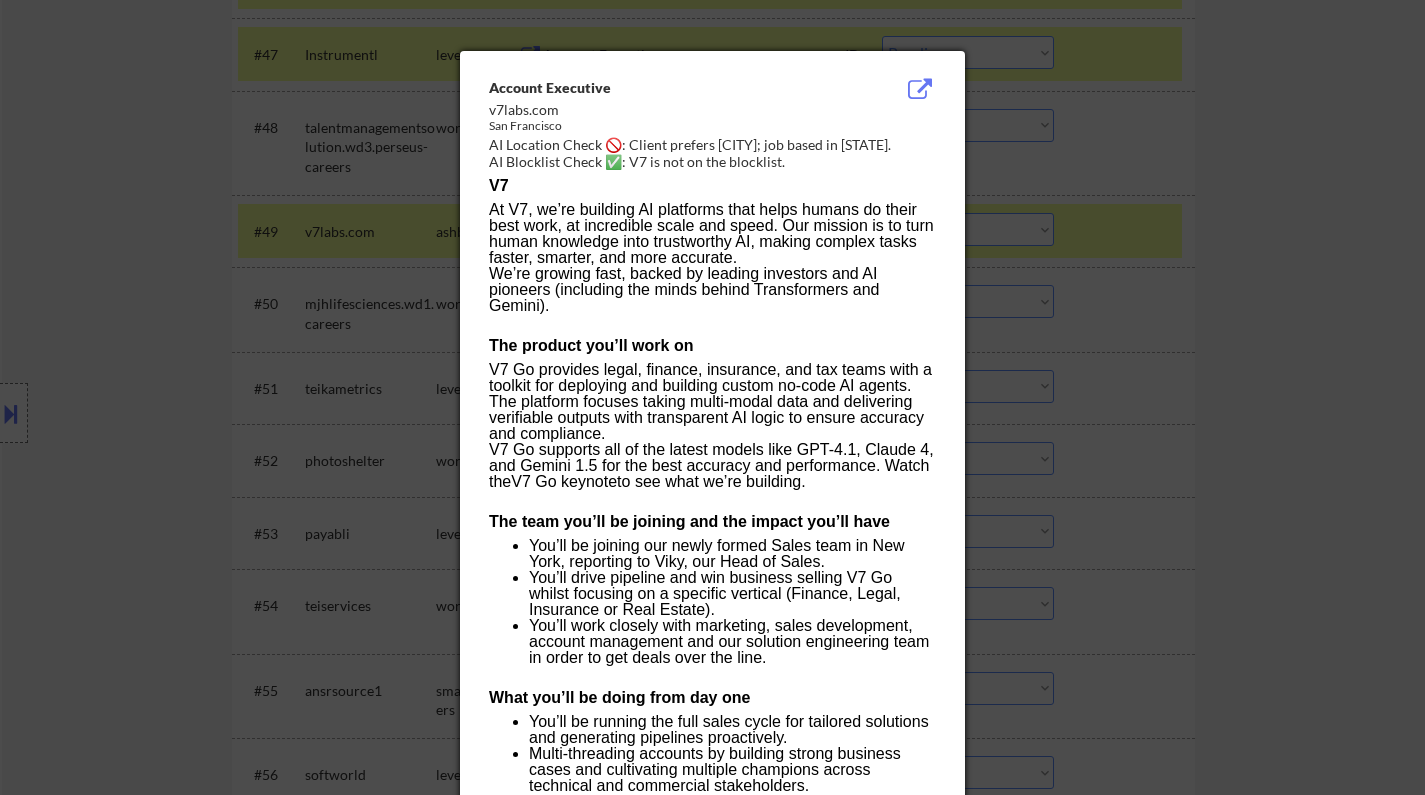 click at bounding box center (712, 397) 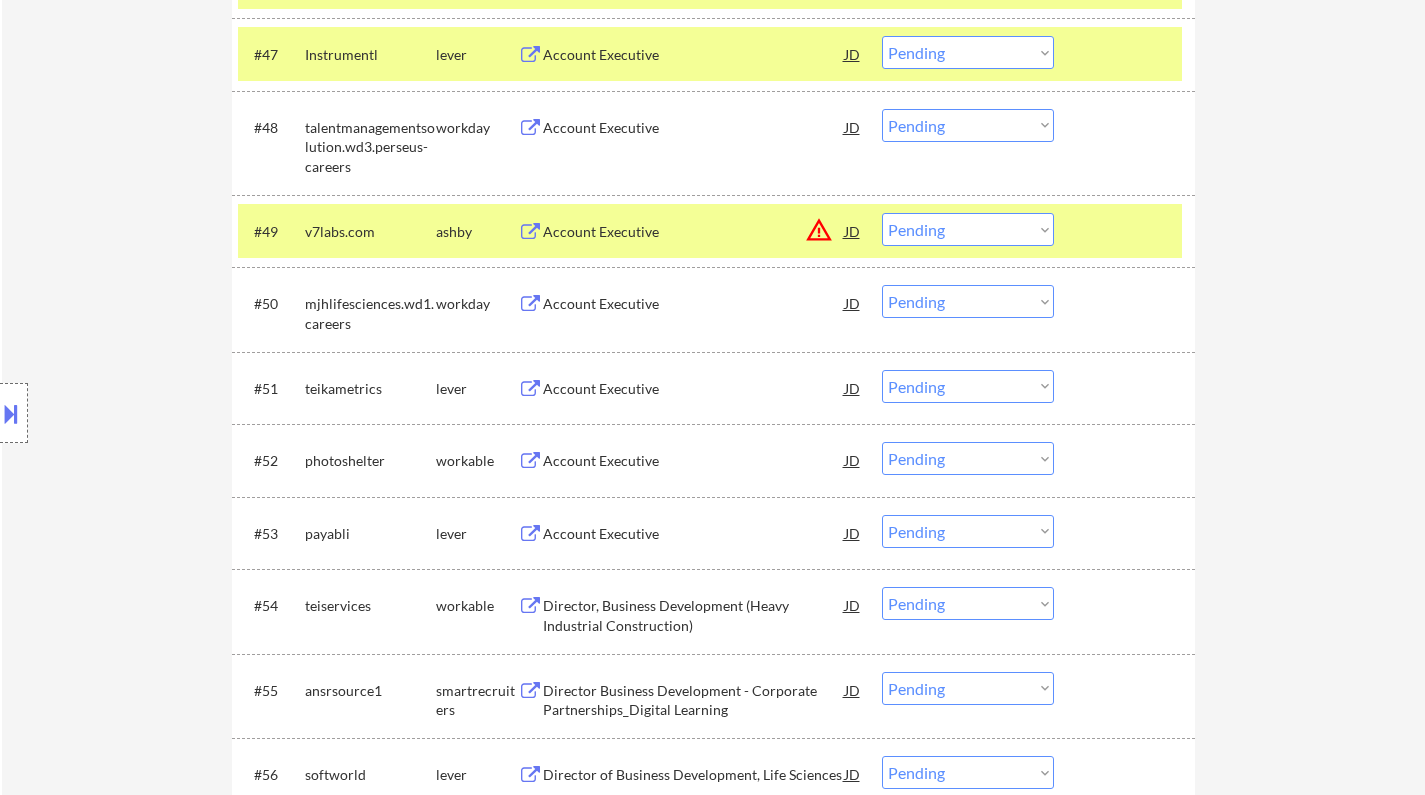 click on "Choose an option... Pending Applied Excluded (Questions) Excluded (Expired) Excluded (Location) Excluded (Bad Match) Excluded (Blocklist) Excluded (Salary) Excluded (Other)" at bounding box center [968, 229] 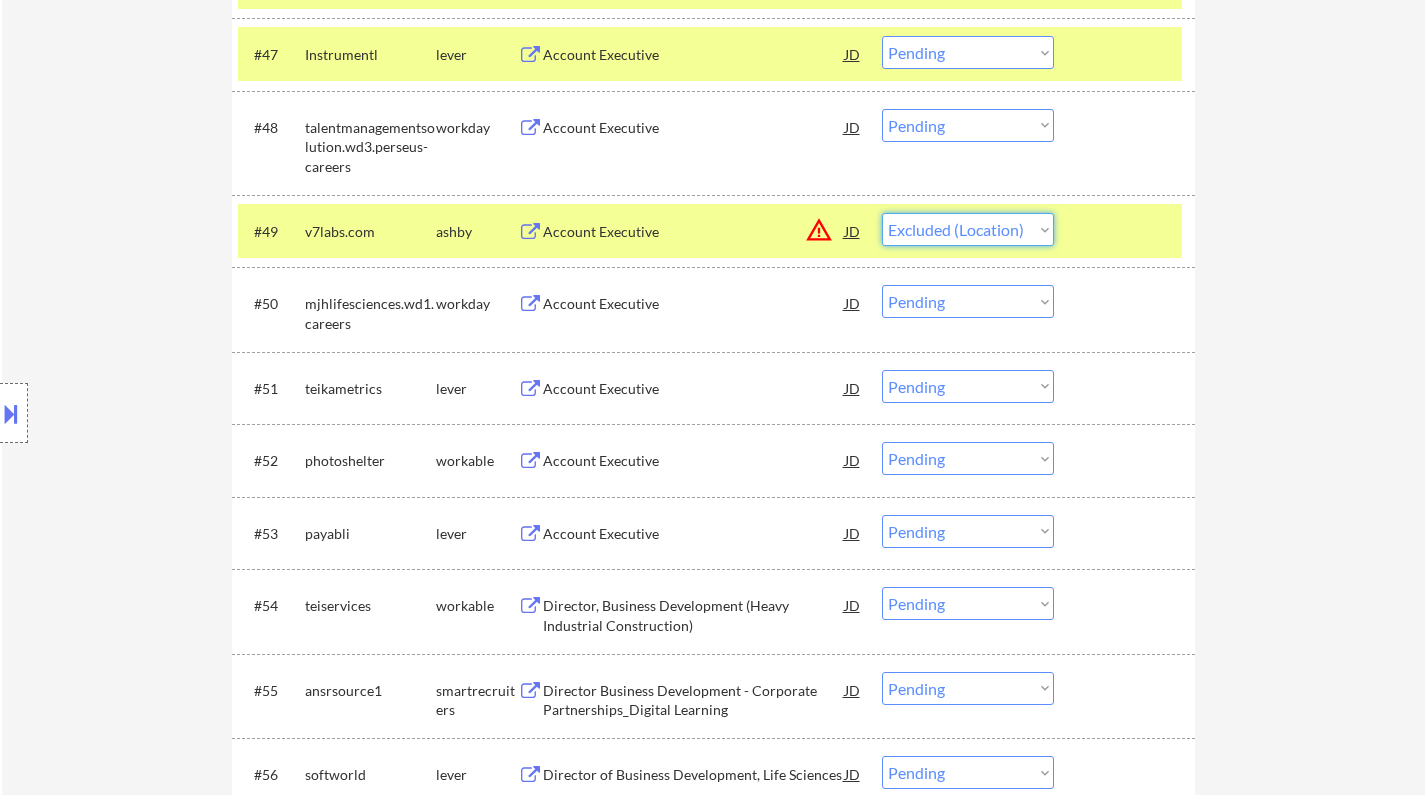 click on "Choose an option... Pending Applied Excluded (Questions) Excluded (Expired) Excluded (Location) Excluded (Bad Match) Excluded (Blocklist) Excluded (Salary) Excluded (Other)" at bounding box center (968, 229) 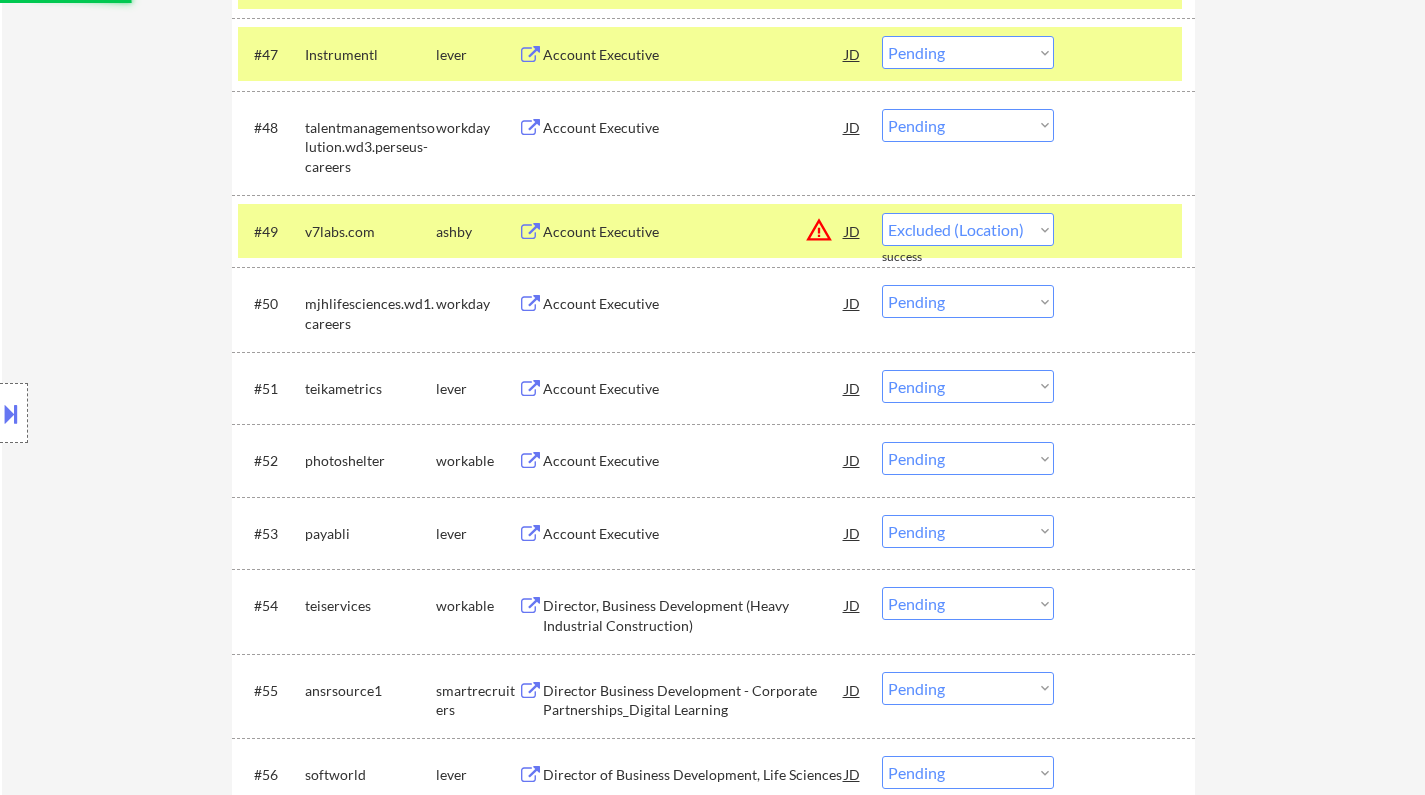 select on ""pending"" 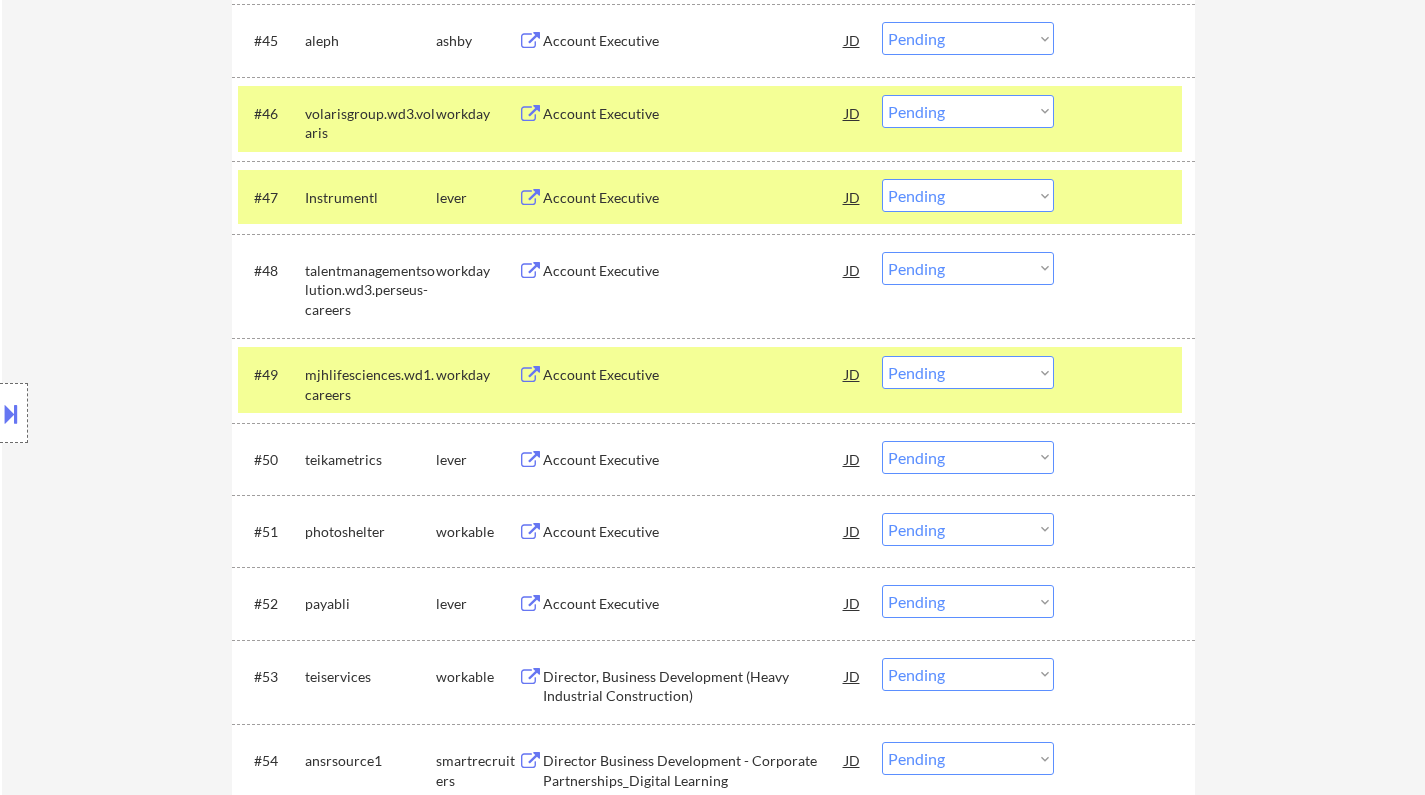 scroll, scrollTop: 4095, scrollLeft: 0, axis: vertical 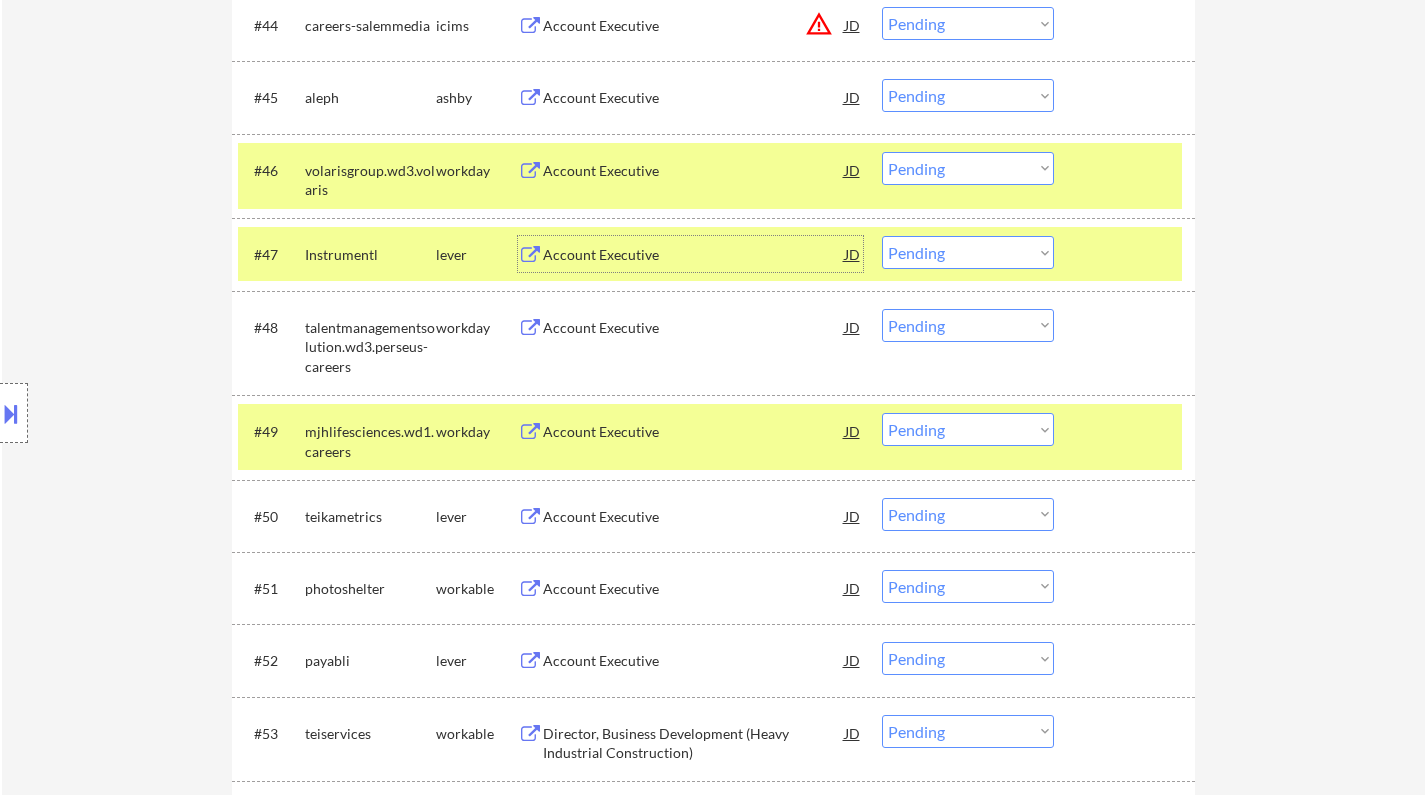 click on "Account Executive" at bounding box center (694, 255) 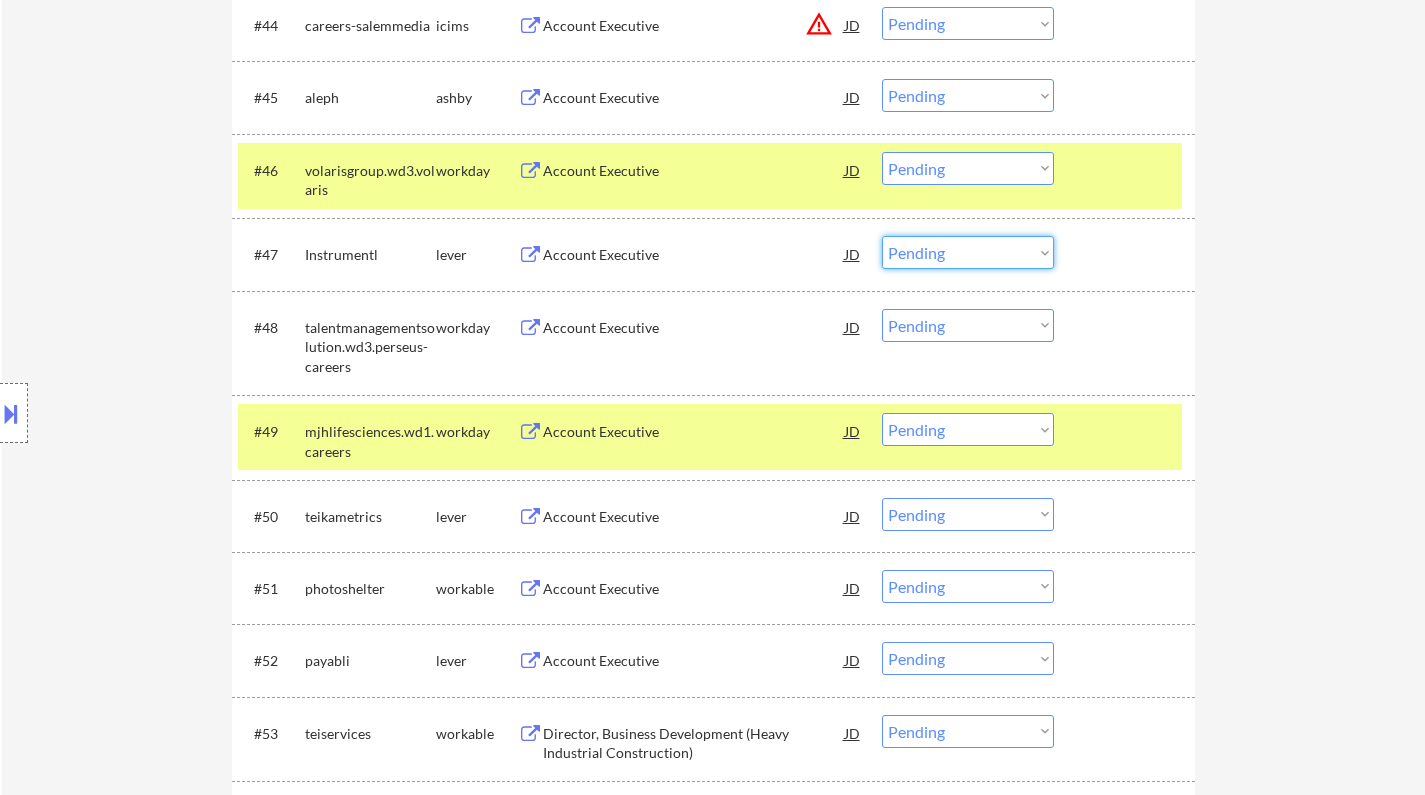 drag, startPoint x: 963, startPoint y: 249, endPoint x: 967, endPoint y: 265, distance: 16.492422 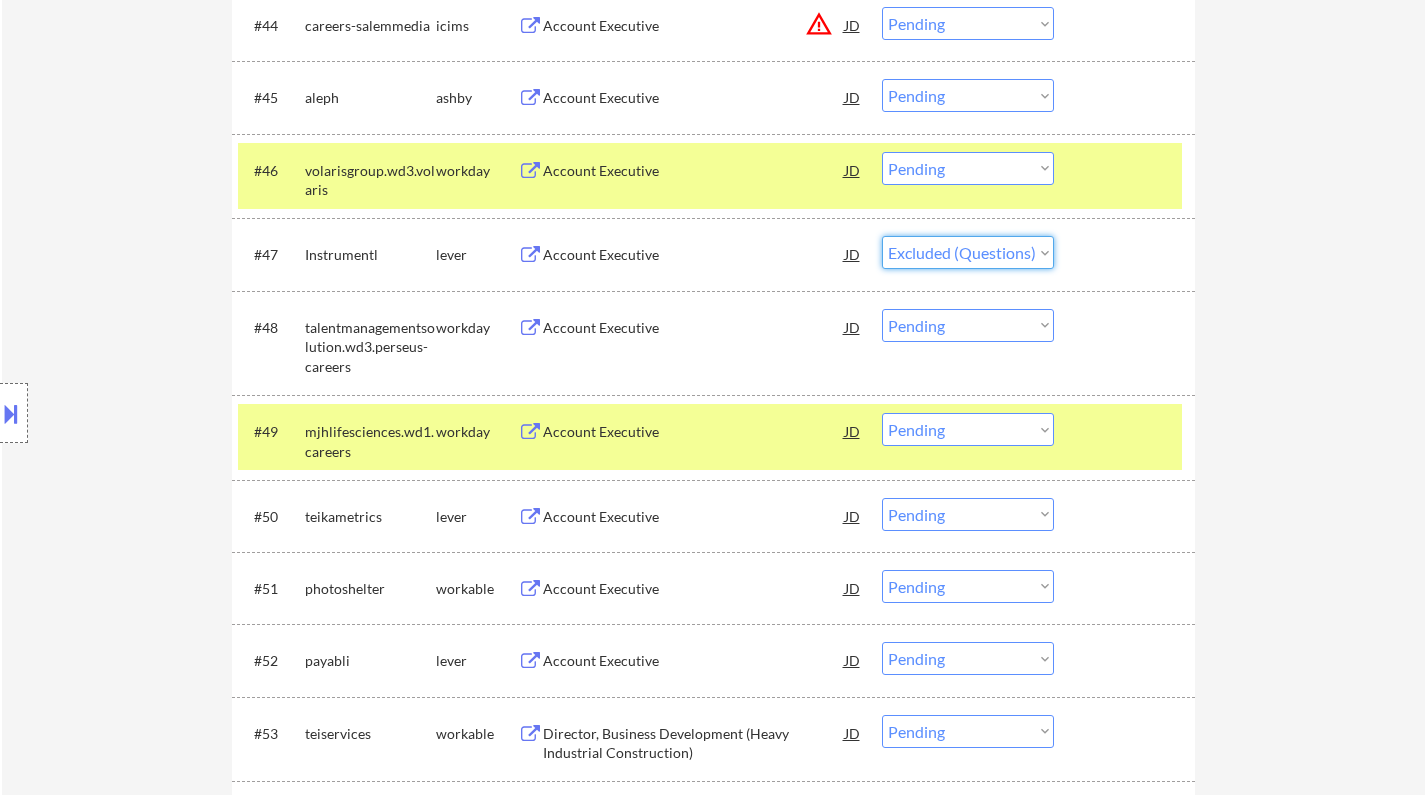 click on "Choose an option... Pending Applied Excluded (Questions) Excluded (Expired) Excluded (Location) Excluded (Bad Match) Excluded (Blocklist) Excluded (Salary) Excluded (Other)" at bounding box center [968, 252] 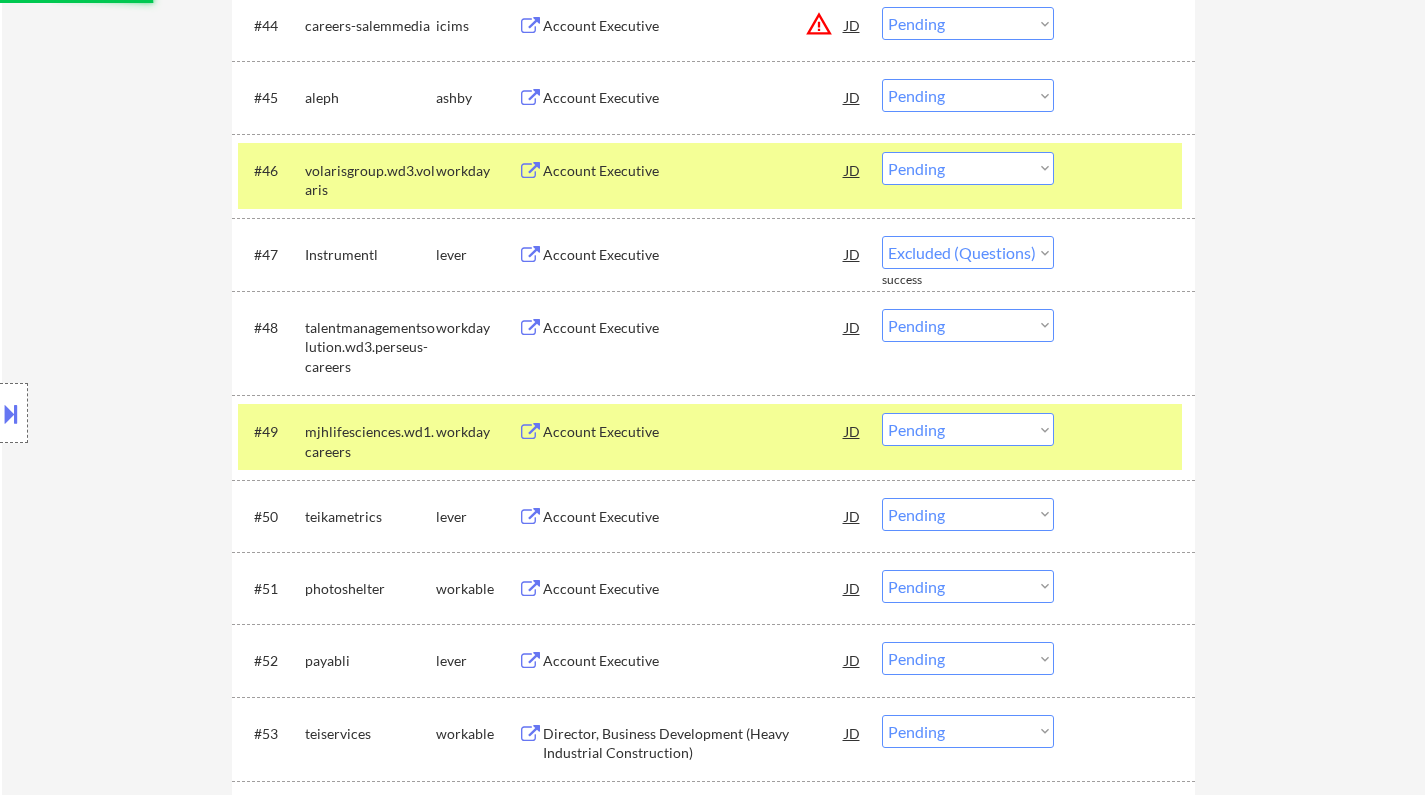 select on ""pending"" 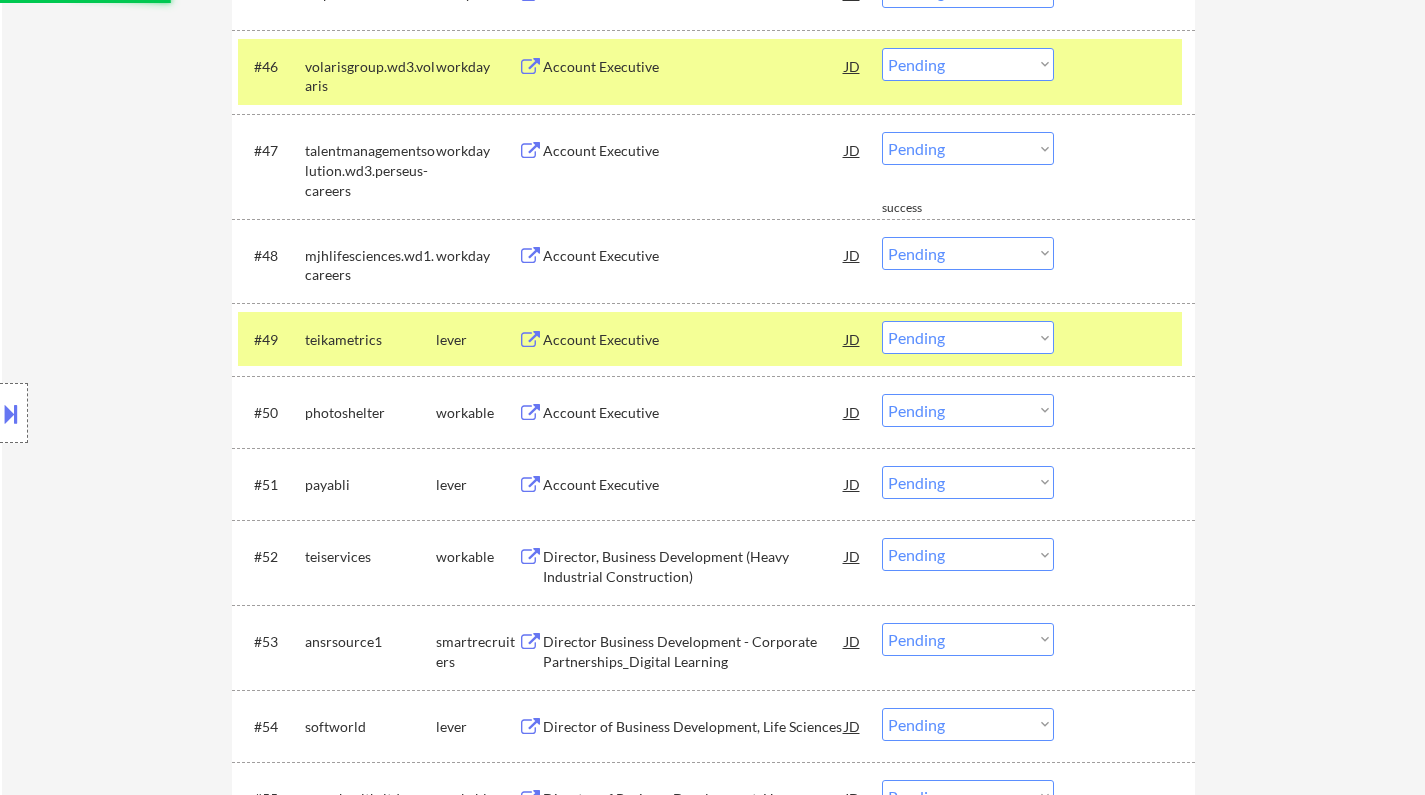 scroll, scrollTop: 4295, scrollLeft: 0, axis: vertical 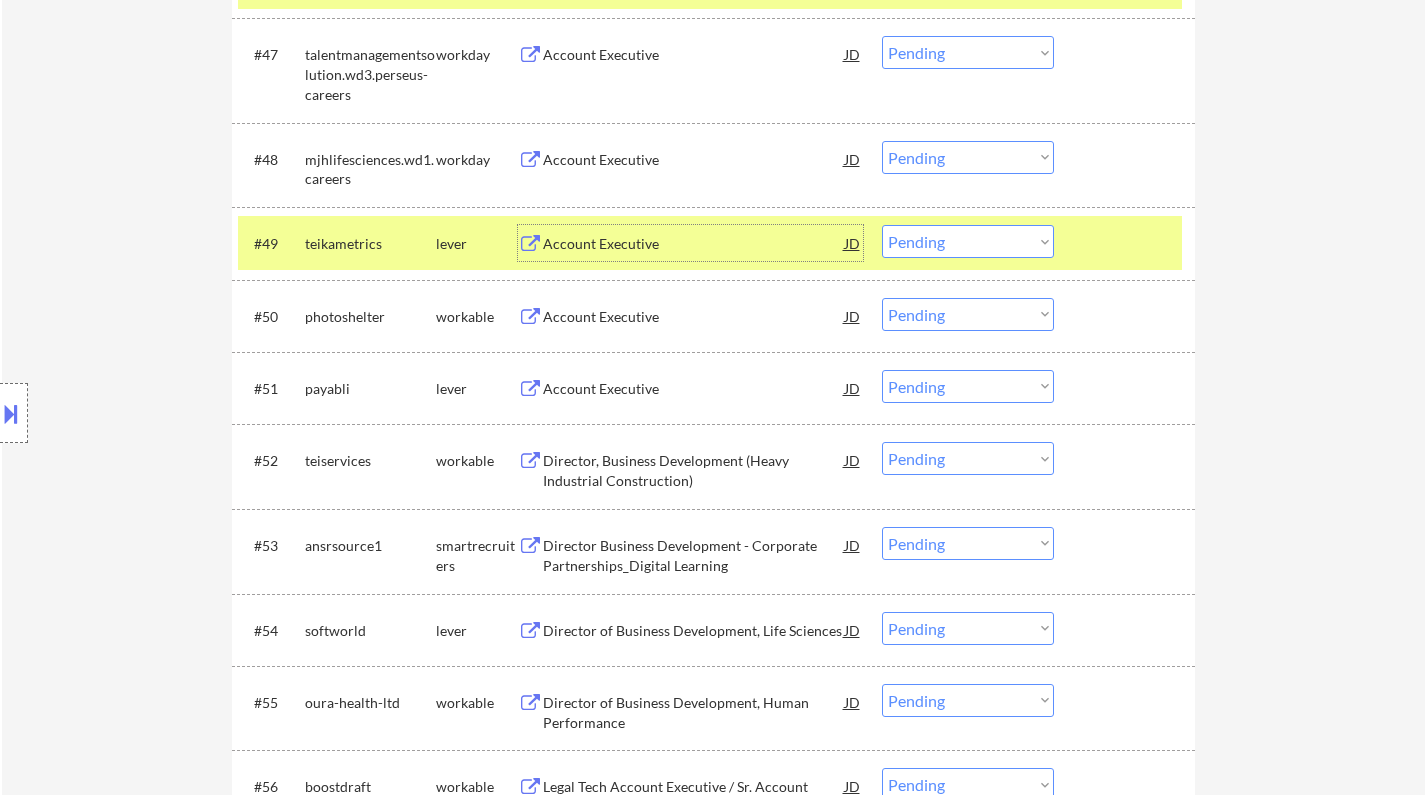 click on "Account Executive" at bounding box center (694, 244) 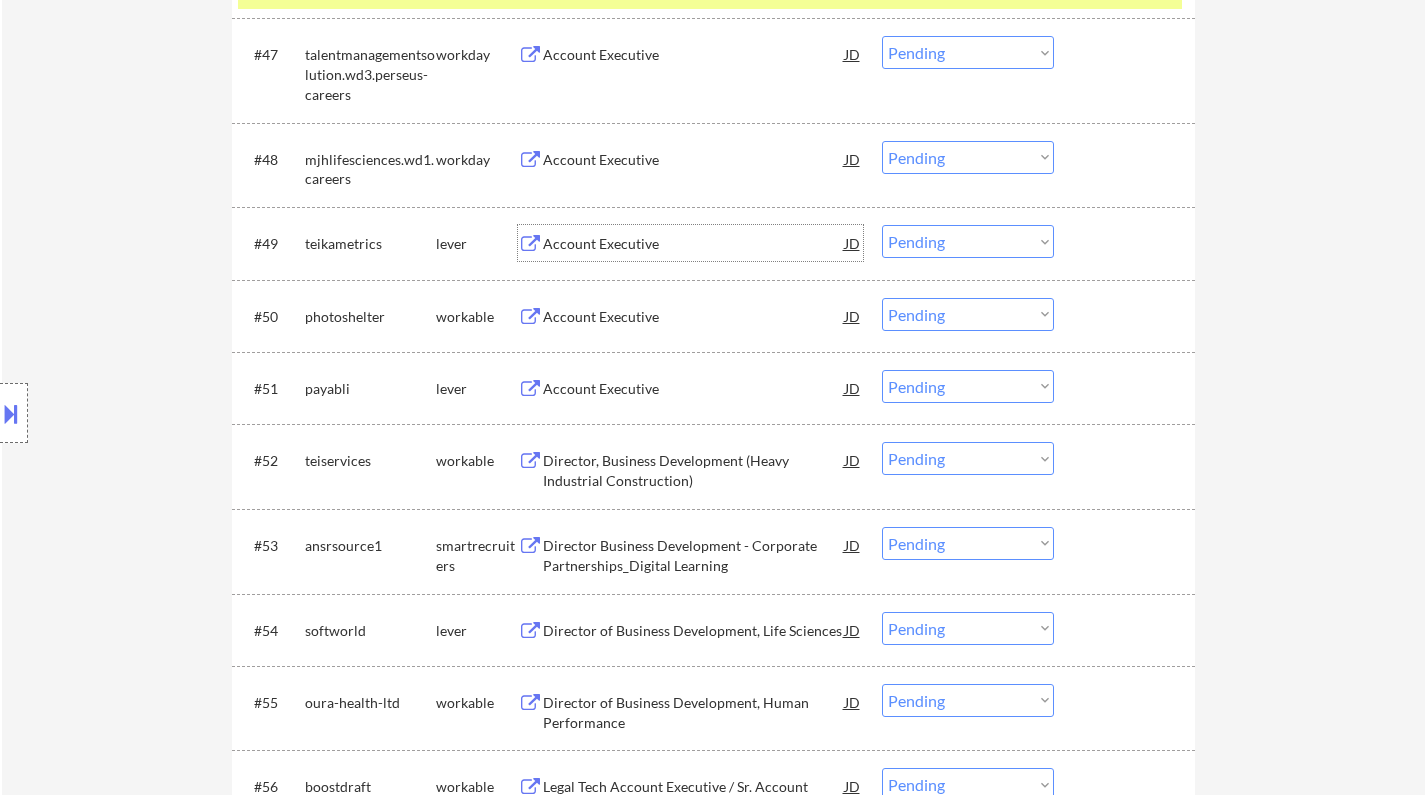 click on "Choose an option... Pending Applied Excluded (Questions) Excluded (Expired) Excluded (Location) Excluded (Bad Match) Excluded (Blocklist) Excluded (Salary) Excluded (Other)" at bounding box center [968, 241] 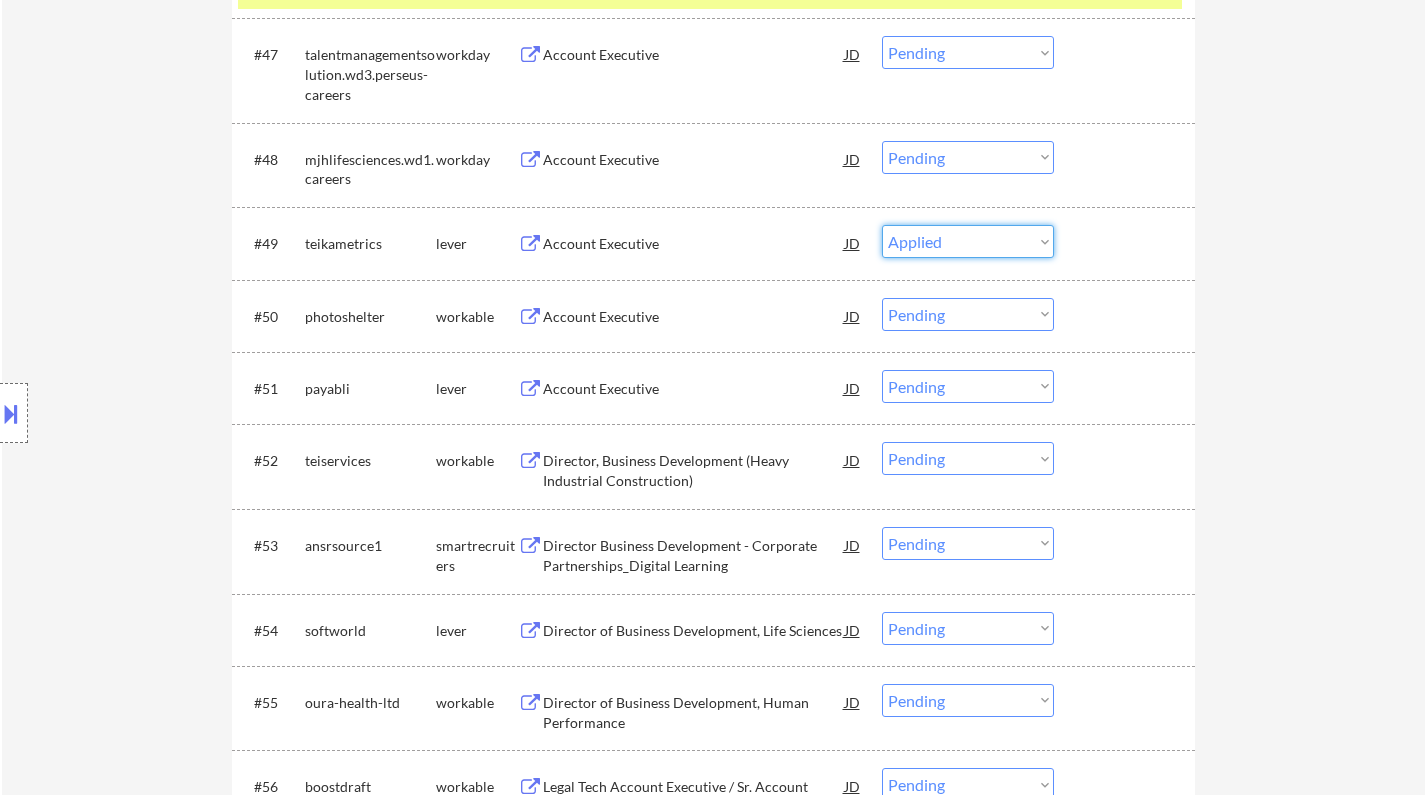 click on "Choose an option... Pending Applied Excluded (Questions) Excluded (Expired) Excluded (Location) Excluded (Bad Match) Excluded (Blocklist) Excluded (Salary) Excluded (Other)" at bounding box center [968, 241] 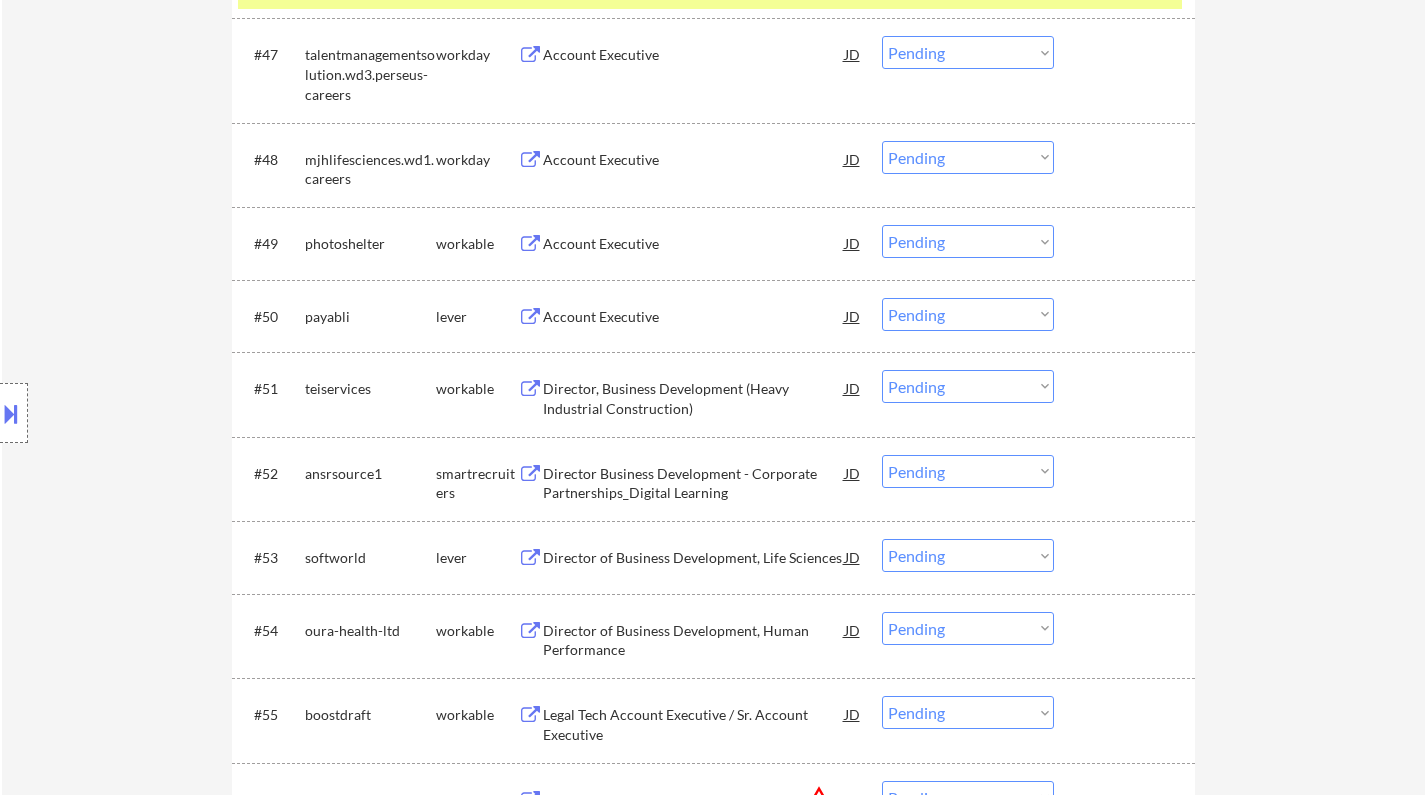 click on "Account Executive" at bounding box center (694, 244) 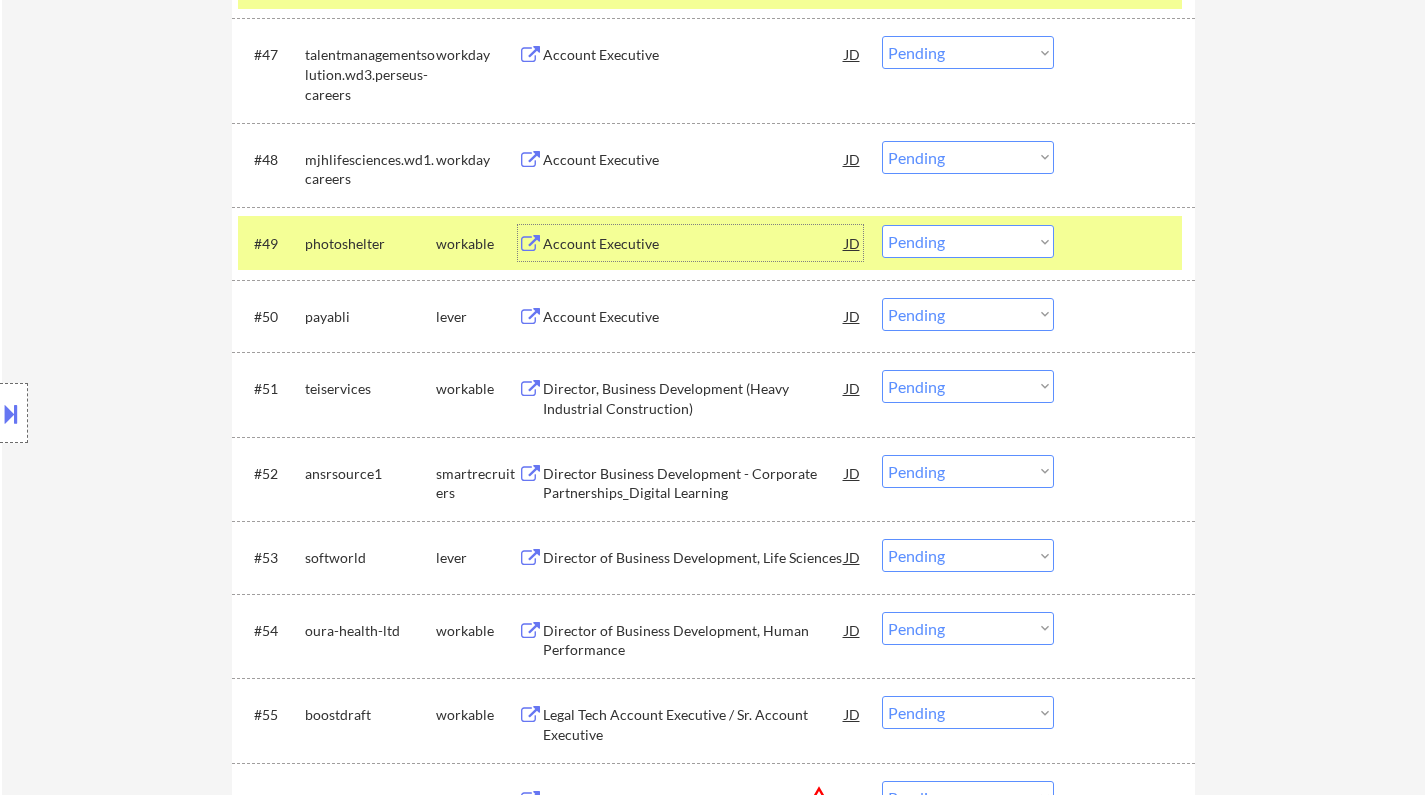 click on "Choose an option... Pending Applied Excluded (Questions) Excluded (Expired) Excluded (Location) Excluded (Bad Match) Excluded (Blocklist) Excluded (Salary) Excluded (Other)" at bounding box center [968, 241] 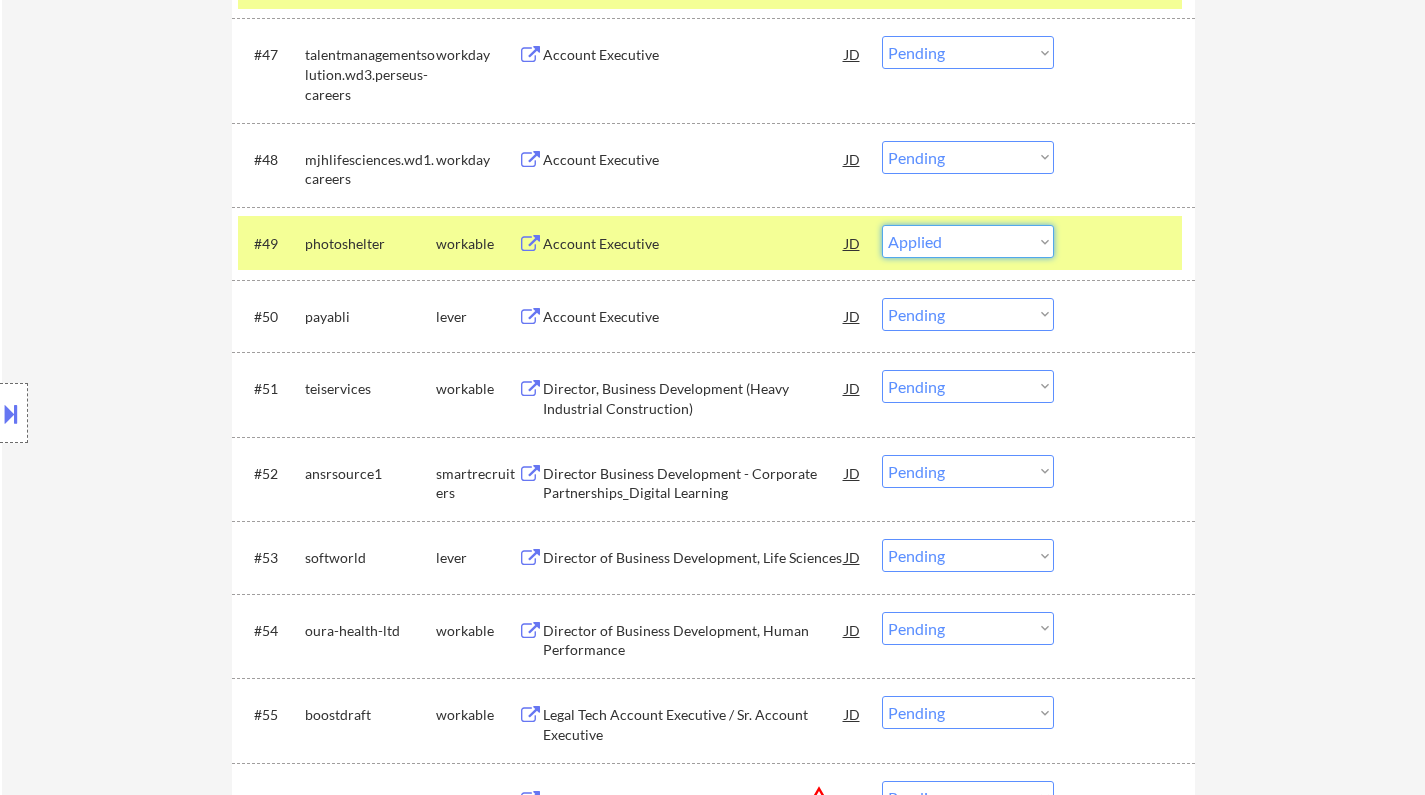 click on "Choose an option... Pending Applied Excluded (Questions) Excluded (Expired) Excluded (Location) Excluded (Bad Match) Excluded (Blocklist) Excluded (Salary) Excluded (Other)" at bounding box center (968, 241) 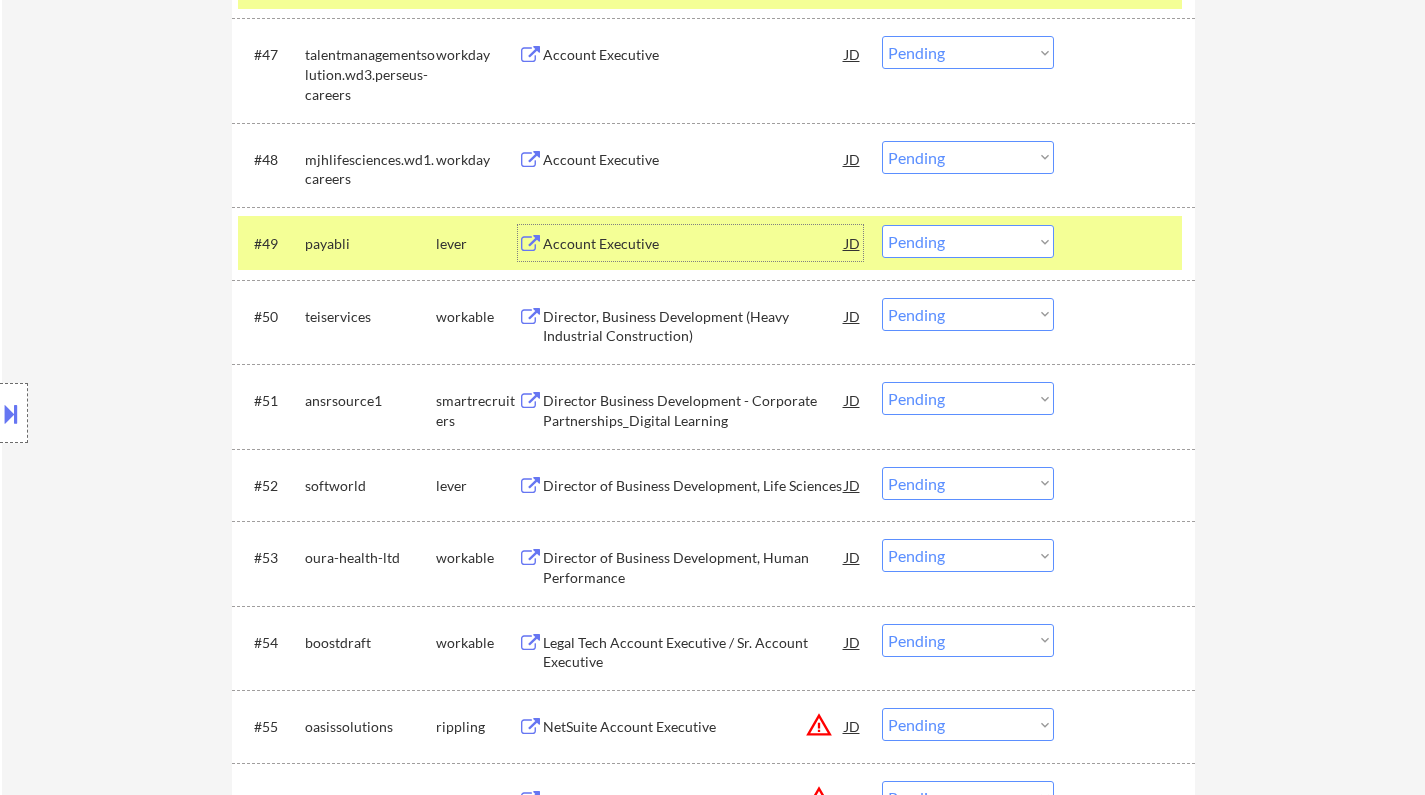 click on "Account Executive" at bounding box center (694, 244) 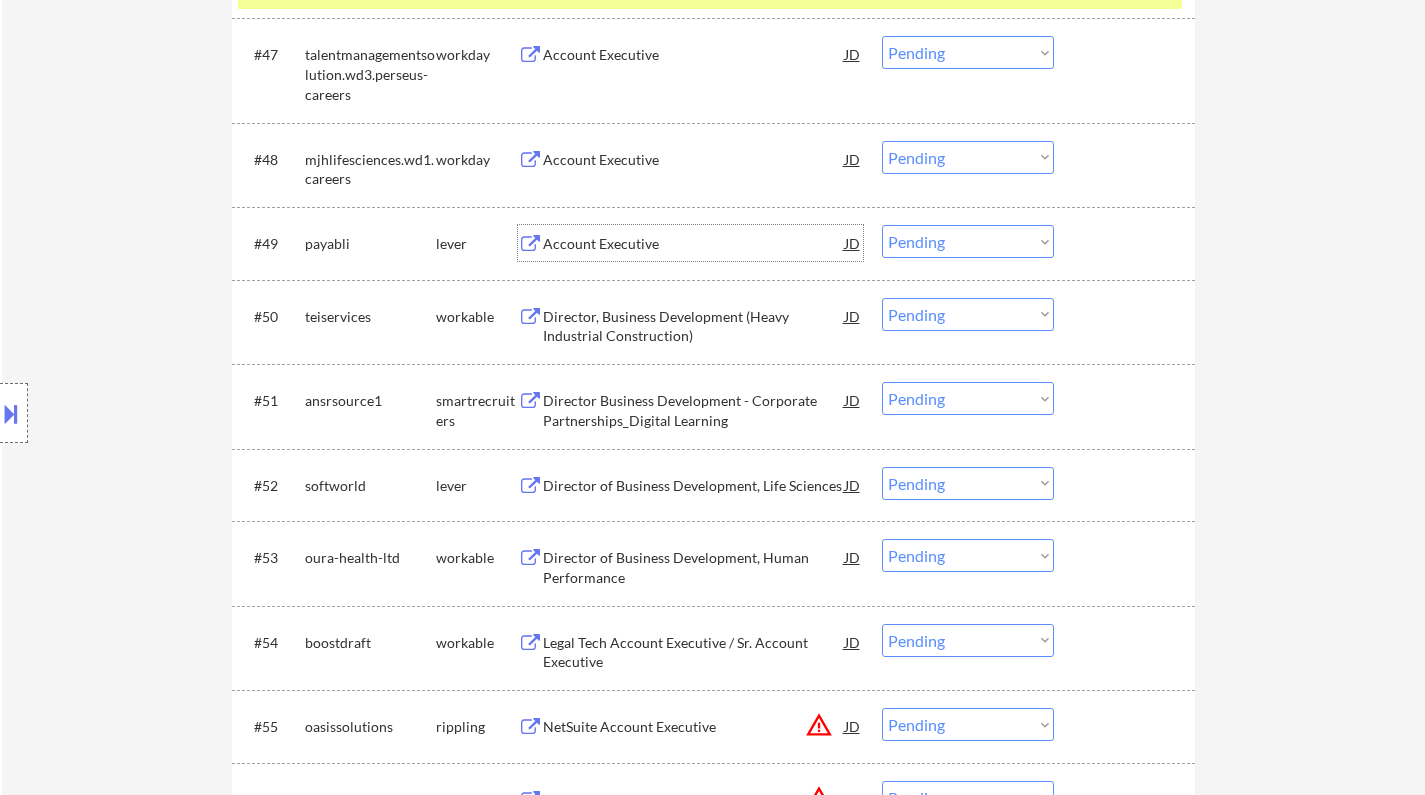click on "Choose an option... Pending Applied Excluded (Questions) Excluded (Expired) Excluded (Location) Excluded (Bad Match) Excluded (Blocklist) Excluded (Salary) Excluded (Other)" at bounding box center (968, 241) 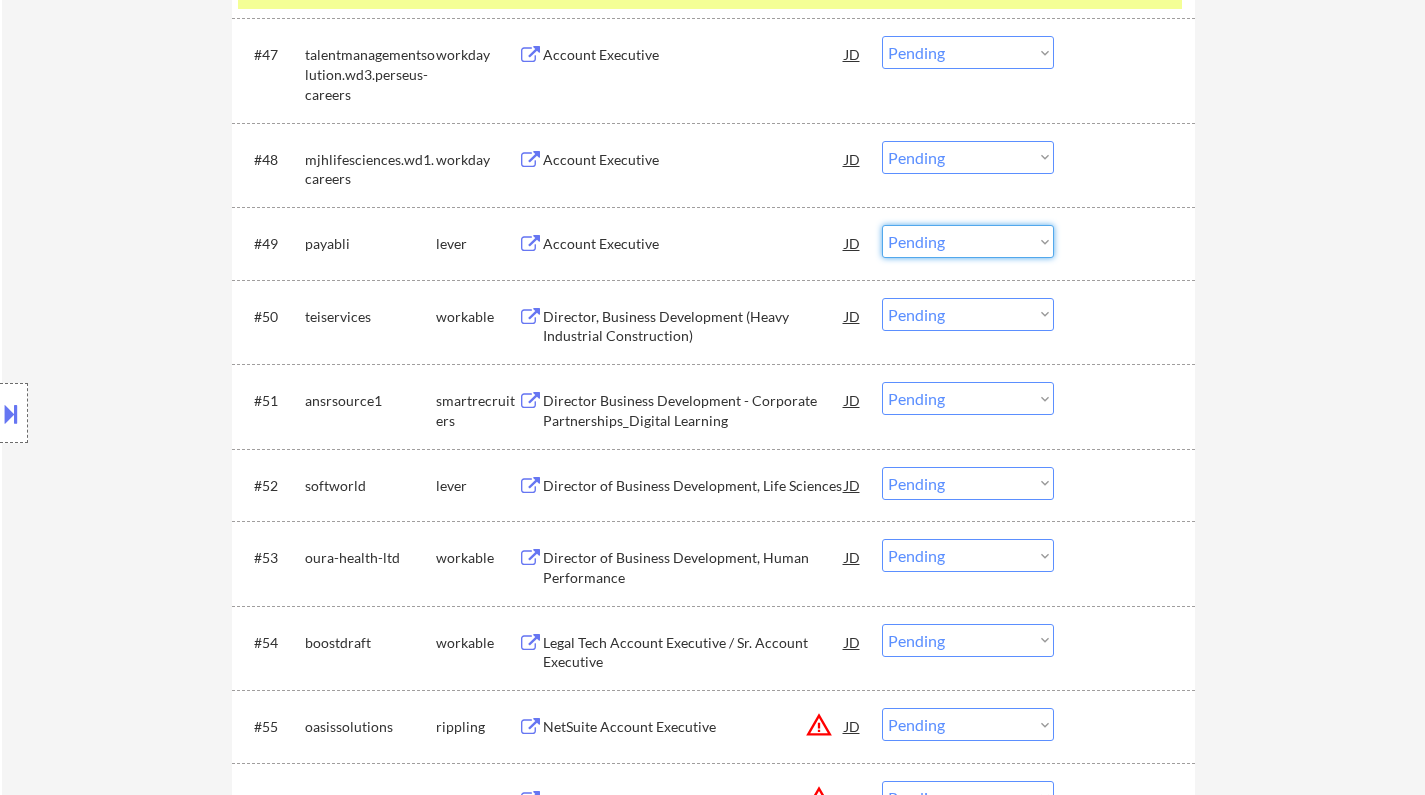 click on "Choose an option... Pending Applied Excluded (Questions) Excluded (Expired) Excluded (Location) Excluded (Bad Match) Excluded (Blocklist) Excluded (Salary) Excluded (Other)" at bounding box center (968, 241) 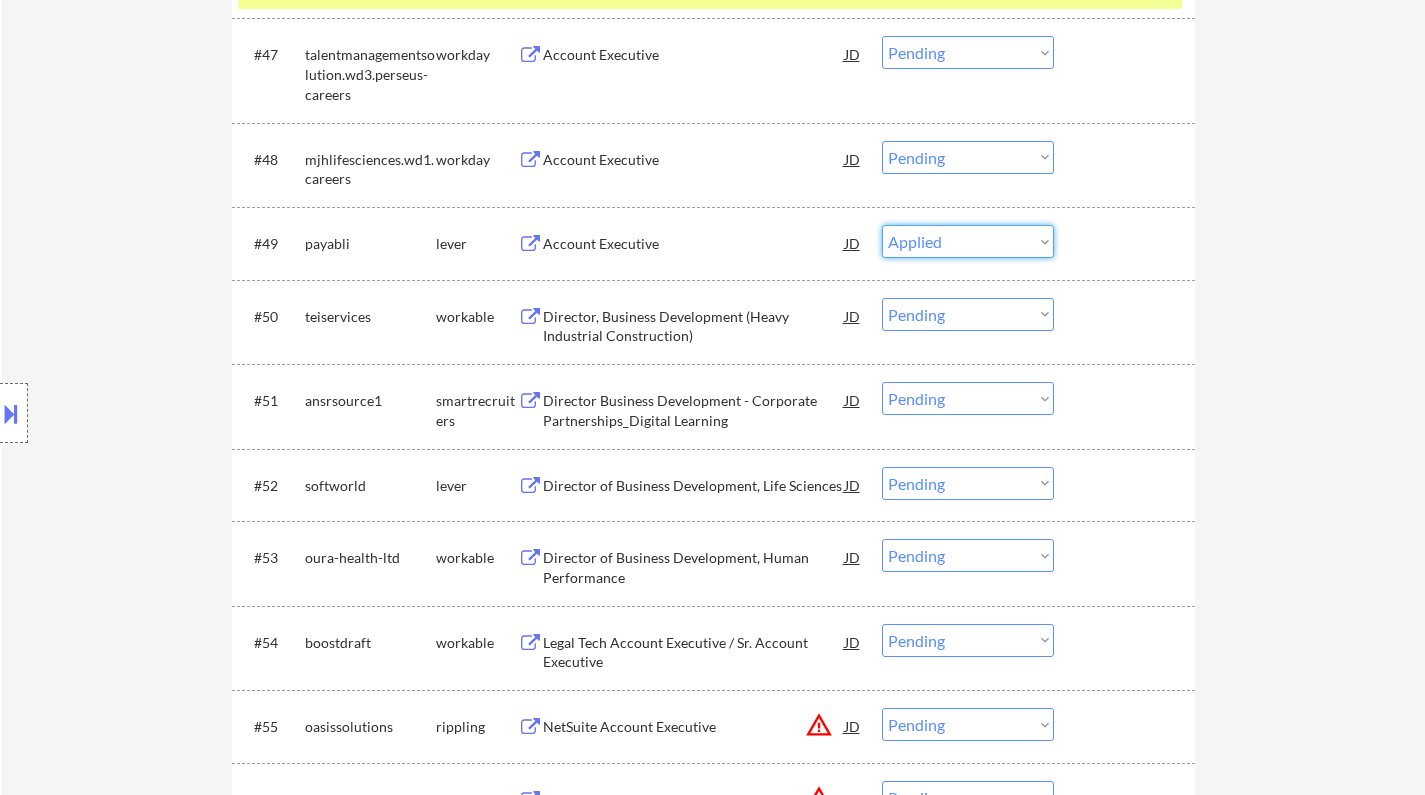 click on "Choose an option... Pending Applied Excluded (Questions) Excluded (Expired) Excluded (Location) Excluded (Bad Match) Excluded (Blocklist) Excluded (Salary) Excluded (Other)" at bounding box center [968, 241] 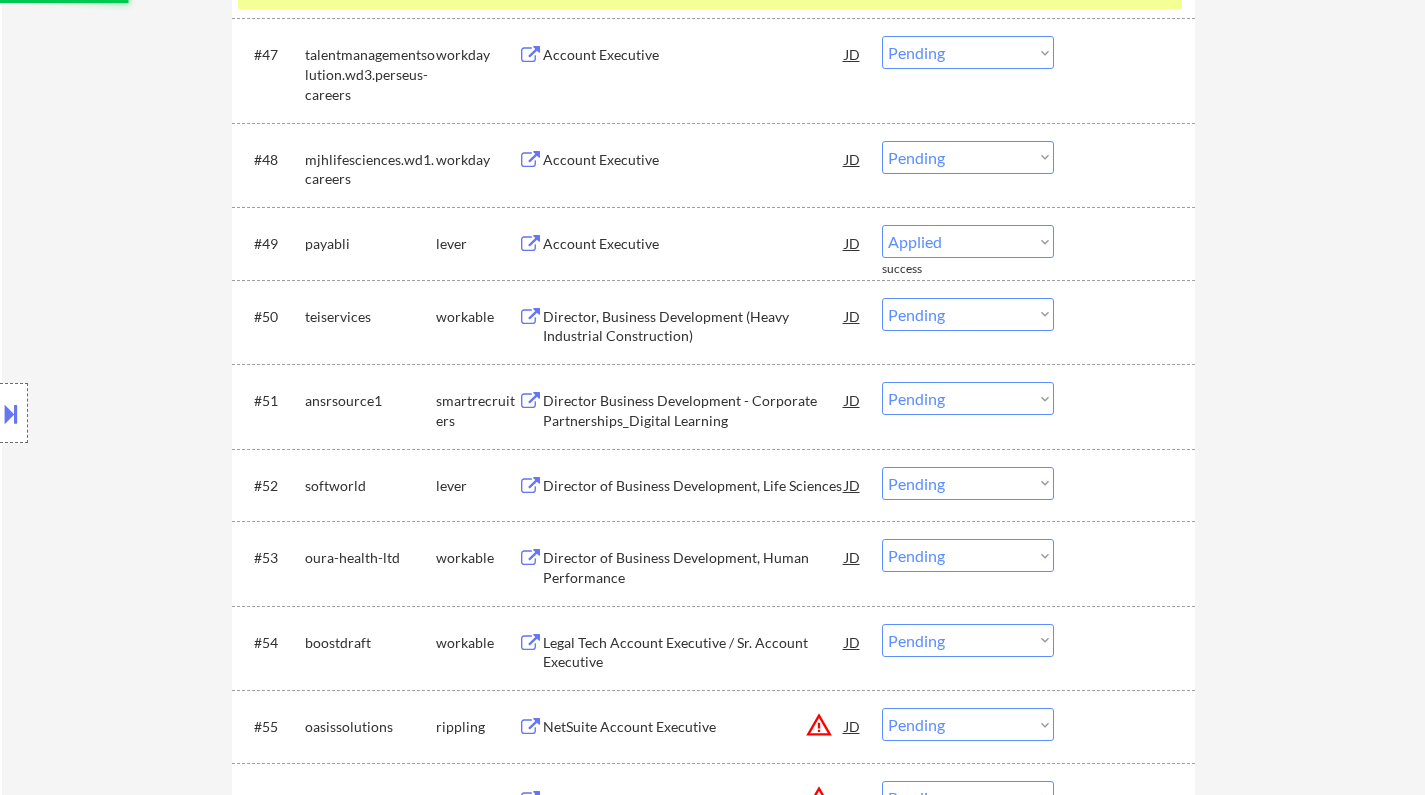 select on ""pending"" 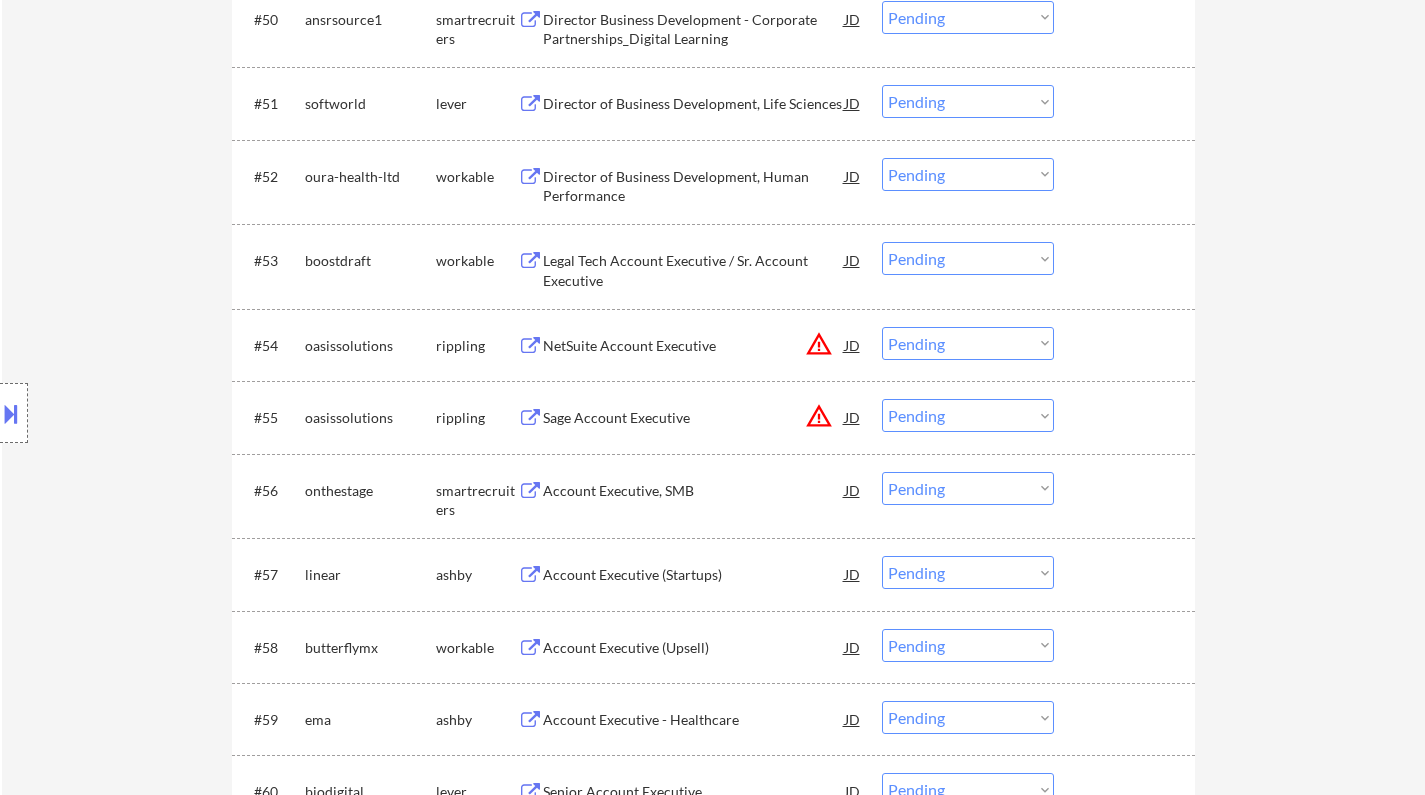 scroll, scrollTop: 4695, scrollLeft: 0, axis: vertical 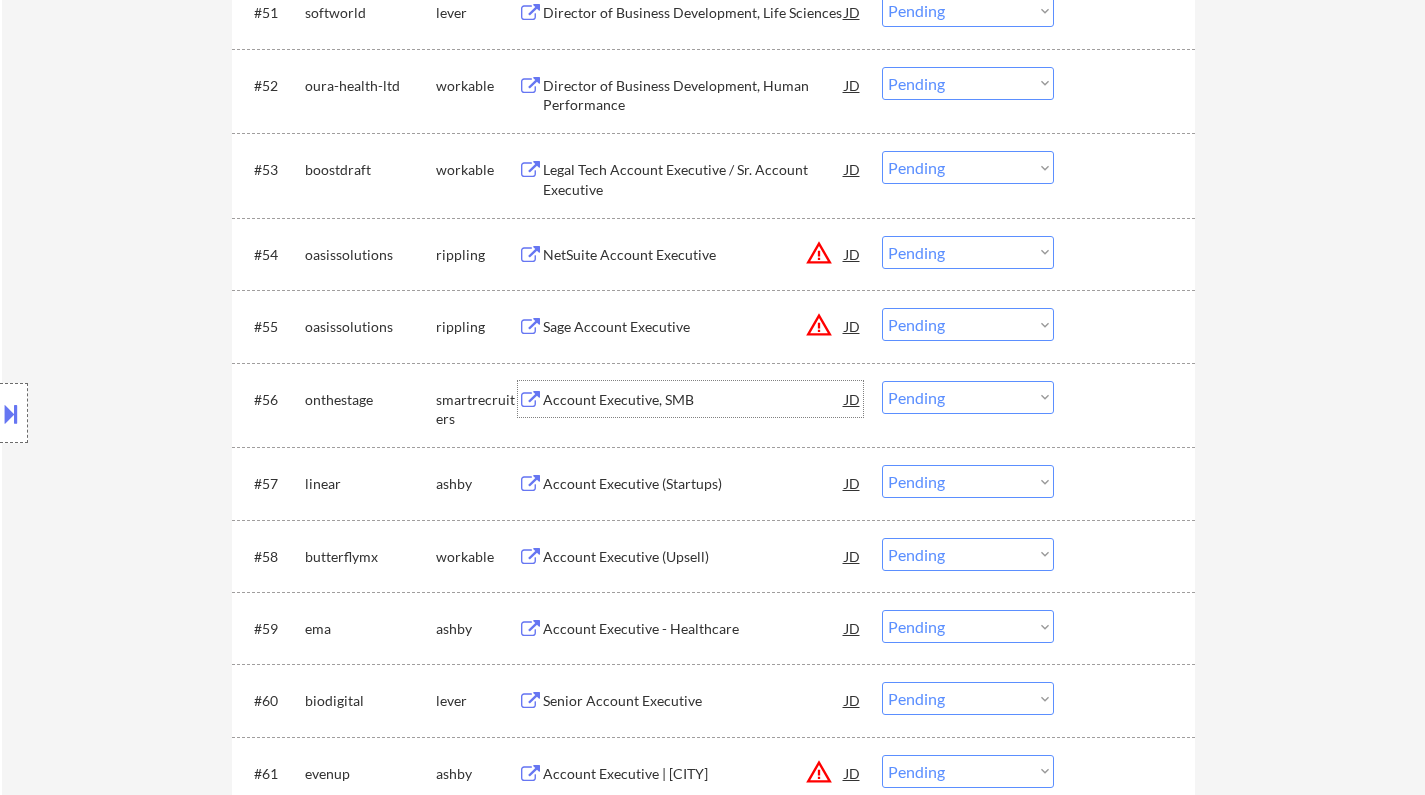 click on "Account Executive, SMB" at bounding box center [694, 400] 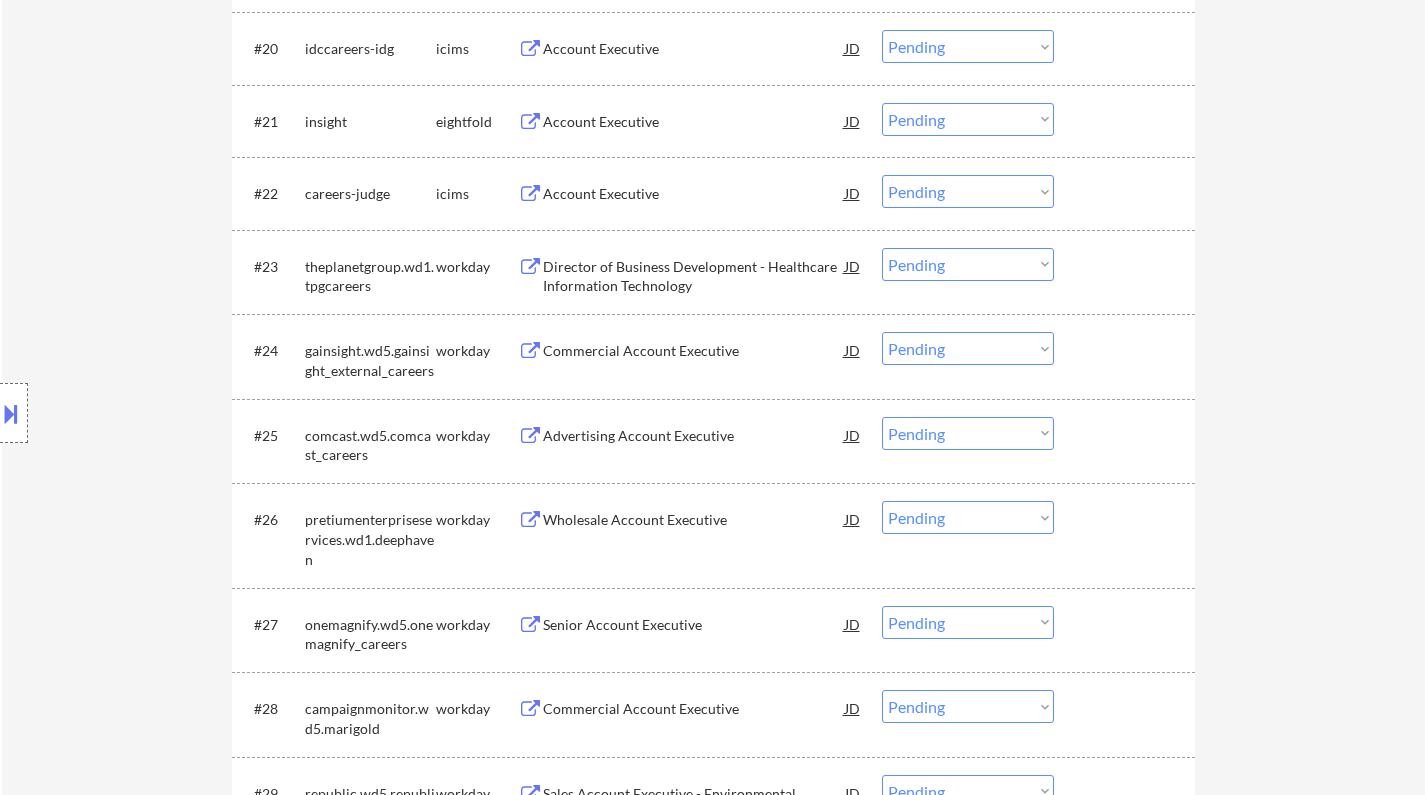 scroll, scrollTop: 0, scrollLeft: 0, axis: both 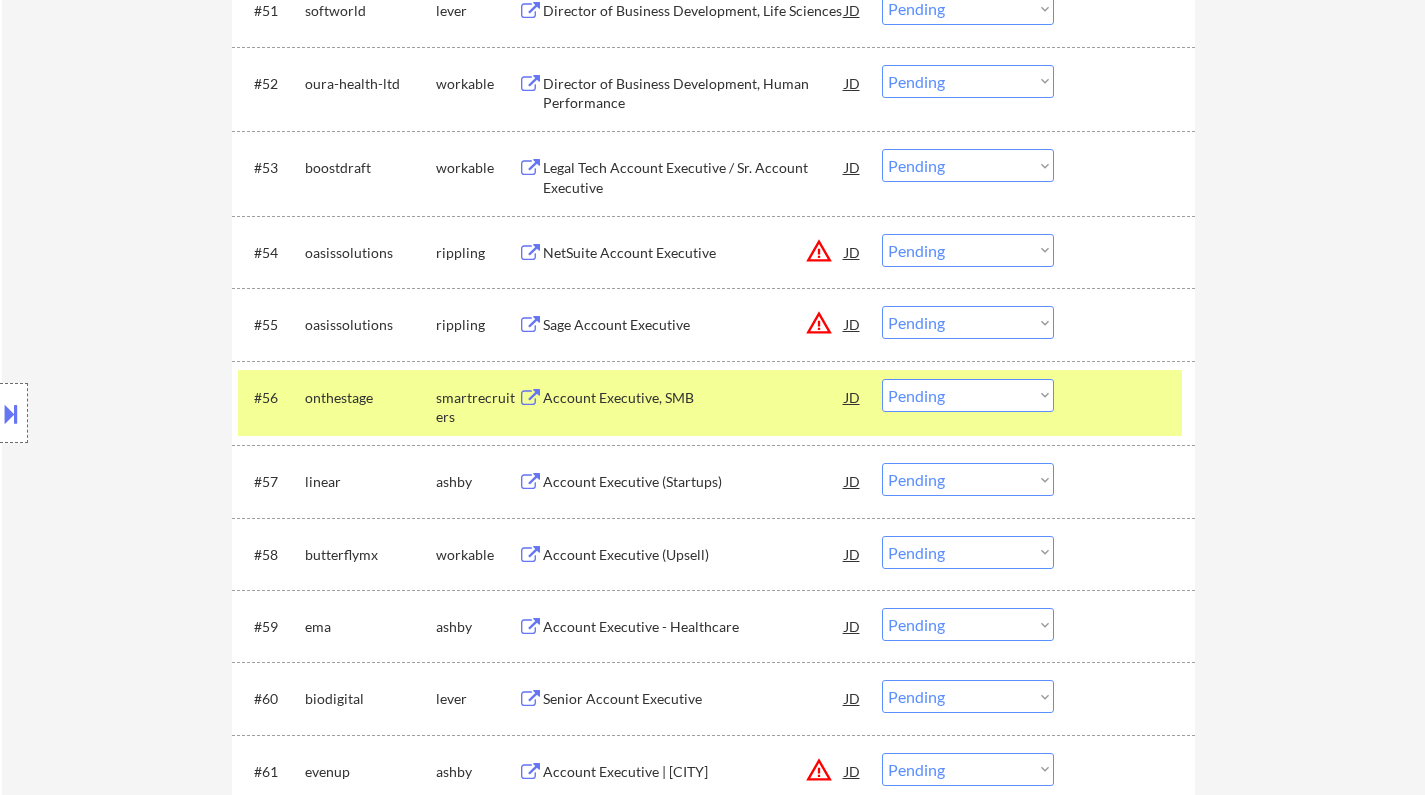 click on "Choose an option... Pending Applied Excluded (Questions) Excluded (Expired) Excluded (Location) Excluded (Bad Match) Excluded (Blocklist) Excluded (Salary) Excluded (Other)" at bounding box center [968, 395] 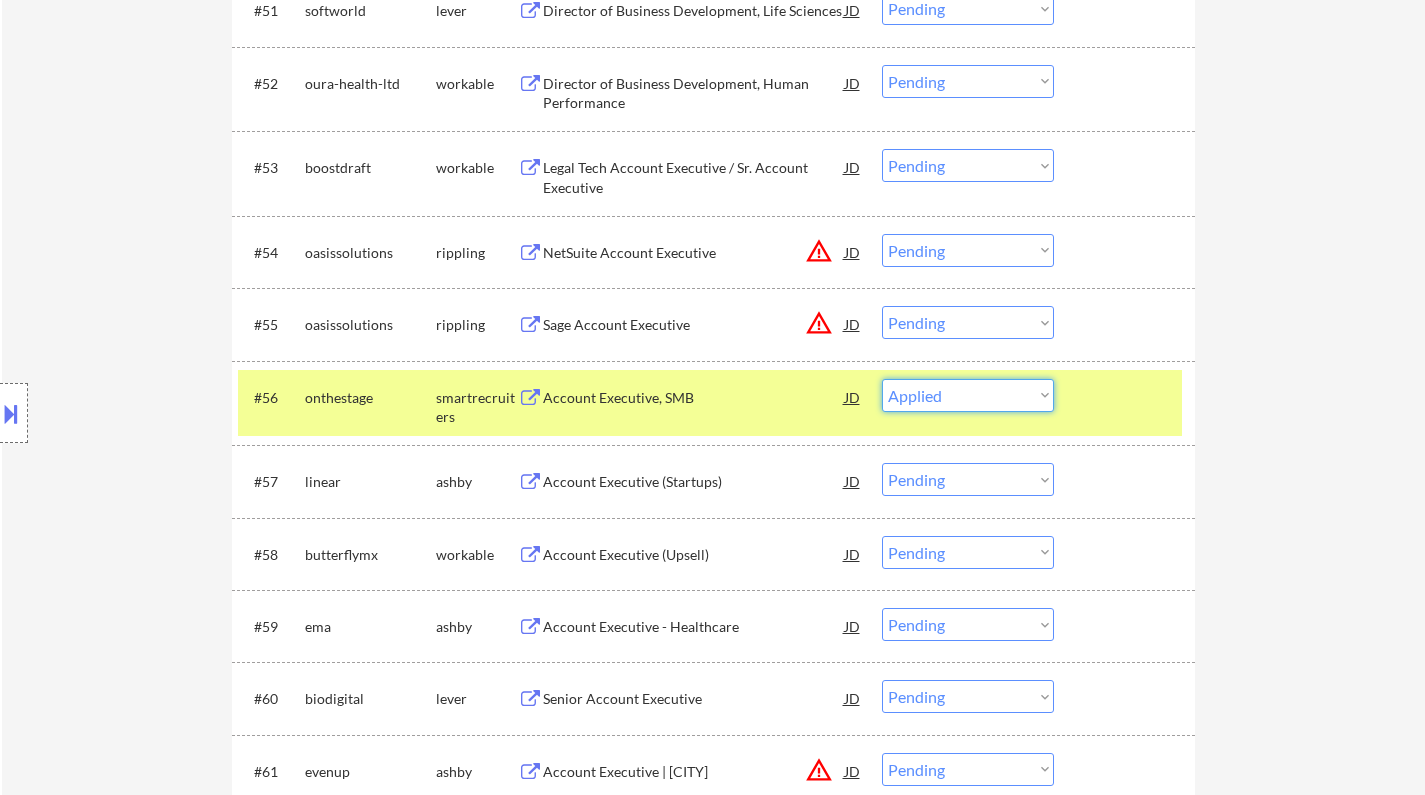 click on "Choose an option... Pending Applied Excluded (Questions) Excluded (Expired) Excluded (Location) Excluded (Bad Match) Excluded (Blocklist) Excluded (Salary) Excluded (Other)" at bounding box center (968, 395) 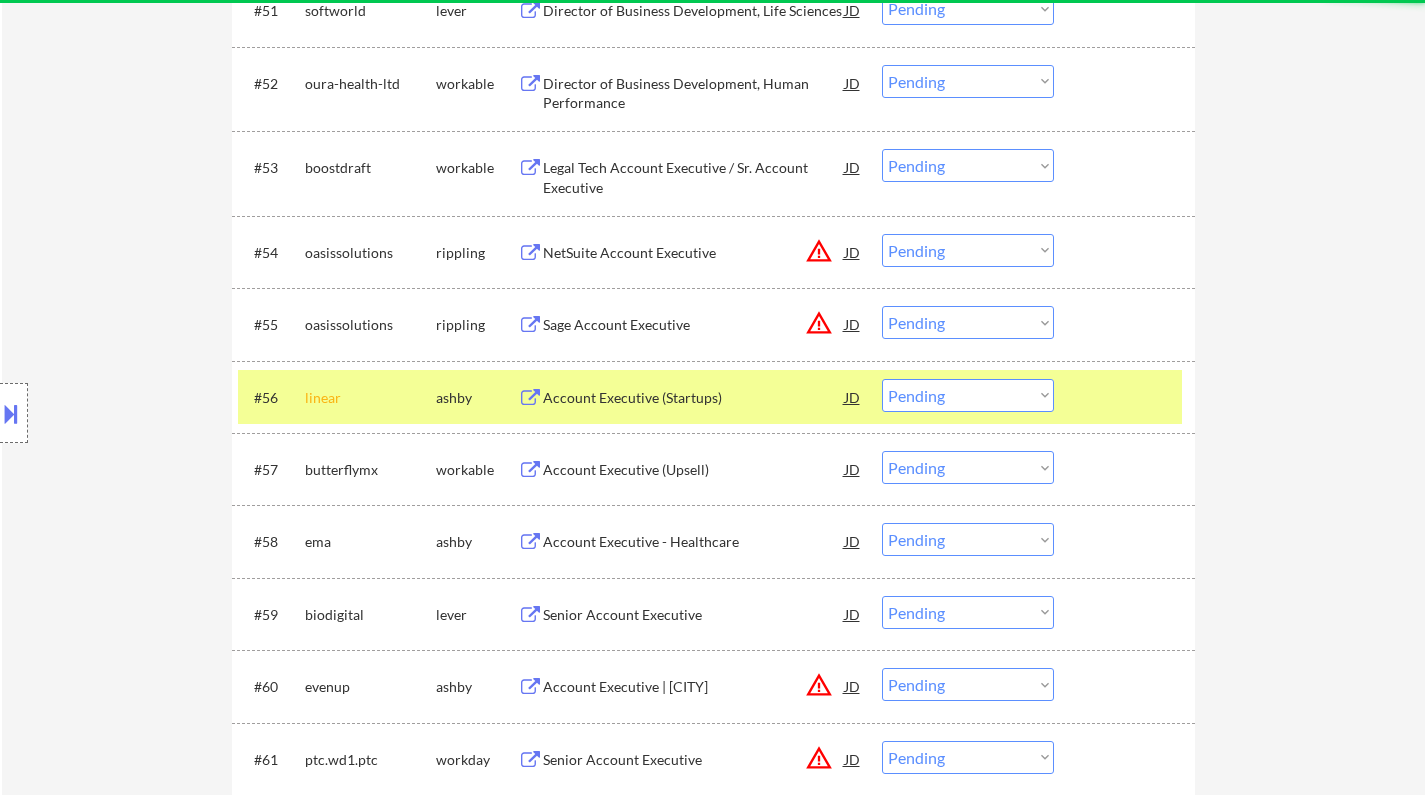 click on "Account Executive (Startups)" at bounding box center (694, 398) 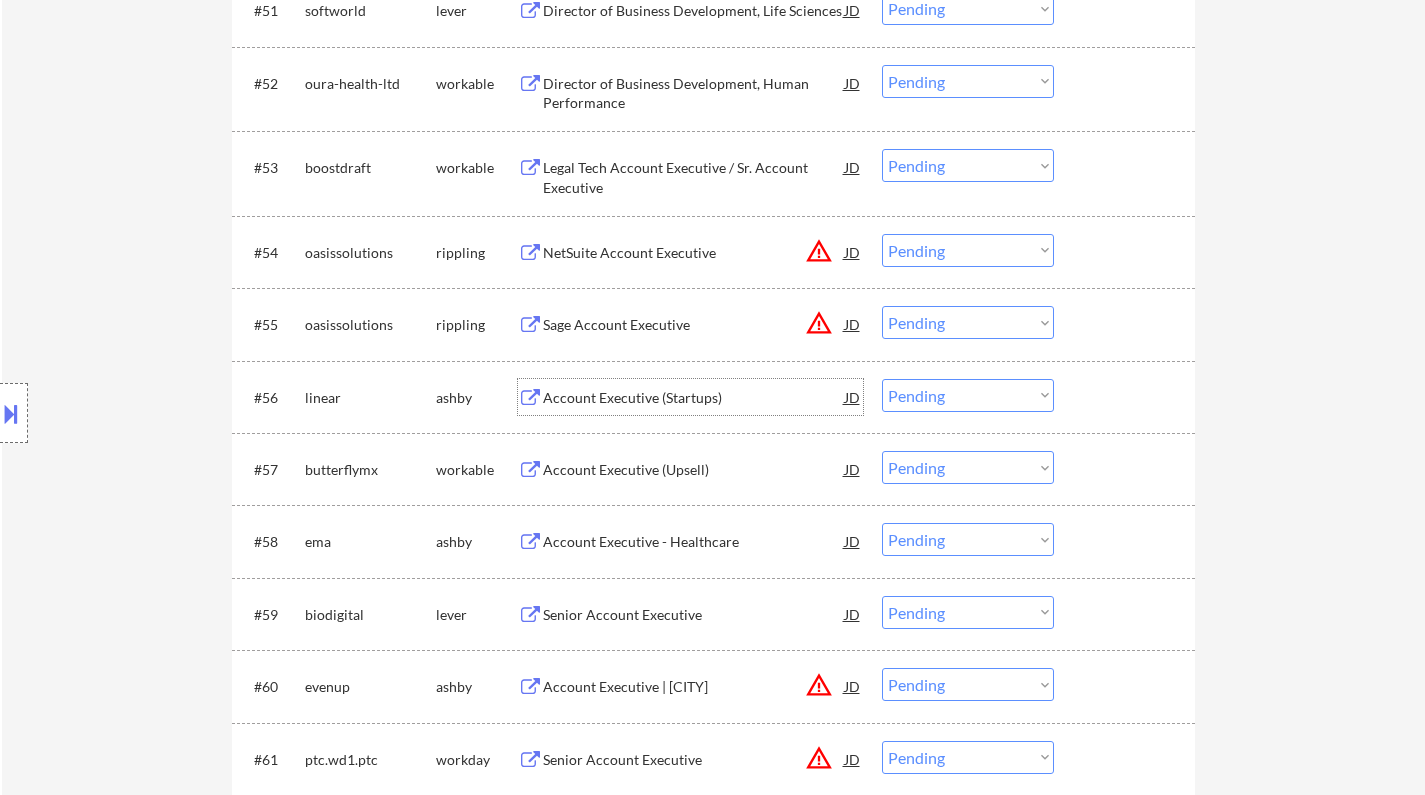 click on "Choose an option... Pending Applied Excluded (Questions) Excluded (Expired) Excluded (Location) Excluded (Bad Match) Excluded (Blocklist) Excluded (Salary) Excluded (Other)" at bounding box center [968, 395] 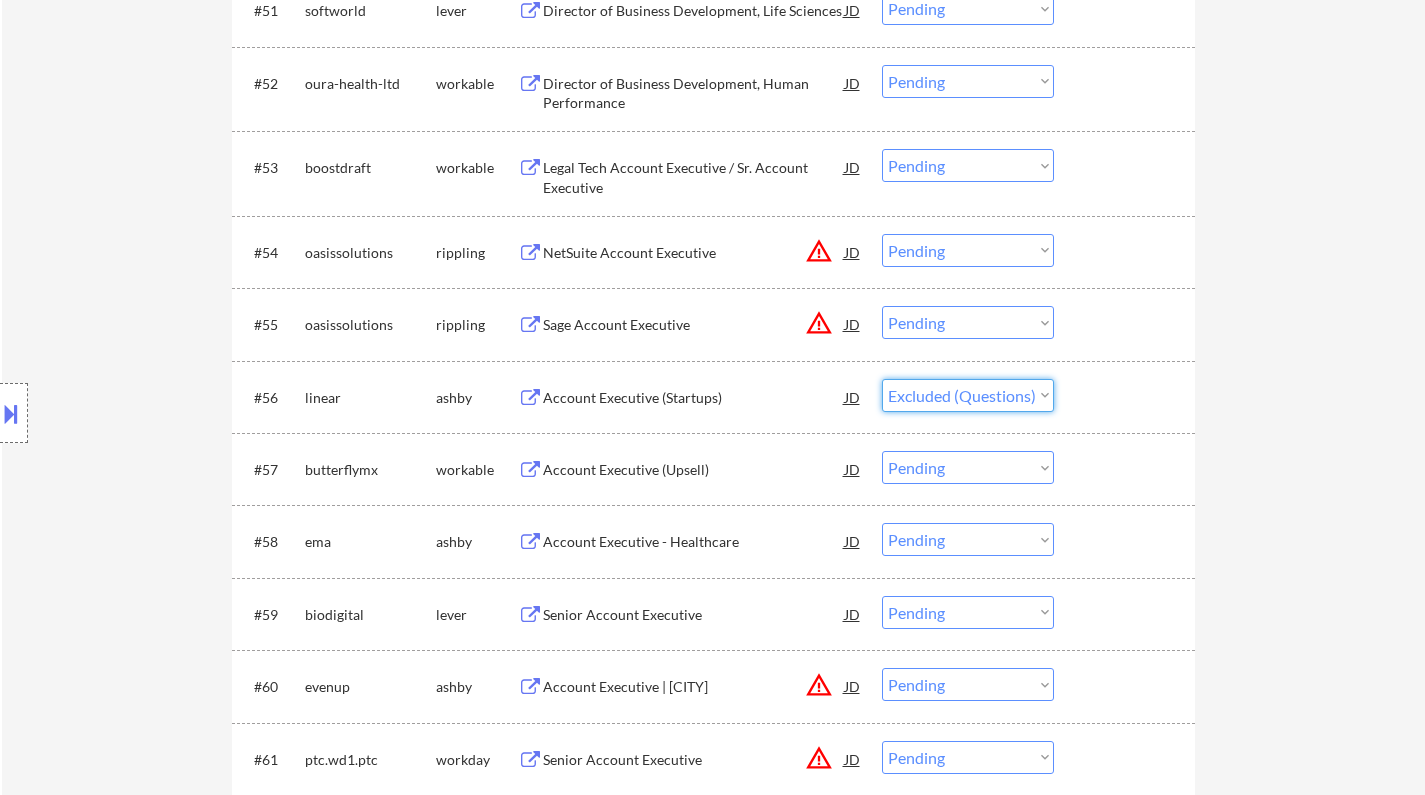 click on "Choose an option... Pending Applied Excluded (Questions) Excluded (Expired) Excluded (Location) Excluded (Bad Match) Excluded (Blocklist) Excluded (Salary) Excluded (Other)" at bounding box center [968, 395] 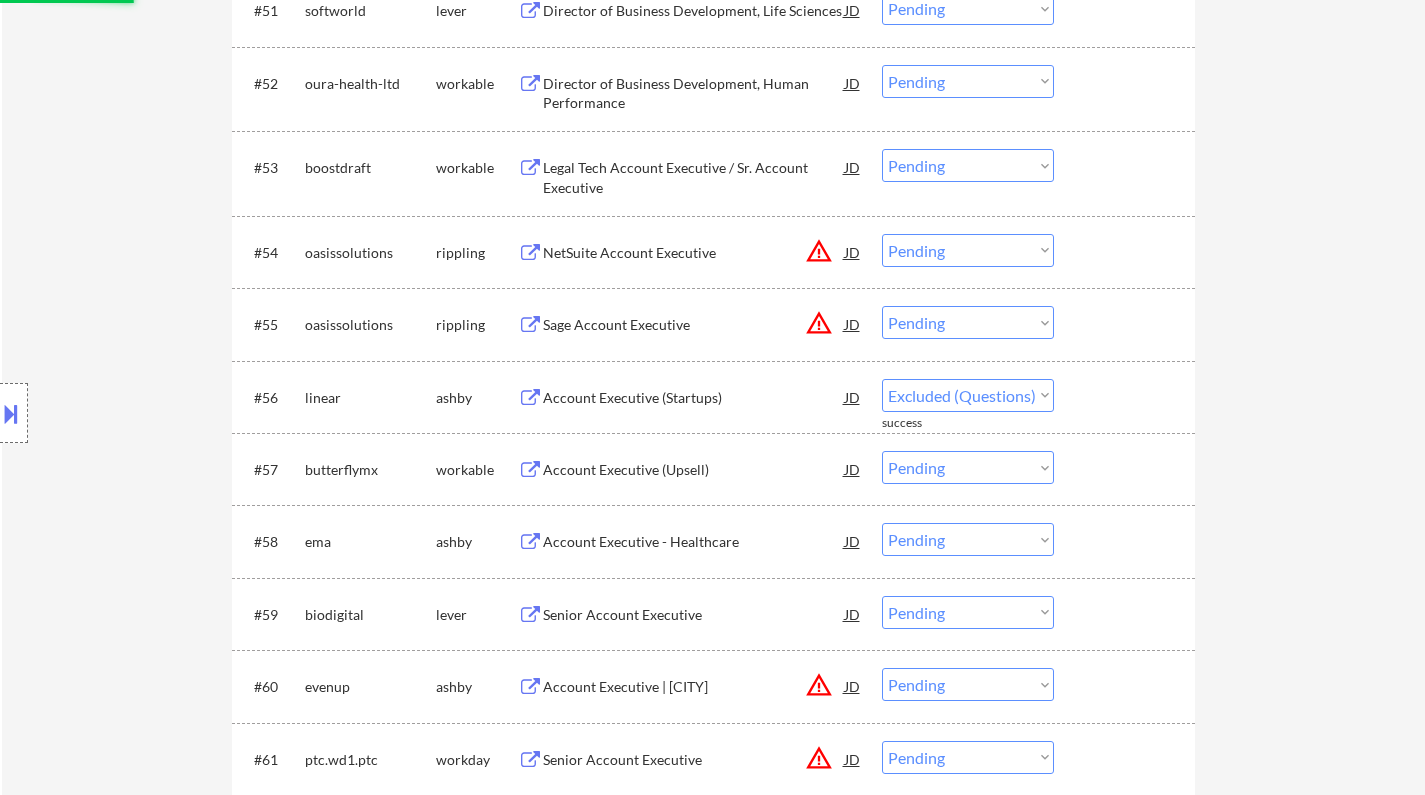 click on "JD" at bounding box center [853, 252] 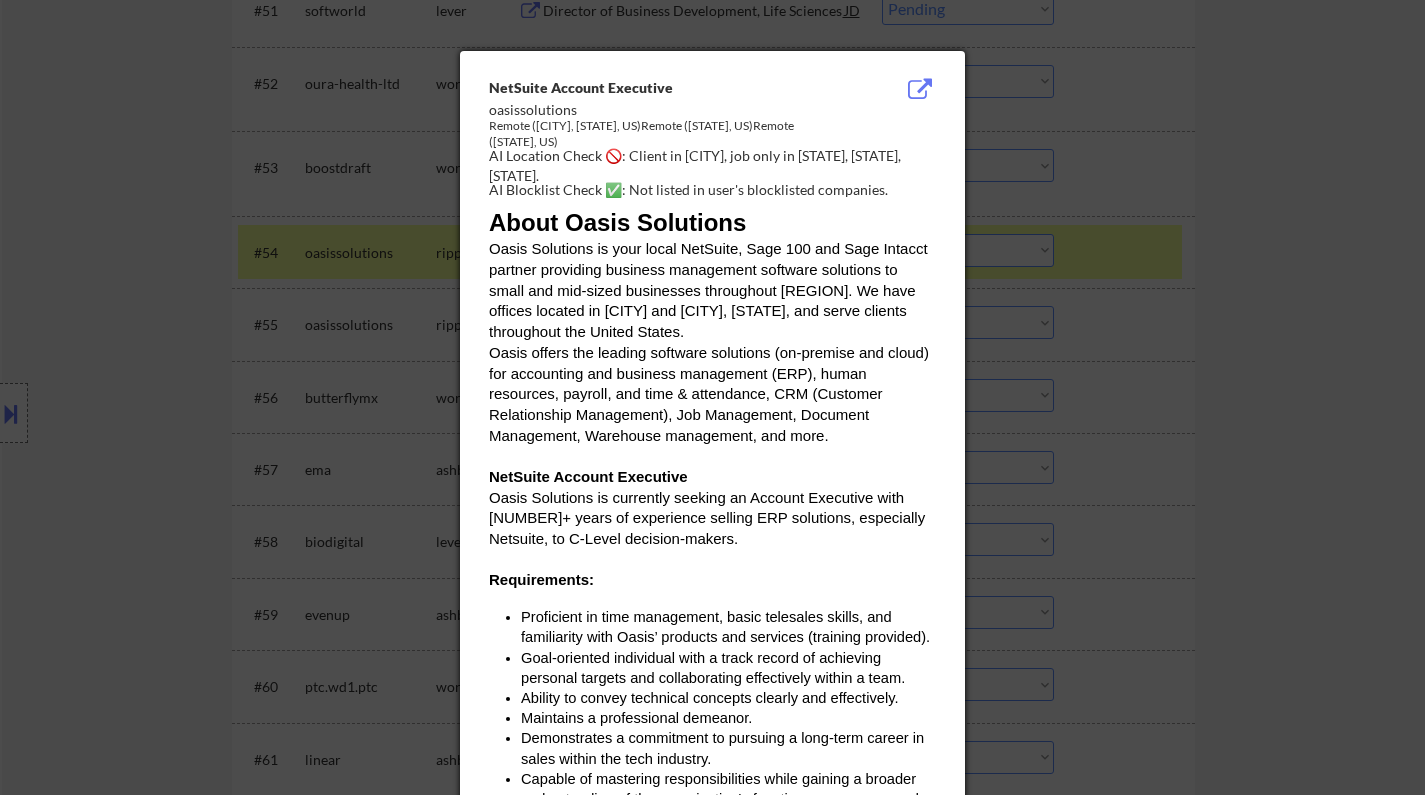 click at bounding box center (712, 397) 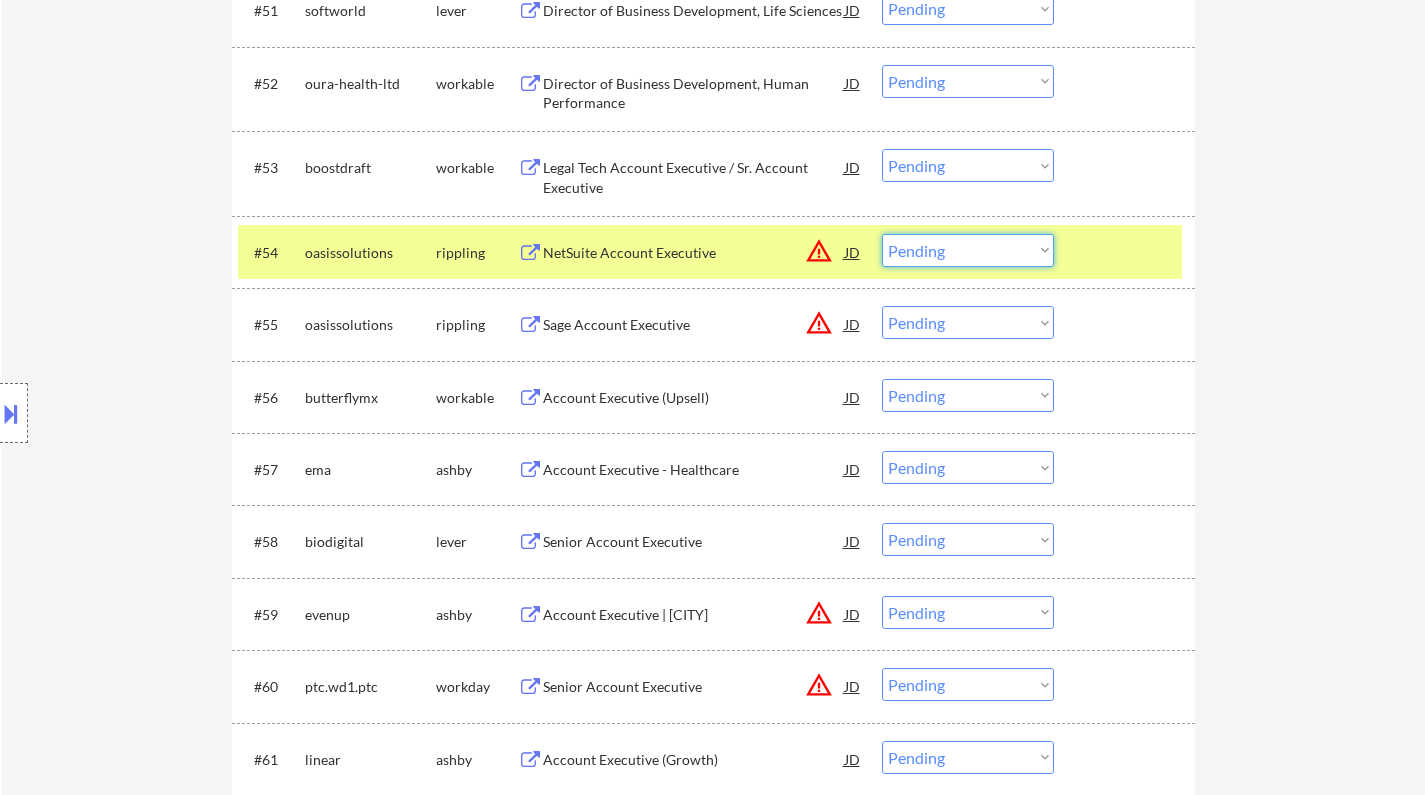 drag, startPoint x: 1000, startPoint y: 246, endPoint x: 1010, endPoint y: 263, distance: 19.723083 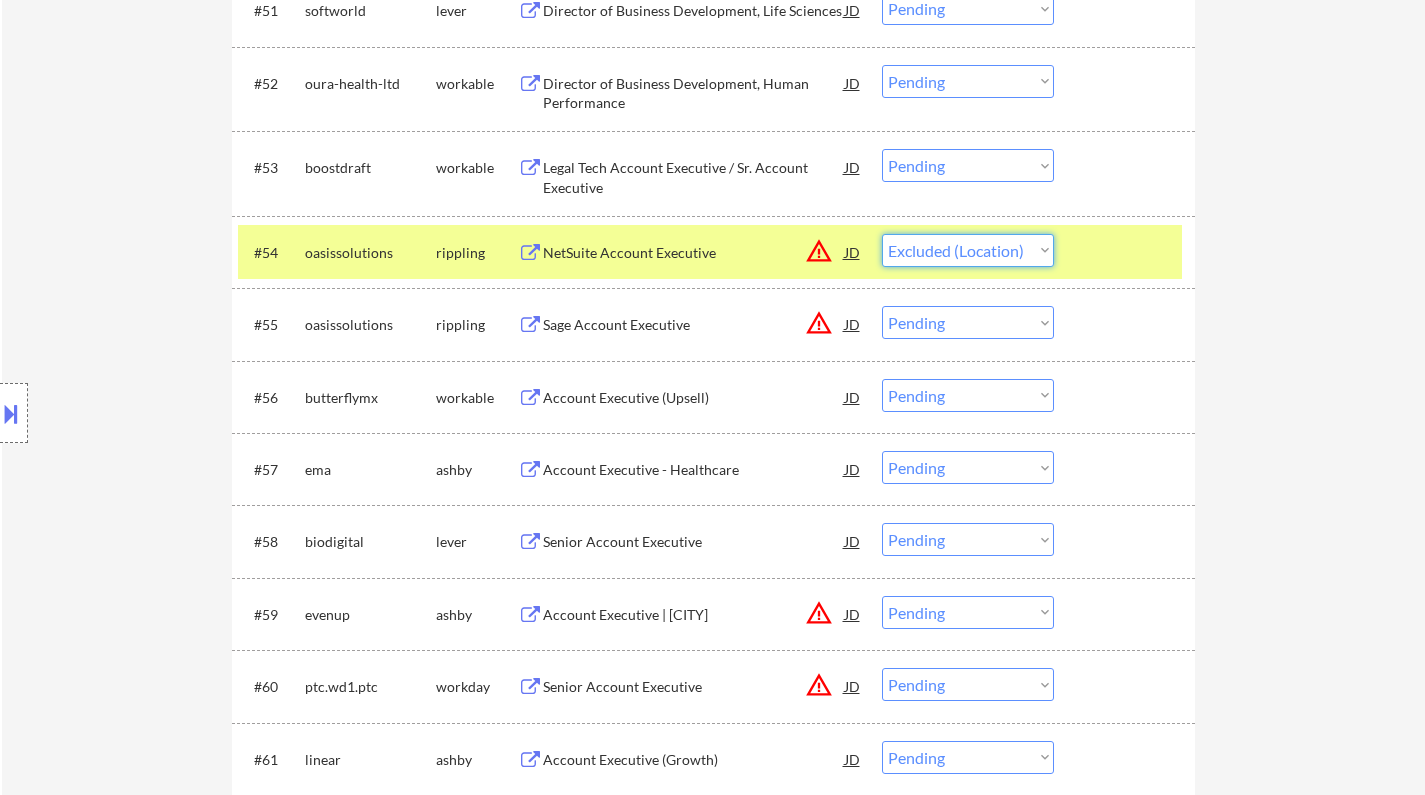 click on "Choose an option... Pending Applied Excluded (Questions) Excluded (Expired) Excluded (Location) Excluded (Bad Match) Excluded (Blocklist) Excluded (Salary) Excluded (Other)" at bounding box center [968, 250] 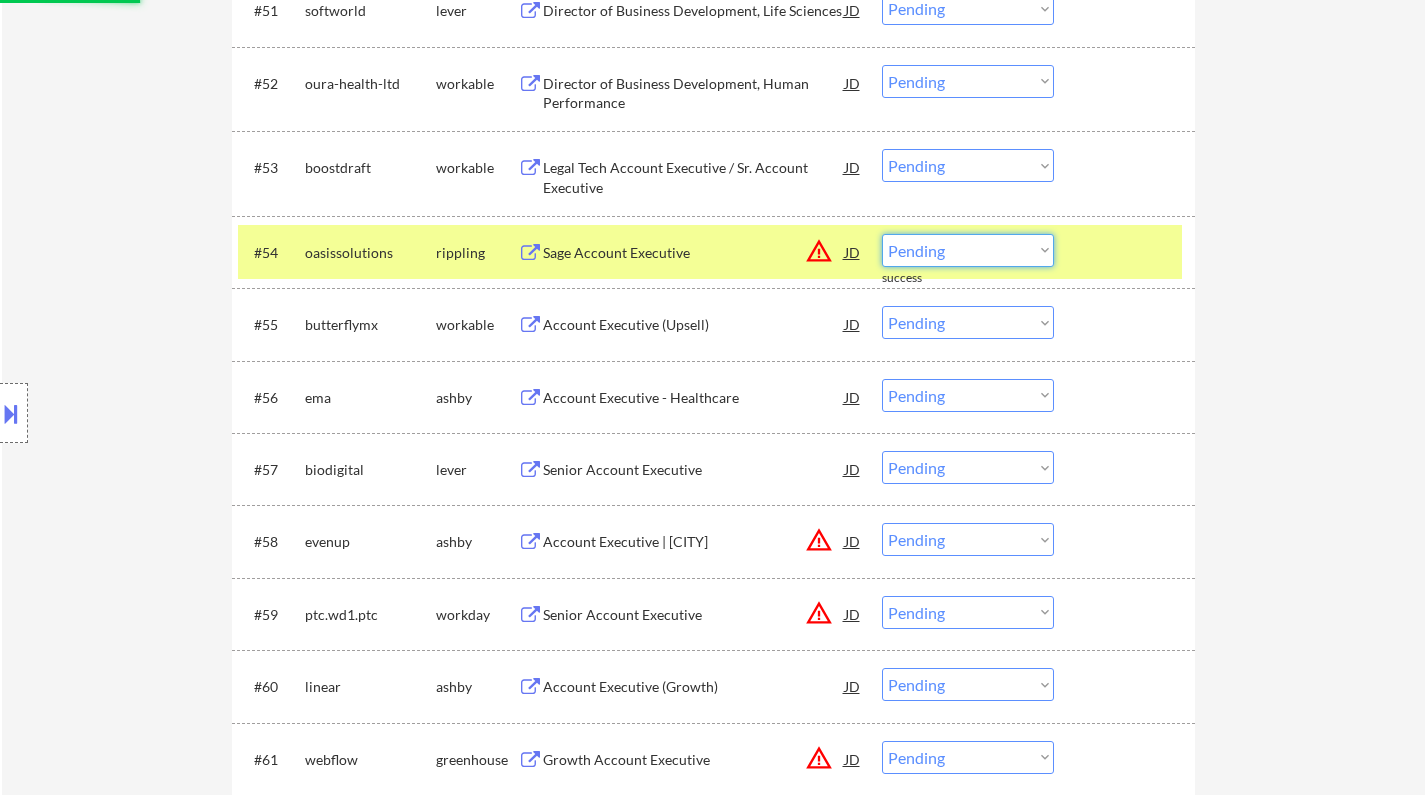 drag, startPoint x: 975, startPoint y: 245, endPoint x: 980, endPoint y: 254, distance: 10.29563 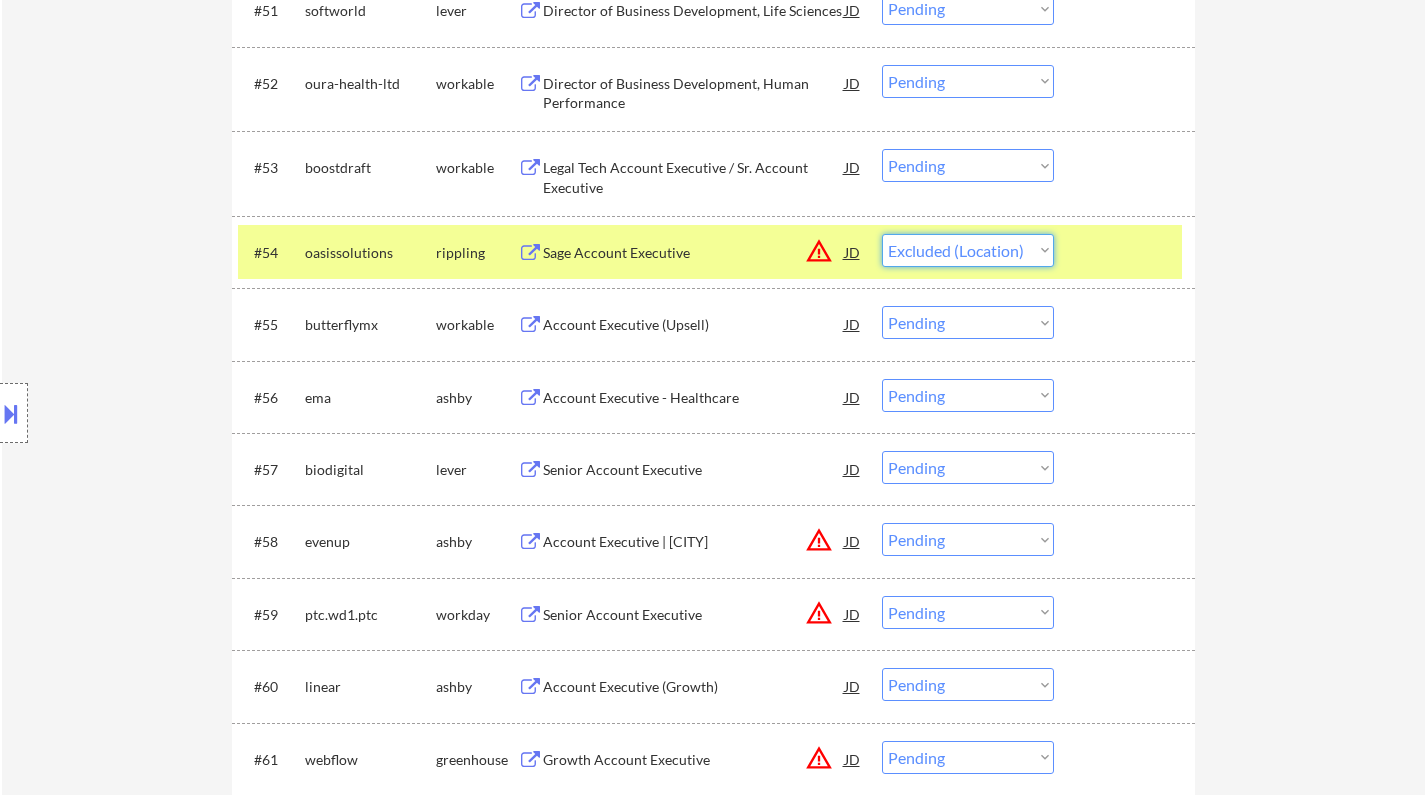 click on "Choose an option... Pending Applied Excluded (Questions) Excluded (Expired) Excluded (Location) Excluded (Bad Match) Excluded (Blocklist) Excluded (Salary) Excluded (Other)" at bounding box center [968, 250] 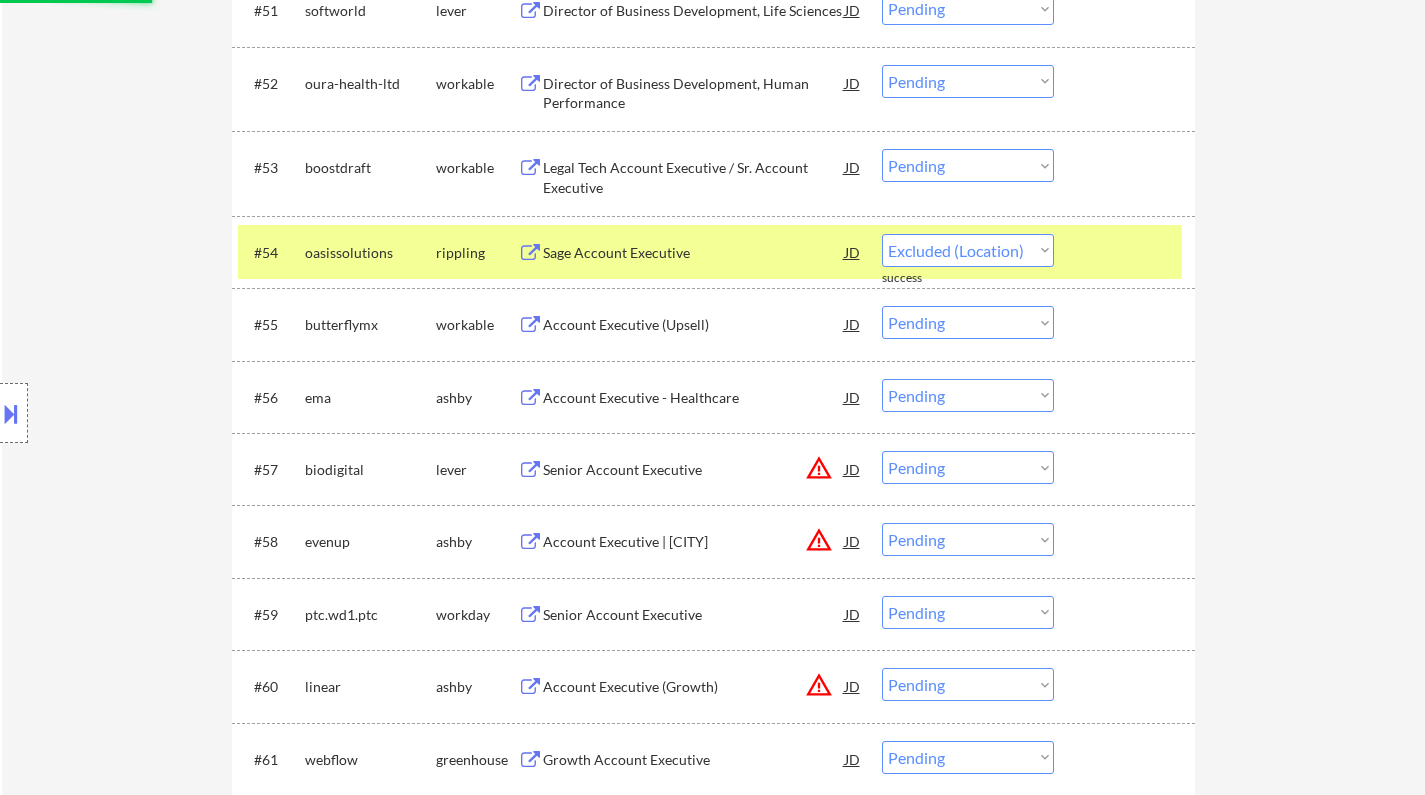 select on ""pending"" 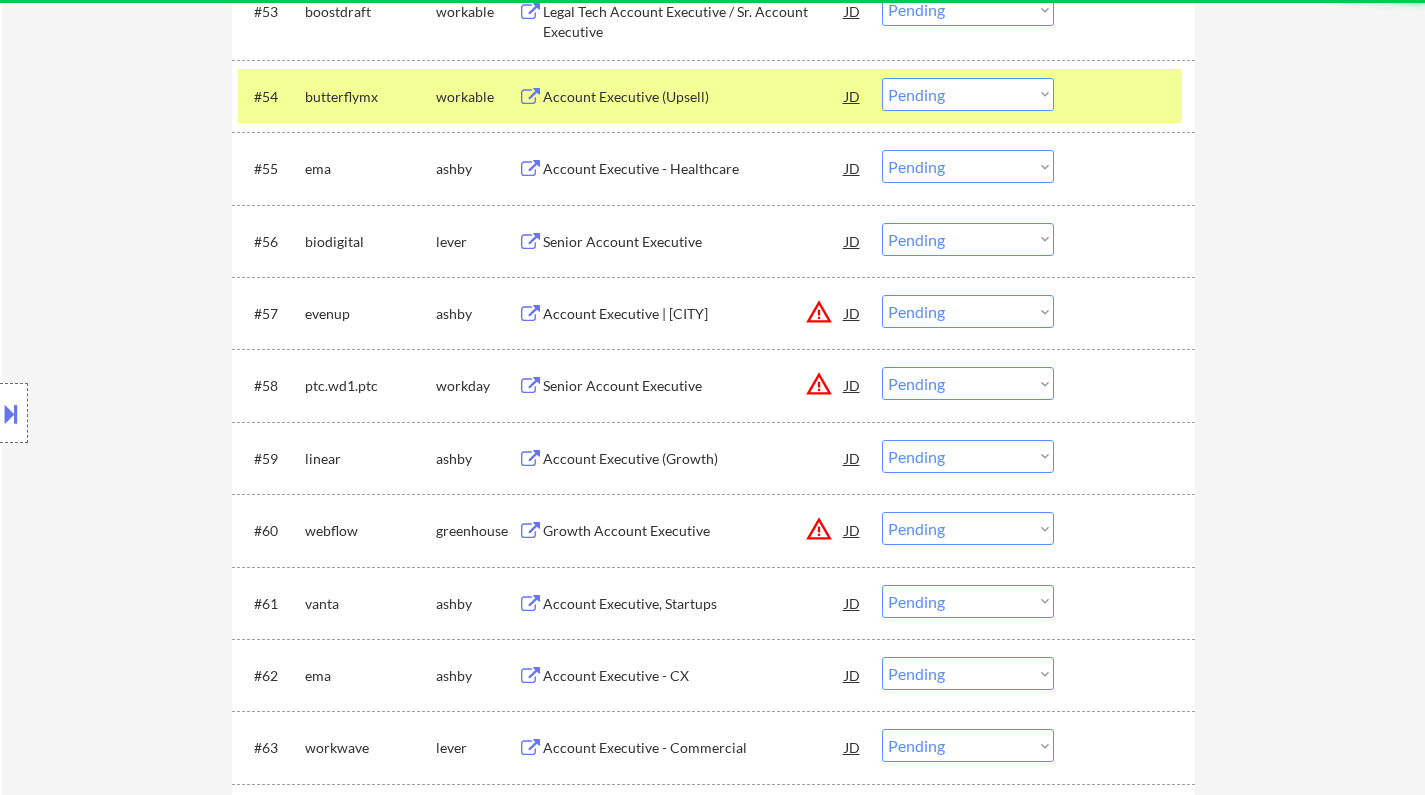 scroll, scrollTop: 4797, scrollLeft: 0, axis: vertical 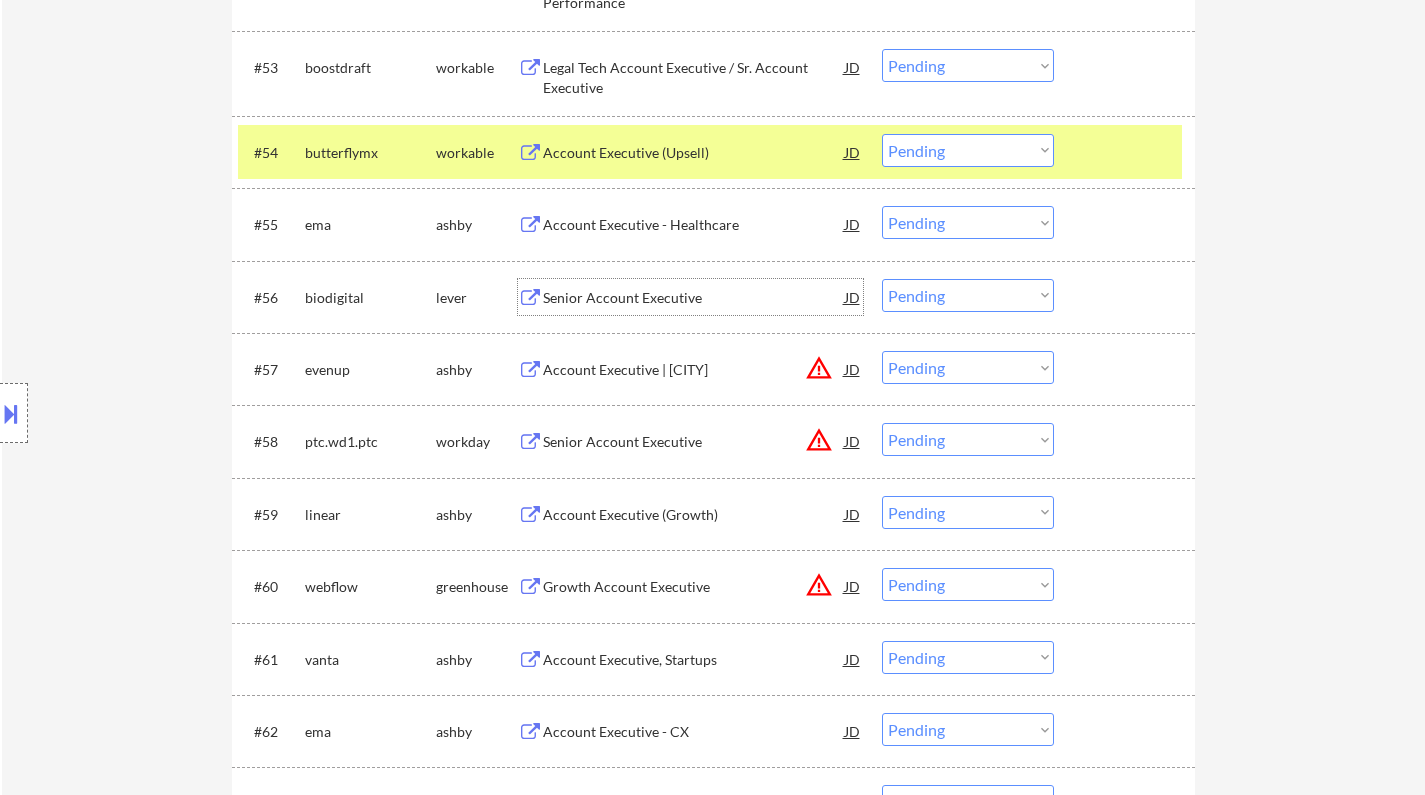 click on "Senior Account Executive" at bounding box center [694, 298] 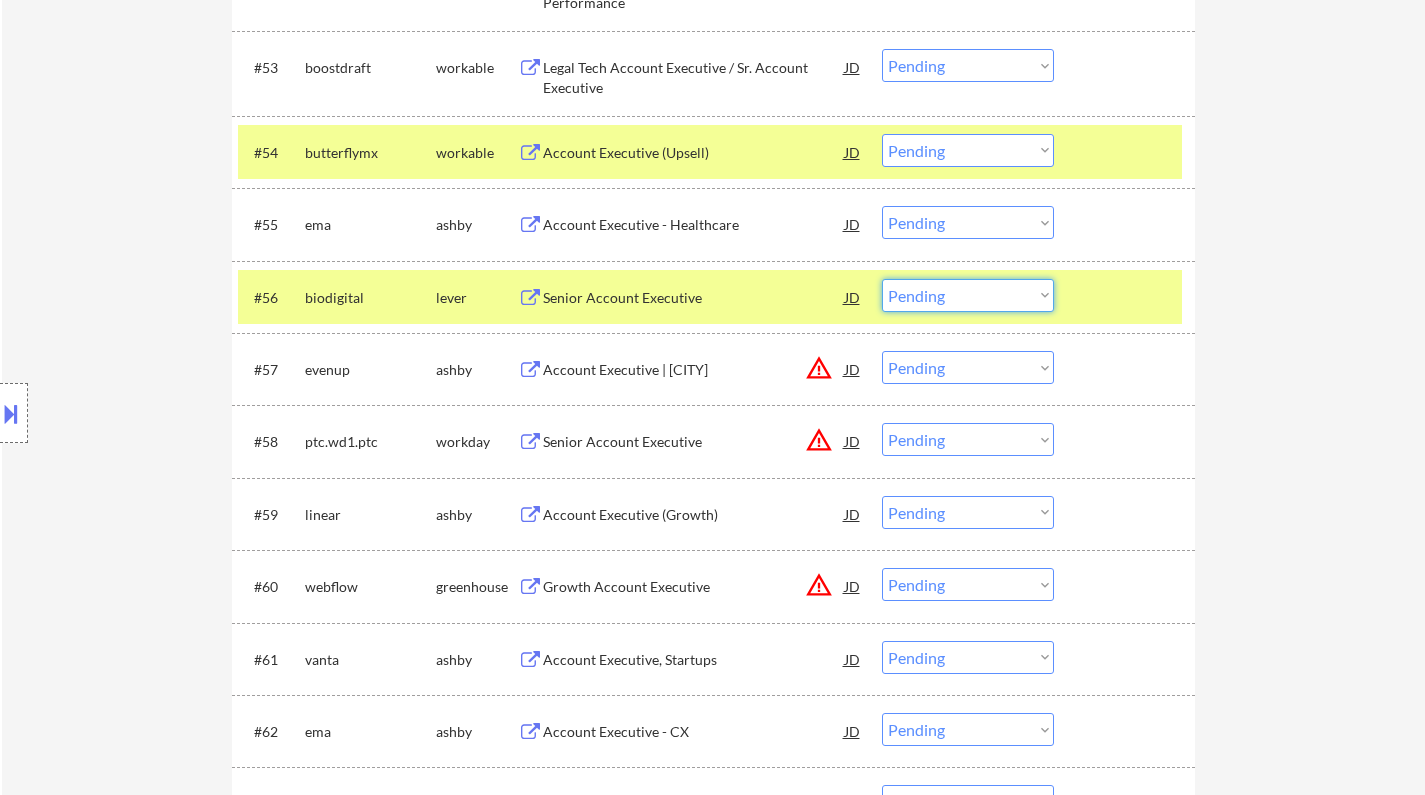 click on "Choose an option... Pending Applied Excluded (Questions) Excluded (Expired) Excluded (Location) Excluded (Bad Match) Excluded (Blocklist) Excluded (Salary) Excluded (Other)" at bounding box center (968, 295) 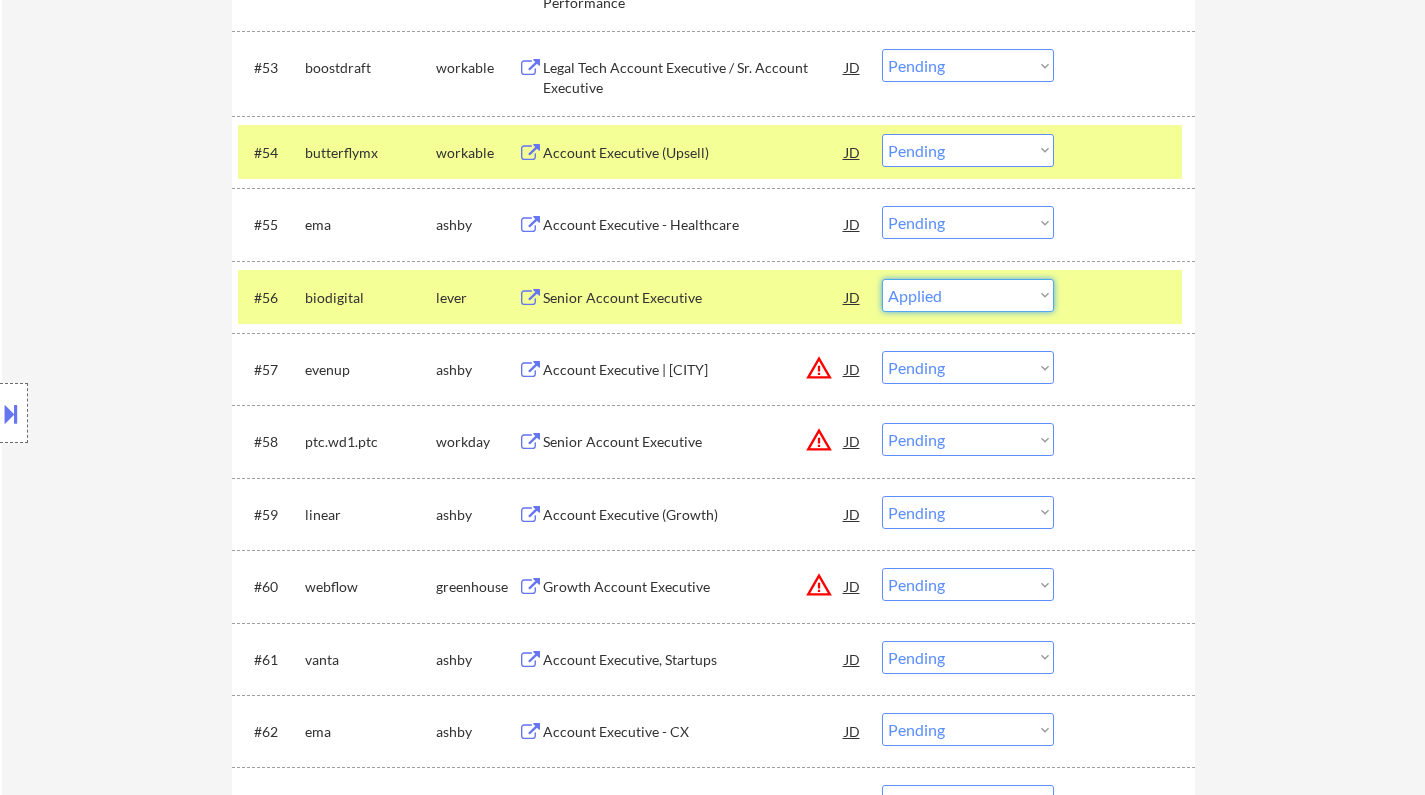 click on "Choose an option... Pending Applied Excluded (Questions) Excluded (Expired) Excluded (Location) Excluded (Bad Match) Excluded (Blocklist) Excluded (Salary) Excluded (Other)" at bounding box center [968, 295] 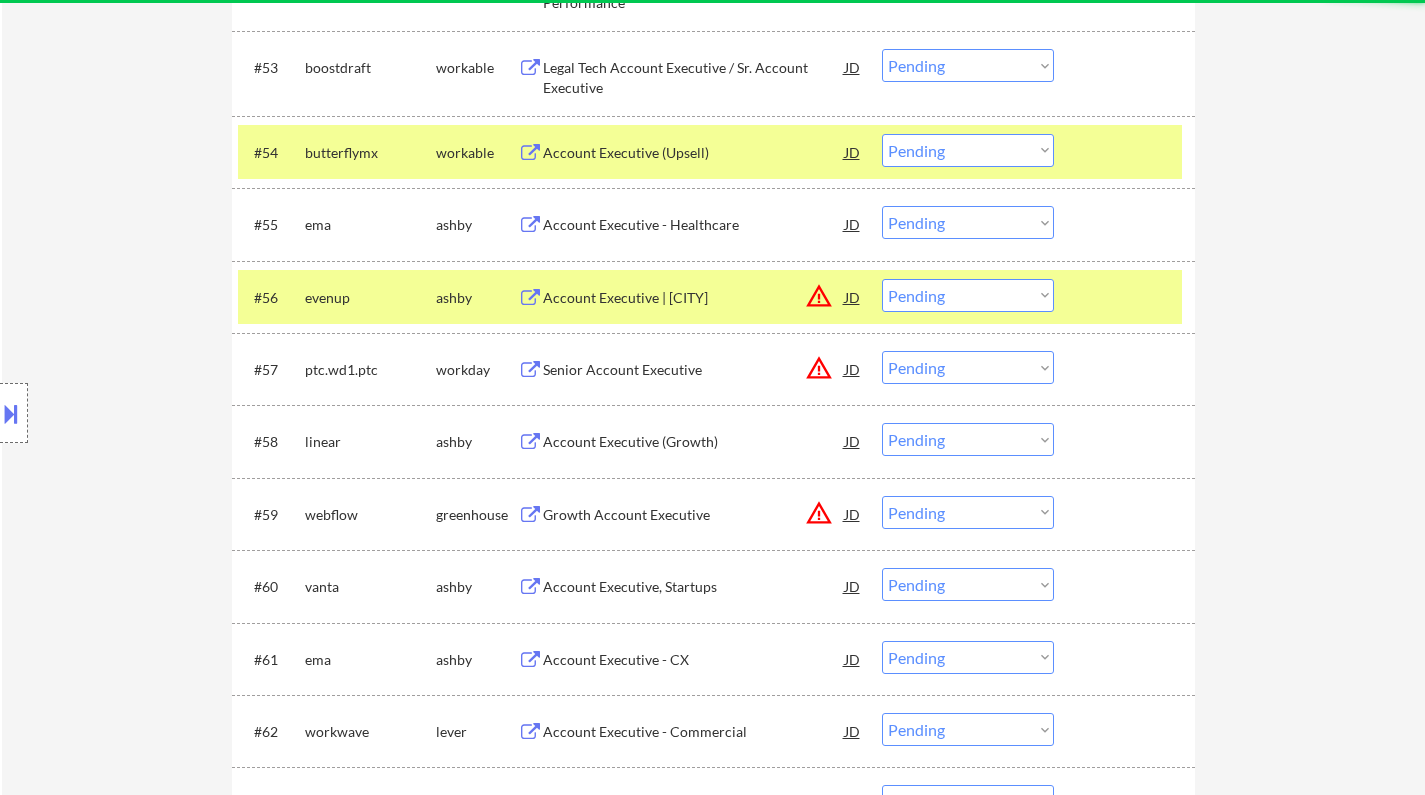 click on "JD" at bounding box center [853, 297] 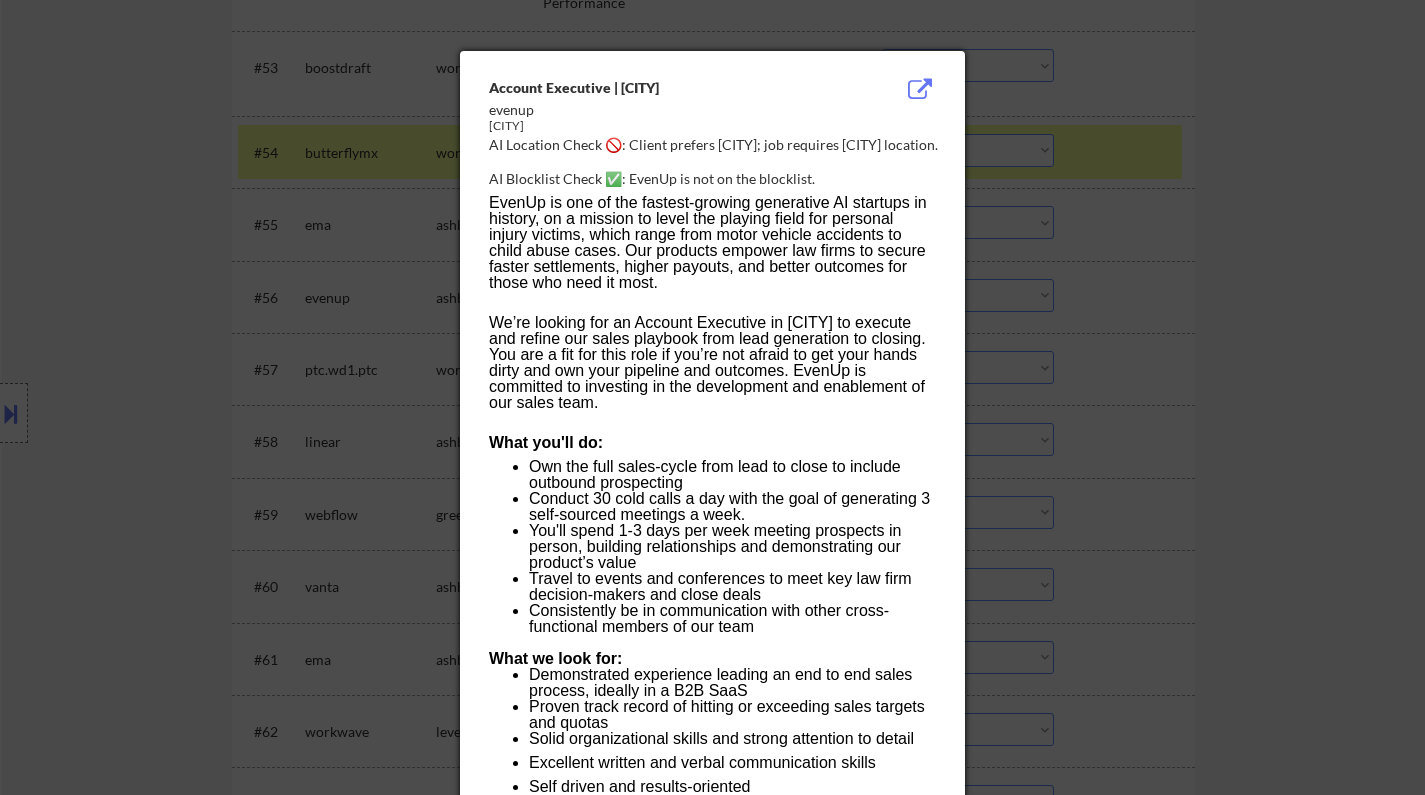 click at bounding box center [712, 397] 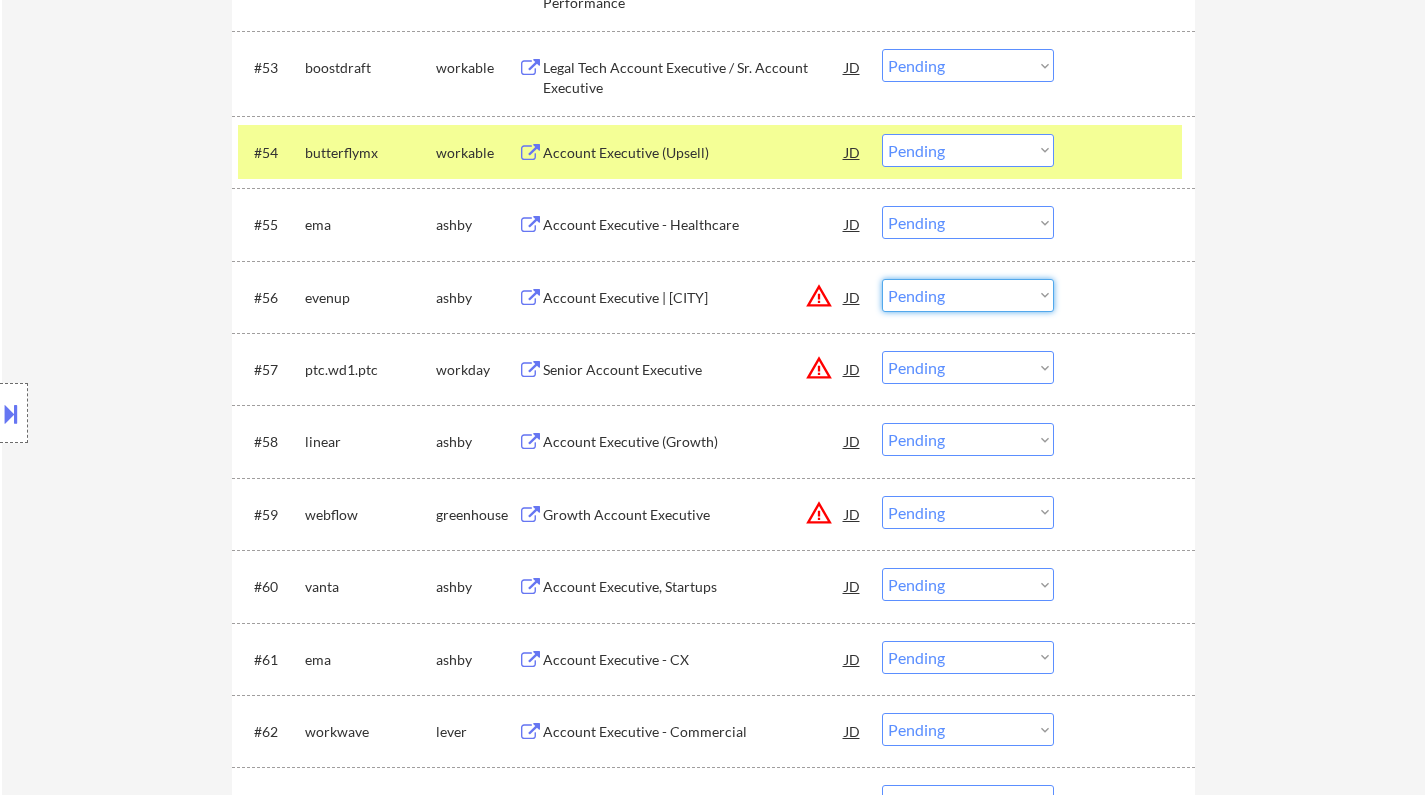 click on "Choose an option... Pending Applied Excluded (Questions) Excluded (Expired) Excluded (Location) Excluded (Bad Match) Excluded (Blocklist) Excluded (Salary) Excluded (Other)" at bounding box center [968, 295] 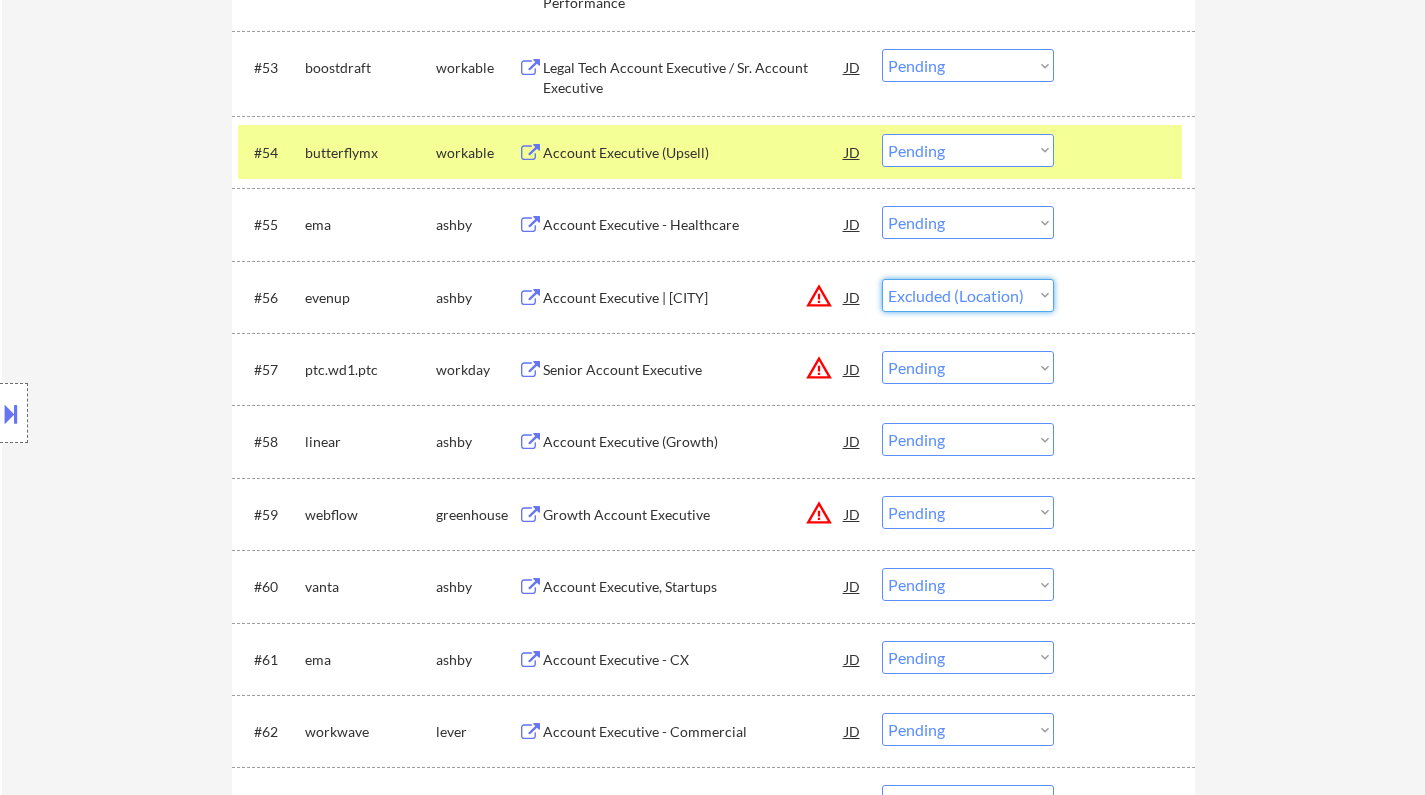 click on "Choose an option... Pending Applied Excluded (Questions) Excluded (Expired) Excluded (Location) Excluded (Bad Match) Excluded (Blocklist) Excluded (Salary) Excluded (Other)" at bounding box center [968, 295] 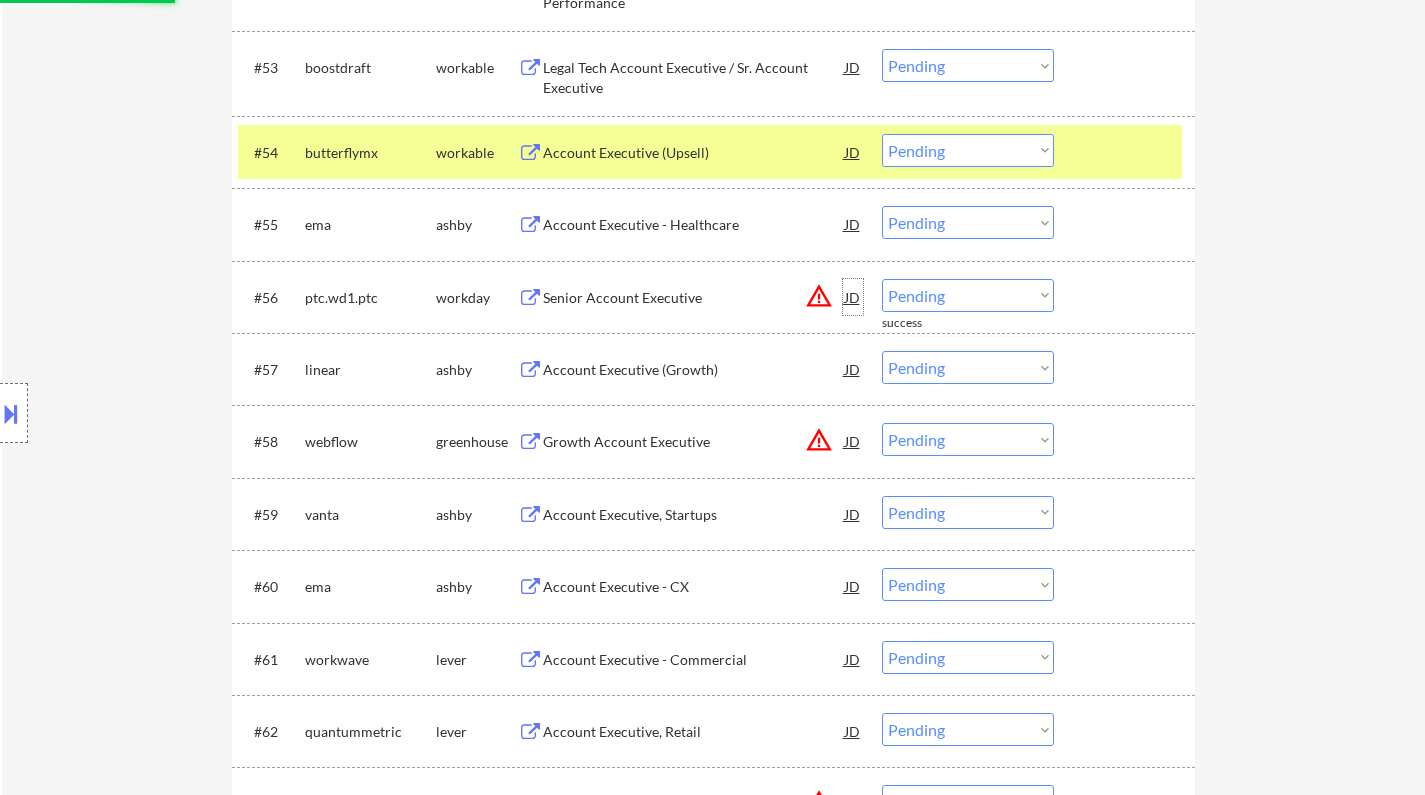 click on "JD" at bounding box center (853, 297) 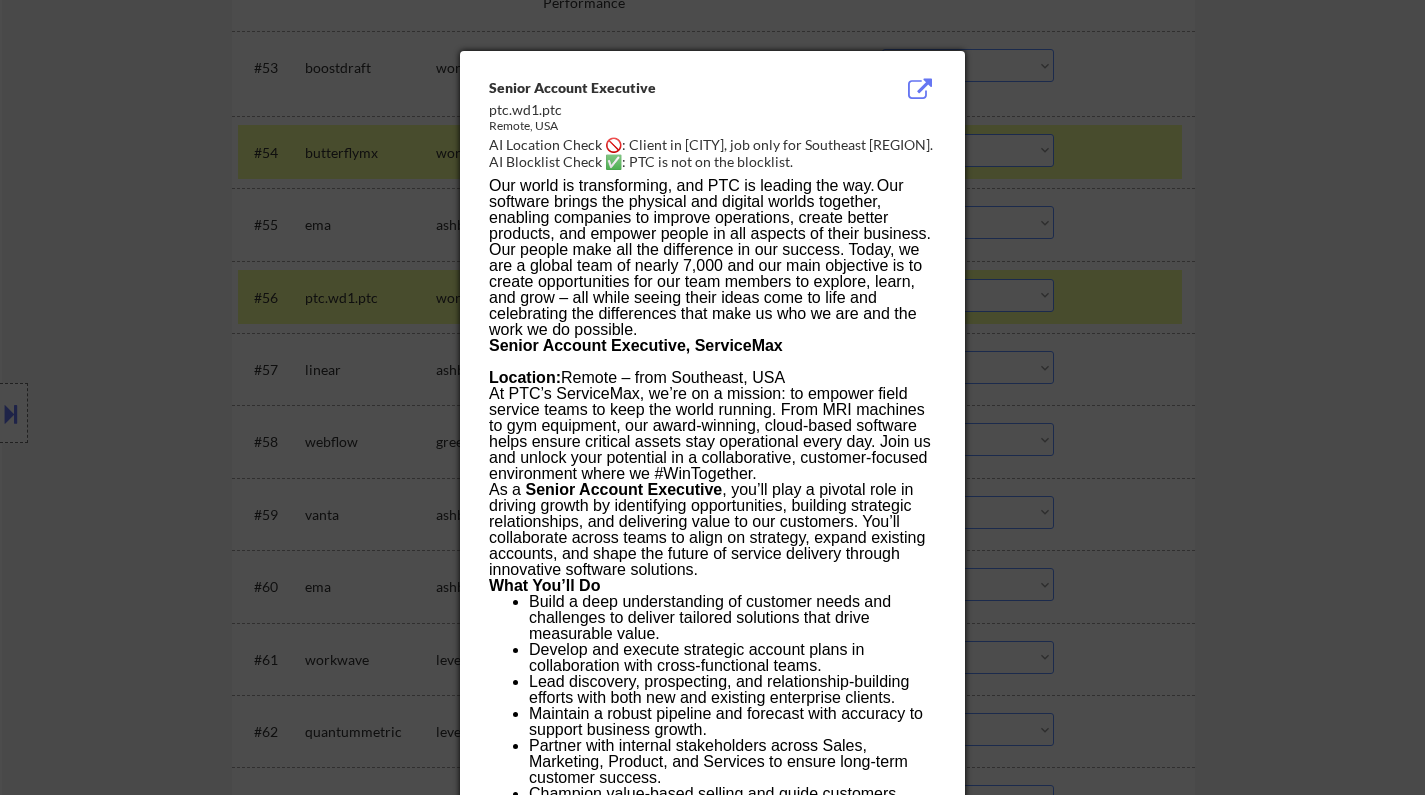 click at bounding box center (712, 397) 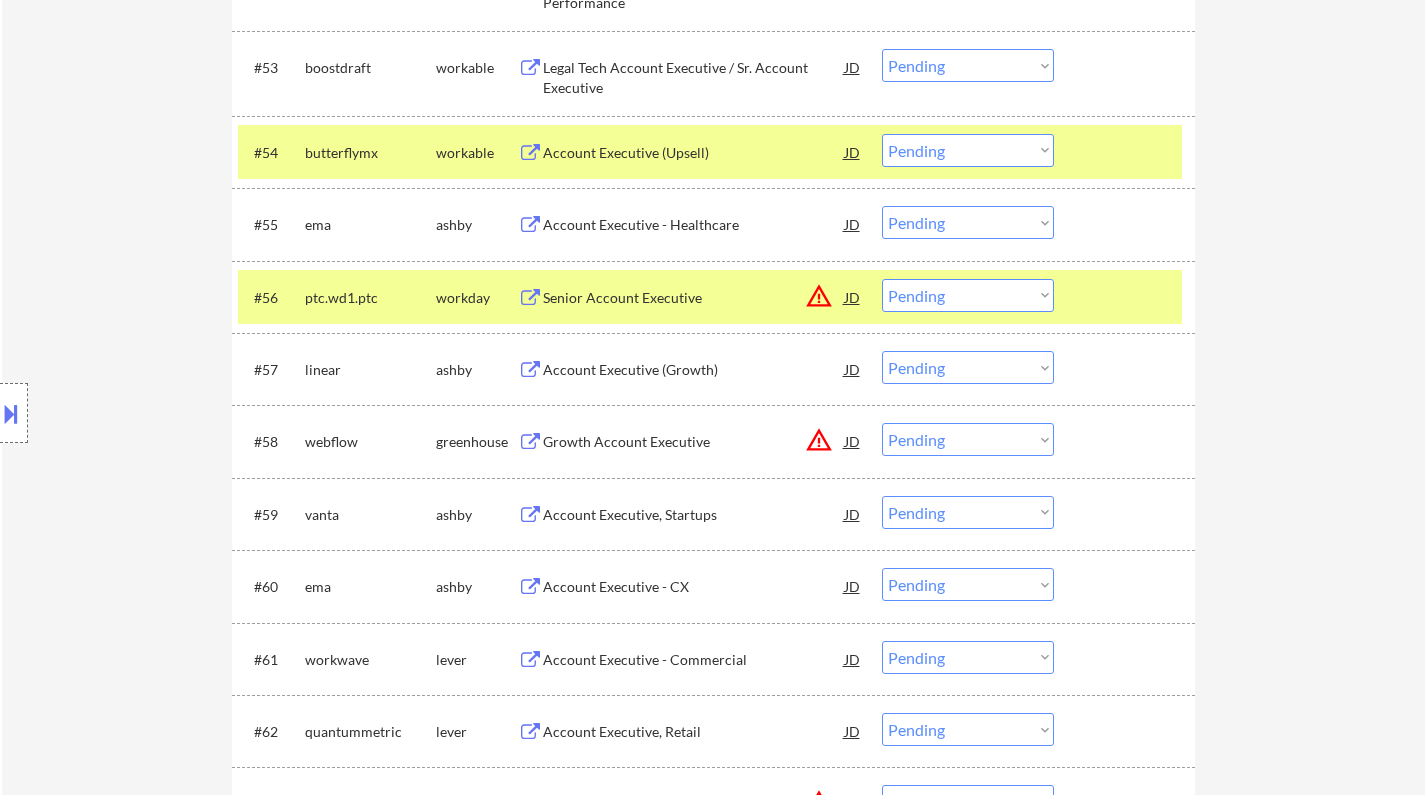 click on "Choose an option... Pending Applied Excluded (Questions) Excluded (Expired) Excluded (Location) Excluded (Bad Match) Excluded (Blocklist) Excluded (Salary) Excluded (Other)" at bounding box center [968, 295] 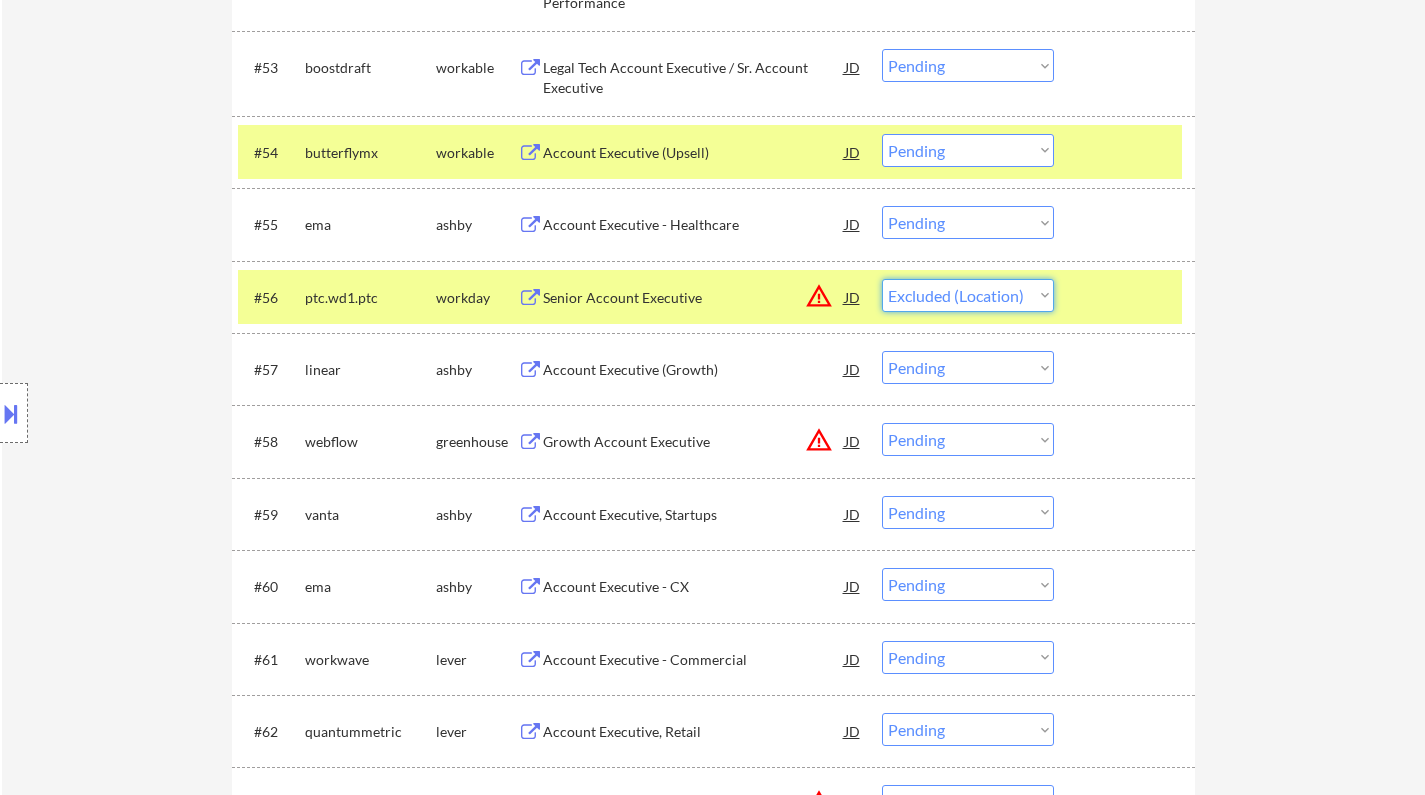 click on "Choose an option... Pending Applied Excluded (Questions) Excluded (Expired) Excluded (Location) Excluded (Bad Match) Excluded (Blocklist) Excluded (Salary) Excluded (Other)" at bounding box center [968, 295] 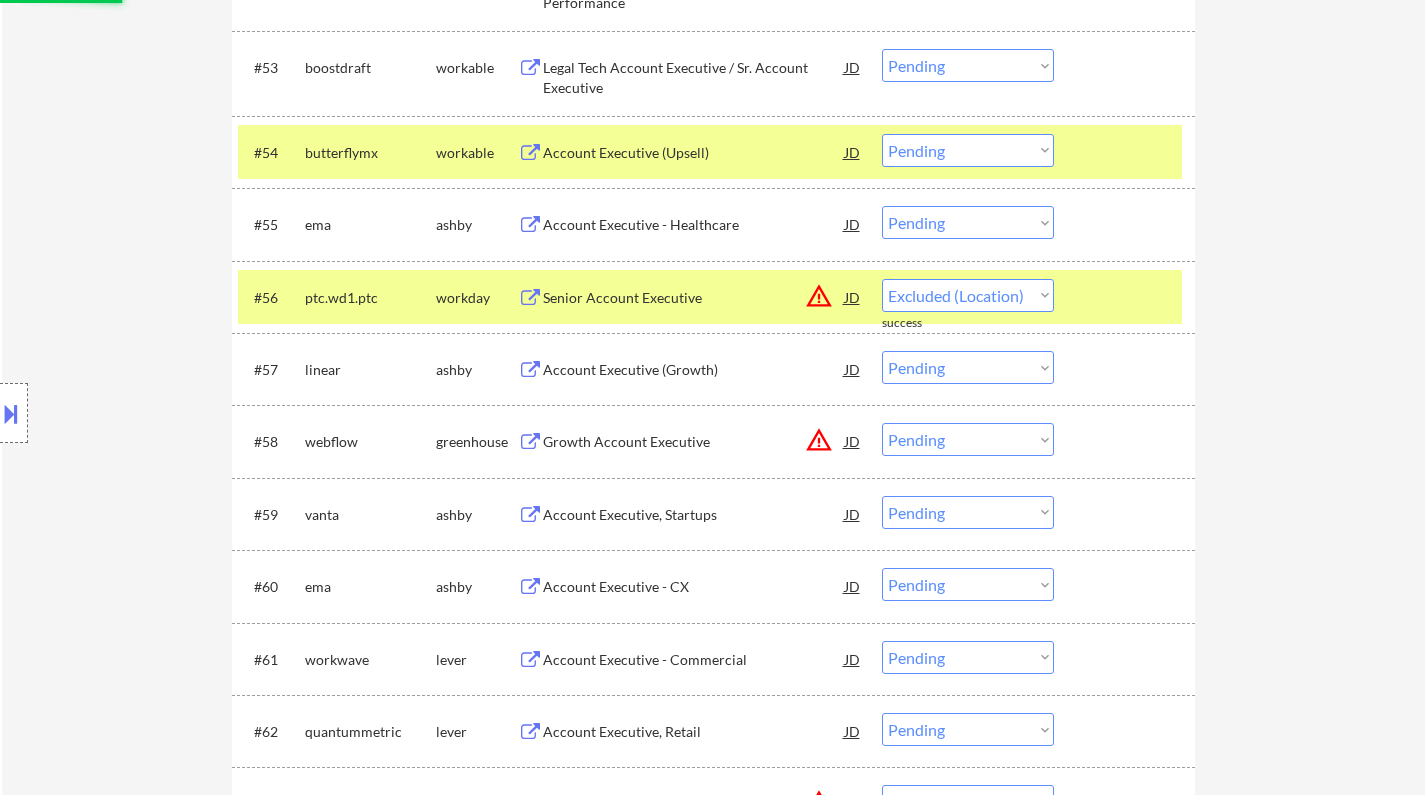 select on ""pending"" 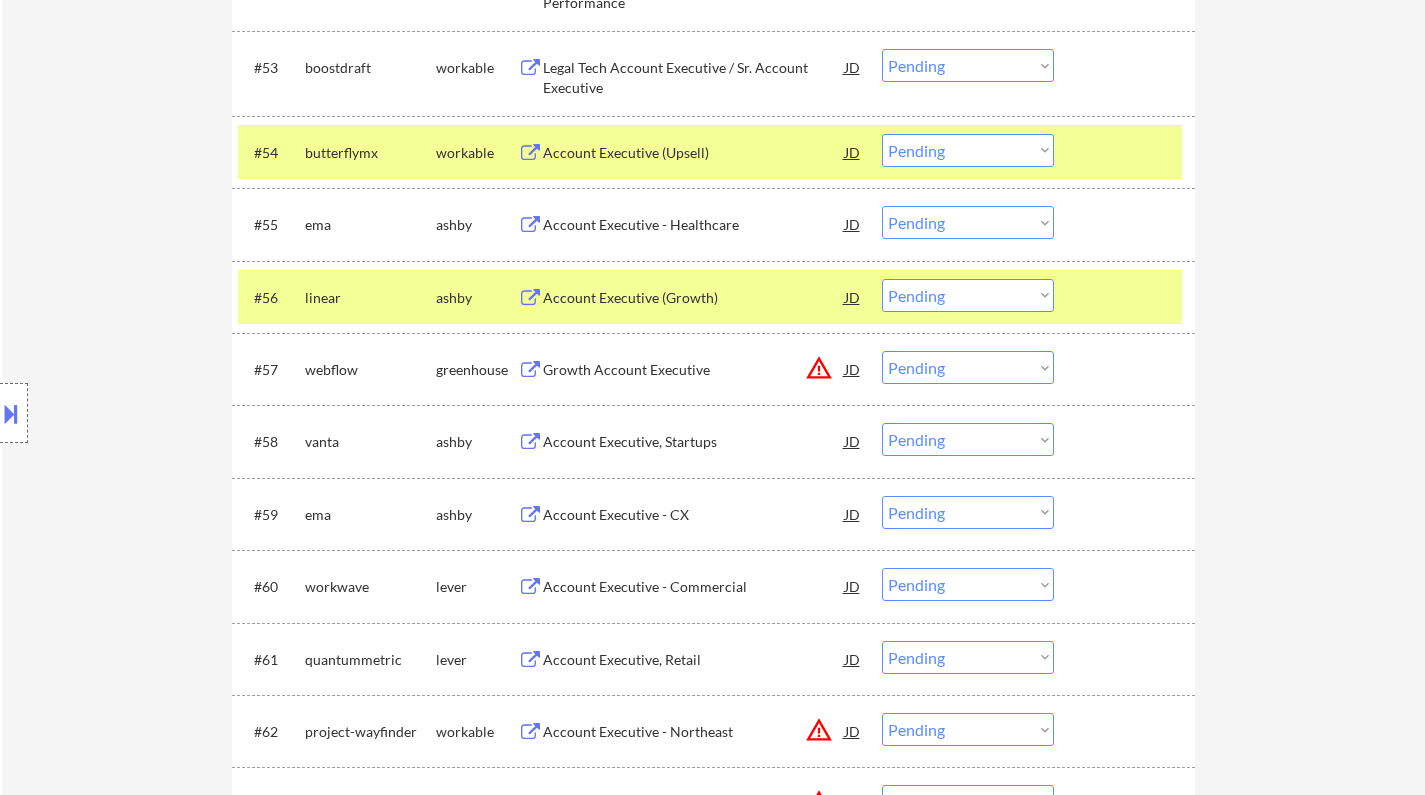 click on "Account Executive, Startups" at bounding box center [694, 442] 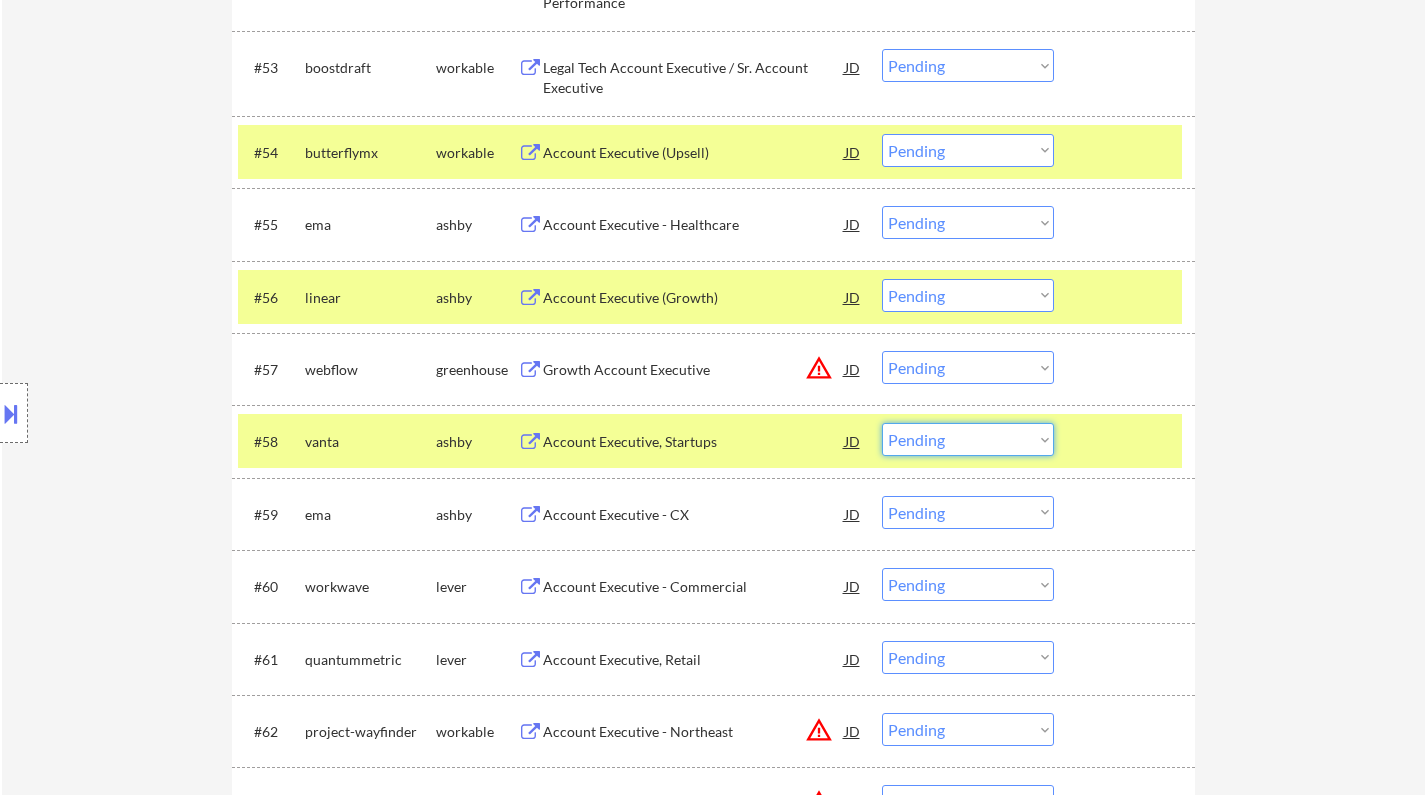 click on "Choose an option... Pending Applied Excluded (Questions) Excluded (Expired) Excluded (Location) Excluded (Bad Match) Excluded (Blocklist) Excluded (Salary) Excluded (Other)" at bounding box center [968, 439] 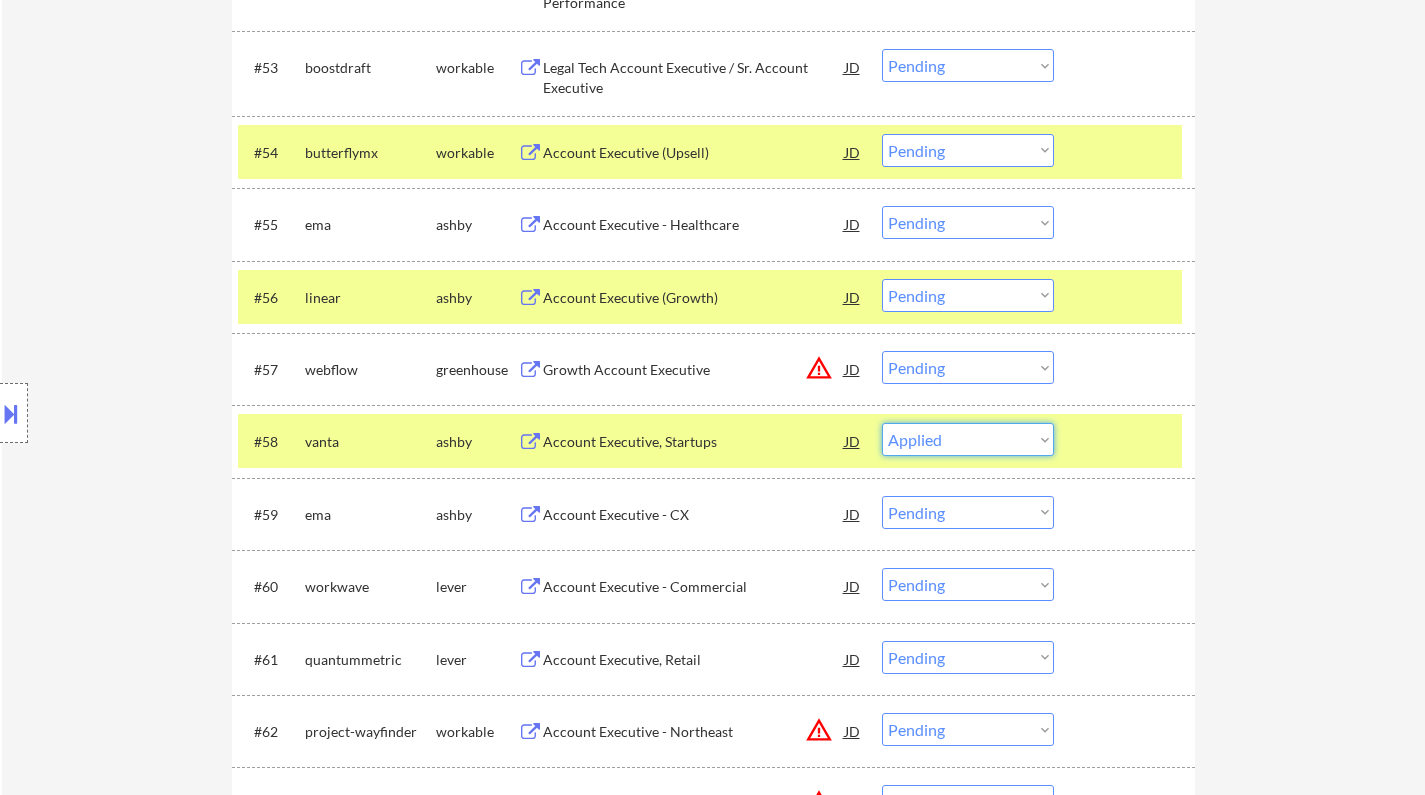 click on "Choose an option... Pending Applied Excluded (Questions) Excluded (Expired) Excluded (Location) Excluded (Bad Match) Excluded (Blocklist) Excluded (Salary) Excluded (Other)" at bounding box center (968, 439) 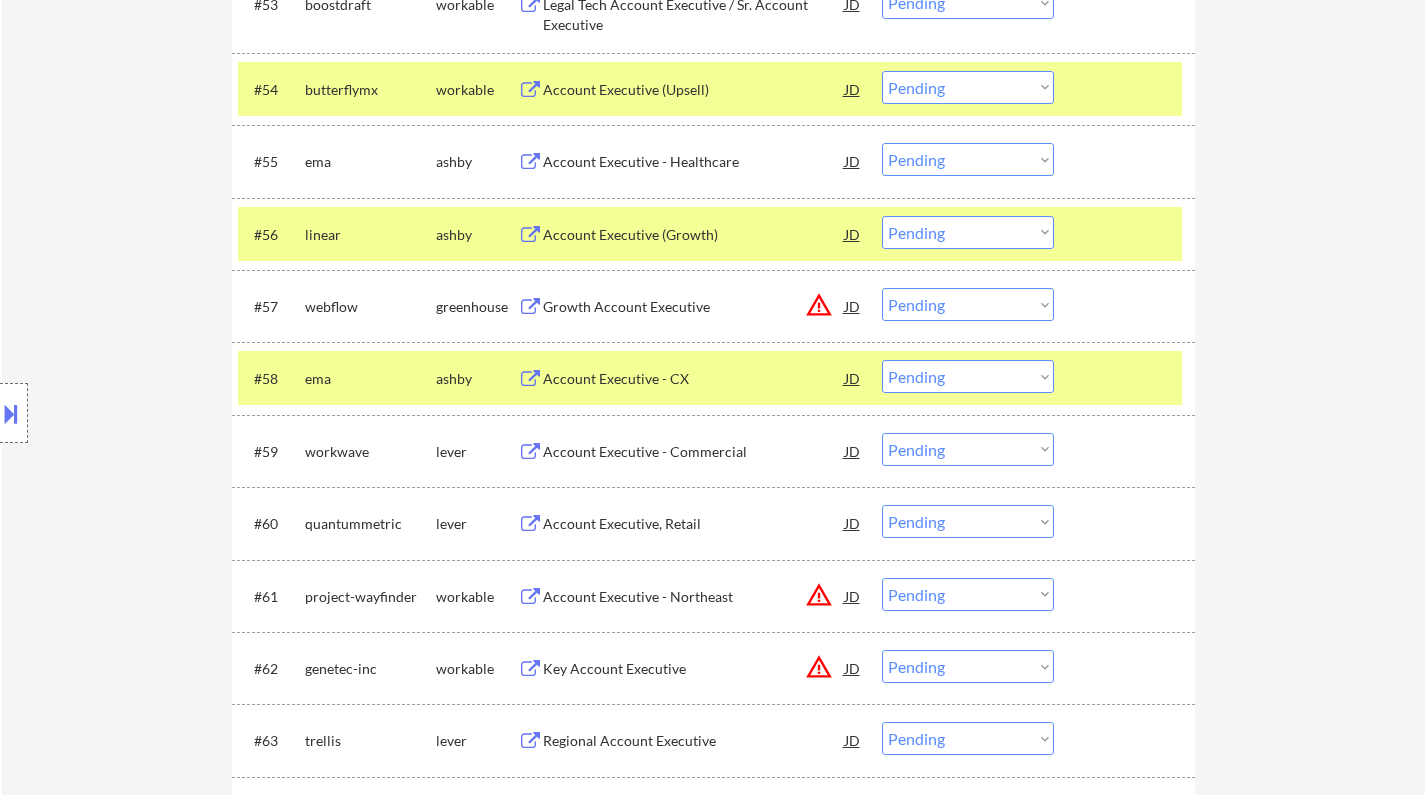 scroll, scrollTop: 4897, scrollLeft: 0, axis: vertical 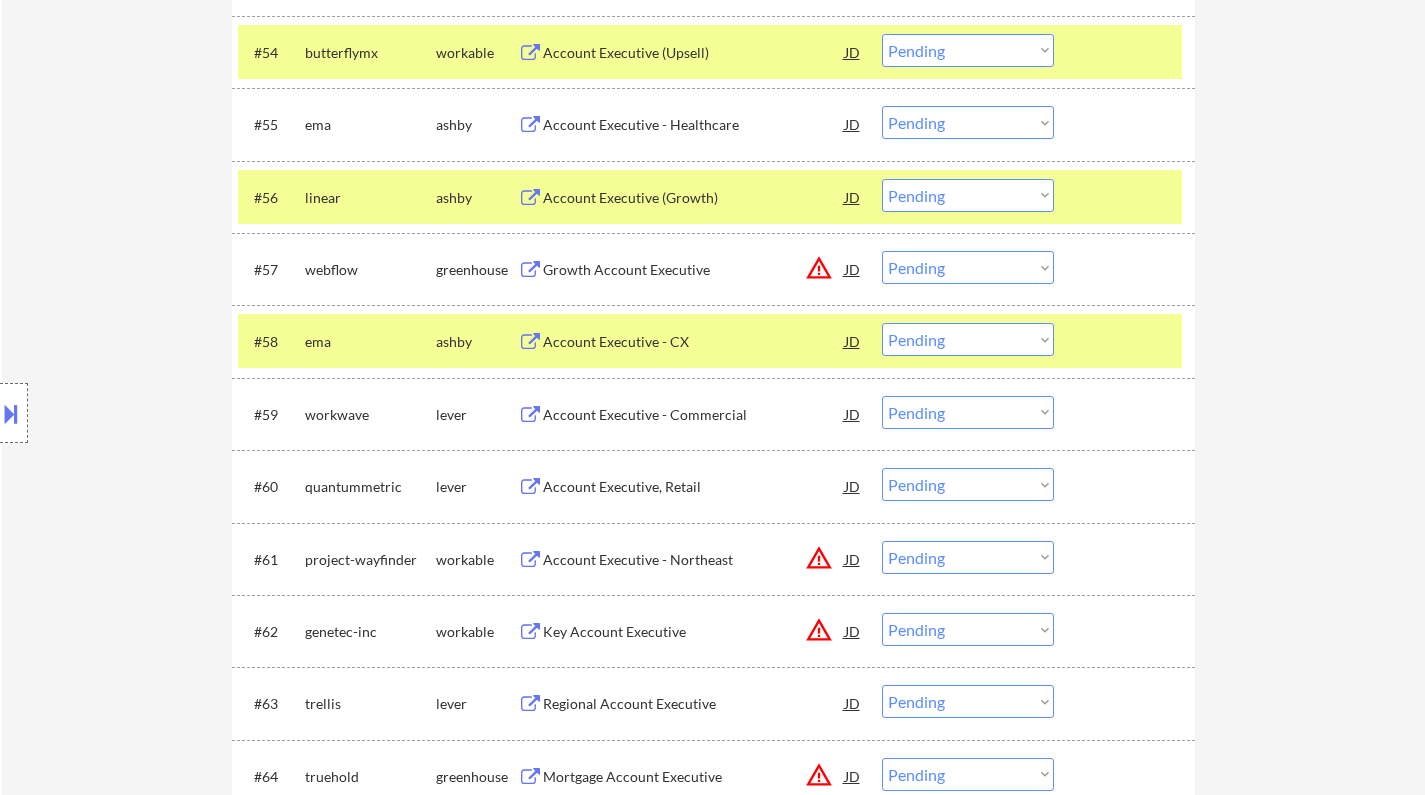 click on "Account Executive - CX" at bounding box center [694, 342] 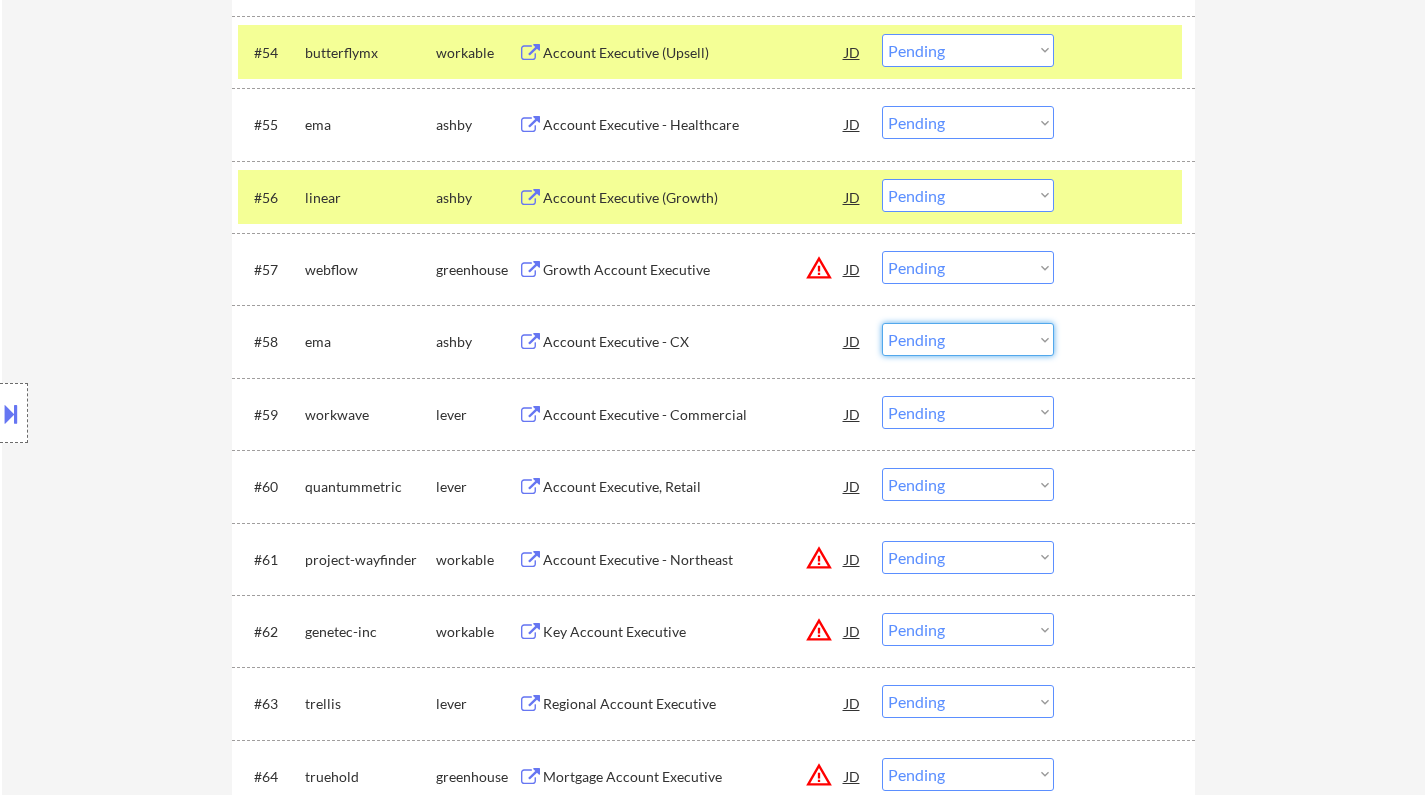 drag, startPoint x: 1009, startPoint y: 336, endPoint x: 1055, endPoint y: 458, distance: 130.38405 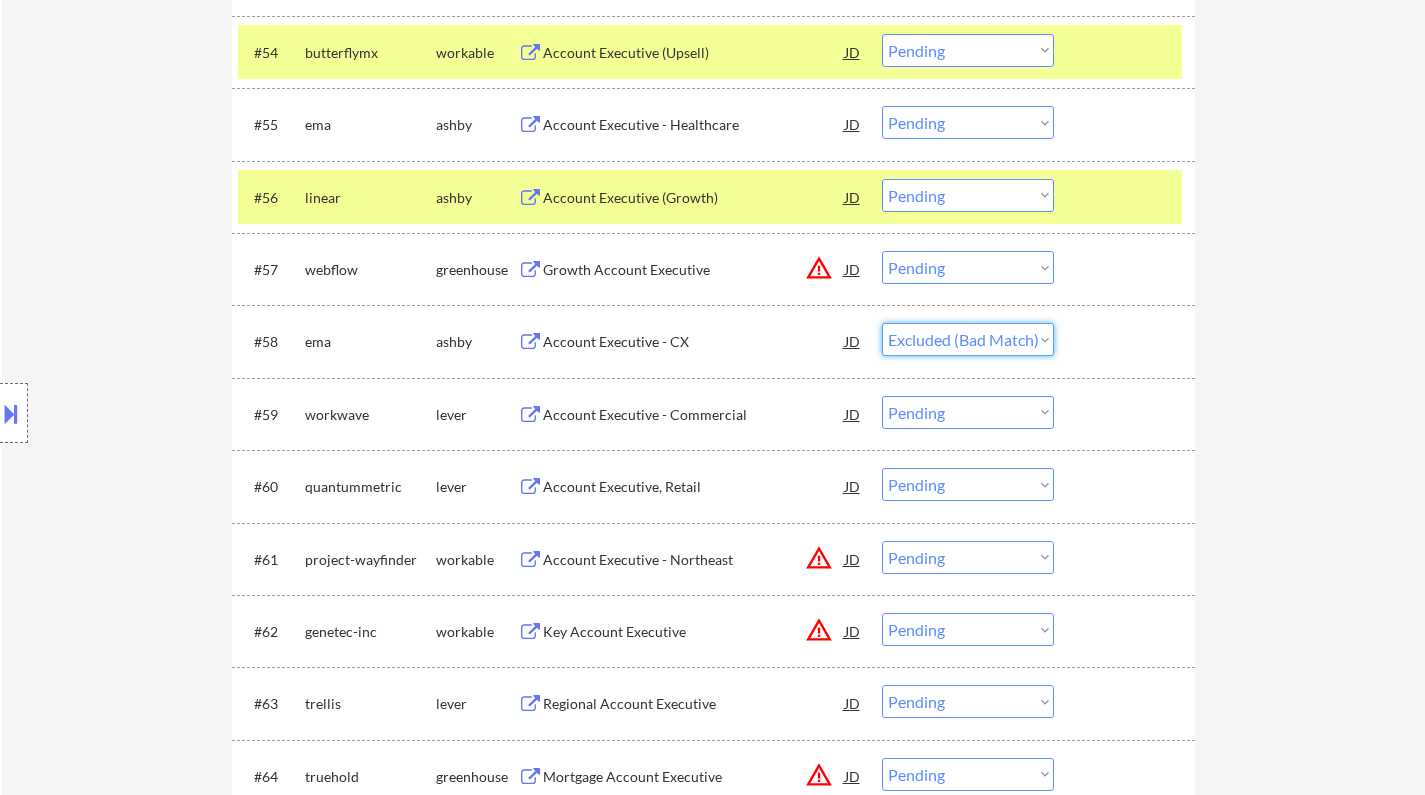 click on "Choose an option... Pending Applied Excluded (Questions) Excluded (Expired) Excluded (Location) Excluded (Bad Match) Excluded (Blocklist) Excluded (Salary) Excluded (Other)" at bounding box center [968, 339] 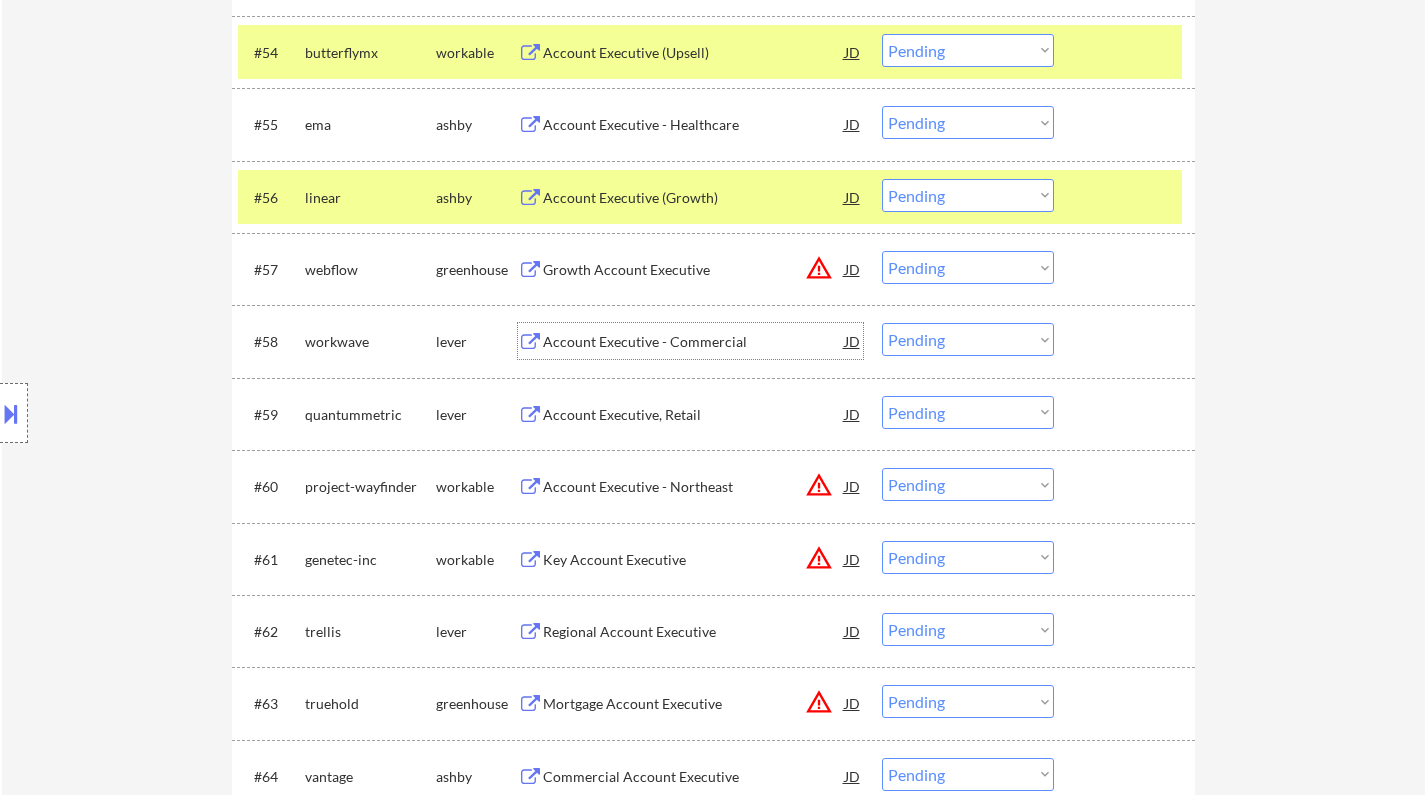 click on "Account Executive - Commercial" at bounding box center (694, 342) 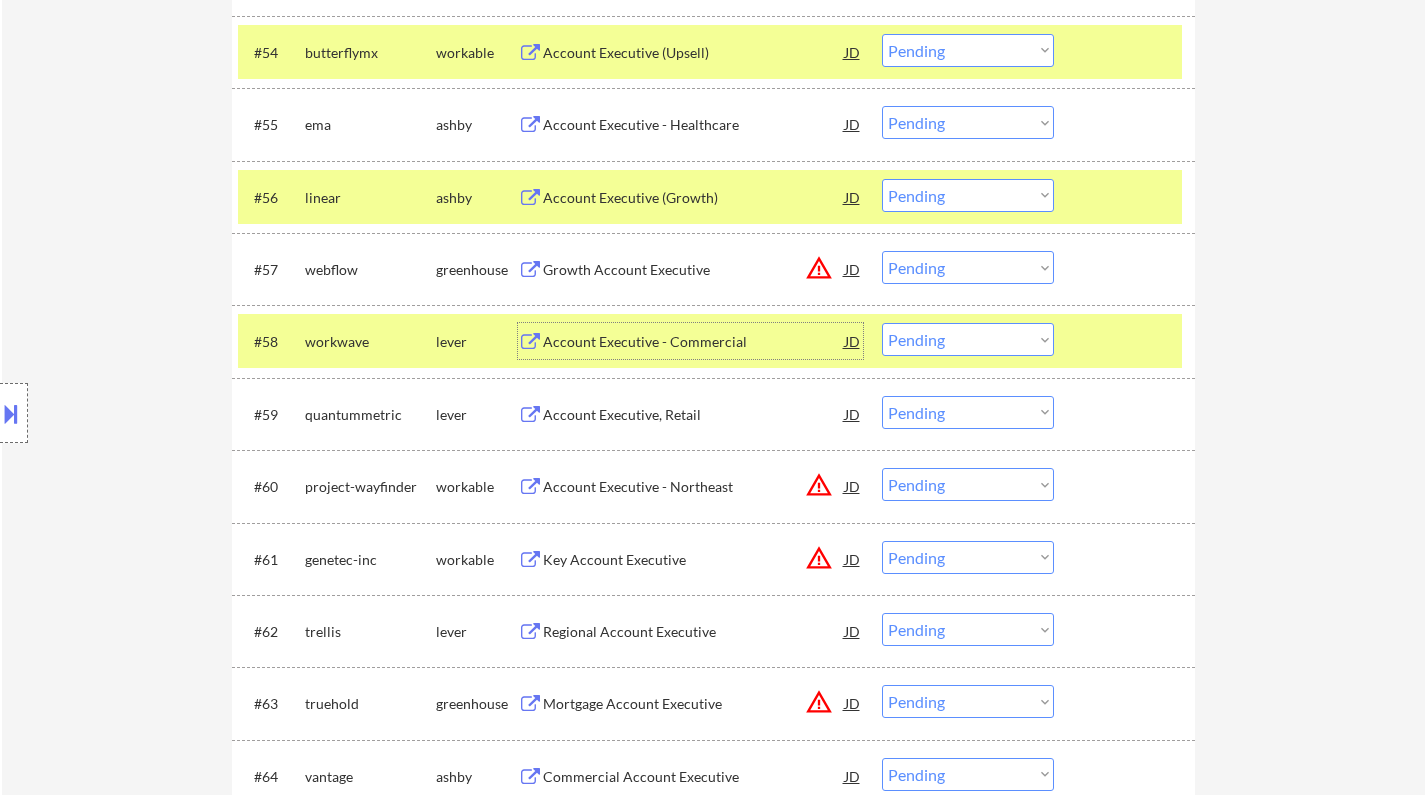 click on "Choose an option... Pending Applied Excluded (Questions) Excluded (Expired) Excluded (Location) Excluded (Bad Match) Excluded (Blocklist) Excluded (Salary) Excluded (Other)" at bounding box center [968, 339] 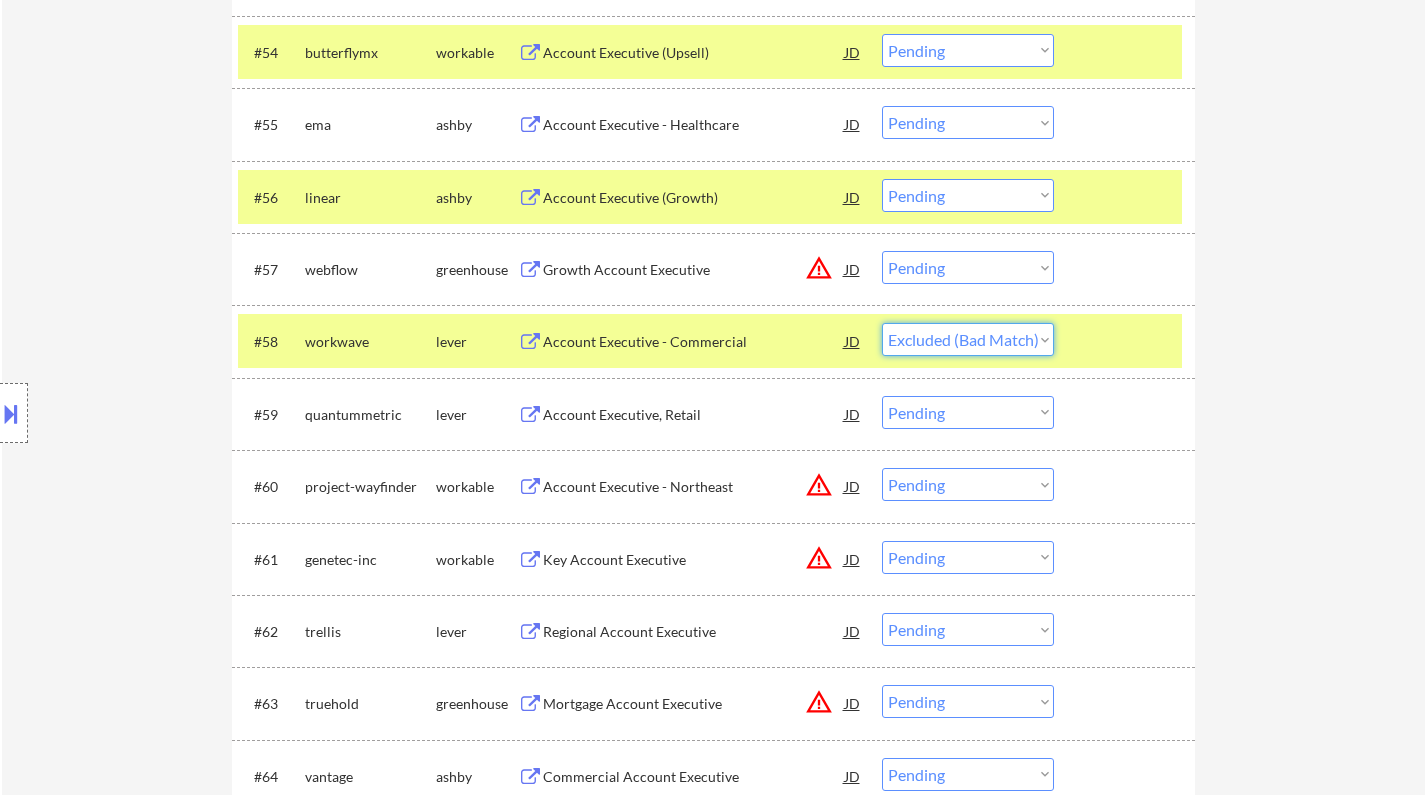 click on "Choose an option... Pending Applied Excluded (Questions) Excluded (Expired) Excluded (Location) Excluded (Bad Match) Excluded (Blocklist) Excluded (Salary) Excluded (Other)" at bounding box center (968, 339) 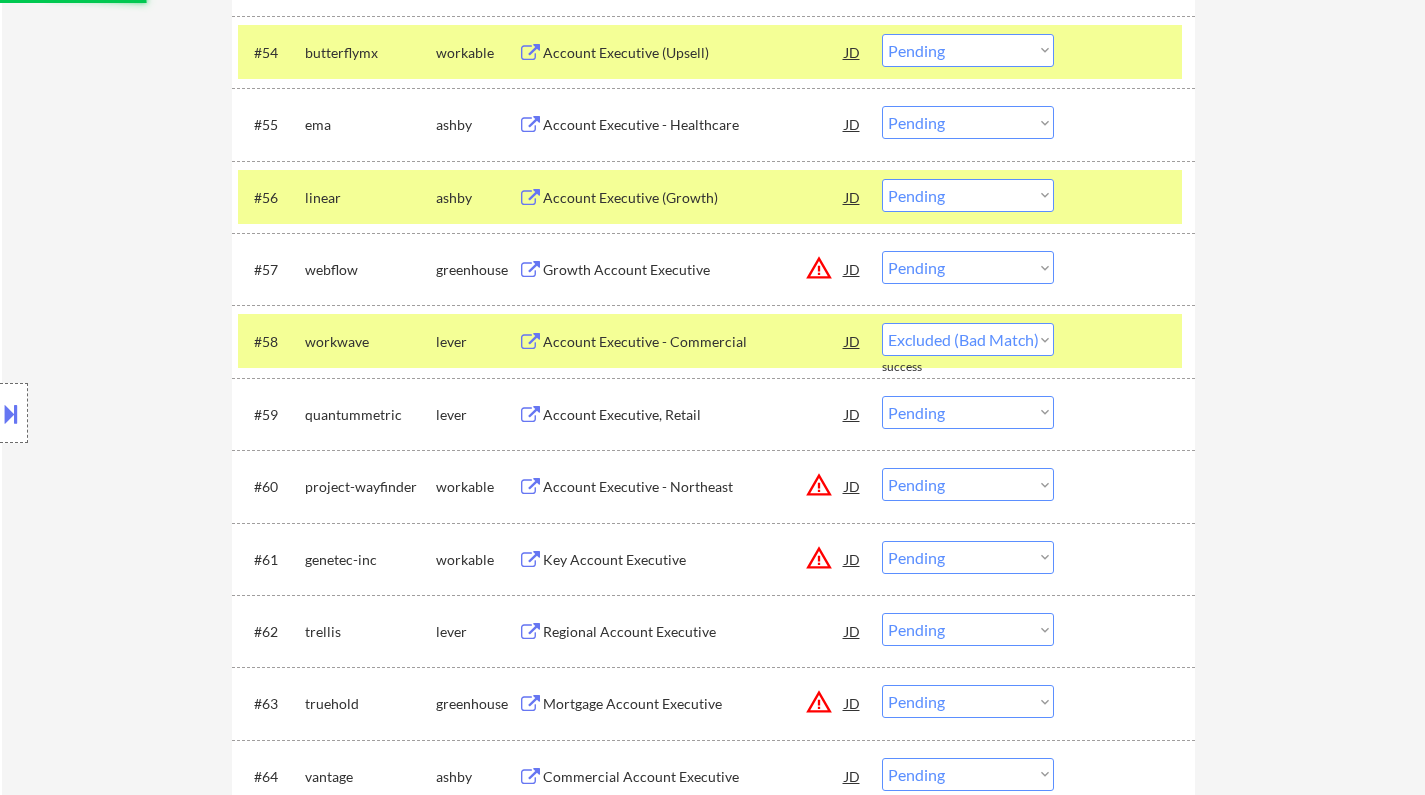 select on ""pending"" 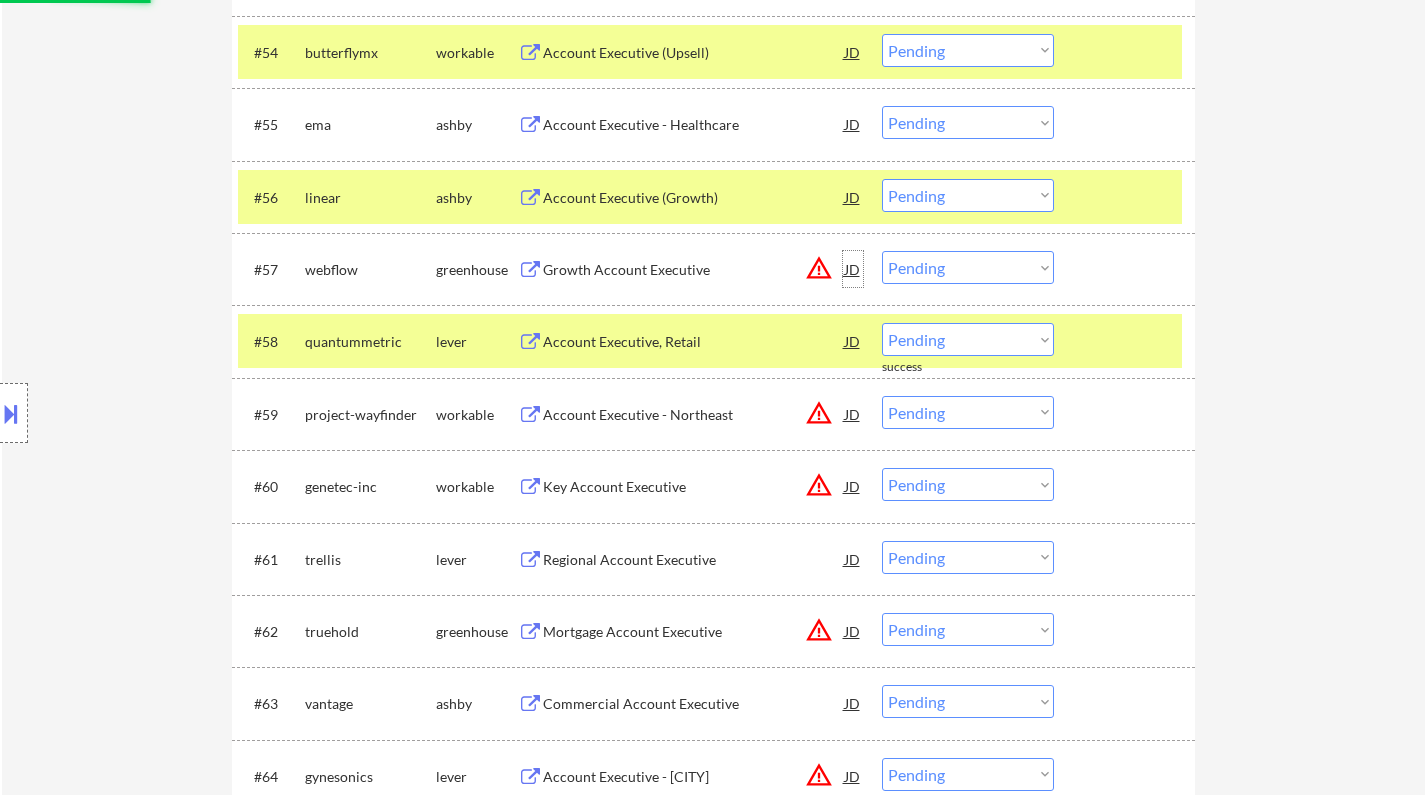 click on "JD" at bounding box center [853, 269] 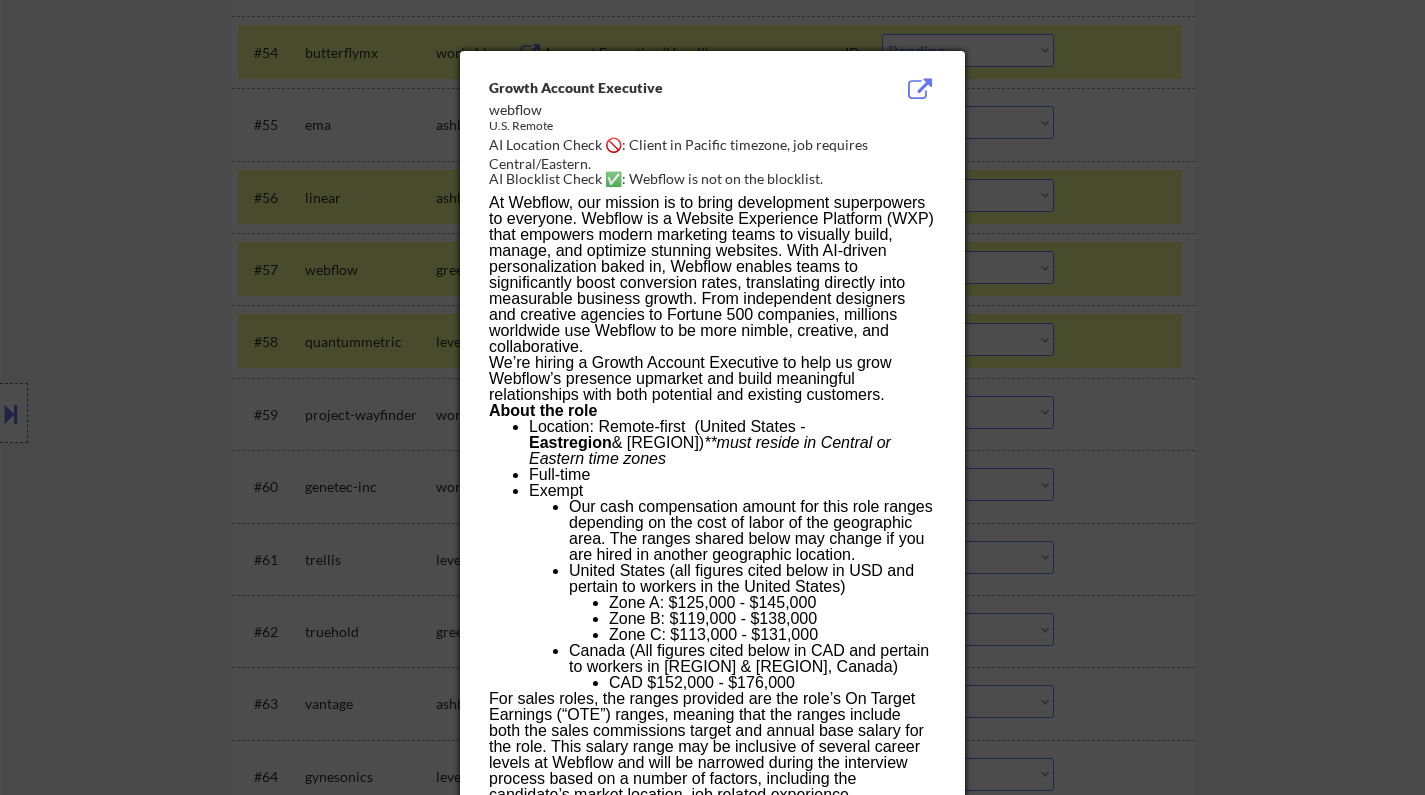 click at bounding box center (712, 397) 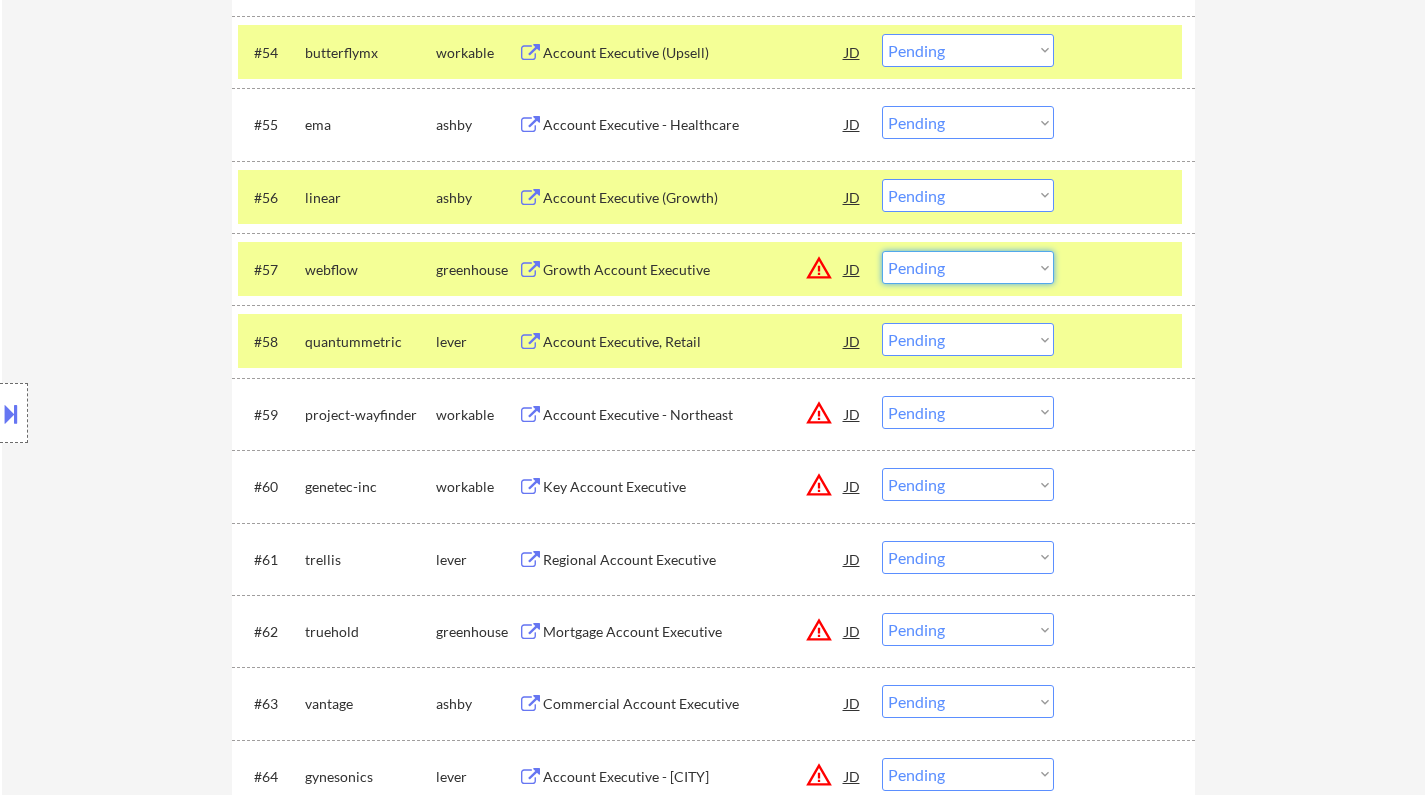 click on "Choose an option... Pending Applied Excluded (Questions) Excluded (Expired) Excluded (Location) Excluded (Bad Match) Excluded (Blocklist) Excluded (Salary) Excluded (Other)" at bounding box center [968, 267] 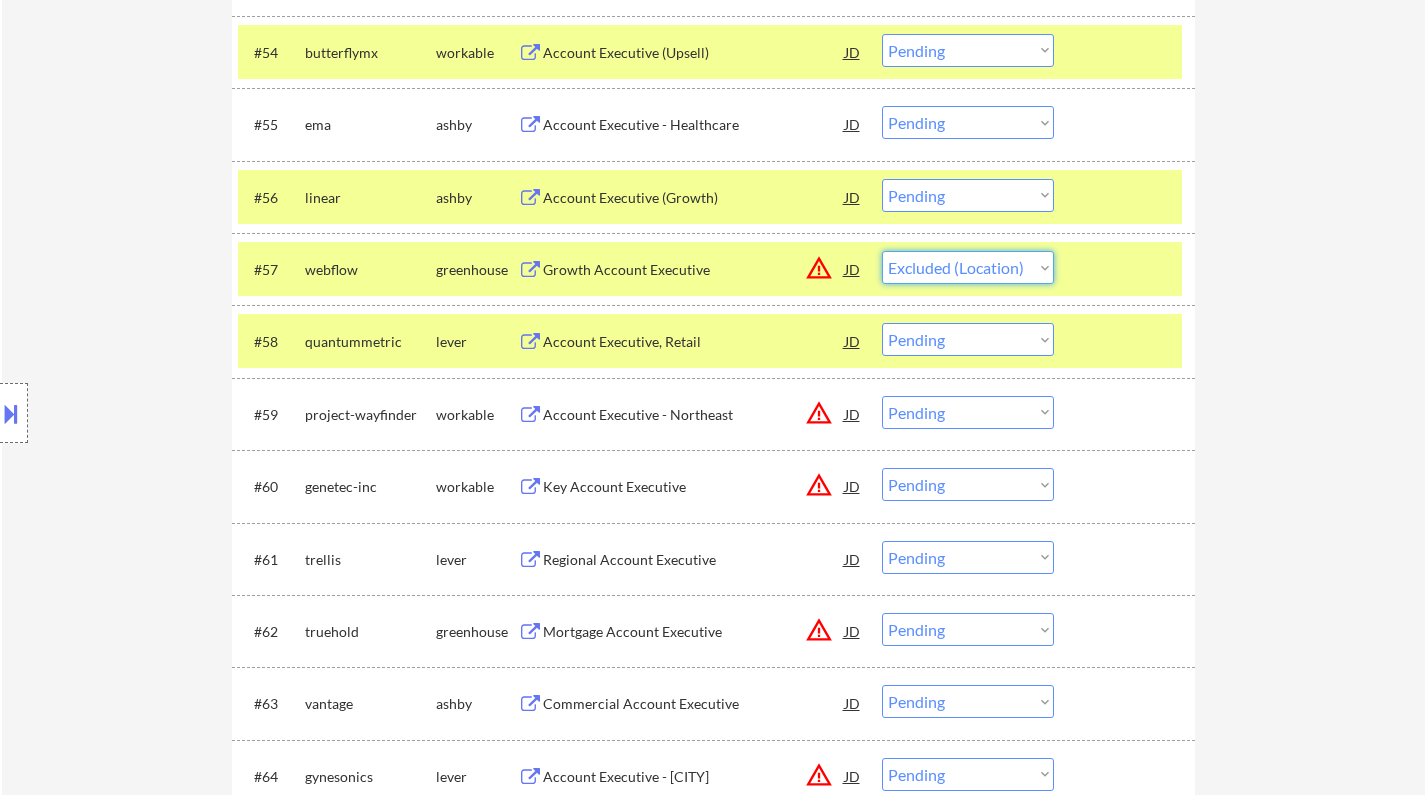 click on "Choose an option... Pending Applied Excluded (Questions) Excluded (Expired) Excluded (Location) Excluded (Bad Match) Excluded (Blocklist) Excluded (Salary) Excluded (Other)" at bounding box center (968, 267) 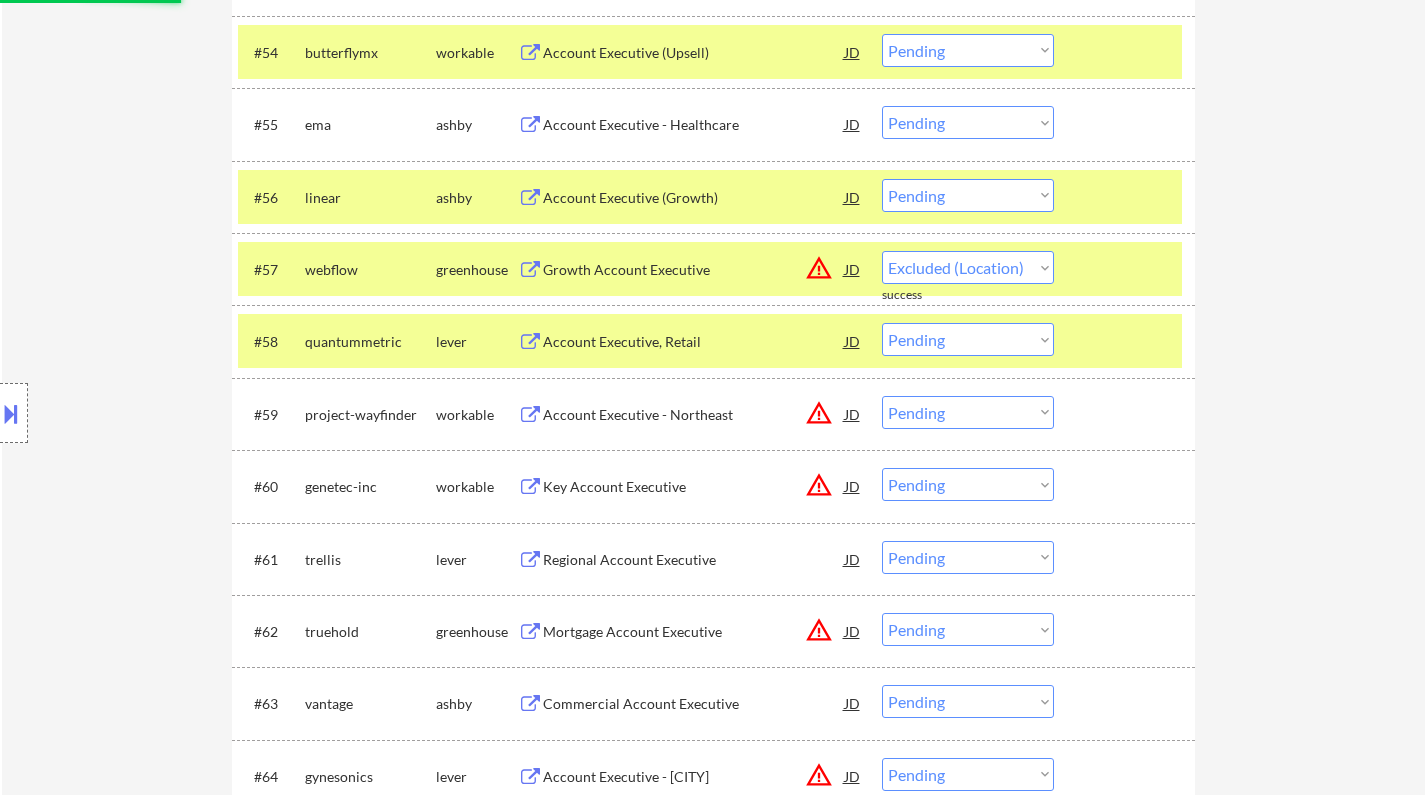 select on ""pending"" 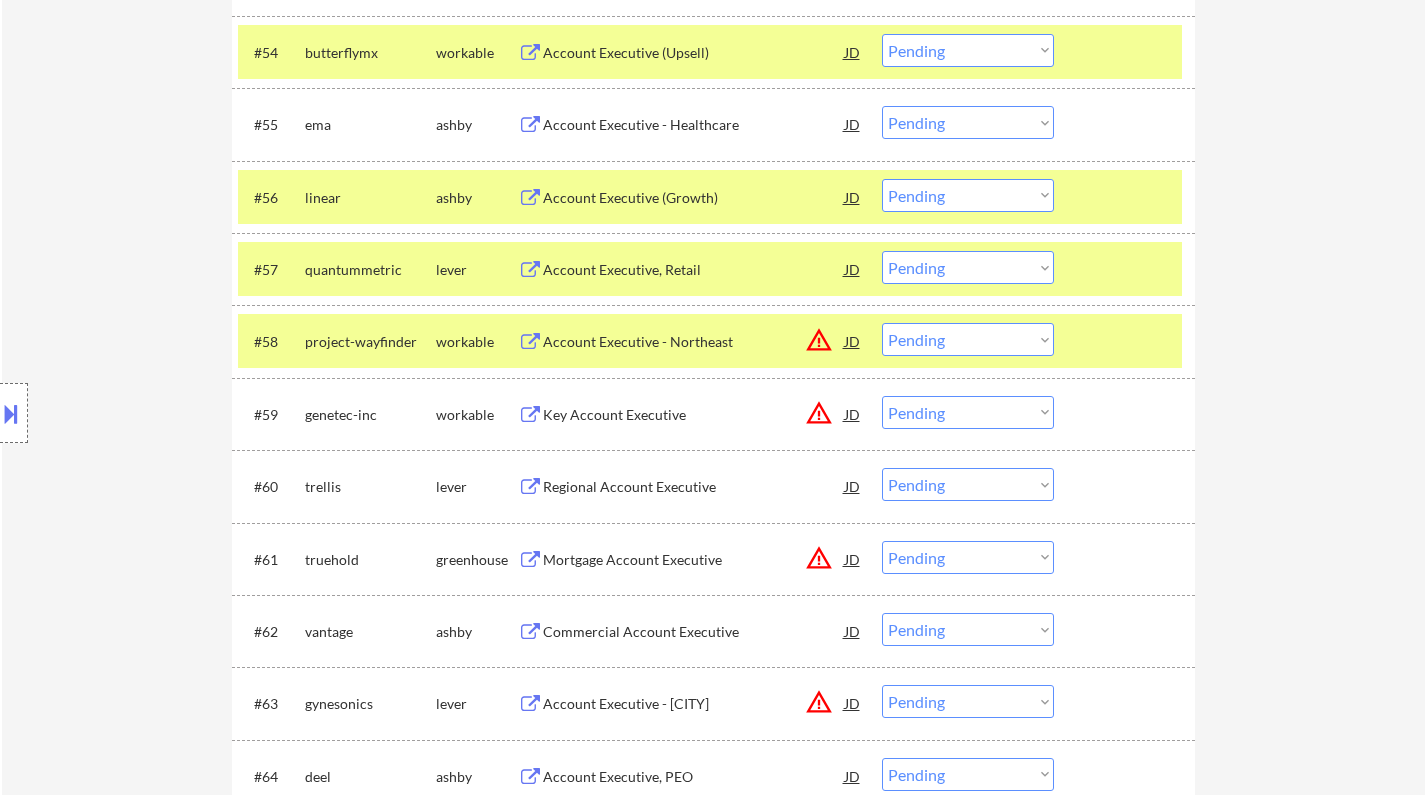 click on "Regional Account Executive" at bounding box center [694, 487] 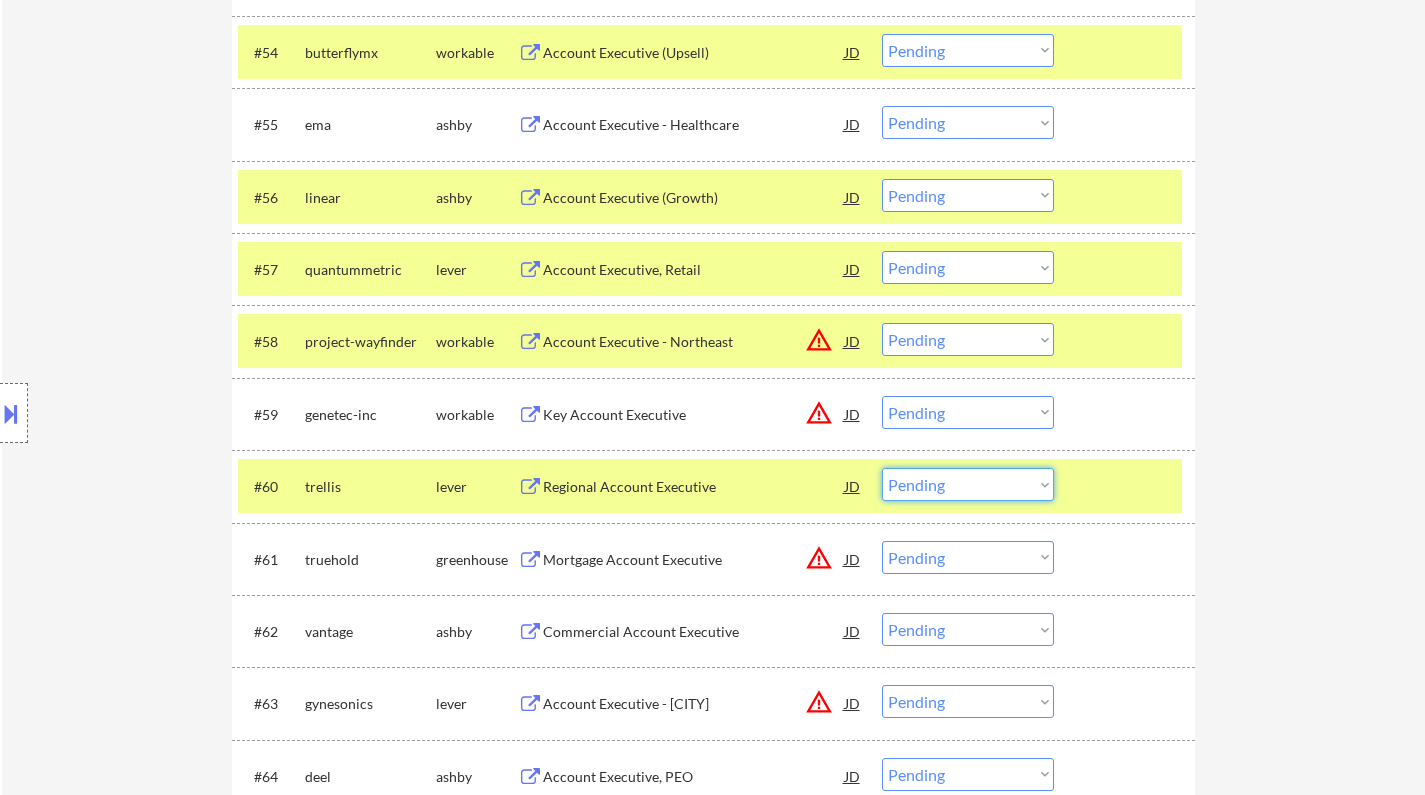 click on "Choose an option... Pending Applied Excluded (Questions) Excluded (Expired) Excluded (Location) Excluded (Bad Match) Excluded (Blocklist) Excluded (Salary) Excluded (Other)" at bounding box center (968, 484) 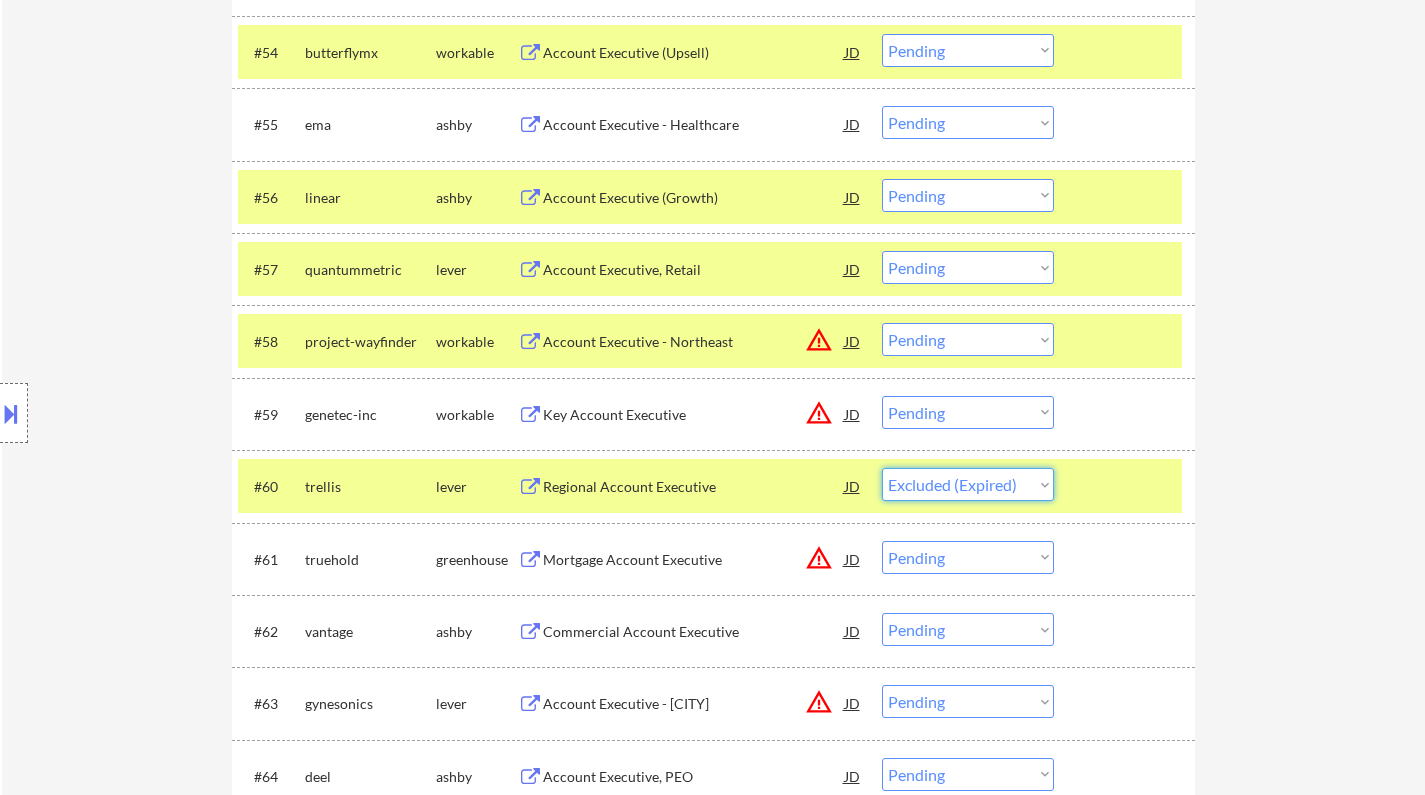 click on "Choose an option... Pending Applied Excluded (Questions) Excluded (Expired) Excluded (Location) Excluded (Bad Match) Excluded (Blocklist) Excluded (Salary) Excluded (Other)" at bounding box center (968, 484) 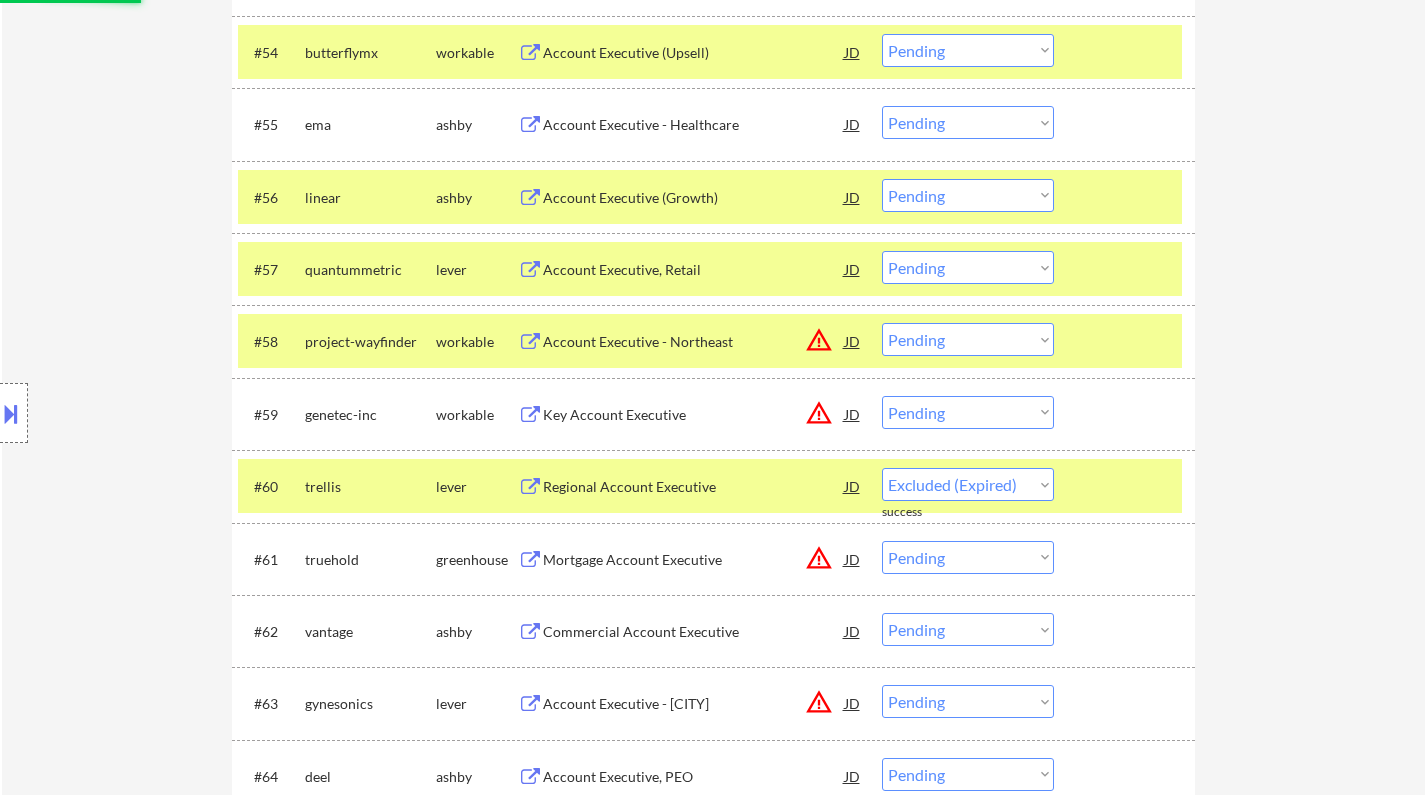 select on ""pending"" 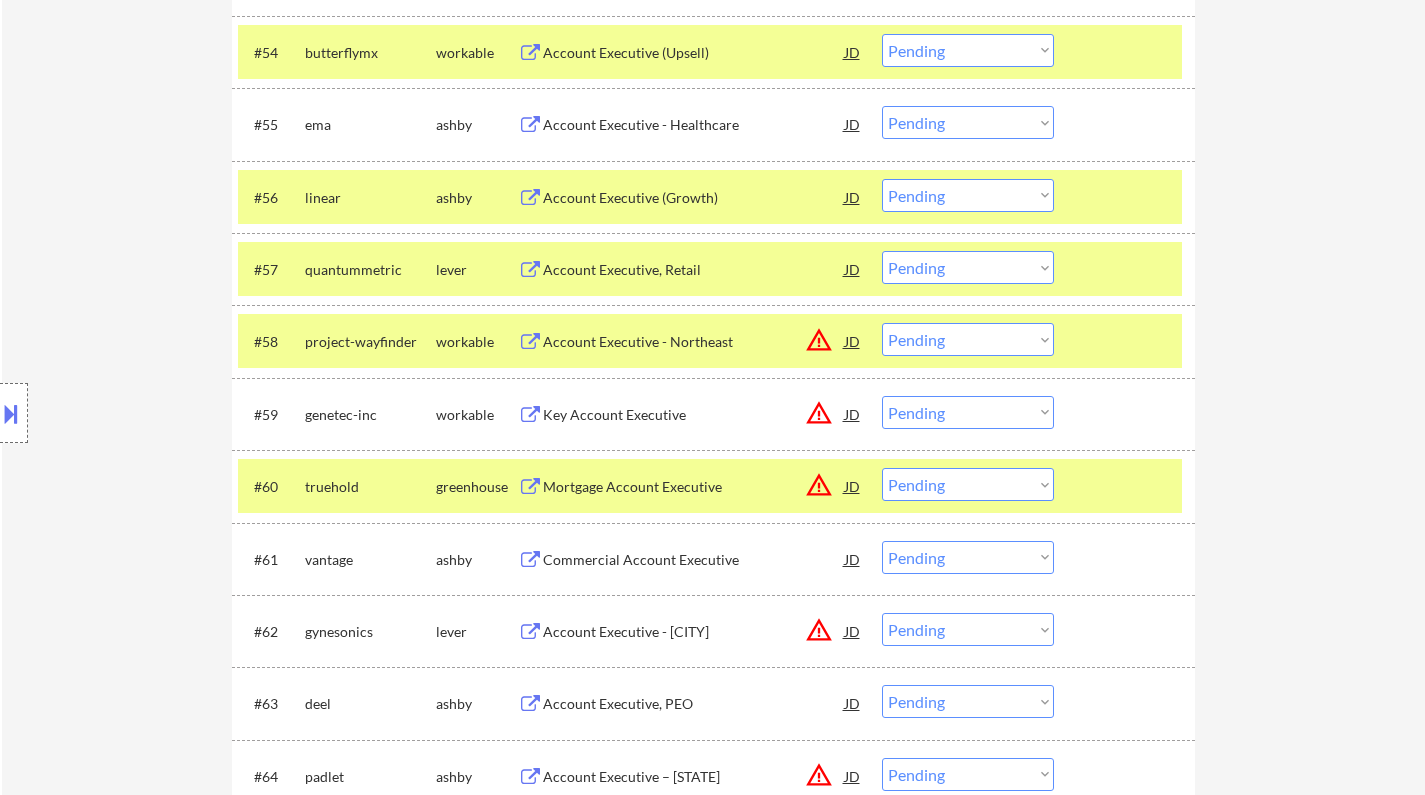 click on "JD" at bounding box center (853, 341) 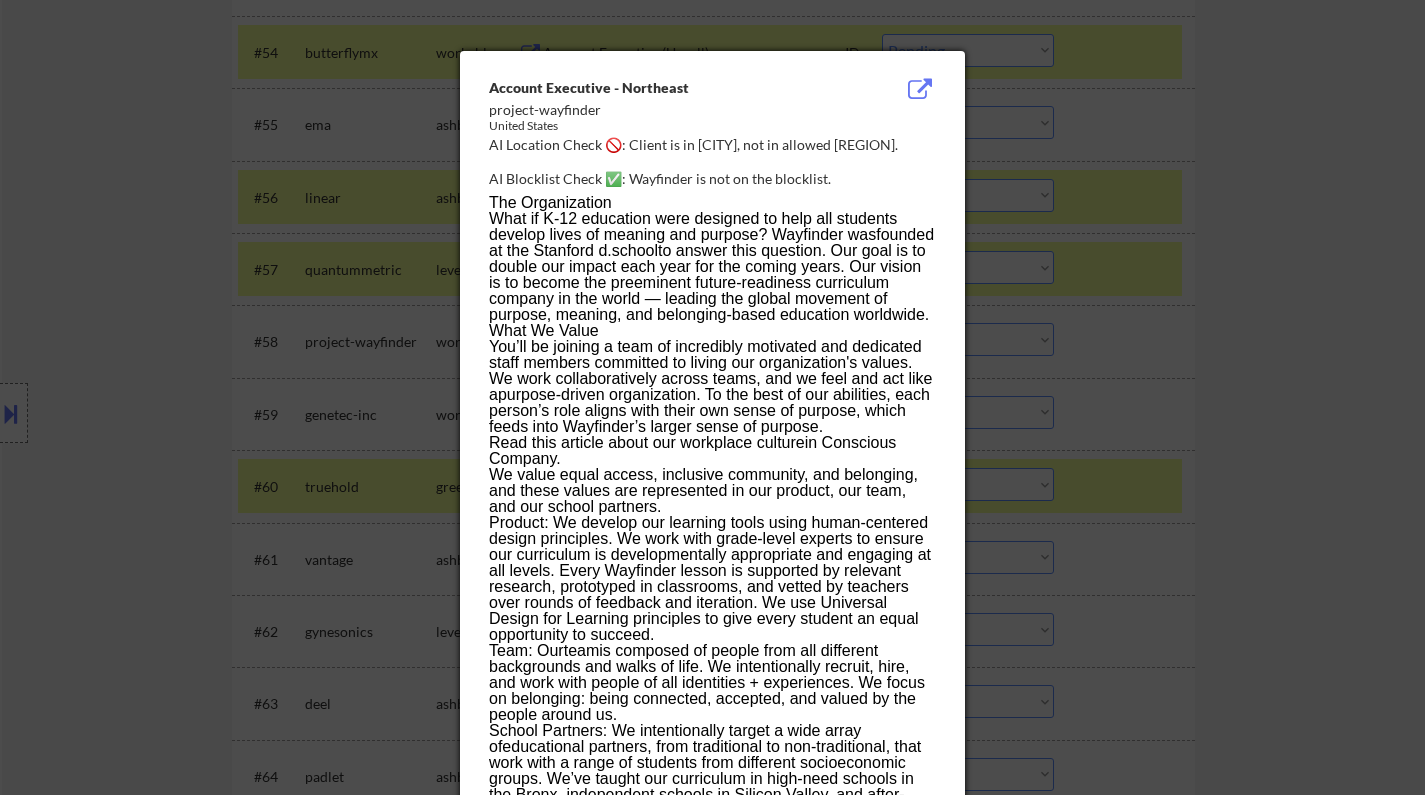 click at bounding box center [712, 397] 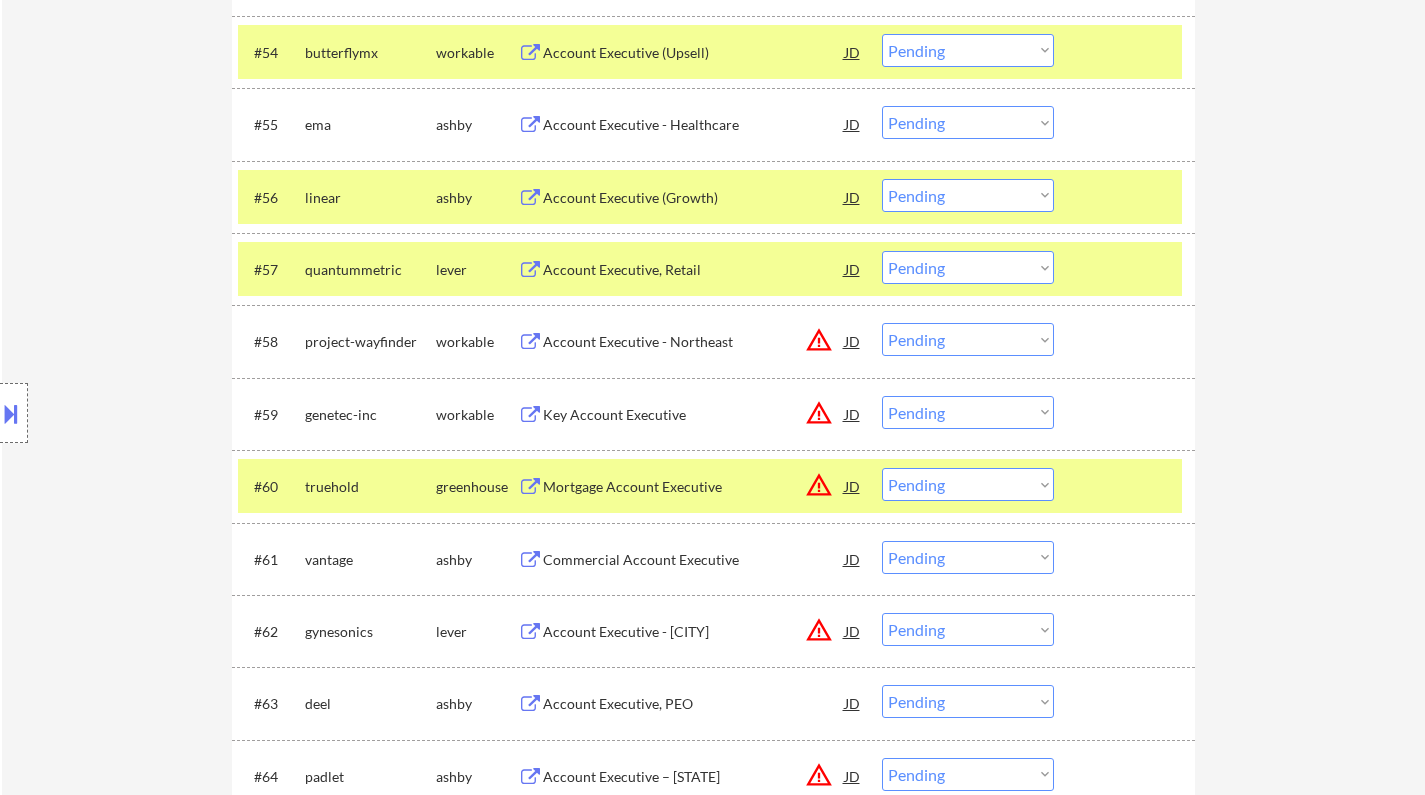 drag, startPoint x: 973, startPoint y: 333, endPoint x: 986, endPoint y: 352, distance: 23.021729 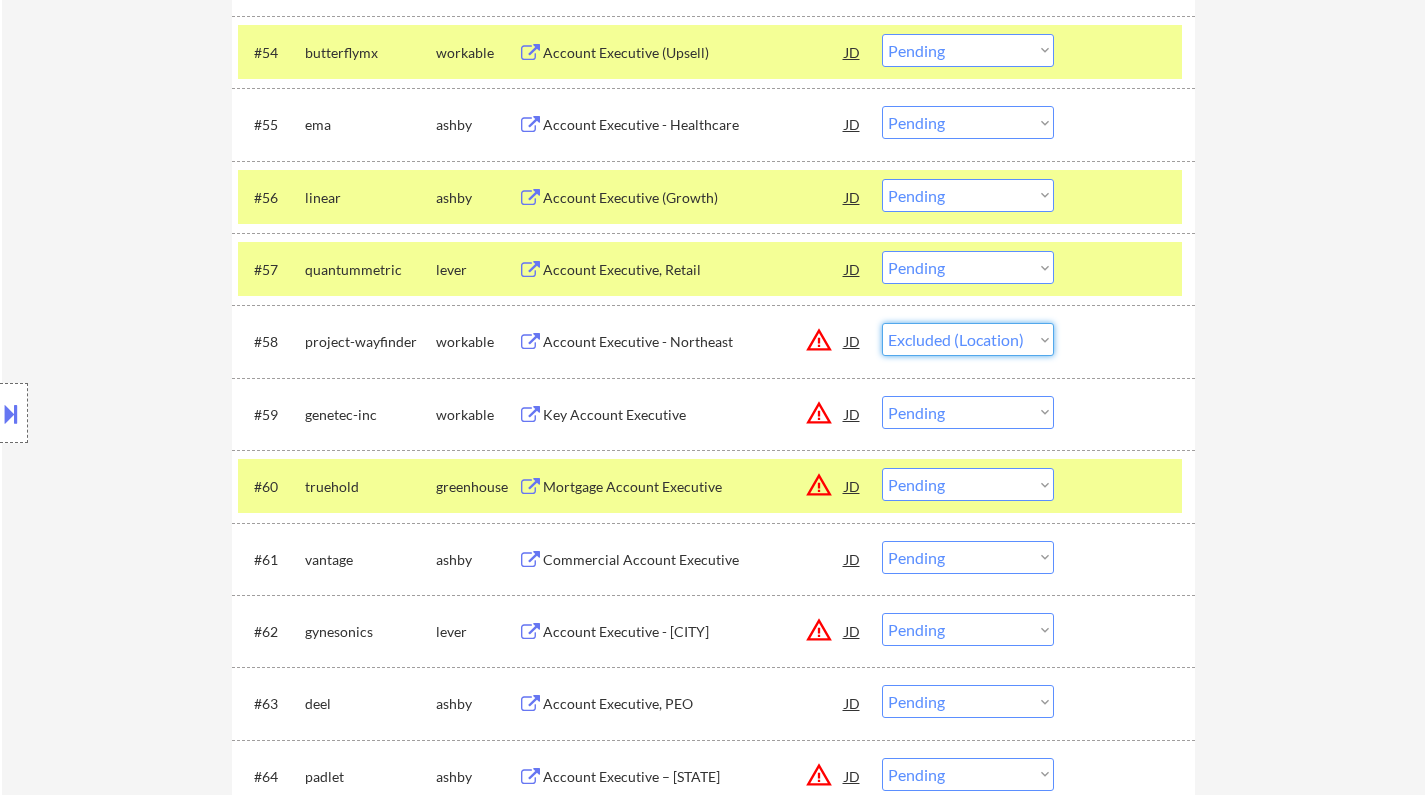 click on "Choose an option... Pending Applied Excluded (Questions) Excluded (Expired) Excluded (Location) Excluded (Bad Match) Excluded (Blocklist) Excluded (Salary) Excluded (Other)" at bounding box center (968, 339) 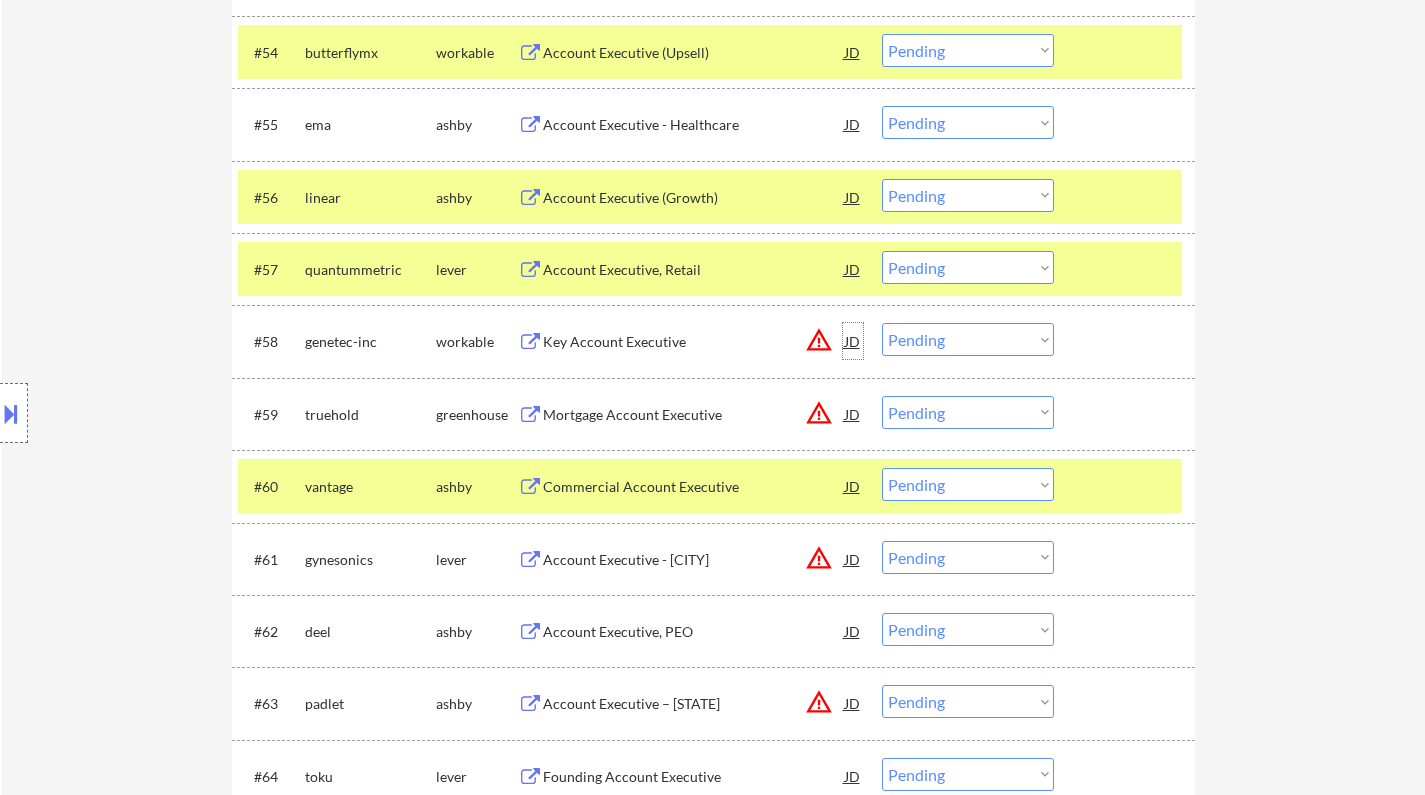 click on "JD" at bounding box center [853, 341] 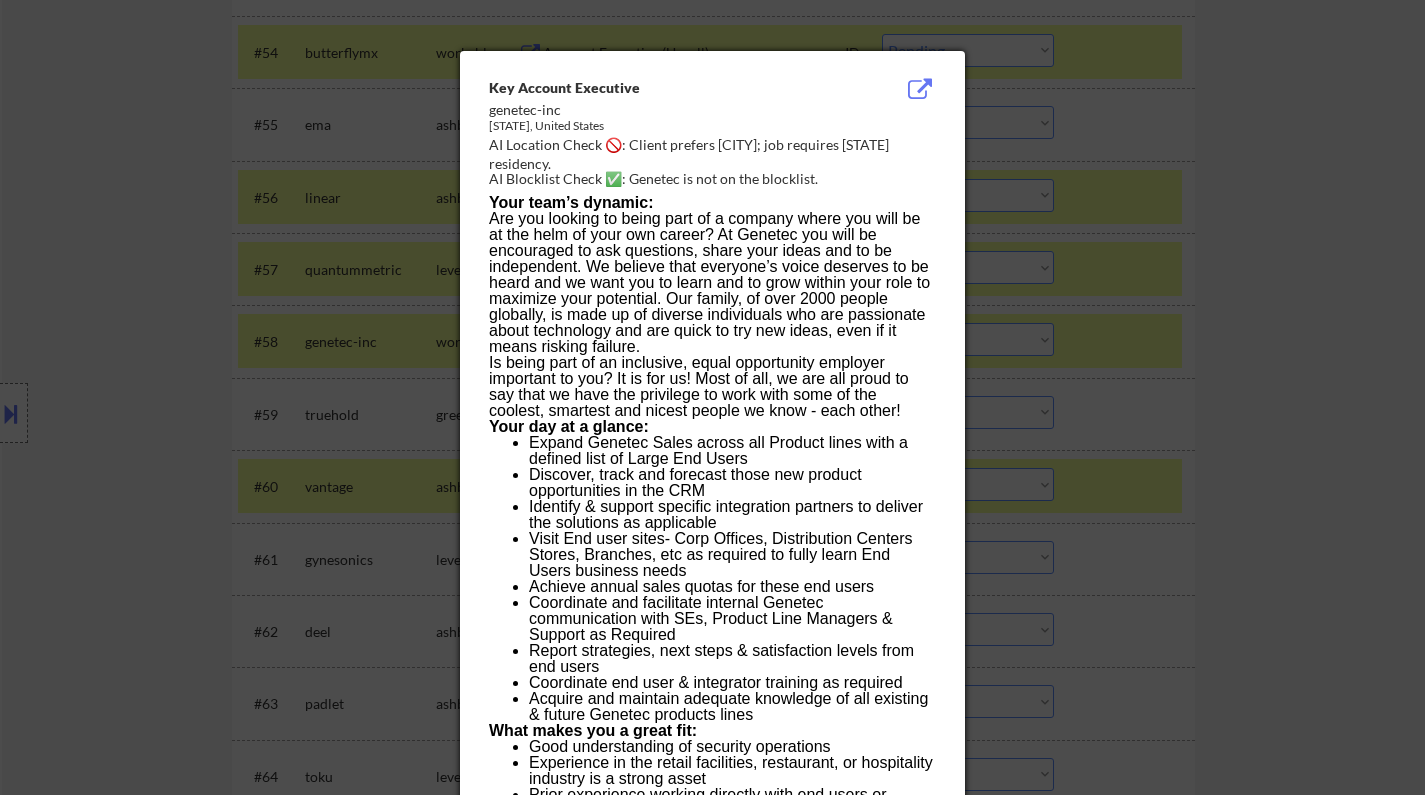 click at bounding box center (712, 397) 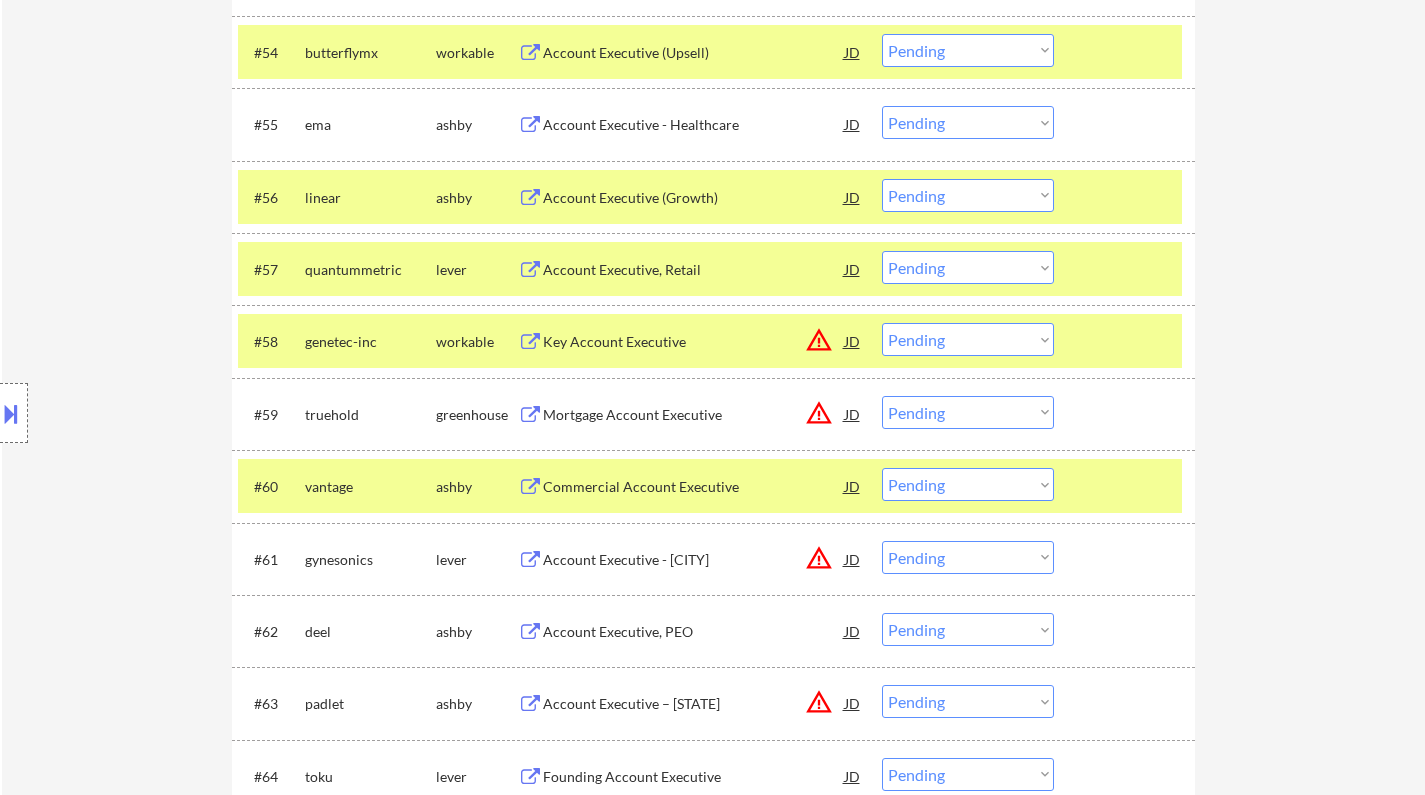 drag, startPoint x: 970, startPoint y: 332, endPoint x: 997, endPoint y: 354, distance: 34.828148 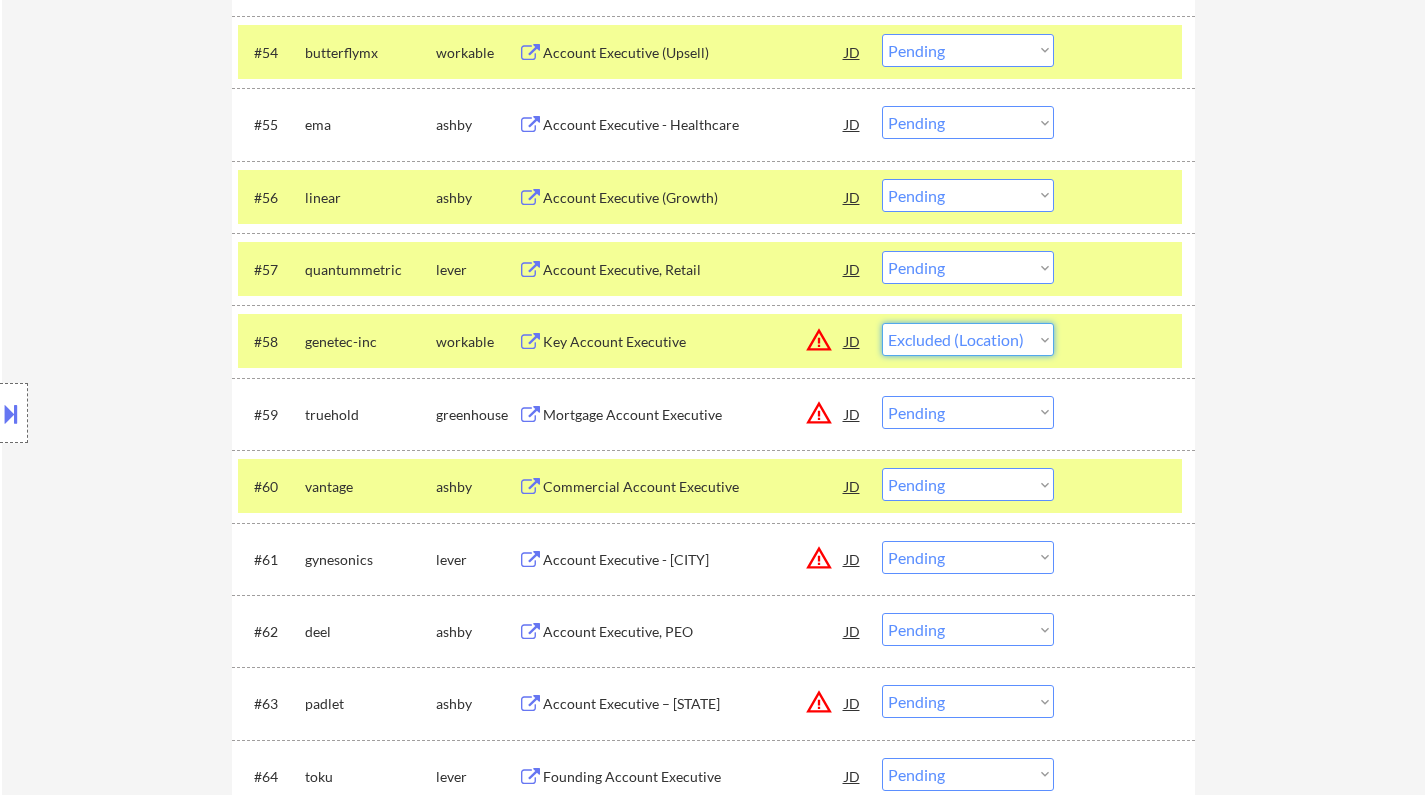 click on "Choose an option... Pending Applied Excluded (Questions) Excluded (Expired) Excluded (Location) Excluded (Bad Match) Excluded (Blocklist) Excluded (Salary) Excluded (Other)" at bounding box center (968, 339) 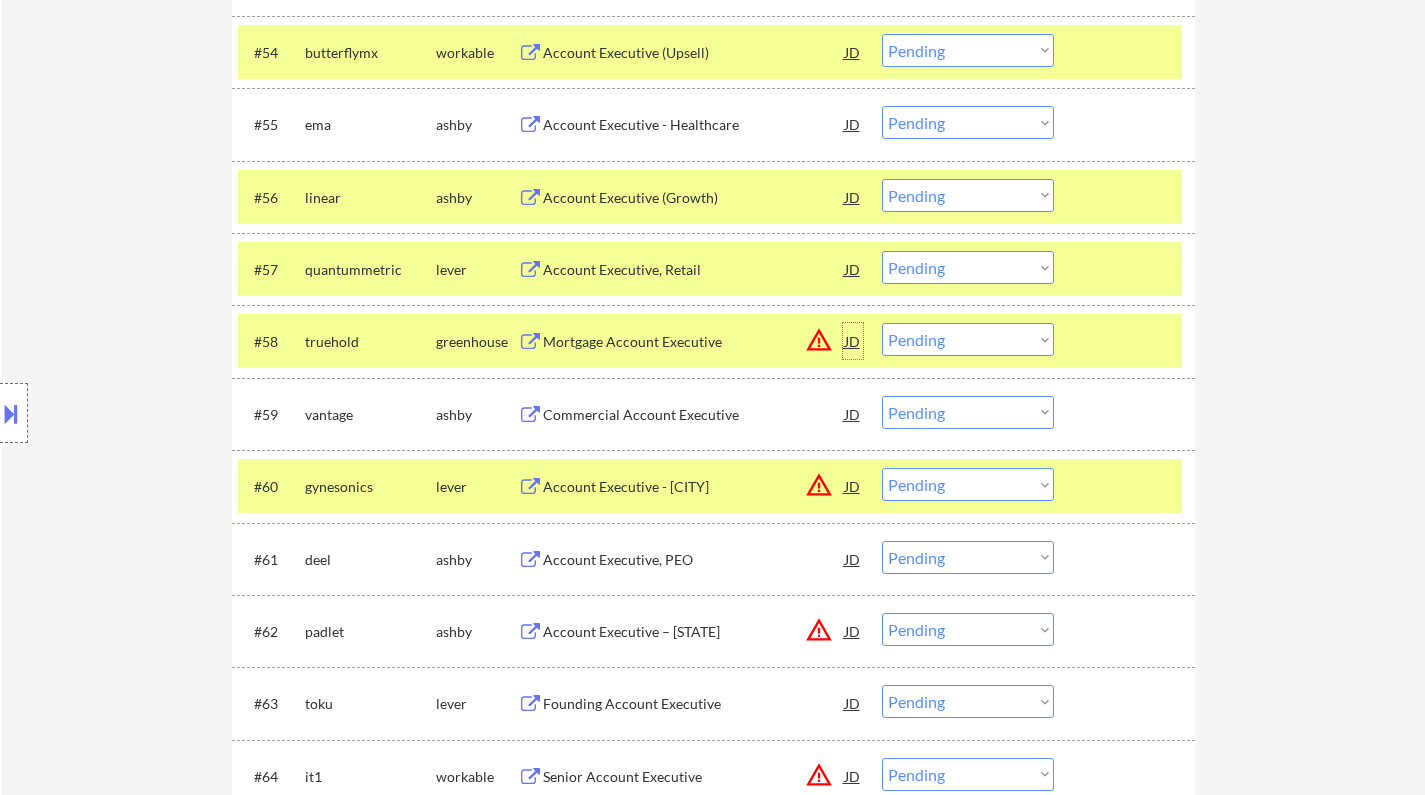 click on "JD" at bounding box center (853, 341) 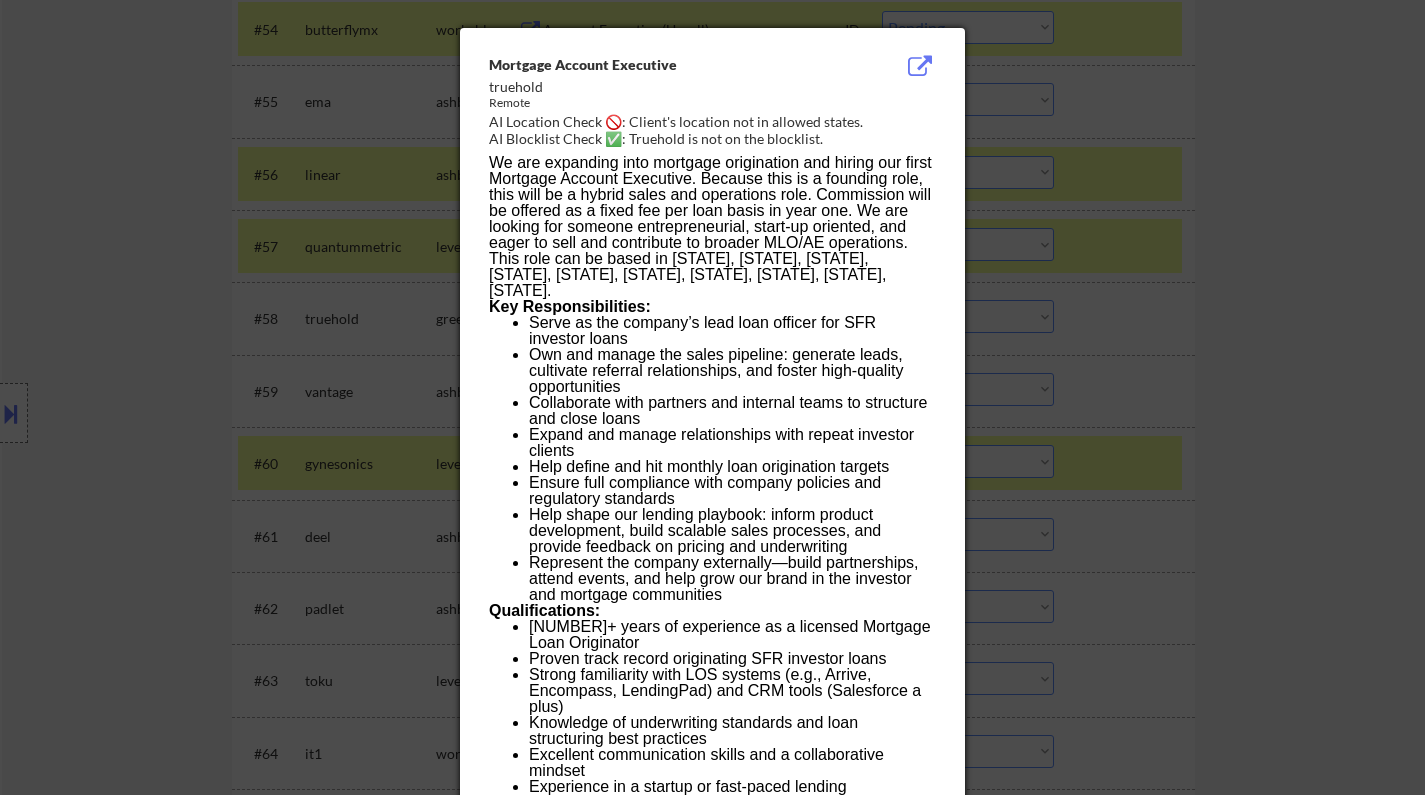 scroll, scrollTop: 4897, scrollLeft: 0, axis: vertical 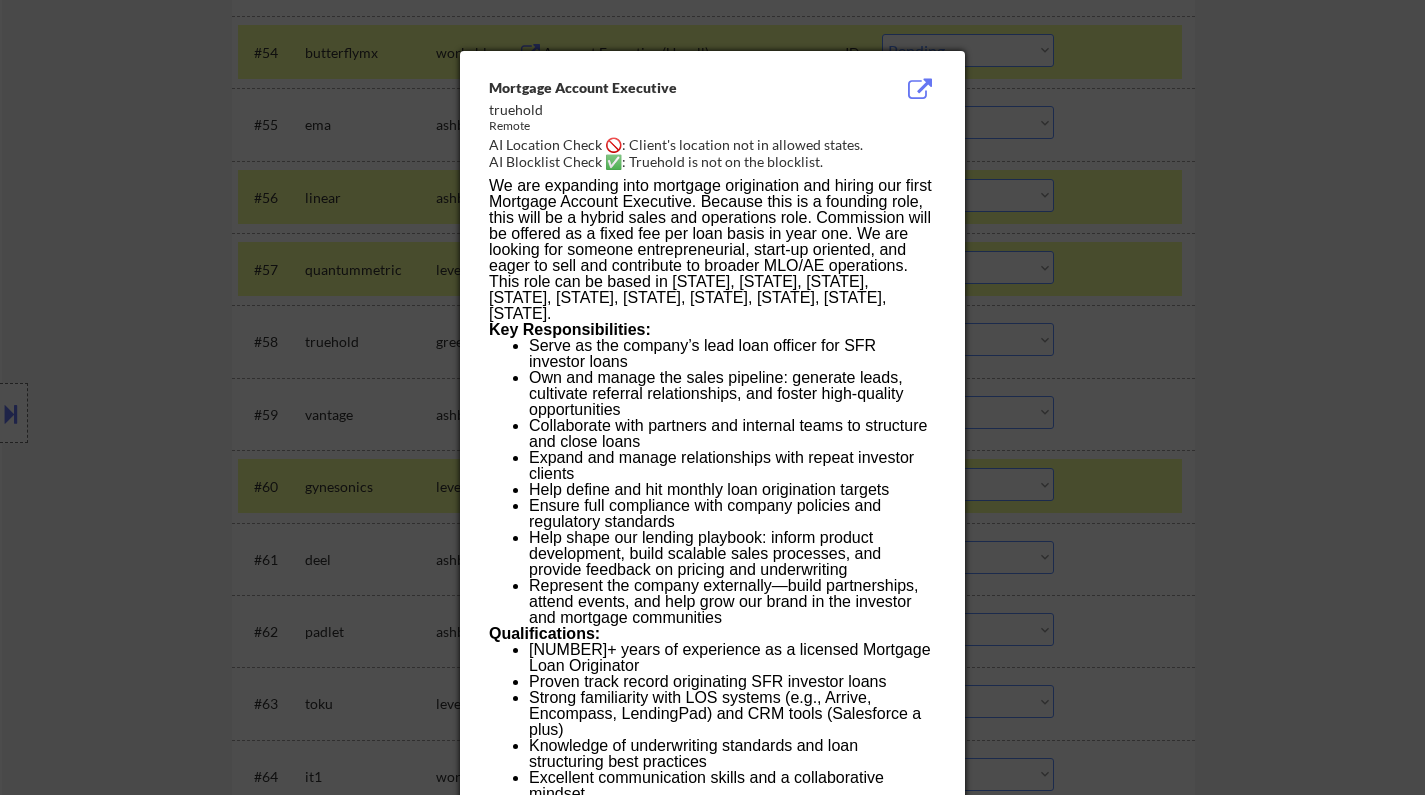 click at bounding box center [712, 397] 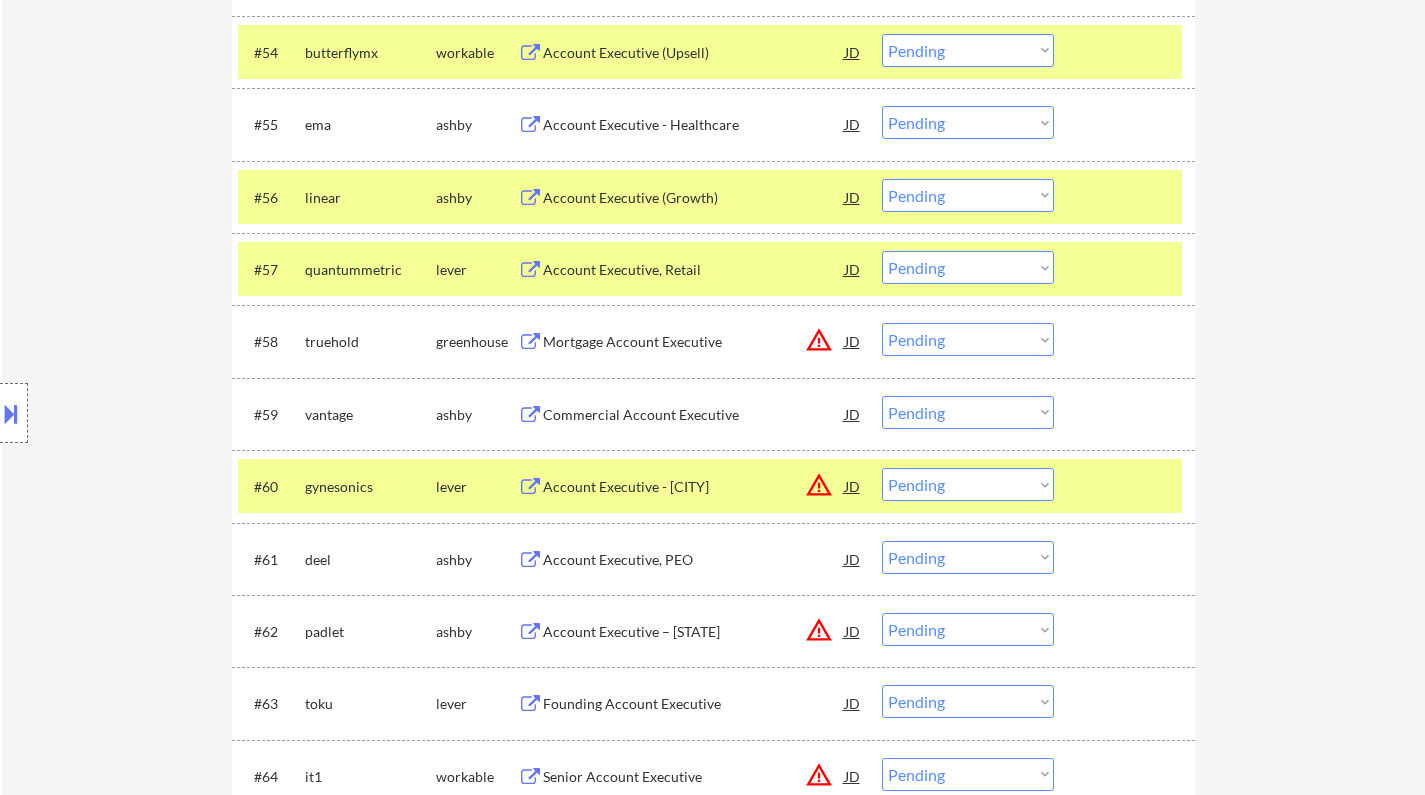 click on "JD" at bounding box center (853, 341) 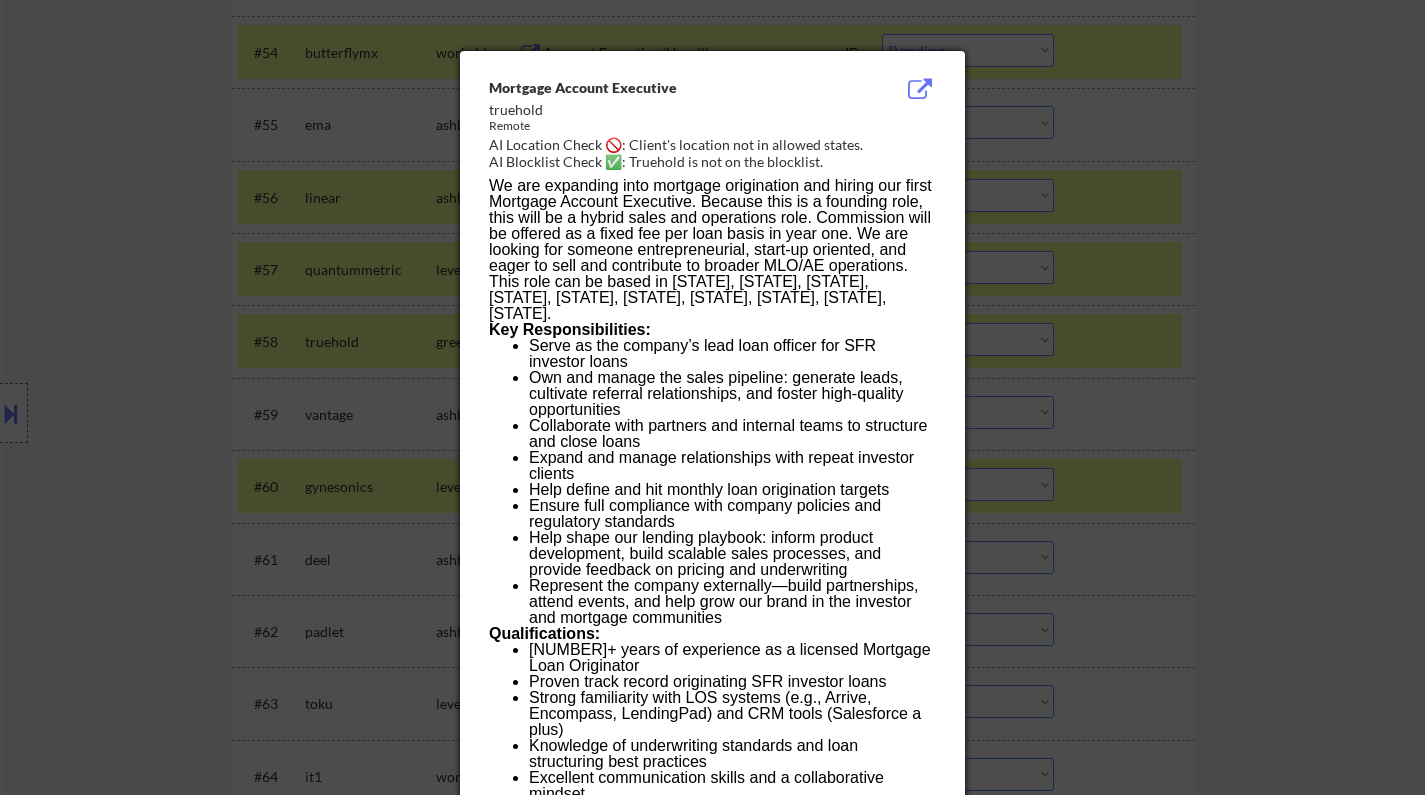 click at bounding box center (712, 397) 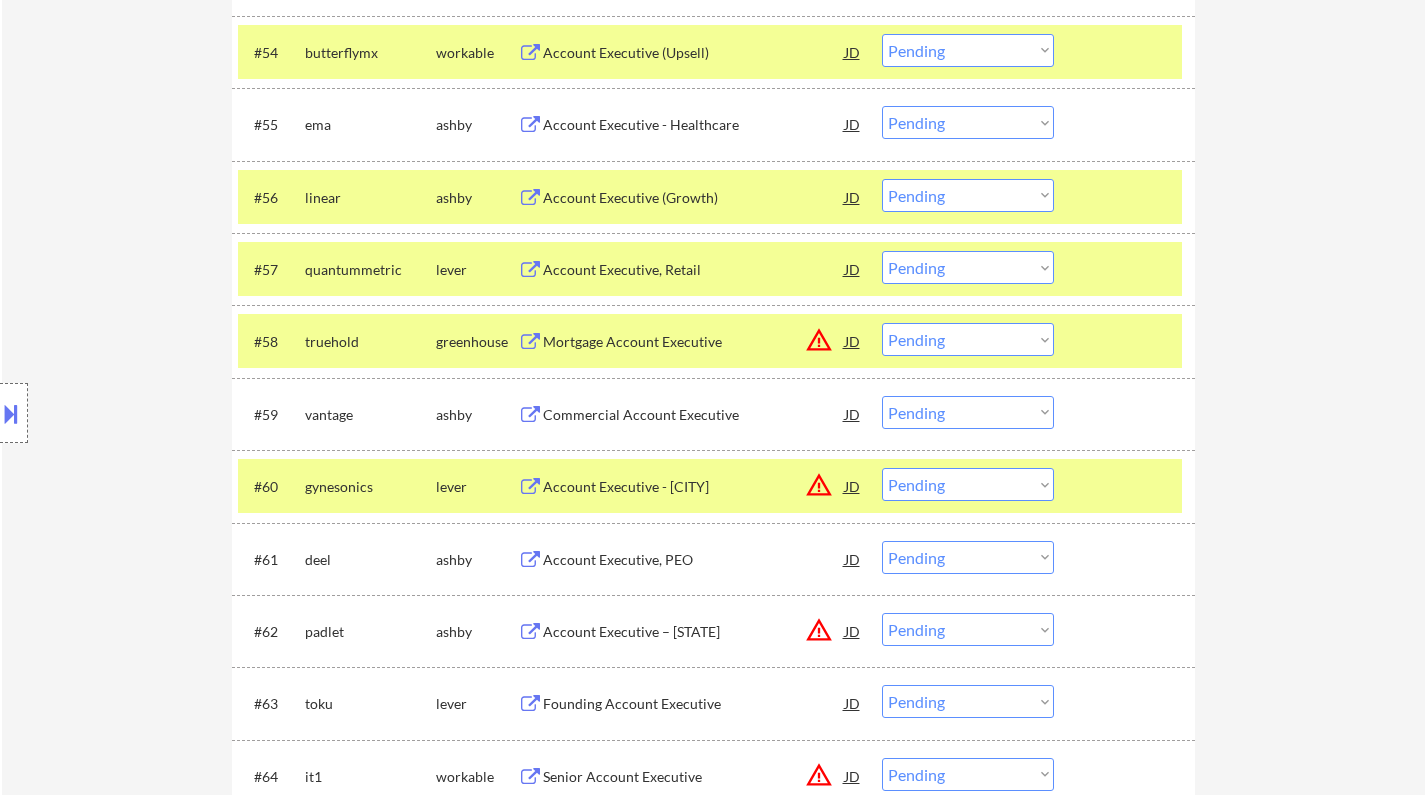 click on "Mortgage Account Executive" at bounding box center [694, 342] 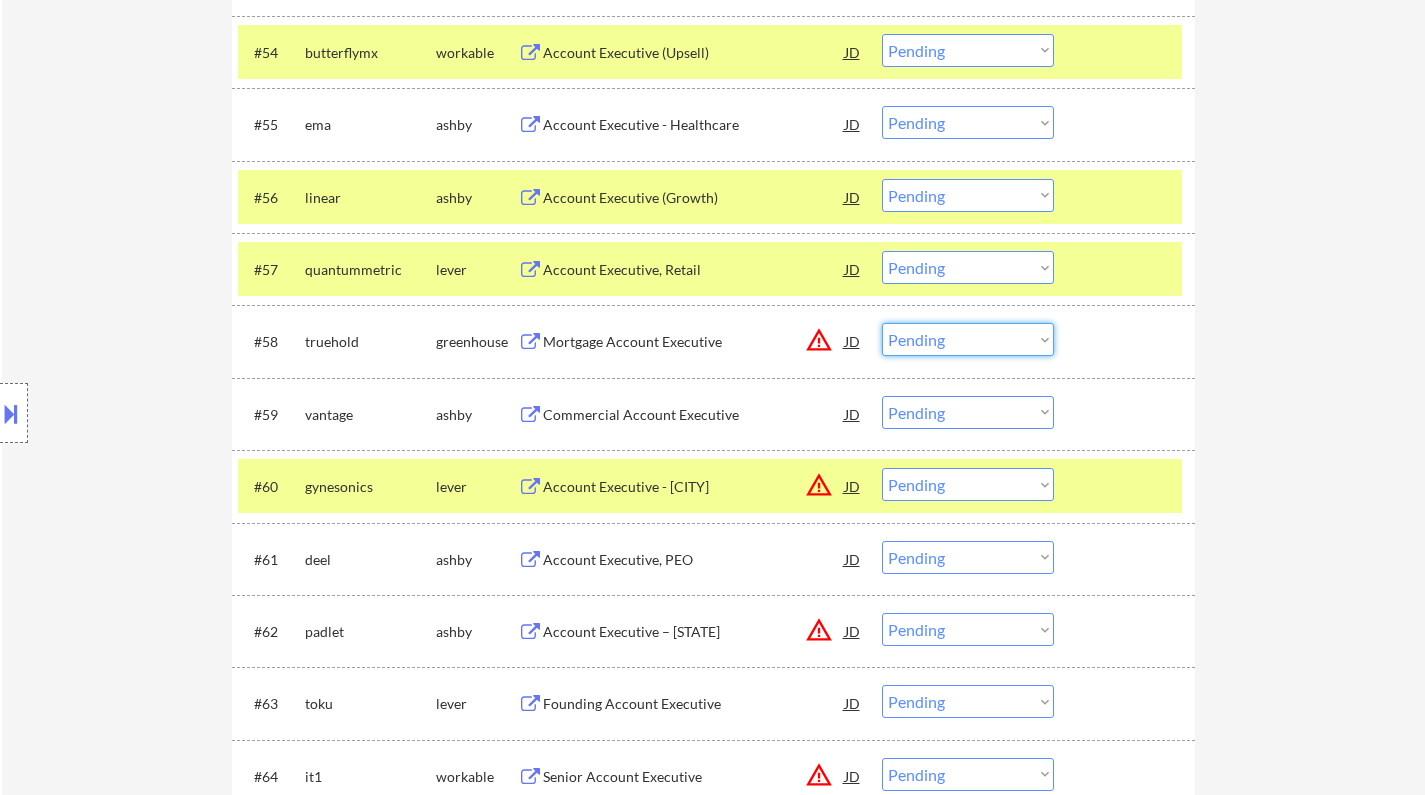 drag, startPoint x: 948, startPoint y: 345, endPoint x: 960, endPoint y: 354, distance: 15 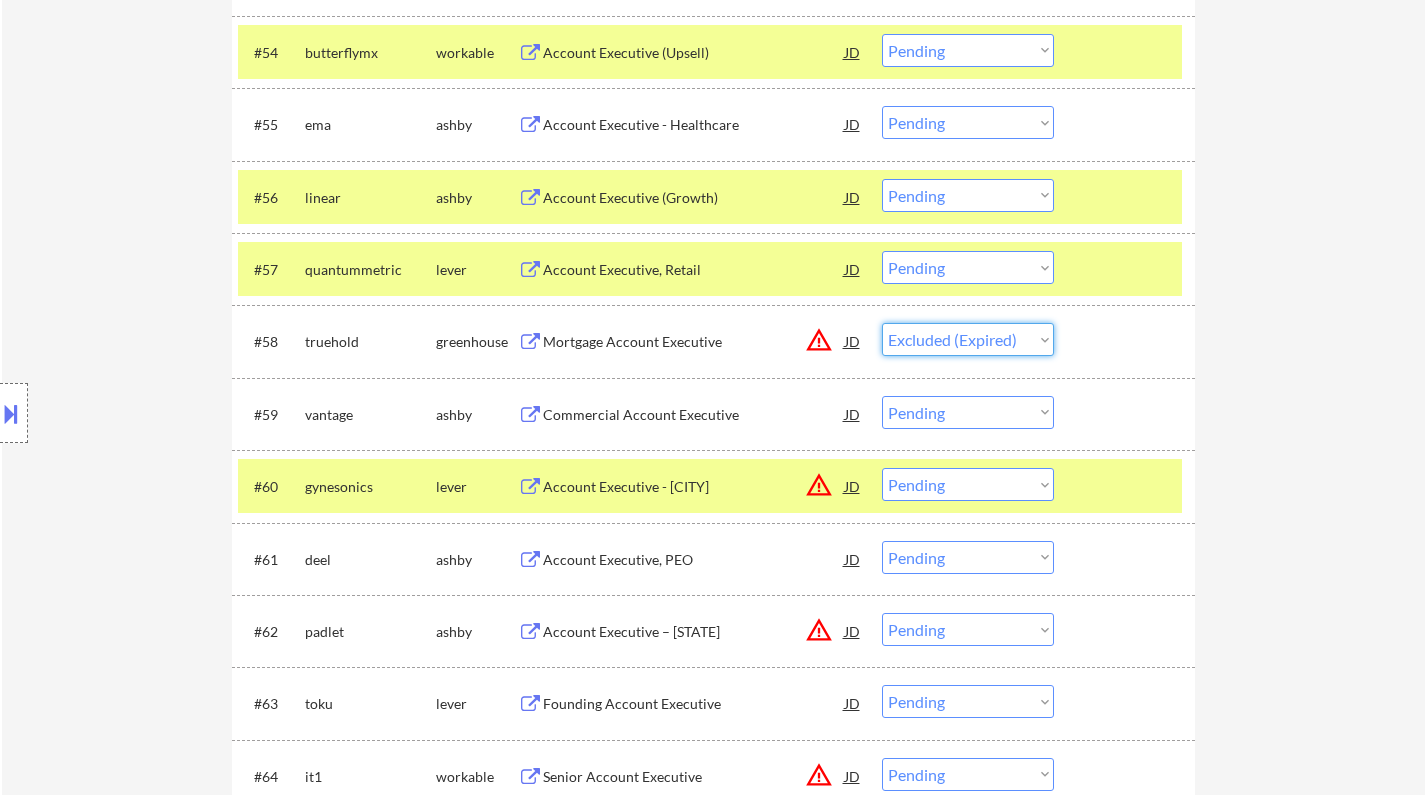 click on "Choose an option... Pending Applied Excluded (Questions) Excluded (Expired) Excluded (Location) Excluded (Bad Match) Excluded (Blocklist) Excluded (Salary) Excluded (Other)" at bounding box center (968, 339) 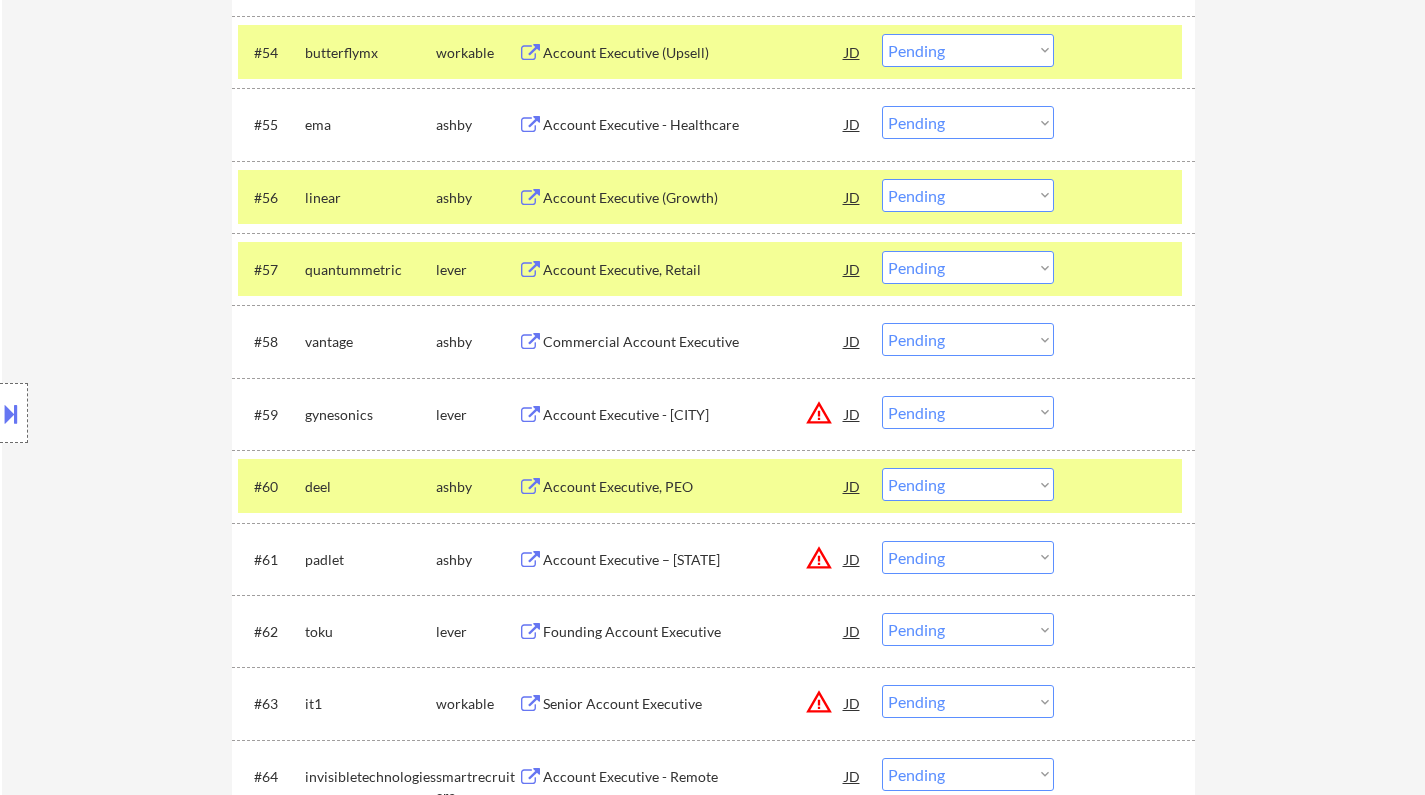 click on "Commercial Account Executive" at bounding box center [694, 342] 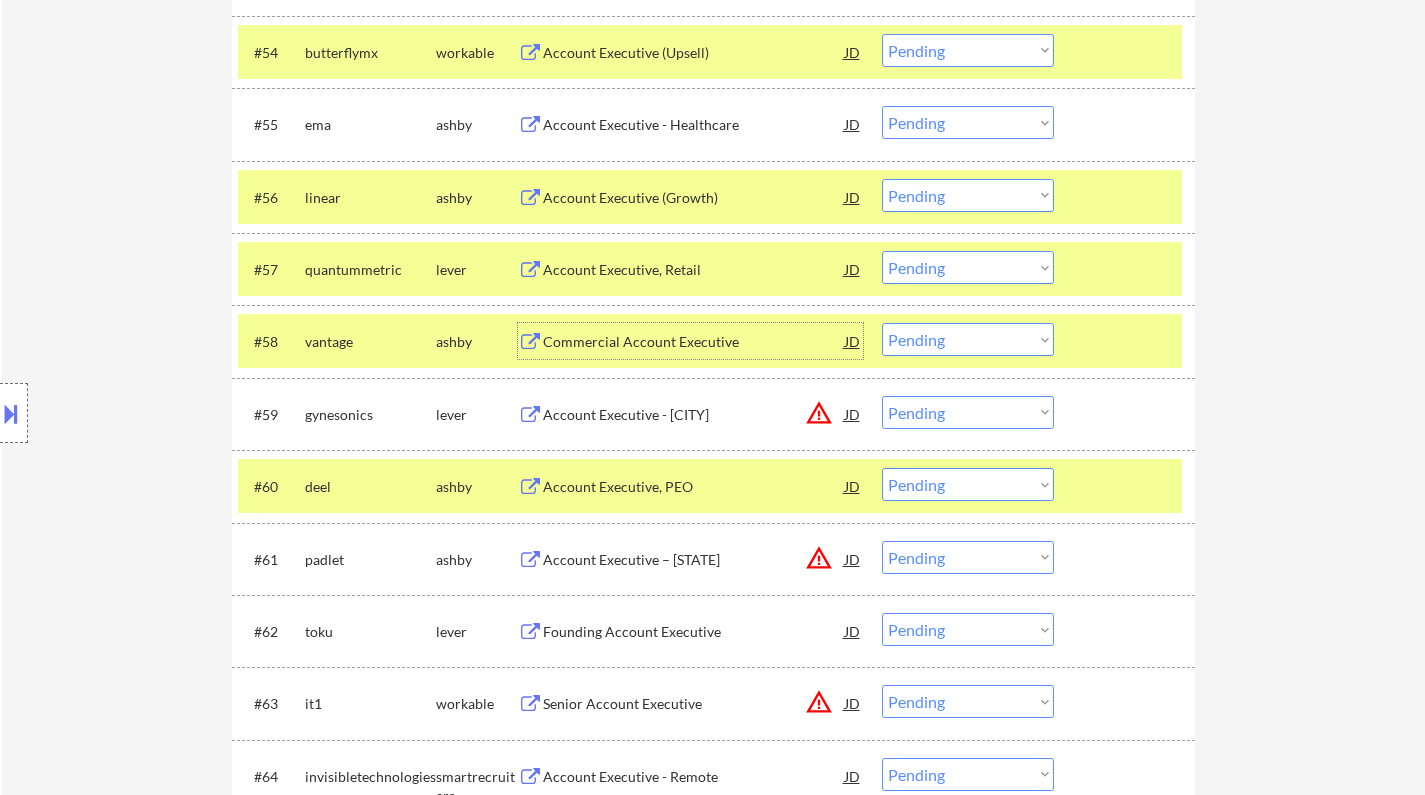 click on "Choose an option... Pending Applied Excluded (Questions) Excluded (Expired) Excluded (Location) Excluded (Bad Match) Excluded (Blocklist) Excluded (Salary) Excluded (Other)" at bounding box center [968, 339] 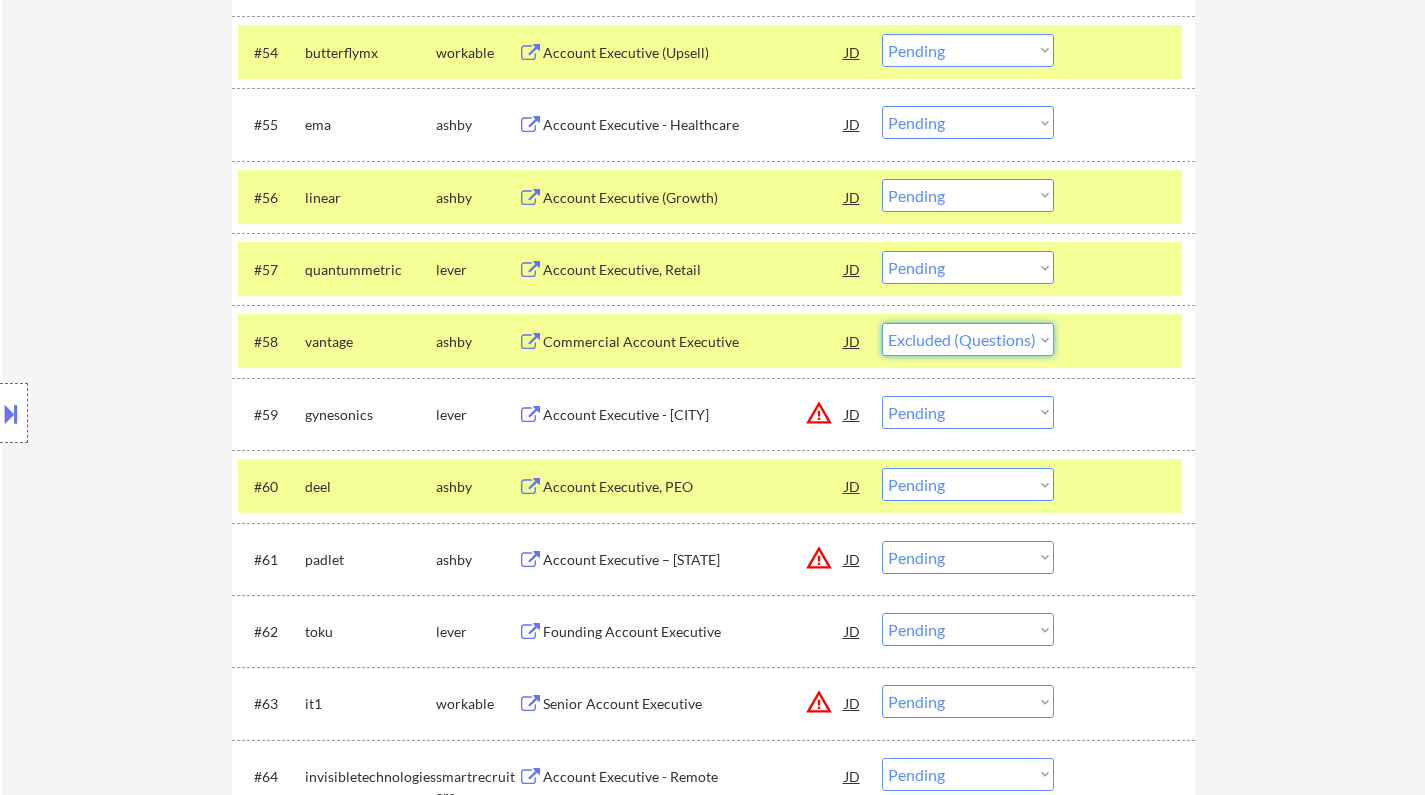 click on "Choose an option... Pending Applied Excluded (Questions) Excluded (Expired) Excluded (Location) Excluded (Bad Match) Excluded (Blocklist) Excluded (Salary) Excluded (Other)" at bounding box center [968, 339] 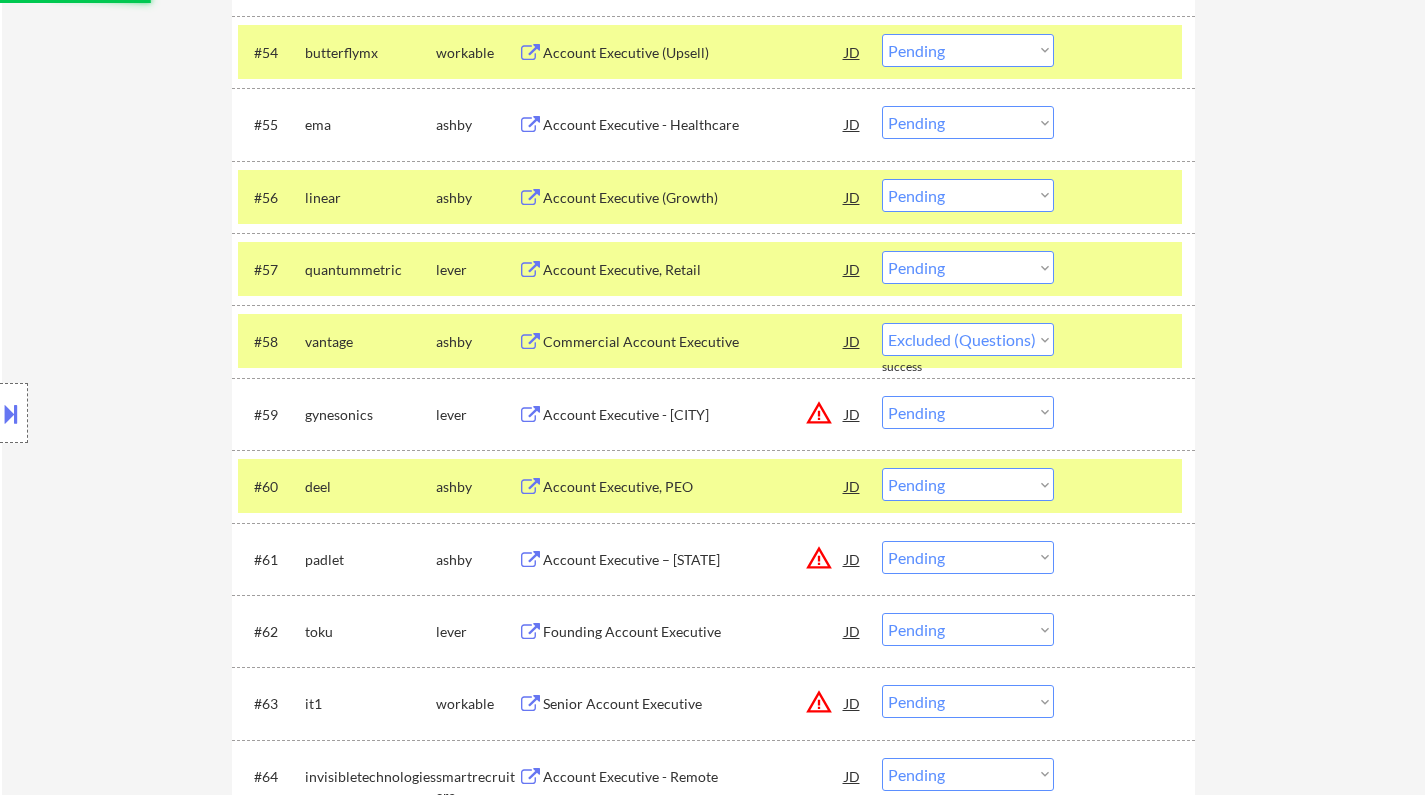 select on ""pending"" 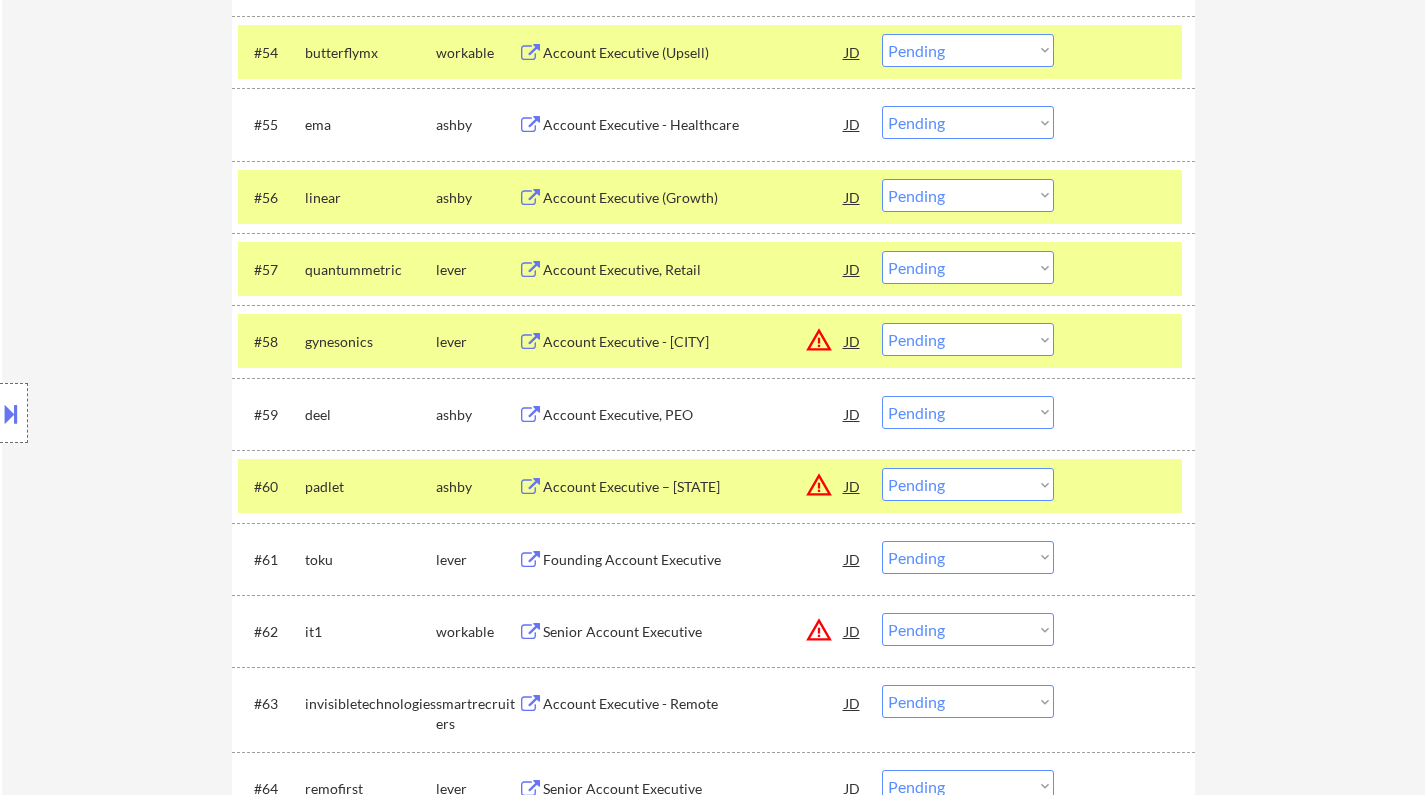click on "Account Executive, PEO" at bounding box center [694, 415] 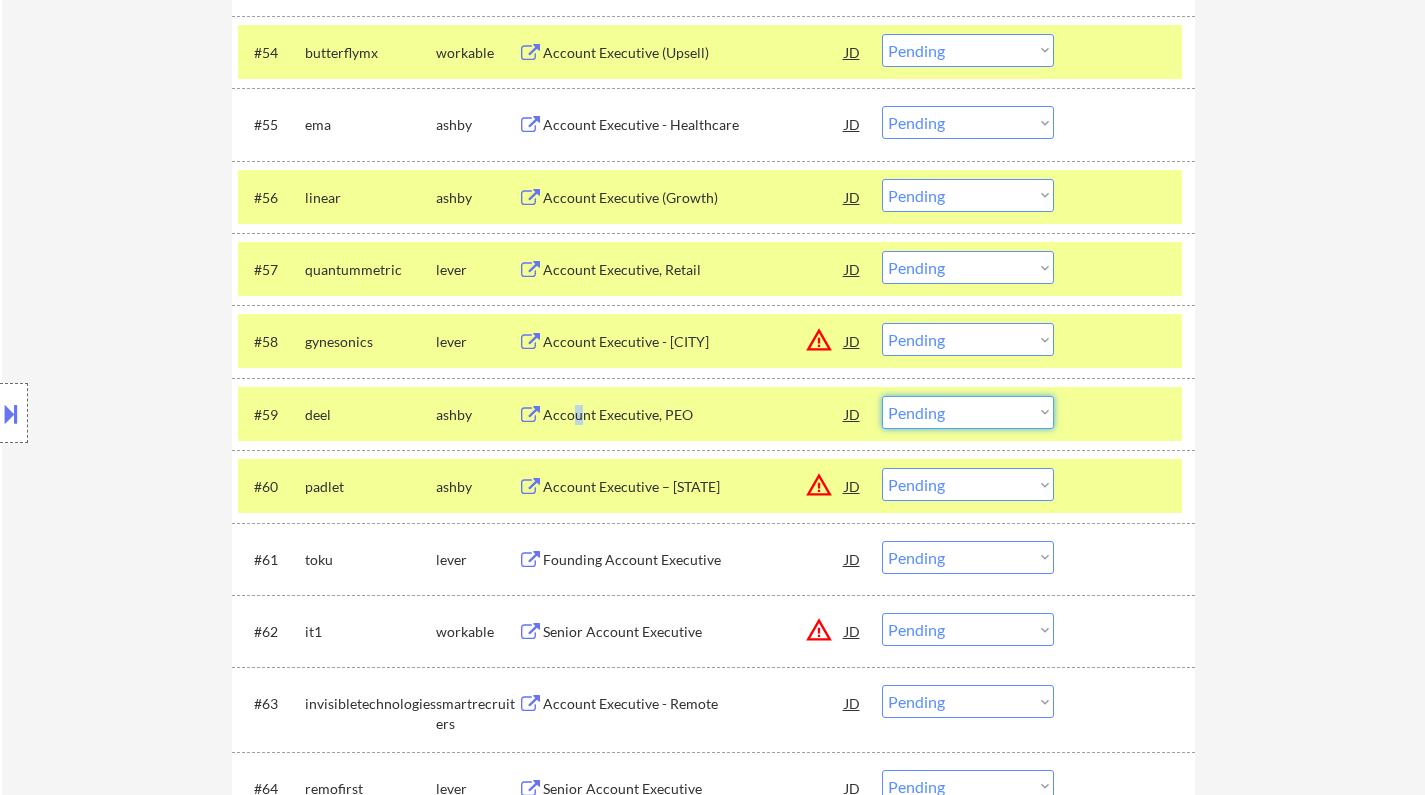 click on "Choose an option... Pending Applied Excluded (Questions) Excluded (Expired) Excluded (Location) Excluded (Bad Match) Excluded (Blocklist) Excluded (Salary) Excluded (Other)" at bounding box center [968, 412] 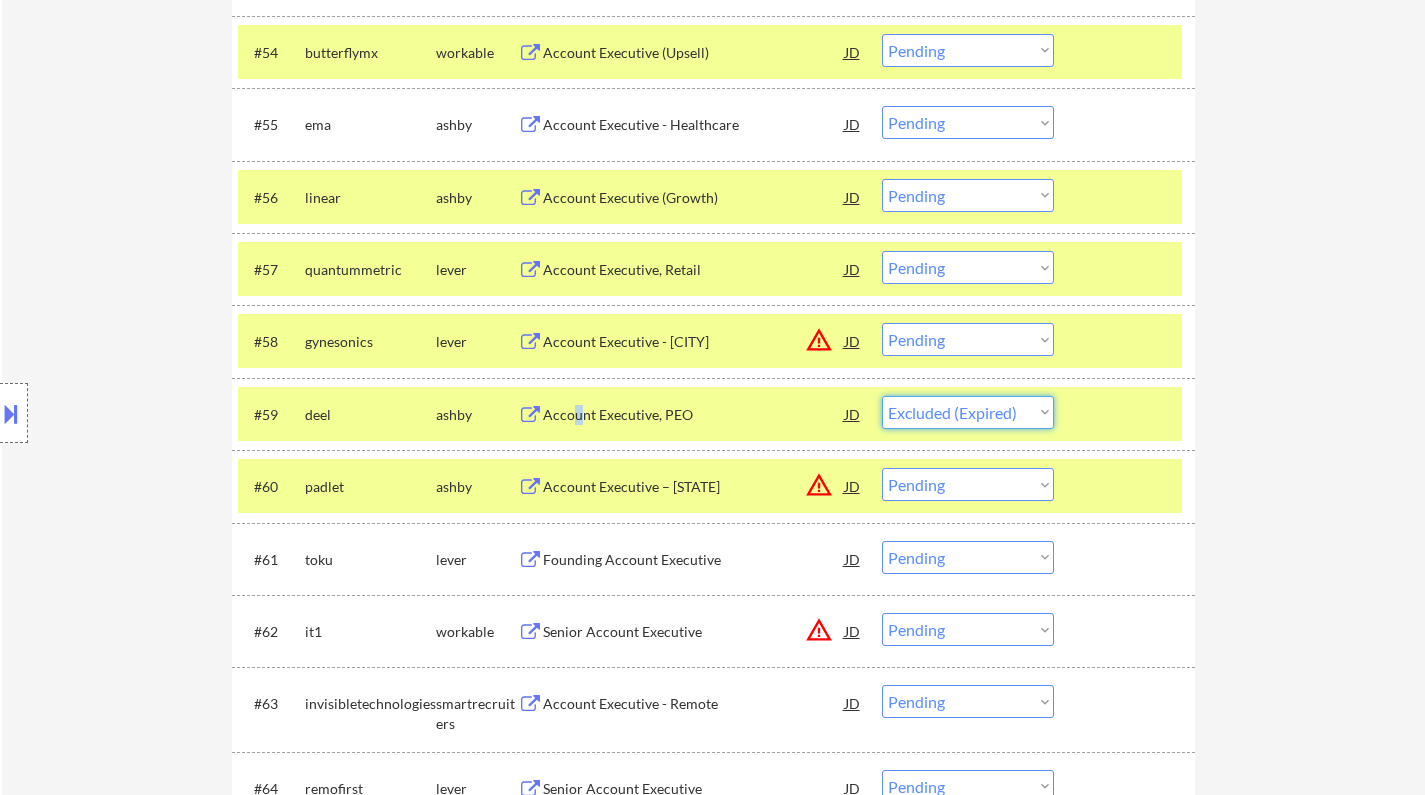 click on "Choose an option... Pending Applied Excluded (Questions) Excluded (Expired) Excluded (Location) Excluded (Bad Match) Excluded (Blocklist) Excluded (Salary) Excluded (Other)" at bounding box center [968, 412] 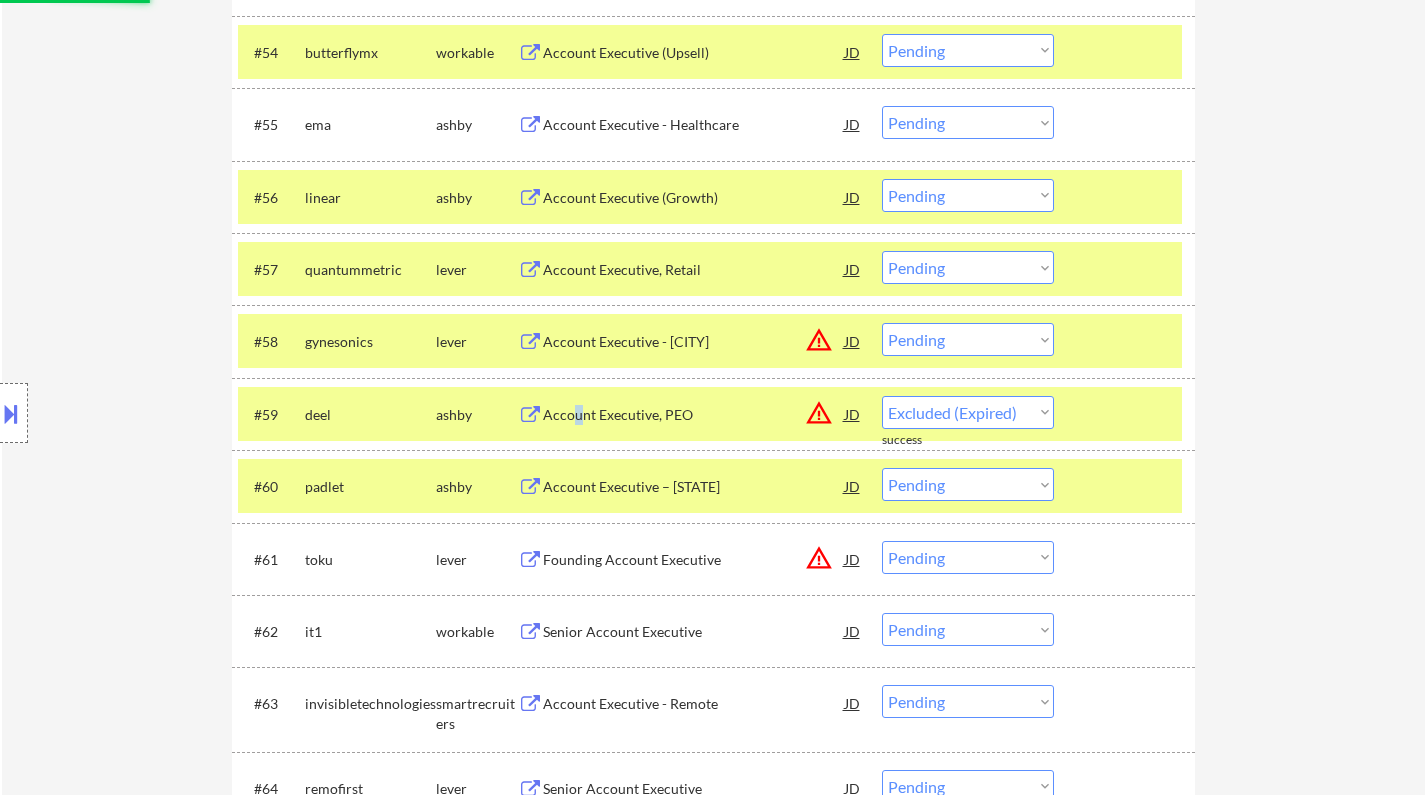 select on ""pending"" 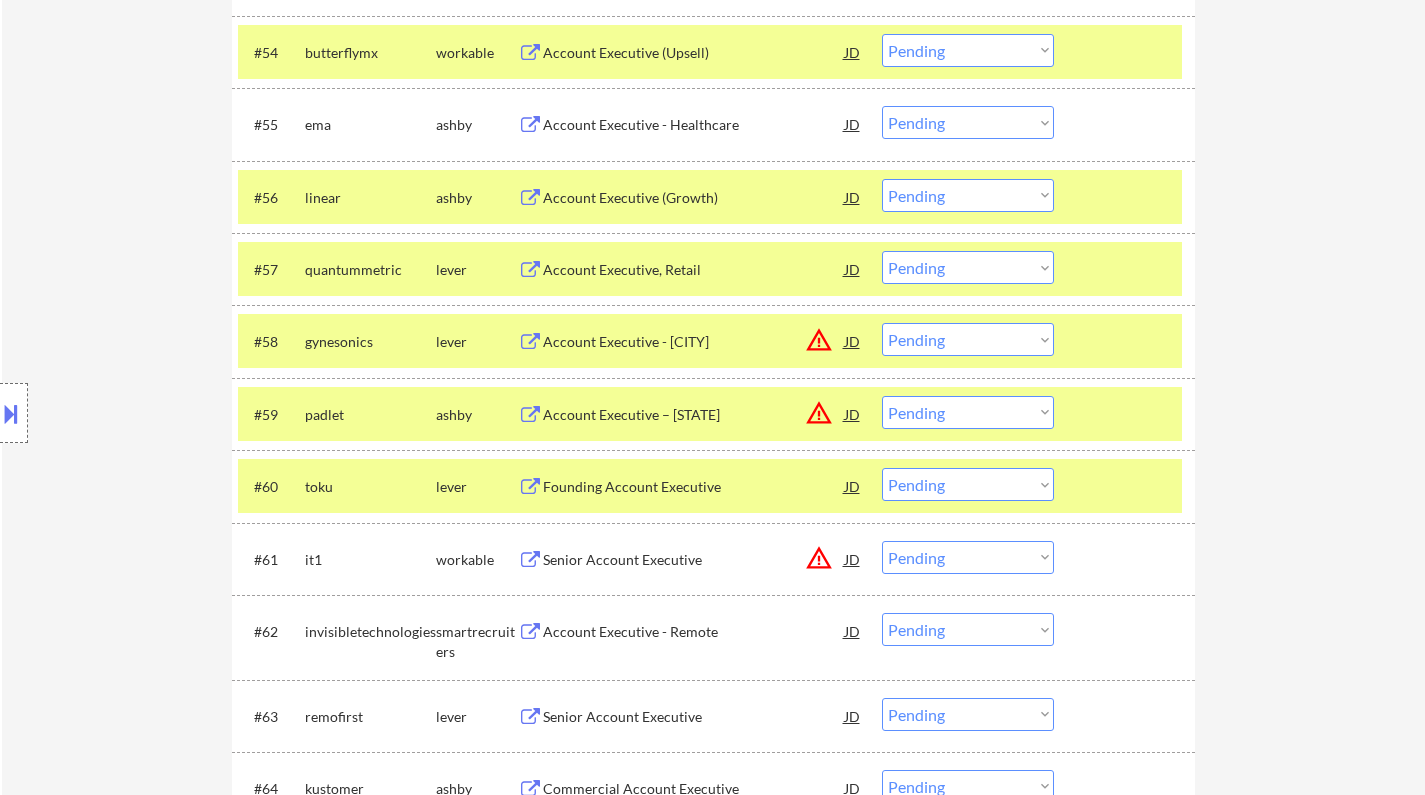click on "Choose an option... Pending Applied Excluded (Questions) Excluded (Expired) Excluded (Location) Excluded (Bad Match) Excluded (Blocklist) Excluded (Salary) Excluded (Other)" at bounding box center (968, 339) 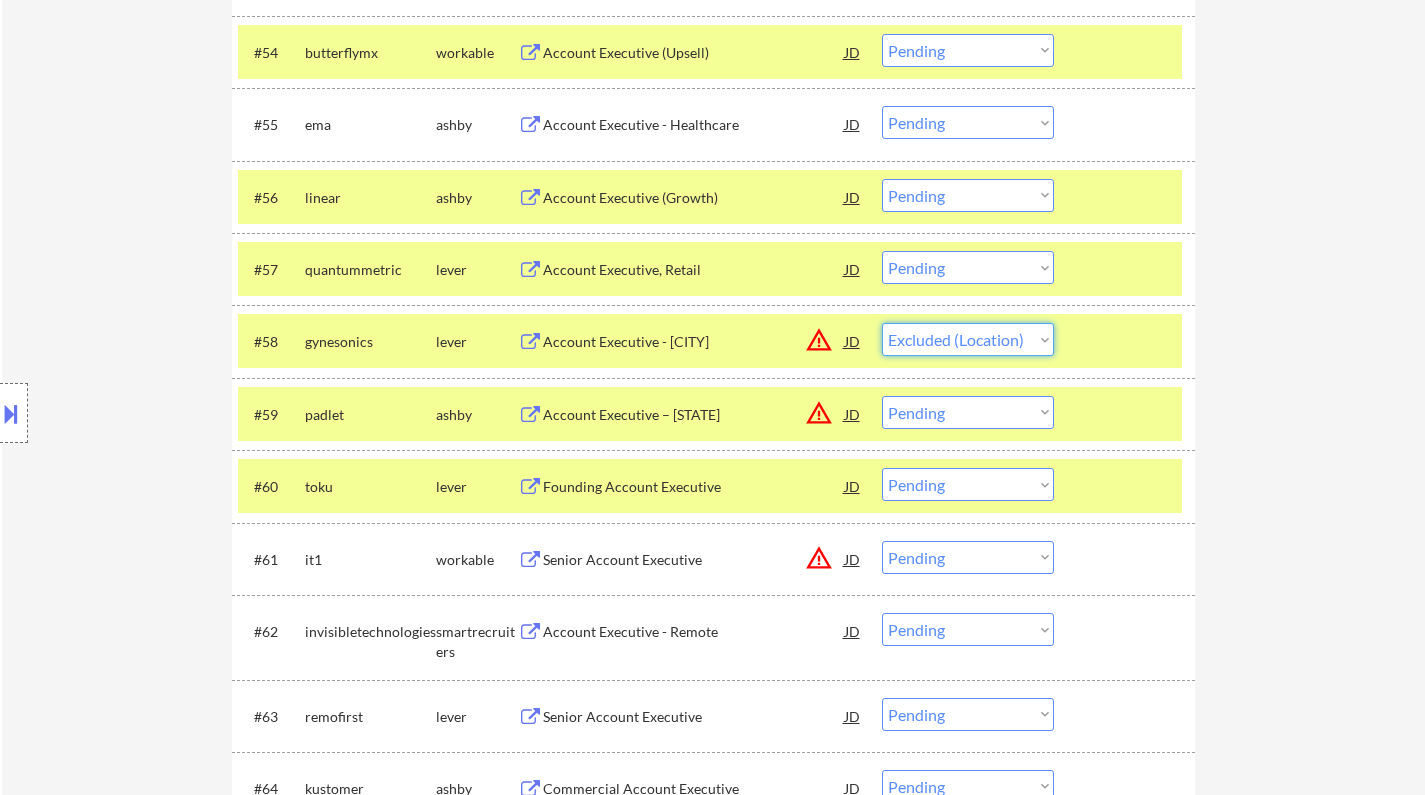 click on "Choose an option... Pending Applied Excluded (Questions) Excluded (Expired) Excluded (Location) Excluded (Bad Match) Excluded (Blocklist) Excluded (Salary) Excluded (Other)" at bounding box center (968, 339) 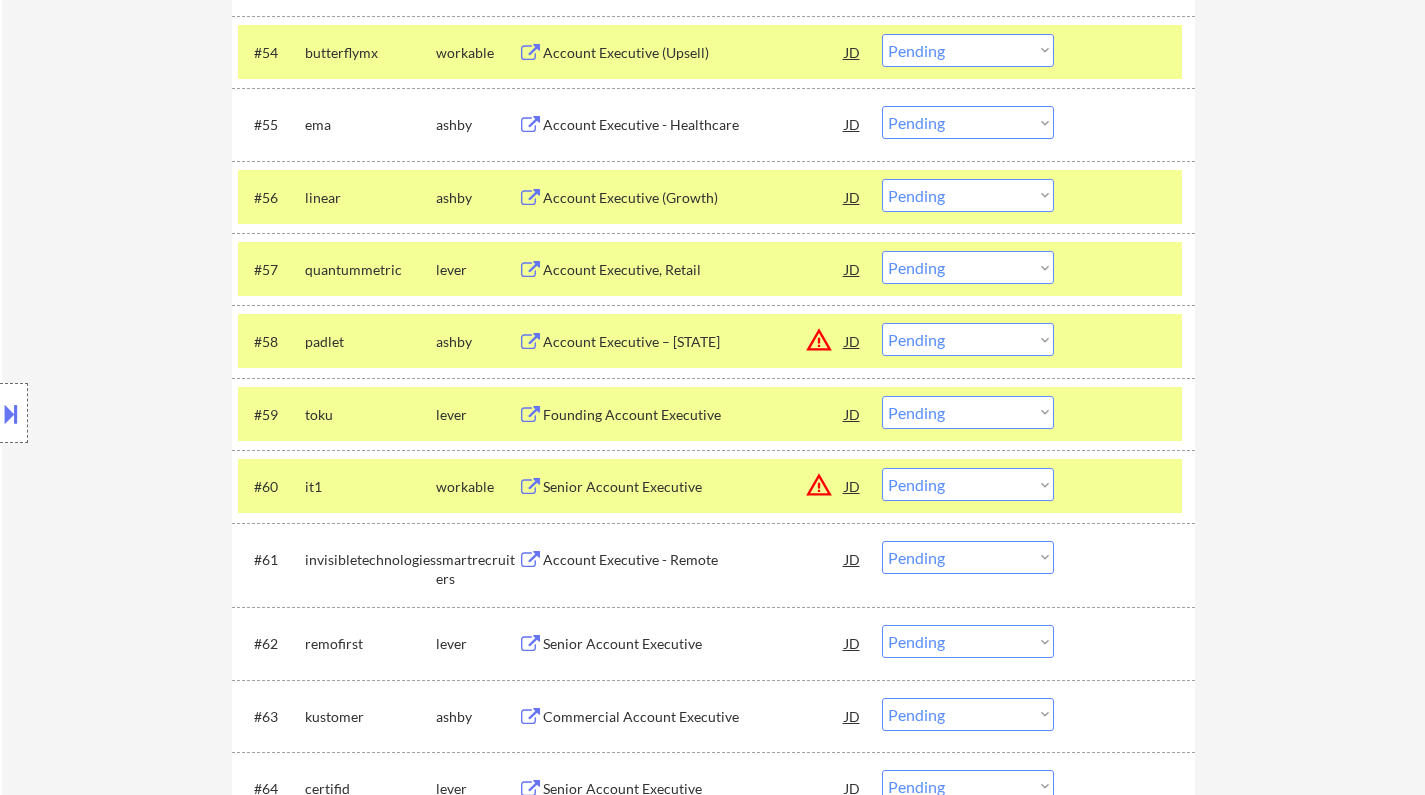 click on "Choose an option... Pending Applied Excluded (Questions) Excluded (Expired) Excluded (Location) Excluded (Bad Match) Excluded (Blocklist) Excluded (Salary) Excluded (Other)" at bounding box center (968, 339) 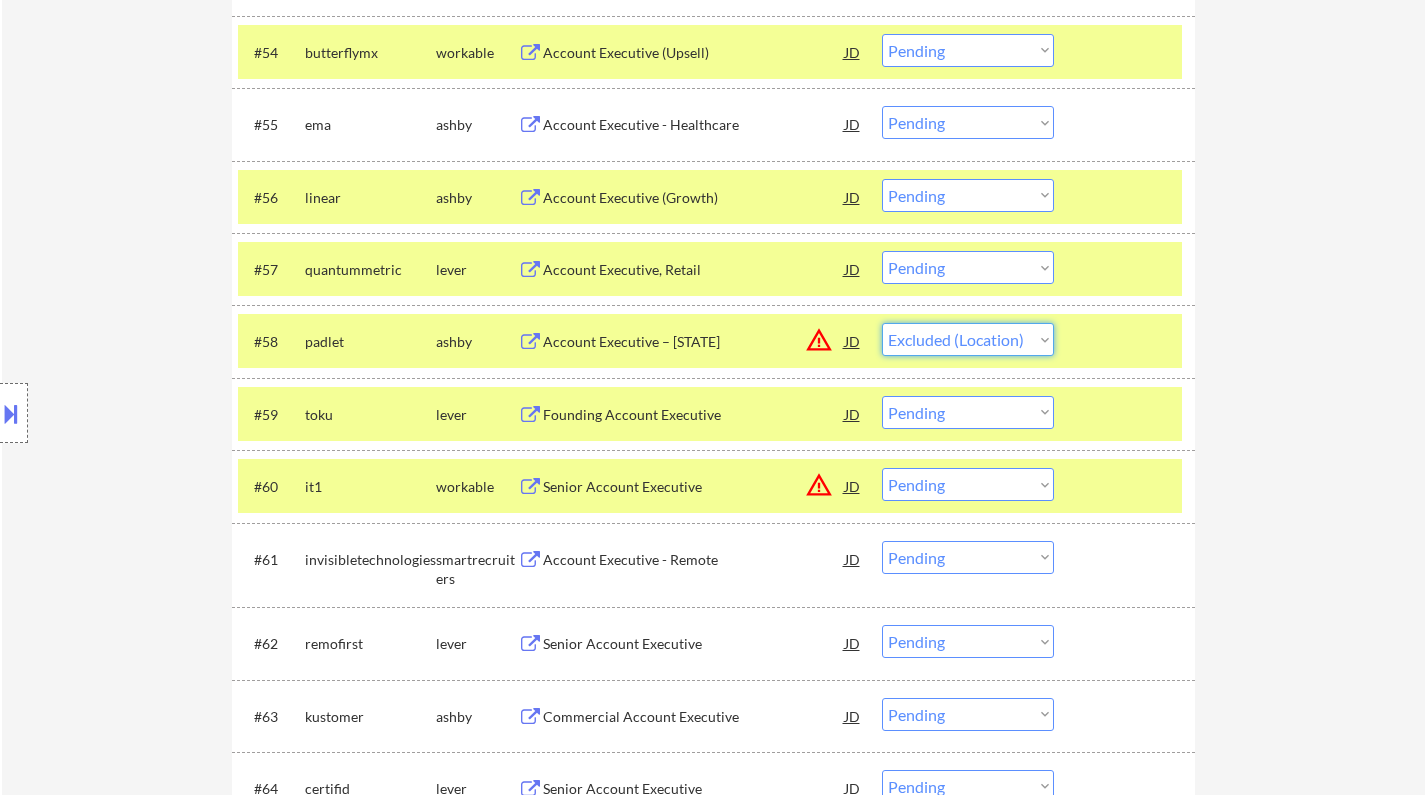 click on "Choose an option... Pending Applied Excluded (Questions) Excluded (Expired) Excluded (Location) Excluded (Bad Match) Excluded (Blocklist) Excluded (Salary) Excluded (Other)" at bounding box center (968, 339) 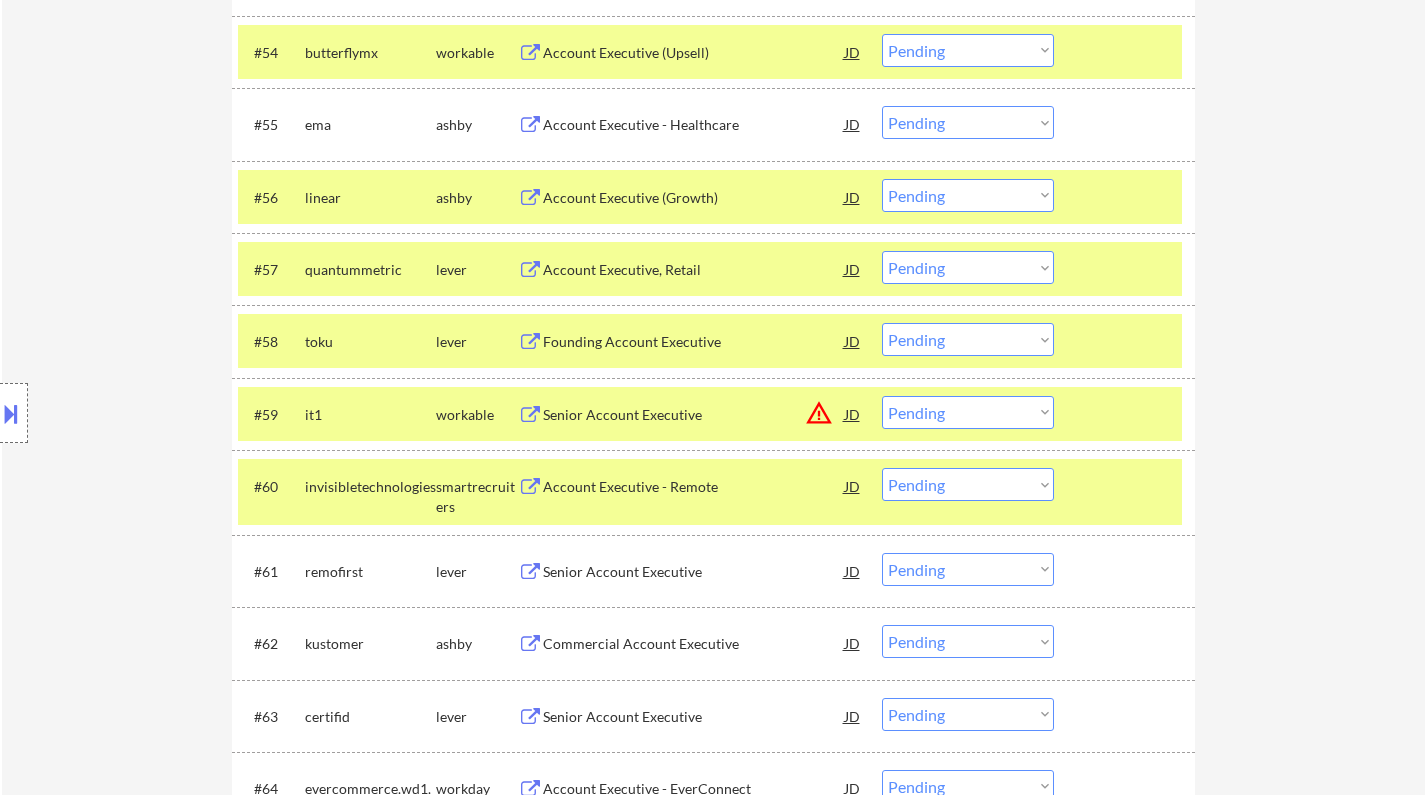 click on "Founding Account Executive" at bounding box center (694, 342) 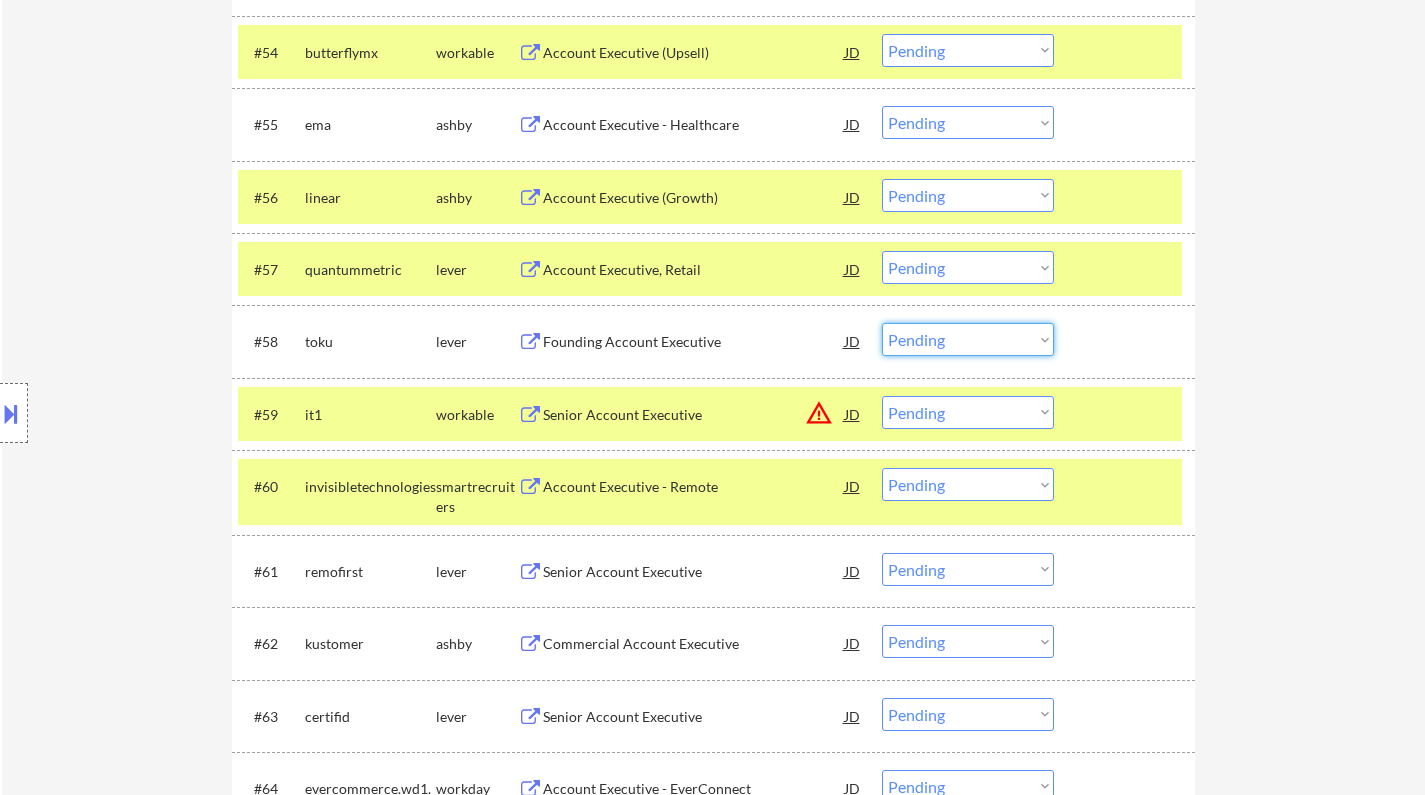 drag, startPoint x: 977, startPoint y: 335, endPoint x: 984, endPoint y: 352, distance: 18.384777 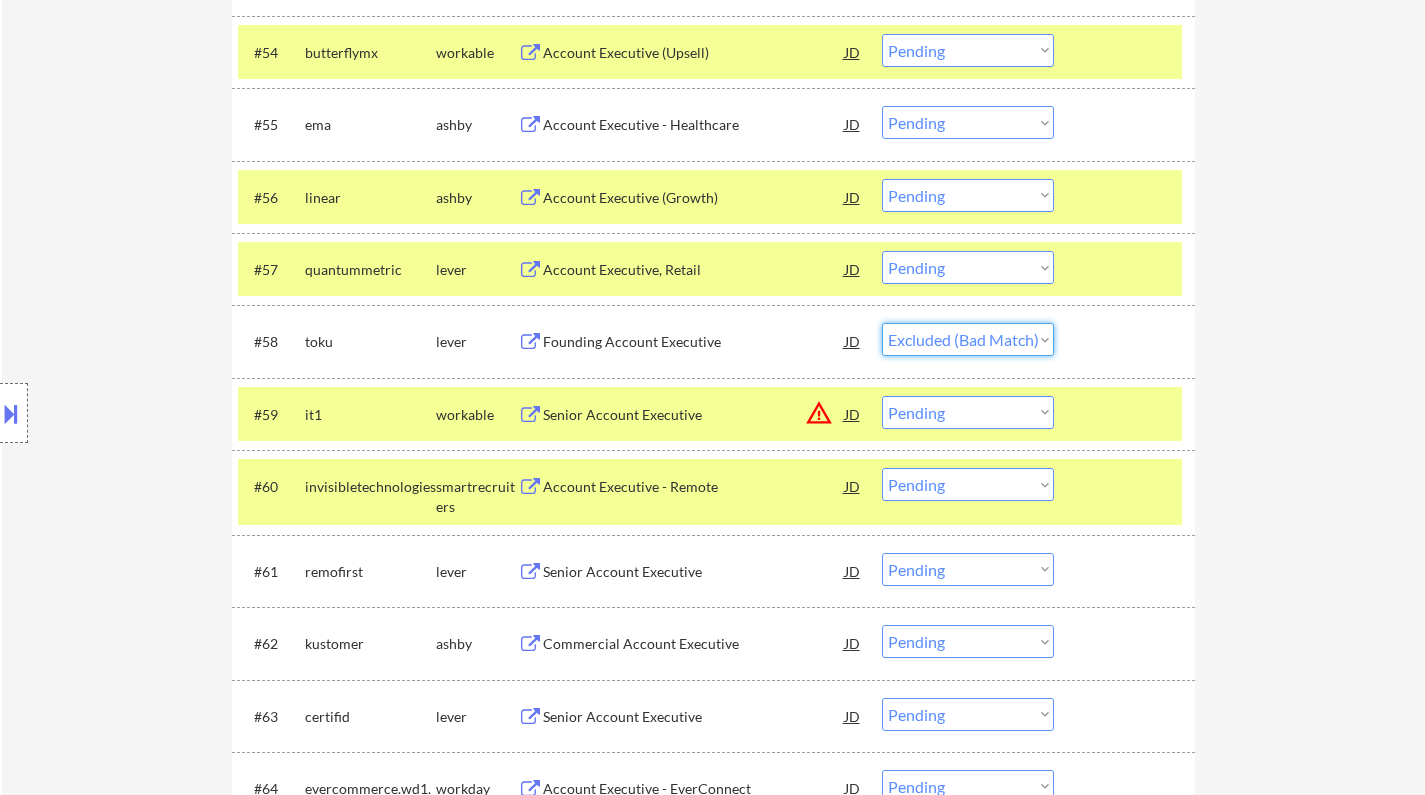 click on "Choose an option... Pending Applied Excluded (Questions) Excluded (Expired) Excluded (Location) Excluded (Bad Match) Excluded (Blocklist) Excluded (Salary) Excluded (Other)" at bounding box center [968, 339] 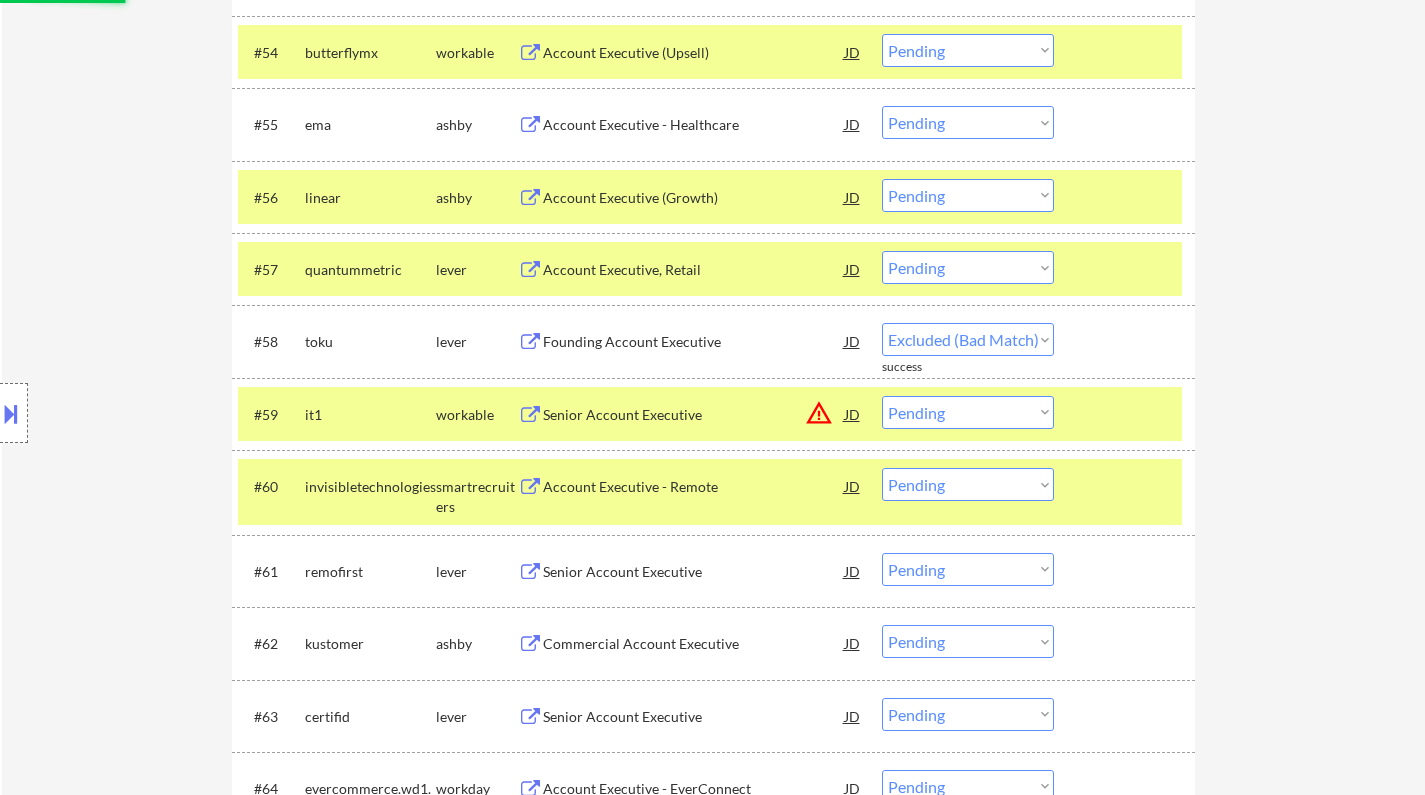select on ""pending"" 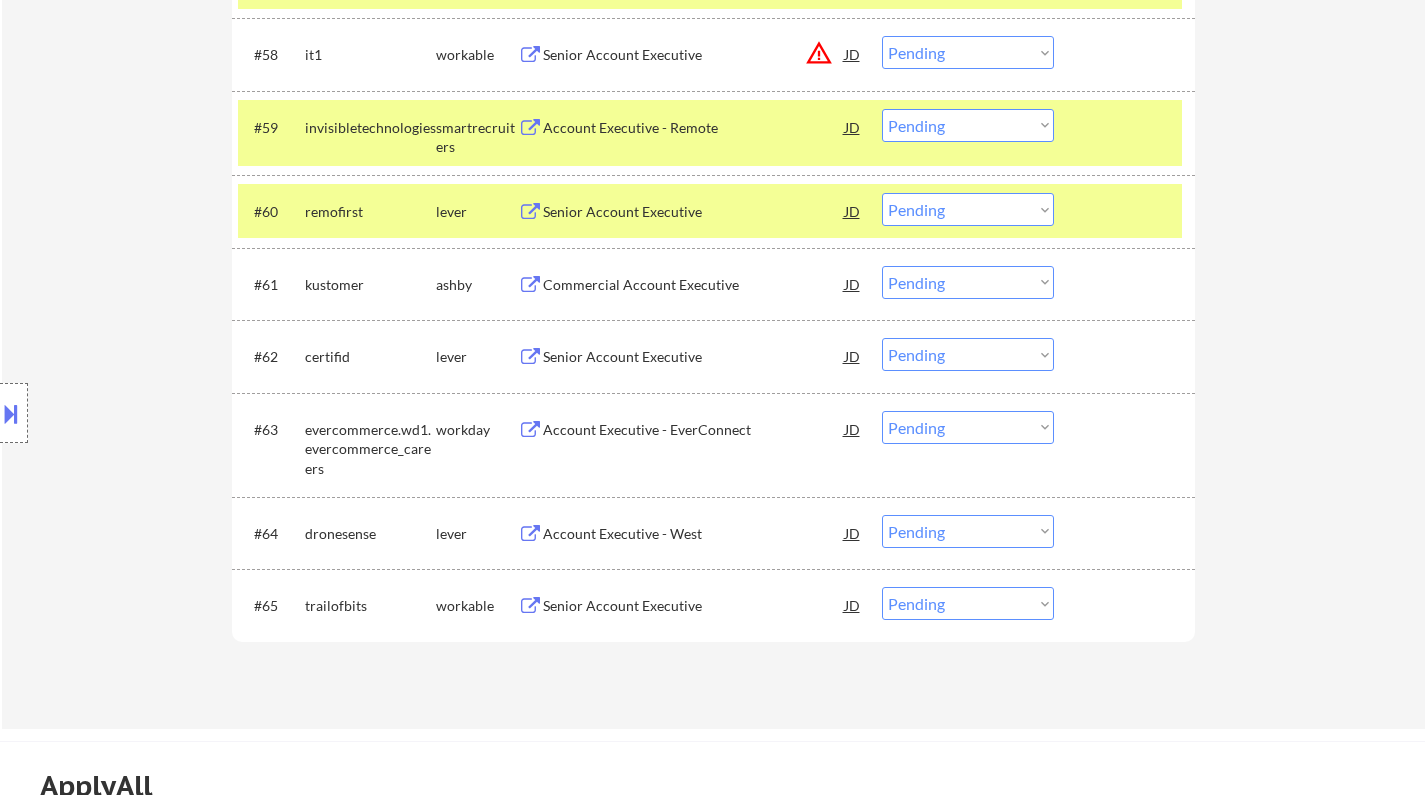 scroll, scrollTop: 5297, scrollLeft: 0, axis: vertical 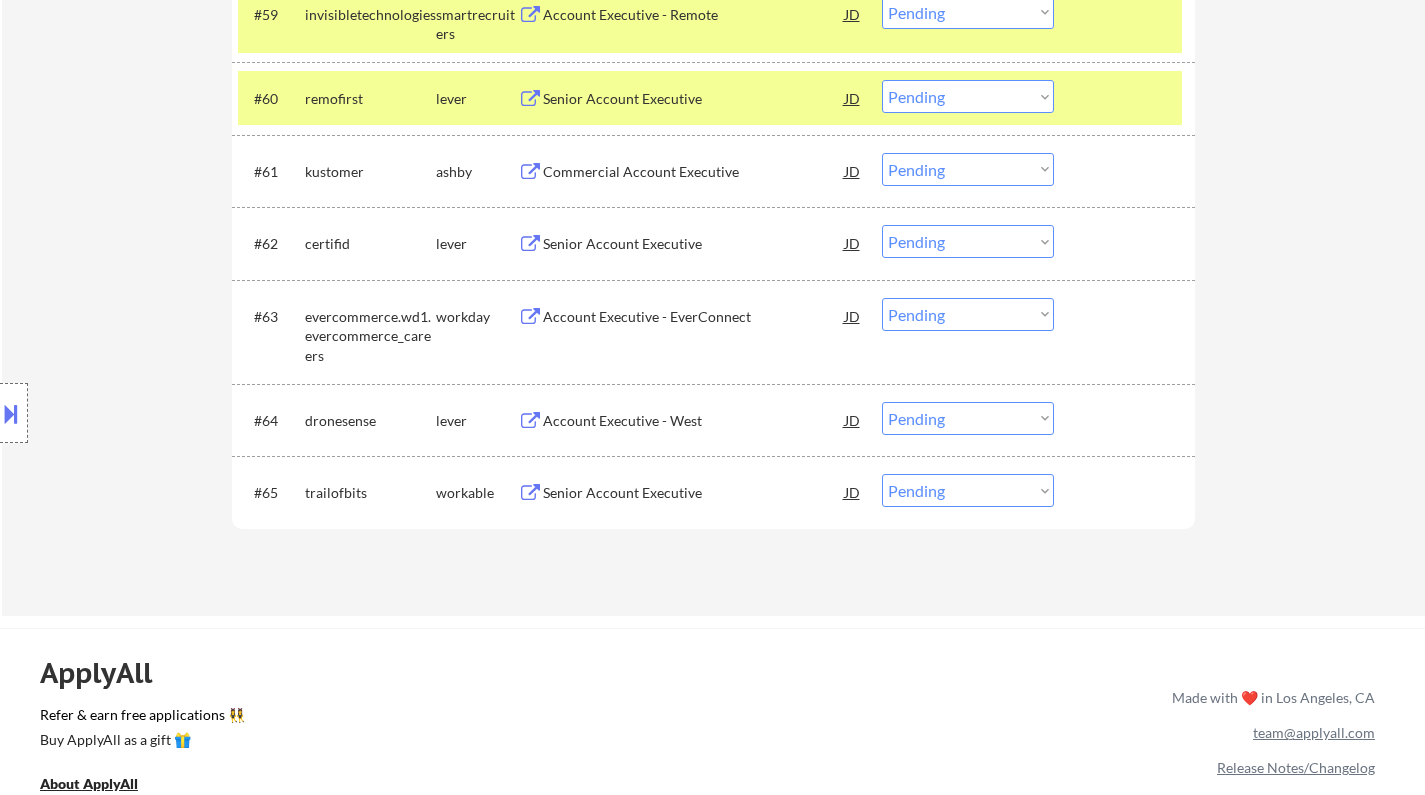 click on "Senior Account Executive" at bounding box center [694, 244] 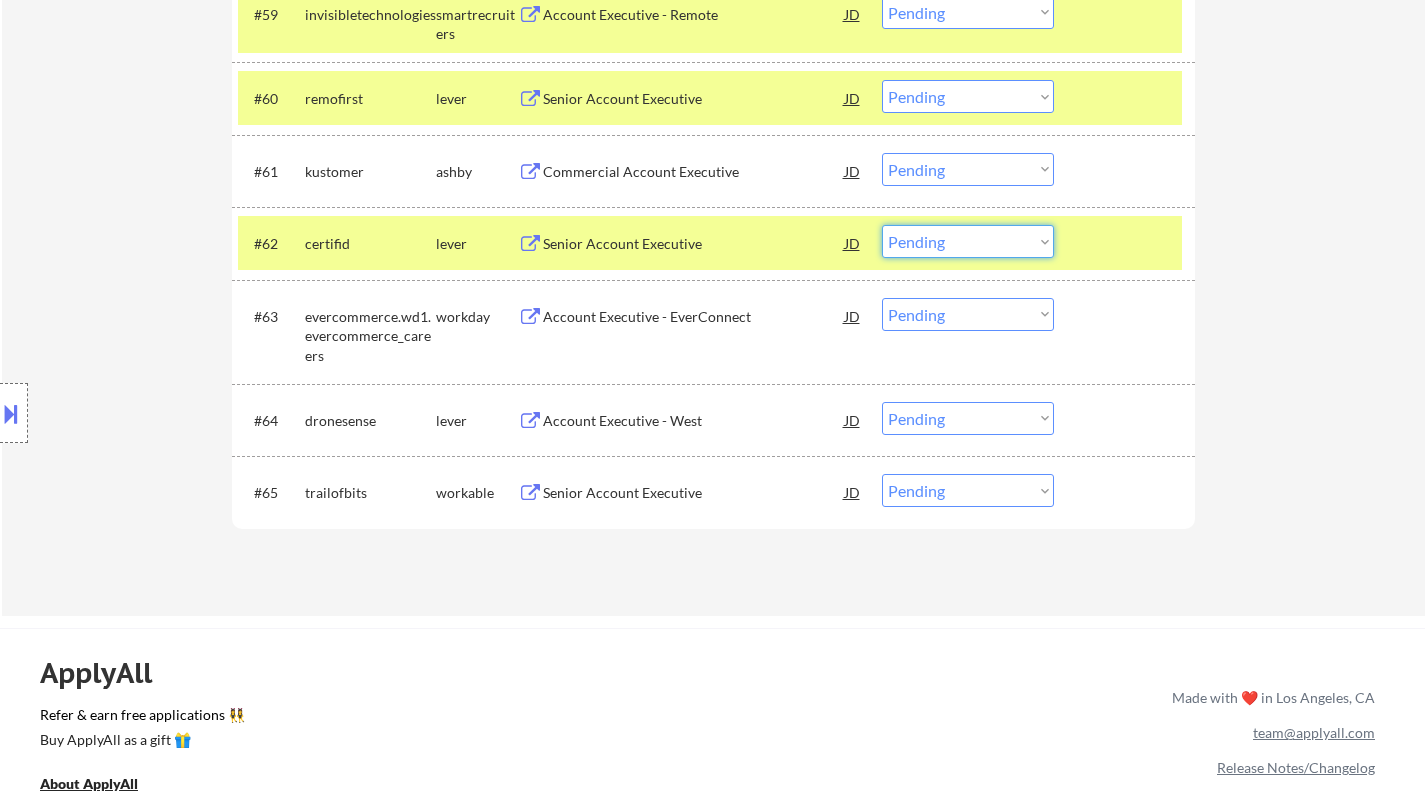drag, startPoint x: 958, startPoint y: 241, endPoint x: 958, endPoint y: 256, distance: 15 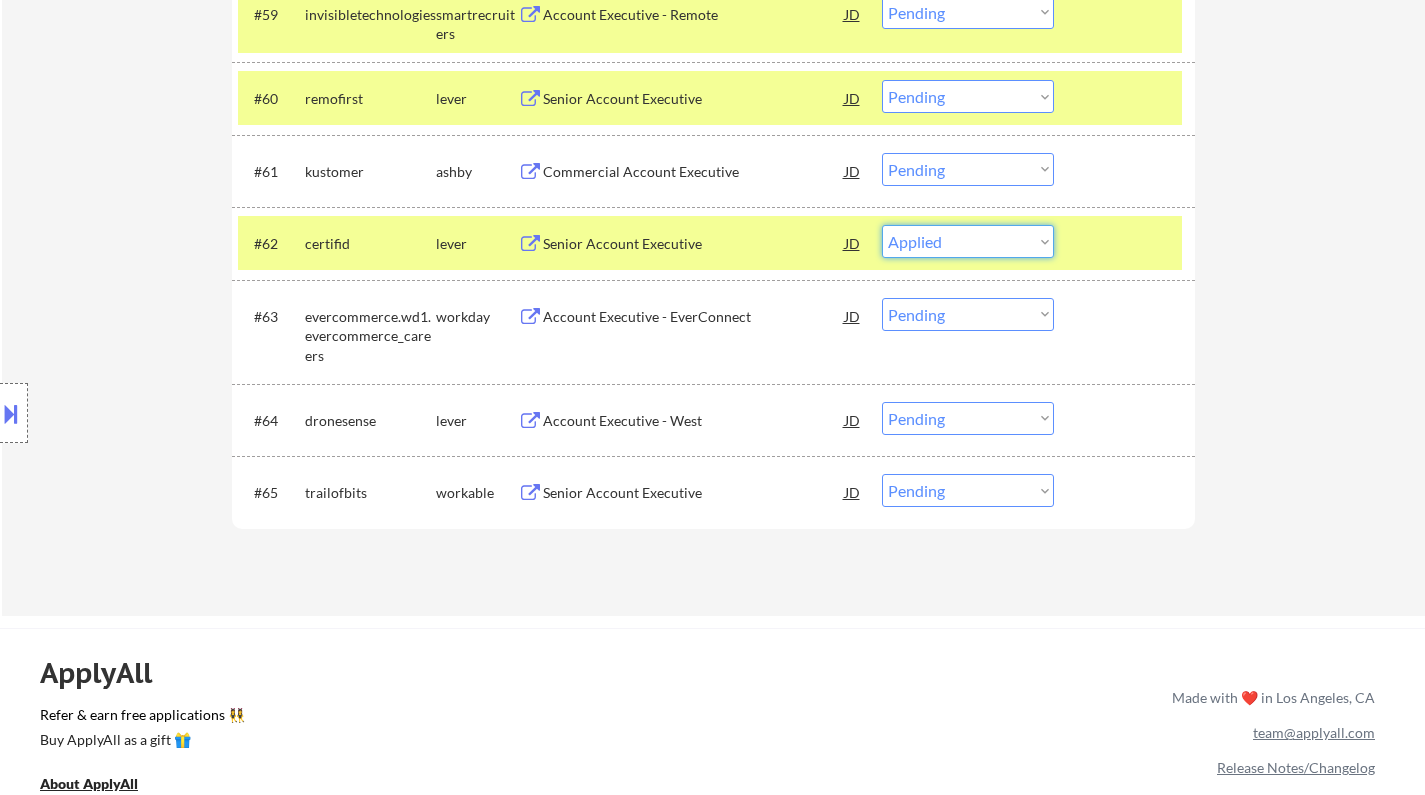click on "Choose an option... Pending Applied Excluded (Questions) Excluded (Expired) Excluded (Location) Excluded (Bad Match) Excluded (Blocklist) Excluded (Salary) Excluded (Other)" at bounding box center [968, 241] 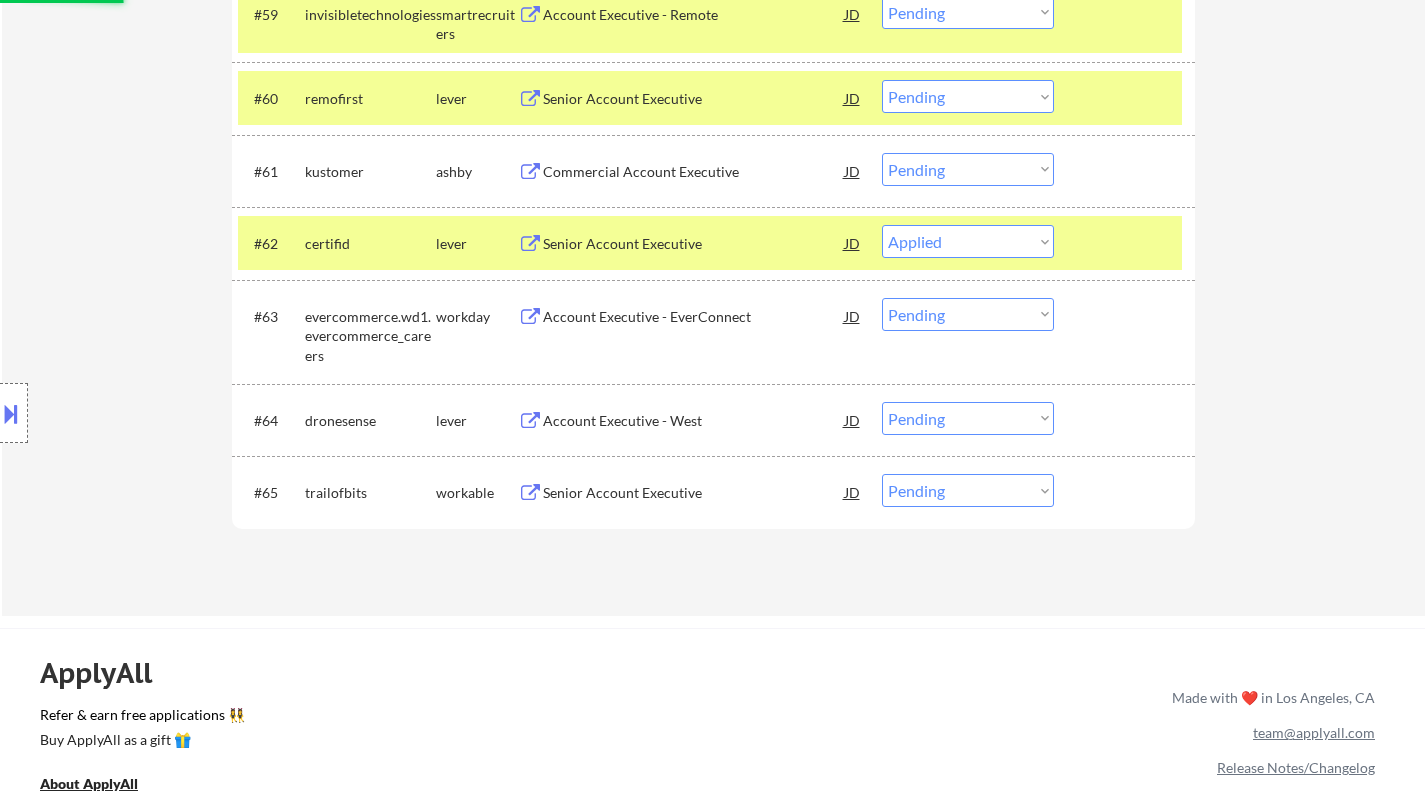 select on ""pending"" 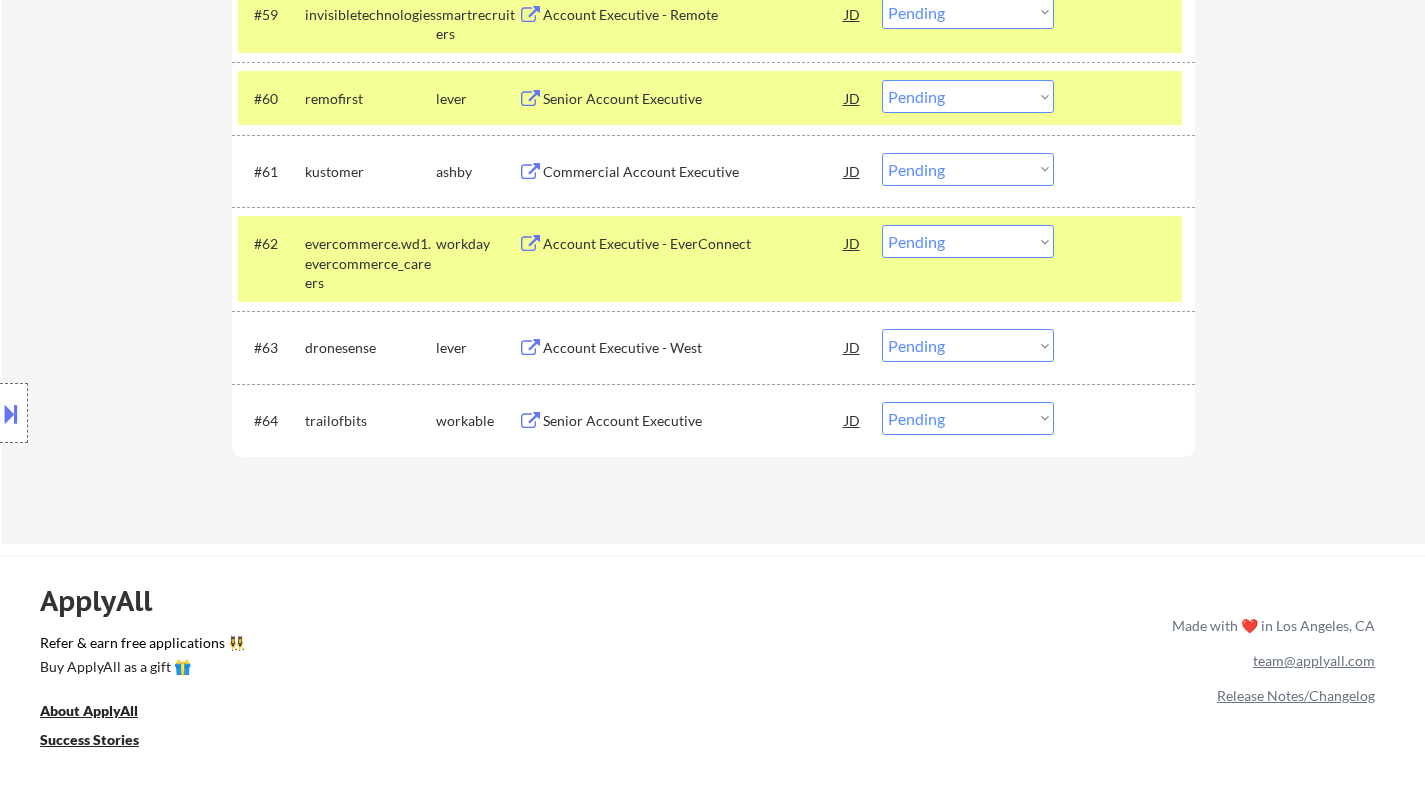 click on "Senior Account Executive" at bounding box center (694, 421) 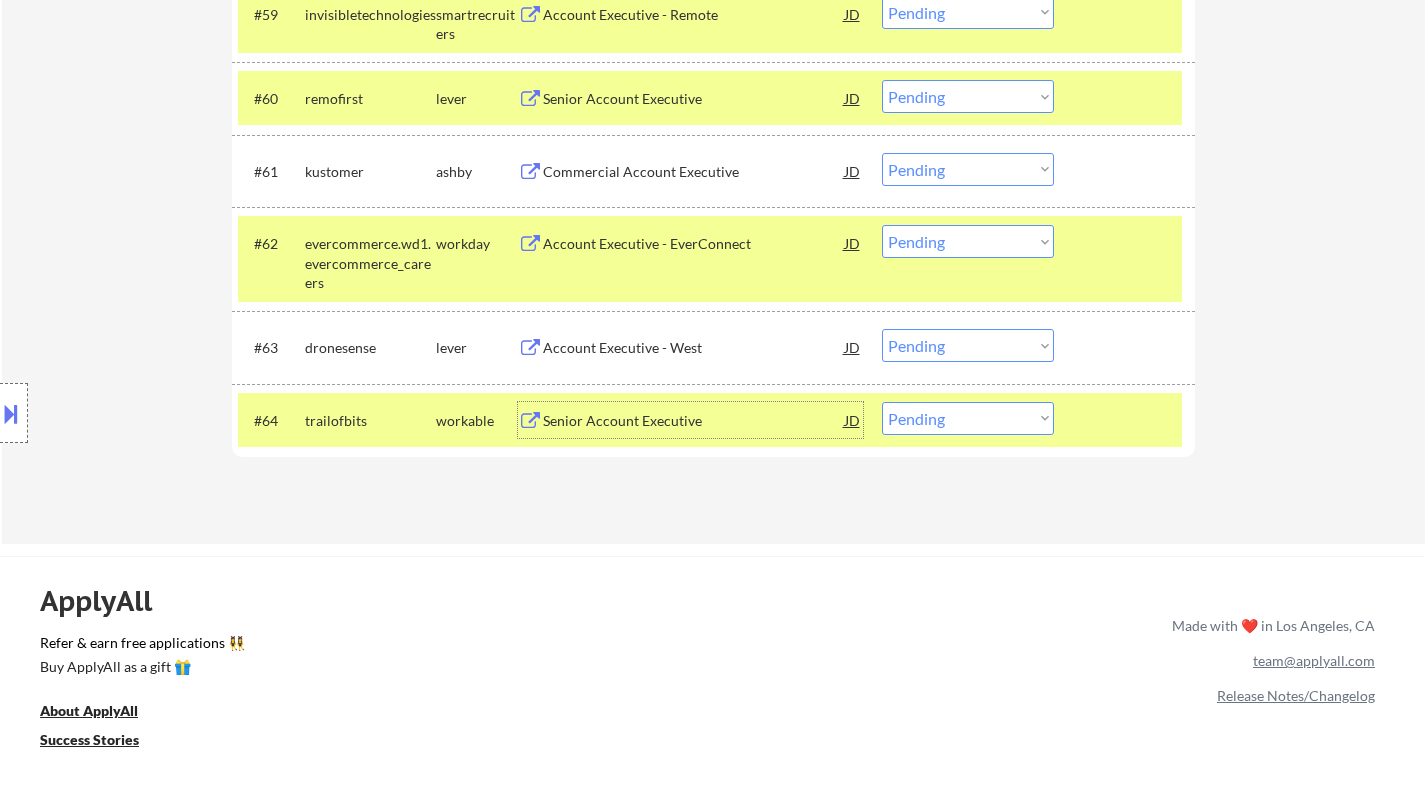 drag, startPoint x: 934, startPoint y: 416, endPoint x: 960, endPoint y: 432, distance: 30.528675 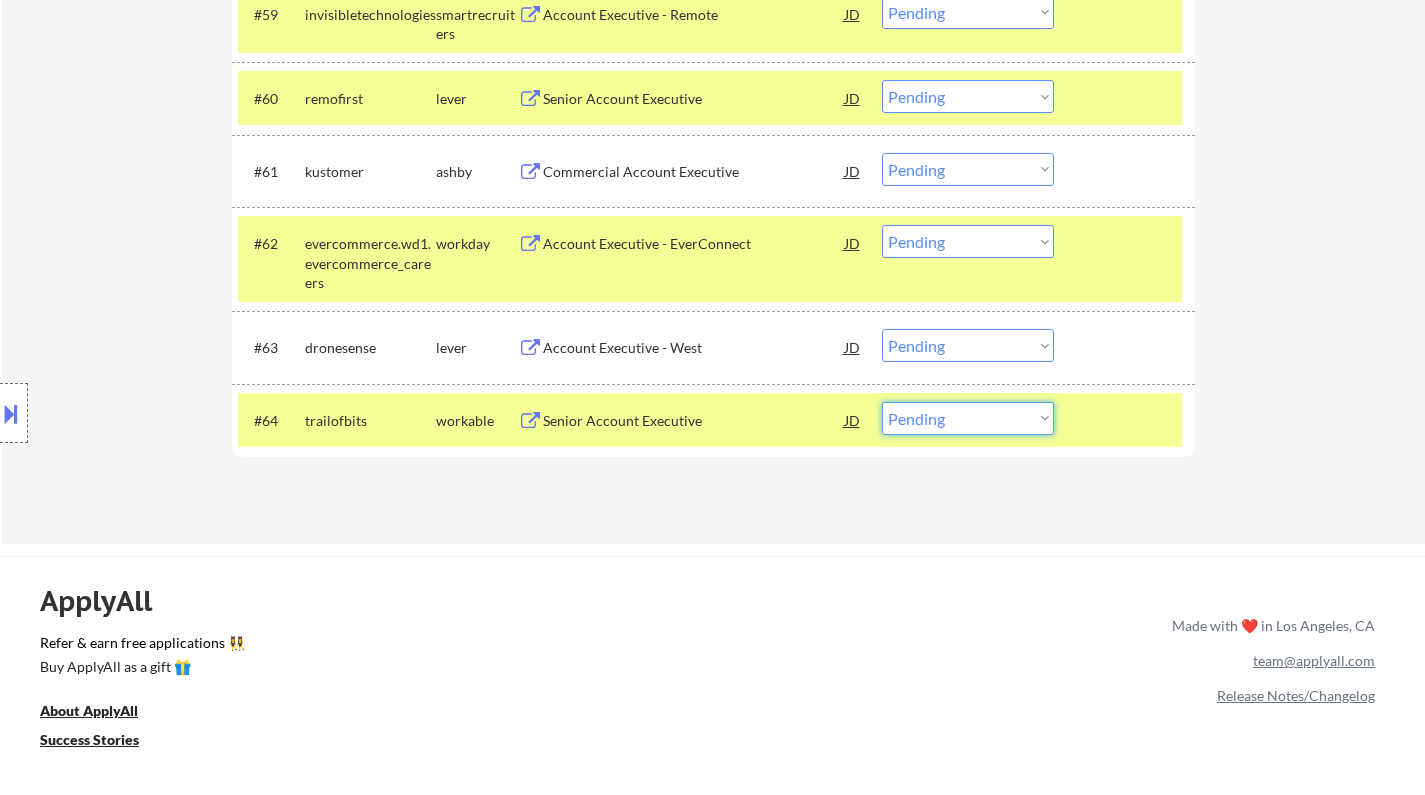 select on ""excluded__expired_"" 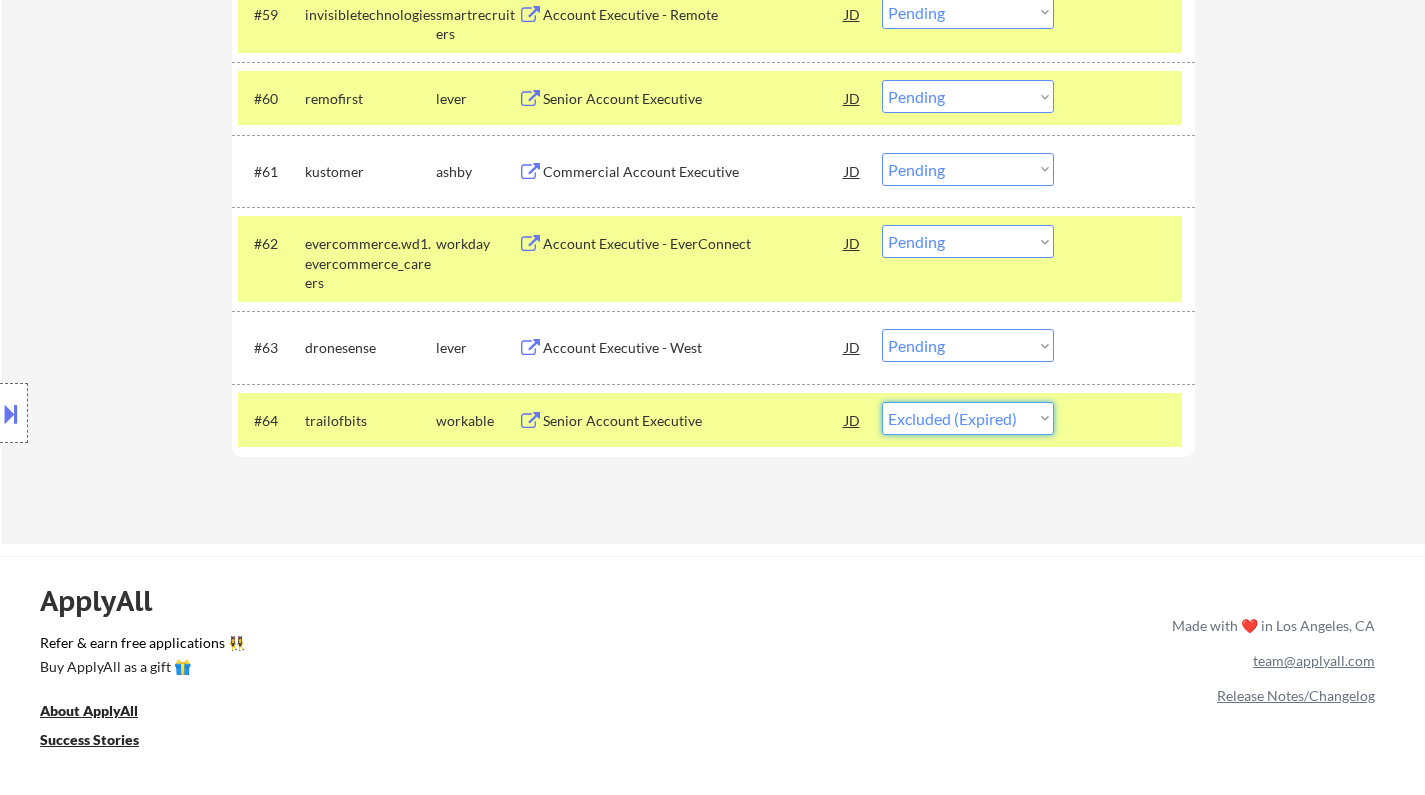 click on "Choose an option... Pending Applied Excluded (Questions) Excluded (Expired) Excluded (Location) Excluded (Bad Match) Excluded (Blocklist) Excluded (Salary) Excluded (Other)" at bounding box center (968, 418) 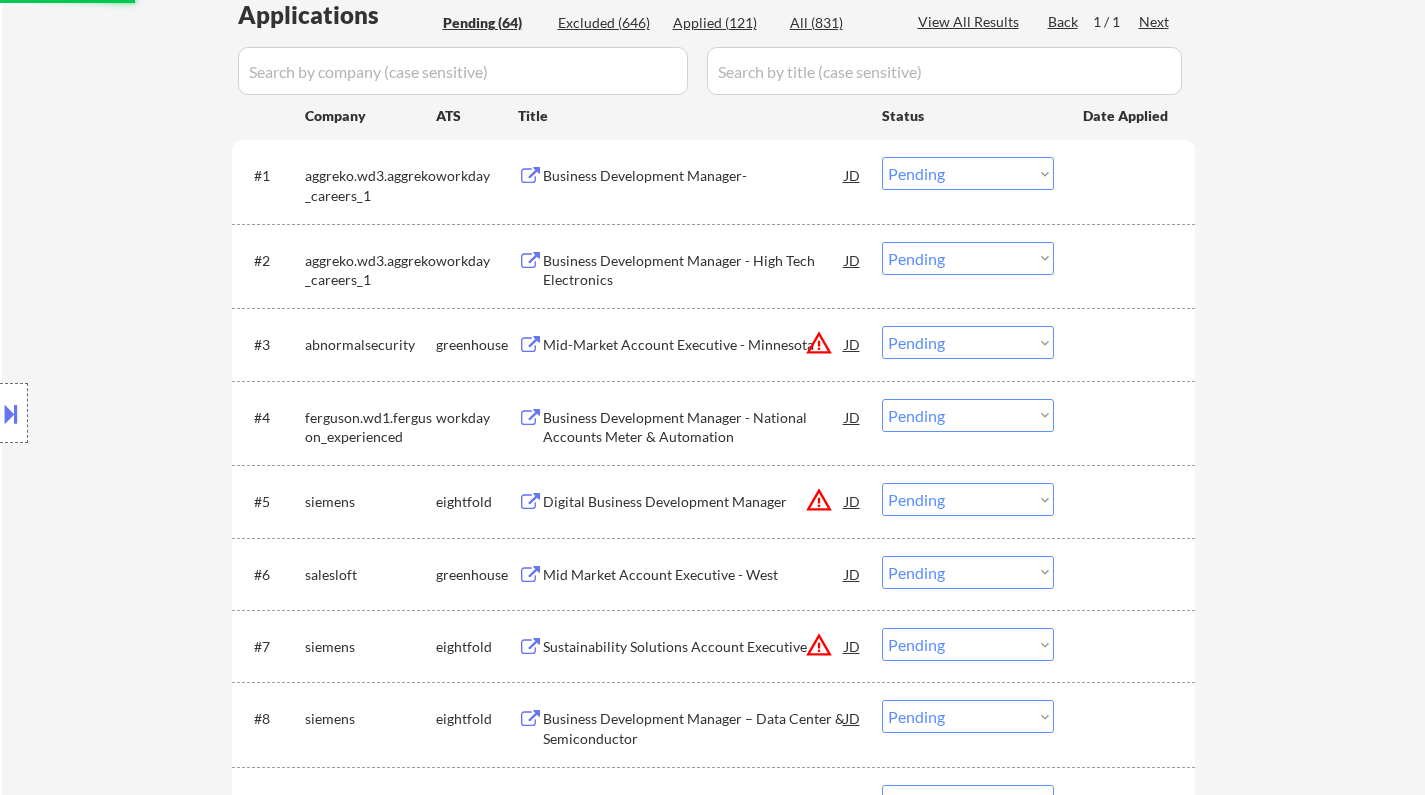 scroll, scrollTop: 0, scrollLeft: 0, axis: both 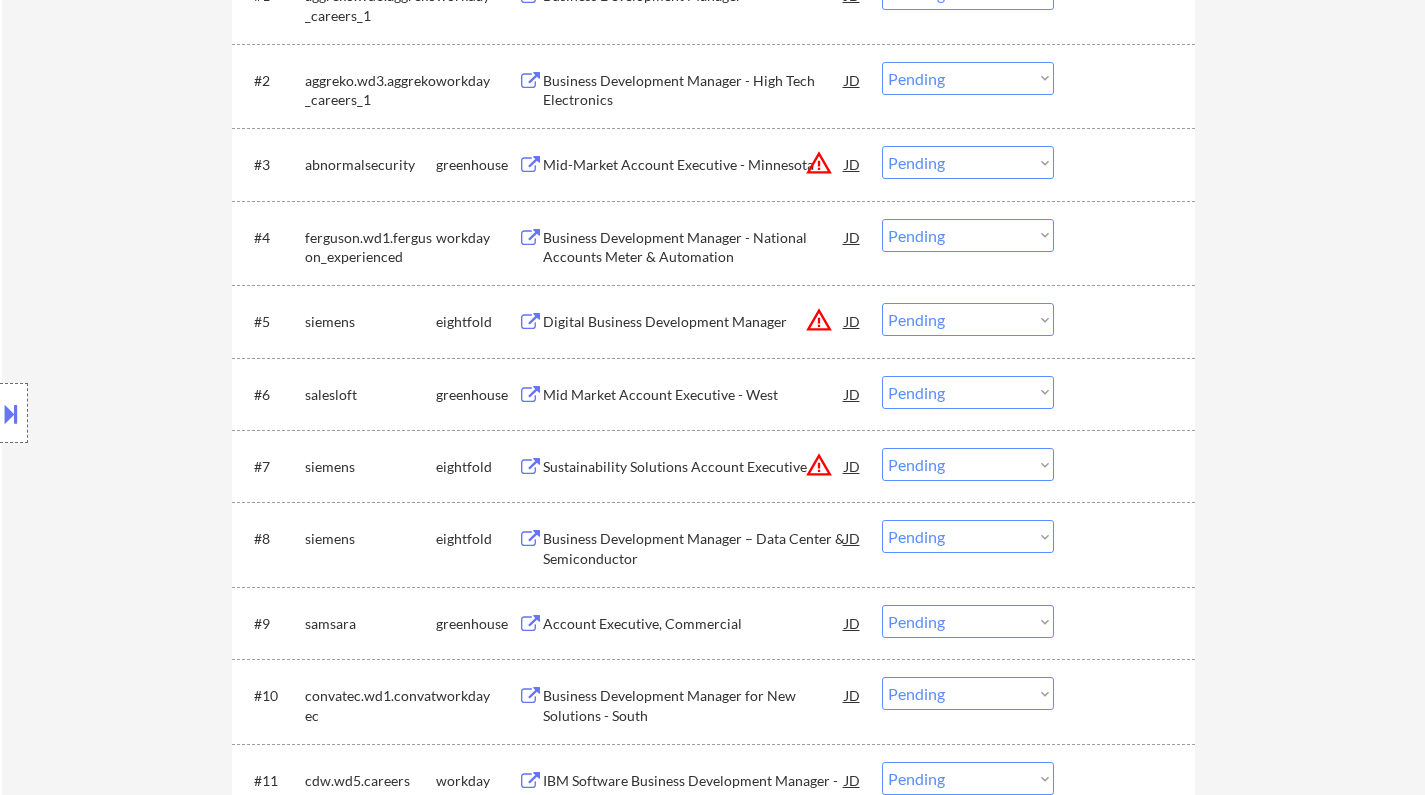 click on "JD" at bounding box center [853, 321] 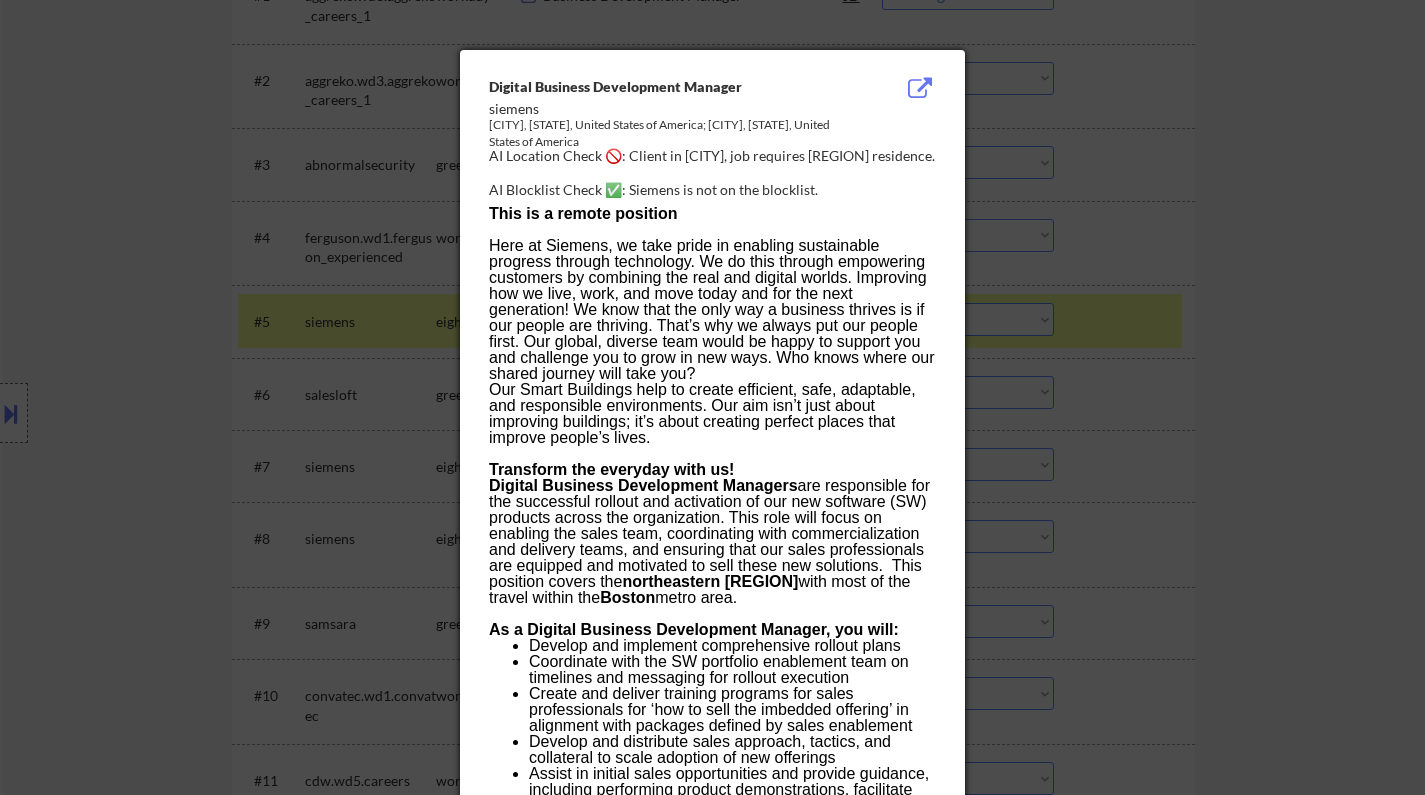click at bounding box center [712, 397] 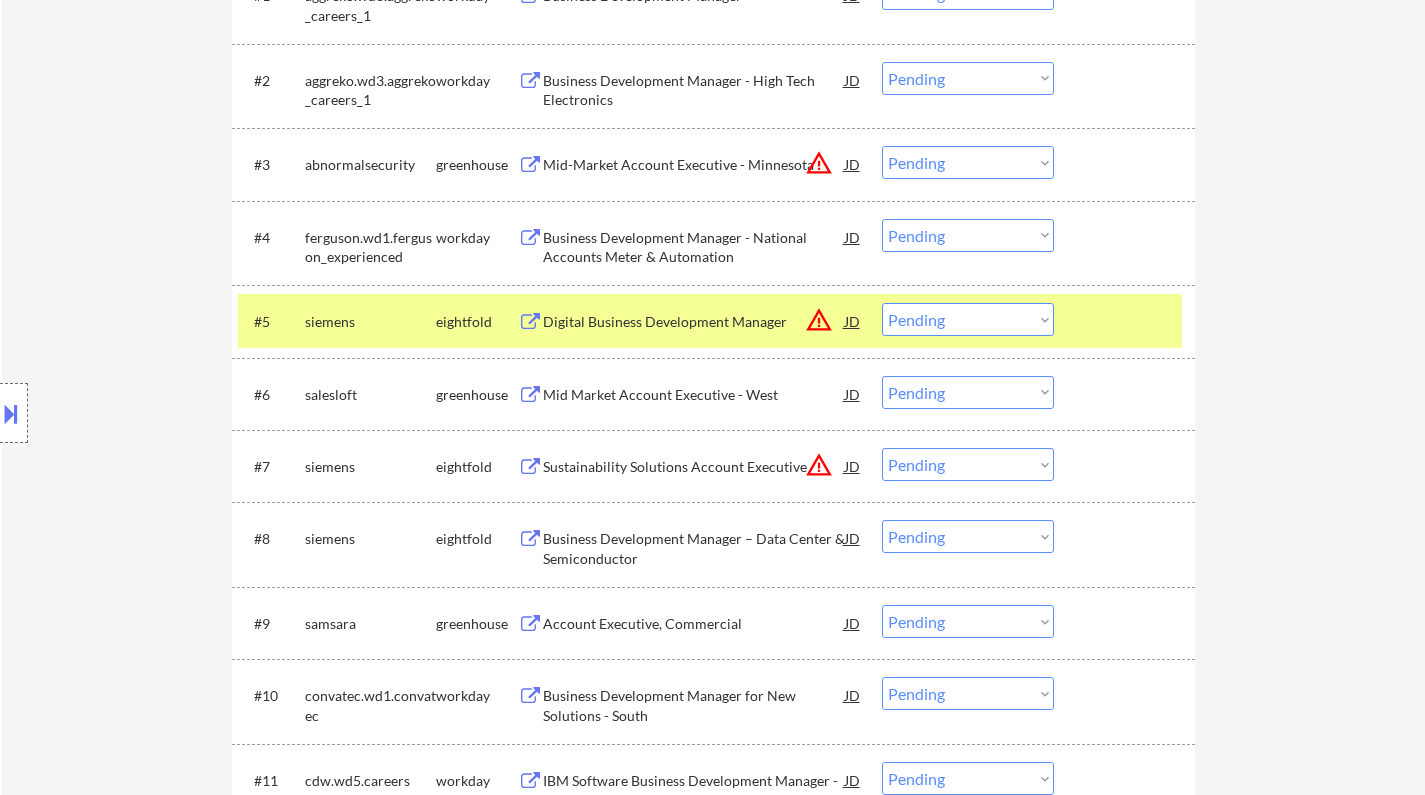 drag, startPoint x: 975, startPoint y: 322, endPoint x: 980, endPoint y: 331, distance: 10.29563 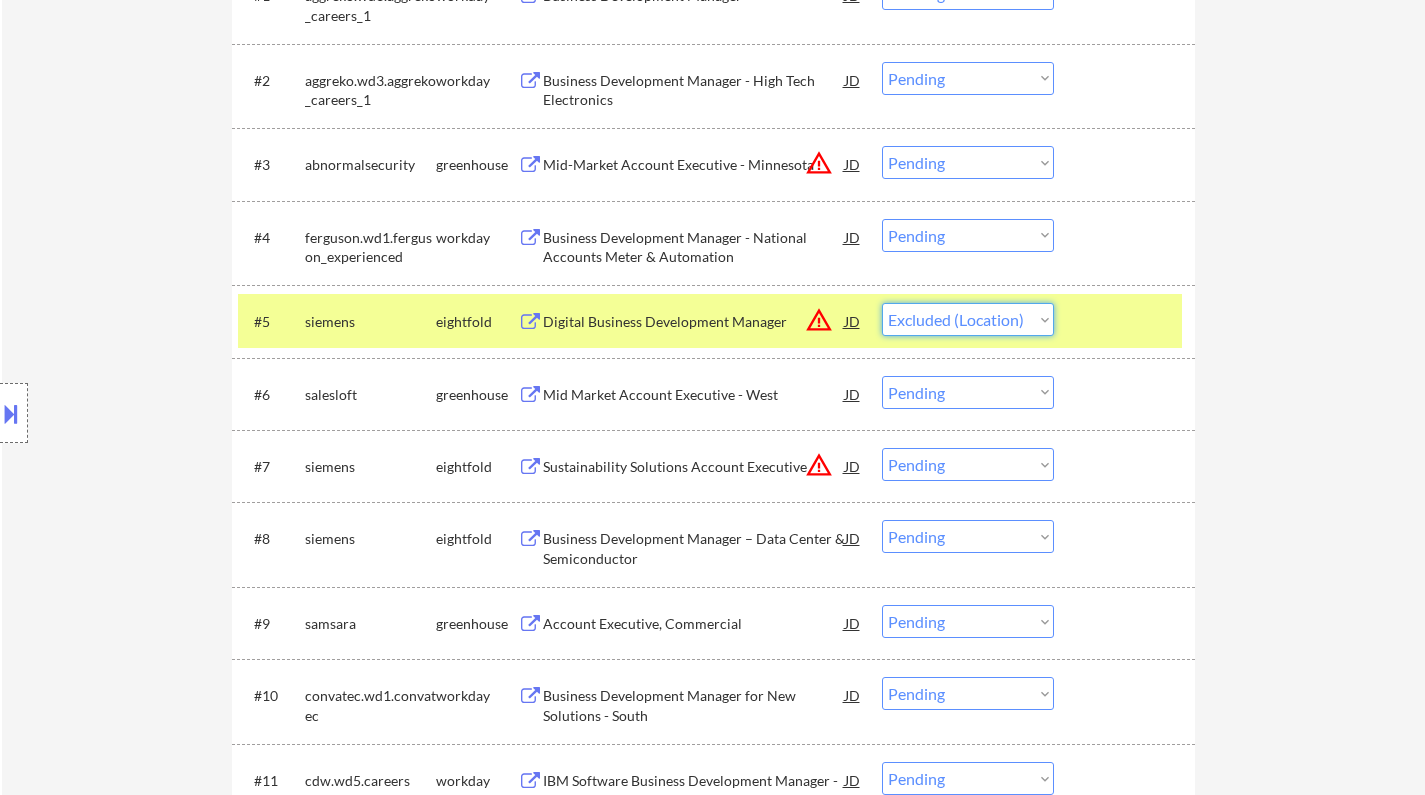 click on "Choose an option... Pending Applied Excluded (Questions) Excluded (Expired) Excluded (Location) Excluded (Bad Match) Excluded (Blocklist) Excluded (Salary) Excluded (Other)" at bounding box center [968, 319] 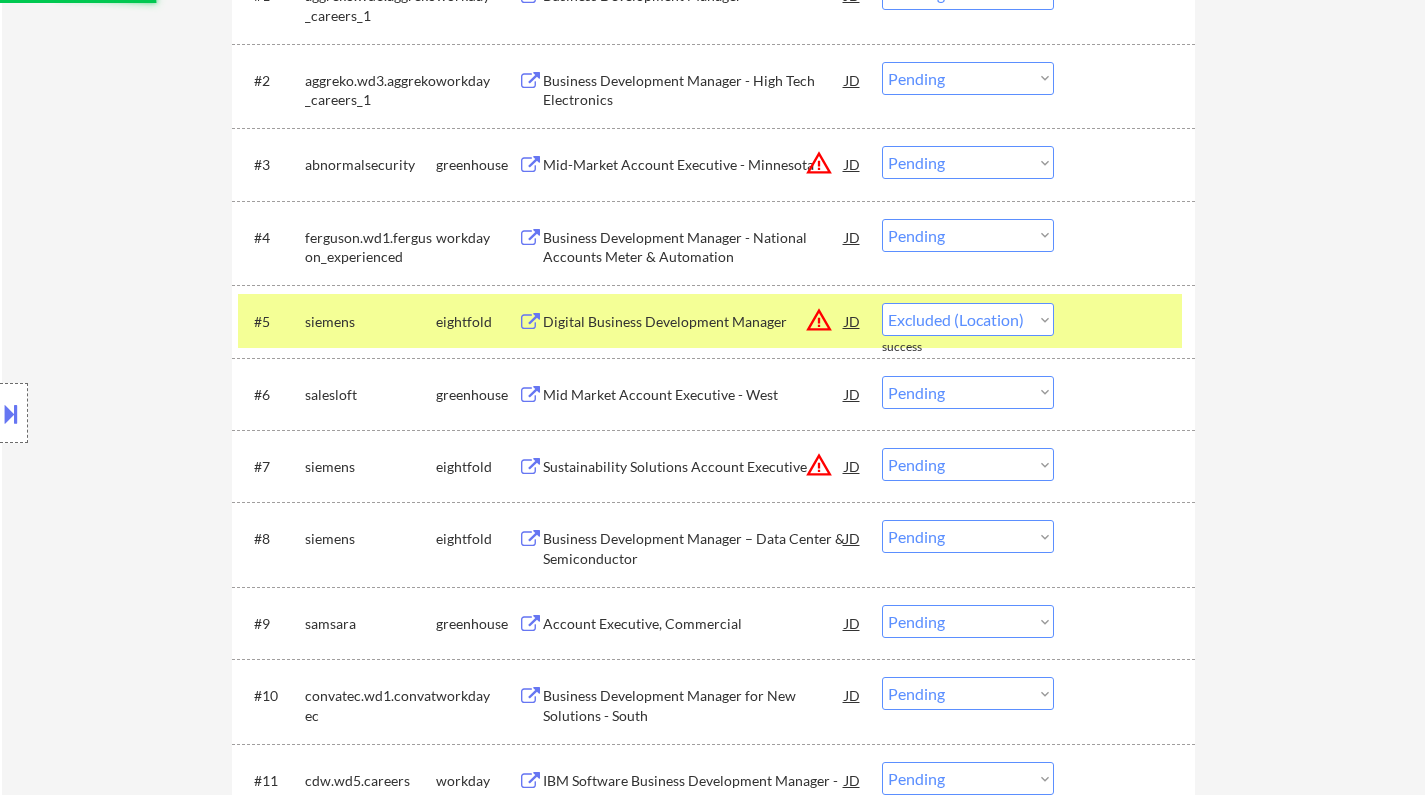 select on ""pending"" 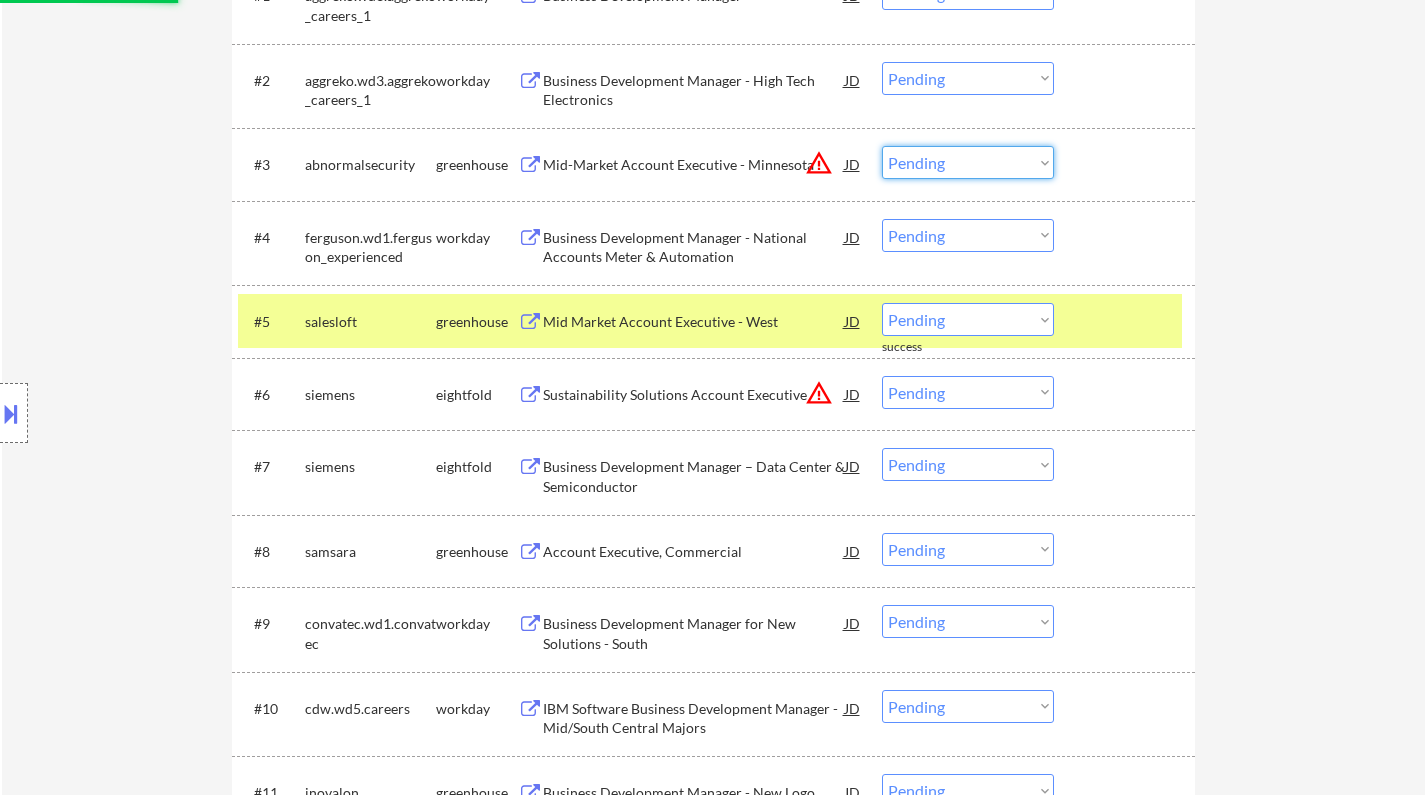 drag, startPoint x: 972, startPoint y: 156, endPoint x: 979, endPoint y: 172, distance: 17.464249 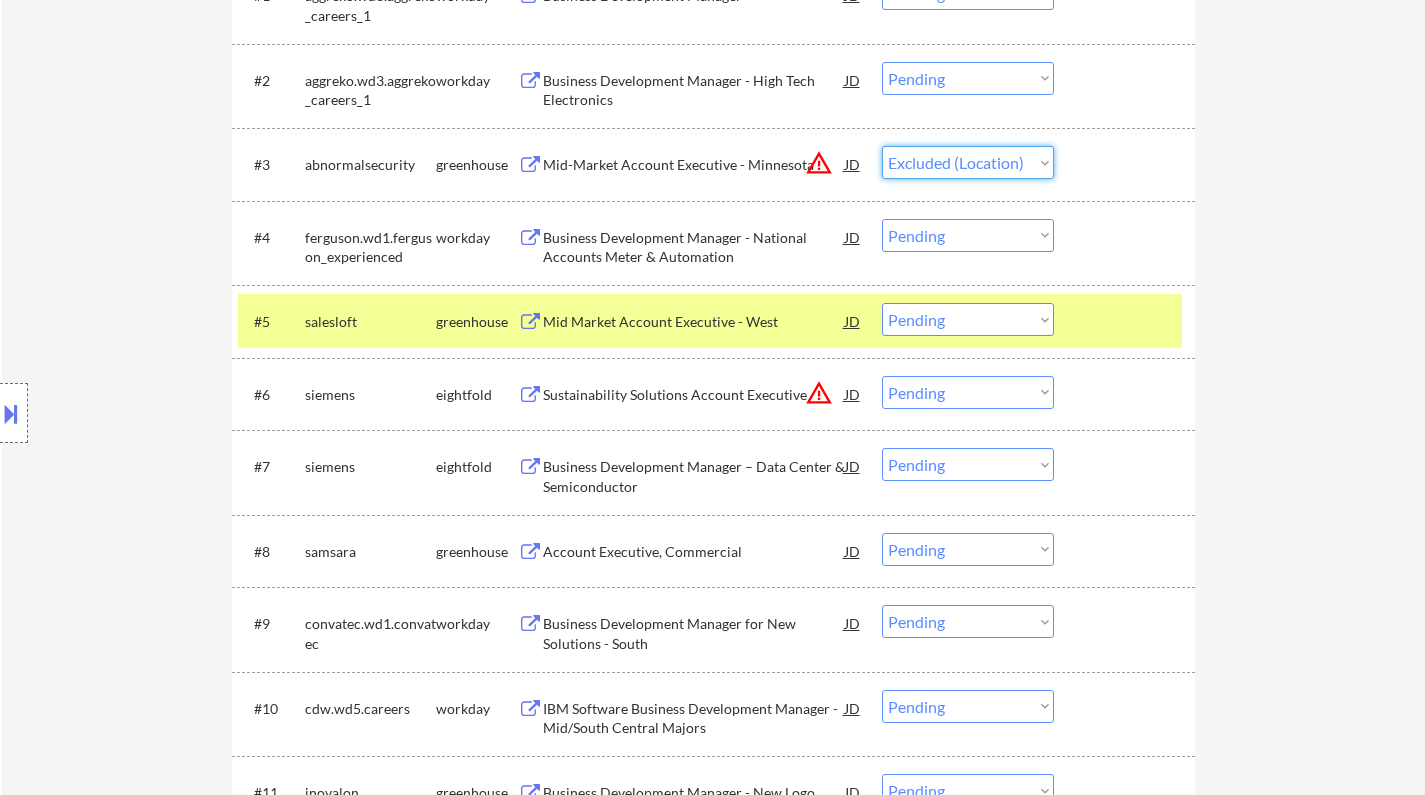 click on "Choose an option... Pending Applied Excluded (Questions) Excluded (Expired) Excluded (Location) Excluded (Bad Match) Excluded (Blocklist) Excluded (Salary) Excluded (Other)" at bounding box center [968, 162] 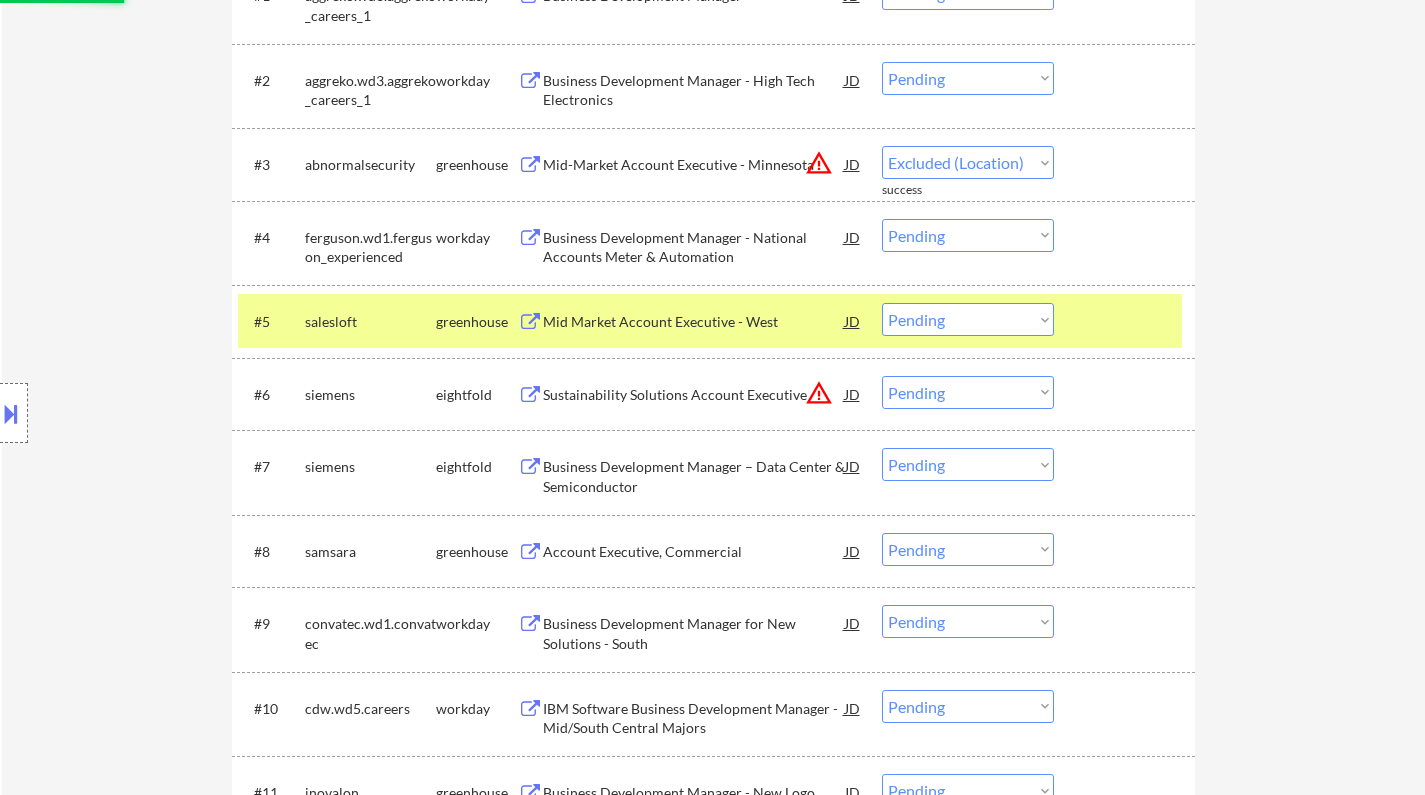select on ""pending"" 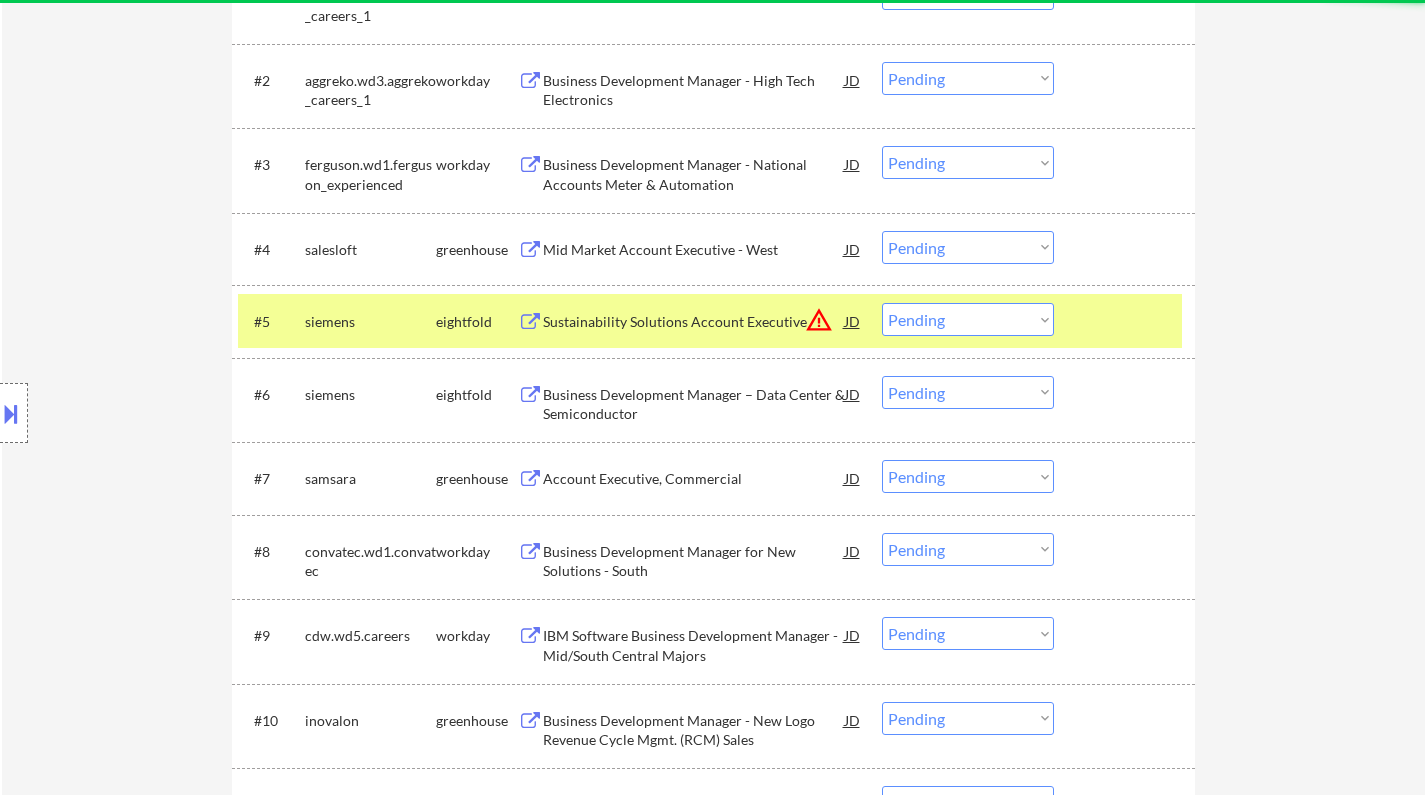 click on "Choose an option... Pending Applied Excluded (Questions) Excluded (Expired) Excluded (Location) Excluded (Bad Match) Excluded (Blocklist) Excluded (Salary) Excluded (Other)" at bounding box center (968, 319) 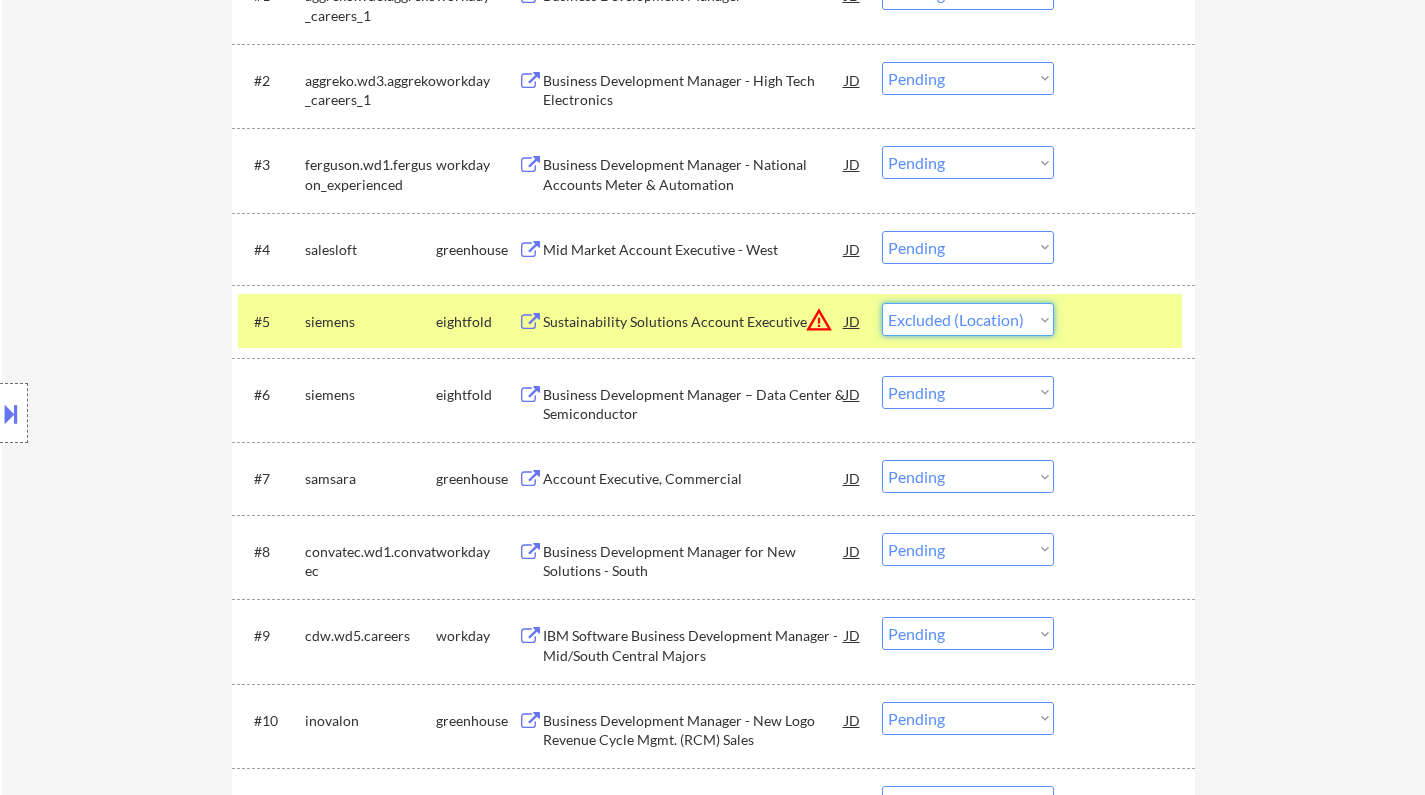 click on "Choose an option... Pending Applied Excluded (Questions) Excluded (Expired) Excluded (Location) Excluded (Bad Match) Excluded (Blocklist) Excluded (Salary) Excluded (Other)" at bounding box center (968, 319) 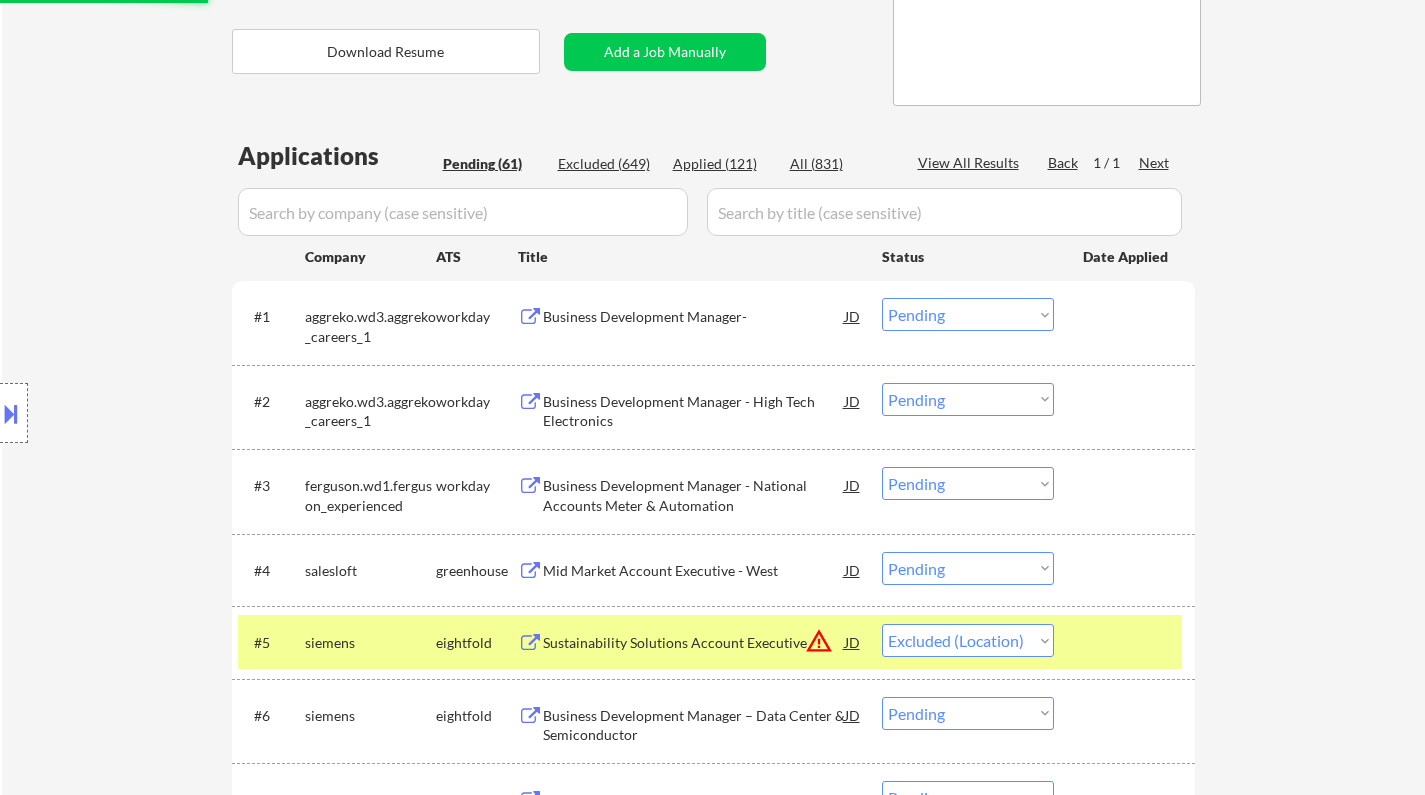 scroll, scrollTop: 400, scrollLeft: 0, axis: vertical 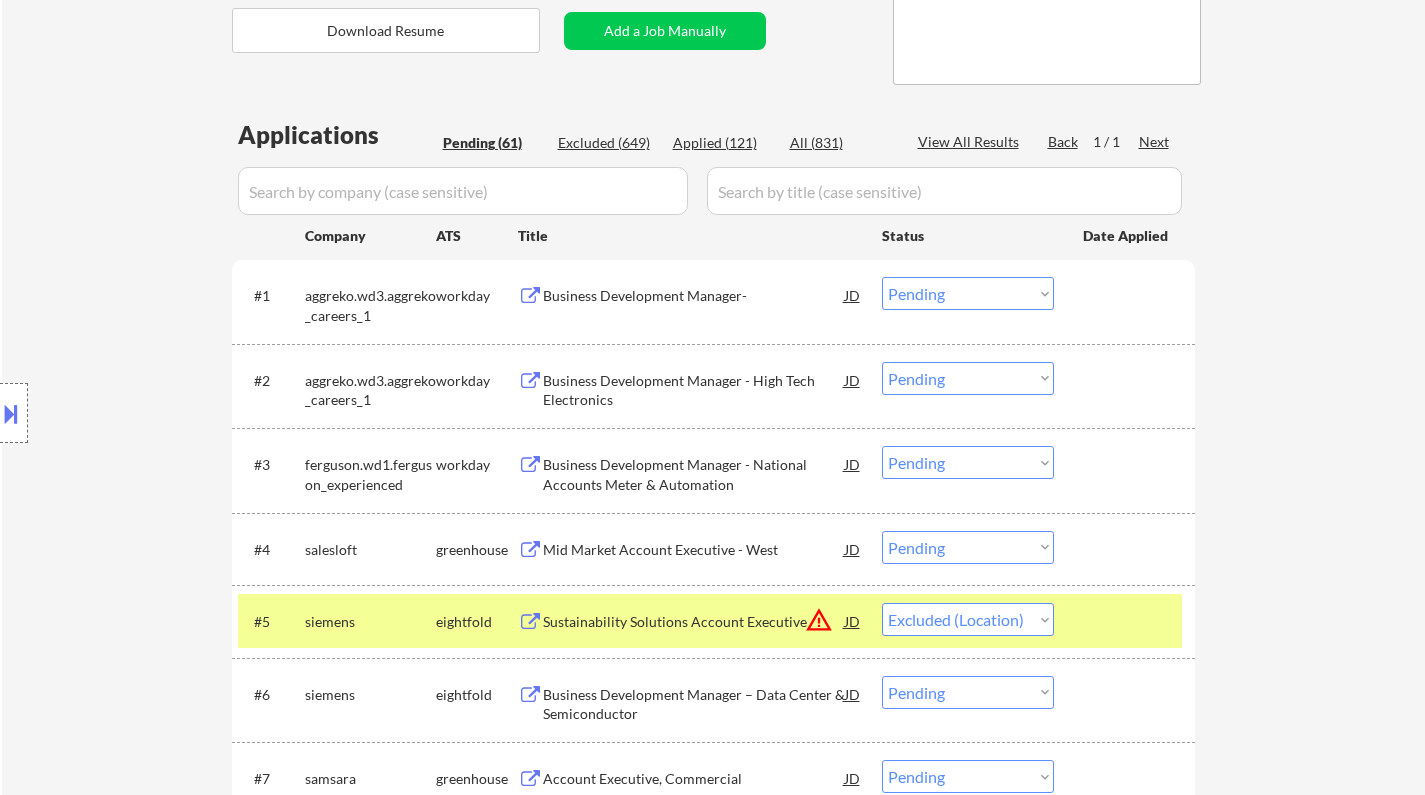 select on ""pending"" 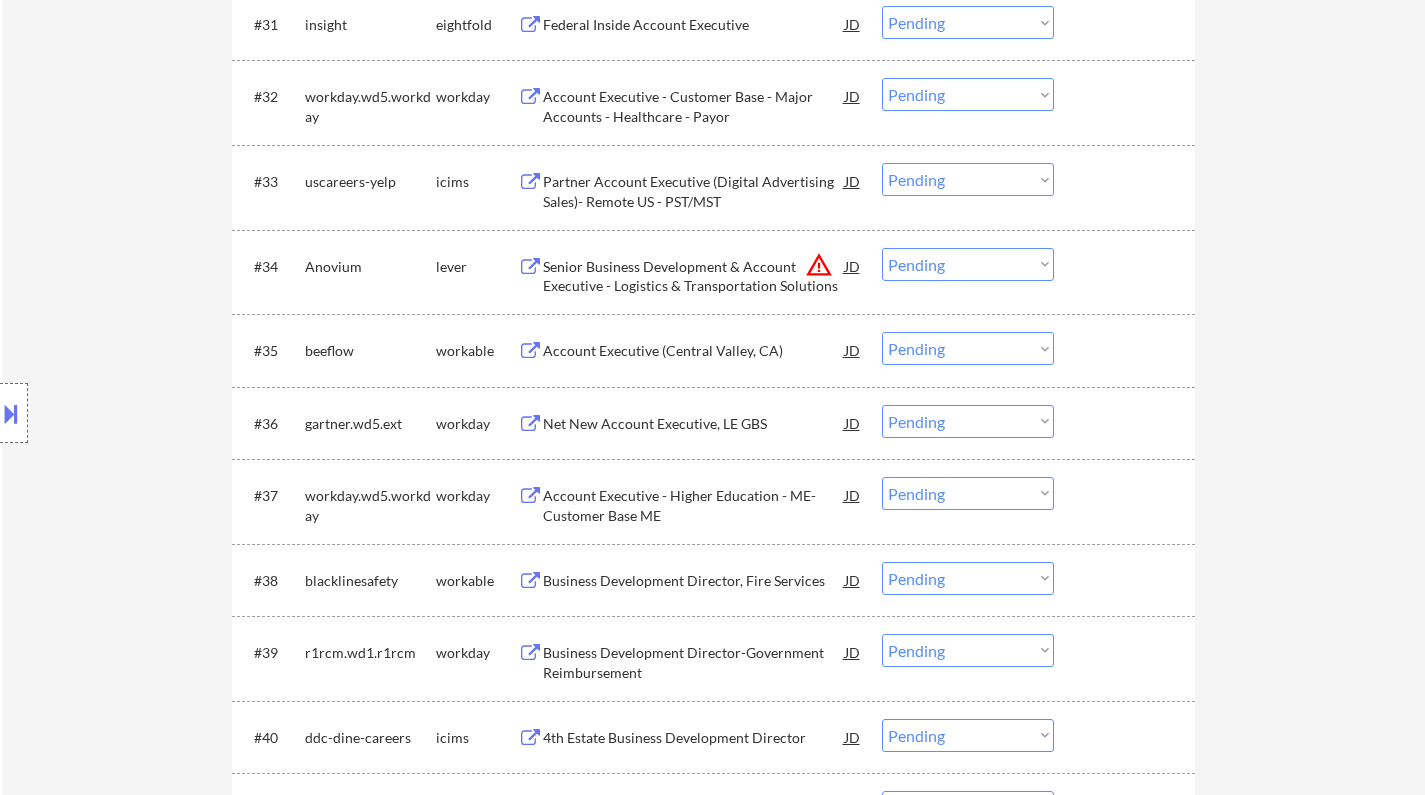 scroll, scrollTop: 3200, scrollLeft: 0, axis: vertical 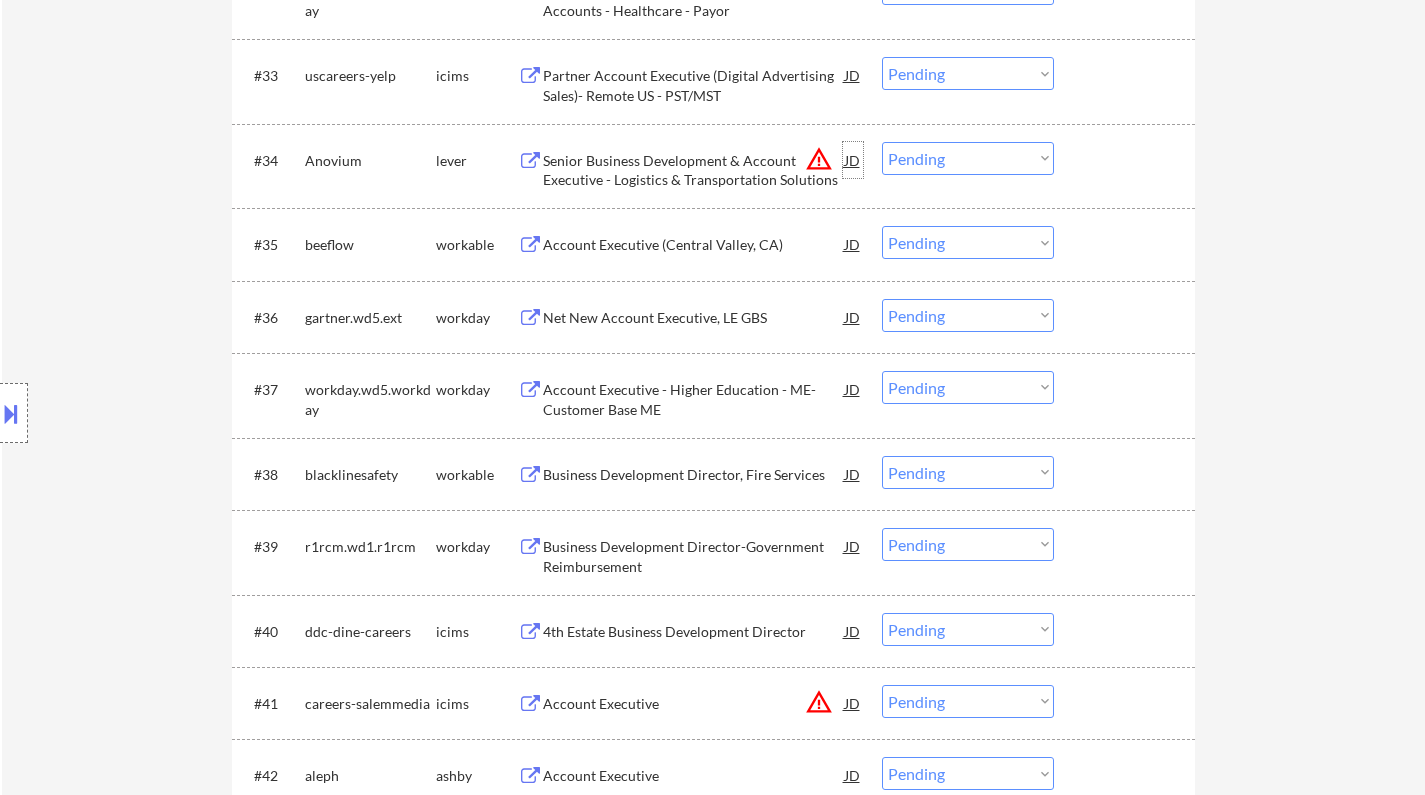 click on "JD" at bounding box center (853, 160) 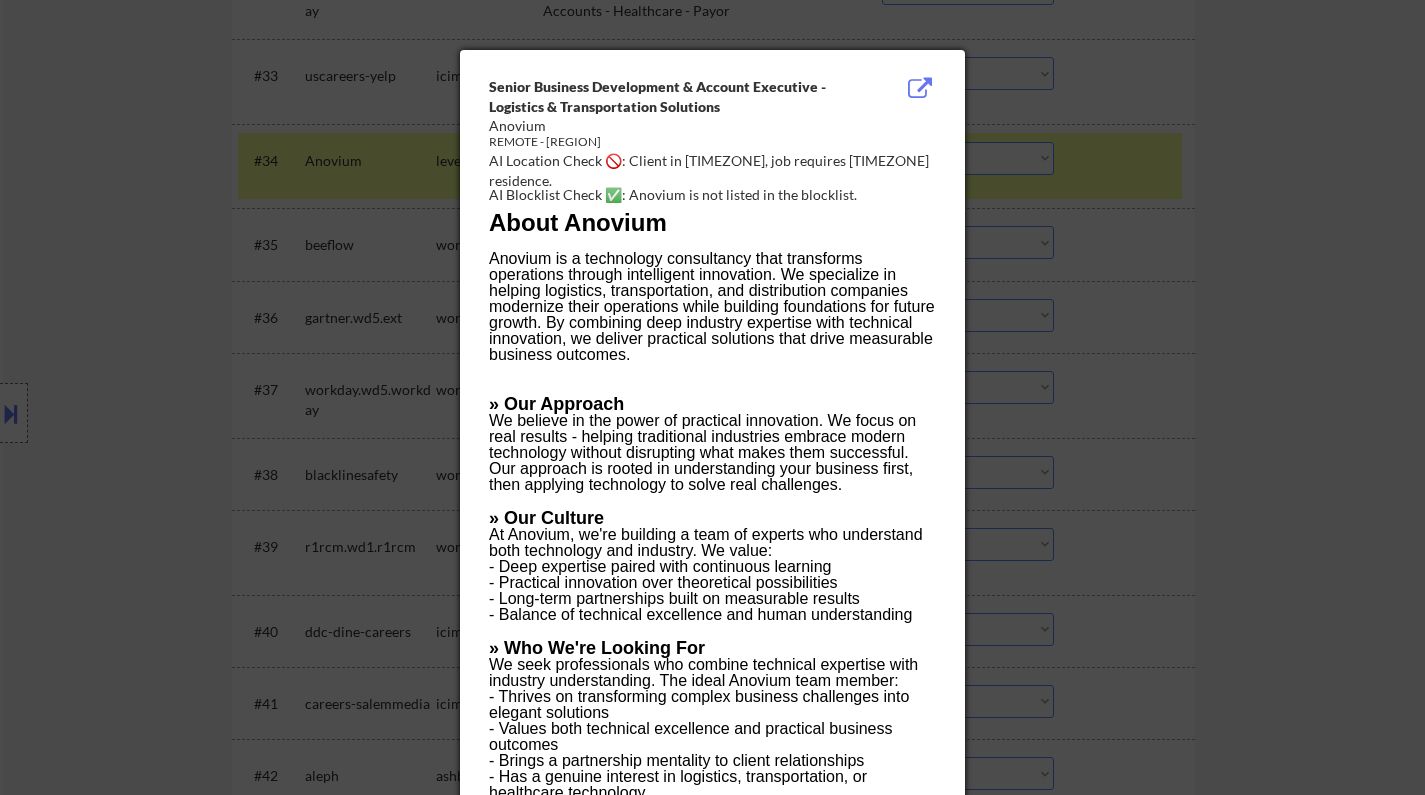 click at bounding box center (712, 397) 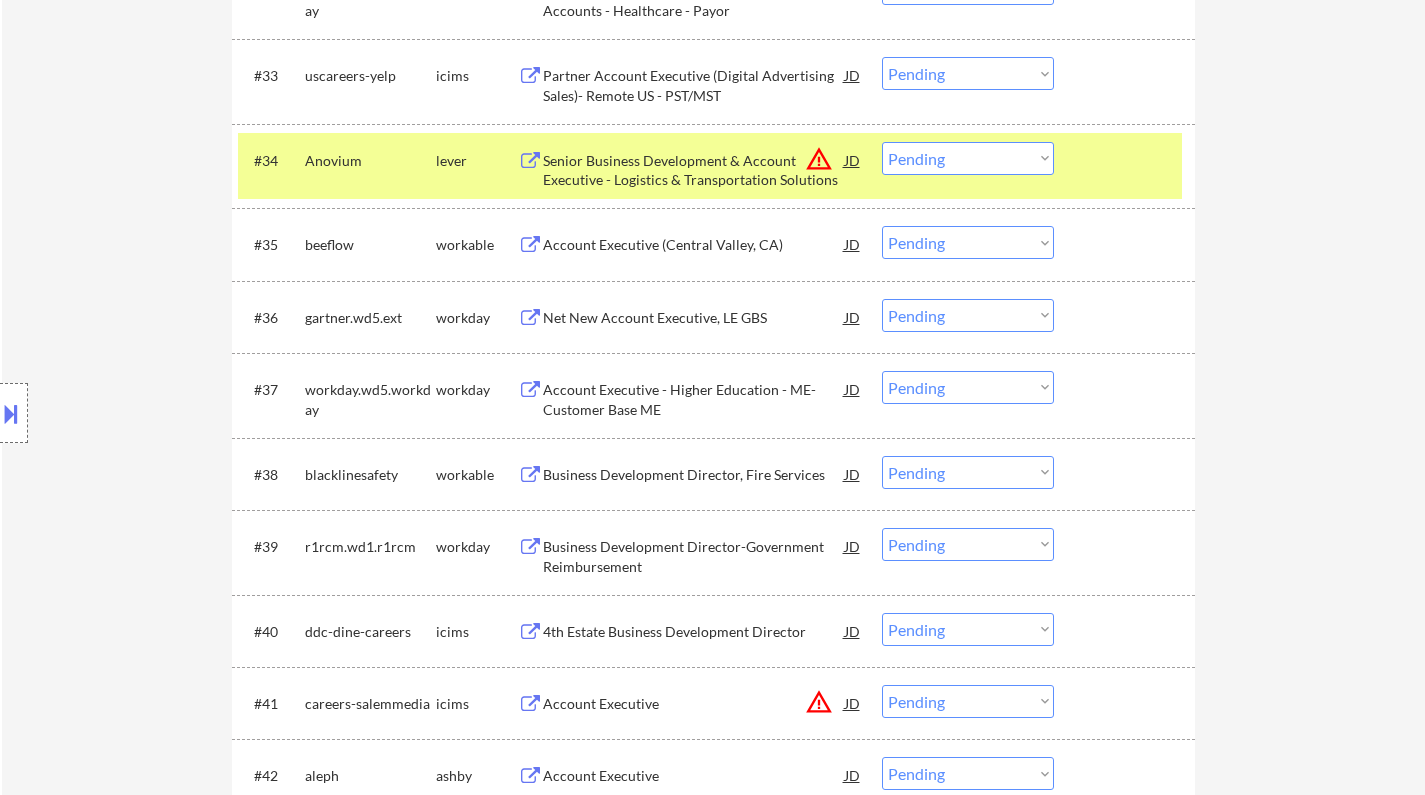click on "Choose an option... Pending Applied Excluded (Questions) Excluded (Expired) Excluded (Location) Excluded (Bad Match) Excluded (Blocklist) Excluded (Salary) Excluded (Other)" at bounding box center [968, 158] 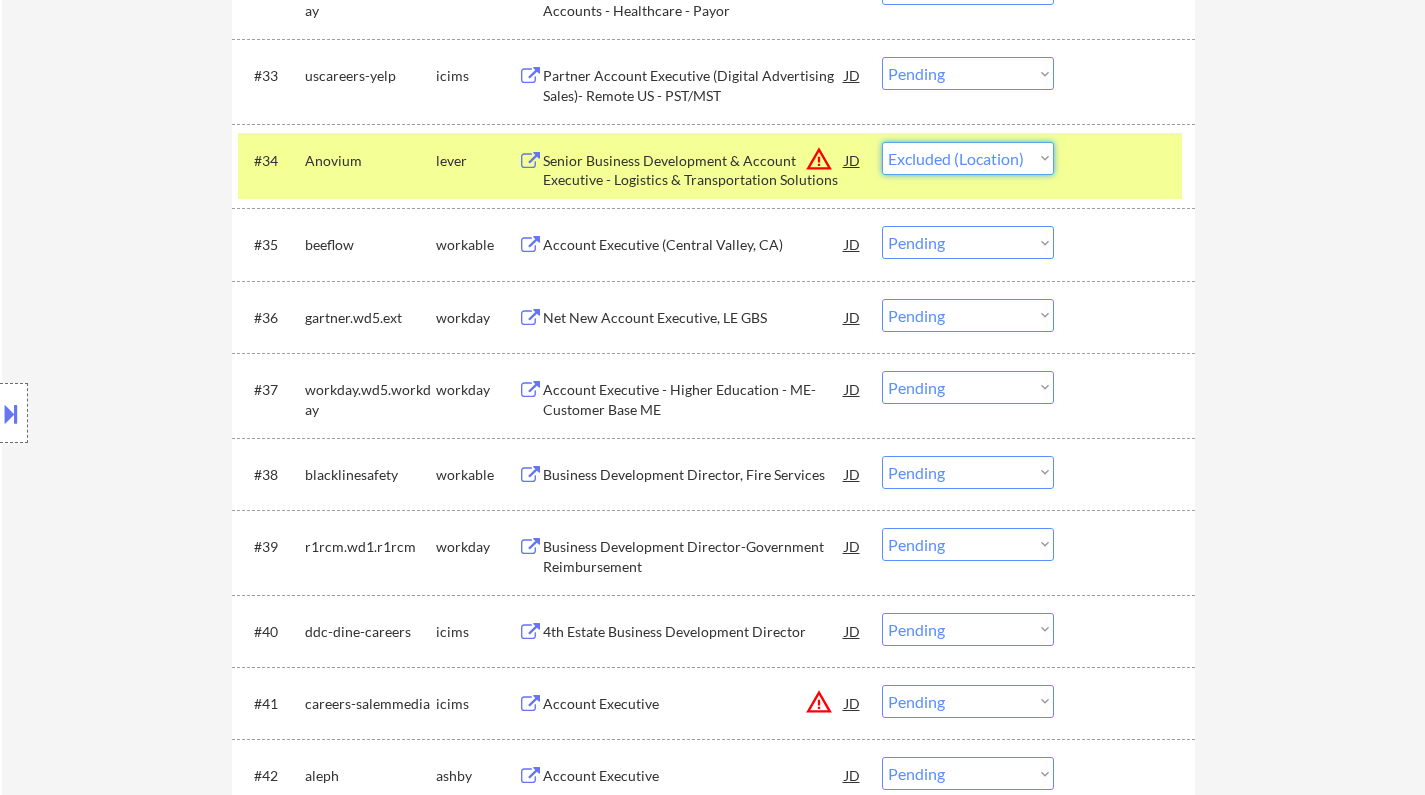 click on "Choose an option... Pending Applied Excluded (Questions) Excluded (Expired) Excluded (Location) Excluded (Bad Match) Excluded (Blocklist) Excluded (Salary) Excluded (Other)" at bounding box center (968, 158) 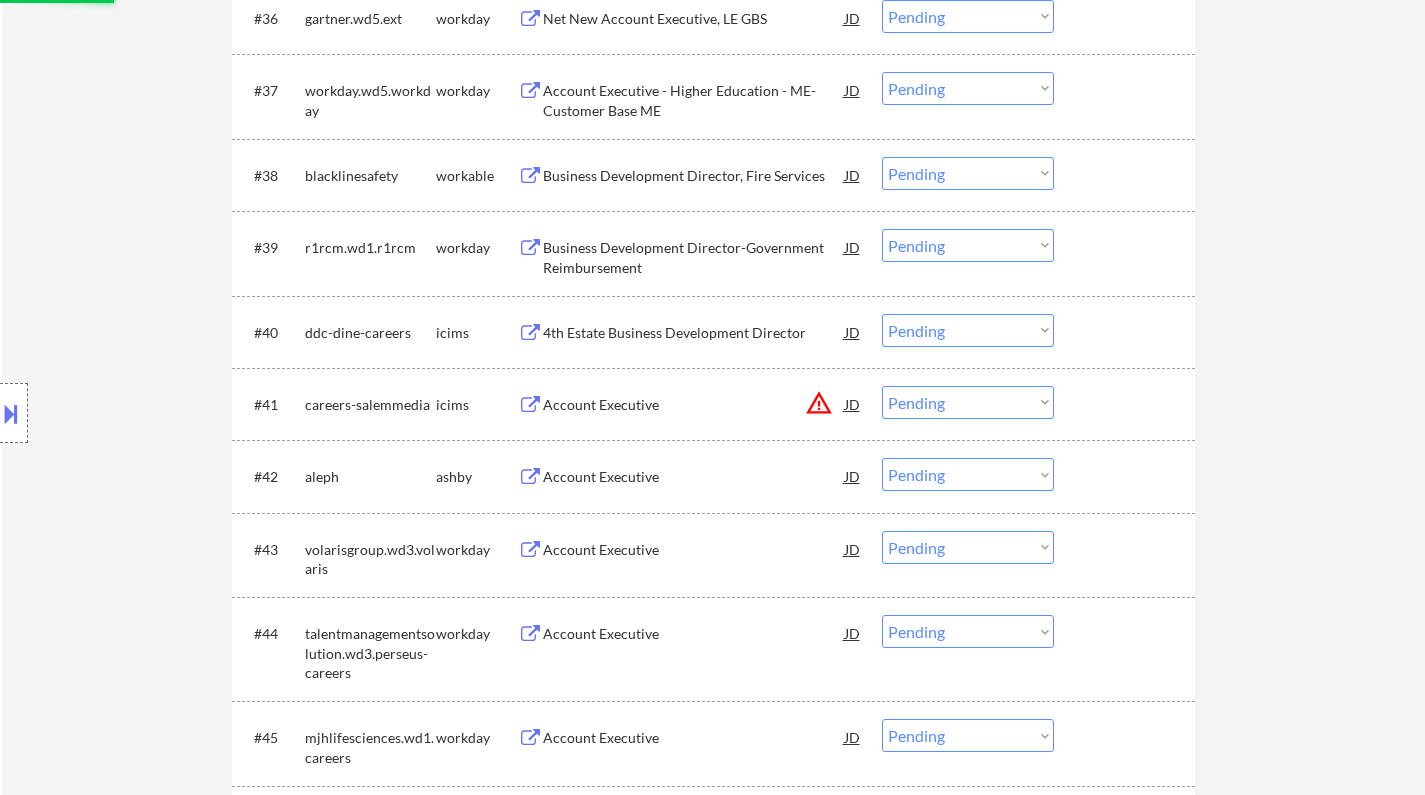 scroll, scrollTop: 3500, scrollLeft: 0, axis: vertical 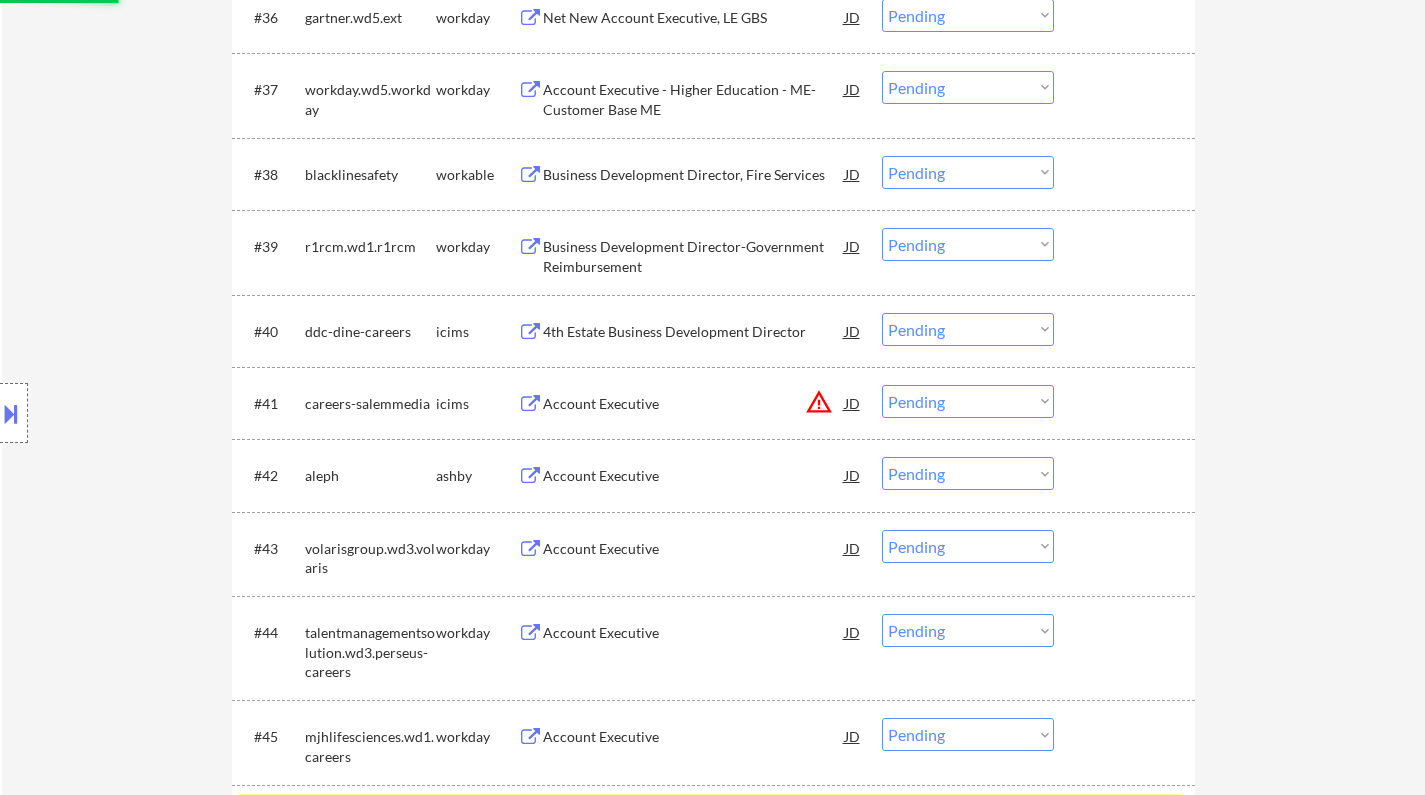 select on ""pending"" 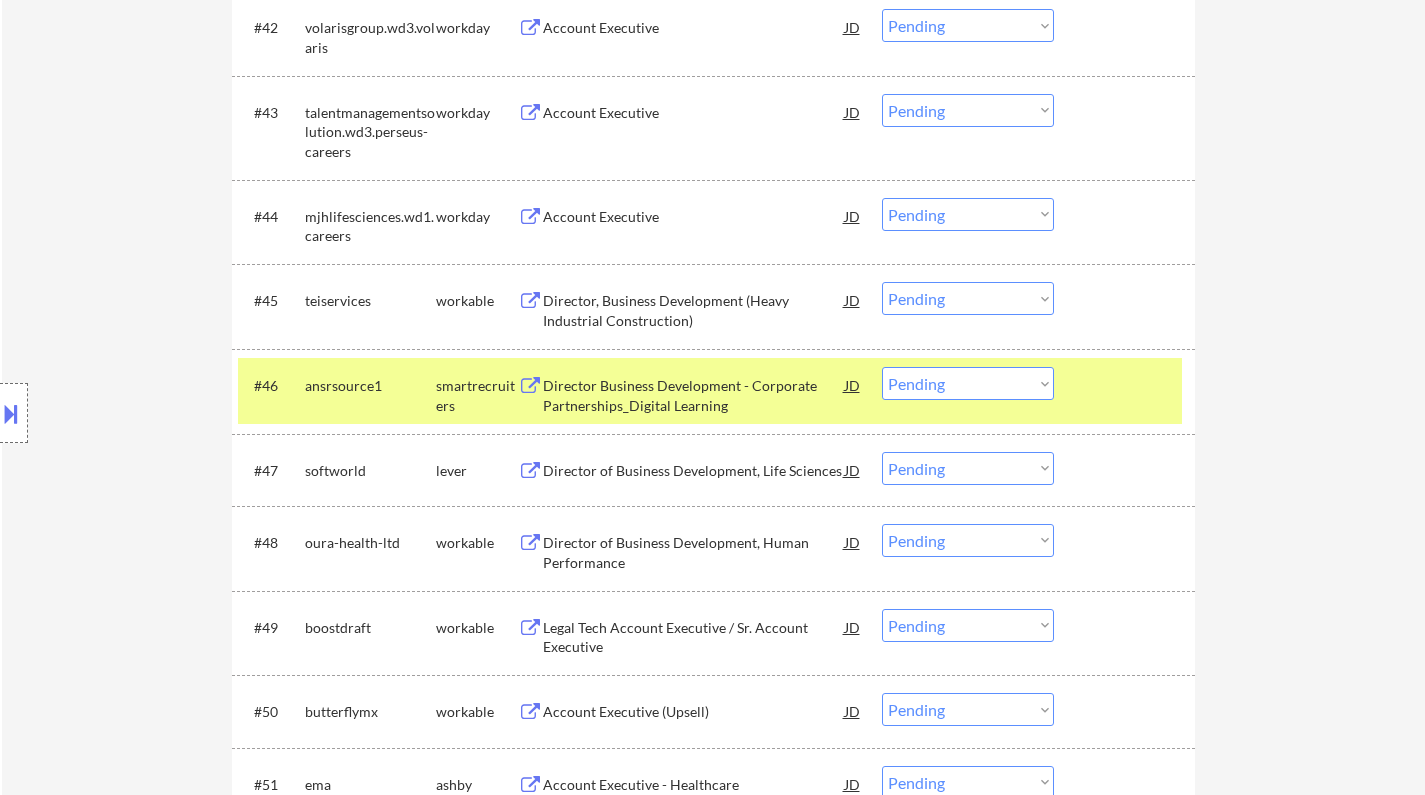 scroll, scrollTop: 4000, scrollLeft: 0, axis: vertical 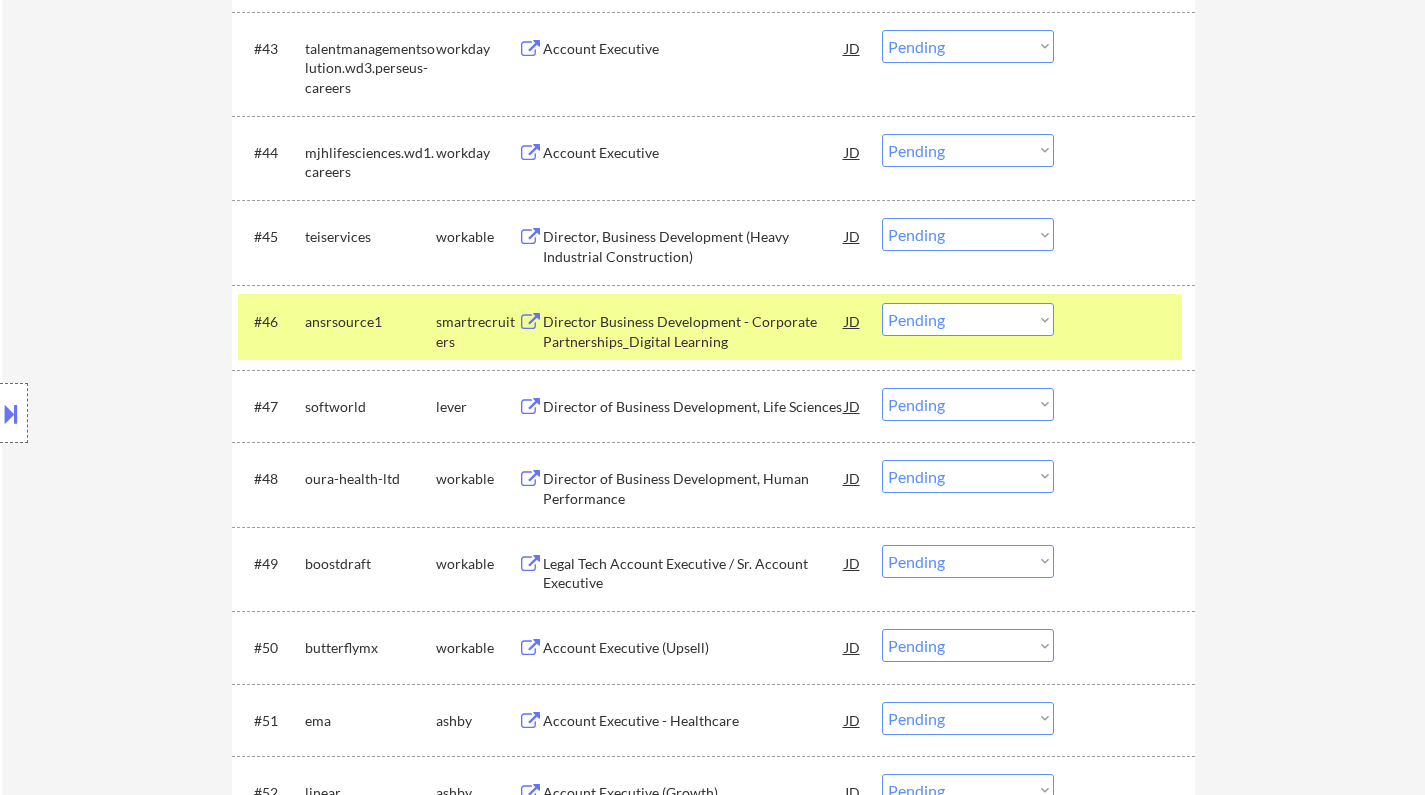 click on "Director of Business Development, Life Sciences" at bounding box center (694, 407) 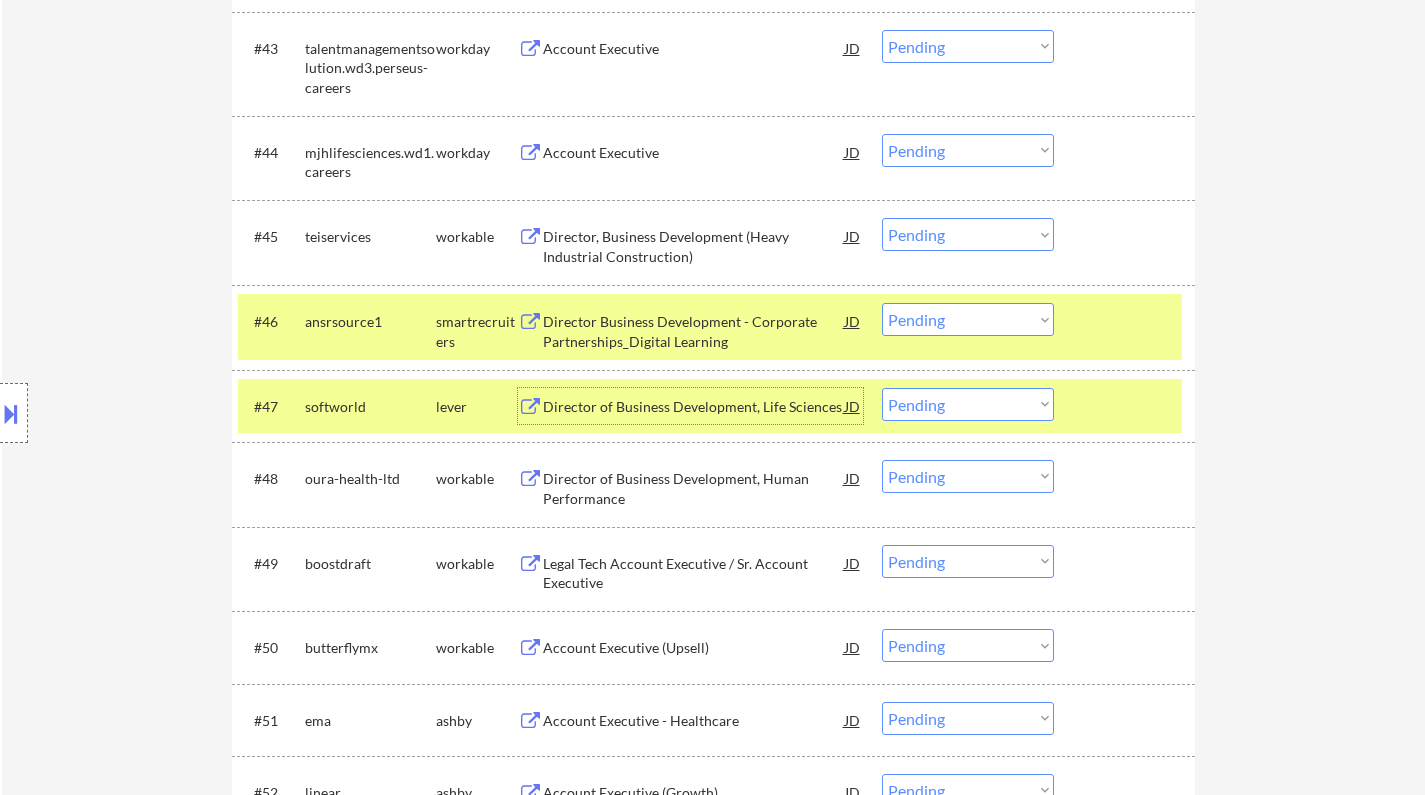 click on "Choose an option... Pending Applied Excluded (Questions) Excluded (Expired) Excluded (Location) Excluded (Bad Match) Excluded (Blocklist) Excluded (Salary) Excluded (Other)" at bounding box center (968, 404) 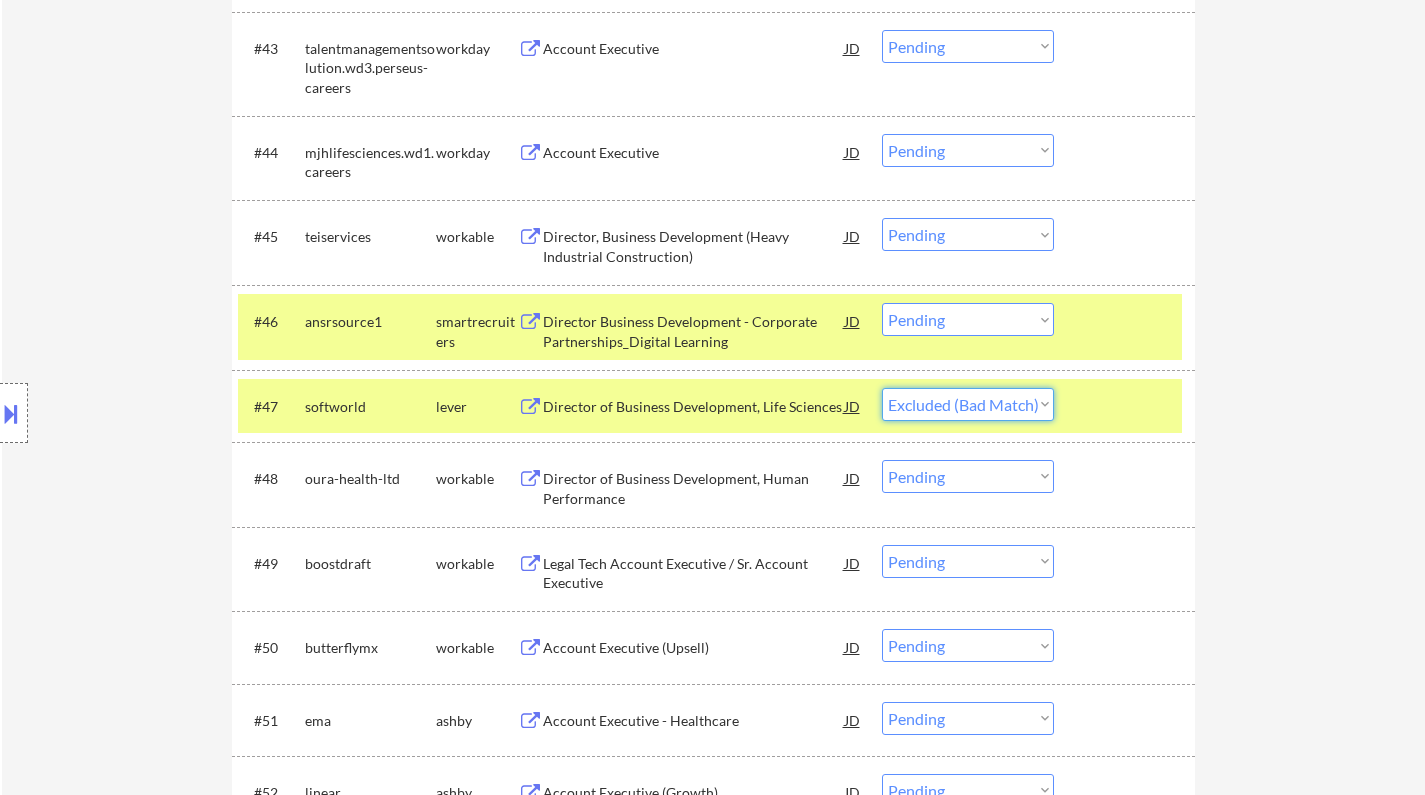click on "Choose an option... Pending Applied Excluded (Questions) Excluded (Expired) Excluded (Location) Excluded (Bad Match) Excluded (Blocklist) Excluded (Salary) Excluded (Other)" at bounding box center [968, 404] 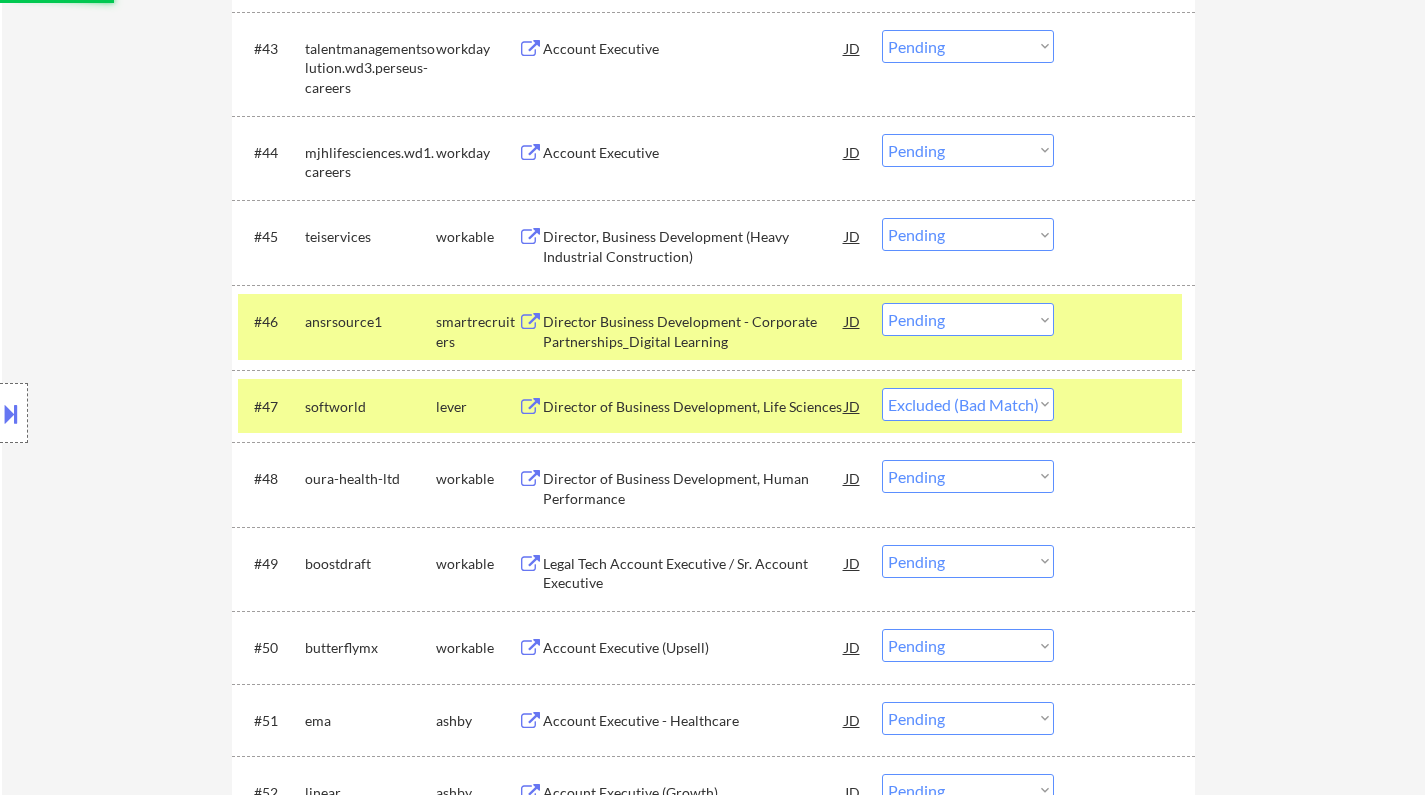scroll, scrollTop: 4100, scrollLeft: 0, axis: vertical 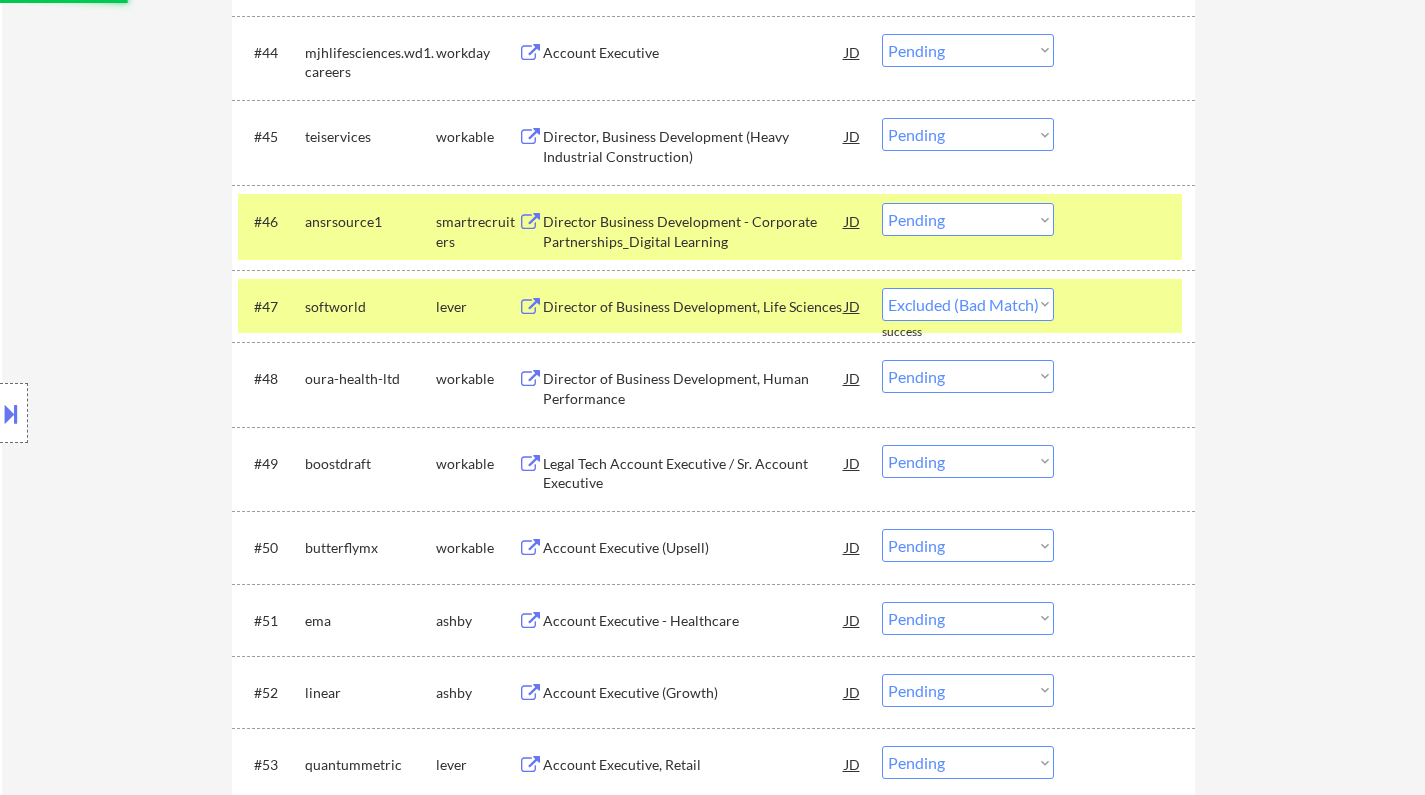 select on ""pending"" 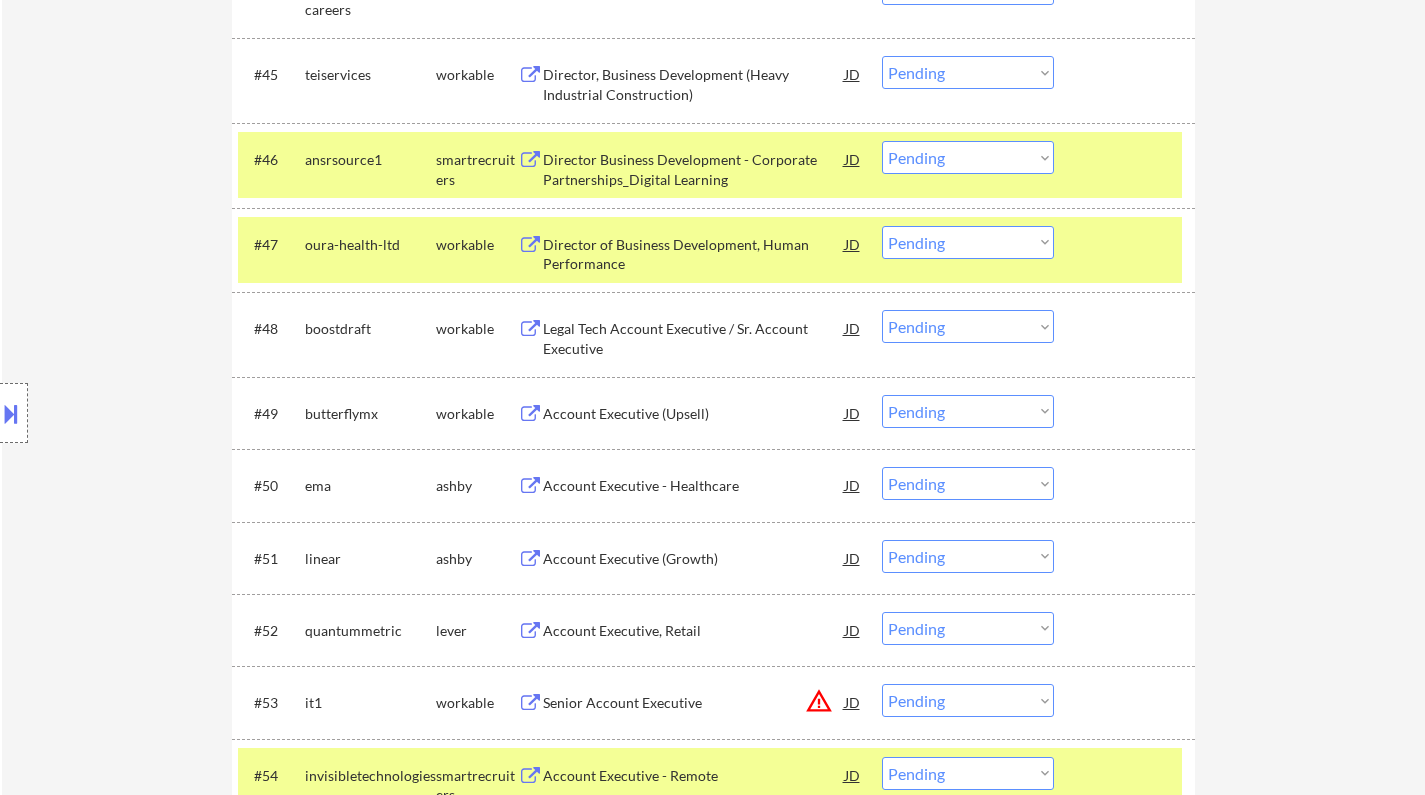scroll, scrollTop: 4200, scrollLeft: 0, axis: vertical 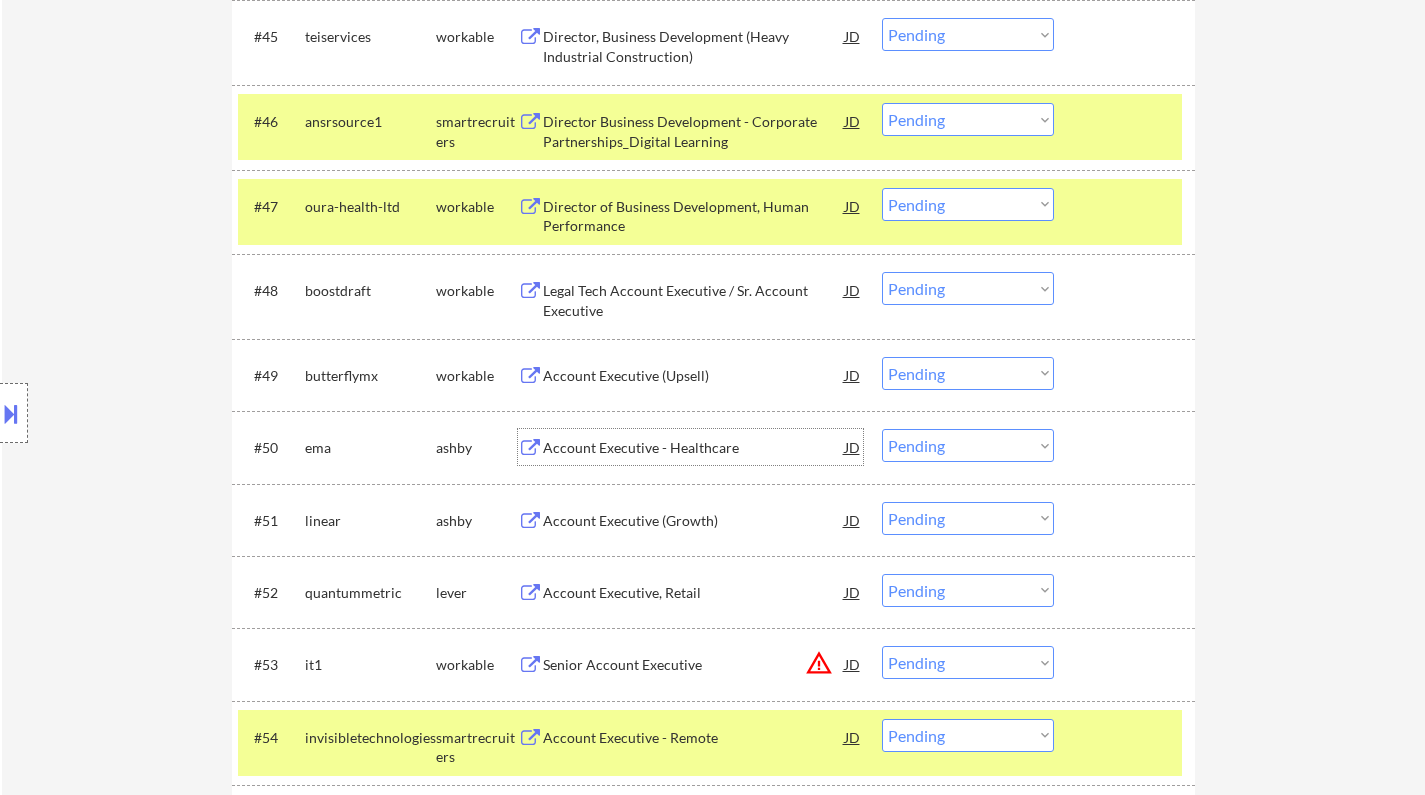 click on "Account Executive - Healthcare" at bounding box center [694, 448] 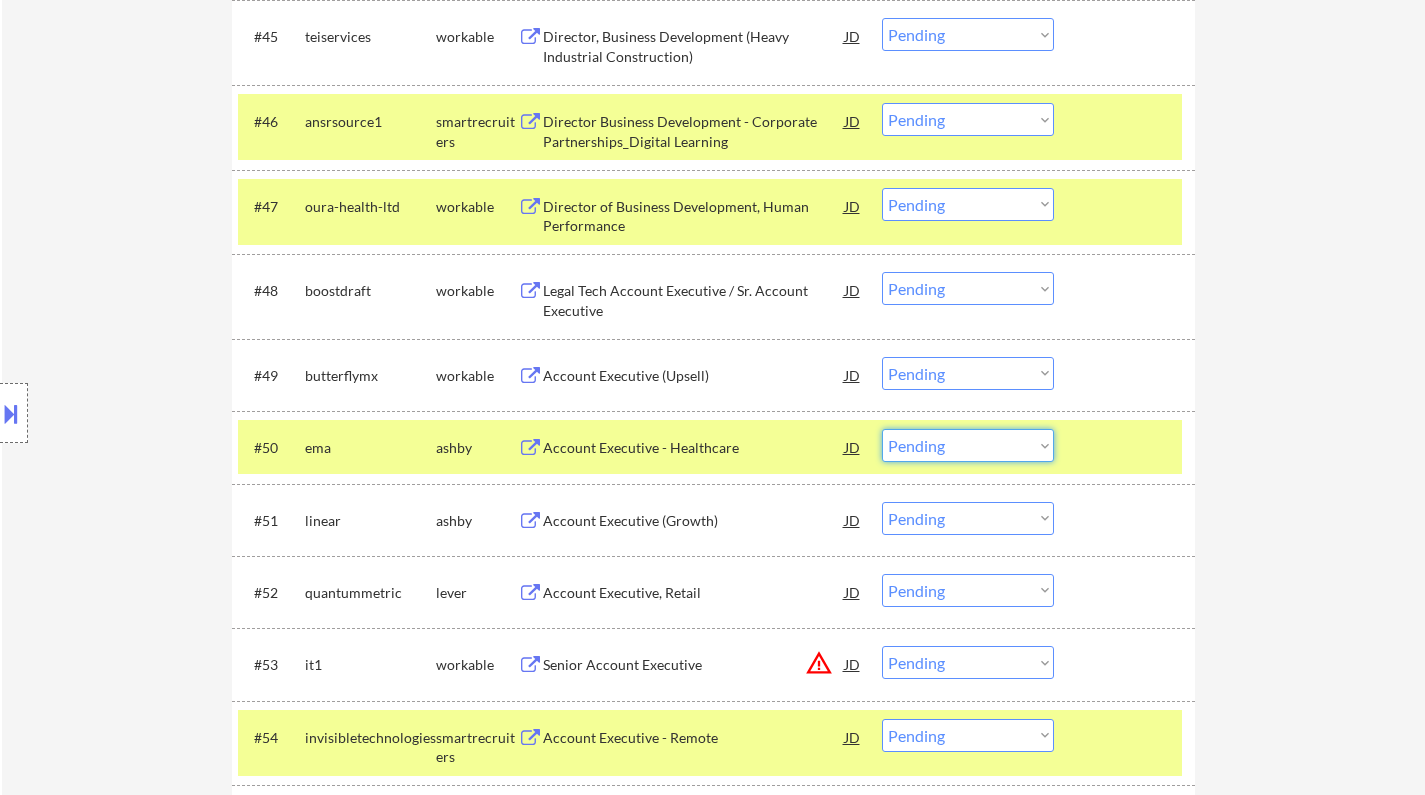 drag, startPoint x: 992, startPoint y: 449, endPoint x: 1011, endPoint y: 459, distance: 21.470911 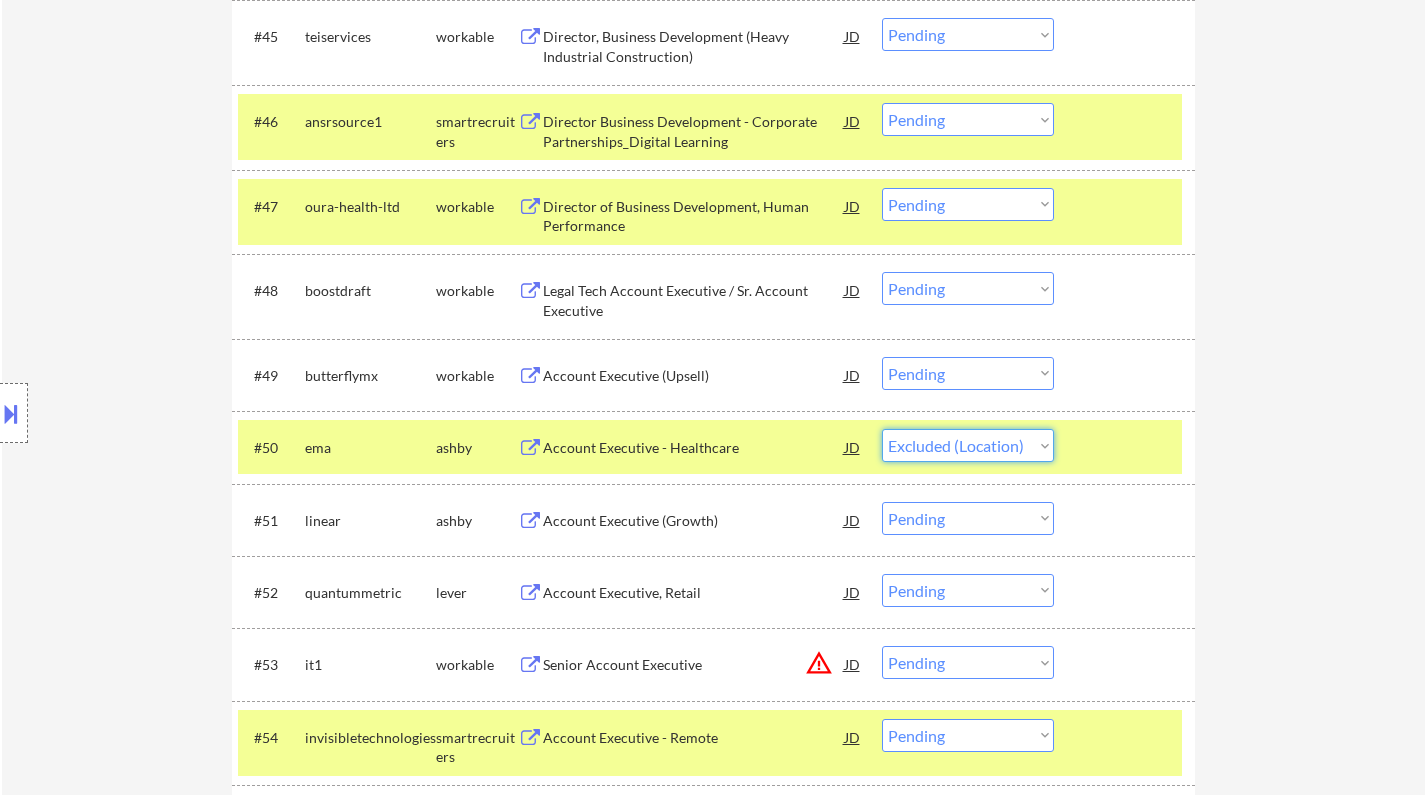 click on "Choose an option... Pending Applied Excluded (Questions) Excluded (Expired) Excluded (Location) Excluded (Bad Match) Excluded (Blocklist) Excluded (Salary) Excluded (Other)" at bounding box center (968, 445) 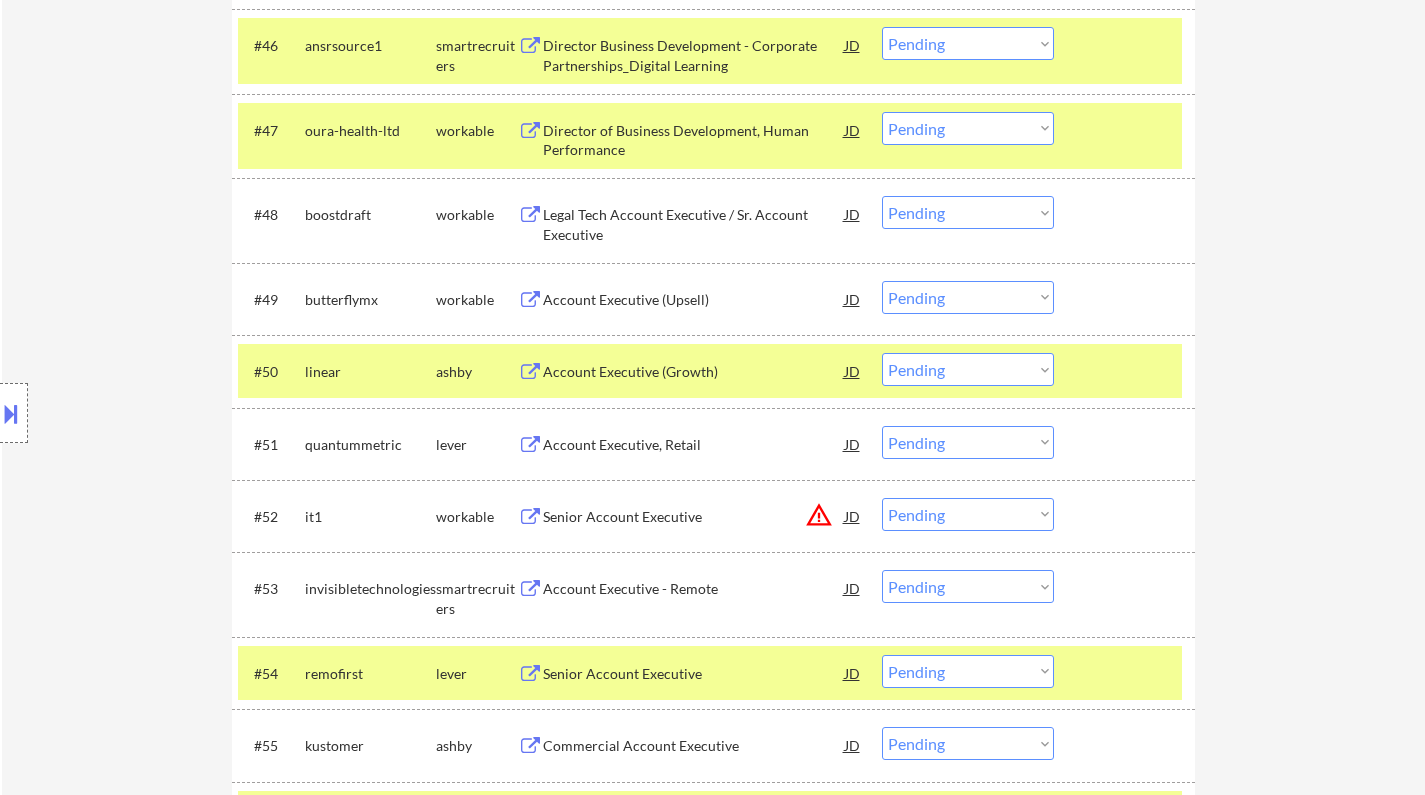 scroll, scrollTop: 4300, scrollLeft: 0, axis: vertical 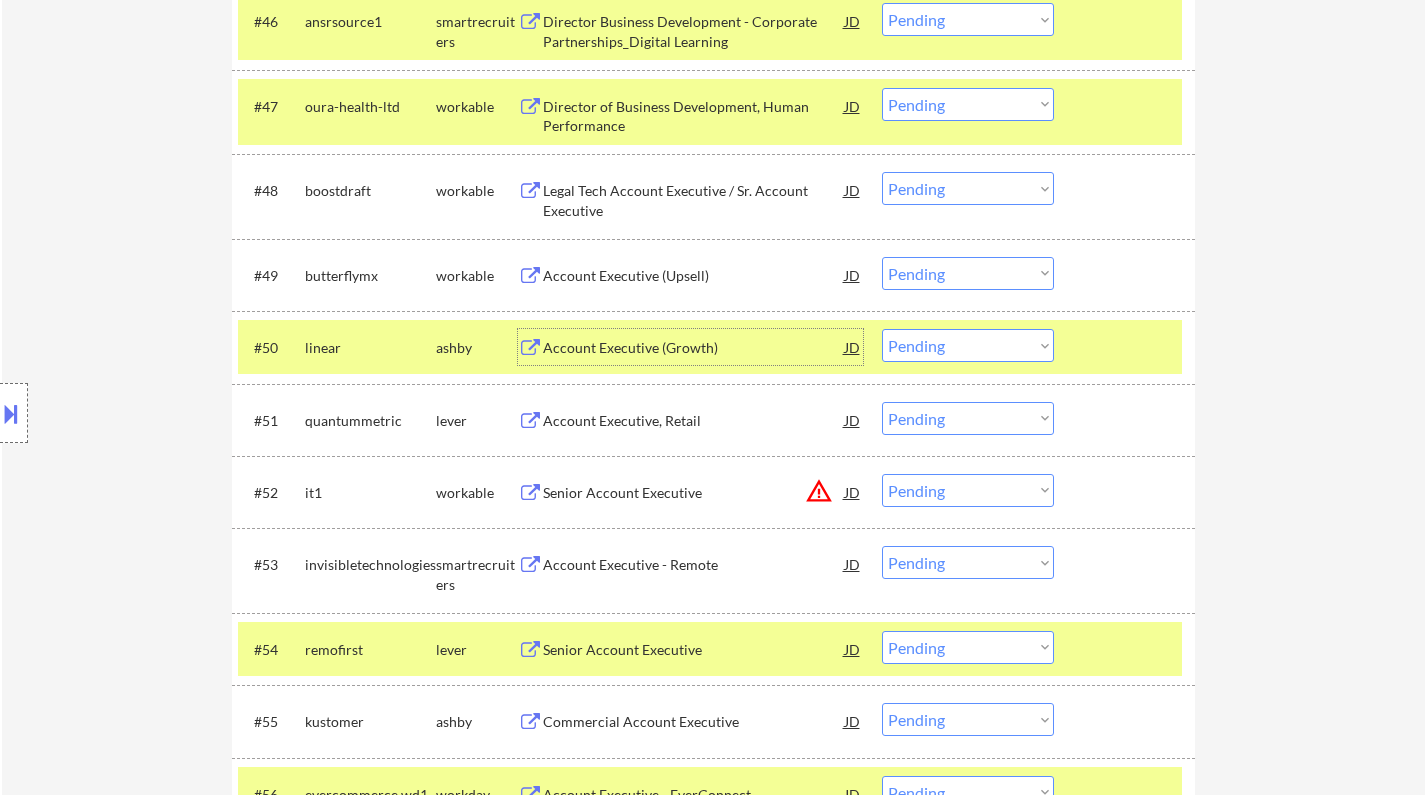 click on "Account Executive (Growth)" at bounding box center [694, 348] 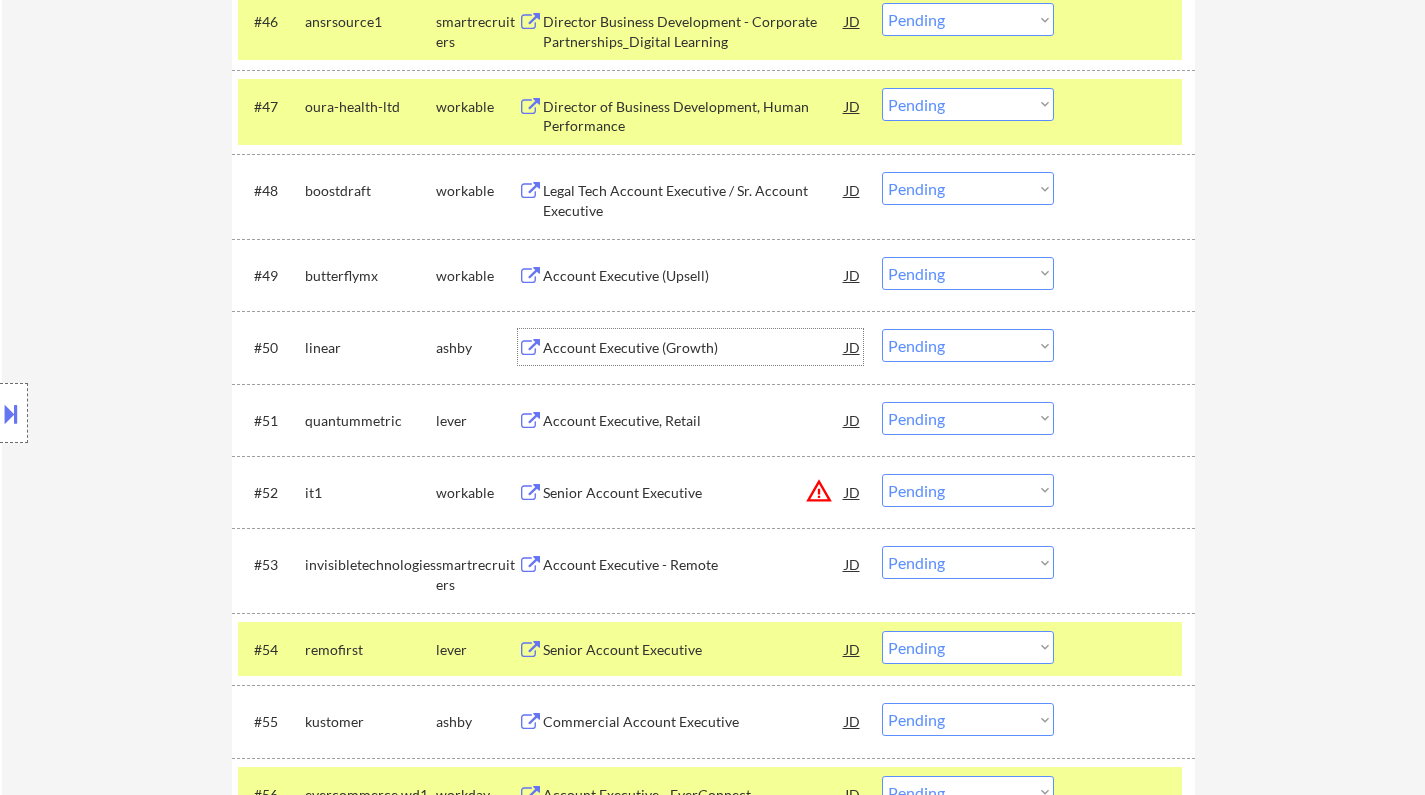 drag, startPoint x: 979, startPoint y: 345, endPoint x: 980, endPoint y: 361, distance: 16.03122 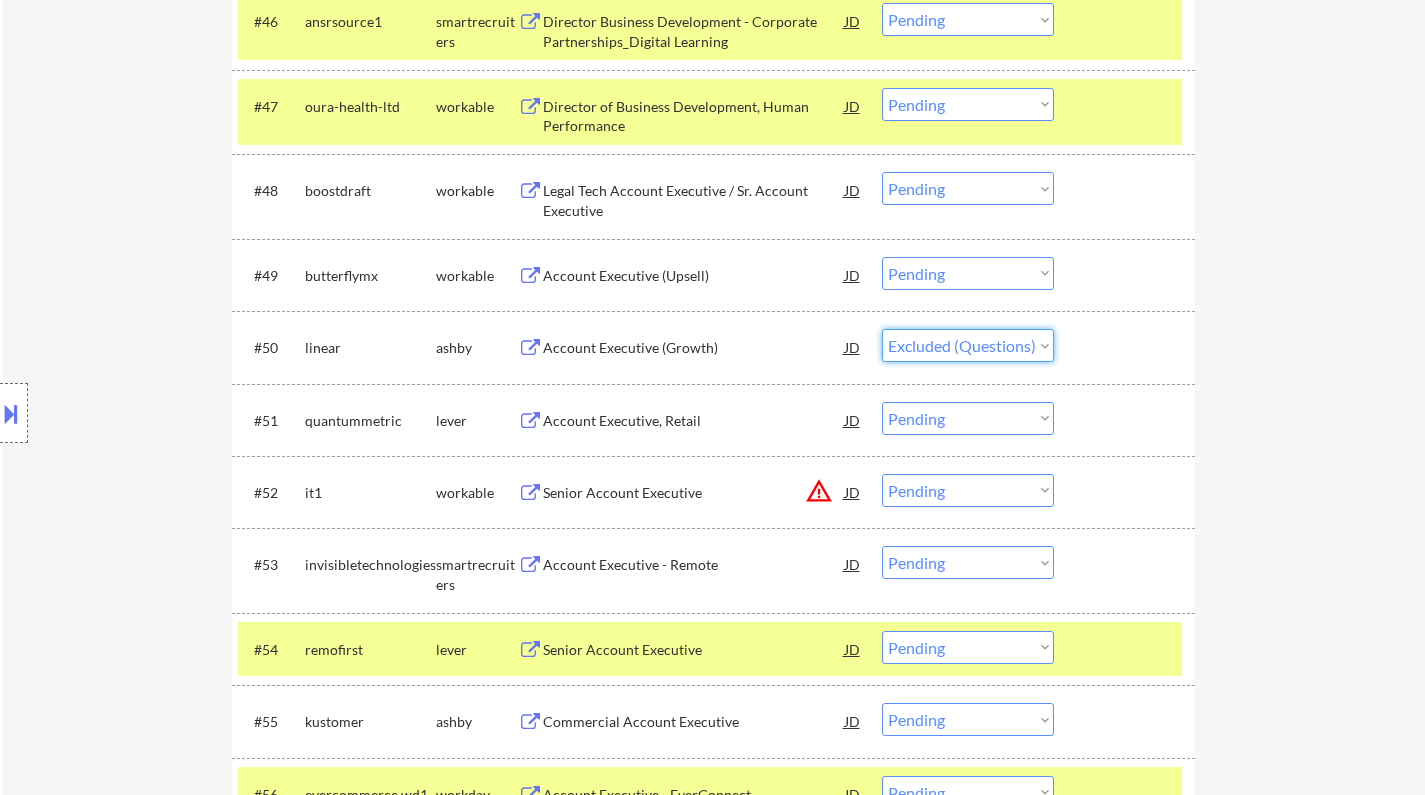 click on "Choose an option... Pending Applied Excluded (Questions) Excluded (Expired) Excluded (Location) Excluded (Bad Match) Excluded (Blocklist) Excluded (Salary) Excluded (Other)" at bounding box center [968, 345] 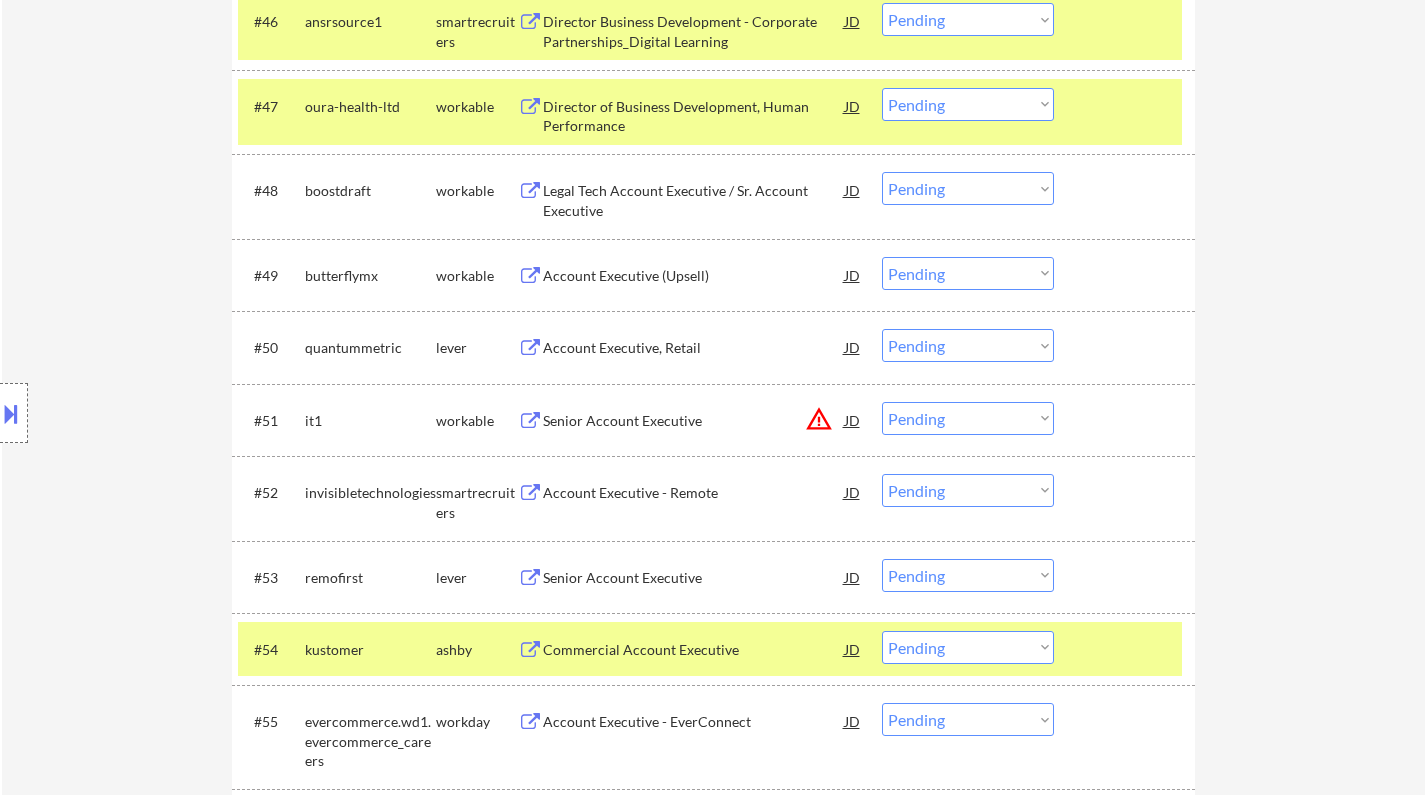click on "Account Executive, Retail" at bounding box center [694, 348] 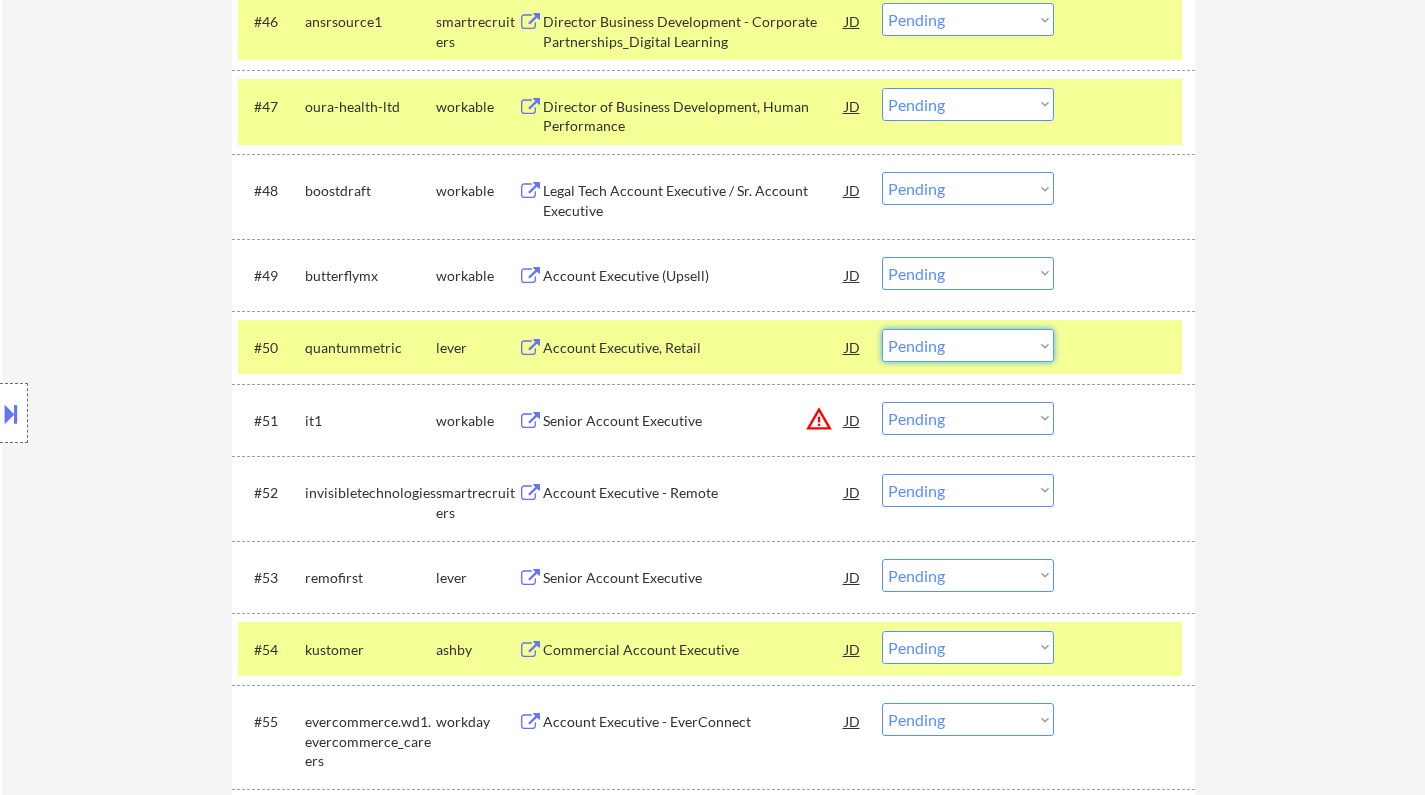 click on "Choose an option... Pending Applied Excluded (Questions) Excluded (Expired) Excluded (Location) Excluded (Bad Match) Excluded (Blocklist) Excluded (Salary) Excluded (Other)" at bounding box center (968, 345) 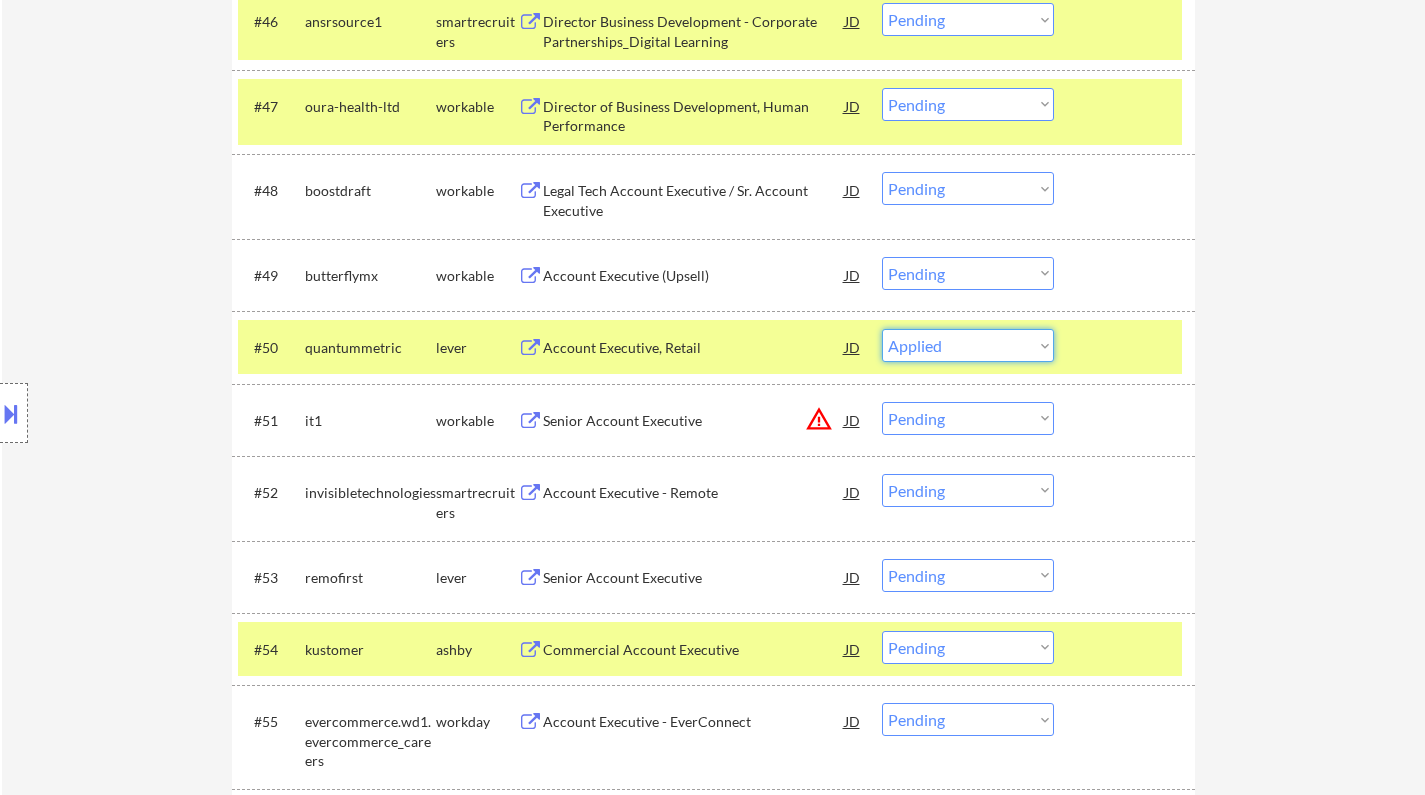 click on "Choose an option... Pending Applied Excluded (Questions) Excluded (Expired) Excluded (Location) Excluded (Bad Match) Excluded (Blocklist) Excluded (Salary) Excluded (Other)" at bounding box center [968, 345] 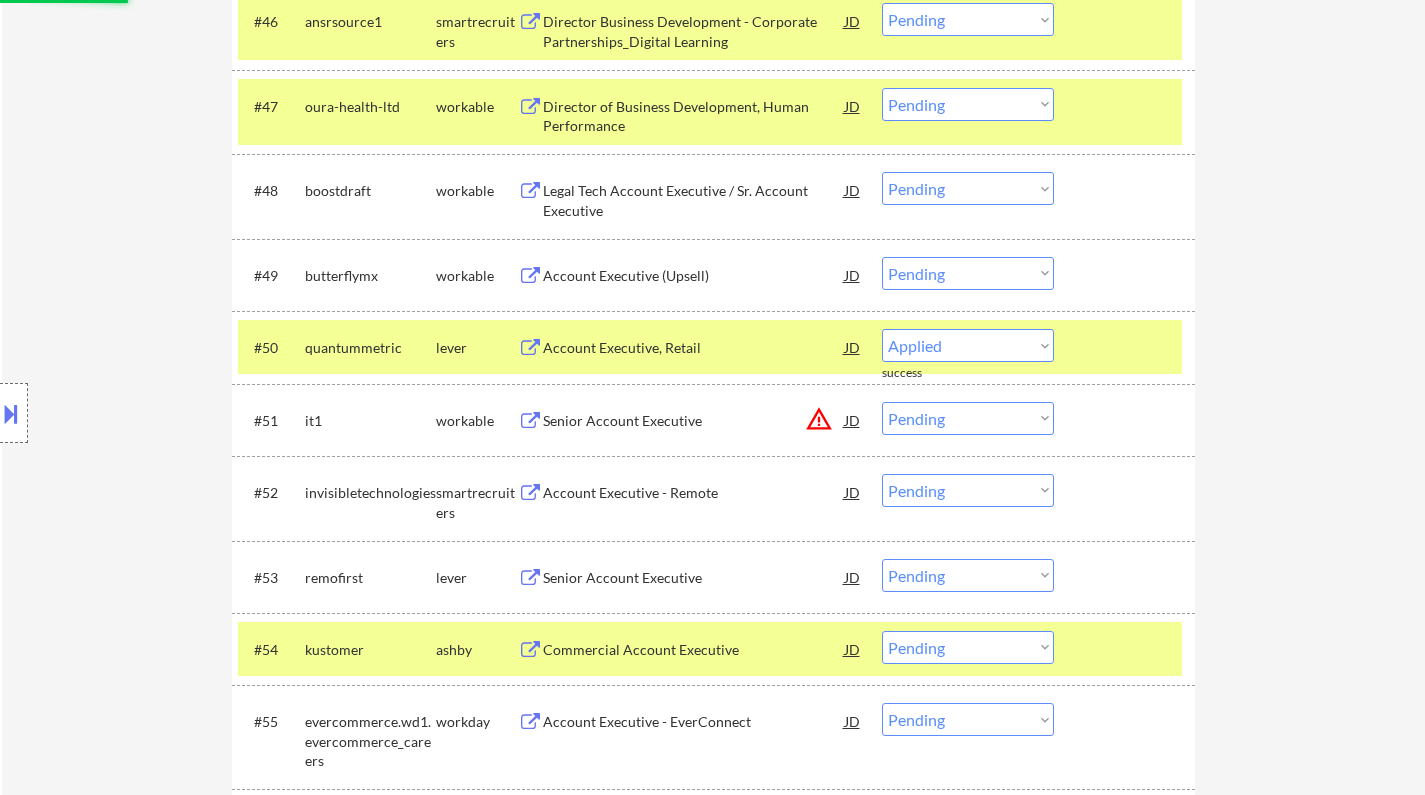 select on ""pending"" 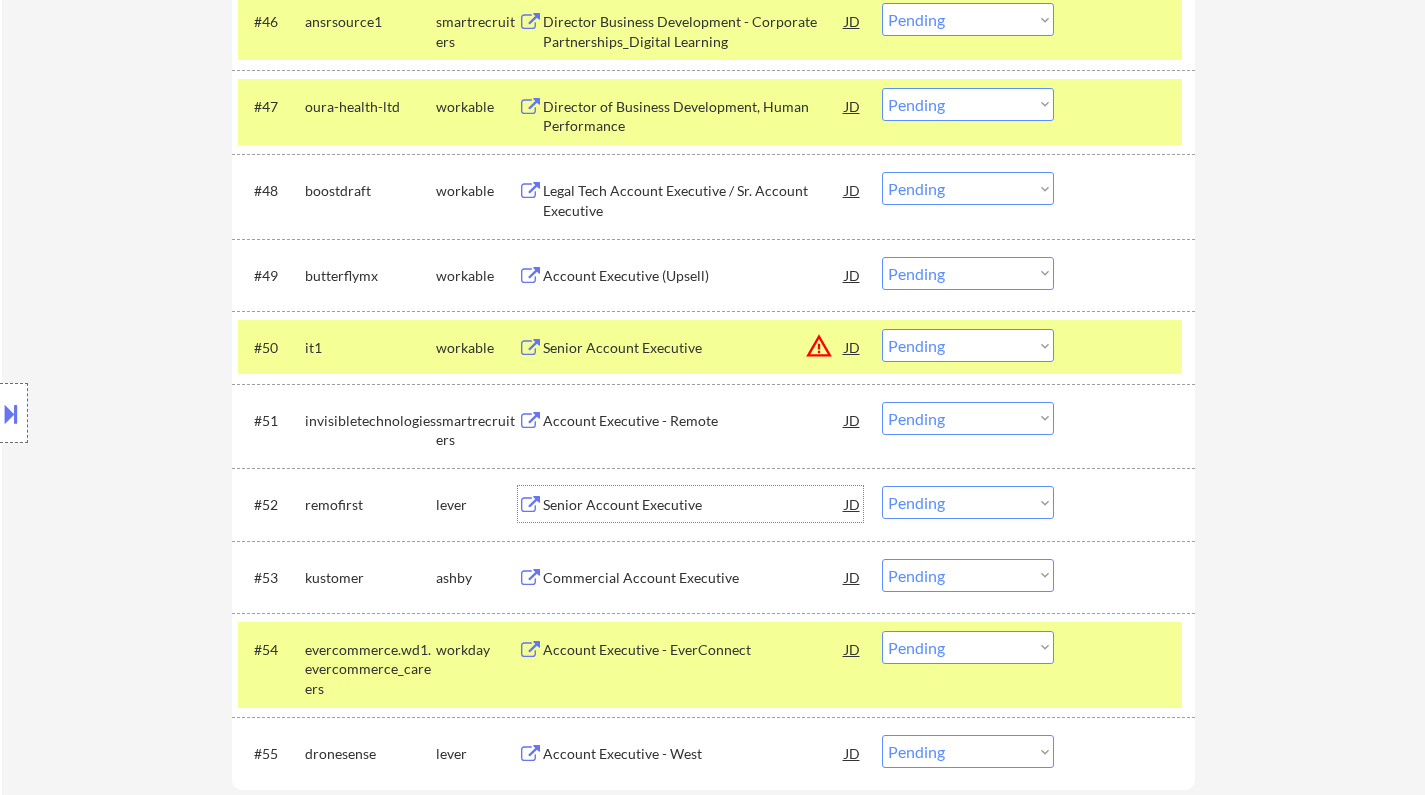 click on "Senior Account Executive" at bounding box center [694, 505] 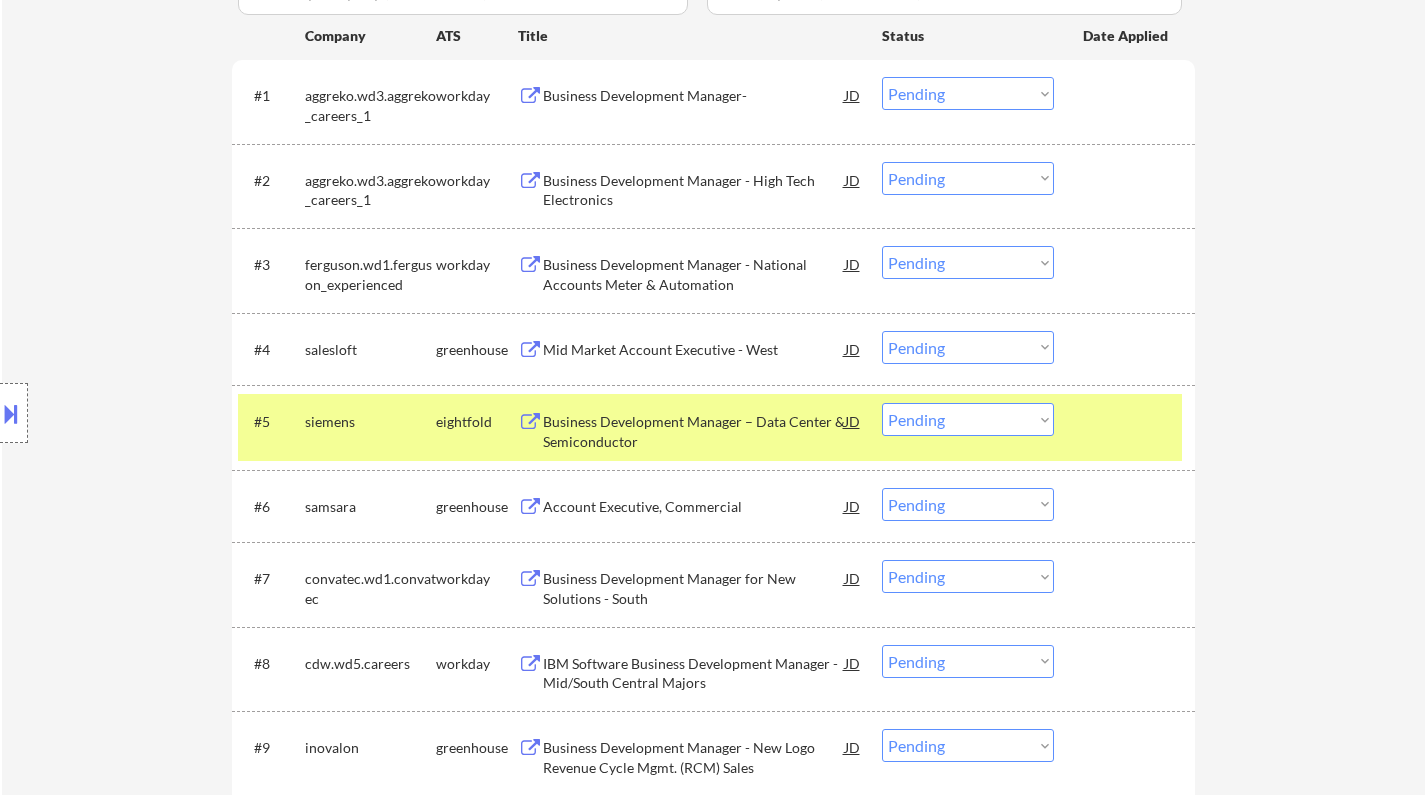 scroll, scrollTop: 0, scrollLeft: 0, axis: both 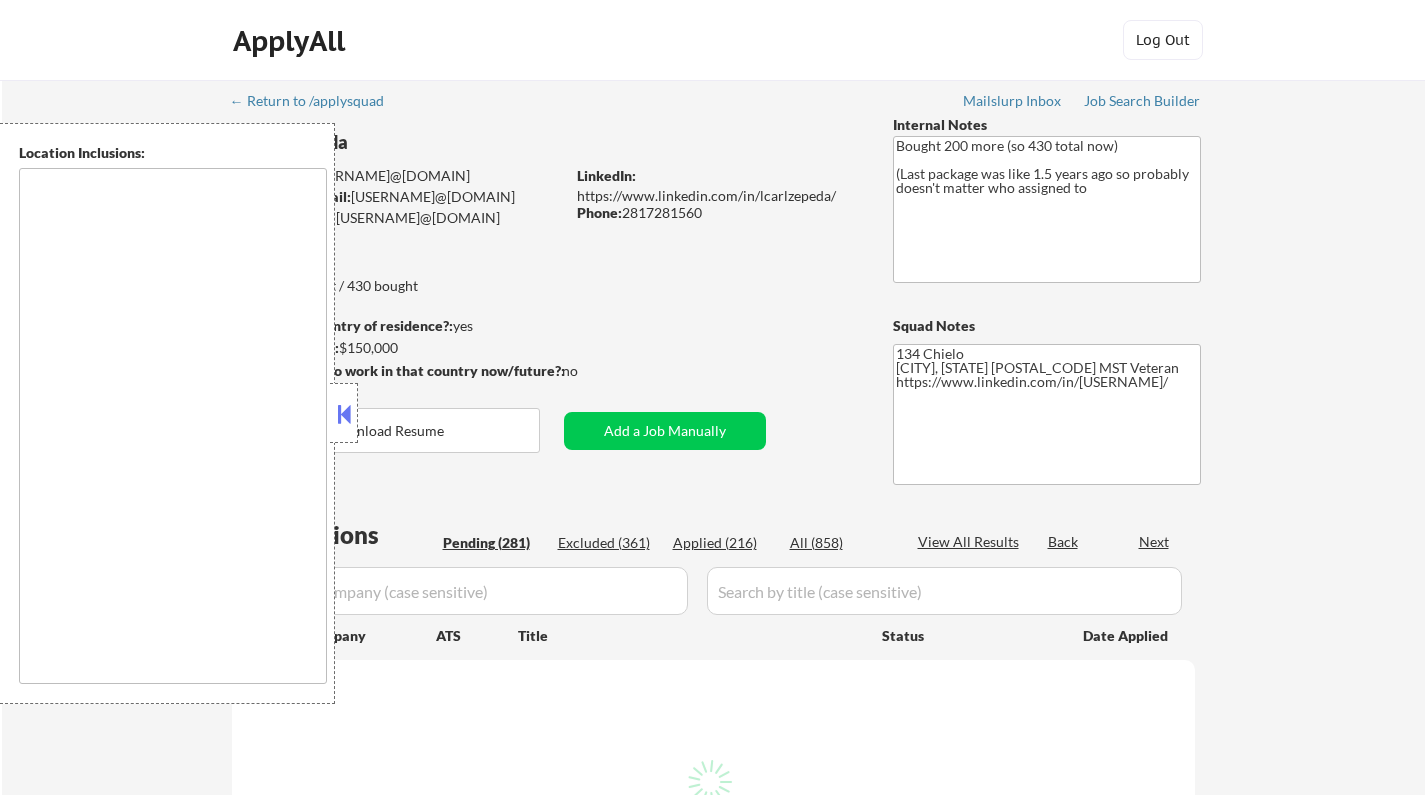 type on "remote" 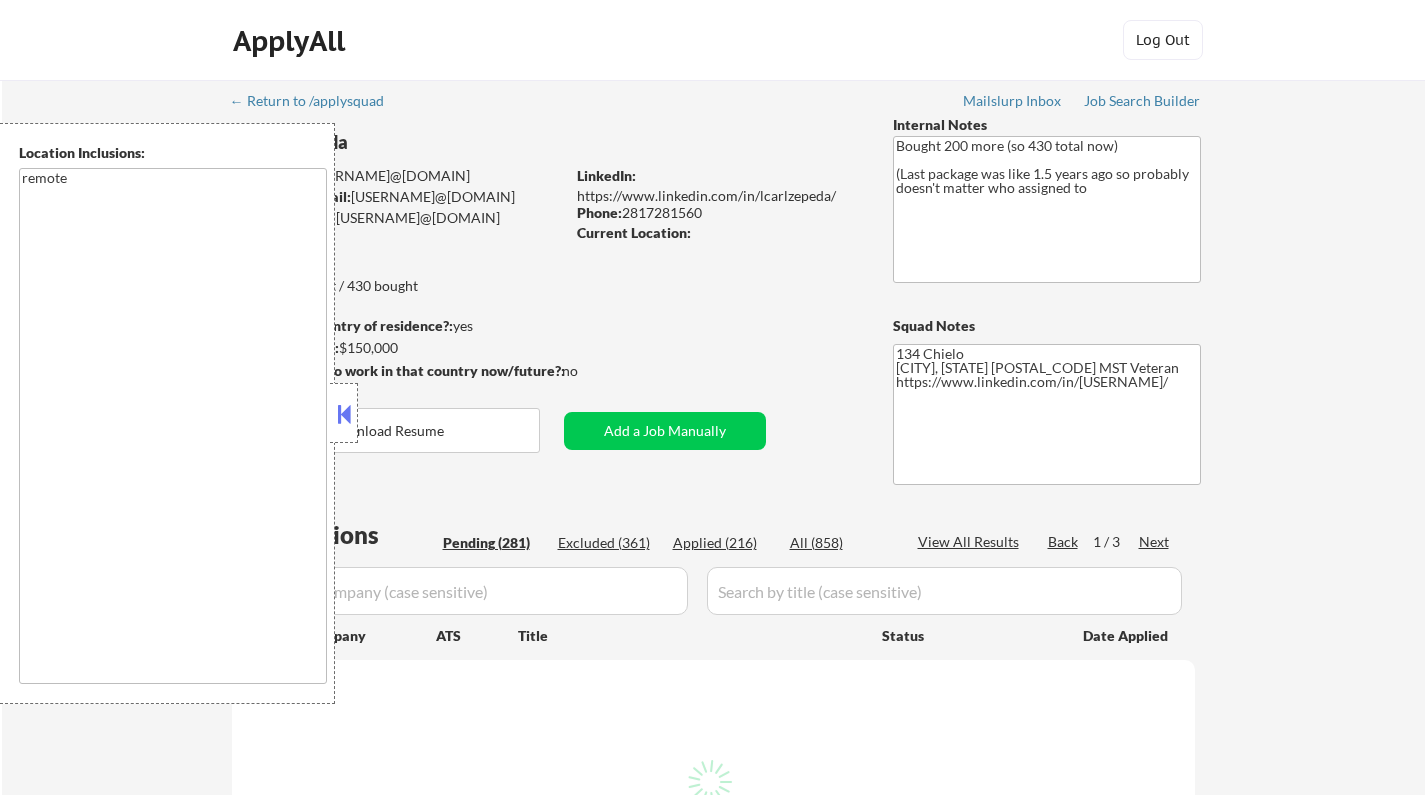 select on ""pending"" 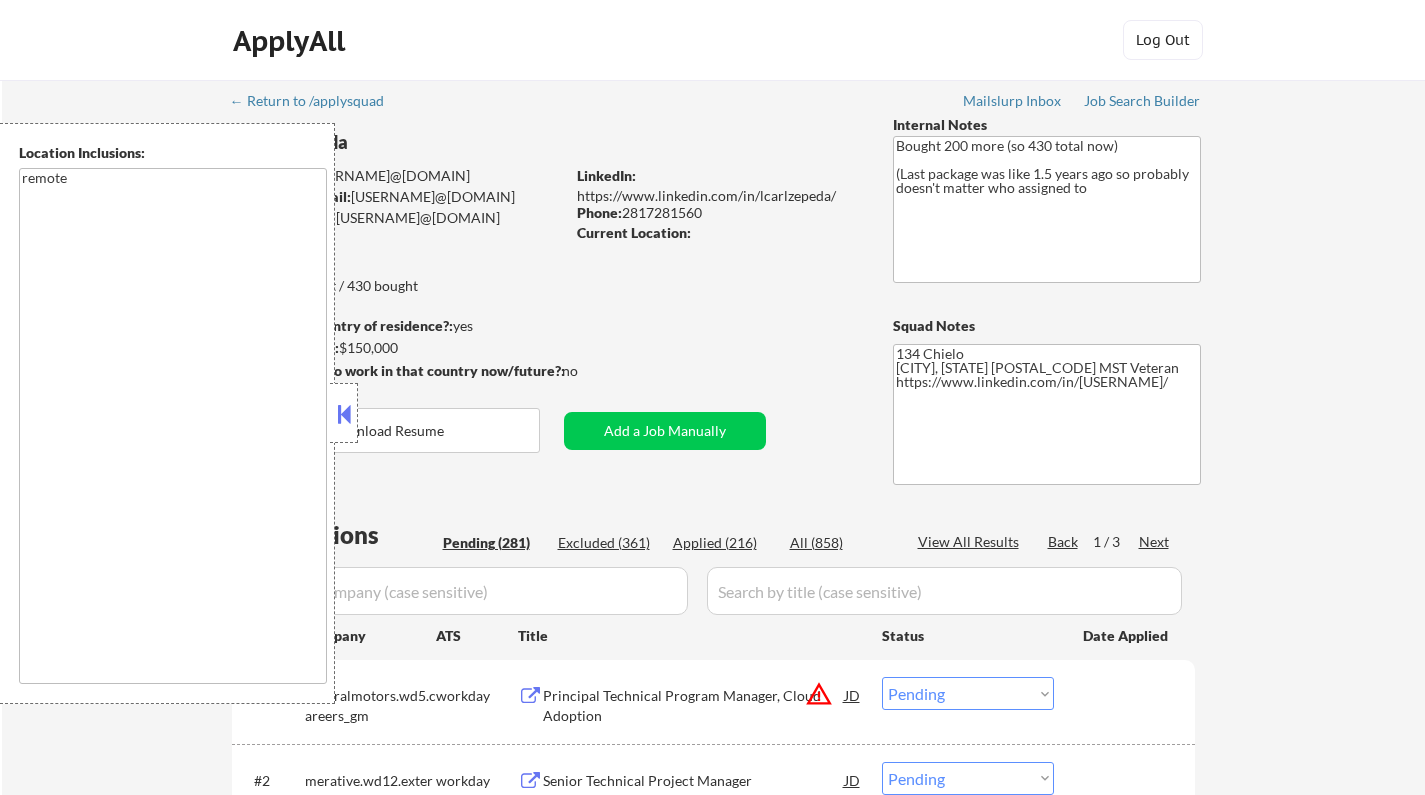 drag, startPoint x: 344, startPoint y: 409, endPoint x: 383, endPoint y: 408, distance: 39.012817 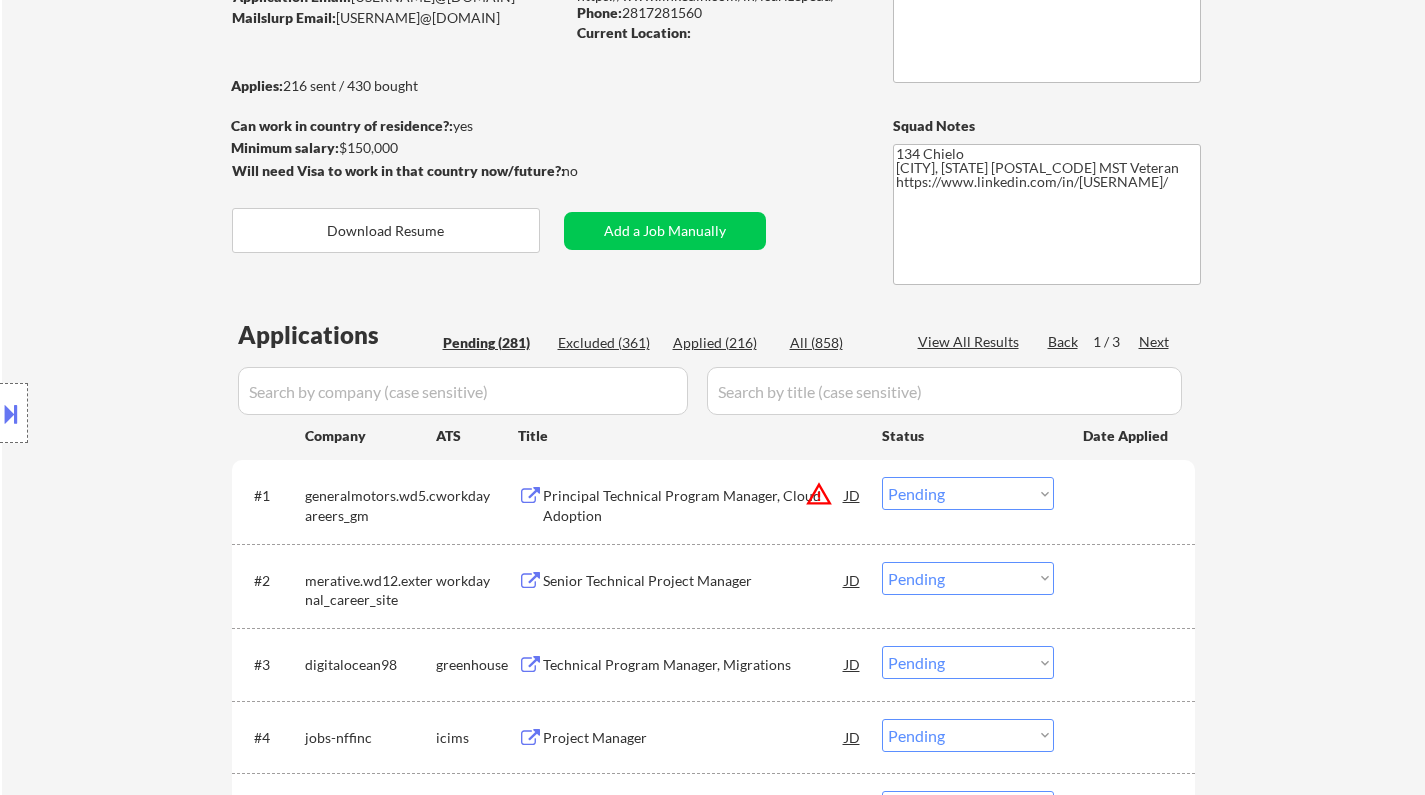 scroll, scrollTop: 2214, scrollLeft: 0, axis: vertical 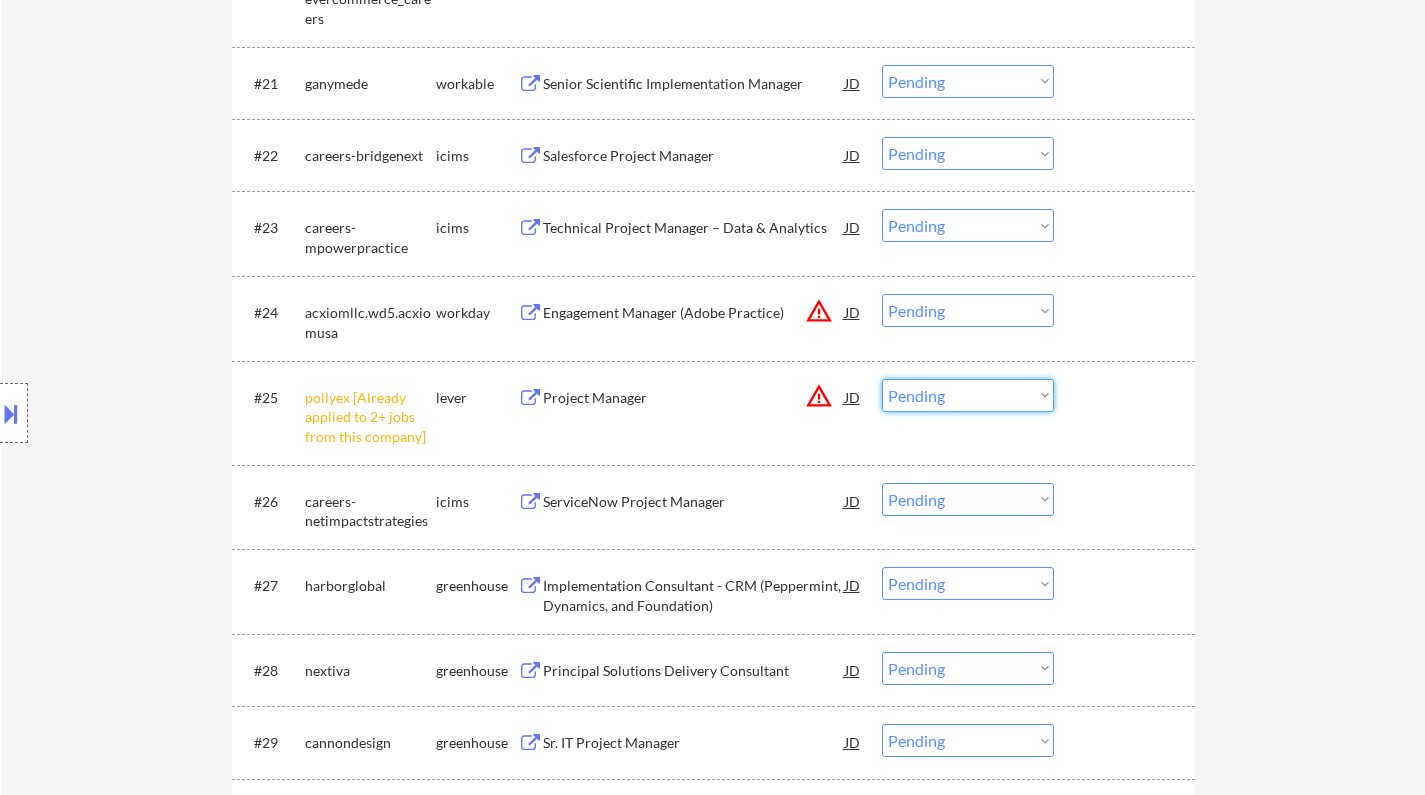 click on "Choose an option... Pending Applied Excluded (Questions) Excluded (Expired) Excluded (Location) Excluded (Bad Match) Excluded (Blocklist) Excluded (Salary) Excluded (Other)" at bounding box center [968, 395] 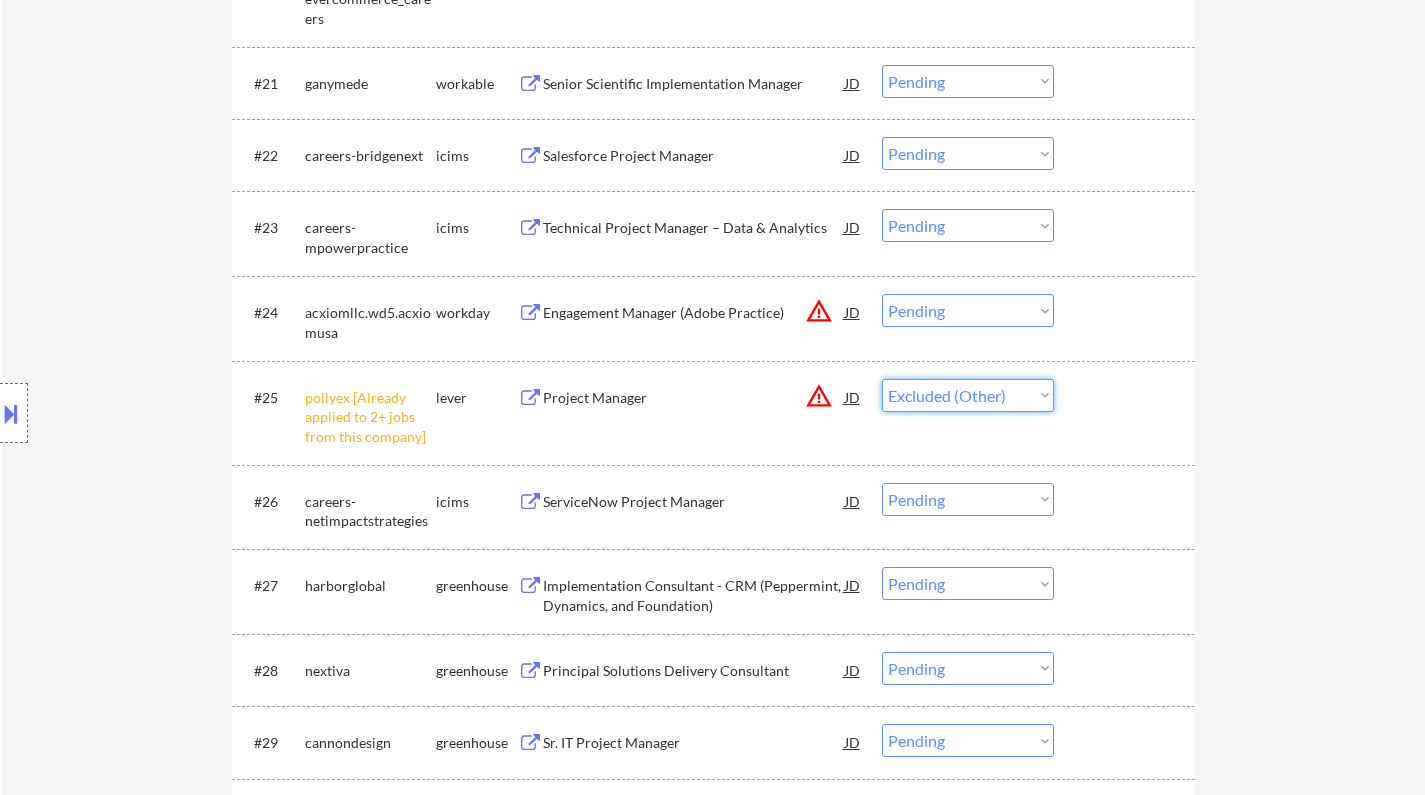 click on "Choose an option... Pending Applied Excluded (Questions) Excluded (Expired) Excluded (Location) Excluded (Bad Match) Excluded (Blocklist) Excluded (Salary) Excluded (Other)" at bounding box center [968, 395] 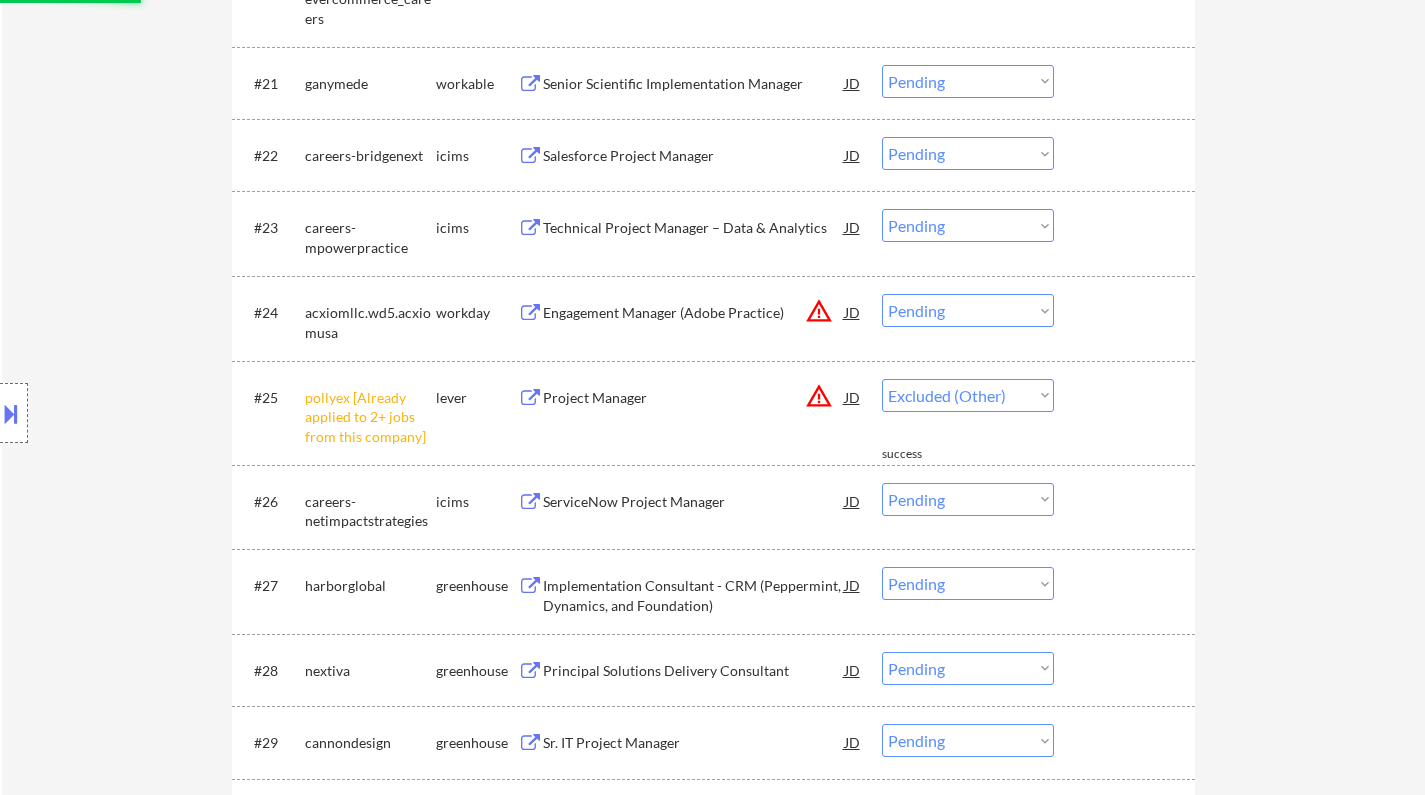scroll, scrollTop: 6938, scrollLeft: 0, axis: vertical 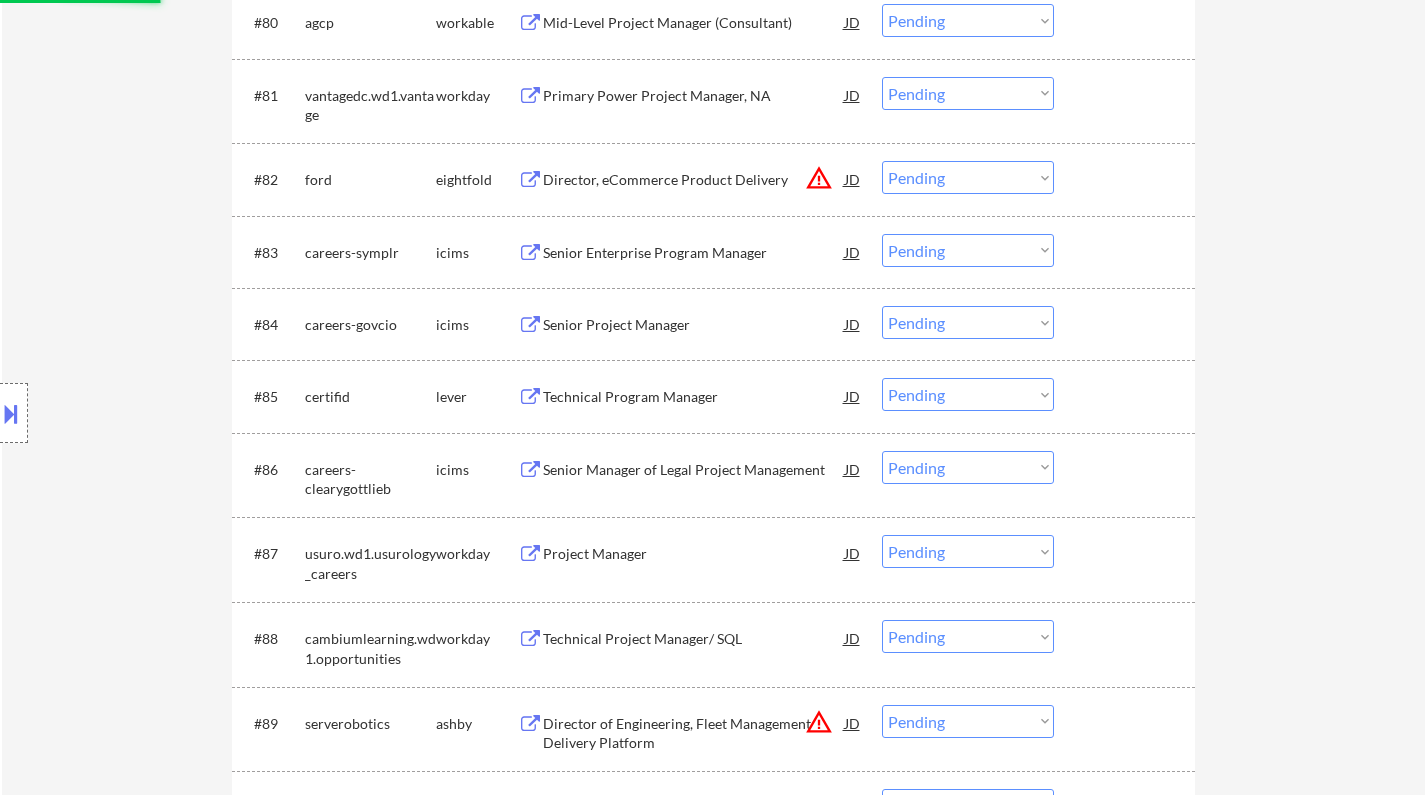 select on ""pending"" 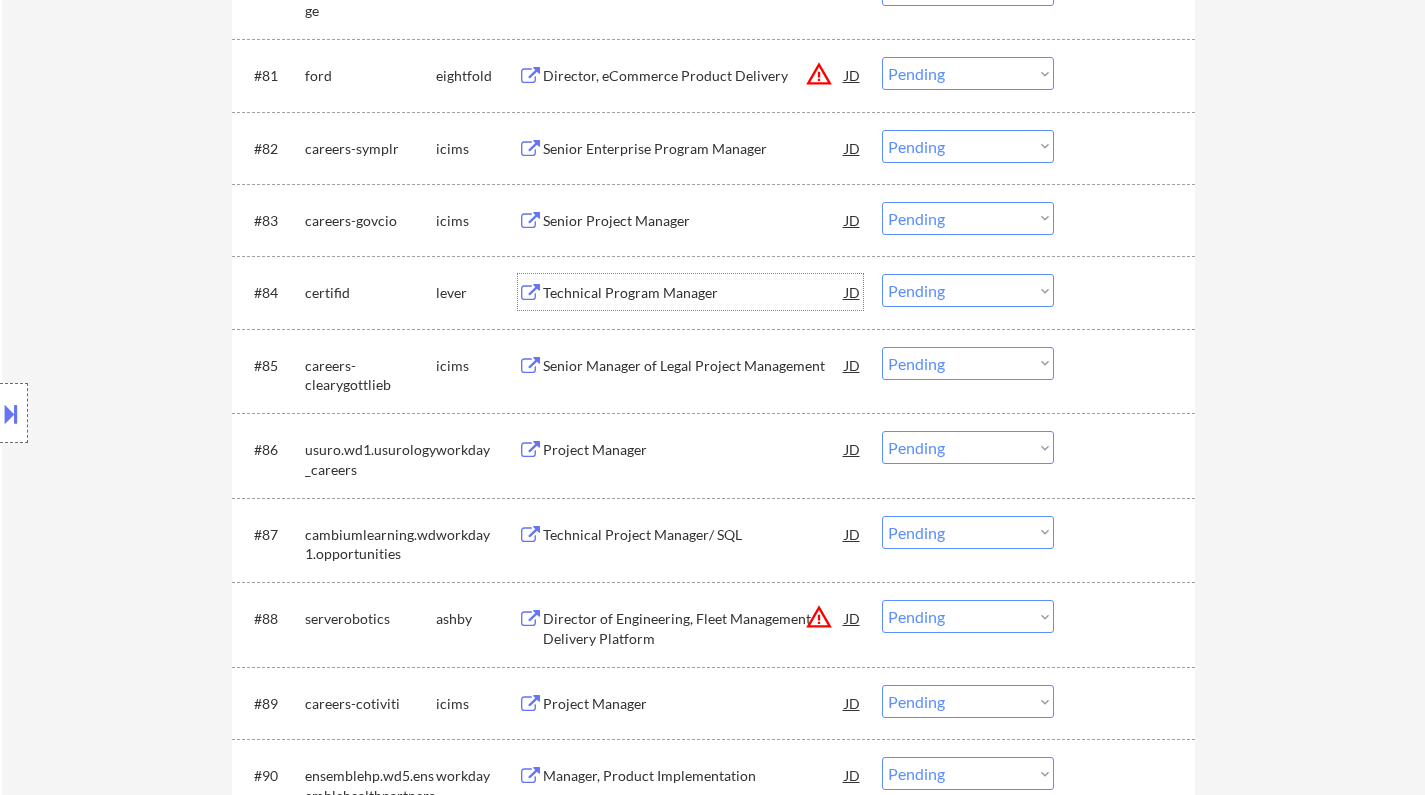 click on "Technical Program Manager" at bounding box center (694, 293) 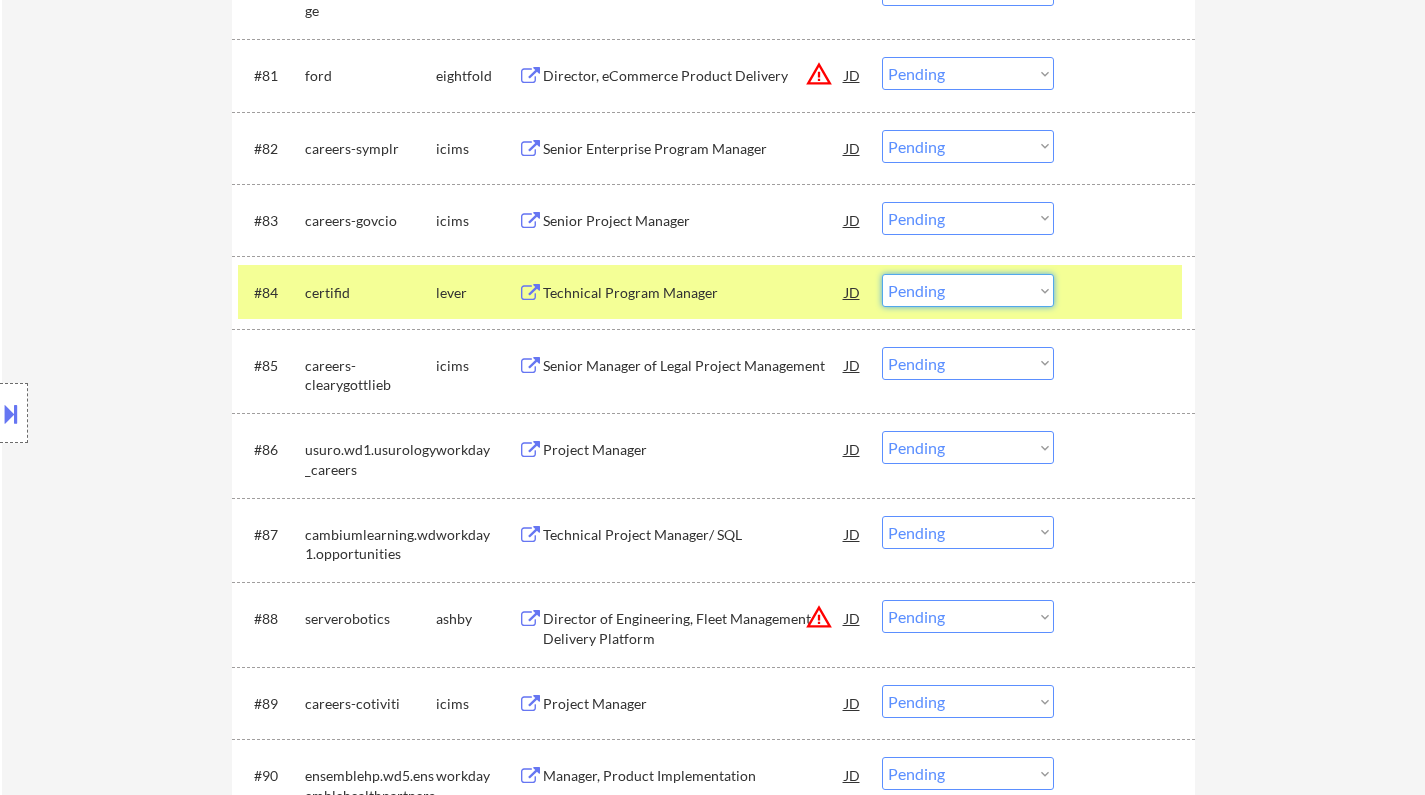 drag, startPoint x: 921, startPoint y: 294, endPoint x: 934, endPoint y: 304, distance: 16.40122 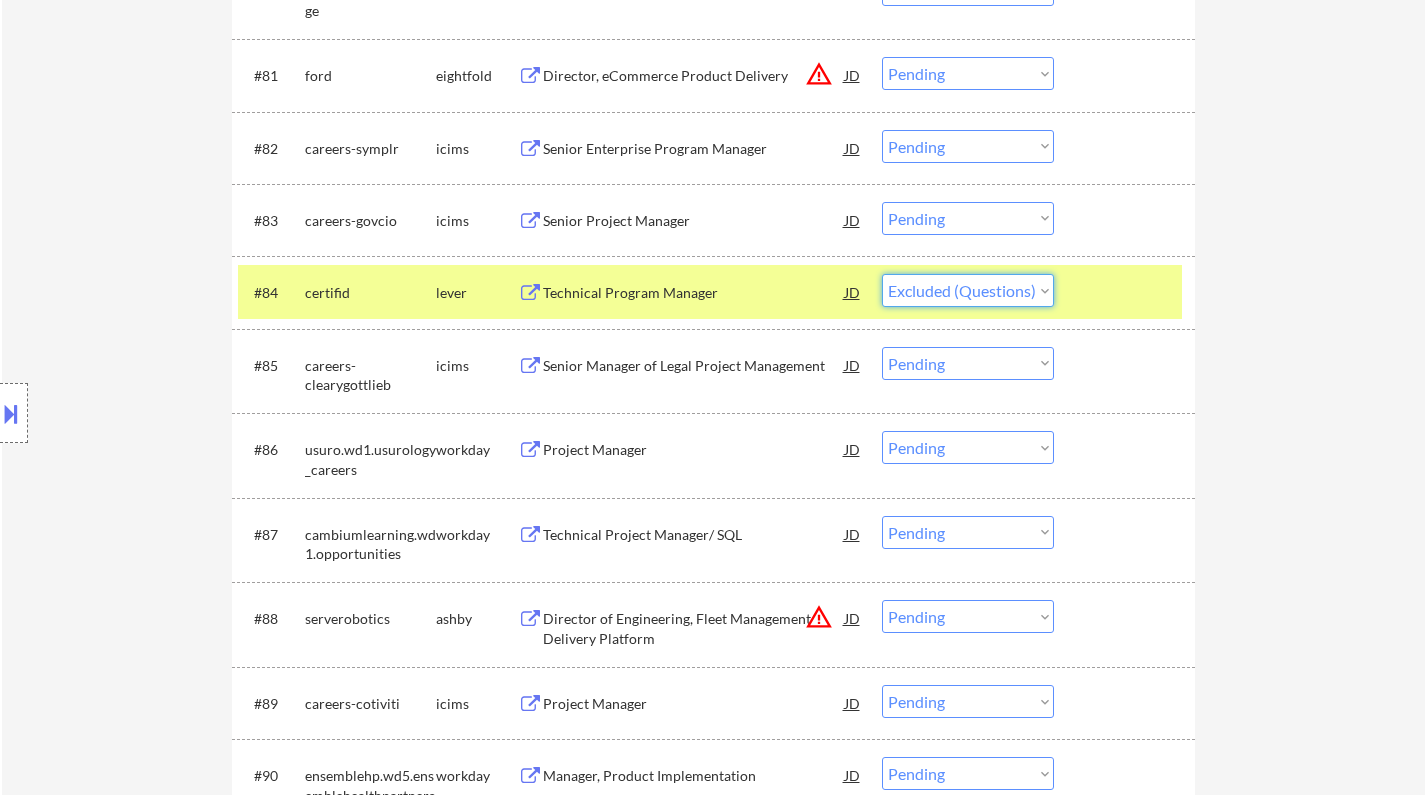 click on "Choose an option... Pending Applied Excluded (Questions) Excluded (Expired) Excluded (Location) Excluded (Bad Match) Excluded (Blocklist) Excluded (Salary) Excluded (Other)" at bounding box center [968, 290] 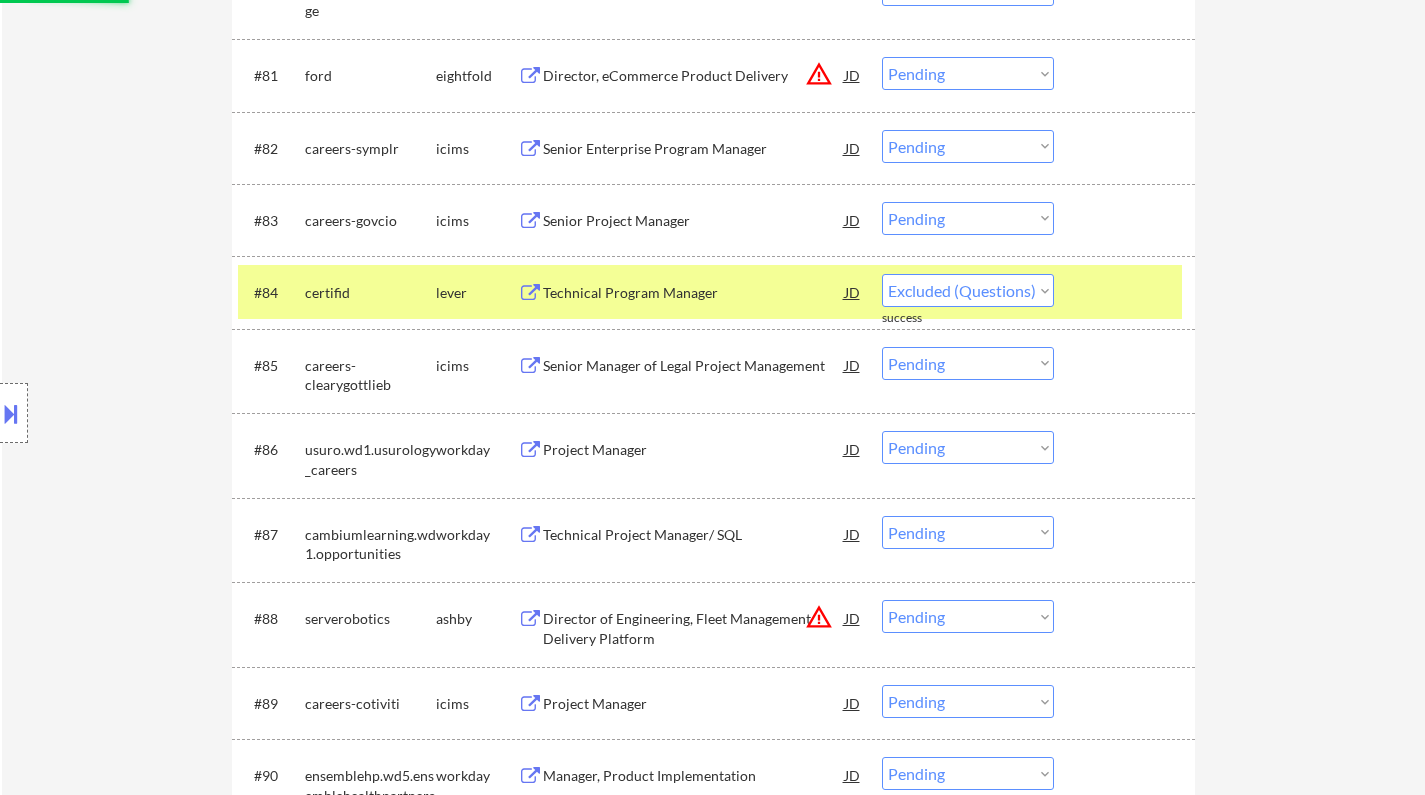 select on ""pending"" 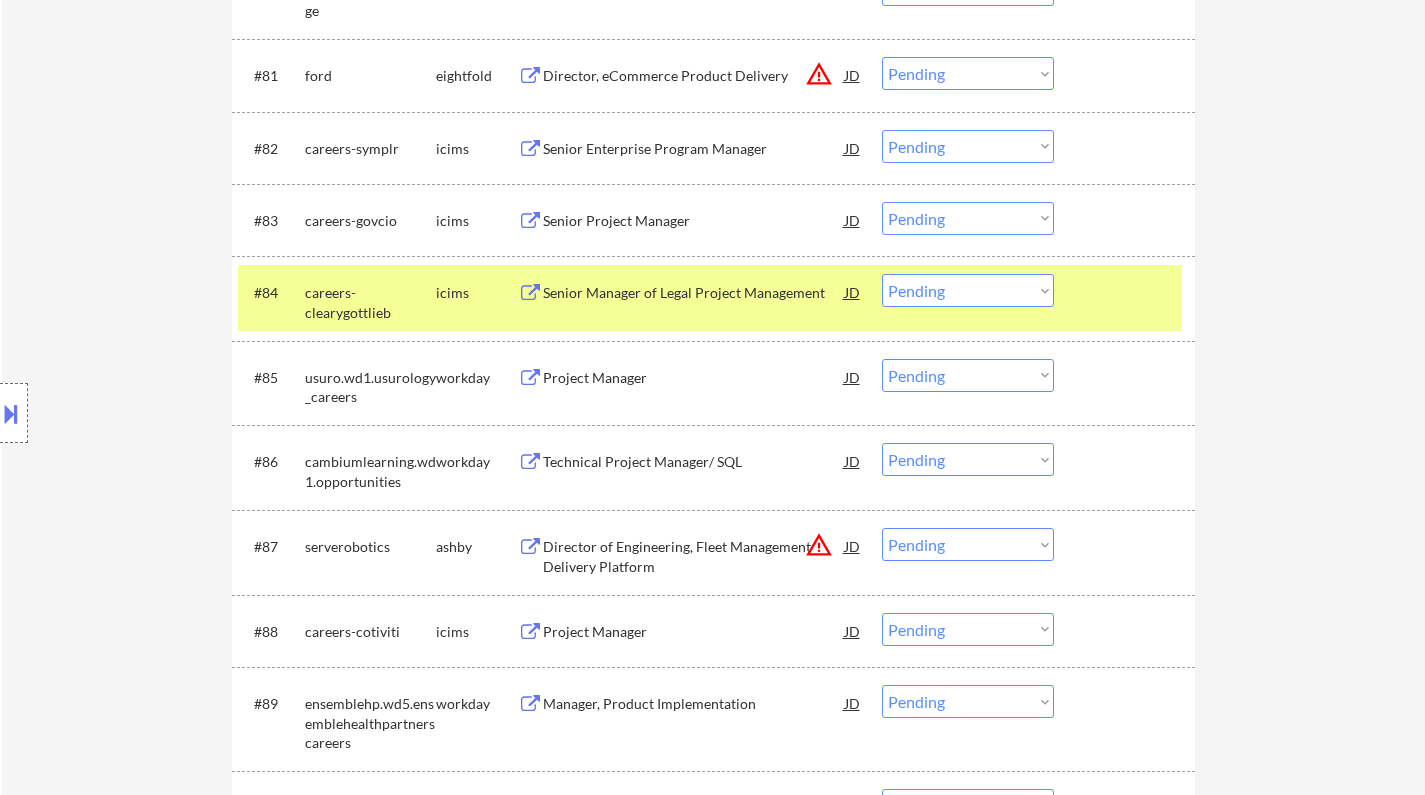 scroll, scrollTop: 7578, scrollLeft: 0, axis: vertical 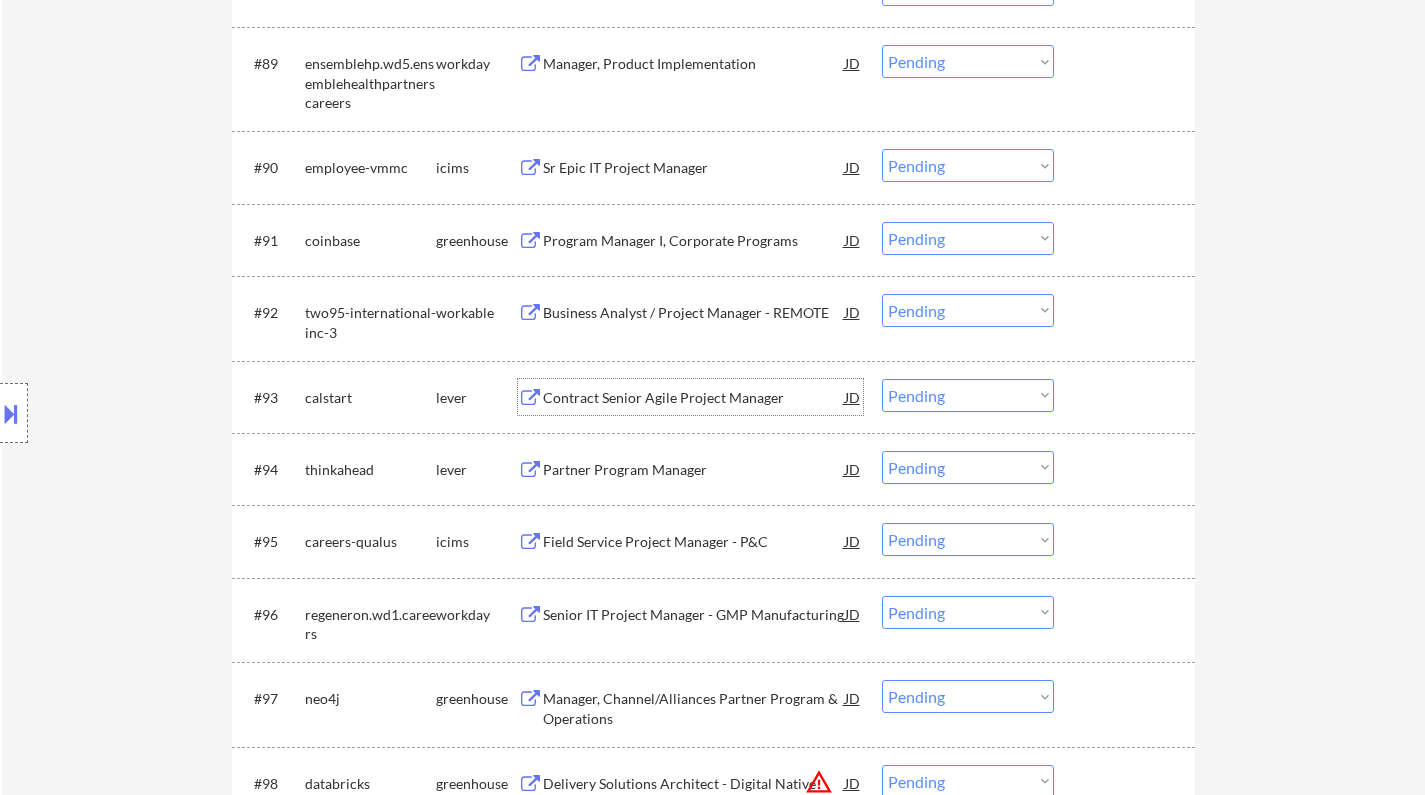 click on "Contract Senior Agile Project Manager" at bounding box center (694, 398) 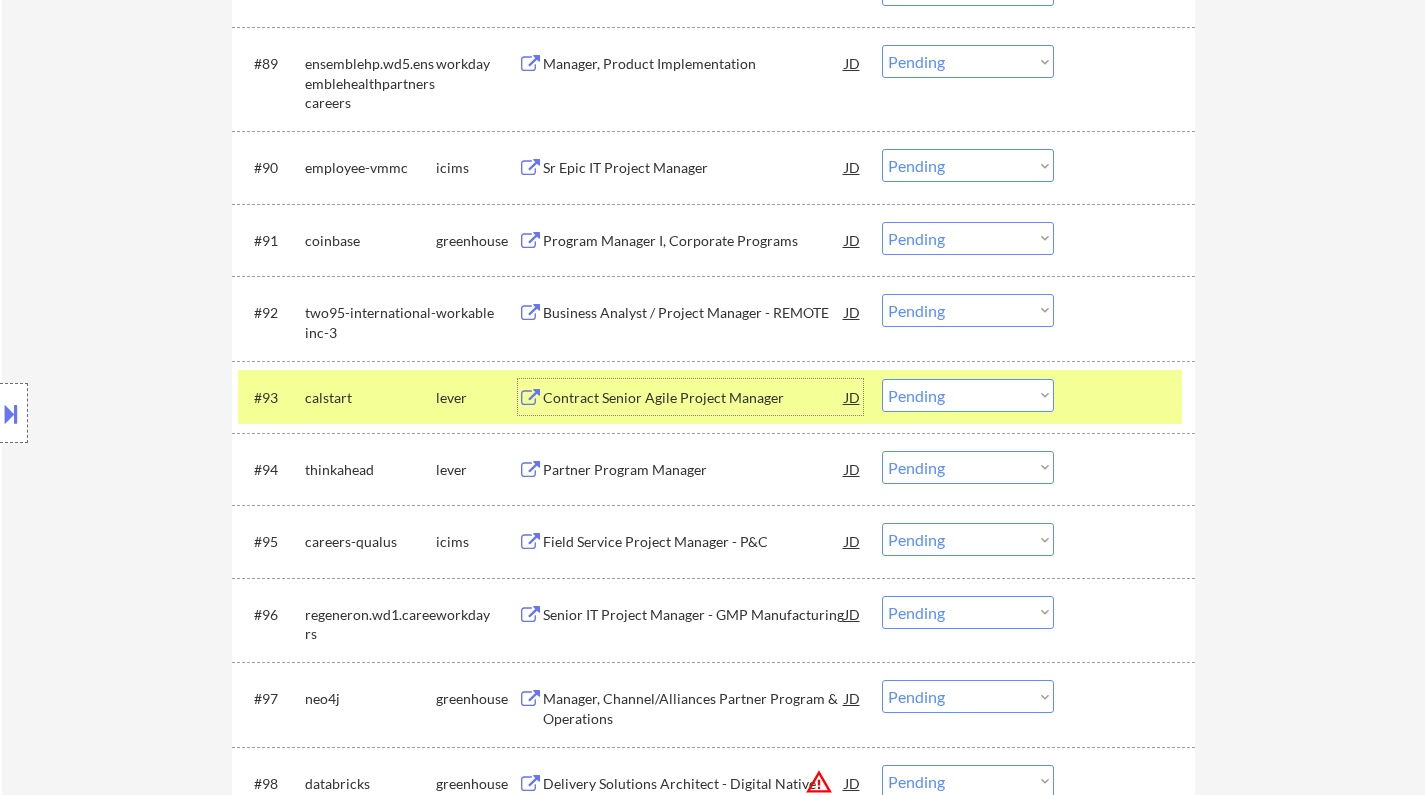 click on "Choose an option... Pending Applied Excluded (Questions) Excluded (Expired) Excluded (Location) Excluded (Bad Match) Excluded (Blocklist) Excluded (Salary) Excluded (Other)" at bounding box center (968, 395) 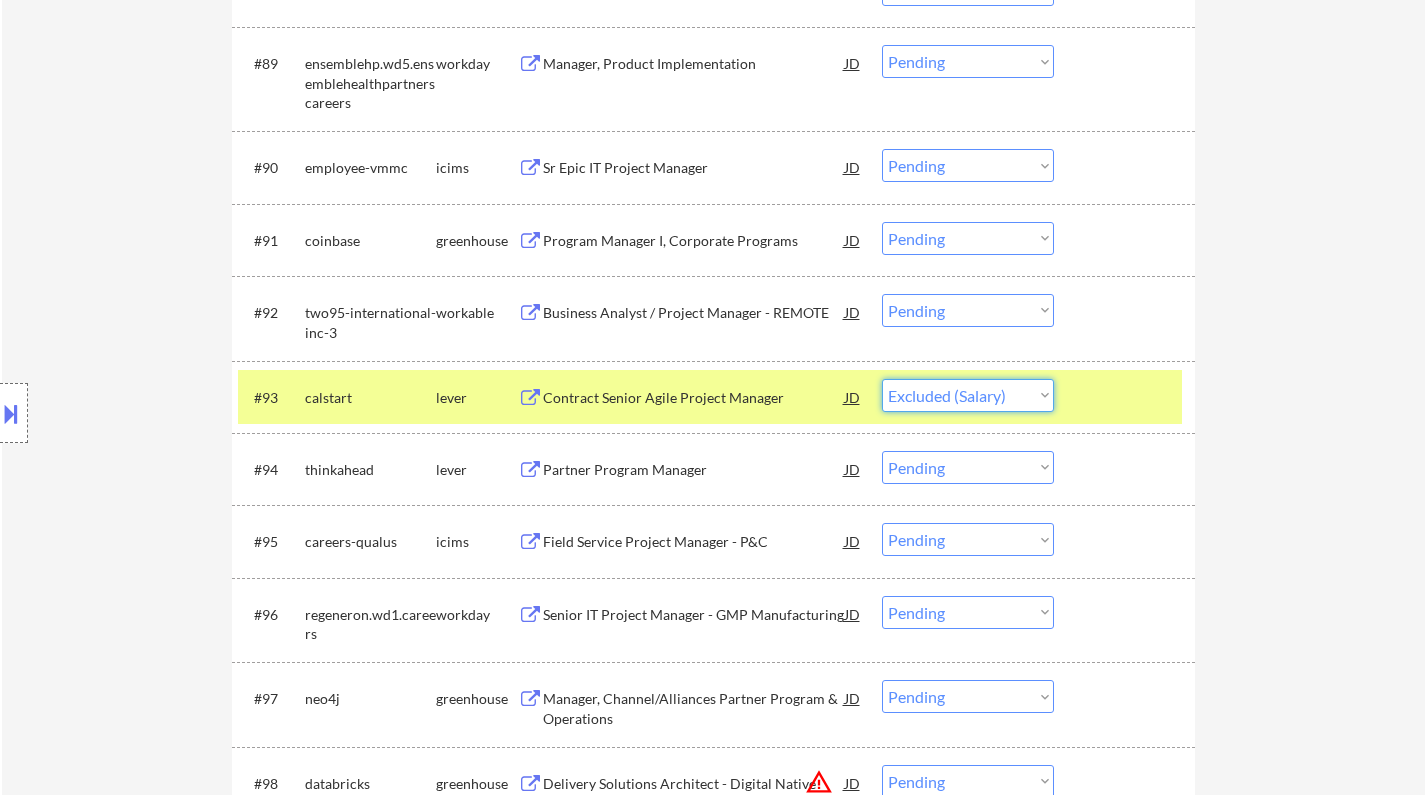 click on "Choose an option... Pending Applied Excluded (Questions) Excluded (Expired) Excluded (Location) Excluded (Bad Match) Excluded (Blocklist) Excluded (Salary) Excluded (Other)" at bounding box center (968, 395) 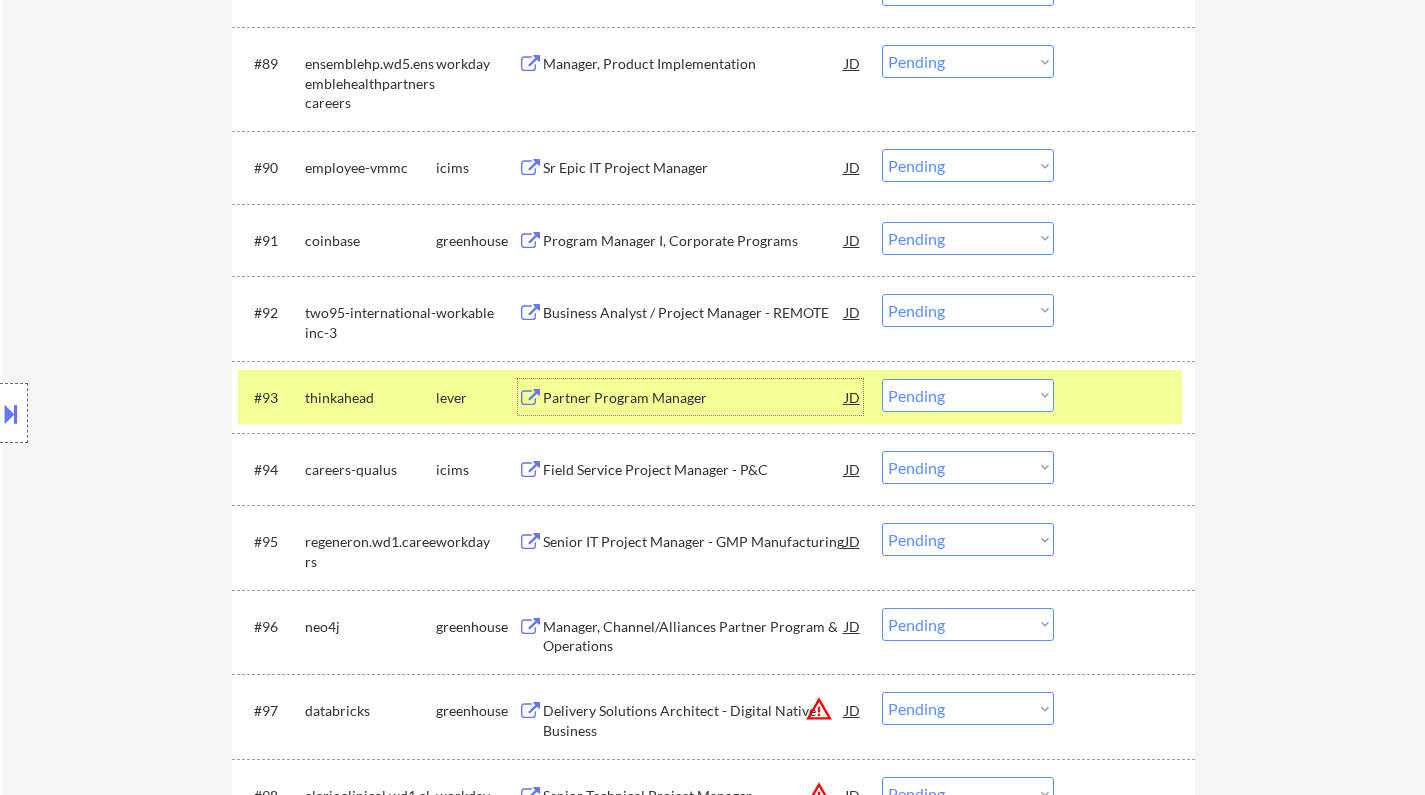click on "Partner Program Manager" at bounding box center (694, 398) 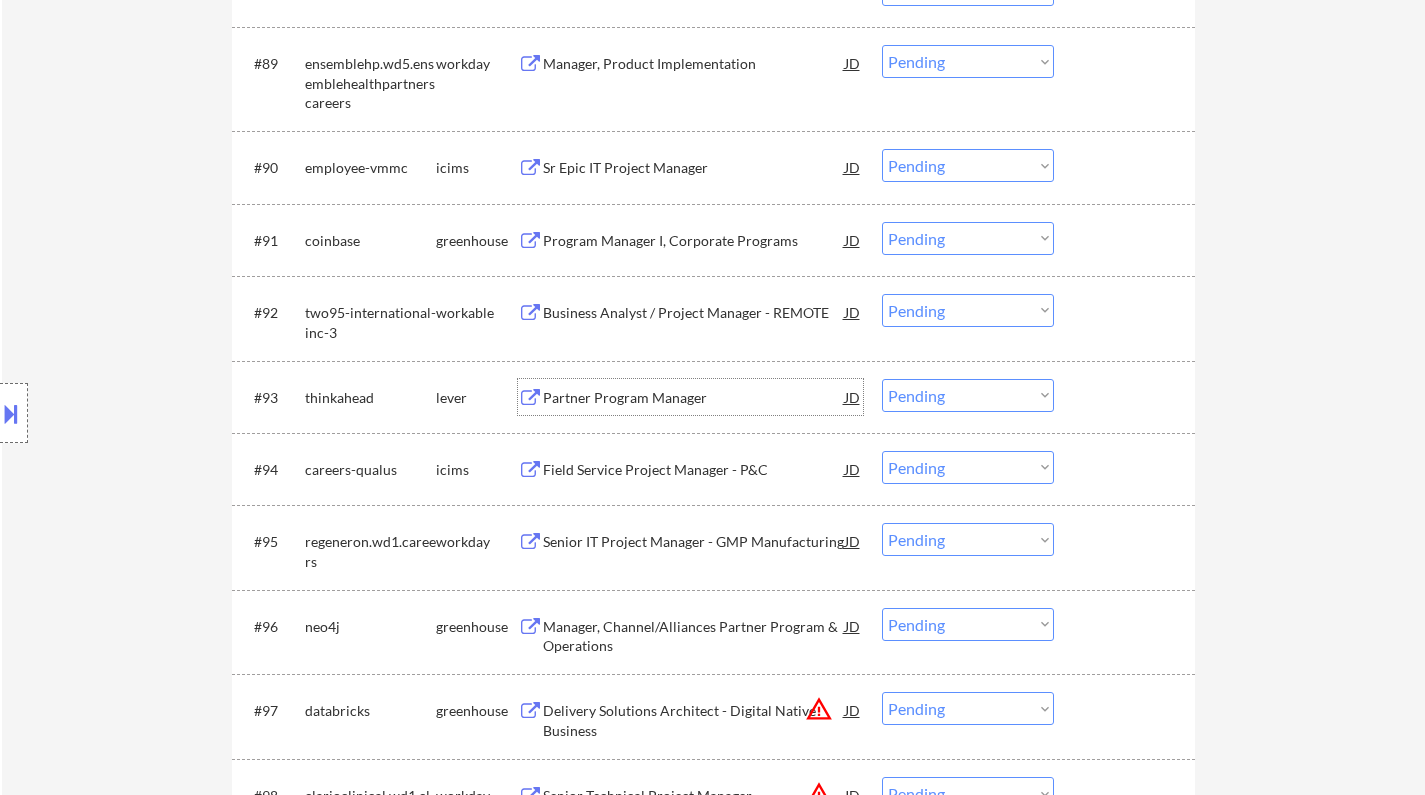 click on "Choose an option... Pending Applied Excluded (Questions) Excluded (Expired) Excluded (Location) Excluded (Bad Match) Excluded (Blocklist) Excluded (Salary) Excluded (Other)" at bounding box center (968, 395) 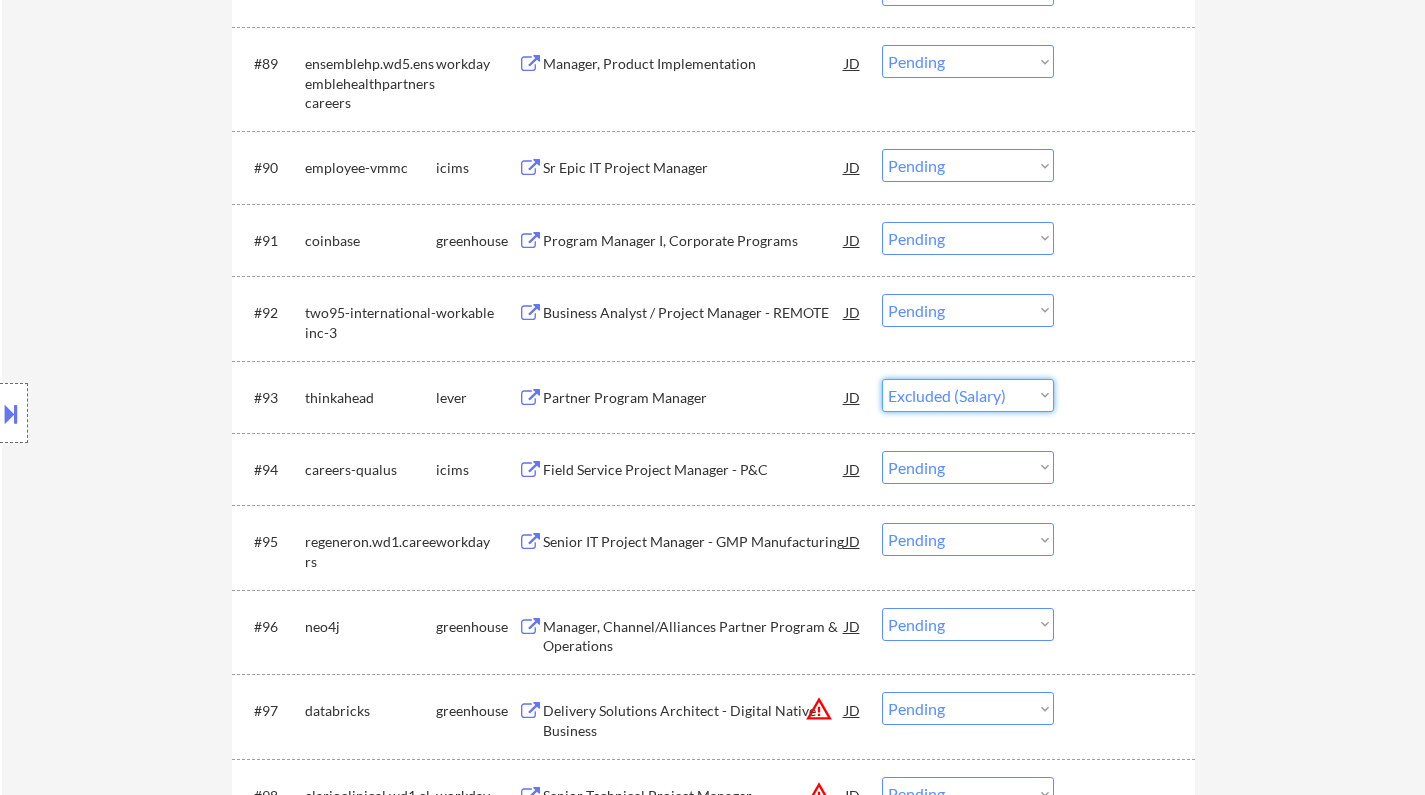 click on "Choose an option... Pending Applied Excluded (Questions) Excluded (Expired) Excluded (Location) Excluded (Bad Match) Excluded (Blocklist) Excluded (Salary) Excluded (Other)" at bounding box center [968, 395] 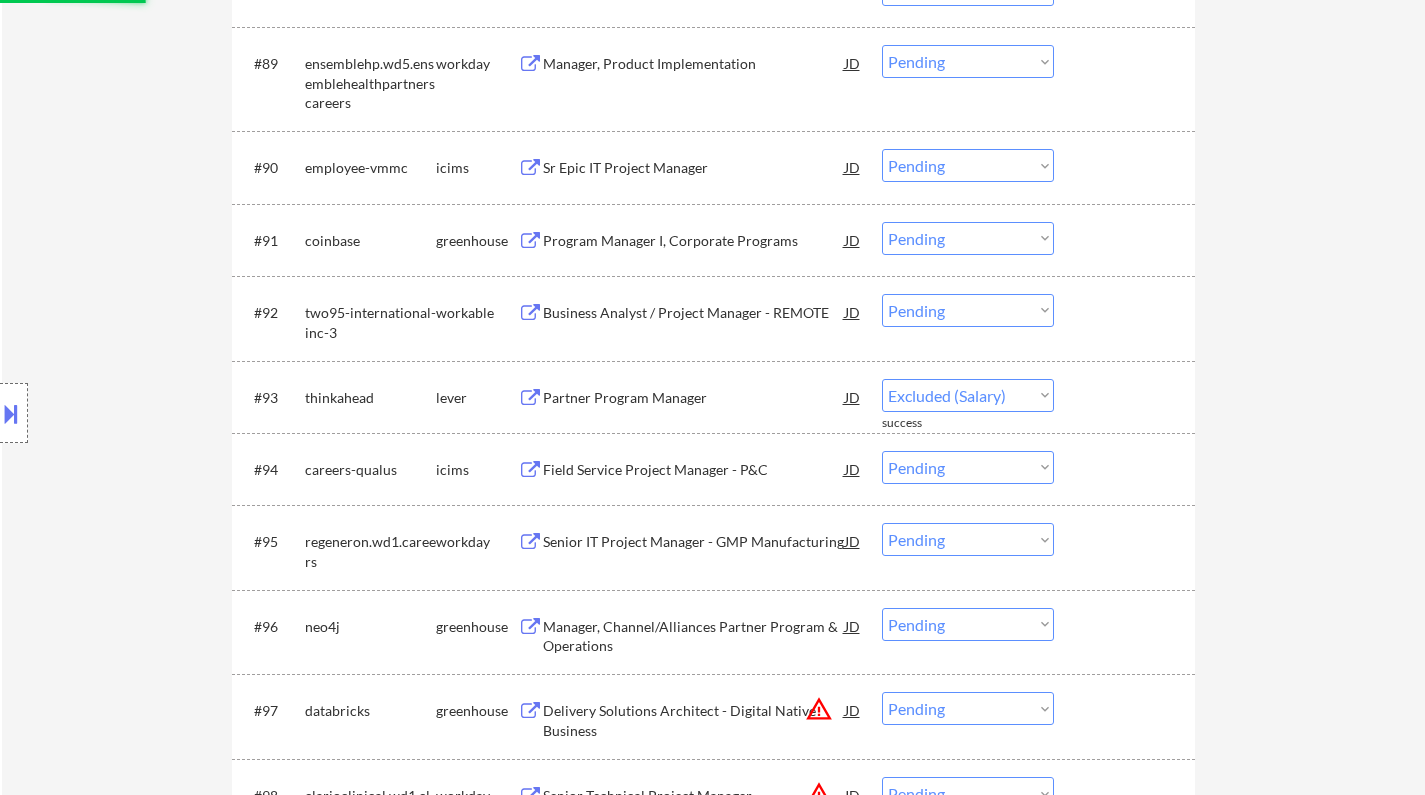 select on ""pending"" 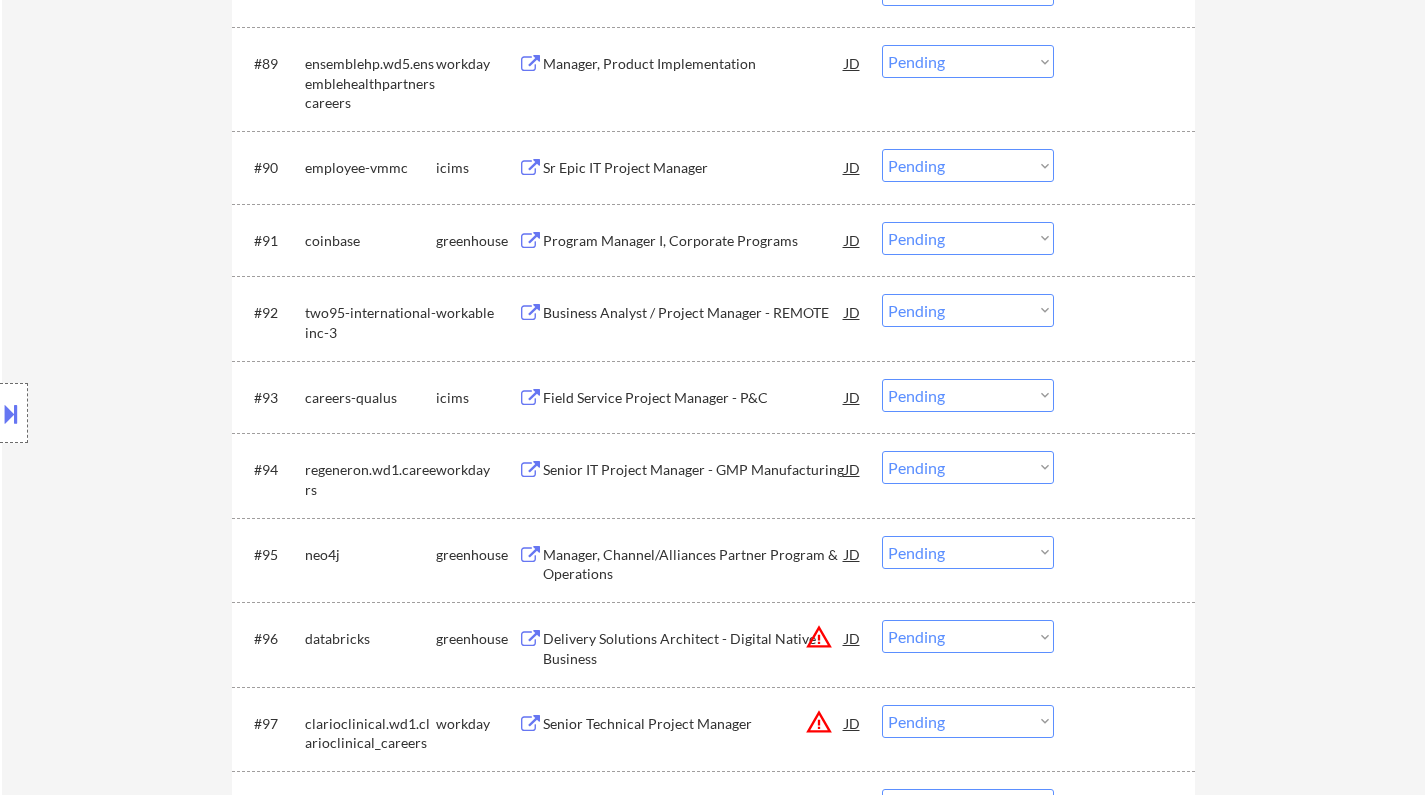 scroll, scrollTop: 2528, scrollLeft: 0, axis: vertical 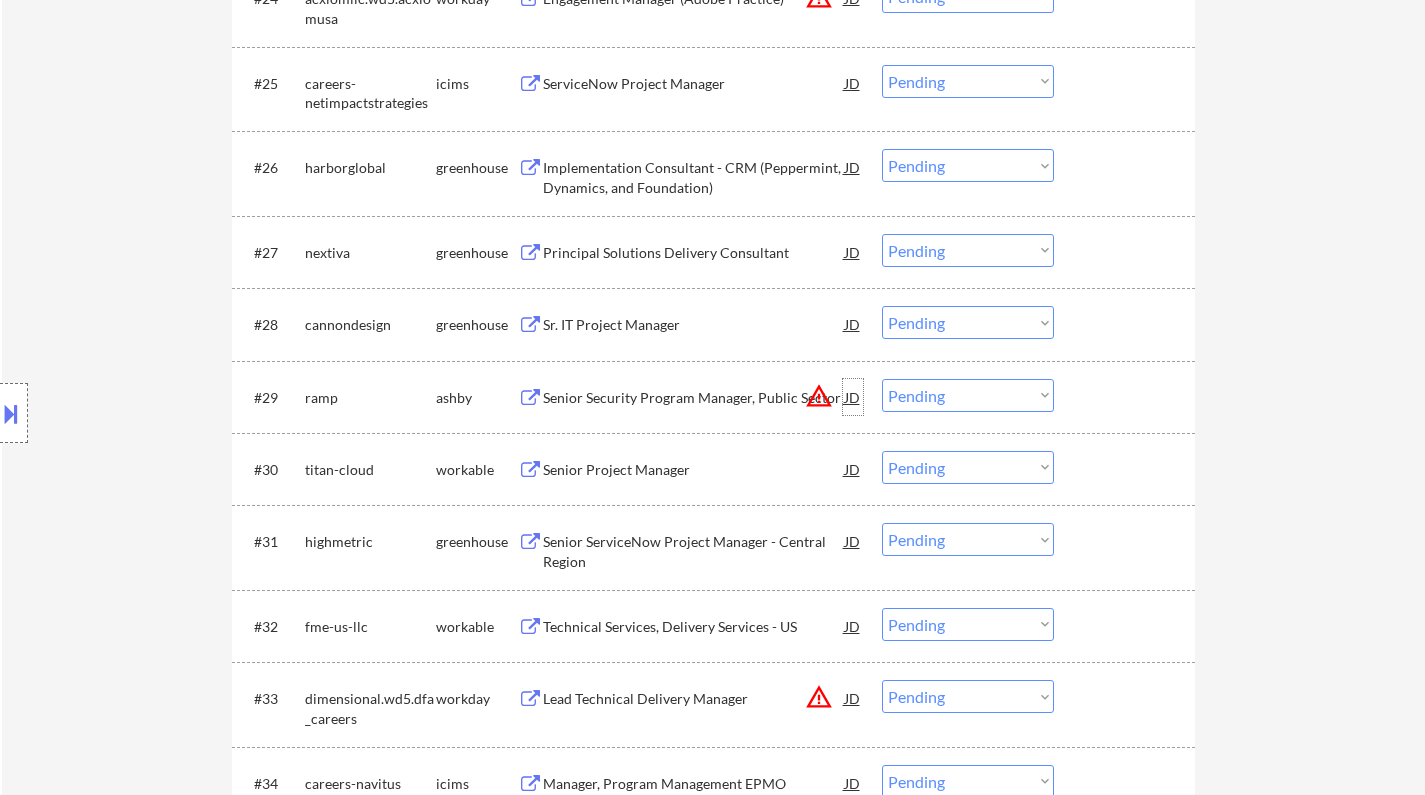 click on "JD" at bounding box center [853, 397] 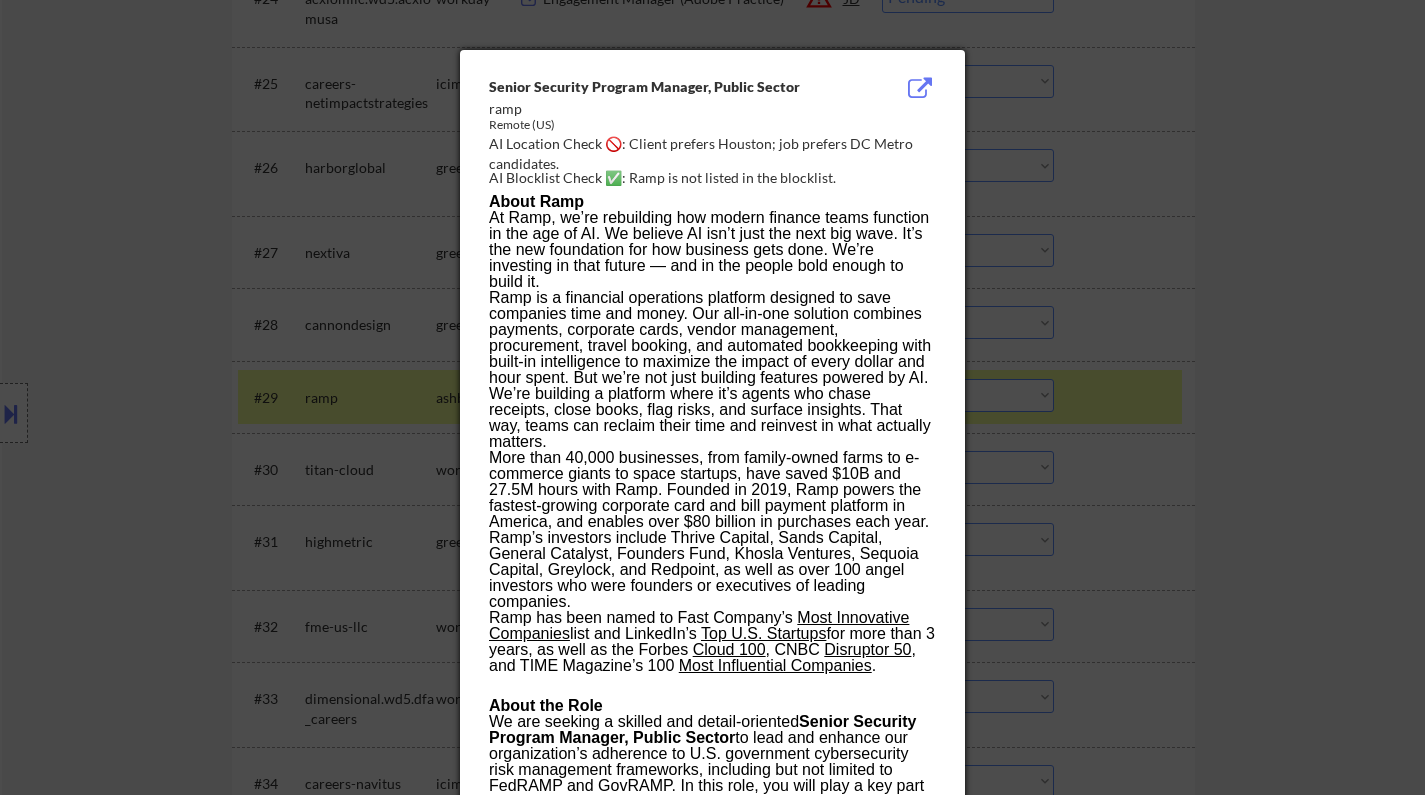 click at bounding box center [712, 397] 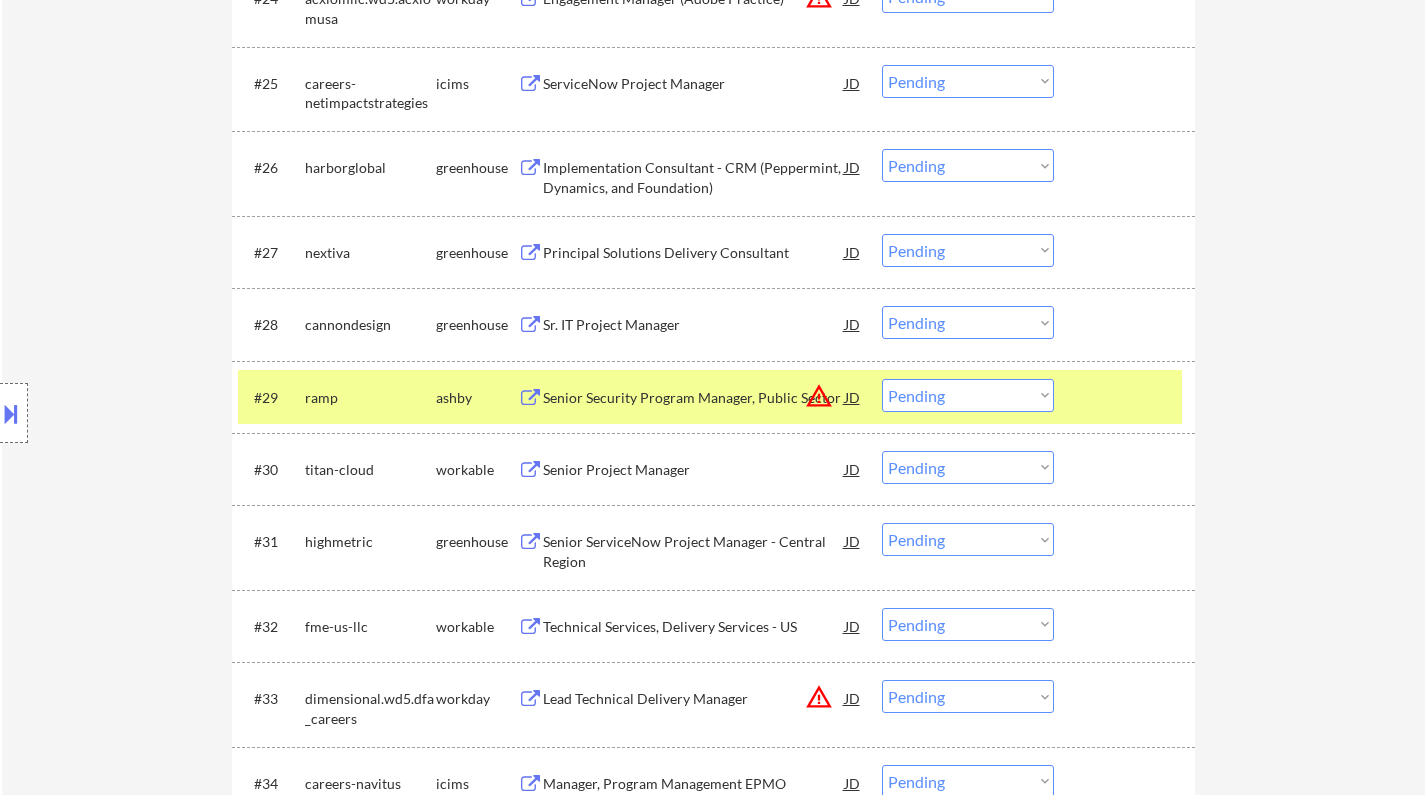 click on "Choose an option... Pending Applied Excluded (Questions) Excluded (Expired) Excluded (Location) Excluded (Bad Match) Excluded (Blocklist) Excluded (Salary) Excluded (Other)" at bounding box center (968, 395) 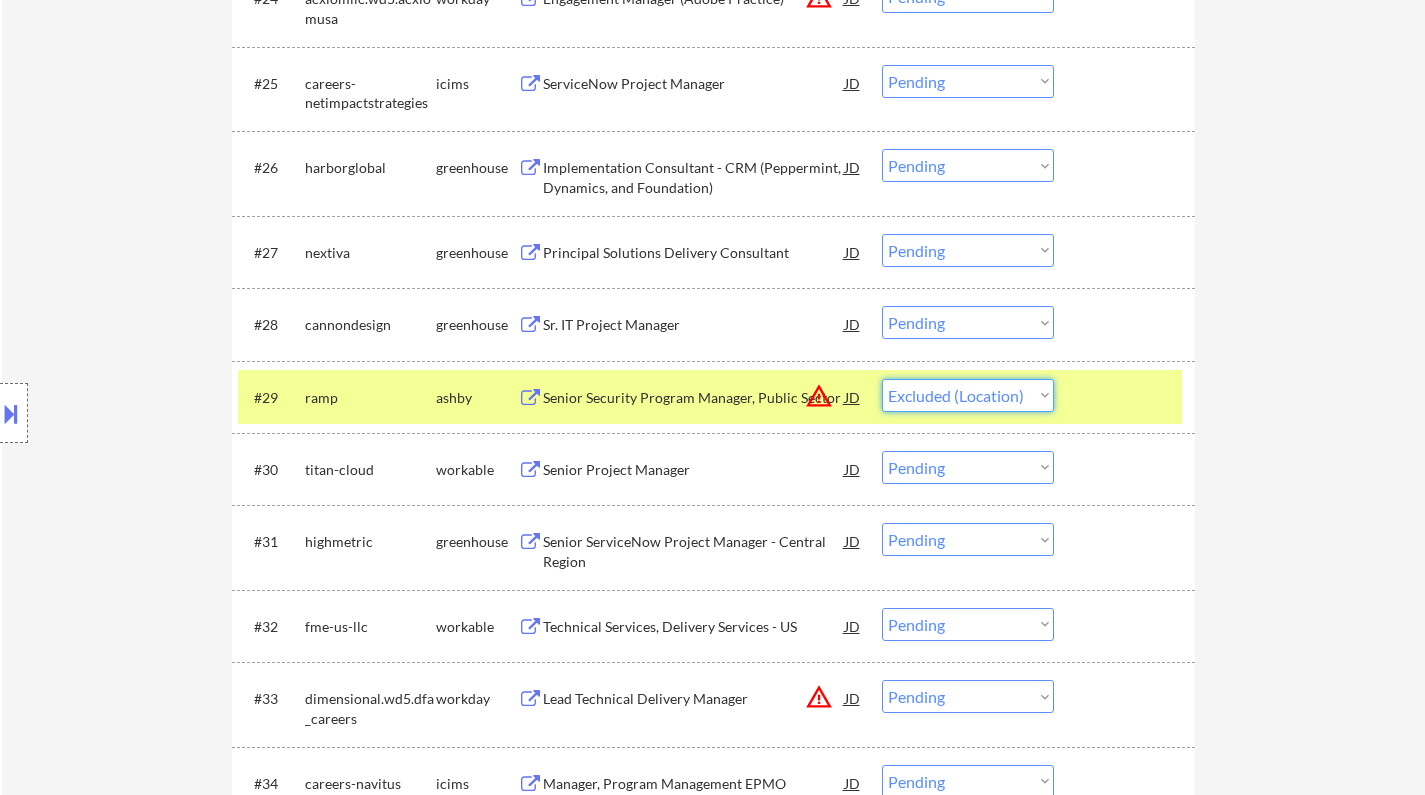 click on "Choose an option... Pending Applied Excluded (Questions) Excluded (Expired) Excluded (Location) Excluded (Bad Match) Excluded (Blocklist) Excluded (Salary) Excluded (Other)" at bounding box center (968, 395) 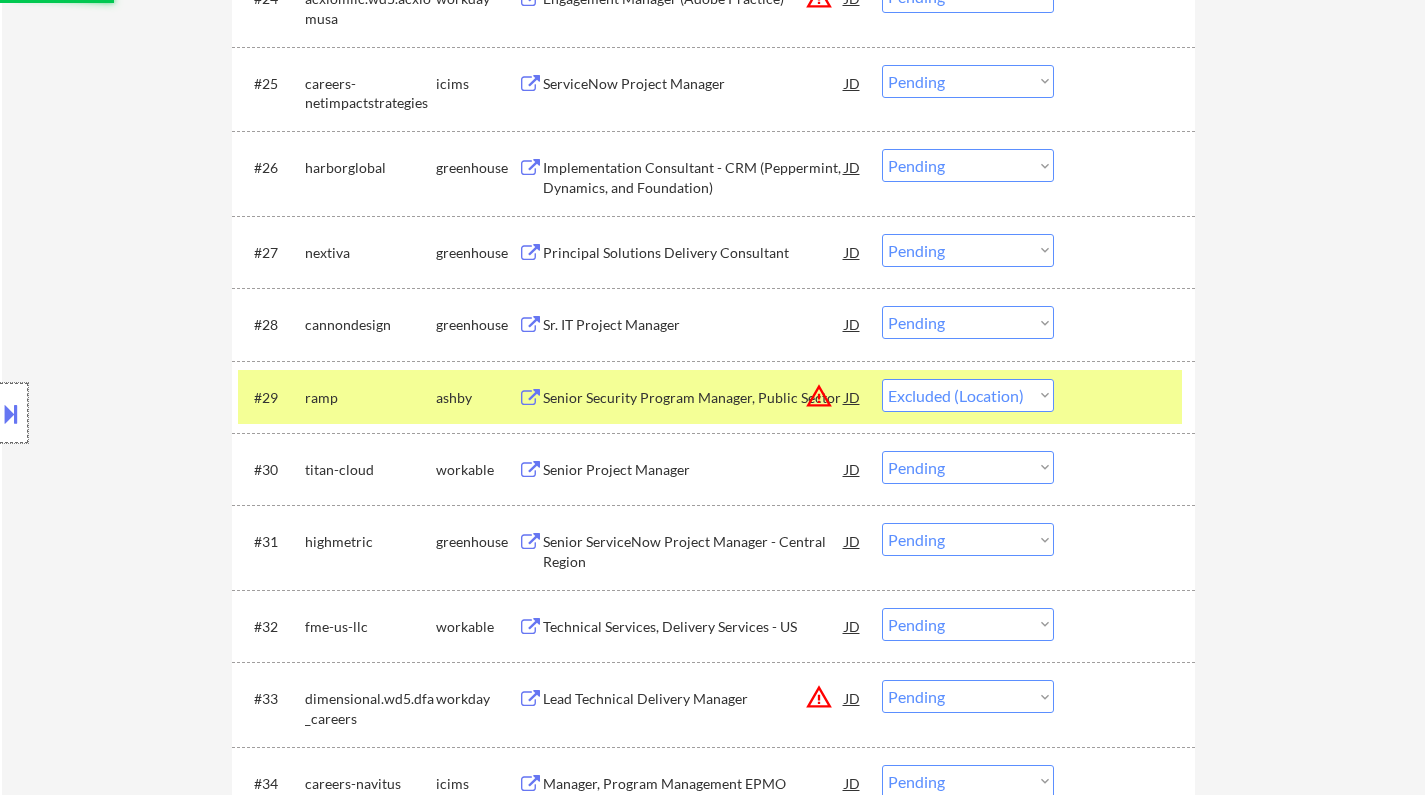 click at bounding box center (14, 413) 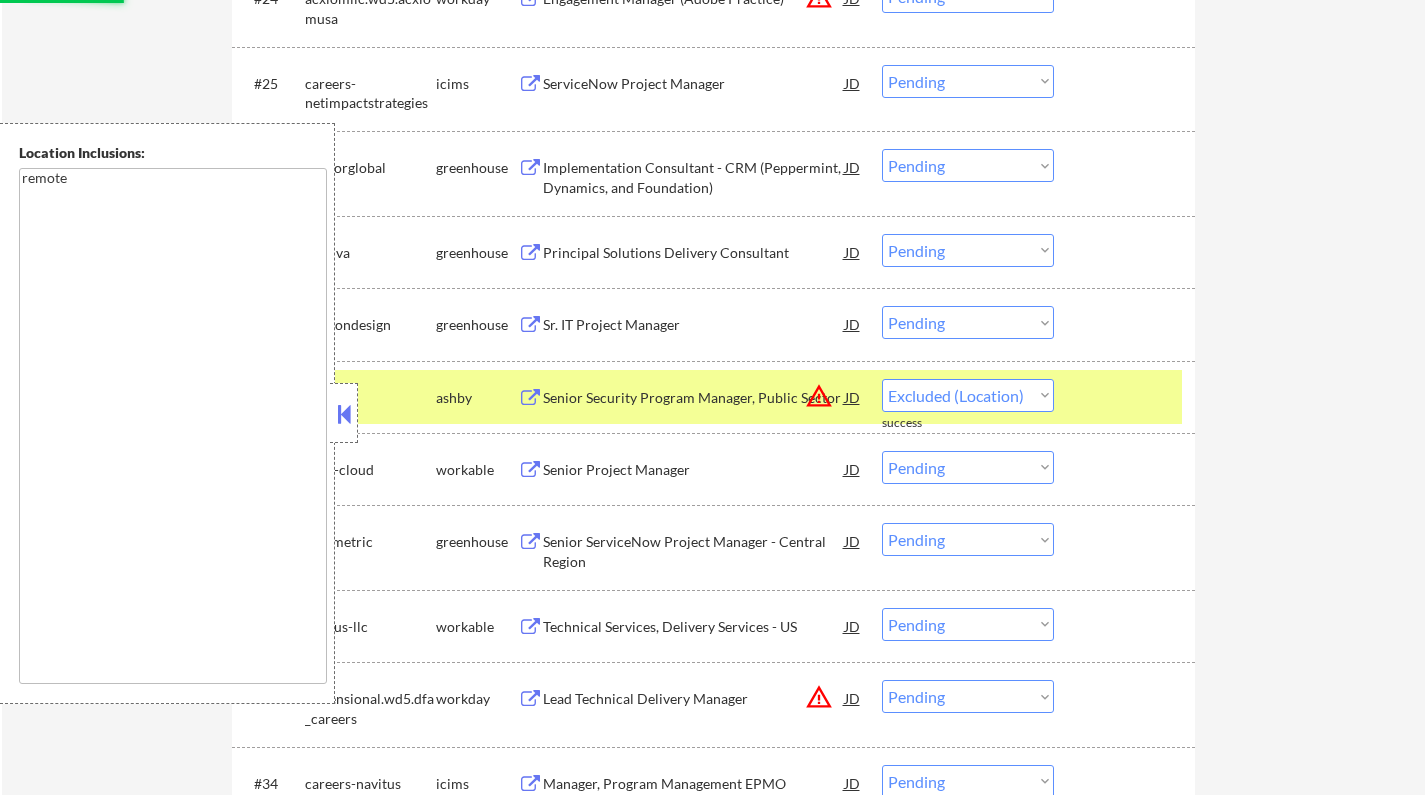 click on "#29 ramp ashby Senior Security Program Manager, Public Sector JD warning_amber Choose an option... Pending Applied Excluded (Questions) Excluded (Expired) Excluded (Location) Excluded (Bad Match) Excluded (Blocklist) Excluded (Salary) Excluded (Other)" at bounding box center [710, 397] 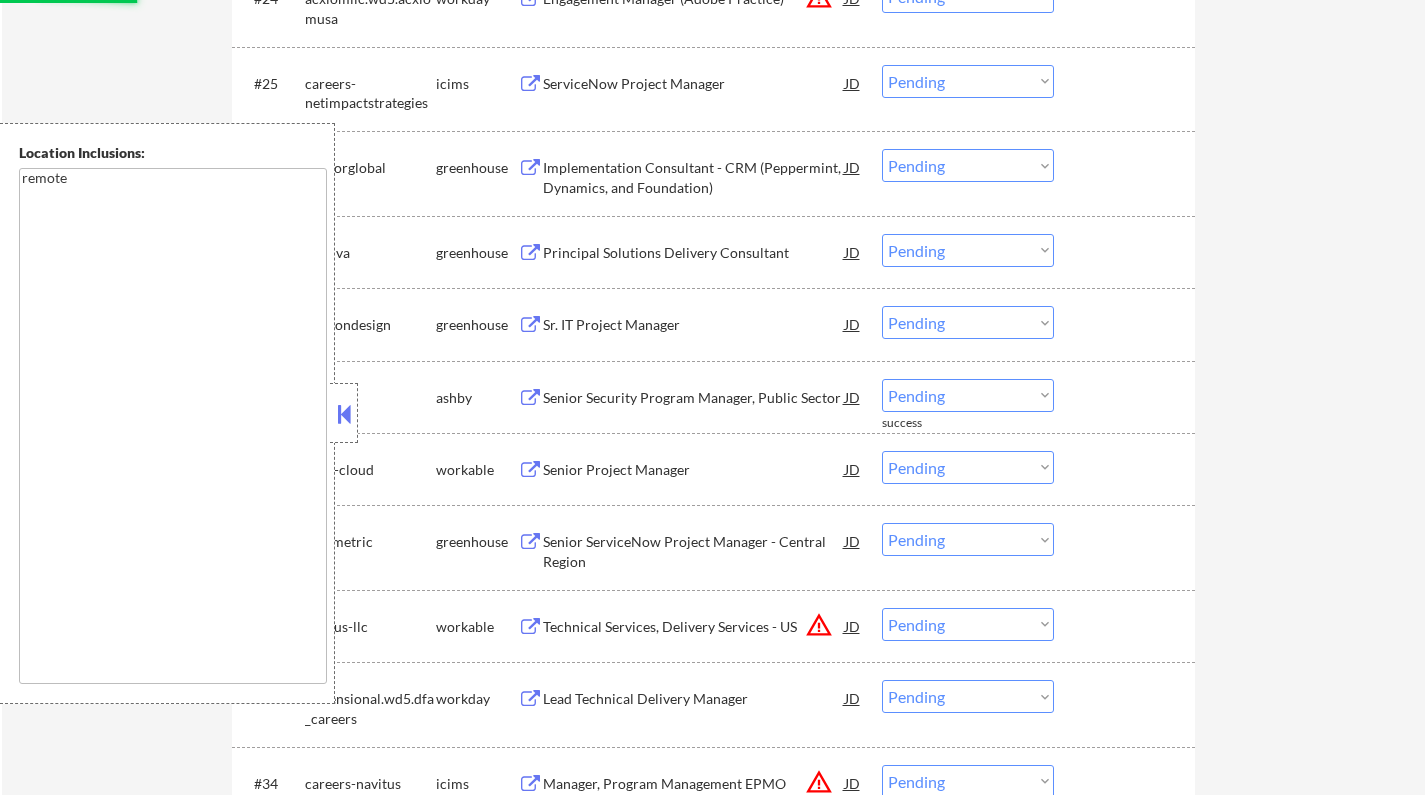 click at bounding box center [344, 414] 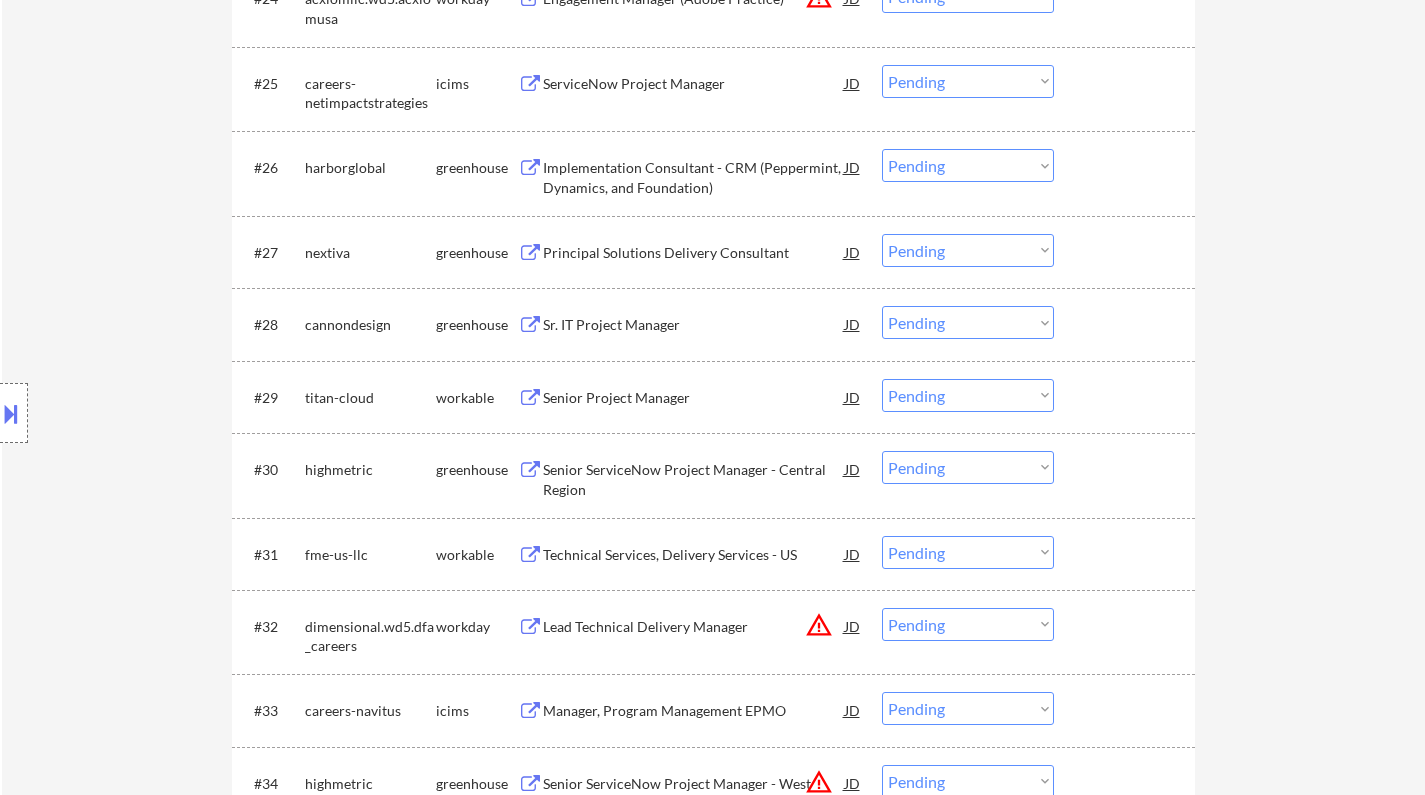 click on "Senior Project Manager" at bounding box center [694, 398] 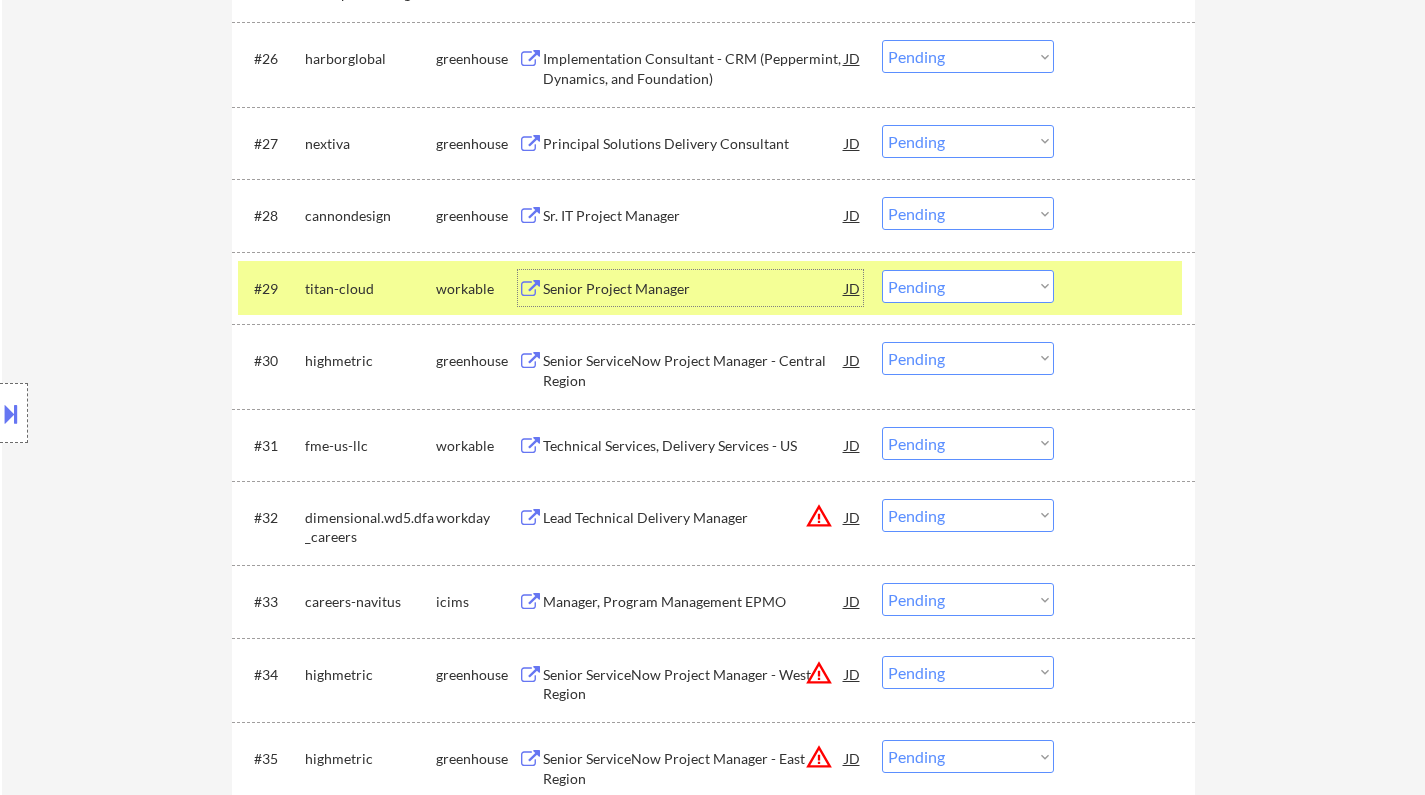 scroll, scrollTop: 2728, scrollLeft: 0, axis: vertical 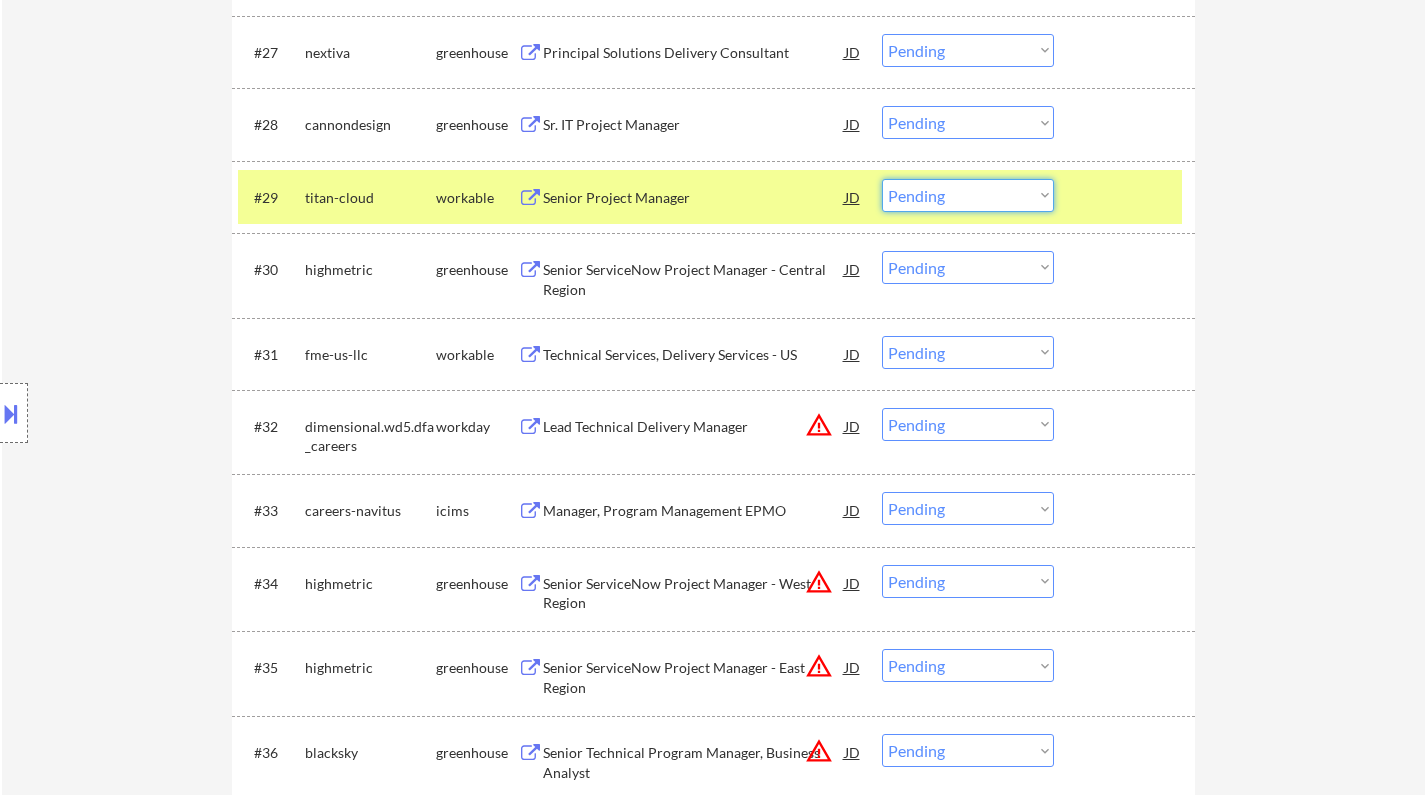 click on "Choose an option... Pending Applied Excluded (Questions) Excluded (Expired) Excluded (Location) Excluded (Bad Match) Excluded (Blocklist) Excluded (Salary) Excluded (Other)" at bounding box center [968, 195] 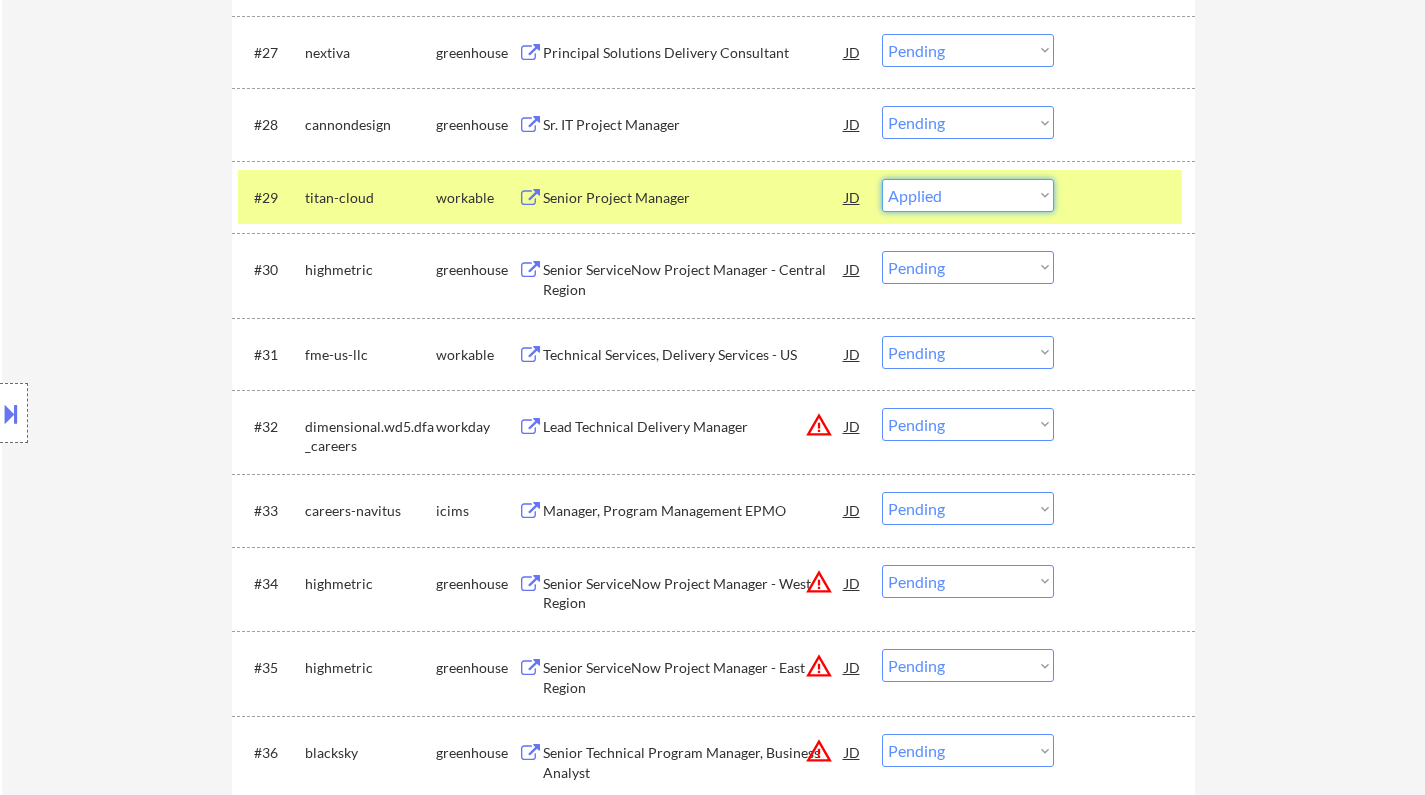 click on "Choose an option... Pending Applied Excluded (Questions) Excluded (Expired) Excluded (Location) Excluded (Bad Match) Excluded (Blocklist) Excluded (Salary) Excluded (Other)" at bounding box center [968, 195] 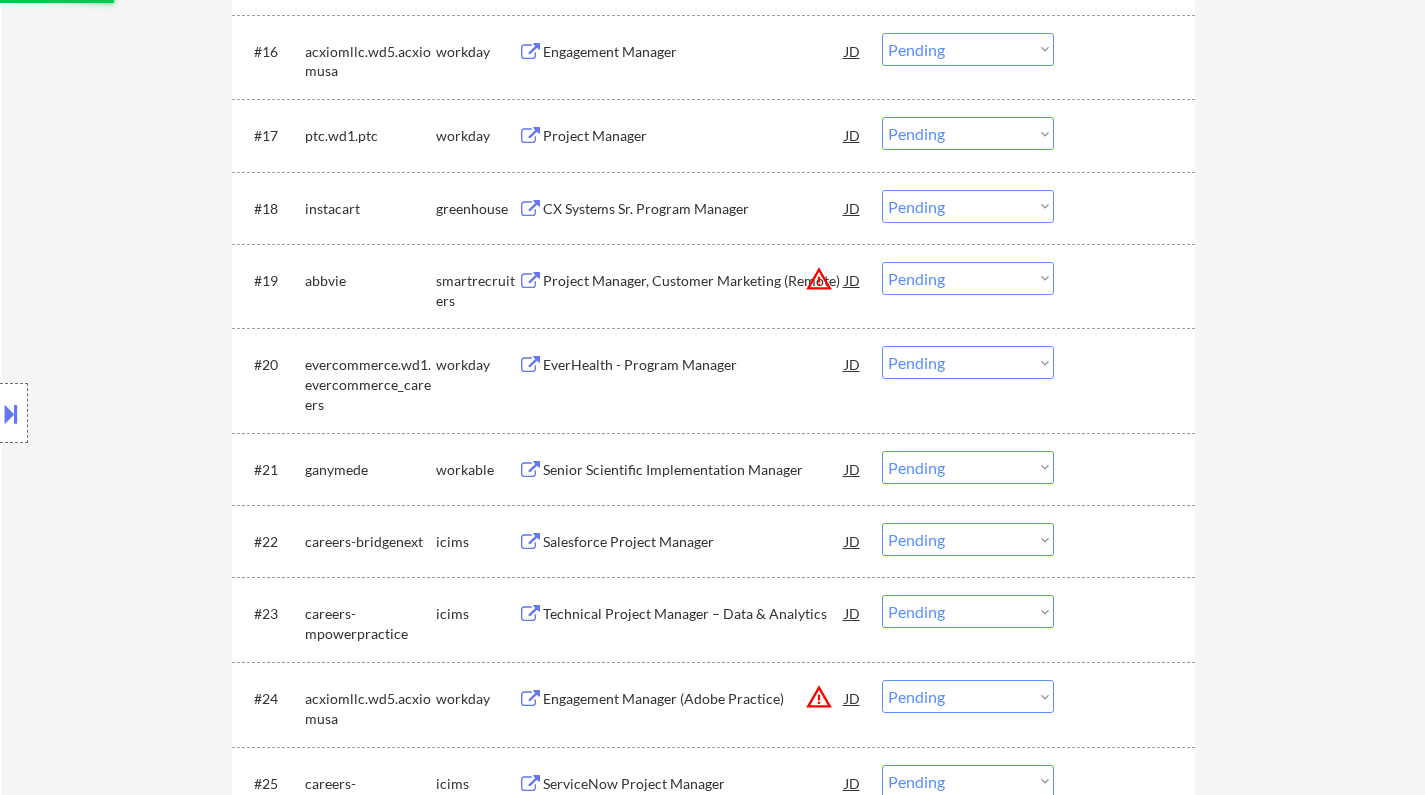 scroll, scrollTop: 1328, scrollLeft: 0, axis: vertical 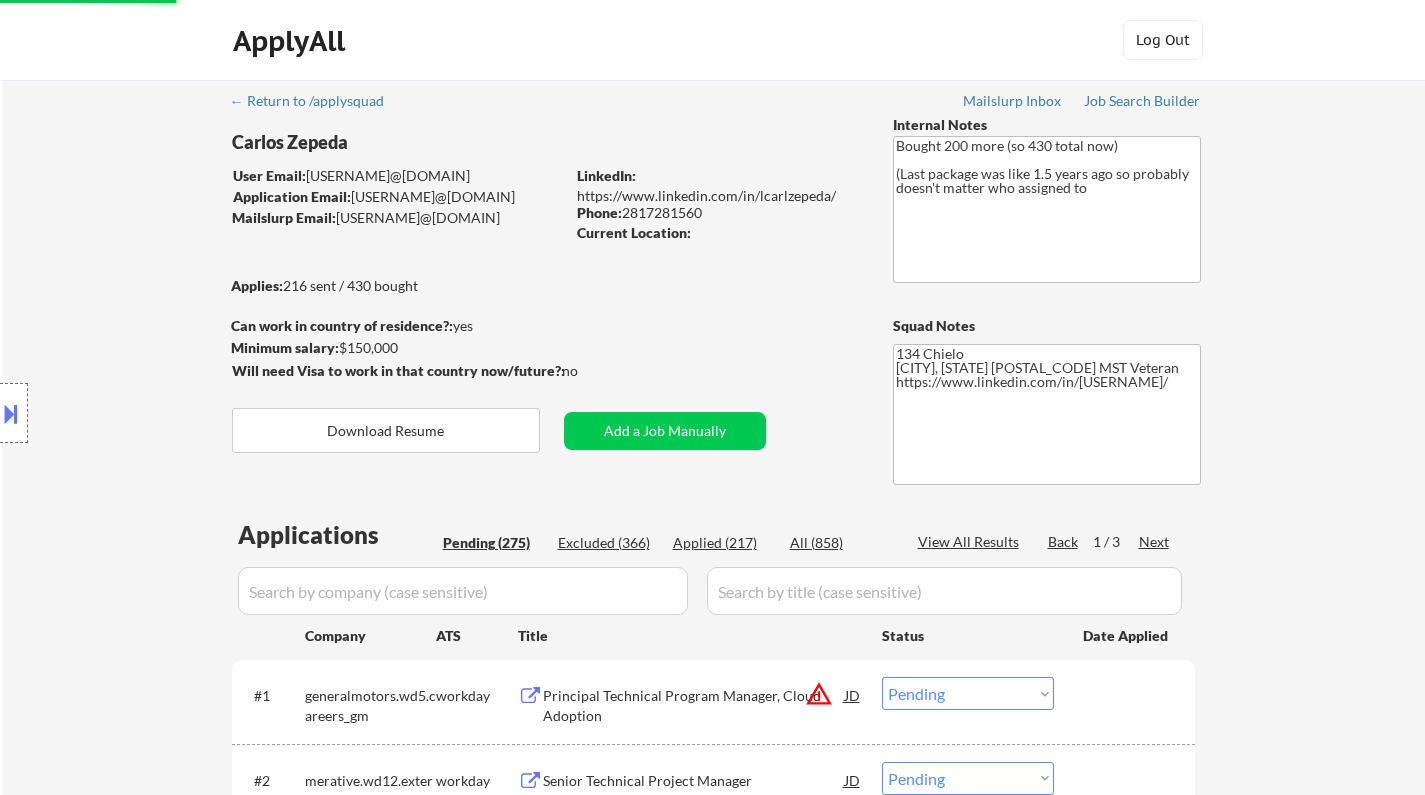 select on ""pending"" 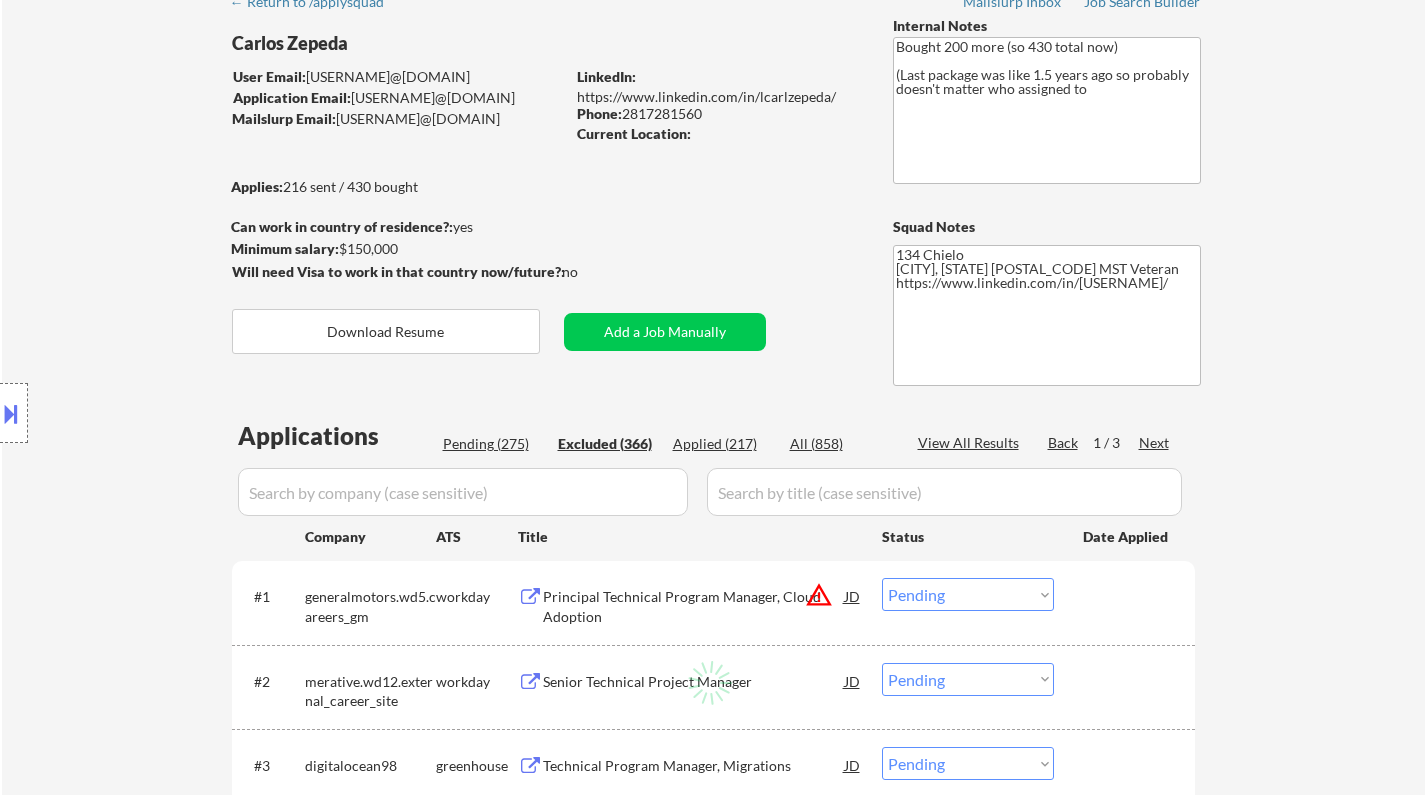scroll, scrollTop: 300, scrollLeft: 0, axis: vertical 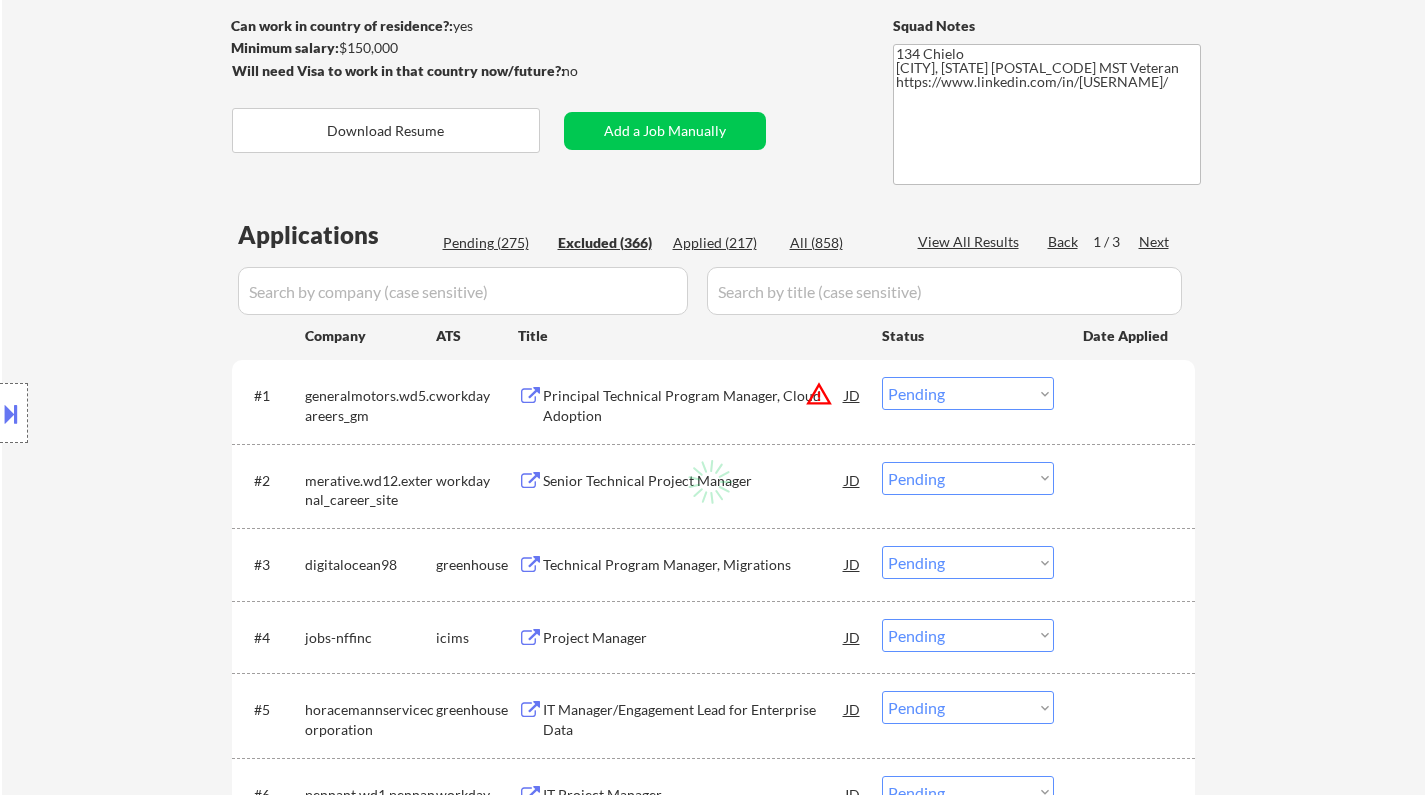 select on ""excluded__salary_"" 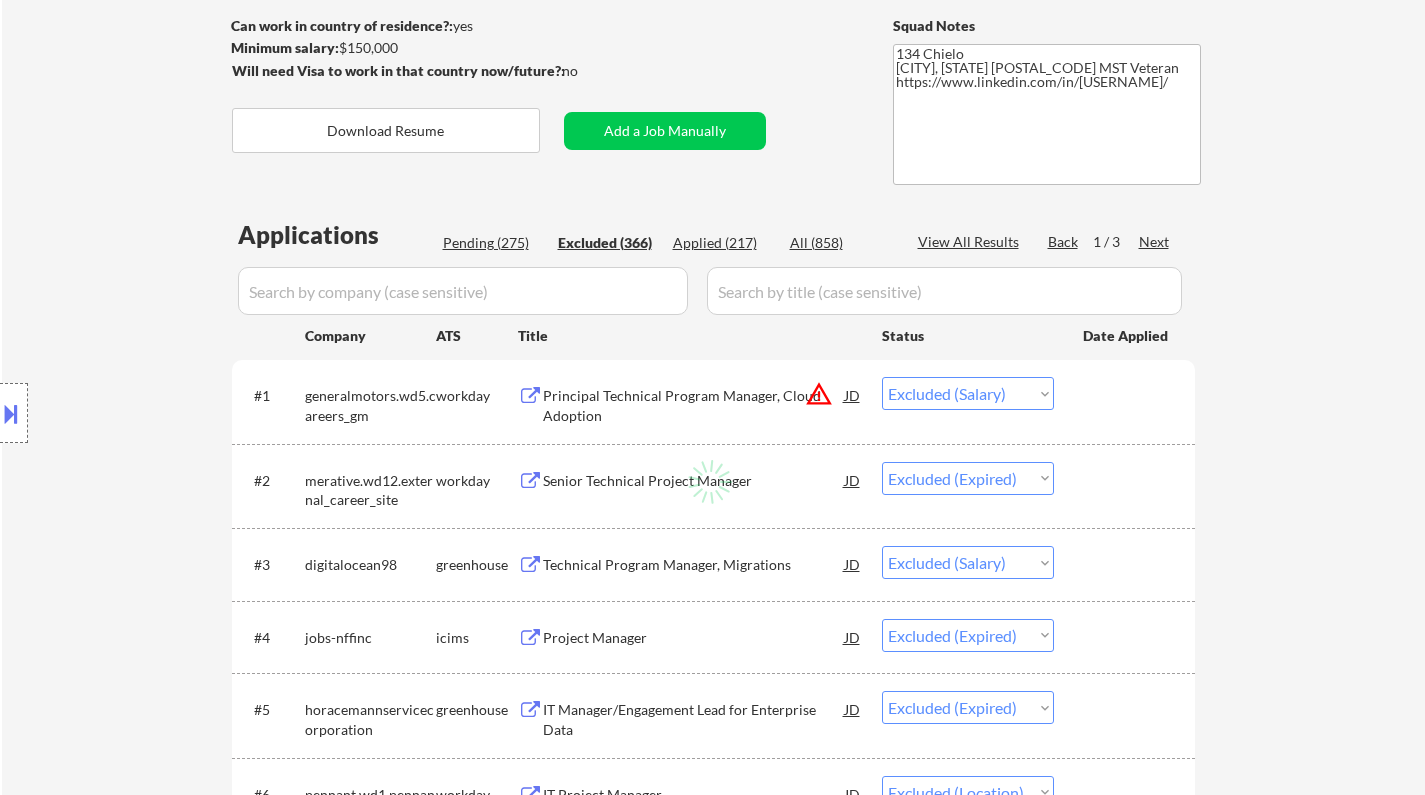 select on ""excluded__expired_"" 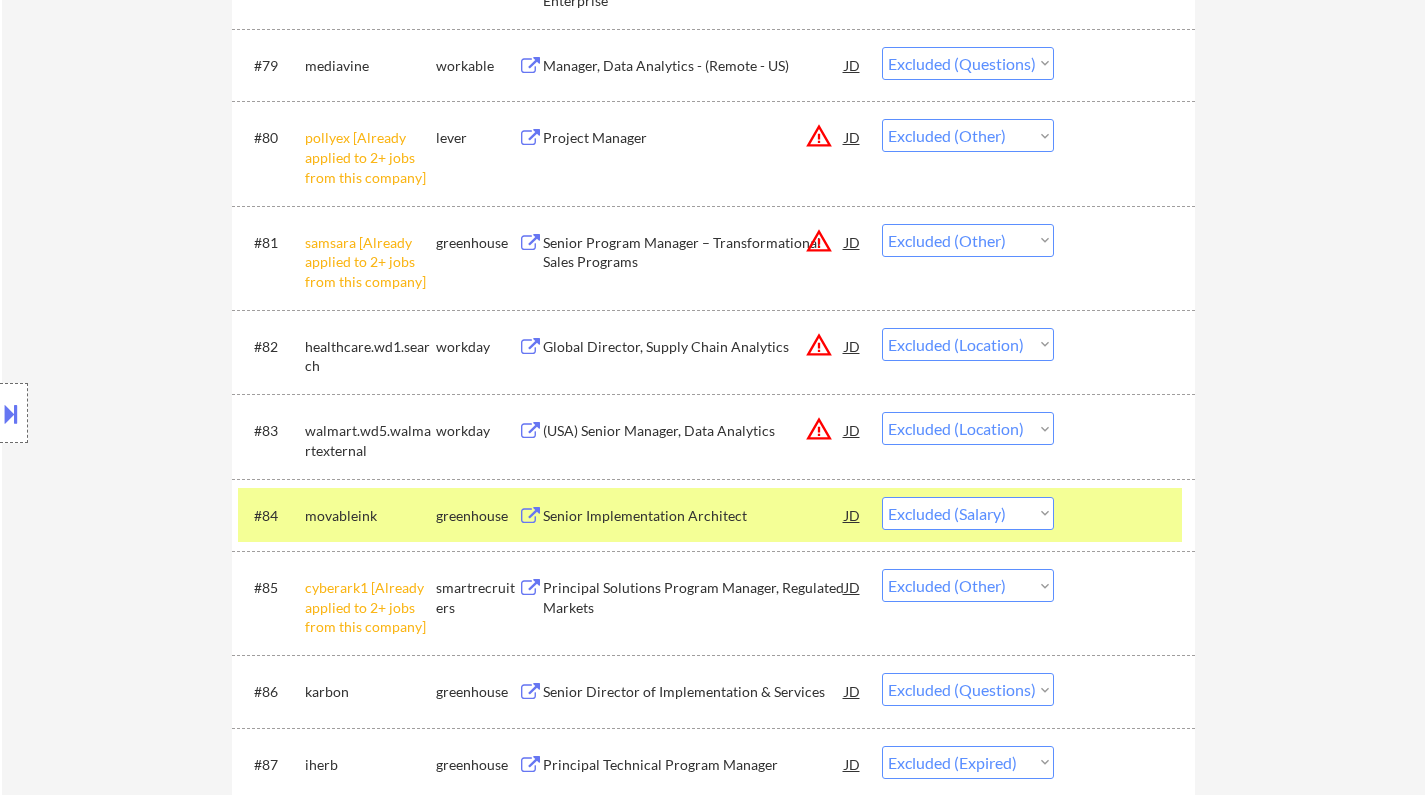 scroll, scrollTop: 6900, scrollLeft: 0, axis: vertical 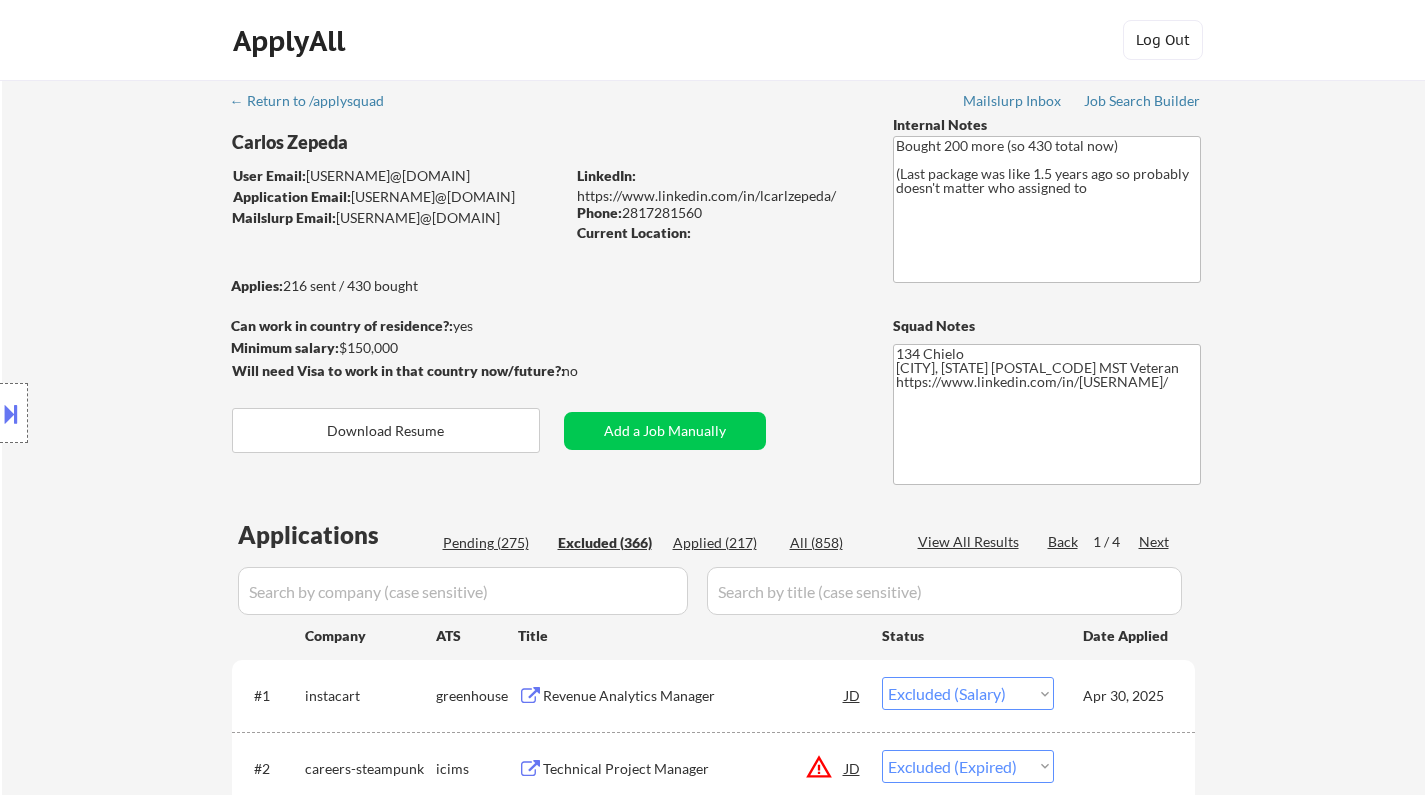 click on "Next" at bounding box center [1155, 542] 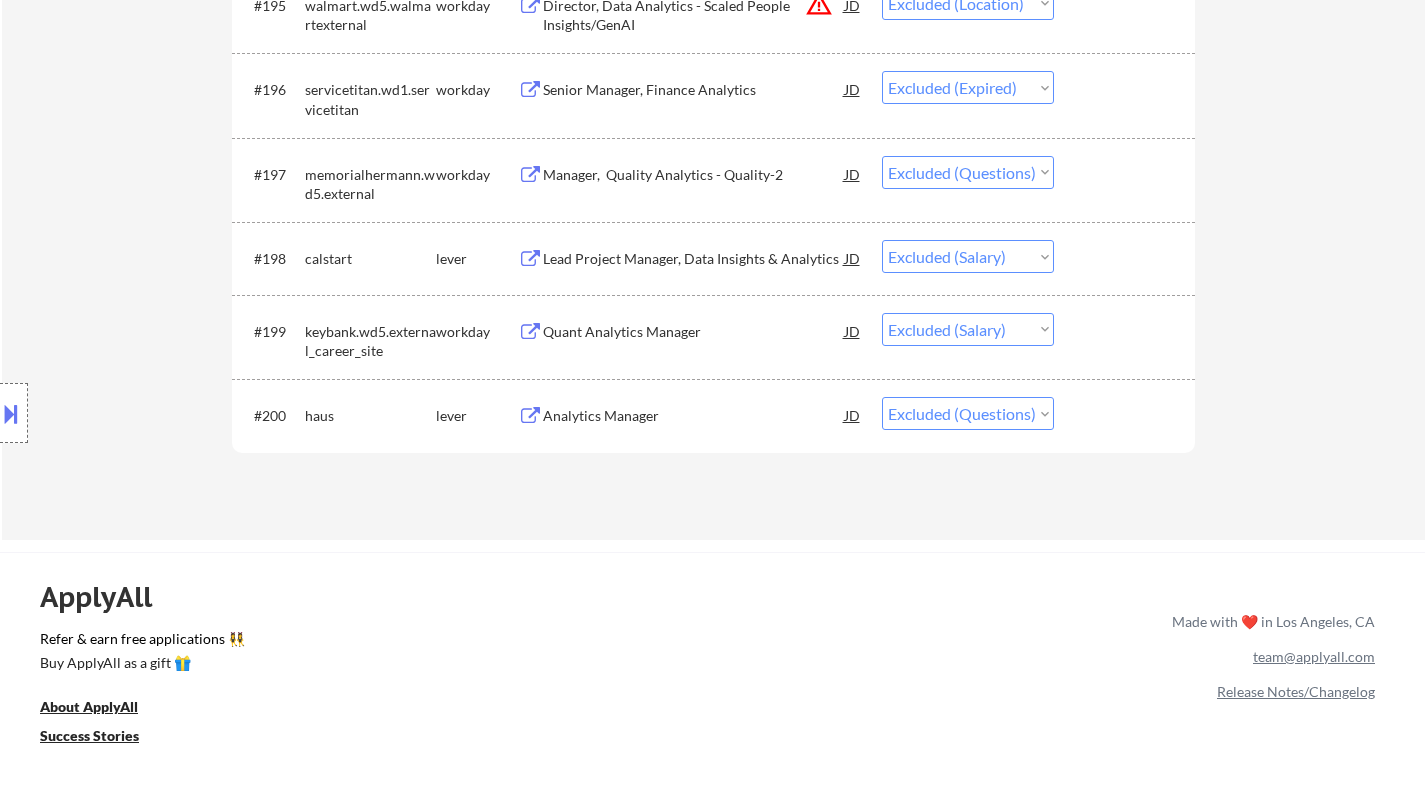scroll, scrollTop: 8300, scrollLeft: 0, axis: vertical 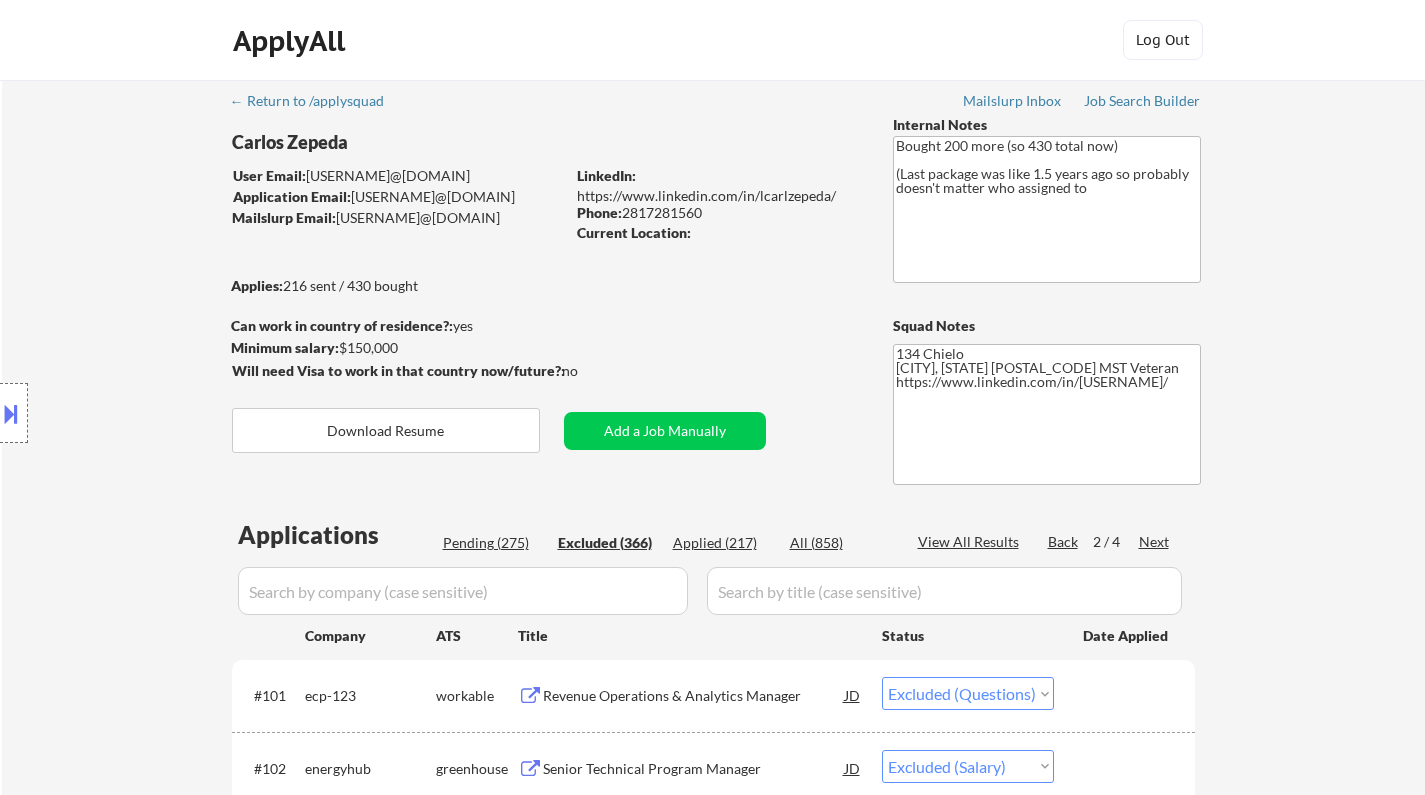 click on "Next" at bounding box center [1155, 542] 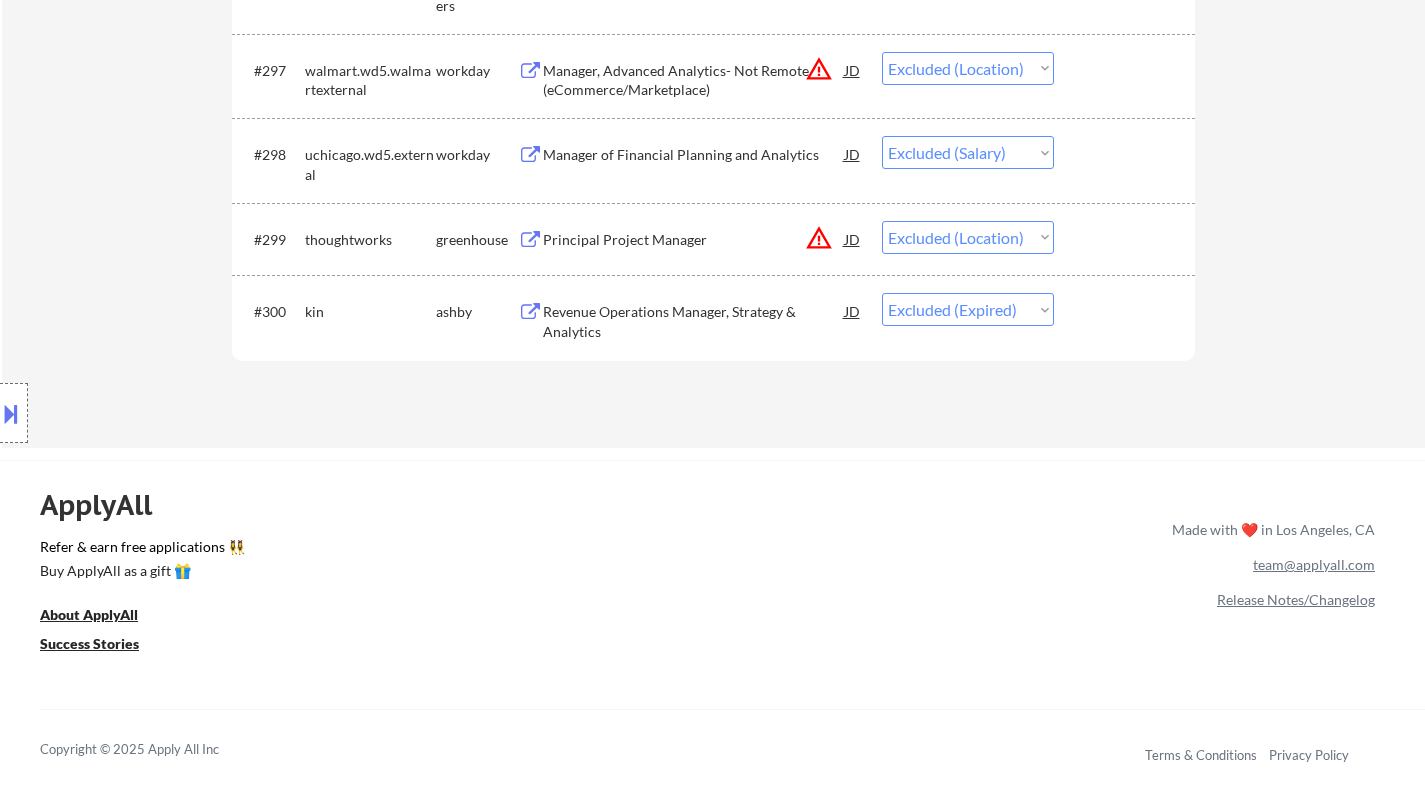 scroll, scrollTop: 8400, scrollLeft: 0, axis: vertical 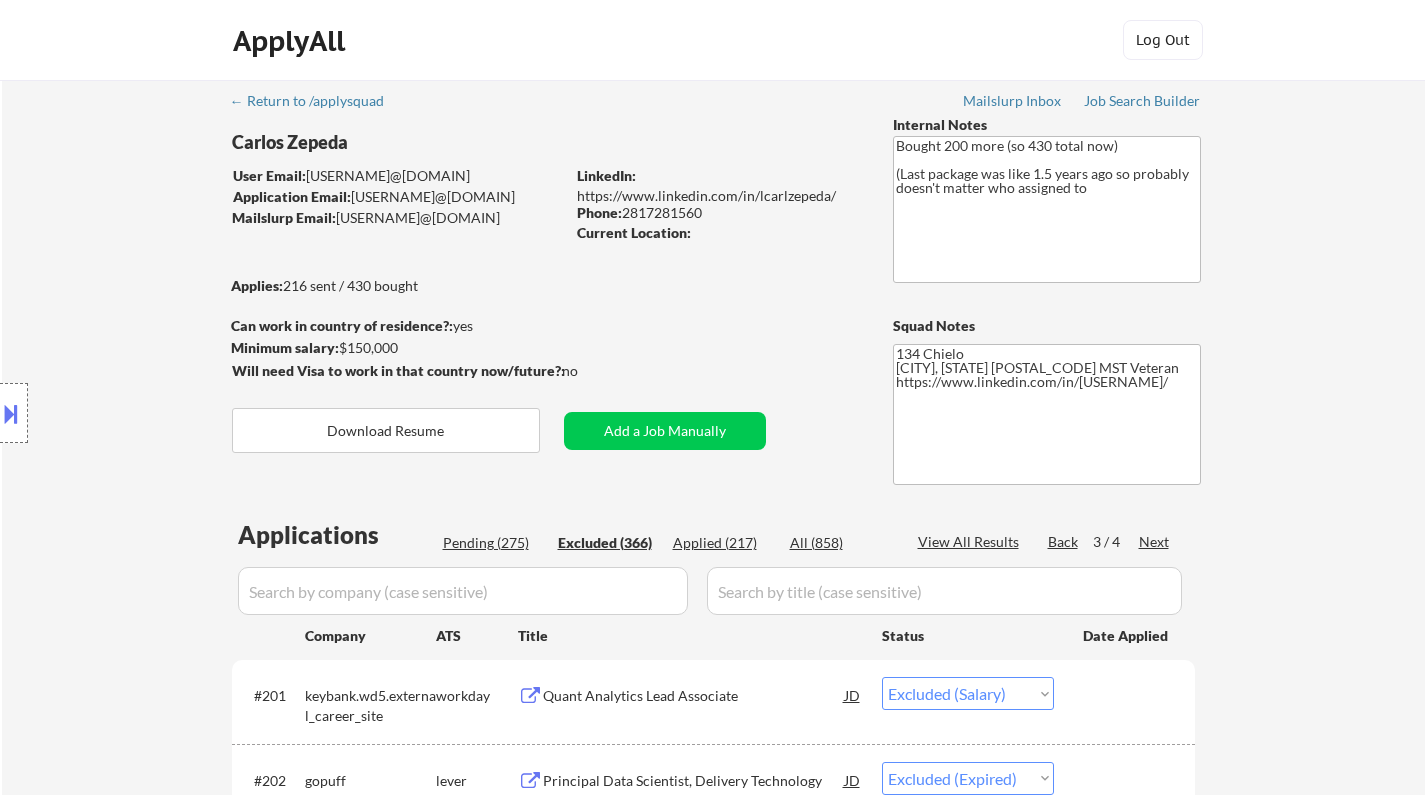 click on "Next" at bounding box center [1155, 542] 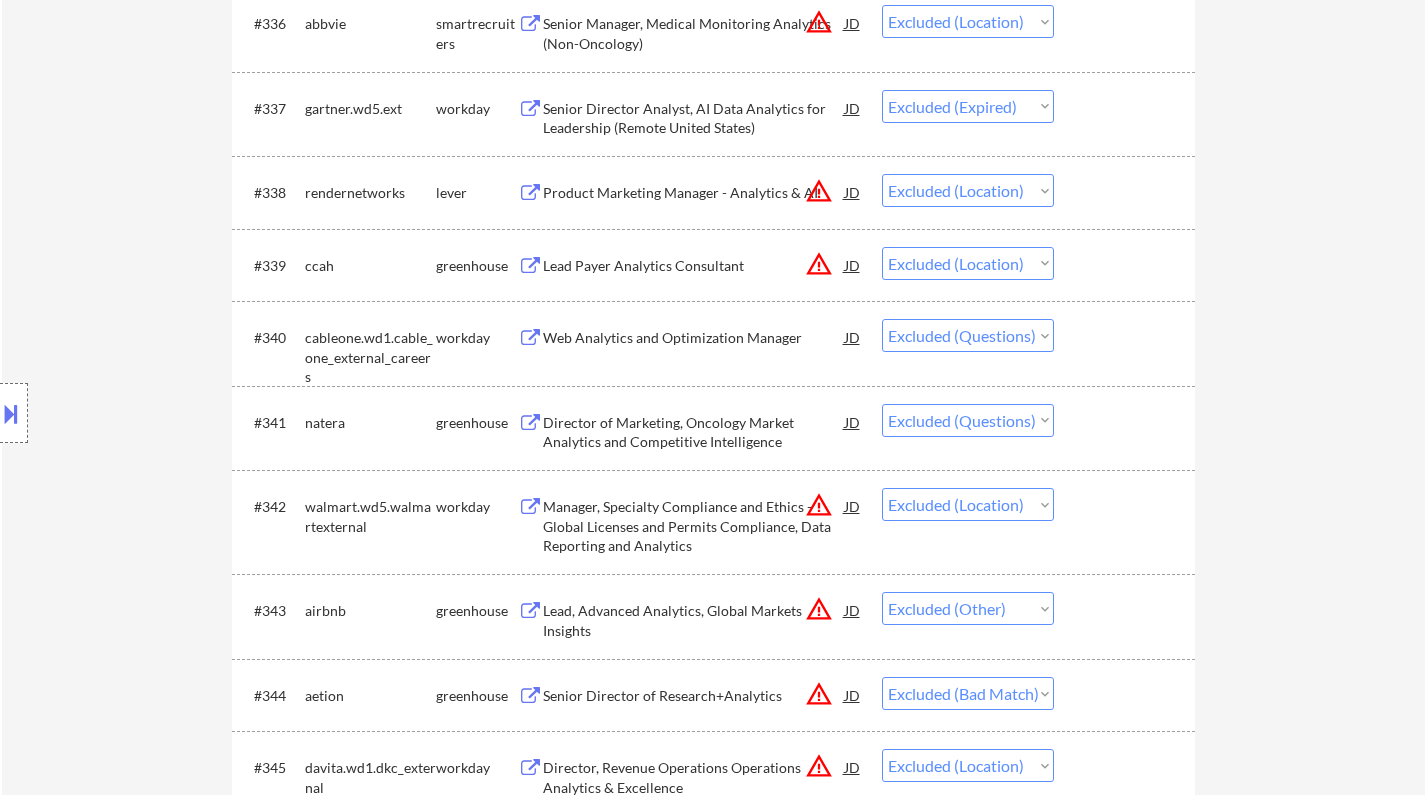 scroll, scrollTop: 3700, scrollLeft: 0, axis: vertical 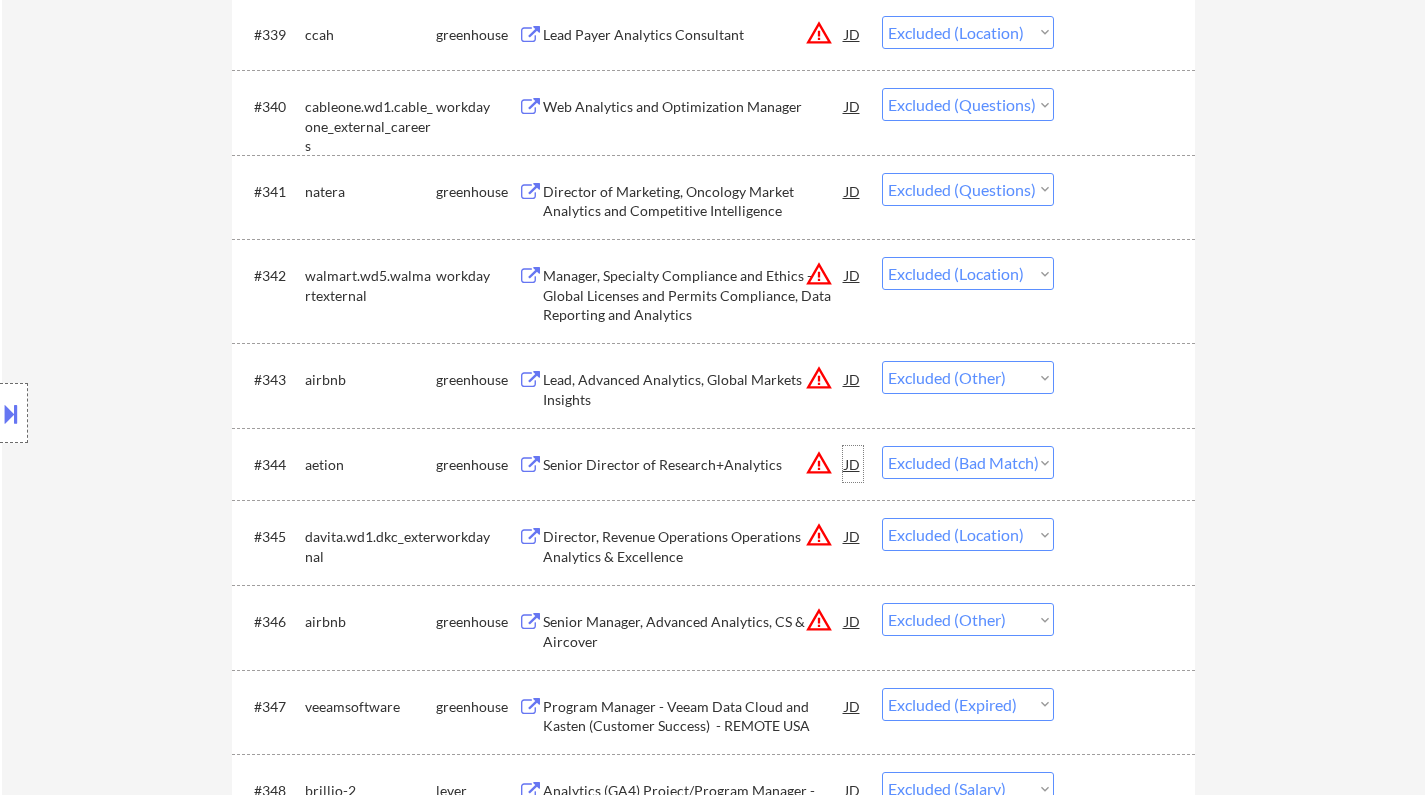 click on "JD" at bounding box center [853, 464] 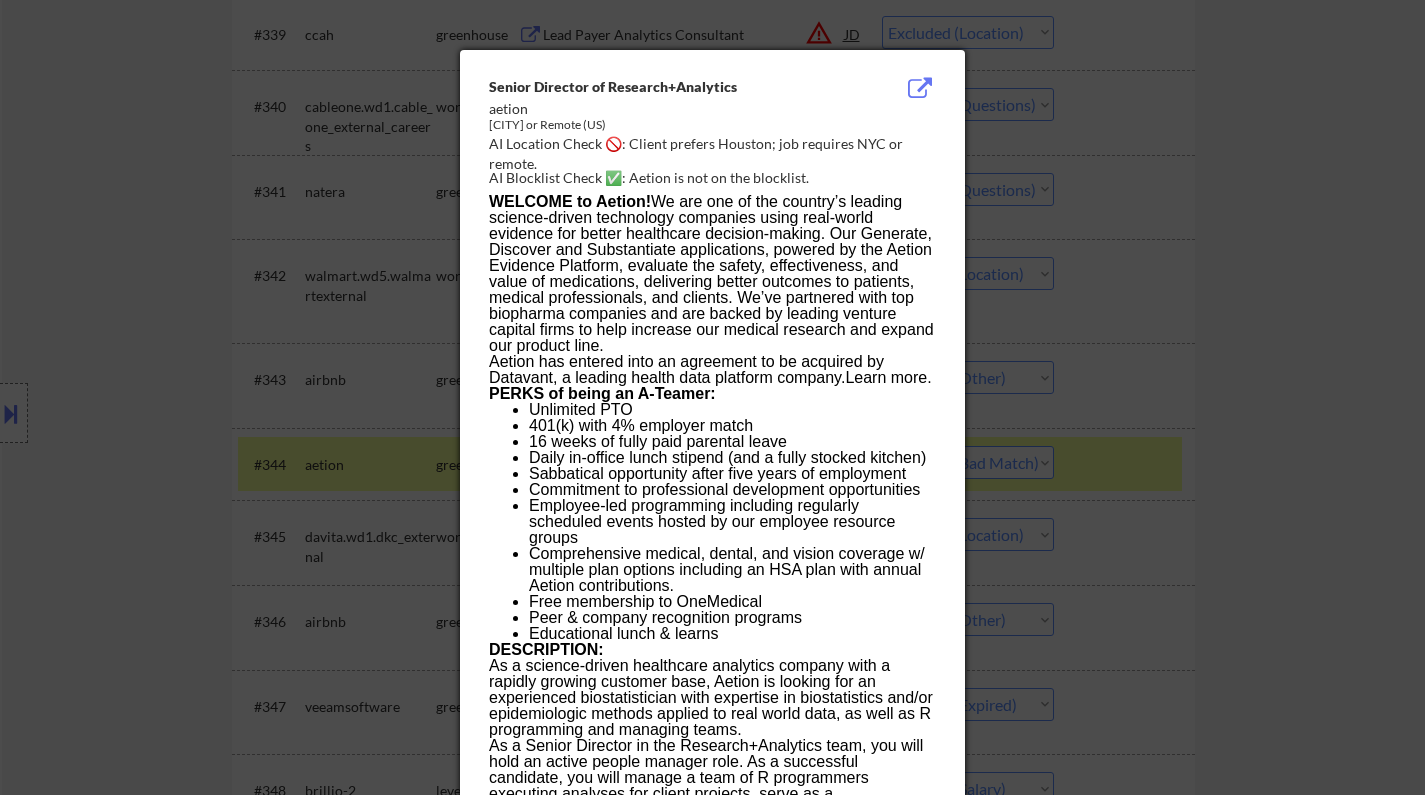 click at bounding box center (712, 397) 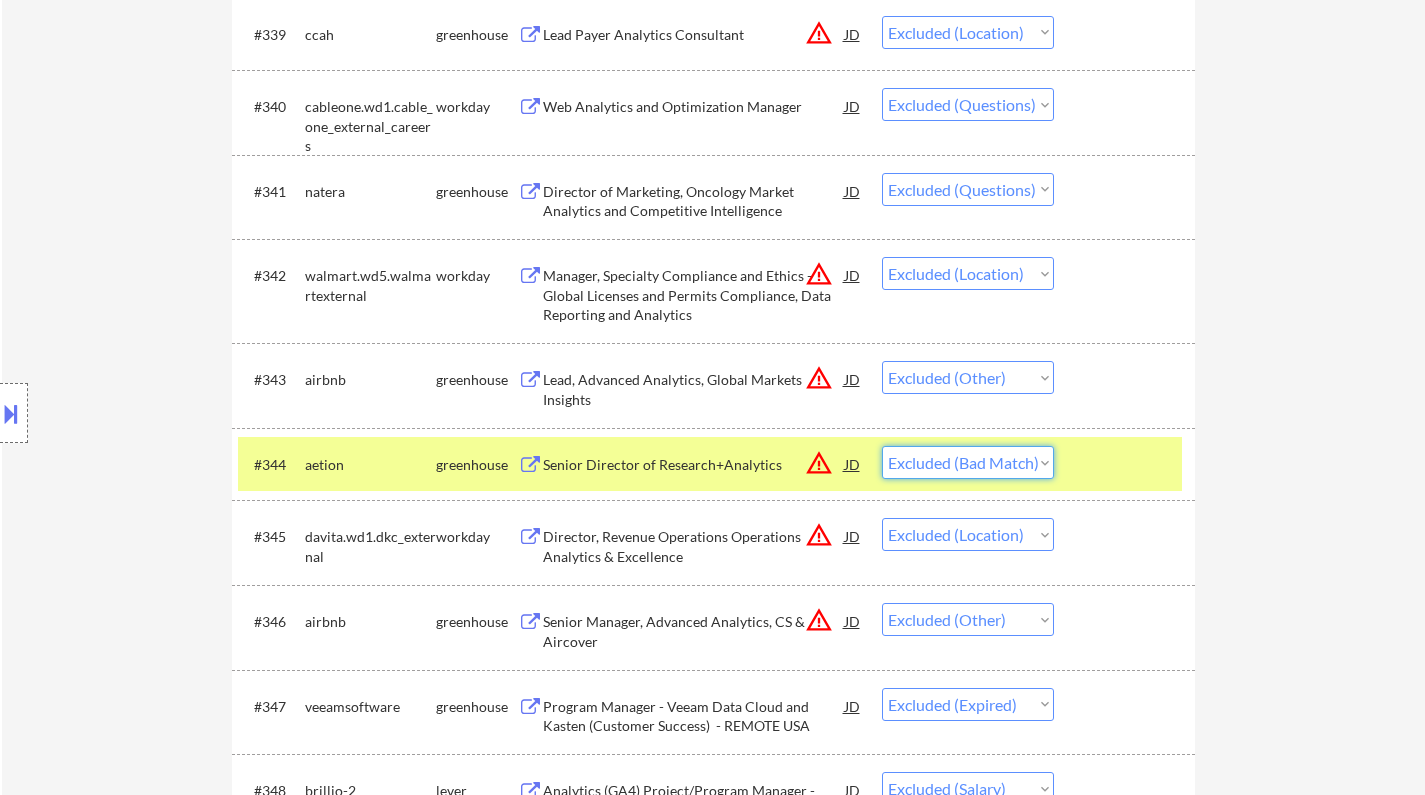 click on "Choose an option... Pending Applied Excluded (Questions) Excluded (Expired) Excluded (Location) Excluded (Bad Match) Excluded (Blocklist) Excluded (Salary) Excluded (Other)" at bounding box center (968, 462) 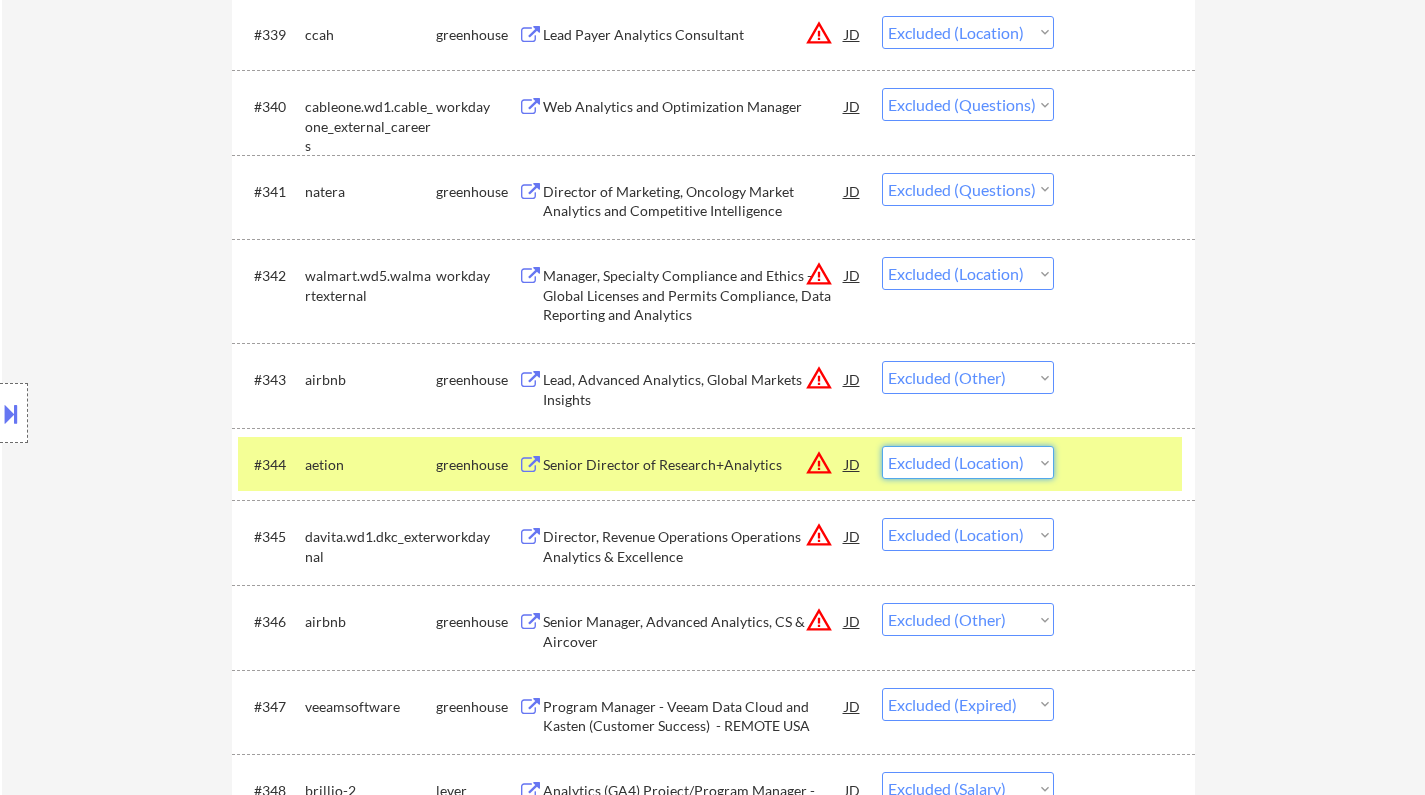 click on "Choose an option... Pending Applied Excluded (Questions) Excluded (Expired) Excluded (Location) Excluded (Bad Match) Excluded (Blocklist) Excluded (Salary) Excluded (Other)" at bounding box center [968, 462] 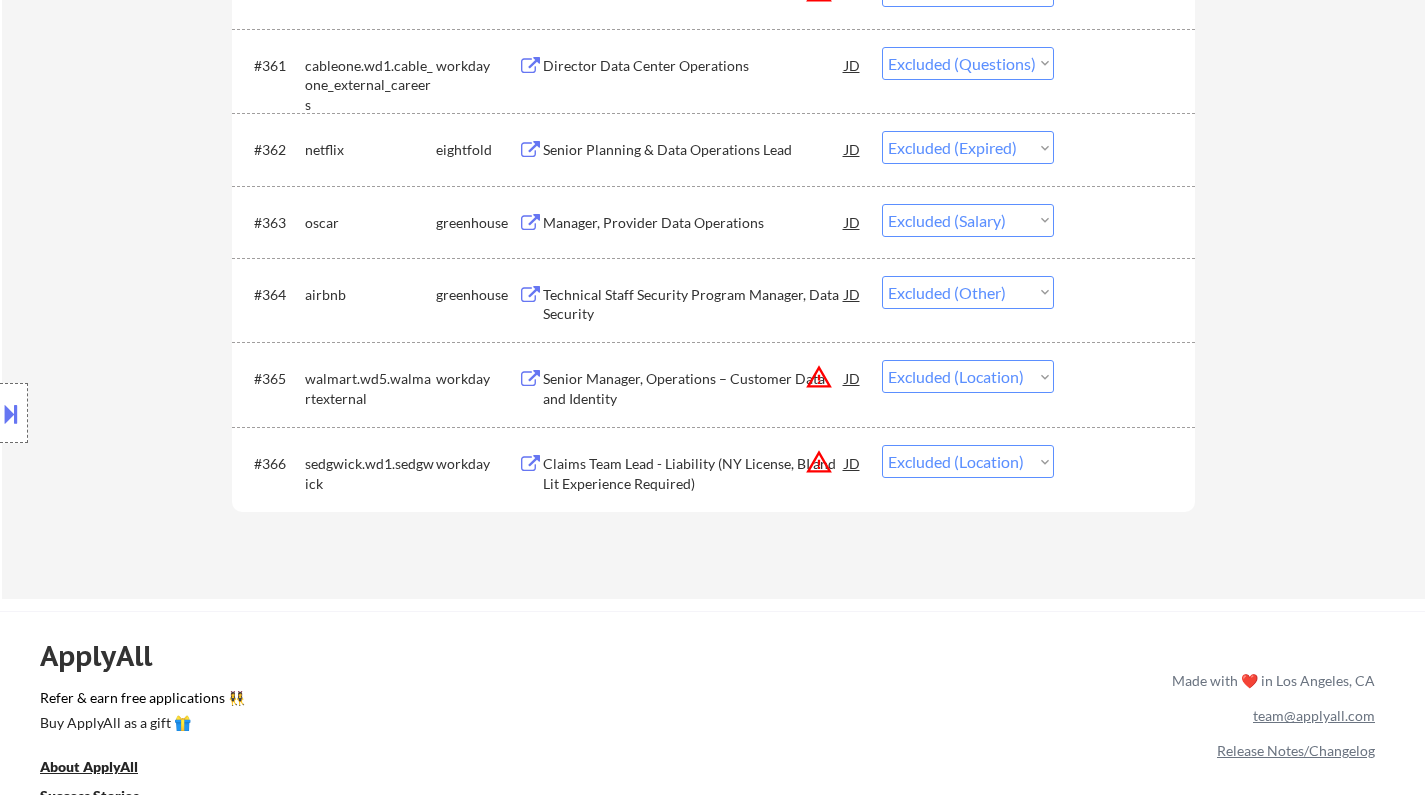 scroll, scrollTop: 5700, scrollLeft: 0, axis: vertical 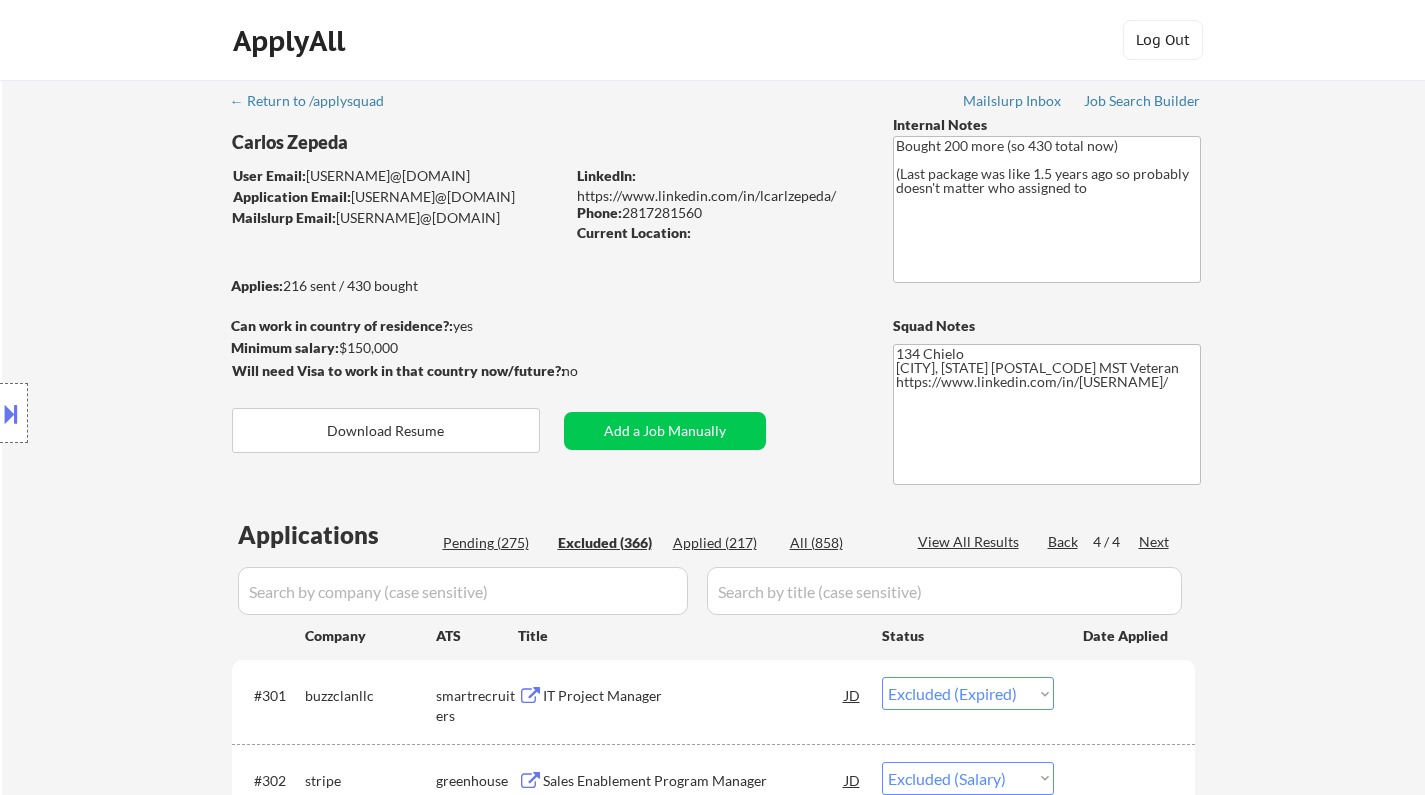click on "Pending (275)" at bounding box center [493, 543] 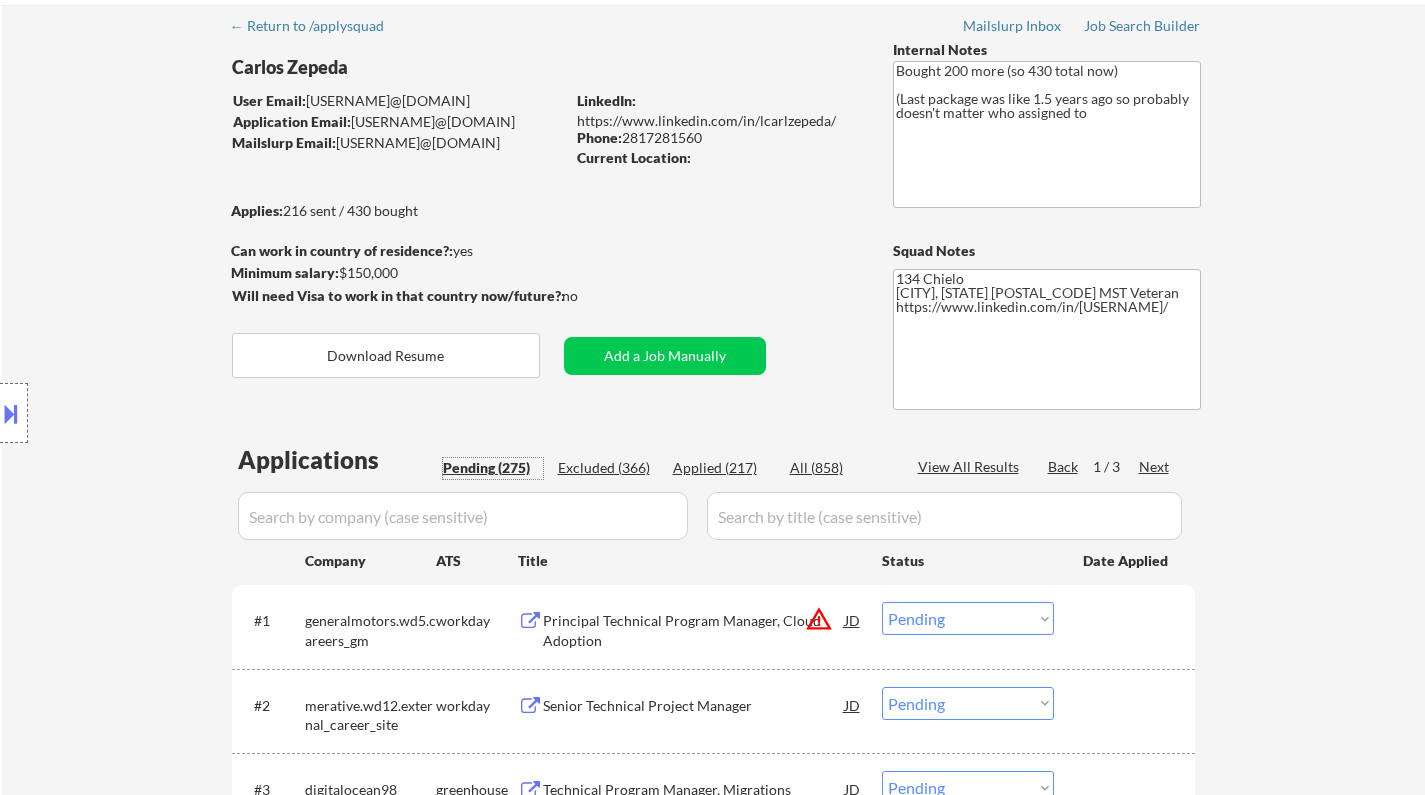 scroll, scrollTop: 400, scrollLeft: 0, axis: vertical 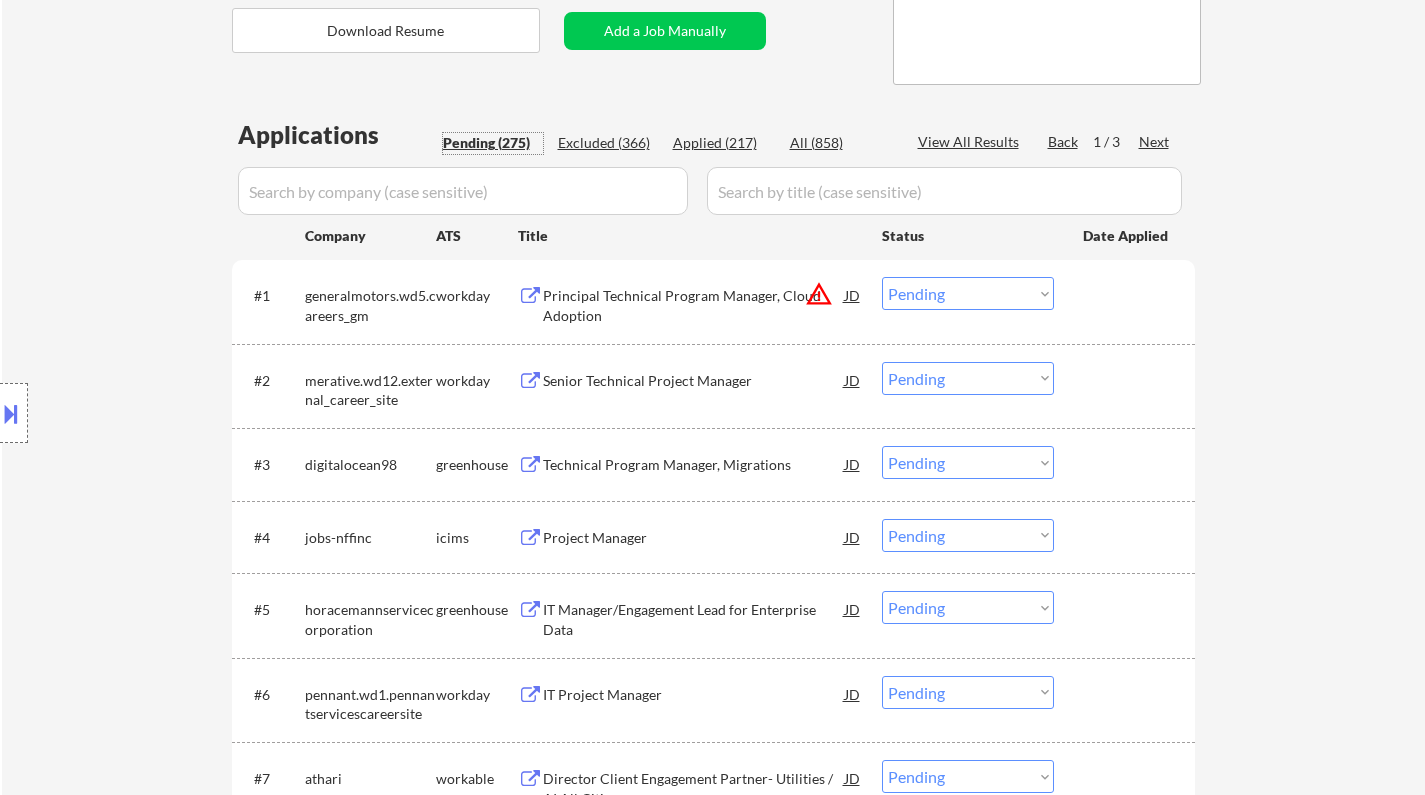 click on "Technical Program Manager, Migrations" at bounding box center [694, 464] 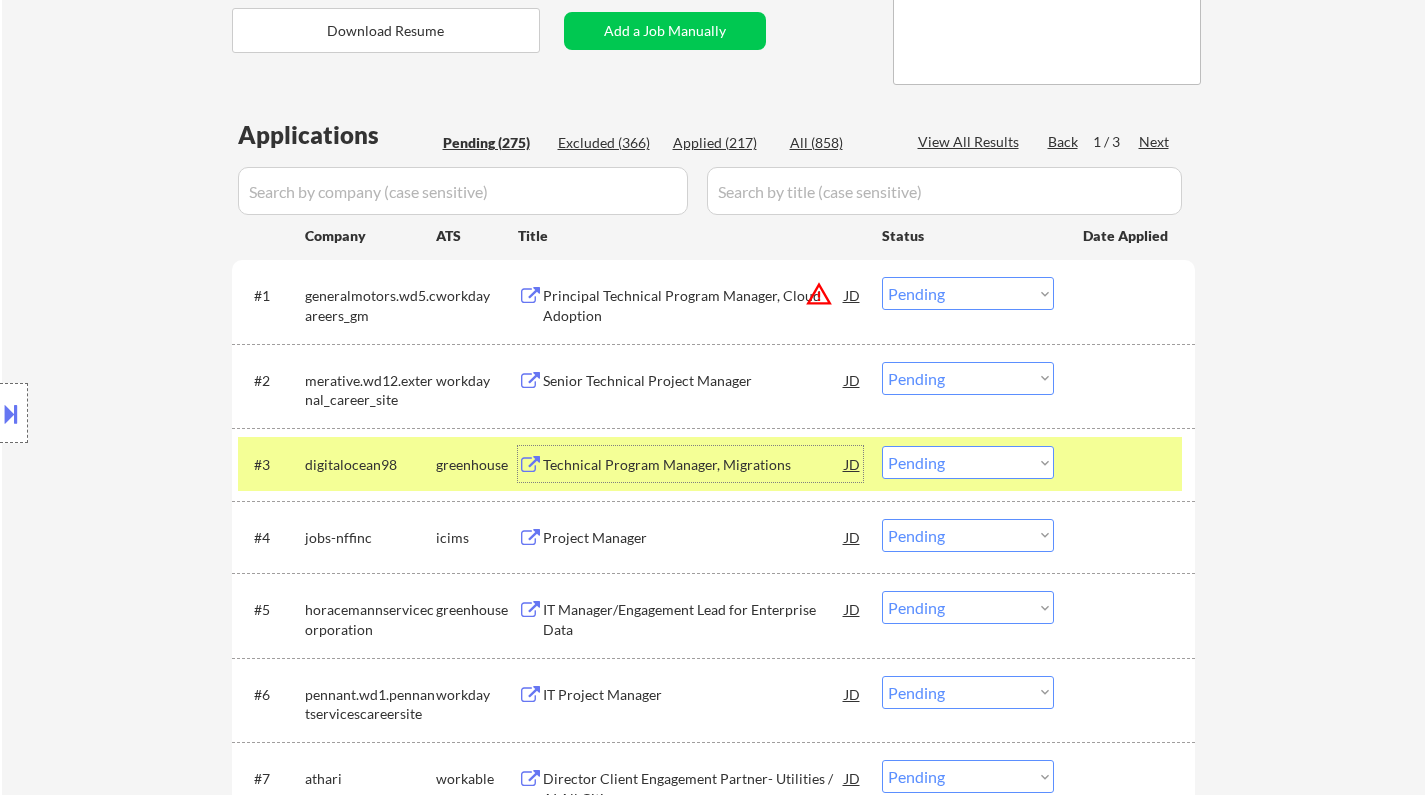 click on "Choose an option... Pending Applied Excluded (Questions) Excluded (Expired) Excluded (Location) Excluded (Bad Match) Excluded (Blocklist) Excluded (Salary) Excluded (Other)" at bounding box center (968, 462) 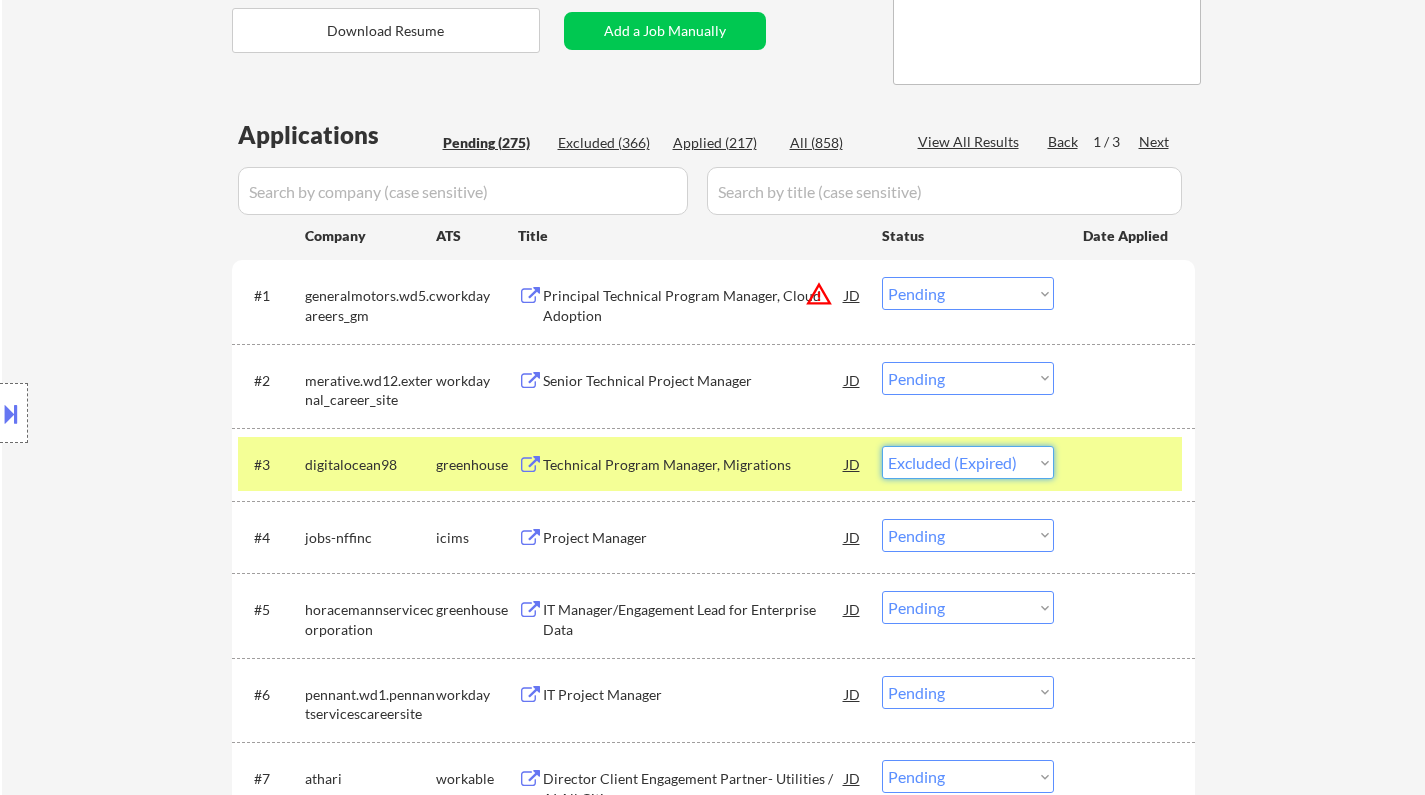 click on "Choose an option... Pending Applied Excluded (Questions) Excluded (Expired) Excluded (Location) Excluded (Bad Match) Excluded (Blocklist) Excluded (Salary) Excluded (Other)" at bounding box center [968, 462] 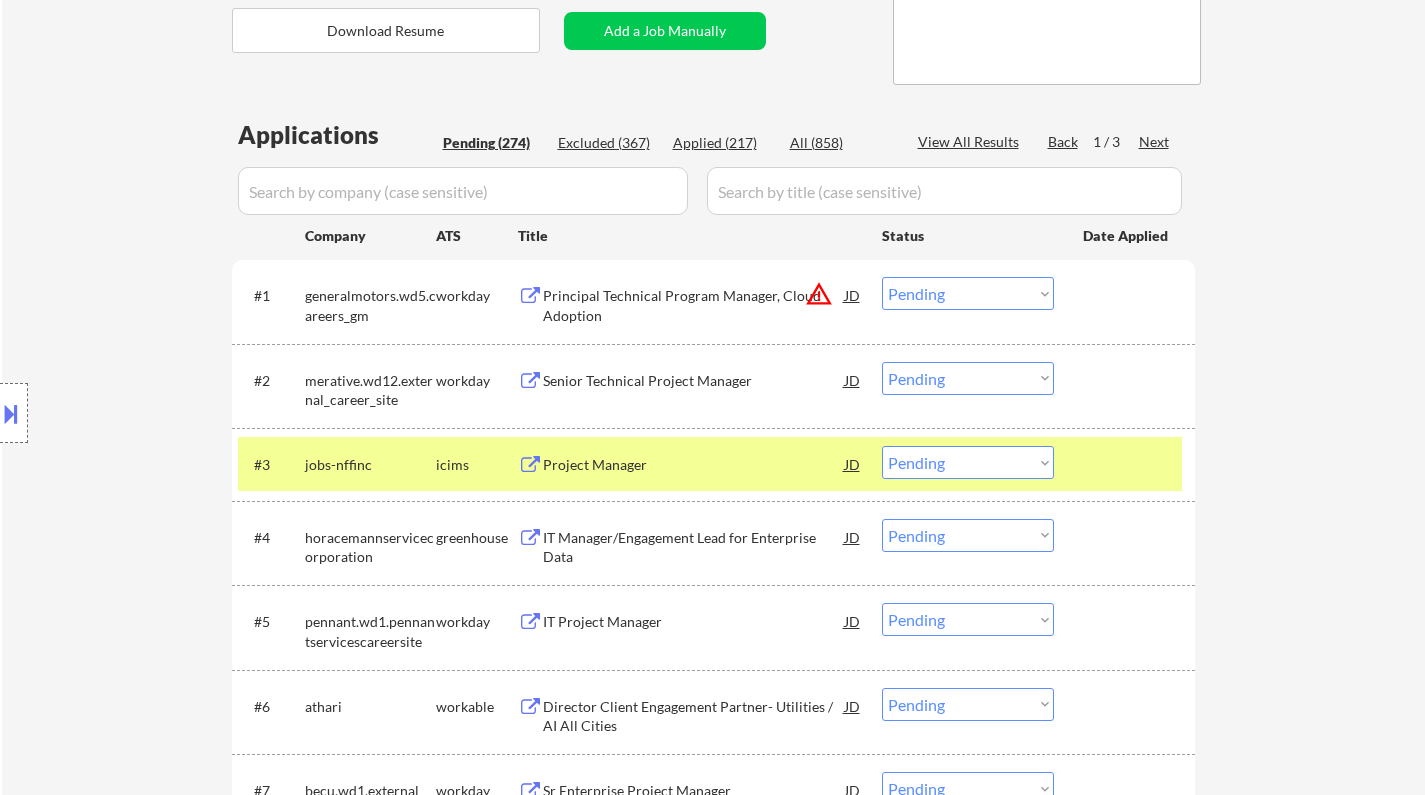 click on "JD" at bounding box center [853, 295] 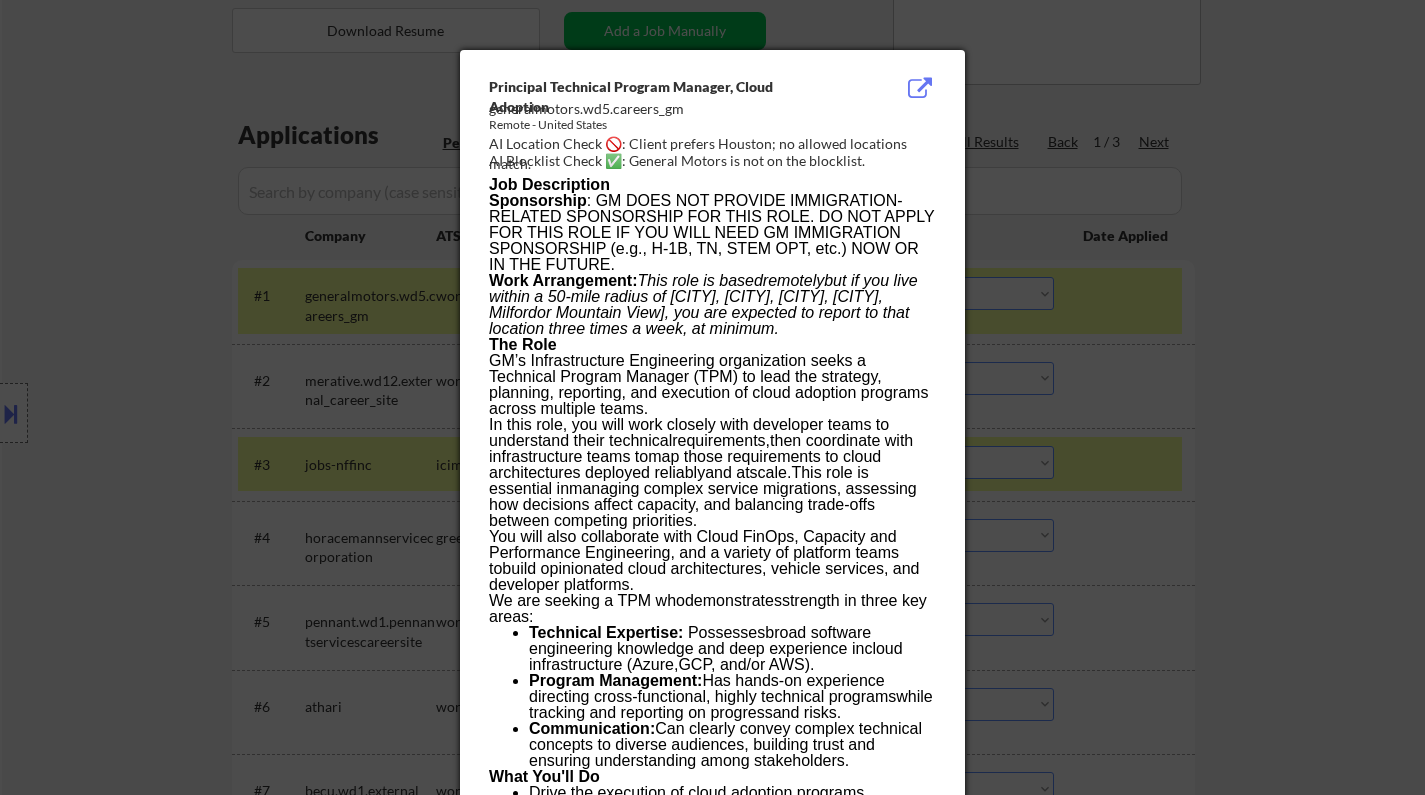 click at bounding box center (712, 397) 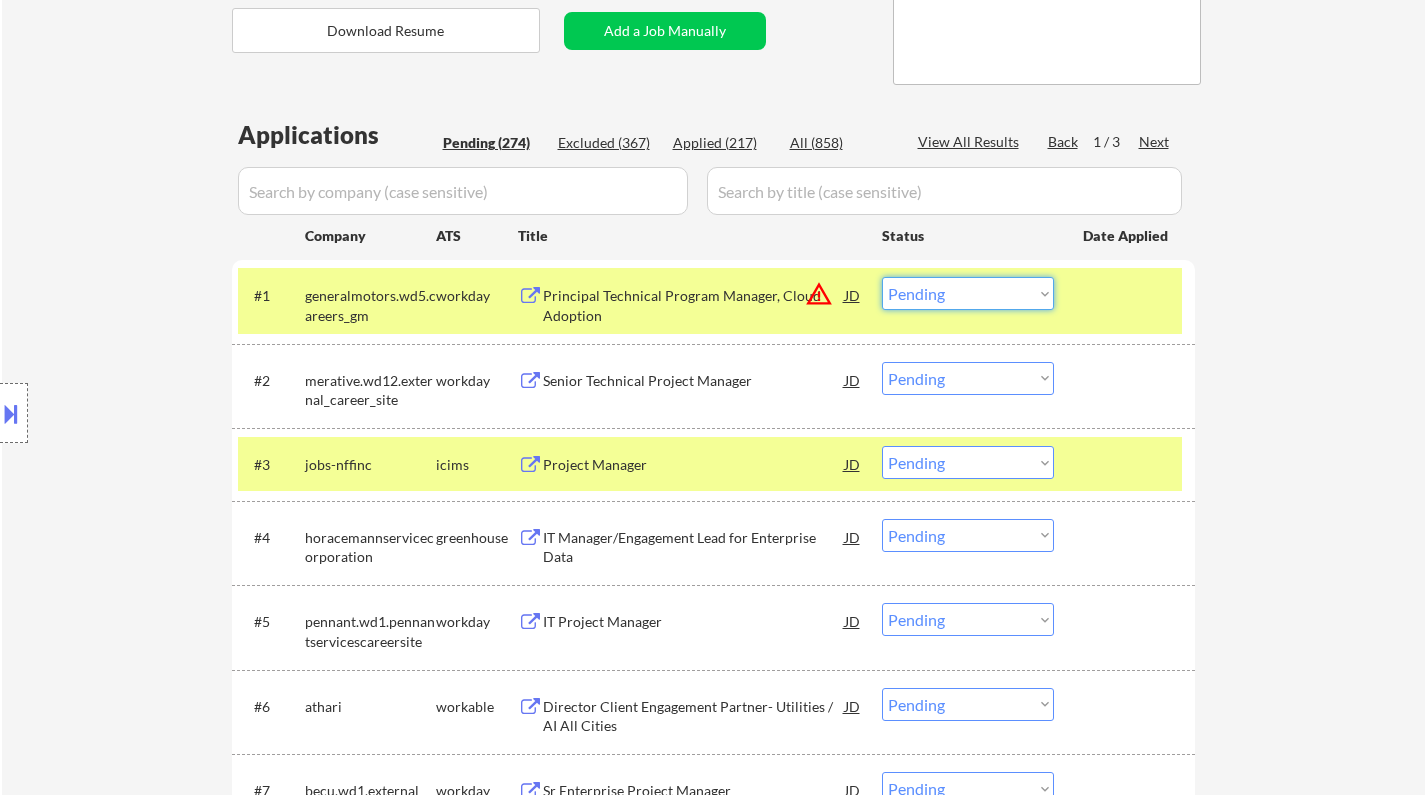 click on "Choose an option... Pending Applied Excluded (Questions) Excluded (Expired) Excluded (Location) Excluded (Bad Match) Excluded (Blocklist) Excluded (Salary) Excluded (Other)" at bounding box center [968, 293] 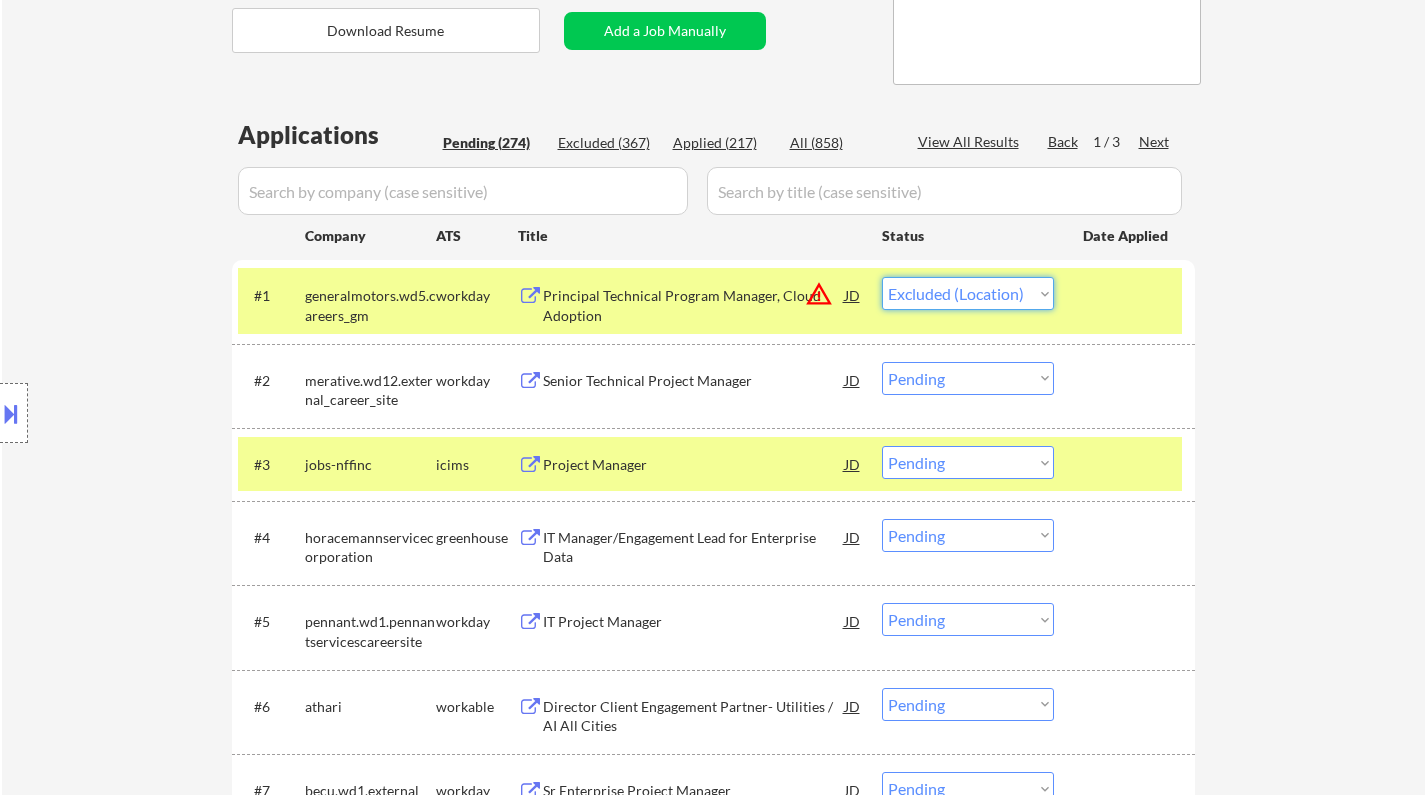 click on "Choose an option... Pending Applied Excluded (Questions) Excluded (Expired) Excluded (Location) Excluded (Bad Match) Excluded (Blocklist) Excluded (Salary) Excluded (Other)" at bounding box center [968, 293] 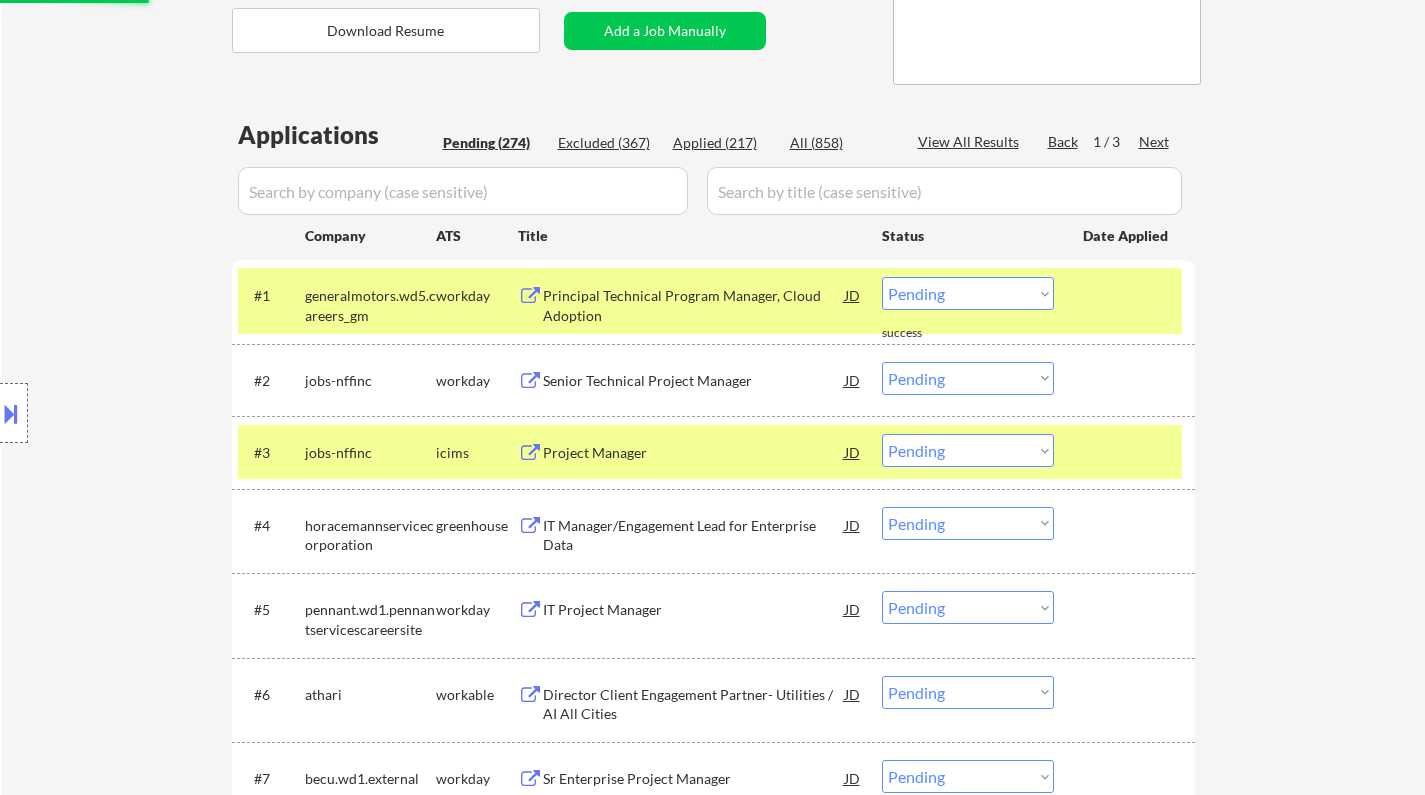 scroll, scrollTop: 6871, scrollLeft: 0, axis: vertical 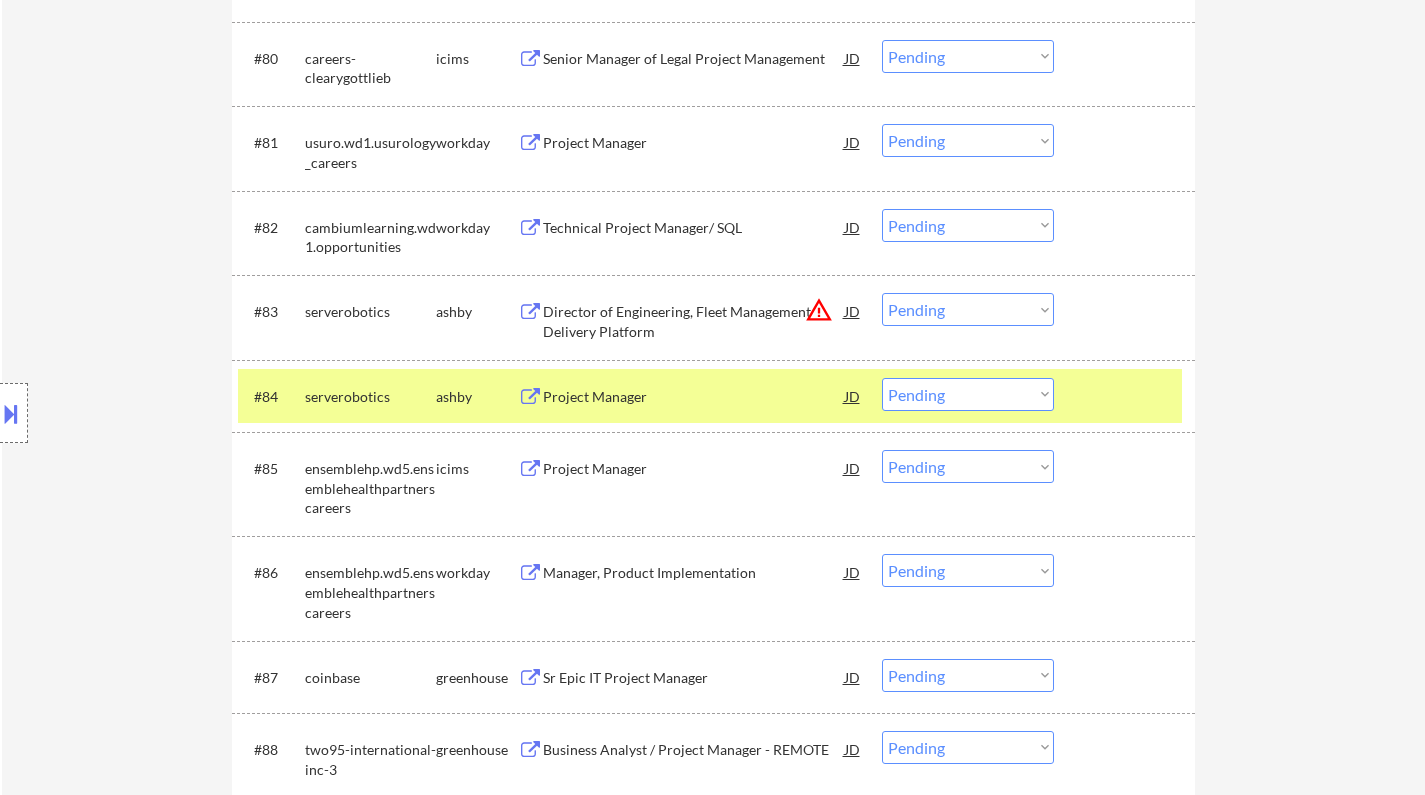 click on "#84 serverobotics ashby Project Manager JD warning_amber Choose an option... Pending Applied Excluded (Questions) Excluded (Expired) Excluded (Location) Excluded (Bad Match) Excluded (Blocklist) Excluded (Salary) Excluded (Other) success" at bounding box center [713, 396] 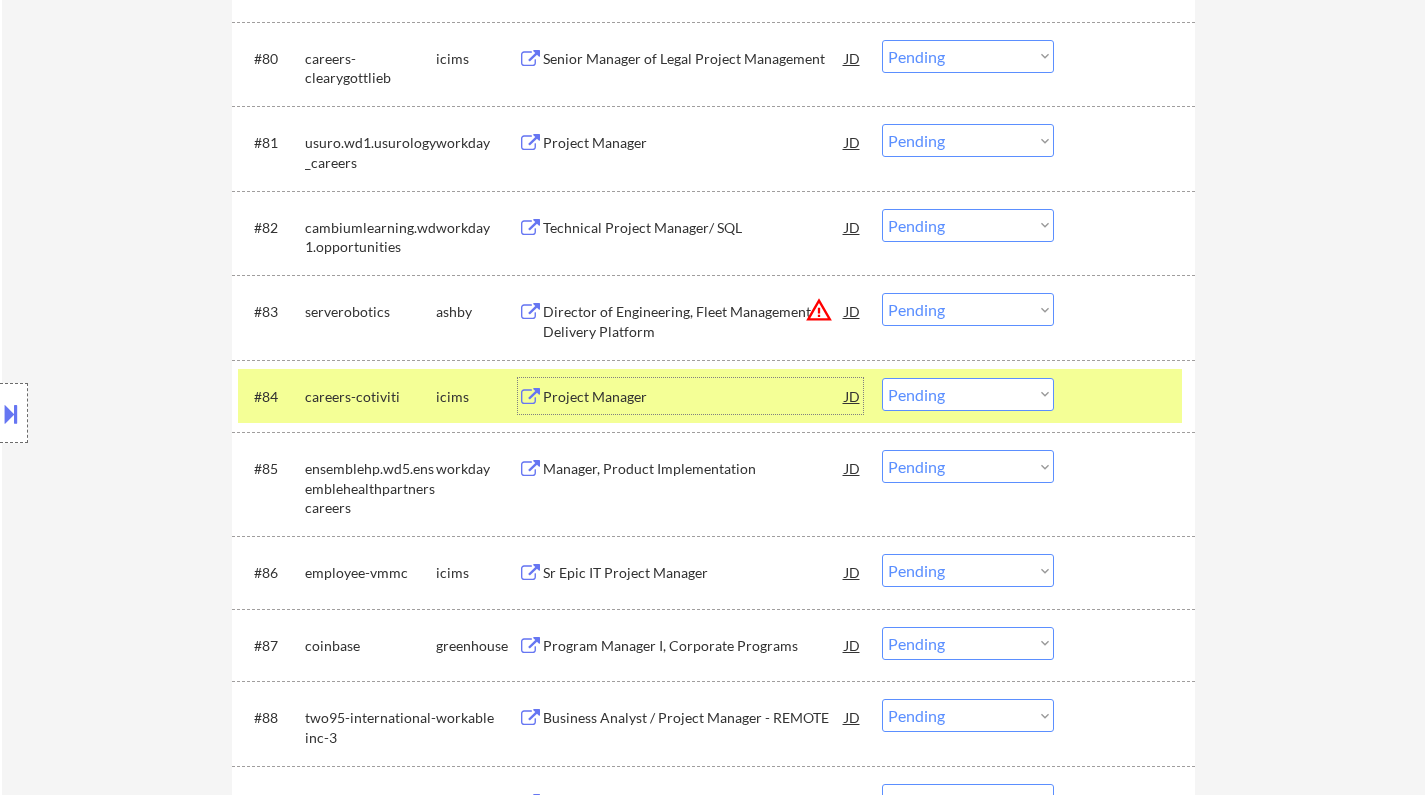 click on "Project Manager" at bounding box center [694, 396] 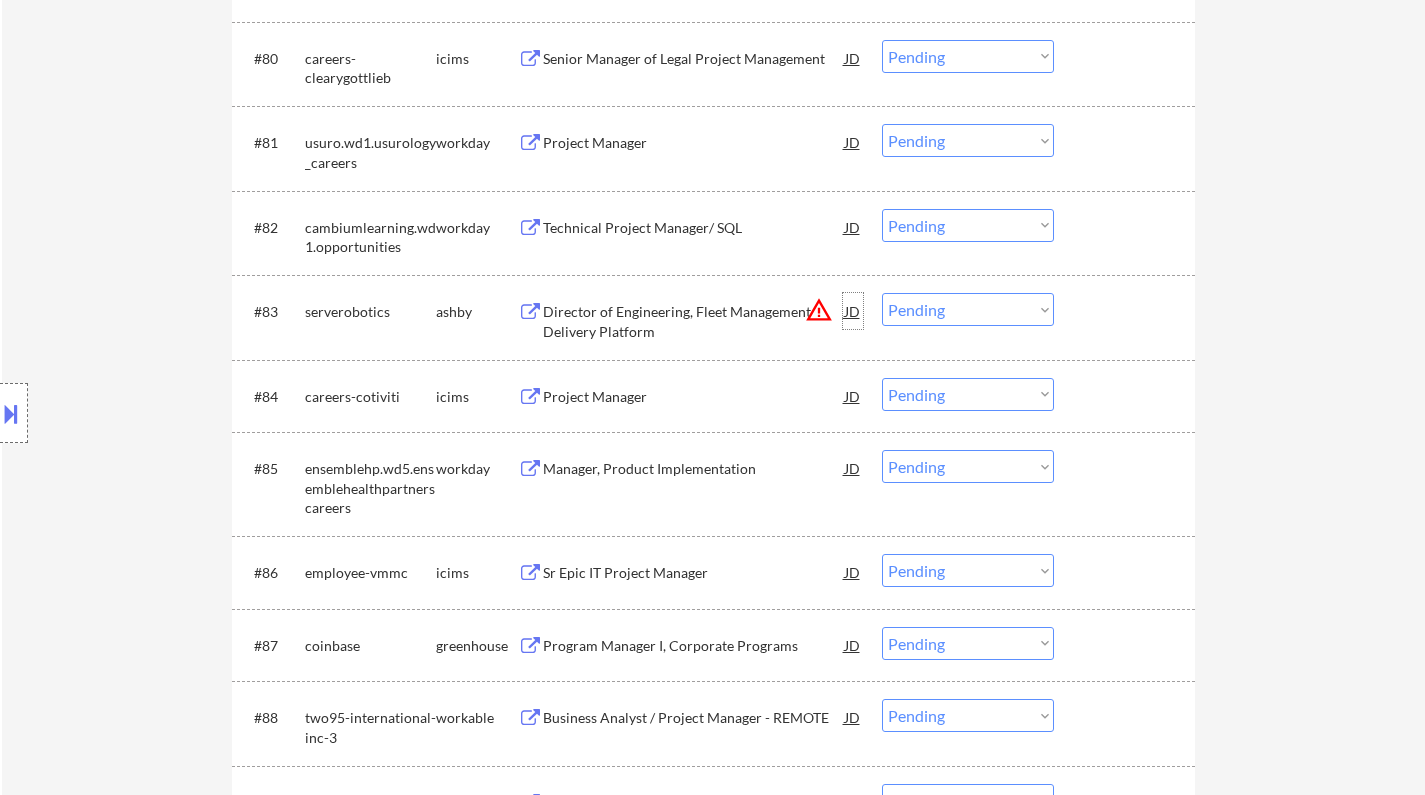 click on "JD" at bounding box center (853, 311) 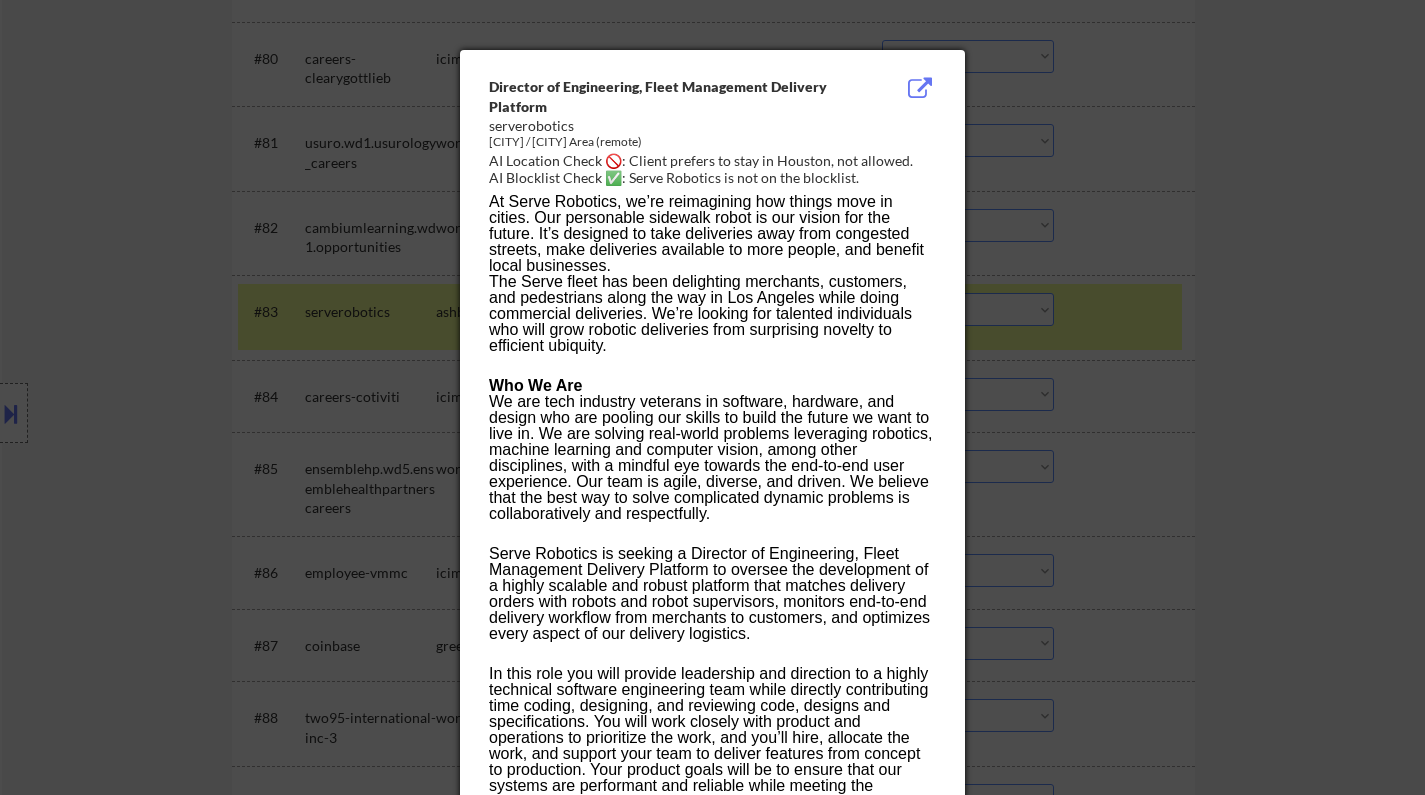 click at bounding box center [712, 397] 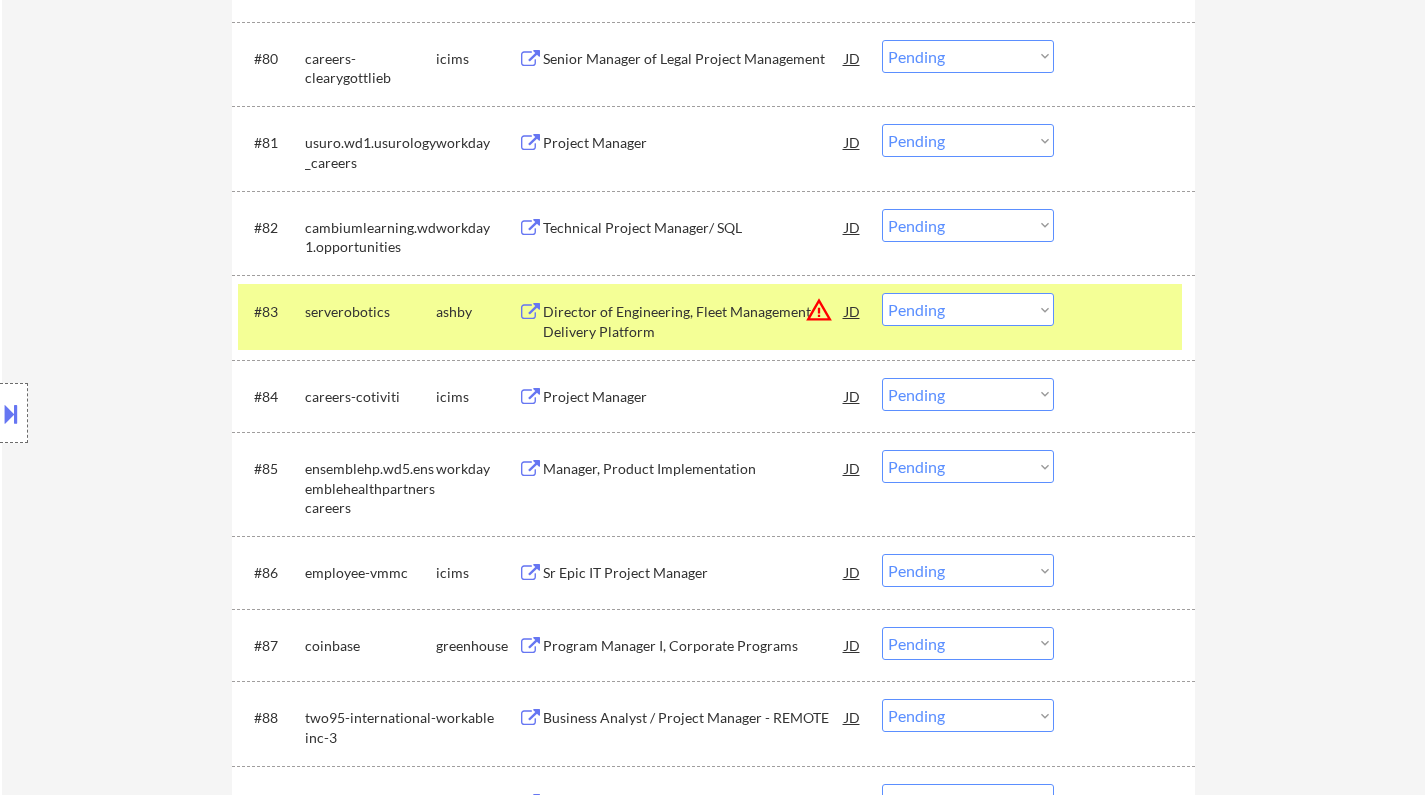 drag, startPoint x: 993, startPoint y: 313, endPoint x: 996, endPoint y: 325, distance: 12.369317 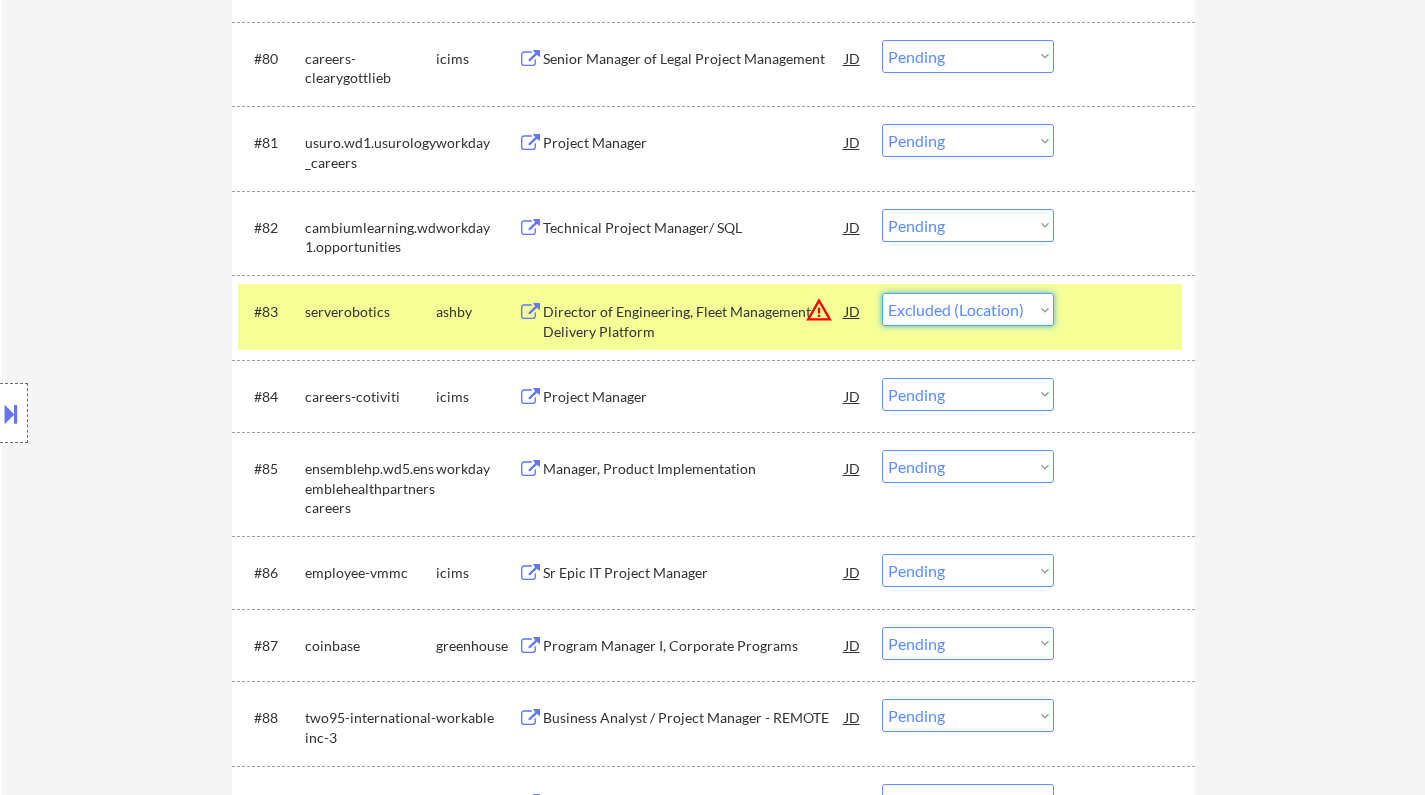 click on "Choose an option... Pending Applied Excluded (Questions) Excluded (Expired) Excluded (Location) Excluded (Bad Match) Excluded (Blocklist) Excluded (Salary) Excluded (Other)" at bounding box center (968, 309) 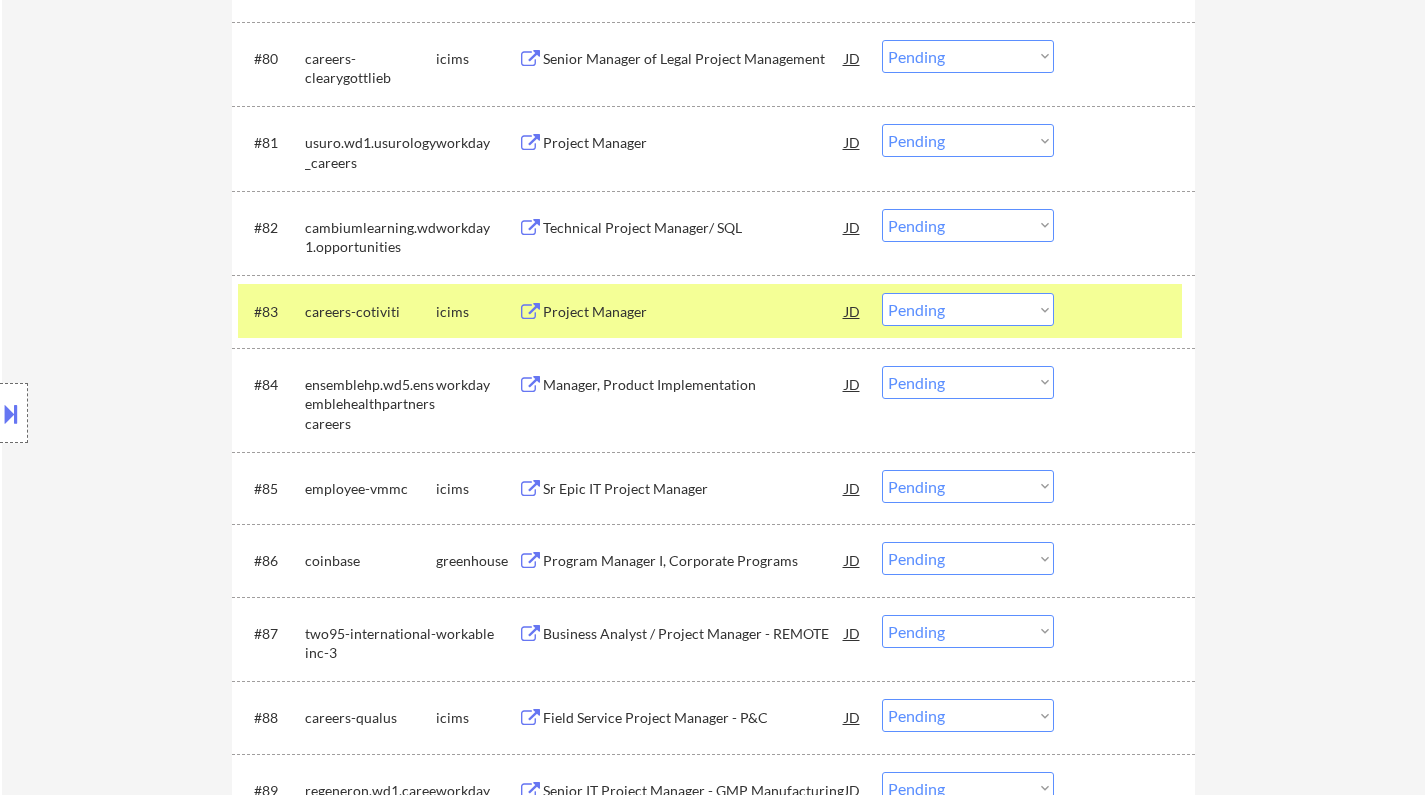 scroll, scrollTop: 1240, scrollLeft: 0, axis: vertical 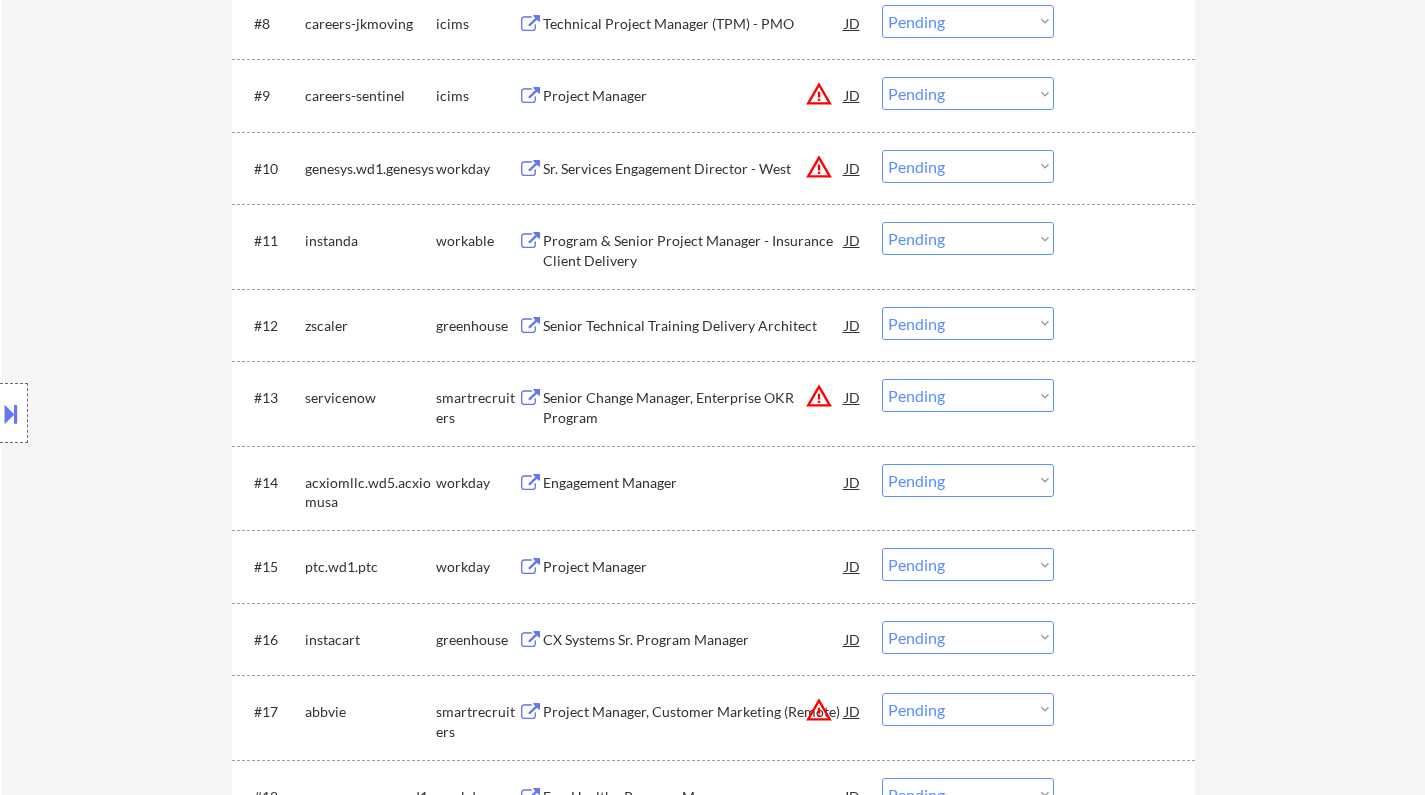 click on "JD" at bounding box center [853, 397] 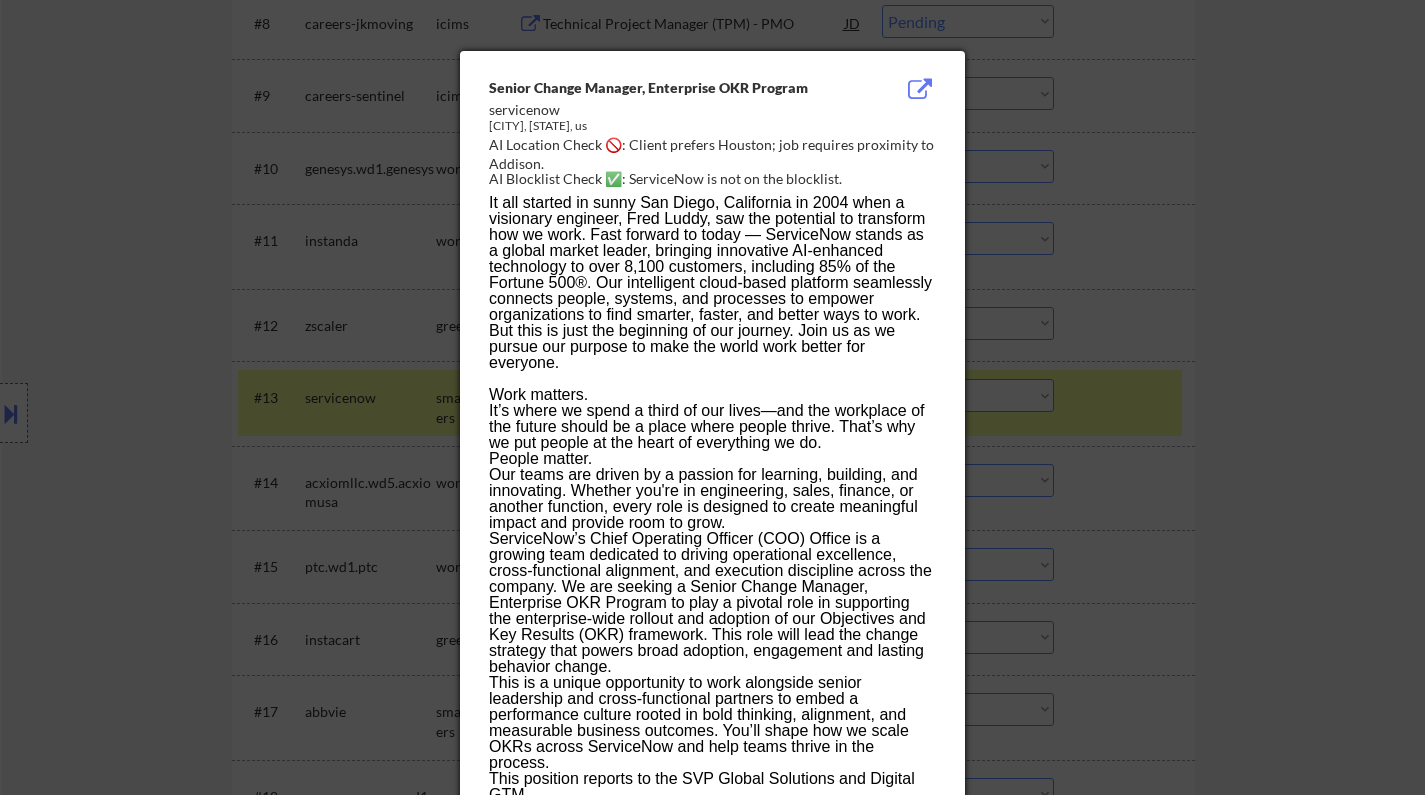 click at bounding box center (712, 397) 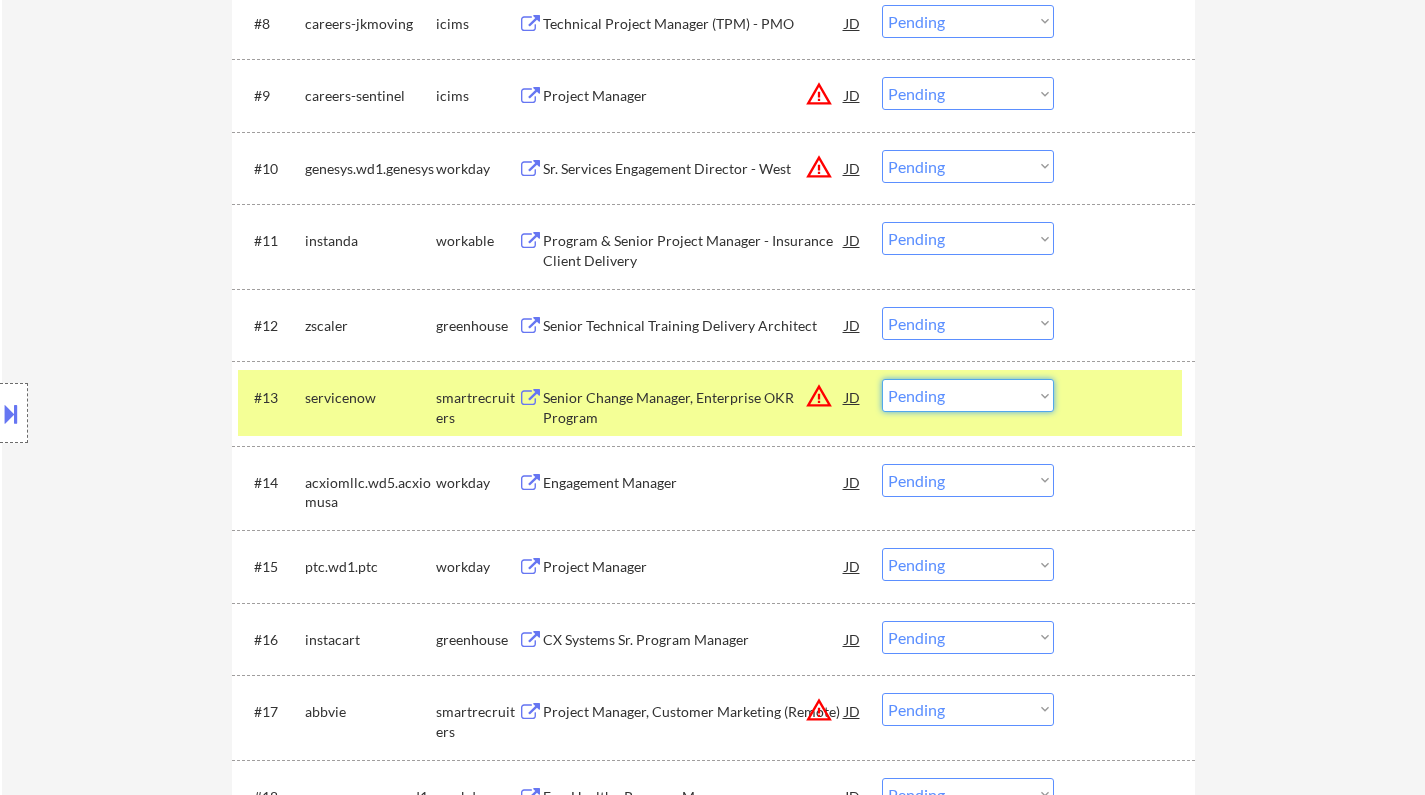 drag, startPoint x: 977, startPoint y: 390, endPoint x: 991, endPoint y: 408, distance: 22.803509 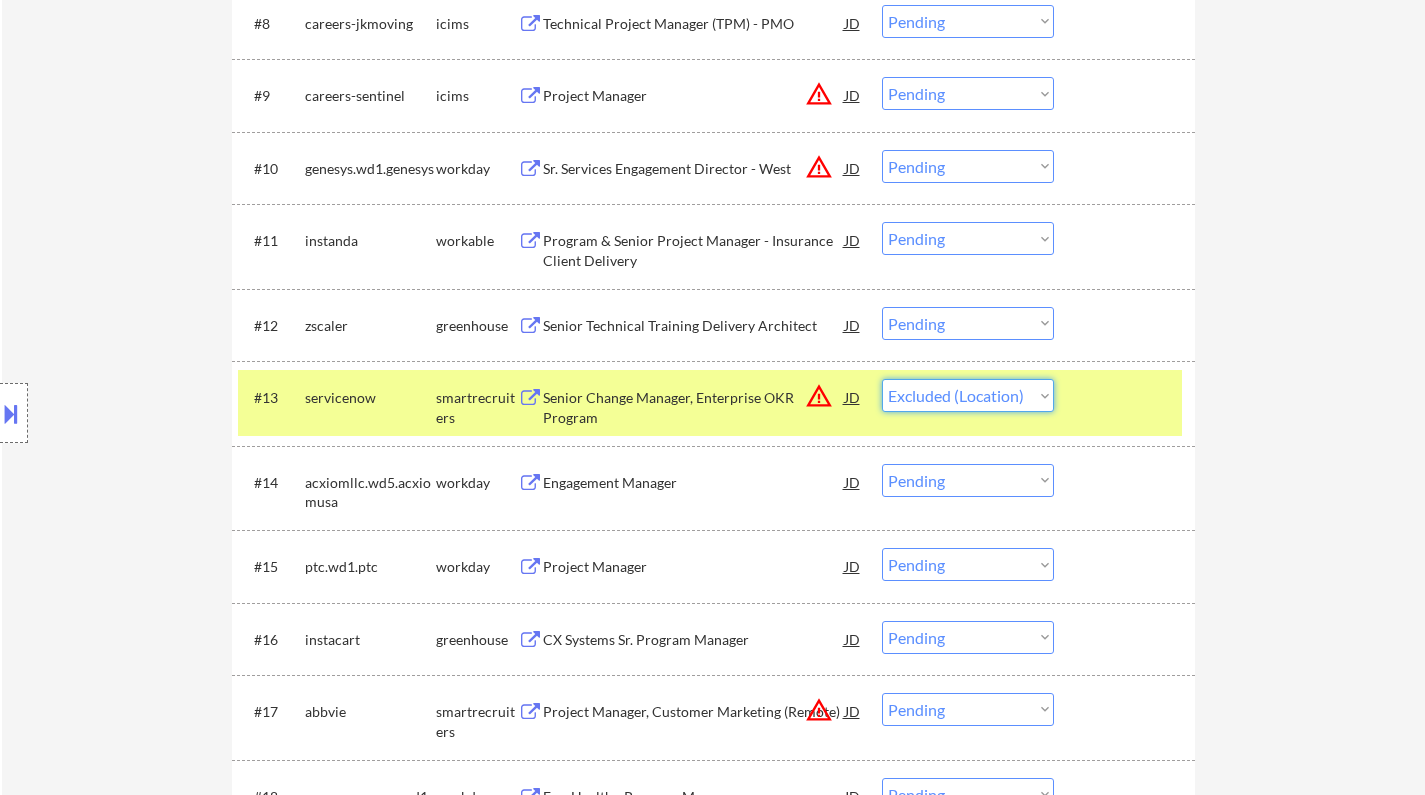 click on "Choose an option... Pending Applied Excluded (Questions) Excluded (Expired) Excluded (Location) Excluded (Bad Match) Excluded (Blocklist) Excluded (Salary) Excluded (Other)" at bounding box center [968, 395] 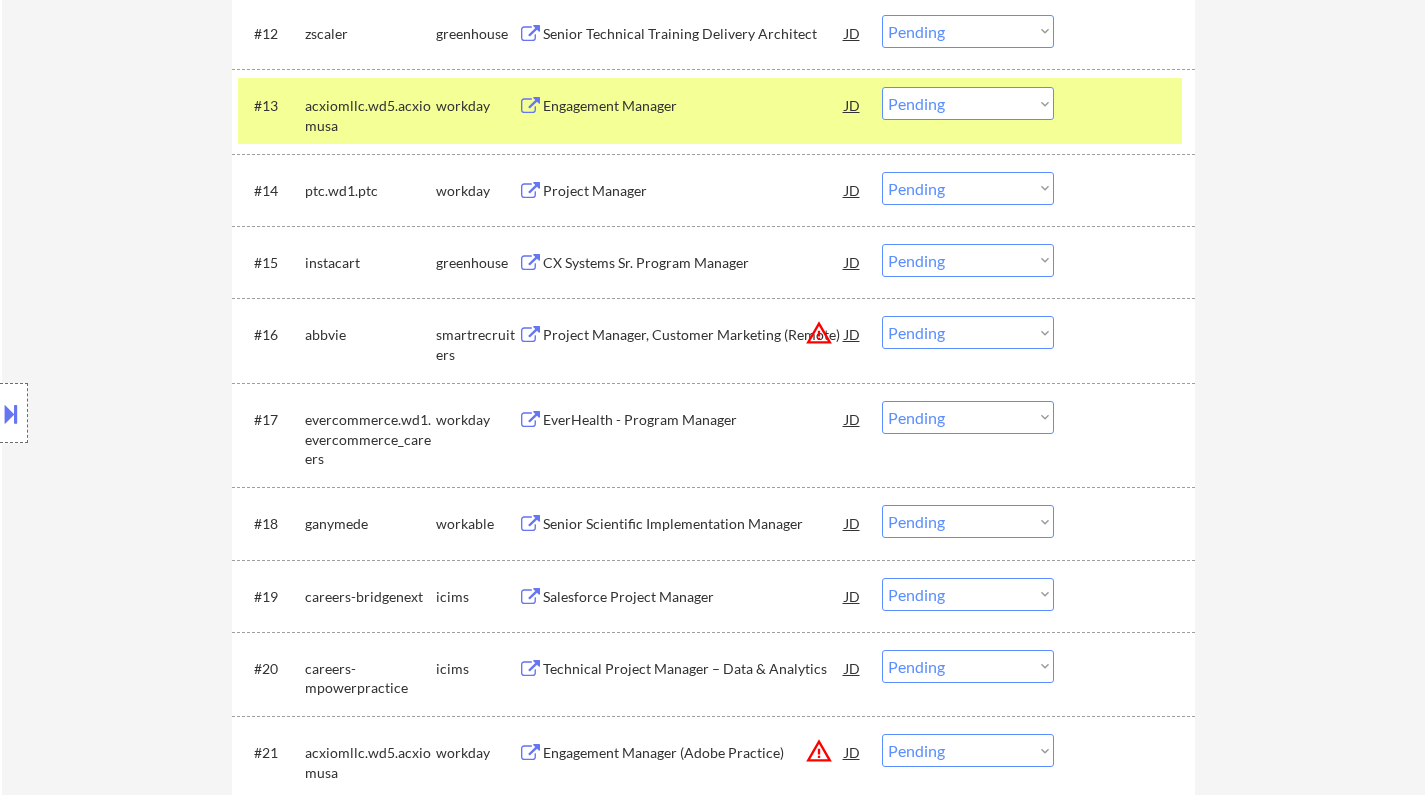 scroll, scrollTop: 1540, scrollLeft: 0, axis: vertical 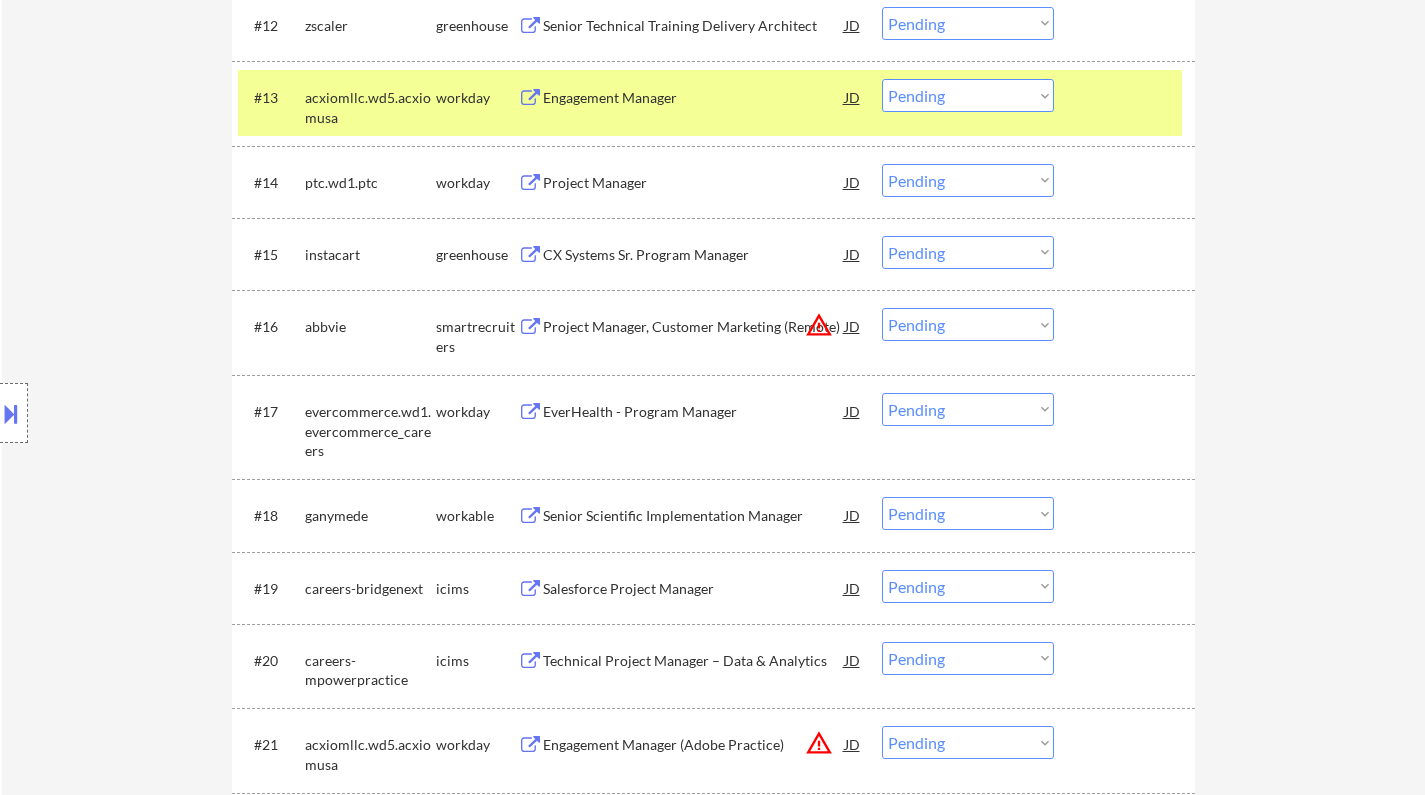 click on "JD" at bounding box center (853, 326) 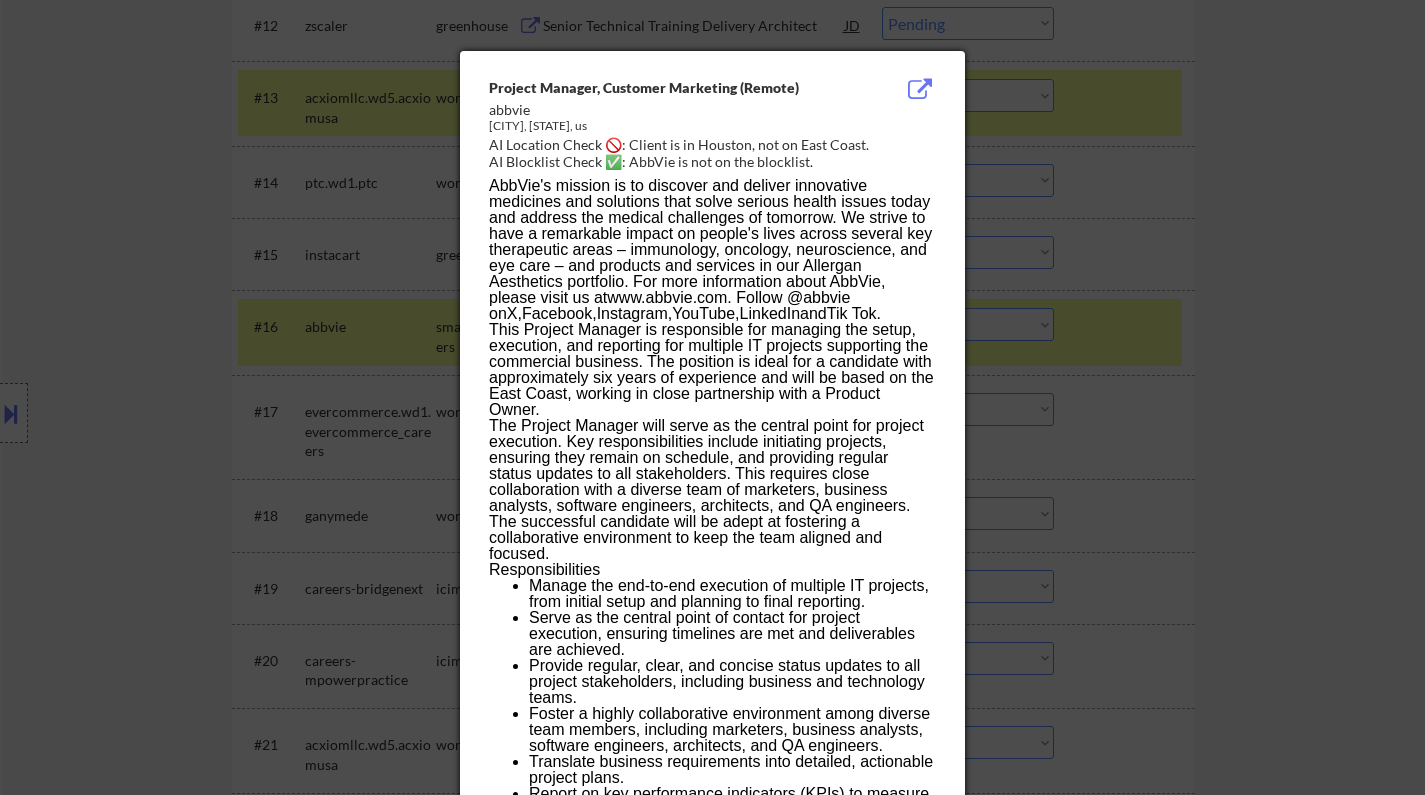 click at bounding box center [712, 397] 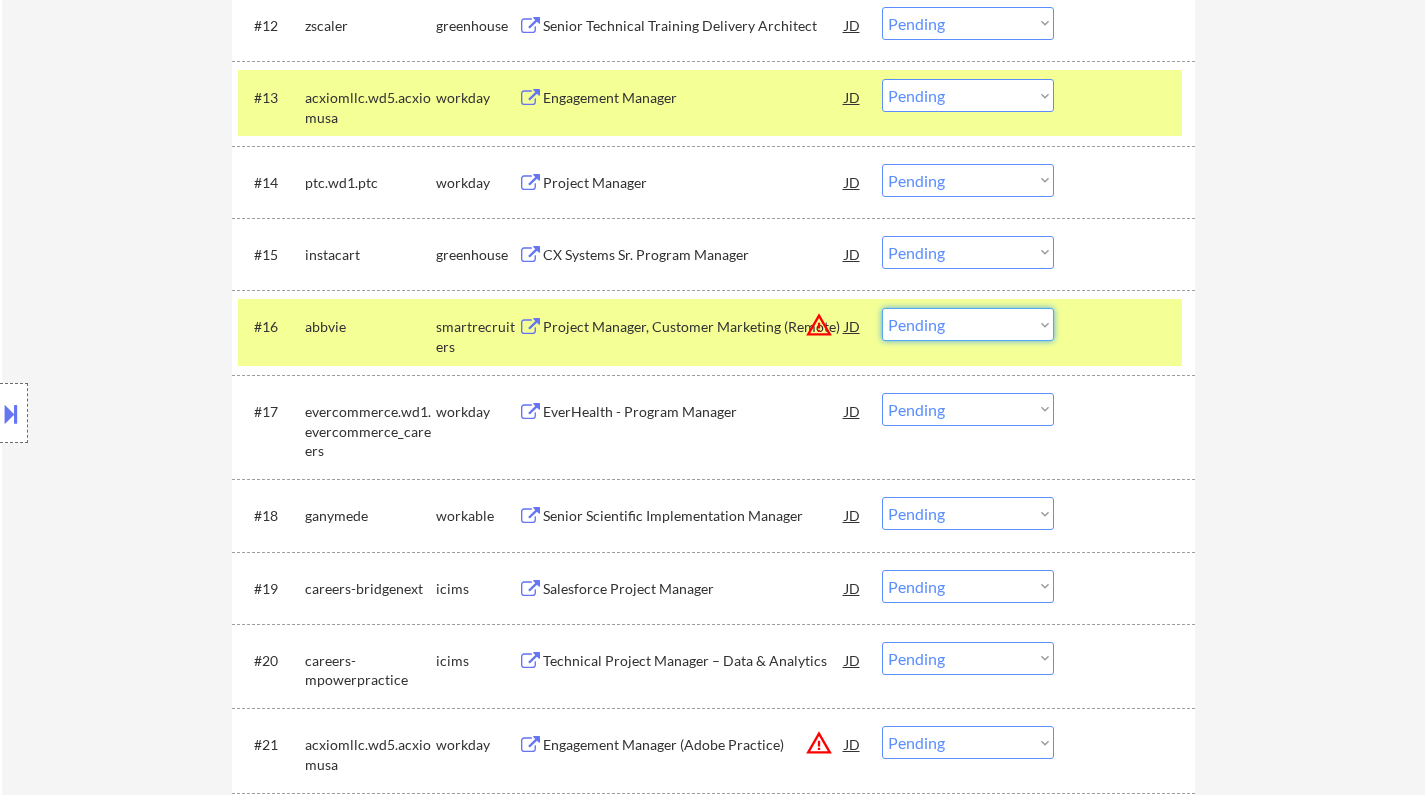 click on "Choose an option... Pending Applied Excluded (Questions) Excluded (Expired) Excluded (Location) Excluded (Bad Match) Excluded (Blocklist) Excluded (Salary) Excluded (Other)" at bounding box center (968, 324) 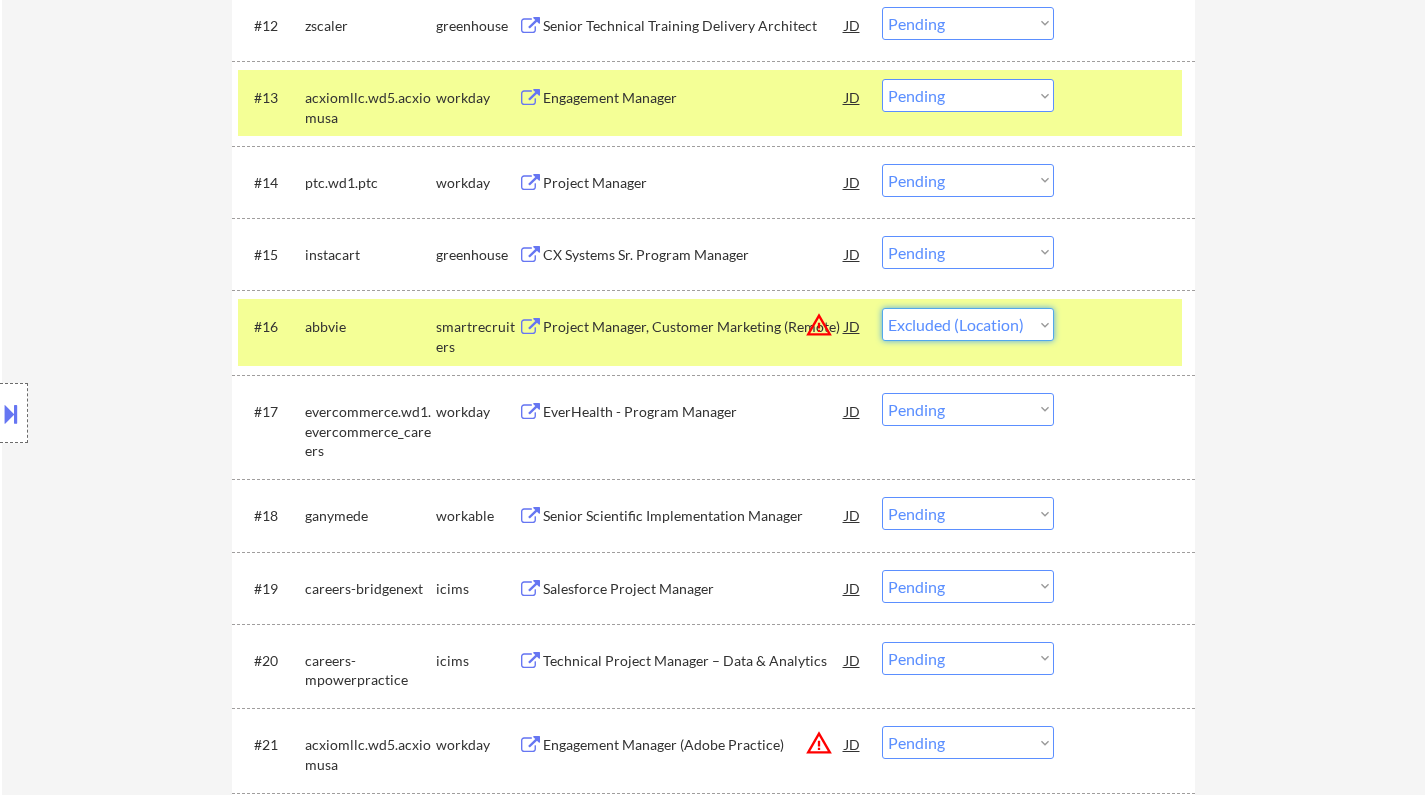 click on "Choose an option... Pending Applied Excluded (Questions) Excluded (Expired) Excluded (Location) Excluded (Bad Match) Excluded (Blocklist) Excluded (Salary) Excluded (Other)" at bounding box center (968, 324) 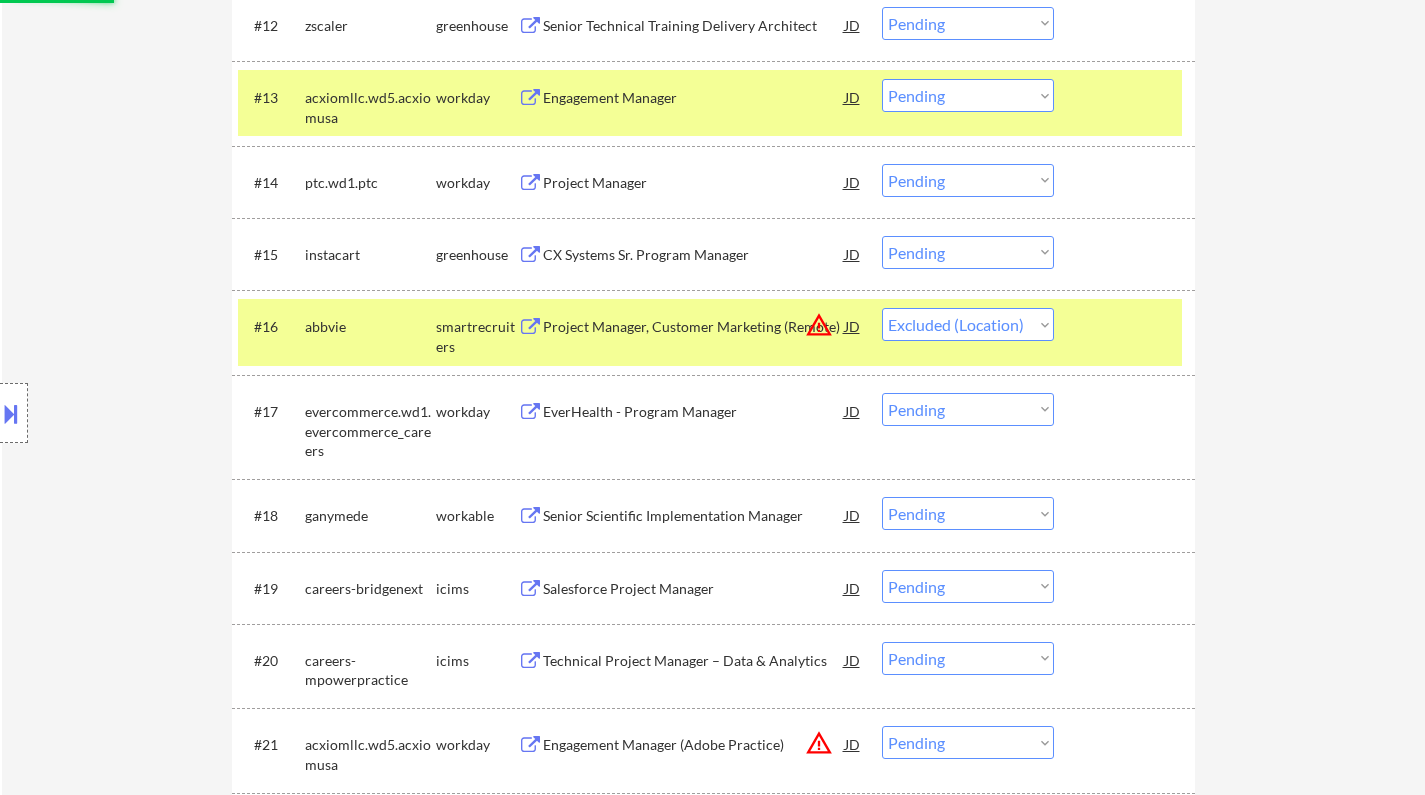 click at bounding box center [11, 413] 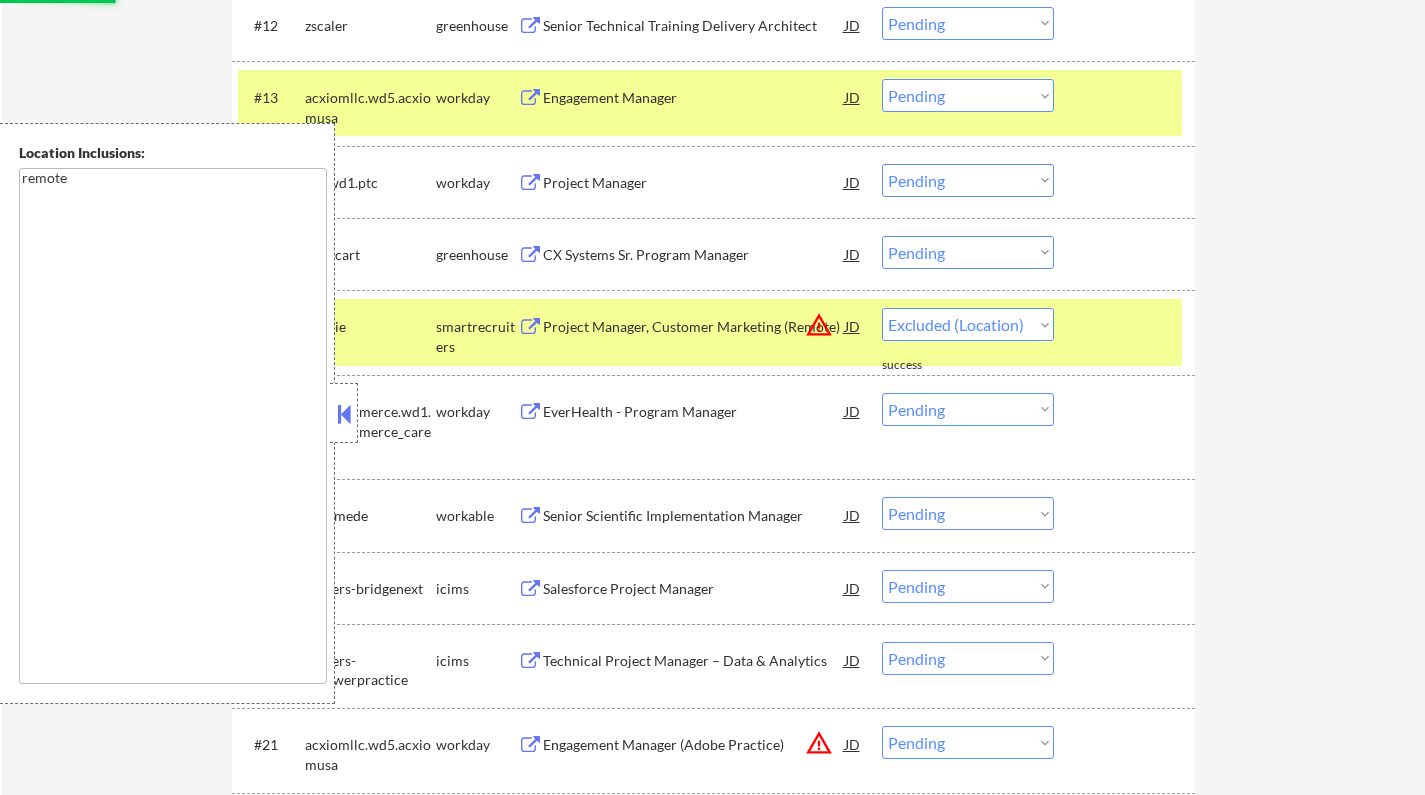 click at bounding box center (344, 414) 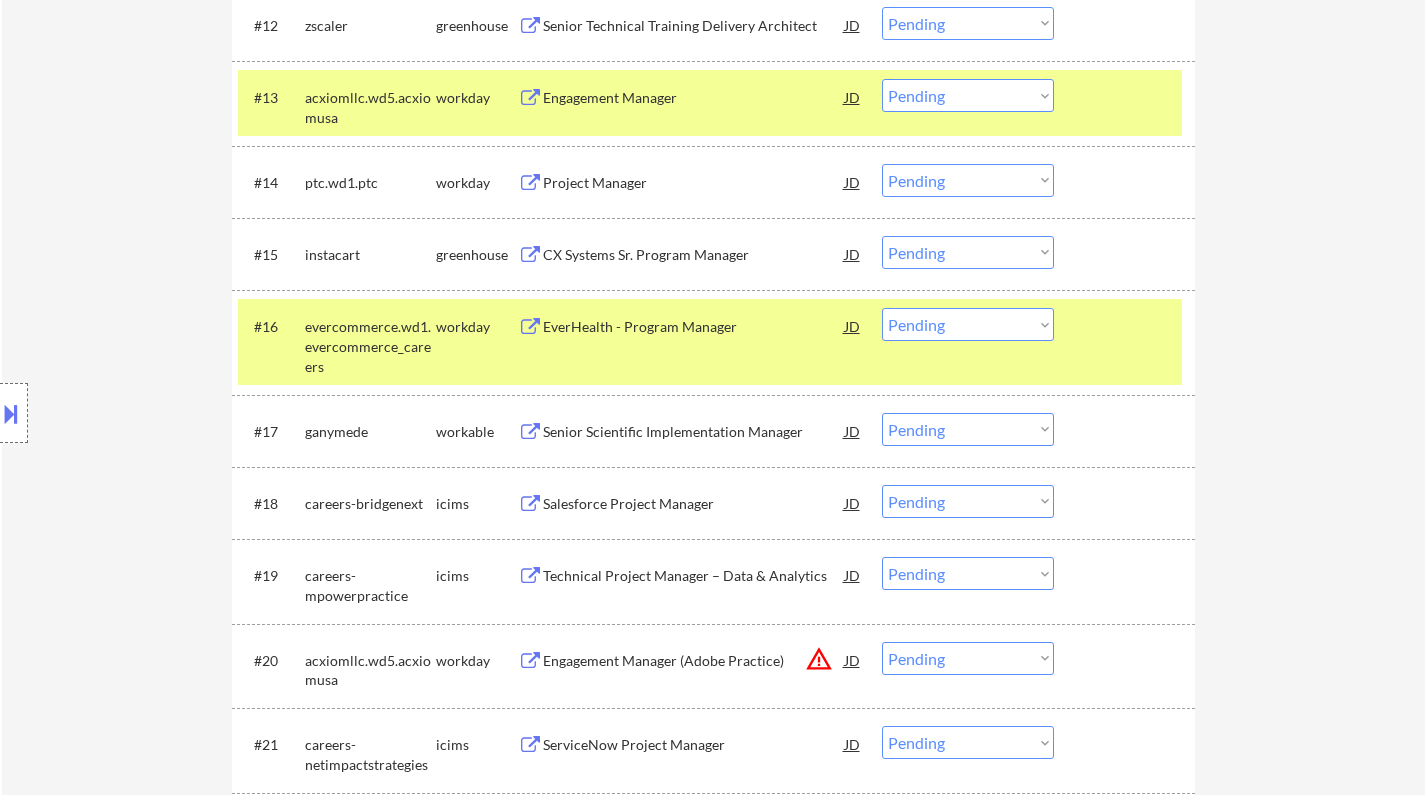 scroll, scrollTop: 4069, scrollLeft: 0, axis: vertical 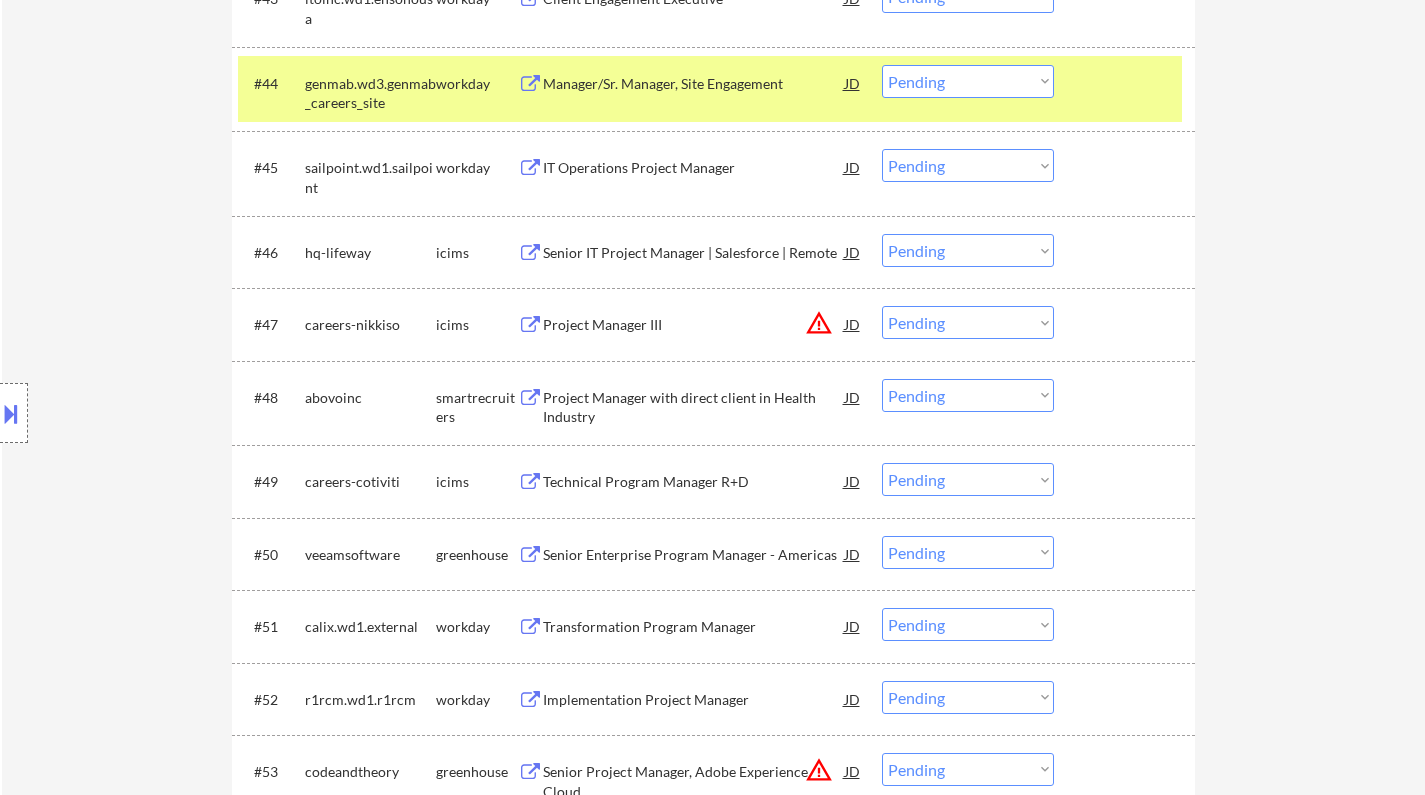 click on "Project Manager with direct client in Health Industry" at bounding box center (694, 407) 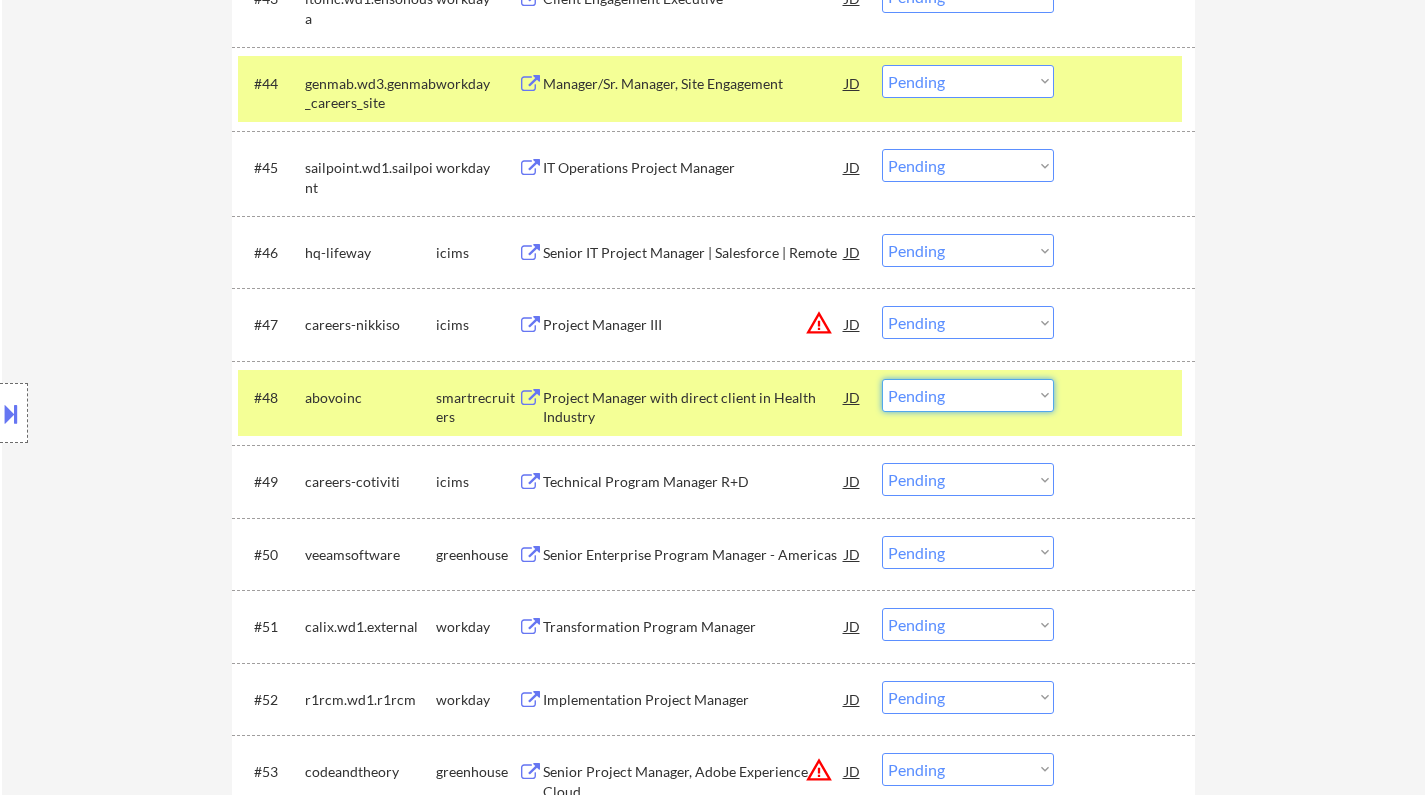 drag, startPoint x: 976, startPoint y: 382, endPoint x: 970, endPoint y: 400, distance: 18.973665 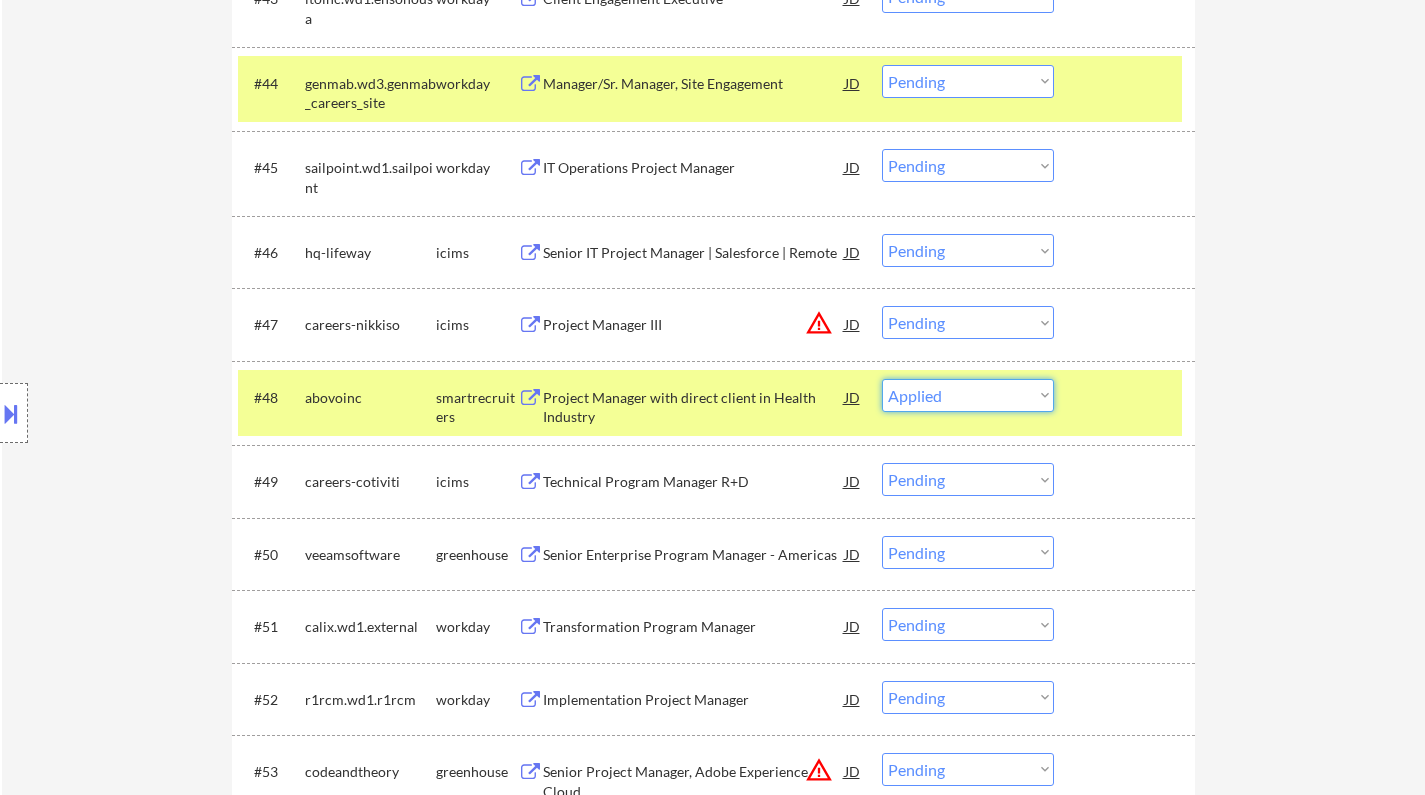 click on "Choose an option... Pending Applied Excluded (Questions) Excluded (Expired) Excluded (Location) Excluded (Bad Match) Excluded (Blocklist) Excluded (Salary) Excluded (Other)" at bounding box center [968, 395] 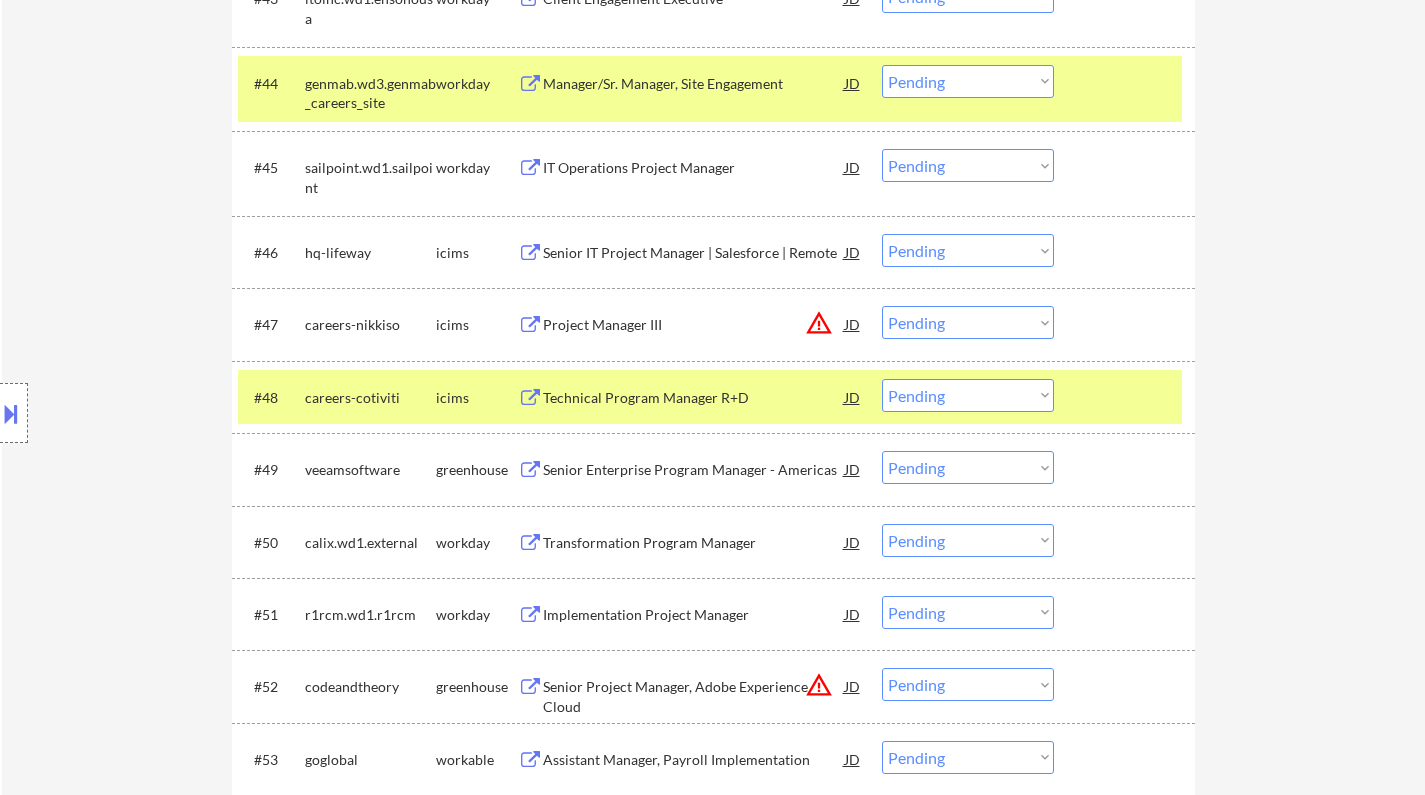 scroll, scrollTop: 4975, scrollLeft: 0, axis: vertical 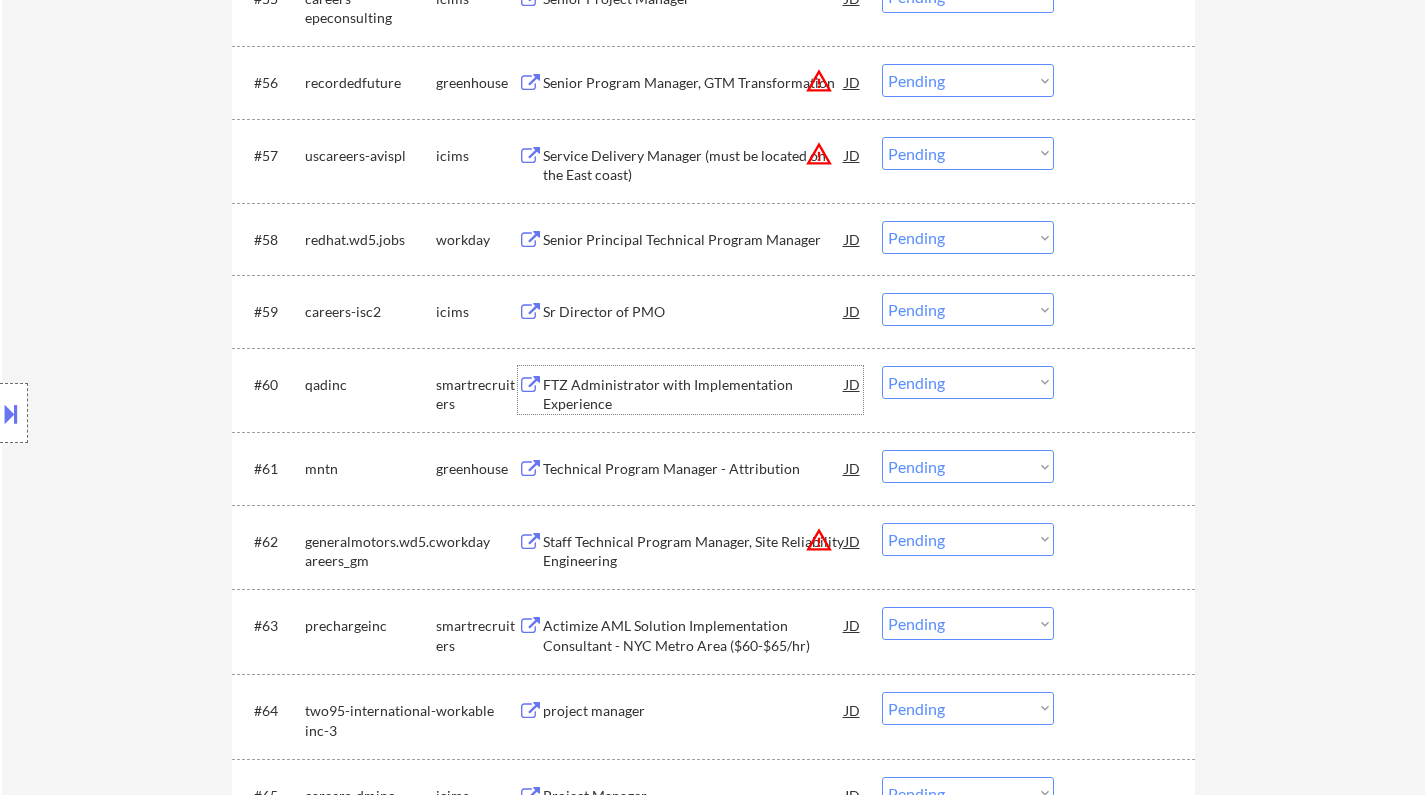 click on "FTZ Administrator with Implementation Experience" at bounding box center [694, 394] 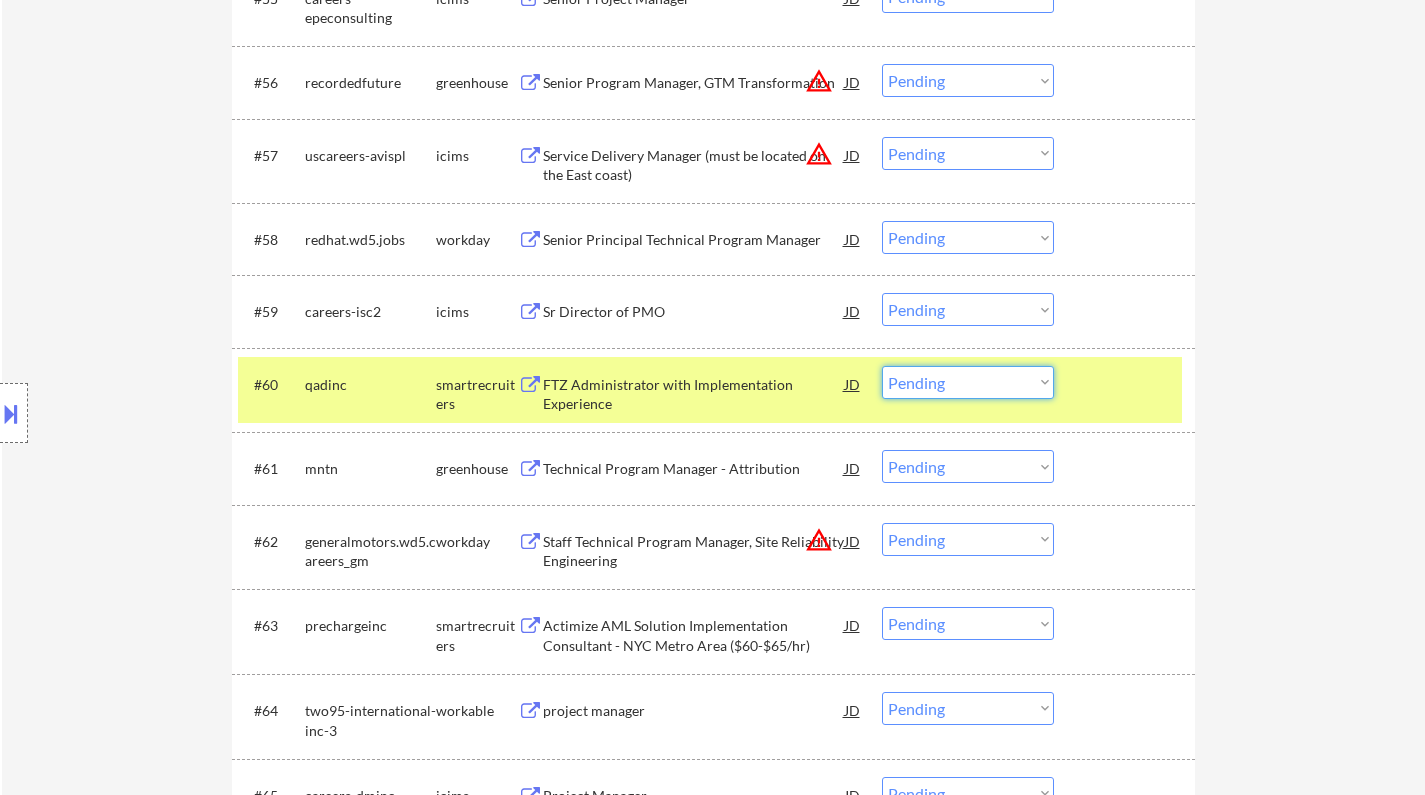 click on "Choose an option... Pending Applied Excluded (Questions) Excluded (Expired) Excluded (Location) Excluded (Bad Match) Excluded (Blocklist) Excluded (Salary) Excluded (Other)" at bounding box center (968, 382) 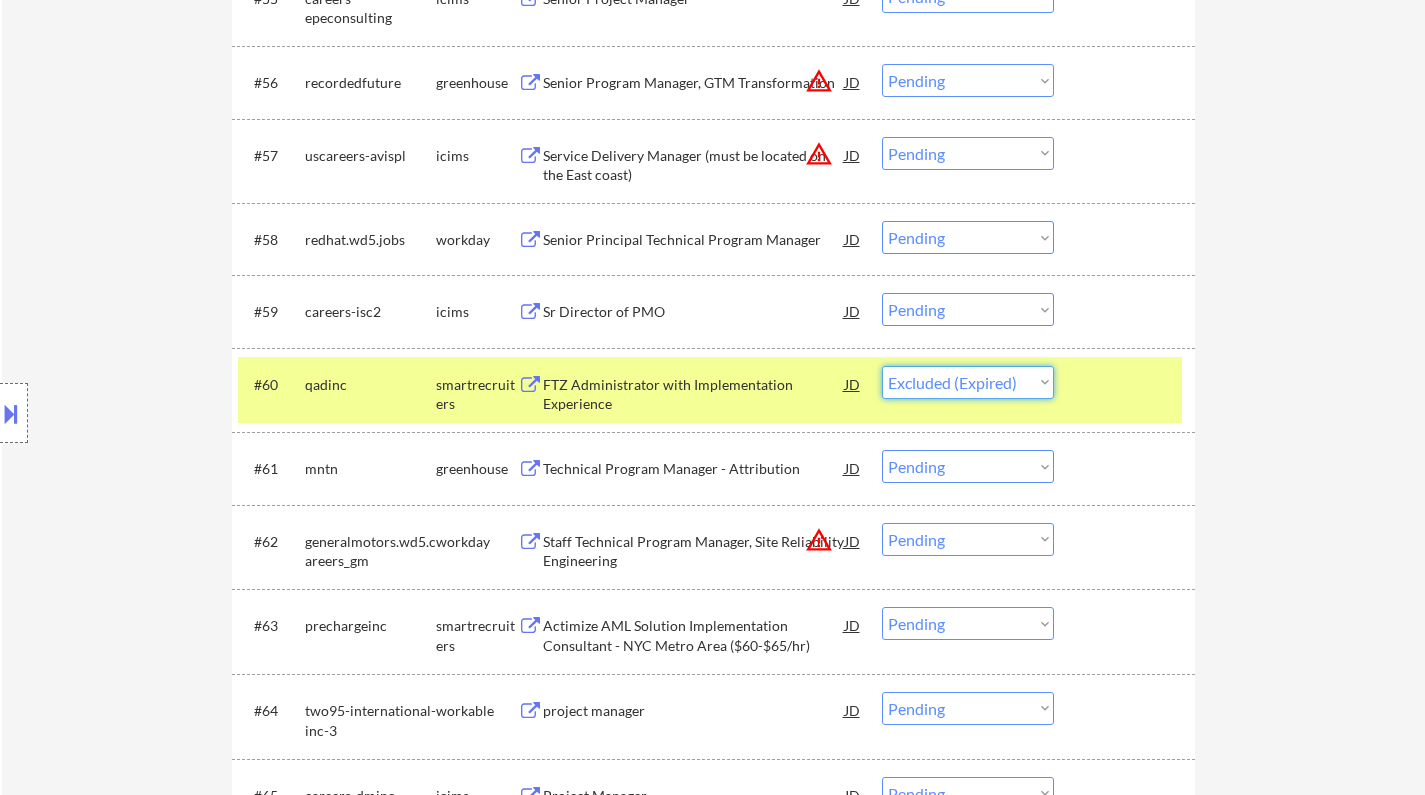 click on "Choose an option... Pending Applied Excluded (Questions) Excluded (Expired) Excluded (Location) Excluded (Bad Match) Excluded (Blocklist) Excluded (Salary) Excluded (Other)" at bounding box center [968, 382] 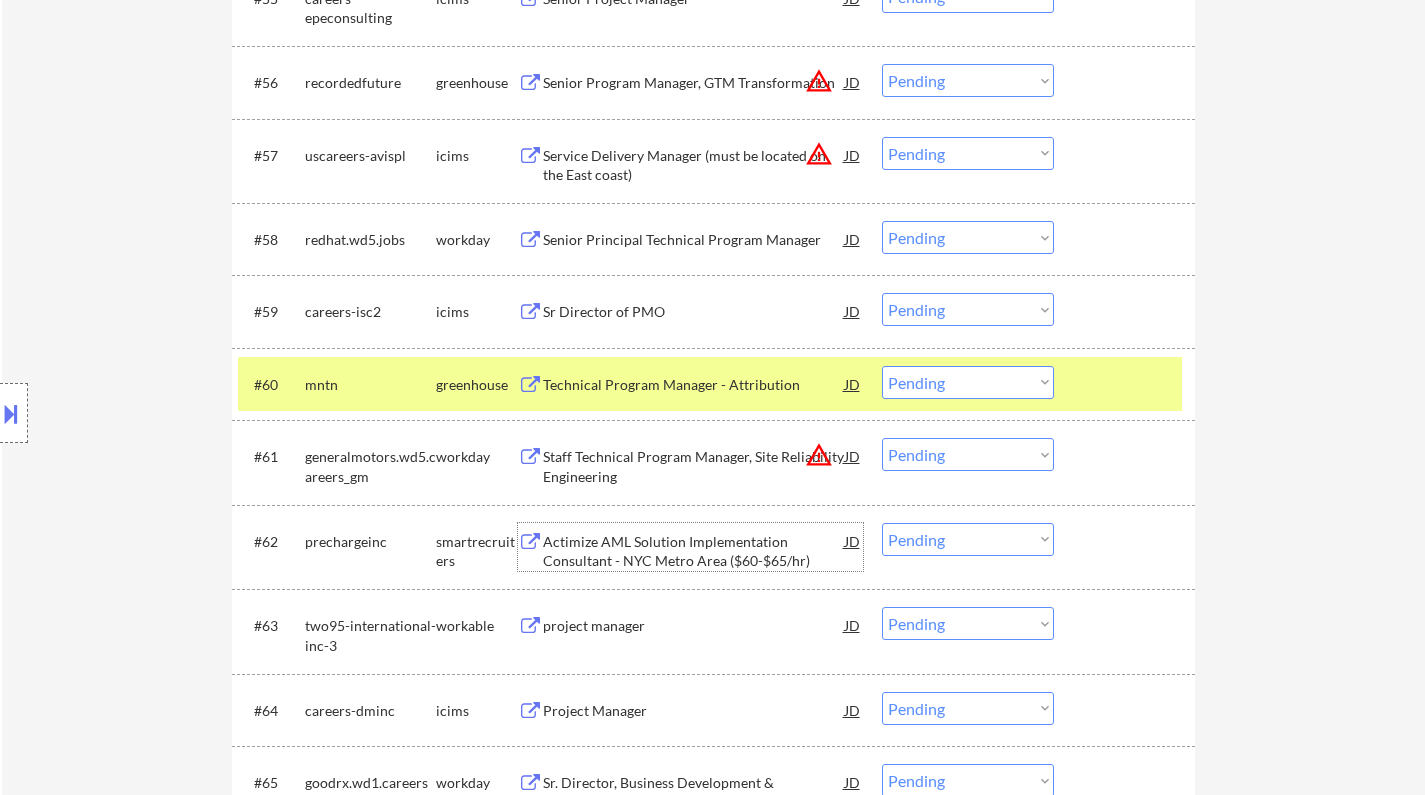 click on "Actimize AML Solution Implementation Consultant - NYC Metro Area ($60-$65/hr)" at bounding box center [694, 551] 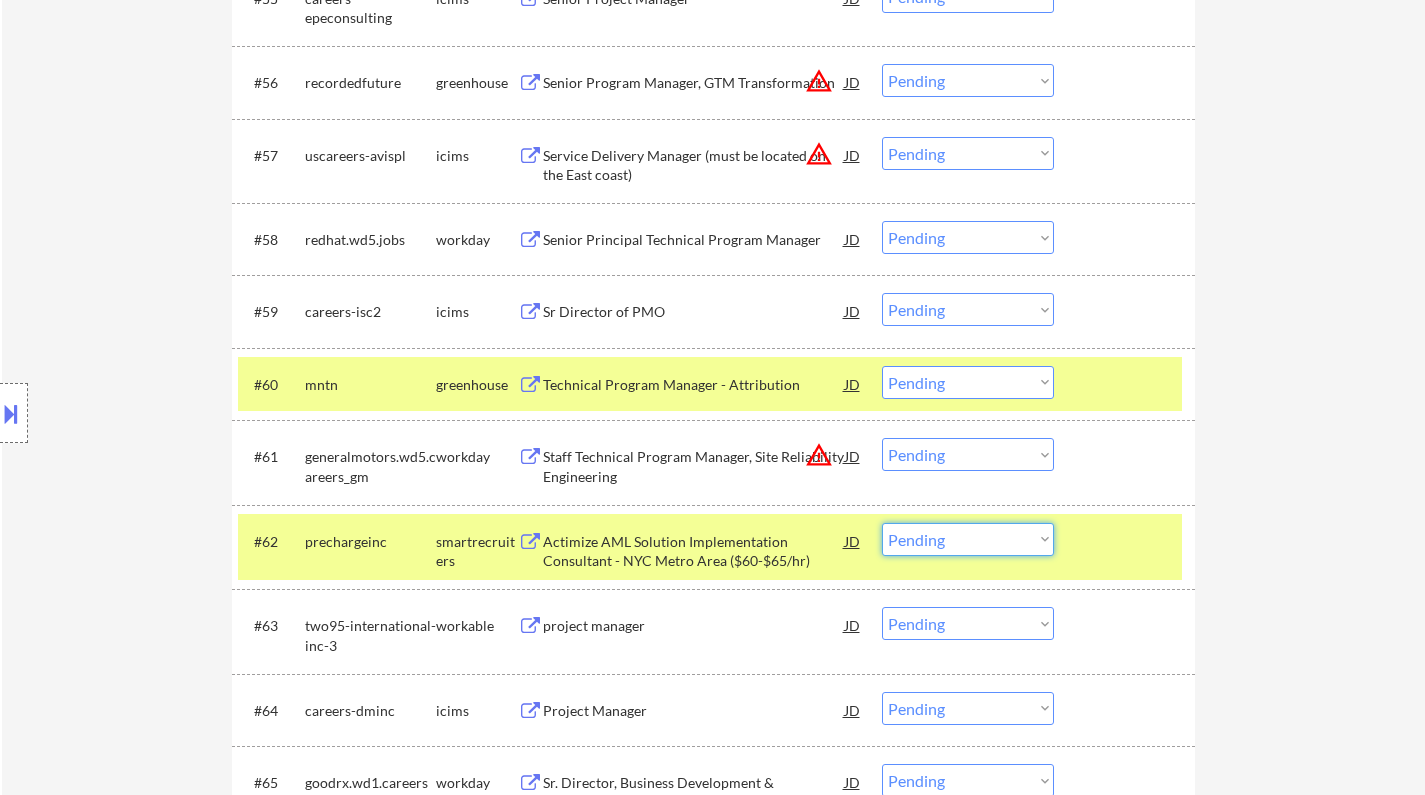 click on "Choose an option... Pending Applied Excluded (Questions) Excluded (Expired) Excluded (Location) Excluded (Bad Match) Excluded (Blocklist) Excluded (Salary) Excluded (Other)" at bounding box center [968, 539] 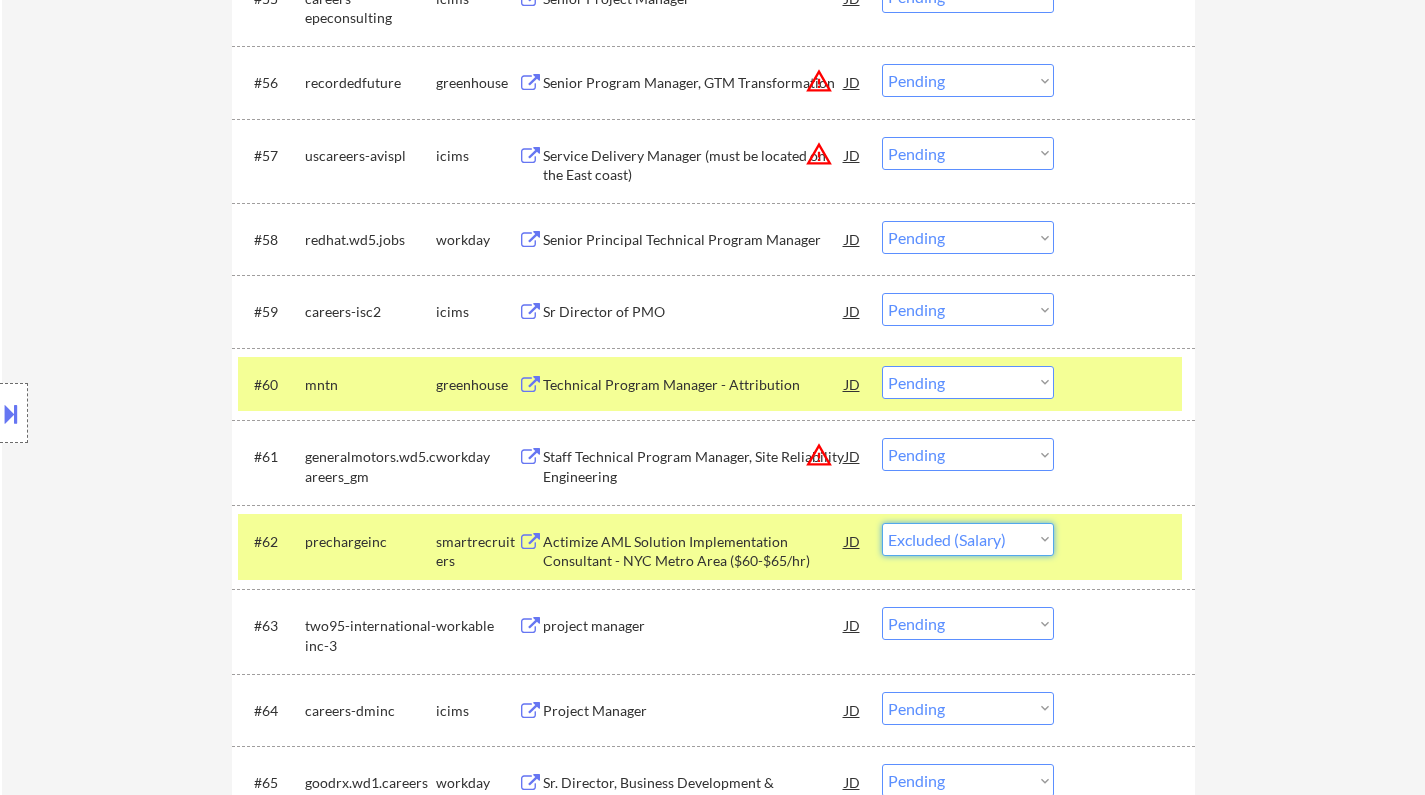 click on "Choose an option... Pending Applied Excluded (Questions) Excluded (Expired) Excluded (Location) Excluded (Bad Match) Excluded (Blocklist) Excluded (Salary) Excluded (Other)" at bounding box center [968, 539] 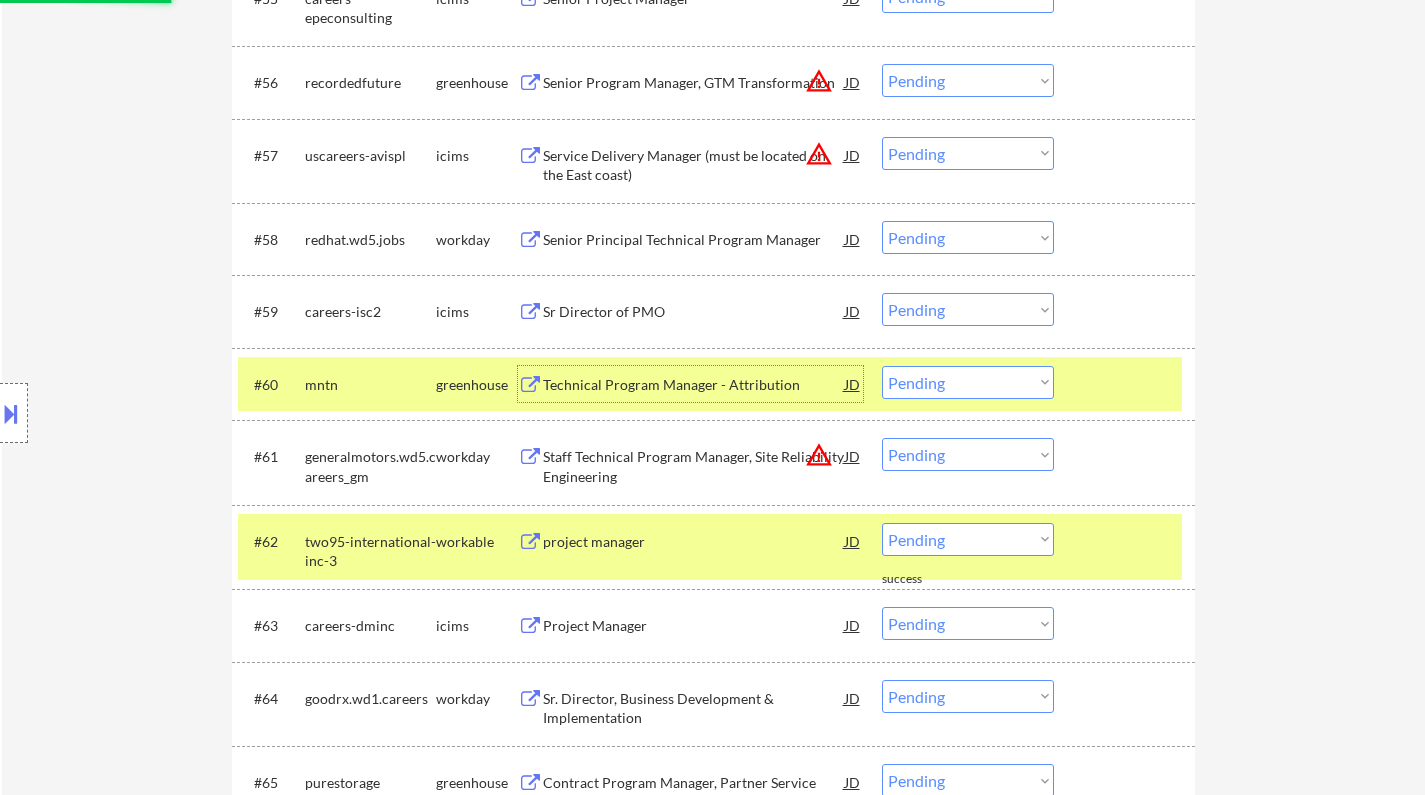 click on "Technical Program Manager - Attribution" at bounding box center [694, 385] 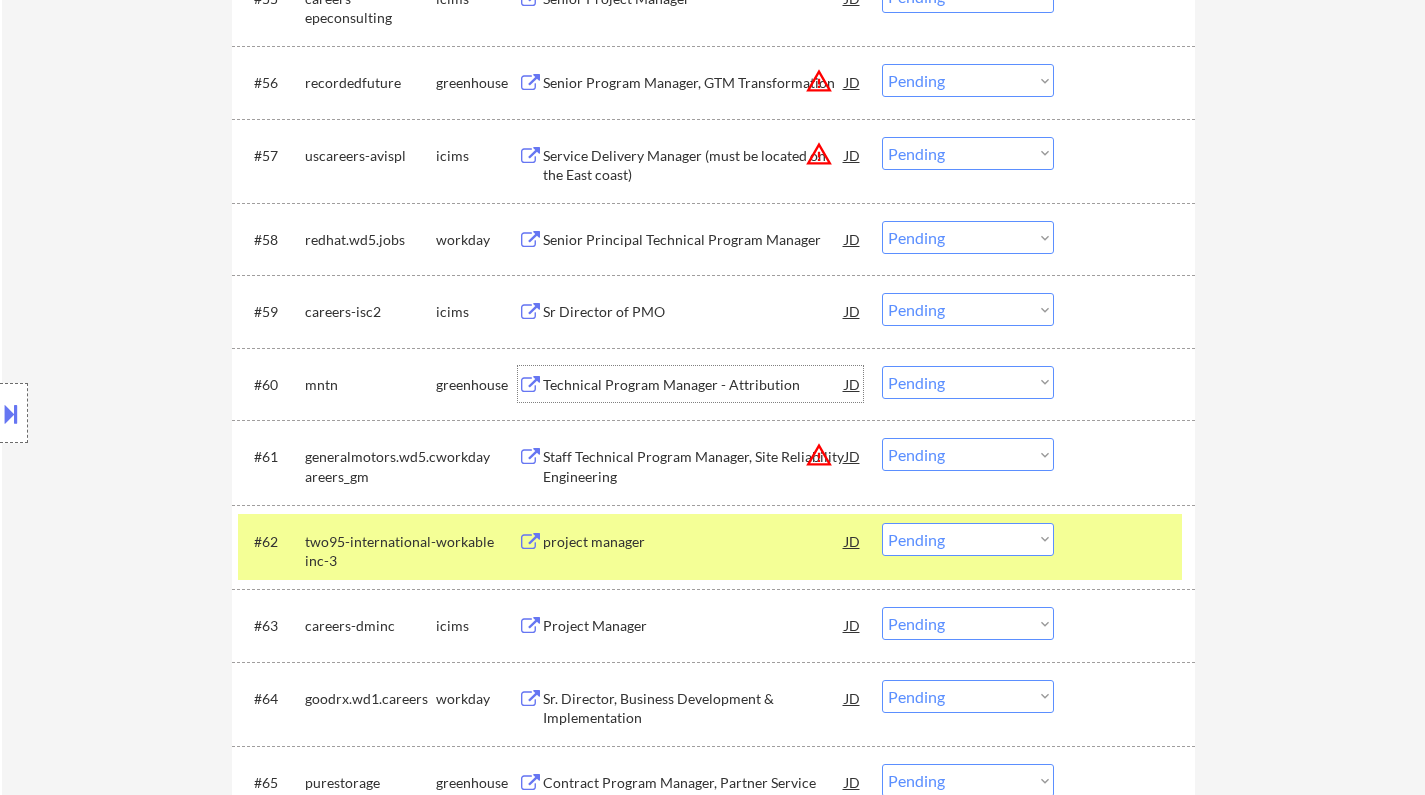 click on "Choose an option... Pending Applied Excluded (Questions) Excluded (Expired) Excluded (Location) Excluded (Bad Match) Excluded (Blocklist) Excluded (Salary) Excluded (Other)" at bounding box center (968, 382) 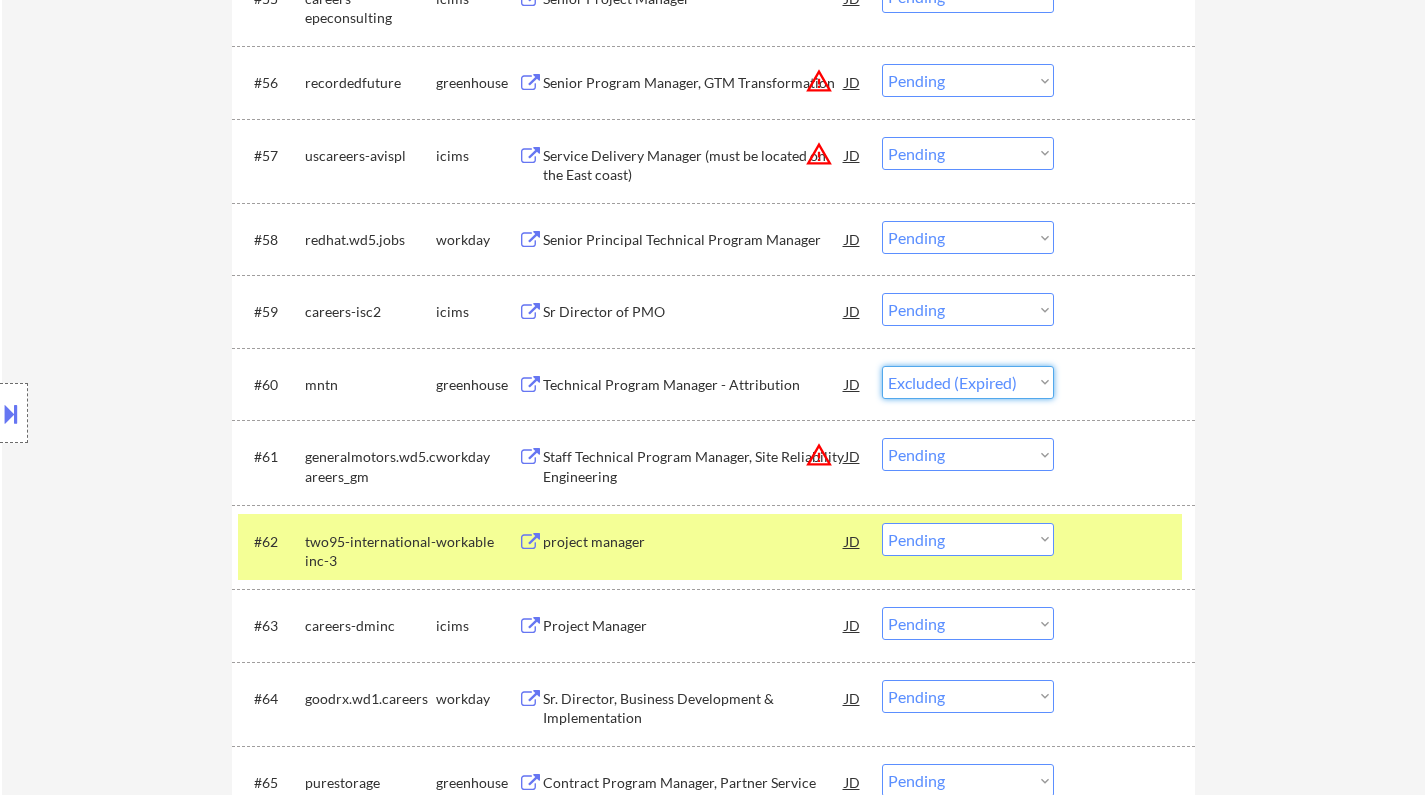 click on "Choose an option... Pending Applied Excluded (Questions) Excluded (Expired) Excluded (Location) Excluded (Bad Match) Excluded (Blocklist) Excluded (Salary) Excluded (Other)" at bounding box center (968, 382) 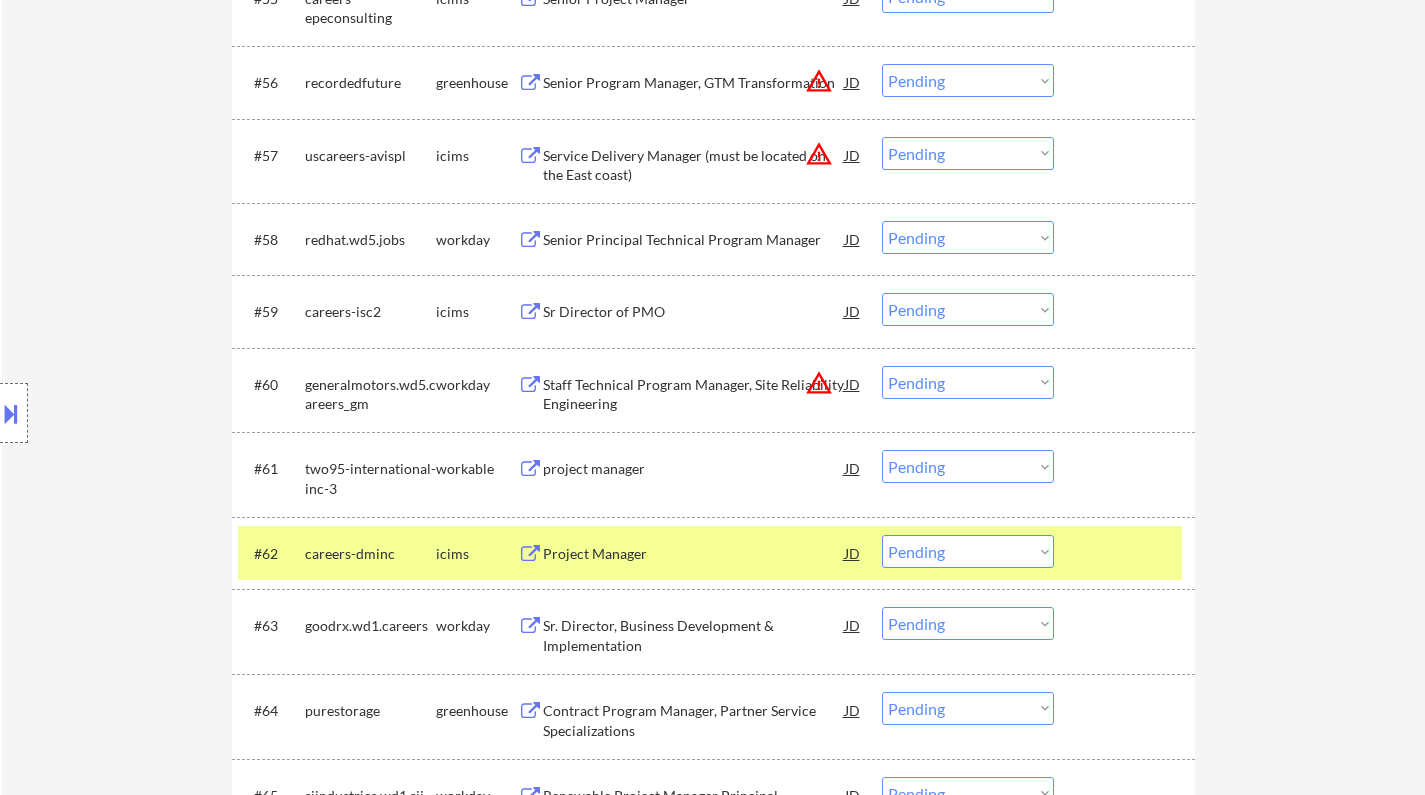 click on "JD" at bounding box center [853, 82] 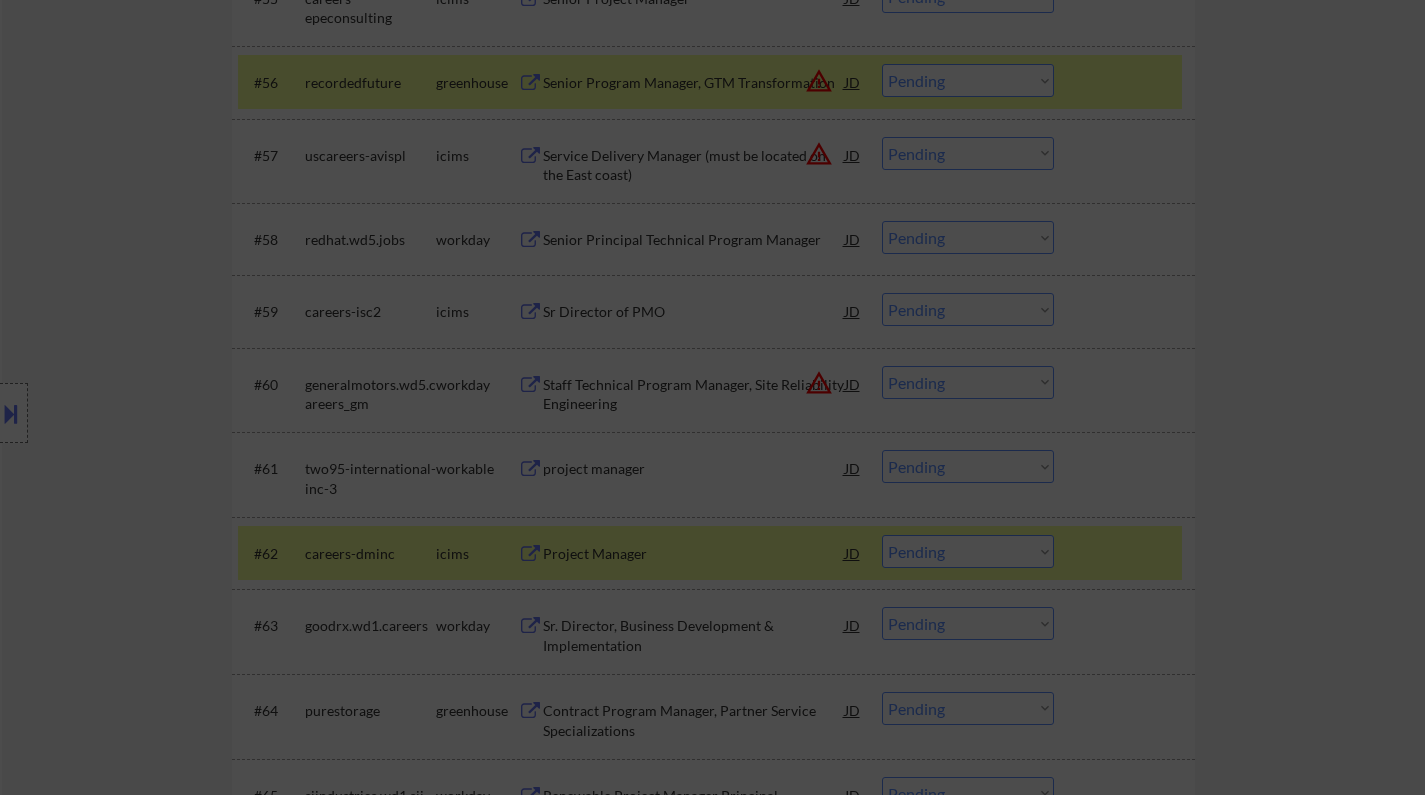 click at bounding box center (712, 397) 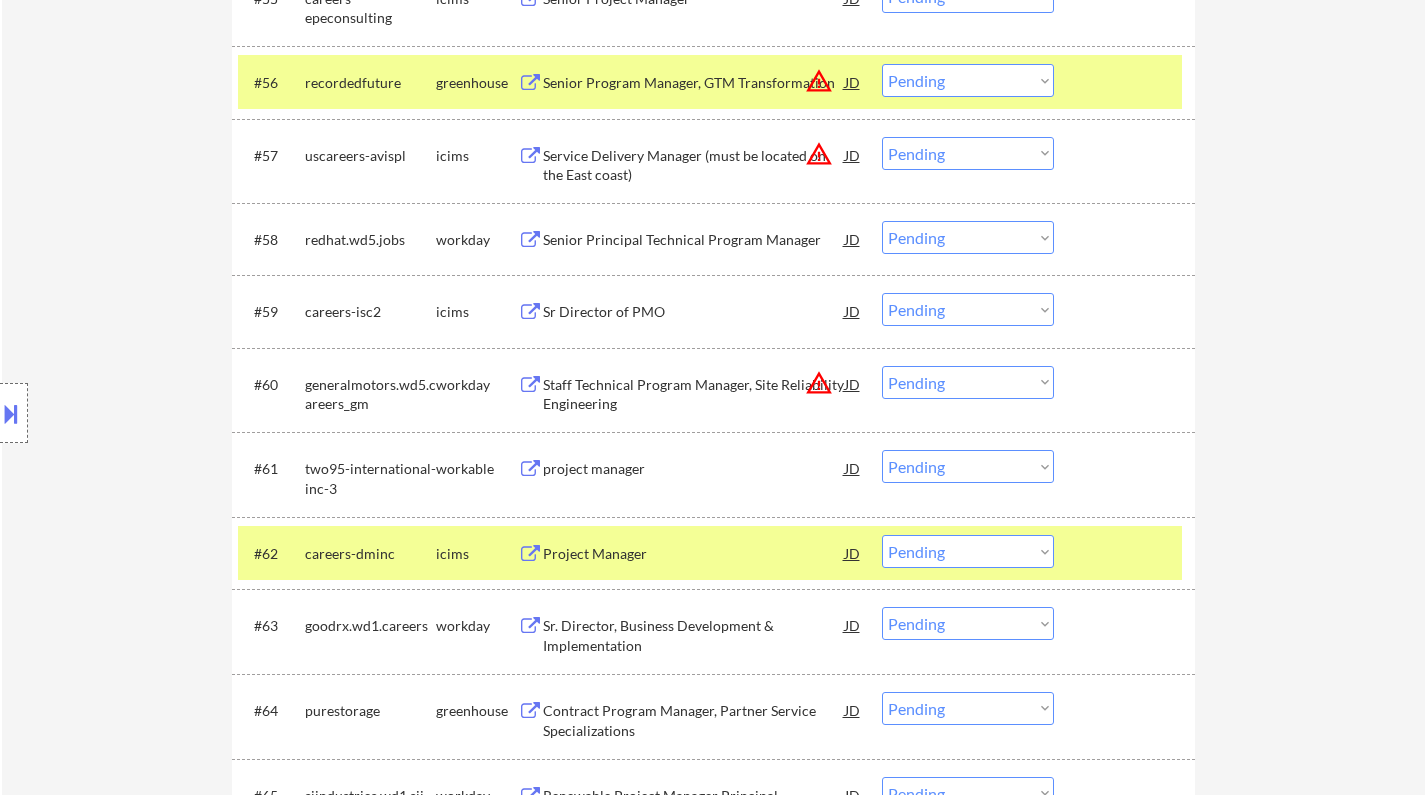 click on "JD" at bounding box center [853, 82] 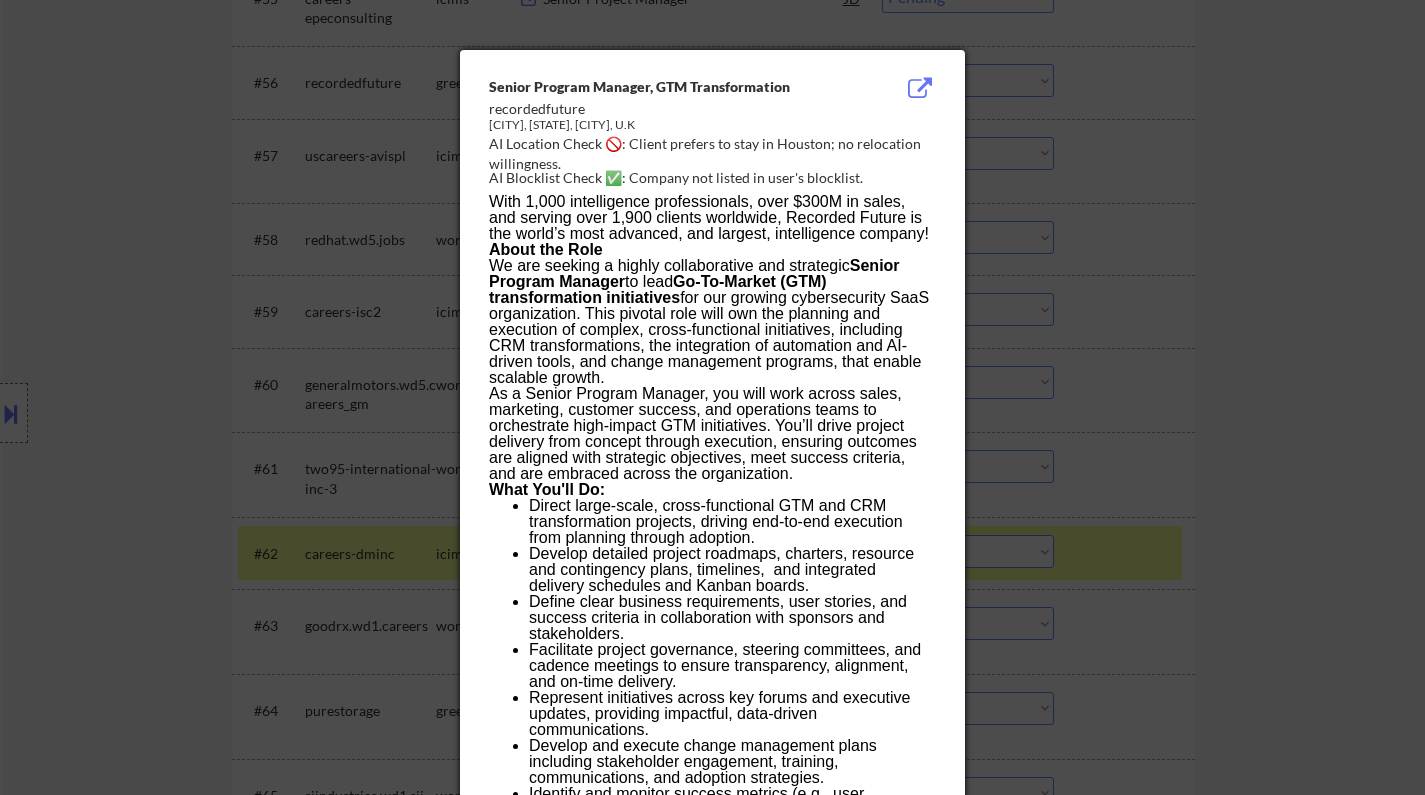 click at bounding box center [712, 397] 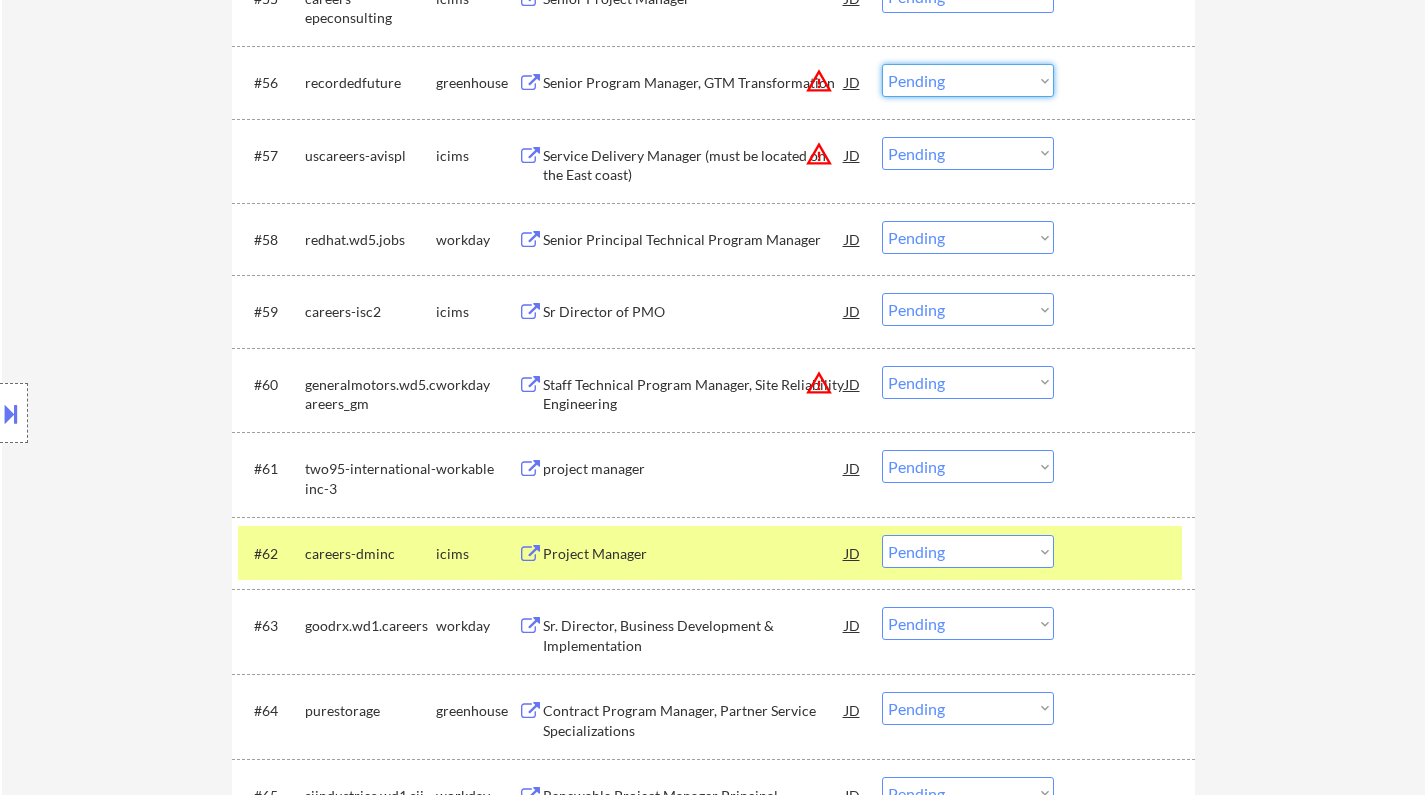 drag, startPoint x: 948, startPoint y: 68, endPoint x: 971, endPoint y: 94, distance: 34.713108 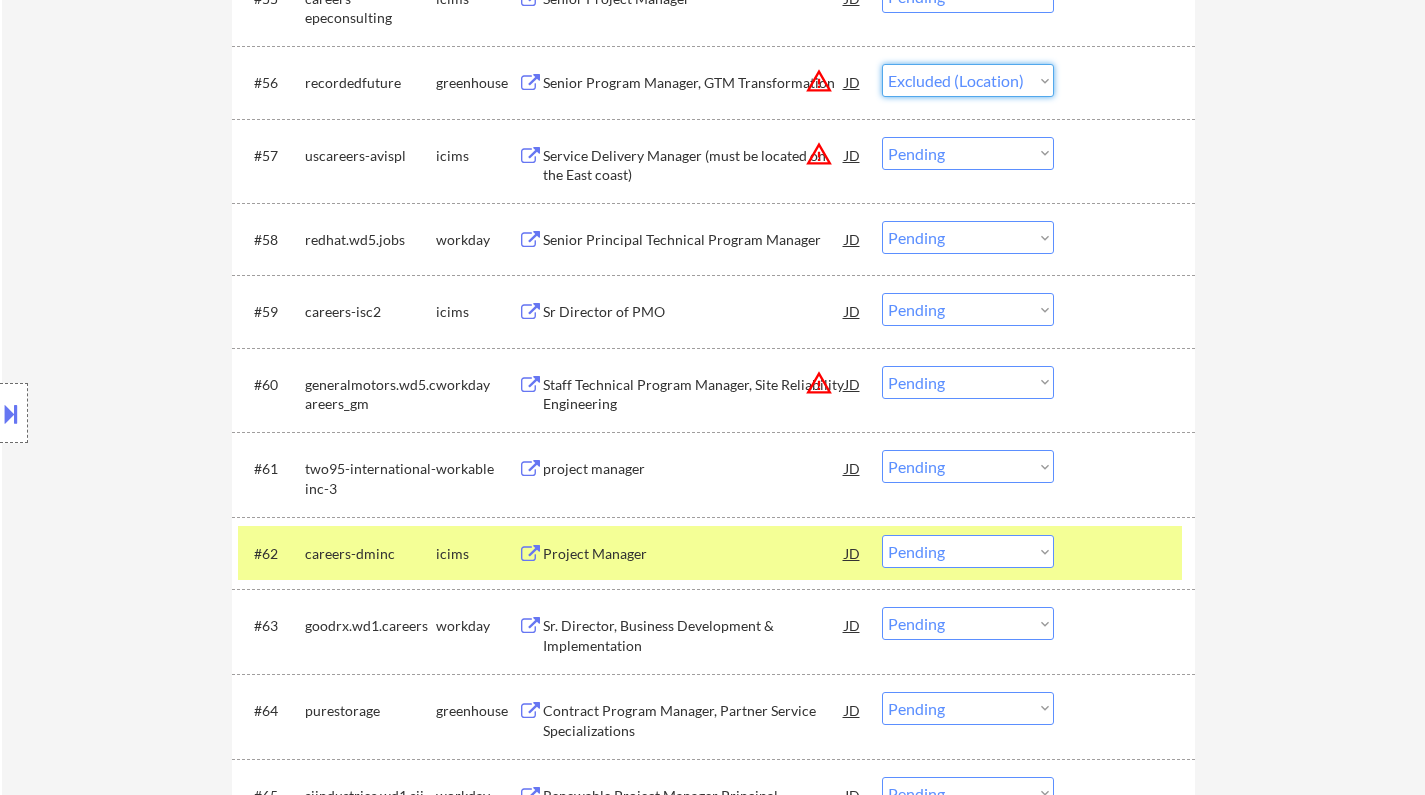 click on "Choose an option... Pending Applied Excluded (Questions) Excluded (Expired) Excluded (Location) Excluded (Bad Match) Excluded (Blocklist) Excluded (Salary) Excluded (Other)" at bounding box center (968, 80) 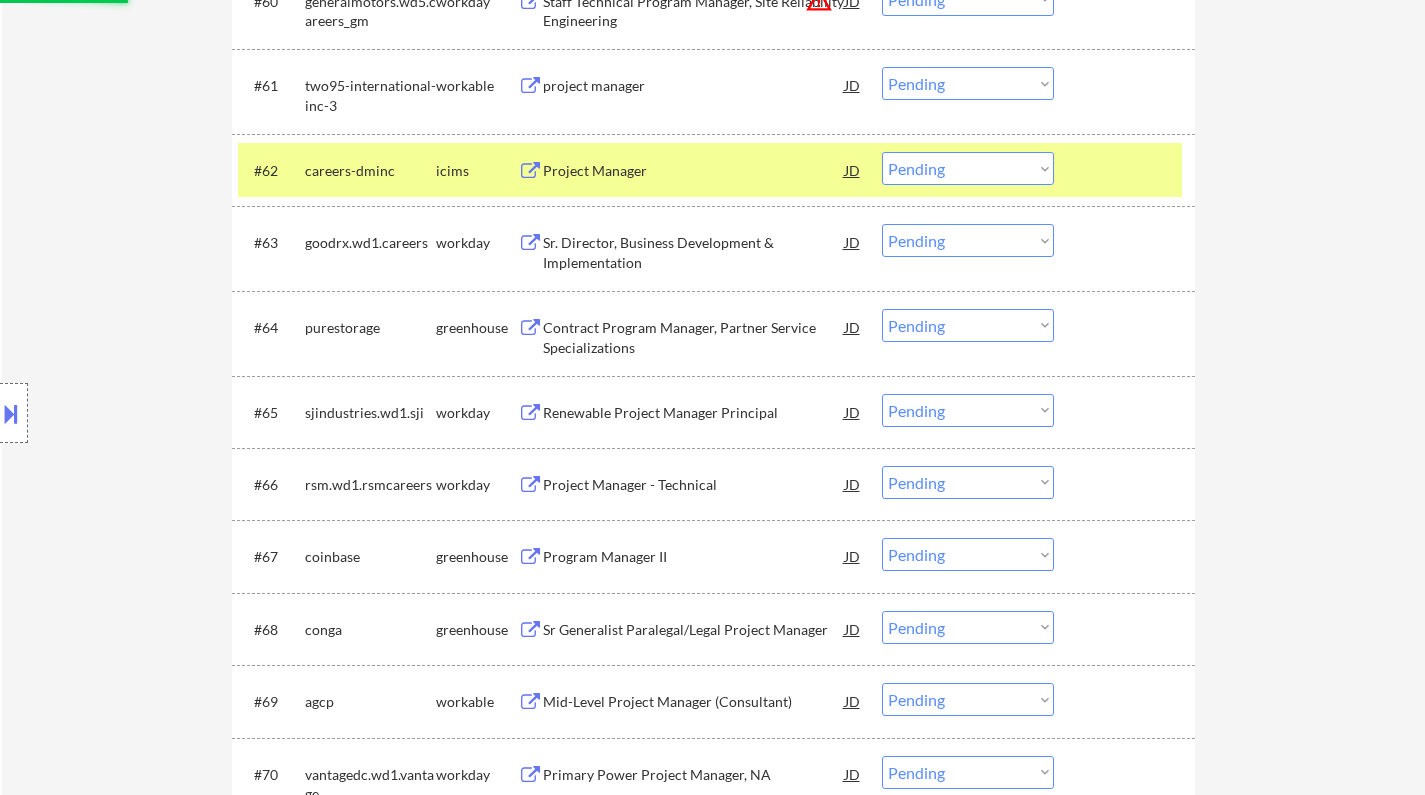 scroll, scrollTop: 5375, scrollLeft: 0, axis: vertical 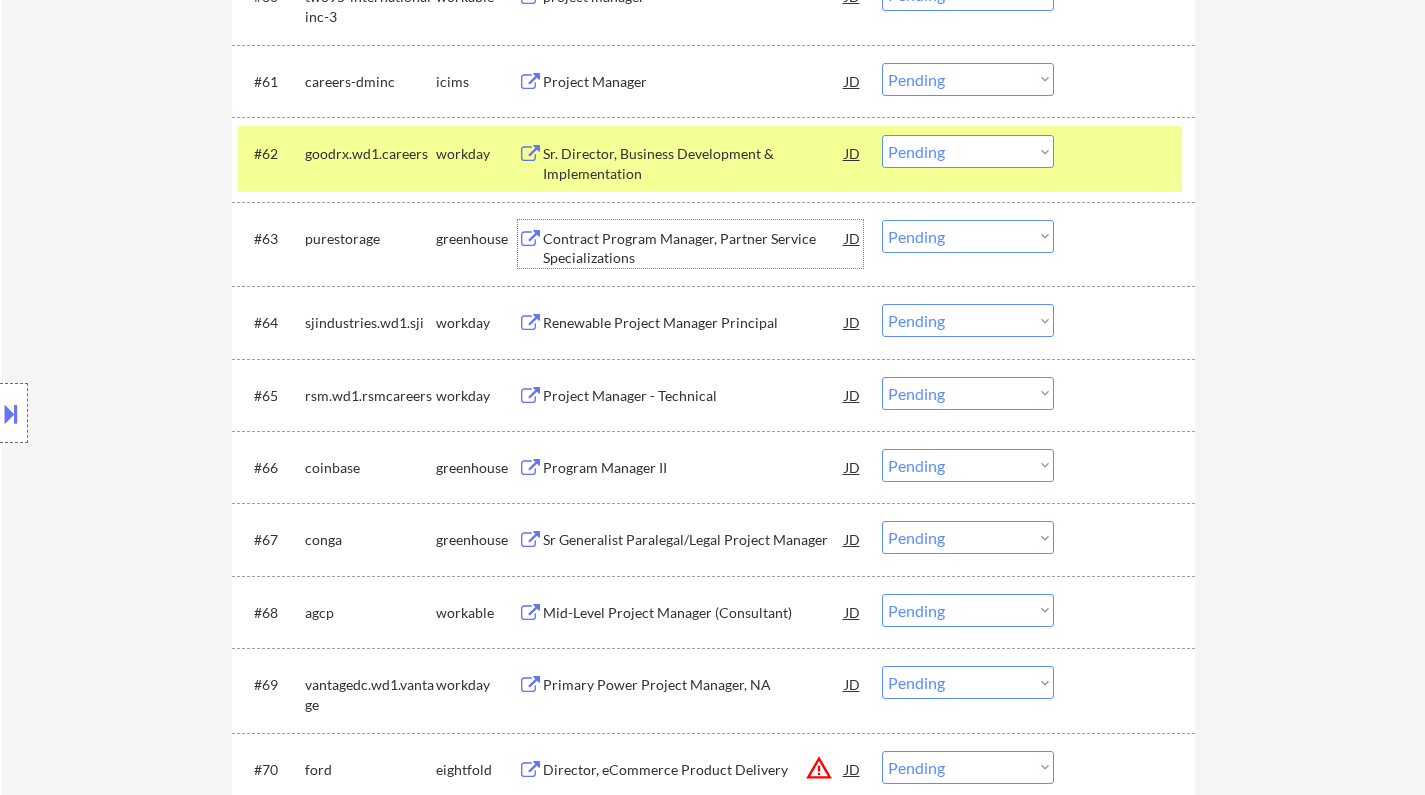 click on "Contract Program Manager, Partner Service Specializations" at bounding box center (694, 248) 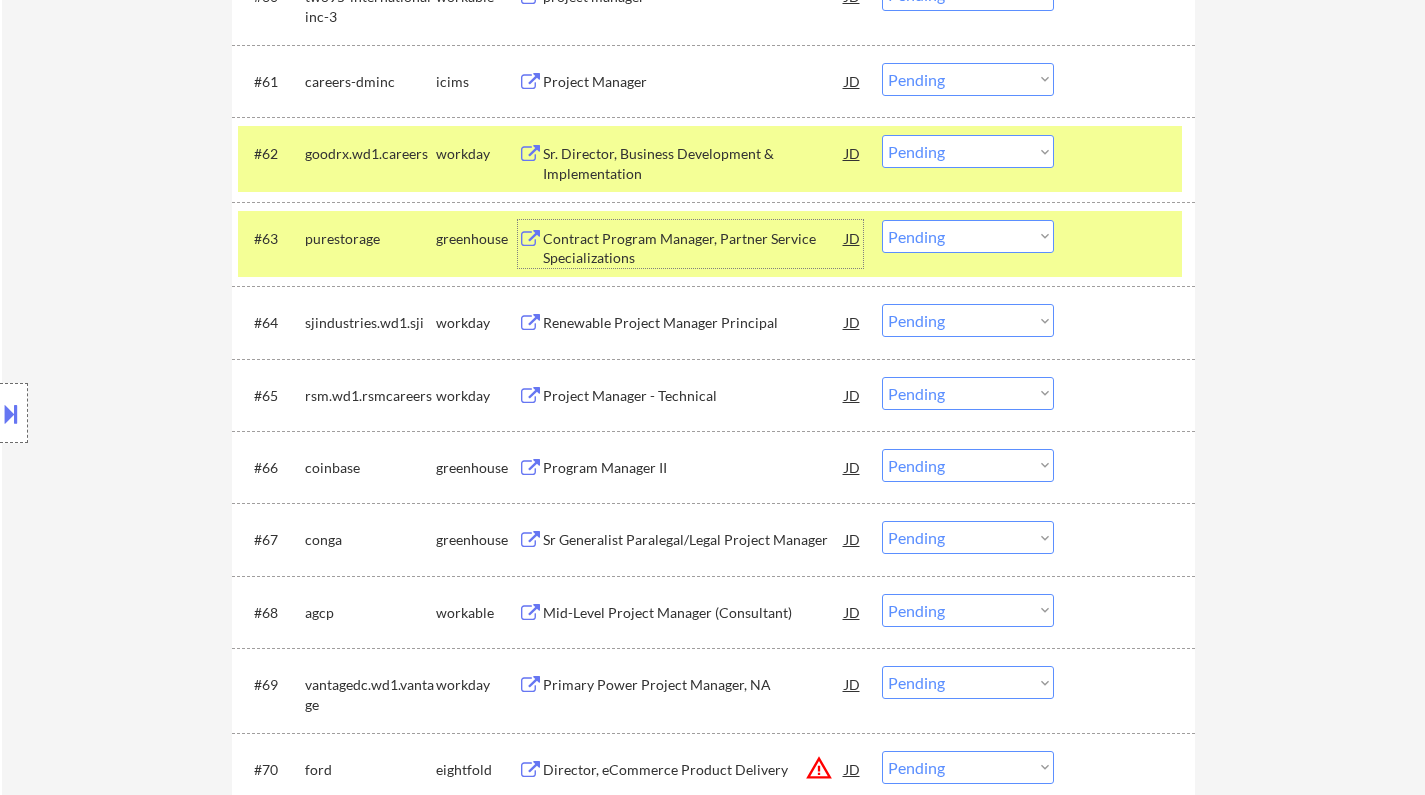 click on "Choose an option... Pending Applied Excluded (Questions) Excluded (Expired) Excluded (Location) Excluded (Bad Match) Excluded (Blocklist) Excluded (Salary) Excluded (Other)" at bounding box center [968, 236] 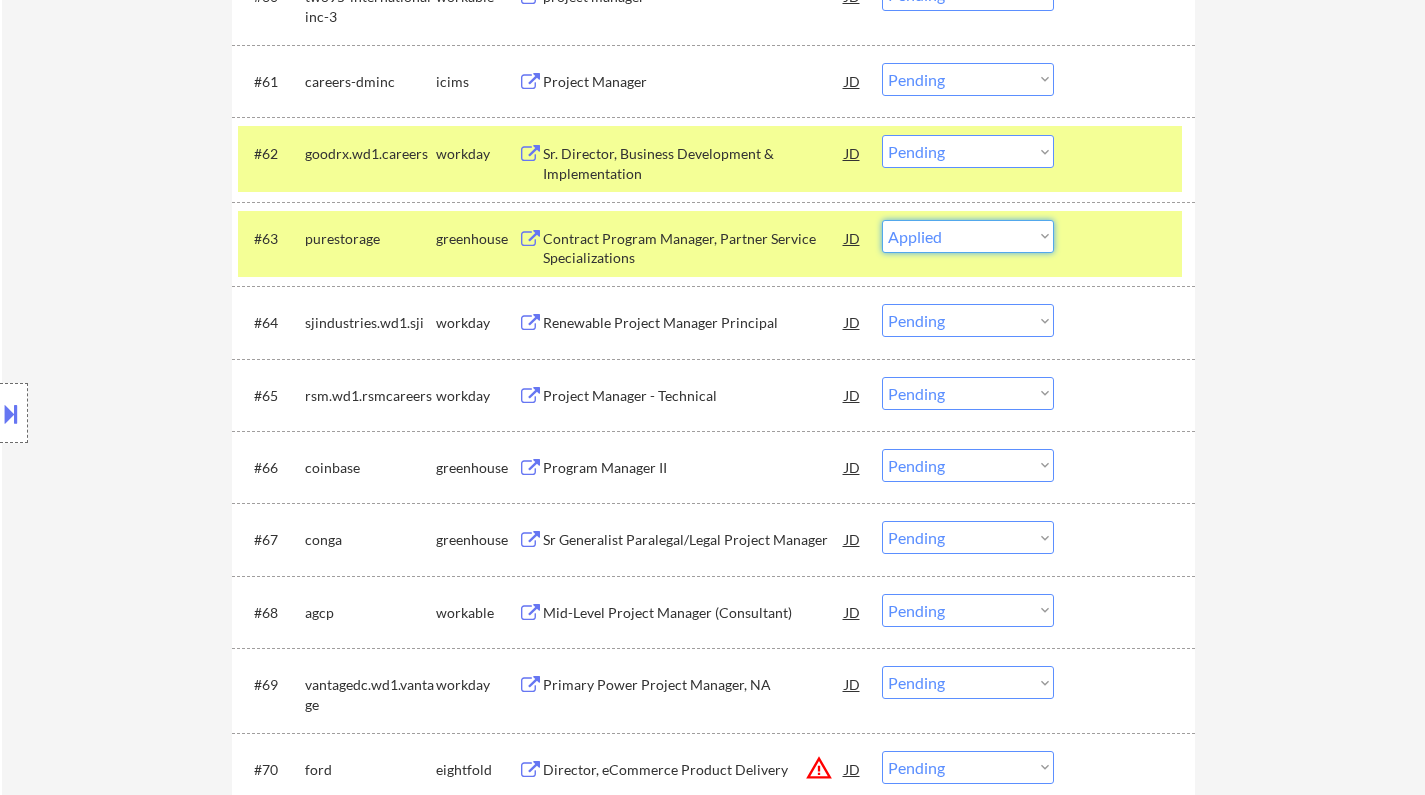 click on "Choose an option... Pending Applied Excluded (Questions) Excluded (Expired) Excluded (Location) Excluded (Bad Match) Excluded (Blocklist) Excluded (Salary) Excluded (Other)" at bounding box center [968, 236] 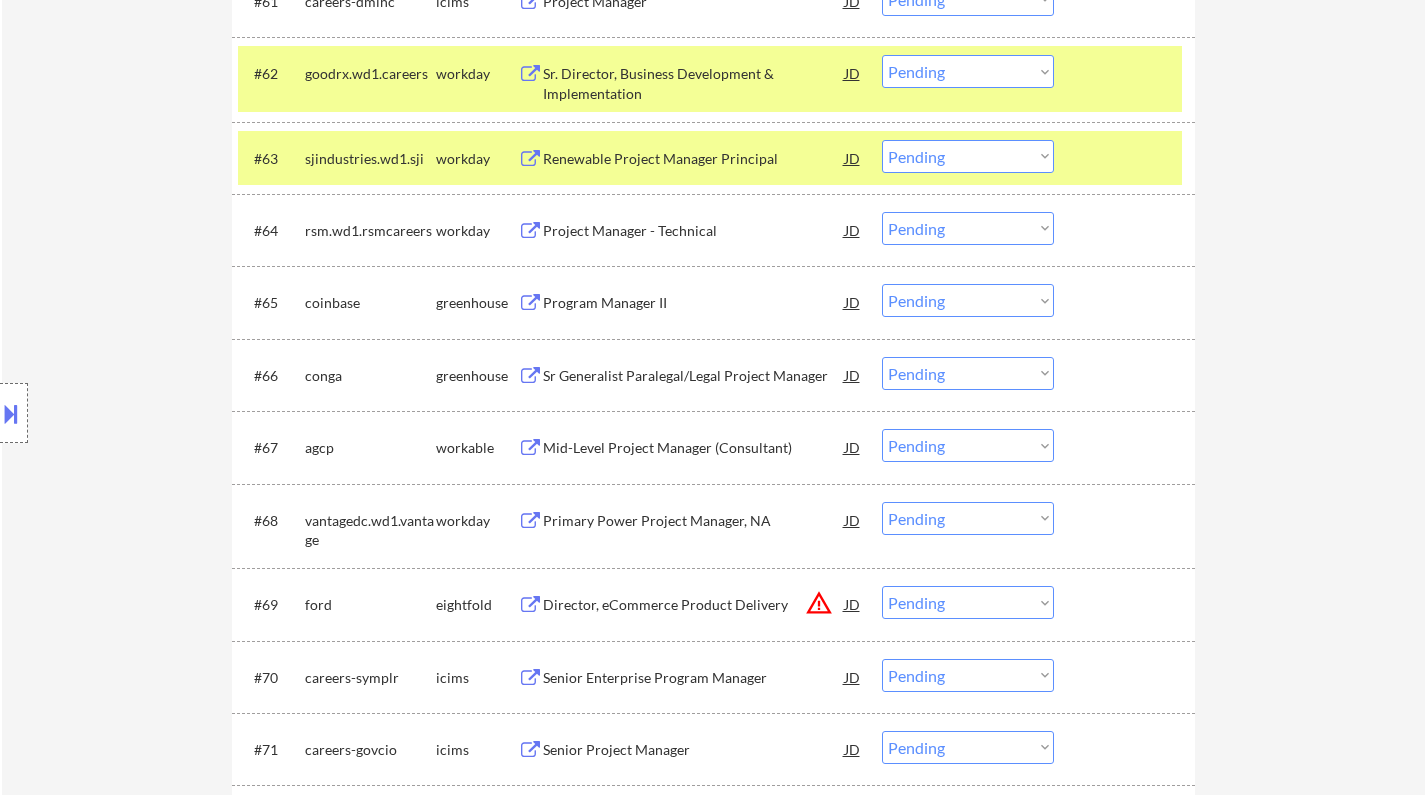 scroll, scrollTop: 5475, scrollLeft: 0, axis: vertical 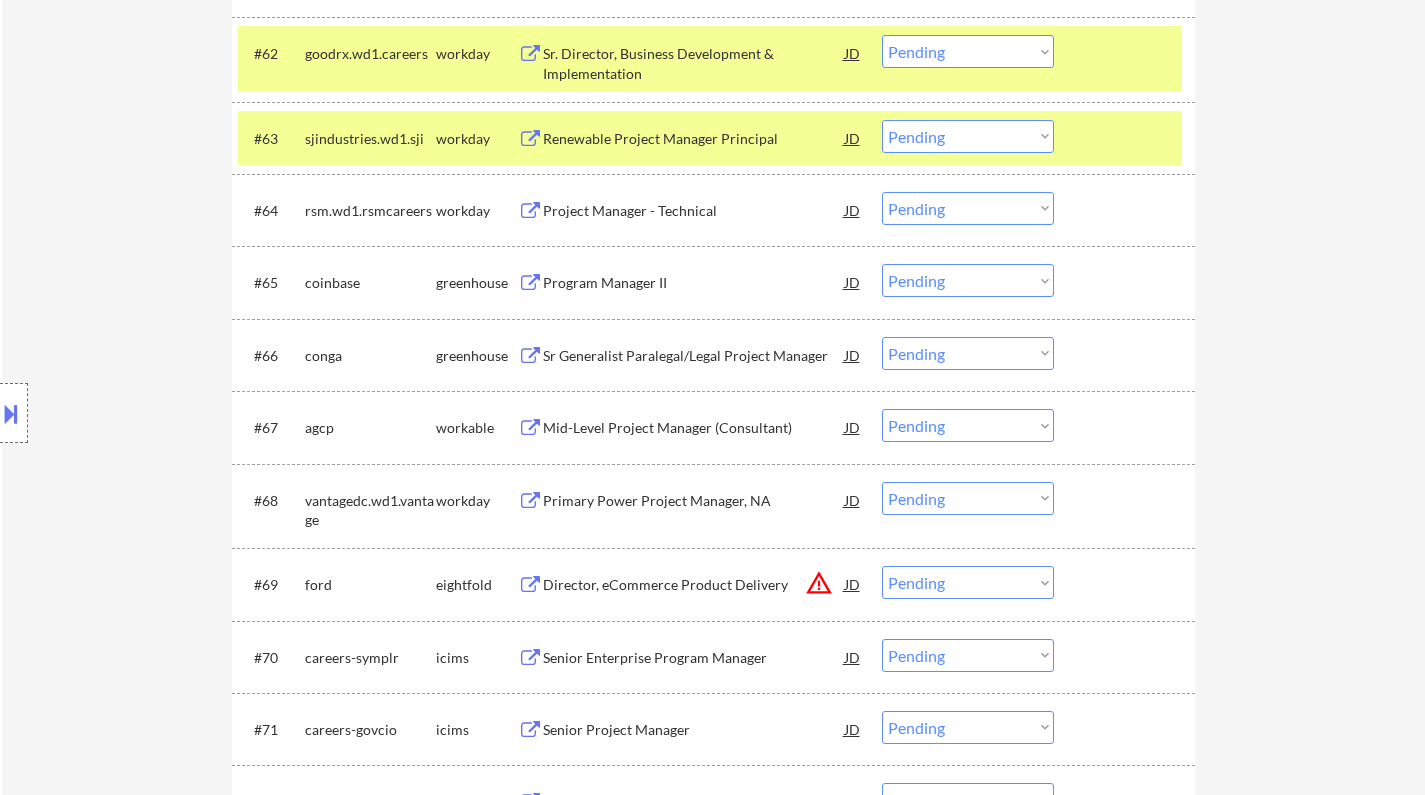click on "Mid-Level Project Manager (Consultant)" at bounding box center [694, 428] 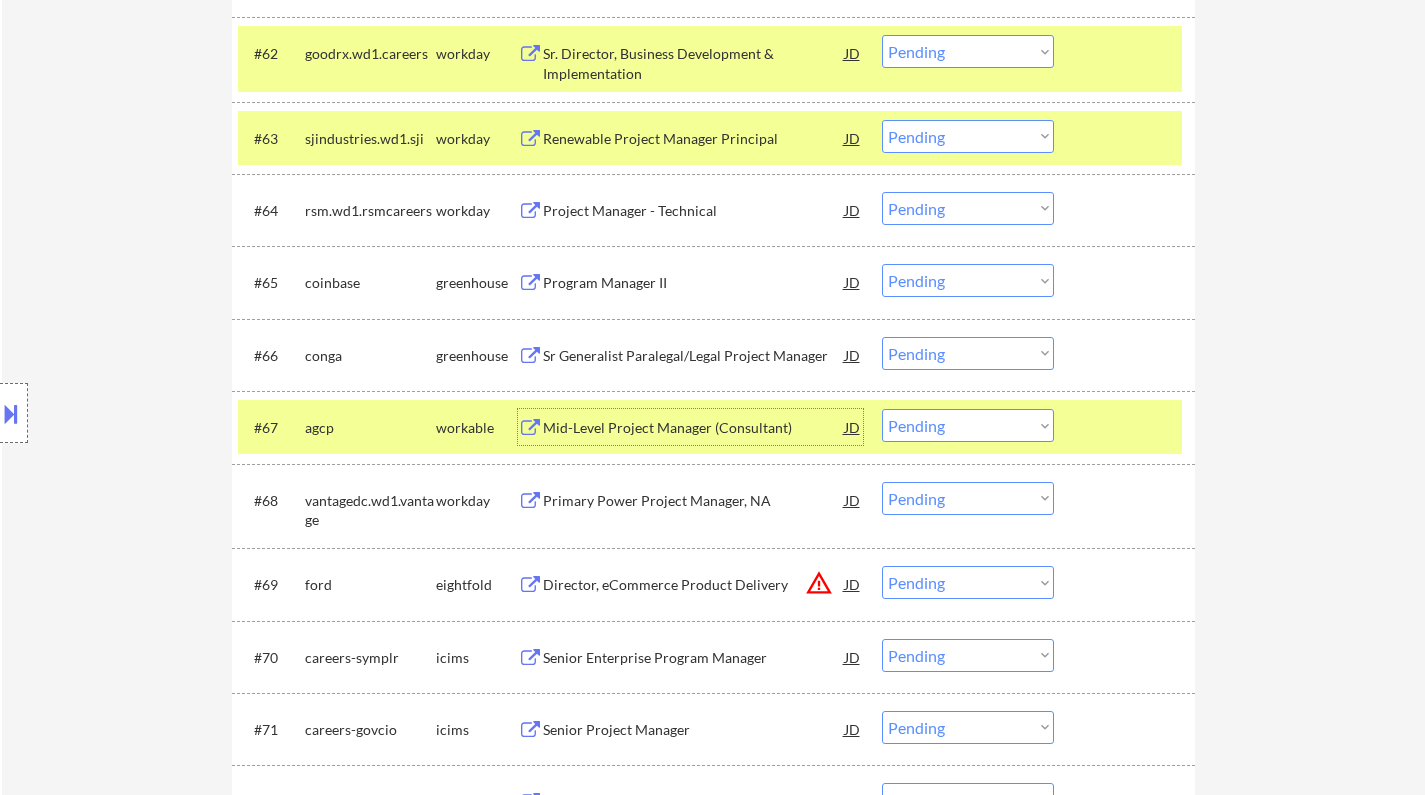 drag, startPoint x: 1015, startPoint y: 429, endPoint x: 1017, endPoint y: 440, distance: 11.18034 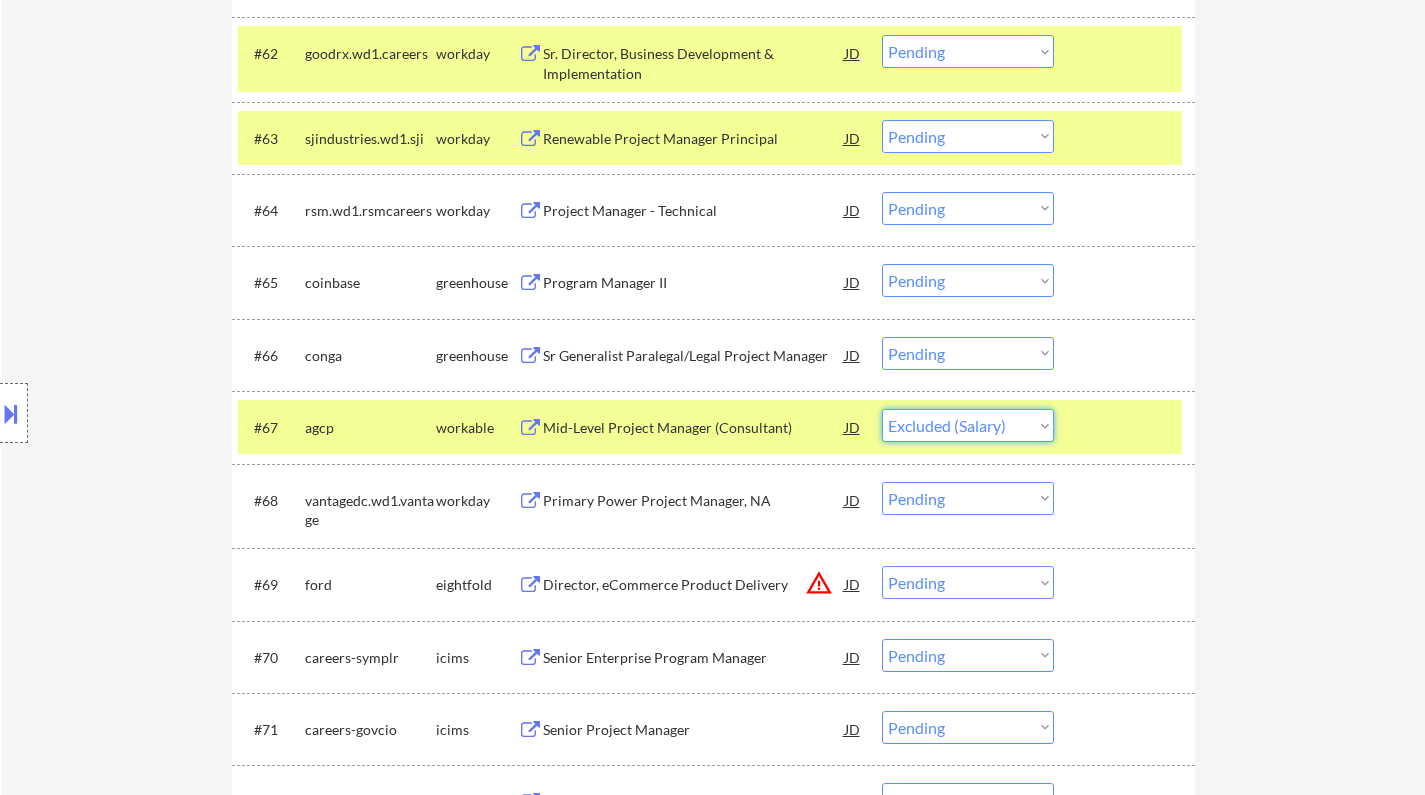 click on "Choose an option... Pending Applied Excluded (Questions) Excluded (Expired) Excluded (Location) Excluded (Bad Match) Excluded (Blocklist) Excluded (Salary) Excluded (Other)" at bounding box center [968, 425] 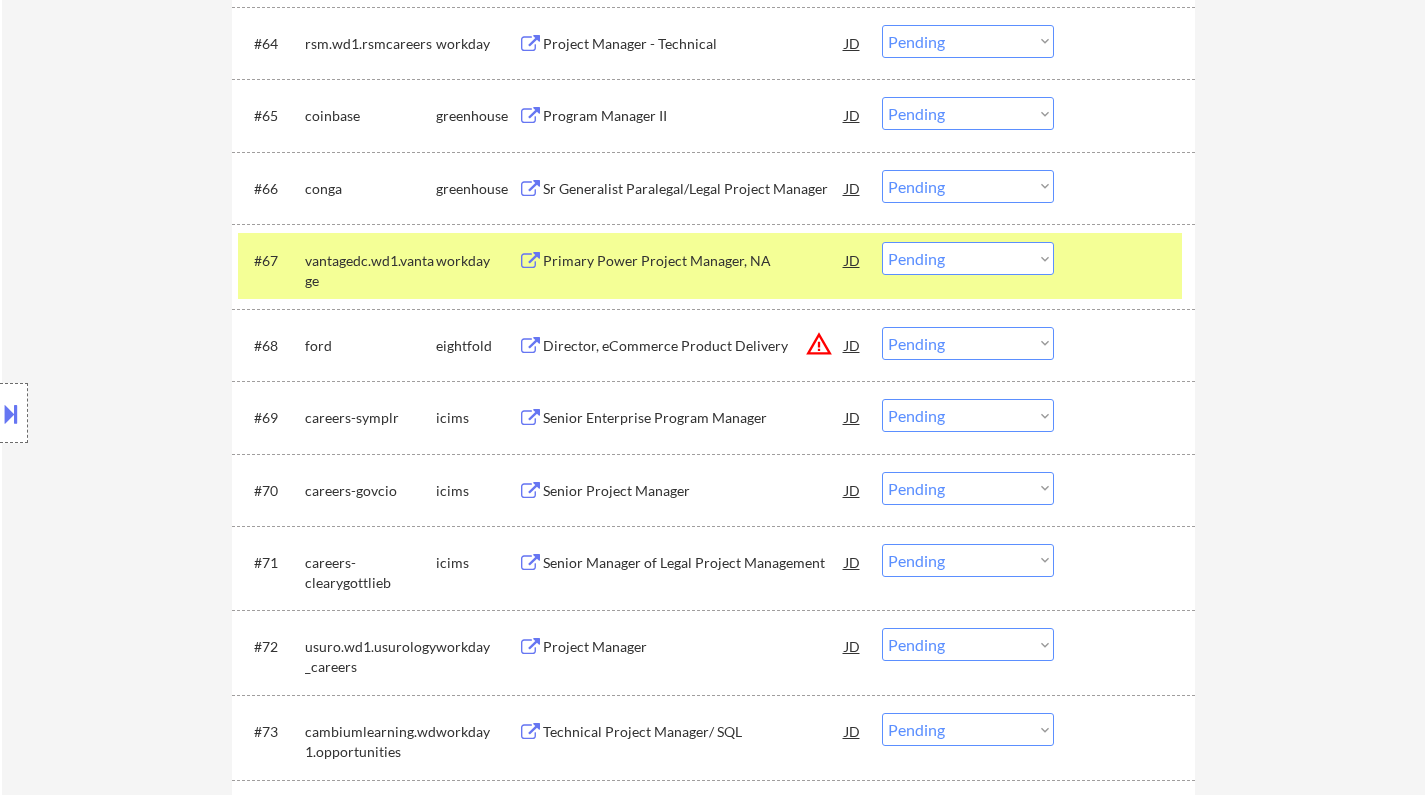 scroll, scrollTop: 5775, scrollLeft: 0, axis: vertical 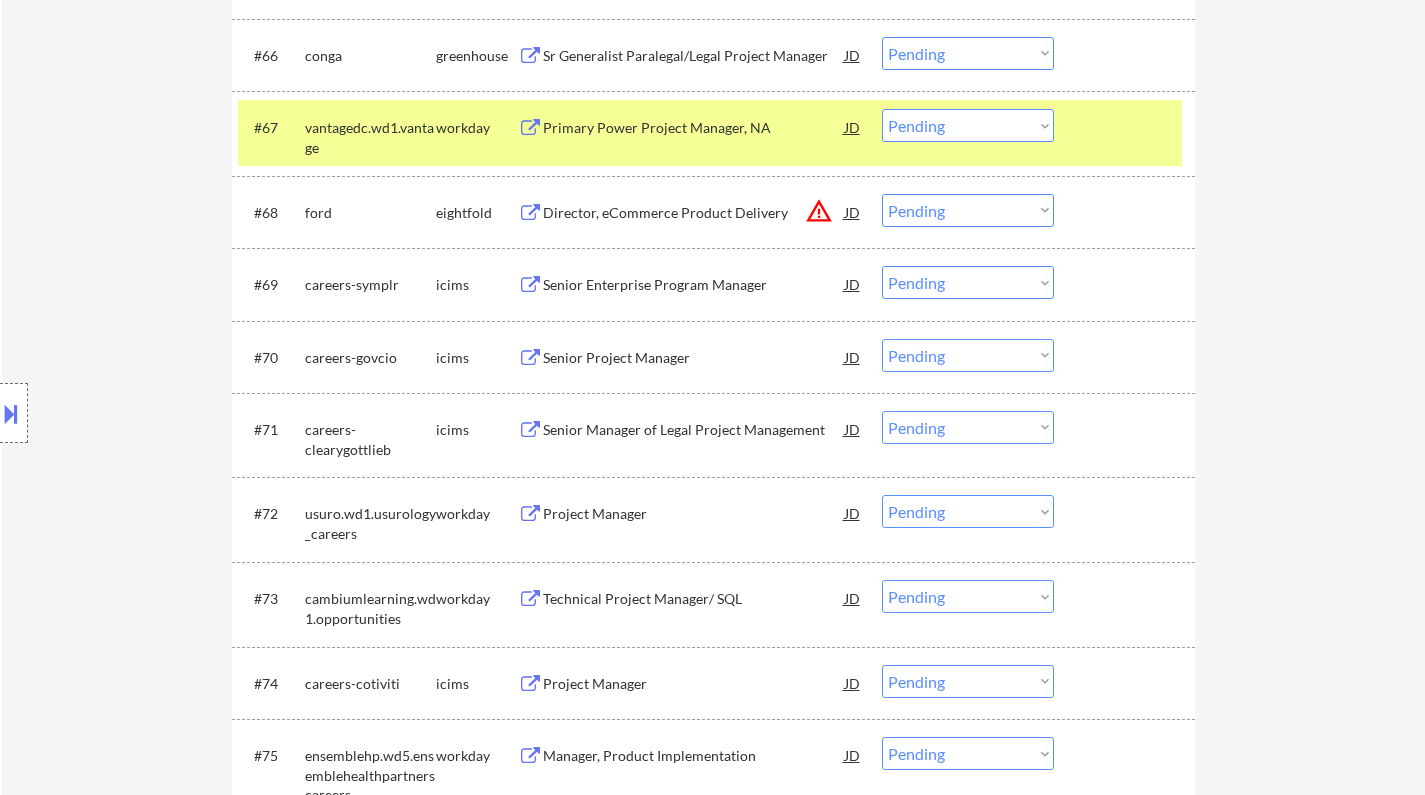 click on "JD" at bounding box center [853, 212] 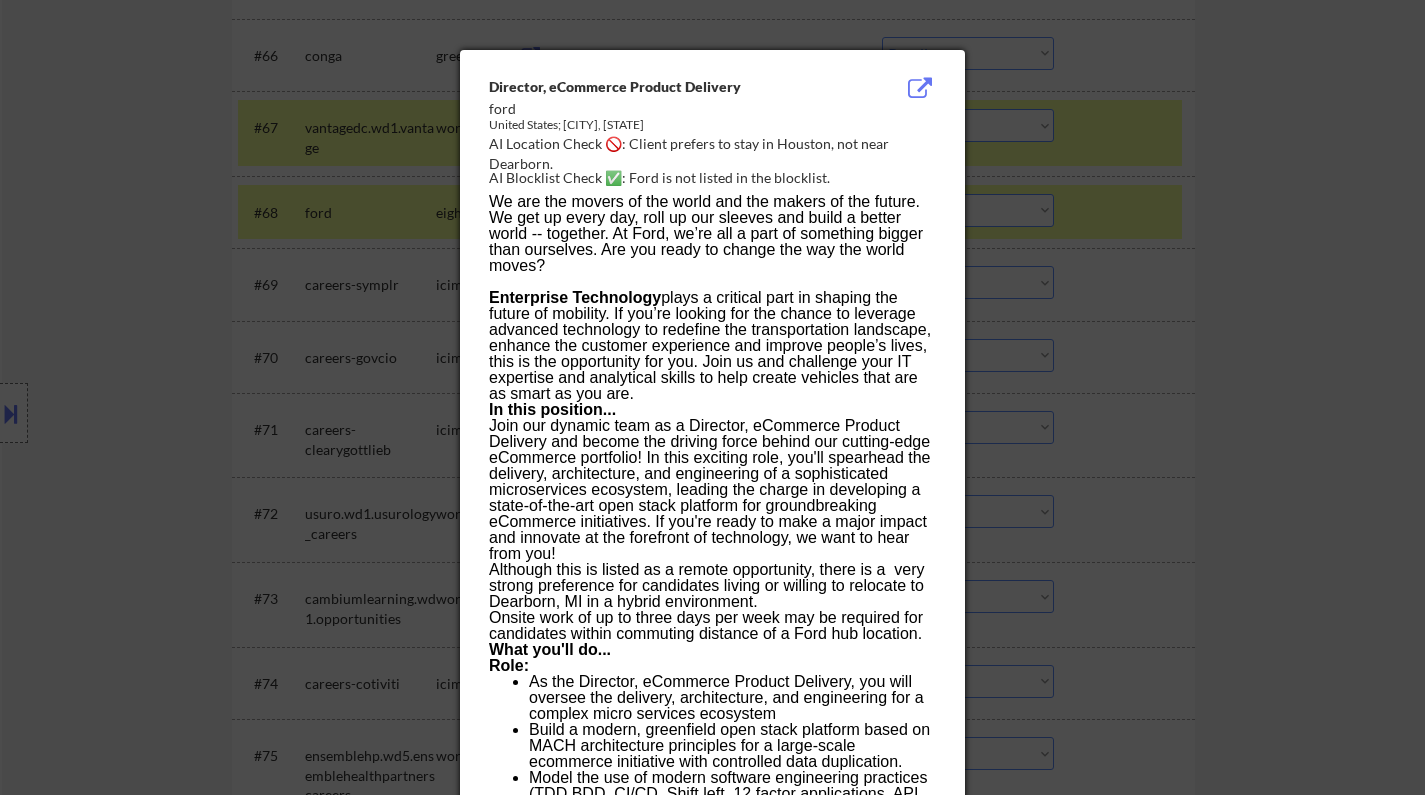 click at bounding box center (712, 397) 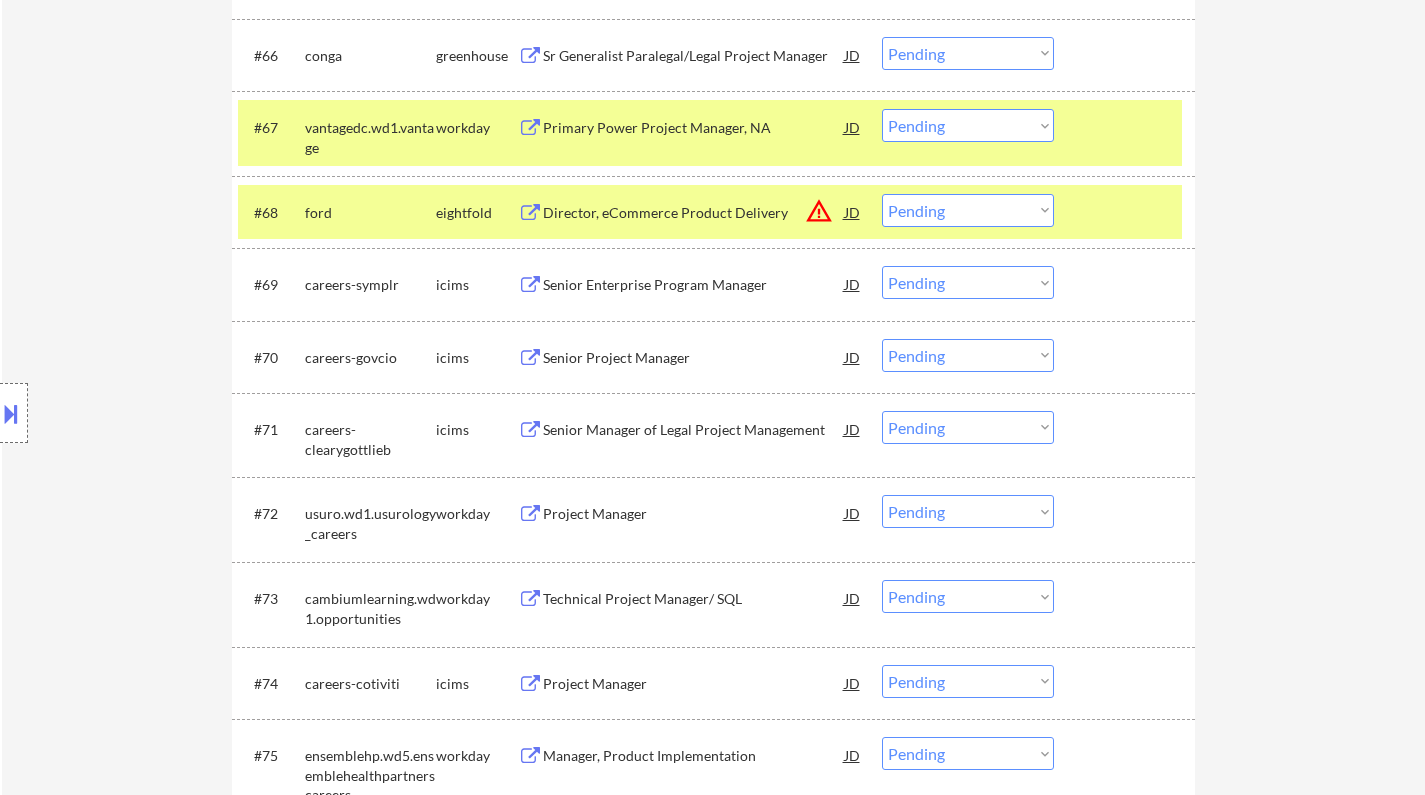 drag, startPoint x: 953, startPoint y: 204, endPoint x: 960, endPoint y: 217, distance: 14.764823 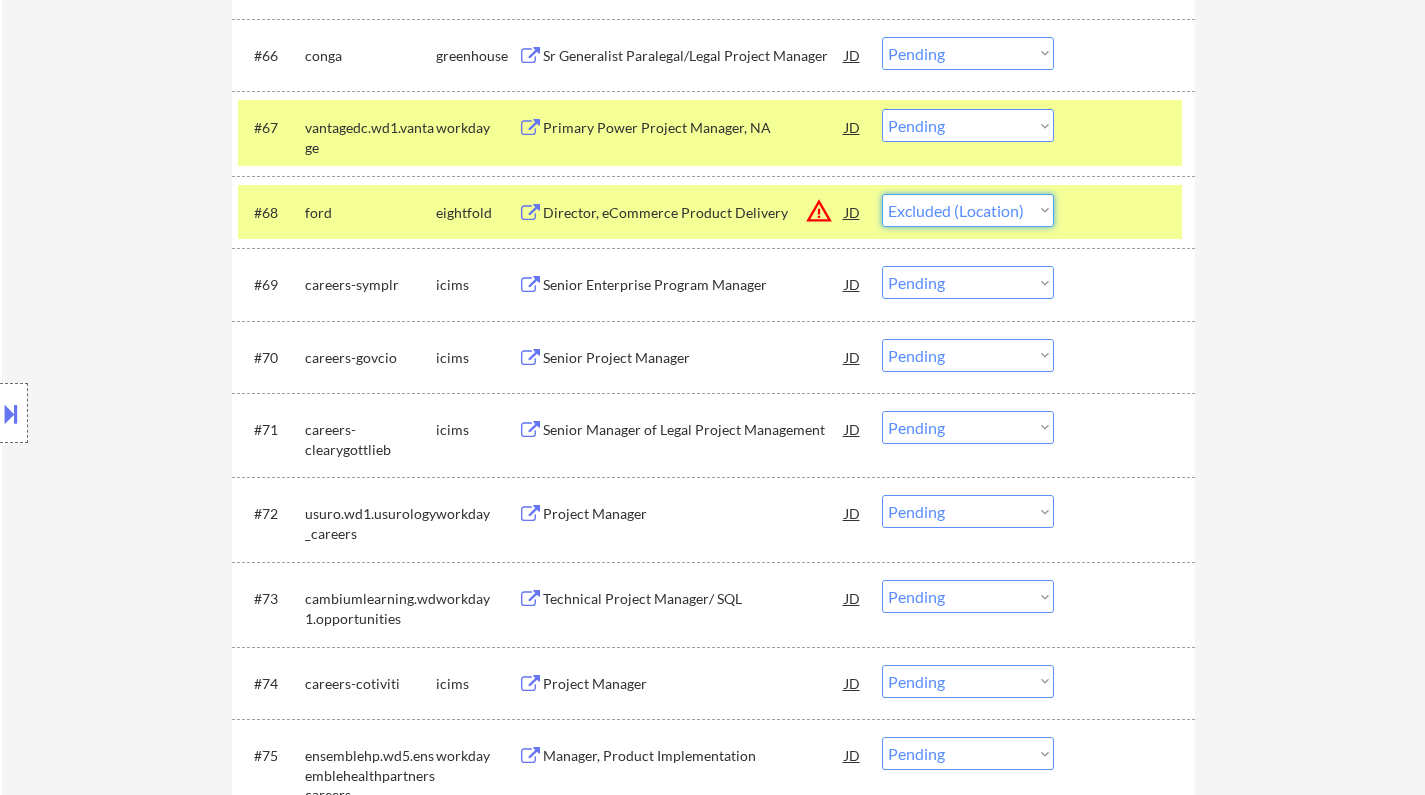click on "Choose an option... Pending Applied Excluded (Questions) Excluded (Expired) Excluded (Location) Excluded (Bad Match) Excluded (Blocklist) Excluded (Salary) Excluded (Other)" at bounding box center (968, 210) 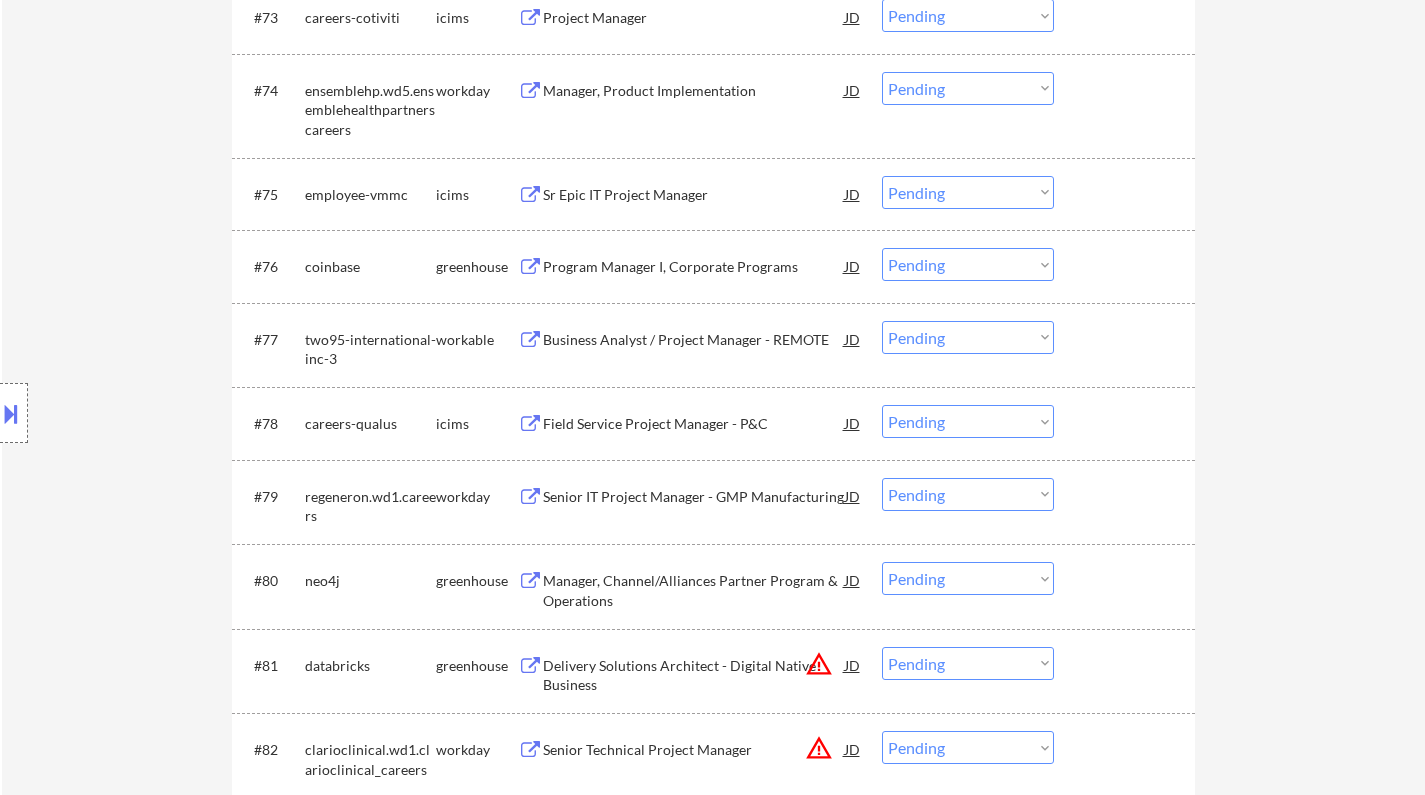 scroll, scrollTop: 6375, scrollLeft: 0, axis: vertical 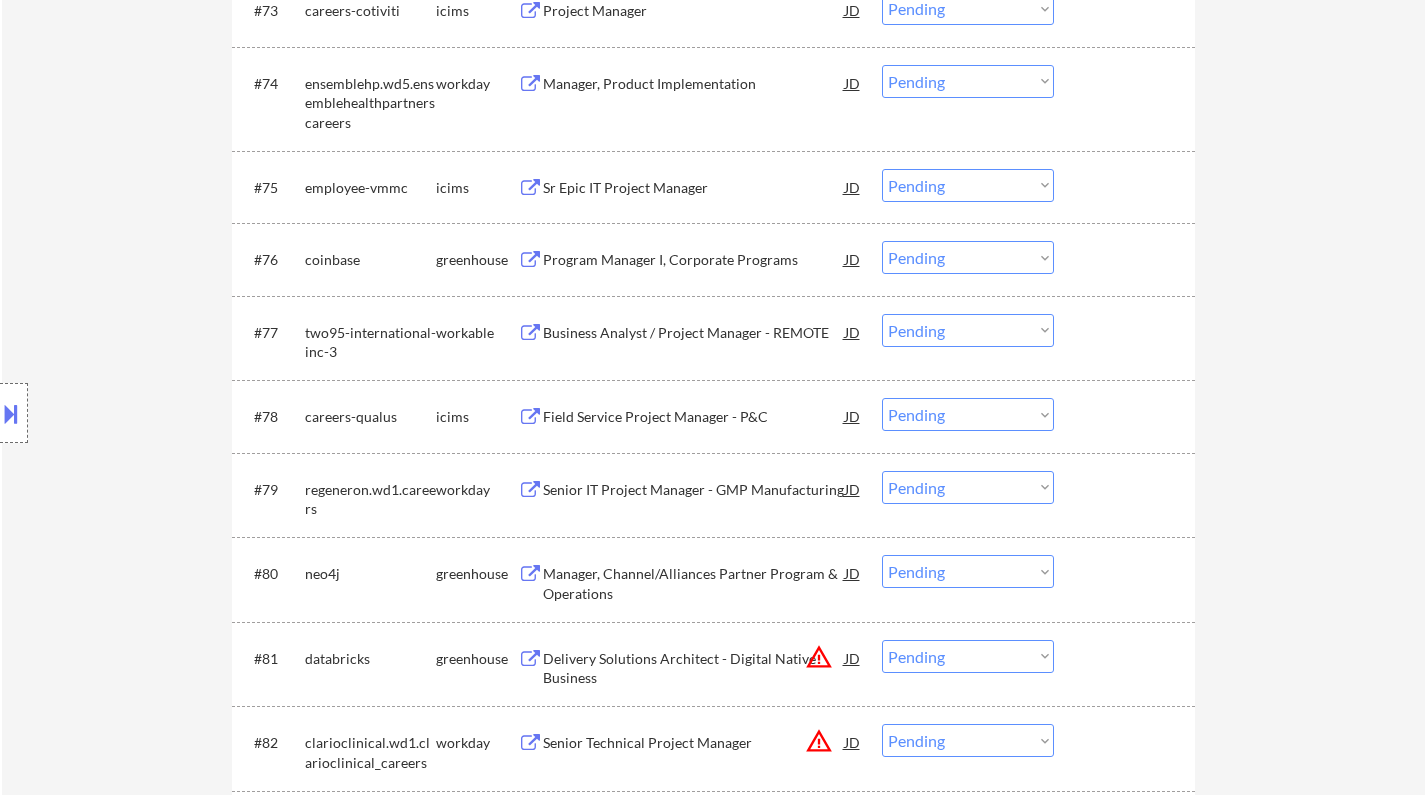 click on "Business Analyst / Project Manager - REMOTE" at bounding box center [694, 332] 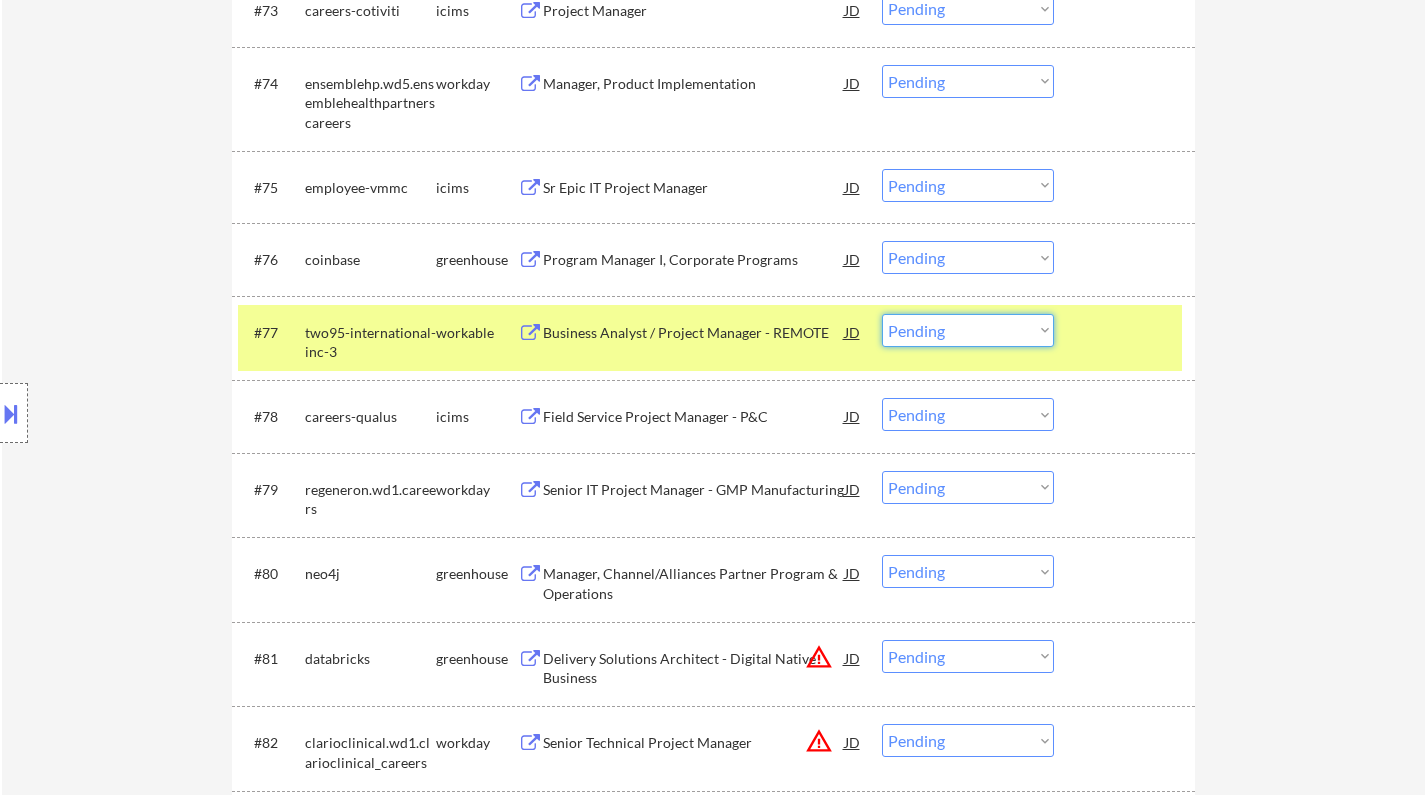 click on "Choose an option... Pending Applied Excluded (Questions) Excluded (Expired) Excluded (Location) Excluded (Bad Match) Excluded (Blocklist) Excluded (Salary) Excluded (Other)" at bounding box center (968, 330) 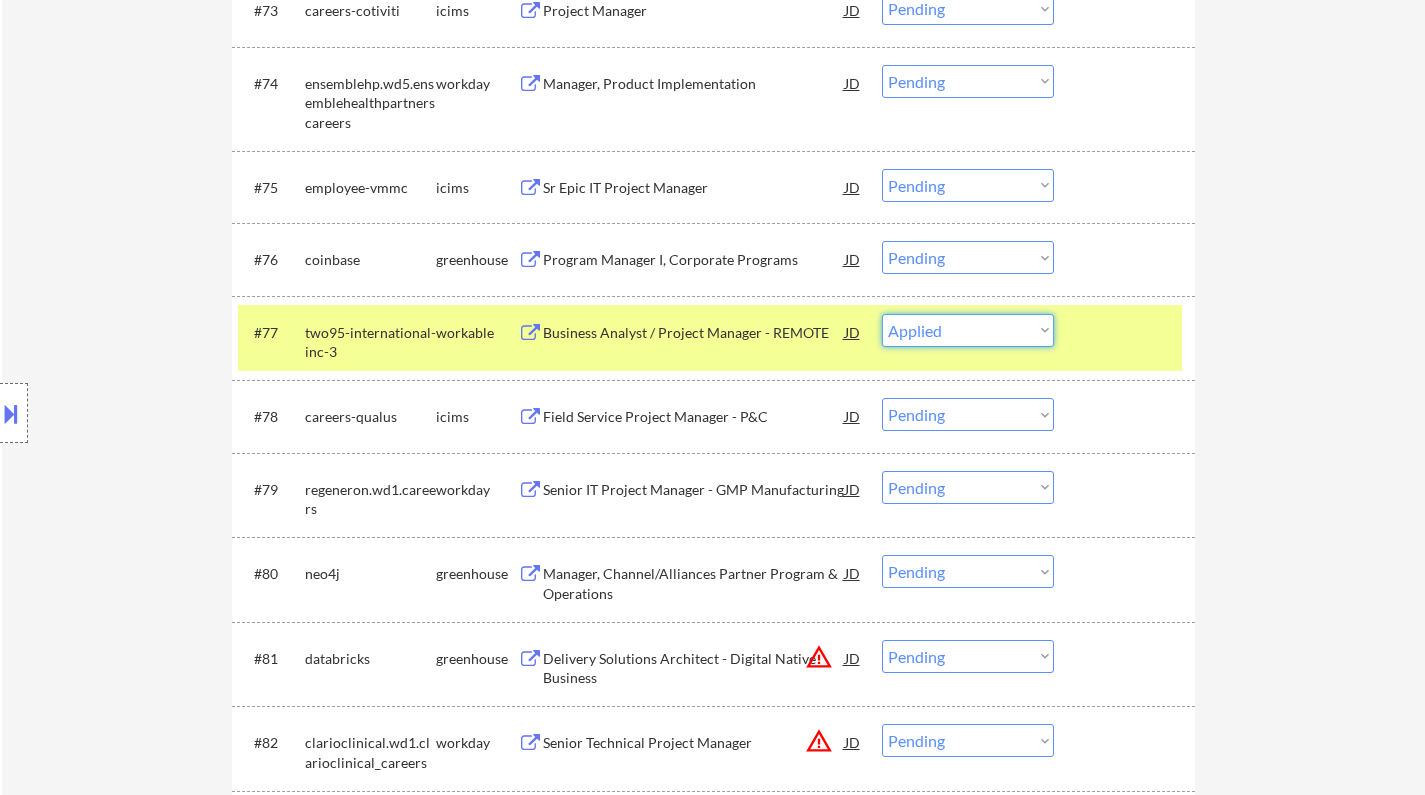 click on "Choose an option... Pending Applied Excluded (Questions) Excluded (Expired) Excluded (Location) Excluded (Bad Match) Excluded (Blocklist) Excluded (Salary) Excluded (Other)" at bounding box center [968, 330] 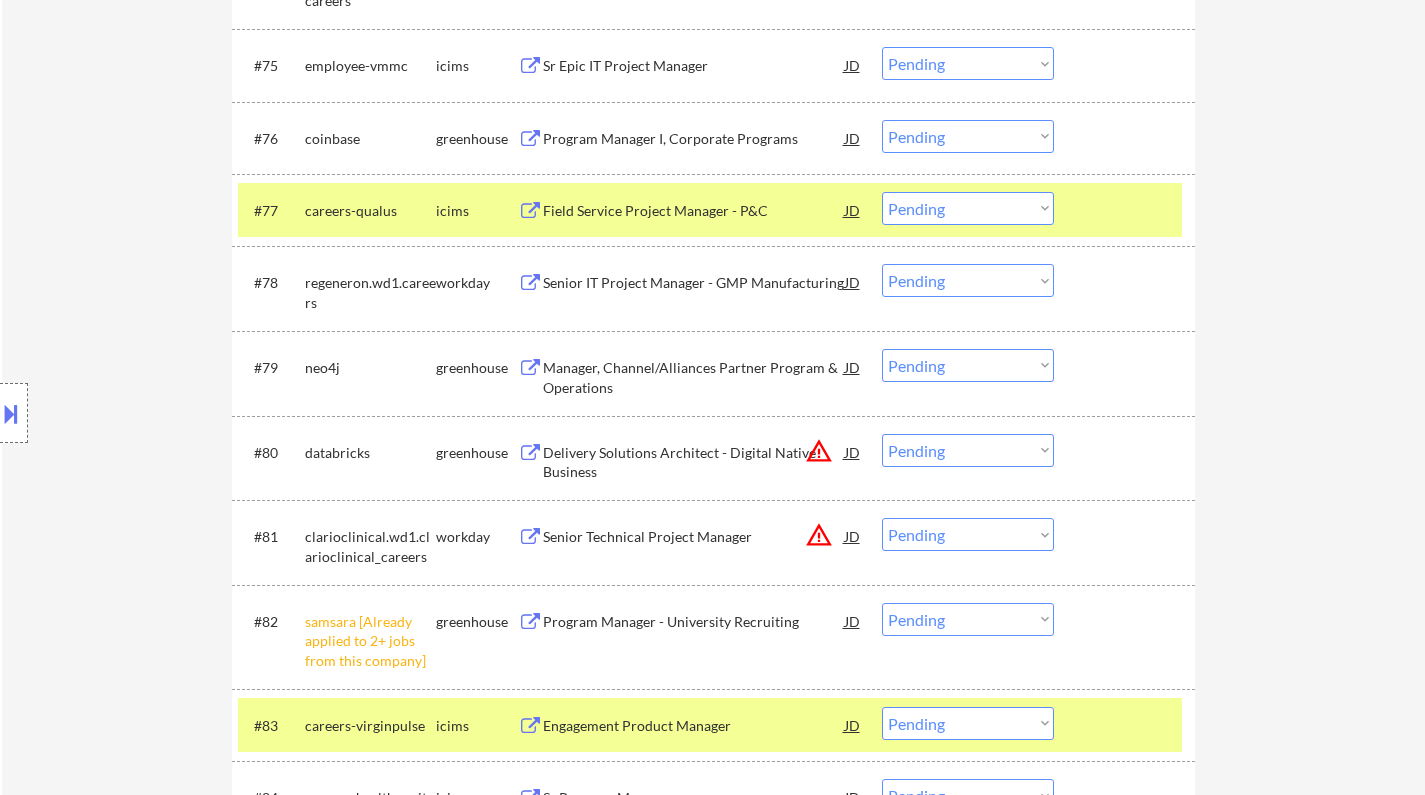 scroll, scrollTop: 6775, scrollLeft: 0, axis: vertical 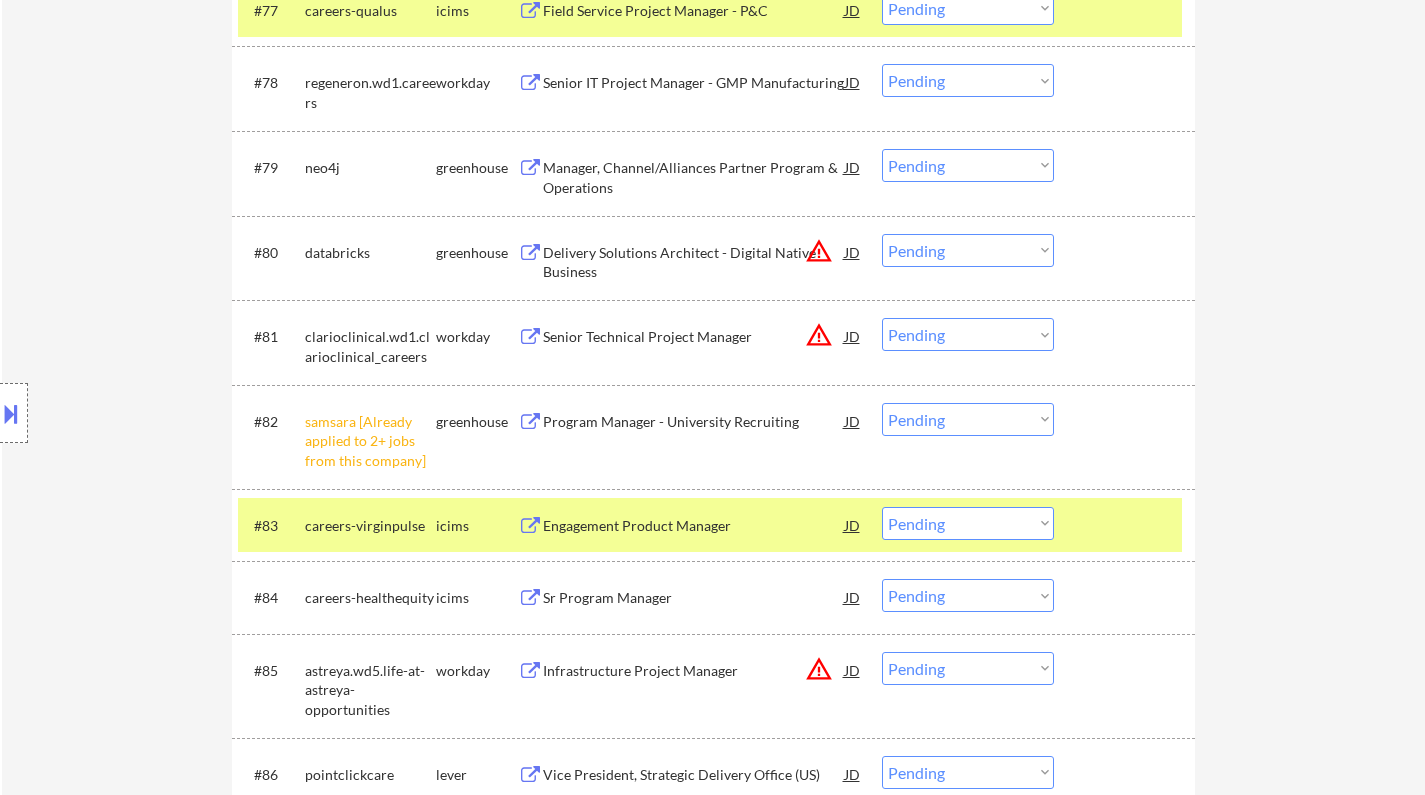 click on "Choose an option... Pending Applied Excluded (Questions) Excluded (Expired) Excluded (Location) Excluded (Bad Match) Excluded (Blocklist) Excluded (Salary) Excluded (Other)" at bounding box center [968, 419] 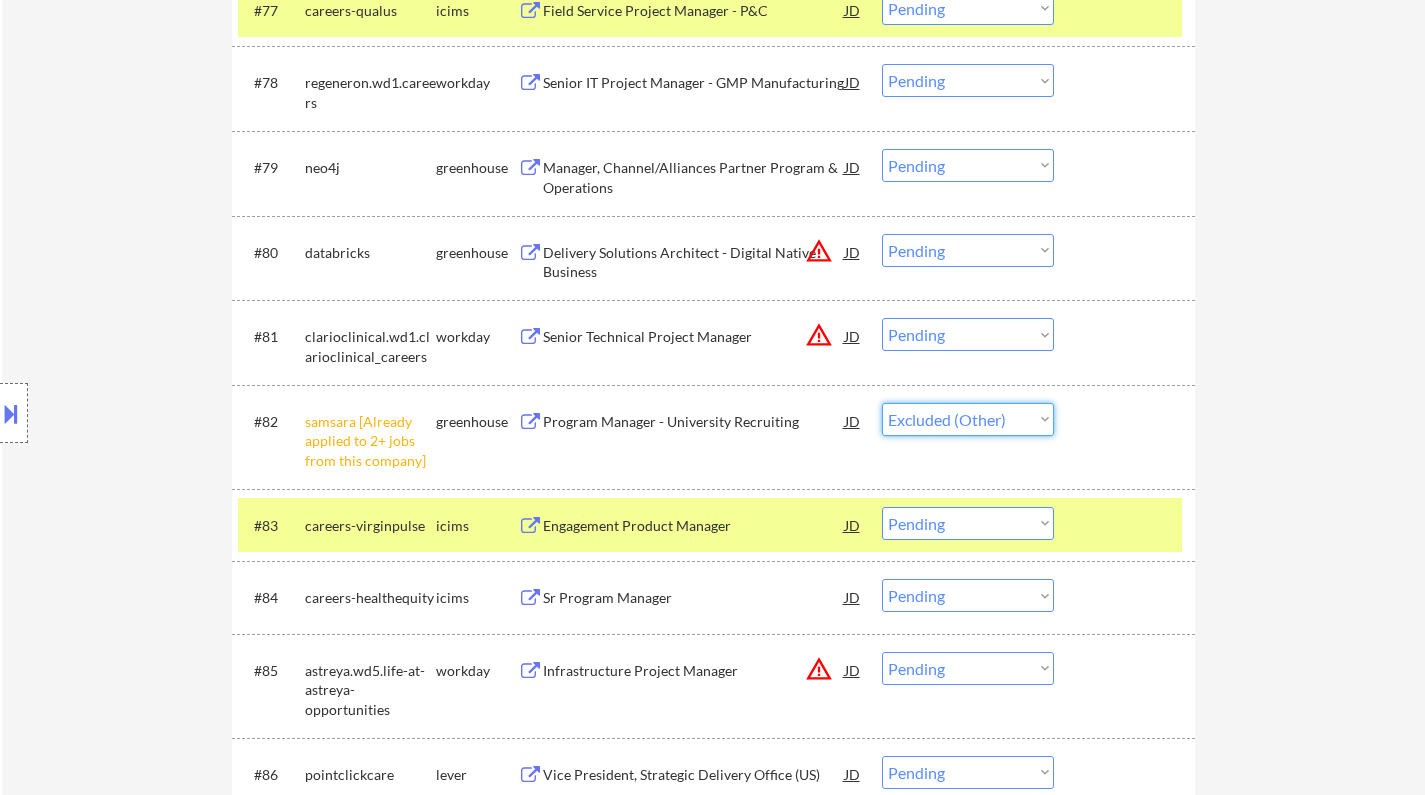 click on "Choose an option... Pending Applied Excluded (Questions) Excluded (Expired) Excluded (Location) Excluded (Bad Match) Excluded (Blocklist) Excluded (Salary) Excluded (Other)" at bounding box center (968, 419) 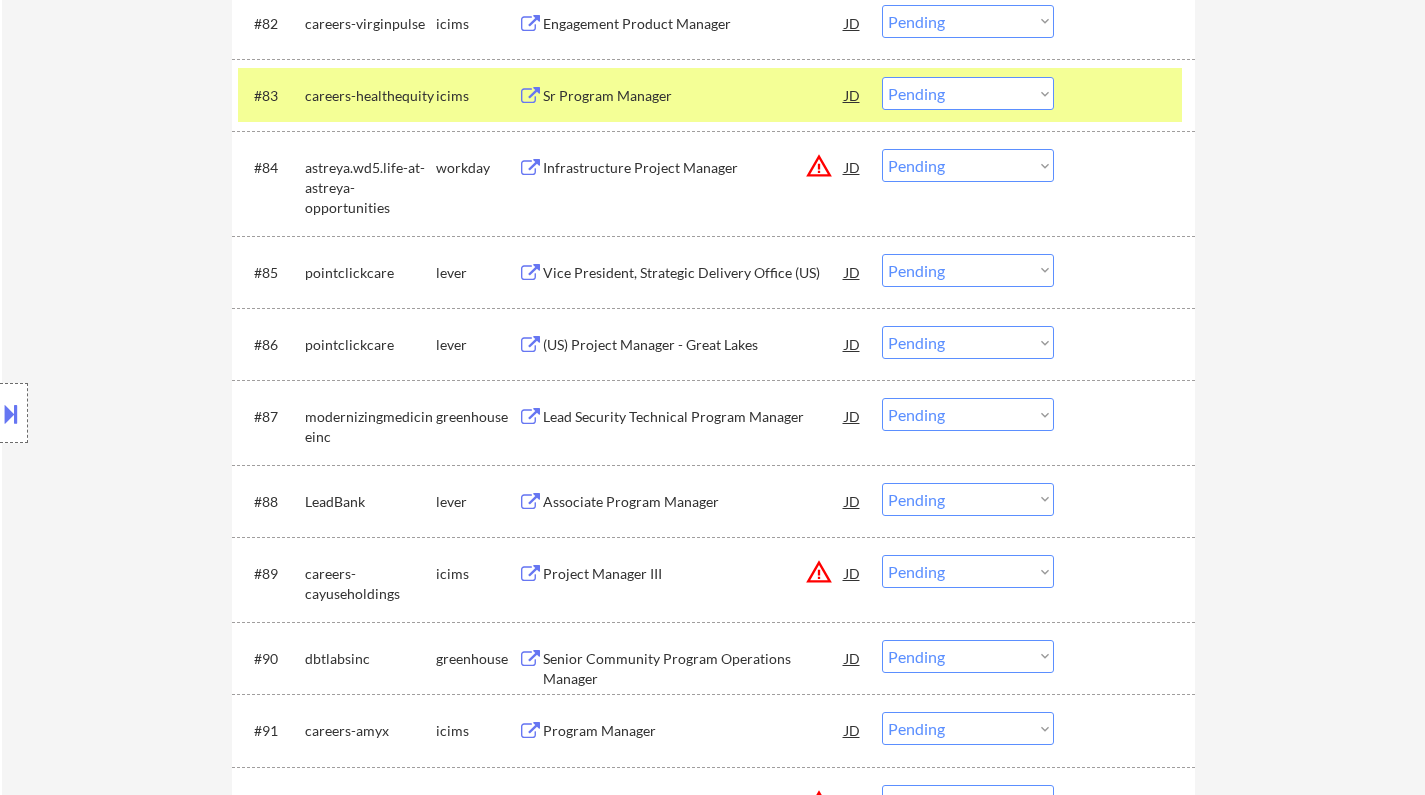 scroll, scrollTop: 7175, scrollLeft: 0, axis: vertical 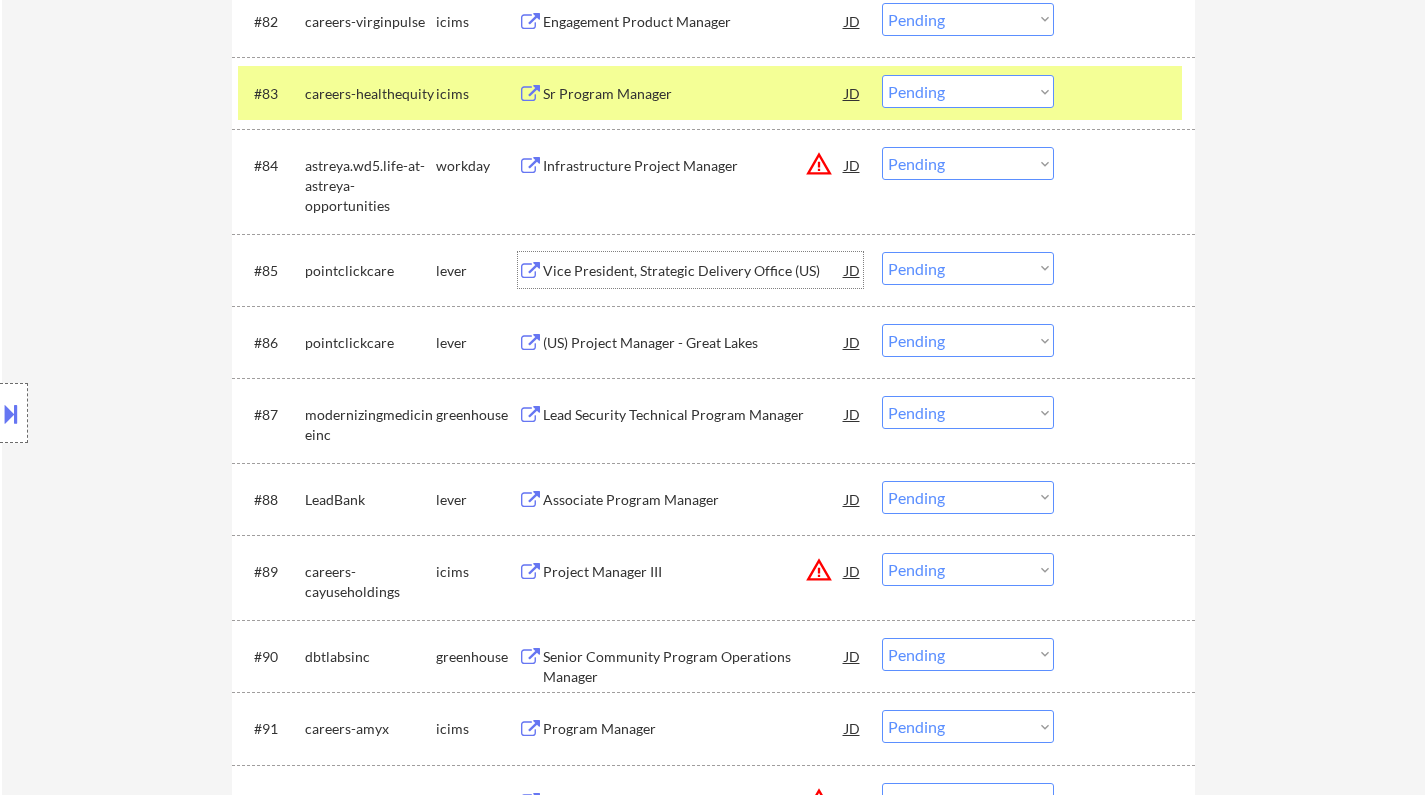 click on "Vice President, Strategic Delivery Office (US)" at bounding box center [694, 271] 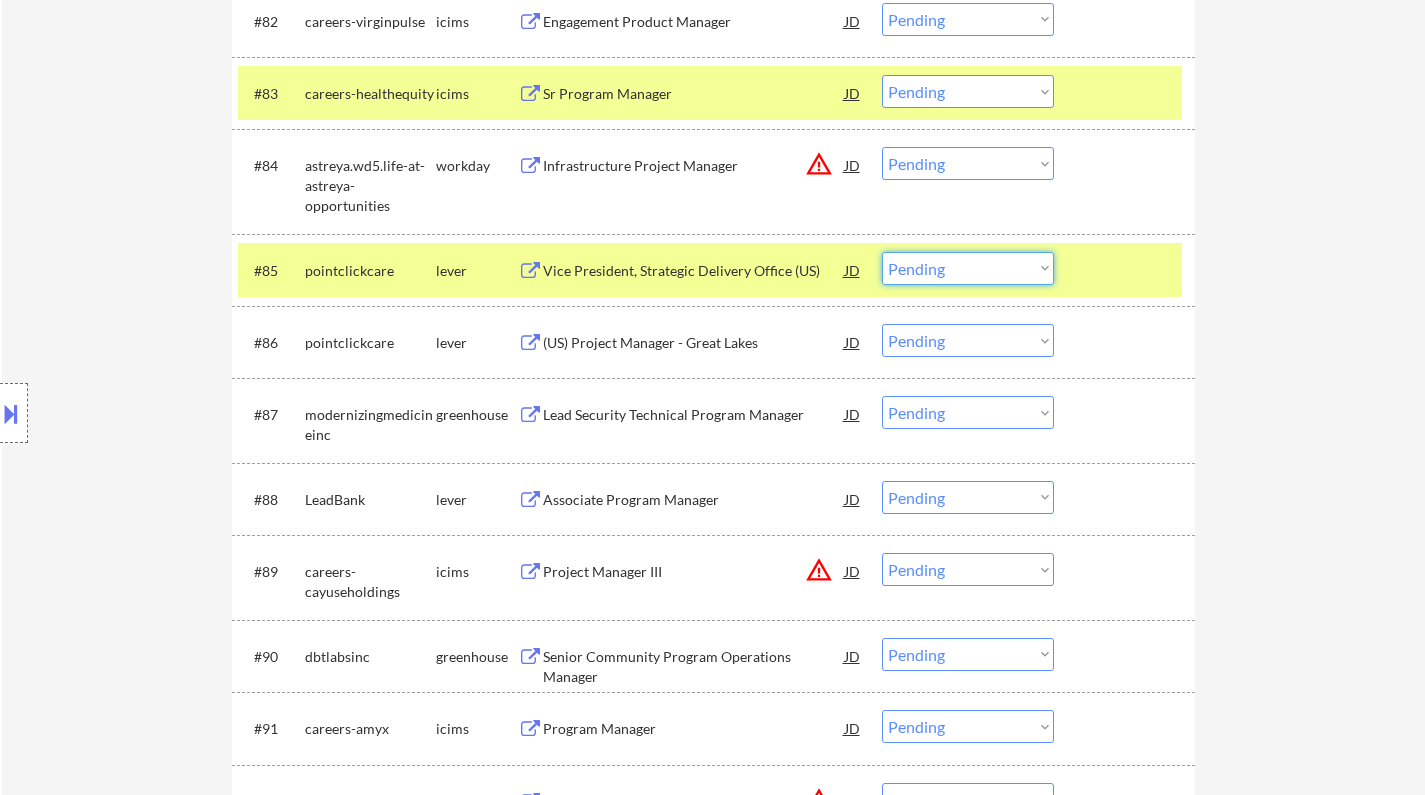 click on "Choose an option... Pending Applied Excluded (Questions) Excluded (Expired) Excluded (Location) Excluded (Bad Match) Excluded (Blocklist) Excluded (Salary) Excluded (Other)" at bounding box center [968, 268] 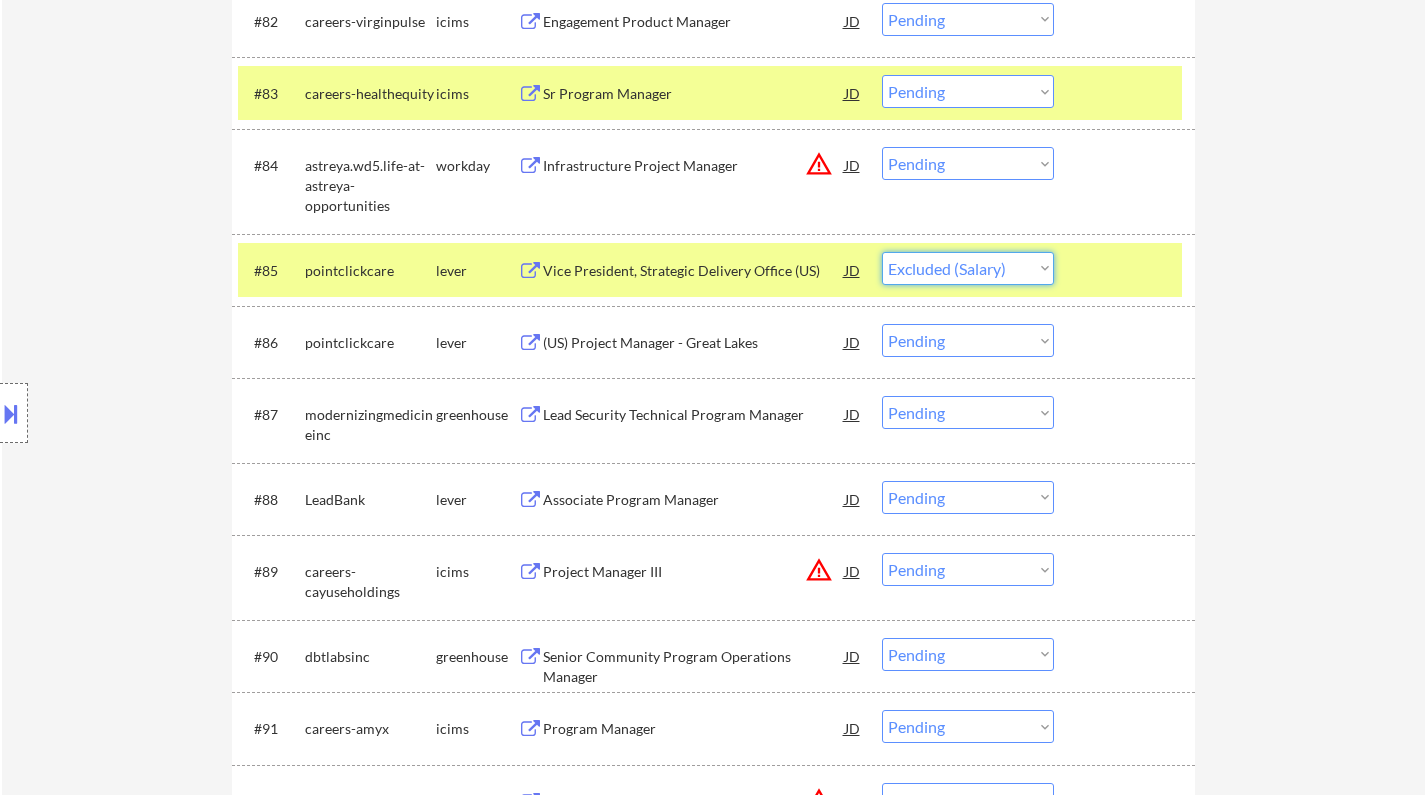 click on "Choose an option... Pending Applied Excluded (Questions) Excluded (Expired) Excluded (Location) Excluded (Bad Match) Excluded (Blocklist) Excluded (Salary) Excluded (Other)" at bounding box center [968, 268] 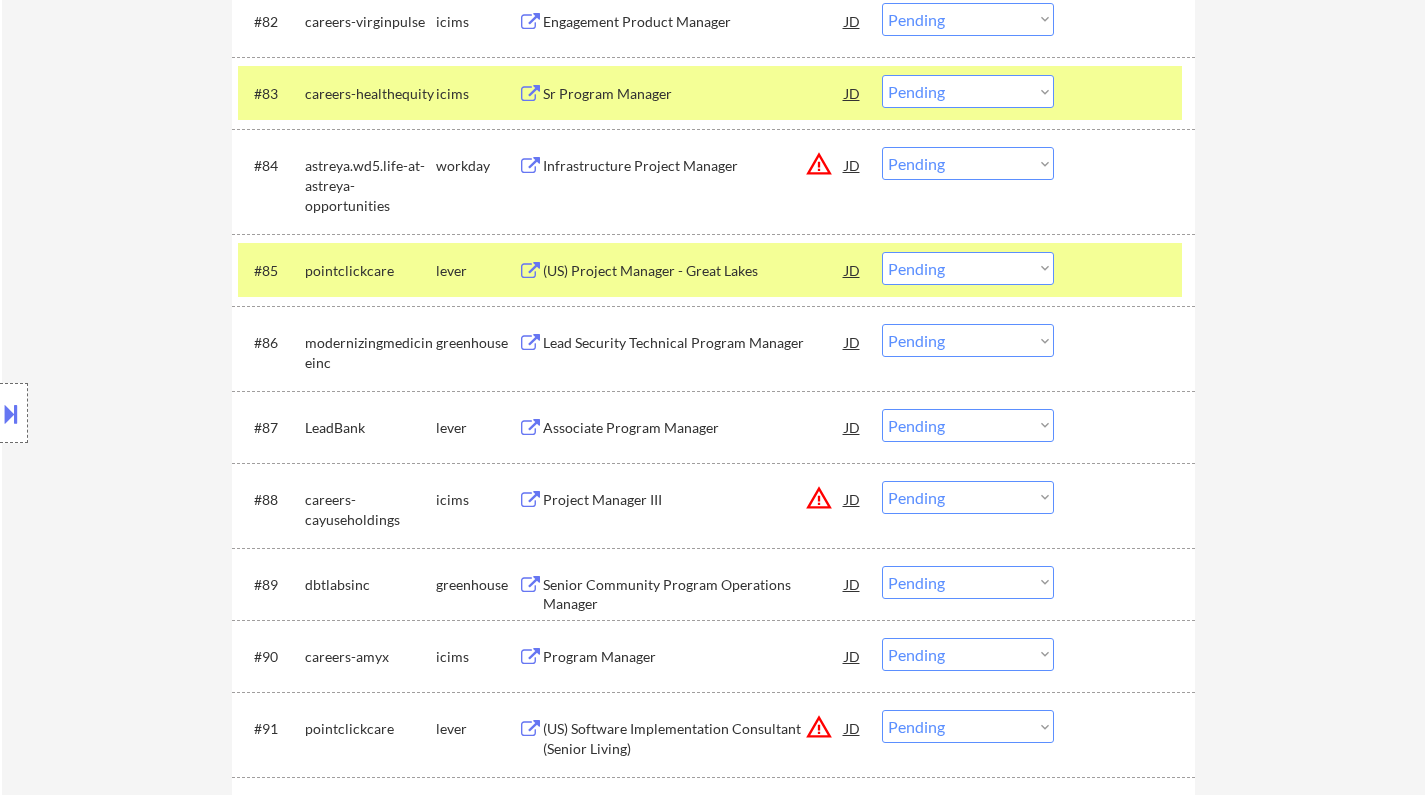 click on "(US) Project Manager - Great Lakes" at bounding box center [694, 270] 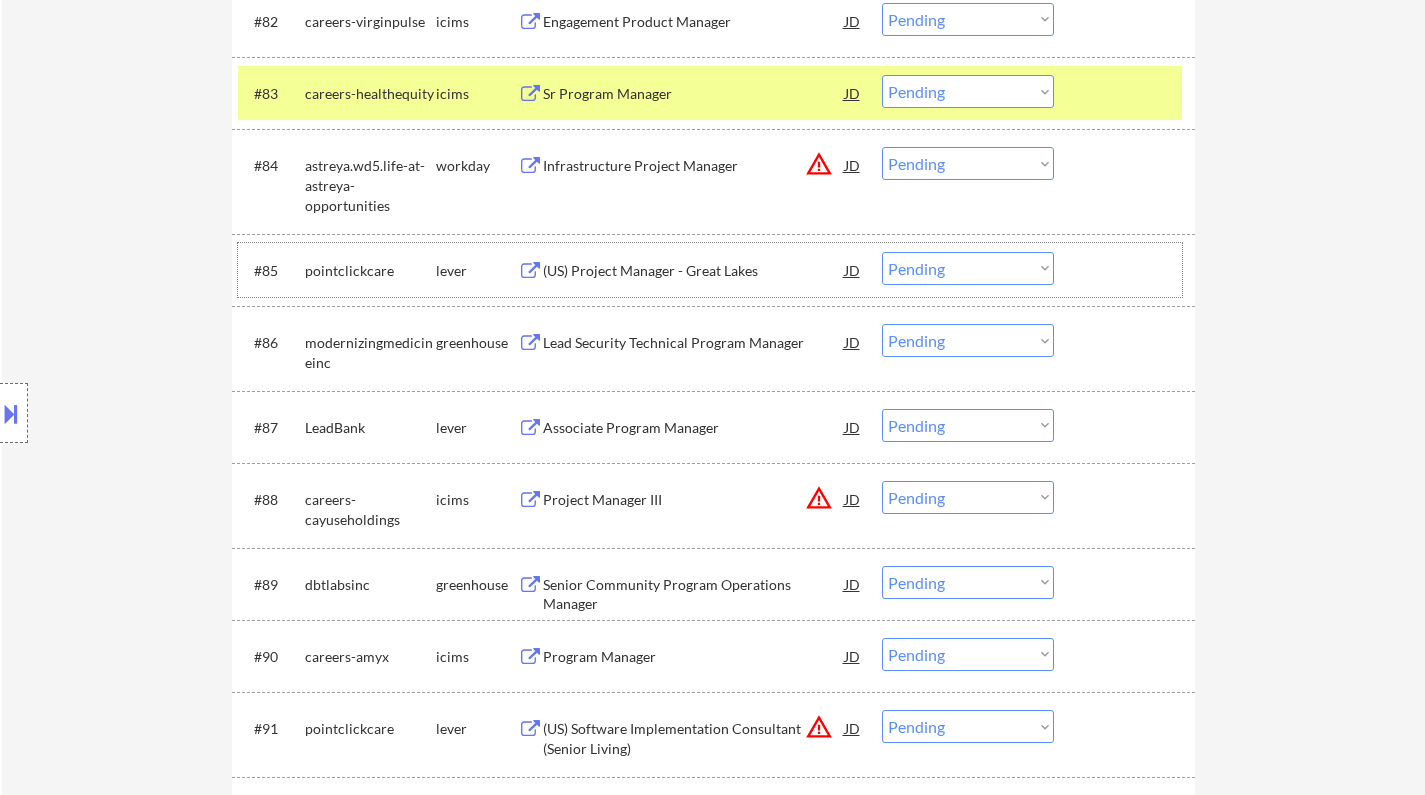 drag, startPoint x: 1017, startPoint y: 251, endPoint x: 1048, endPoint y: 392, distance: 144.36758 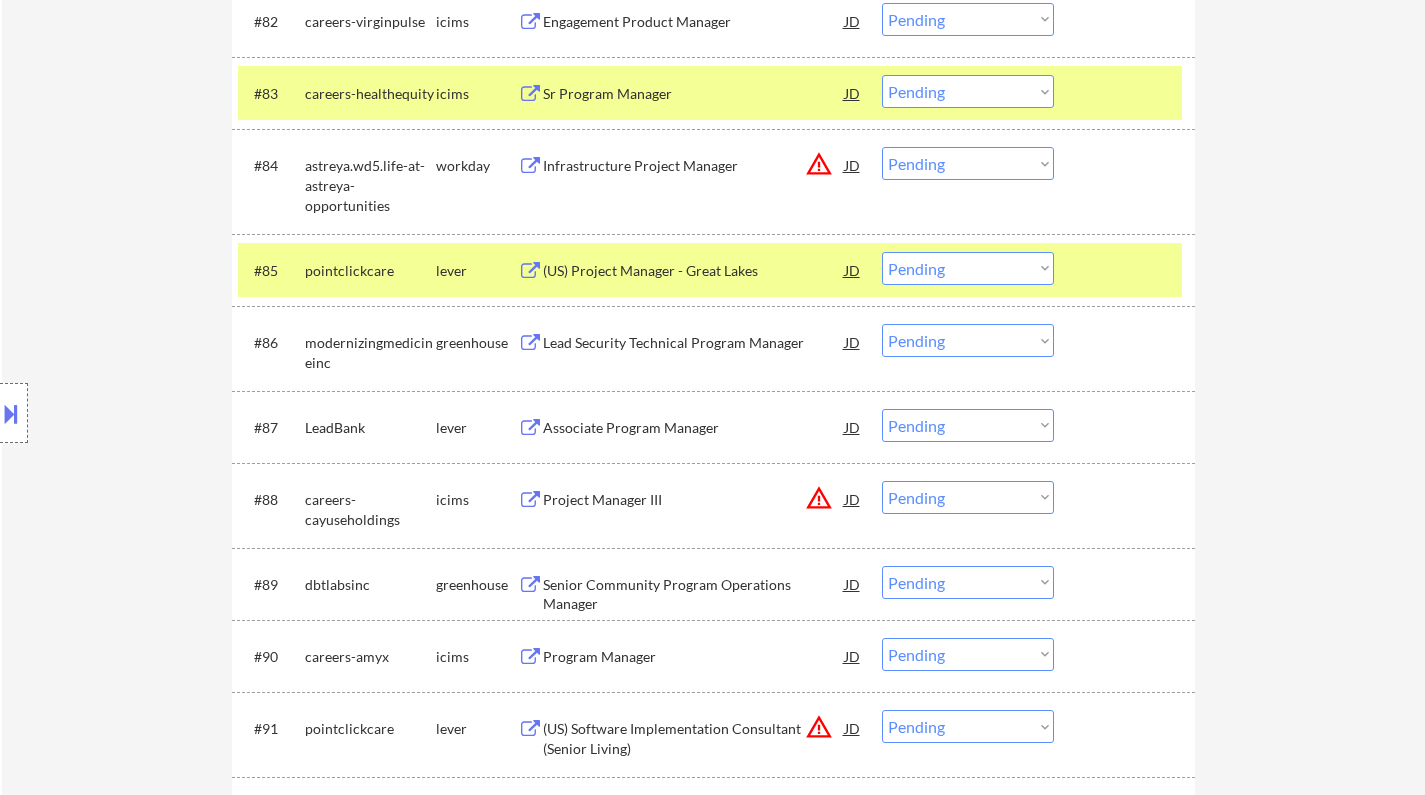 click on "Choose an option... Pending Applied Excluded (Questions) Excluded (Expired) Excluded (Location) Excluded (Bad Match) Excluded (Blocklist) Excluded (Salary) Excluded (Other)" at bounding box center (968, 268) 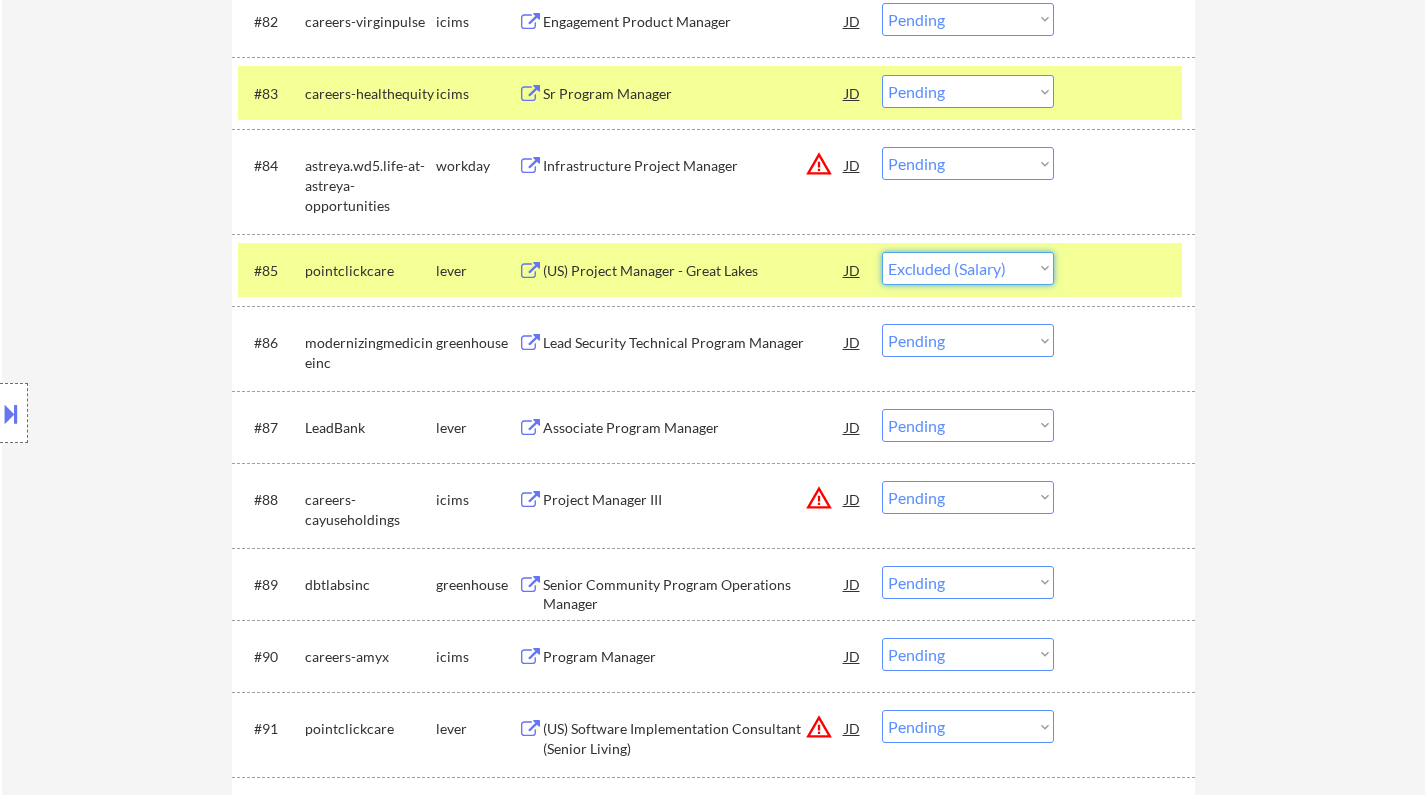 click on "Choose an option... Pending Applied Excluded (Questions) Excluded (Expired) Excluded (Location) Excluded (Bad Match) Excluded (Blocklist) Excluded (Salary) Excluded (Other)" at bounding box center (968, 268) 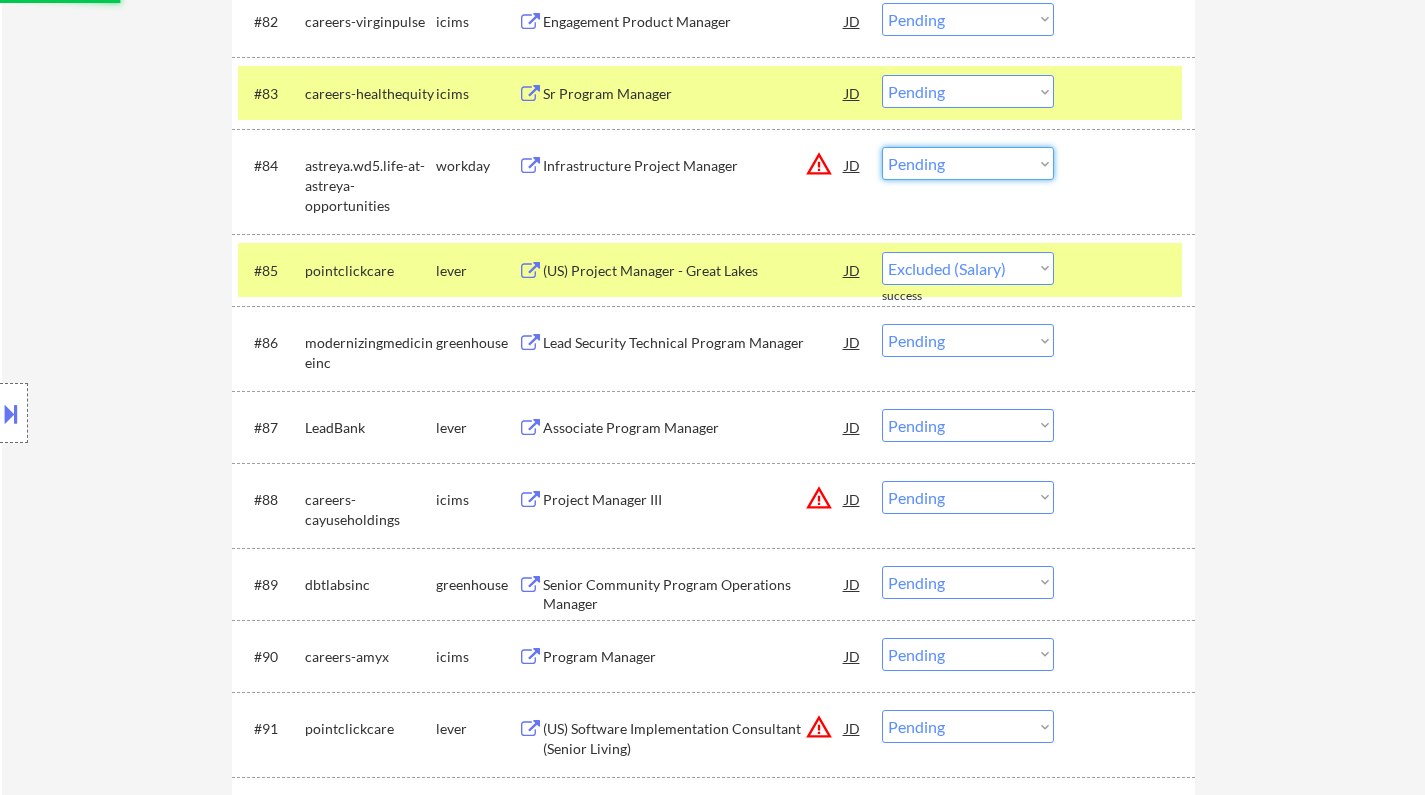 drag, startPoint x: 966, startPoint y: 161, endPoint x: 977, endPoint y: 176, distance: 18.601076 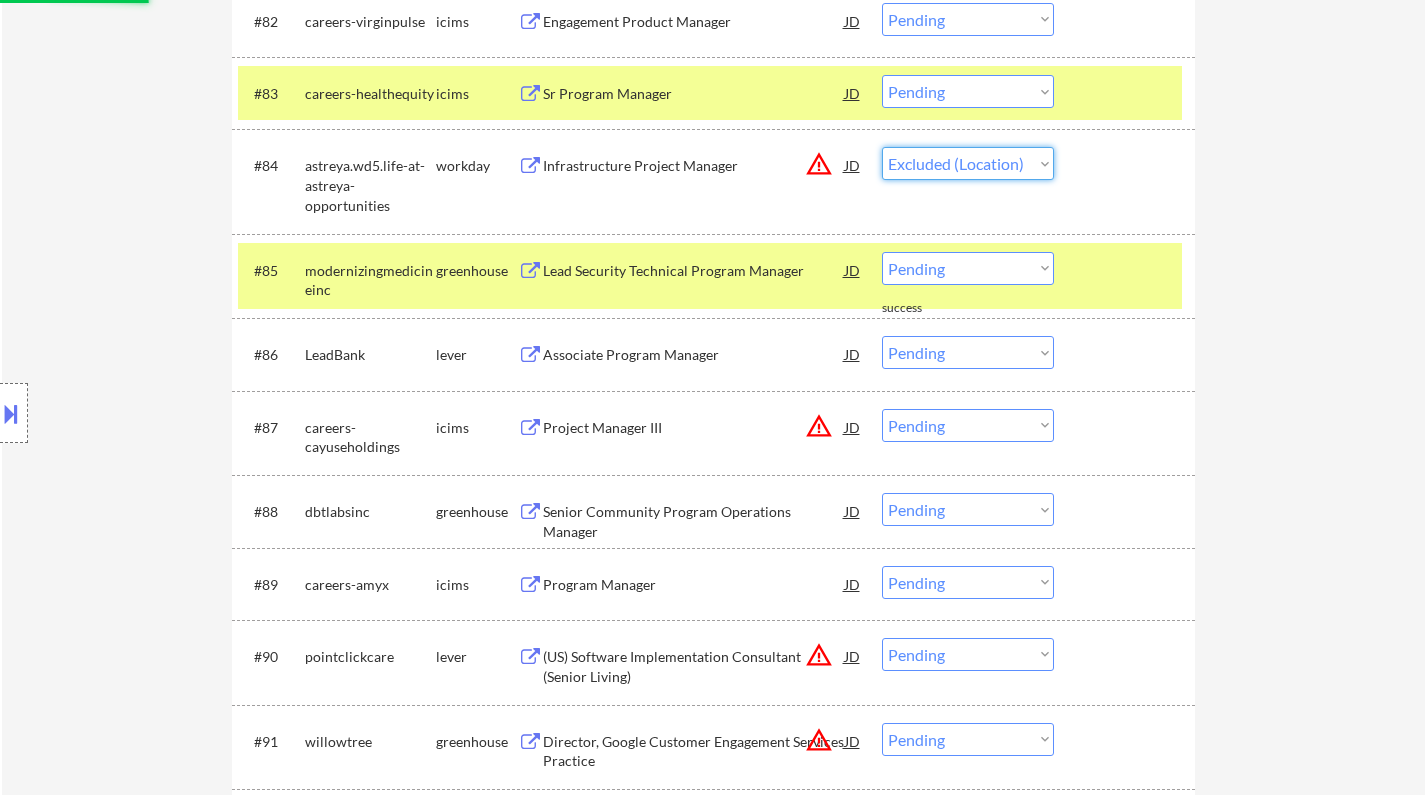 click on "Choose an option... Pending Applied Excluded (Questions) Excluded (Expired) Excluded (Location) Excluded (Bad Match) Excluded (Blocklist) Excluded (Salary) Excluded (Other)" at bounding box center (968, 163) 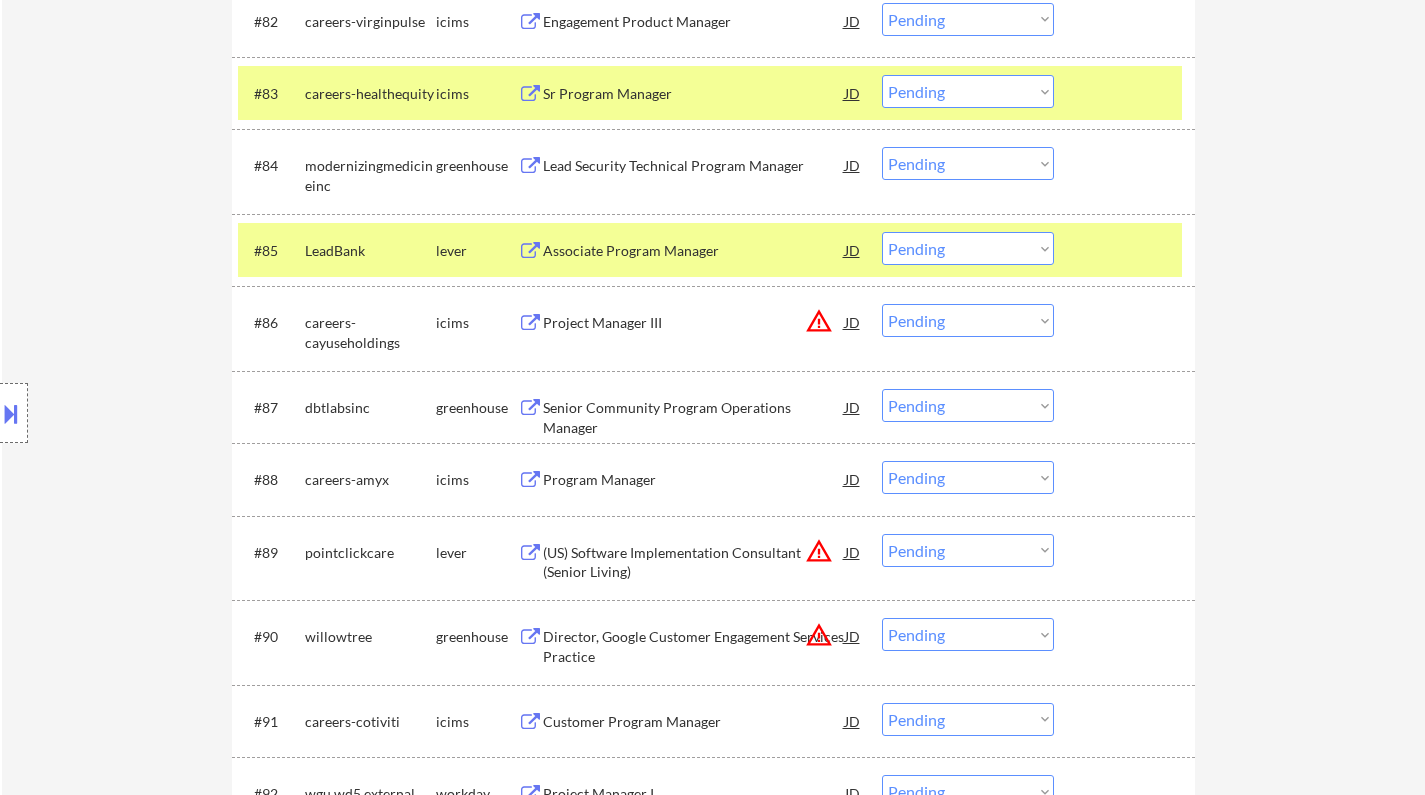 click on "Associate Program Manager" at bounding box center [694, 251] 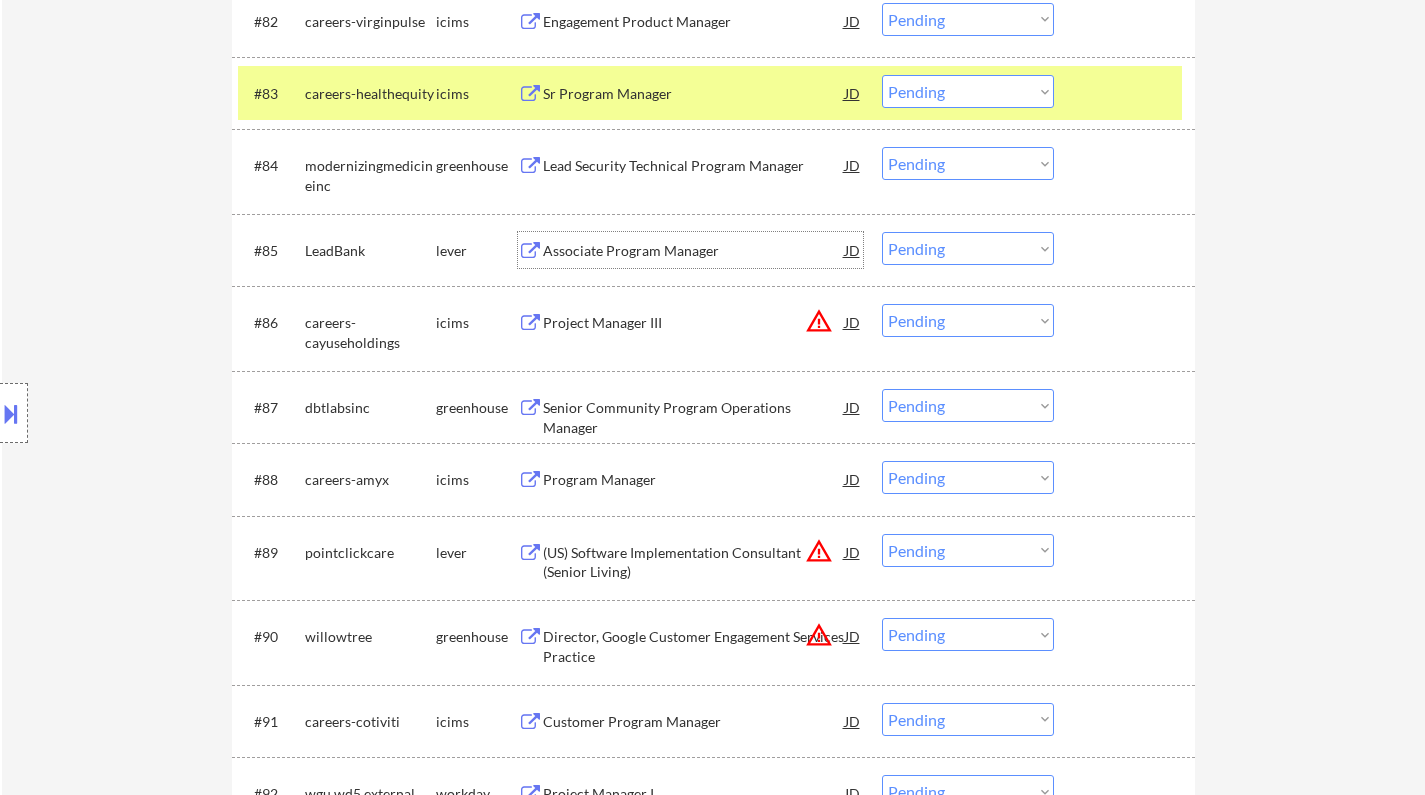 drag, startPoint x: 932, startPoint y: 241, endPoint x: 947, endPoint y: 257, distance: 21.931713 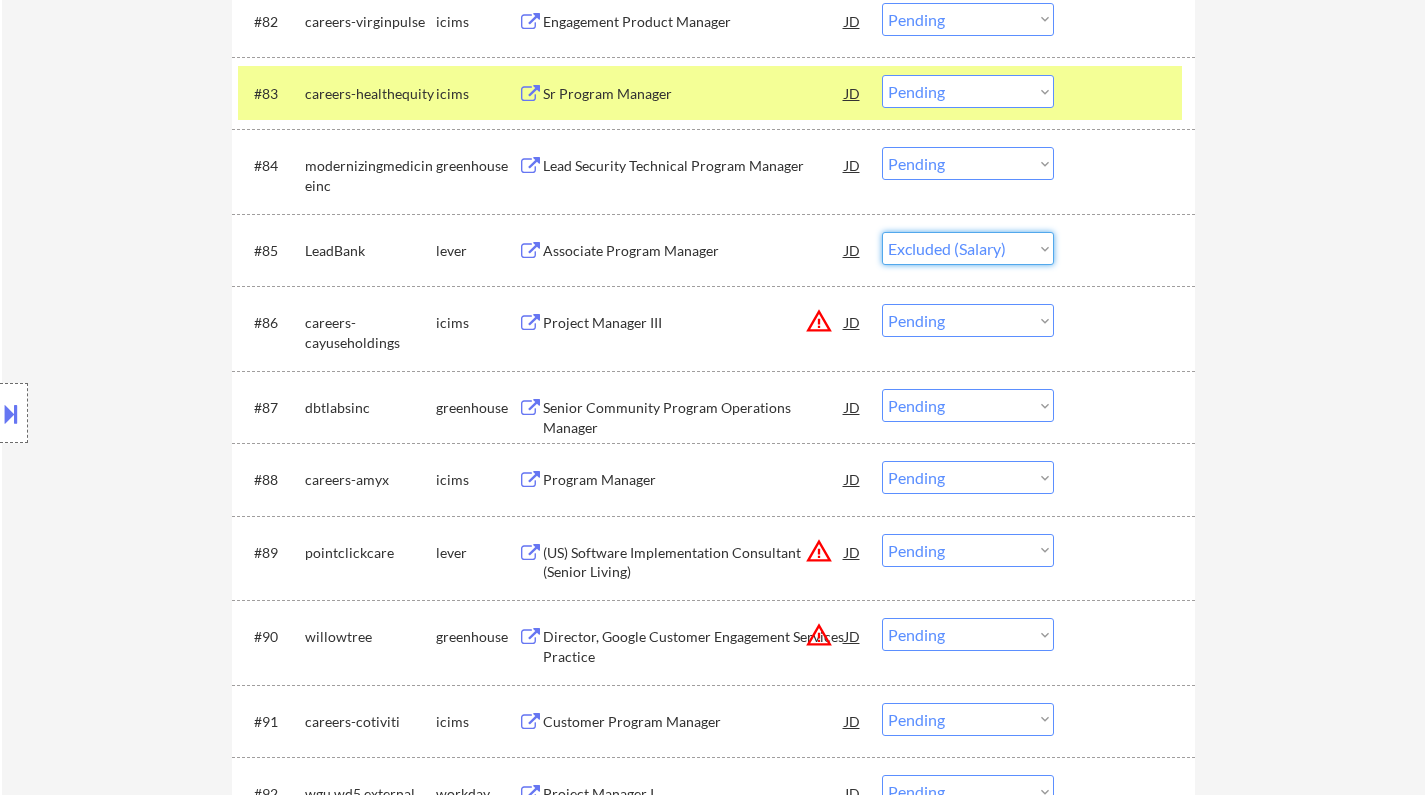 click on "Choose an option... Pending Applied Excluded (Questions) Excluded (Expired) Excluded (Location) Excluded (Bad Match) Excluded (Blocklist) Excluded (Salary) Excluded (Other)" at bounding box center (968, 248) 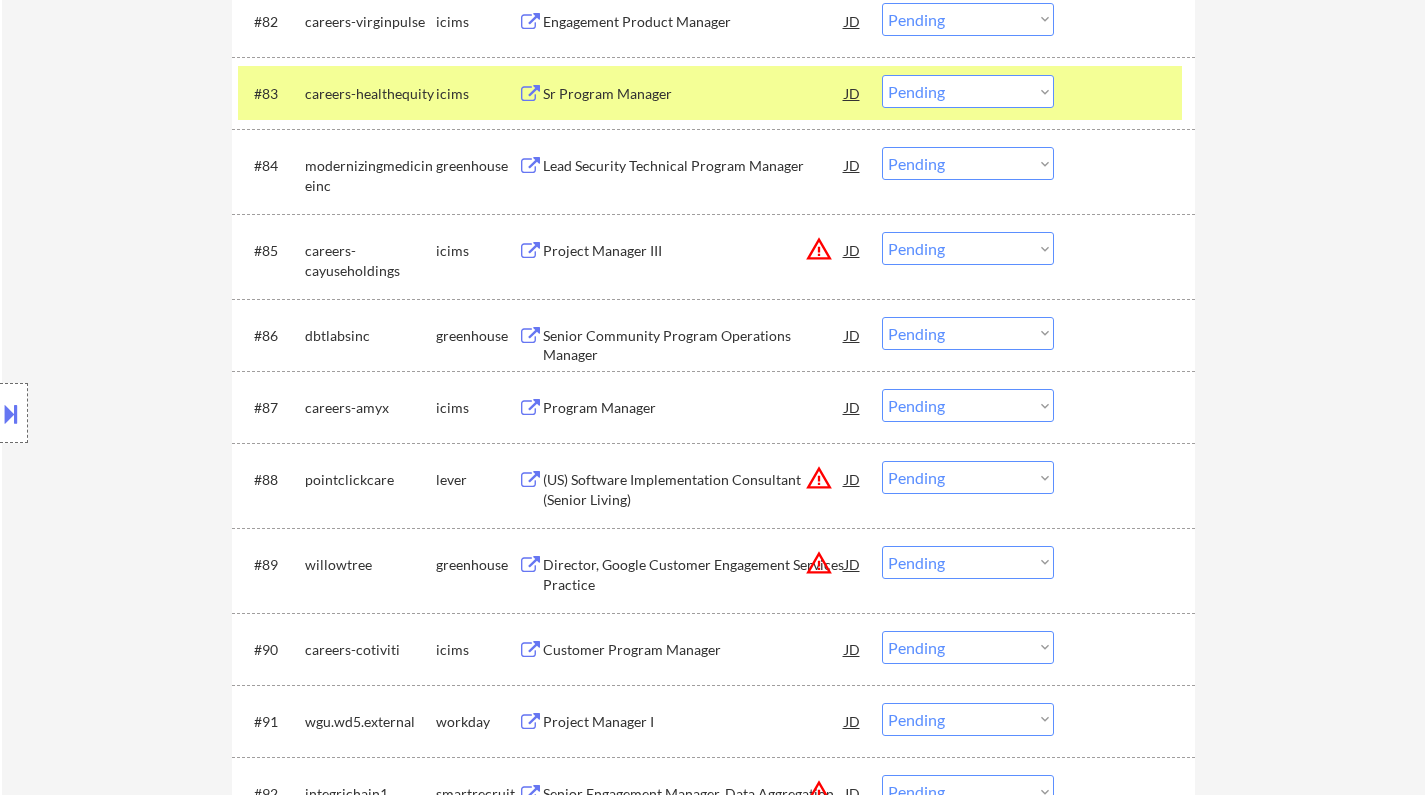 click on "Project Manager III" at bounding box center [694, 251] 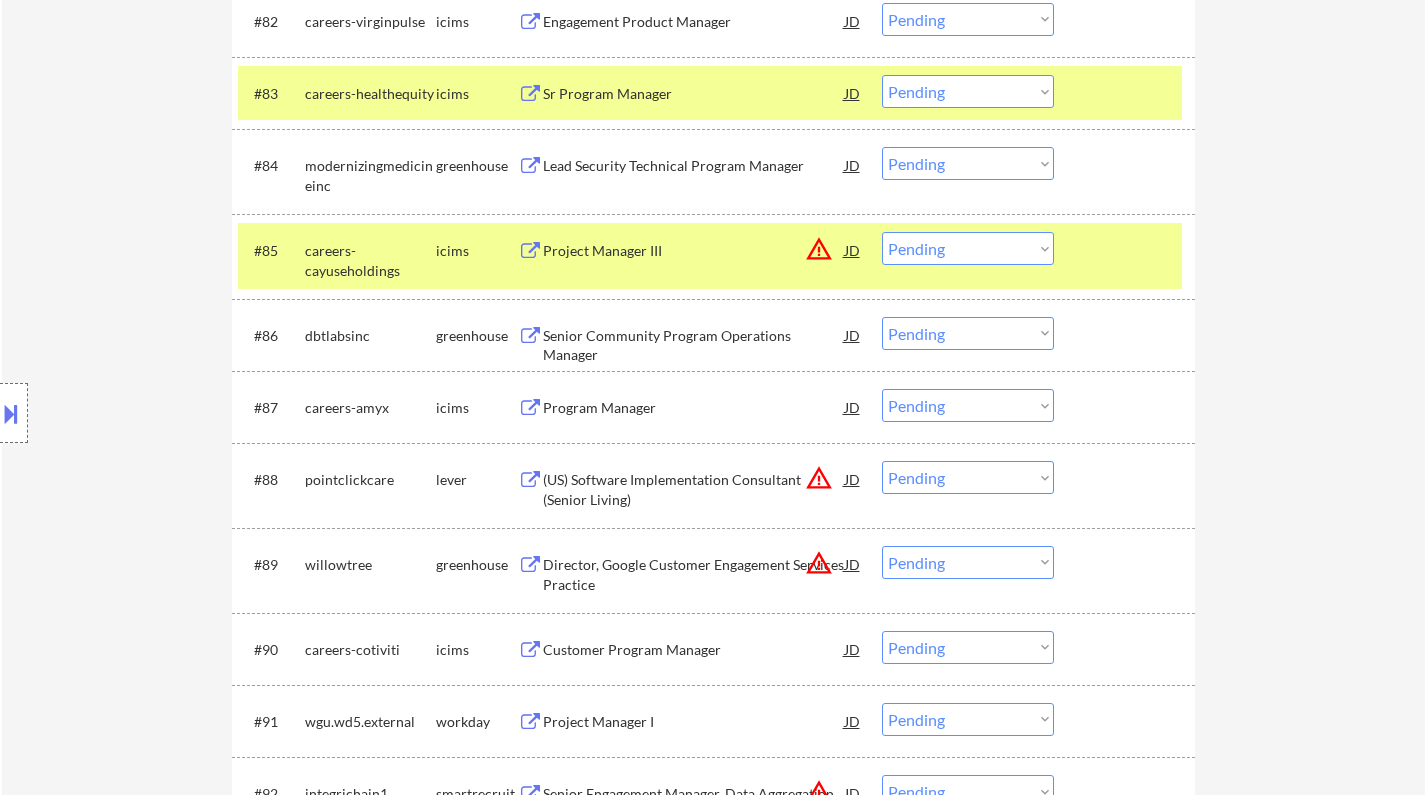 drag, startPoint x: 994, startPoint y: 239, endPoint x: 1006, endPoint y: 264, distance: 27.730848 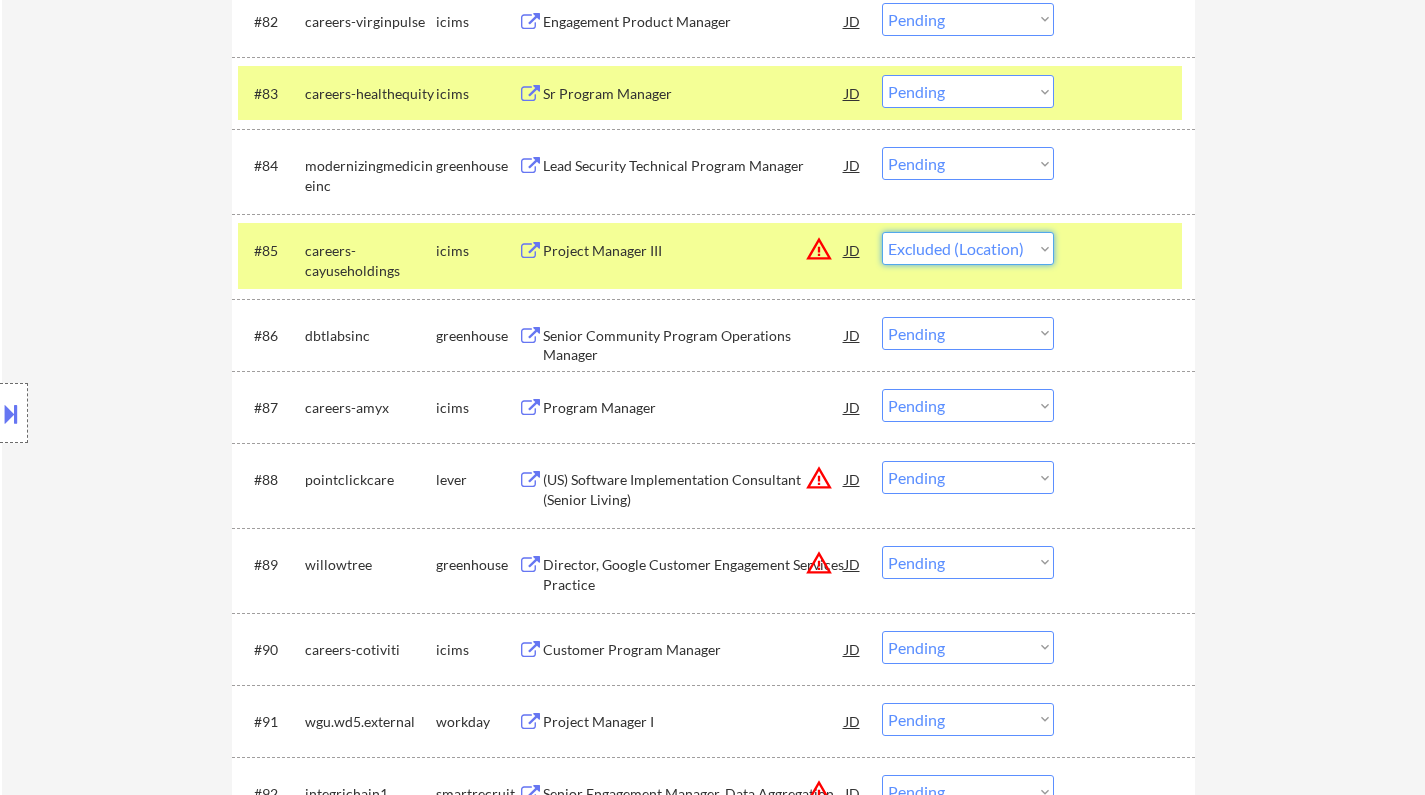click on "Choose an option... Pending Applied Excluded (Questions) Excluded (Expired) Excluded (Location) Excluded (Bad Match) Excluded (Blocklist) Excluded (Salary) Excluded (Other)" at bounding box center [968, 248] 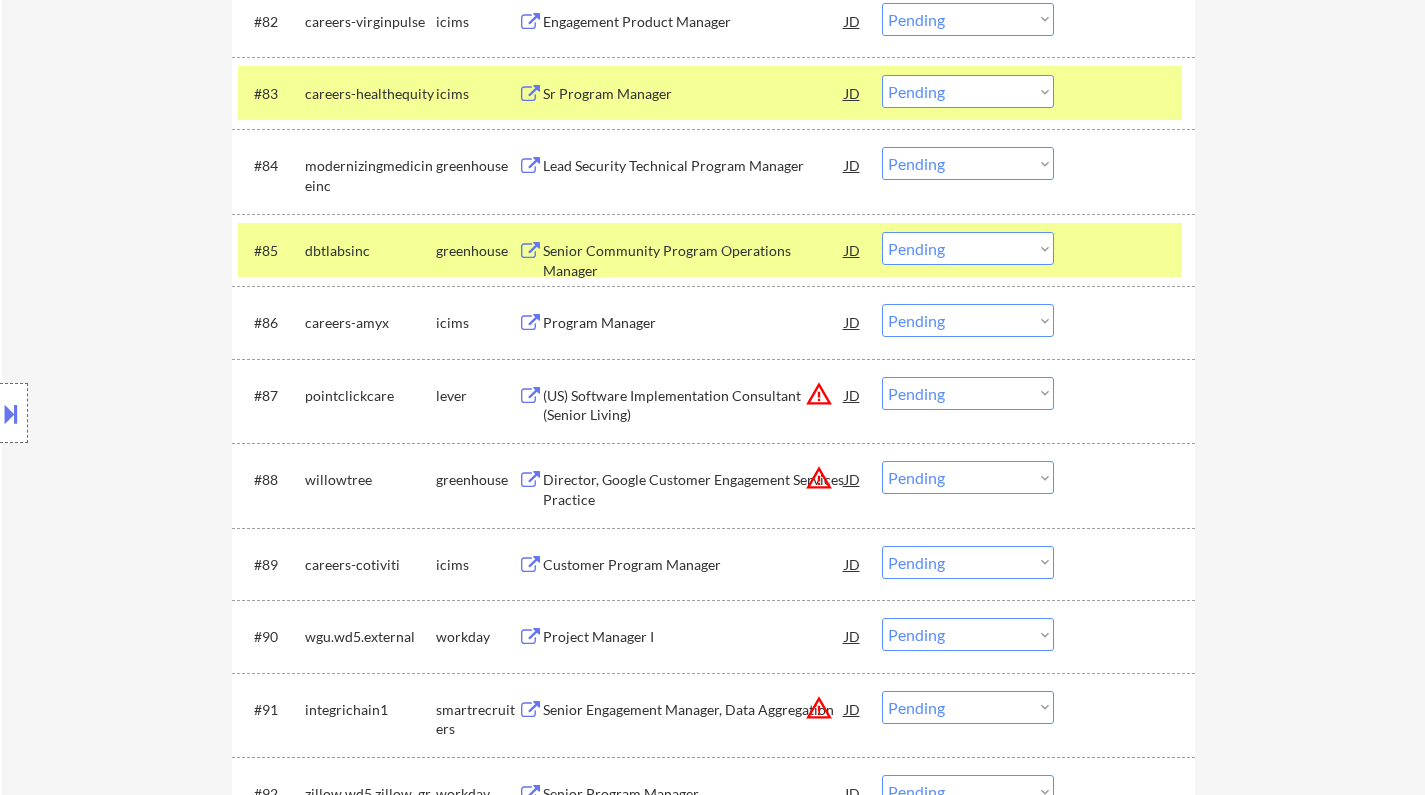 click on "Choose an option... Pending Applied Excluded (Questions) Excluded (Expired) Excluded (Location) Excluded (Bad Match) Excluded (Blocklist) Excluded (Salary) Excluded (Other)" at bounding box center (968, 393) 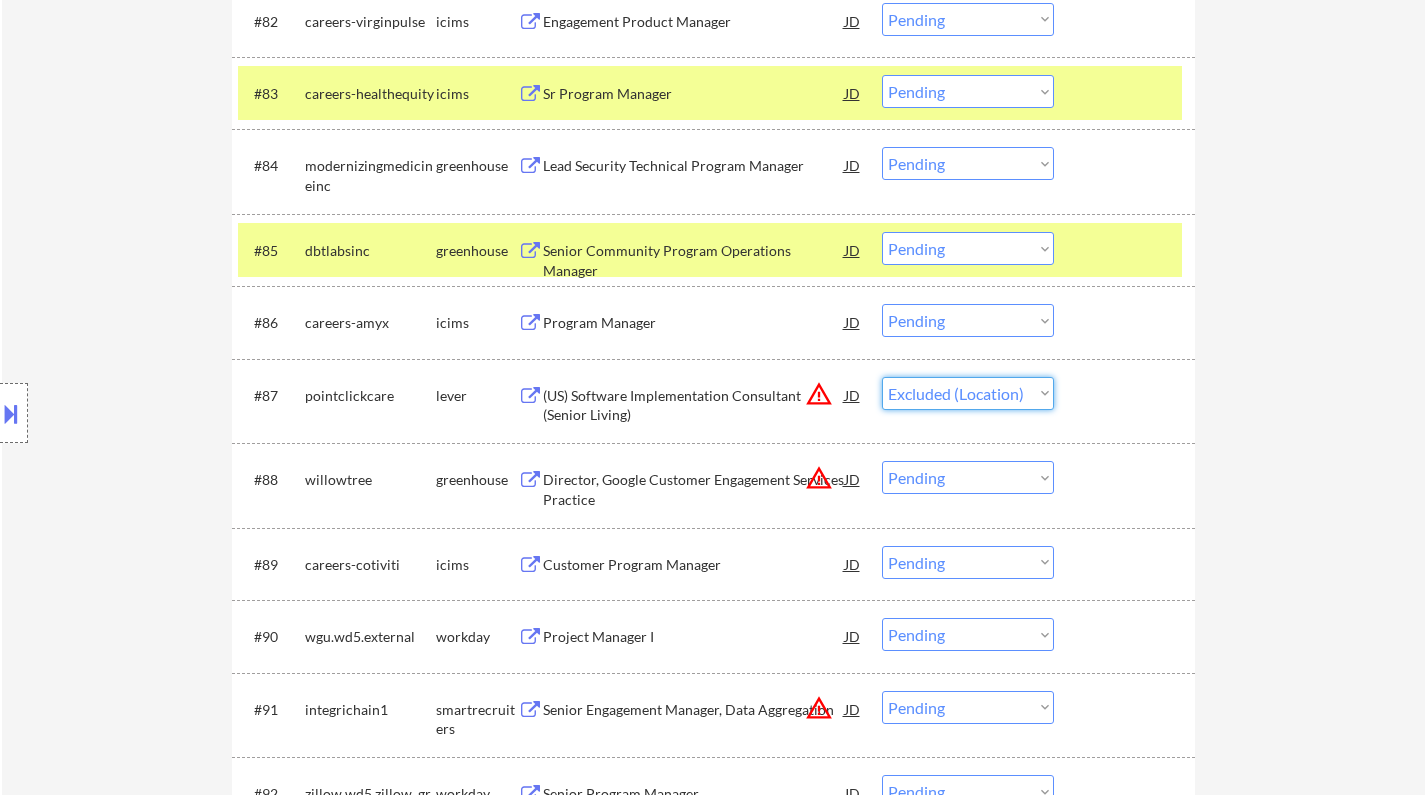 click on "Choose an option... Pending Applied Excluded (Questions) Excluded (Expired) Excluded (Location) Excluded (Bad Match) Excluded (Blocklist) Excluded (Salary) Excluded (Other)" at bounding box center [968, 393] 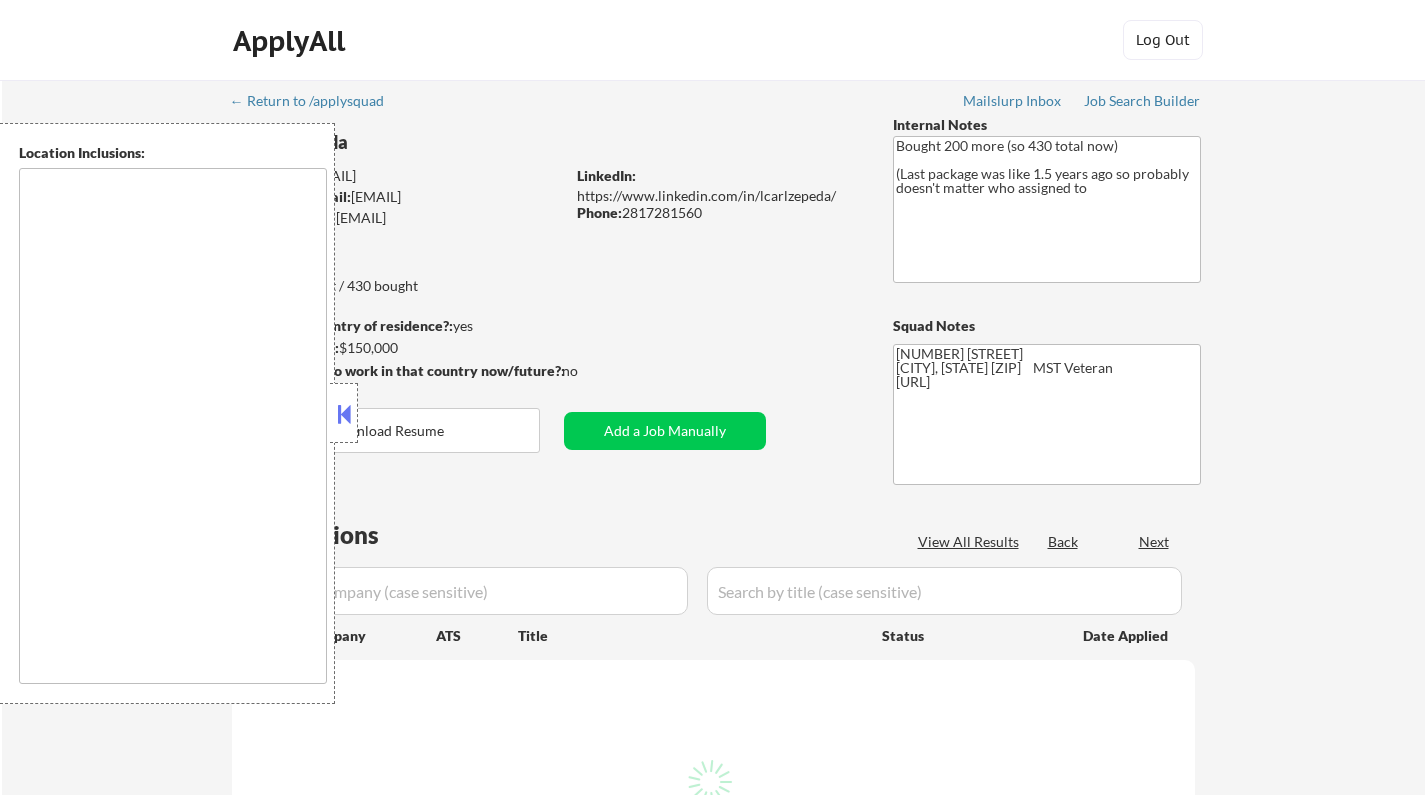 scroll, scrollTop: 0, scrollLeft: 0, axis: both 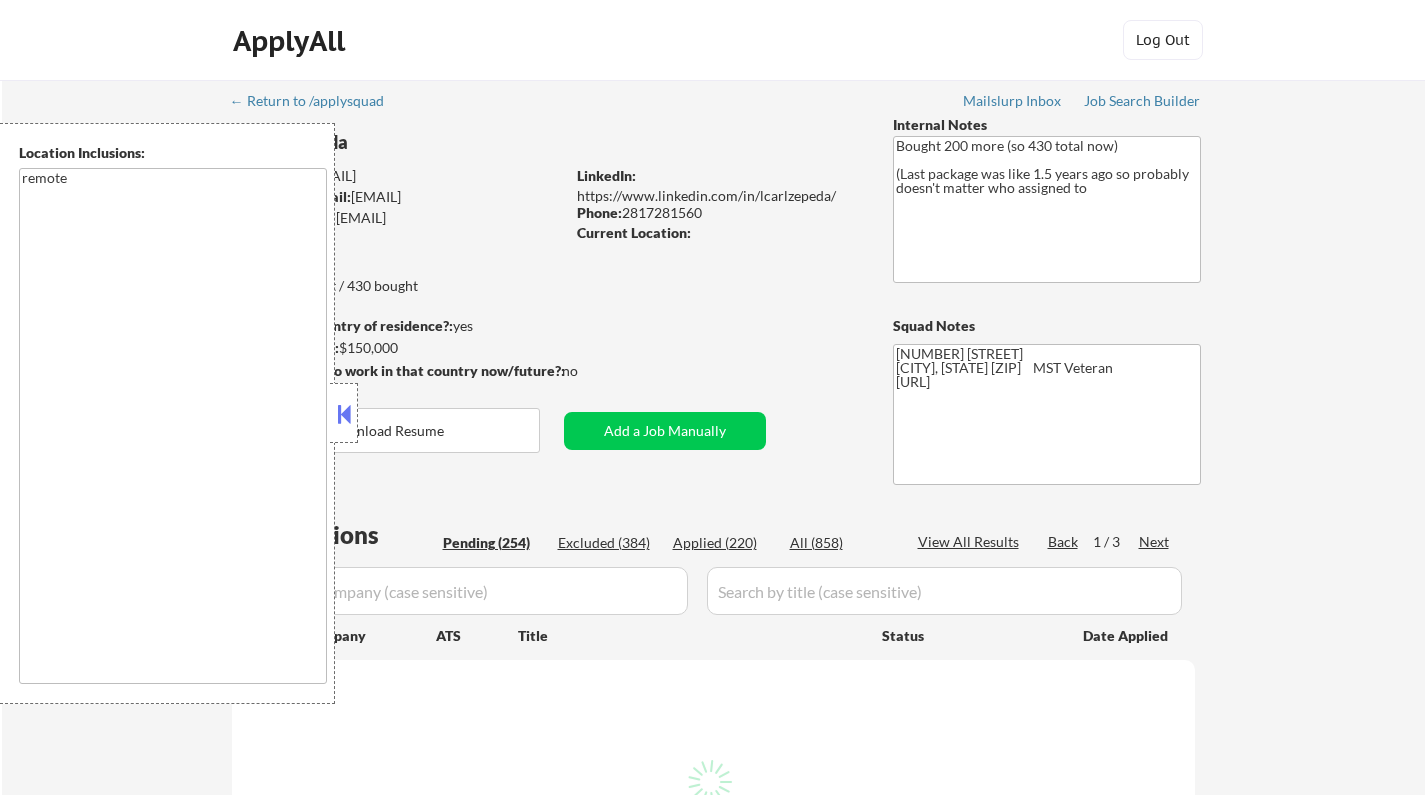 select on ""pending"" 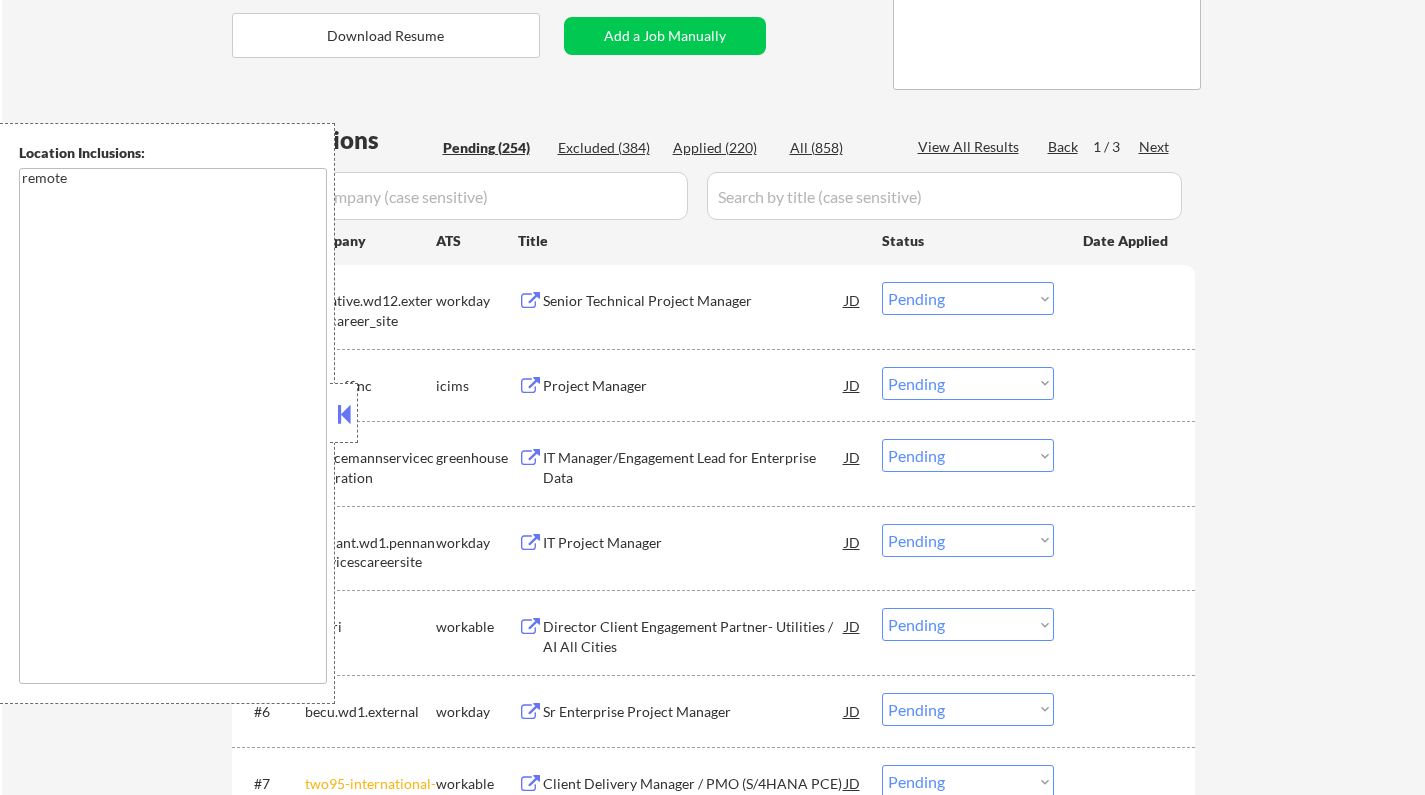 scroll, scrollTop: 700, scrollLeft: 0, axis: vertical 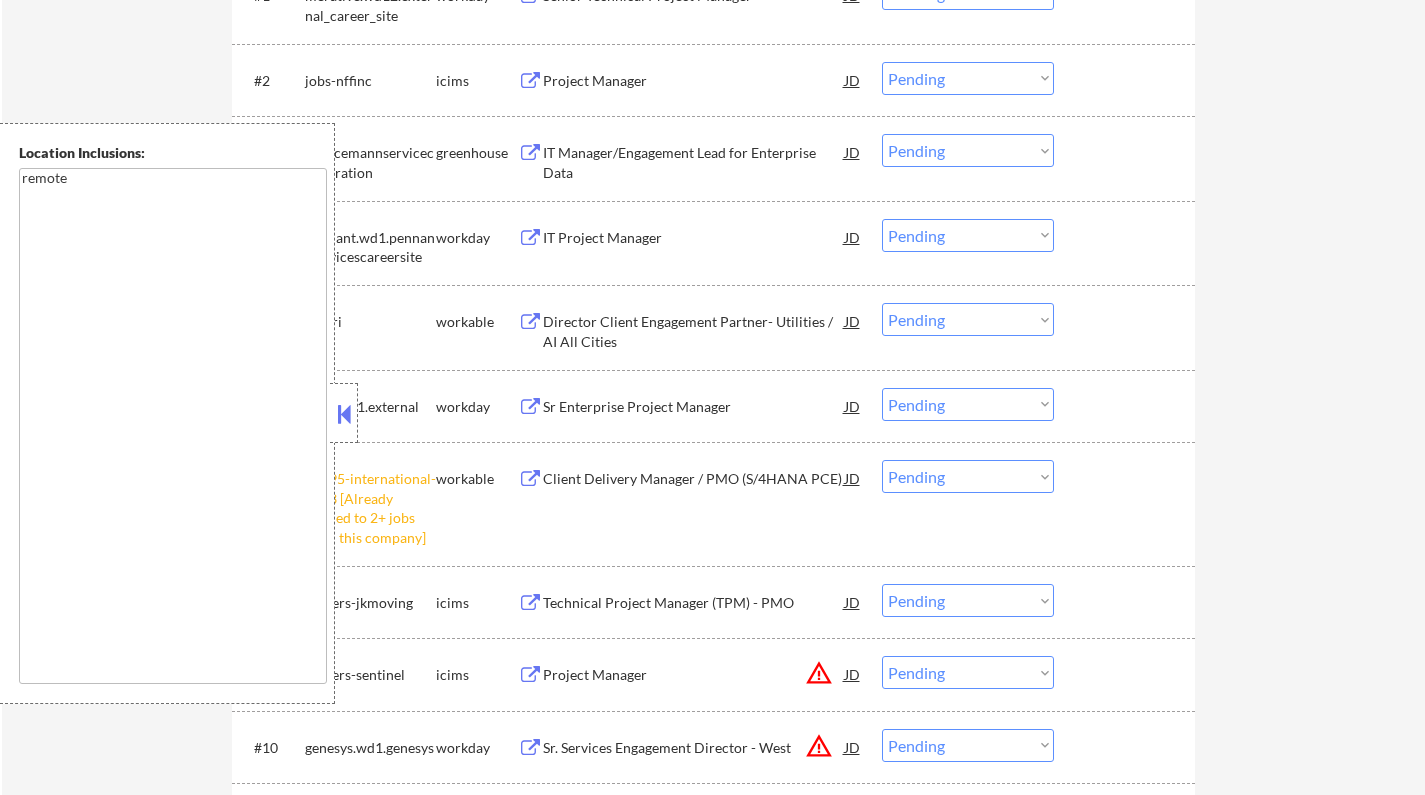 click at bounding box center (344, 414) 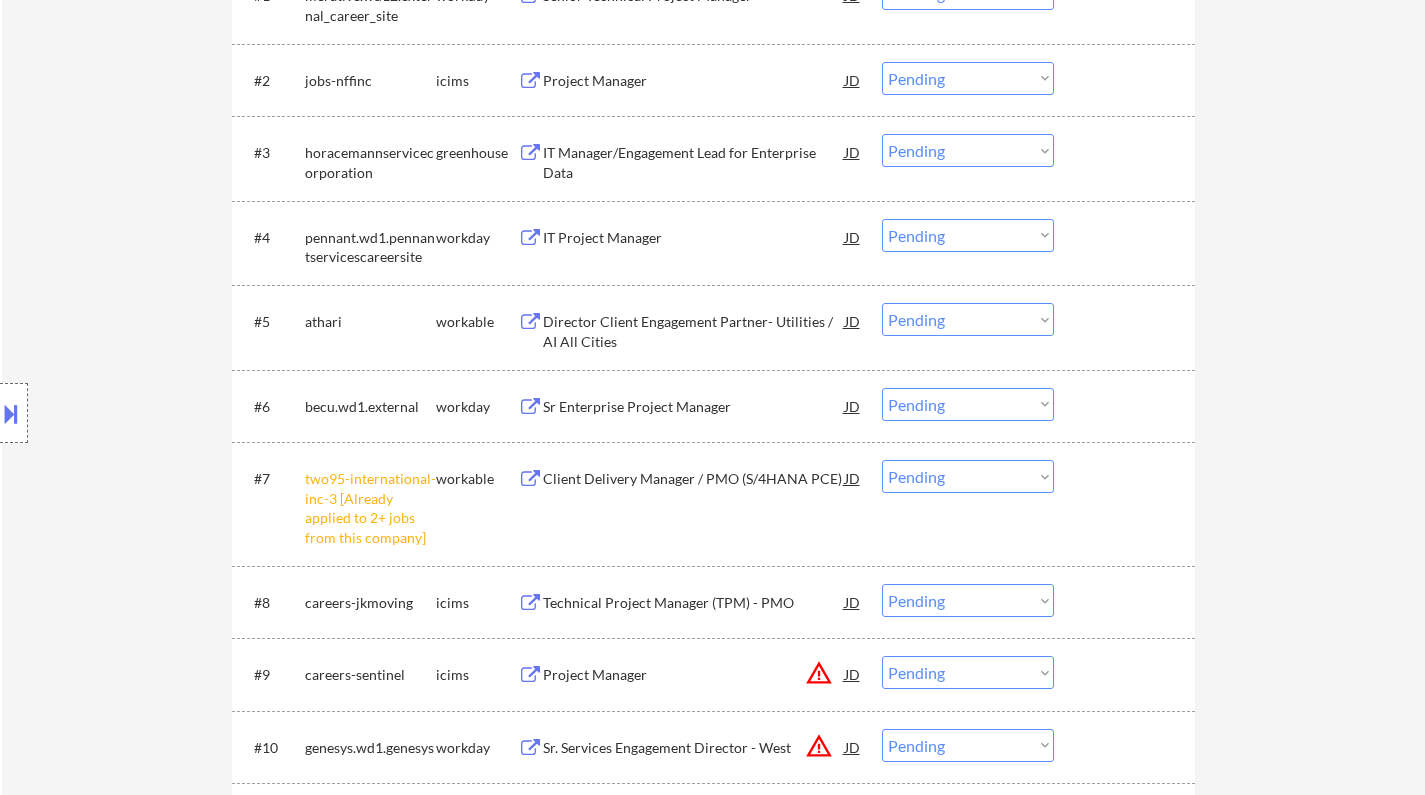 drag, startPoint x: 969, startPoint y: 482, endPoint x: 981, endPoint y: 491, distance: 15 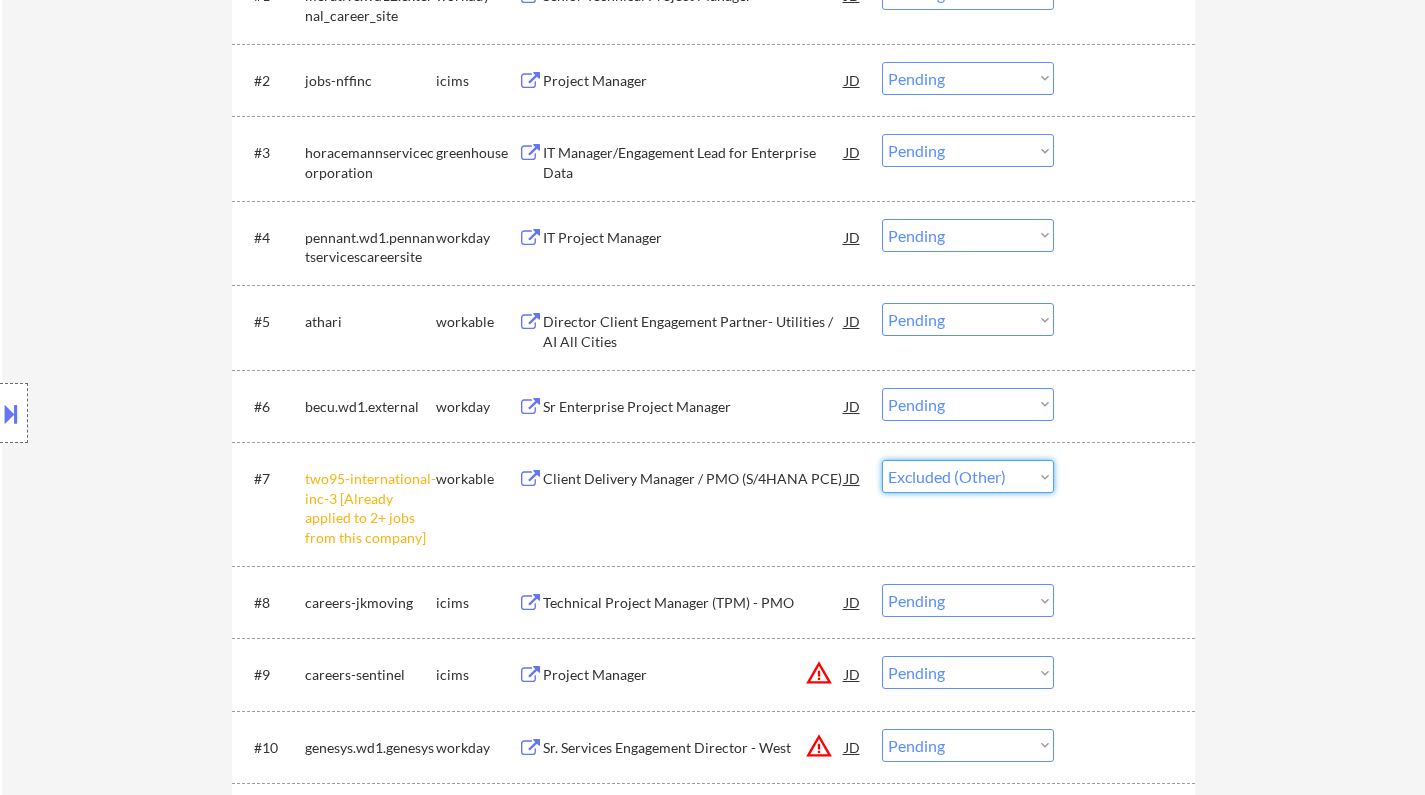 click on "Choose an option... Pending Applied Excluded (Questions) Excluded (Expired) Excluded (Location) Excluded (Bad Match) Excluded (Blocklist) Excluded (Salary) Excluded (Other)" at bounding box center [968, 476] 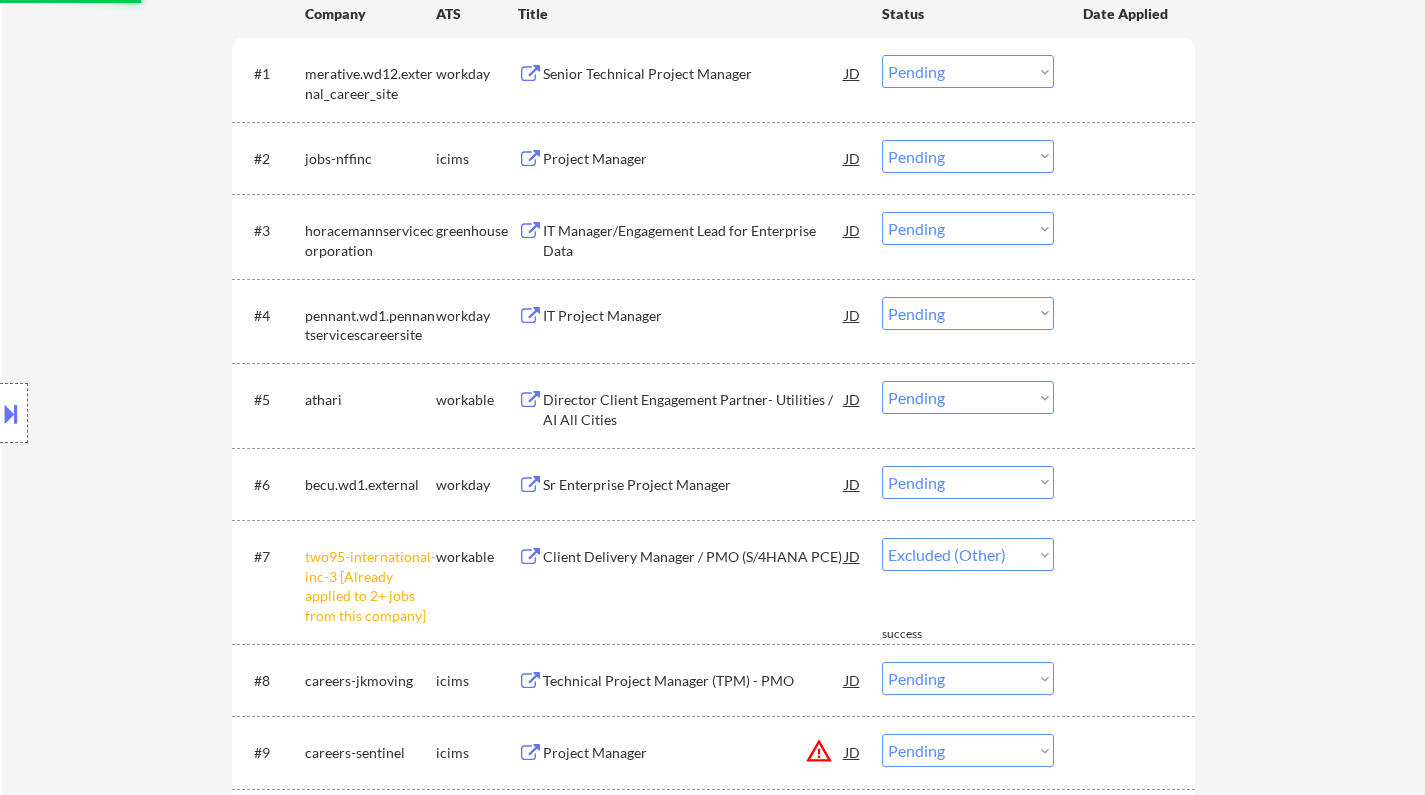 scroll, scrollTop: 600, scrollLeft: 0, axis: vertical 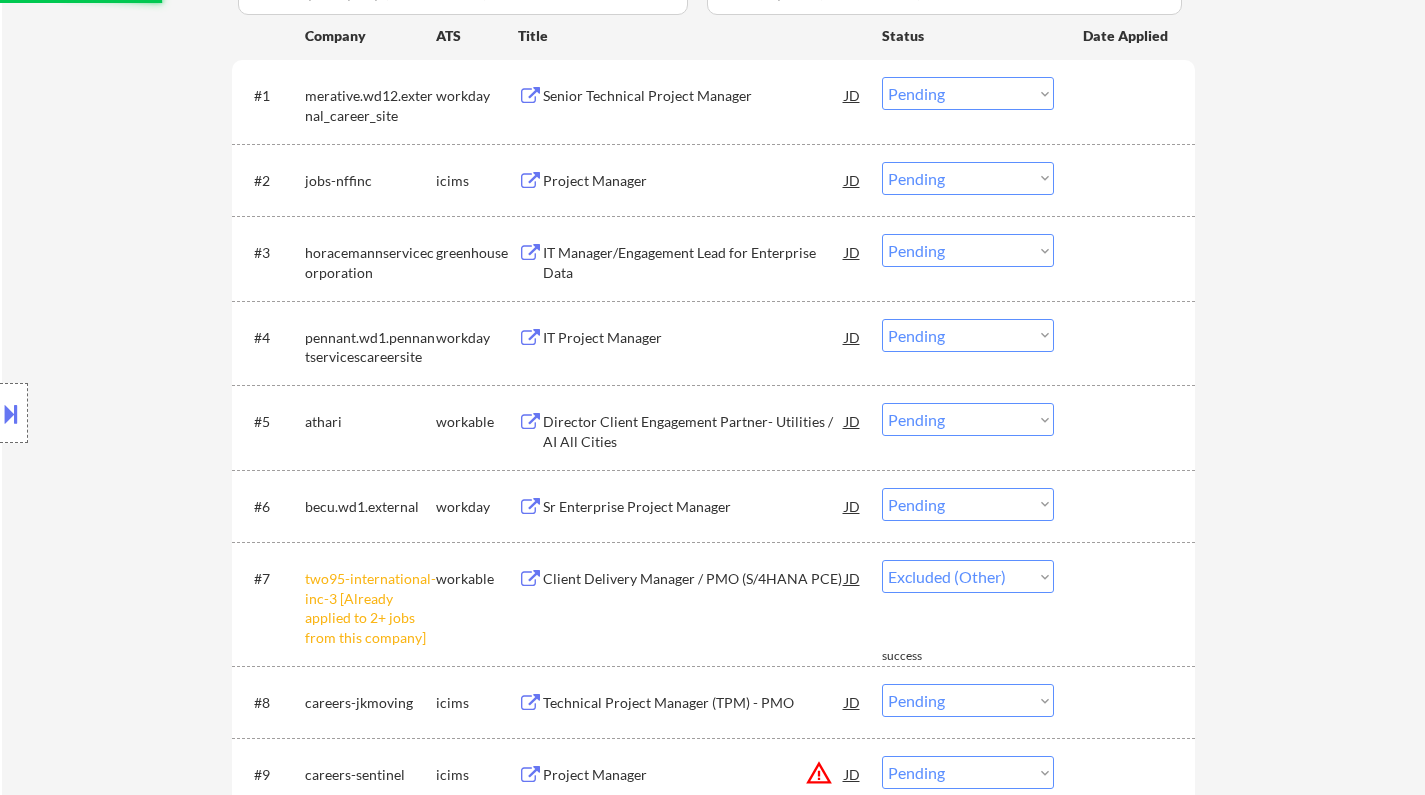 select on ""pending"" 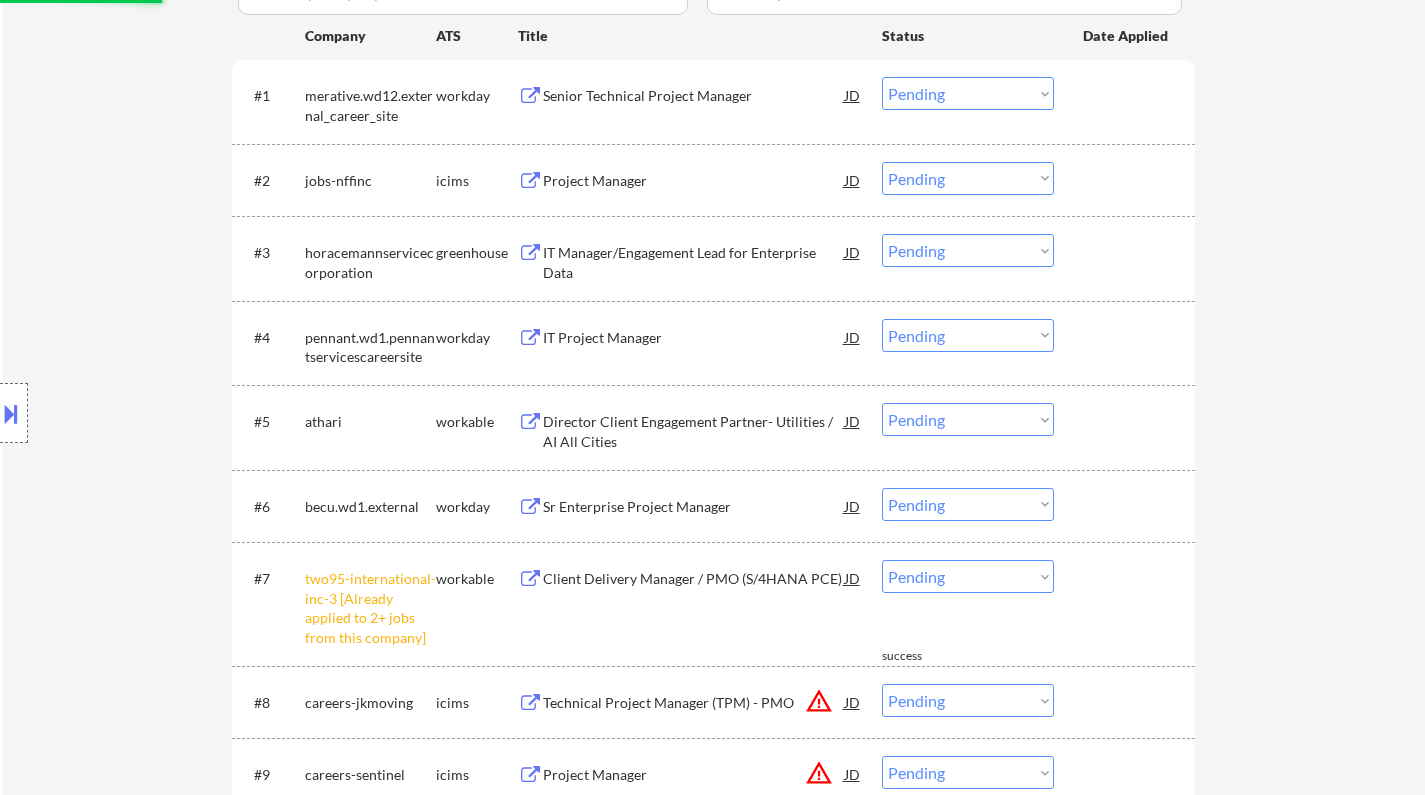 scroll, scrollTop: 500, scrollLeft: 0, axis: vertical 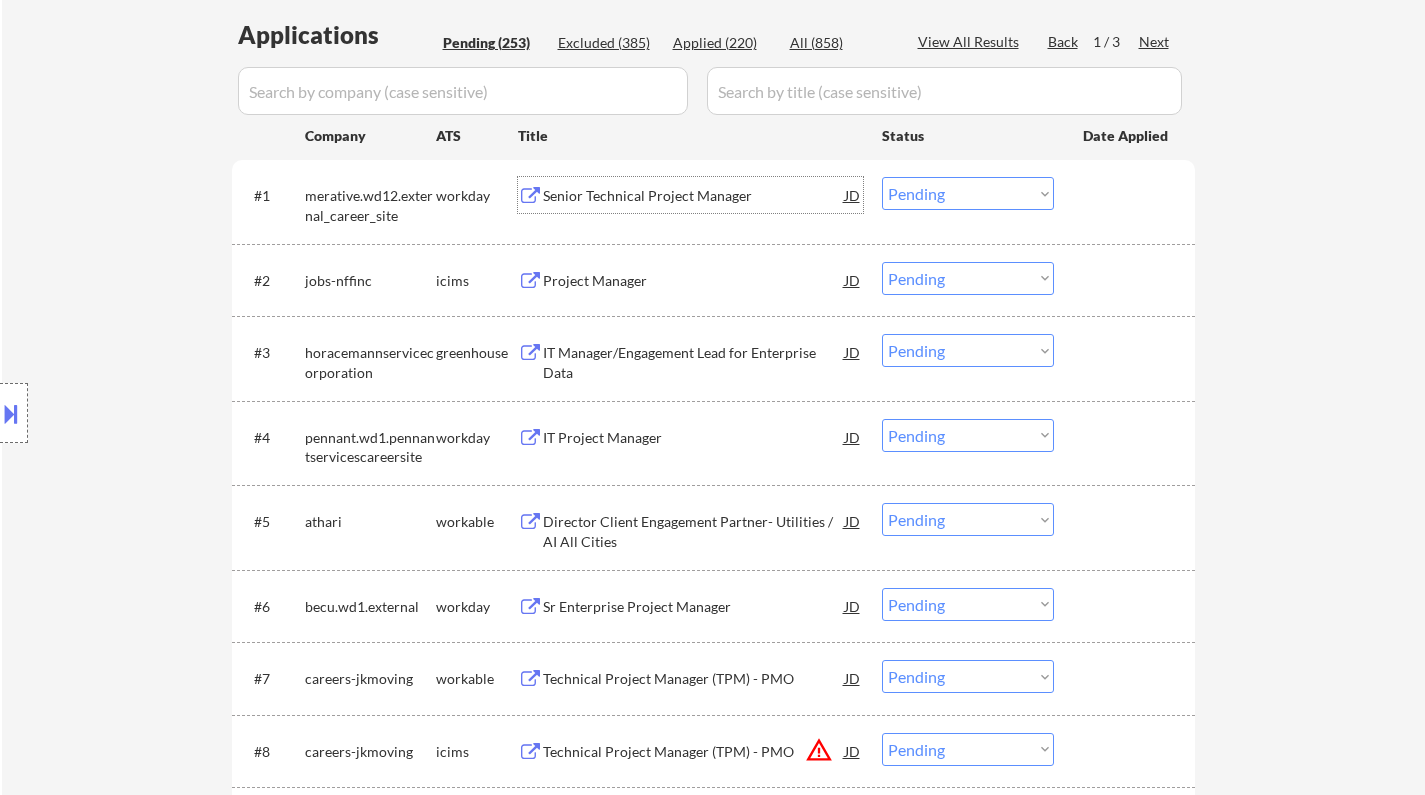 click on "Senior Technical Project Manager" at bounding box center [694, 196] 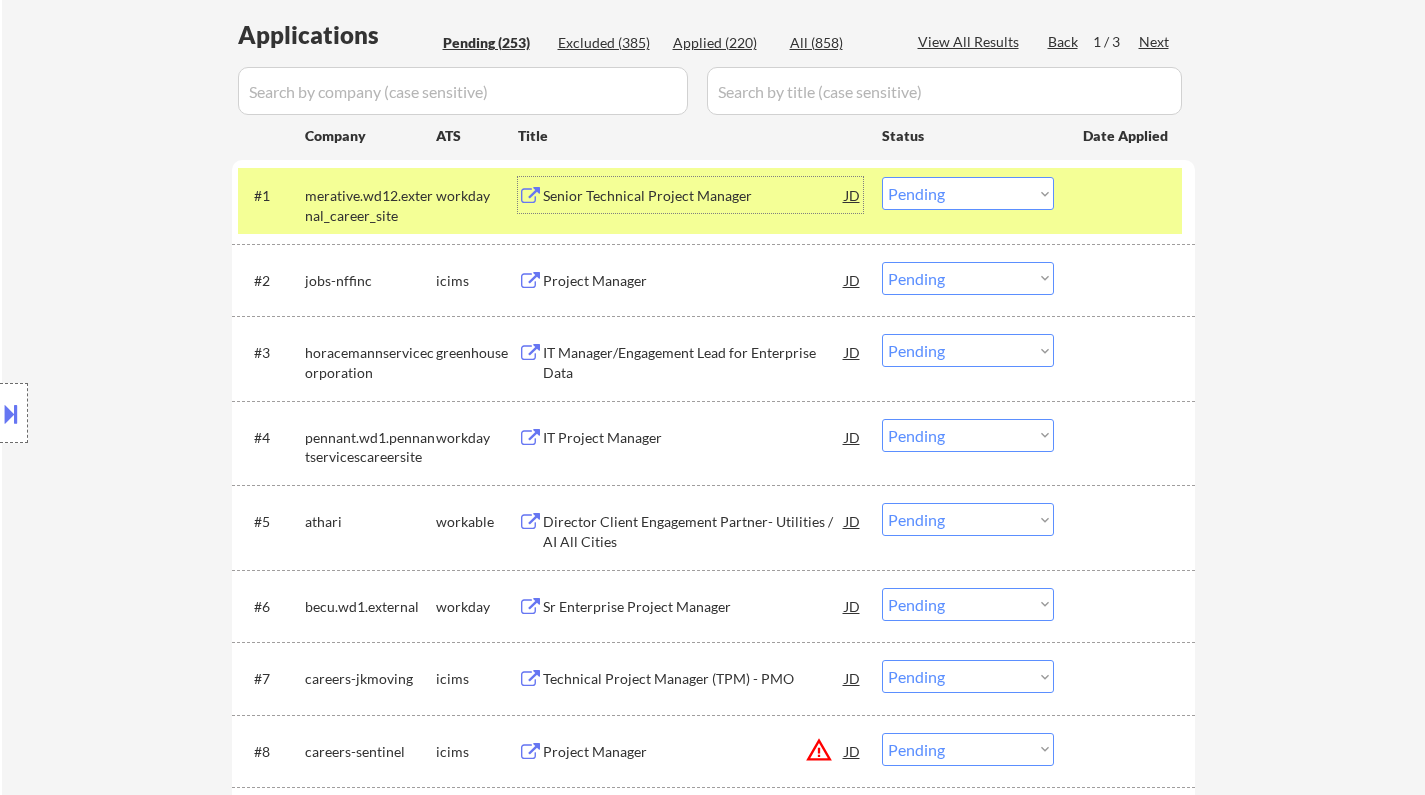 click on "Choose an option... Pending Applied Excluded (Questions) Excluded (Expired) Excluded (Location) Excluded (Bad Match) Excluded (Blocklist) Excluded (Salary) Excluded (Other)" at bounding box center (968, 193) 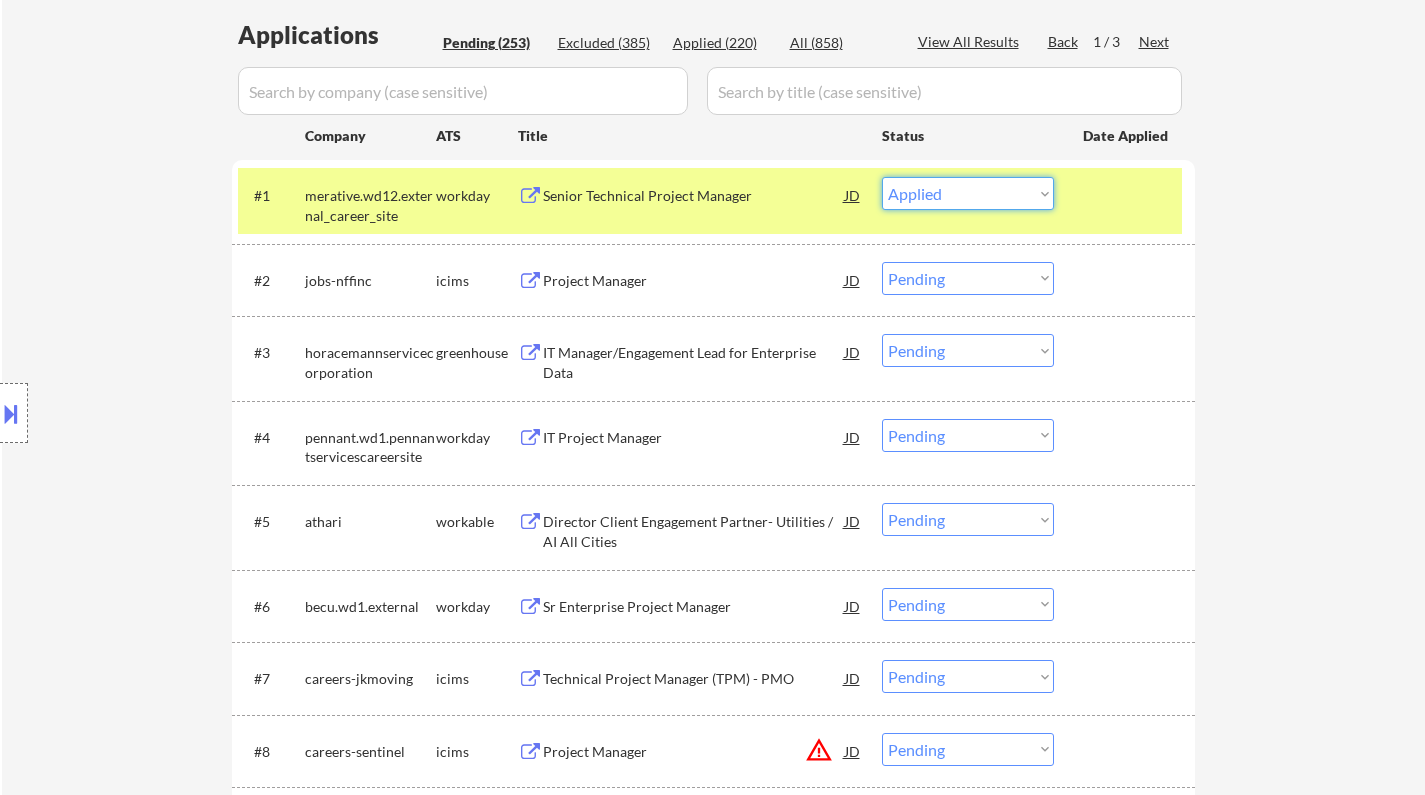 click on "Choose an option... Pending Applied Excluded (Questions) Excluded (Expired) Excluded (Location) Excluded (Bad Match) Excluded (Blocklist) Excluded (Salary) Excluded (Other)" at bounding box center [968, 193] 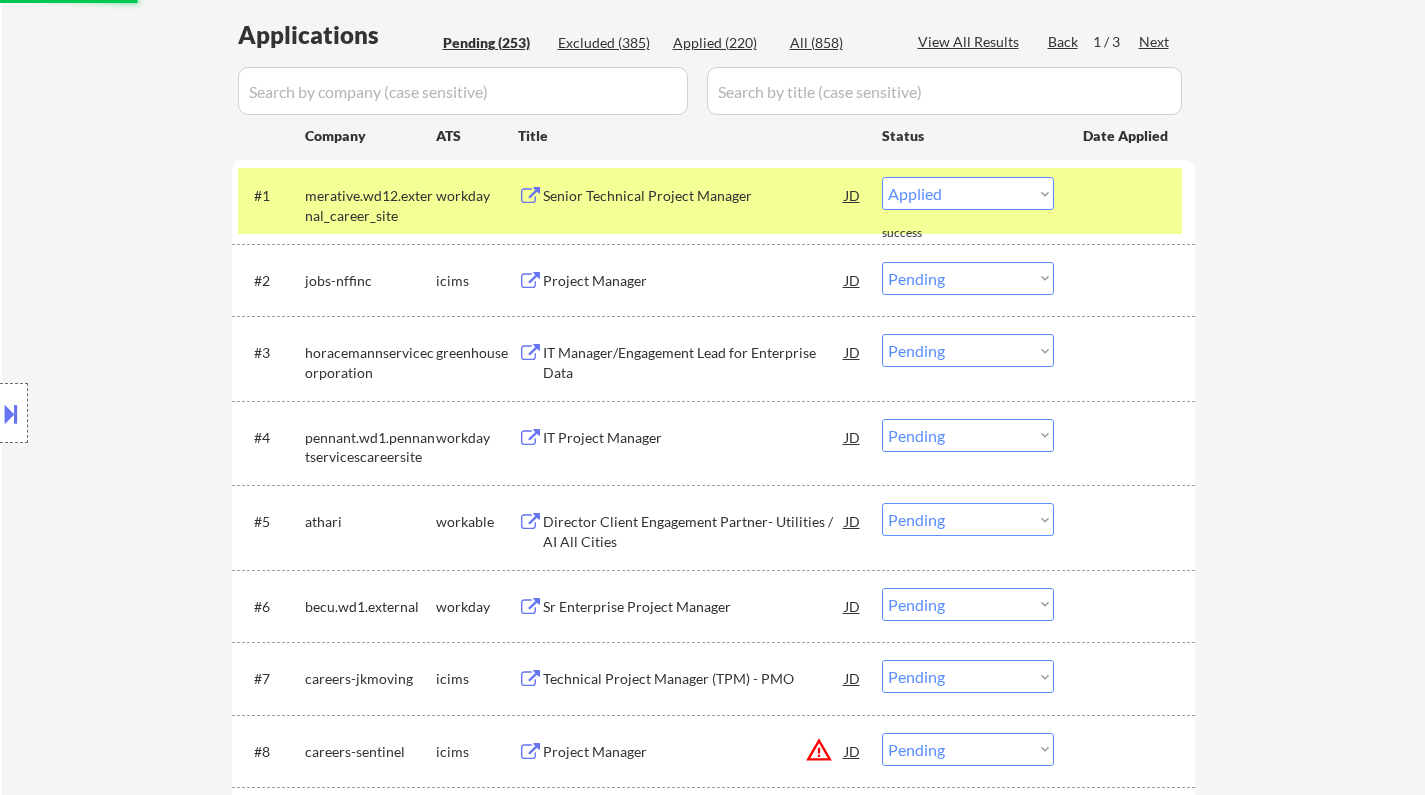 select on ""pending"" 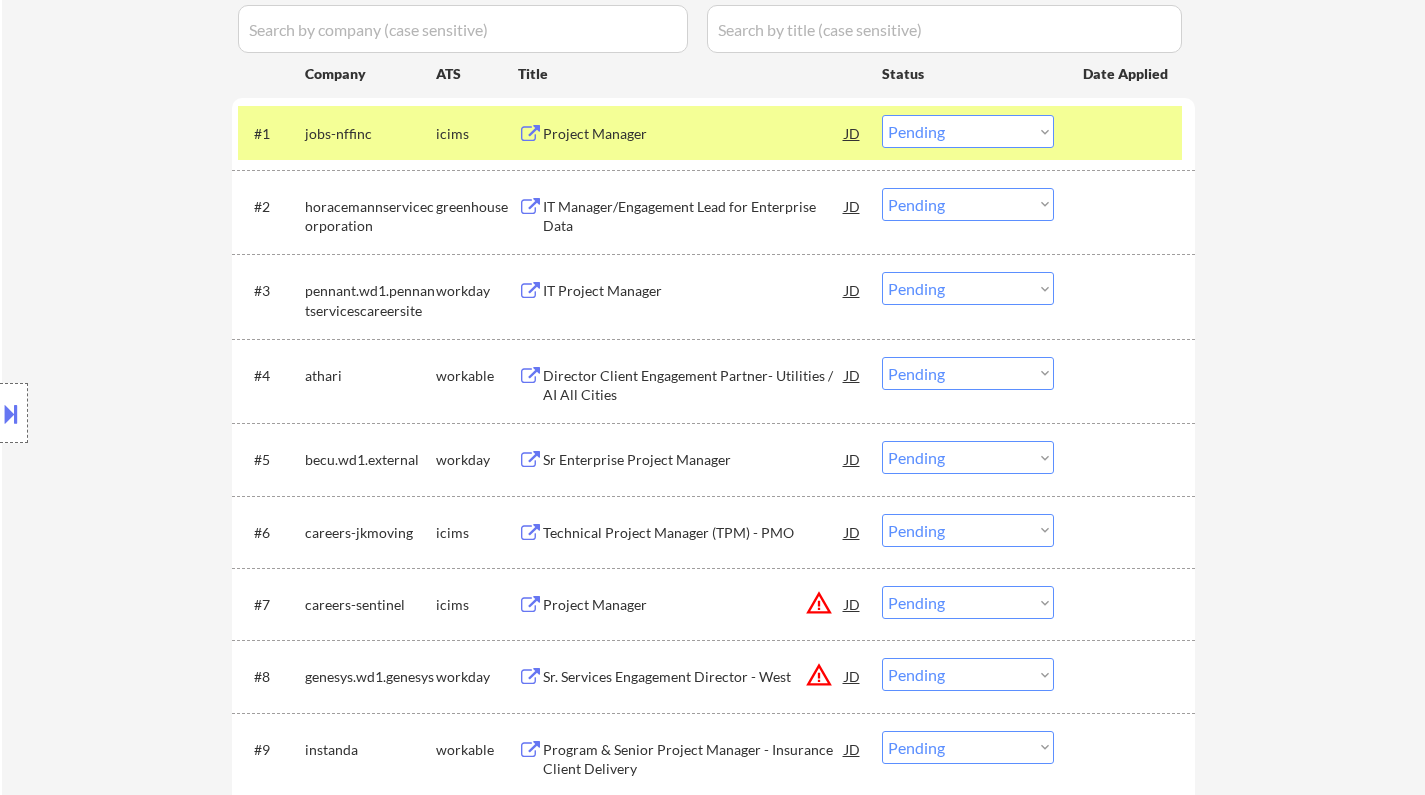 scroll, scrollTop: 600, scrollLeft: 0, axis: vertical 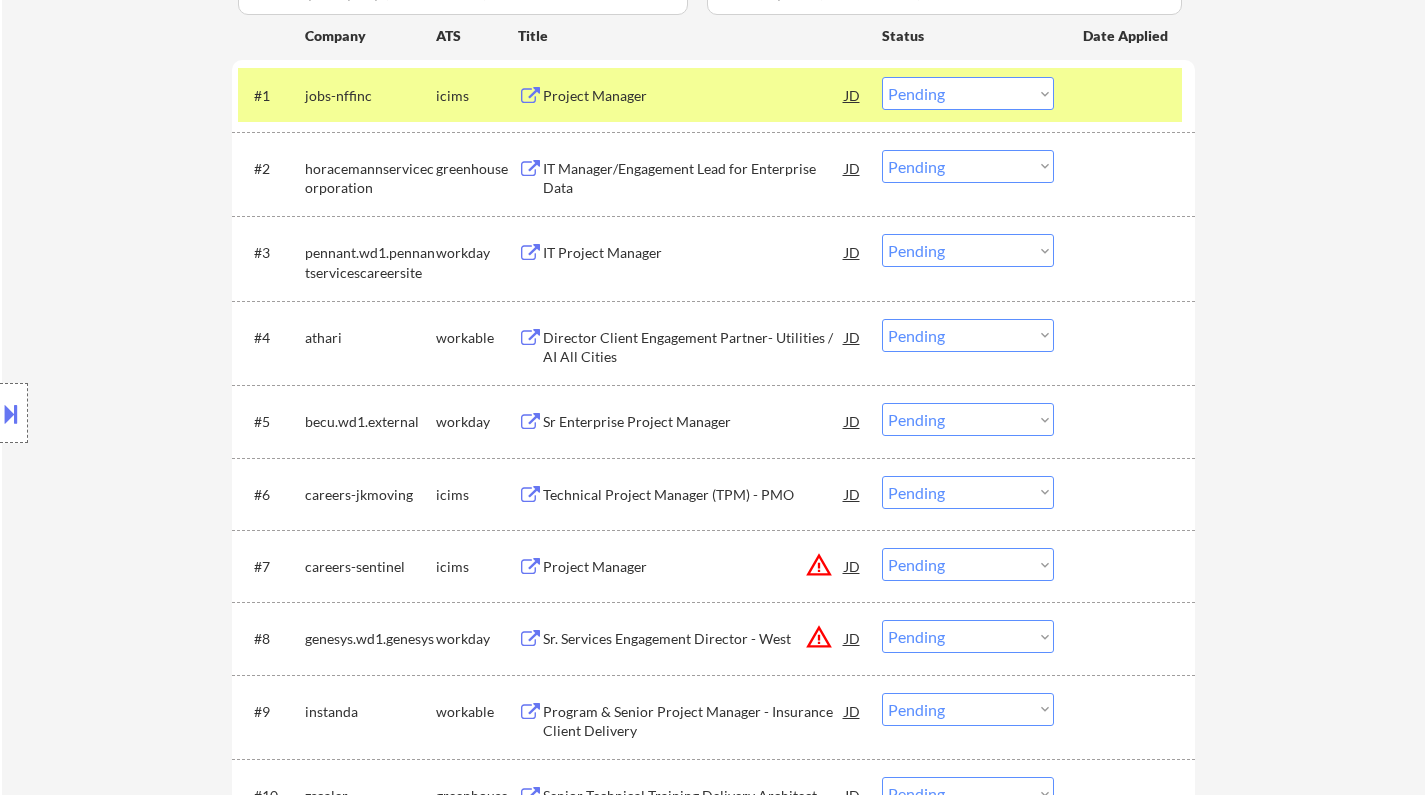 click on "JD" at bounding box center (853, 566) 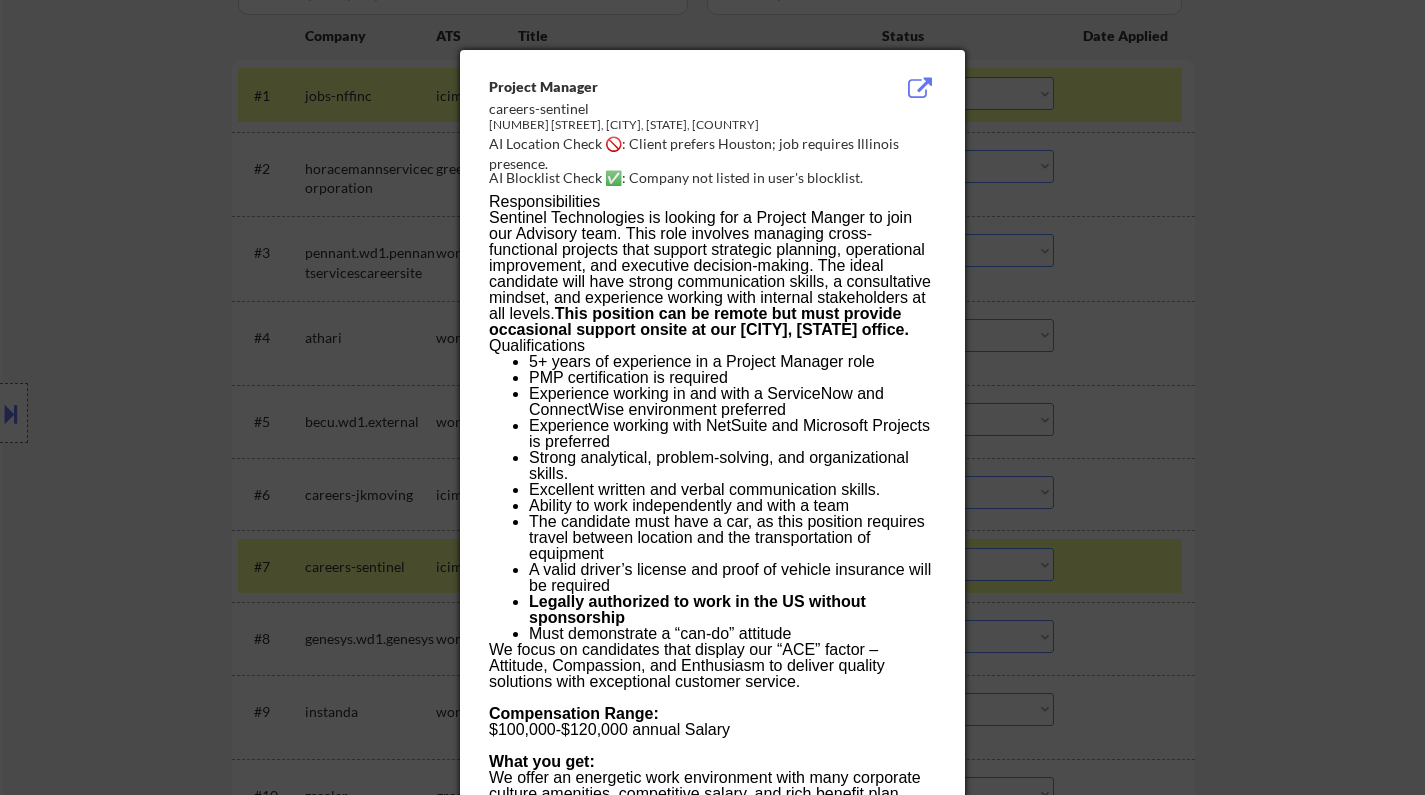 click at bounding box center [712, 397] 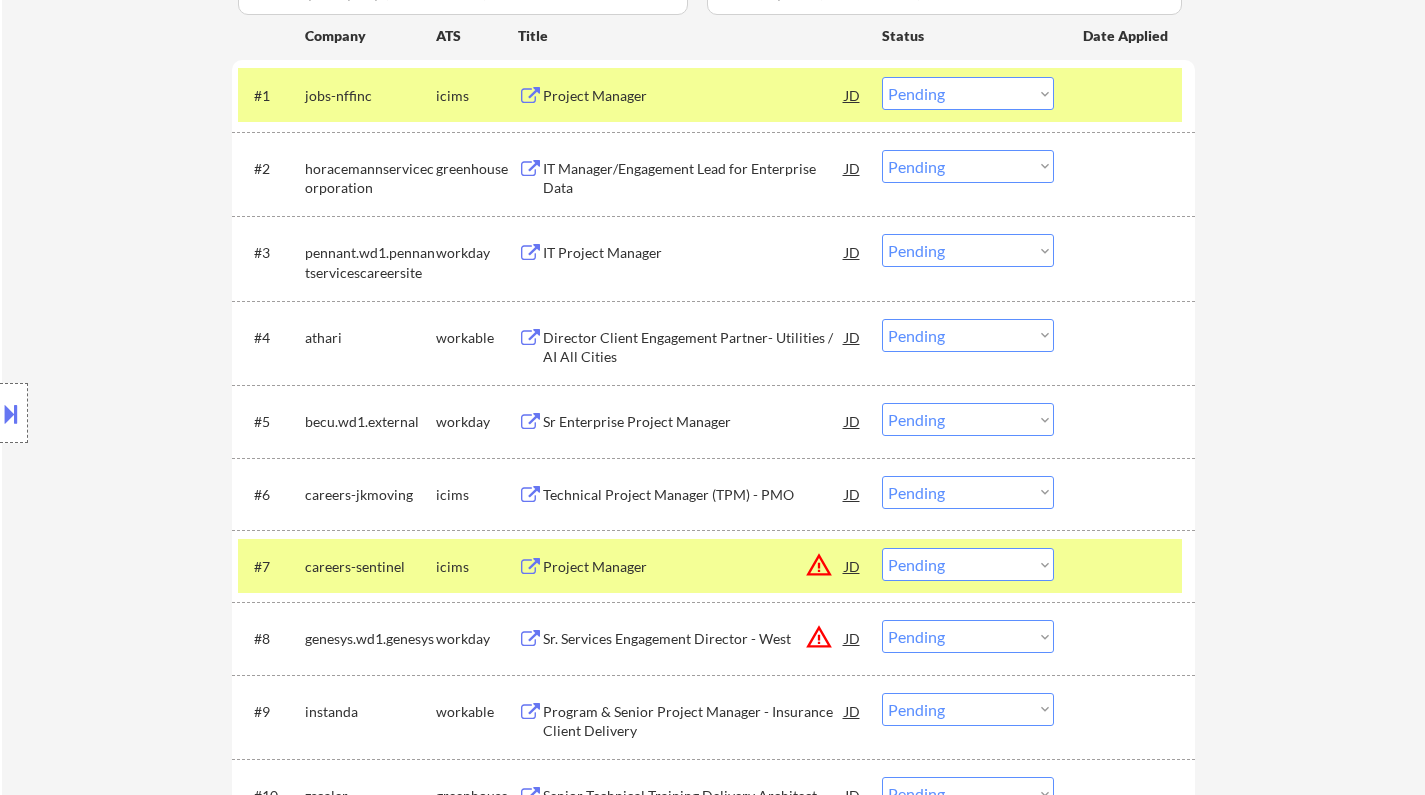 click on "Choose an option... Pending Applied Excluded (Questions) Excluded (Expired) Excluded (Location) Excluded (Bad Match) Excluded (Blocklist) Excluded (Salary) Excluded (Other)" at bounding box center [968, 564] 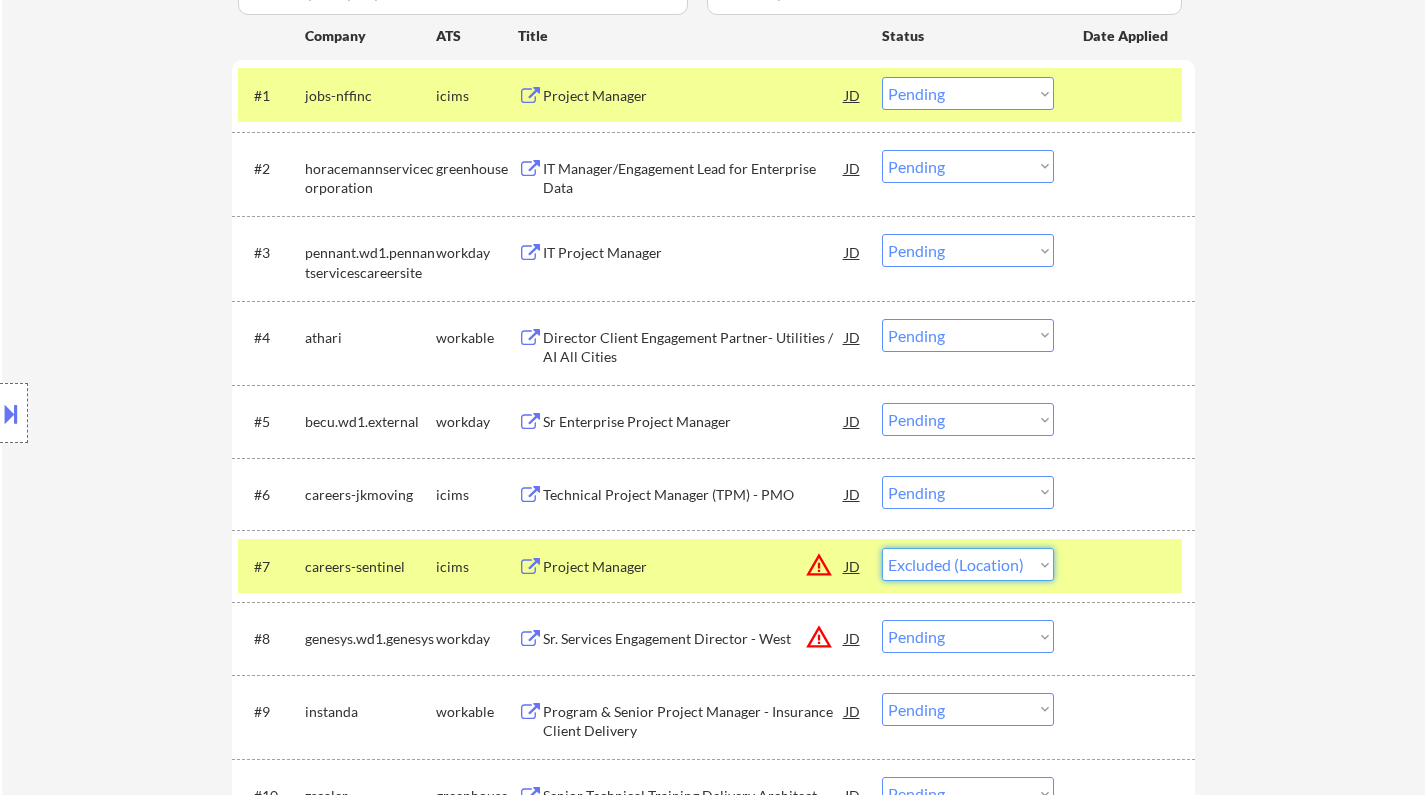 click on "Choose an option... Pending Applied Excluded (Questions) Excluded (Expired) Excluded (Location) Excluded (Bad Match) Excluded (Blocklist) Excluded (Salary) Excluded (Other)" at bounding box center [968, 564] 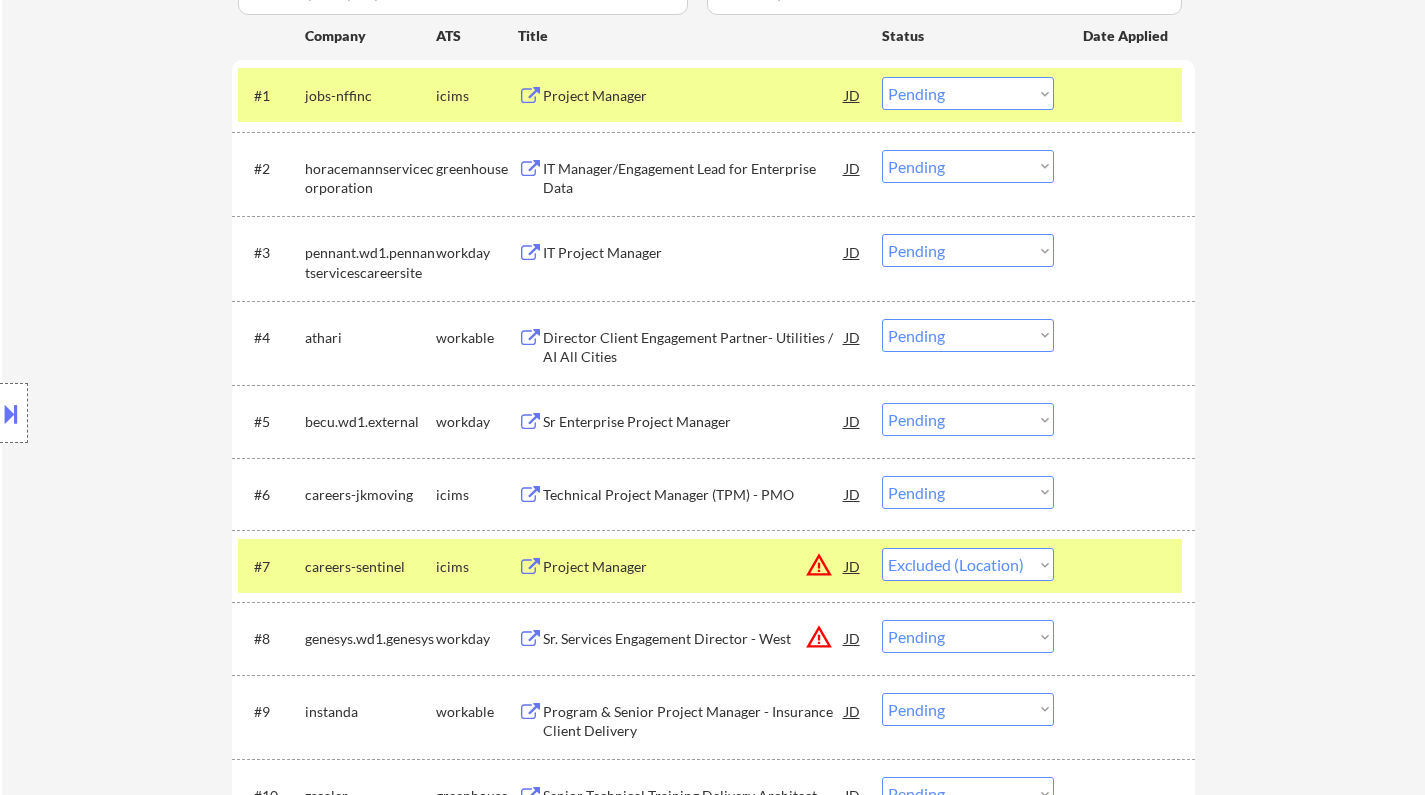 select on ""pending"" 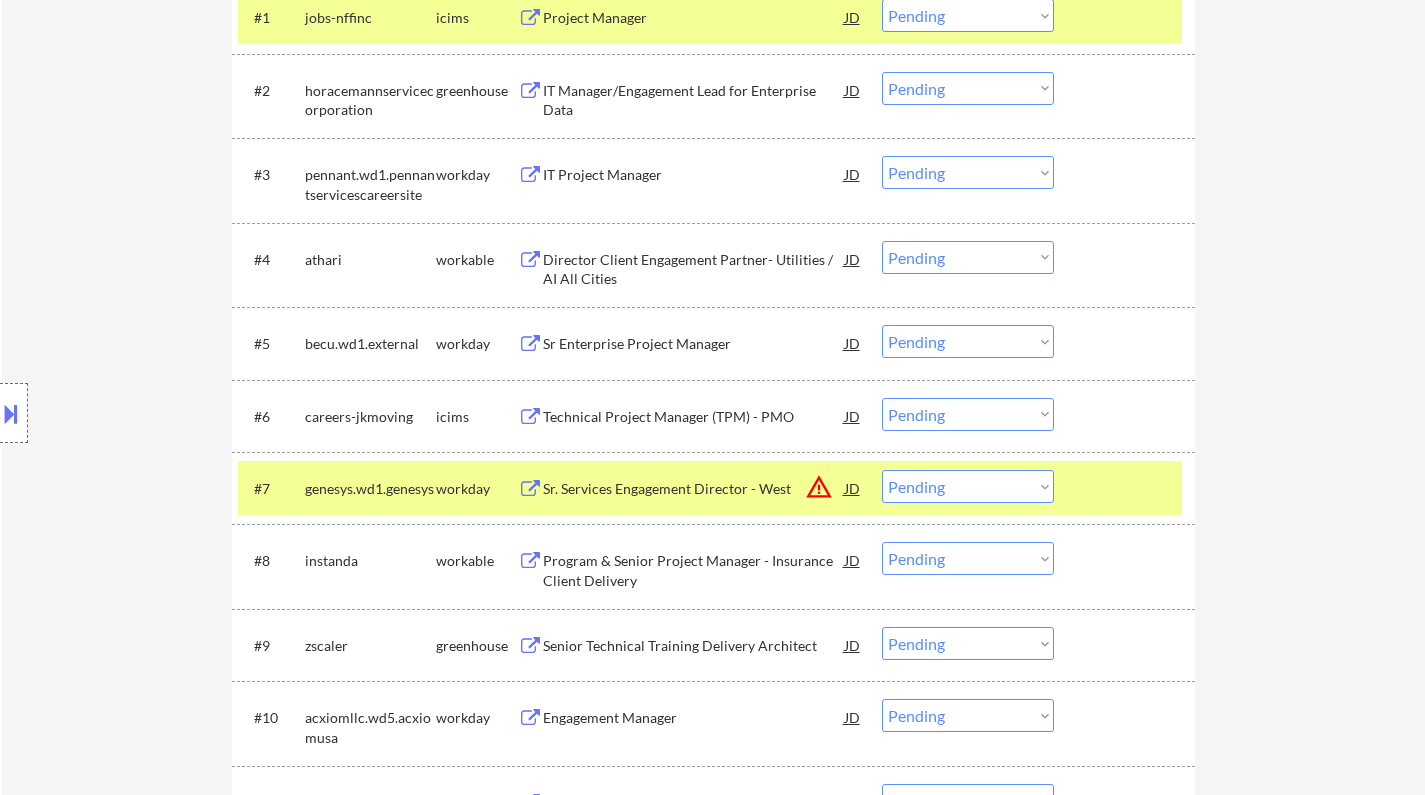scroll, scrollTop: 700, scrollLeft: 0, axis: vertical 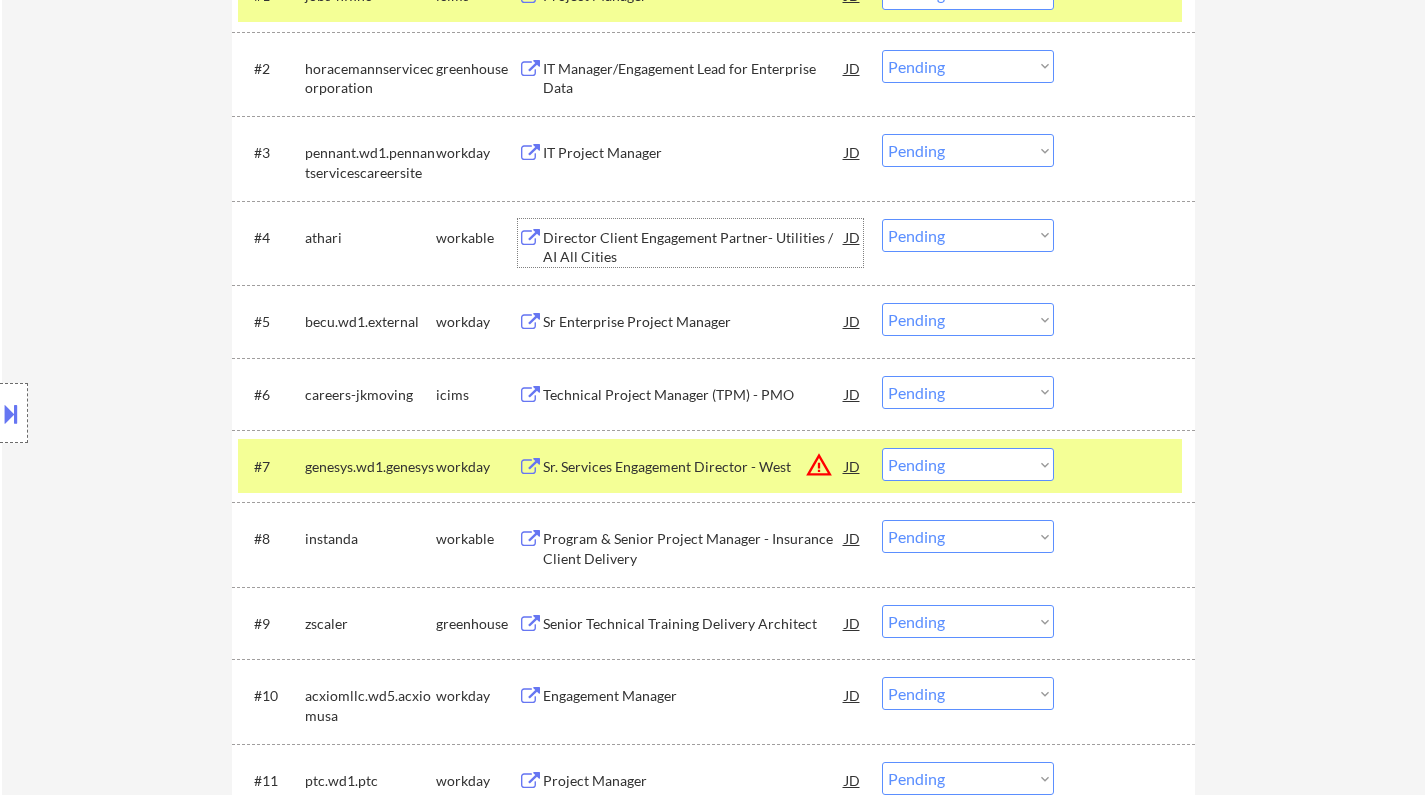 click on "Director Client Engagement Partner- Utilities / AI All Cities" at bounding box center [694, 247] 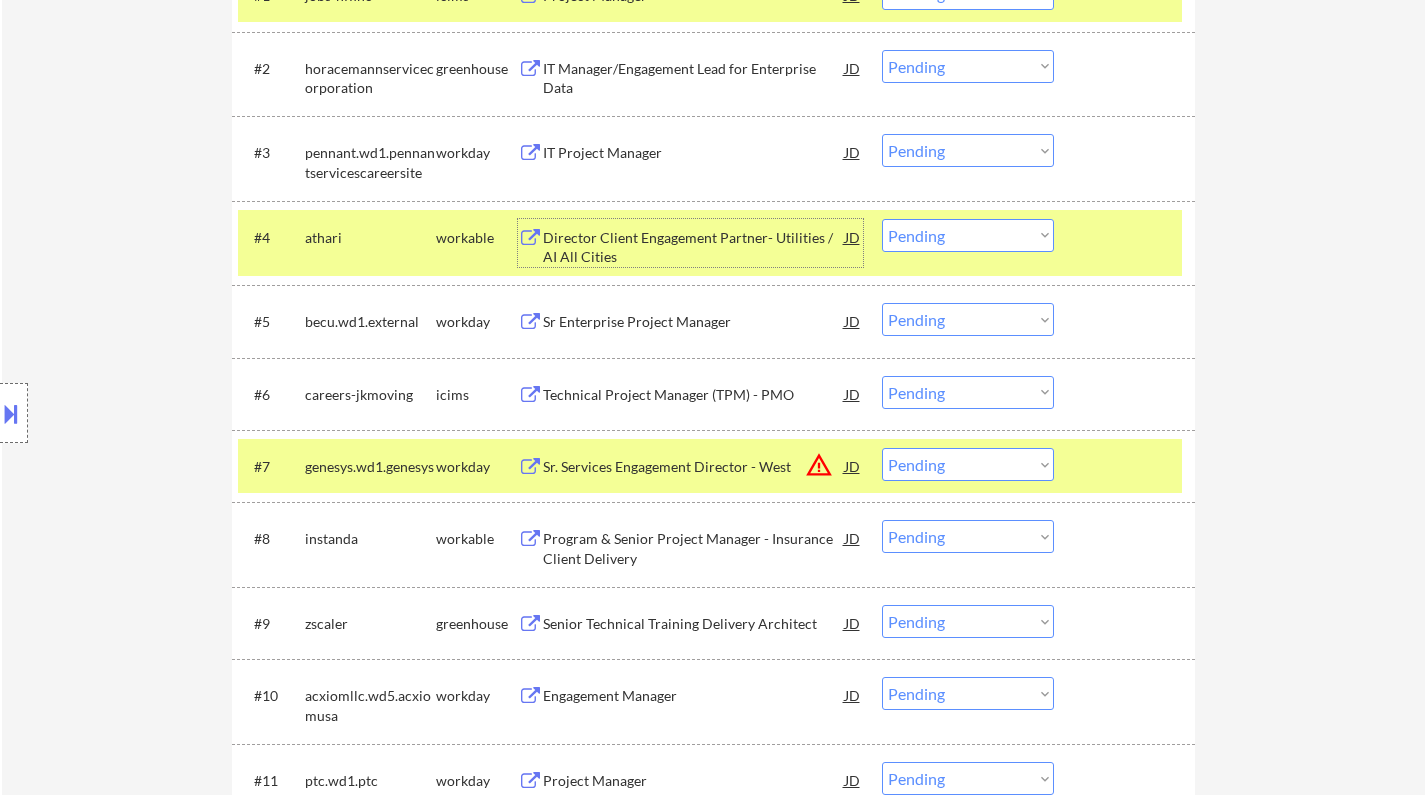 scroll, scrollTop: 900, scrollLeft: 0, axis: vertical 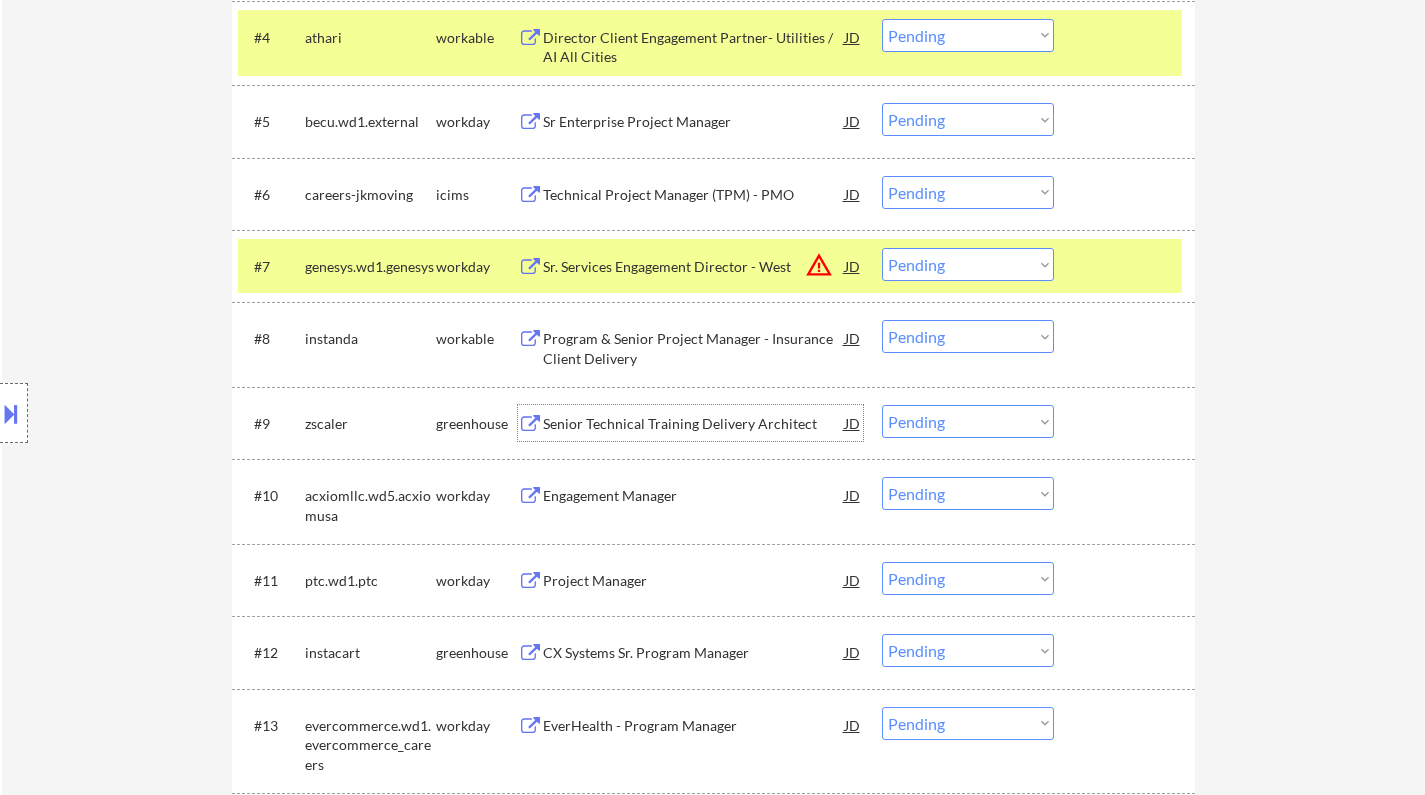 click on "Senior Technical Training Delivery Architect" at bounding box center (694, 424) 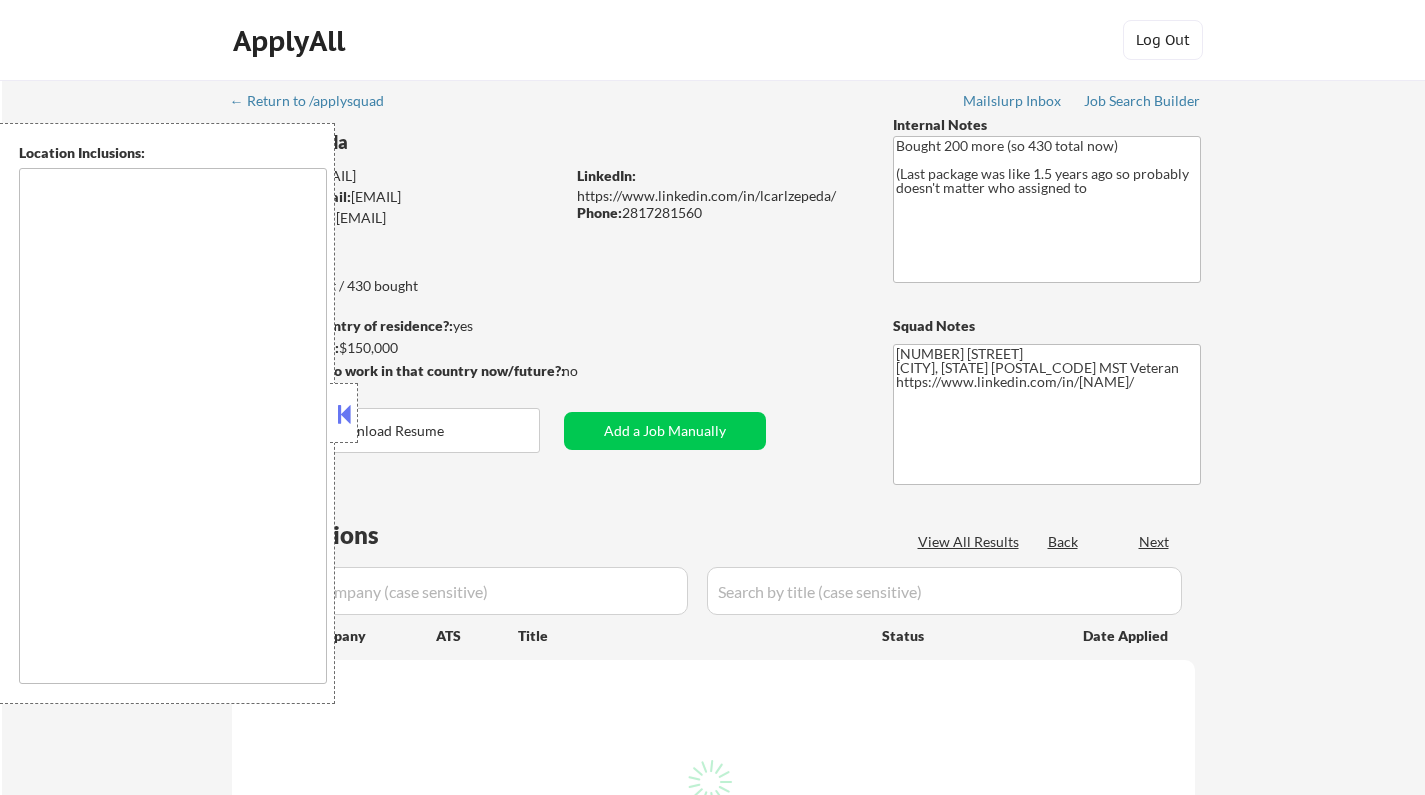 scroll, scrollTop: 0, scrollLeft: 0, axis: both 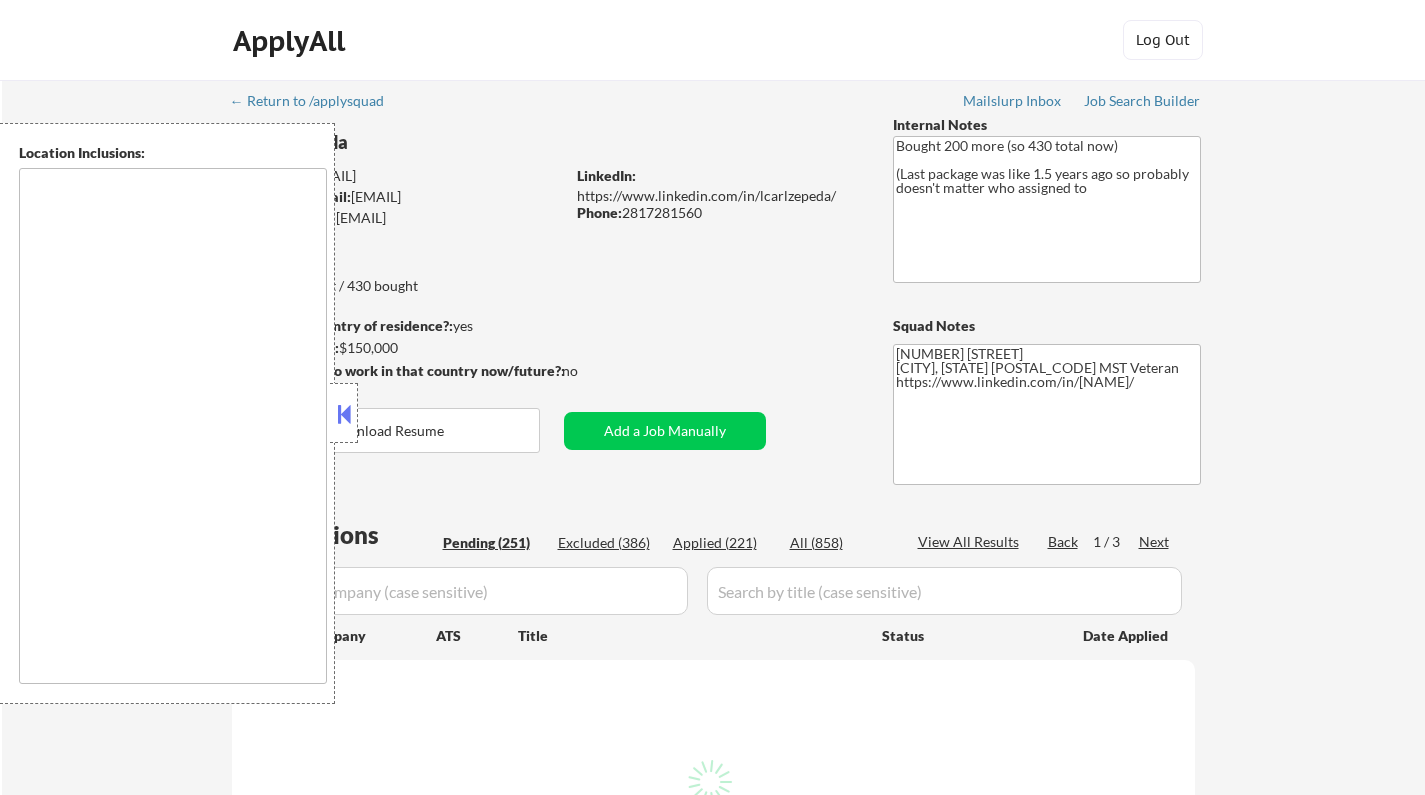 type on "remote" 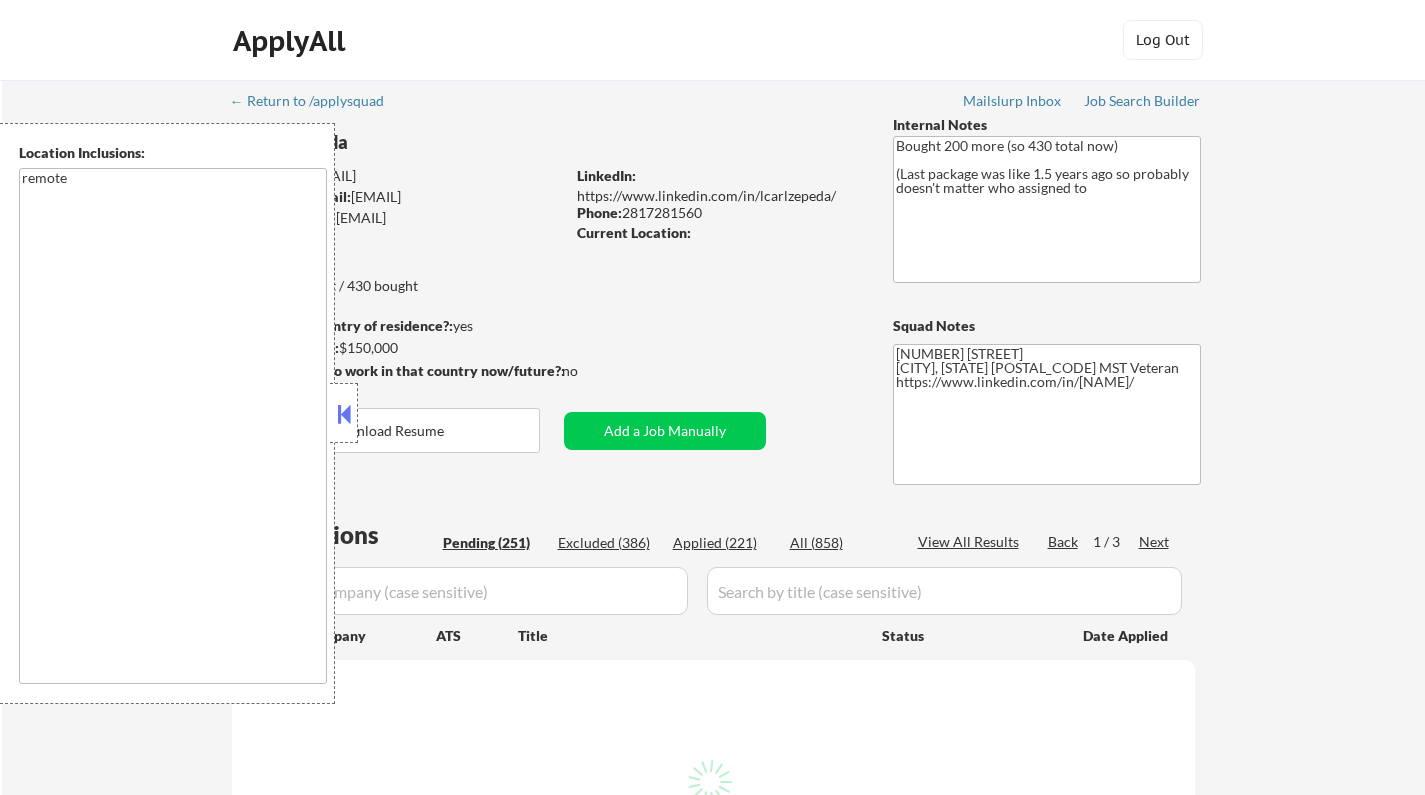 select on ""pending"" 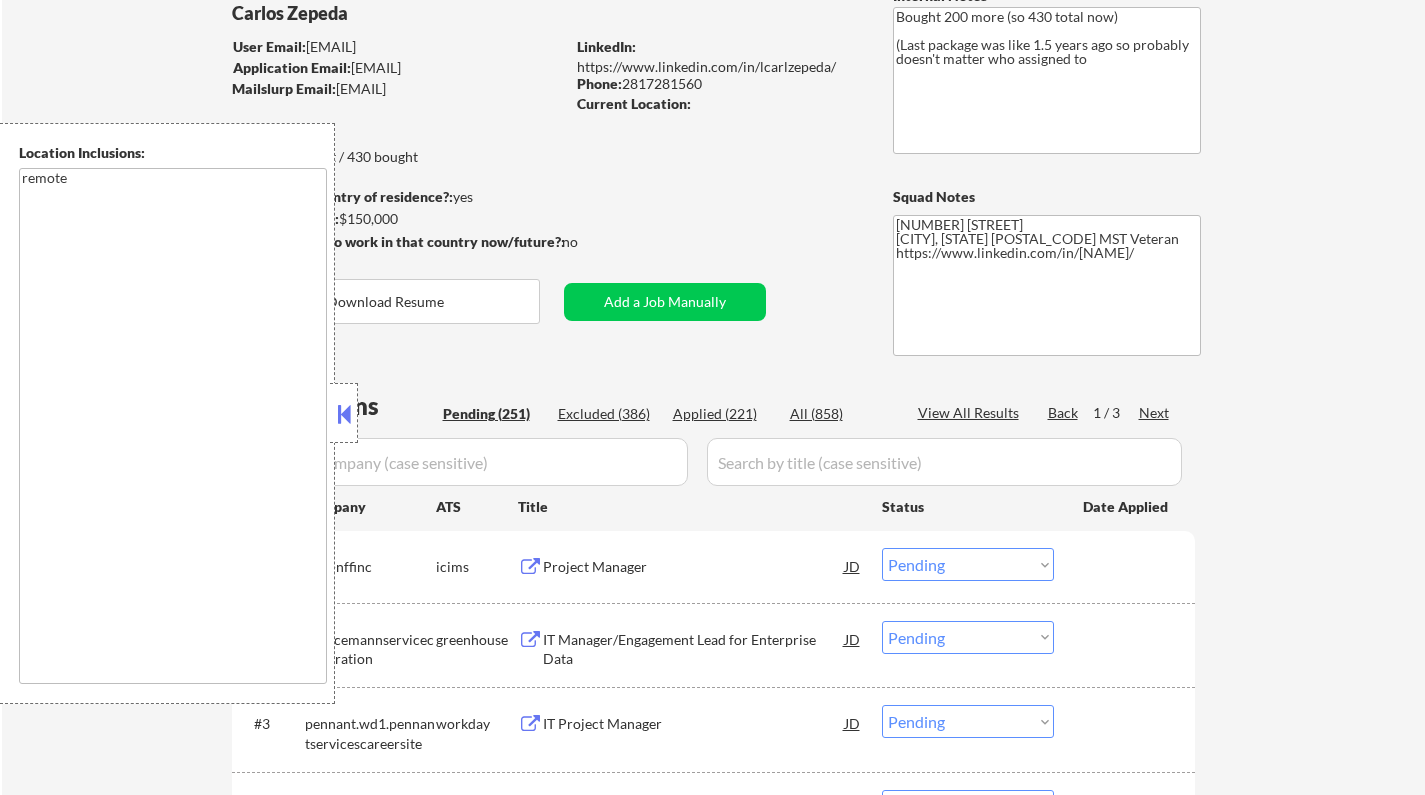 scroll, scrollTop: 200, scrollLeft: 0, axis: vertical 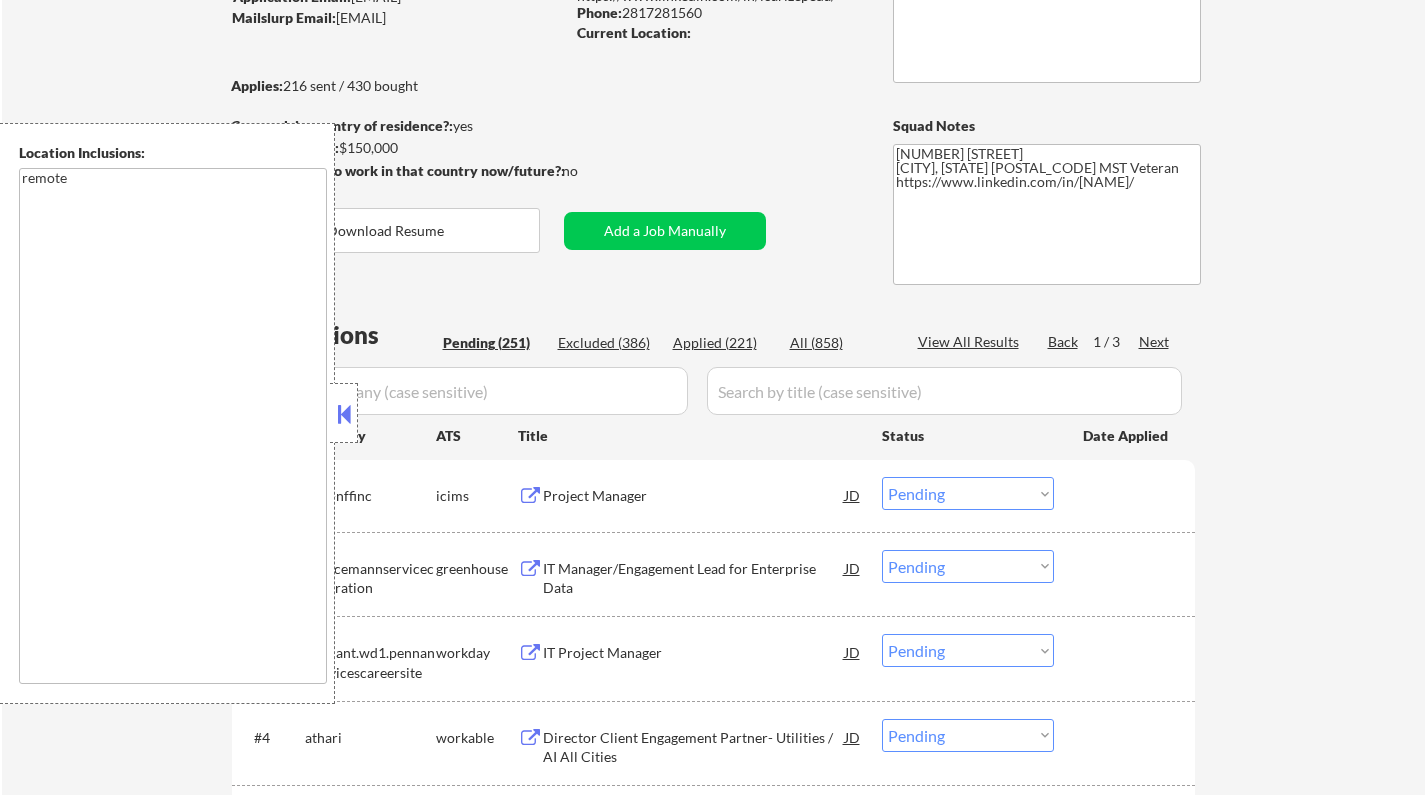 drag, startPoint x: 351, startPoint y: 413, endPoint x: 413, endPoint y: 418, distance: 62.201286 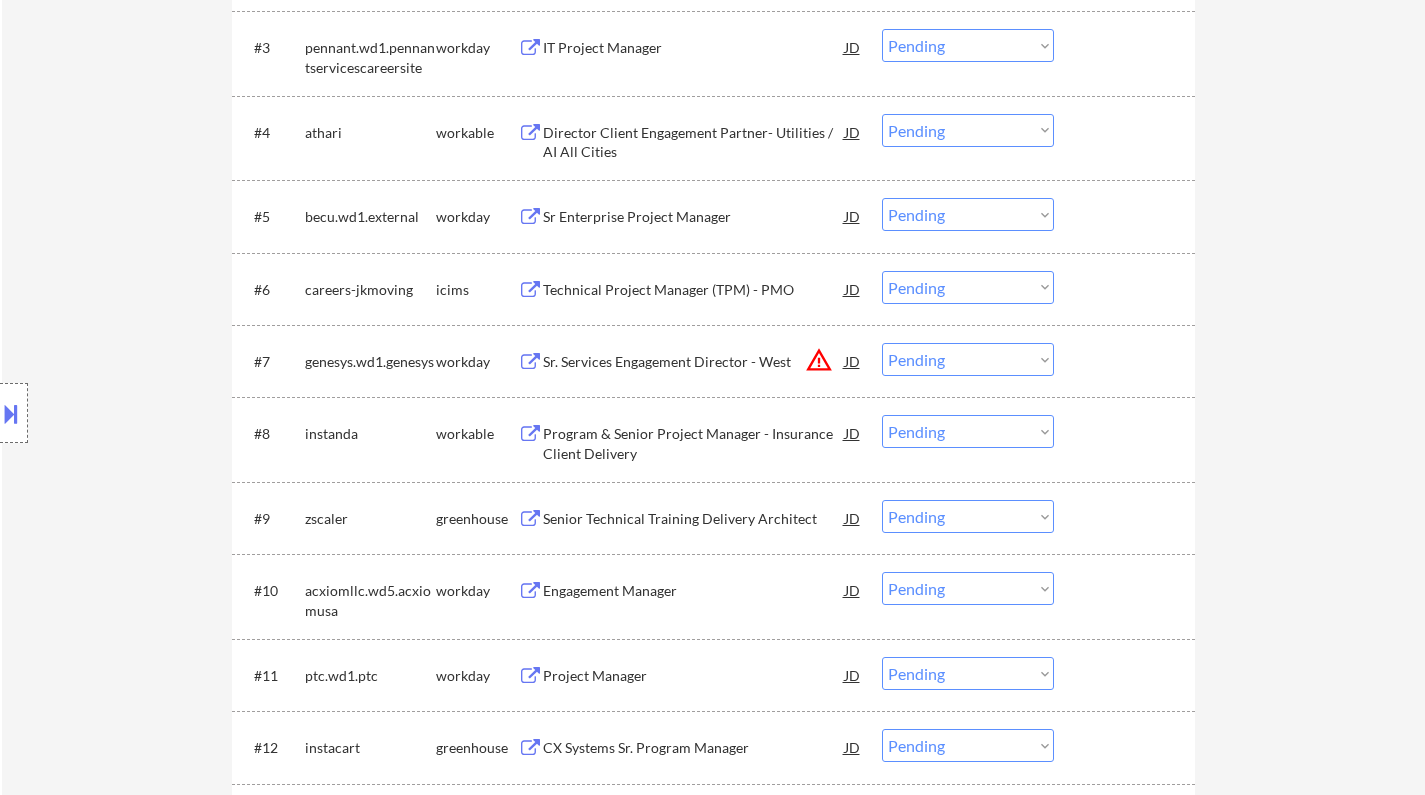 scroll, scrollTop: 900, scrollLeft: 0, axis: vertical 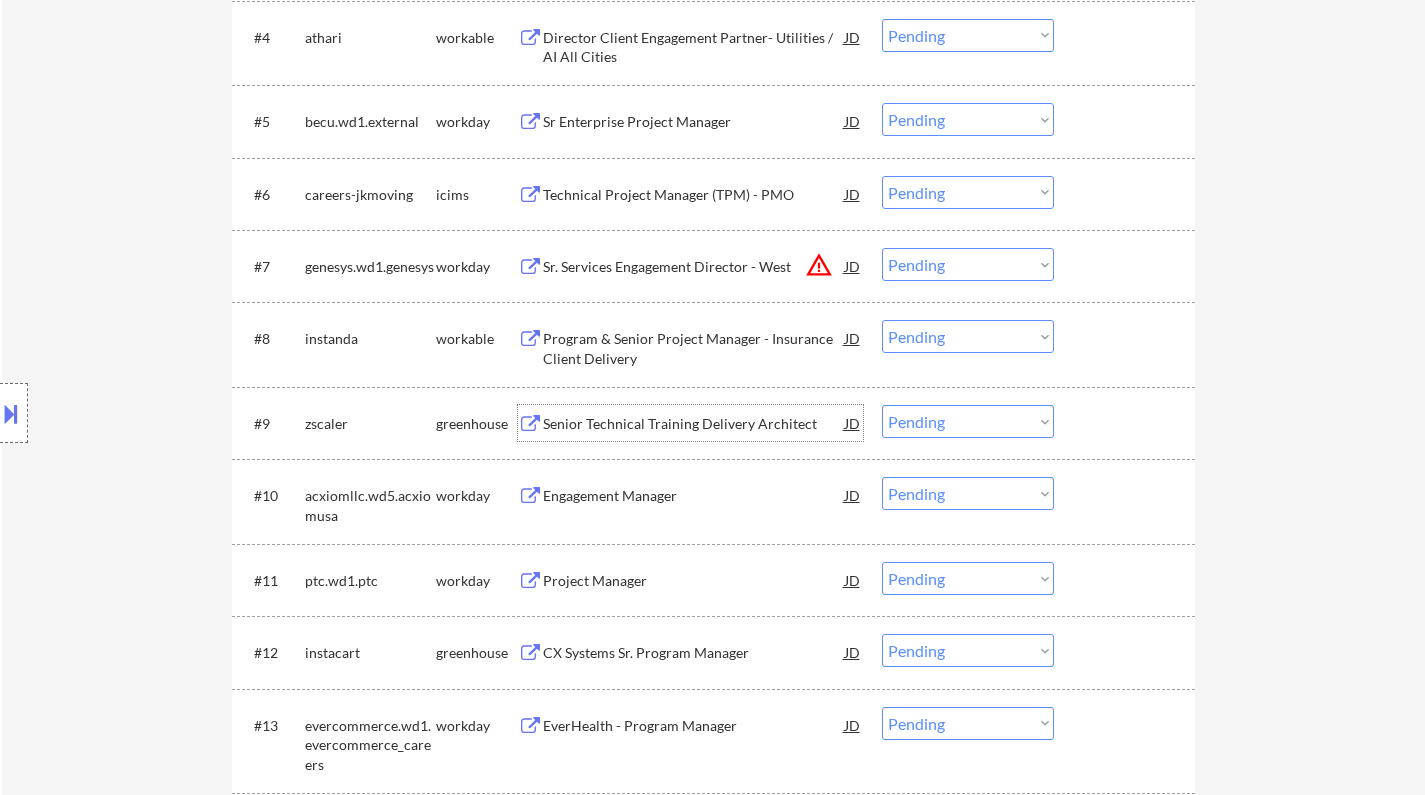 click on "Senior Technical Training Delivery Architect" at bounding box center (694, 424) 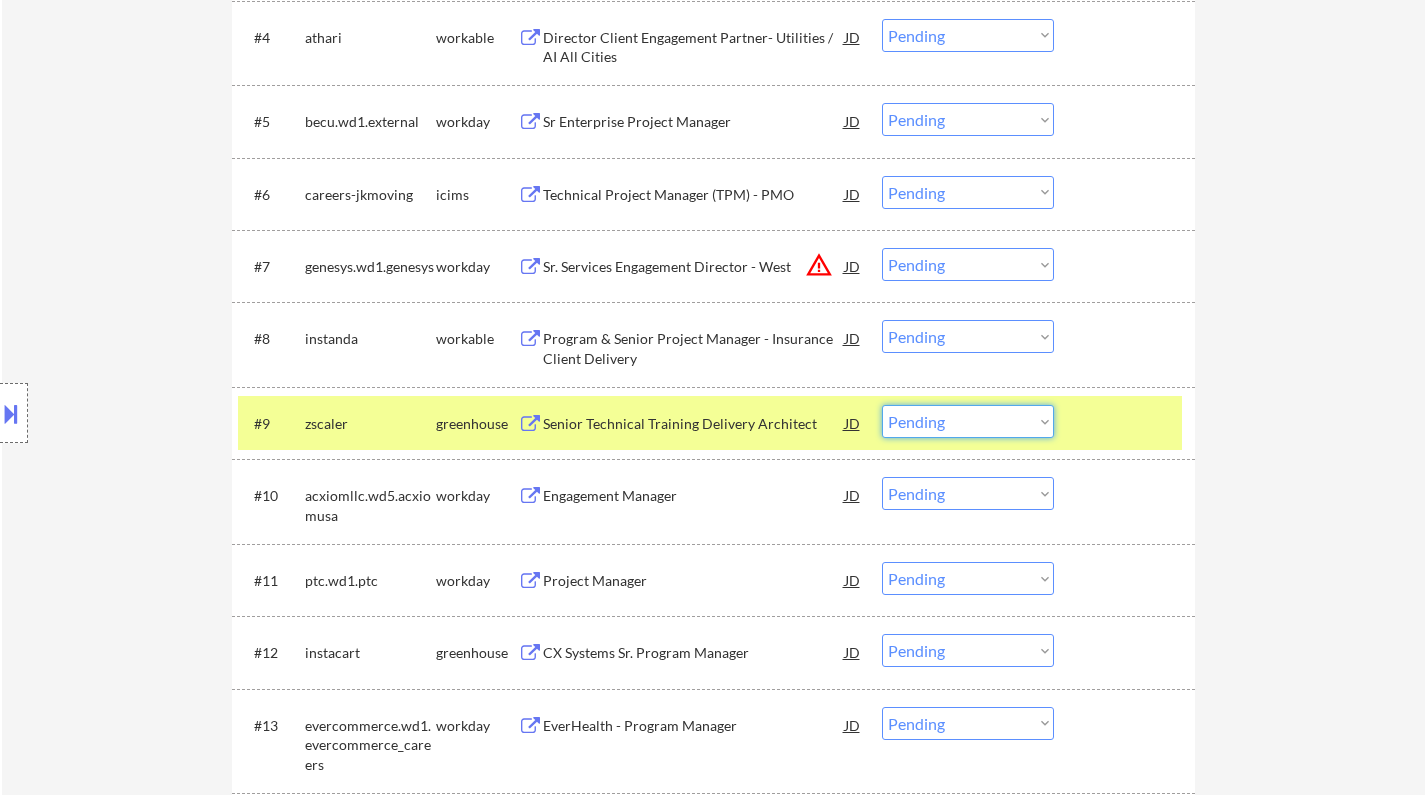 click on "Choose an option... Pending Applied Excluded (Questions) Excluded (Expired) Excluded (Location) Excluded (Bad Match) Excluded (Blocklist) Excluded (Salary) Excluded (Other)" at bounding box center (968, 421) 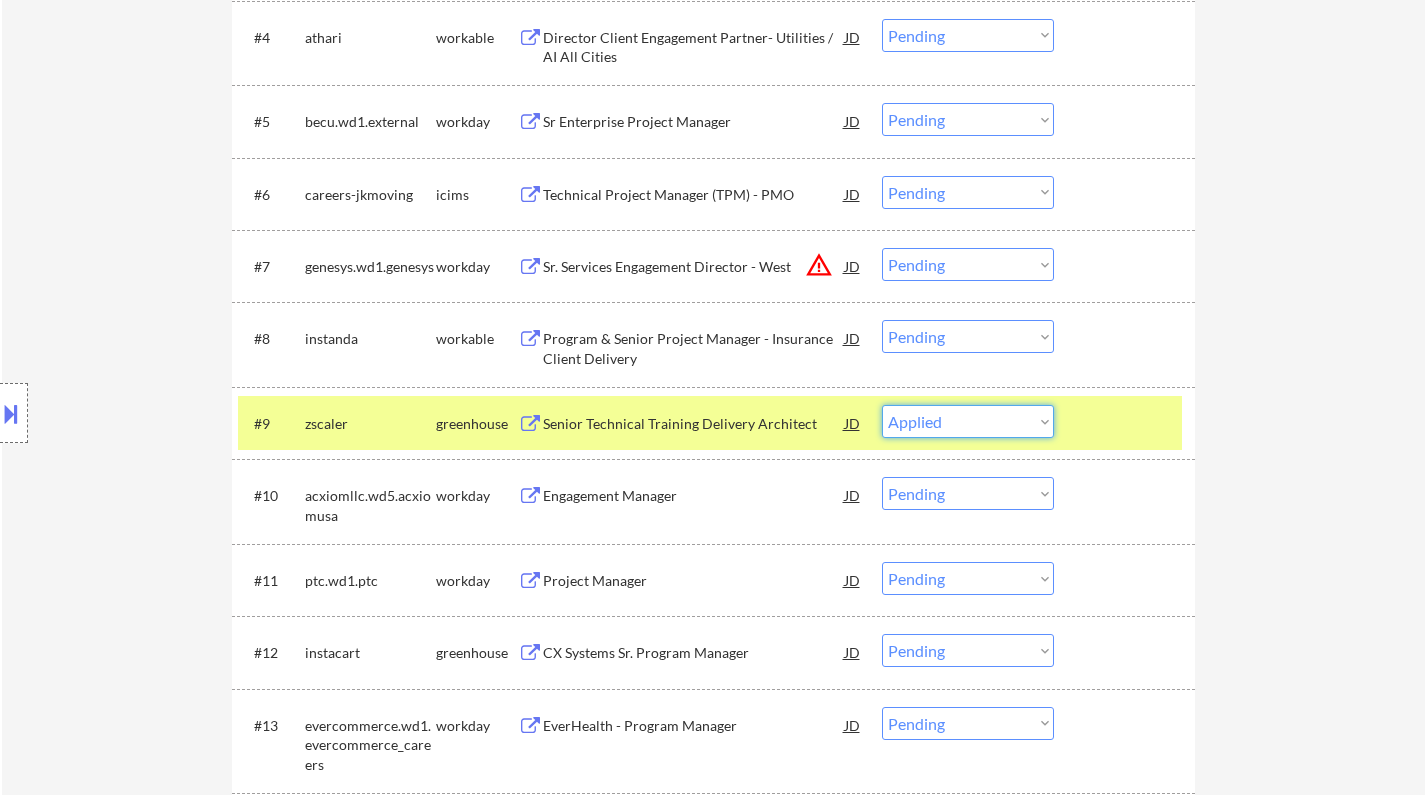click on "Choose an option... Pending Applied Excluded (Questions) Excluded (Expired) Excluded (Location) Excluded (Bad Match) Excluded (Blocklist) Excluded (Salary) Excluded (Other)" at bounding box center [968, 421] 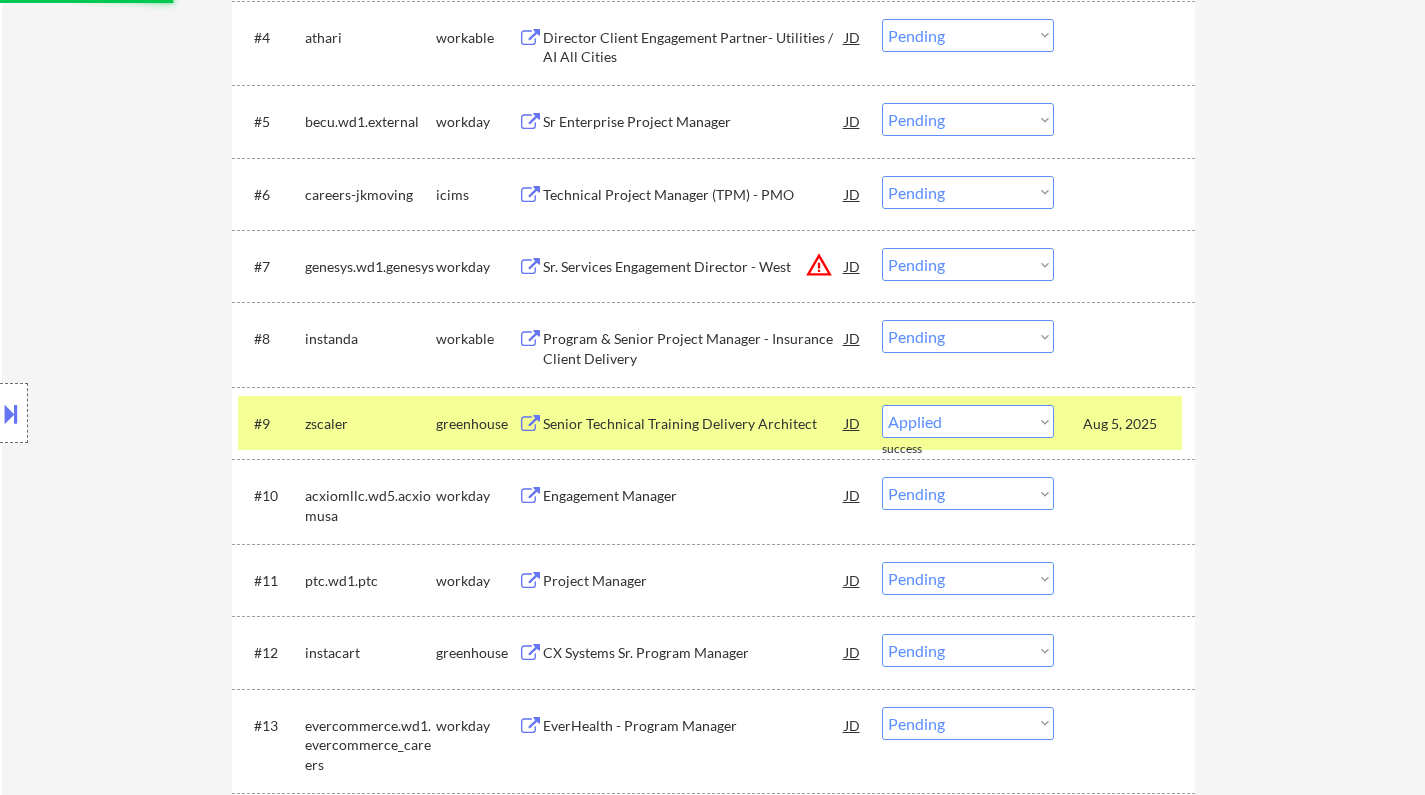 select on ""pending"" 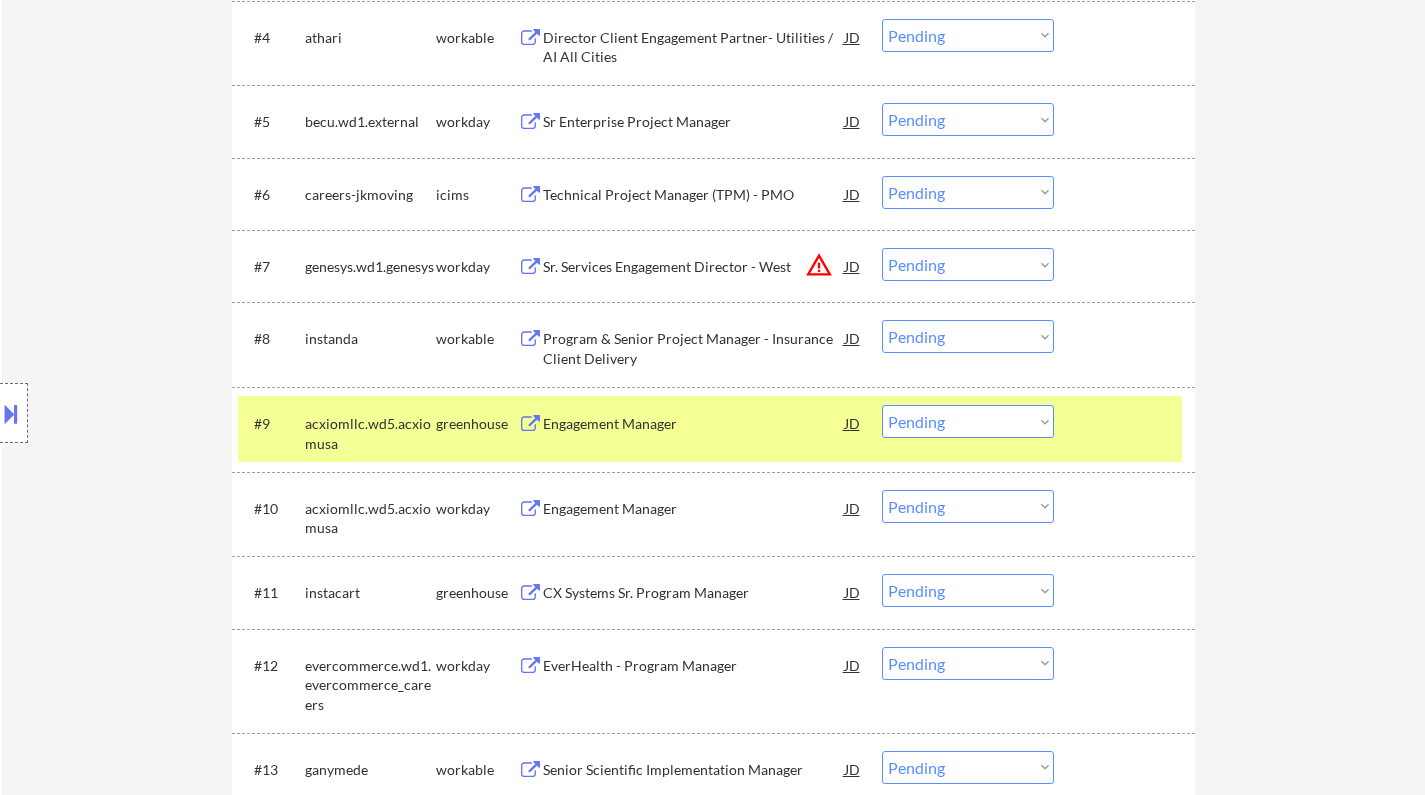 scroll, scrollTop: 1100, scrollLeft: 0, axis: vertical 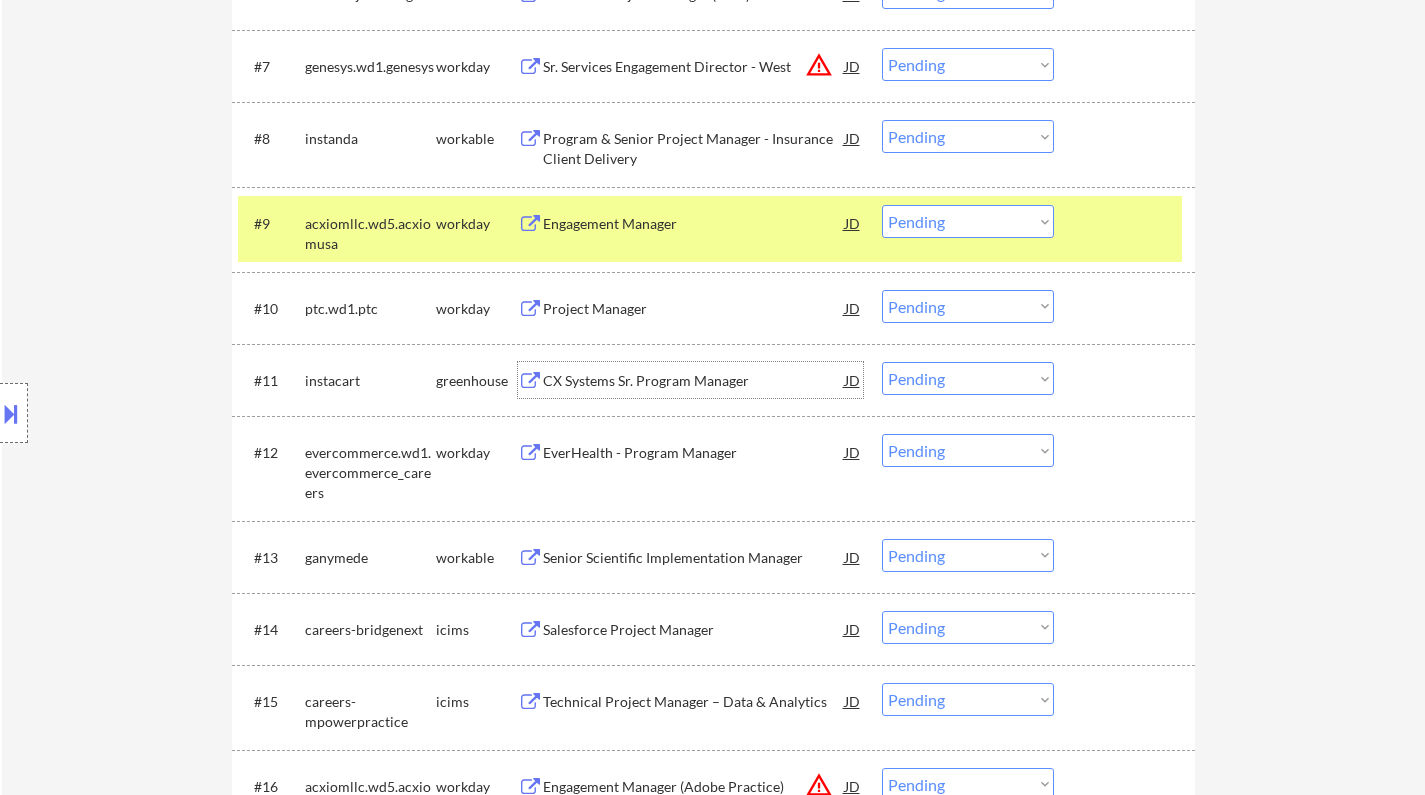 click on "CX Systems Sr. Program Manager" at bounding box center (694, 381) 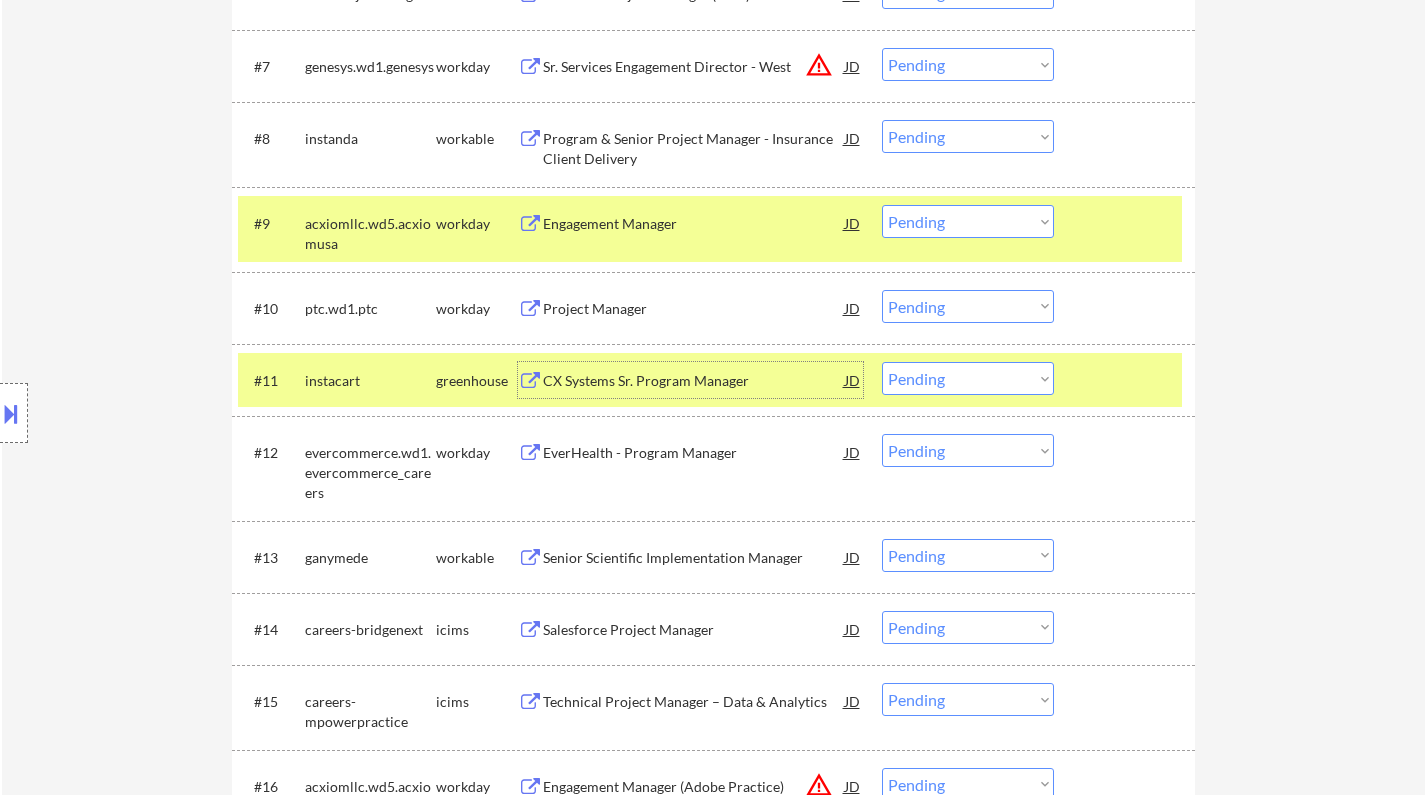 click on "Choose an option... Pending Applied Excluded (Questions) Excluded (Expired) Excluded (Location) Excluded (Bad Match) Excluded (Blocklist) Excluded (Salary) Excluded (Other)" at bounding box center (968, 378) 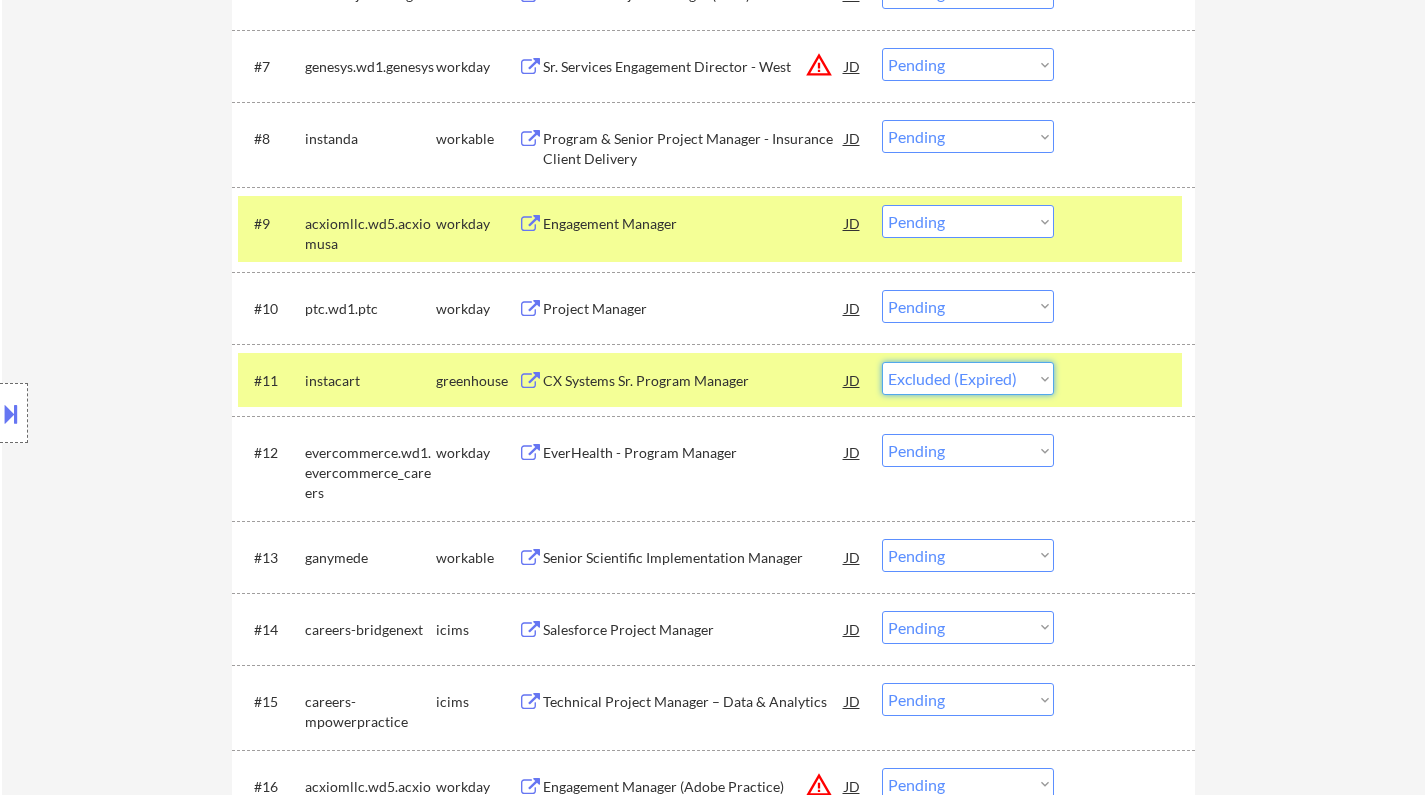 click on "Choose an option... Pending Applied Excluded (Questions) Excluded (Expired) Excluded (Location) Excluded (Bad Match) Excluded (Blocklist) Excluded (Salary) Excluded (Other)" at bounding box center (968, 378) 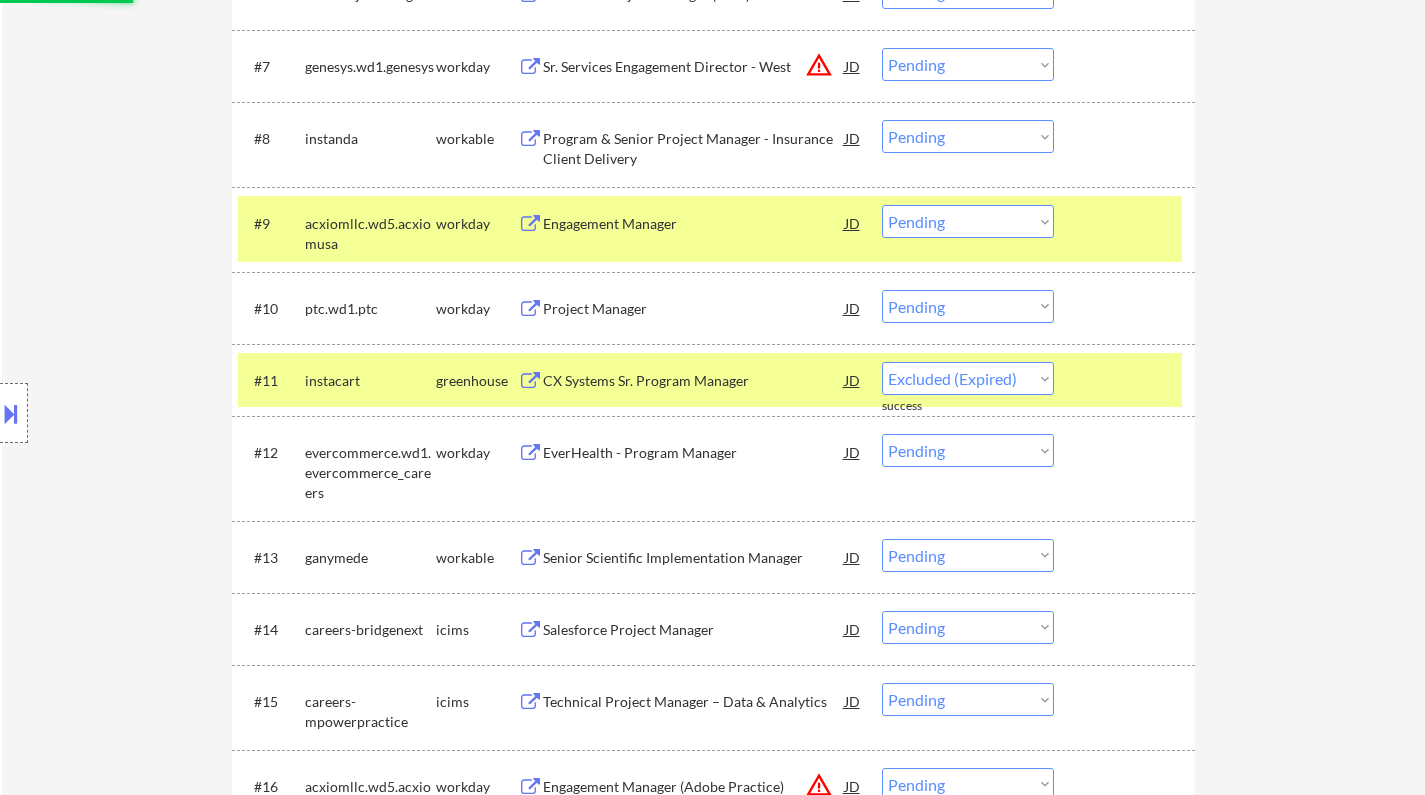 select on ""pending"" 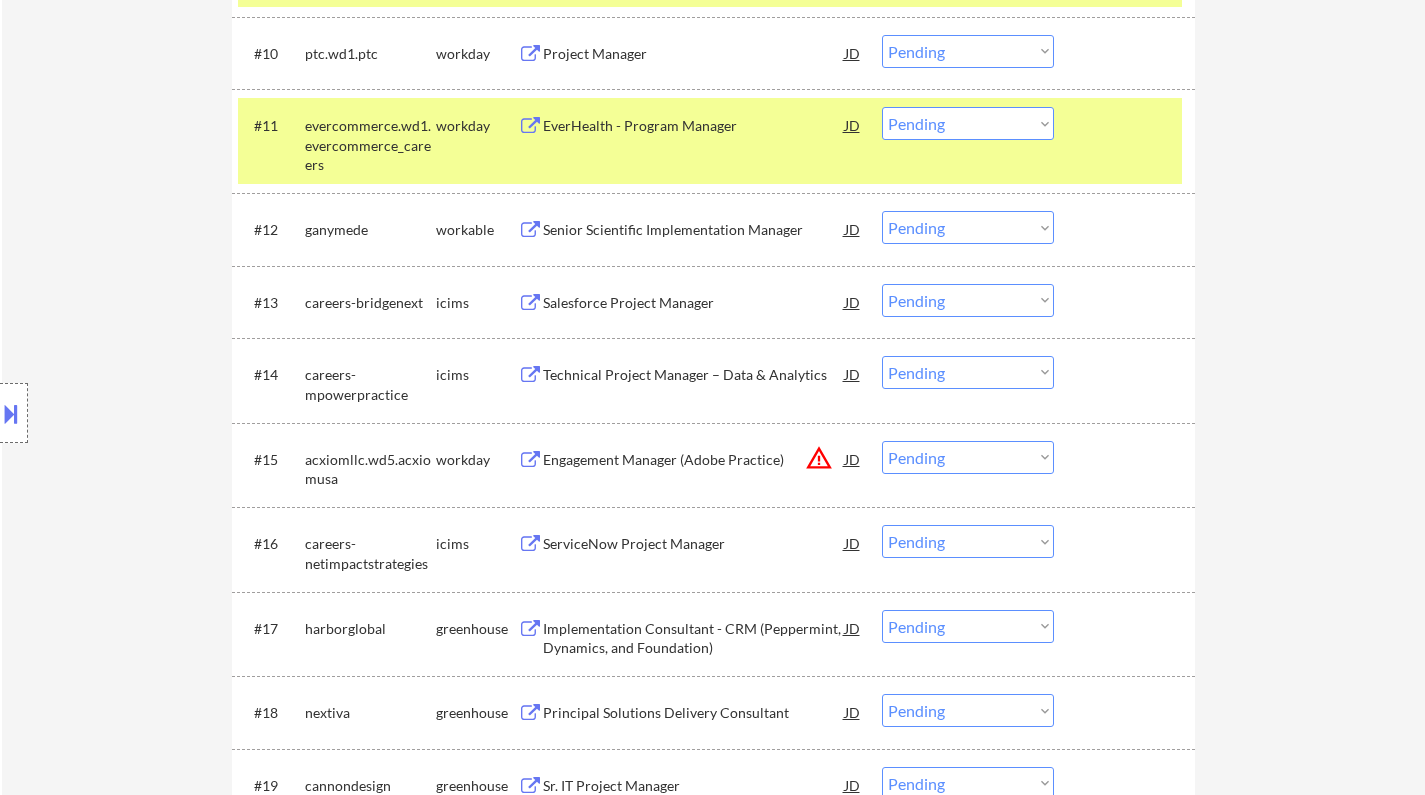 scroll, scrollTop: 1400, scrollLeft: 0, axis: vertical 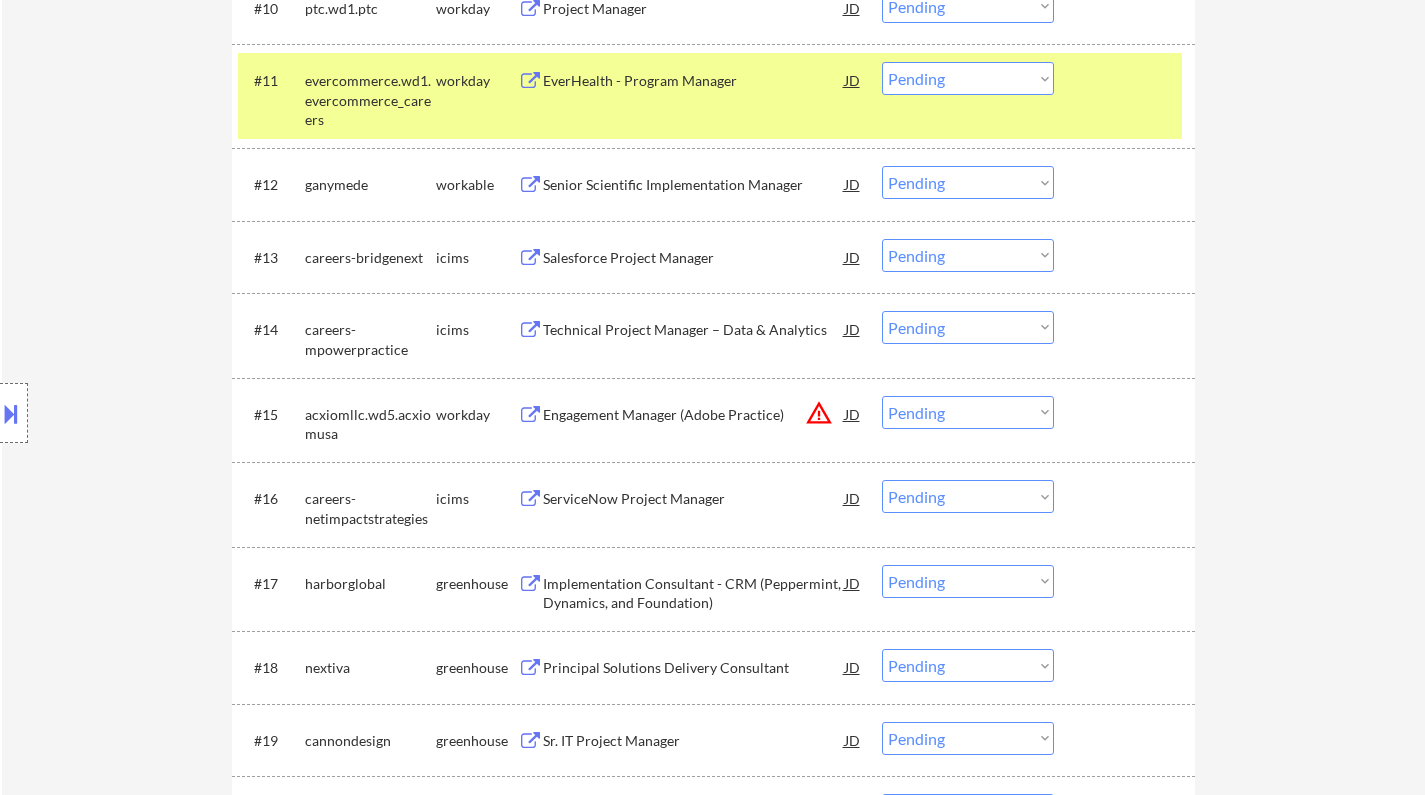 click on "Senior Scientific Implementation Manager" at bounding box center (694, 185) 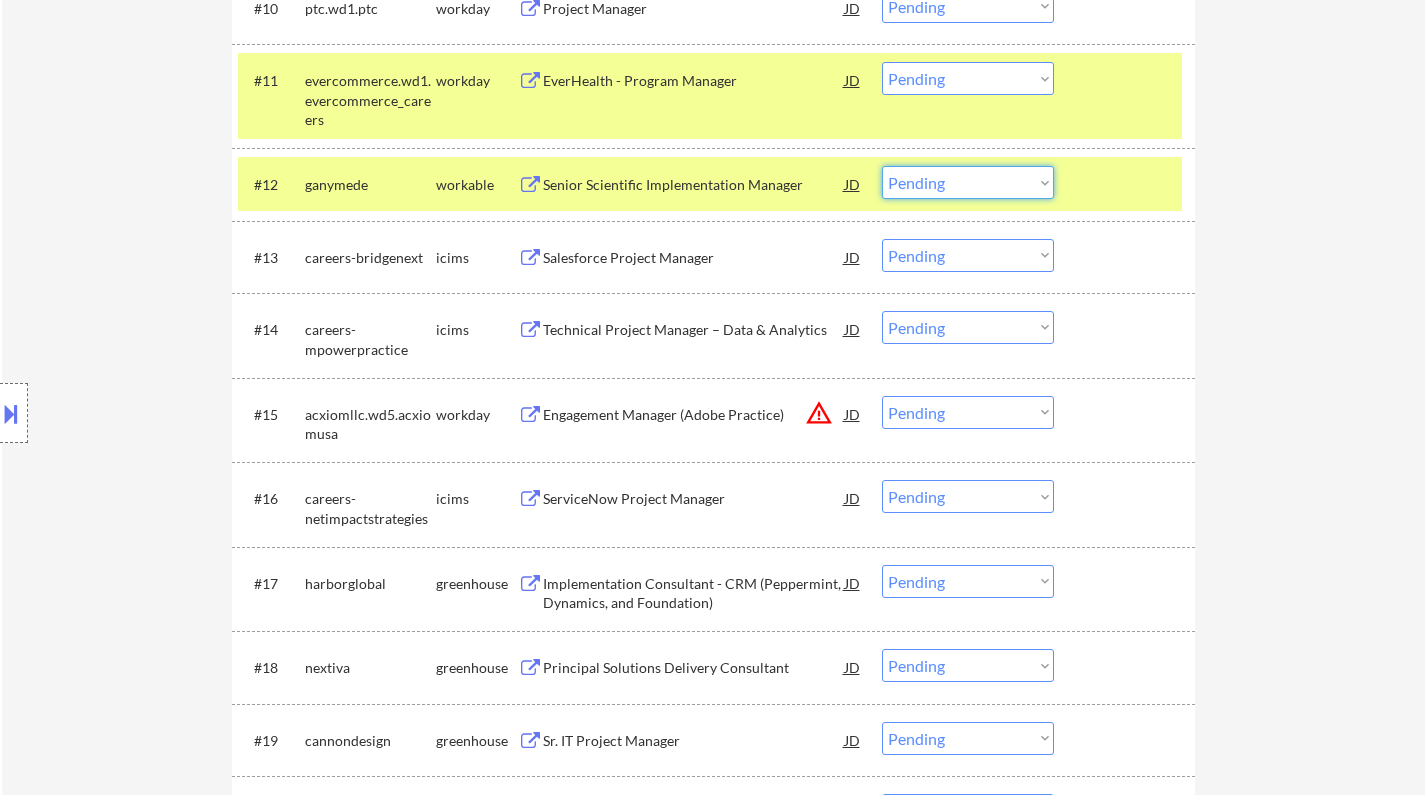 click on "Choose an option... Pending Applied Excluded (Questions) Excluded (Expired) Excluded (Location) Excluded (Bad Match) Excluded (Blocklist) Excluded (Salary) Excluded (Other)" at bounding box center [968, 182] 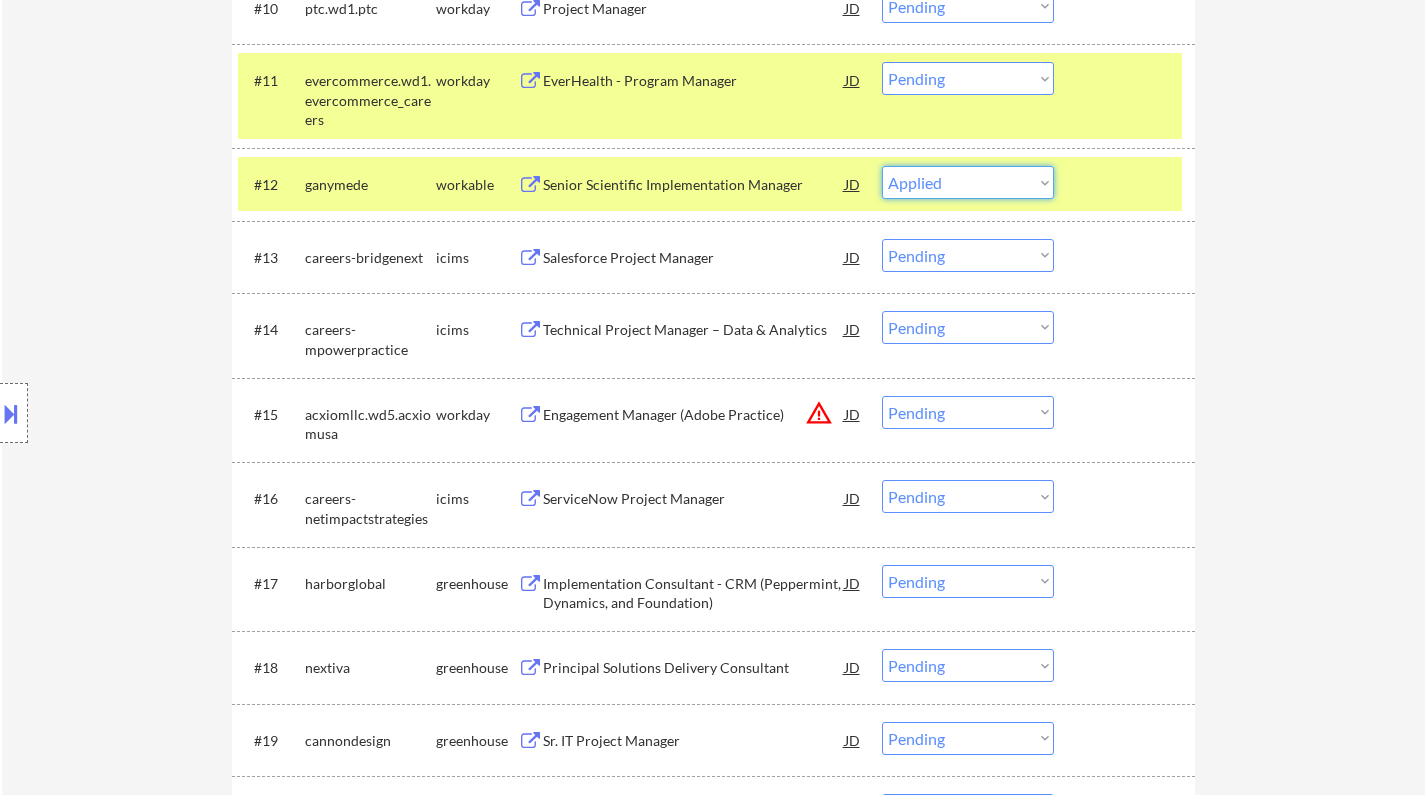 click on "Choose an option... Pending Applied Excluded (Questions) Excluded (Expired) Excluded (Location) Excluded (Bad Match) Excluded (Blocklist) Excluded (Salary) Excluded (Other)" at bounding box center (968, 182) 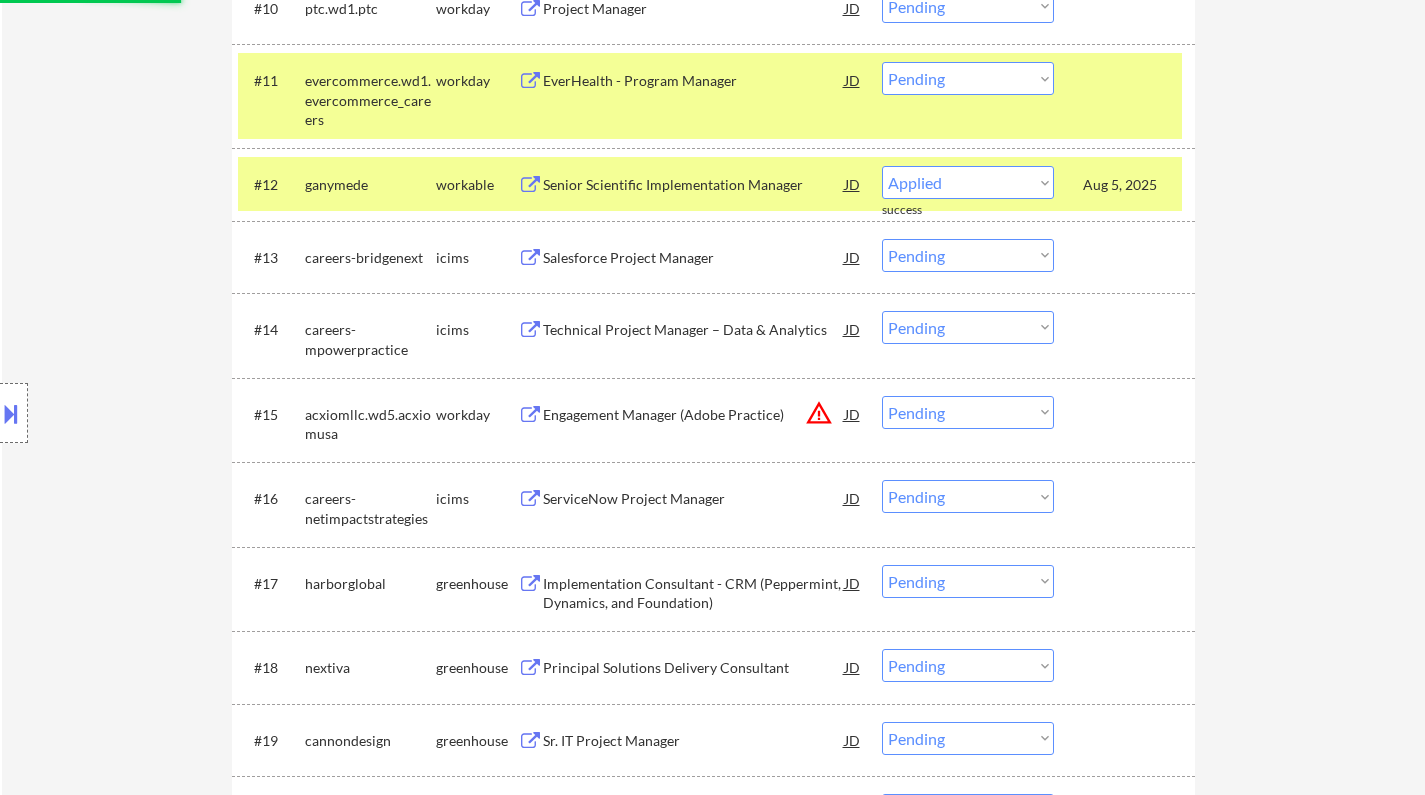 select on ""pending"" 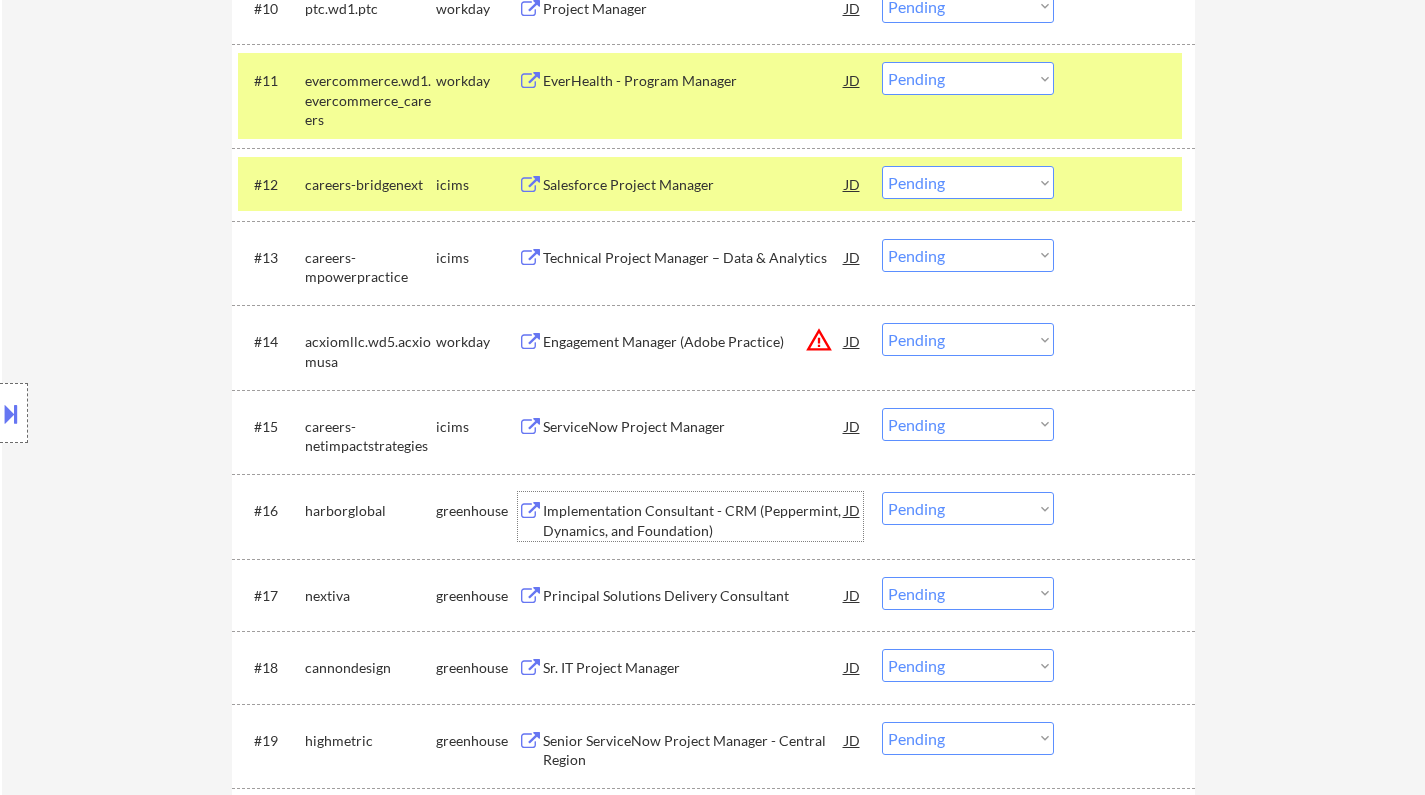click on "Implementation Consultant - CRM (Peppermint, Dynamics, and Foundation)" at bounding box center [694, 520] 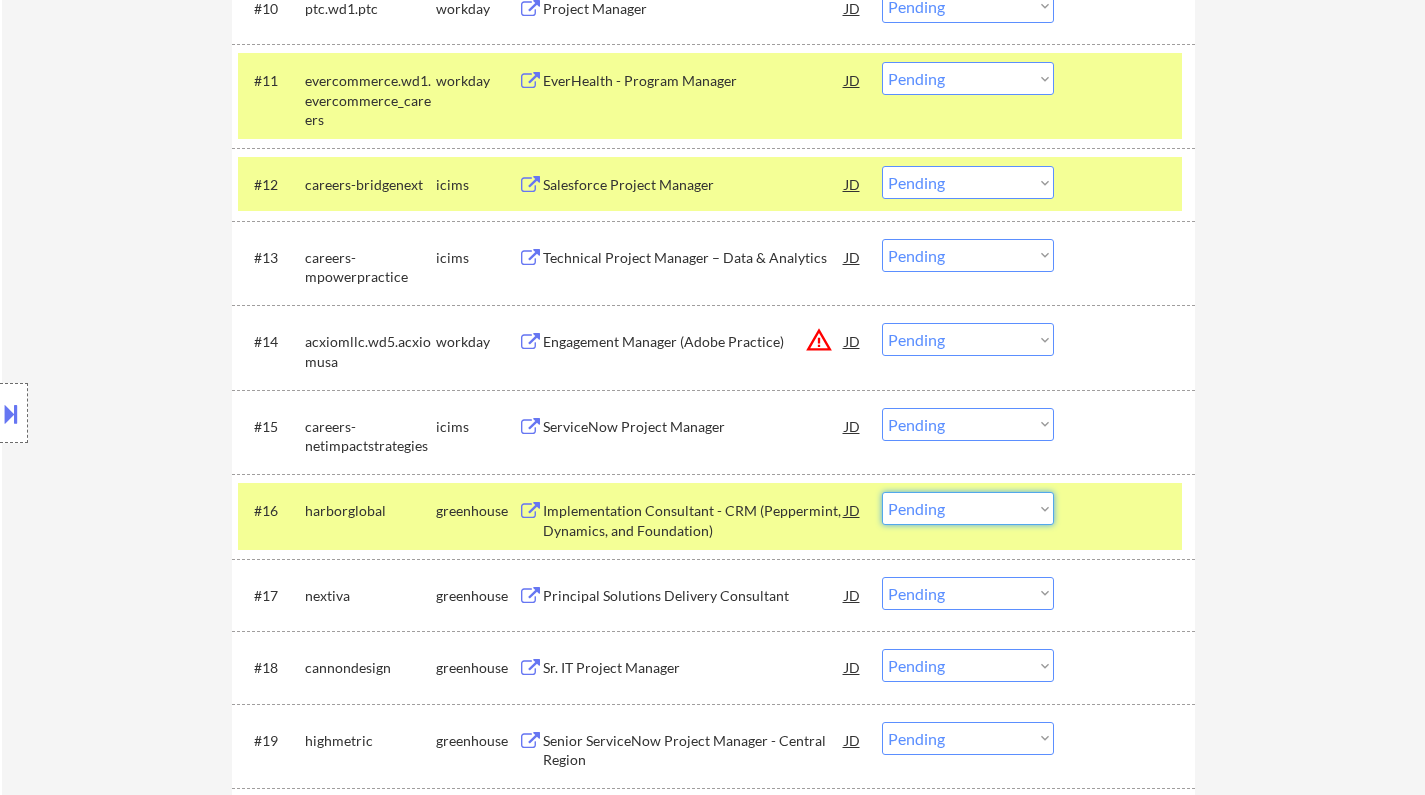 click on "Choose an option... Pending Applied Excluded (Questions) Excluded (Expired) Excluded (Location) Excluded (Bad Match) Excluded (Blocklist) Excluded (Salary) Excluded (Other)" at bounding box center (968, 508) 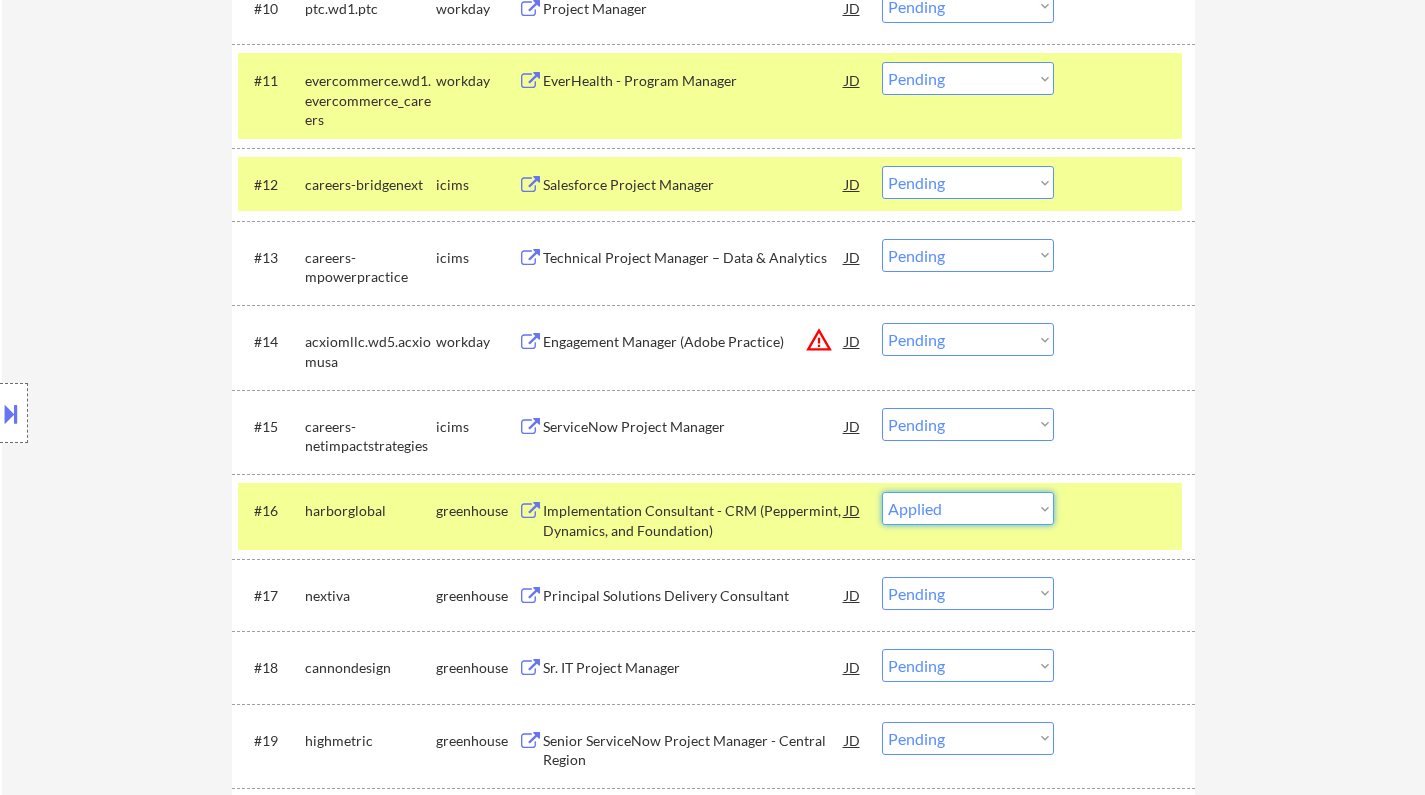 click on "Choose an option... Pending Applied Excluded (Questions) Excluded (Expired) Excluded (Location) Excluded (Bad Match) Excluded (Blocklist) Excluded (Salary) Excluded (Other)" at bounding box center (968, 508) 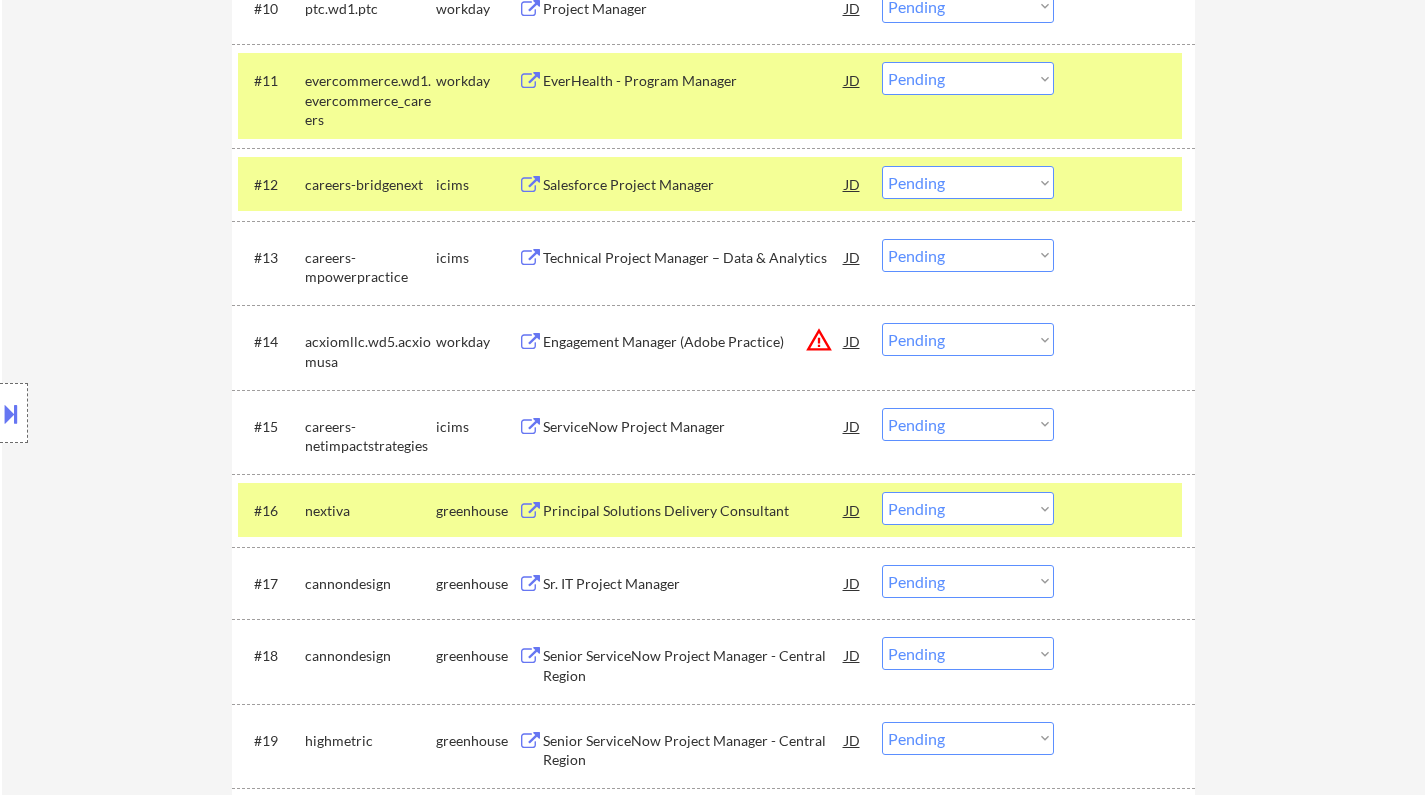 scroll, scrollTop: 1500, scrollLeft: 0, axis: vertical 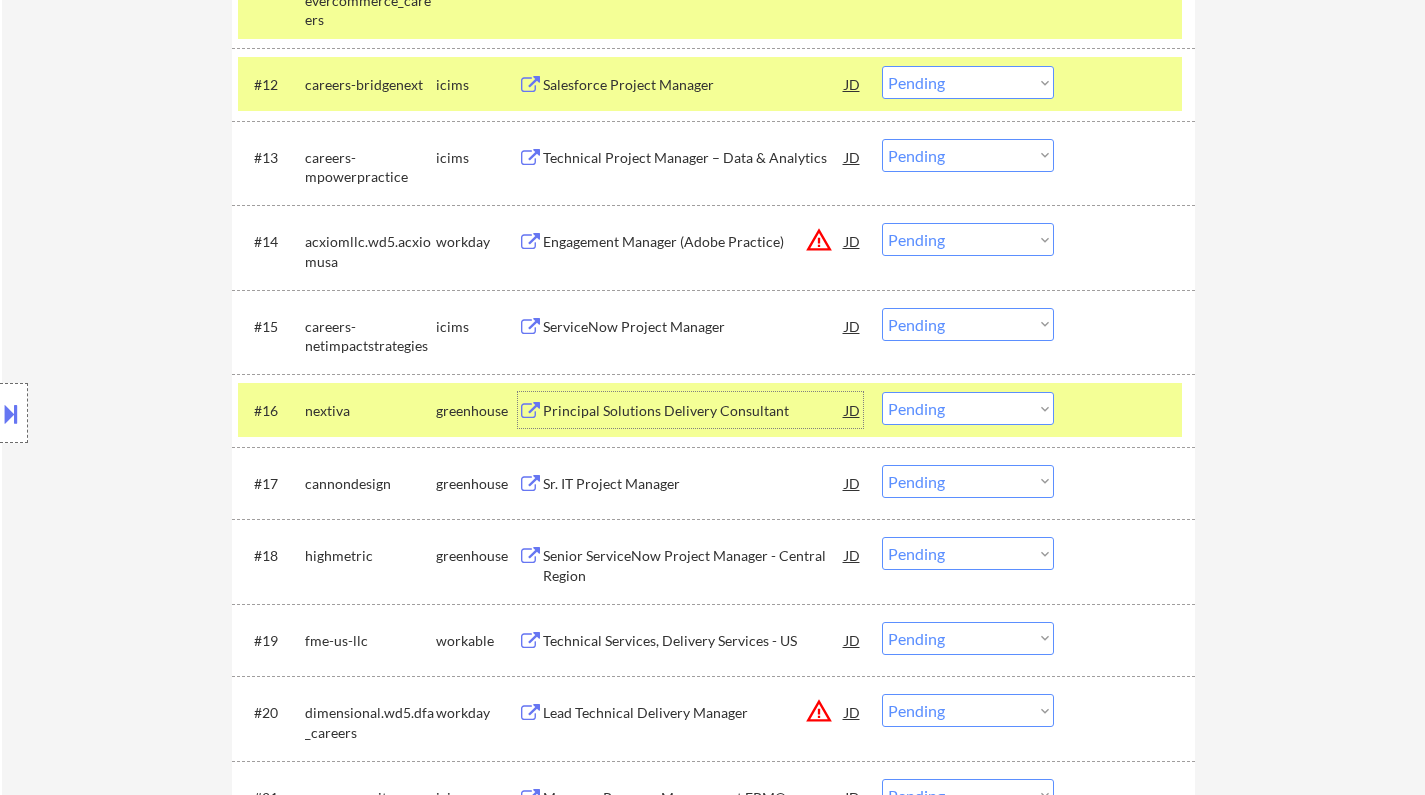 click on "Principal Solutions Delivery Consultant" at bounding box center (694, 411) 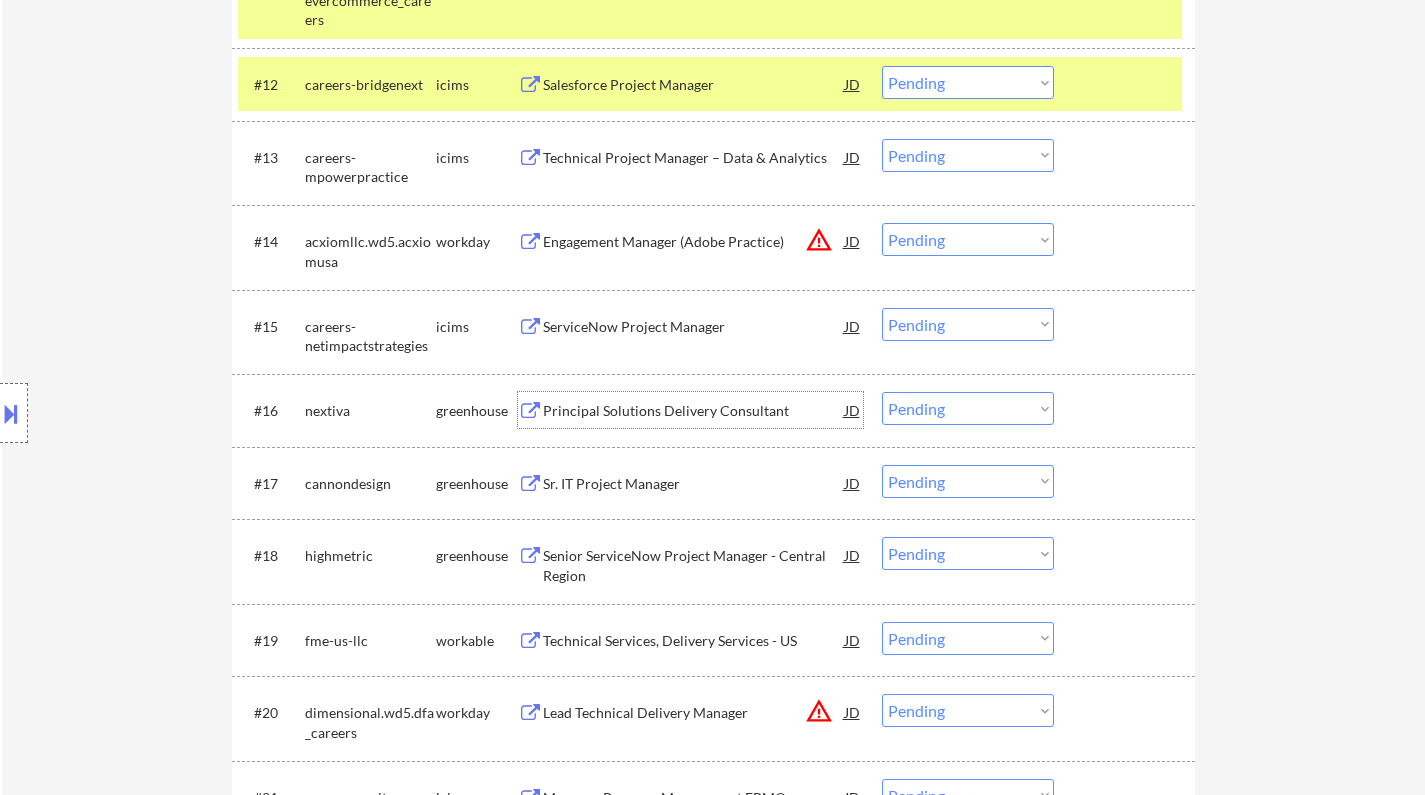 drag, startPoint x: 923, startPoint y: 409, endPoint x: 936, endPoint y: 420, distance: 17.029387 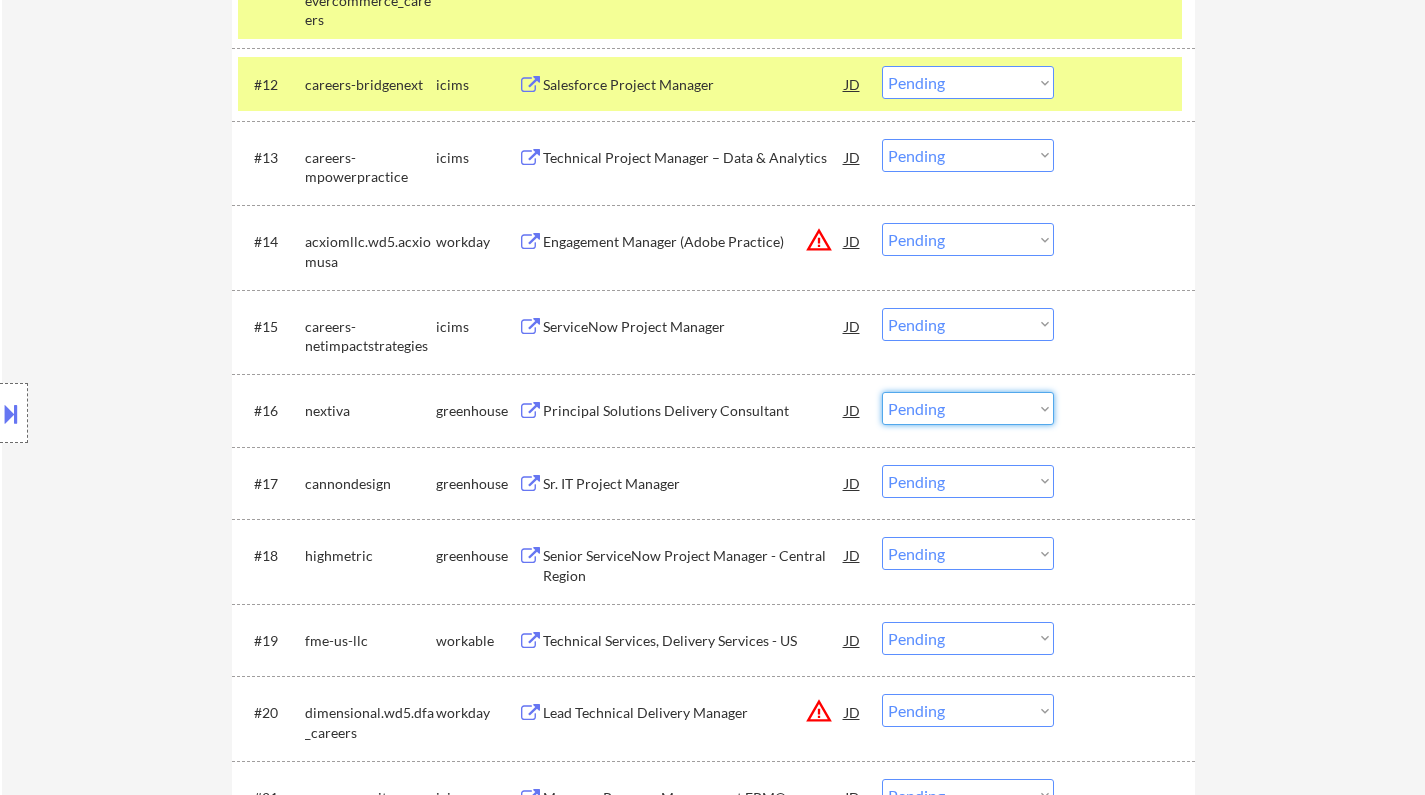 drag, startPoint x: 983, startPoint y: 415, endPoint x: 992, endPoint y: 424, distance: 12.727922 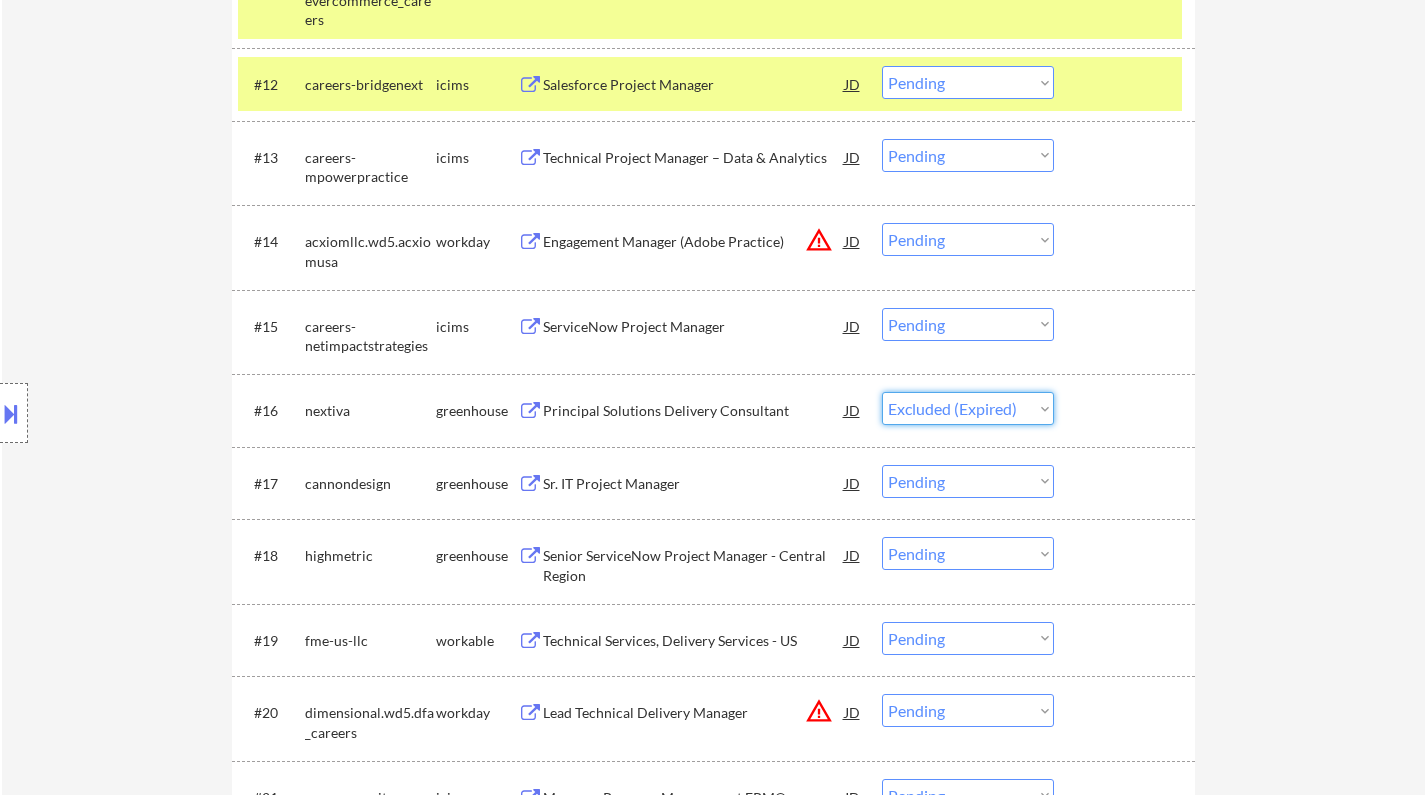 click on "Choose an option... Pending Applied Excluded (Questions) Excluded (Expired) Excluded (Location) Excluded (Bad Match) Excluded (Blocklist) Excluded (Salary) Excluded (Other)" at bounding box center [968, 408] 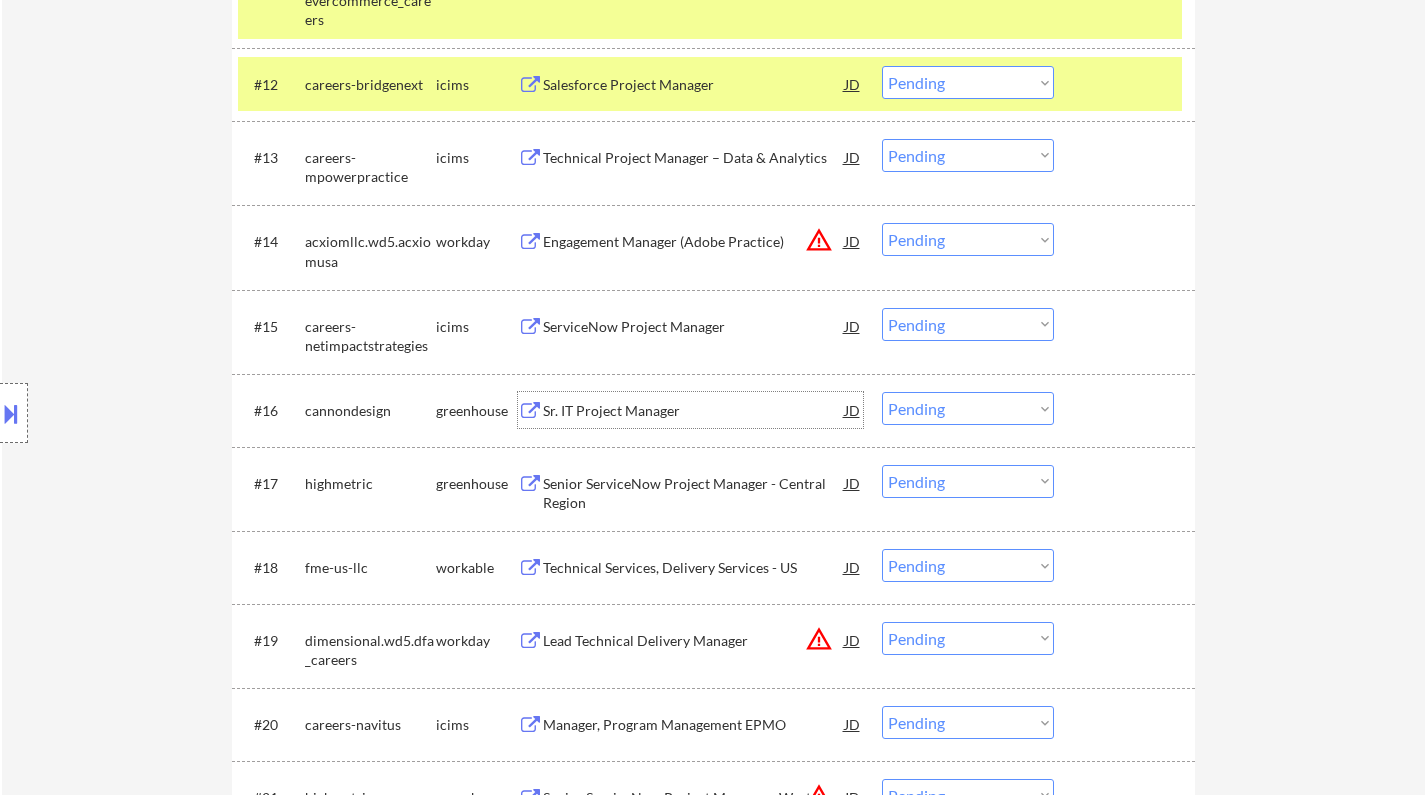 click on "Sr. IT Project Manager" at bounding box center (694, 411) 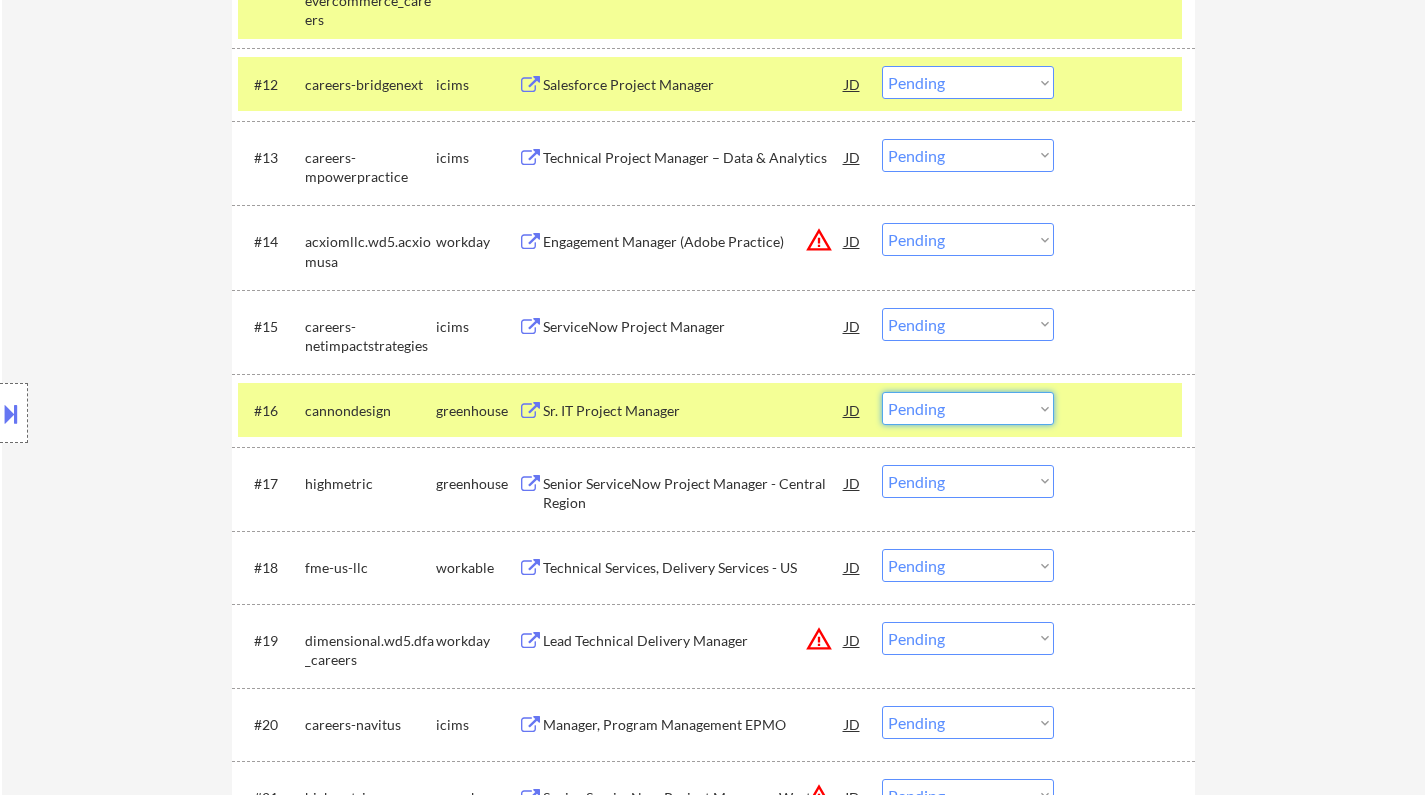 click on "Choose an option... Pending Applied Excluded (Questions) Excluded (Expired) Excluded (Location) Excluded (Bad Match) Excluded (Blocklist) Excluded (Salary) Excluded (Other)" at bounding box center [968, 408] 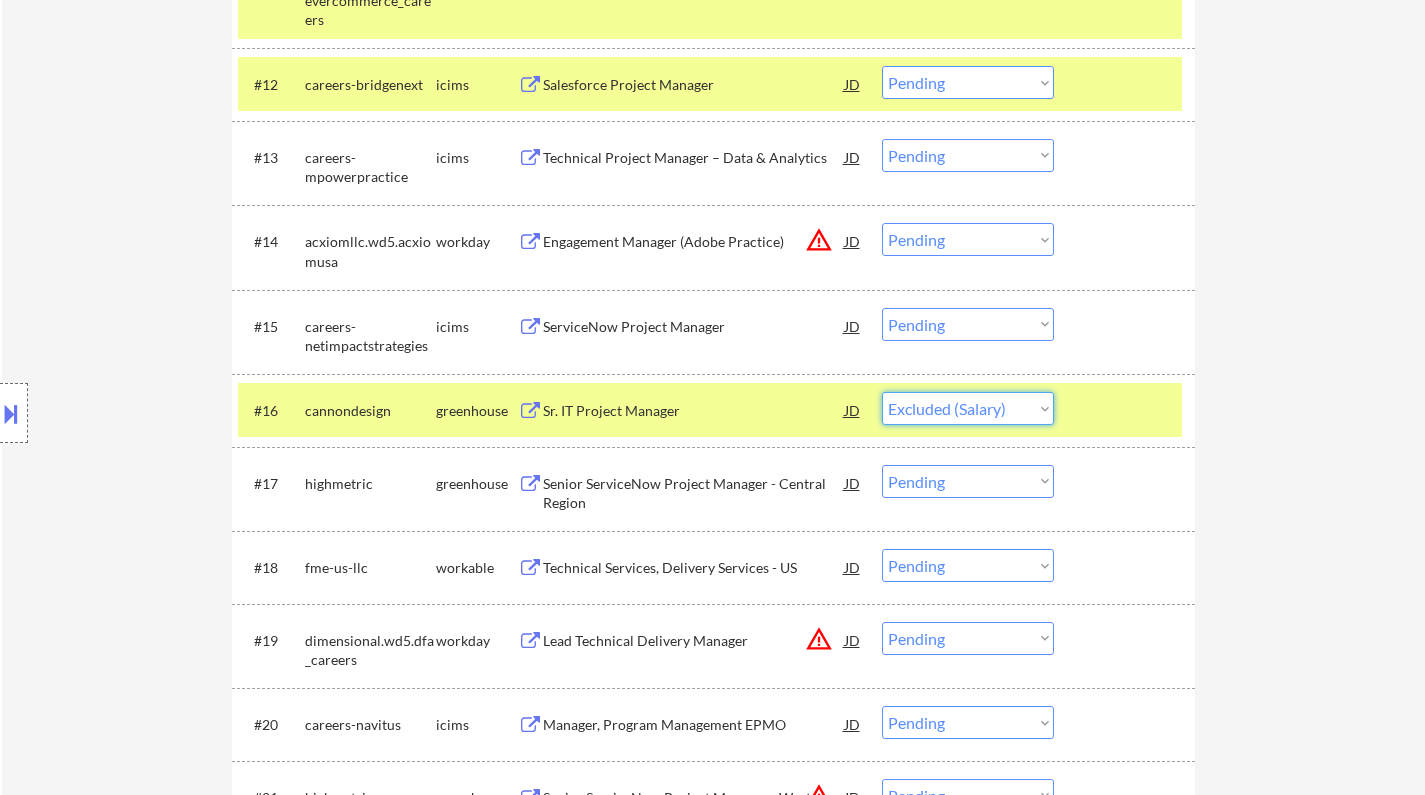 click on "Choose an option... Pending Applied Excluded (Questions) Excluded (Expired) Excluded (Location) Excluded (Bad Match) Excluded (Blocklist) Excluded (Salary) Excluded (Other)" at bounding box center (968, 408) 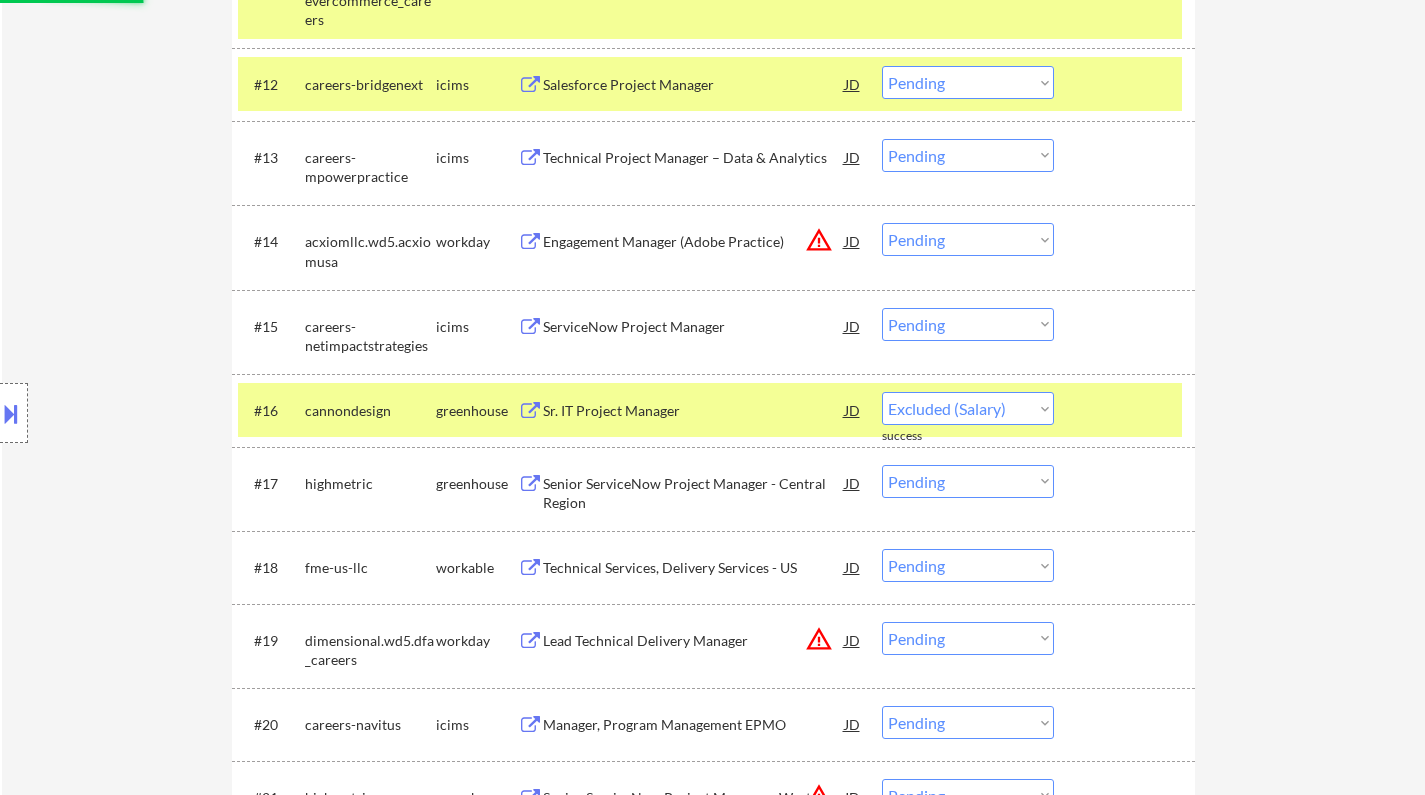select on ""pending"" 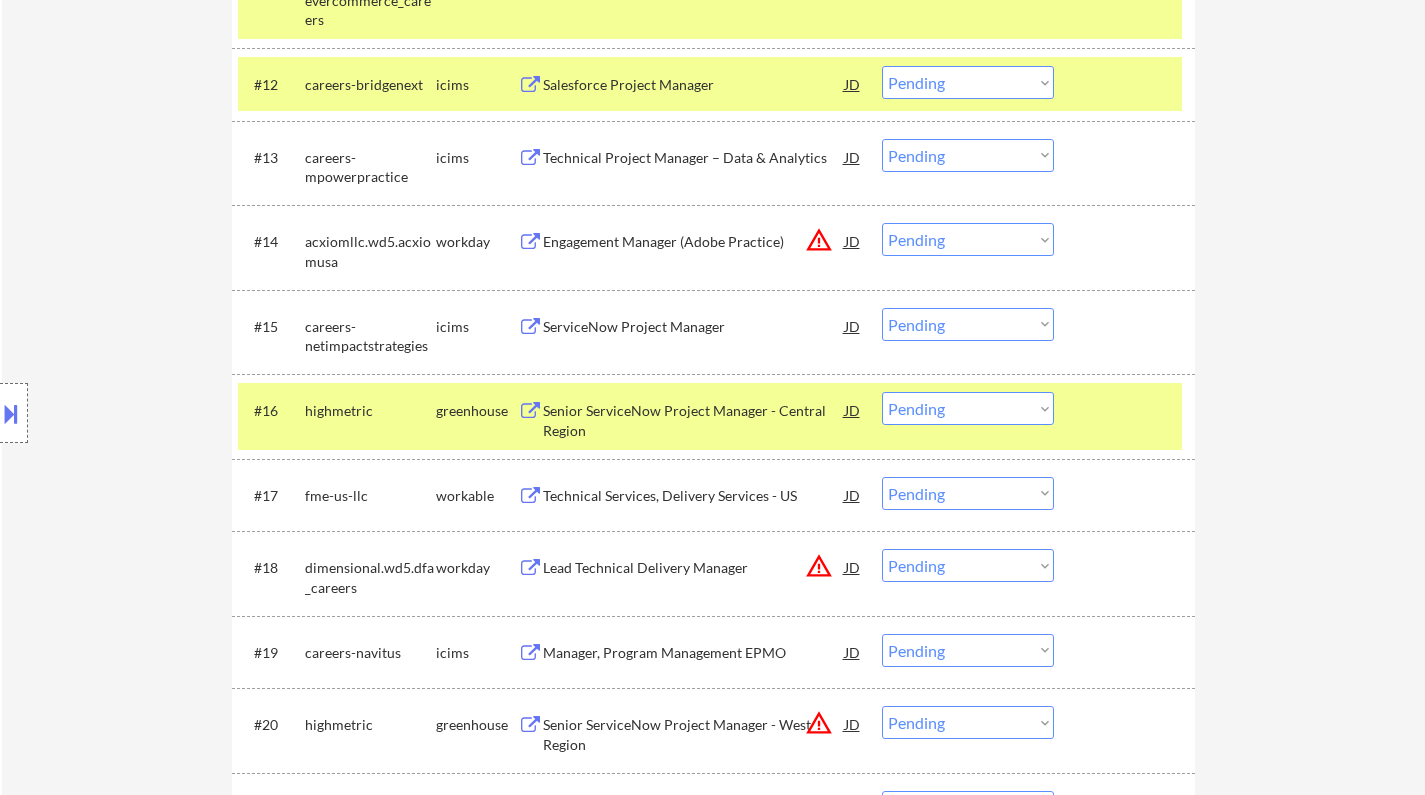 click on "Senior ServiceNow Project Manager - Central Region" at bounding box center [694, 420] 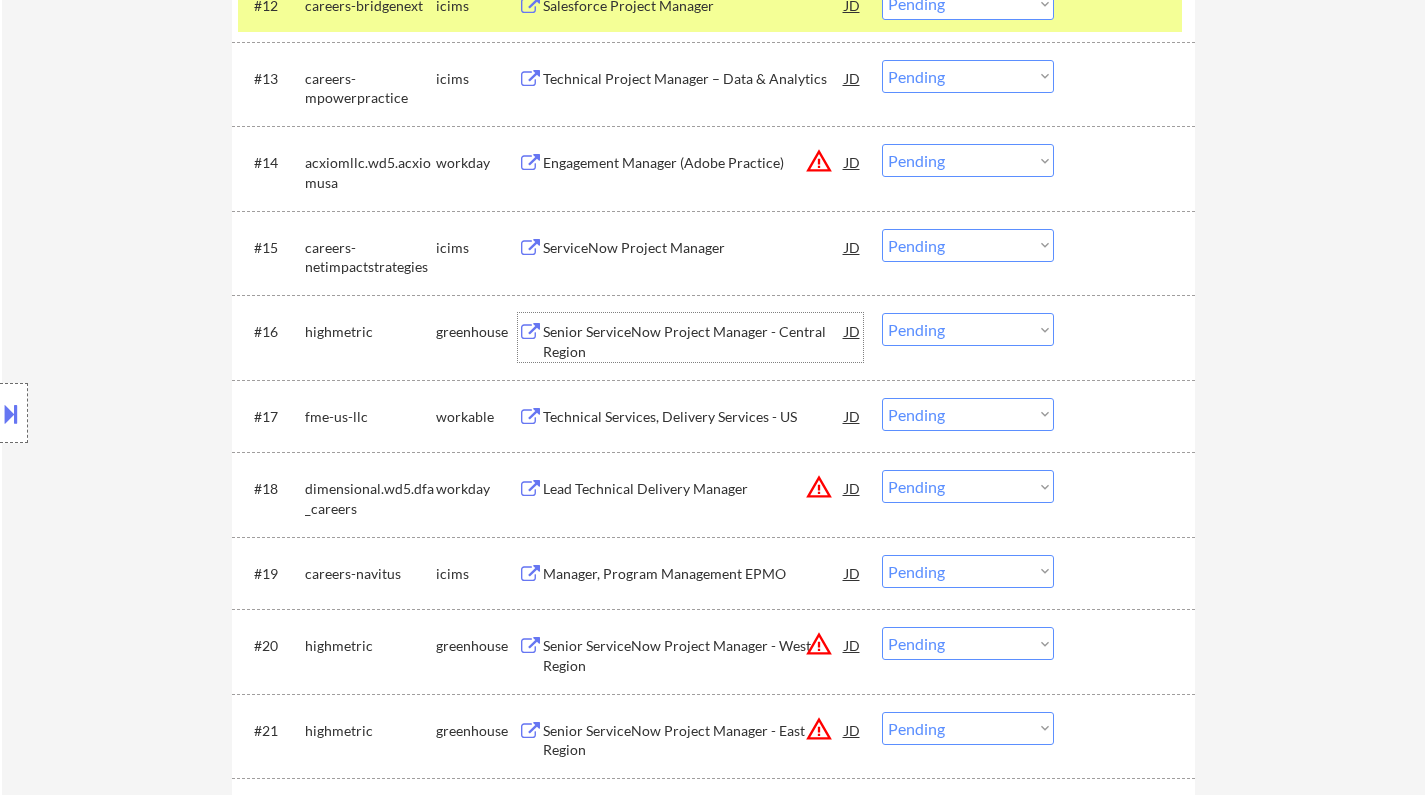 scroll, scrollTop: 1600, scrollLeft: 0, axis: vertical 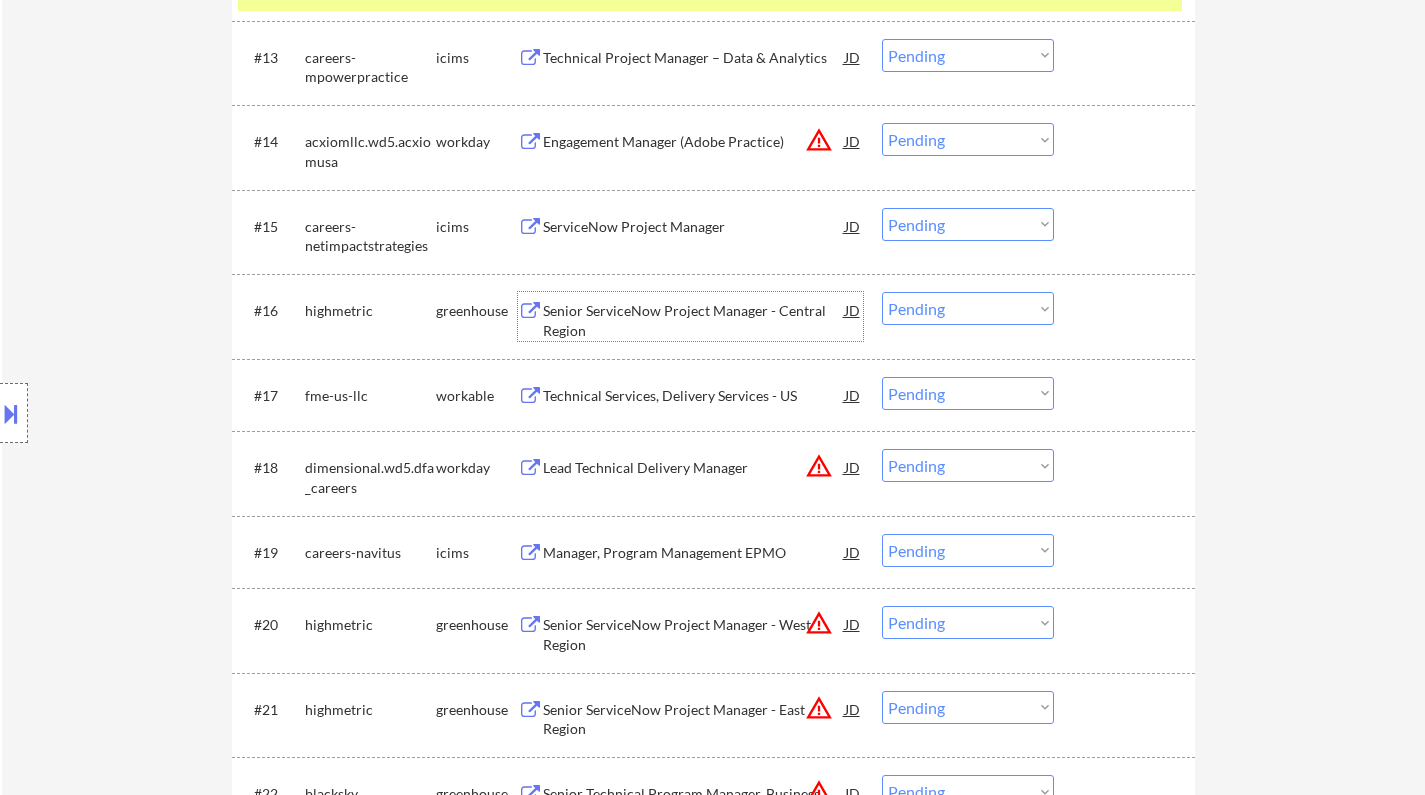 click on "Senior ServiceNow Project Manager - Central Region" at bounding box center [694, 320] 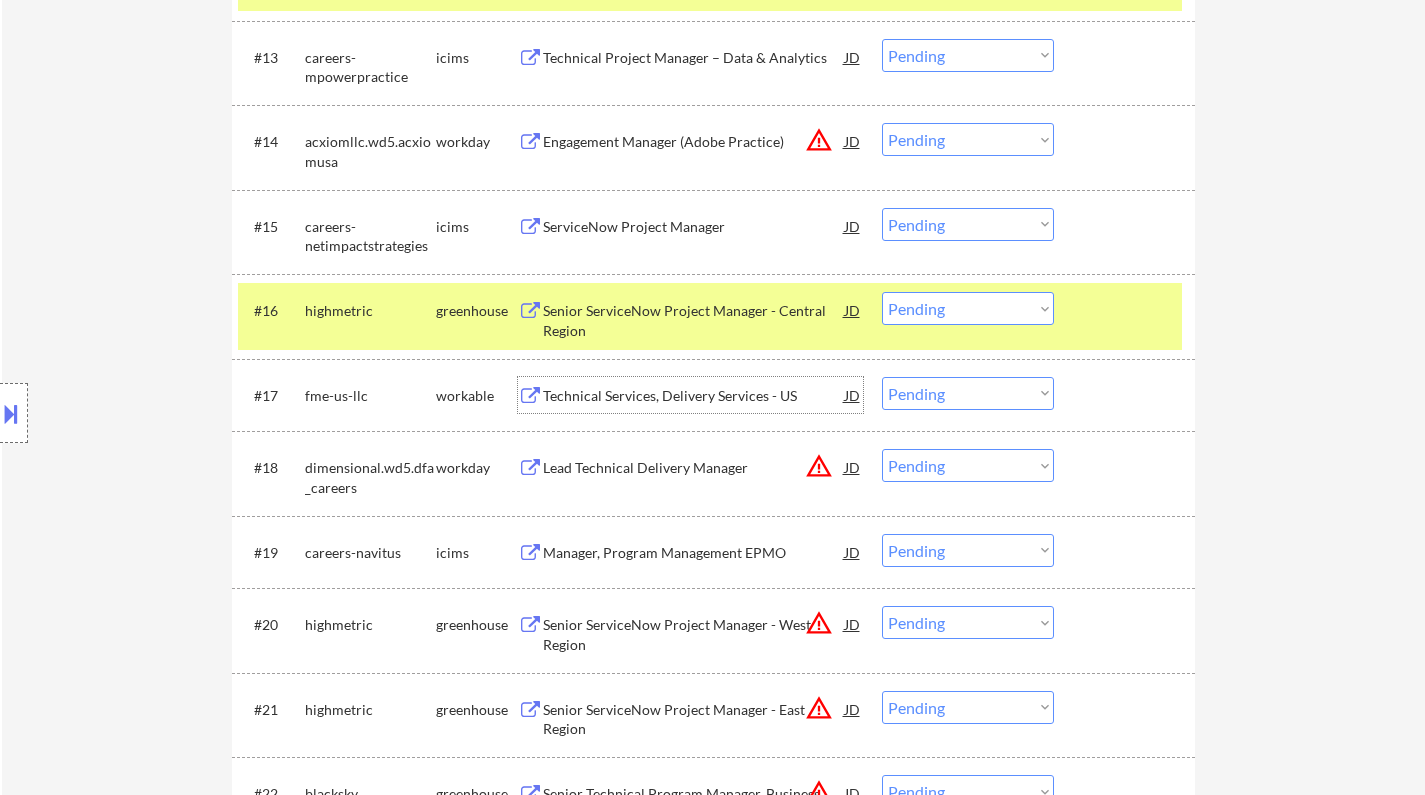 click on "Technical Services, Delivery Services - US" at bounding box center (694, 396) 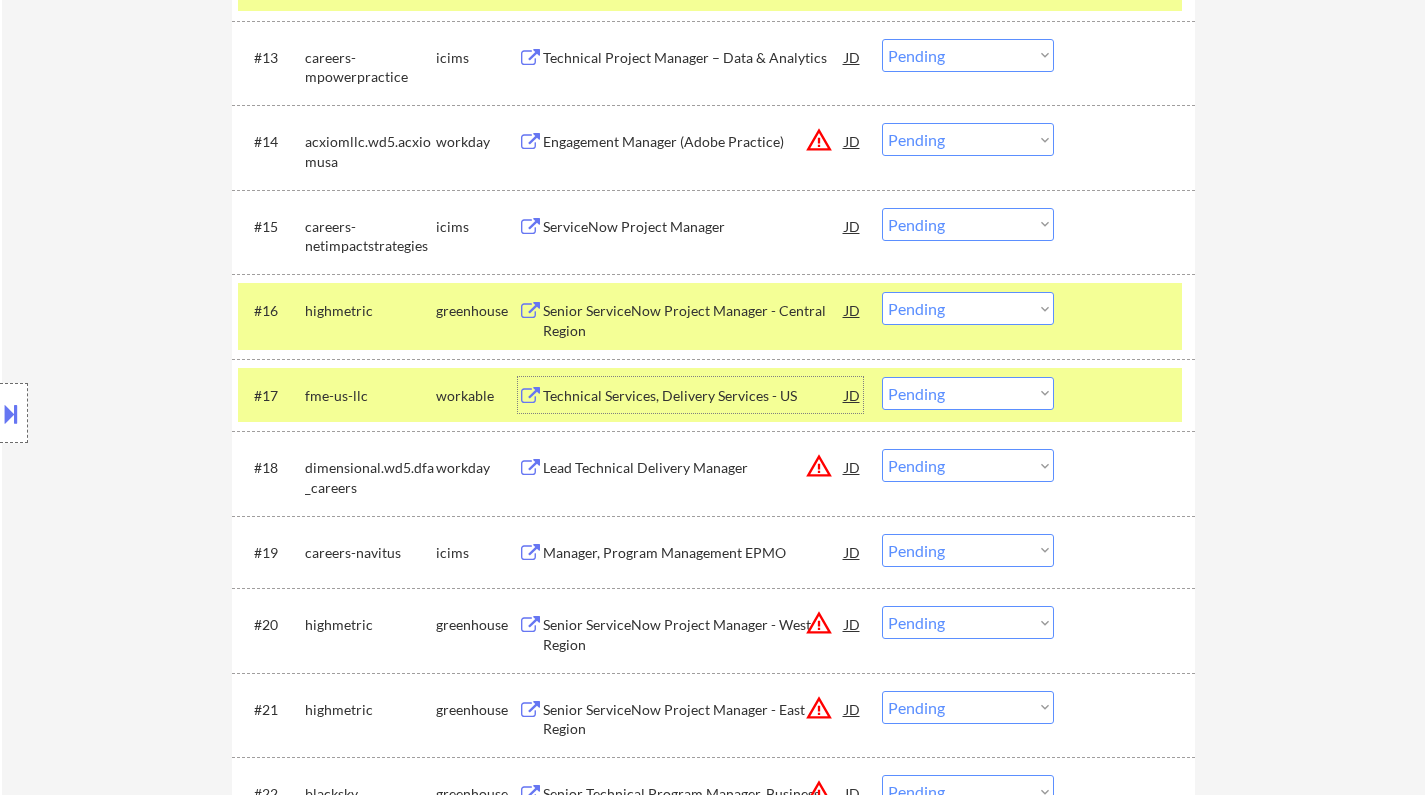 click on "Choose an option... Pending Applied Excluded (Questions) Excluded (Expired) Excluded (Location) Excluded (Bad Match) Excluded (Blocklist) Excluded (Salary) Excluded (Other)" at bounding box center (968, 393) 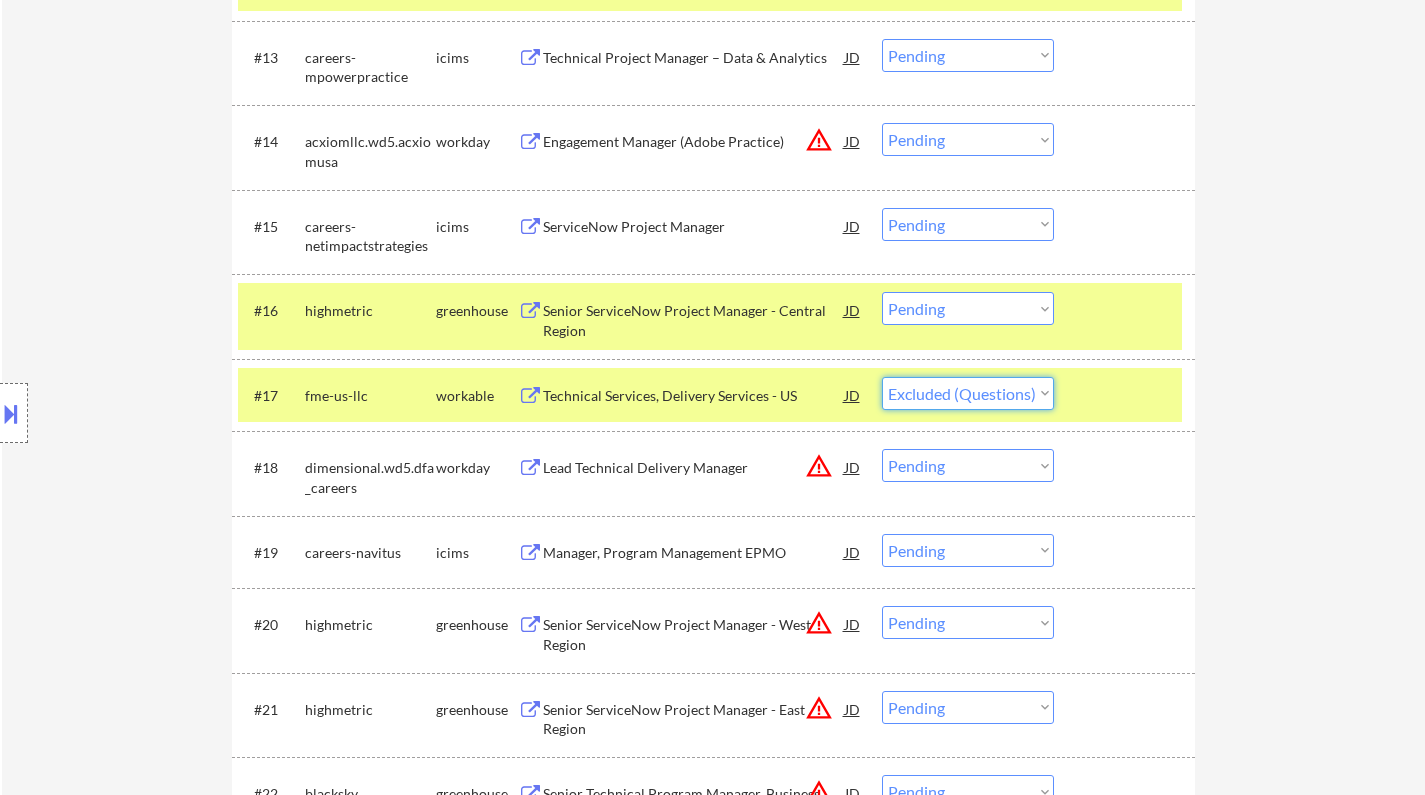 click on "Choose an option... Pending Applied Excluded (Questions) Excluded (Expired) Excluded (Location) Excluded (Bad Match) Excluded (Blocklist) Excluded (Salary) Excluded (Other)" at bounding box center (968, 393) 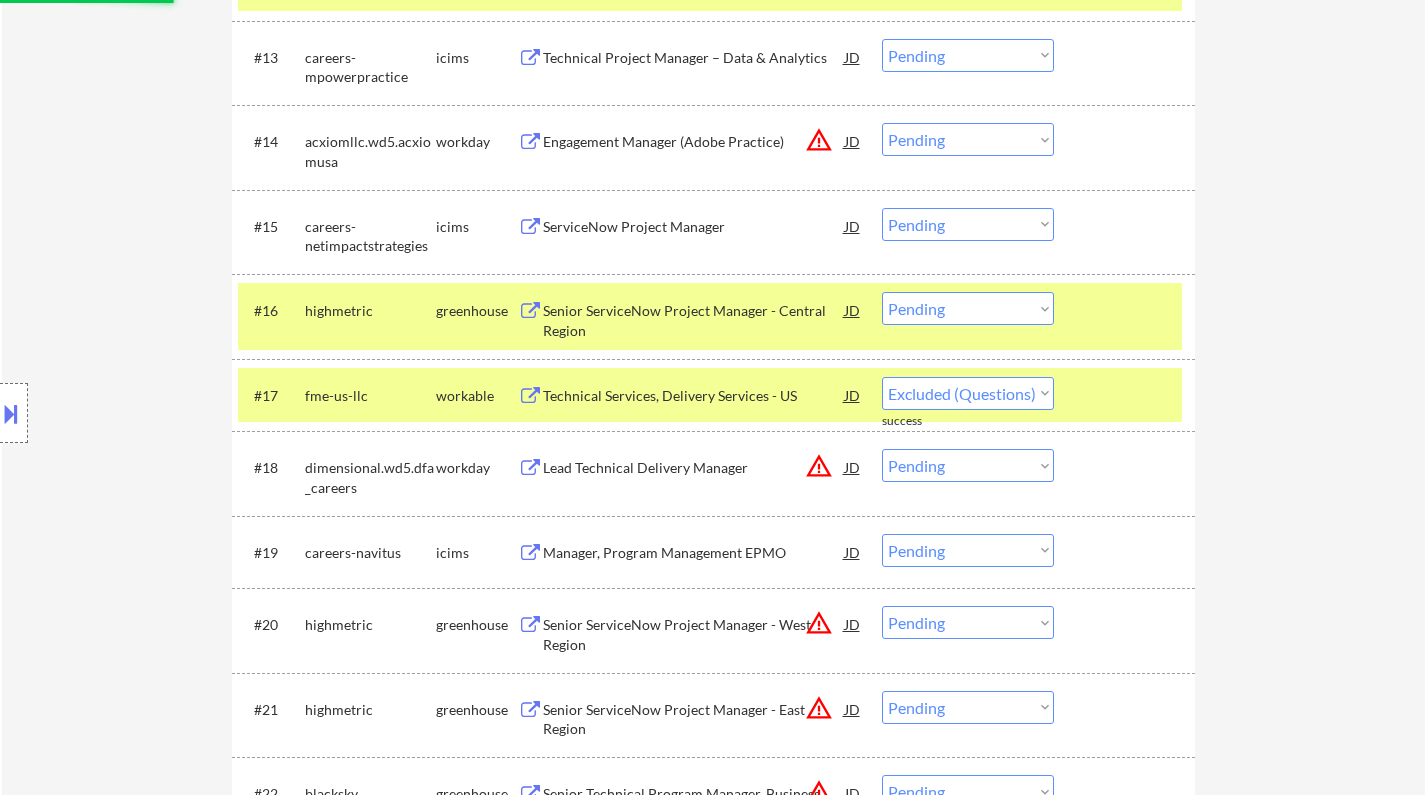 select on ""pending"" 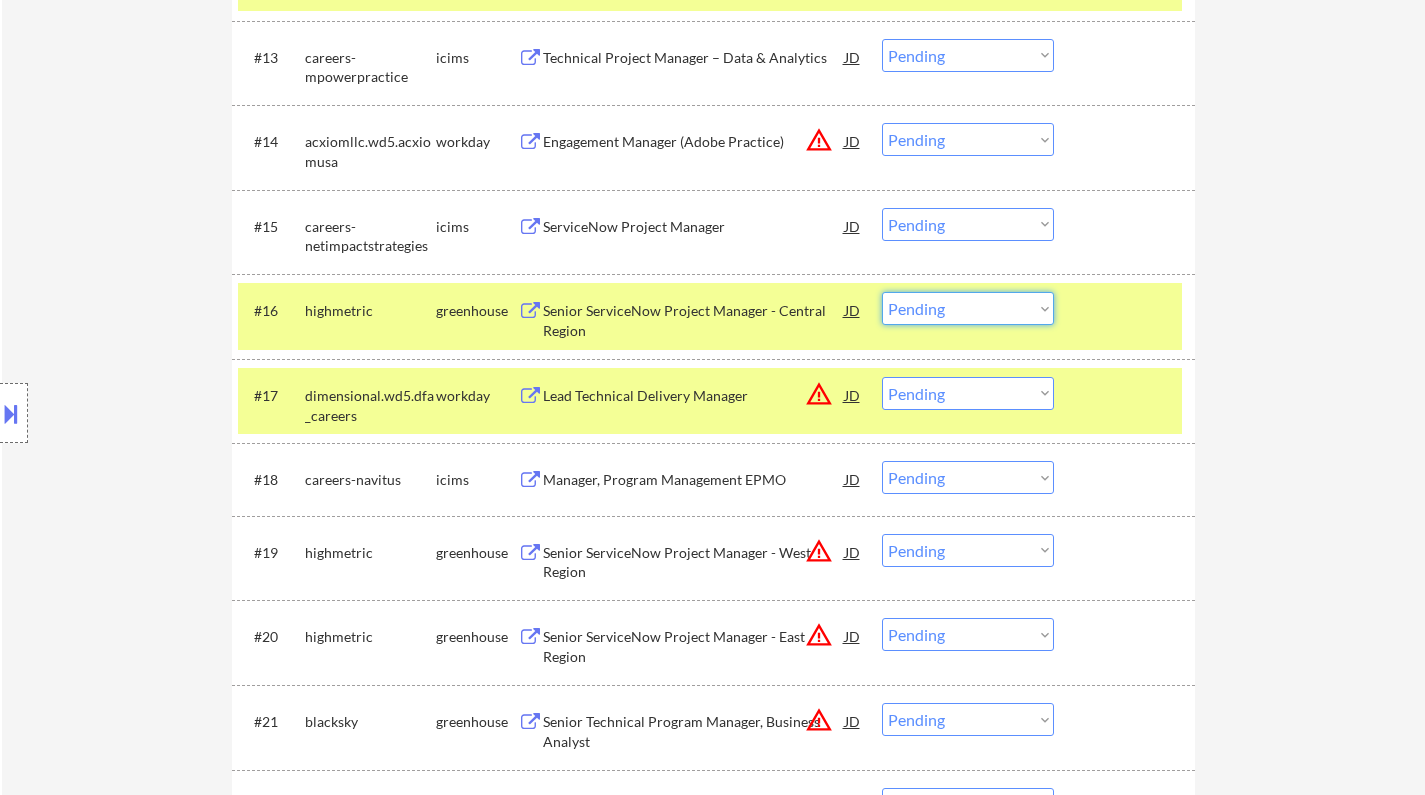 click on "Choose an option... Pending Applied Excluded (Questions) Excluded (Expired) Excluded (Location) Excluded (Bad Match) Excluded (Blocklist) Excluded (Salary) Excluded (Other)" at bounding box center (968, 308) 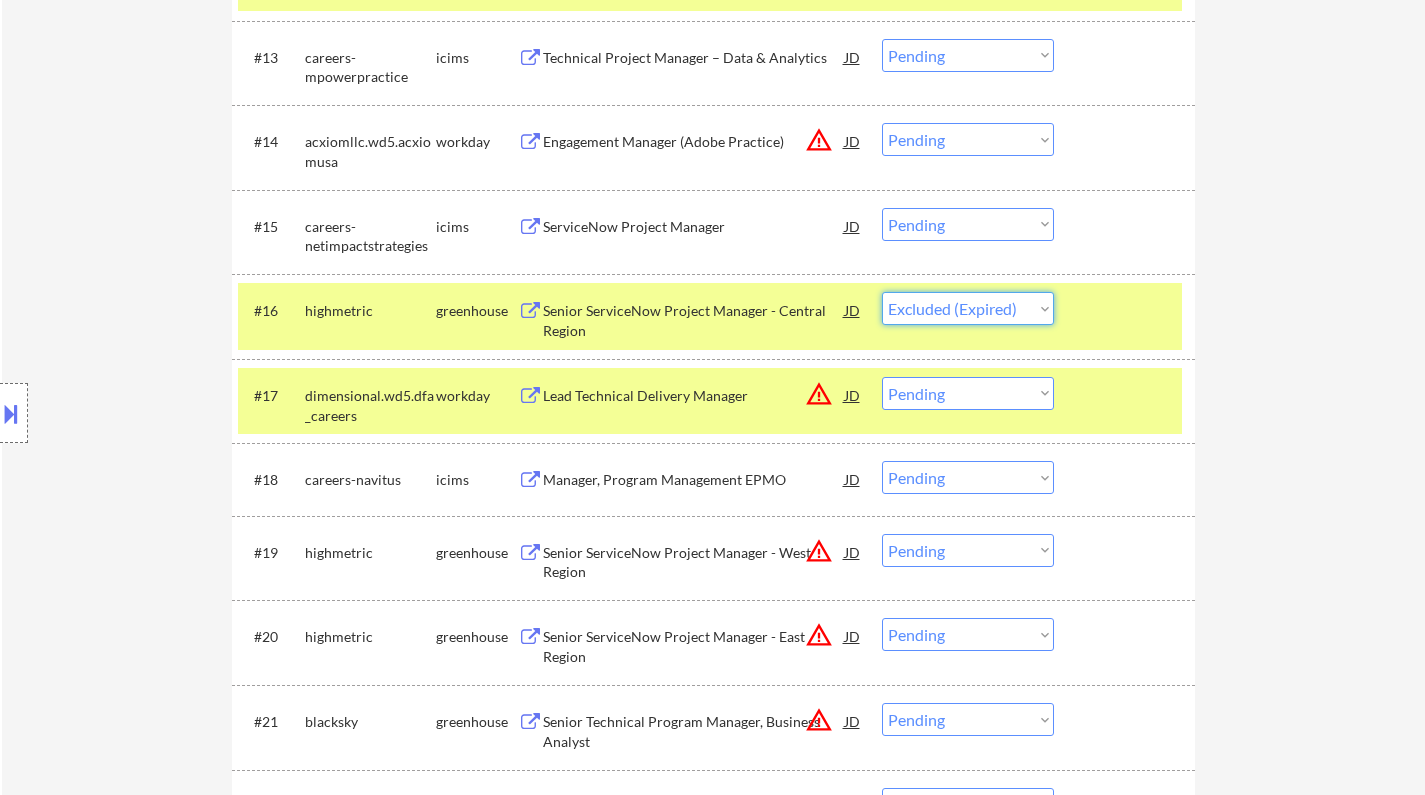 click on "Choose an option... Pending Applied Excluded (Questions) Excluded (Expired) Excluded (Location) Excluded (Bad Match) Excluded (Blocklist) Excluded (Salary) Excluded (Other)" at bounding box center [968, 308] 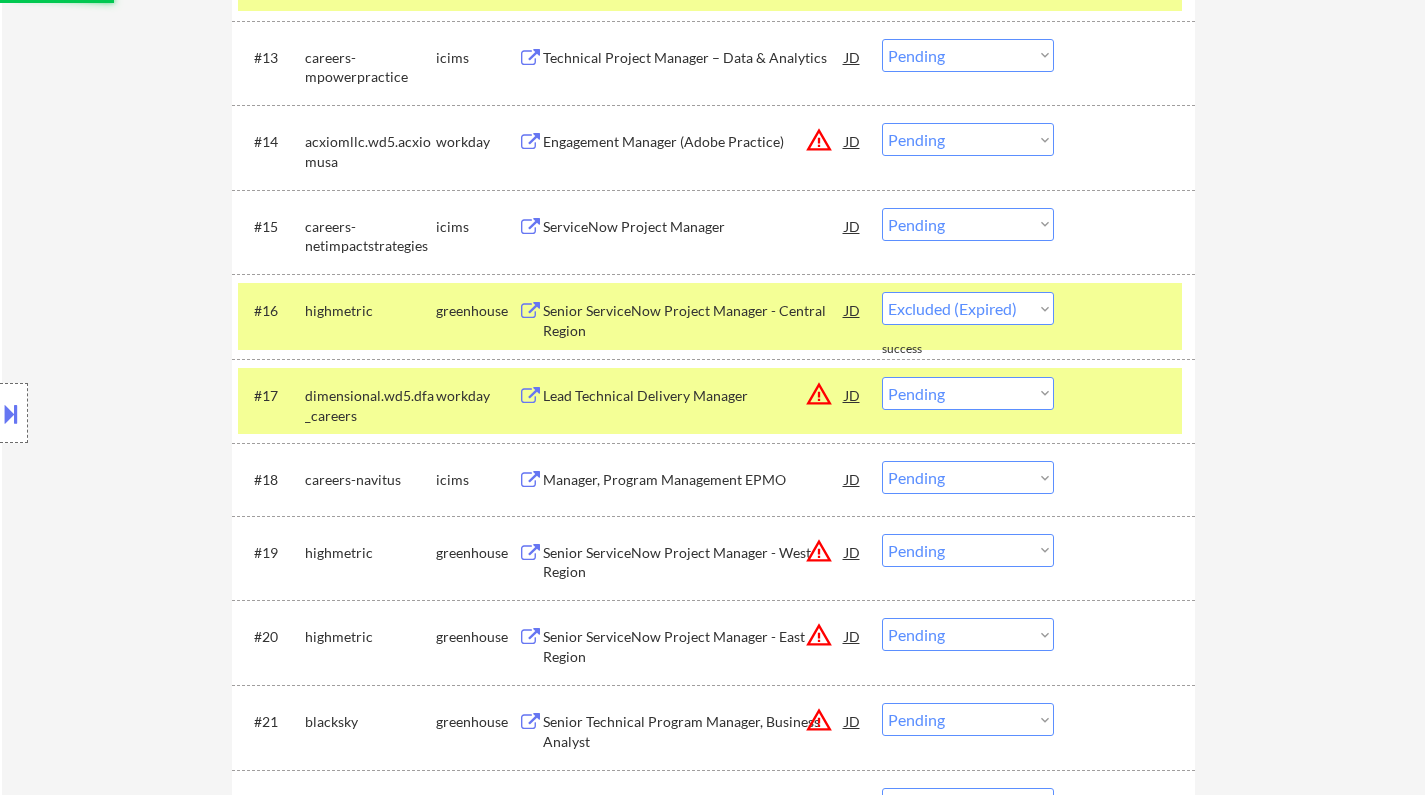 select on ""pending"" 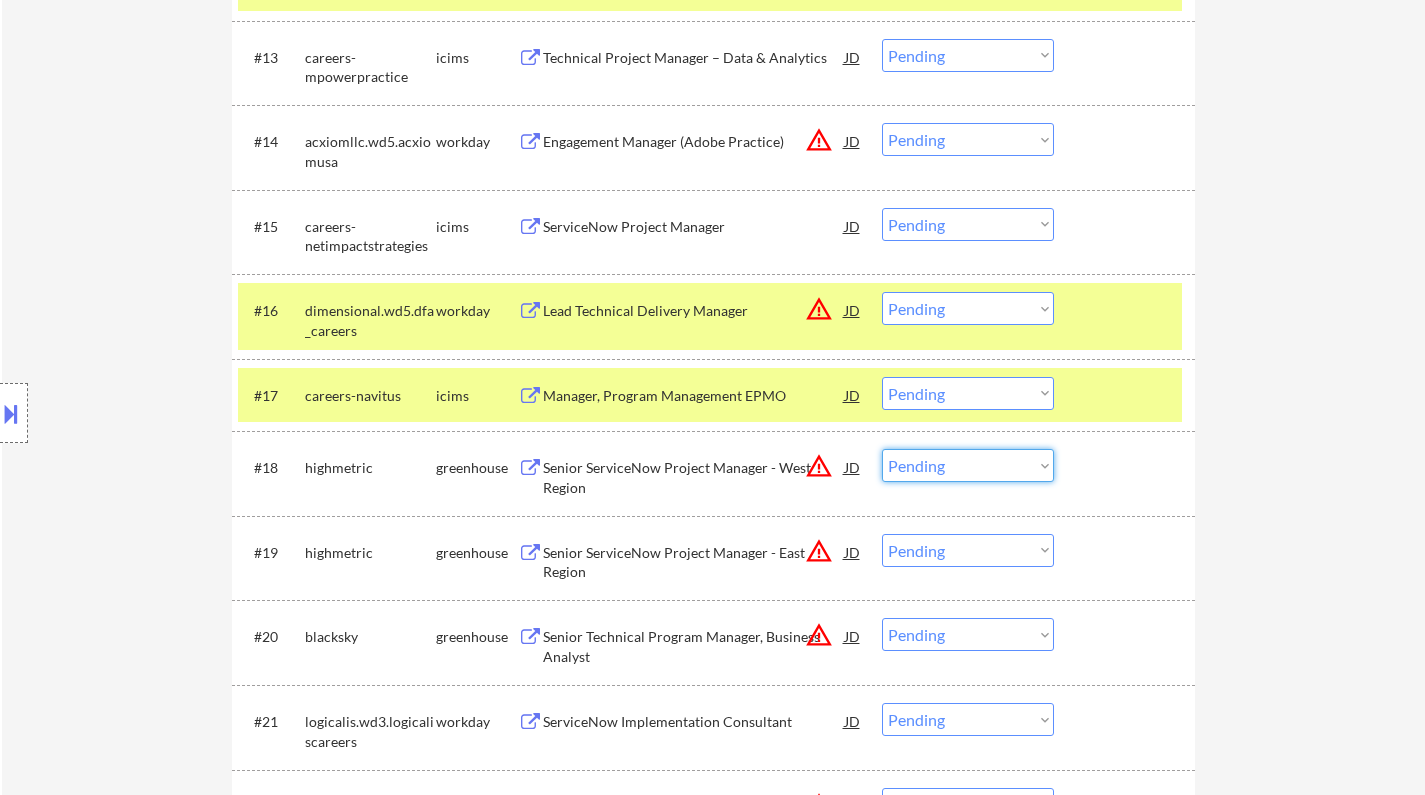 click on "Choose an option... Pending Applied Excluded (Questions) Excluded (Expired) Excluded (Location) Excluded (Bad Match) Excluded (Blocklist) Excluded (Salary) Excluded (Other)" at bounding box center (968, 465) 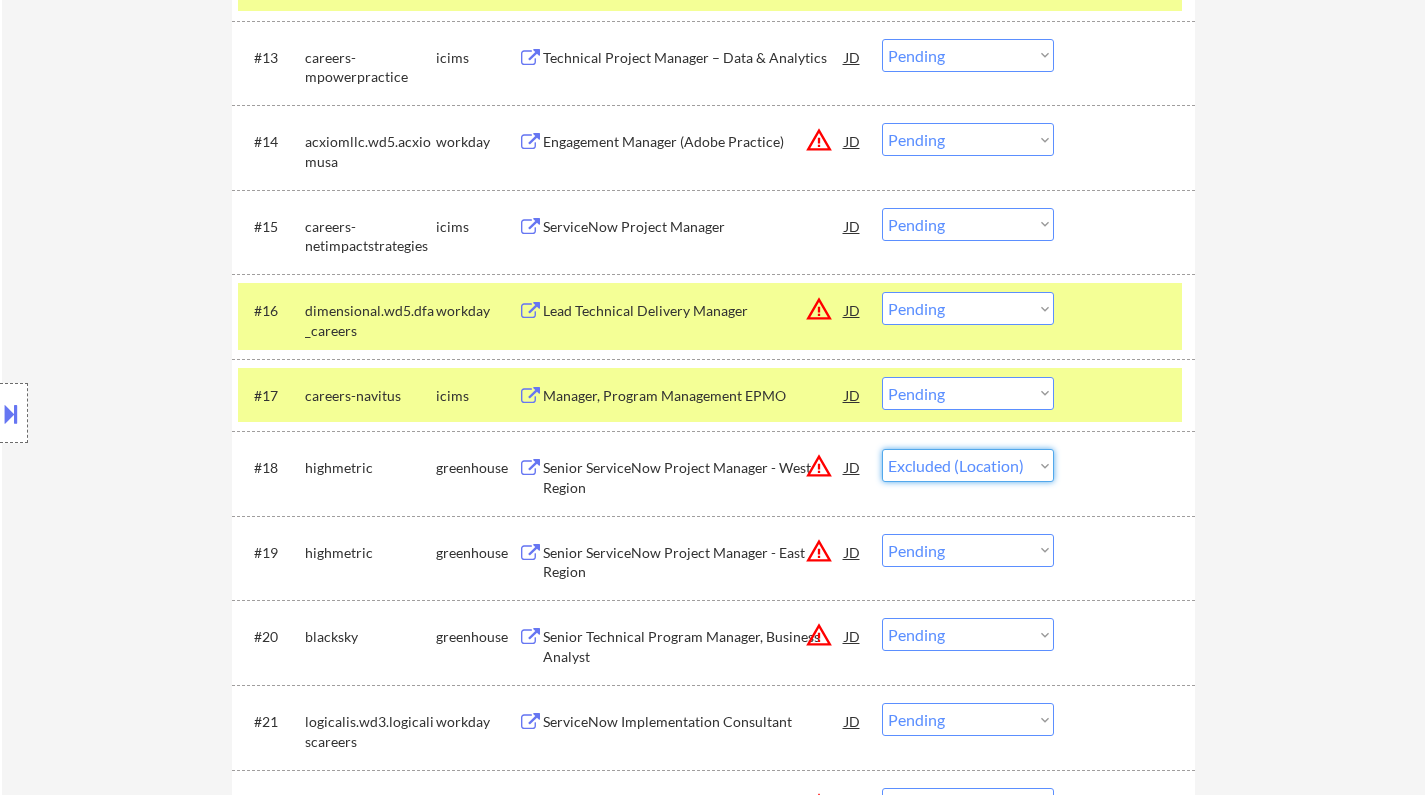 click on "Choose an option... Pending Applied Excluded (Questions) Excluded (Expired) Excluded (Location) Excluded (Bad Match) Excluded (Blocklist) Excluded (Salary) Excluded (Other)" at bounding box center (968, 465) 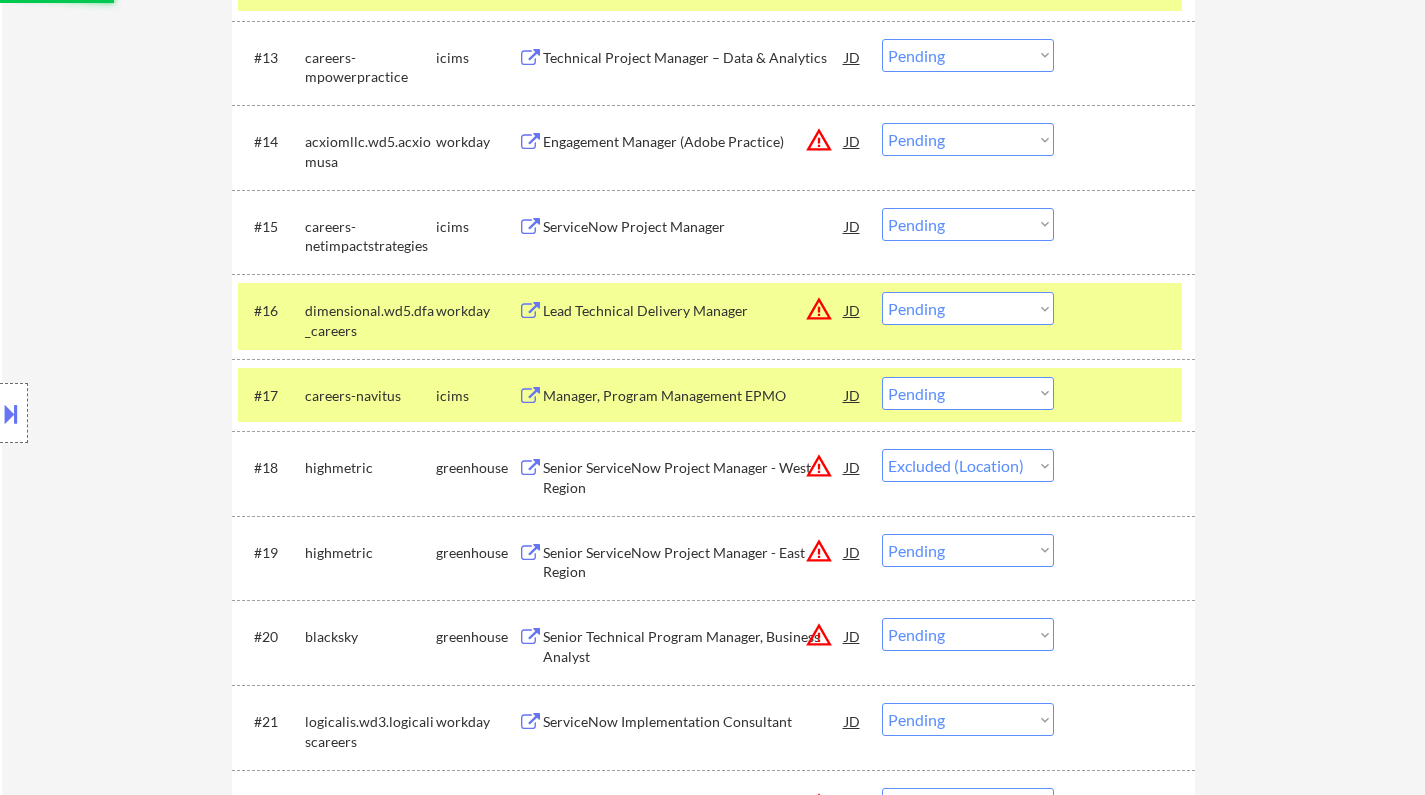 click at bounding box center (11, 413) 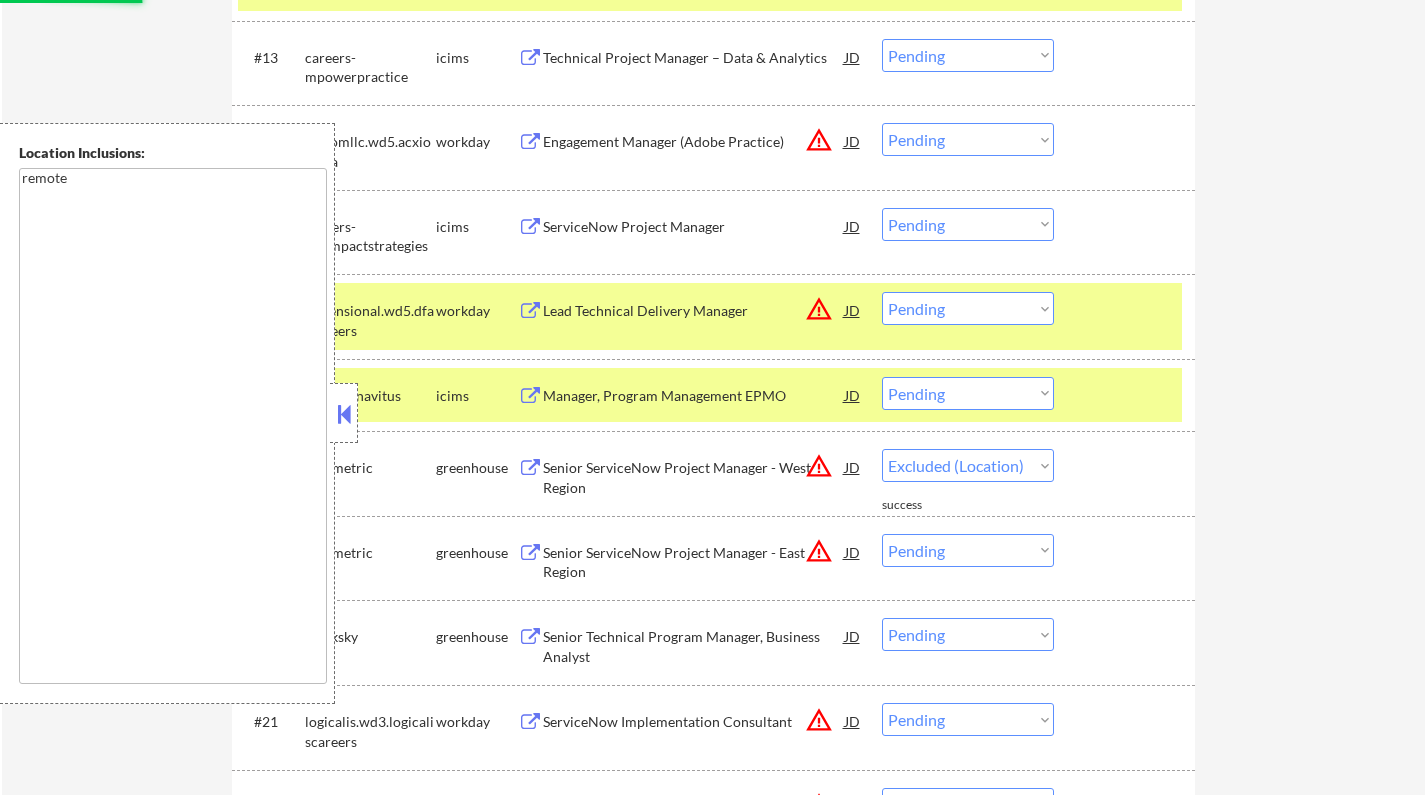 select on ""pending"" 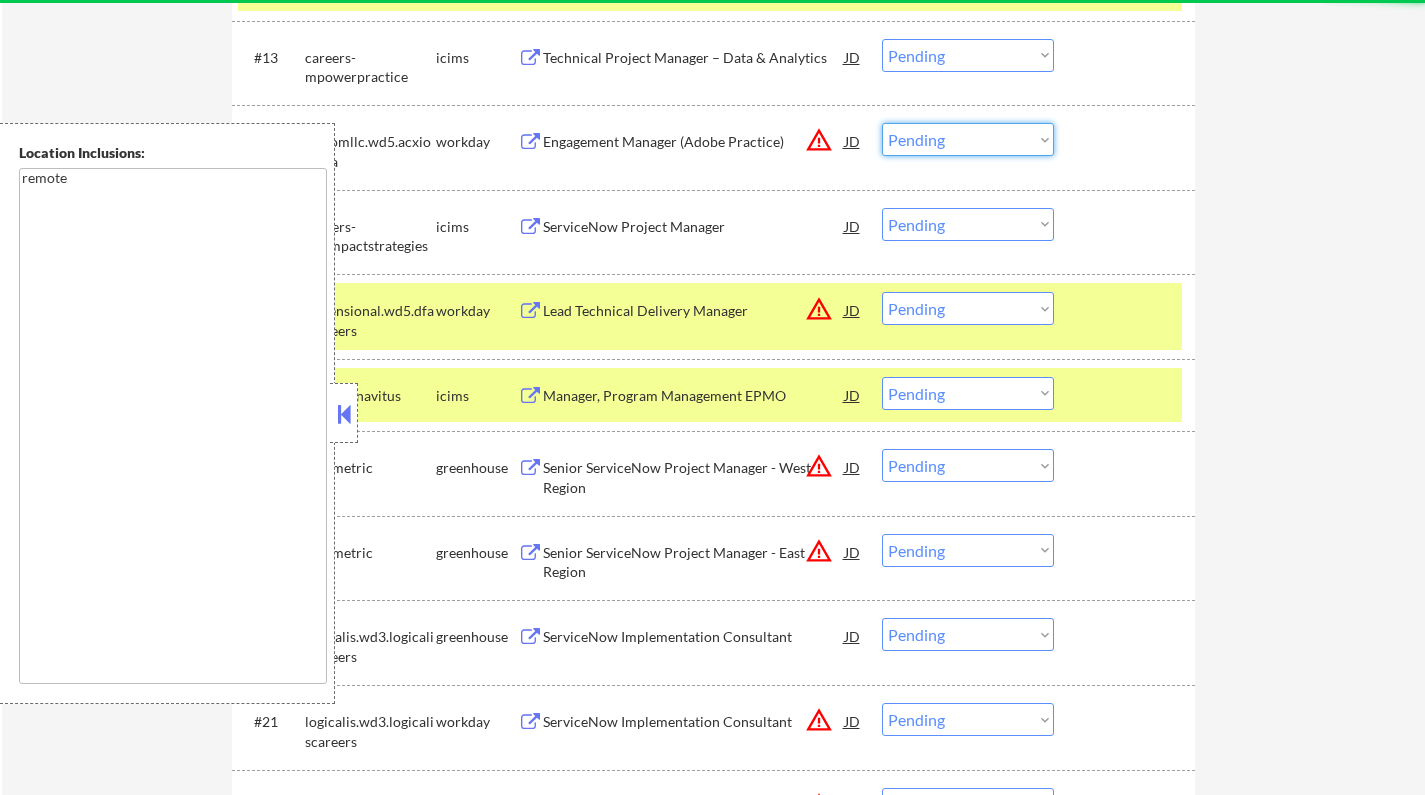 drag, startPoint x: 933, startPoint y: 137, endPoint x: 941, endPoint y: 154, distance: 18.788294 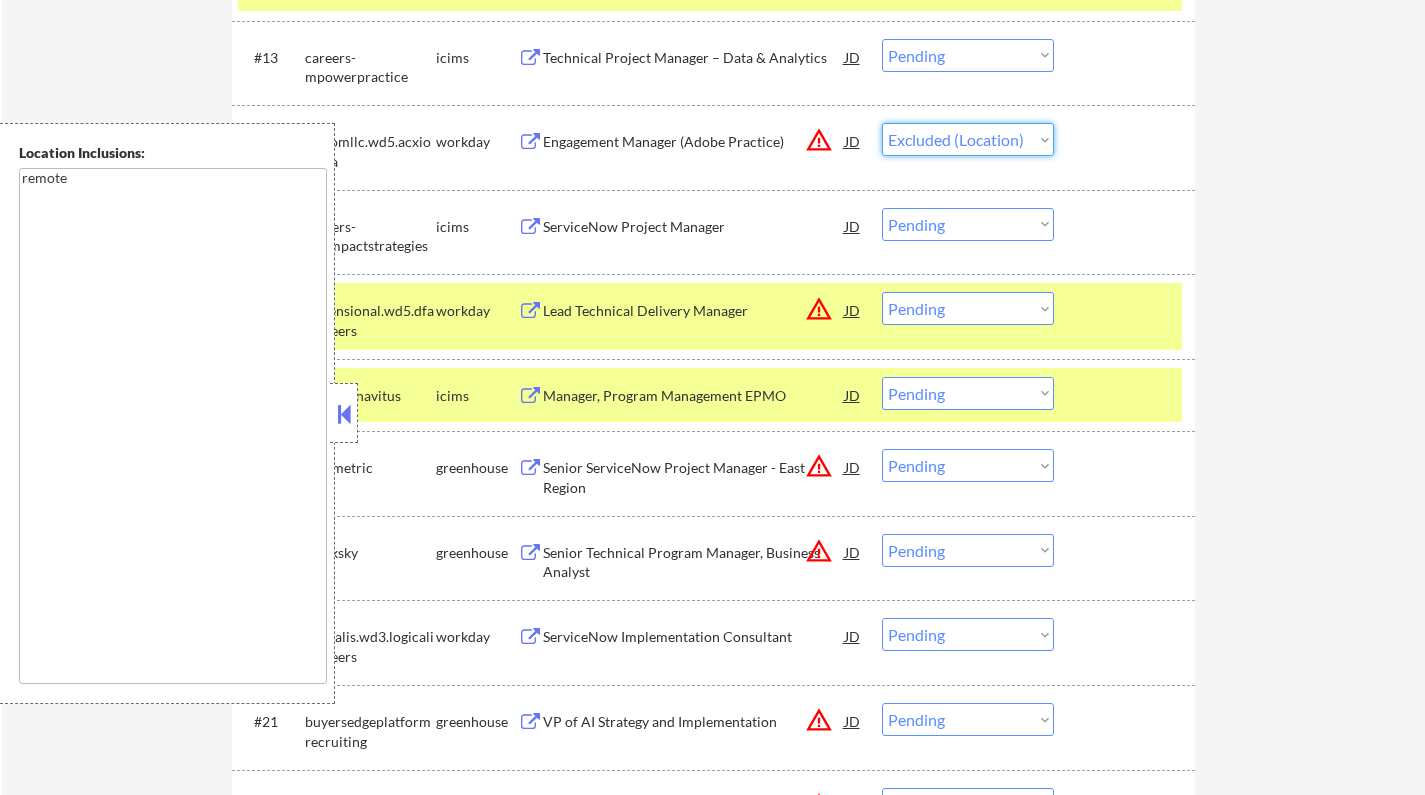 click on "Choose an option... Pending Applied Excluded (Questions) Excluded (Expired) Excluded (Location) Excluded (Bad Match) Excluded (Blocklist) Excluded (Salary) Excluded (Other)" at bounding box center [968, 139] 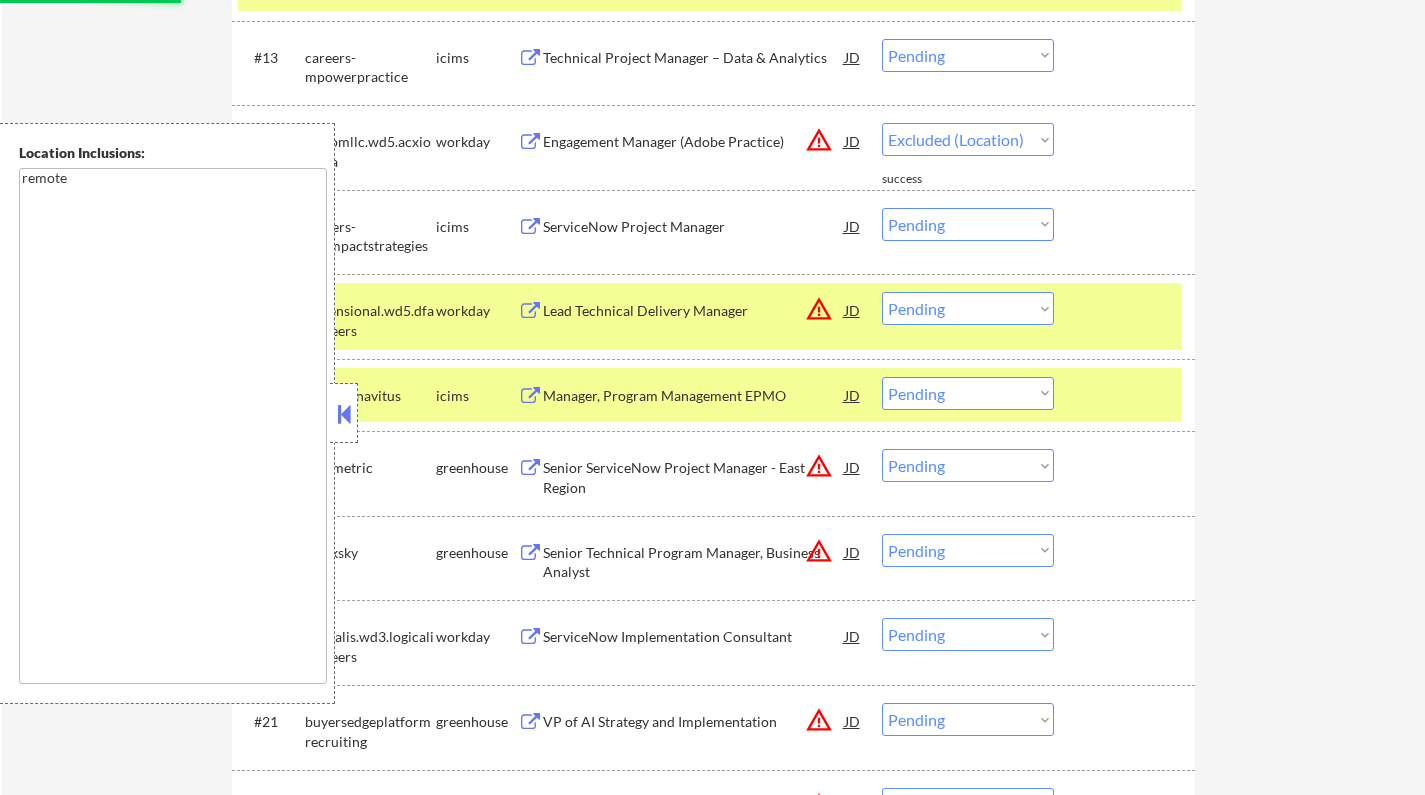 select on ""pending"" 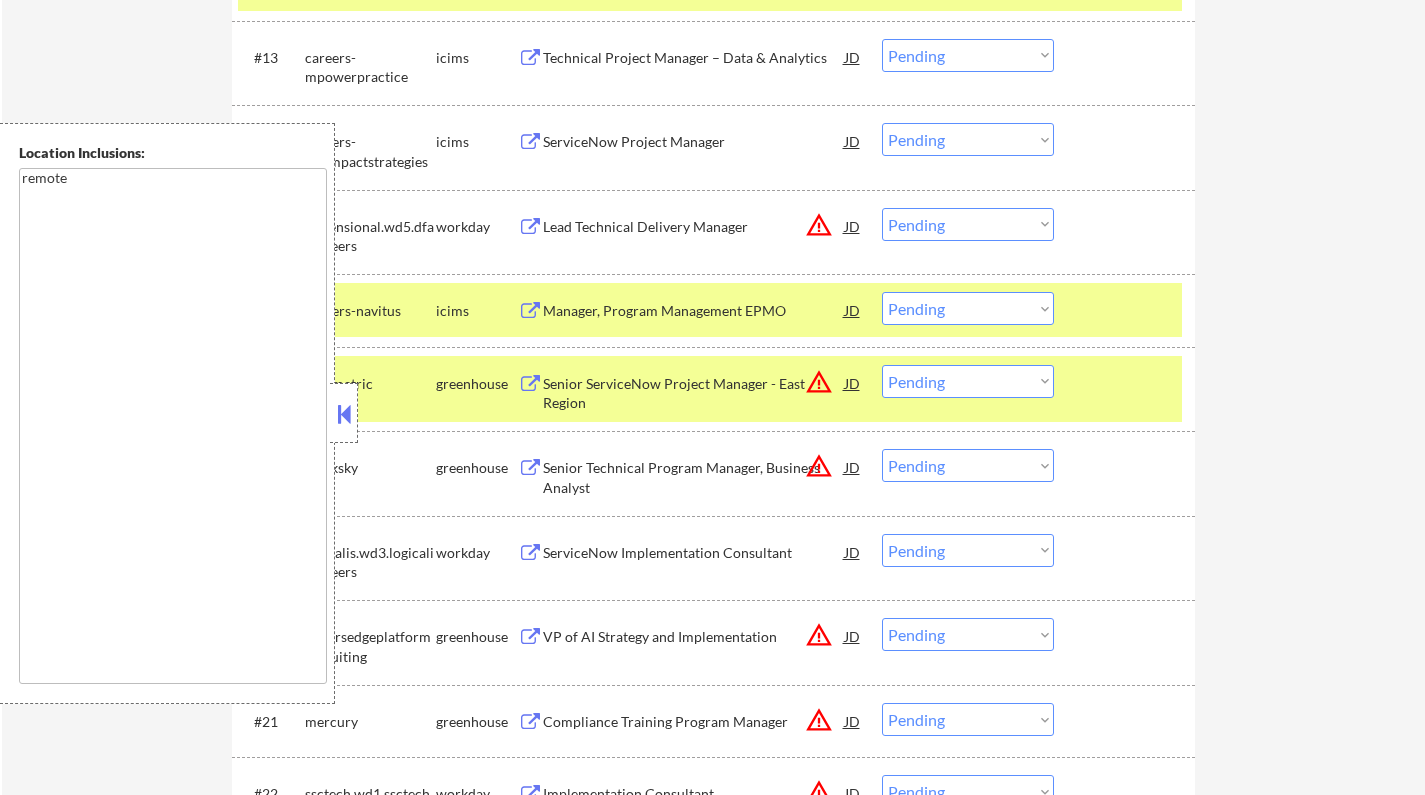 click at bounding box center [344, 414] 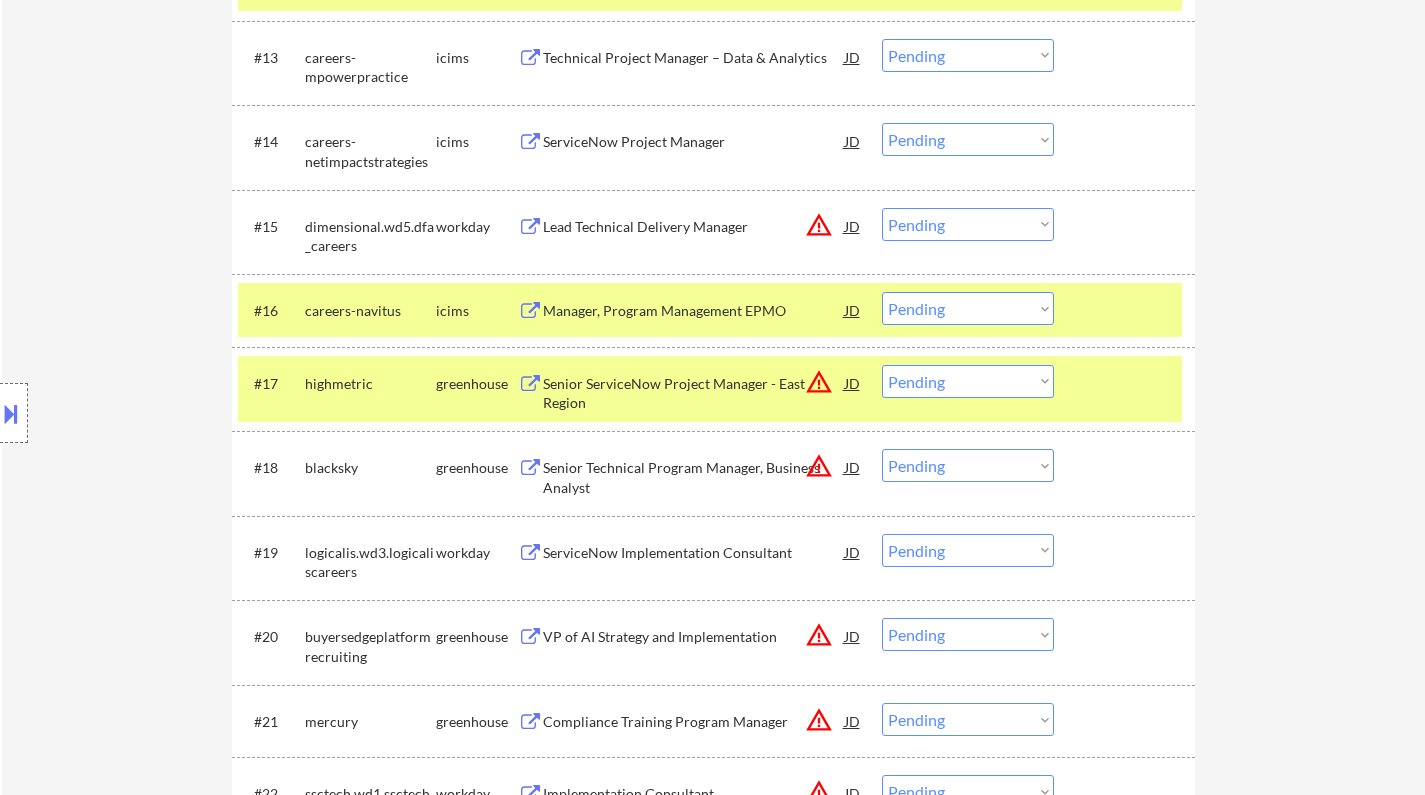 click on "JD" at bounding box center (853, 383) 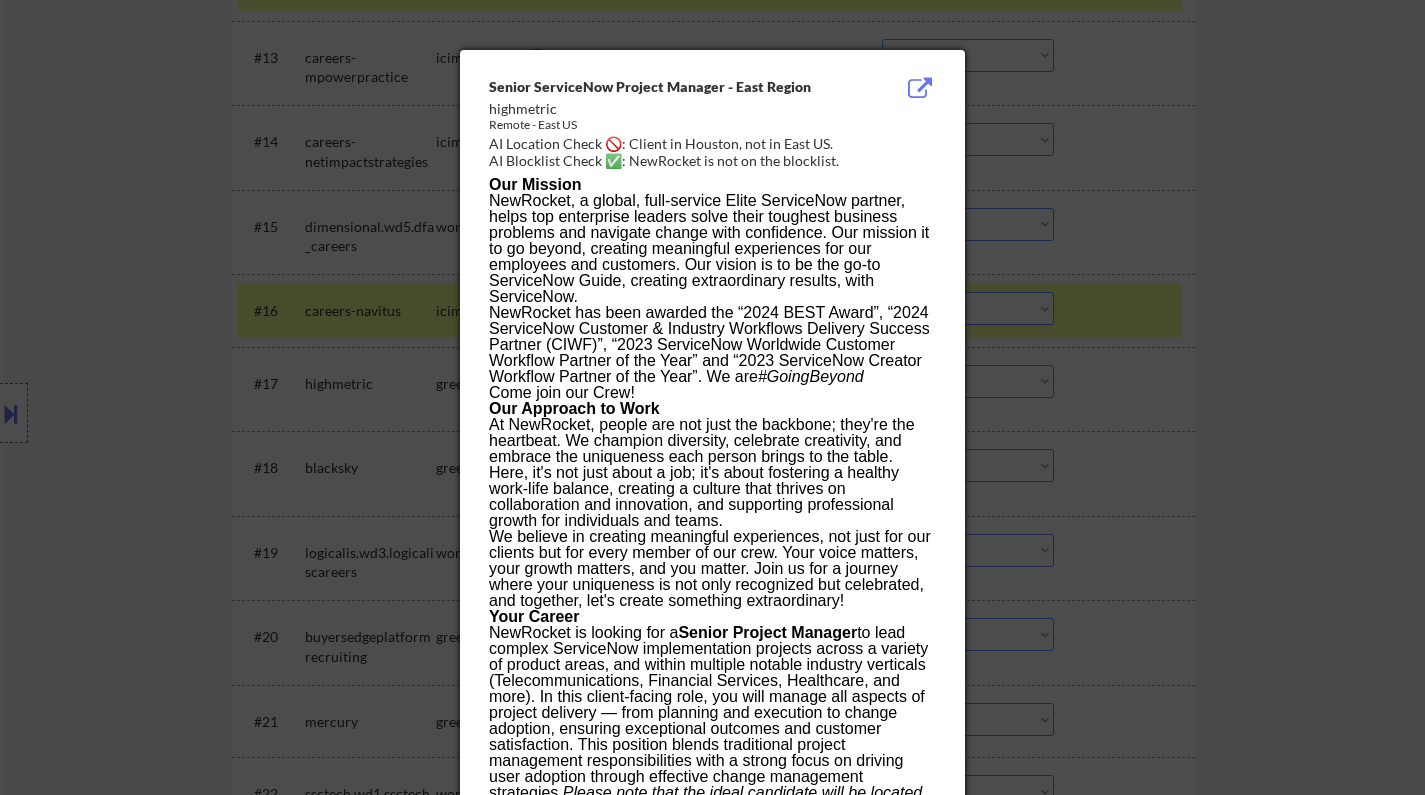 click at bounding box center [712, 397] 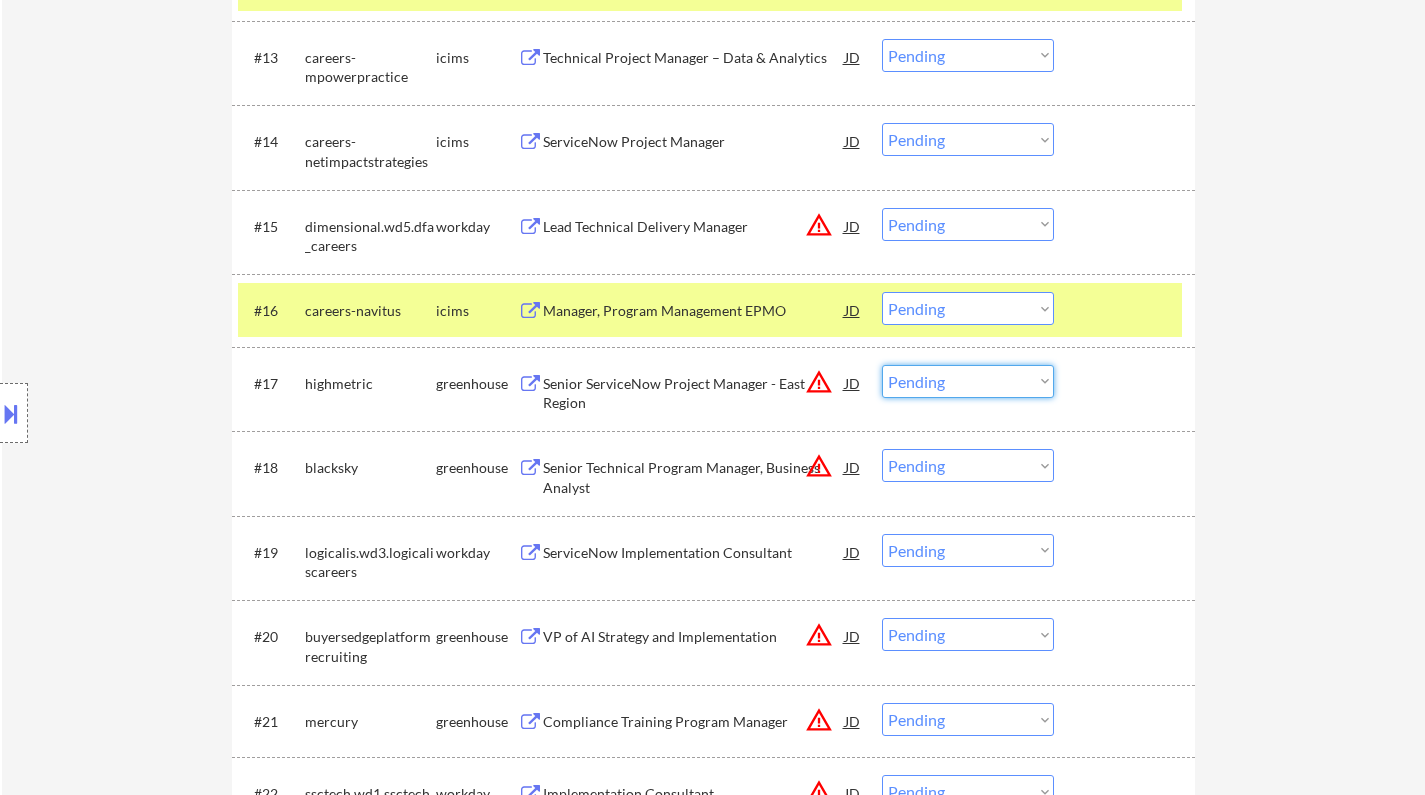 drag, startPoint x: 968, startPoint y: 386, endPoint x: 968, endPoint y: 397, distance: 11 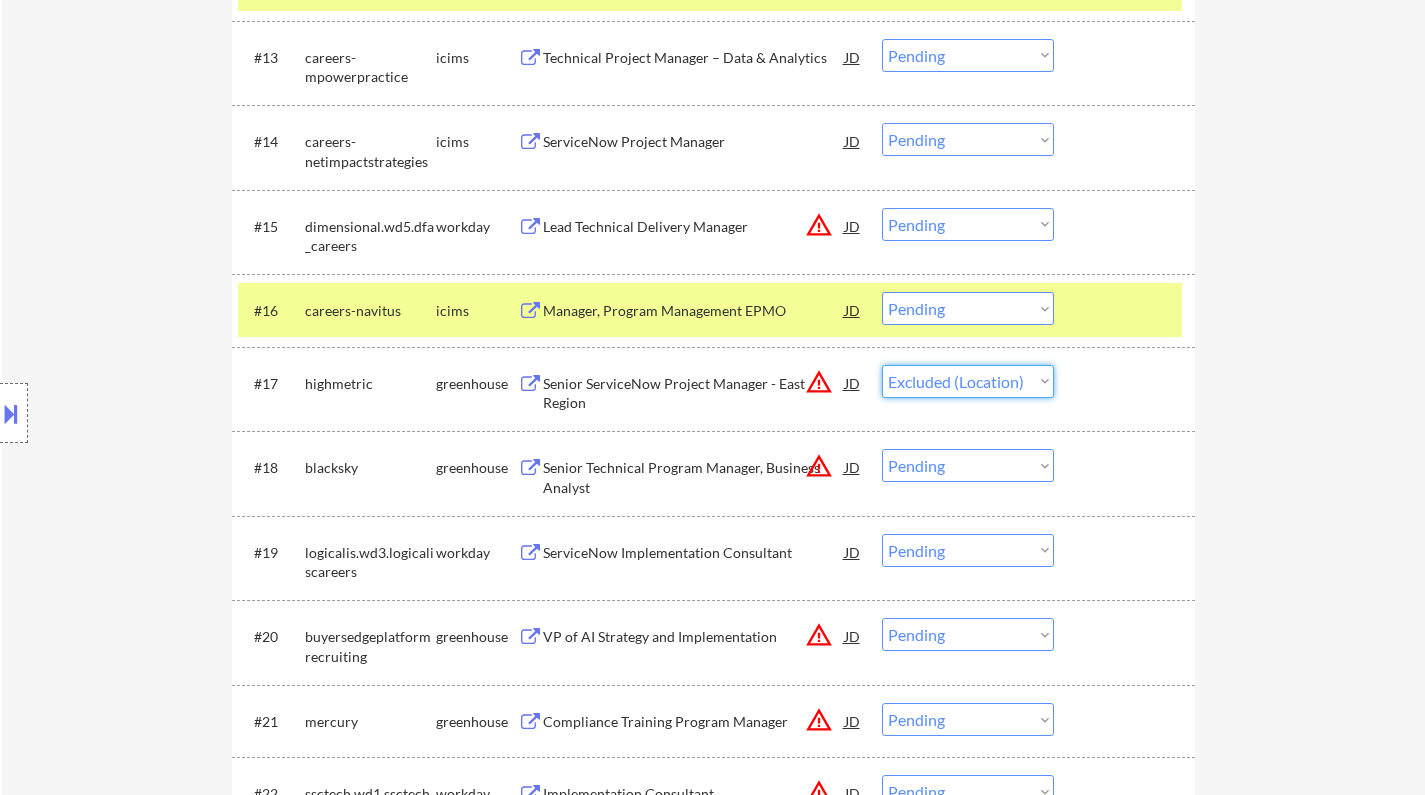 click on "Choose an option... Pending Applied Excluded (Questions) Excluded (Expired) Excluded (Location) Excluded (Bad Match) Excluded (Blocklist) Excluded (Salary) Excluded (Other)" at bounding box center [968, 381] 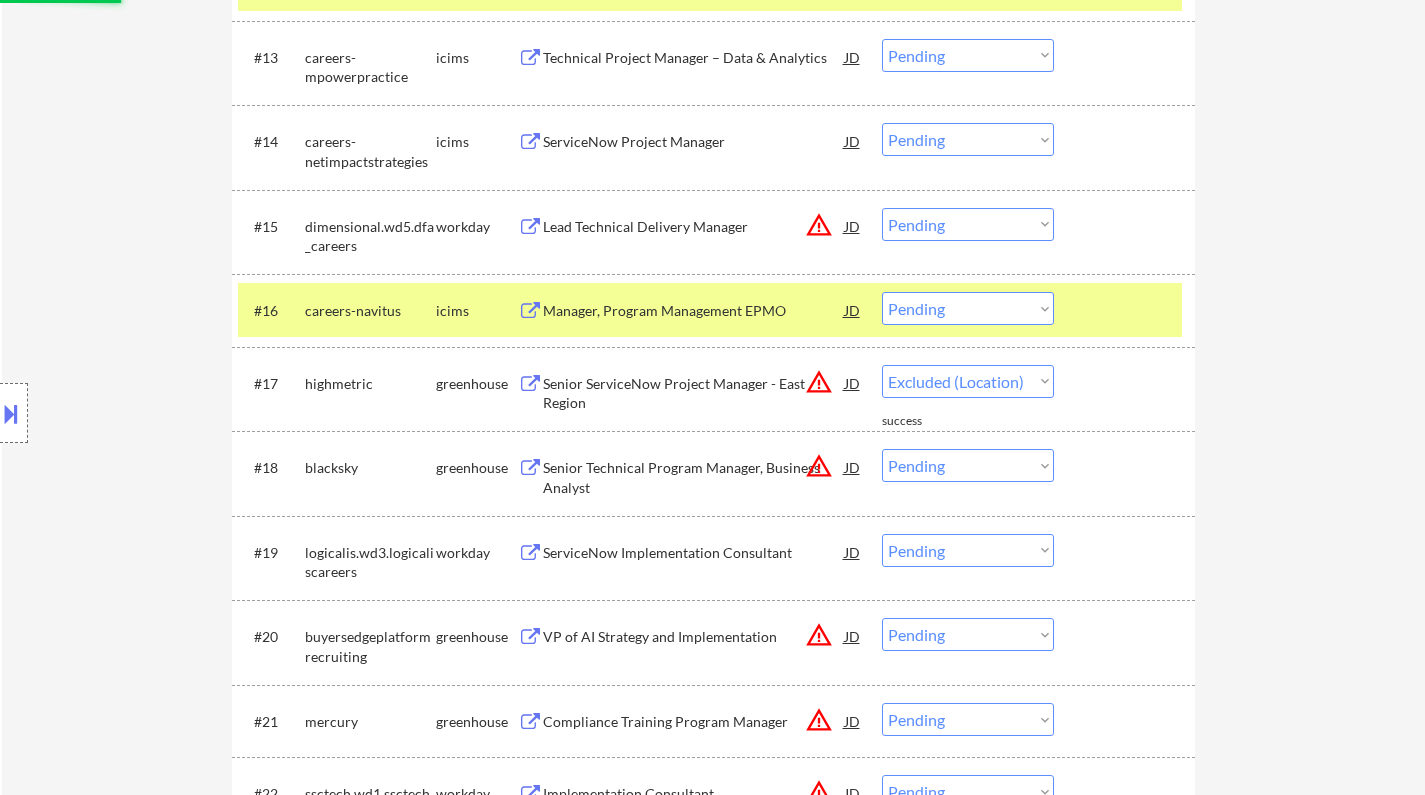 select on ""pending"" 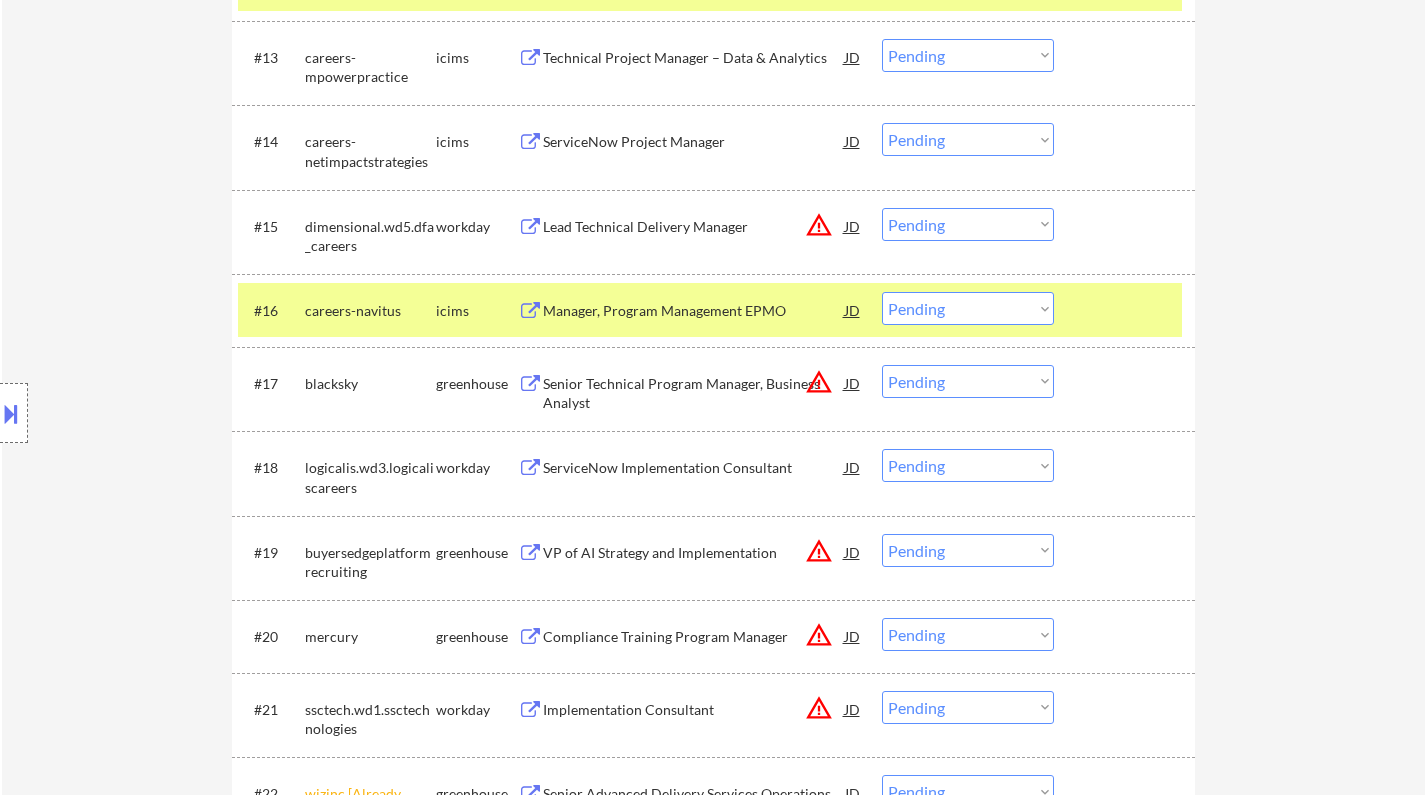 click on "JD" at bounding box center (853, 383) 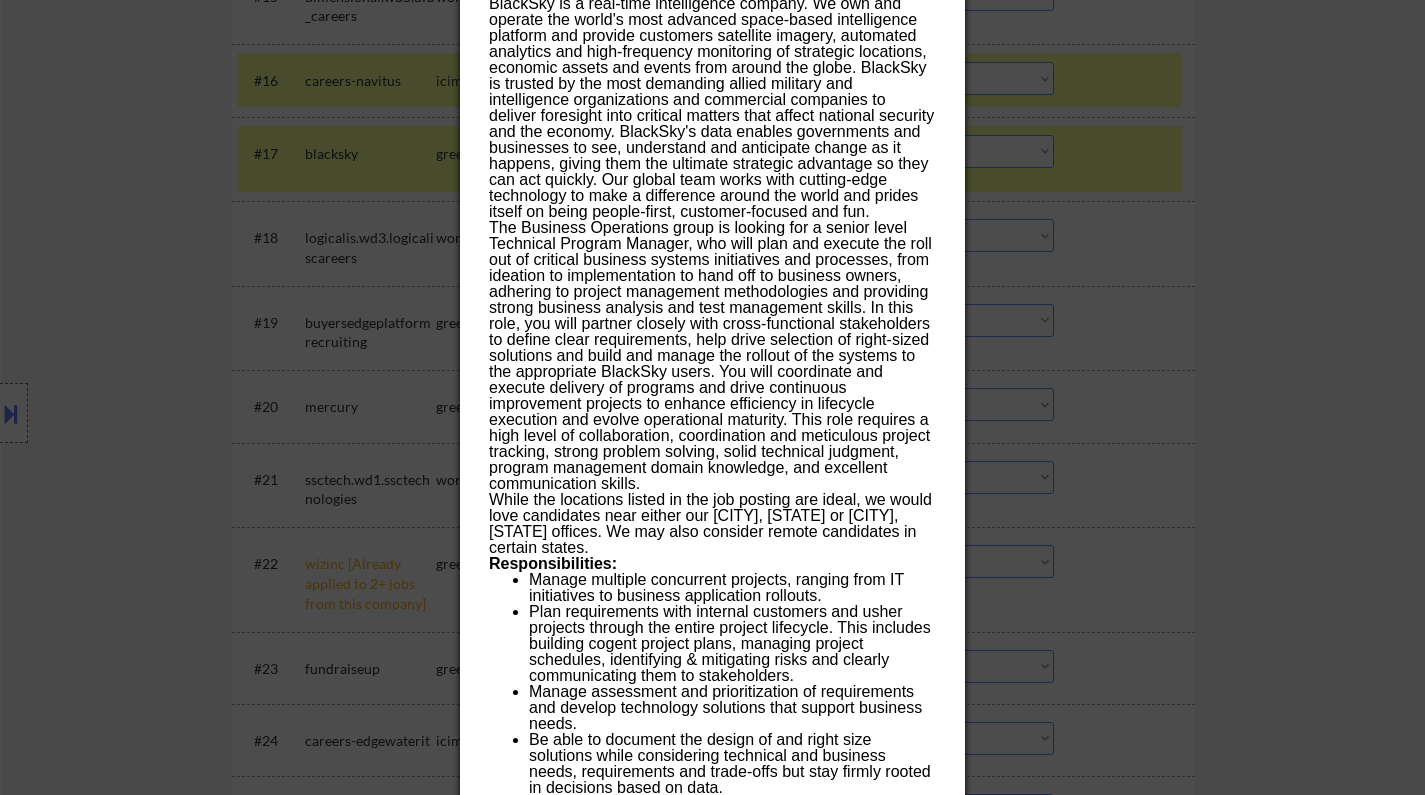 scroll, scrollTop: 1900, scrollLeft: 0, axis: vertical 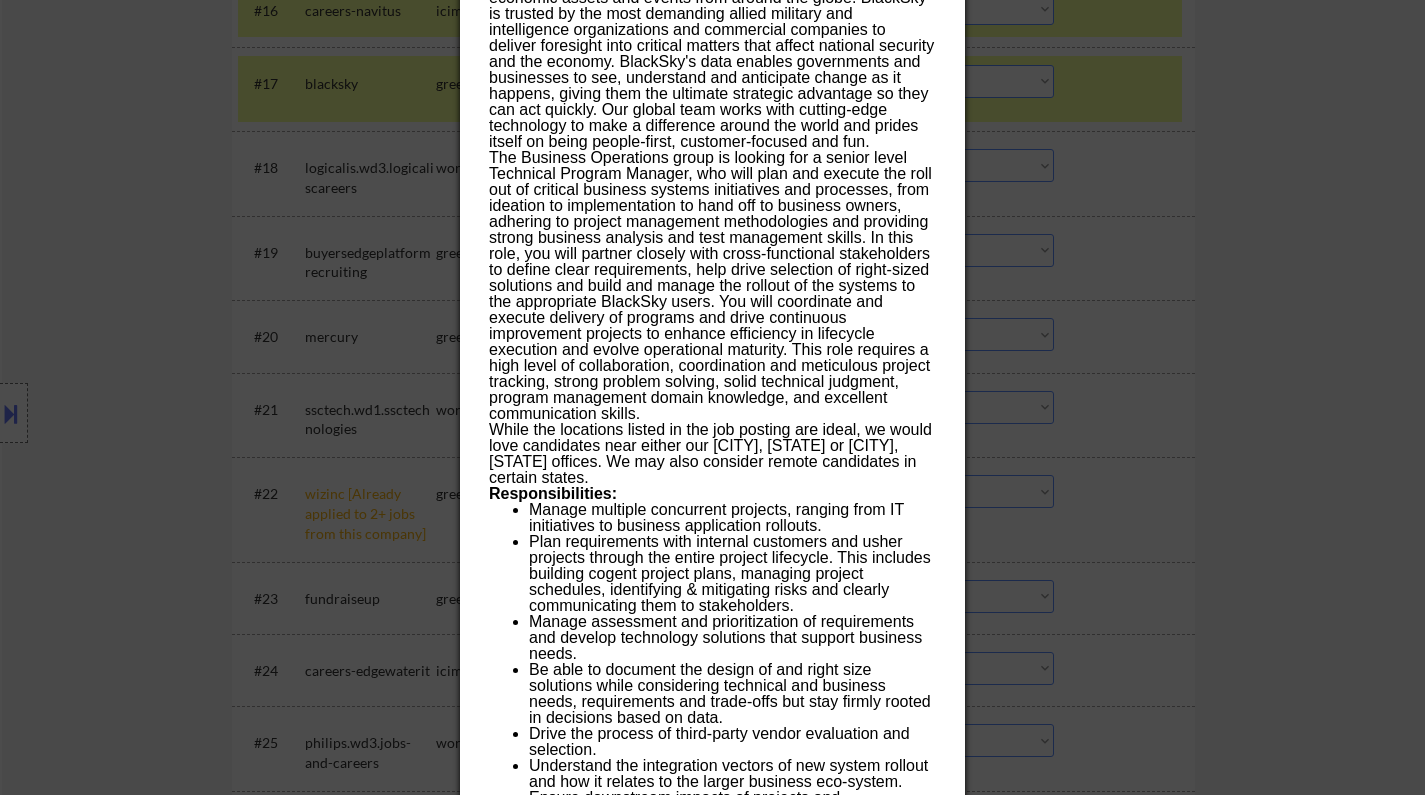 click at bounding box center (712, 397) 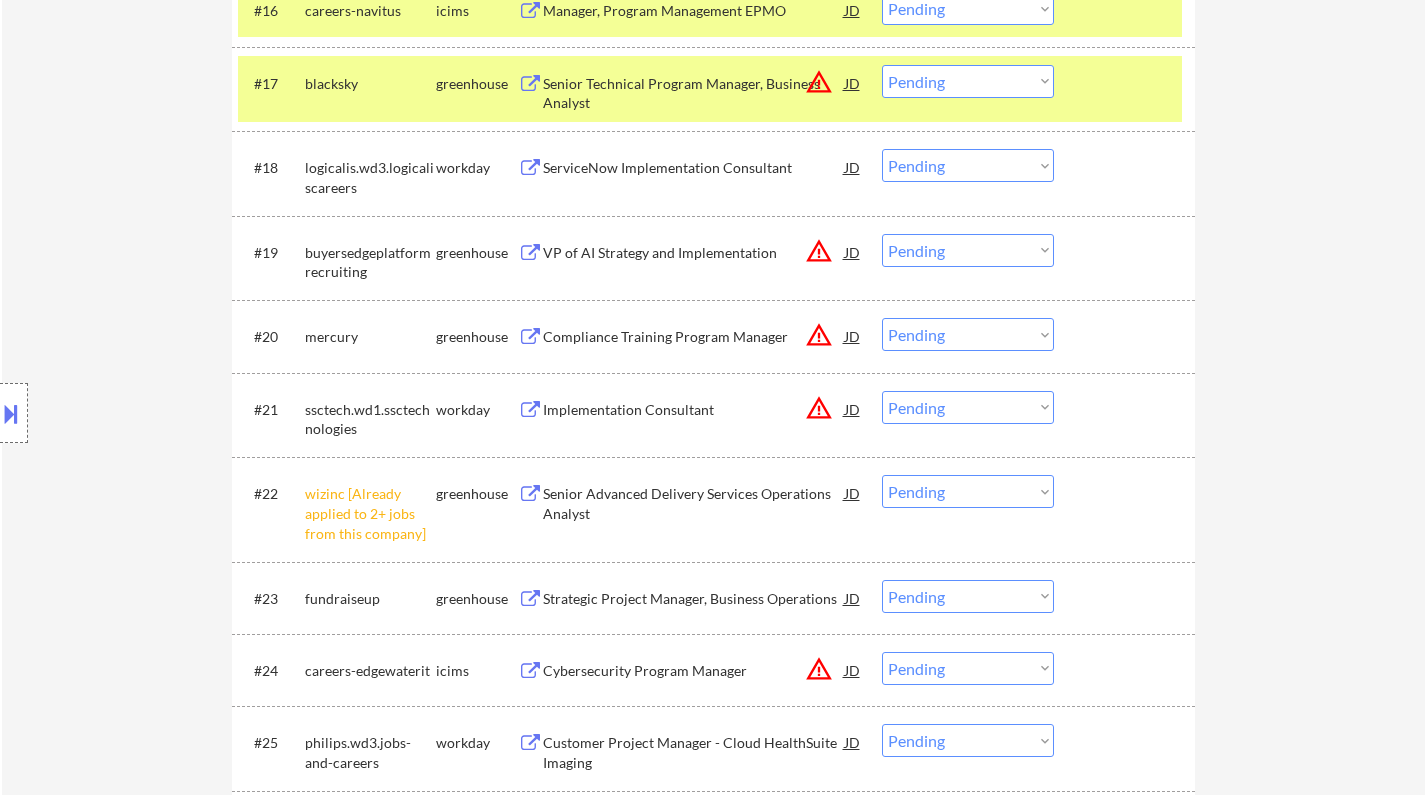 click on "Choose an option... Pending Applied Excluded (Questions) Excluded (Expired) Excluded (Location) Excluded (Bad Match) Excluded (Blocklist) Excluded (Salary) Excluded (Other)" at bounding box center (968, 491) 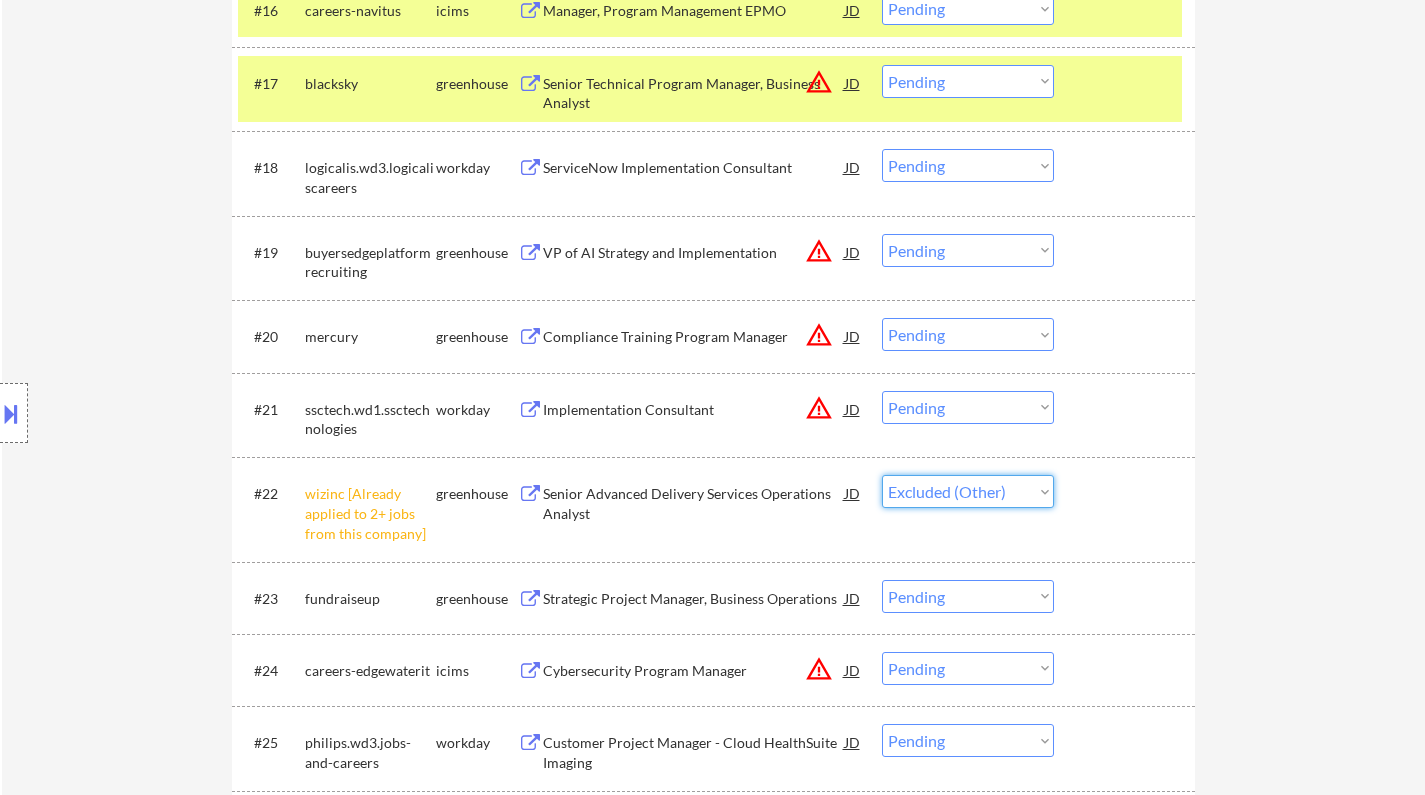 click on "Choose an option... Pending Applied Excluded (Questions) Excluded (Expired) Excluded (Location) Excluded (Bad Match) Excluded (Blocklist) Excluded (Salary) Excluded (Other)" at bounding box center [968, 491] 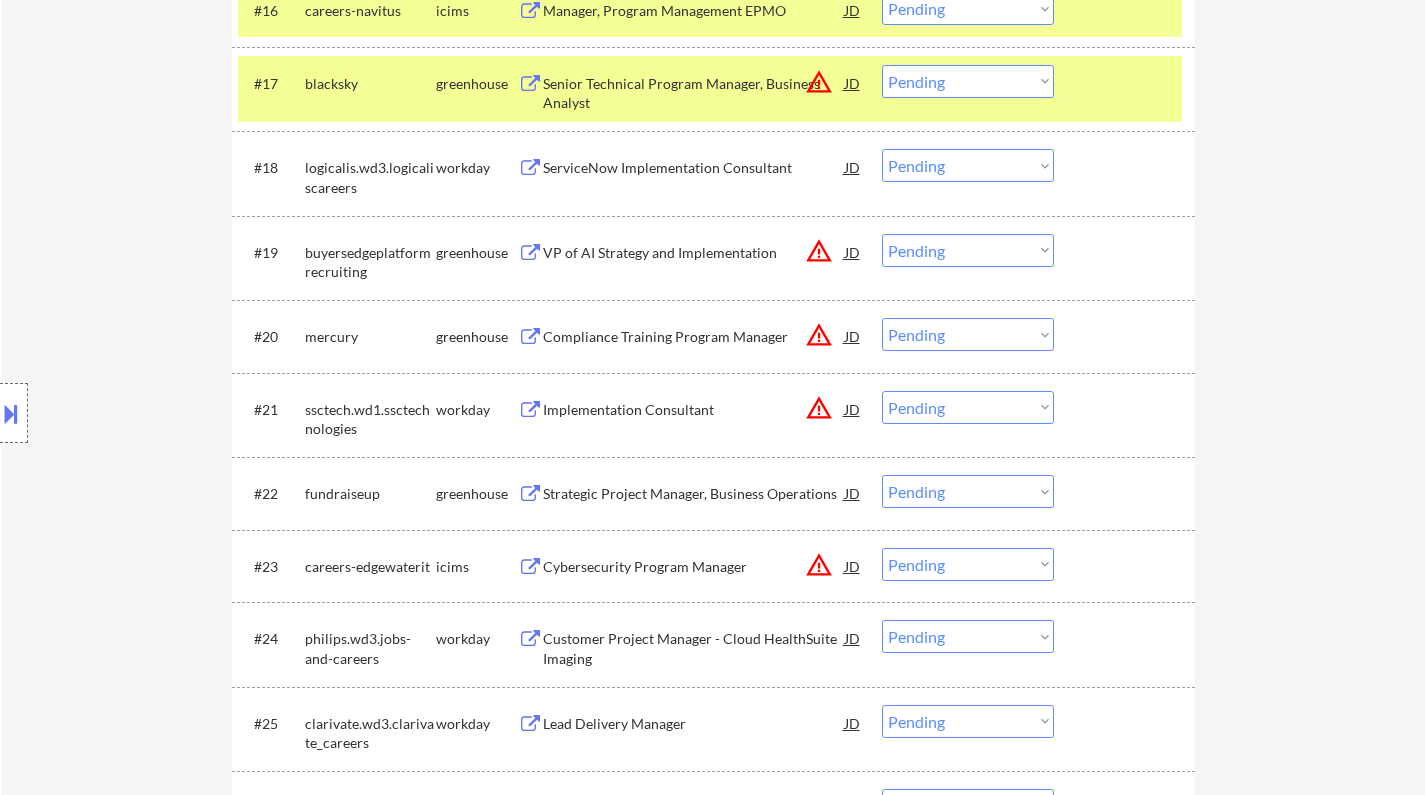 click on "Strategic Project Manager, Business Operations" at bounding box center [694, 494] 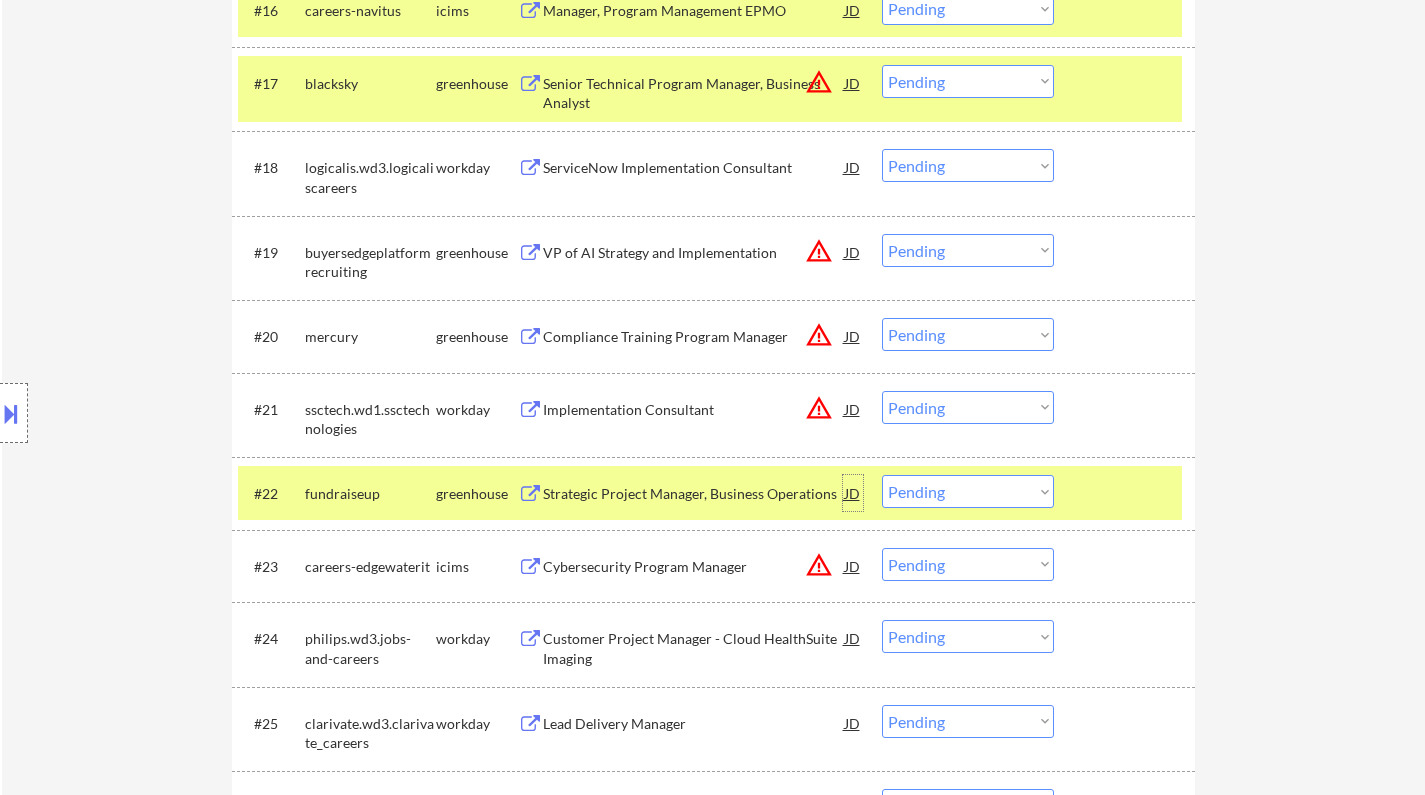 click on "JD" at bounding box center (853, 493) 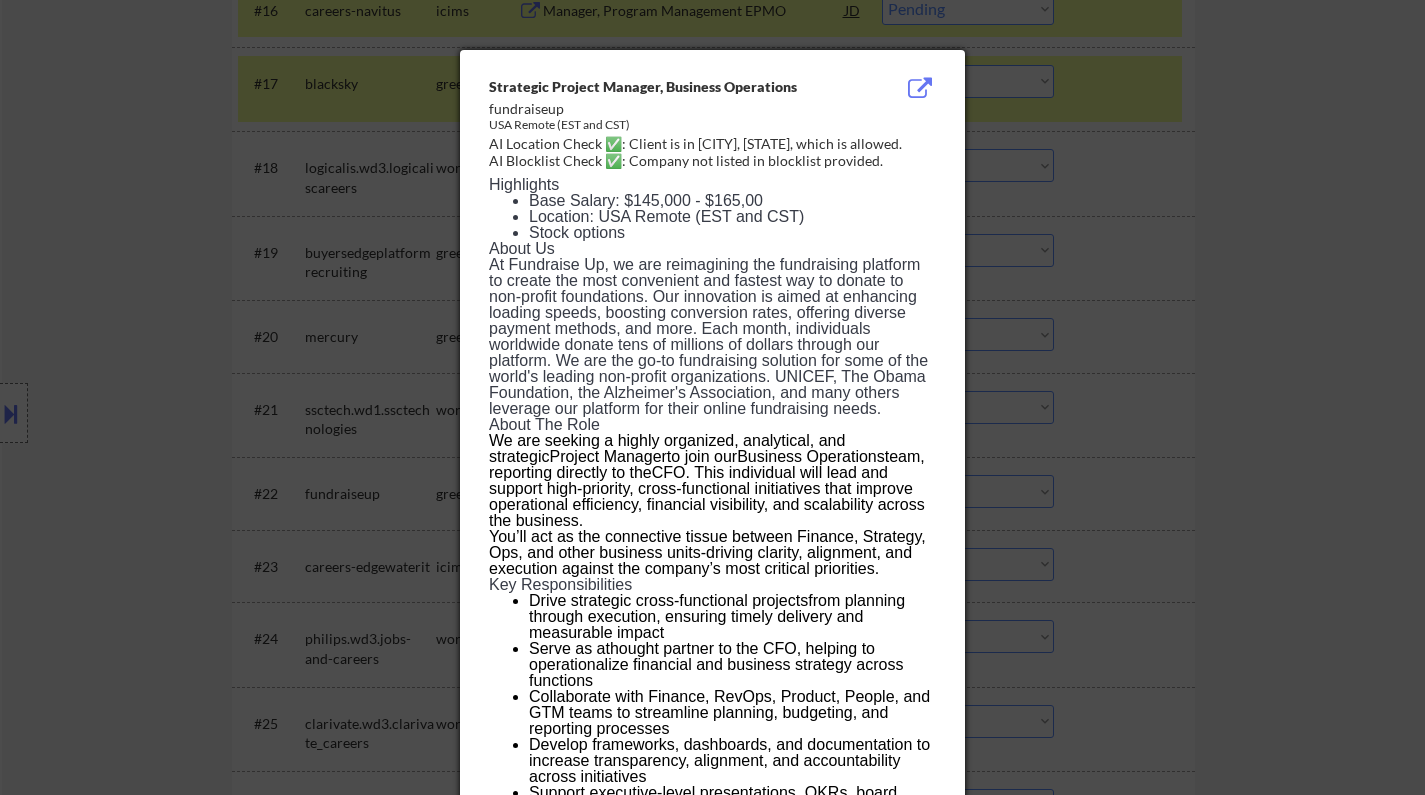 click at bounding box center [712, 397] 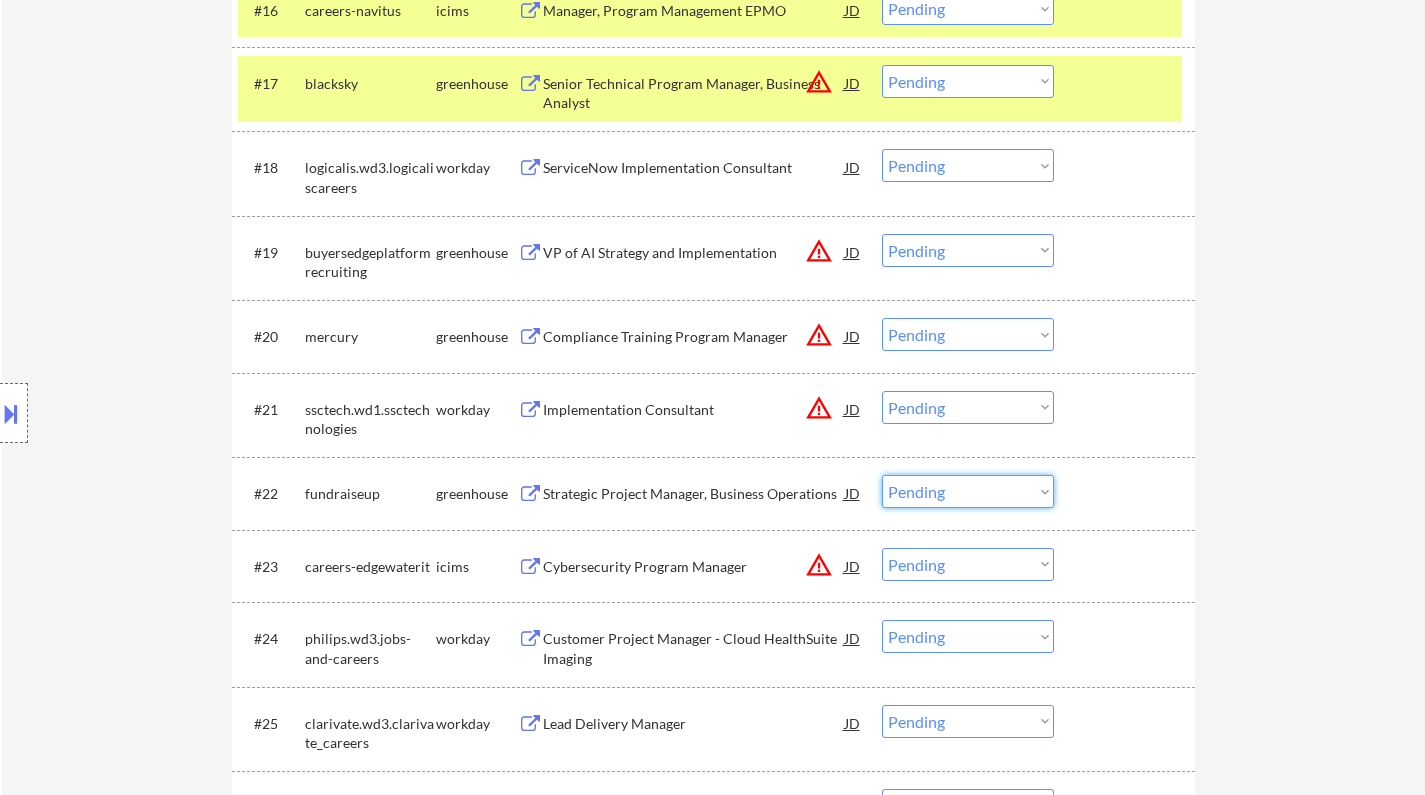 click on "Choose an option... Pending Applied Excluded (Questions) Excluded (Expired) Excluded (Location) Excluded (Bad Match) Excluded (Blocklist) Excluded (Salary) Excluded (Other)" at bounding box center (968, 491) 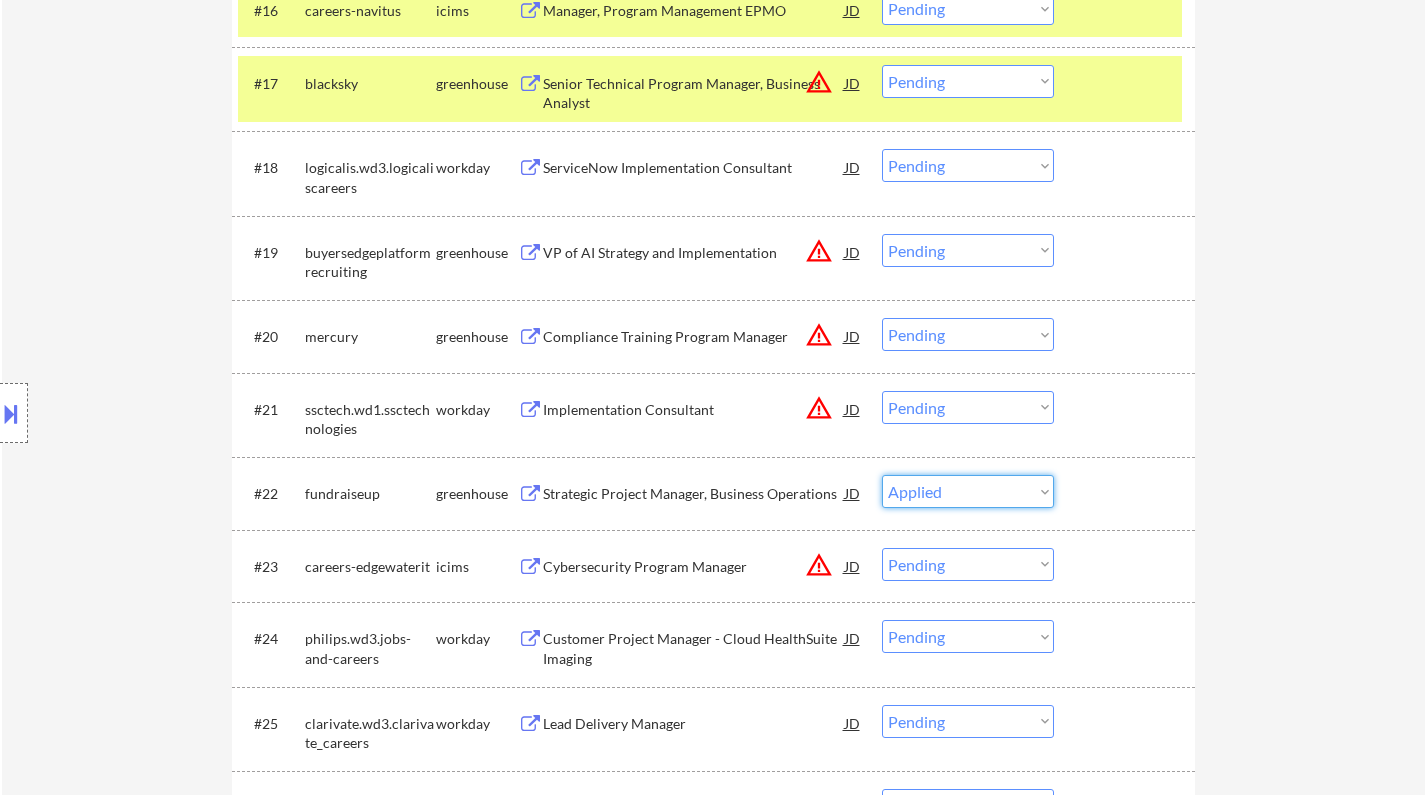 click on "Choose an option... Pending Applied Excluded (Questions) Excluded (Expired) Excluded (Location) Excluded (Bad Match) Excluded (Blocklist) Excluded (Salary) Excluded (Other)" at bounding box center (968, 491) 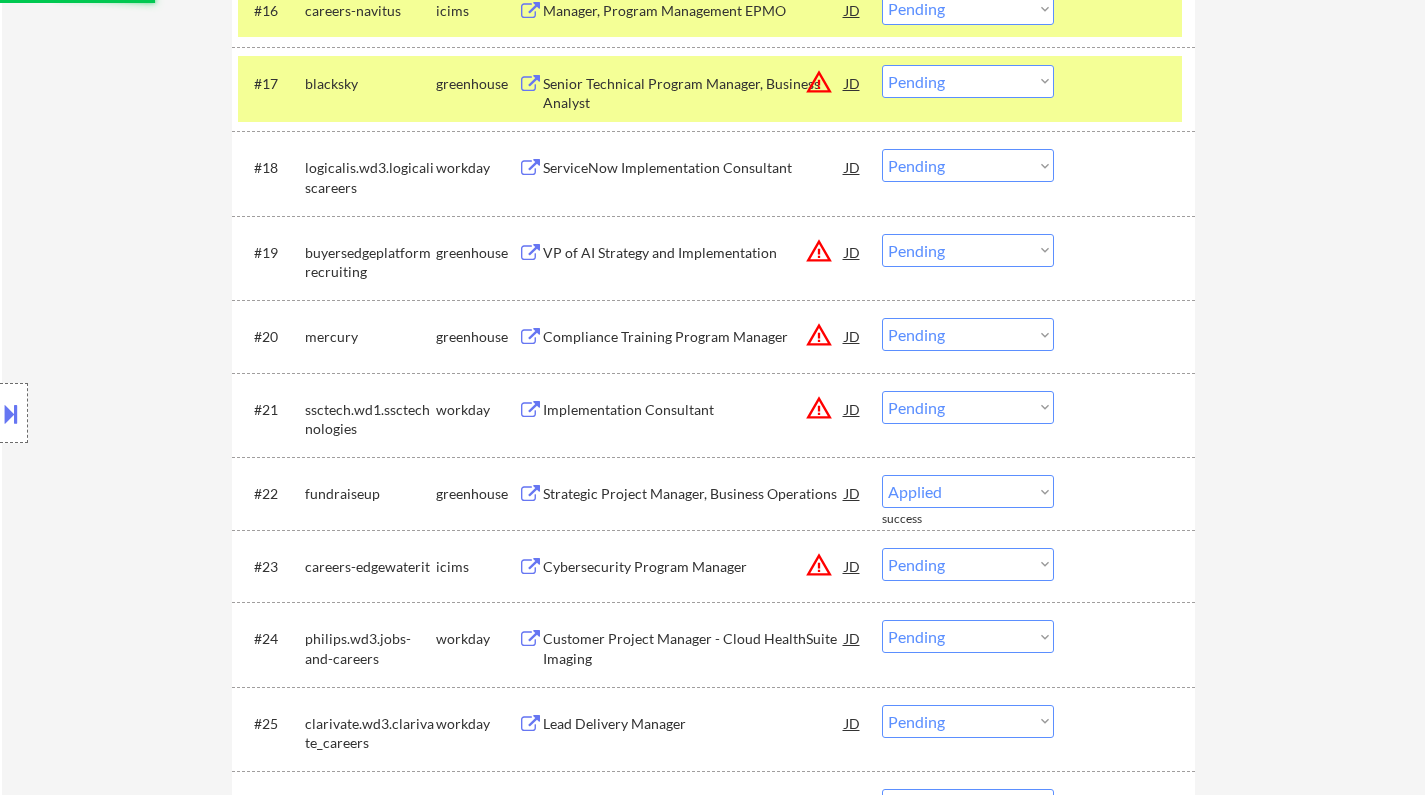 select on ""pending"" 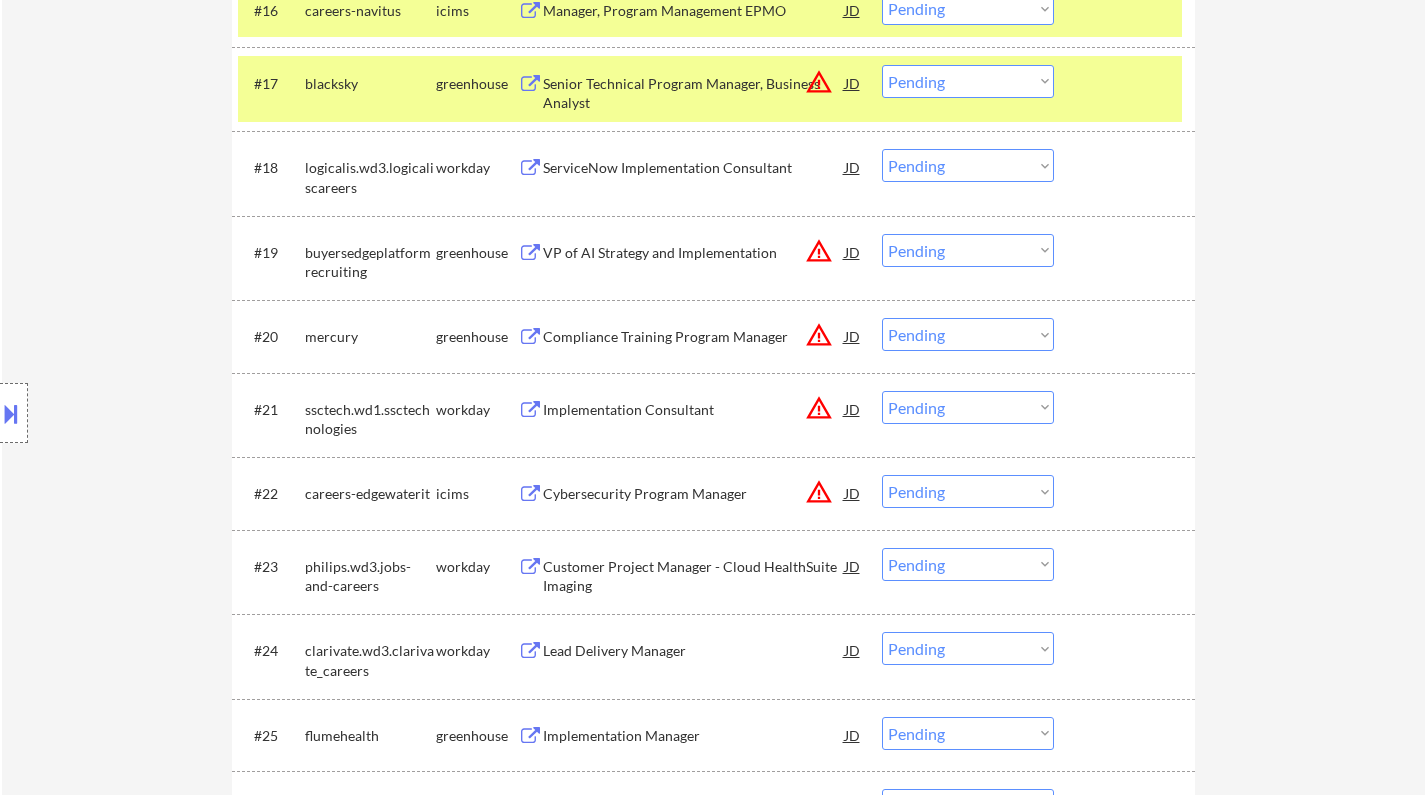 click on "JD" at bounding box center [853, 336] 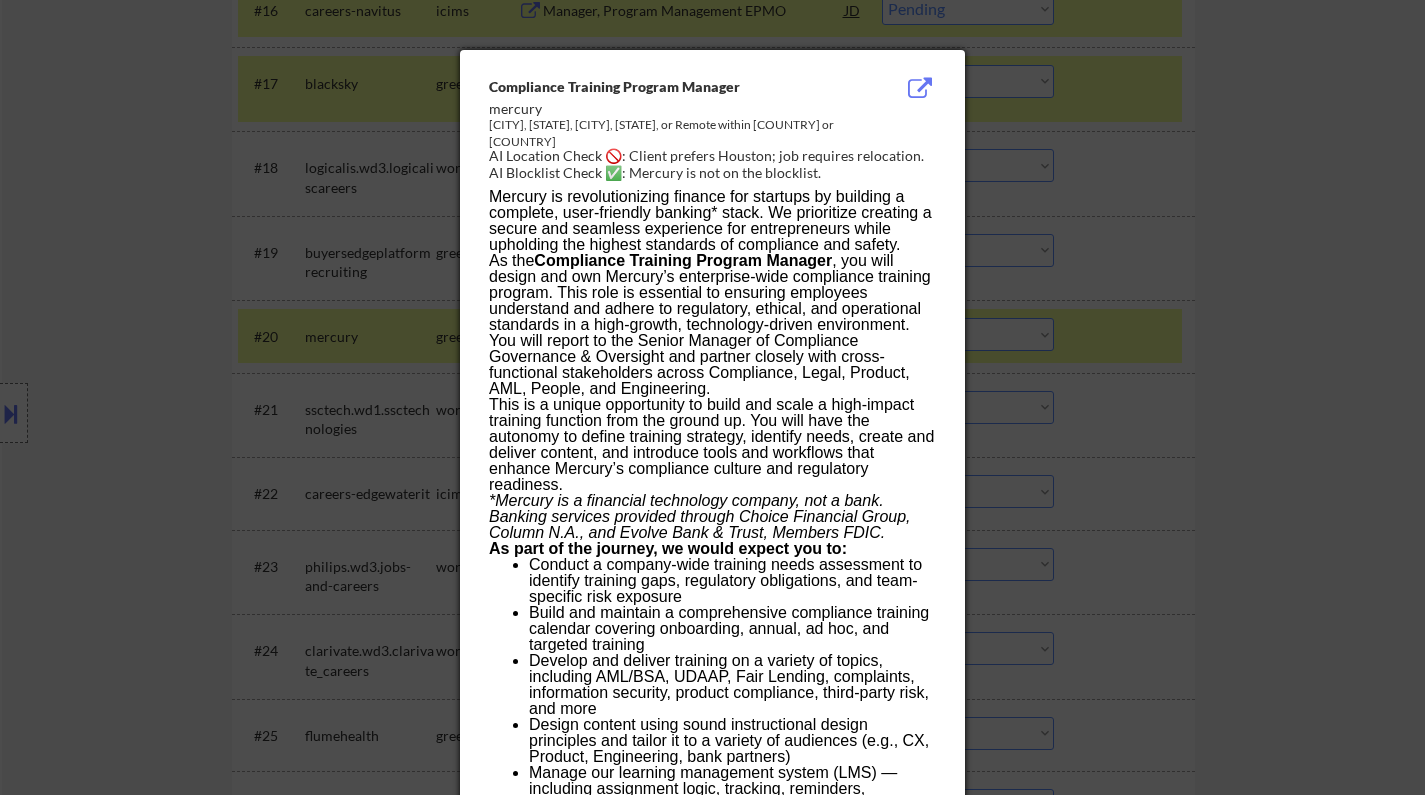 click at bounding box center (712, 397) 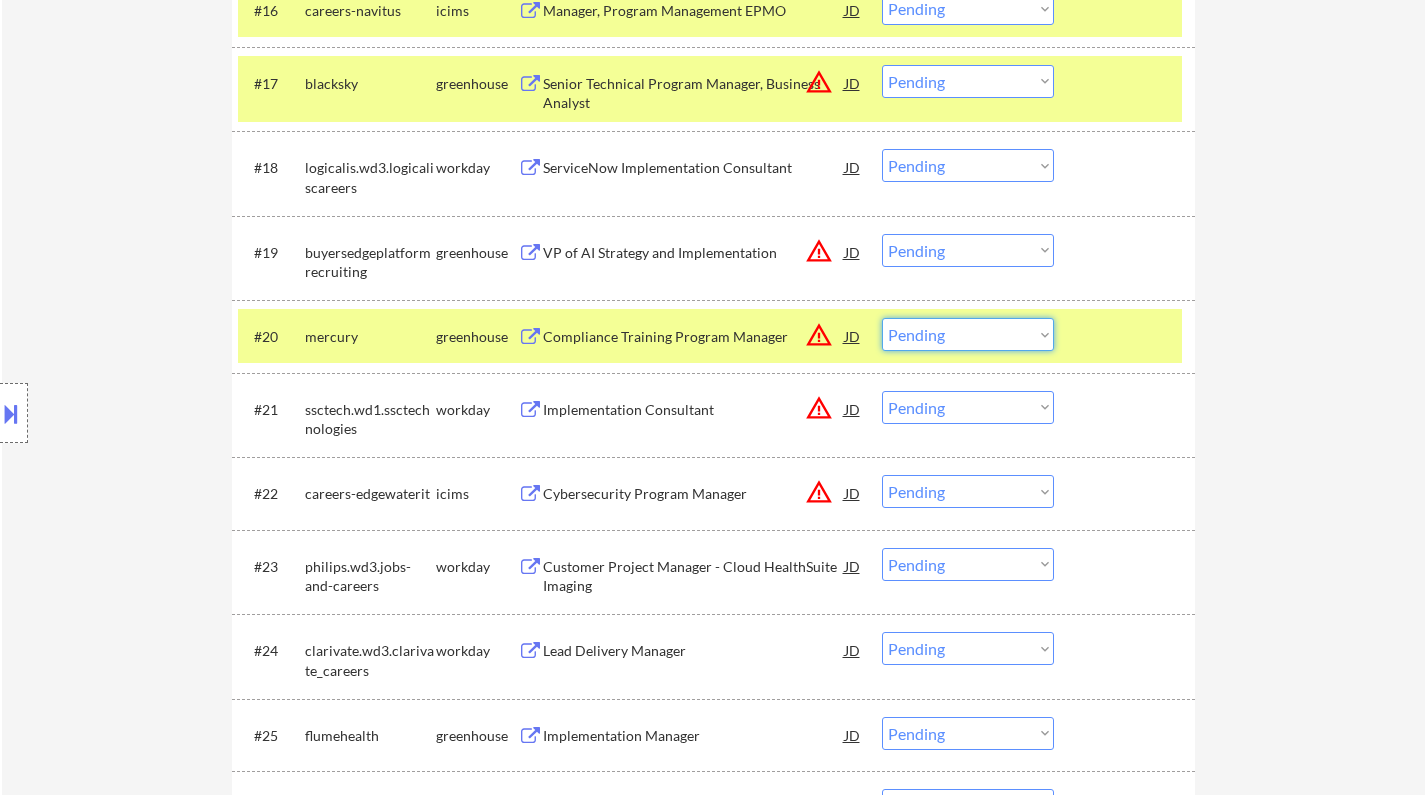 click on "Choose an option... Pending Applied Excluded (Questions) Excluded (Expired) Excluded (Location) Excluded (Bad Match) Excluded (Blocklist) Excluded (Salary) Excluded (Other)" at bounding box center (968, 334) 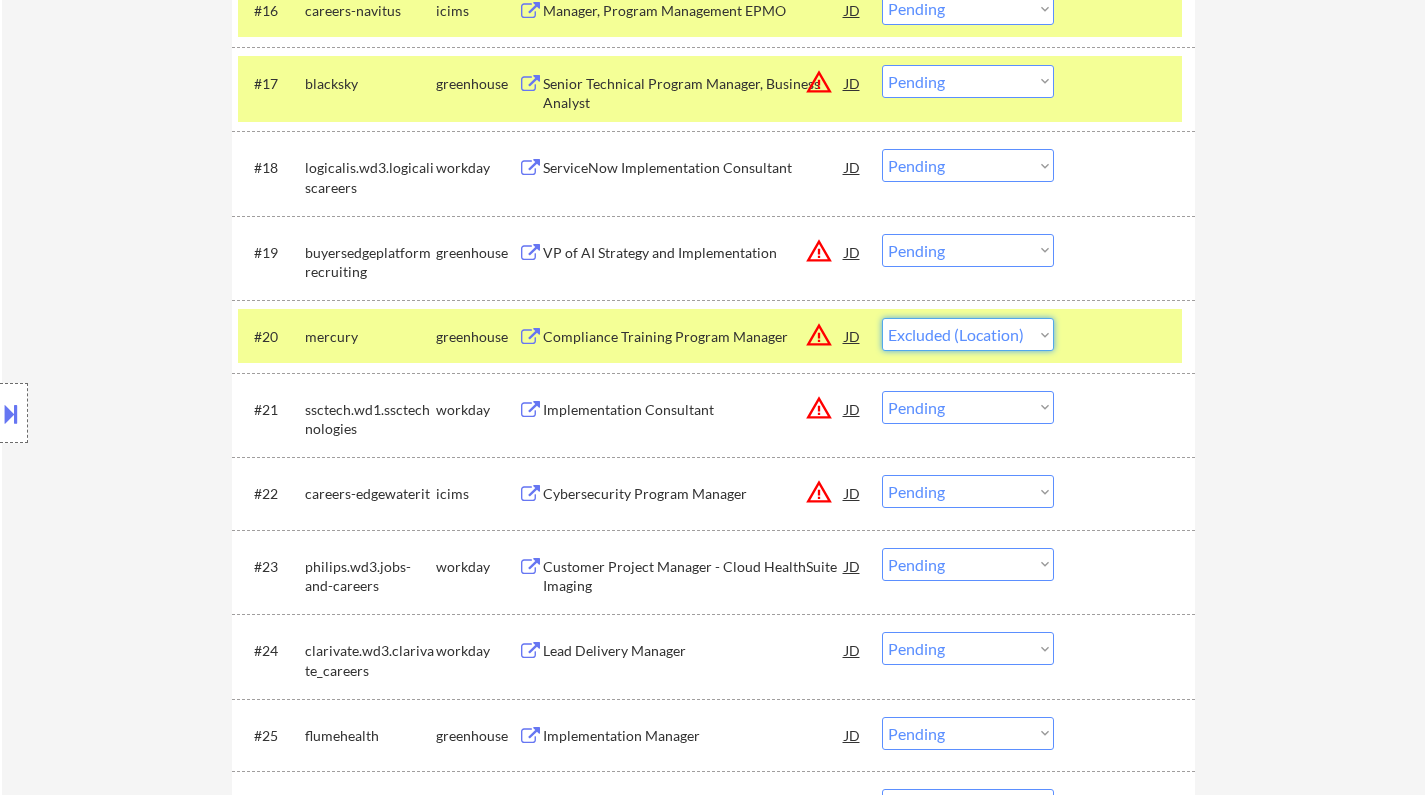click on "Choose an option... Pending Applied Excluded (Questions) Excluded (Expired) Excluded (Location) Excluded (Bad Match) Excluded (Blocklist) Excluded (Salary) Excluded (Other)" at bounding box center (968, 334) 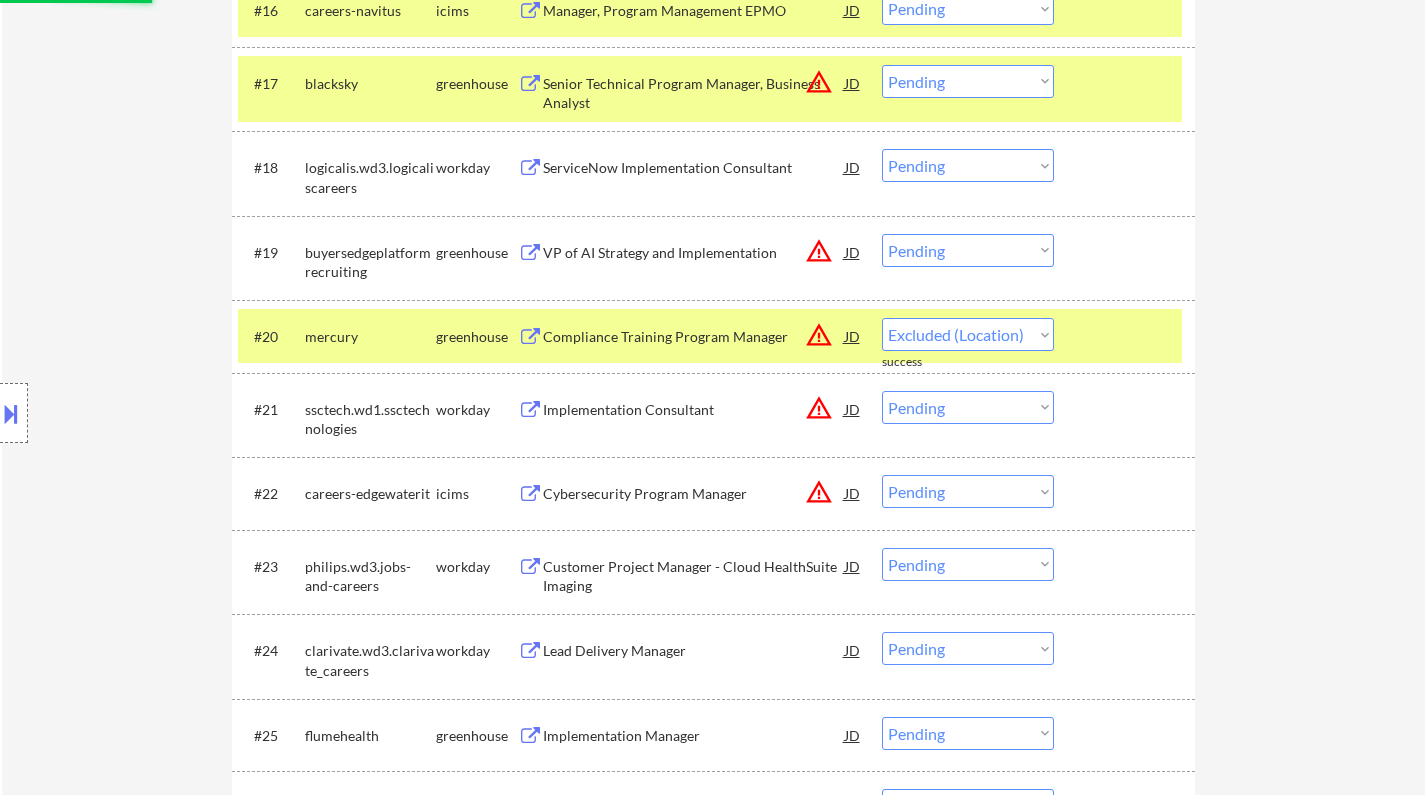 select on ""pending"" 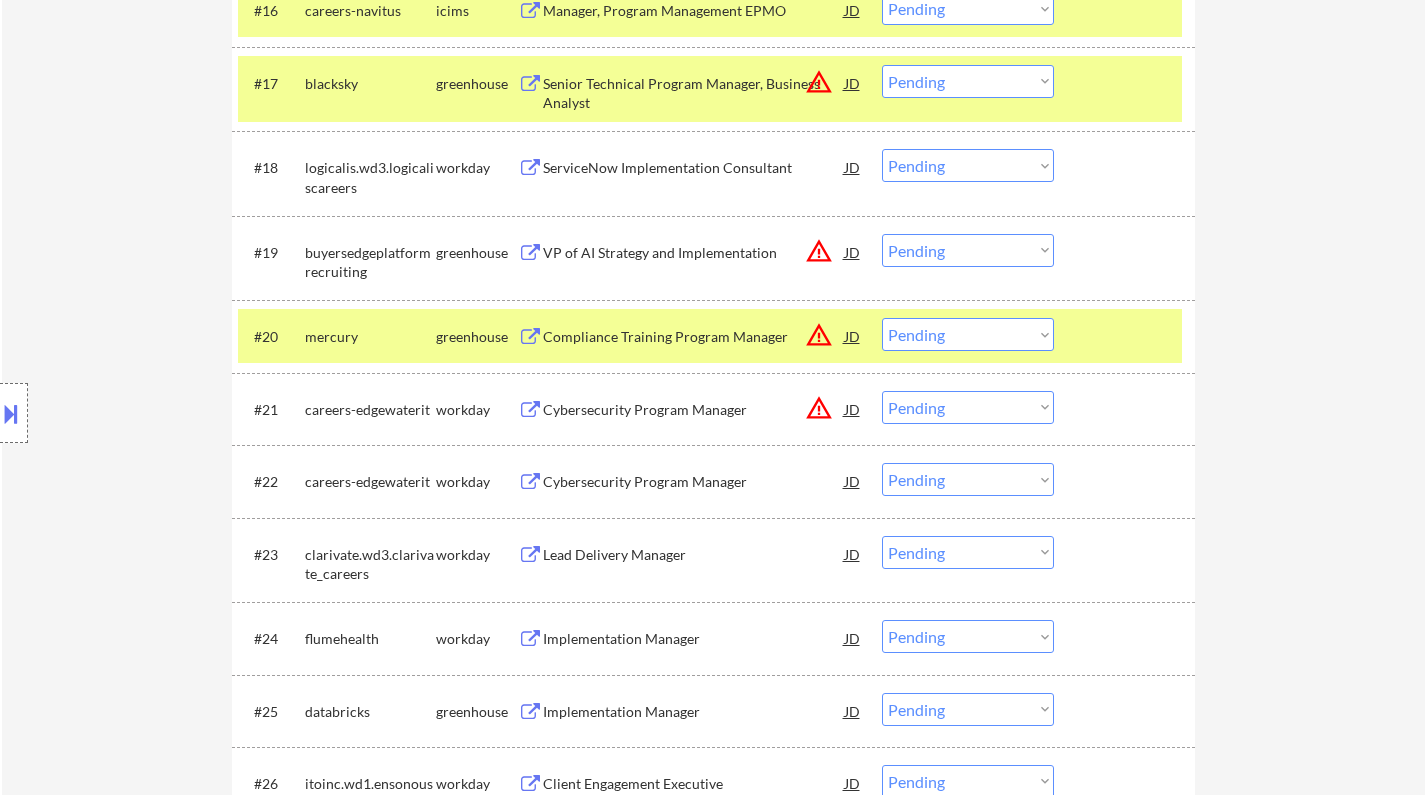 click on "JD" at bounding box center (853, 409) 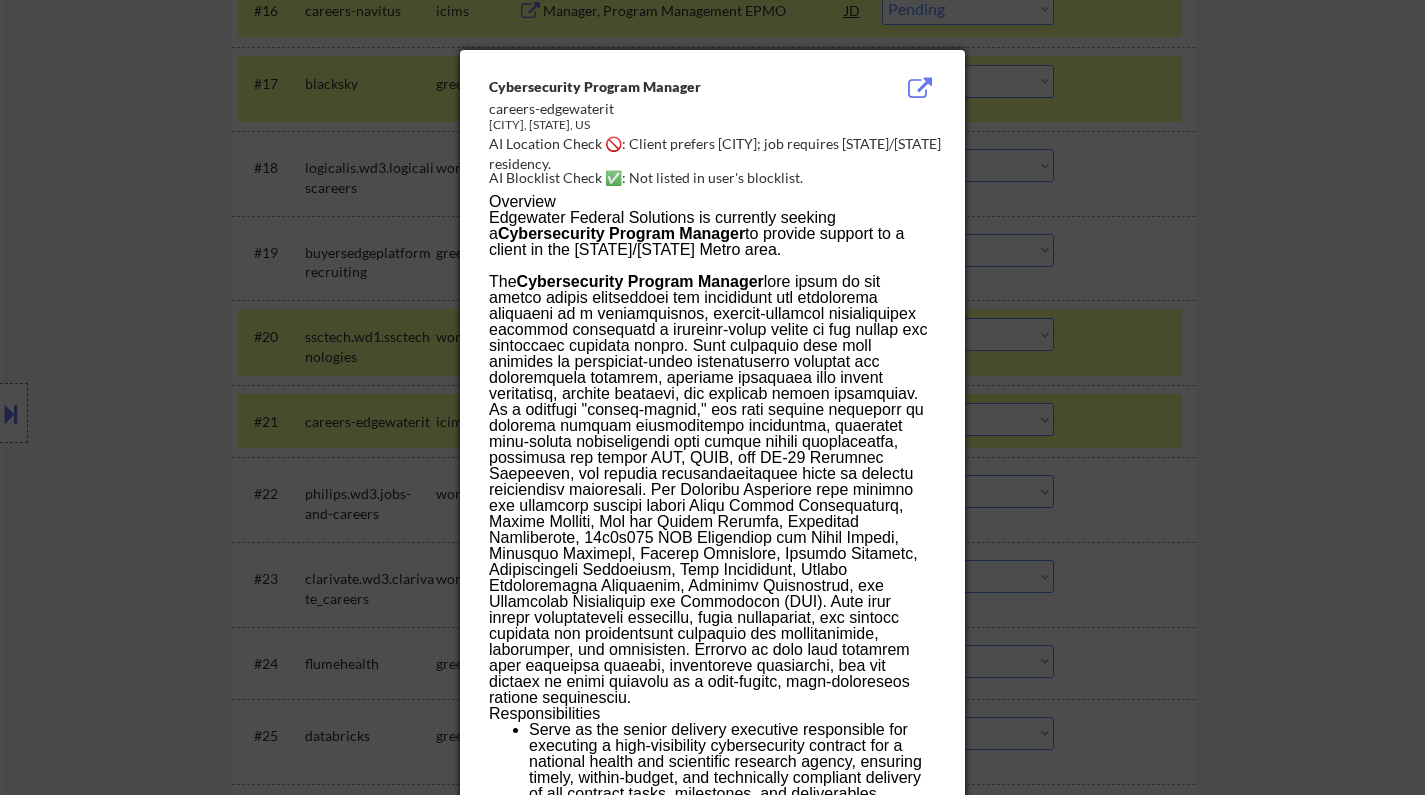 click at bounding box center (712, 397) 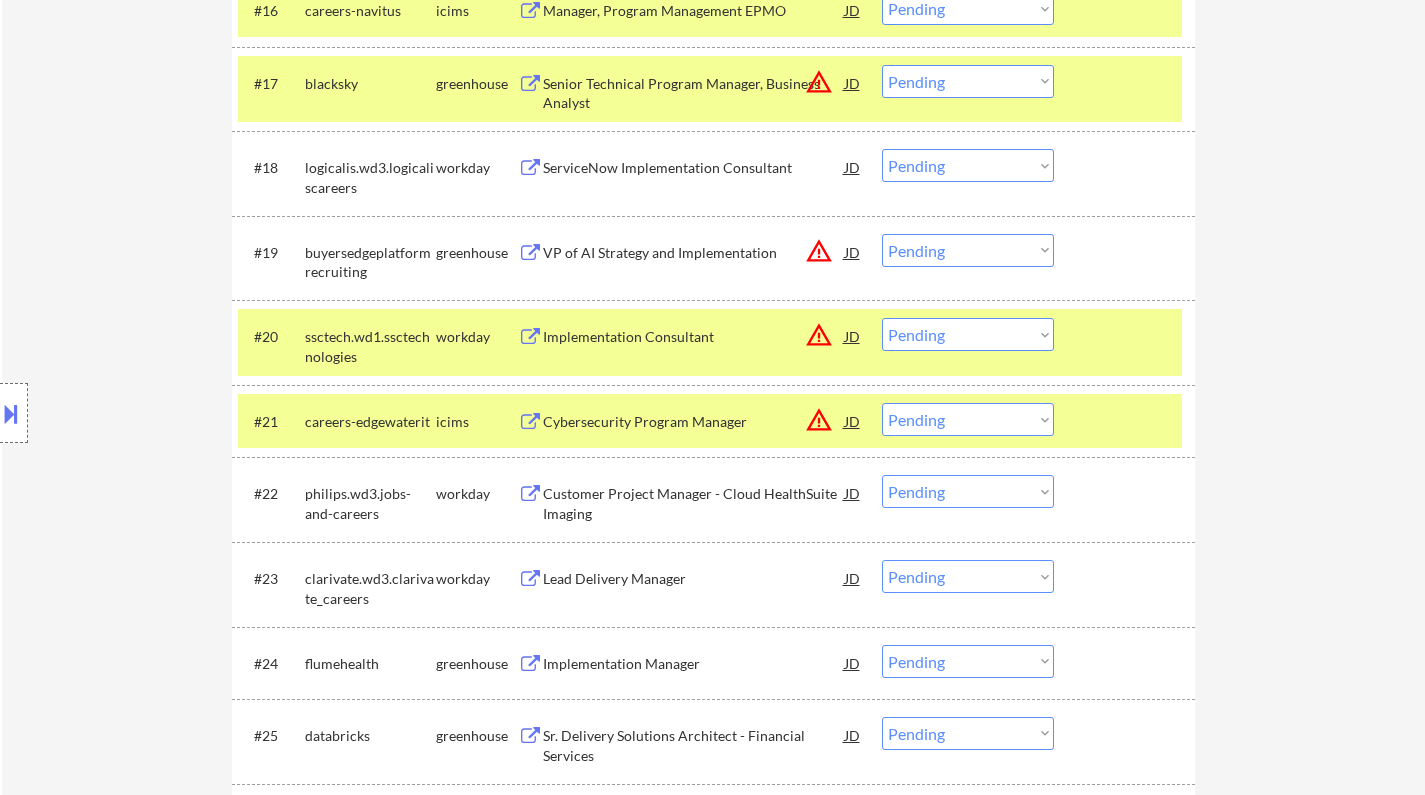 drag, startPoint x: 980, startPoint y: 438, endPoint x: 1033, endPoint y: 482, distance: 68.88396 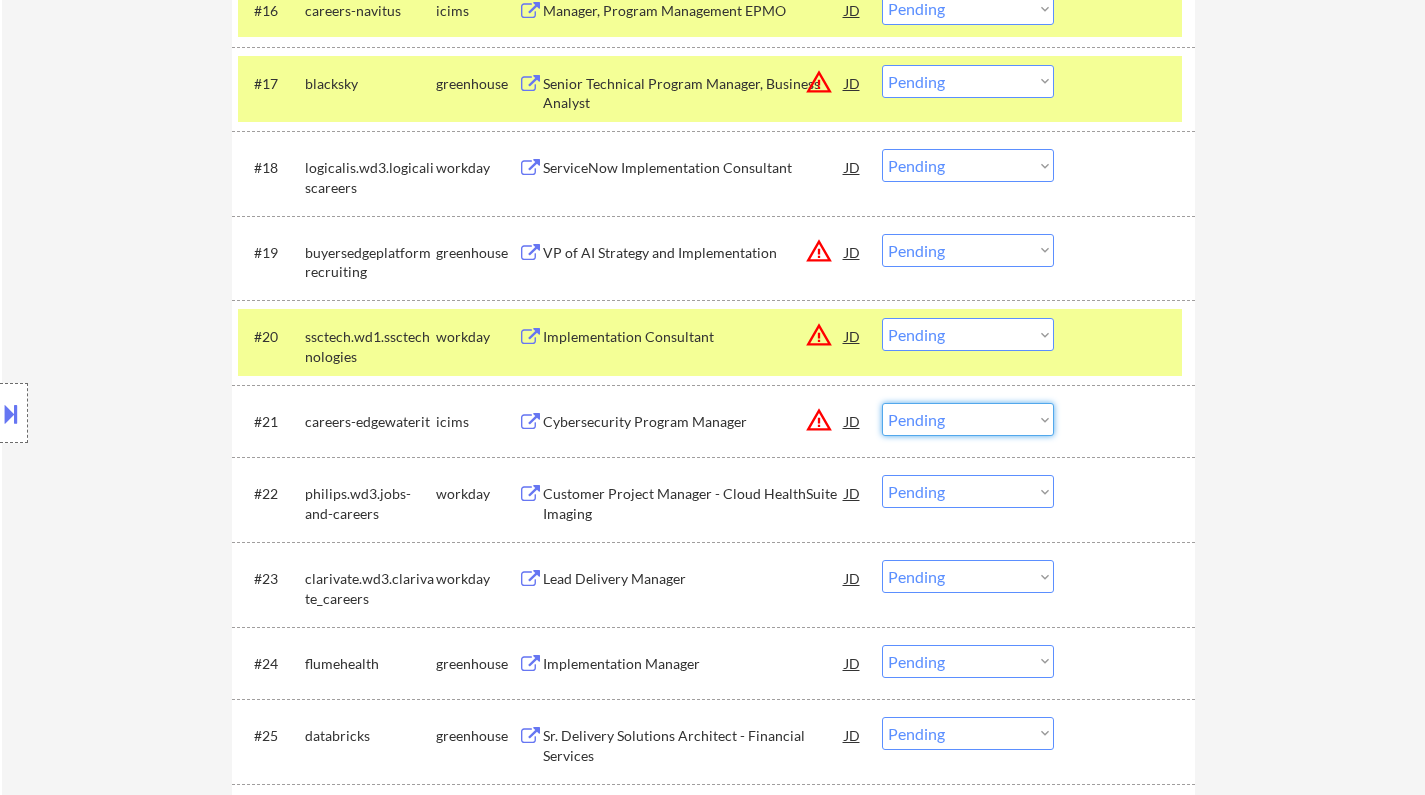 click on "Choose an option... Pending Applied Excluded (Questions) Excluded (Expired) Excluded (Location) Excluded (Bad Match) Excluded (Blocklist) Excluded (Salary) Excluded (Other)" at bounding box center (968, 419) 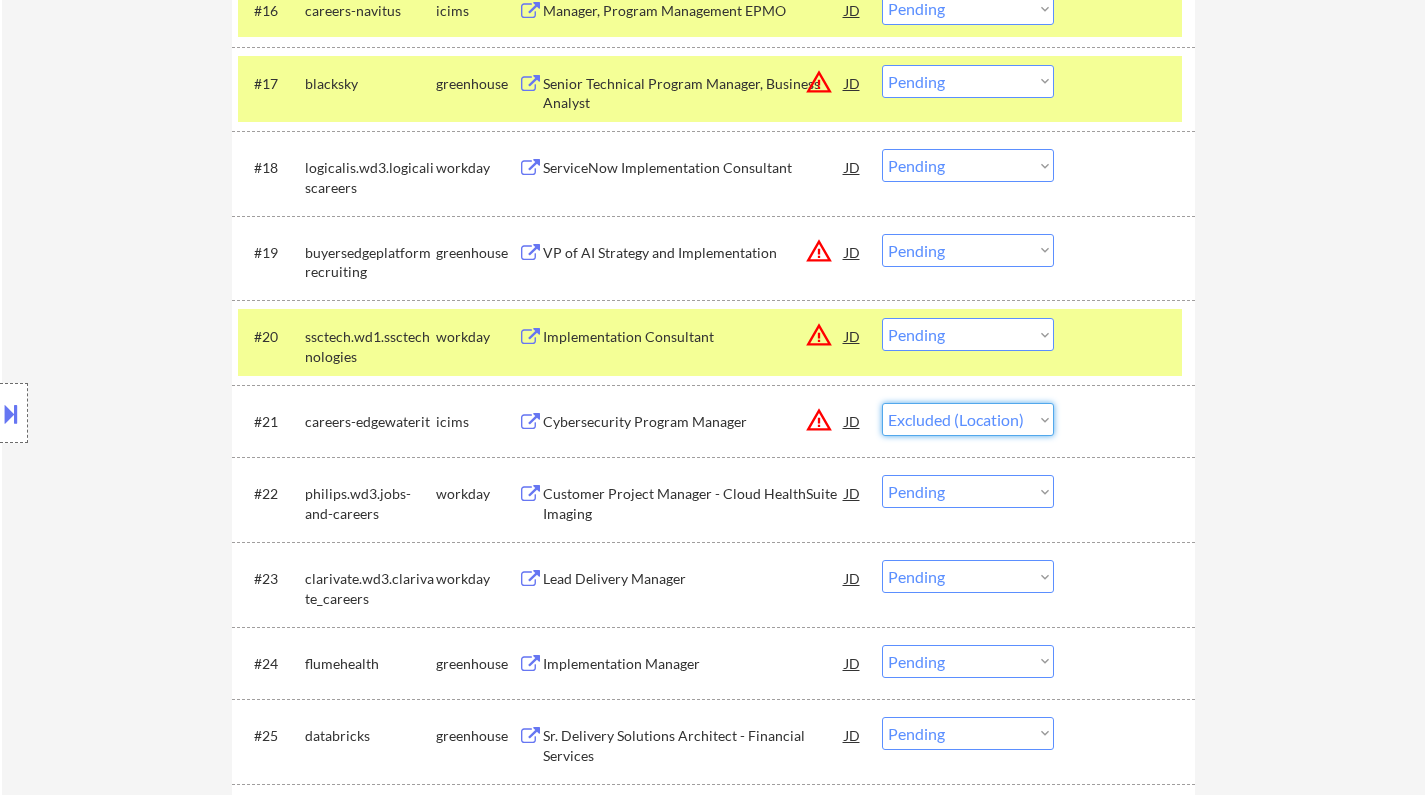 click on "Choose an option... Pending Applied Excluded (Questions) Excluded (Expired) Excluded (Location) Excluded (Bad Match) Excluded (Blocklist) Excluded (Salary) Excluded (Other)" at bounding box center [968, 419] 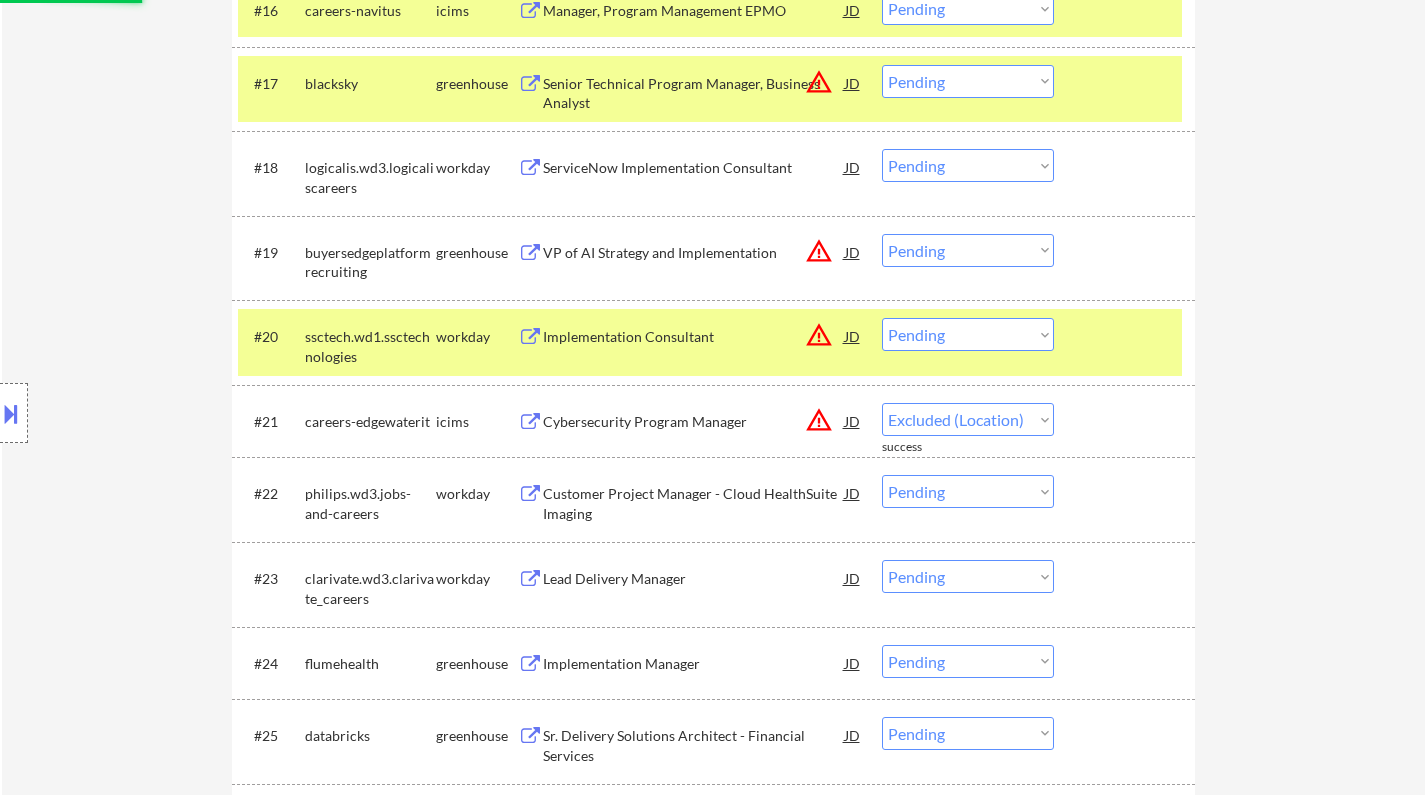 select on ""pending"" 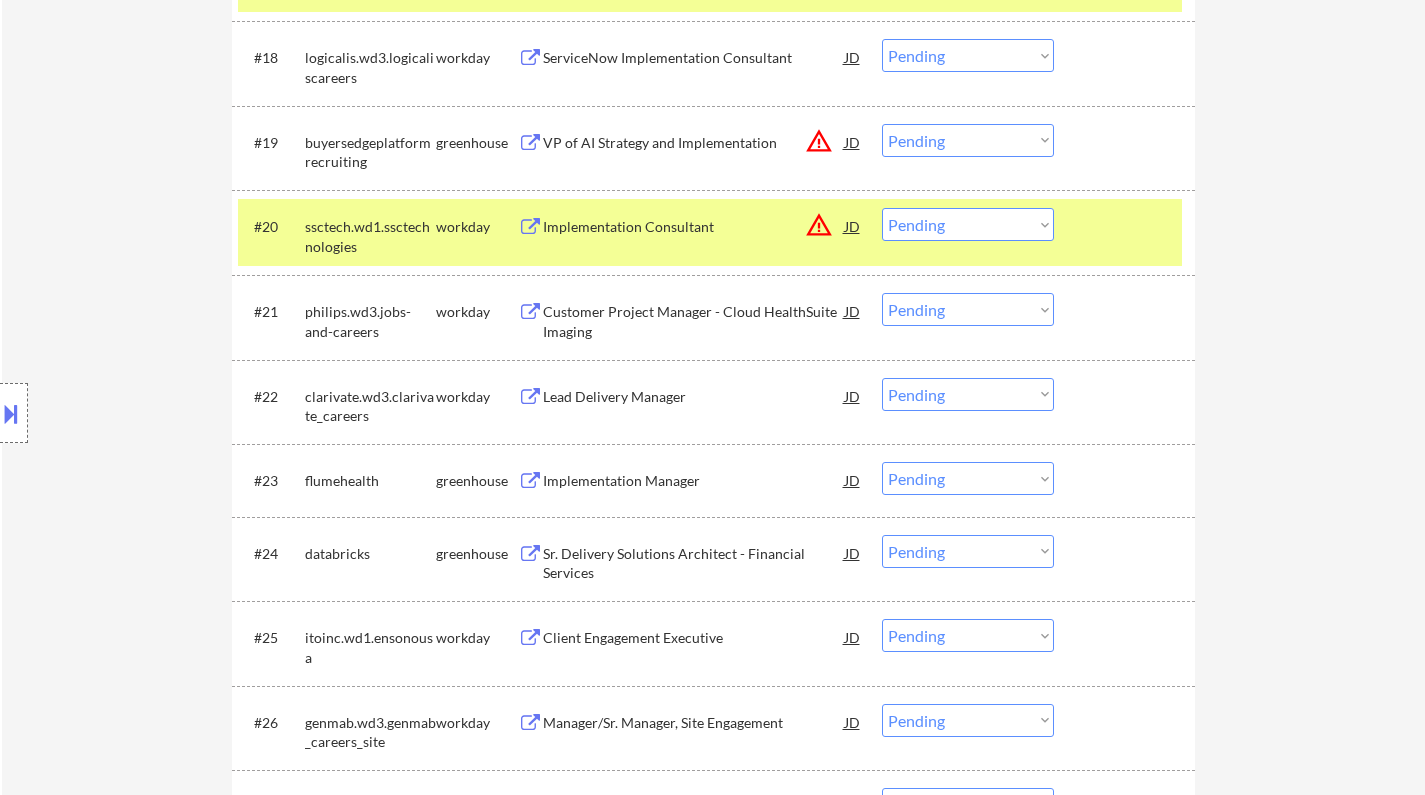 scroll, scrollTop: 2100, scrollLeft: 0, axis: vertical 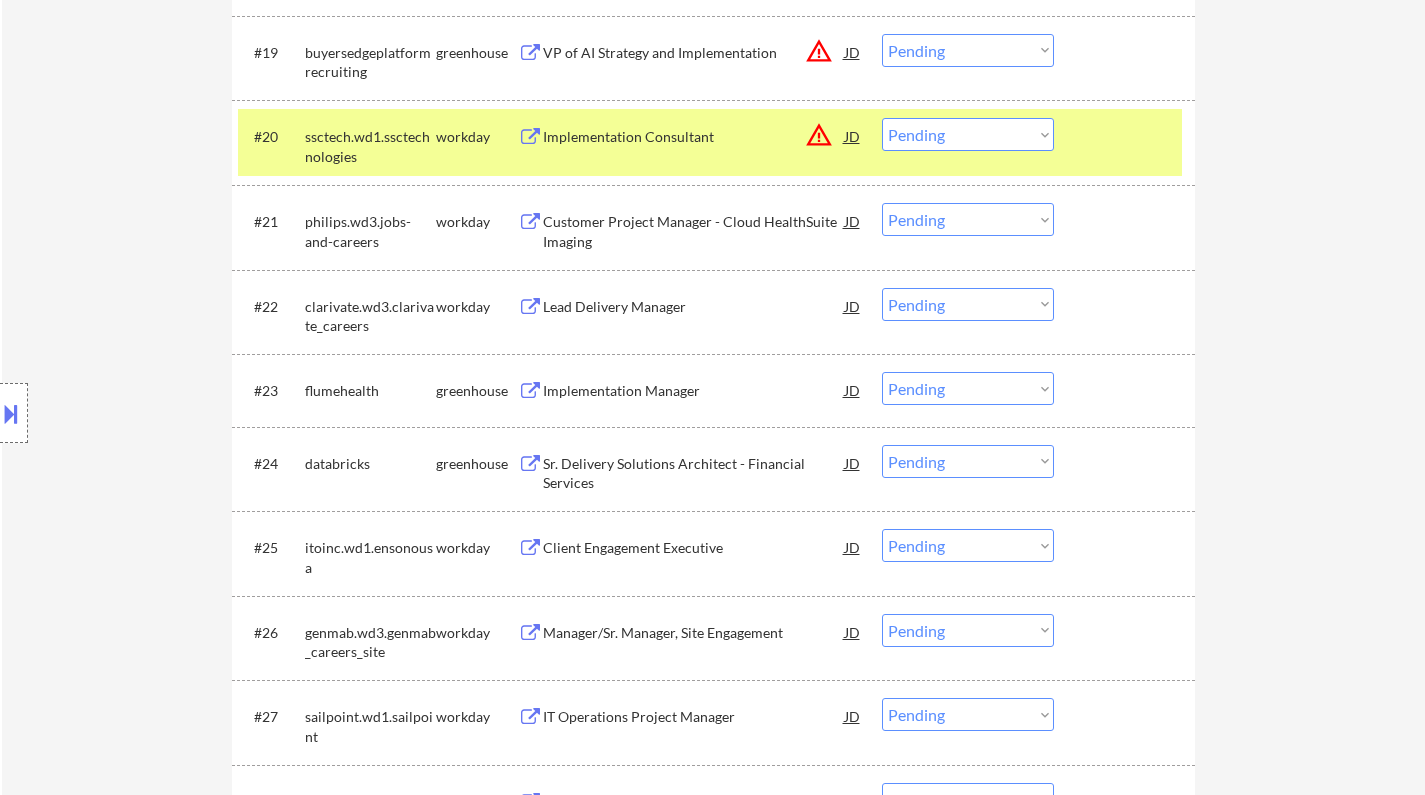 click on "Implementation Manager" at bounding box center [694, 391] 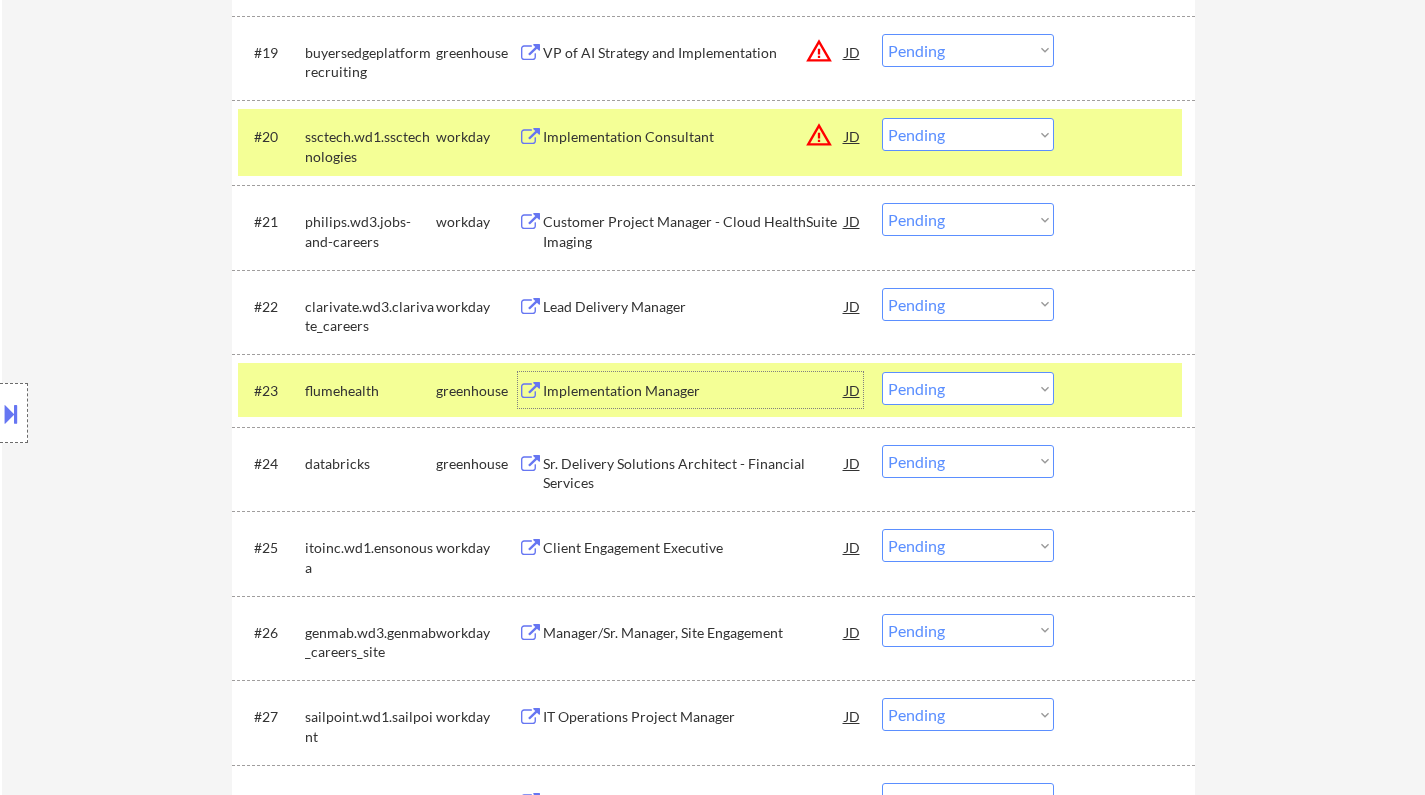 click on "Choose an option... Pending Applied Excluded (Questions) Excluded (Expired) Excluded (Location) Excluded (Bad Match) Excluded (Blocklist) Excluded (Salary) Excluded (Other)" at bounding box center (968, 388) 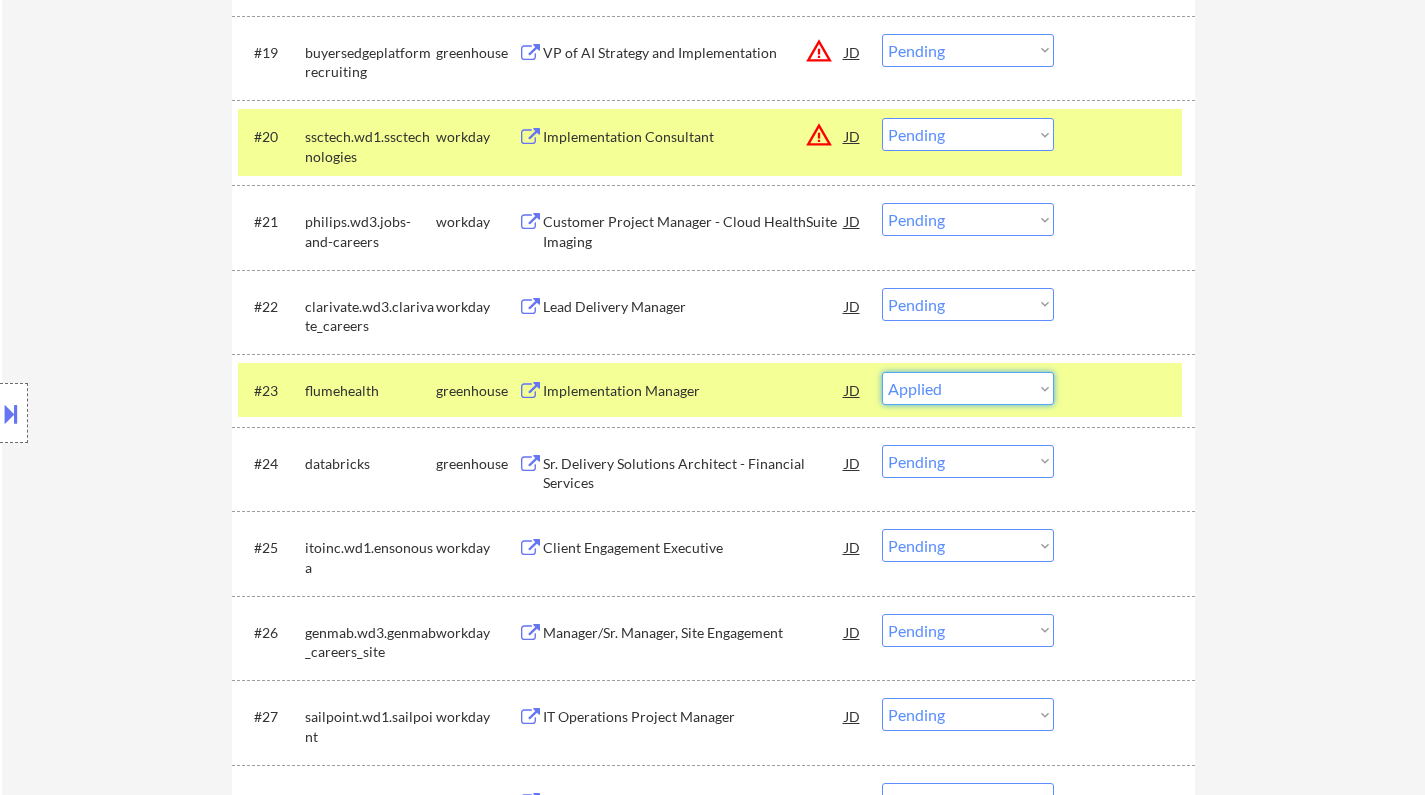 click on "Choose an option... Pending Applied Excluded (Questions) Excluded (Expired) Excluded (Location) Excluded (Bad Match) Excluded (Blocklist) Excluded (Salary) Excluded (Other)" at bounding box center (968, 388) 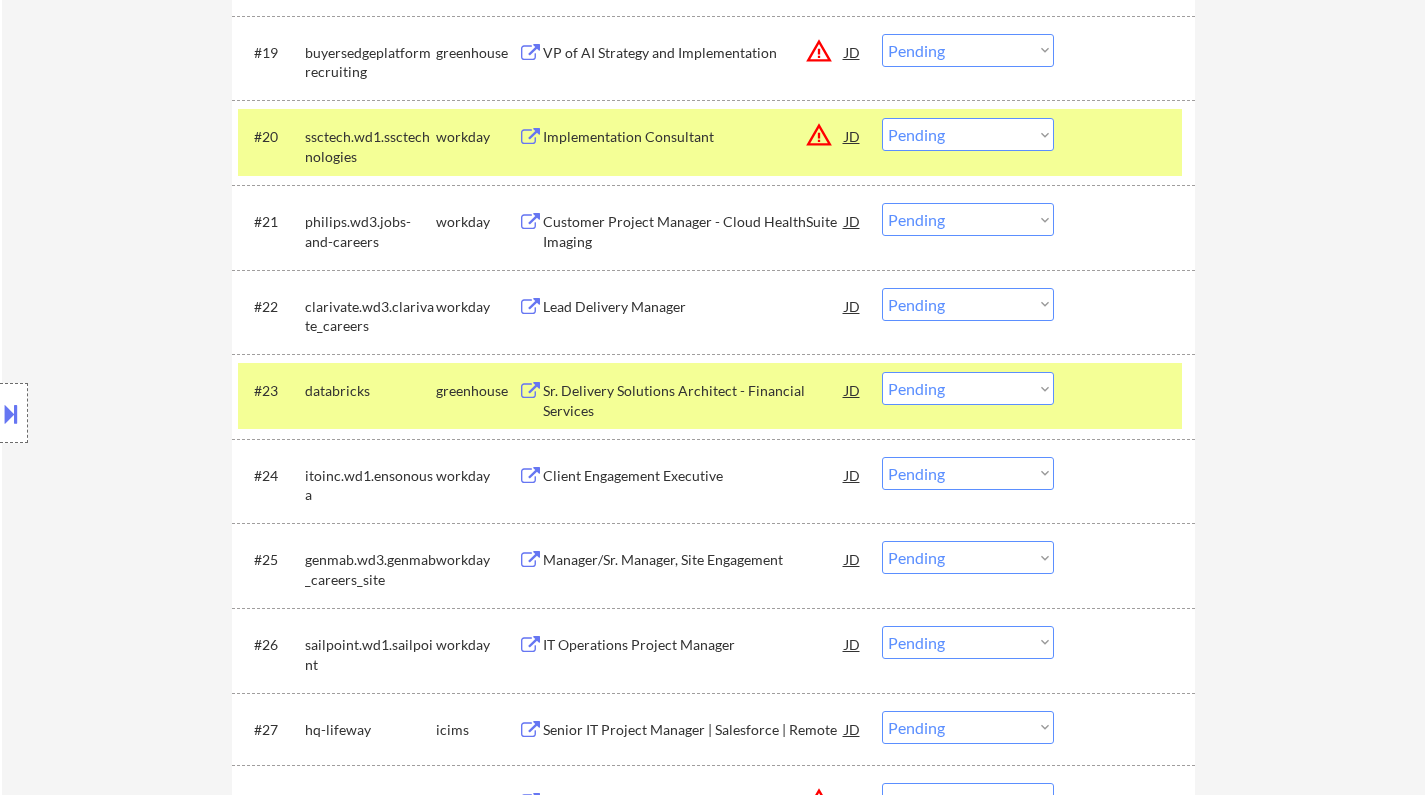 click on "Sr. Delivery Solutions Architect - Financial Services" at bounding box center (694, 400) 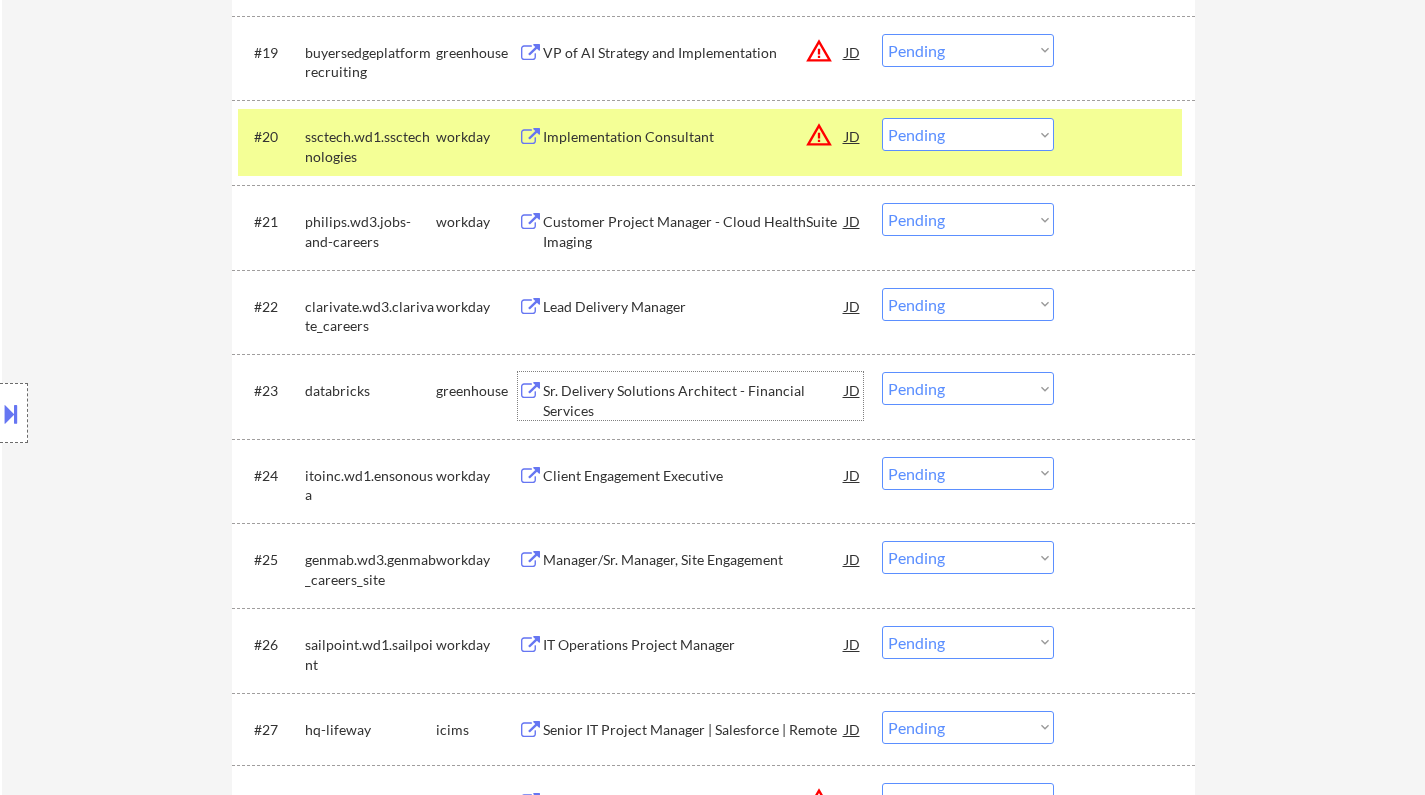 drag, startPoint x: 962, startPoint y: 394, endPoint x: 972, endPoint y: 399, distance: 11.18034 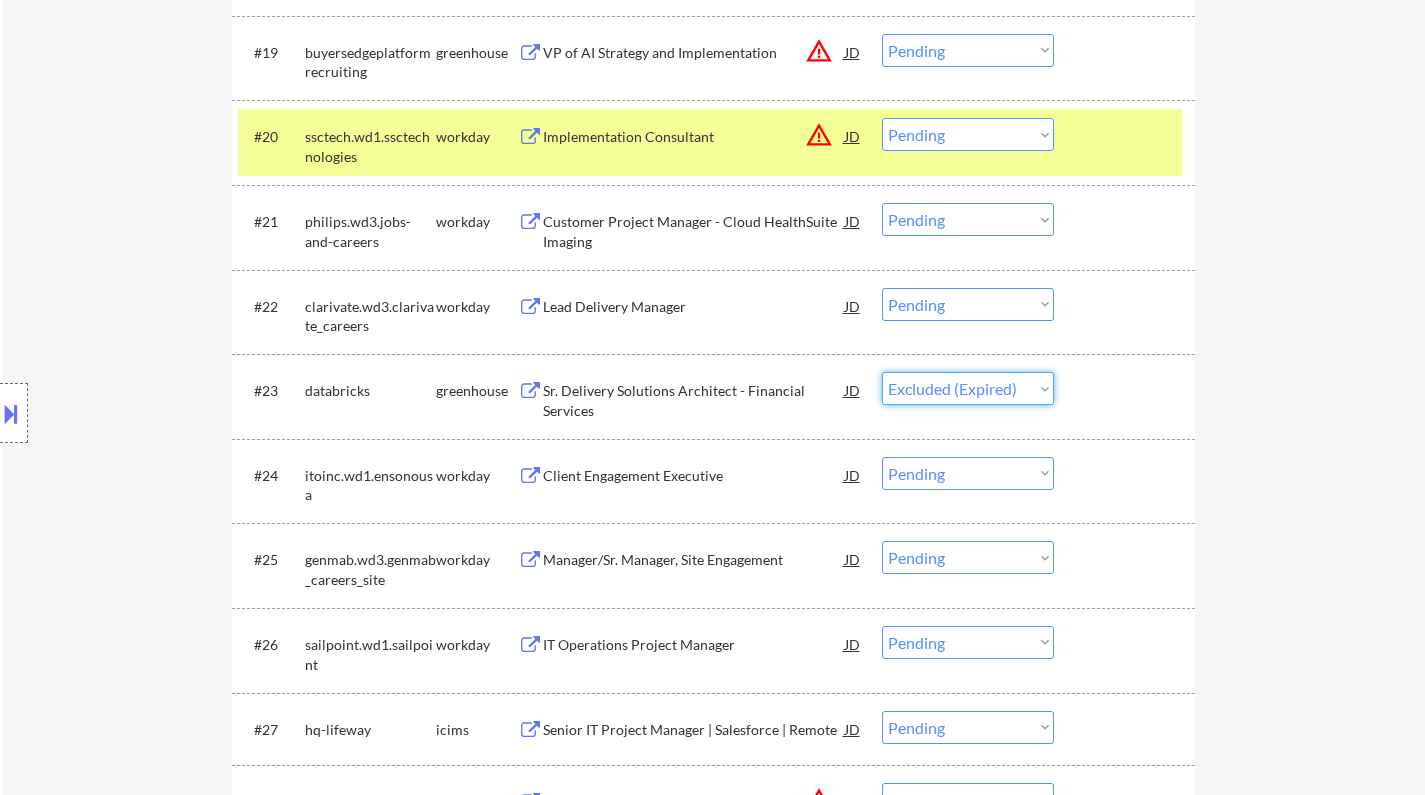 click on "Choose an option... Pending Applied Excluded (Questions) Excluded (Expired) Excluded (Location) Excluded (Bad Match) Excluded (Blocklist) Excluded (Salary) Excluded (Other)" at bounding box center [968, 388] 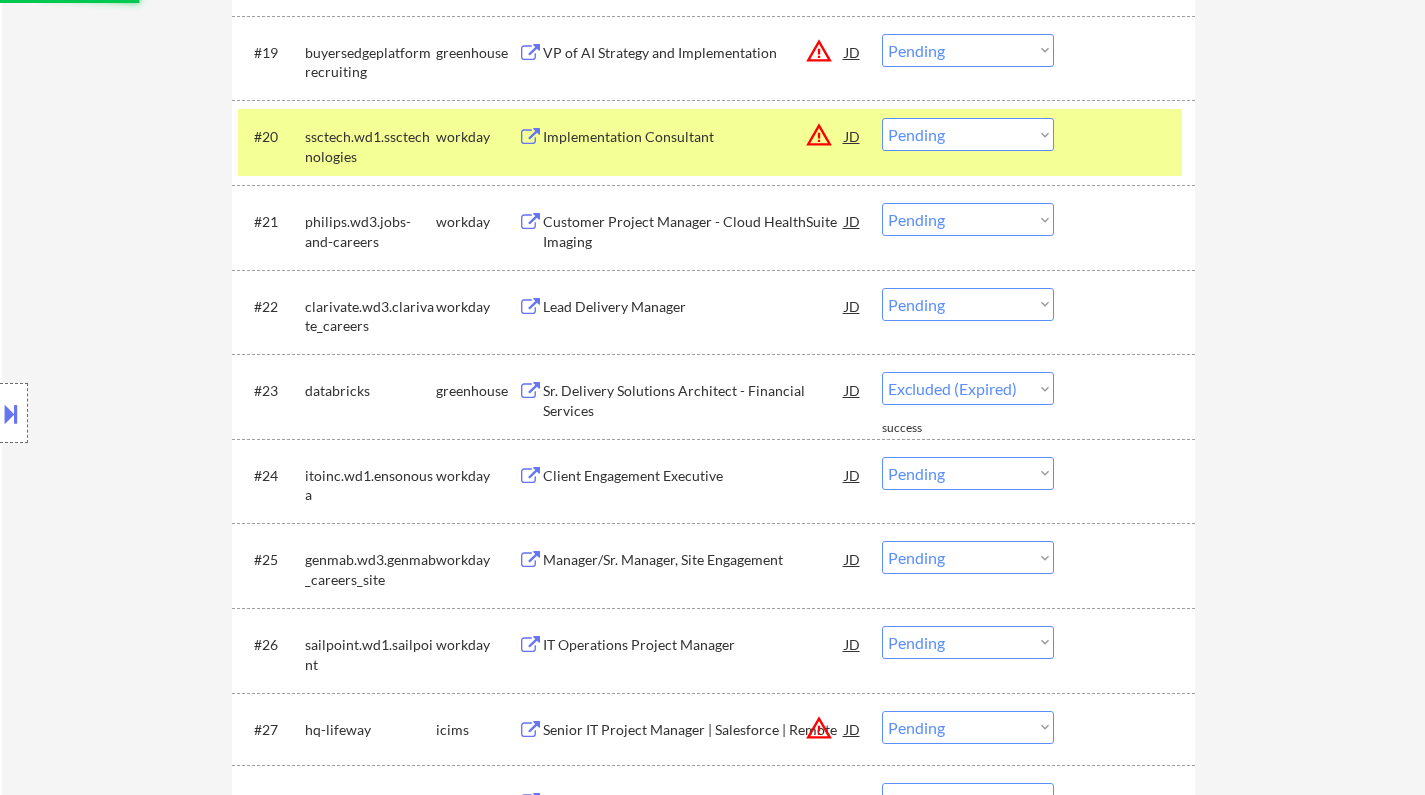select on ""pending"" 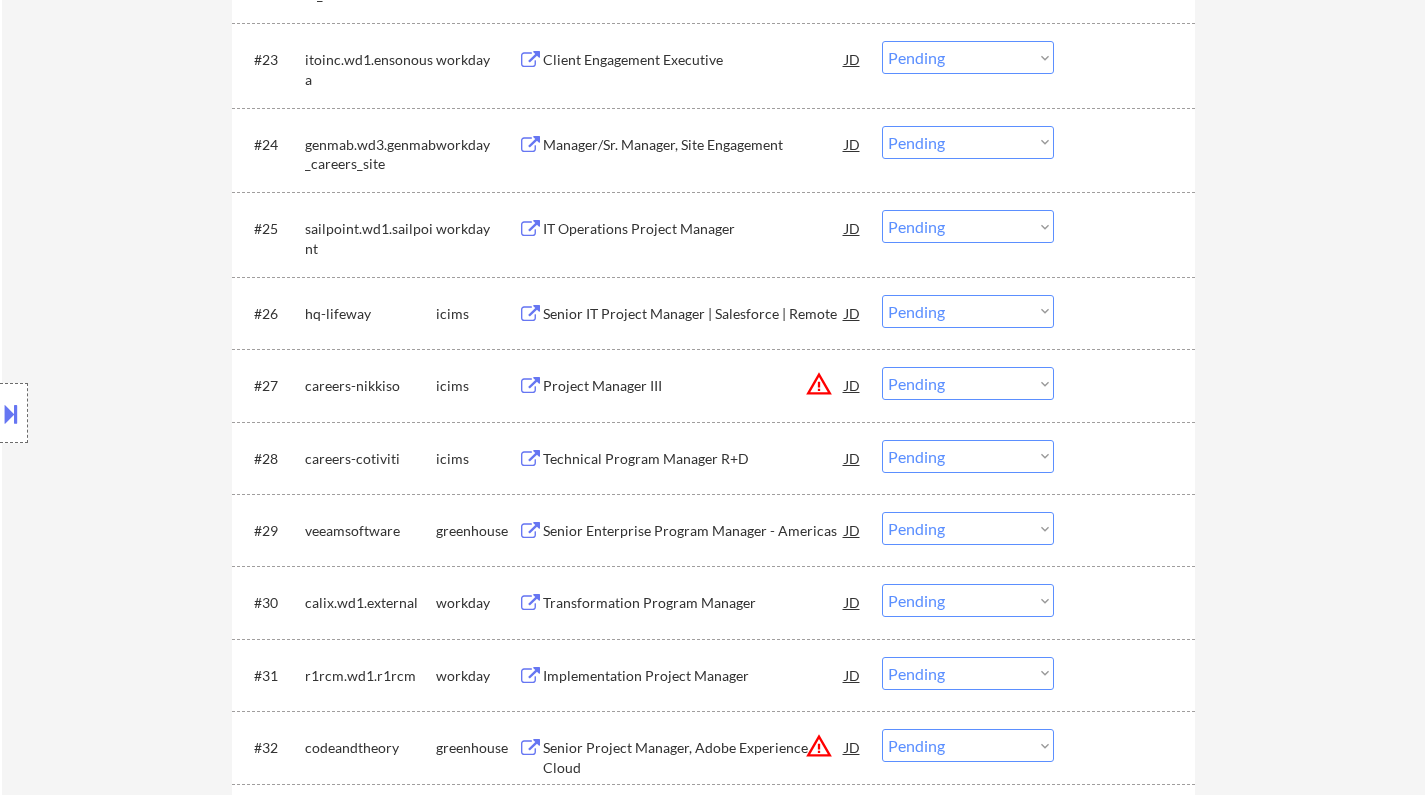 scroll, scrollTop: 2500, scrollLeft: 0, axis: vertical 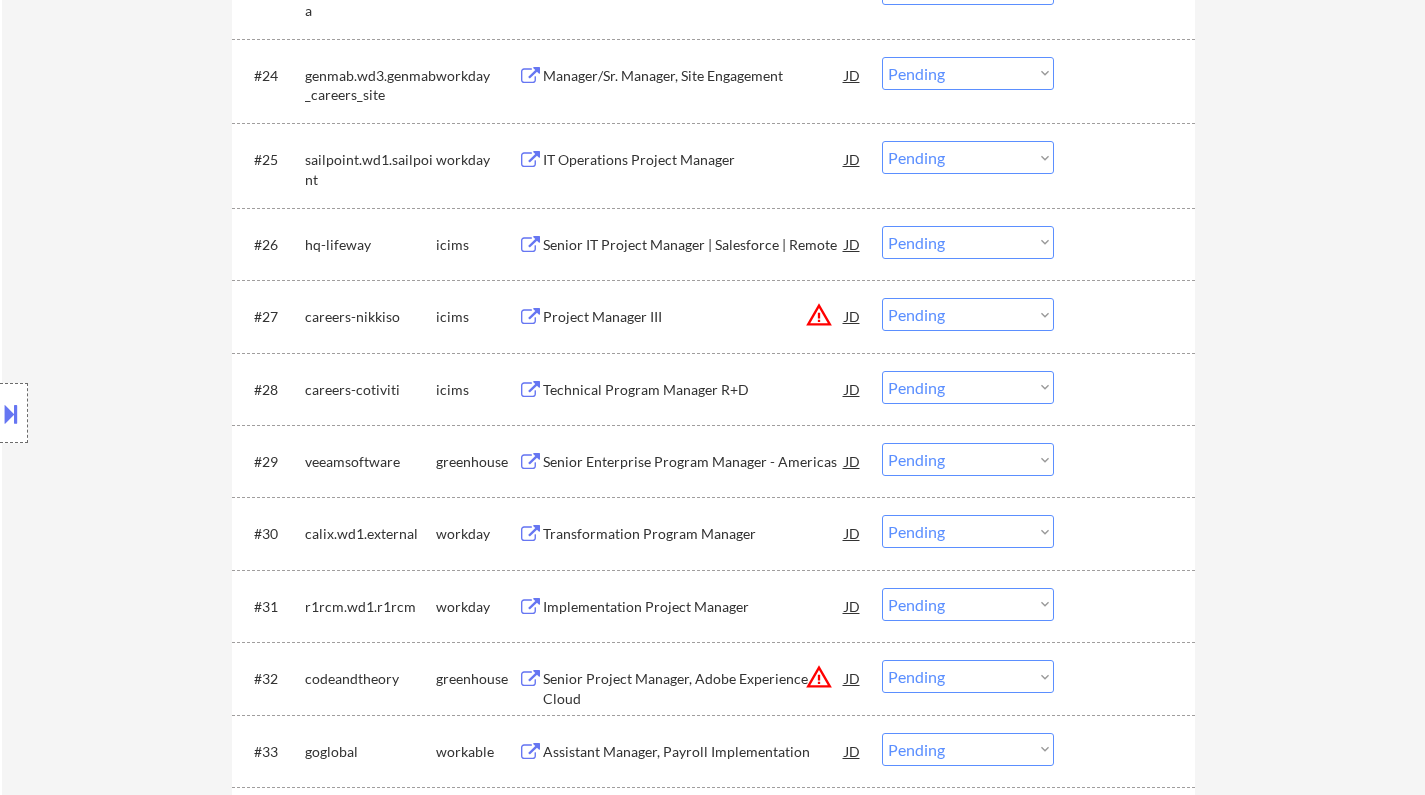 click on "Senior Enterprise Program Manager - Americas" at bounding box center [694, 462] 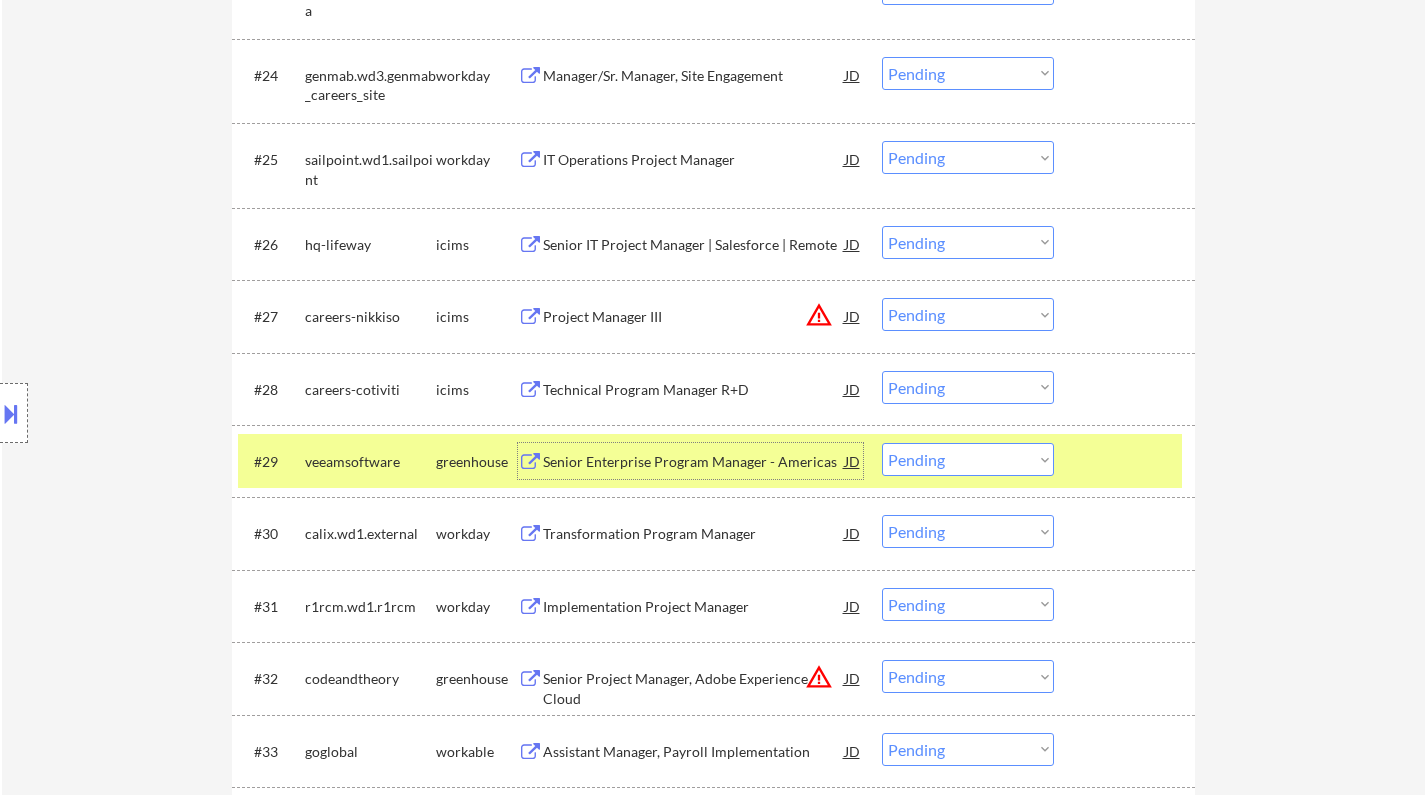 click on "Choose an option... Pending Applied Excluded (Questions) Excluded (Expired) Excluded (Location) Excluded (Bad Match) Excluded (Blocklist) Excluded (Salary) Excluded (Other)" at bounding box center [968, 459] 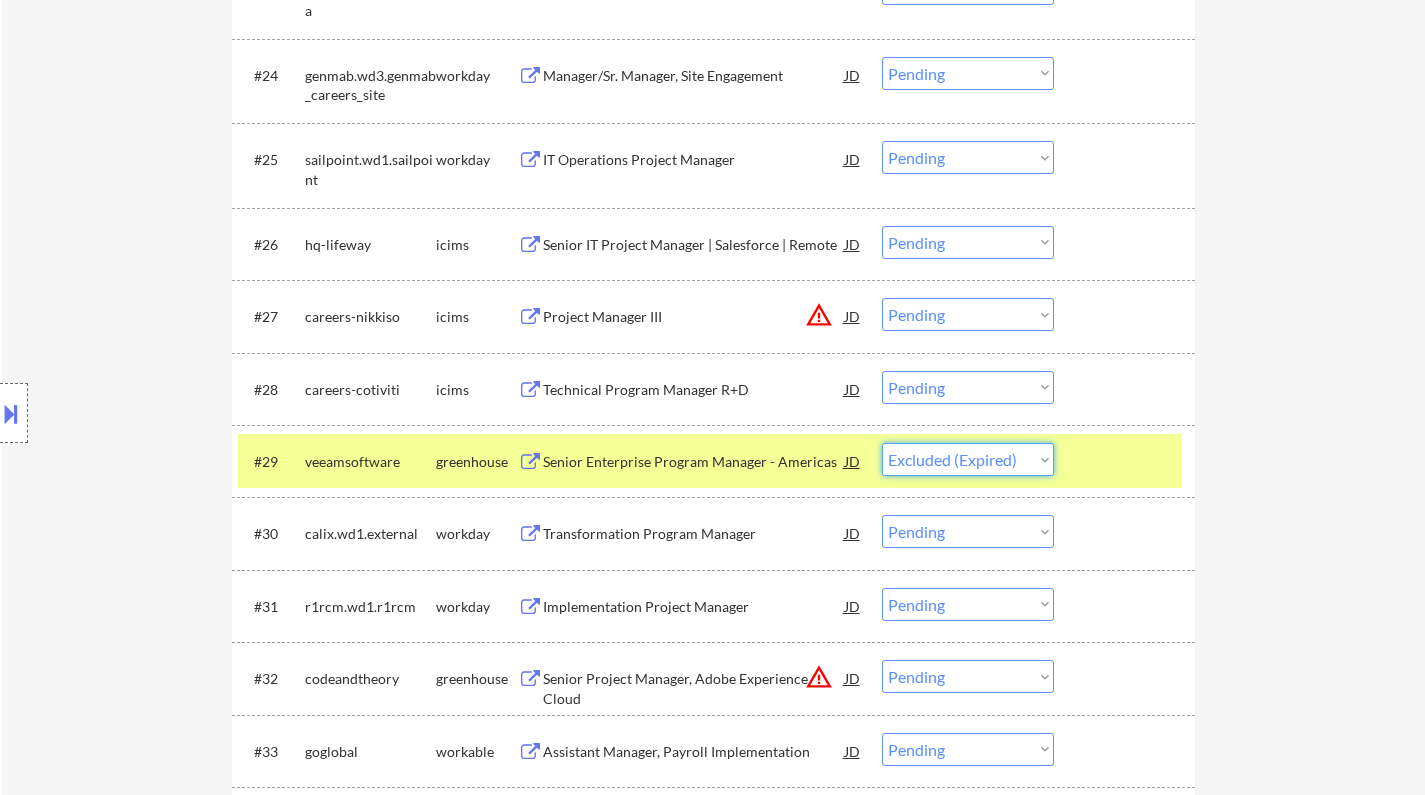 click on "Choose an option... Pending Applied Excluded (Questions) Excluded (Expired) Excluded (Location) Excluded (Bad Match) Excluded (Blocklist) Excluded (Salary) Excluded (Other)" at bounding box center (968, 459) 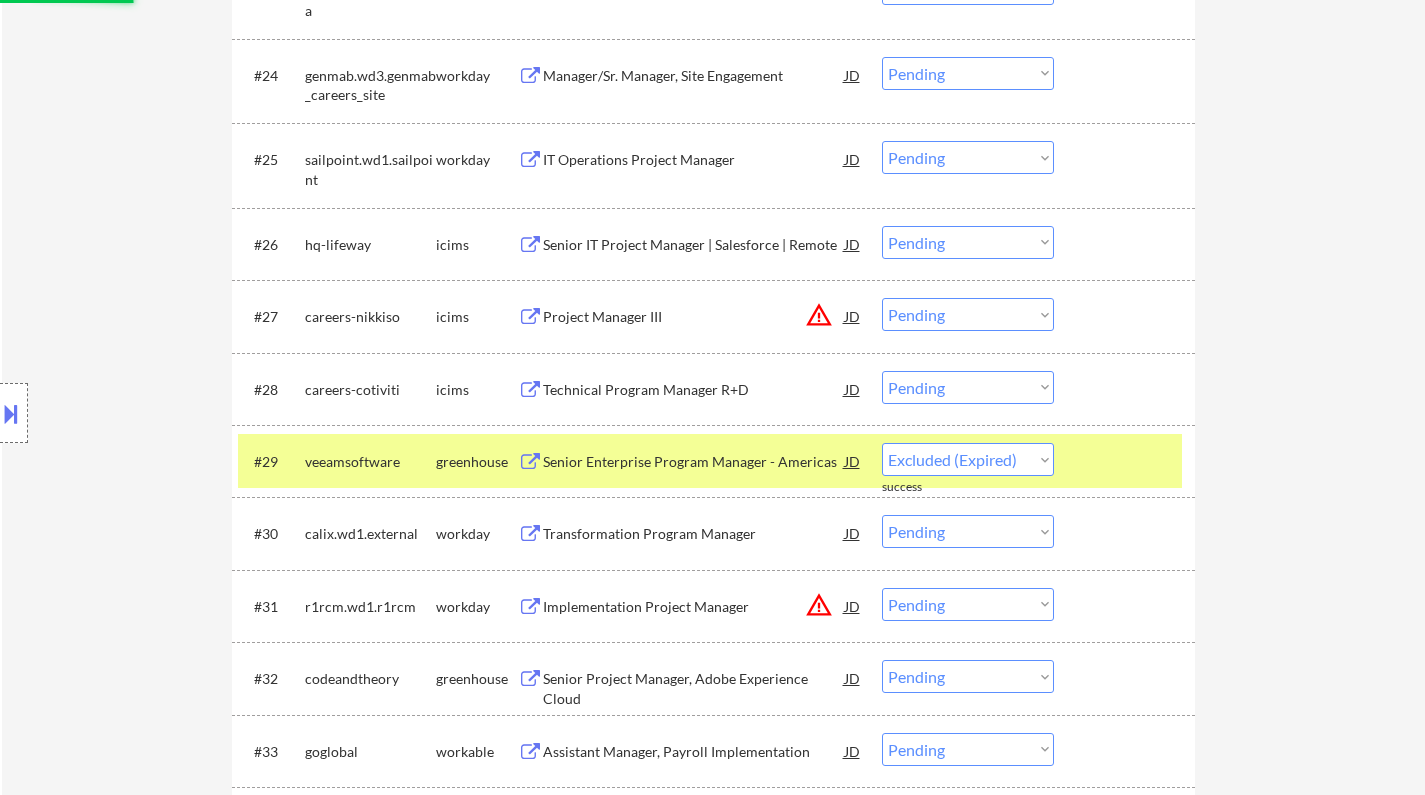 select on ""pending"" 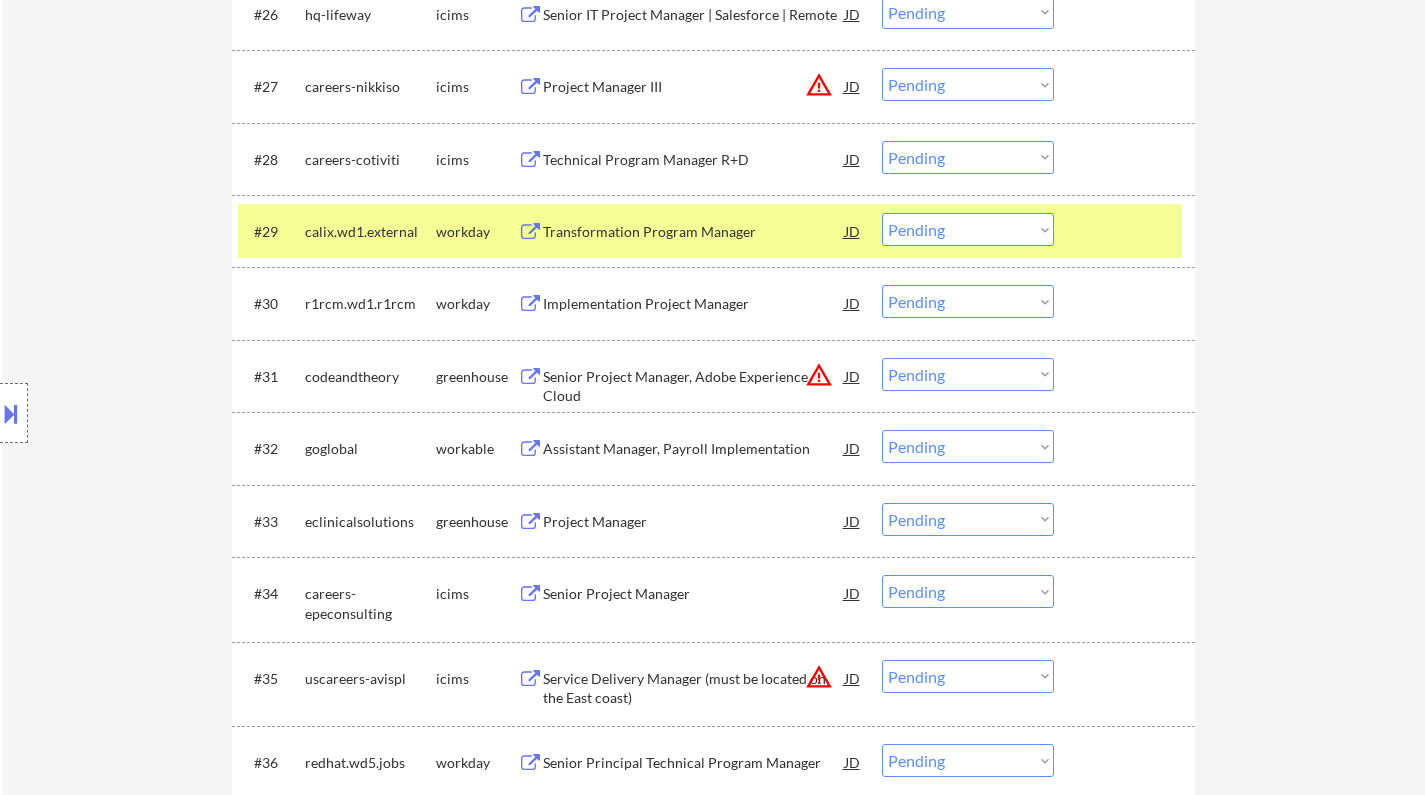 scroll, scrollTop: 2800, scrollLeft: 0, axis: vertical 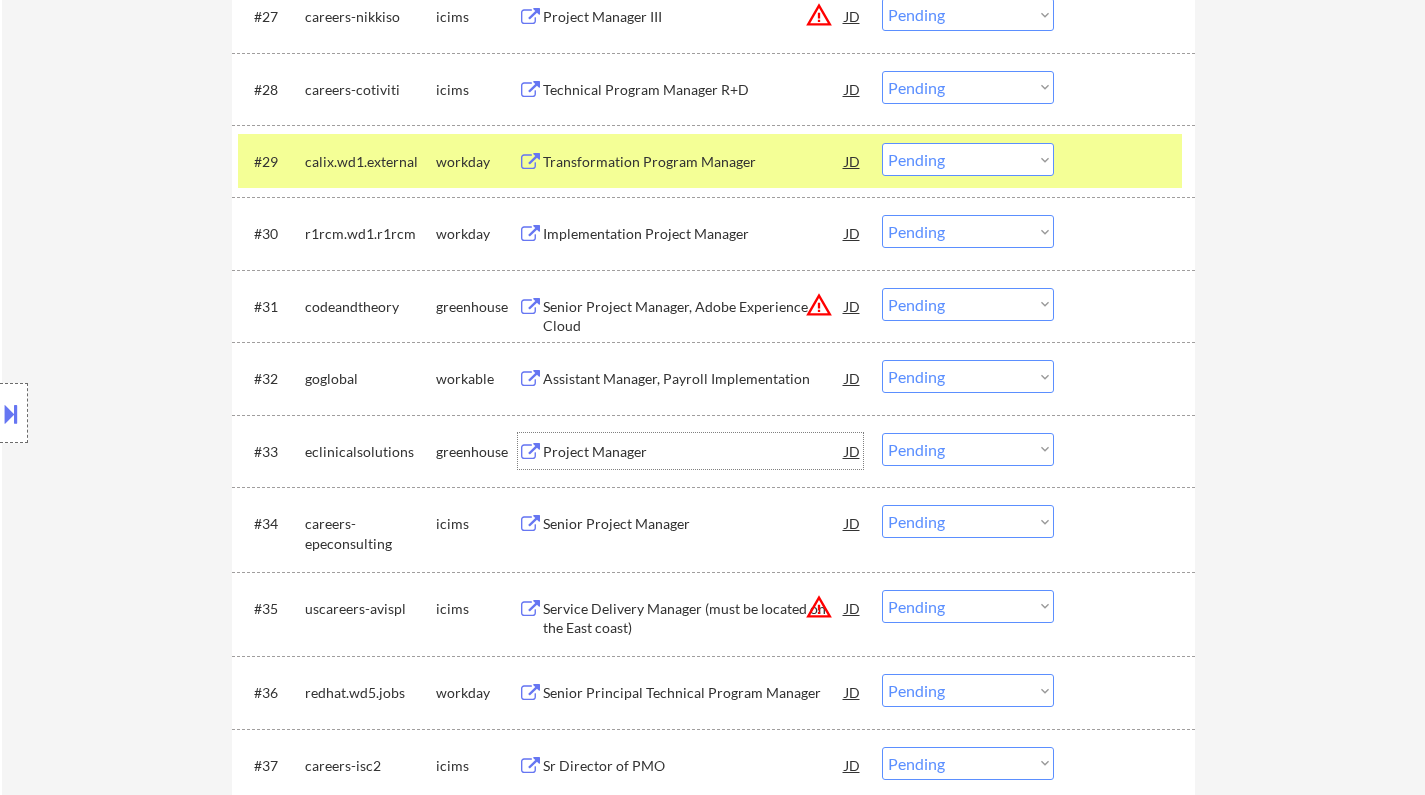 click on "Project Manager" at bounding box center (694, 451) 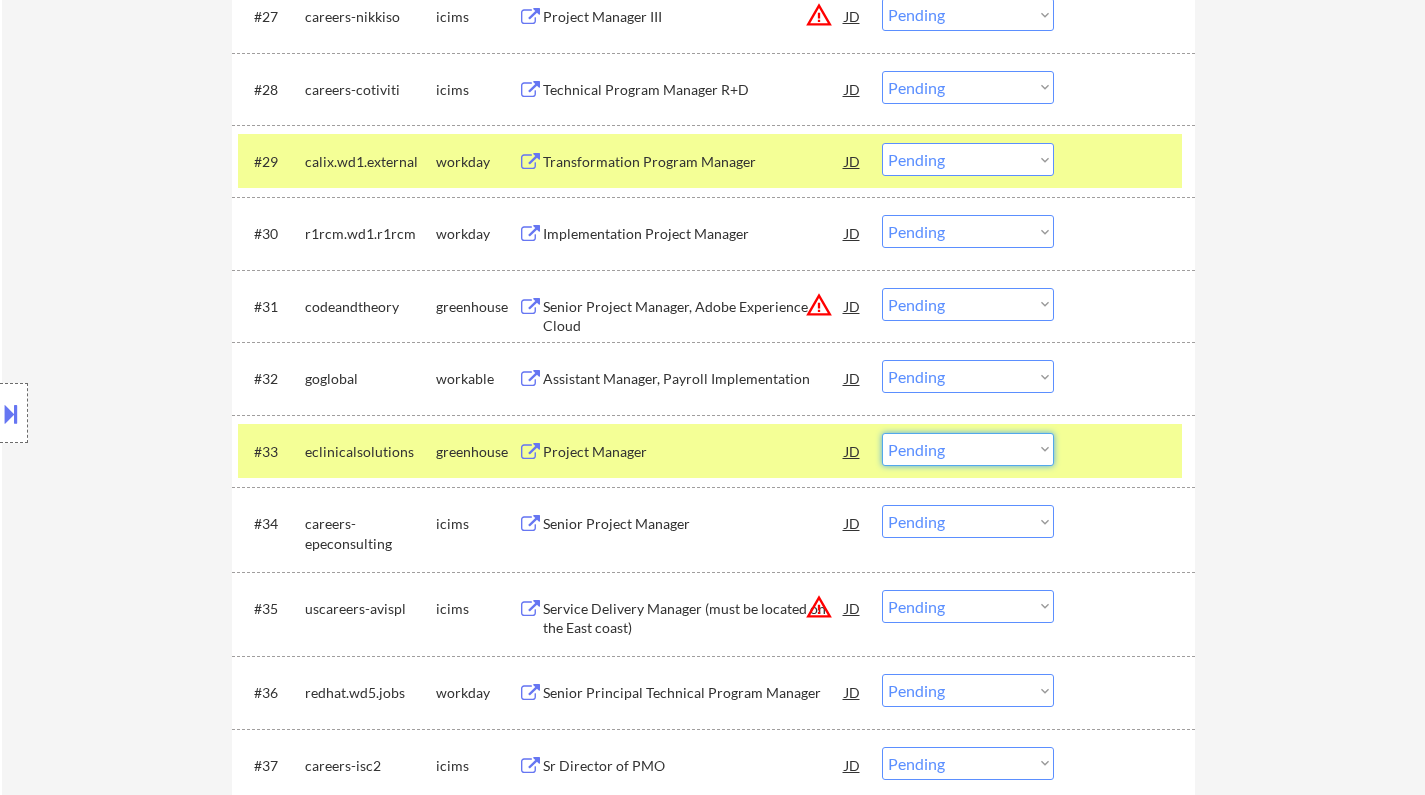 drag, startPoint x: 937, startPoint y: 452, endPoint x: 971, endPoint y: 465, distance: 36.40055 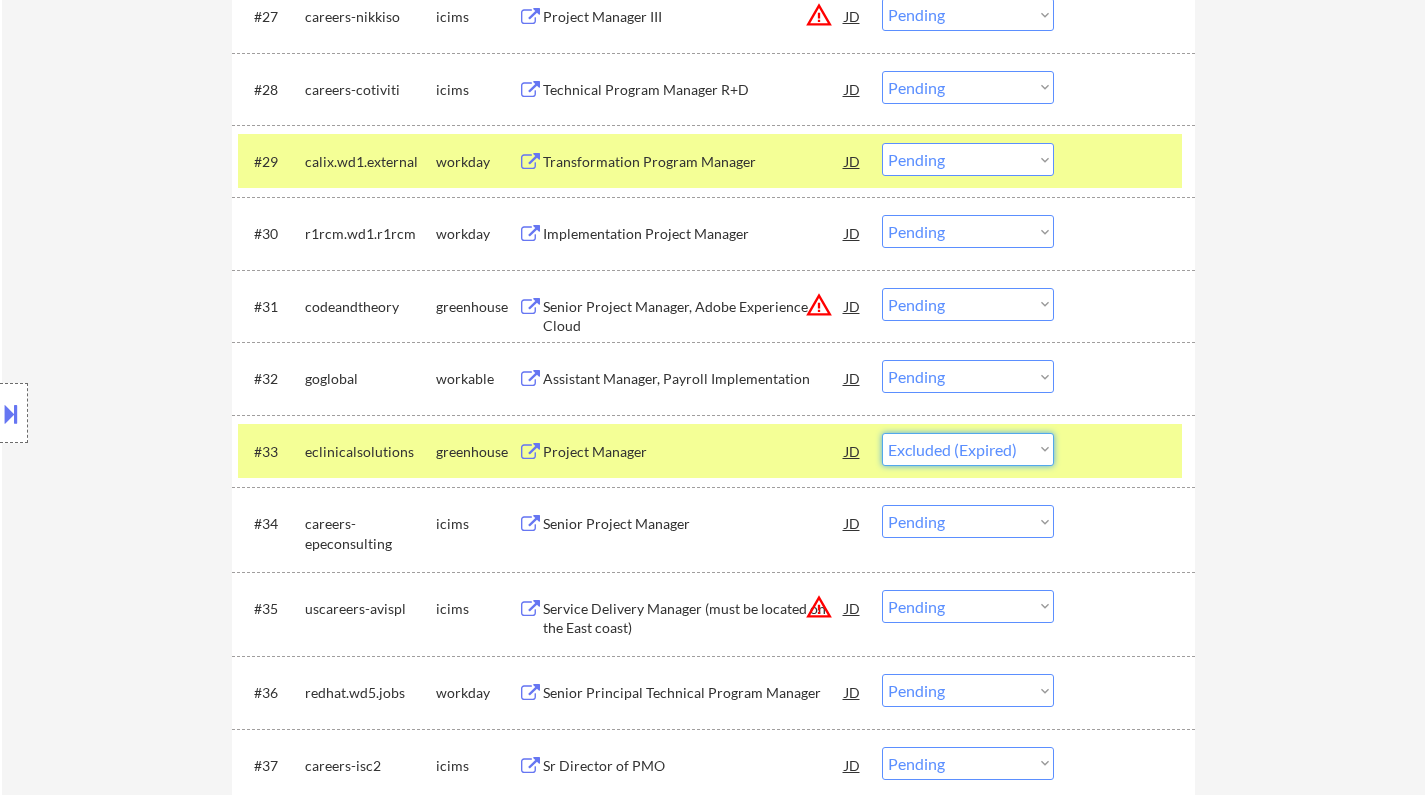 click on "Choose an option... Pending Applied Excluded (Questions) Excluded (Expired) Excluded (Location) Excluded (Bad Match) Excluded (Blocklist) Excluded (Salary) Excluded (Other)" at bounding box center [968, 449] 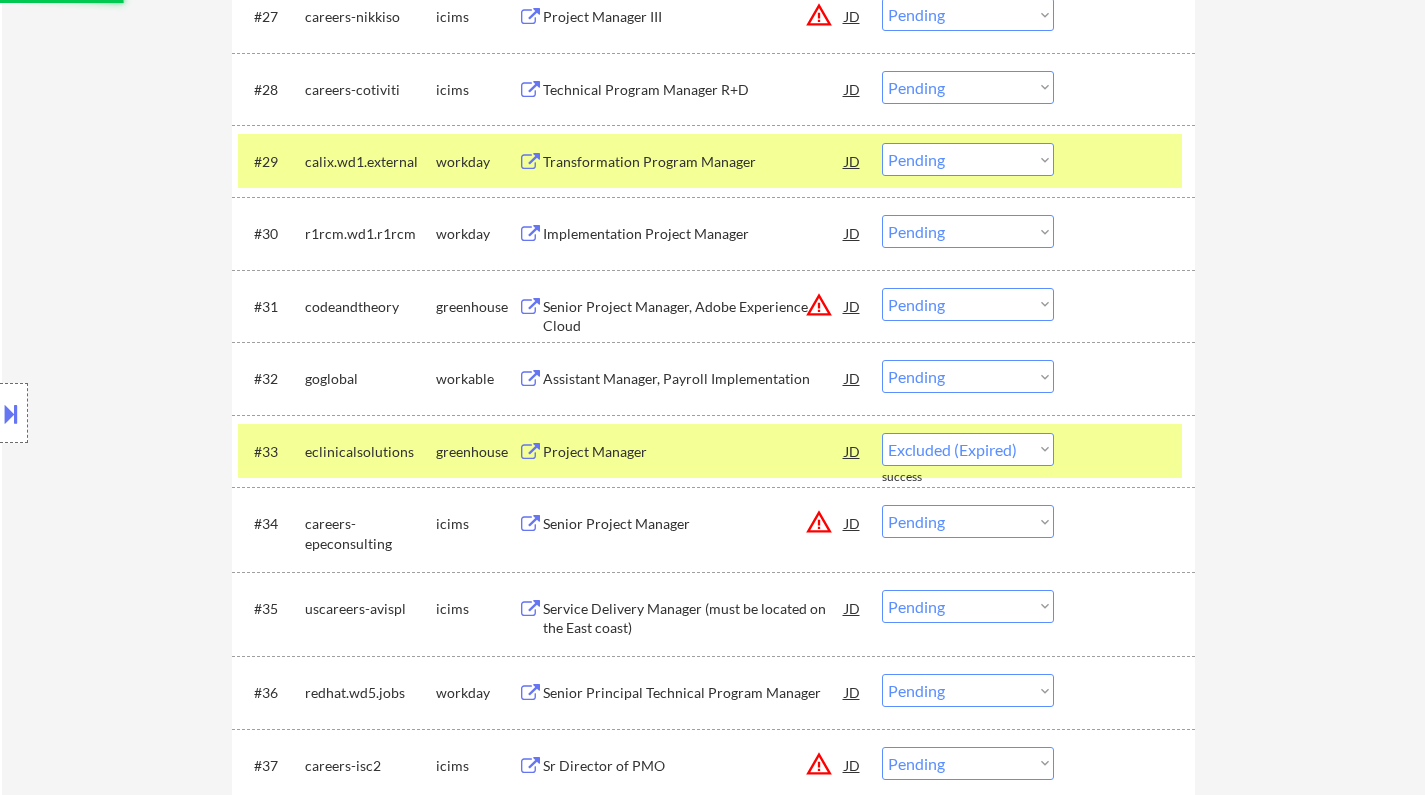 select on ""pending"" 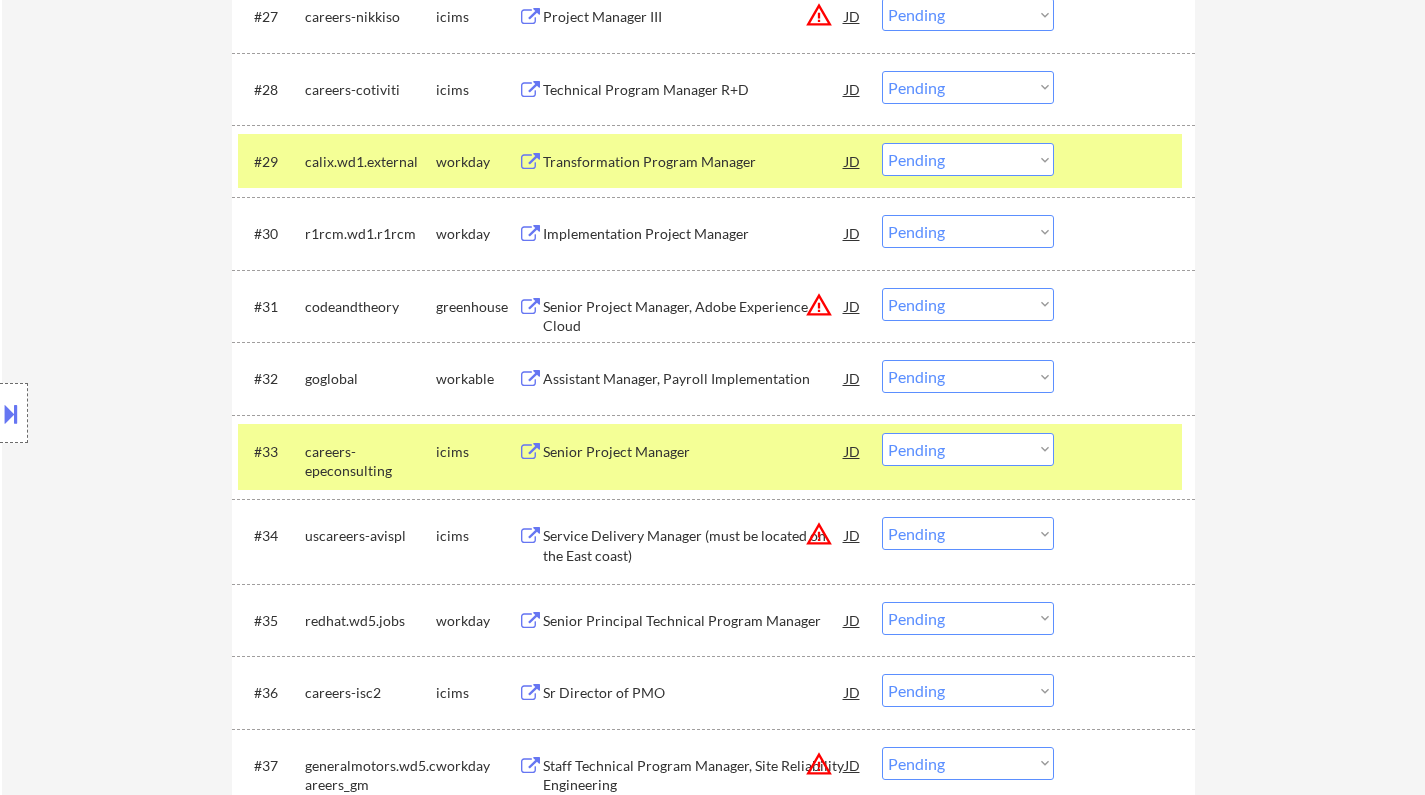 click on "JD" at bounding box center (853, 535) 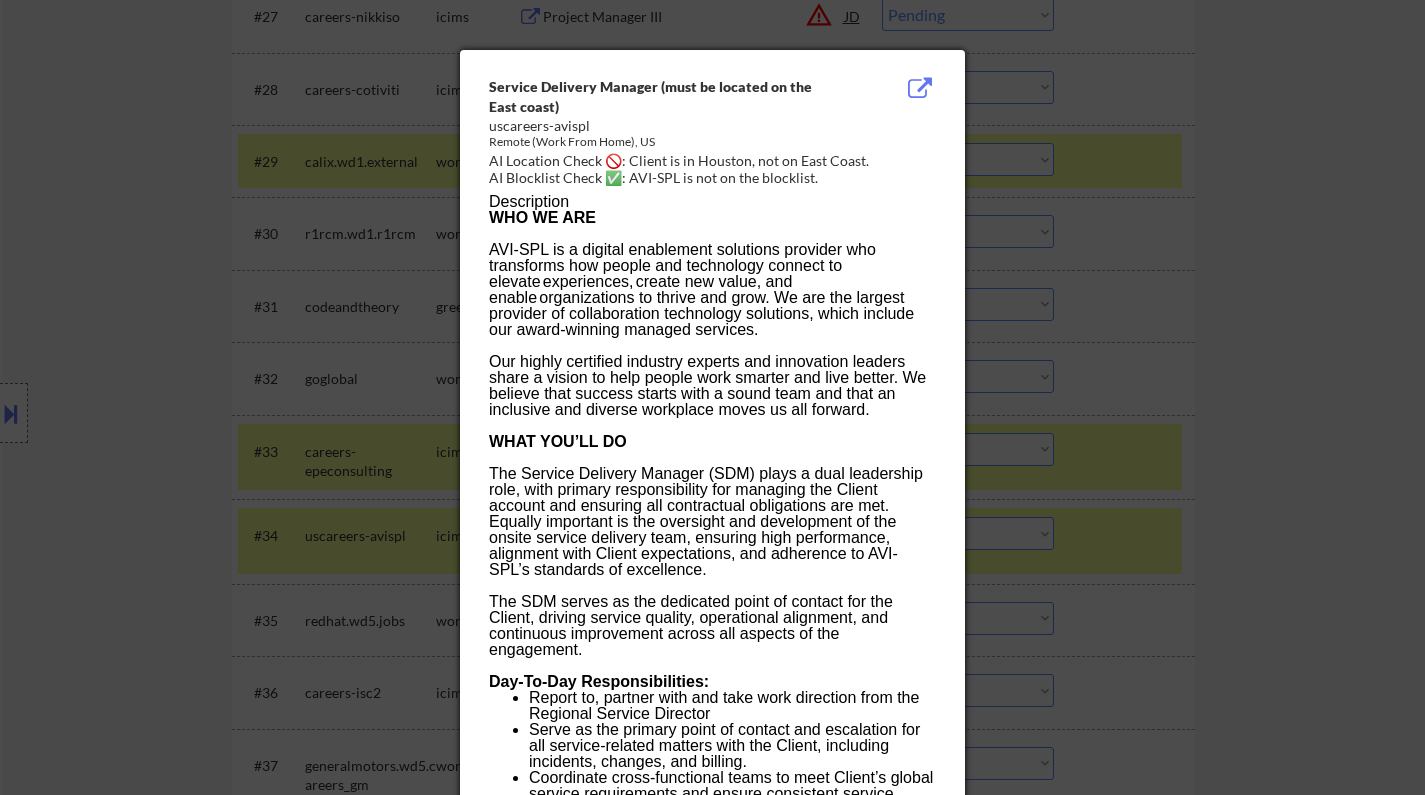 click at bounding box center (712, 397) 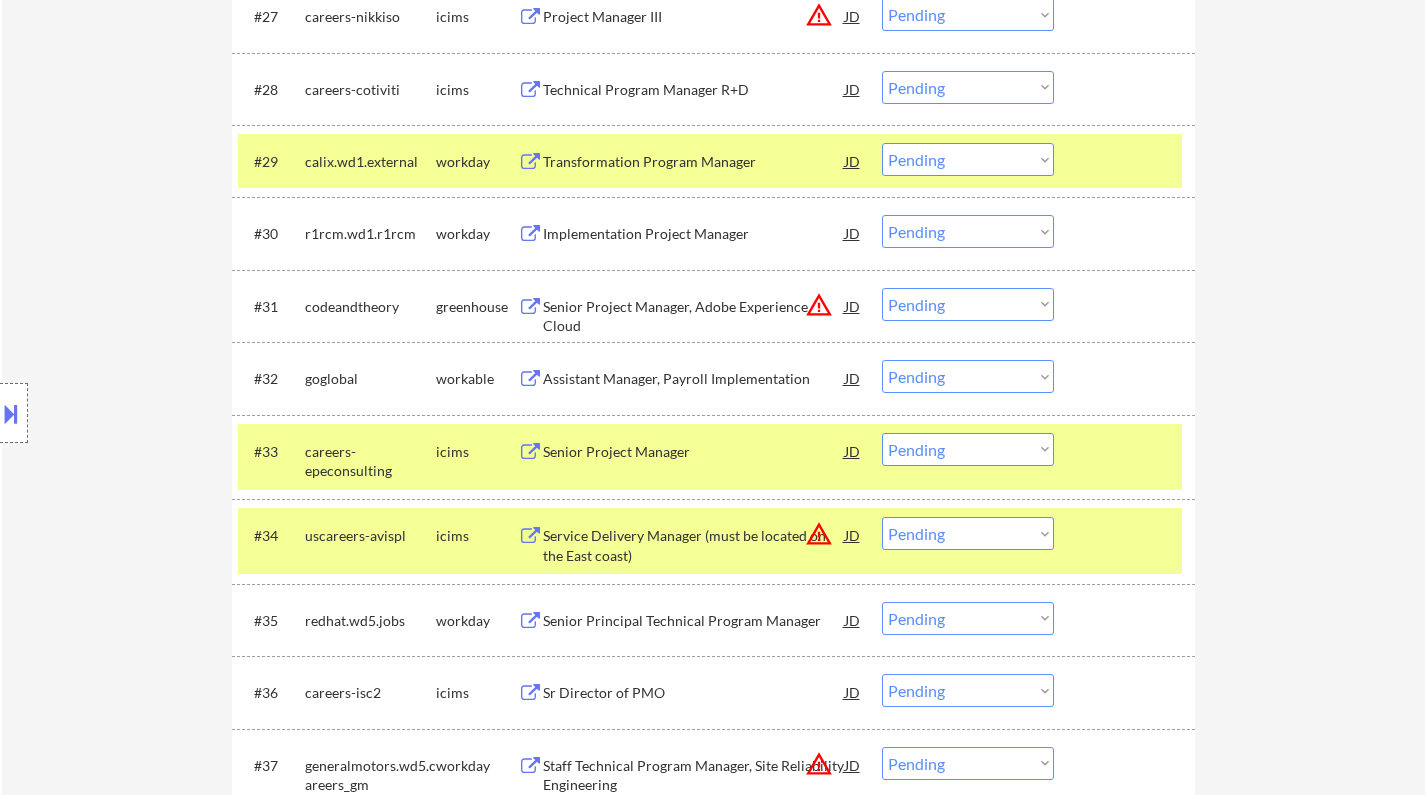 drag, startPoint x: 961, startPoint y: 531, endPoint x: 982, endPoint y: 574, distance: 47.853943 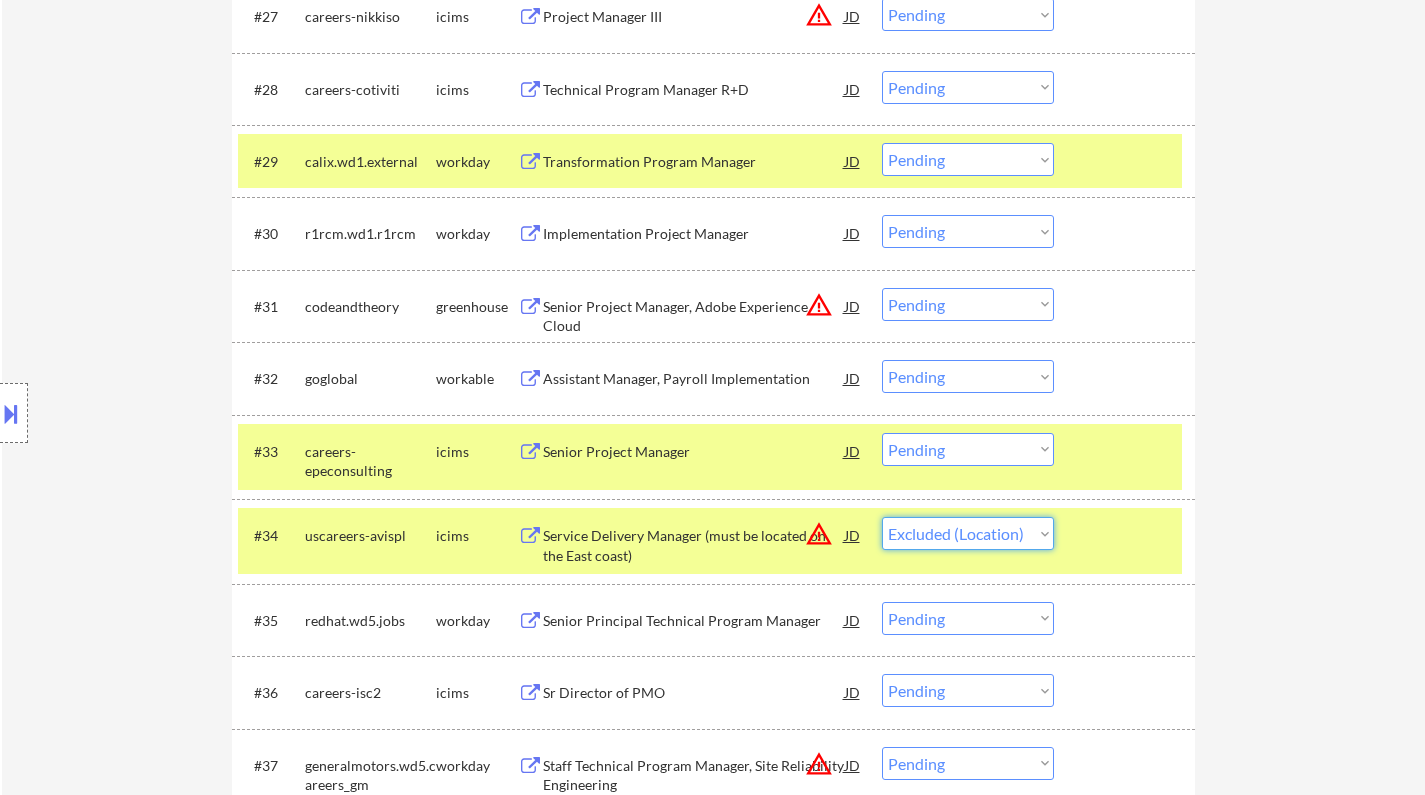 click on "Choose an option... Pending Applied Excluded (Questions) Excluded (Expired) Excluded (Location) Excluded (Bad Match) Excluded (Blocklist) Excluded (Salary) Excluded (Other)" at bounding box center [968, 533] 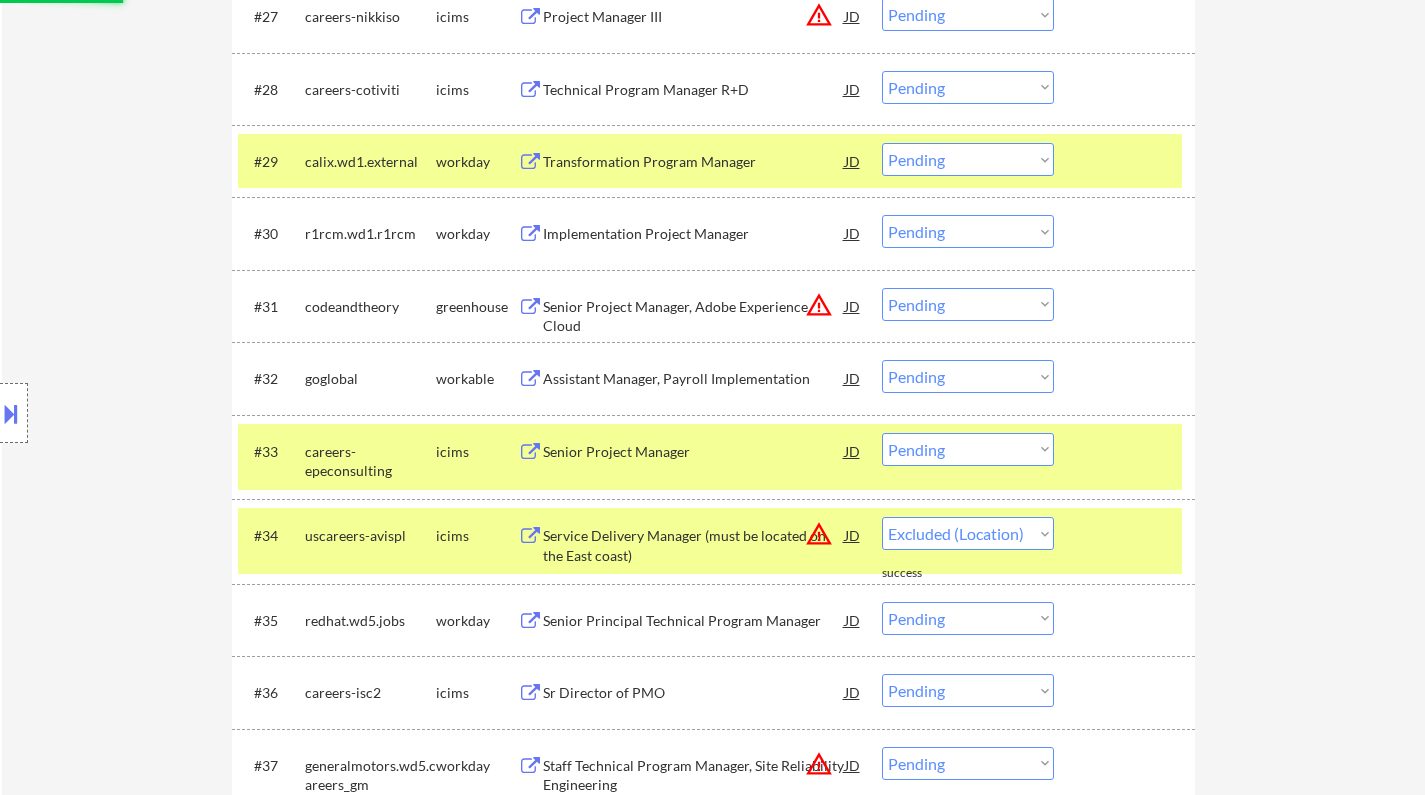 select on ""pending"" 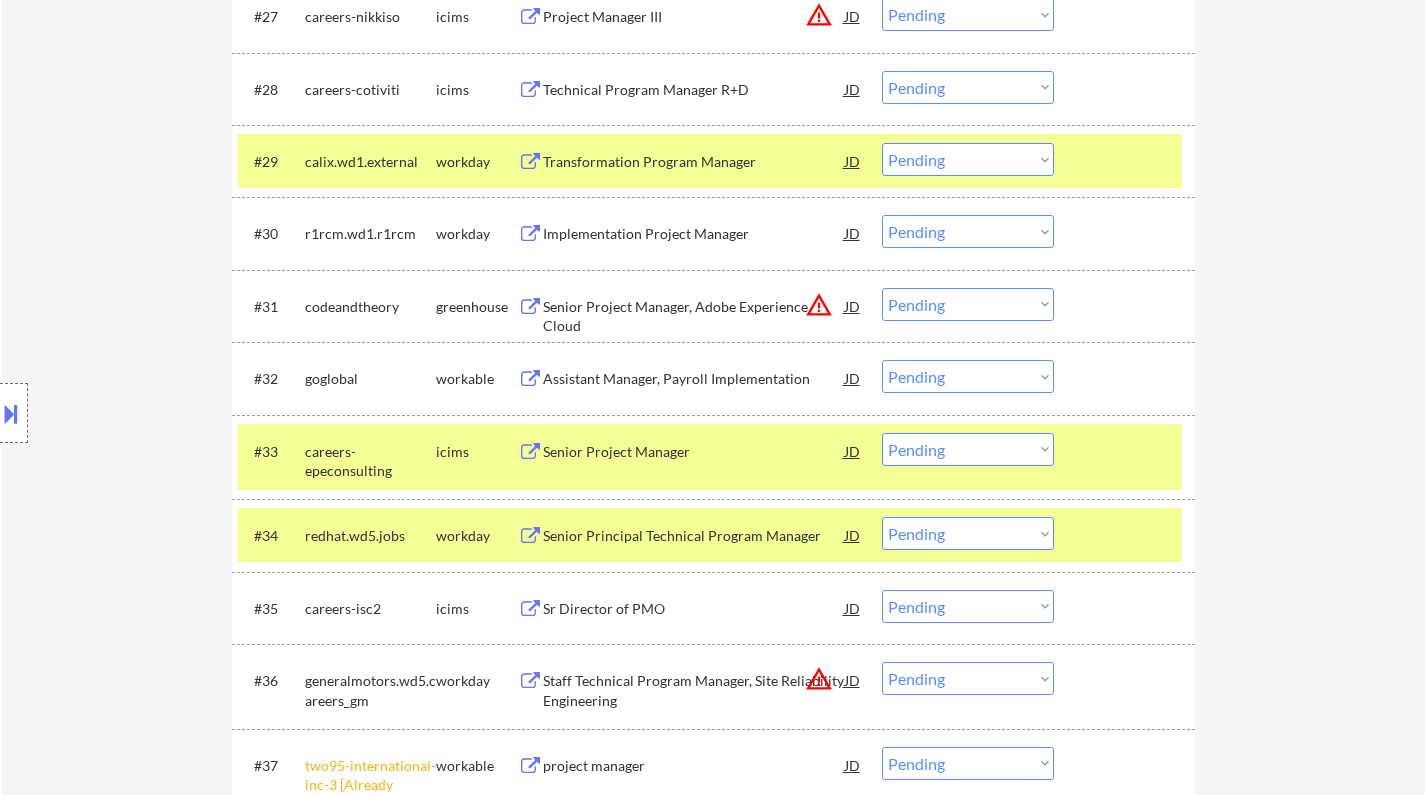 click on "Assistant Manager, Payroll Implementation" at bounding box center [694, 379] 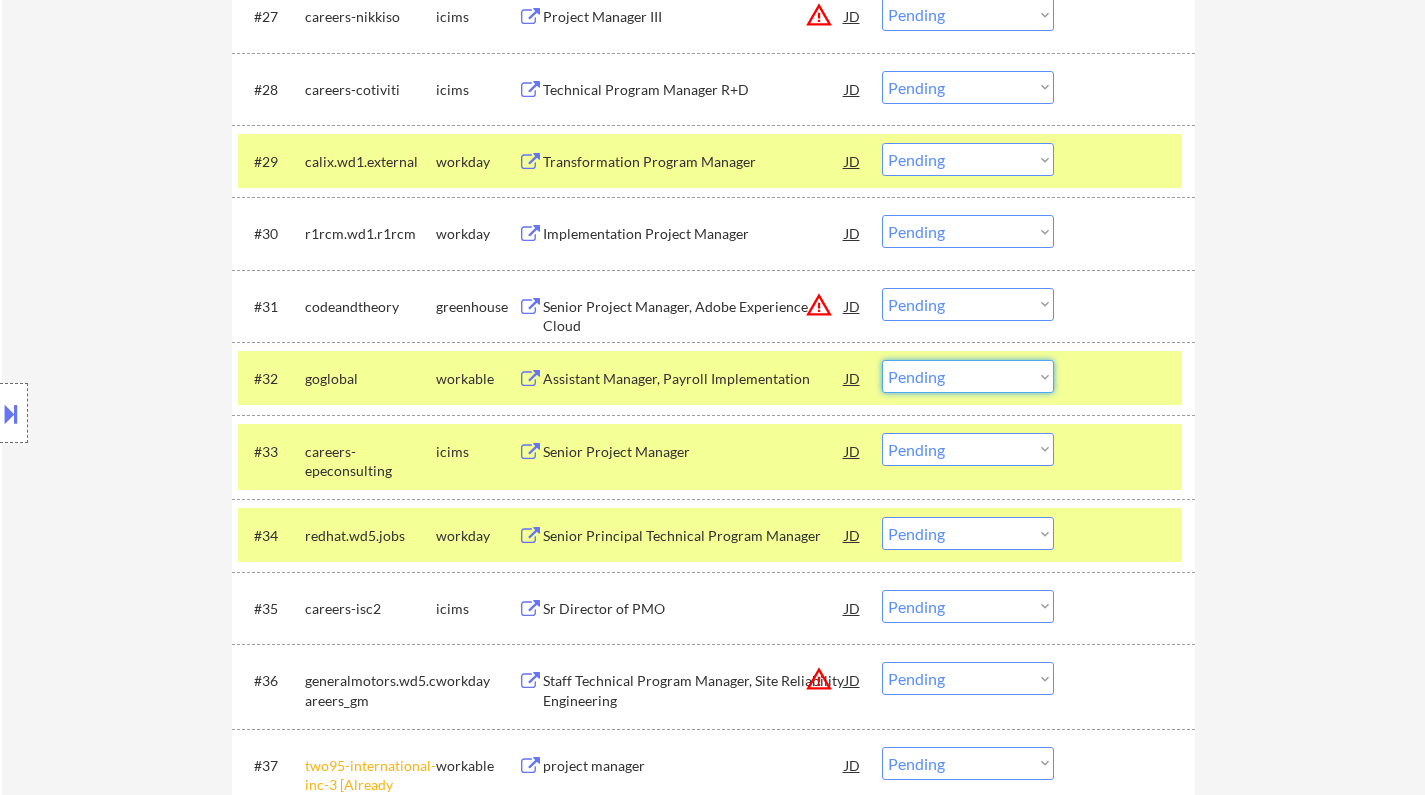 click on "Choose an option... Pending Applied Excluded (Questions) Excluded (Expired) Excluded (Location) Excluded (Bad Match) Excluded (Blocklist) Excluded (Salary) Excluded (Other)" at bounding box center (968, 376) 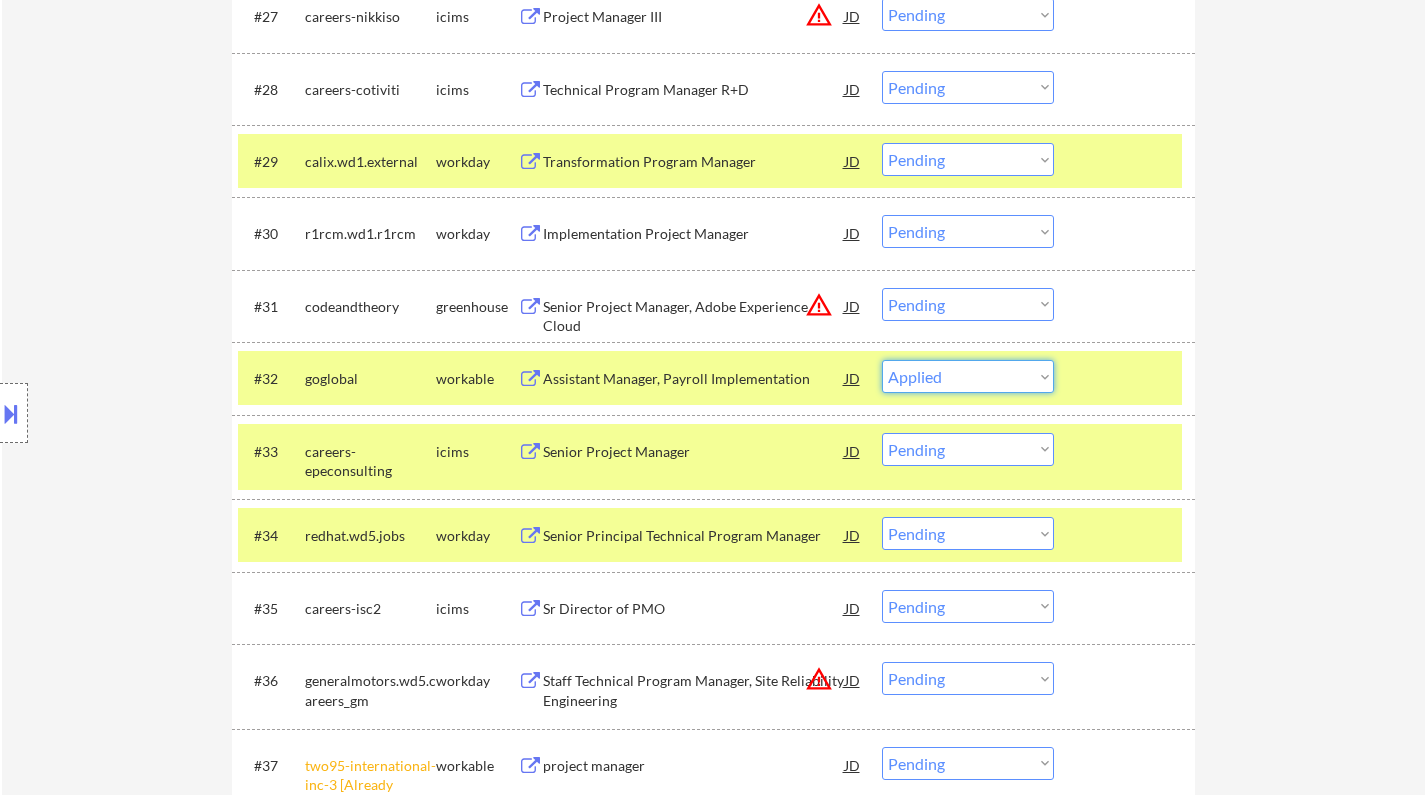 click on "Choose an option... Pending Applied Excluded (Questions) Excluded (Expired) Excluded (Location) Excluded (Bad Match) Excluded (Blocklist) Excluded (Salary) Excluded (Other)" at bounding box center [968, 376] 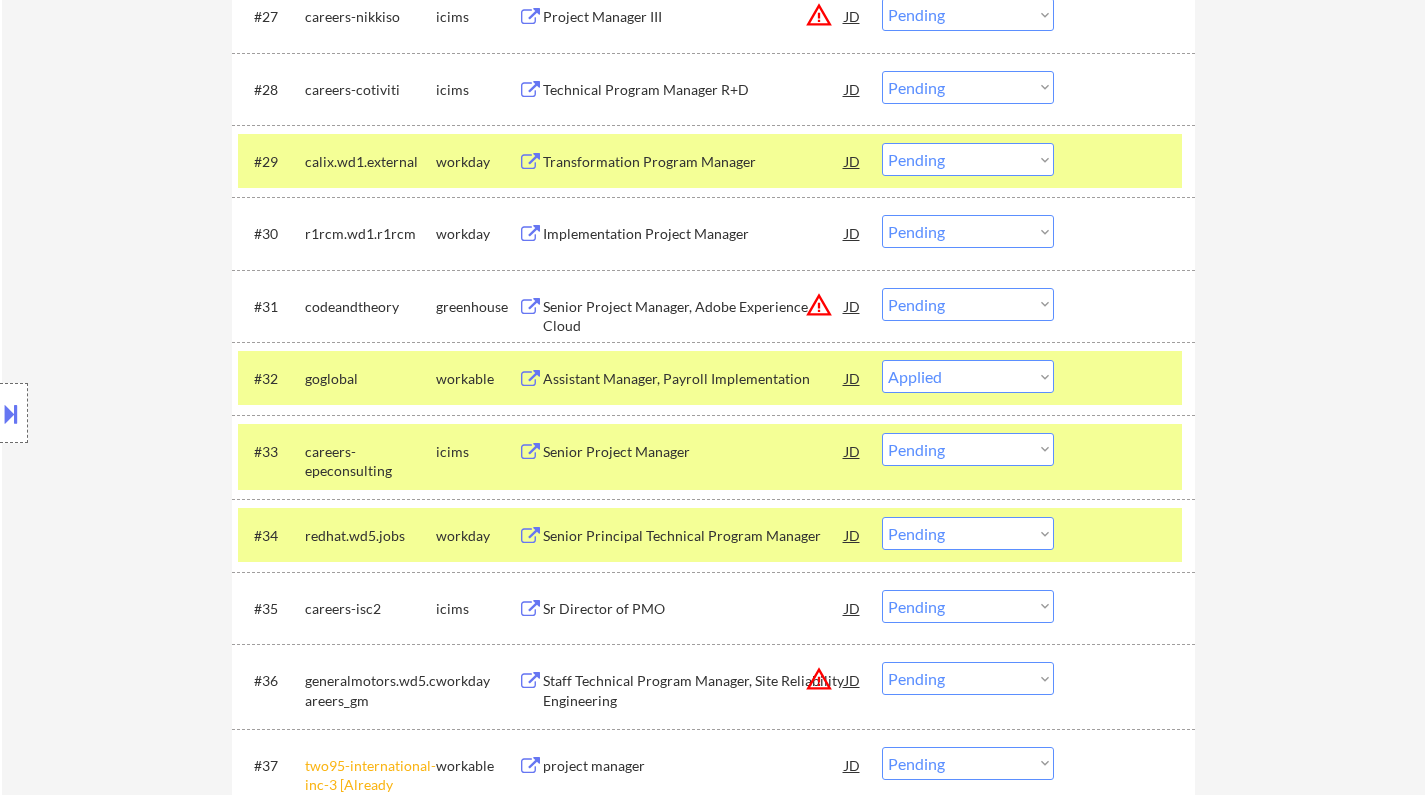 scroll, scrollTop: 3200, scrollLeft: 0, axis: vertical 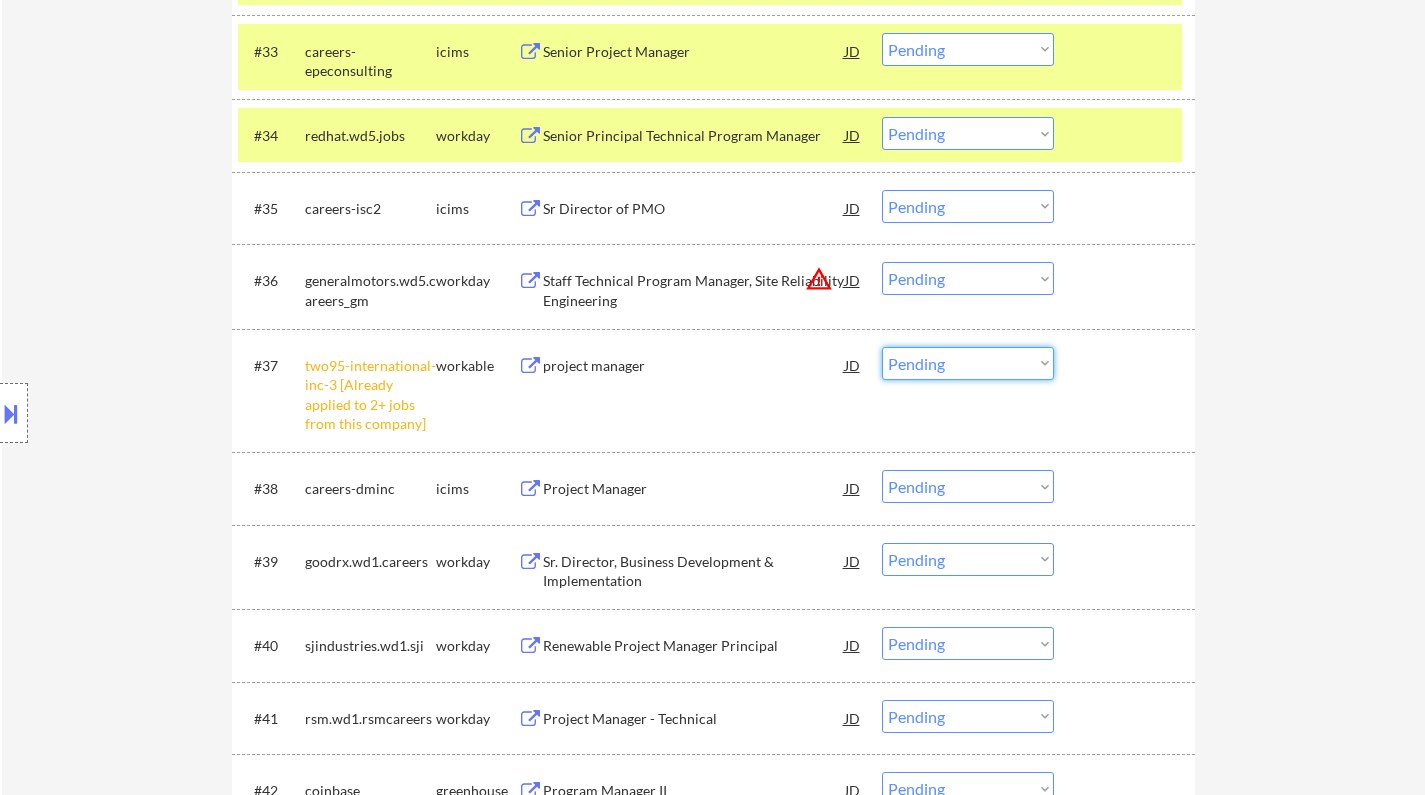 click on "Choose an option... Pending Applied Excluded (Questions) Excluded (Expired) Excluded (Location) Excluded (Bad Match) Excluded (Blocklist) Excluded (Salary) Excluded (Other)" at bounding box center (968, 363) 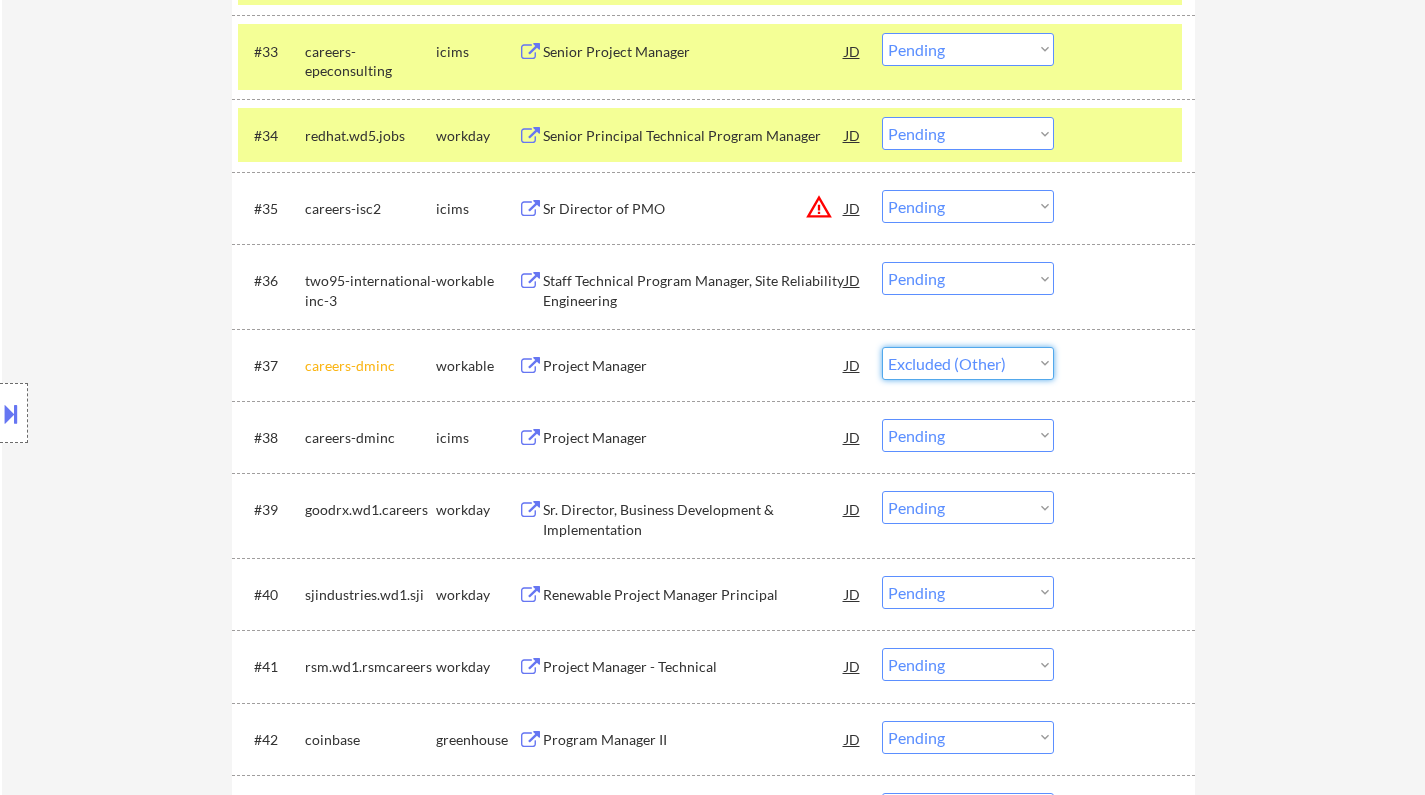 click on "Choose an option... Pending Applied Excluded (Questions) Excluded (Expired) Excluded (Location) Excluded (Bad Match) Excluded (Blocklist) Excluded (Salary) Excluded (Other)" at bounding box center [968, 363] 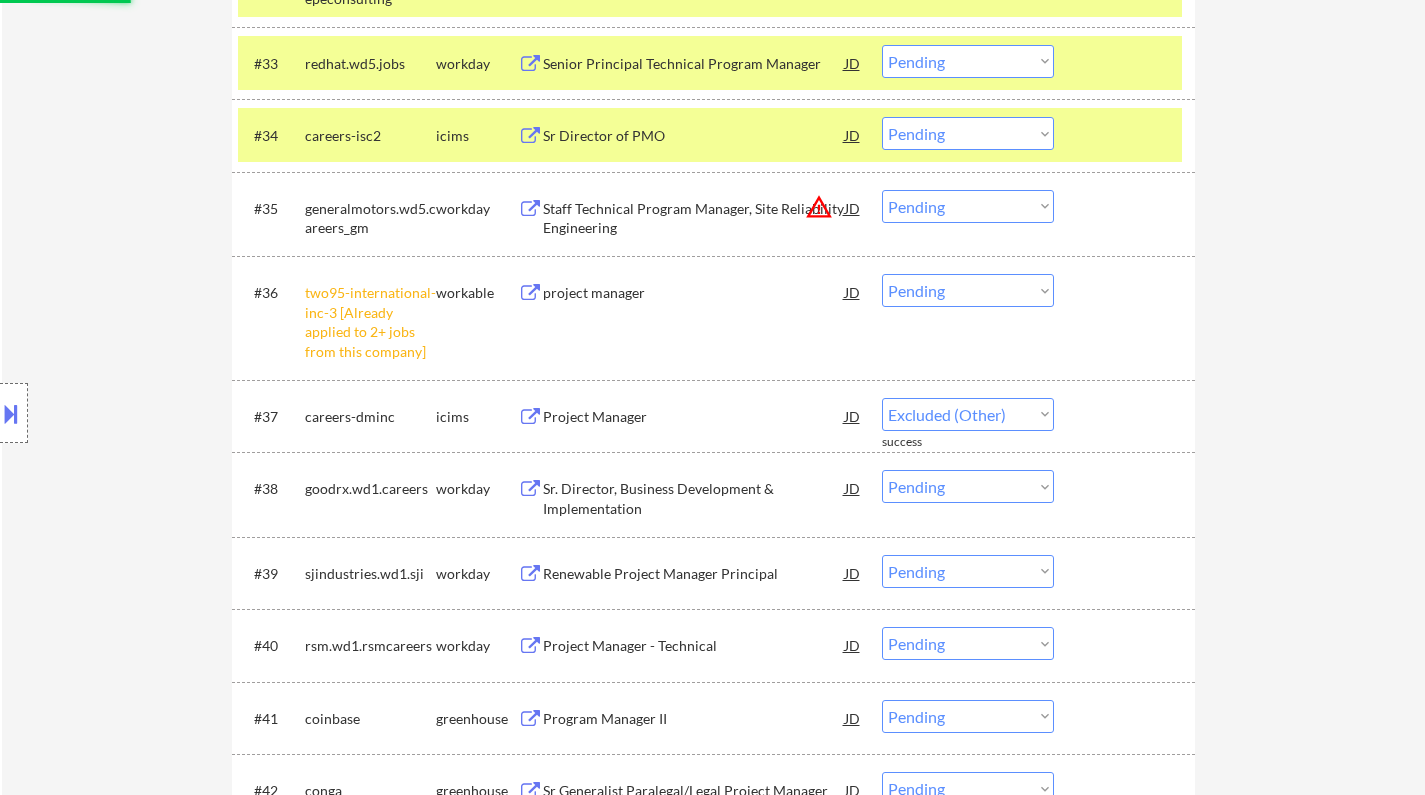 select on ""pending"" 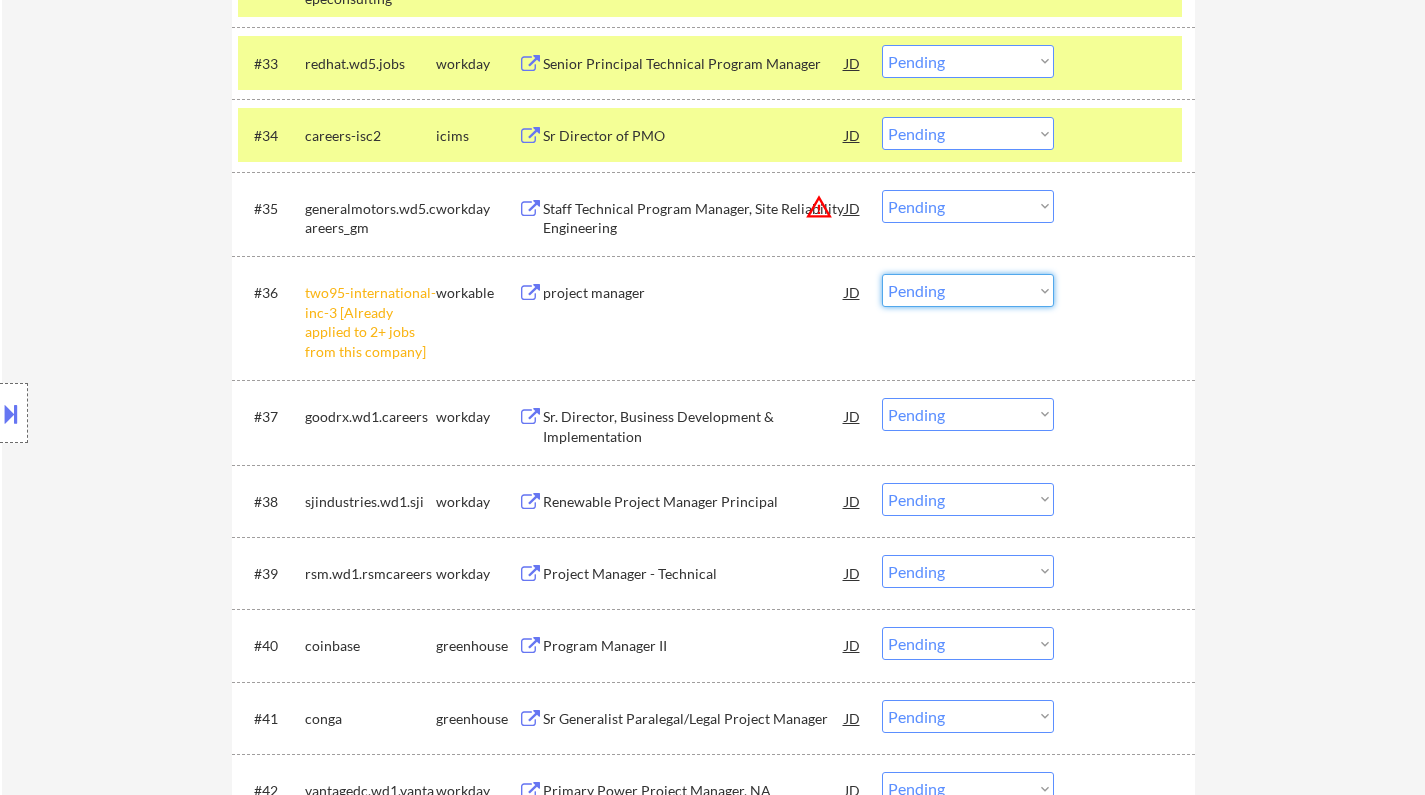 click on "Choose an option... Pending Applied Excluded (Questions) Excluded (Expired) Excluded (Location) Excluded (Bad Match) Excluded (Blocklist) Excluded (Salary) Excluded (Other)" at bounding box center (968, 290) 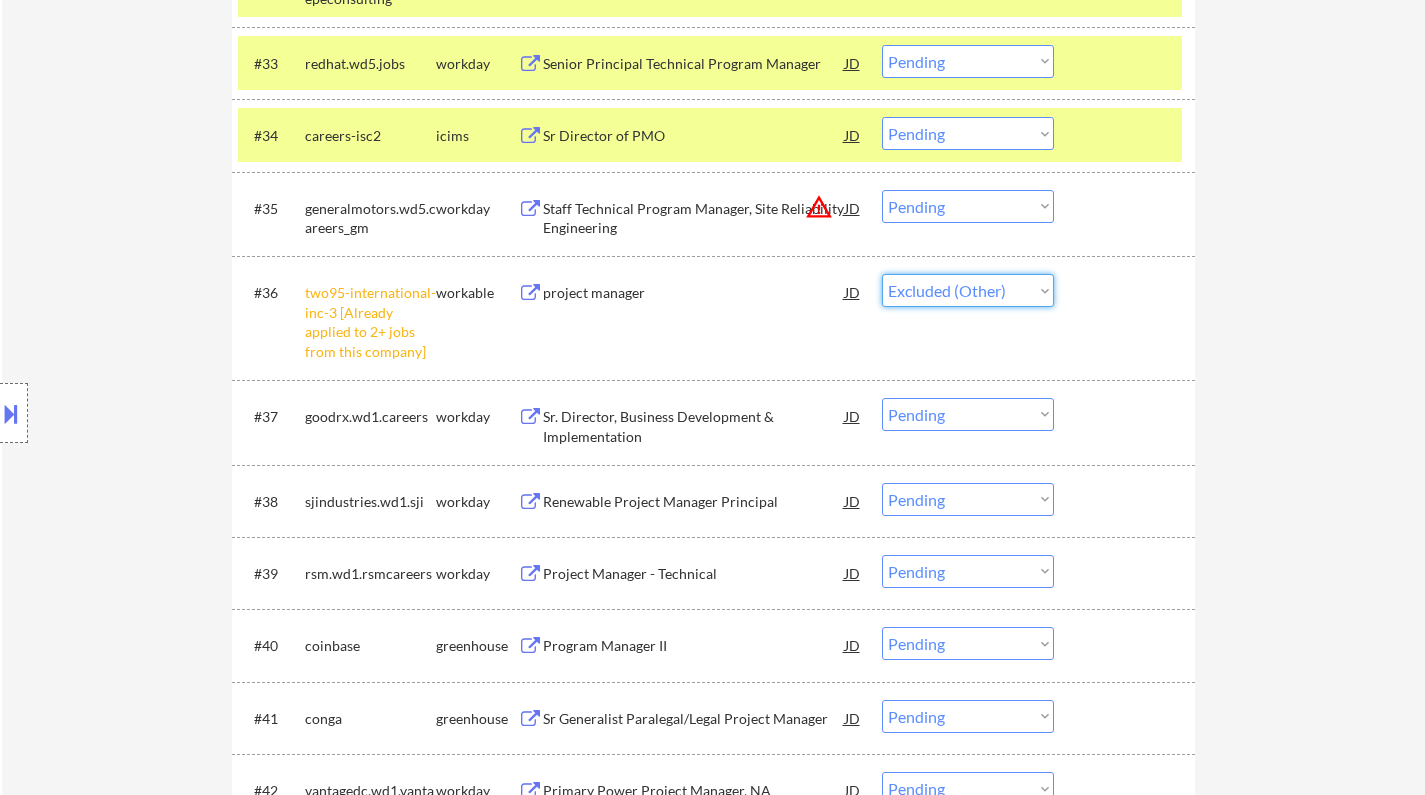 click on "Choose an option... Pending Applied Excluded (Questions) Excluded (Expired) Excluded (Location) Excluded (Bad Match) Excluded (Blocklist) Excluded (Salary) Excluded (Other)" at bounding box center (968, 290) 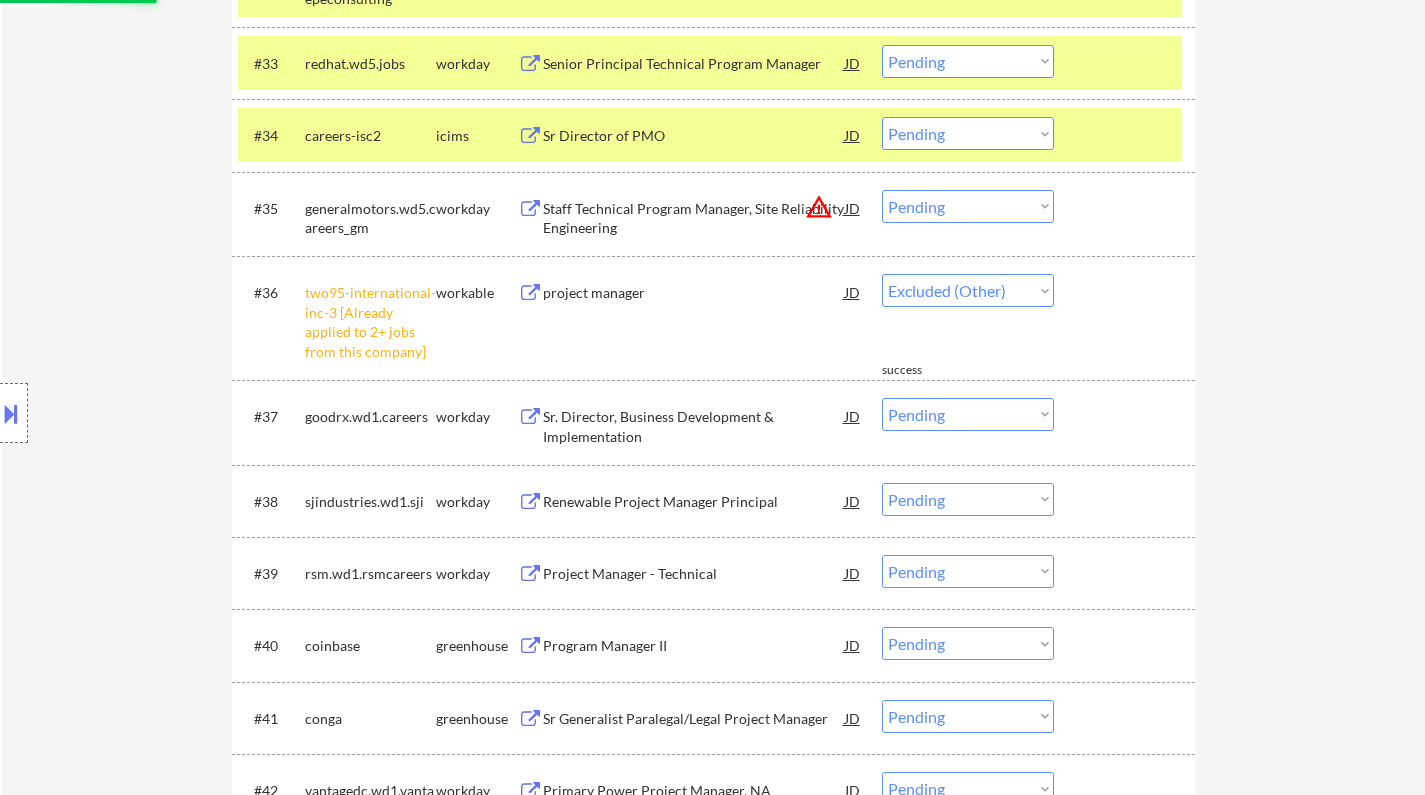 select on ""pending"" 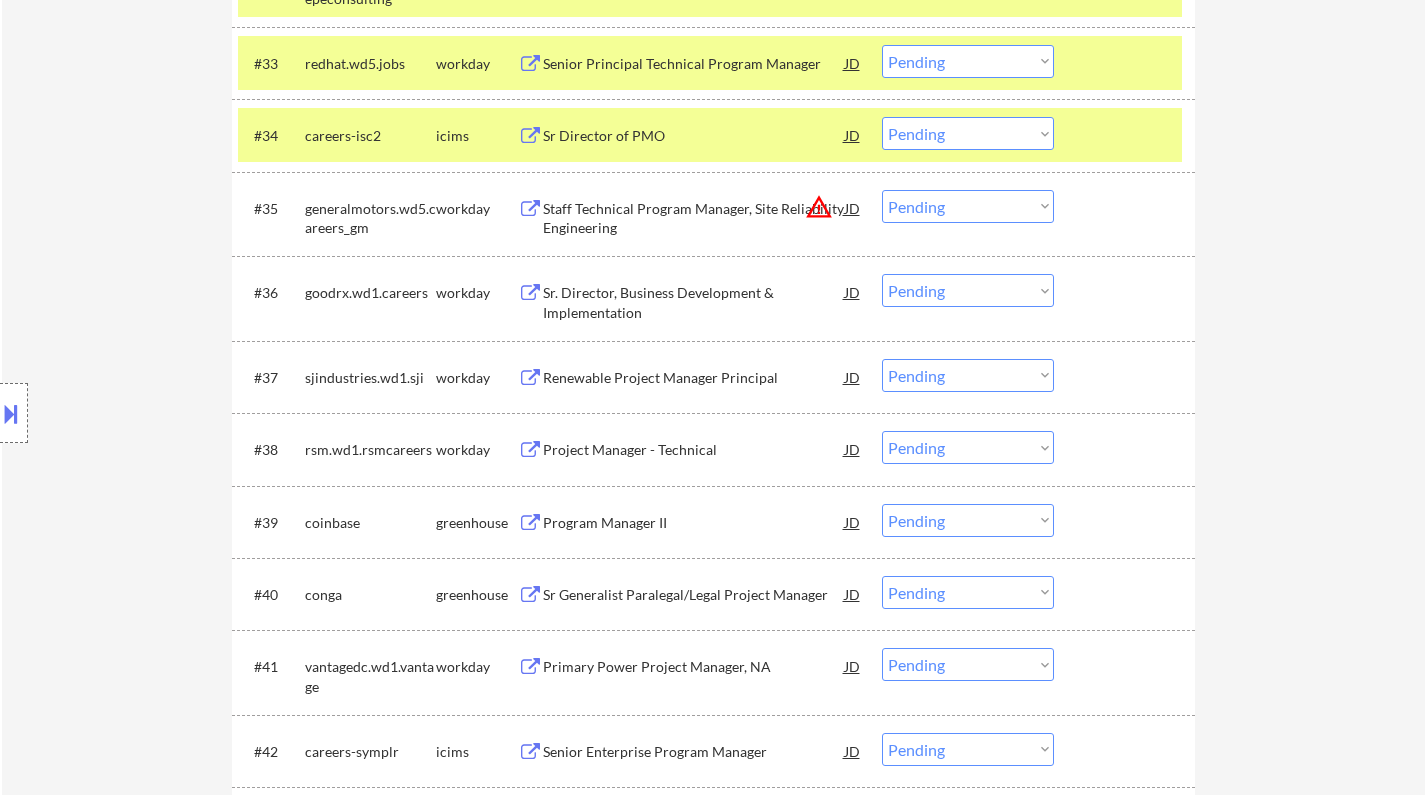 scroll, scrollTop: 3300, scrollLeft: 0, axis: vertical 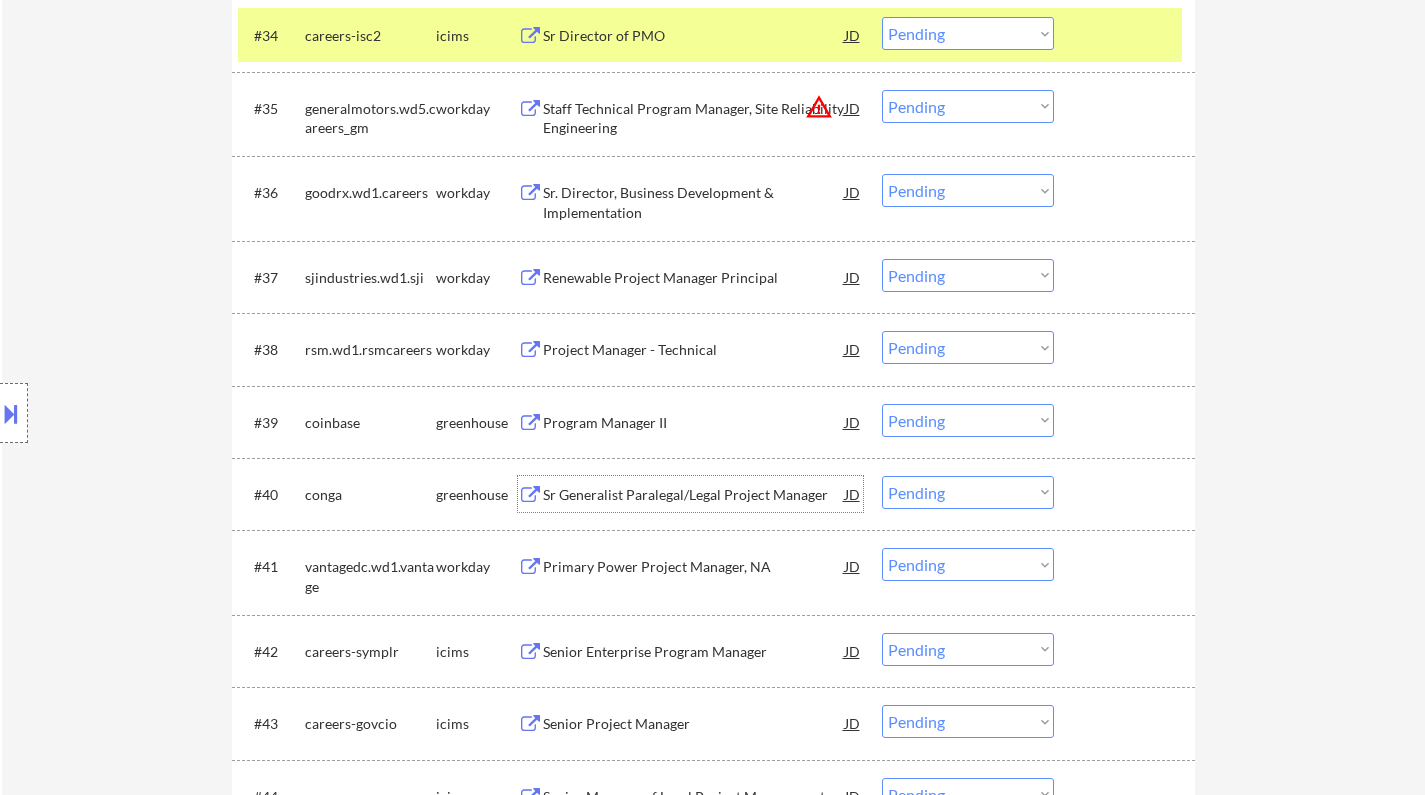 click on "Sr Generalist Paralegal/Legal Project Manager" at bounding box center (694, 495) 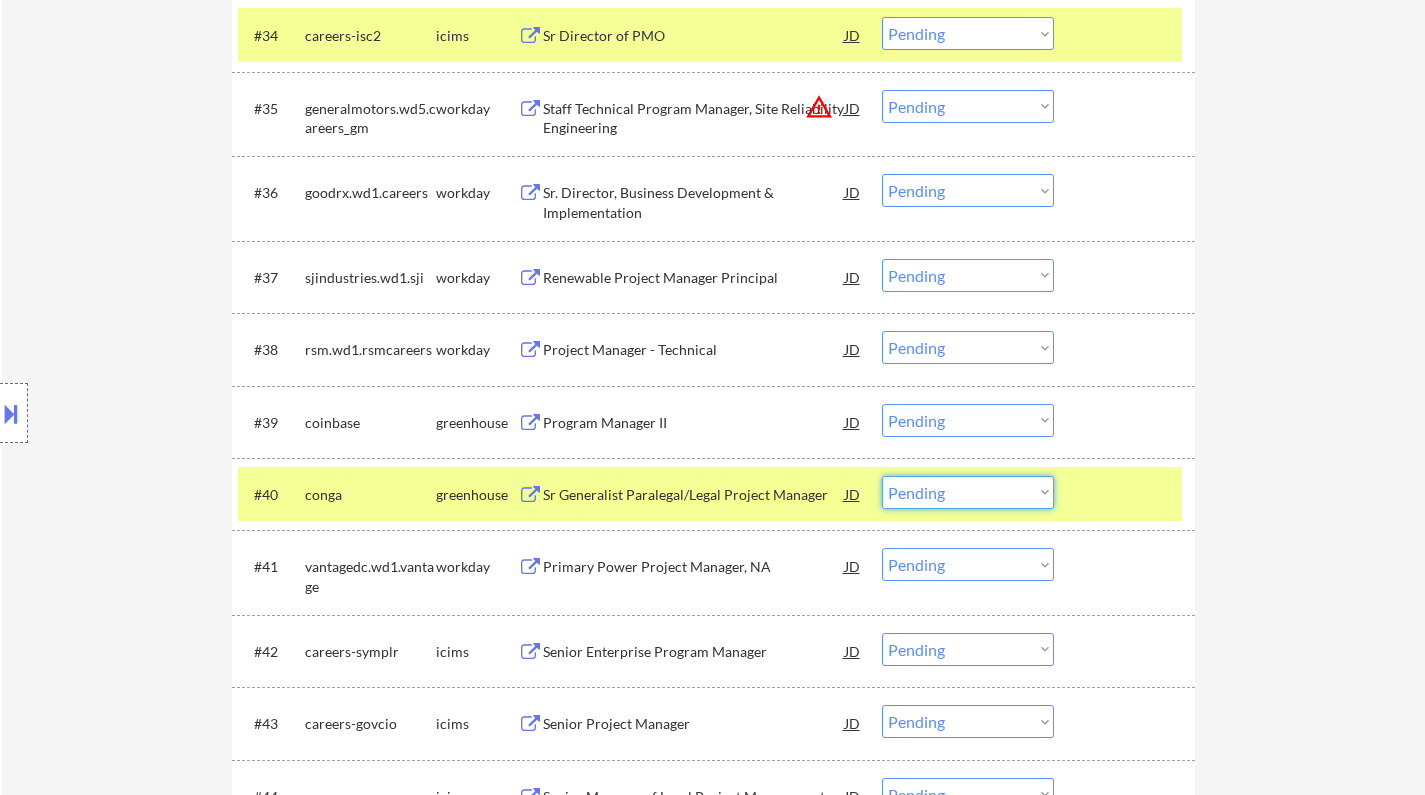 drag, startPoint x: 952, startPoint y: 495, endPoint x: 964, endPoint y: 507, distance: 16.970562 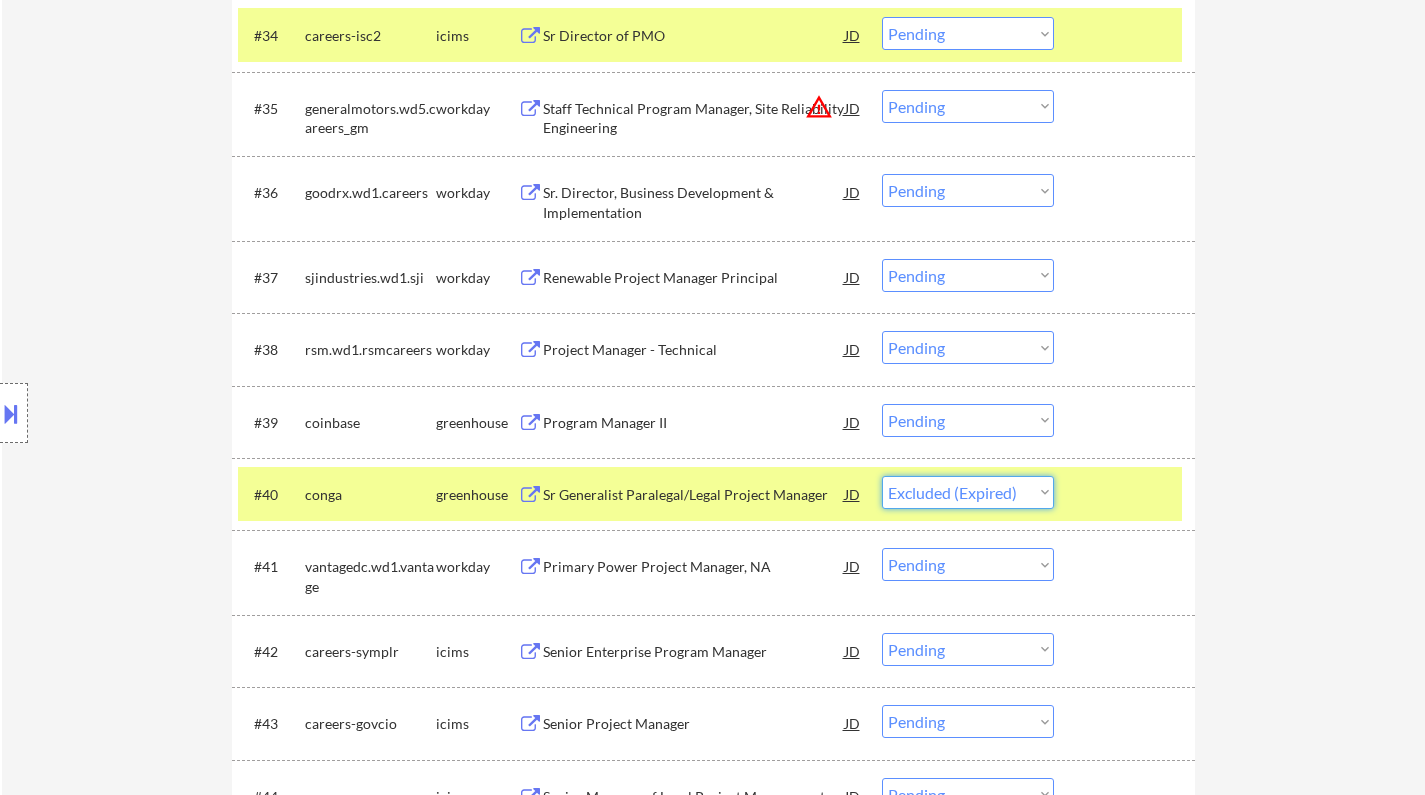click on "Choose an option... Pending Applied Excluded (Questions) Excluded (Expired) Excluded (Location) Excluded (Bad Match) Excluded (Blocklist) Excluded (Salary) Excluded (Other)" at bounding box center (968, 492) 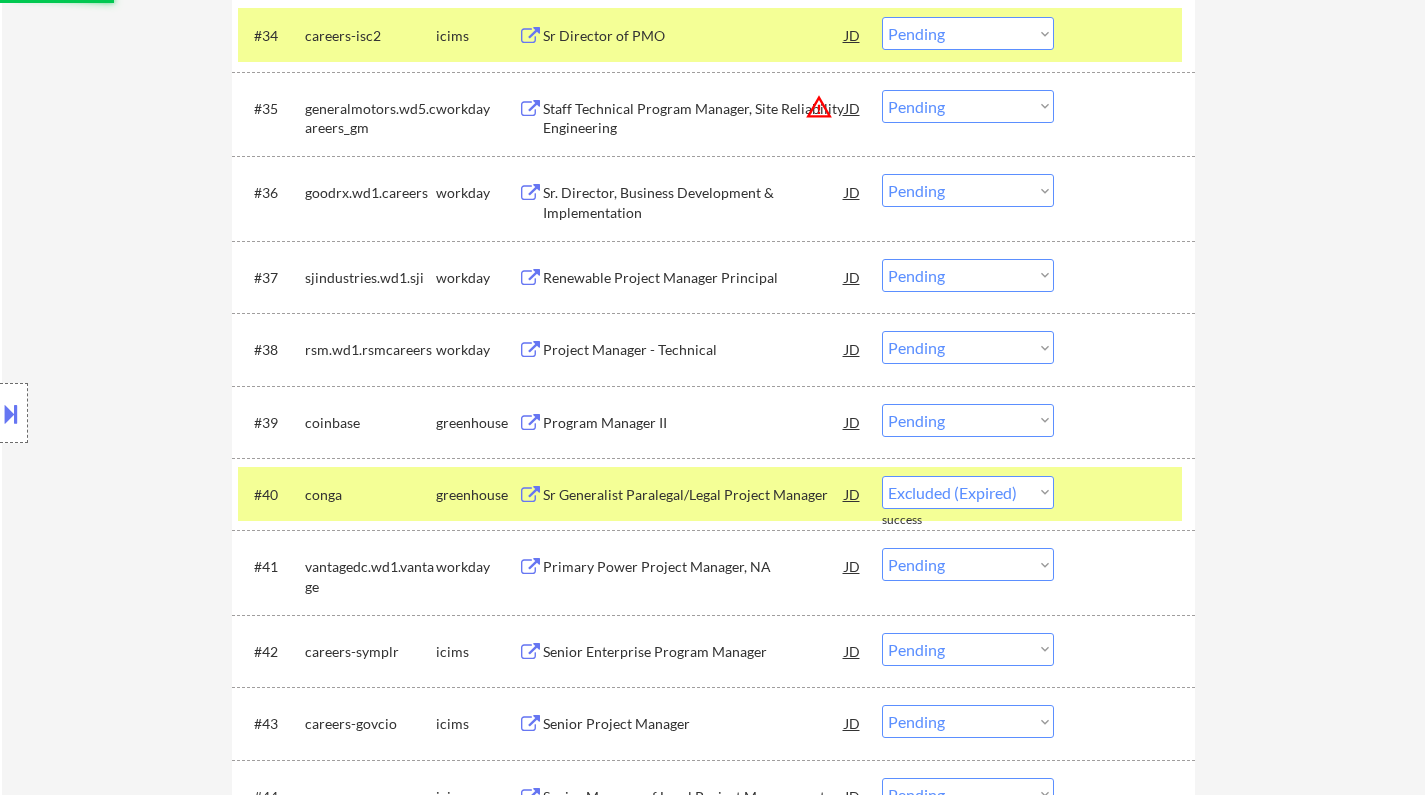 select on ""pending"" 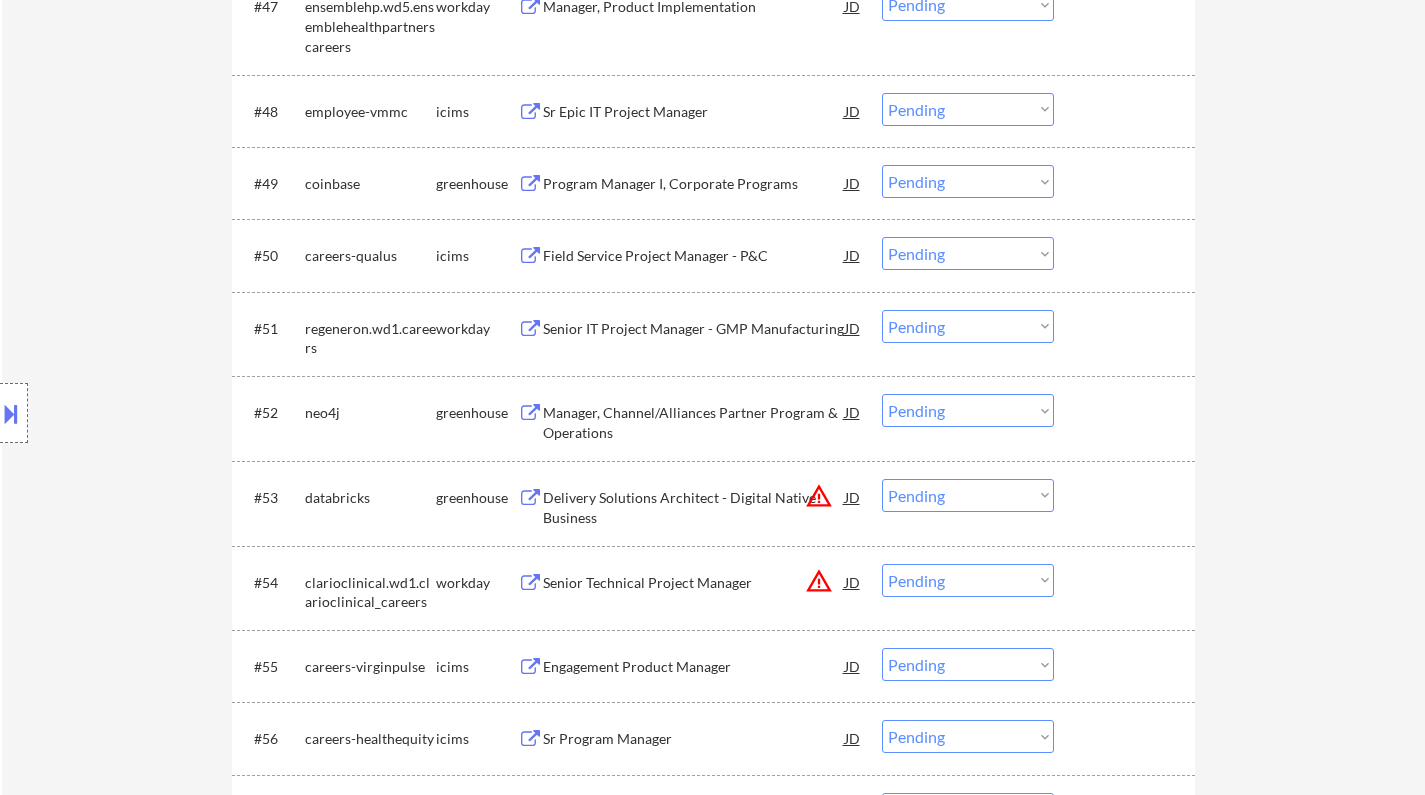 scroll, scrollTop: 4400, scrollLeft: 0, axis: vertical 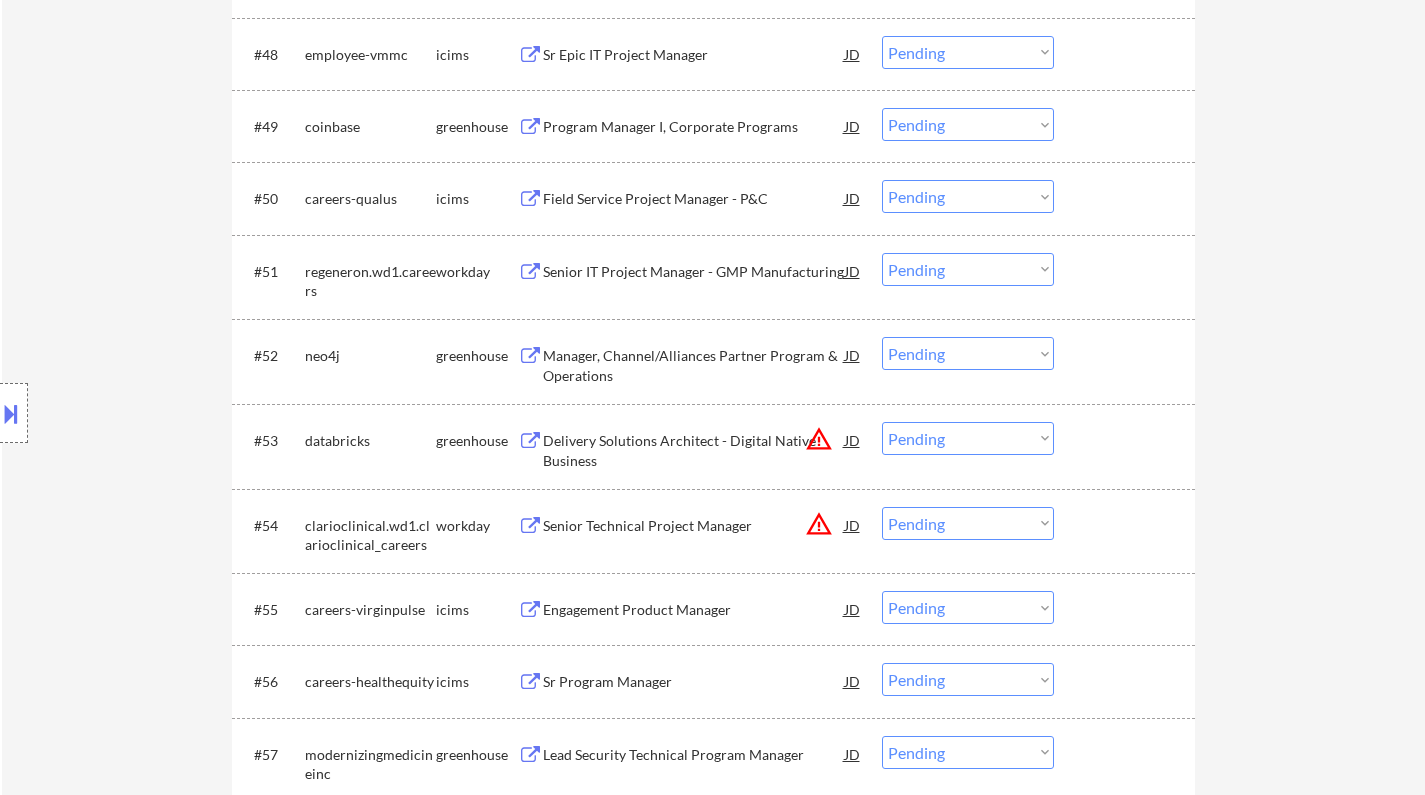 click on "Manager, Channel/Alliances Partner Program & Operations" at bounding box center (694, 365) 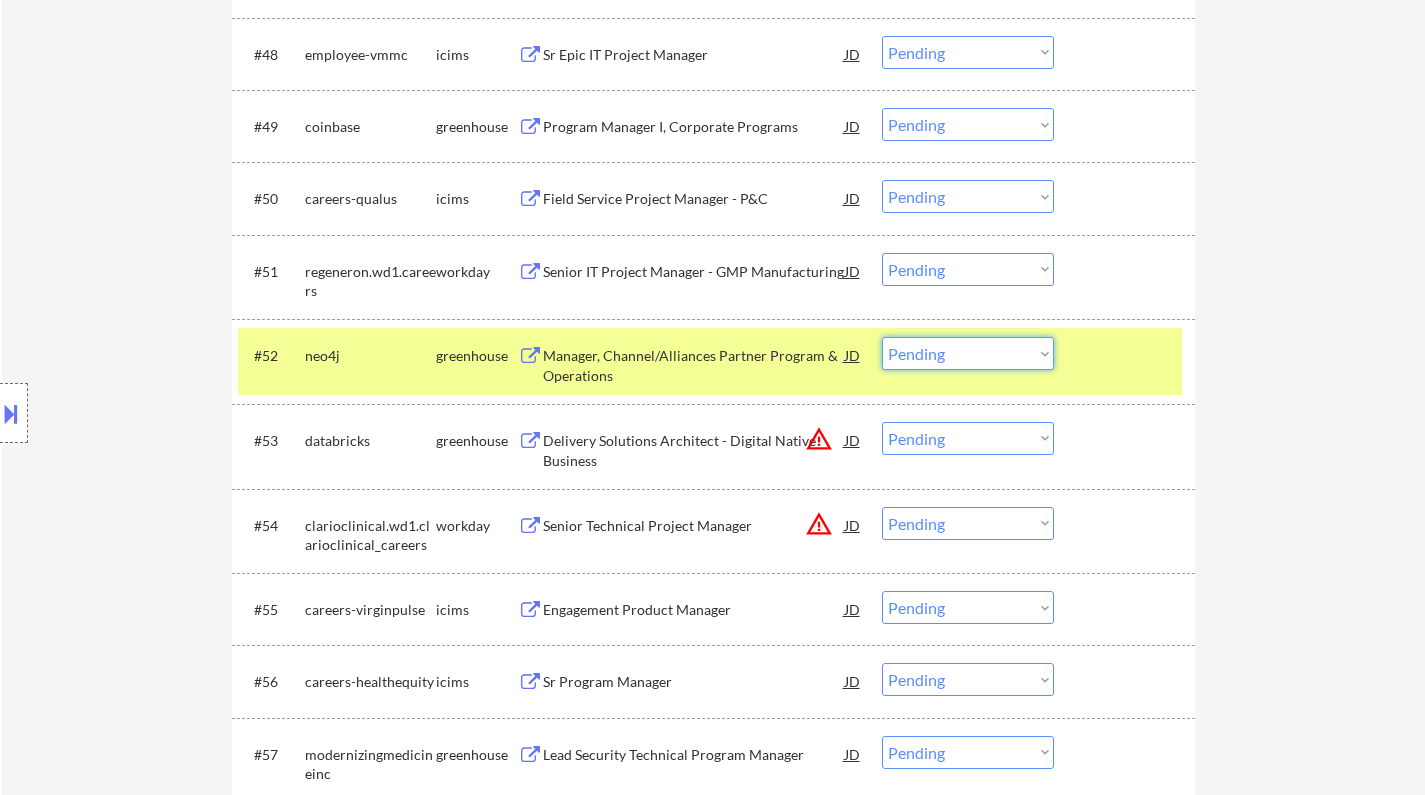 click on "Choose an option... Pending Applied Excluded (Questions) Excluded (Expired) Excluded (Location) Excluded (Bad Match) Excluded (Blocklist) Excluded (Salary) Excluded (Other)" at bounding box center (968, 353) 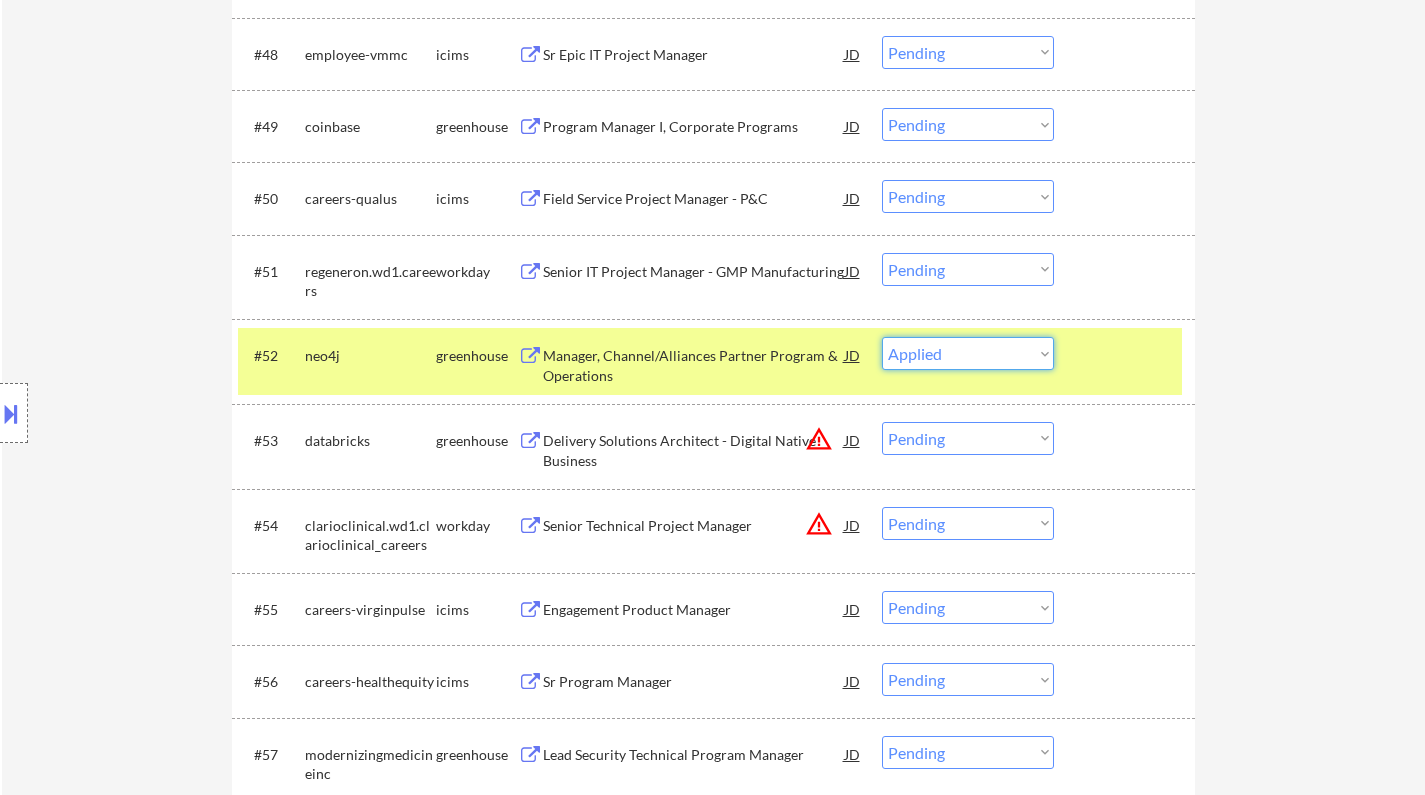 click on "Choose an option... Pending Applied Excluded (Questions) Excluded (Expired) Excluded (Location) Excluded (Bad Match) Excluded (Blocklist) Excluded (Salary) Excluded (Other)" at bounding box center [968, 353] 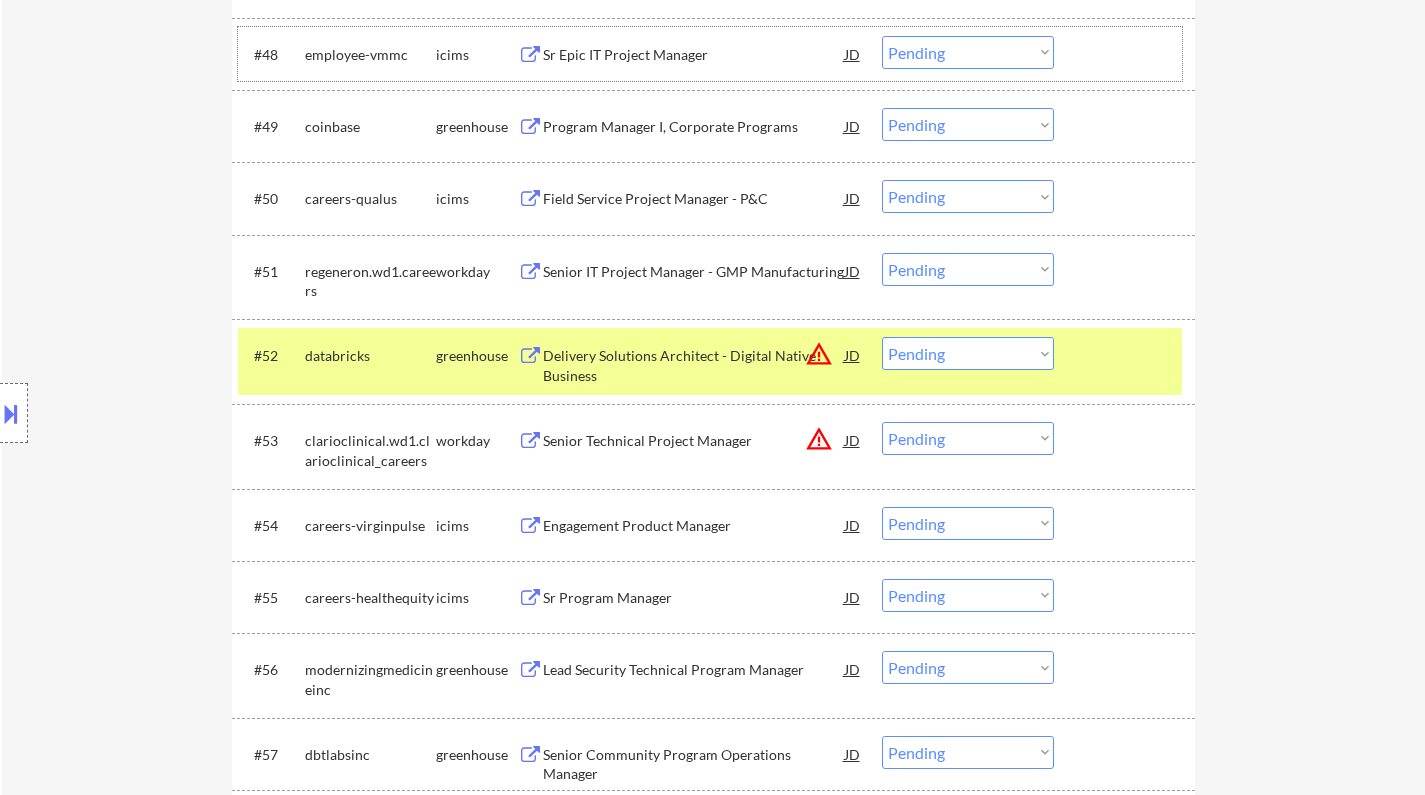 drag, startPoint x: 317, startPoint y: 38, endPoint x: 313, endPoint y: 93, distance: 55.145264 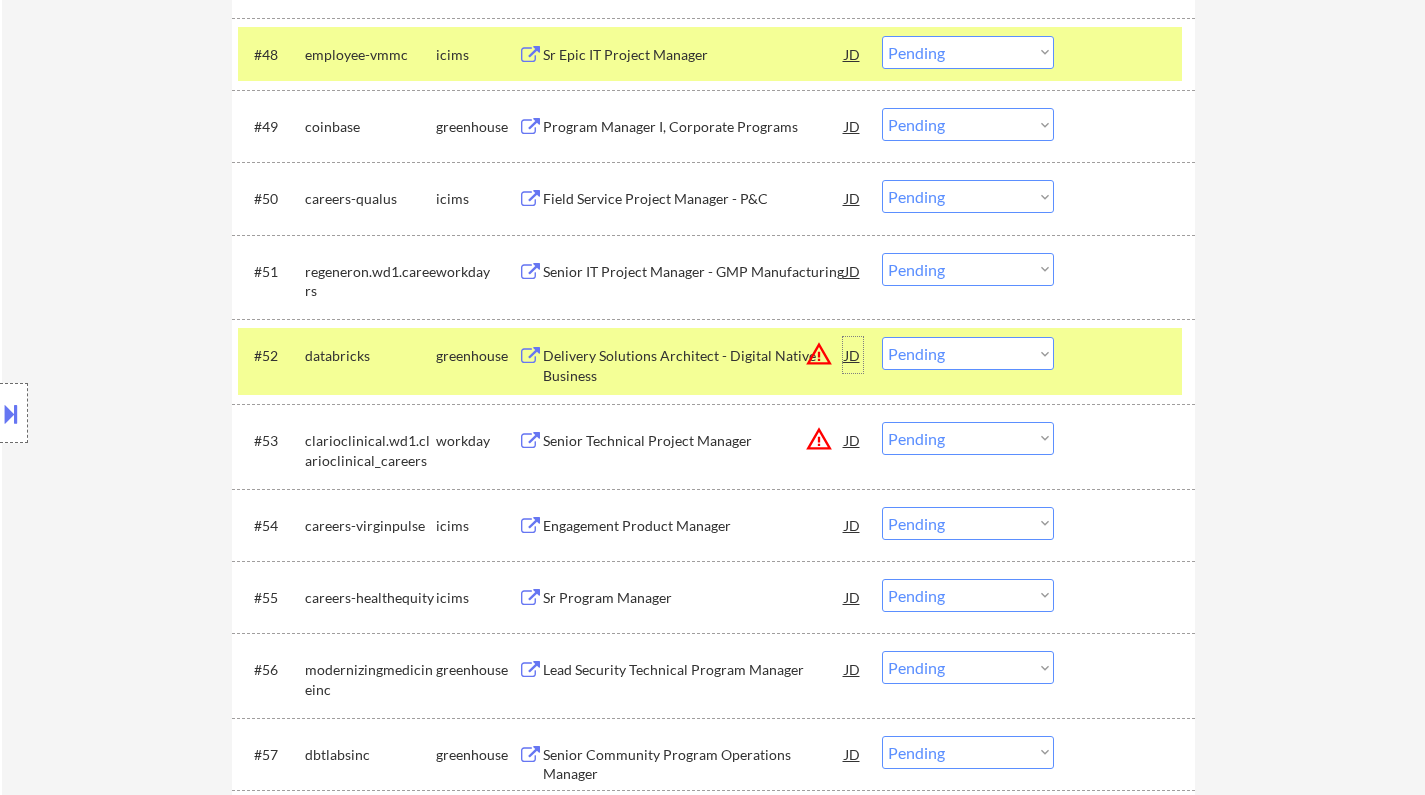 click on "JD" at bounding box center [853, 355] 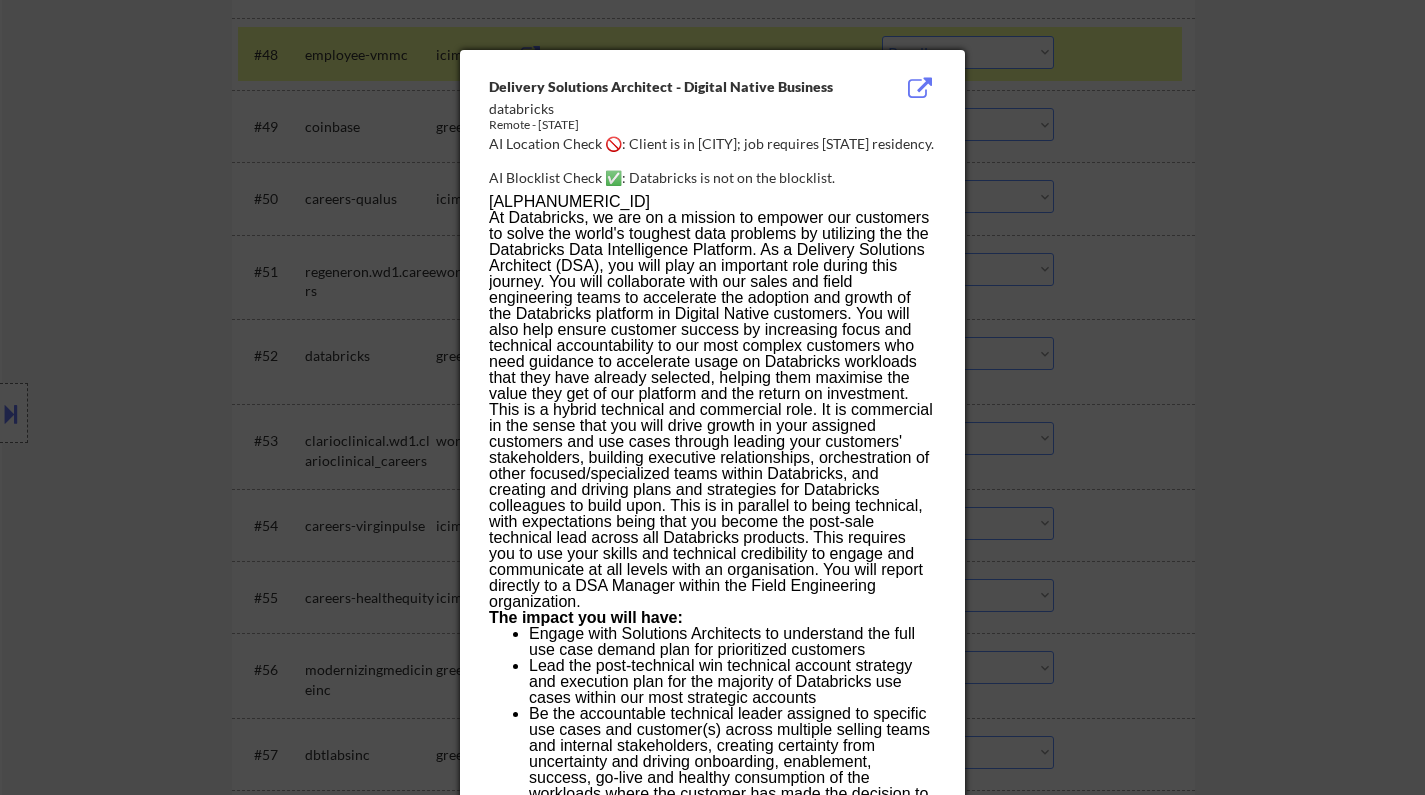 click at bounding box center [712, 397] 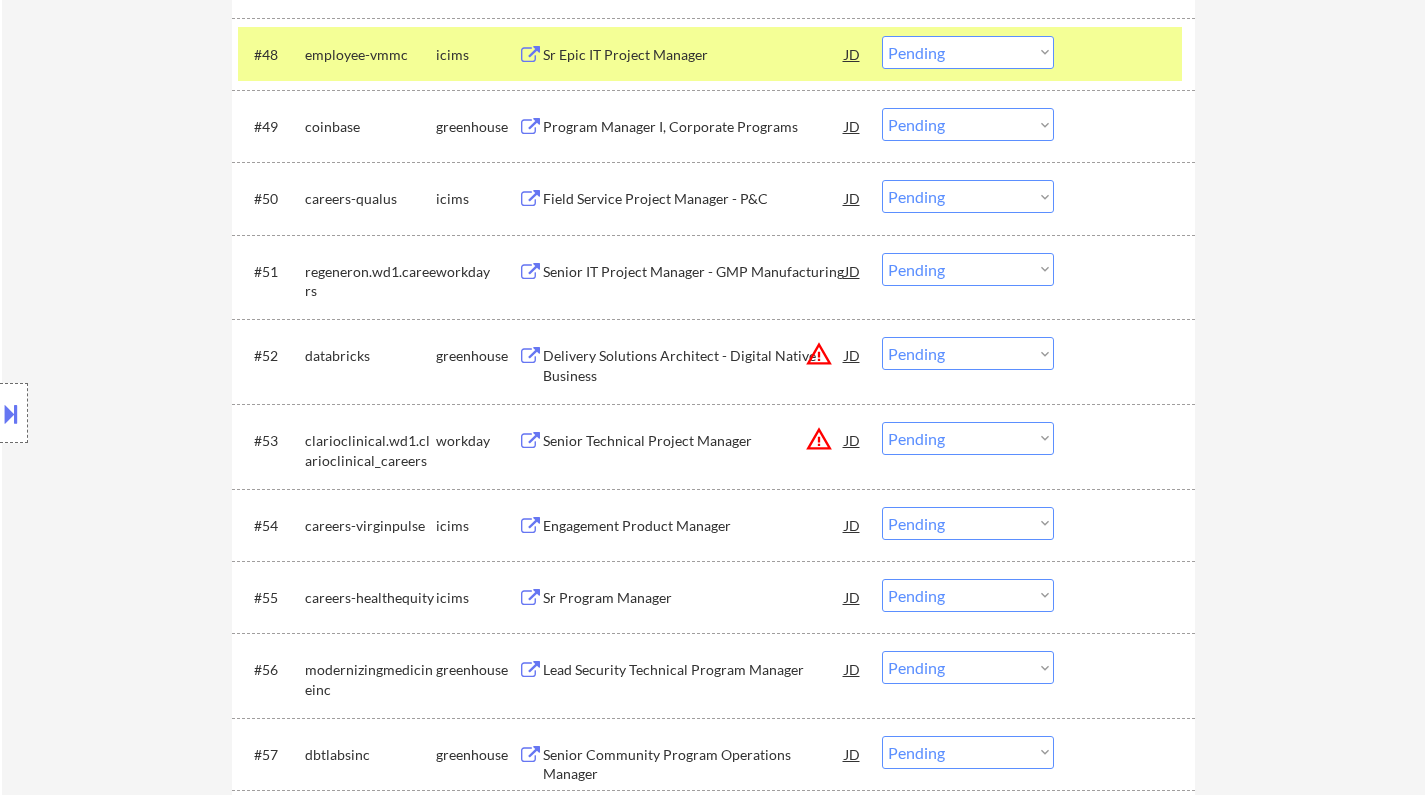 drag, startPoint x: 952, startPoint y: 358, endPoint x: 981, endPoint y: 368, distance: 30.675724 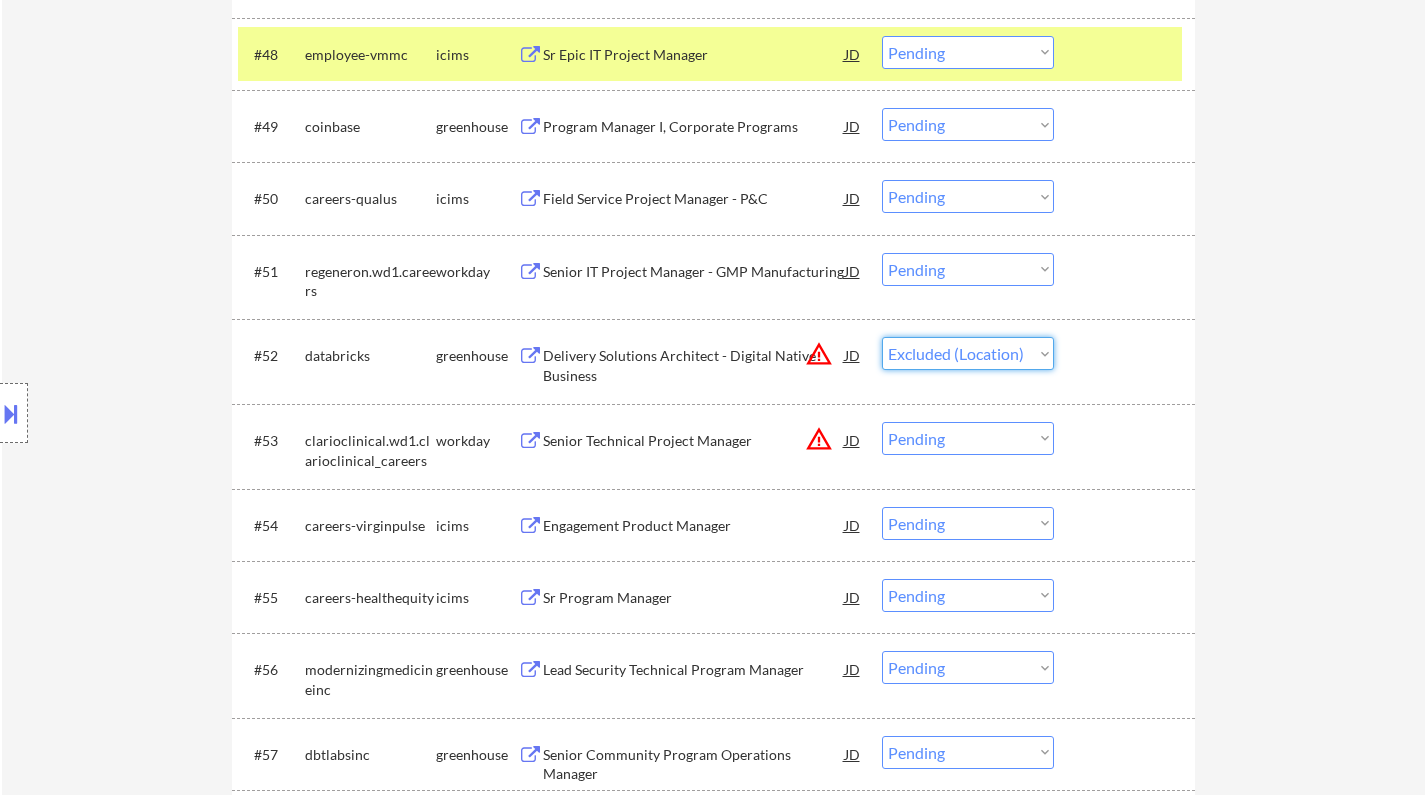 click on "Choose an option... Pending Applied Excluded (Questions) Excluded (Expired) Excluded (Location) Excluded (Bad Match) Excluded (Blocklist) Excluded (Salary) Excluded (Other)" at bounding box center [968, 353] 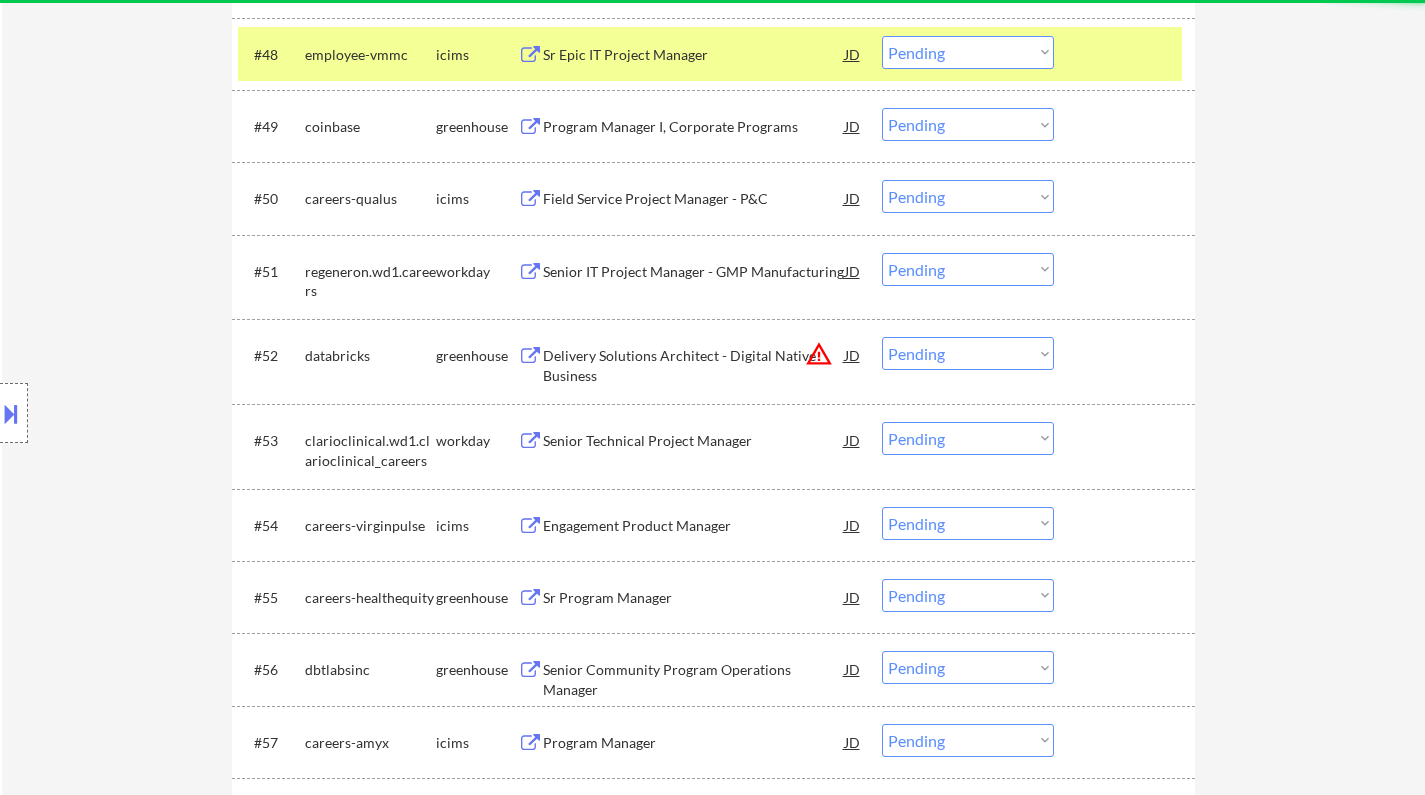 click on "Choose an option... Pending Applied Excluded (Questions) Excluded (Expired) Excluded (Location) Excluded (Bad Match) Excluded (Blocklist) Excluded (Salary) Excluded (Other)" at bounding box center [968, 353] 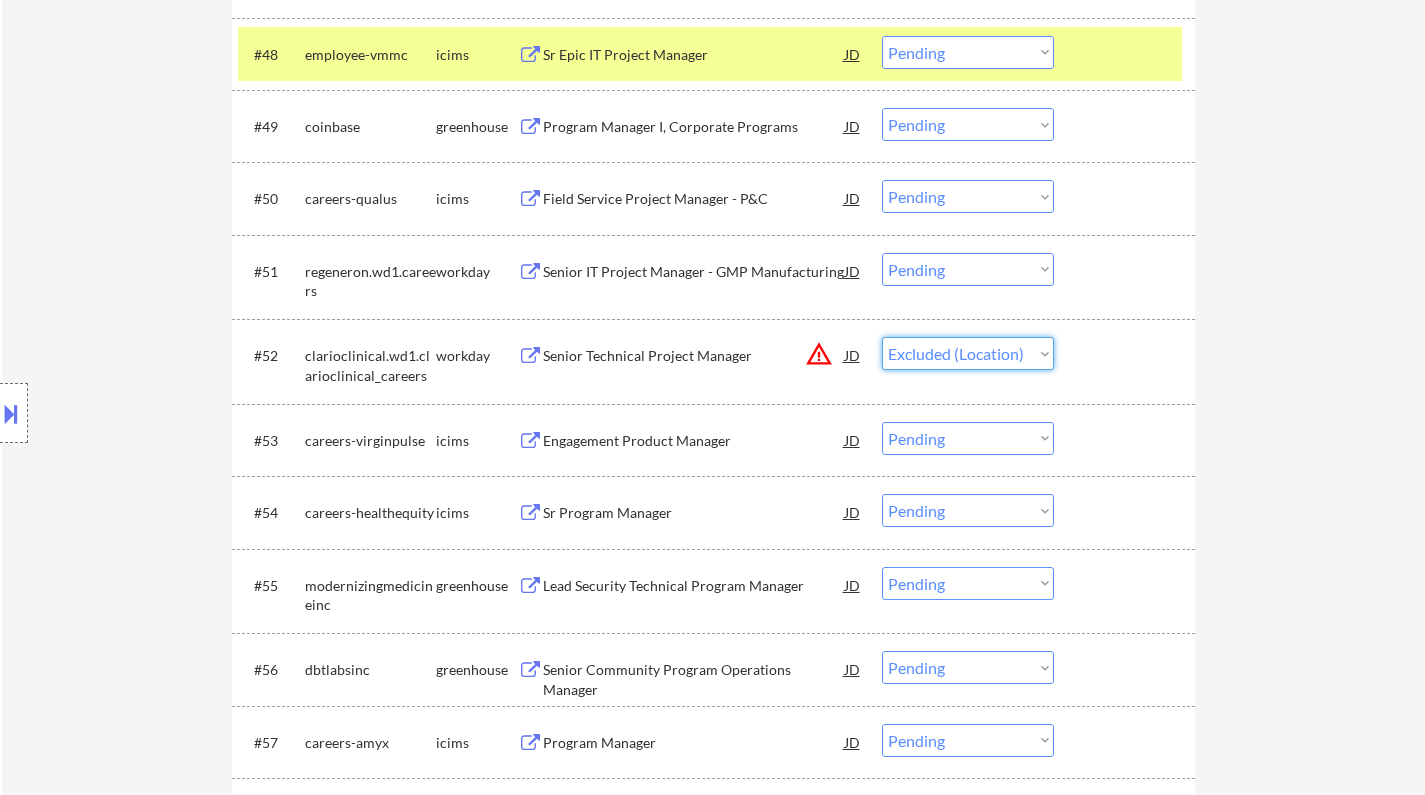 click on "Choose an option... Pending Applied Excluded (Questions) Excluded (Expired) Excluded (Location) Excluded (Bad Match) Excluded (Blocklist) Excluded (Salary) Excluded (Other)" at bounding box center (968, 353) 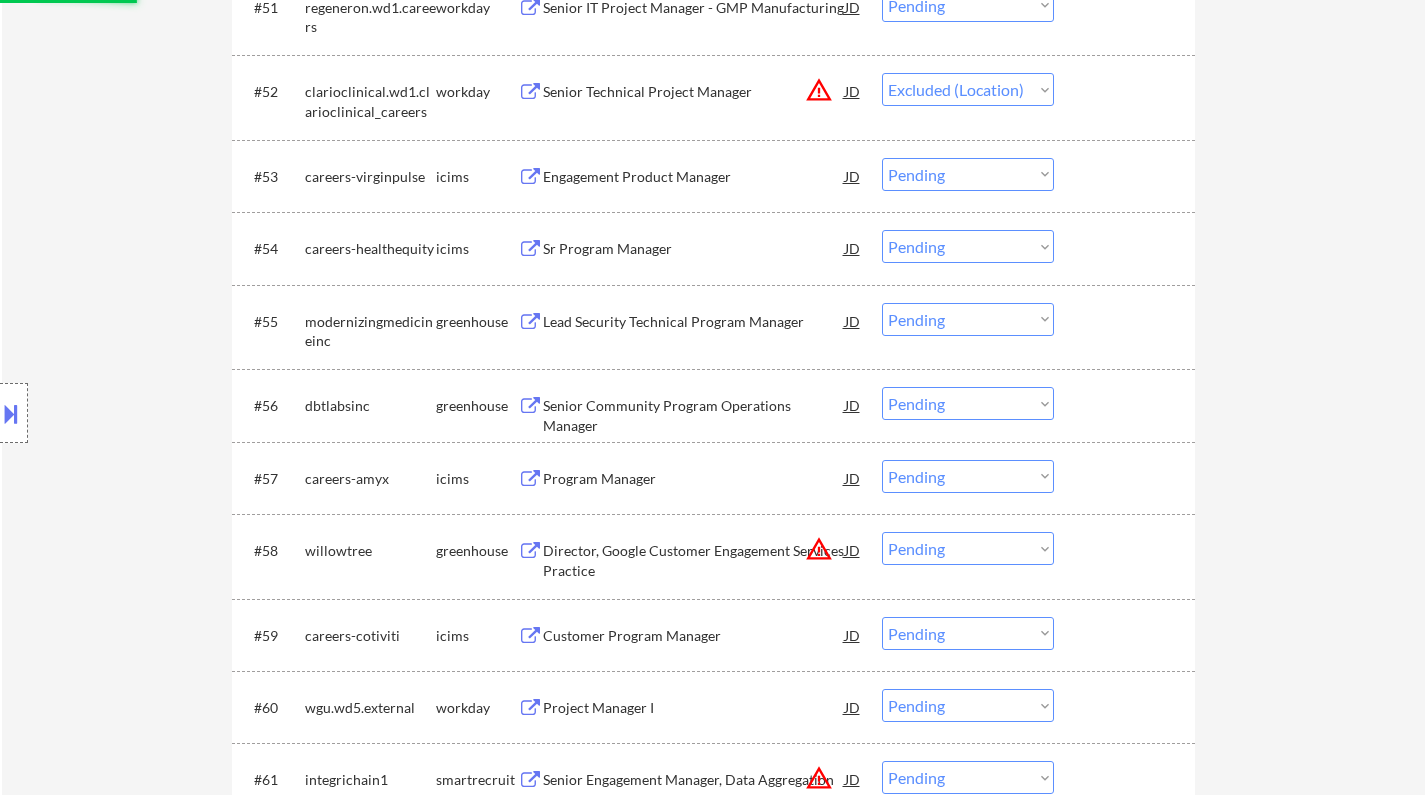 scroll, scrollTop: 4700, scrollLeft: 0, axis: vertical 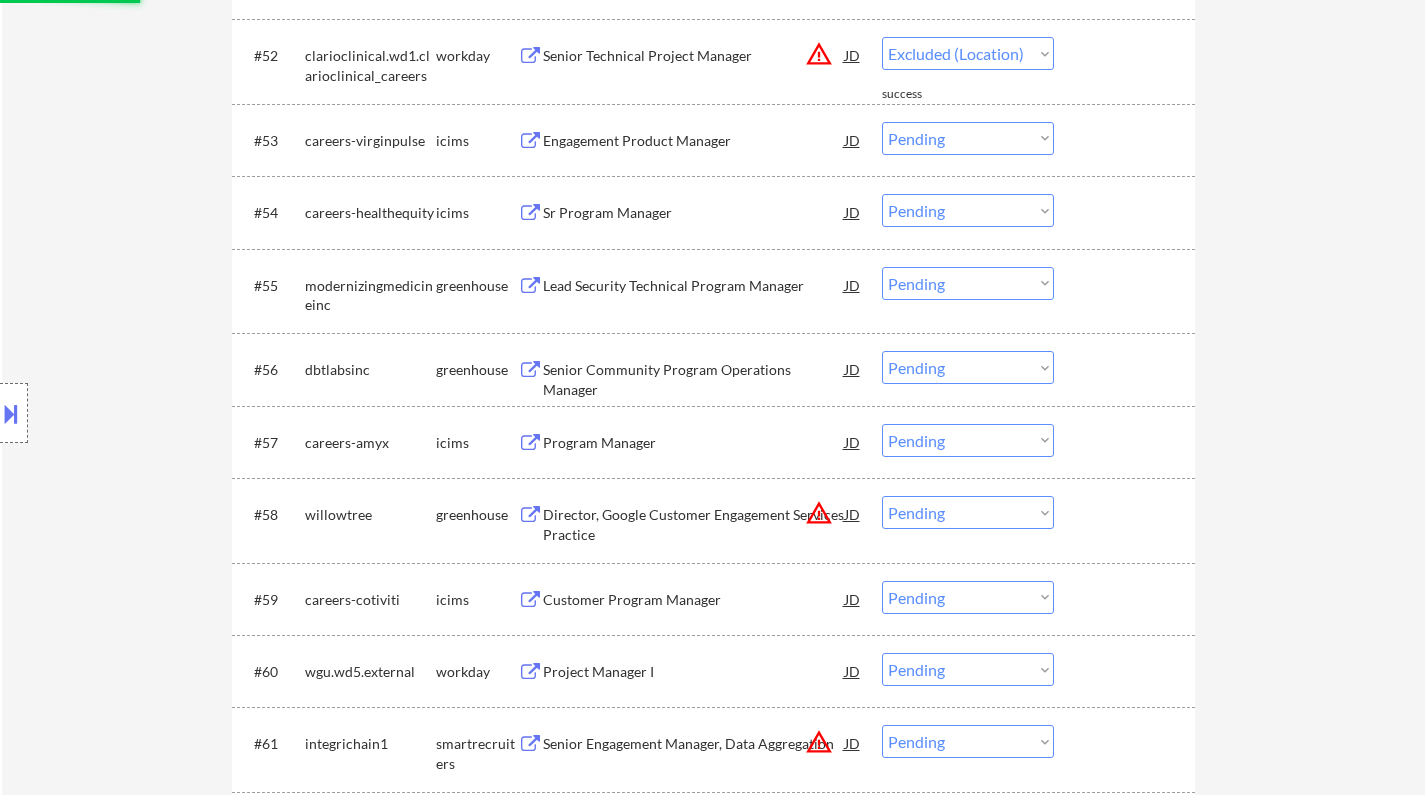 select on ""pending"" 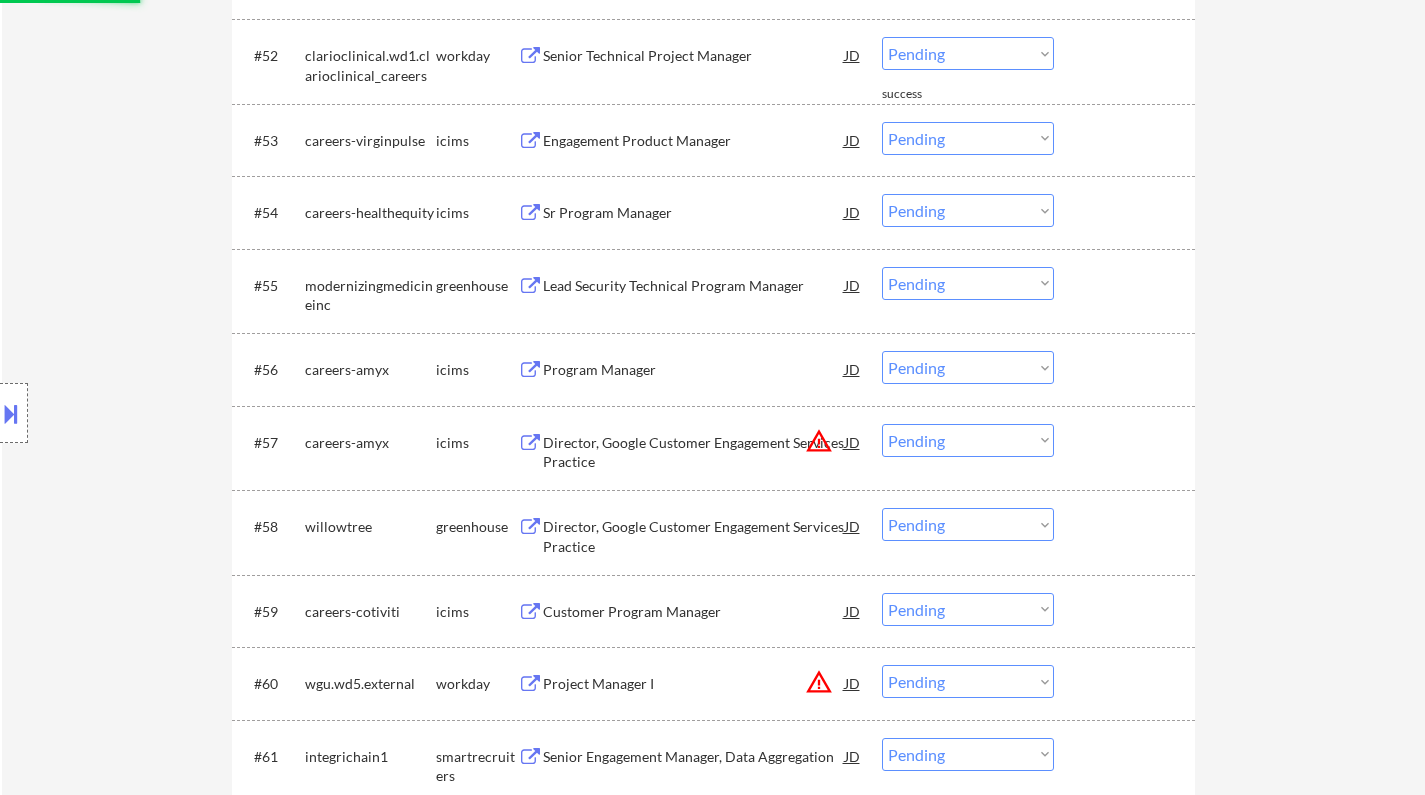 scroll, scrollTop: 4800, scrollLeft: 0, axis: vertical 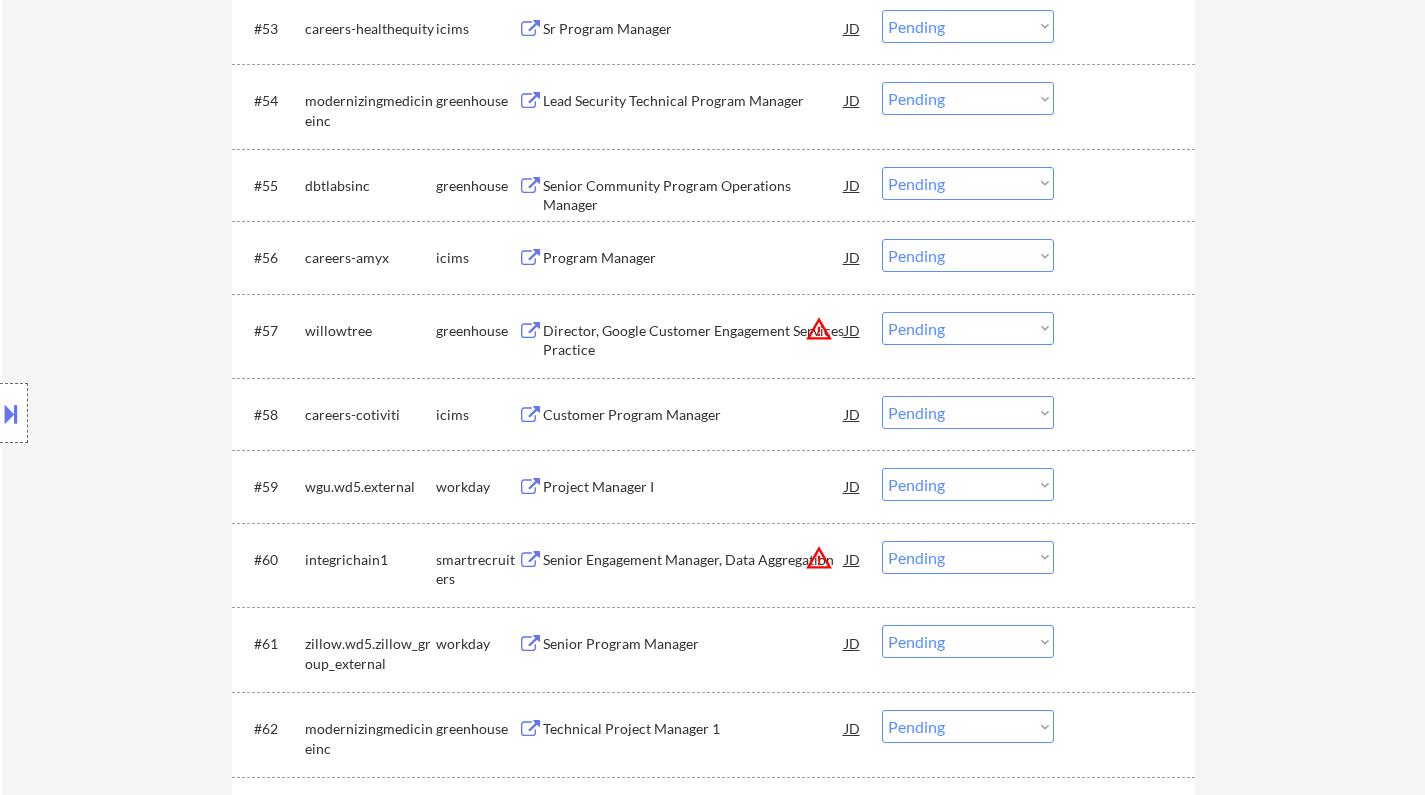 click on "Lead Security Technical Program Manager" at bounding box center [694, 101] 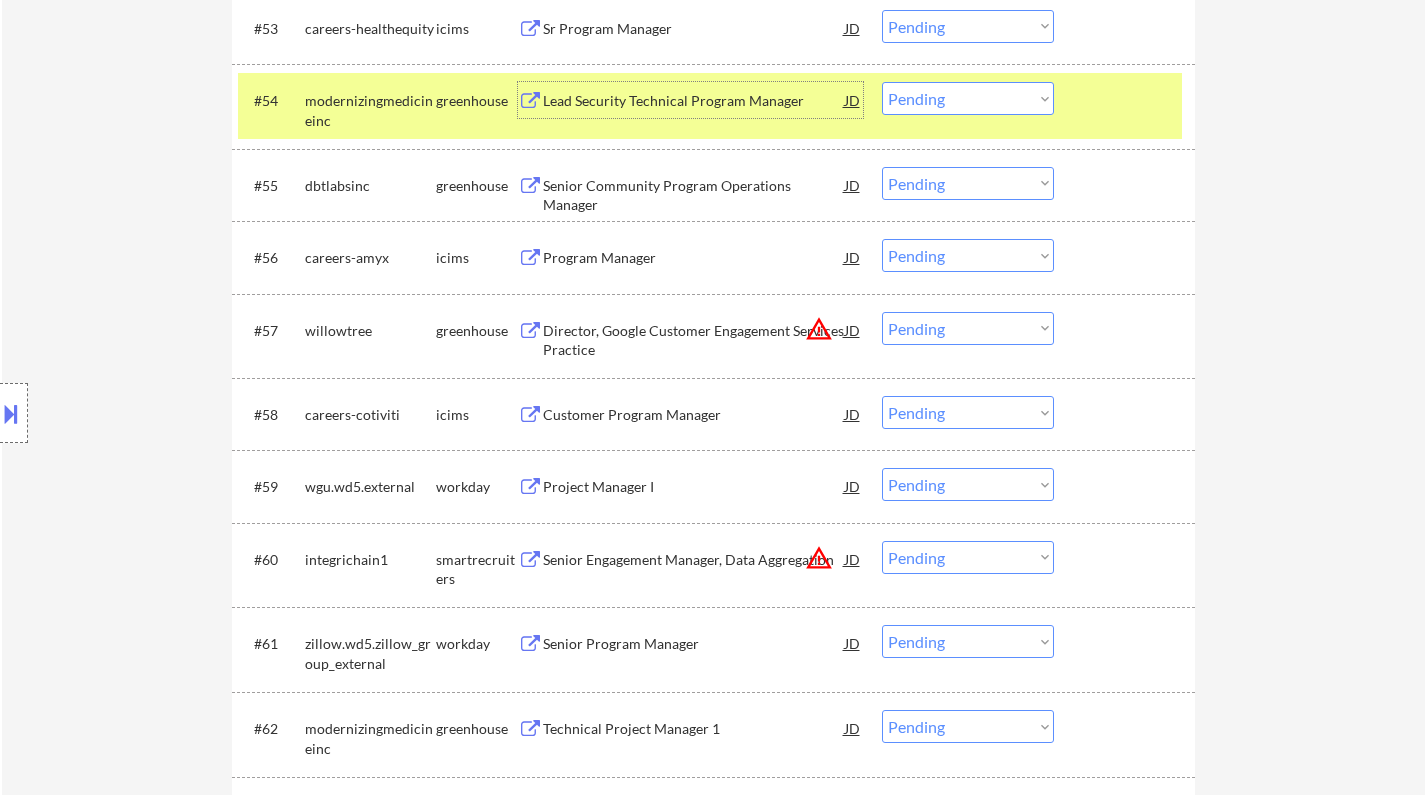 click on "Choose an option... Pending Applied Excluded (Questions) Excluded (Expired) Excluded (Location) Excluded (Bad Match) Excluded (Blocklist) Excluded (Salary) Excluded (Other)" at bounding box center (968, 98) 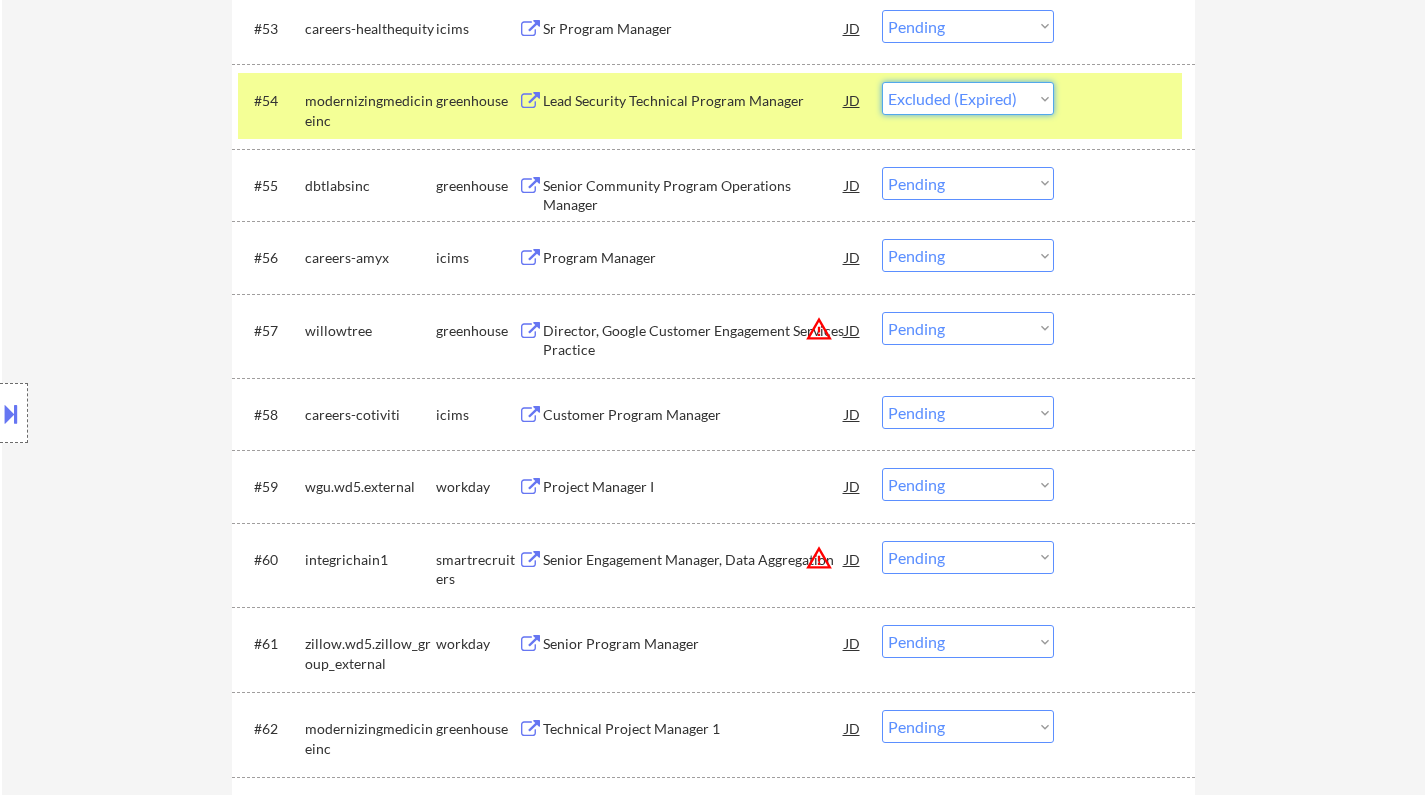 click on "Choose an option... Pending Applied Excluded (Questions) Excluded (Expired) Excluded (Location) Excluded (Bad Match) Excluded (Blocklist) Excluded (Salary) Excluded (Other)" at bounding box center (968, 98) 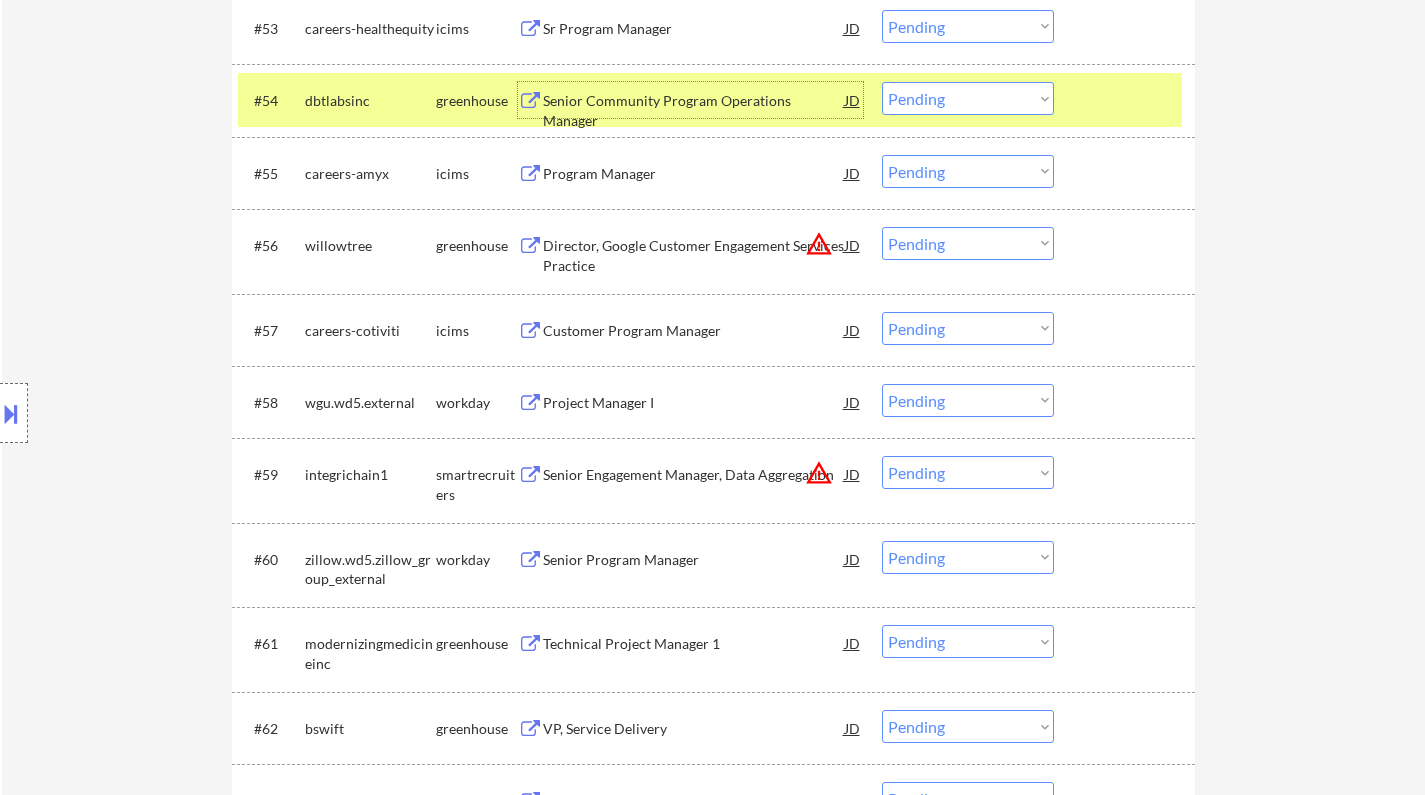 click on "Senior Community Program Operations Manager" at bounding box center [694, 110] 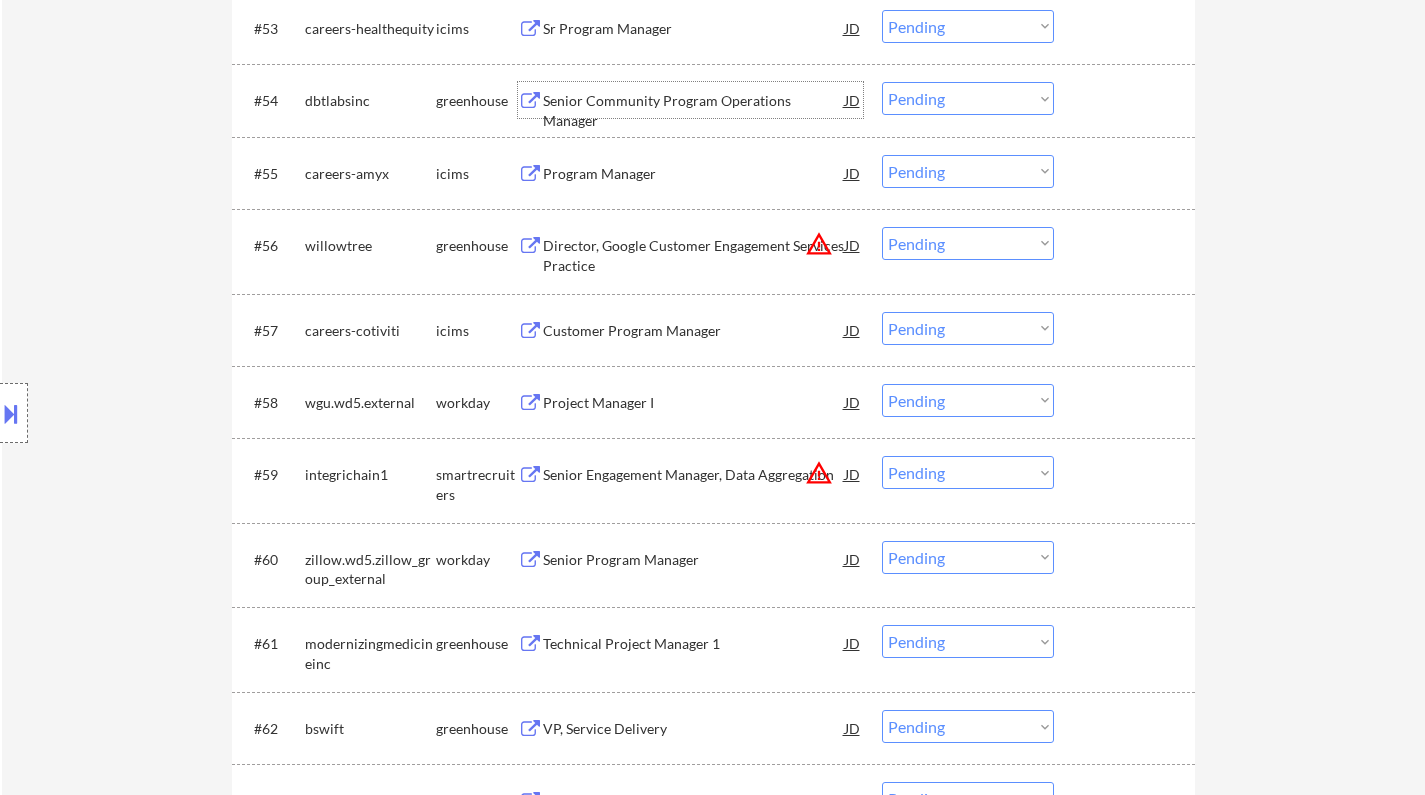 click on "Choose an option... Pending Applied Excluded (Questions) Excluded (Expired) Excluded (Location) Excluded (Bad Match) Excluded (Blocklist) Excluded (Salary) Excluded (Other)" at bounding box center (968, 98) 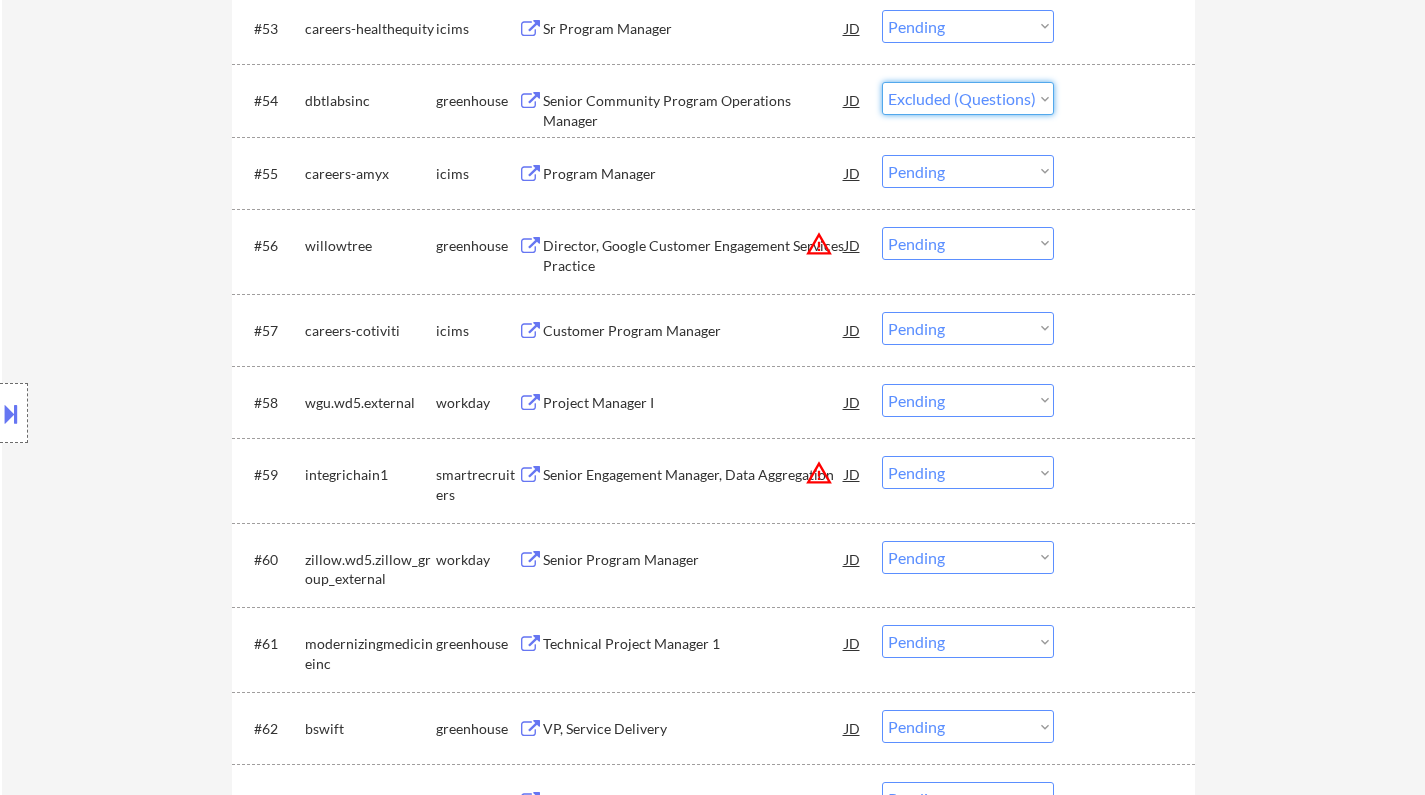 click on "Choose an option... Pending Applied Excluded (Questions) Excluded (Expired) Excluded (Location) Excluded (Bad Match) Excluded (Blocklist) Excluded (Salary) Excluded (Other)" at bounding box center [968, 98] 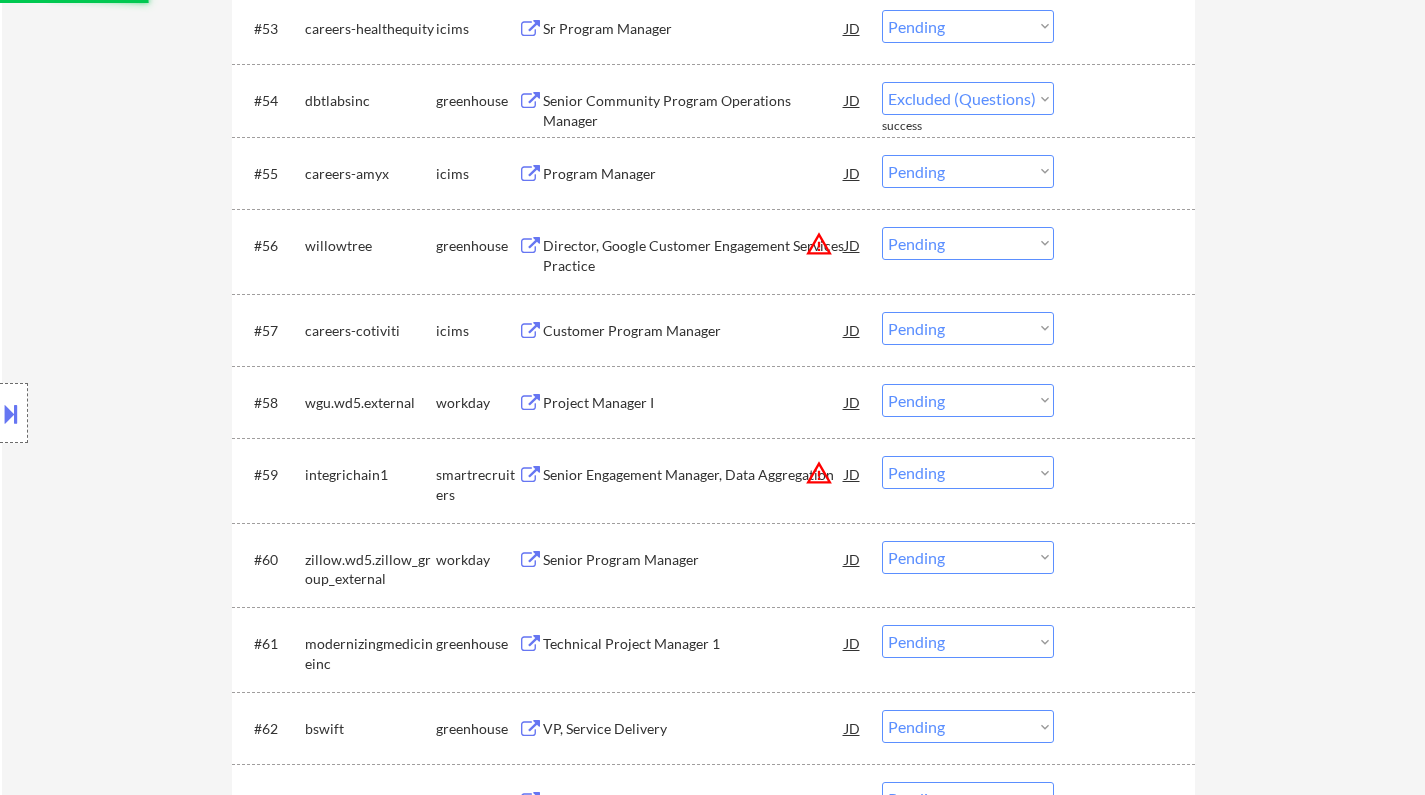 select on ""pending"" 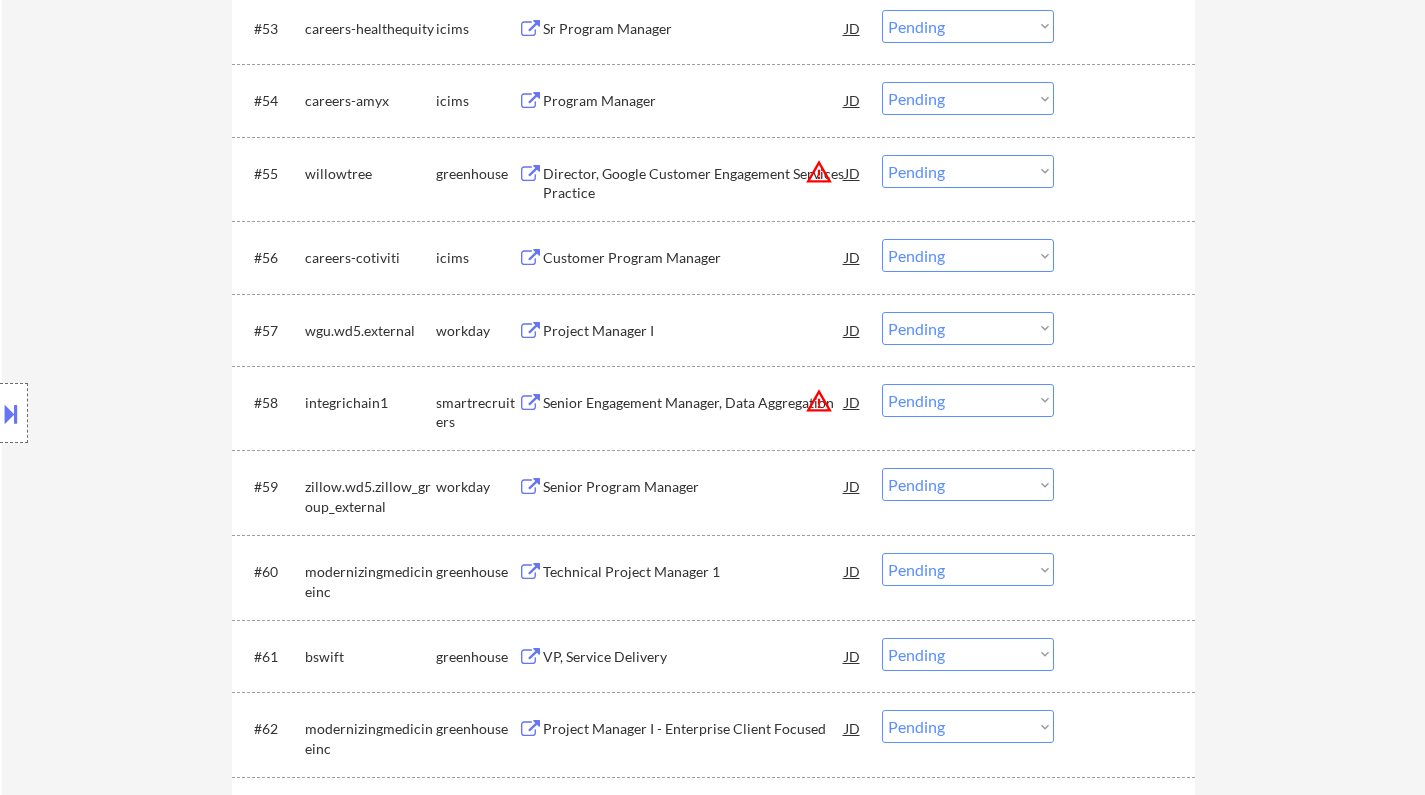 click on "#55 willowtree greenhouse  Director, Google Customer Engagement Services Practice JD warning_amber Choose an option... Pending Applied Excluded (Questions) Excluded (Expired) Excluded (Location) Excluded (Bad Match) Excluded (Blocklist) Excluded (Salary) Excluded (Other)" at bounding box center (710, 179) 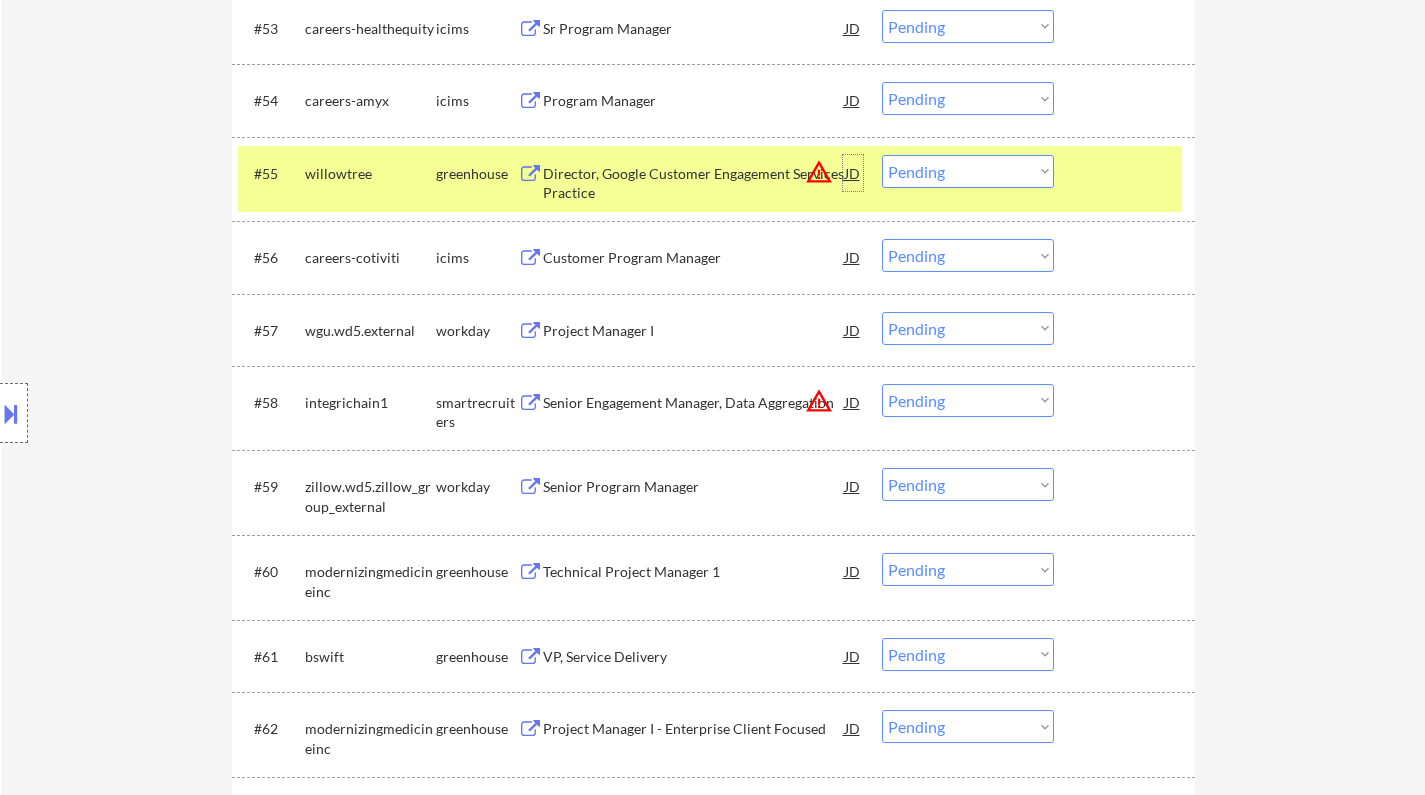 click on "JD" at bounding box center (853, 173) 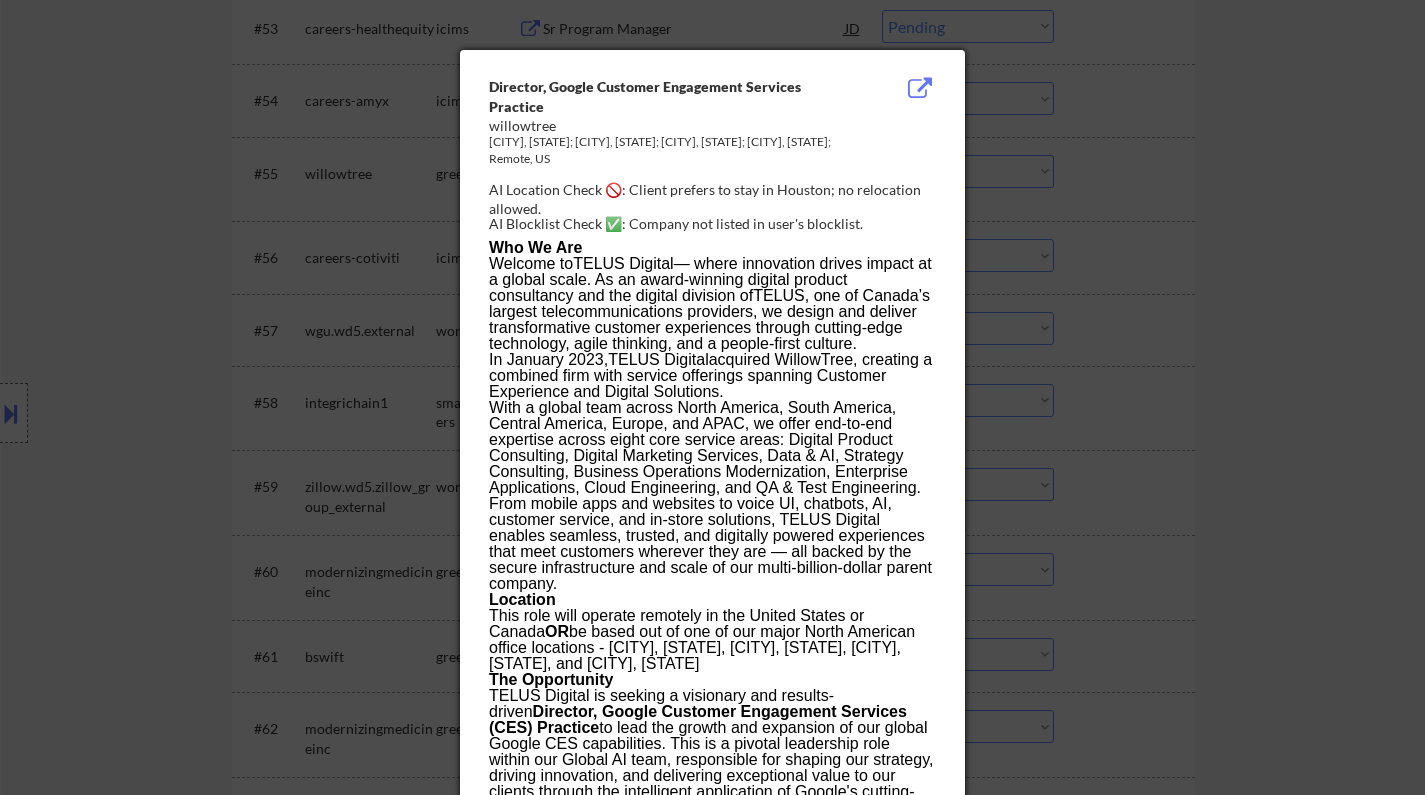 click at bounding box center [712, 397] 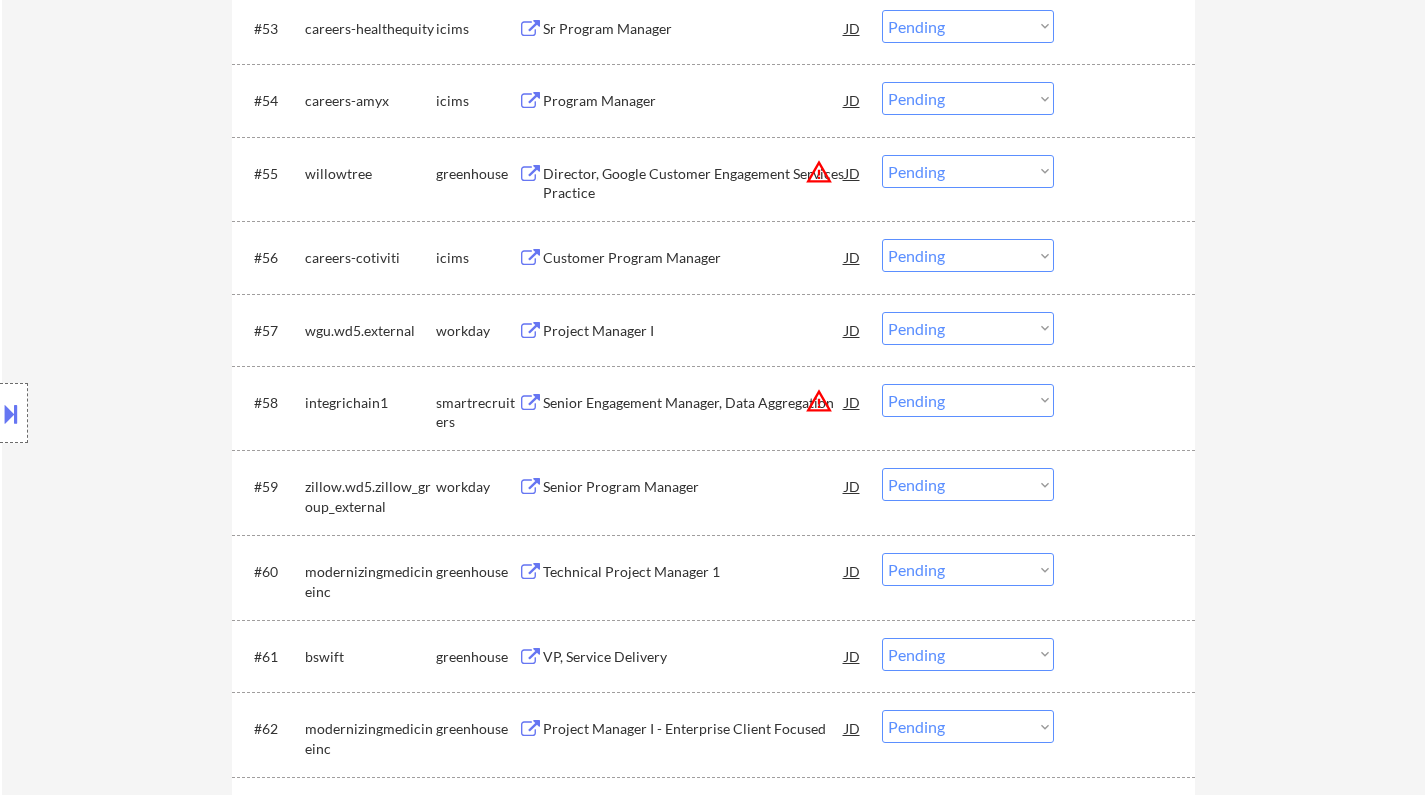 click on "JD" at bounding box center (853, 173) 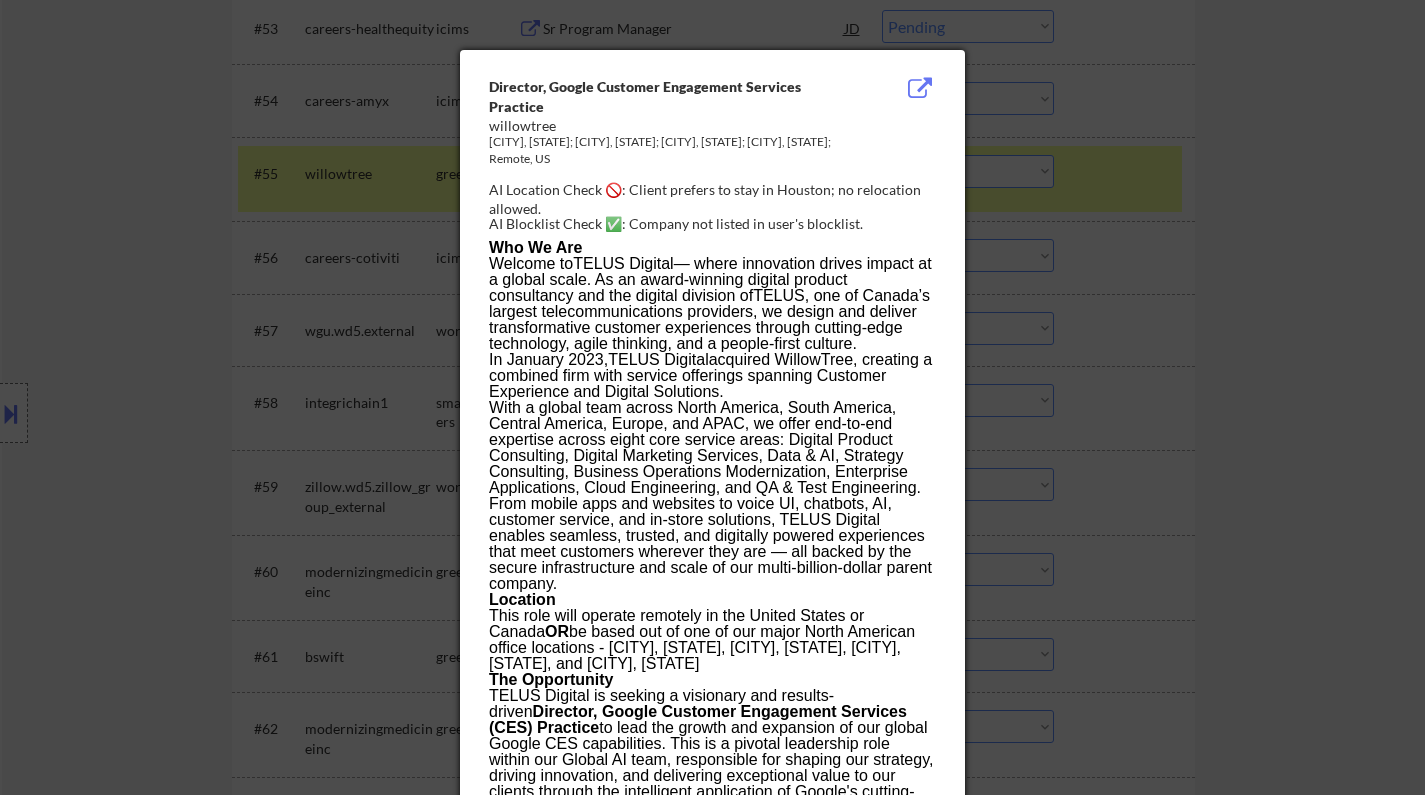 click at bounding box center [712, 397] 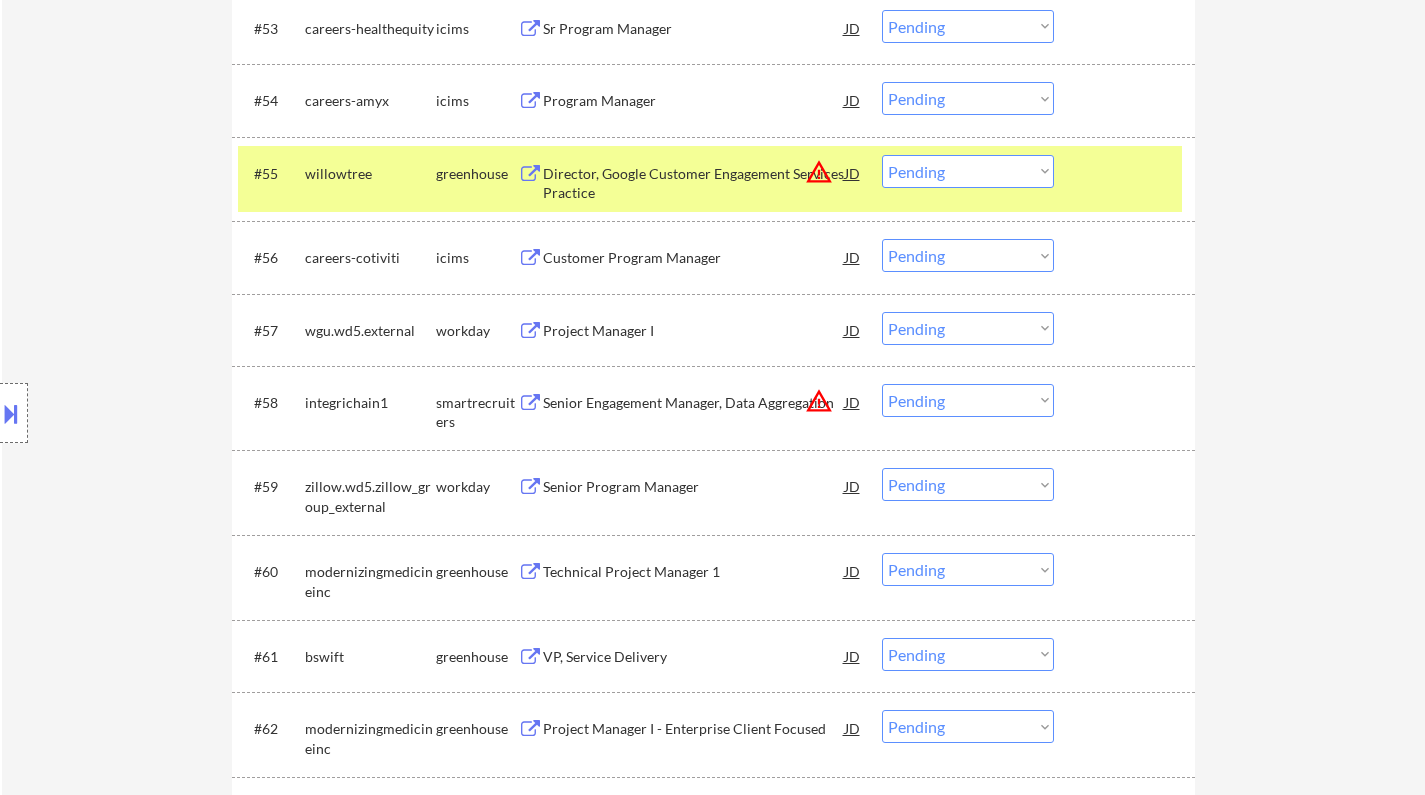 click on "Choose an option... Pending Applied Excluded (Questions) Excluded (Expired) Excluded (Location) Excluded (Bad Match) Excluded (Blocklist) Excluded (Salary) Excluded (Other)" at bounding box center (968, 171) 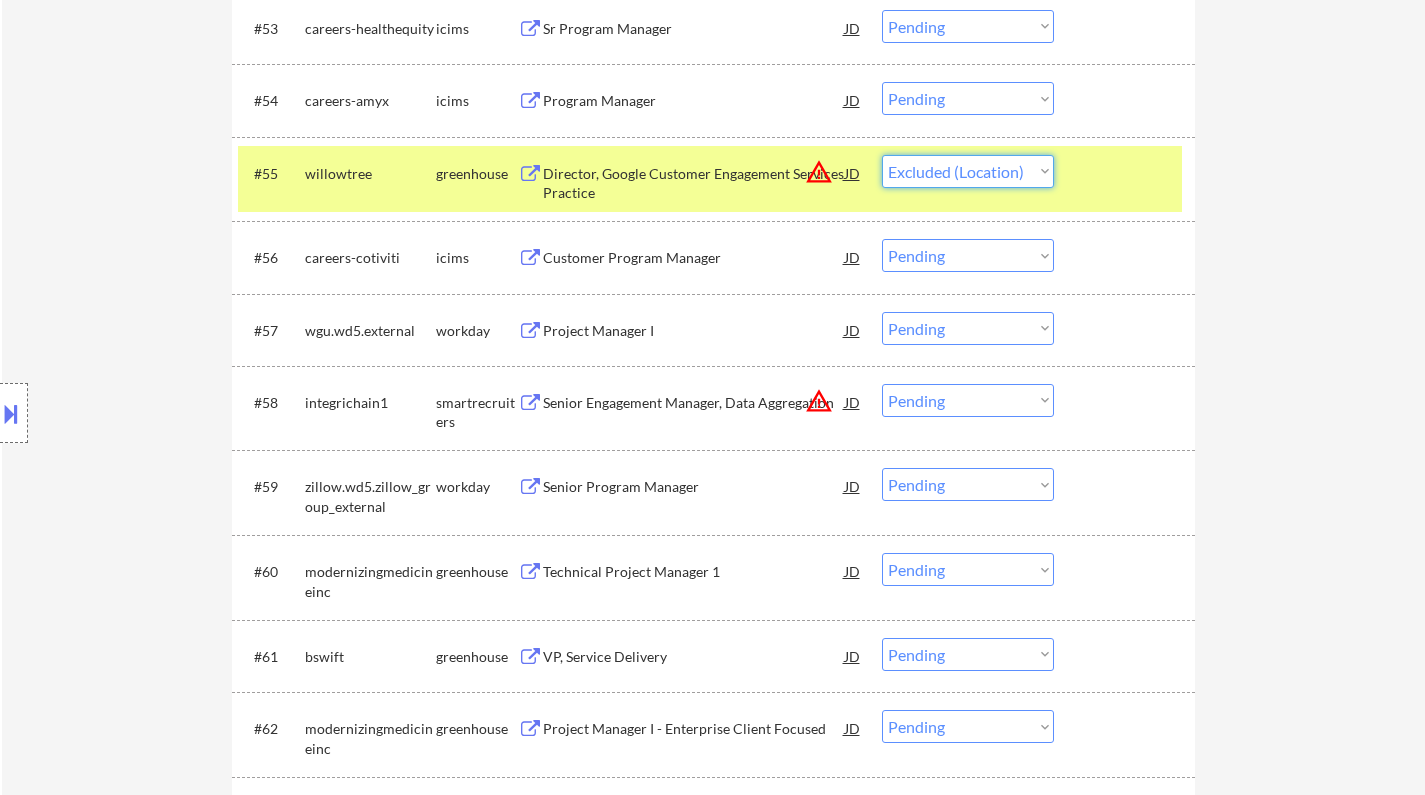 click on "Choose an option... Pending Applied Excluded (Questions) Excluded (Expired) Excluded (Location) Excluded (Bad Match) Excluded (Blocklist) Excluded (Salary) Excluded (Other)" at bounding box center (968, 171) 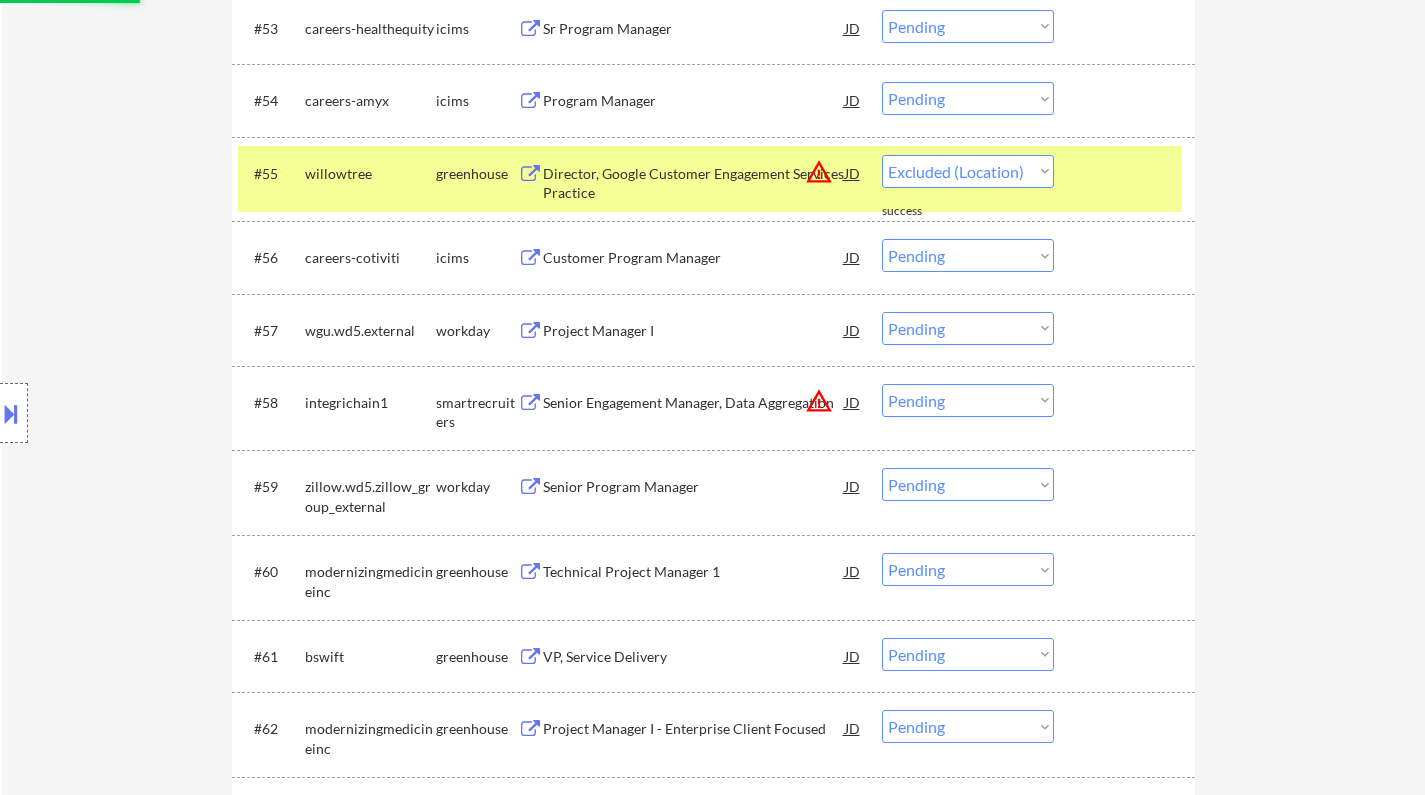 select on ""pending"" 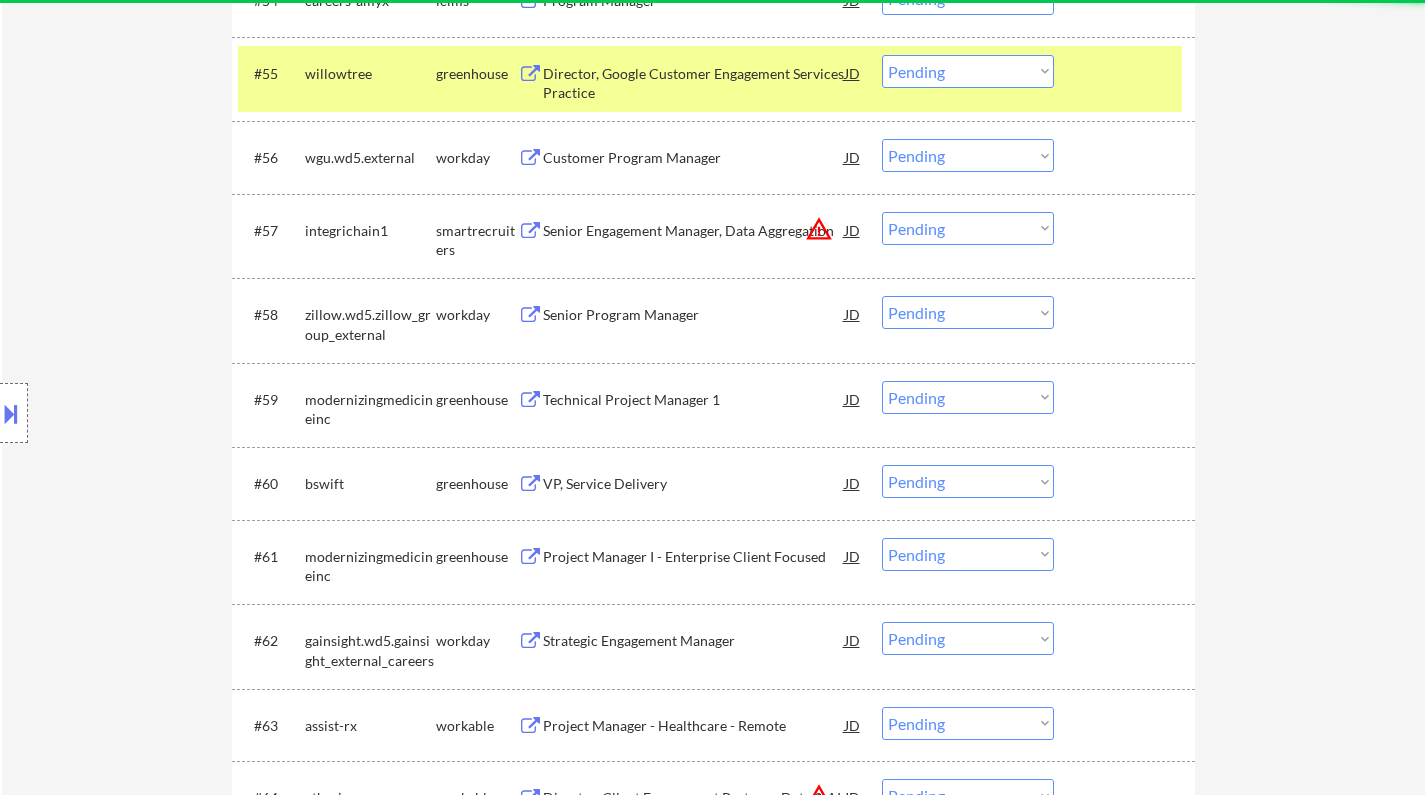 scroll, scrollTop: 5000, scrollLeft: 0, axis: vertical 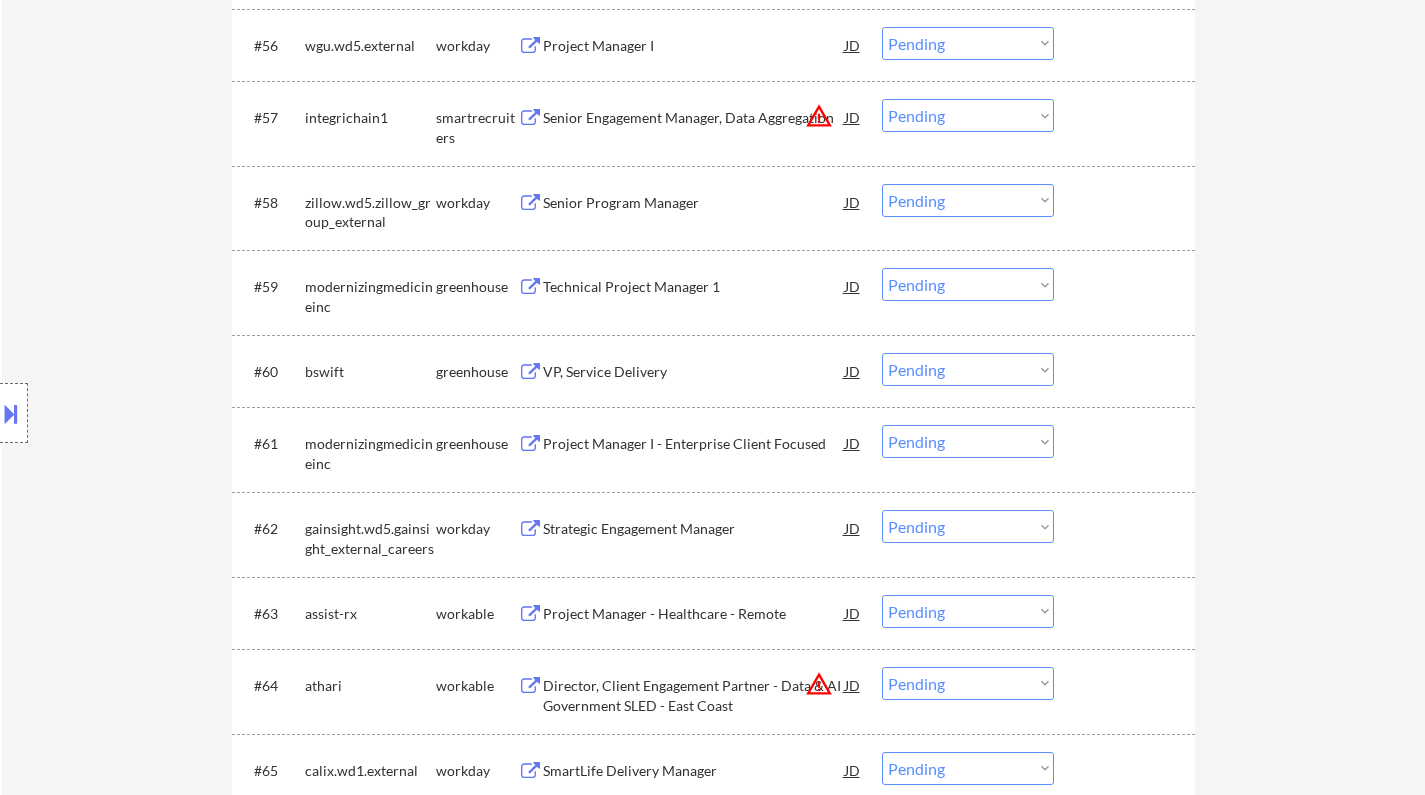 click on "VP, Service Delivery" at bounding box center [694, 372] 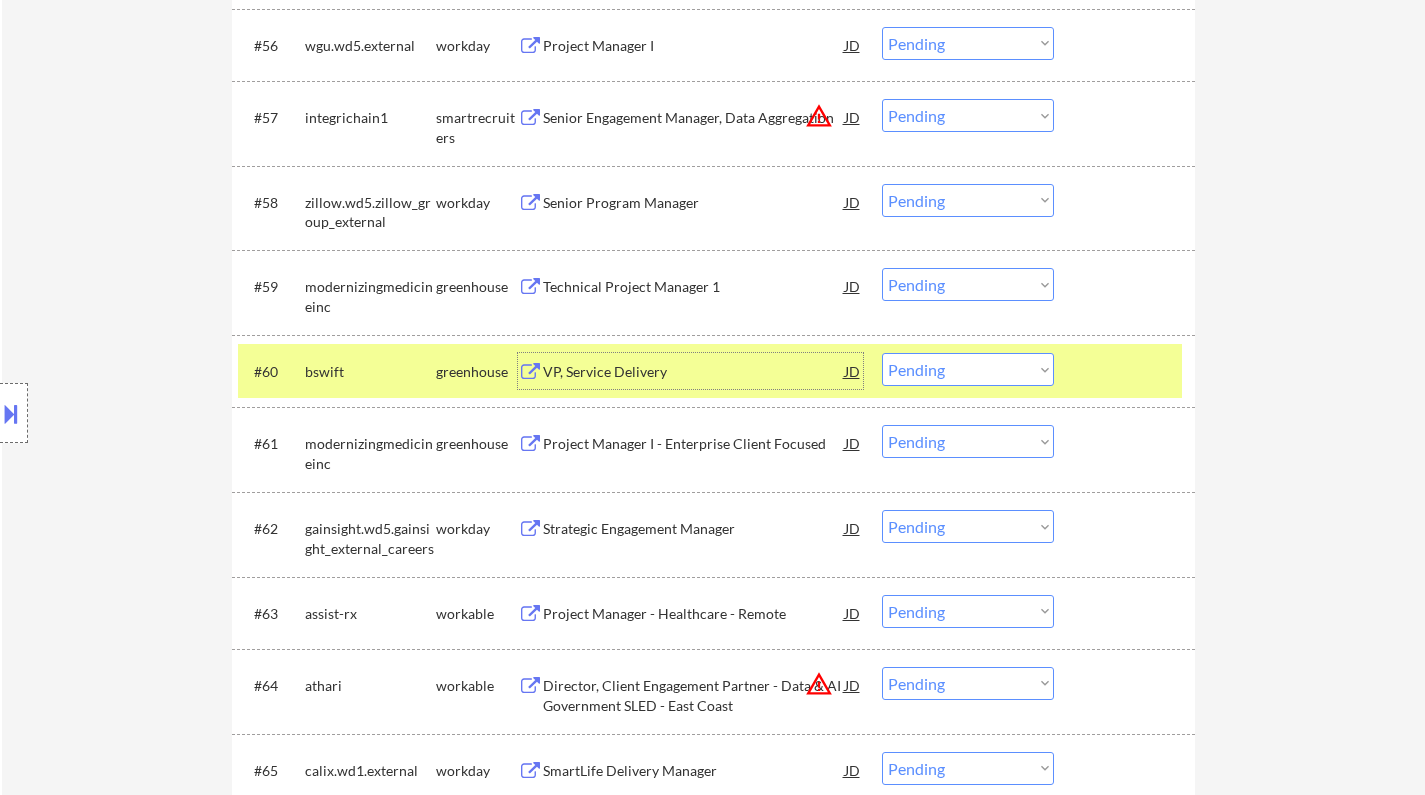 click on "Choose an option... Pending Applied Excluded (Questions) Excluded (Expired) Excluded (Location) Excluded (Bad Match) Excluded (Blocklist) Excluded (Salary) Excluded (Other)" at bounding box center (968, 369) 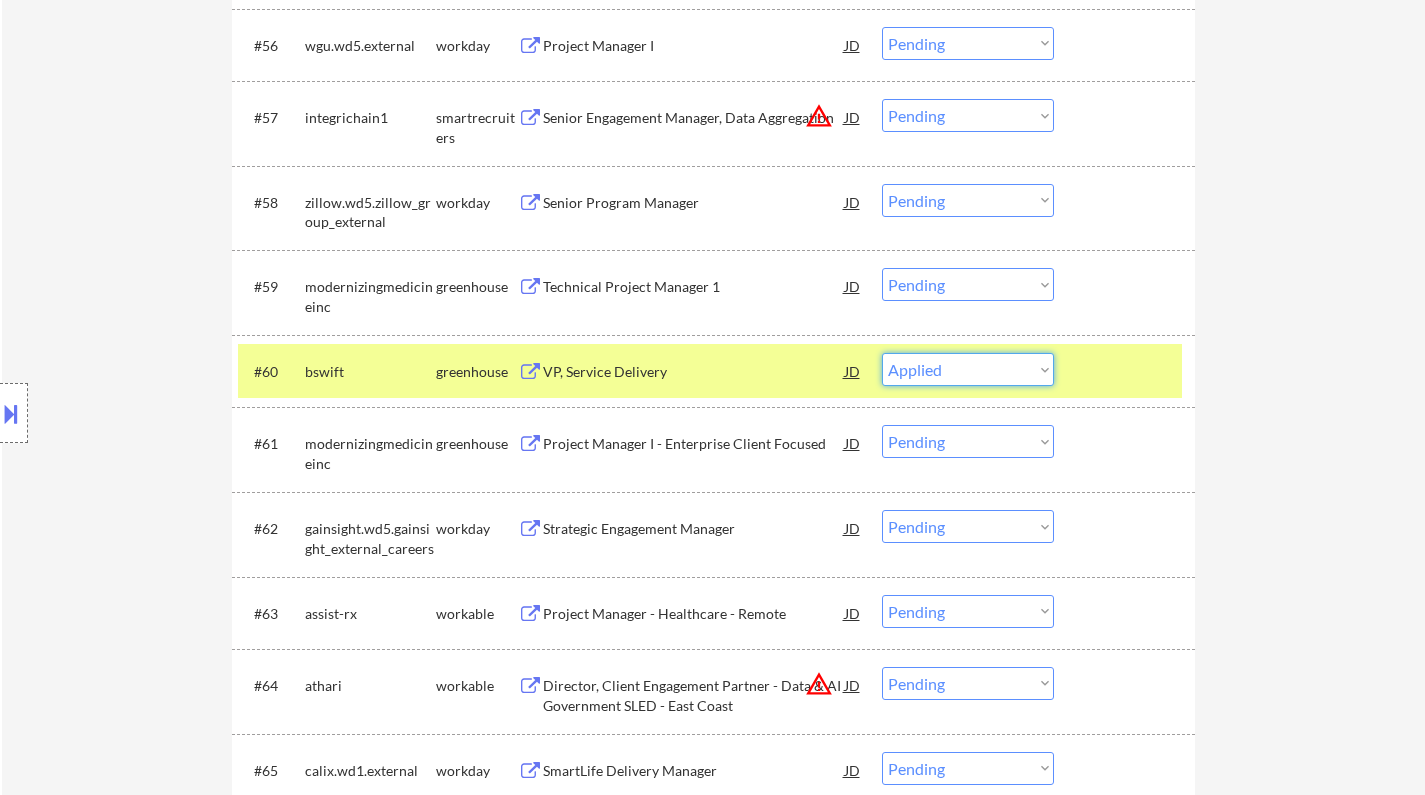 click on "Choose an option... Pending Applied Excluded (Questions) Excluded (Expired) Excluded (Location) Excluded (Bad Match) Excluded (Blocklist) Excluded (Salary) Excluded (Other)" at bounding box center (968, 369) 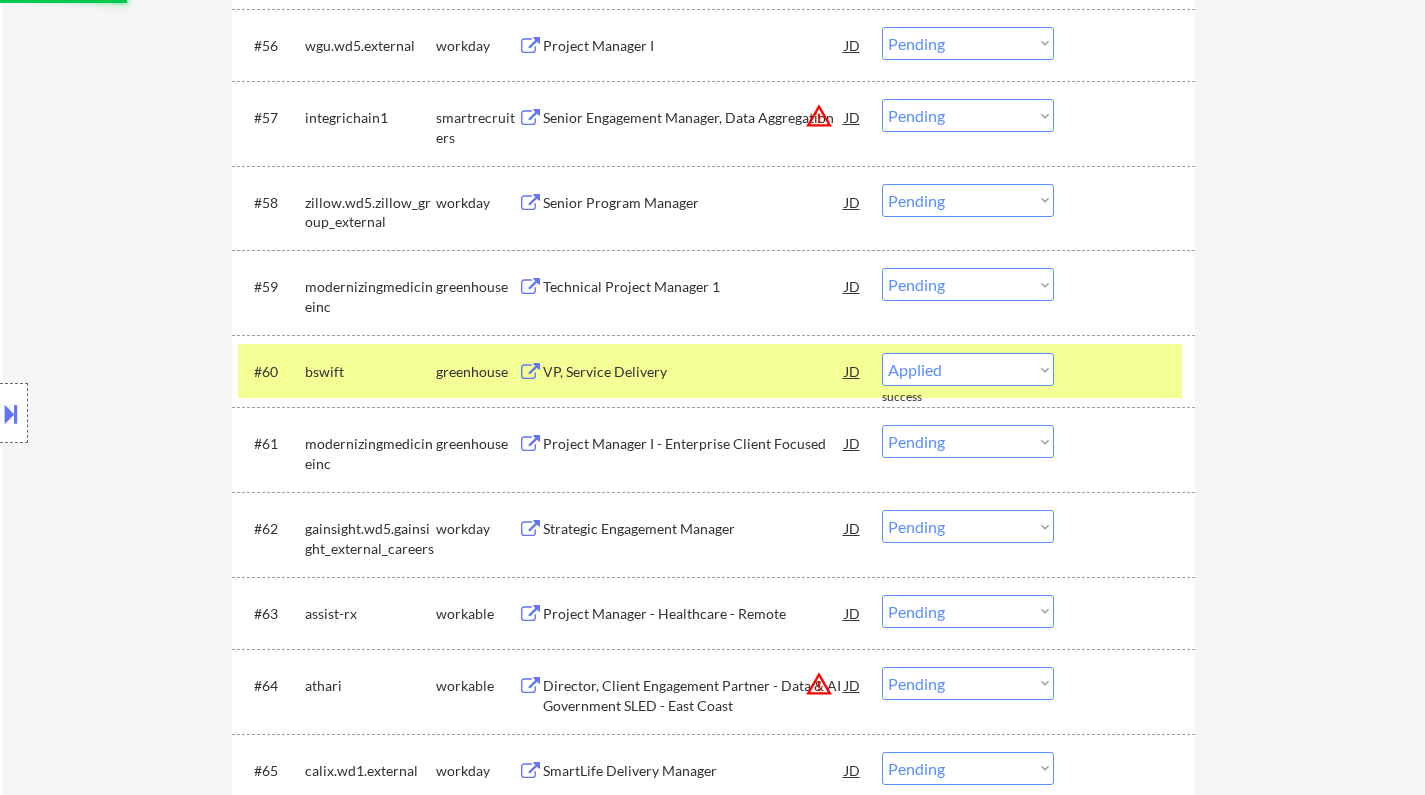 select on ""pending"" 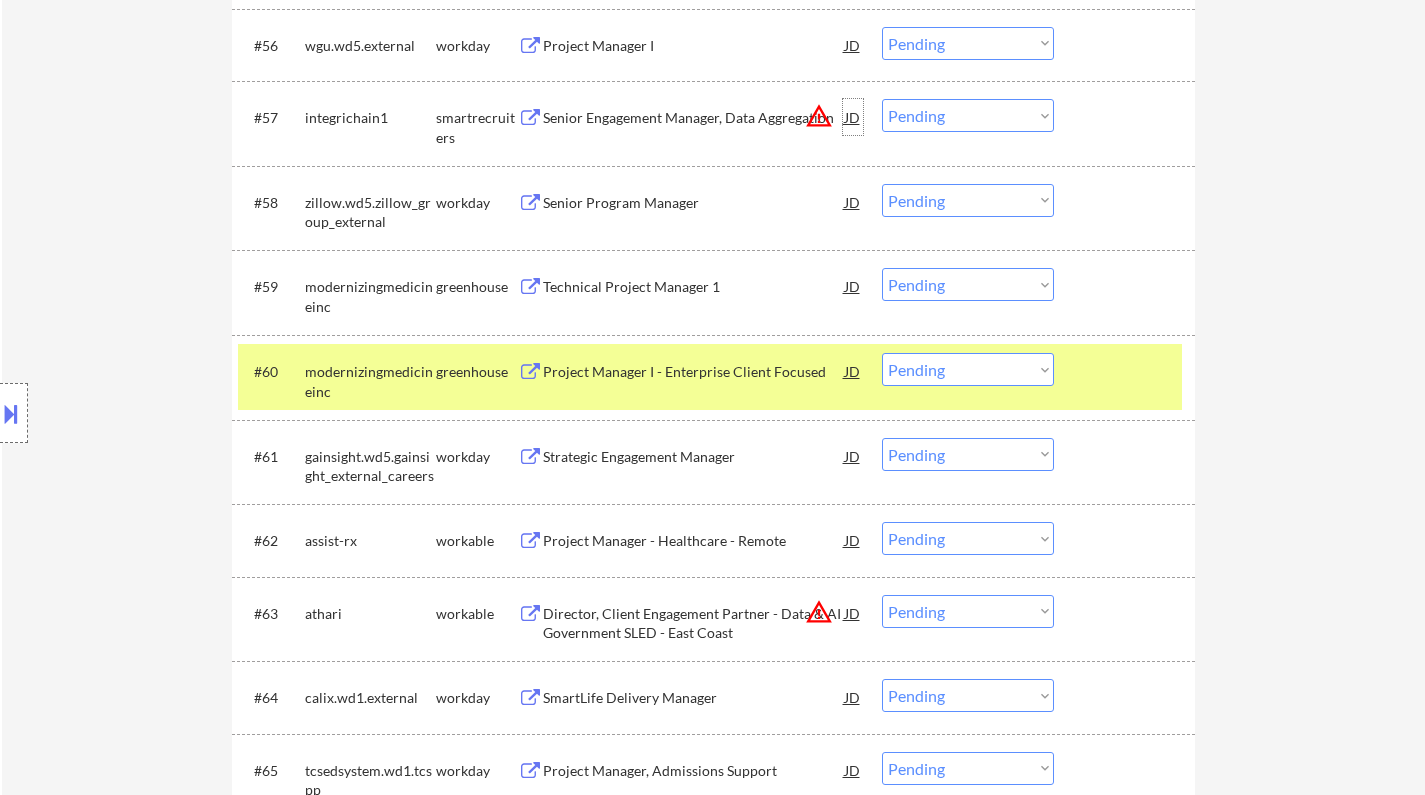 click on "JD" at bounding box center (853, 117) 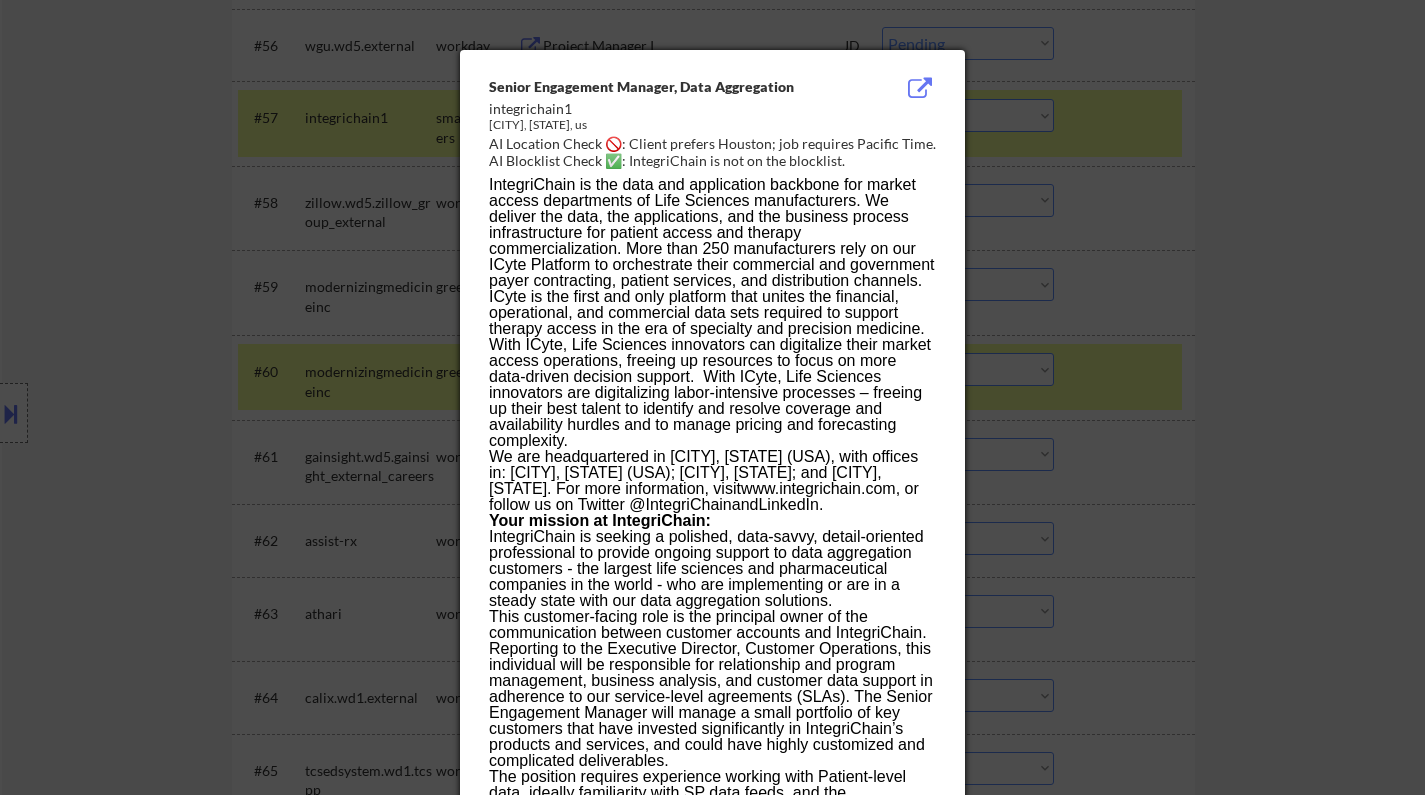 click at bounding box center (712, 397) 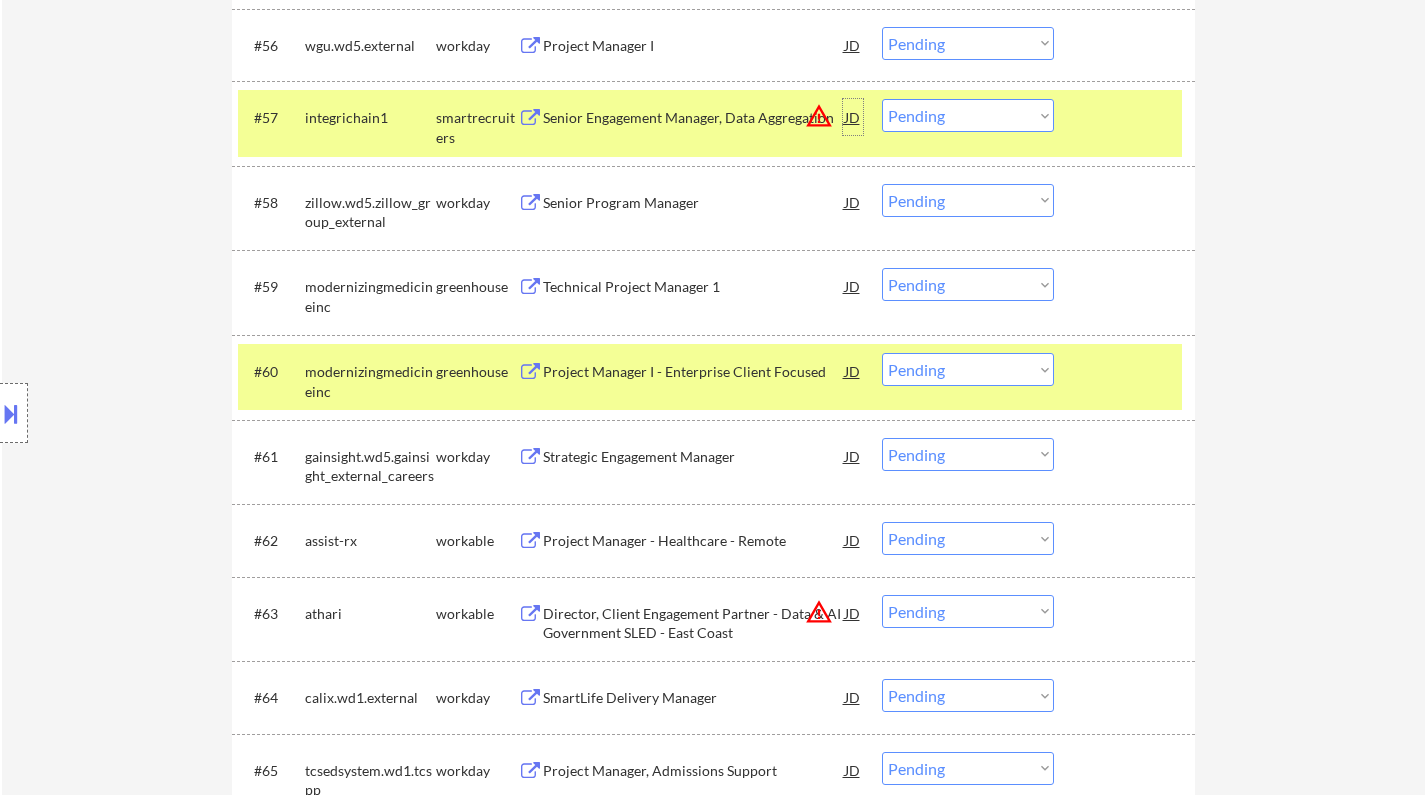 click on "JD" at bounding box center [853, 117] 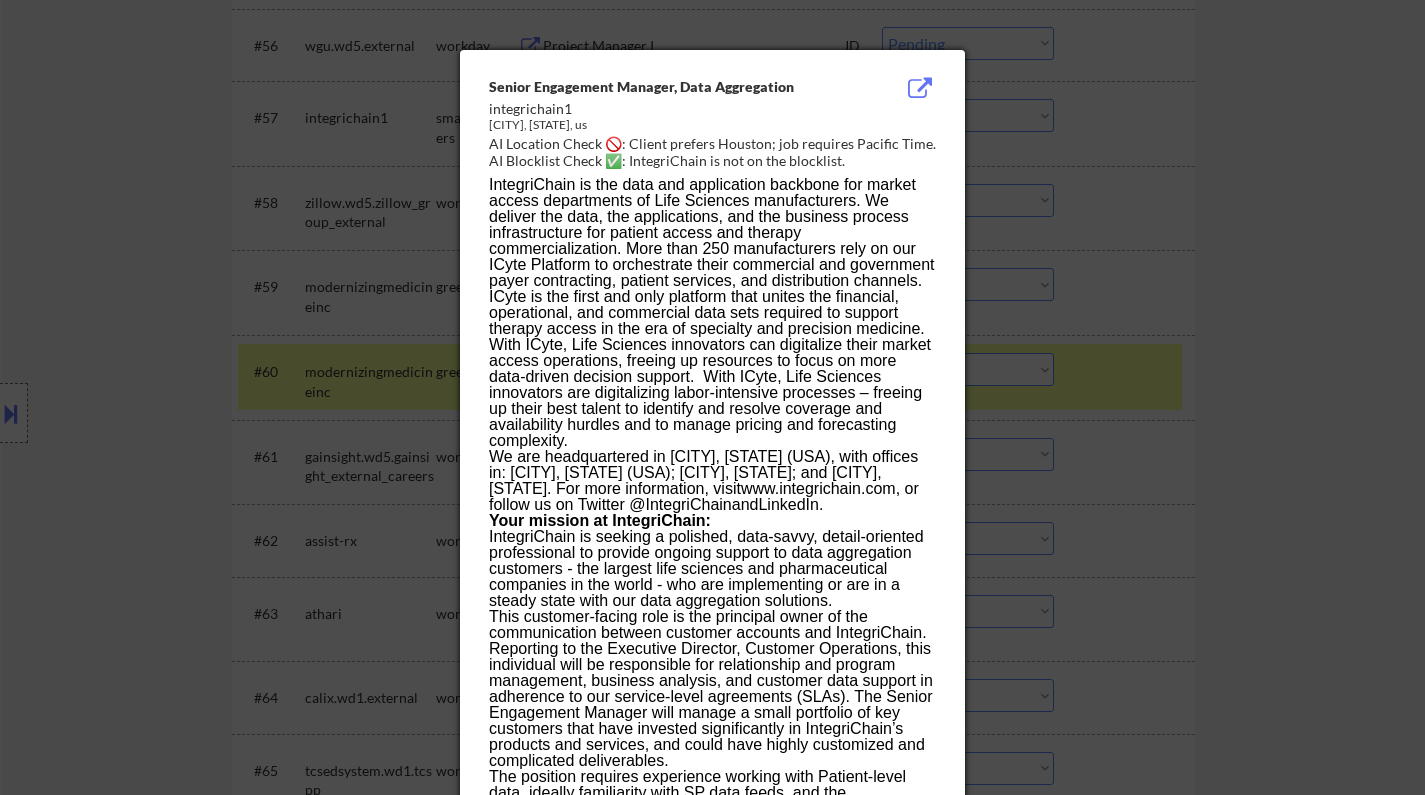 click at bounding box center [712, 397] 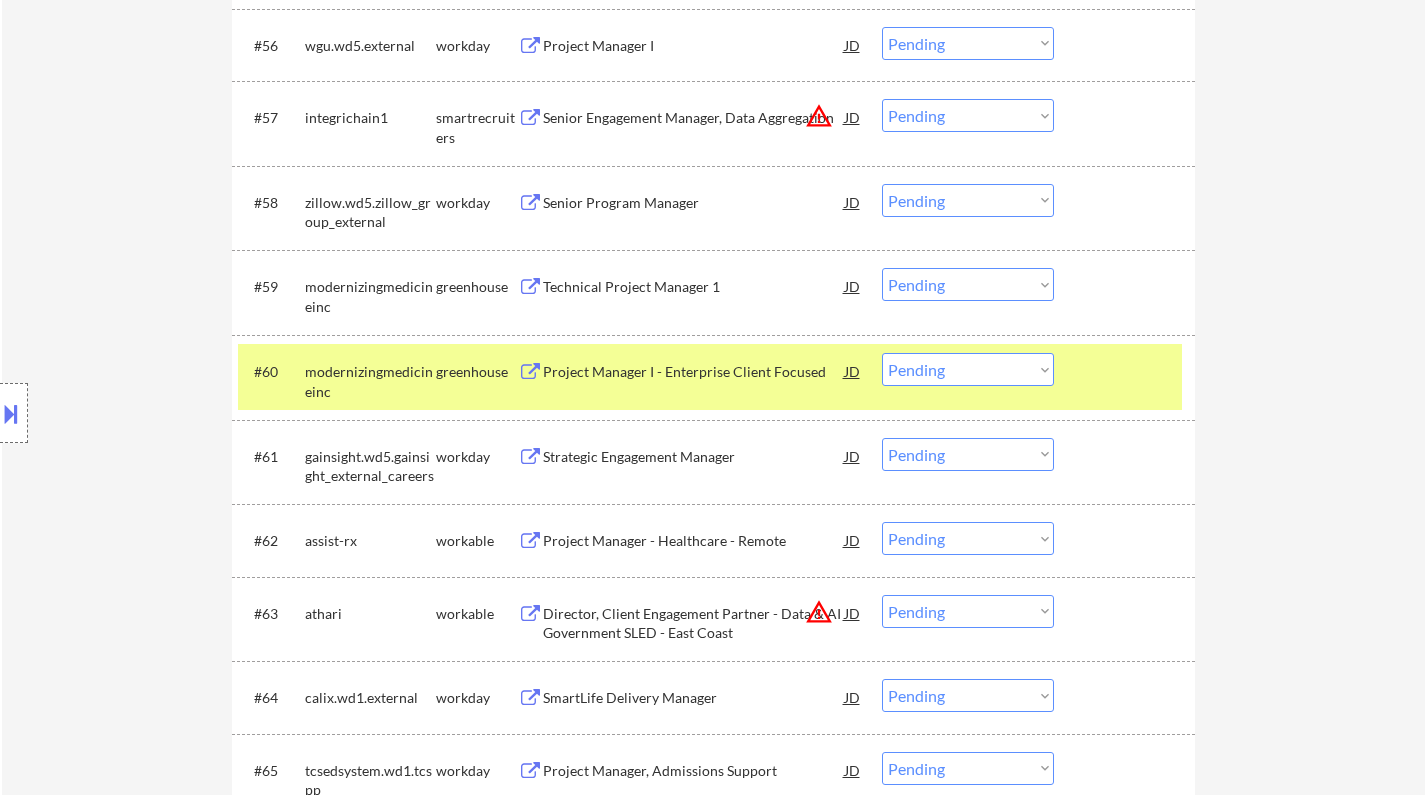 drag, startPoint x: 990, startPoint y: 116, endPoint x: 995, endPoint y: 128, distance: 13 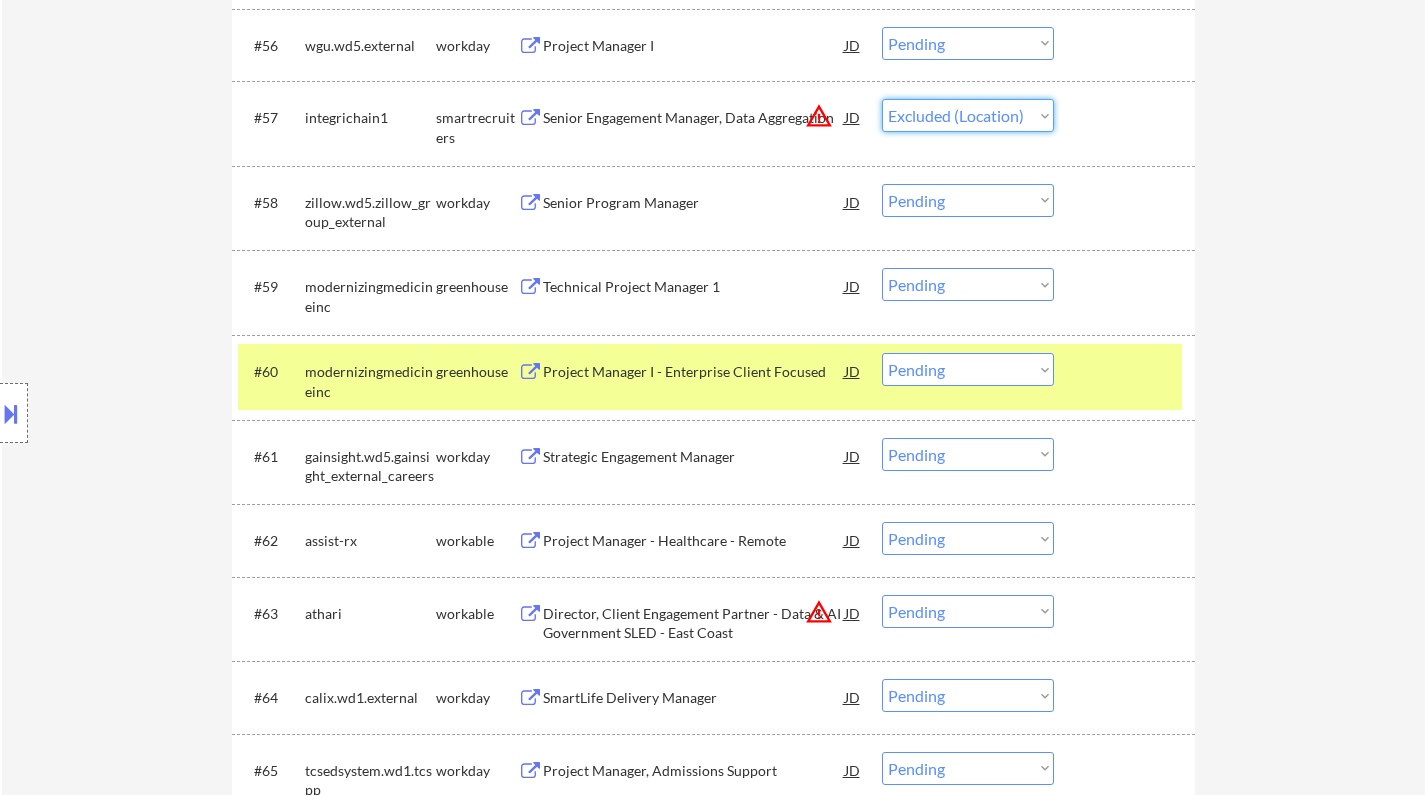 click on "Choose an option... Pending Applied Excluded (Questions) Excluded (Expired) Excluded (Location) Excluded (Bad Match) Excluded (Blocklist) Excluded (Salary) Excluded (Other)" at bounding box center [968, 115] 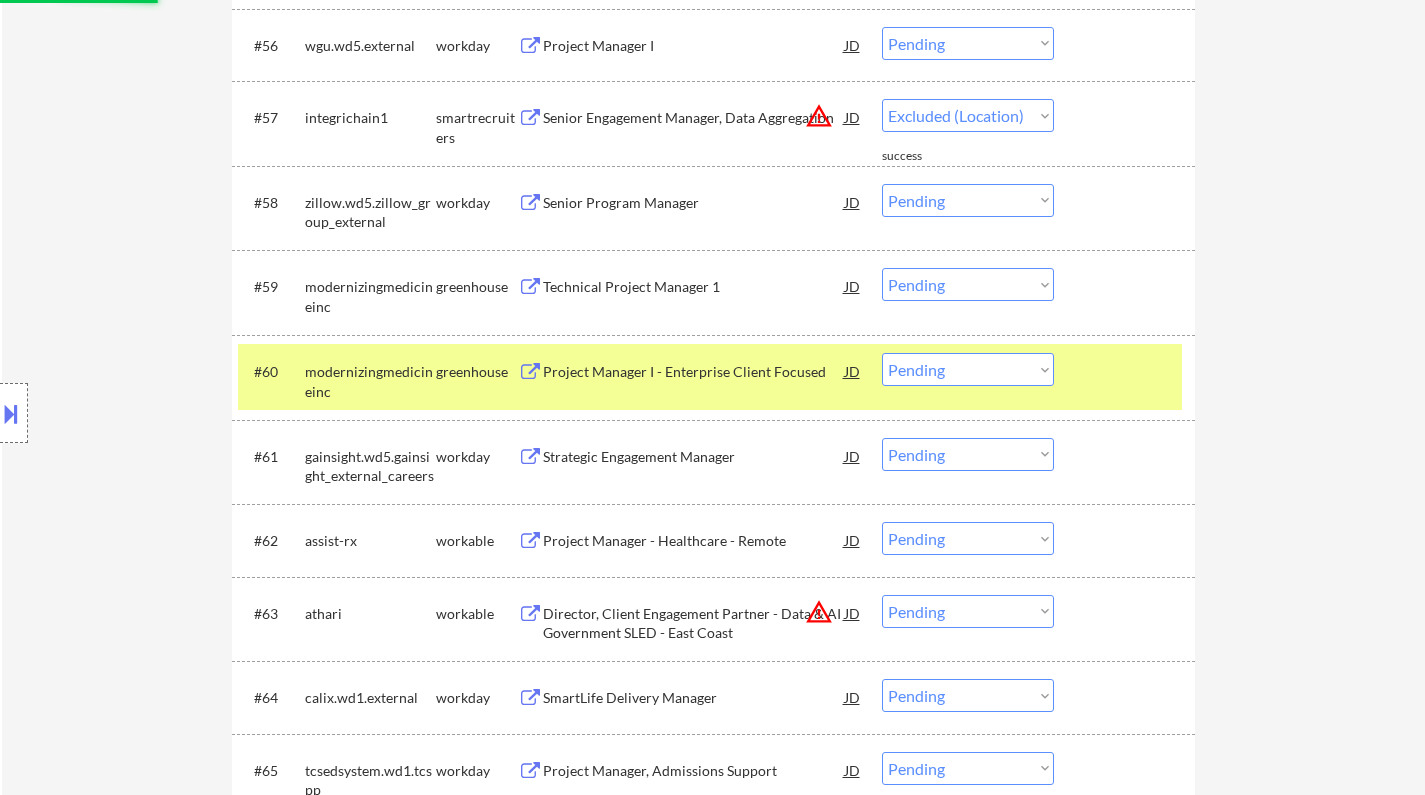 select on ""pending"" 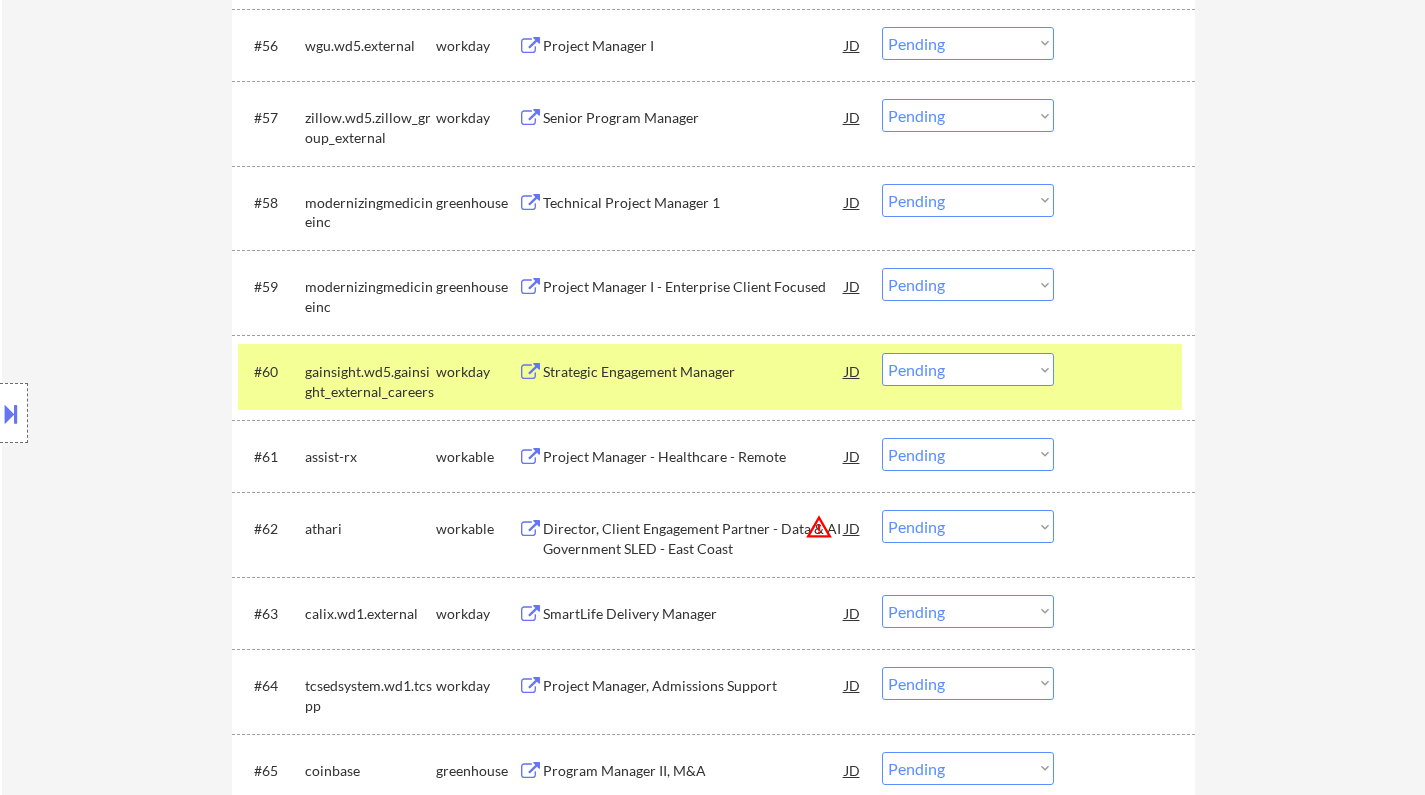 scroll, scrollTop: 5200, scrollLeft: 0, axis: vertical 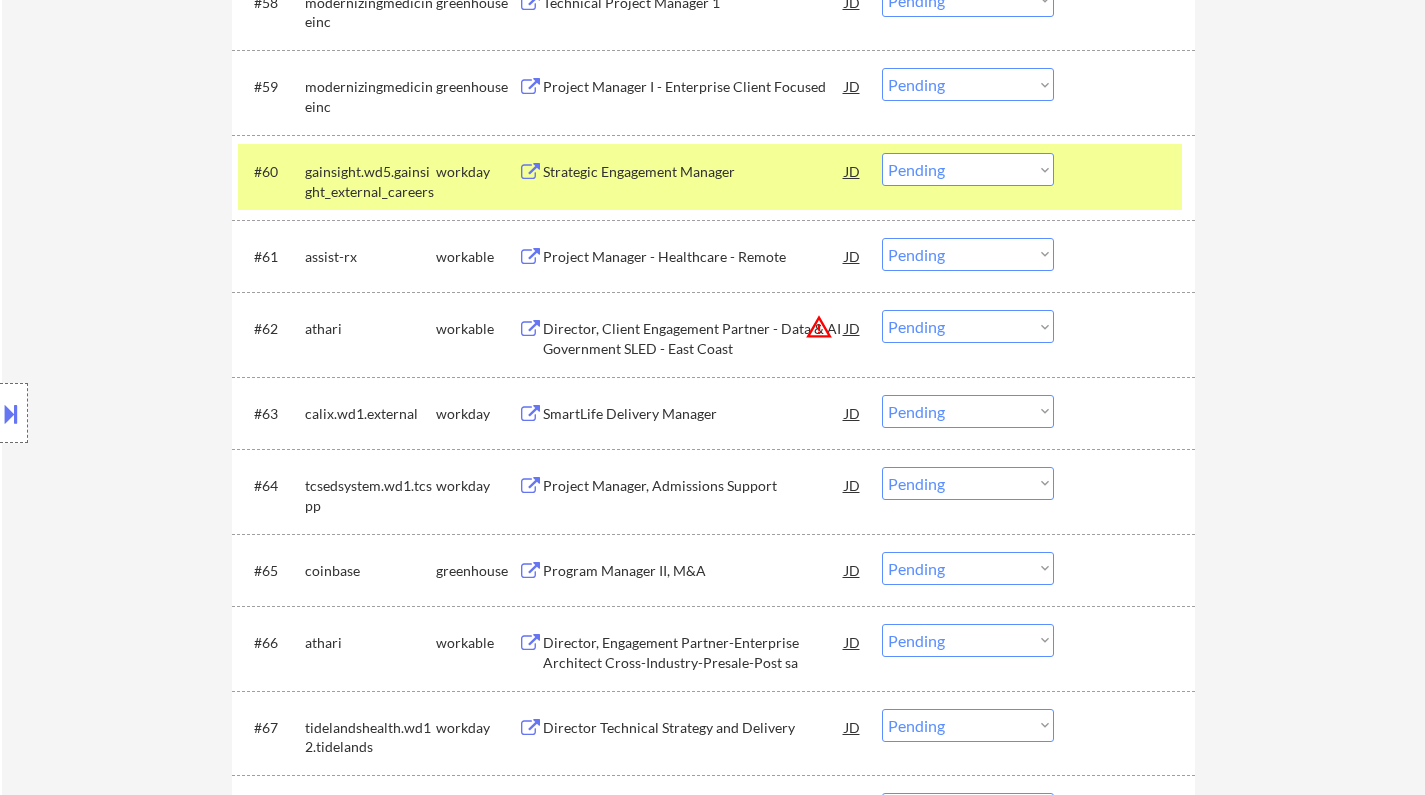 click on "Project Manager - Healthcare - Remote" at bounding box center (694, 256) 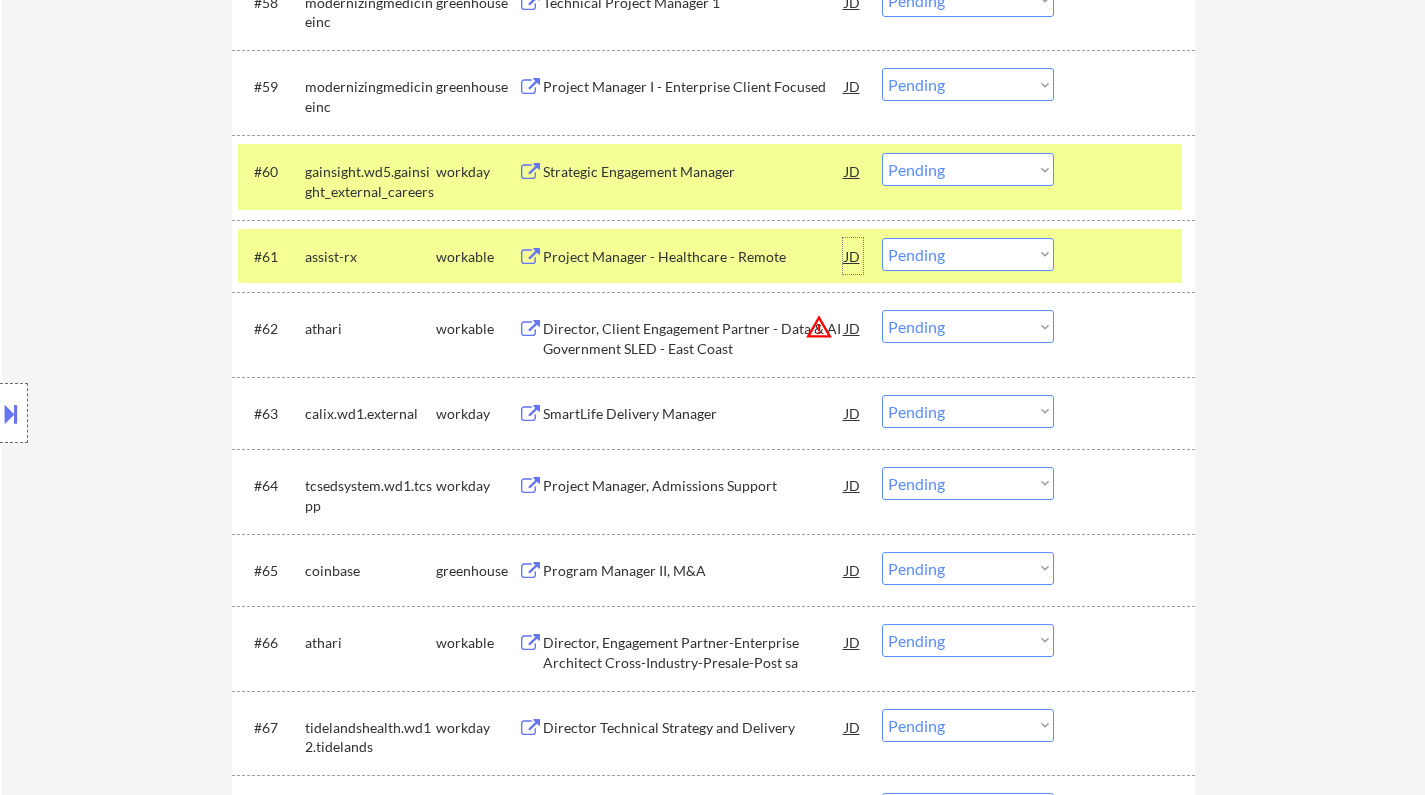 click on "JD" at bounding box center (853, 256) 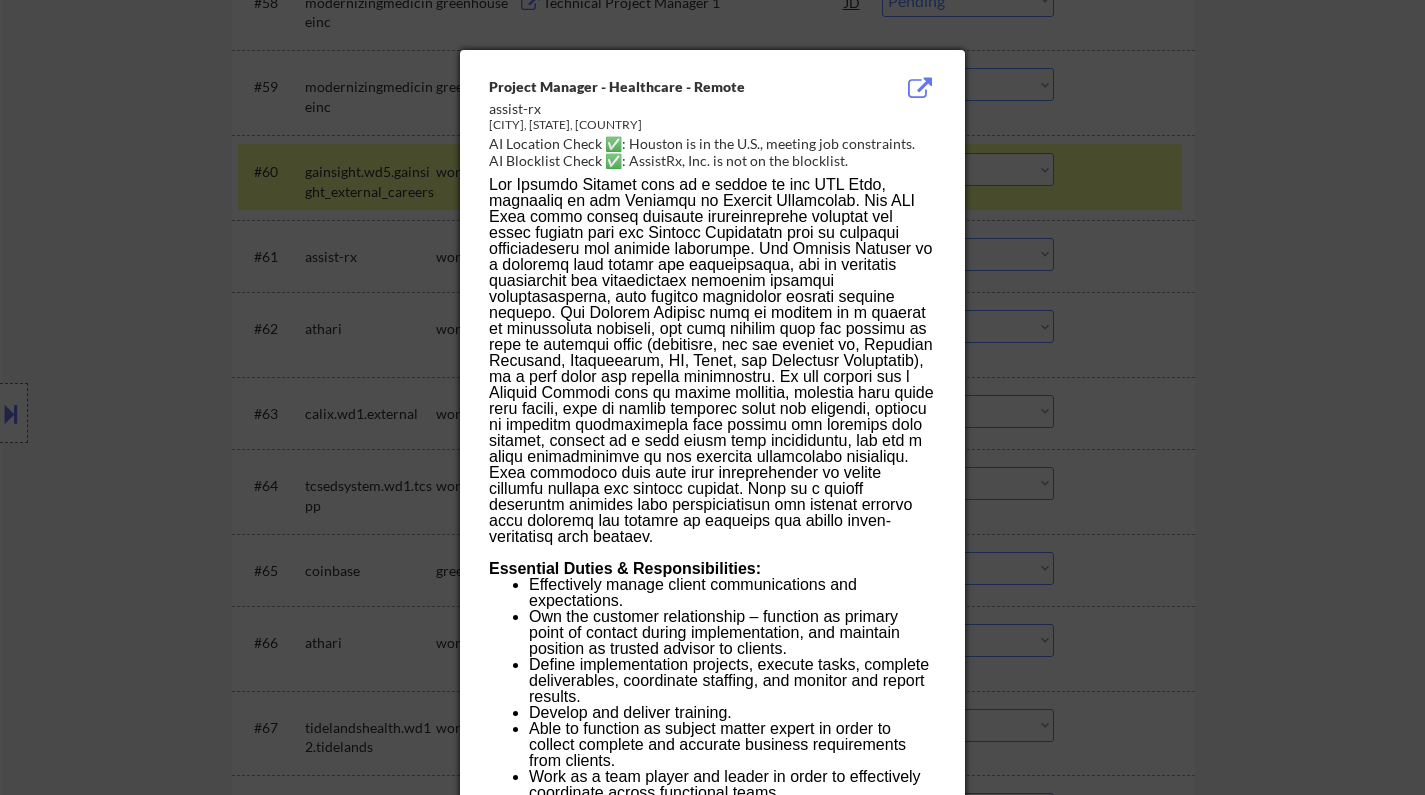 click at bounding box center (712, 397) 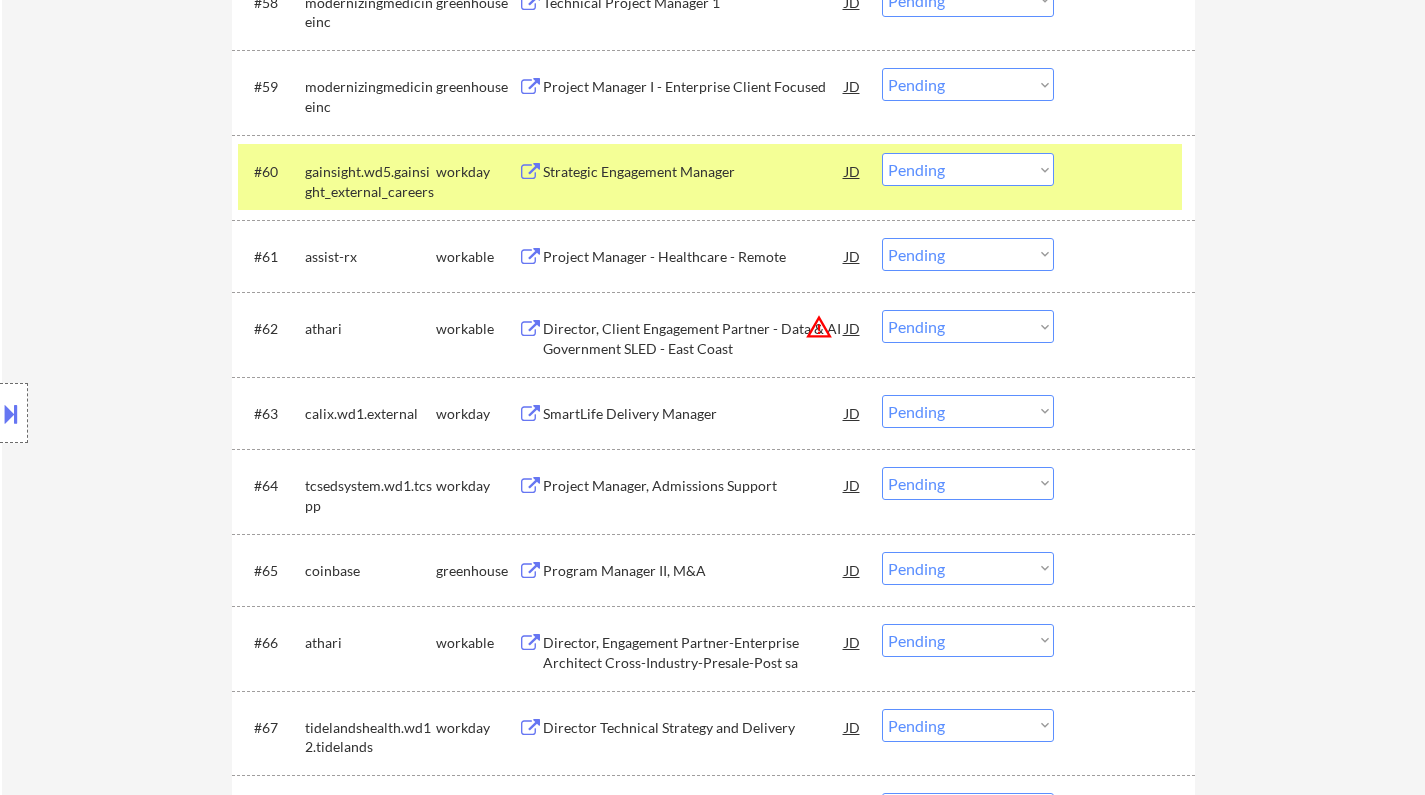 click on "Choose an option... Pending Applied Excluded (Questions) Excluded (Expired) Excluded (Location) Excluded (Bad Match) Excluded (Blocklist) Excluded (Salary) Excluded (Other)" at bounding box center (968, 254) 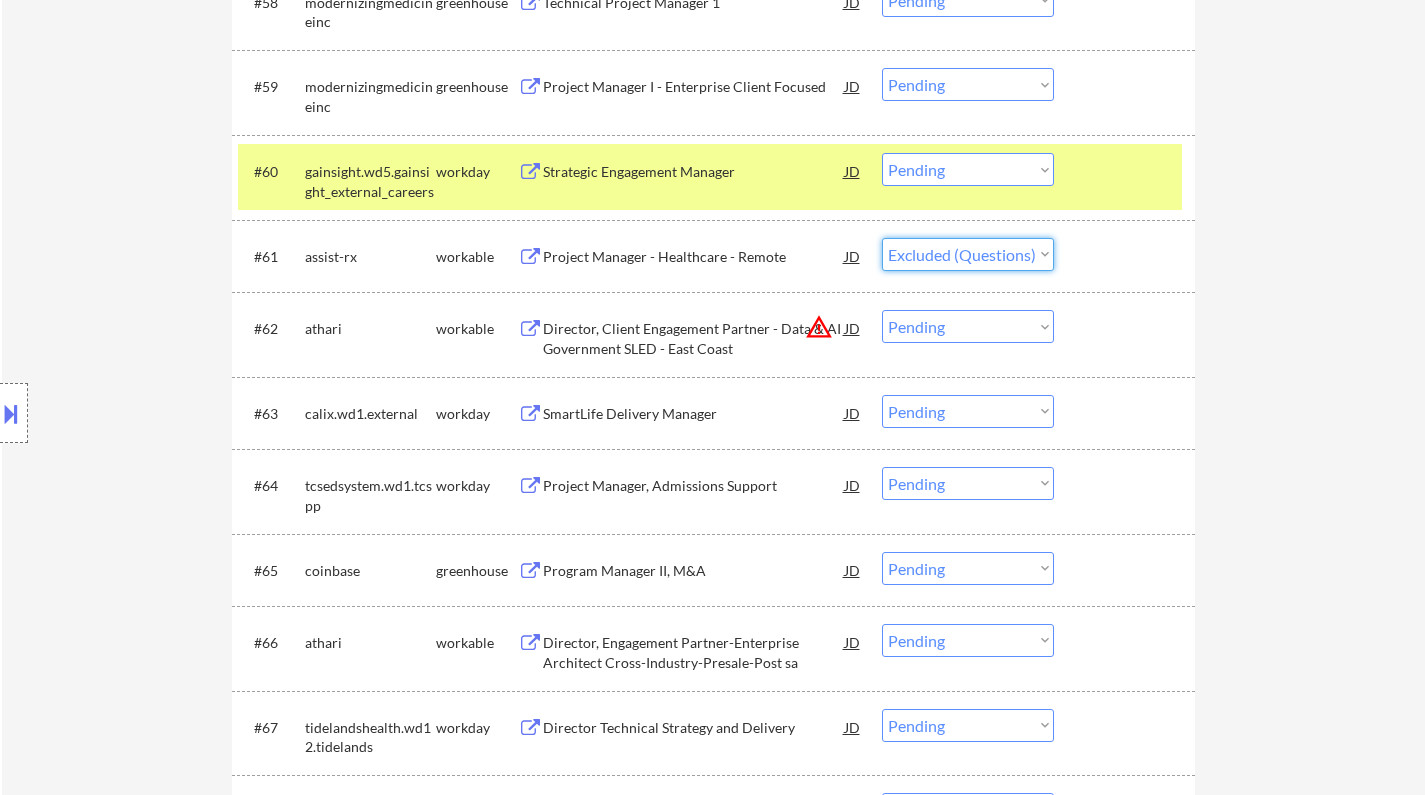 click on "Choose an option... Pending Applied Excluded (Questions) Excluded (Expired) Excluded (Location) Excluded (Bad Match) Excluded (Blocklist) Excluded (Salary) Excluded (Other)" at bounding box center [968, 254] 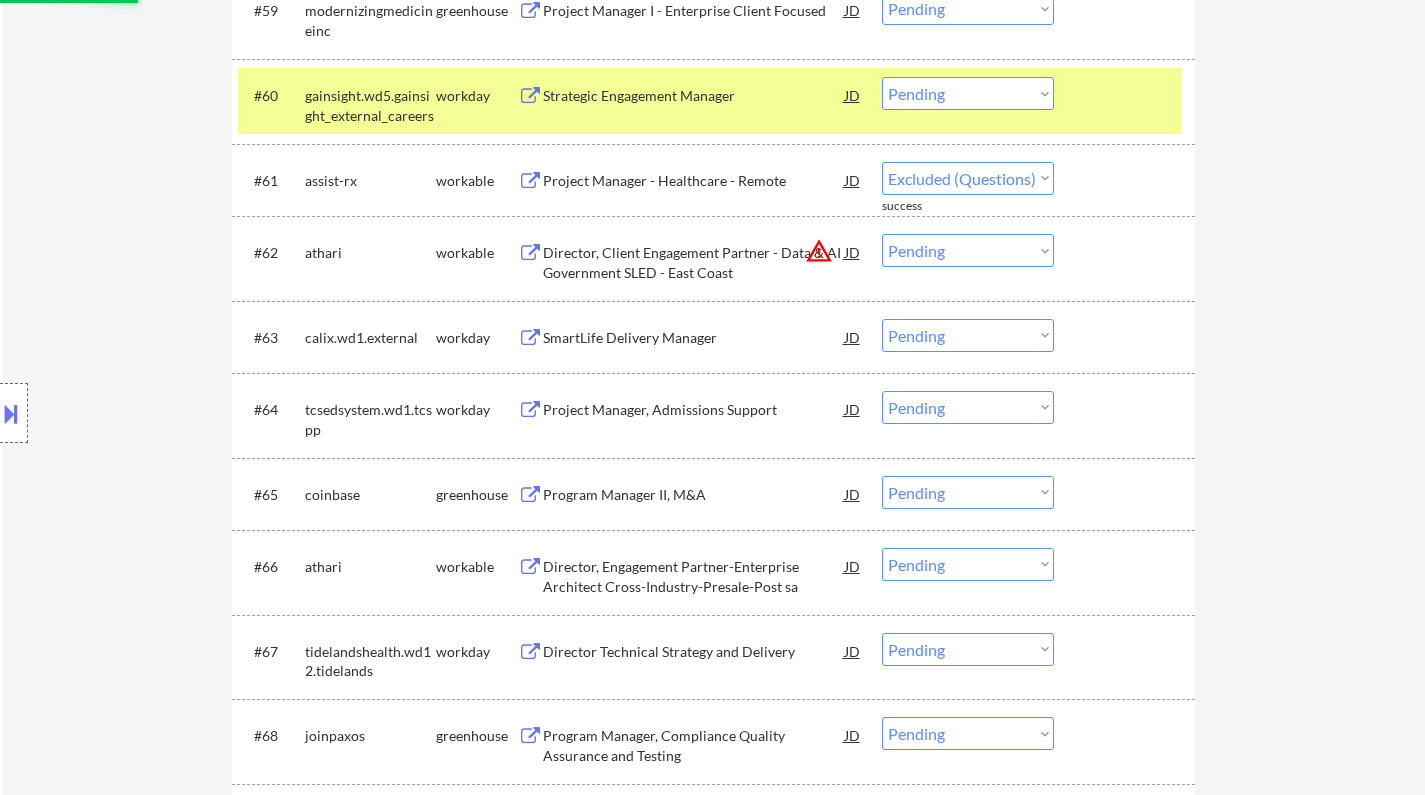 scroll, scrollTop: 5300, scrollLeft: 0, axis: vertical 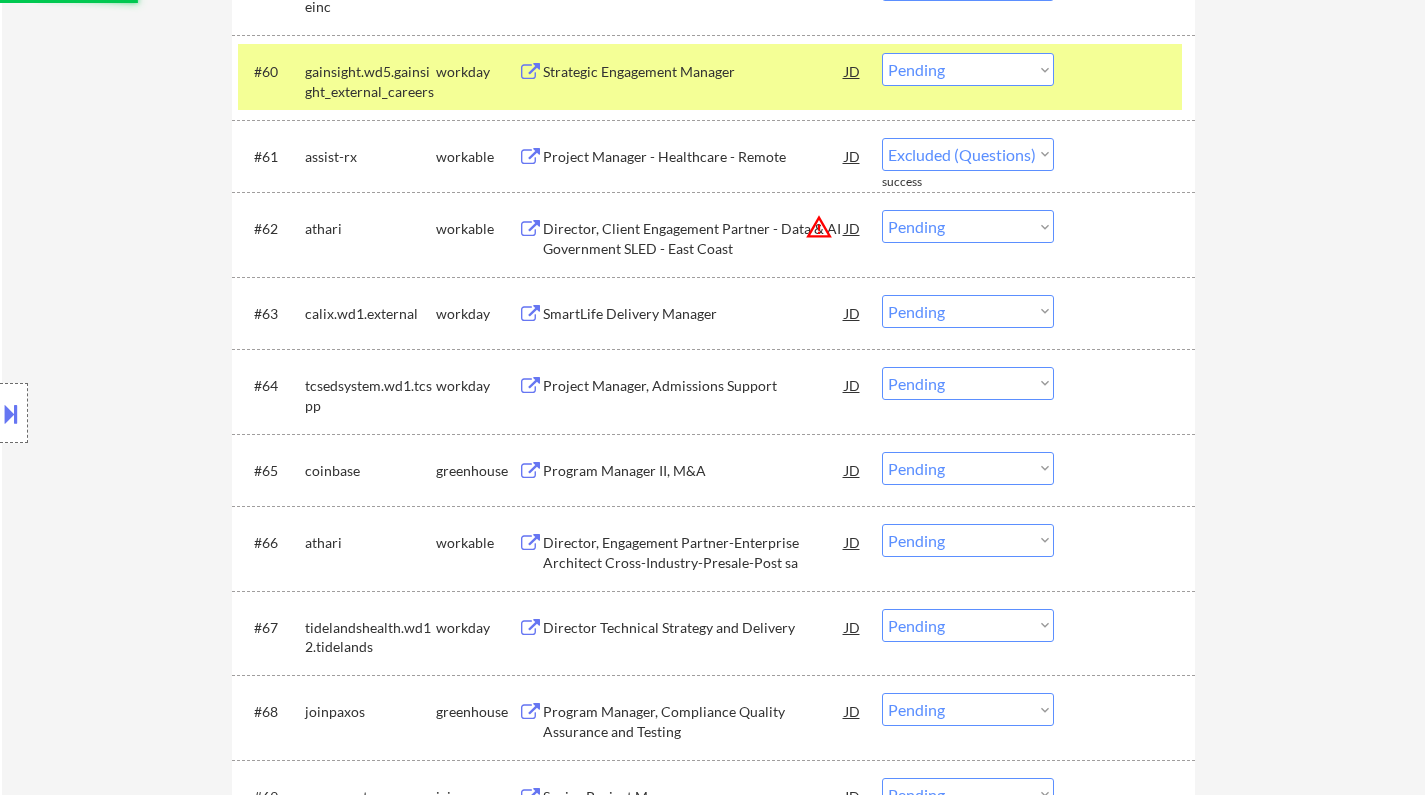 select on ""pending"" 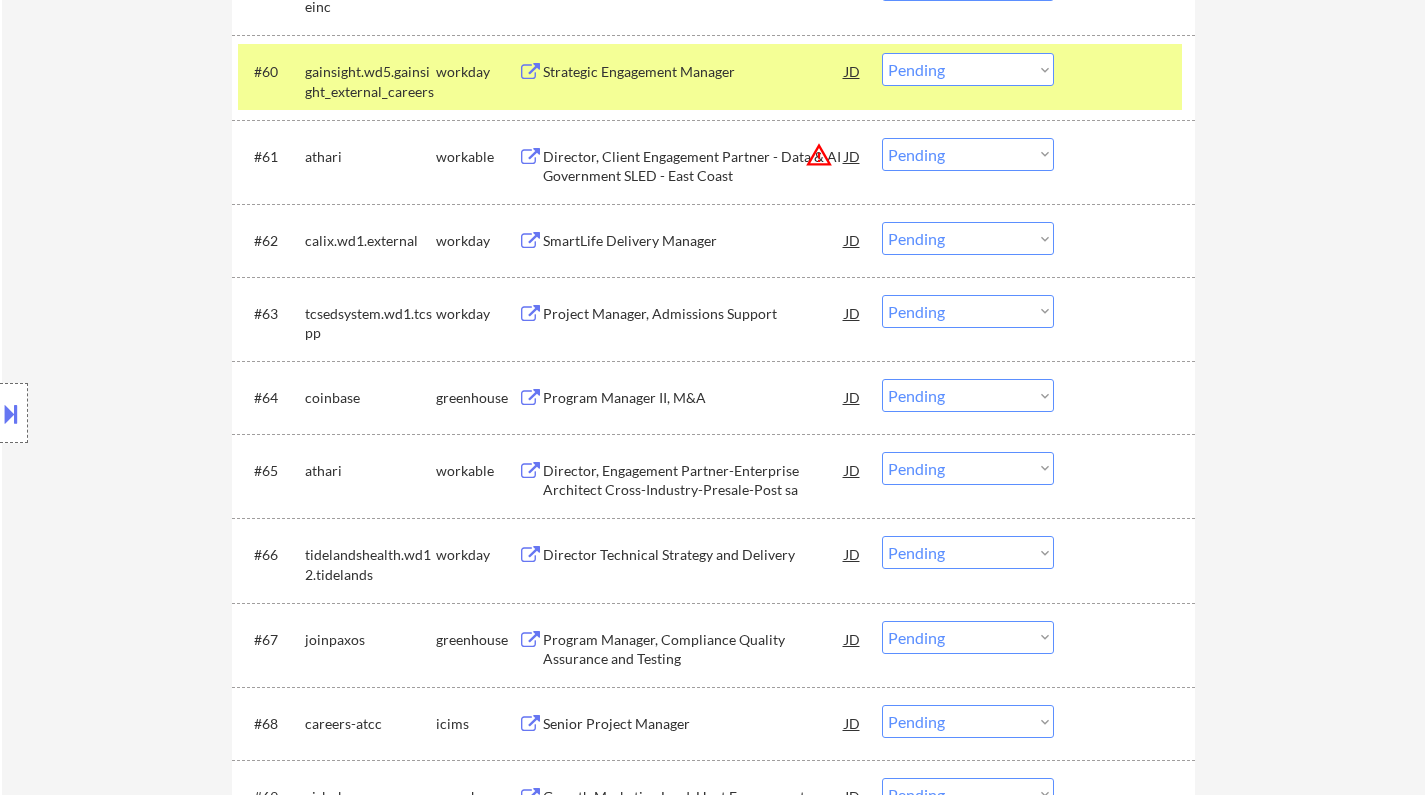 scroll, scrollTop: 5800, scrollLeft: 0, axis: vertical 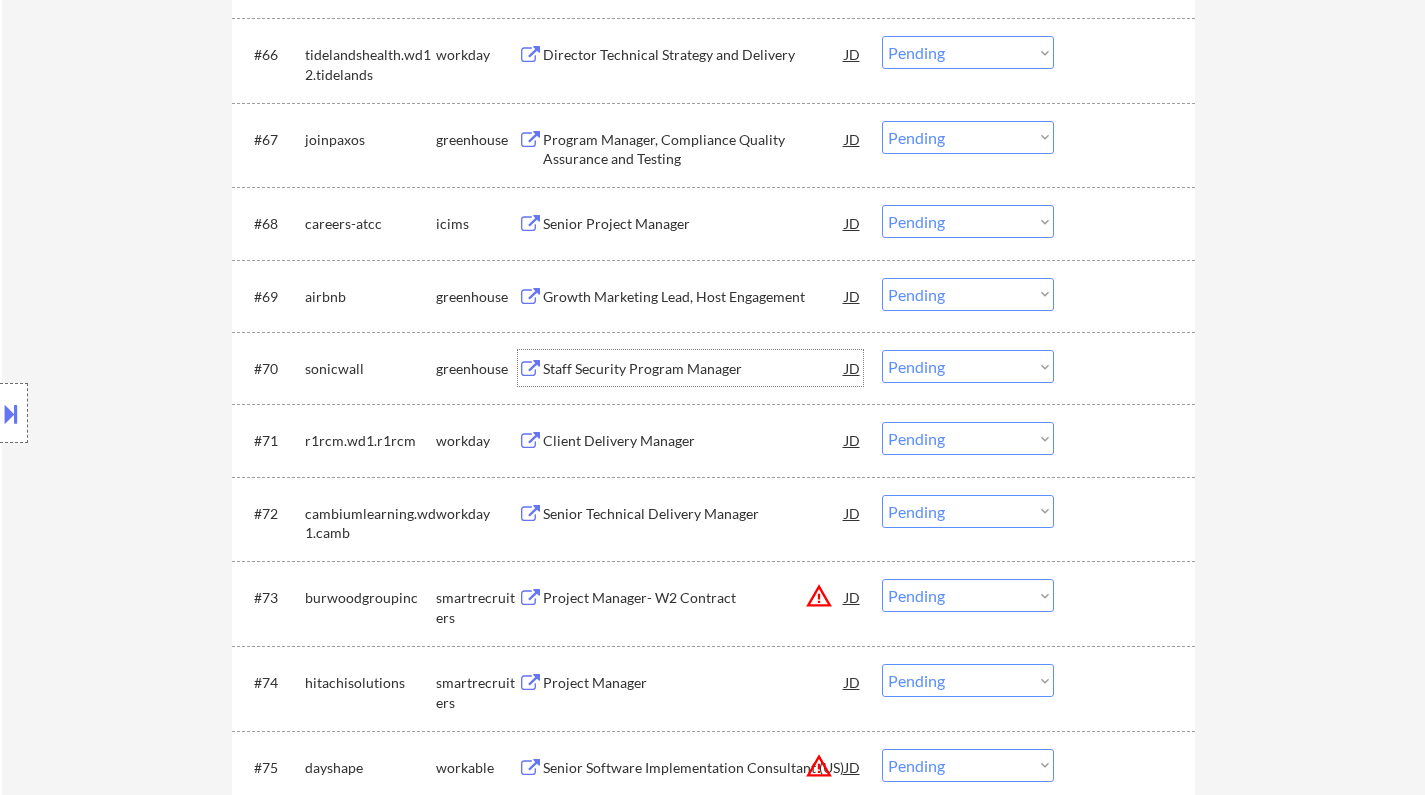 click on "Staff Security Program Manager" at bounding box center (694, 369) 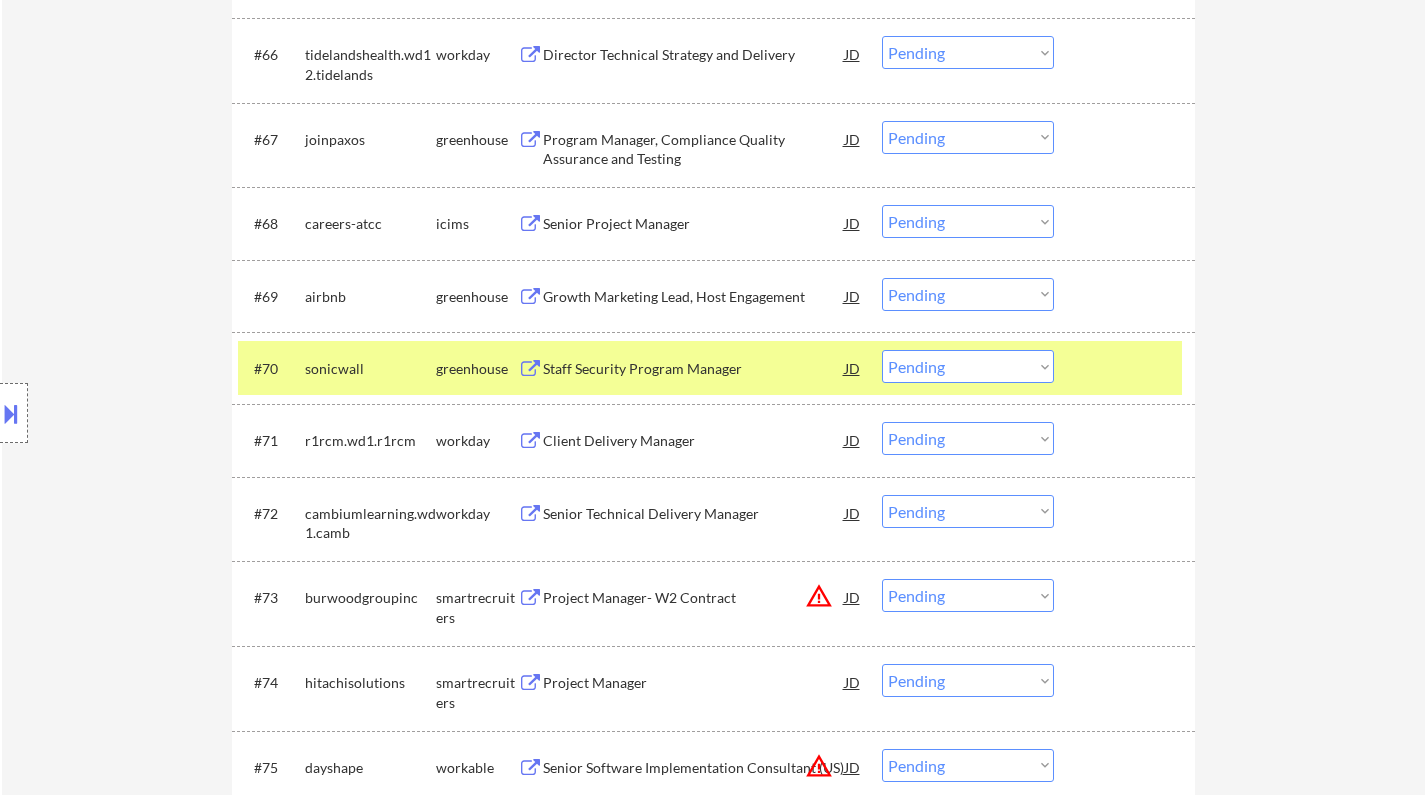 drag, startPoint x: 1424, startPoint y: 516, endPoint x: 1435, endPoint y: 516, distance: 11 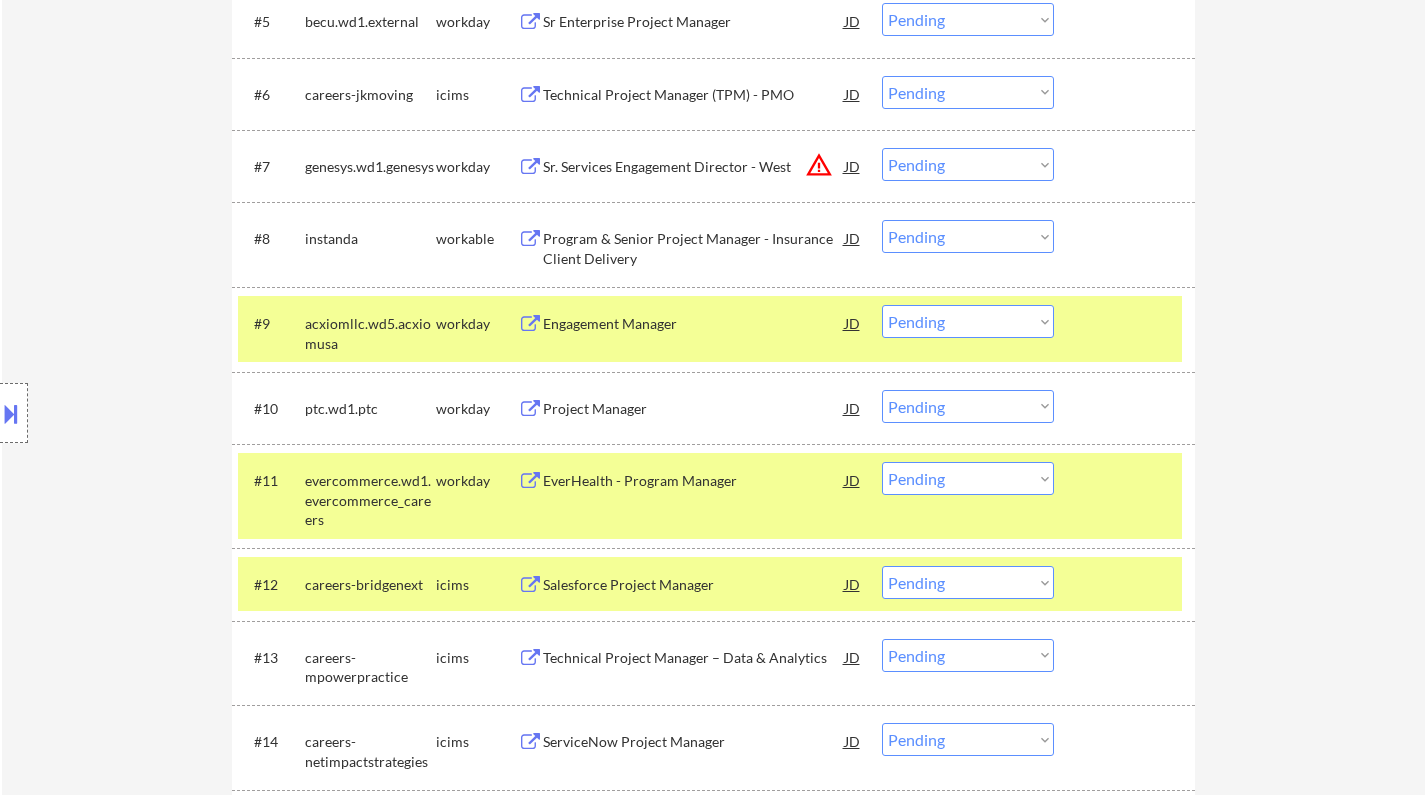 scroll, scrollTop: 5772, scrollLeft: 0, axis: vertical 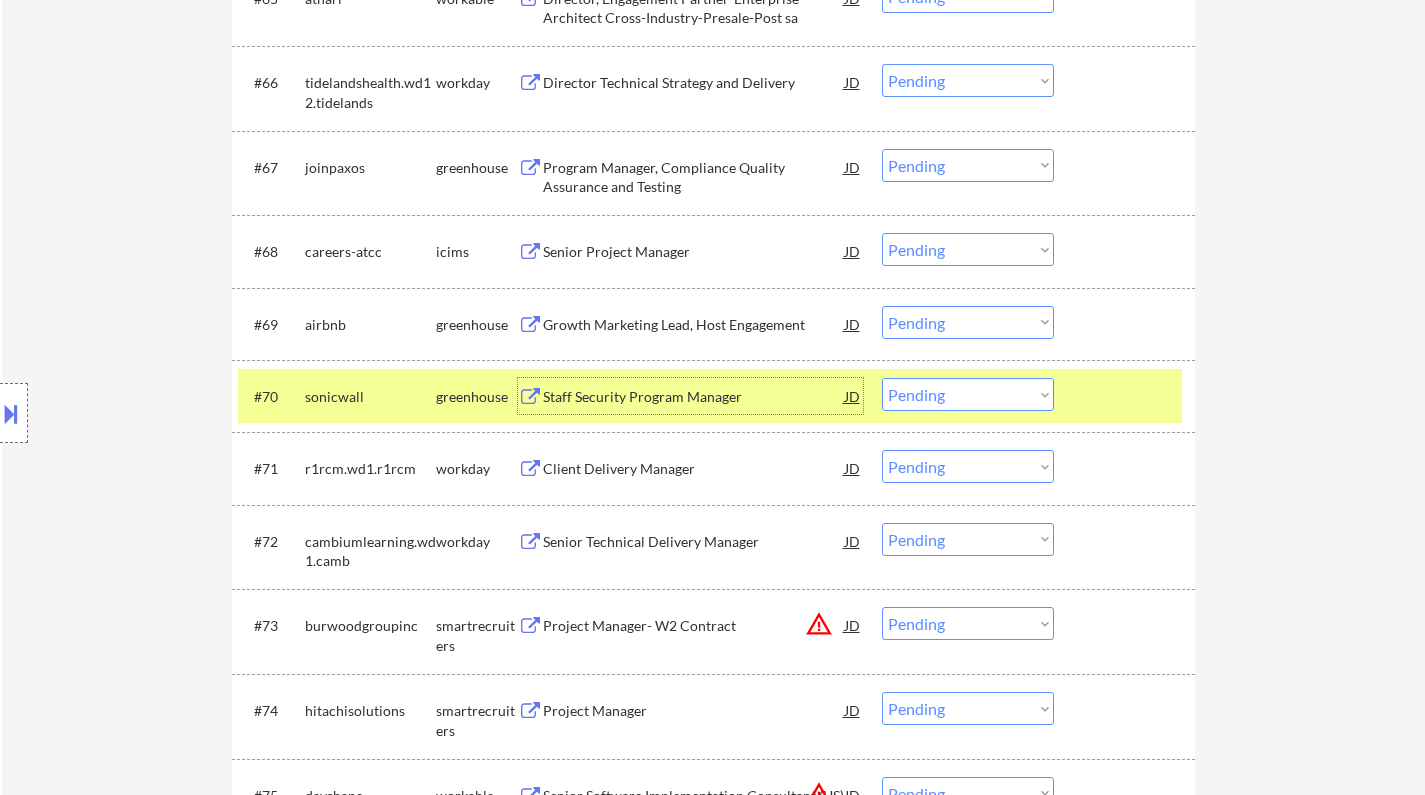 click on "Staff Security Program Manager" at bounding box center (694, 397) 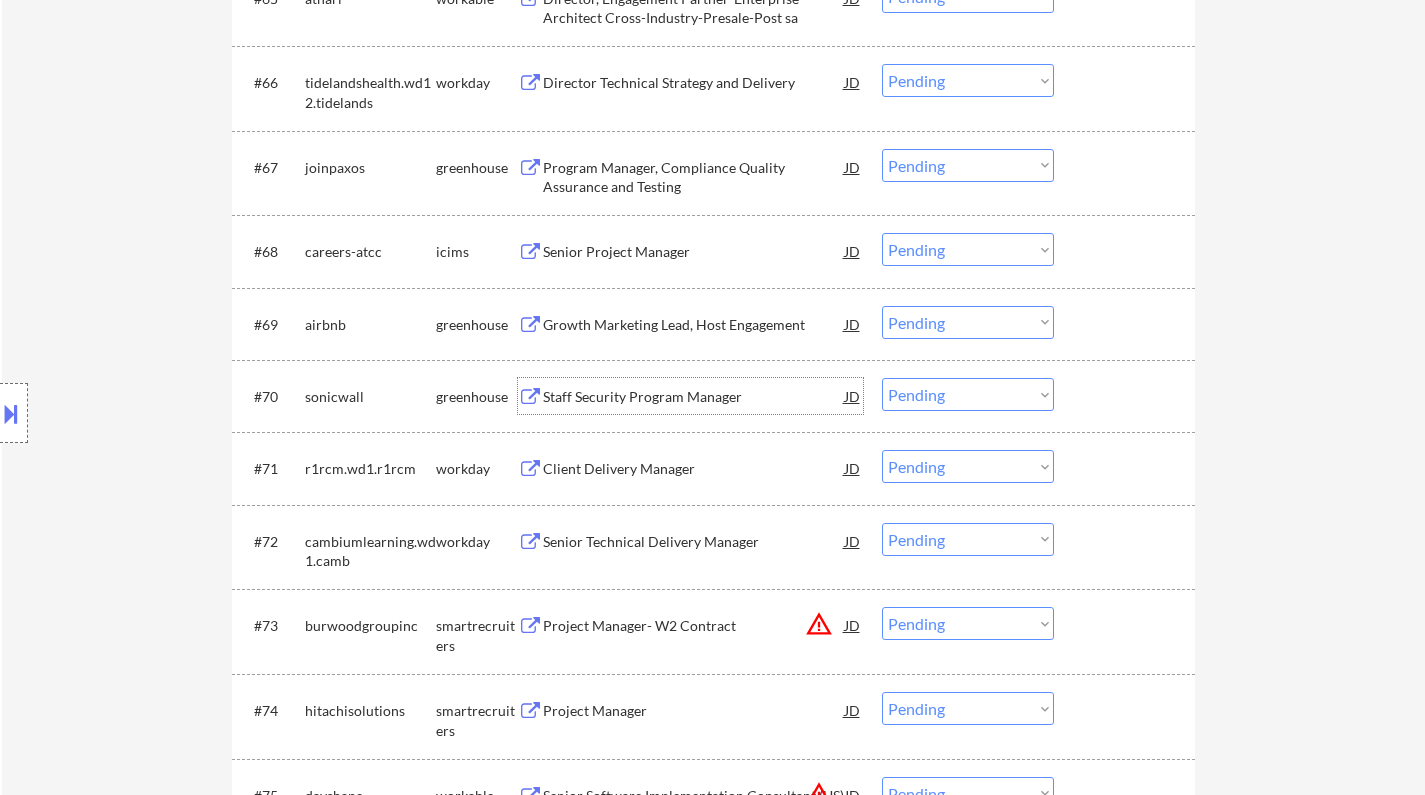 drag, startPoint x: 944, startPoint y: 390, endPoint x: 957, endPoint y: 408, distance: 22.203604 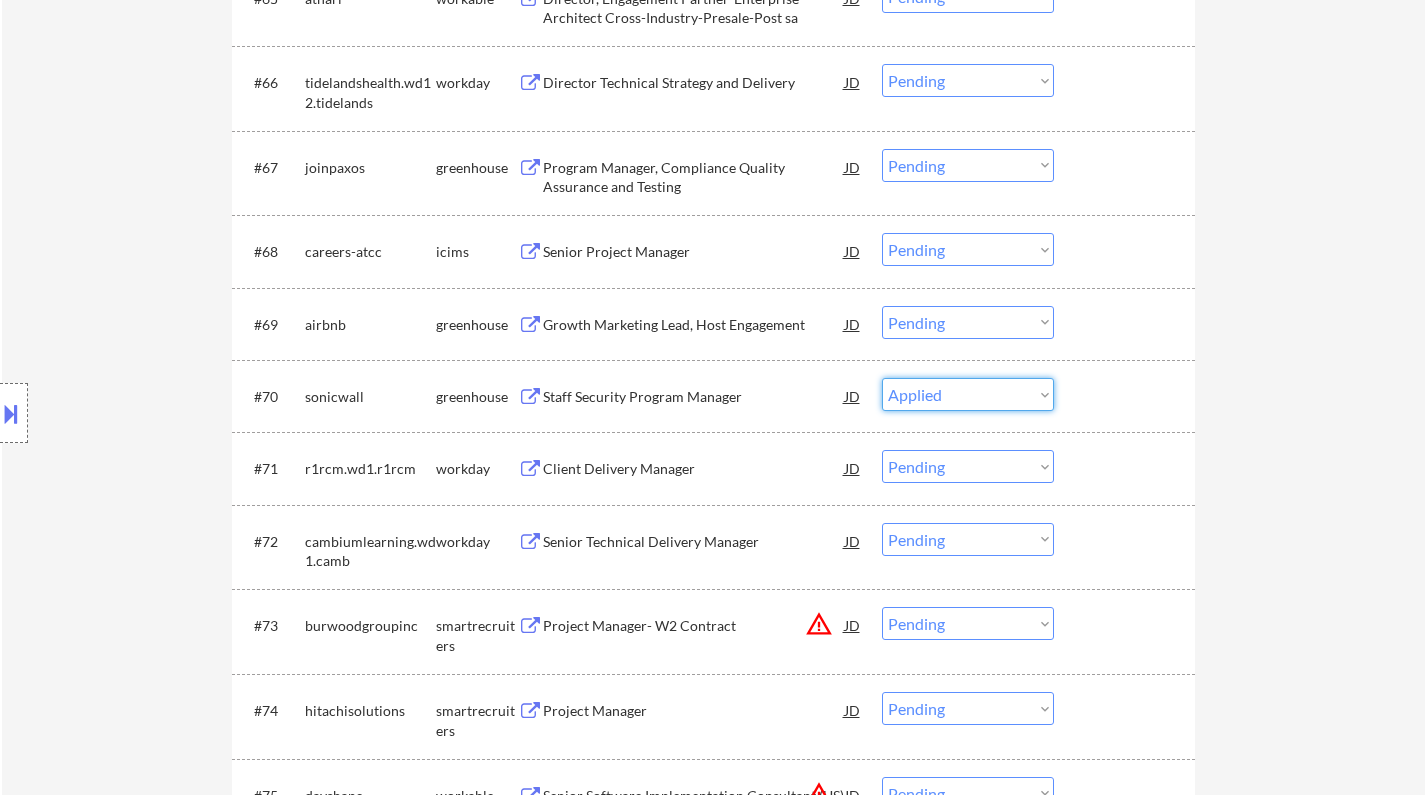 click on "Choose an option... Pending Applied Excluded (Questions) Excluded (Expired) Excluded (Location) Excluded (Bad Match) Excluded (Blocklist) Excluded (Salary) Excluded (Other)" at bounding box center [968, 394] 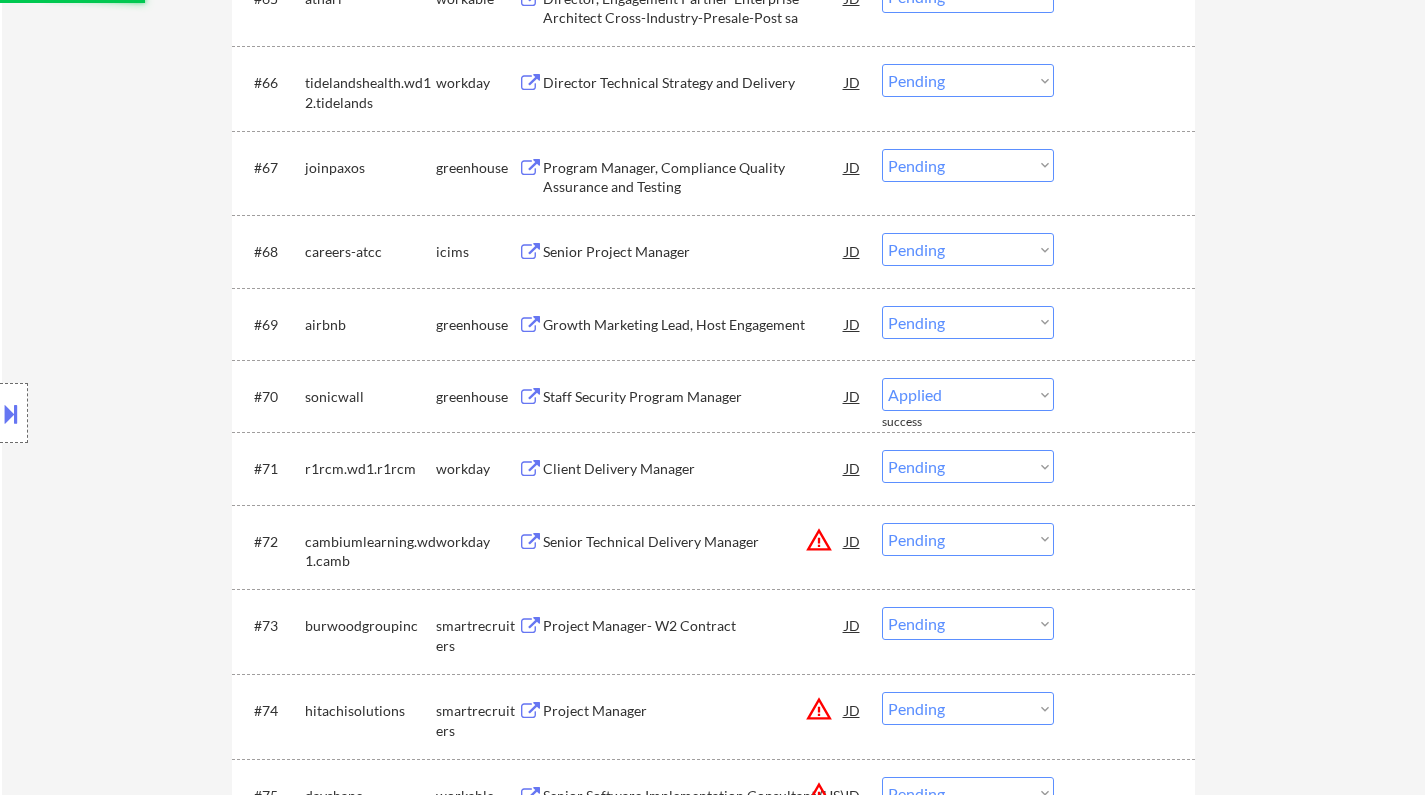 select on ""pending"" 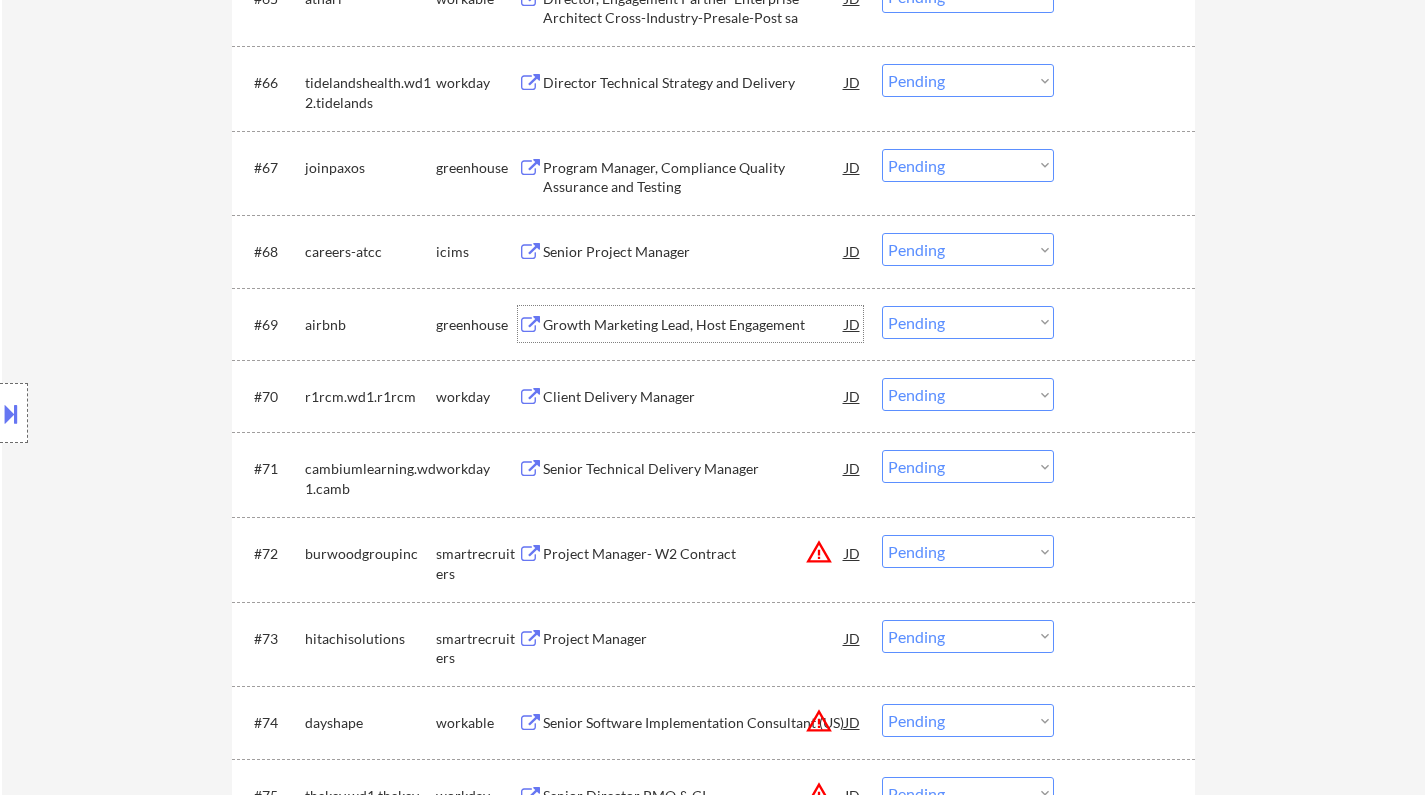 click on "Growth Marketing Lead, Host Engagement" at bounding box center [694, 325] 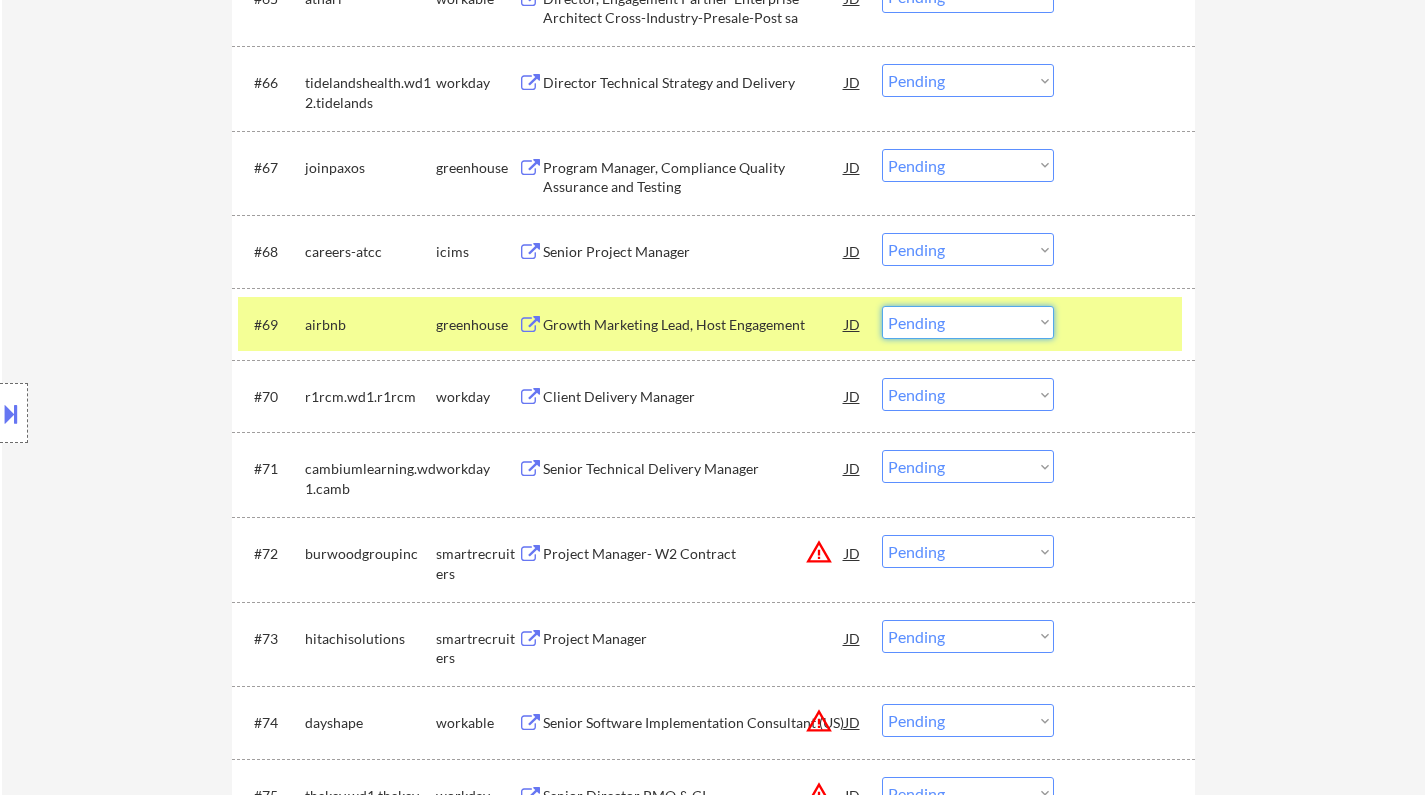 drag, startPoint x: 953, startPoint y: 315, endPoint x: 959, endPoint y: 325, distance: 11.661903 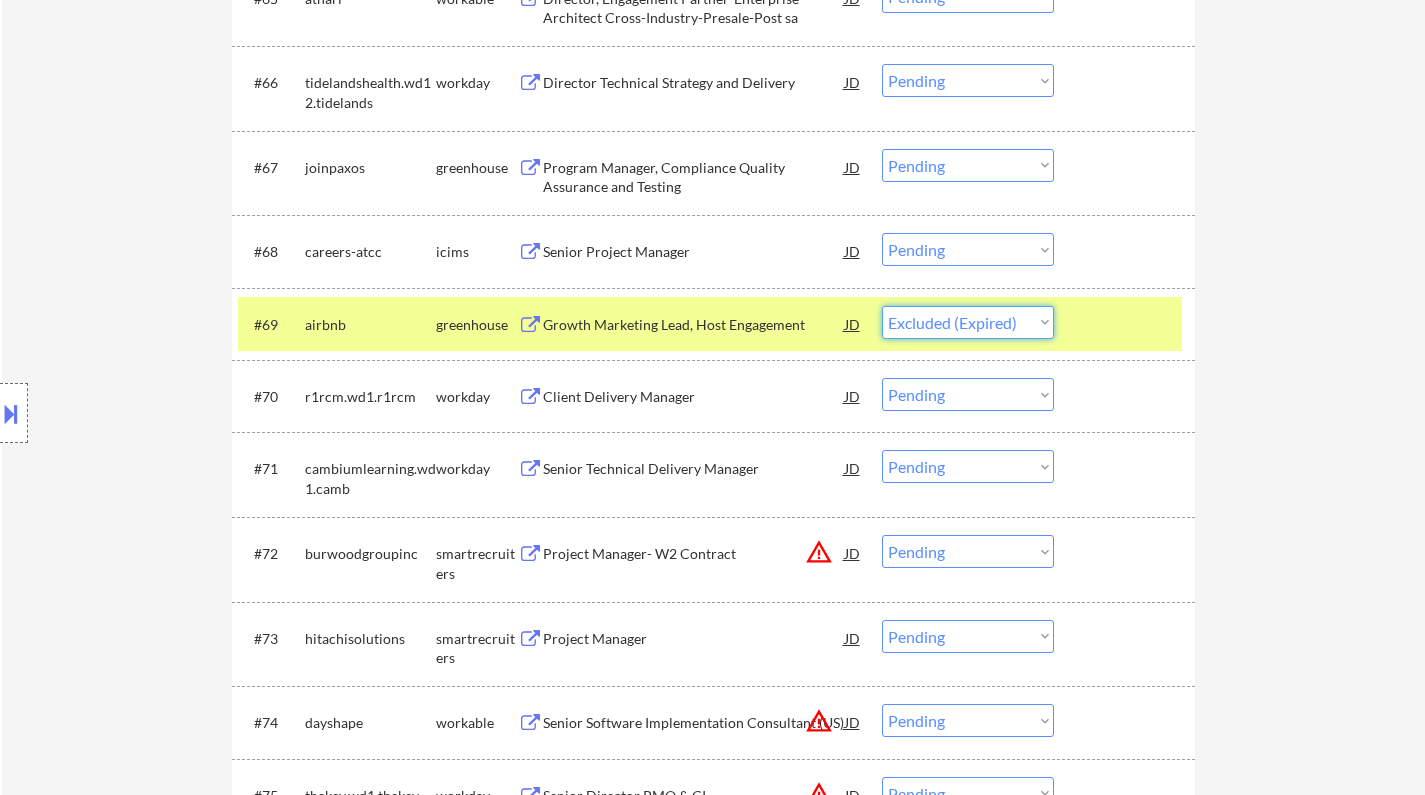 click on "Choose an option... Pending Applied Excluded (Questions) Excluded (Expired) Excluded (Location) Excluded (Bad Match) Excluded (Blocklist) Excluded (Salary) Excluded (Other)" at bounding box center (968, 322) 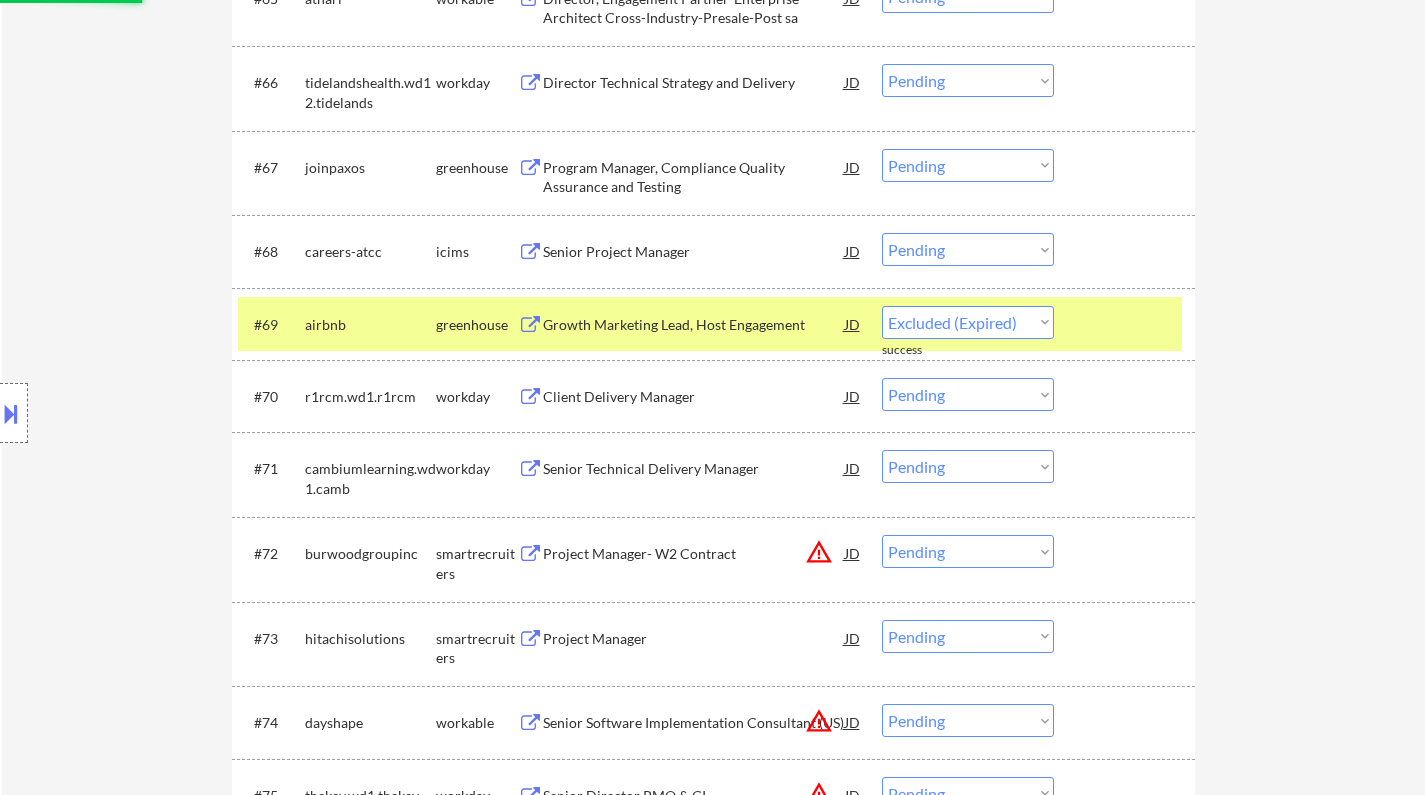 select on ""pending"" 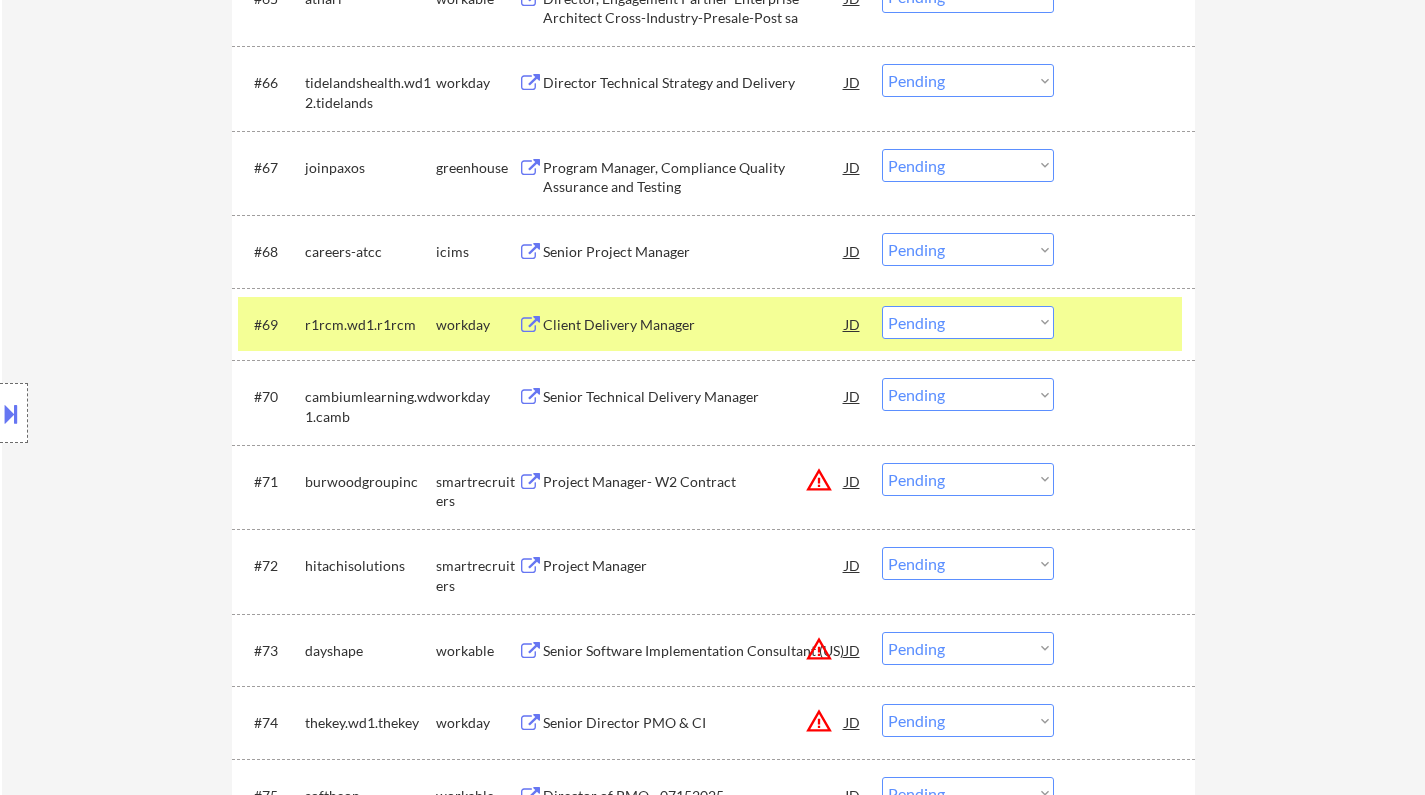 click on "Choose an option... Pending Applied Excluded (Questions) Excluded (Expired) Excluded (Location) Excluded (Bad Match) Excluded (Blocklist) Excluded (Salary) Excluded (Other)" at bounding box center [968, 479] 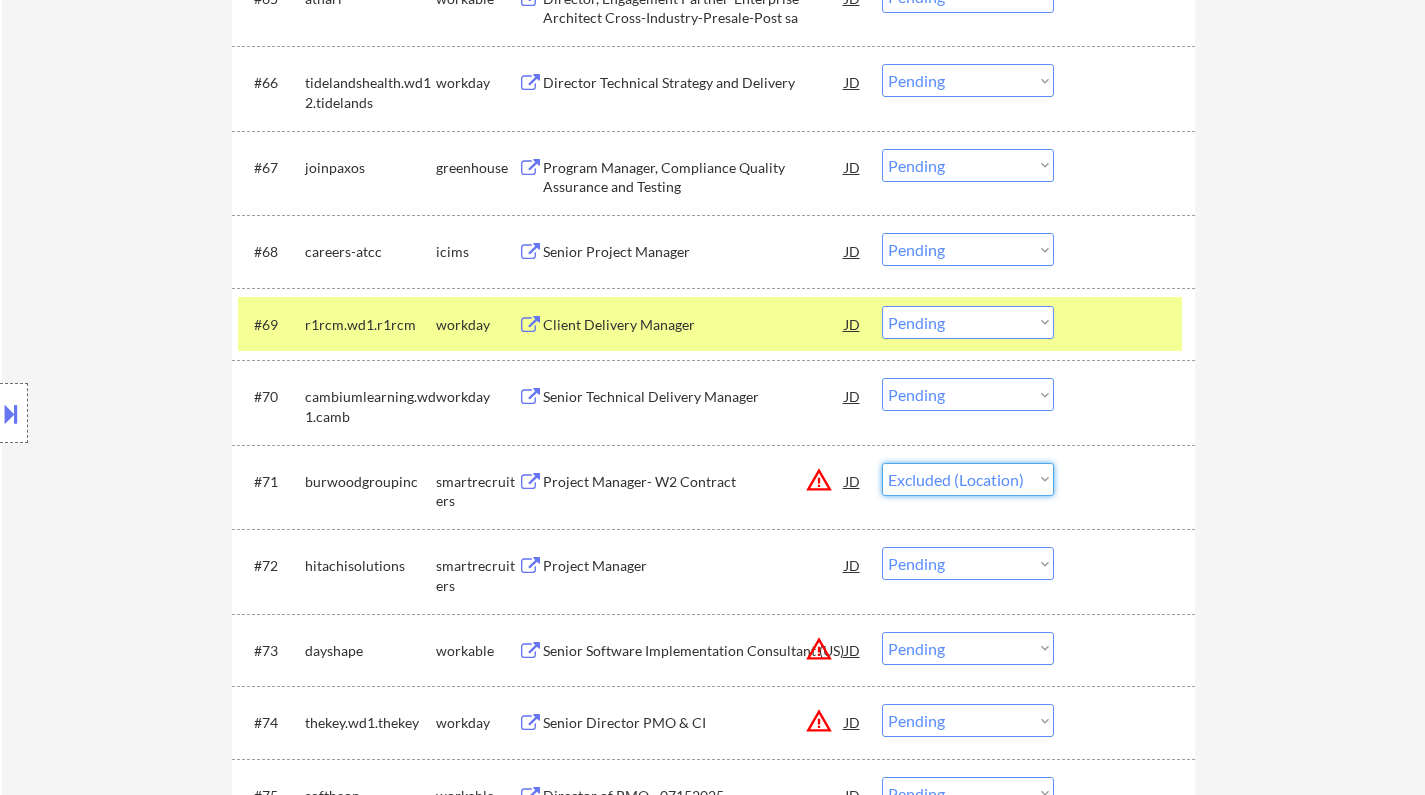 click on "Choose an option... Pending Applied Excluded (Questions) Excluded (Expired) Excluded (Location) Excluded (Bad Match) Excluded (Blocklist) Excluded (Salary) Excluded (Other)" at bounding box center (968, 479) 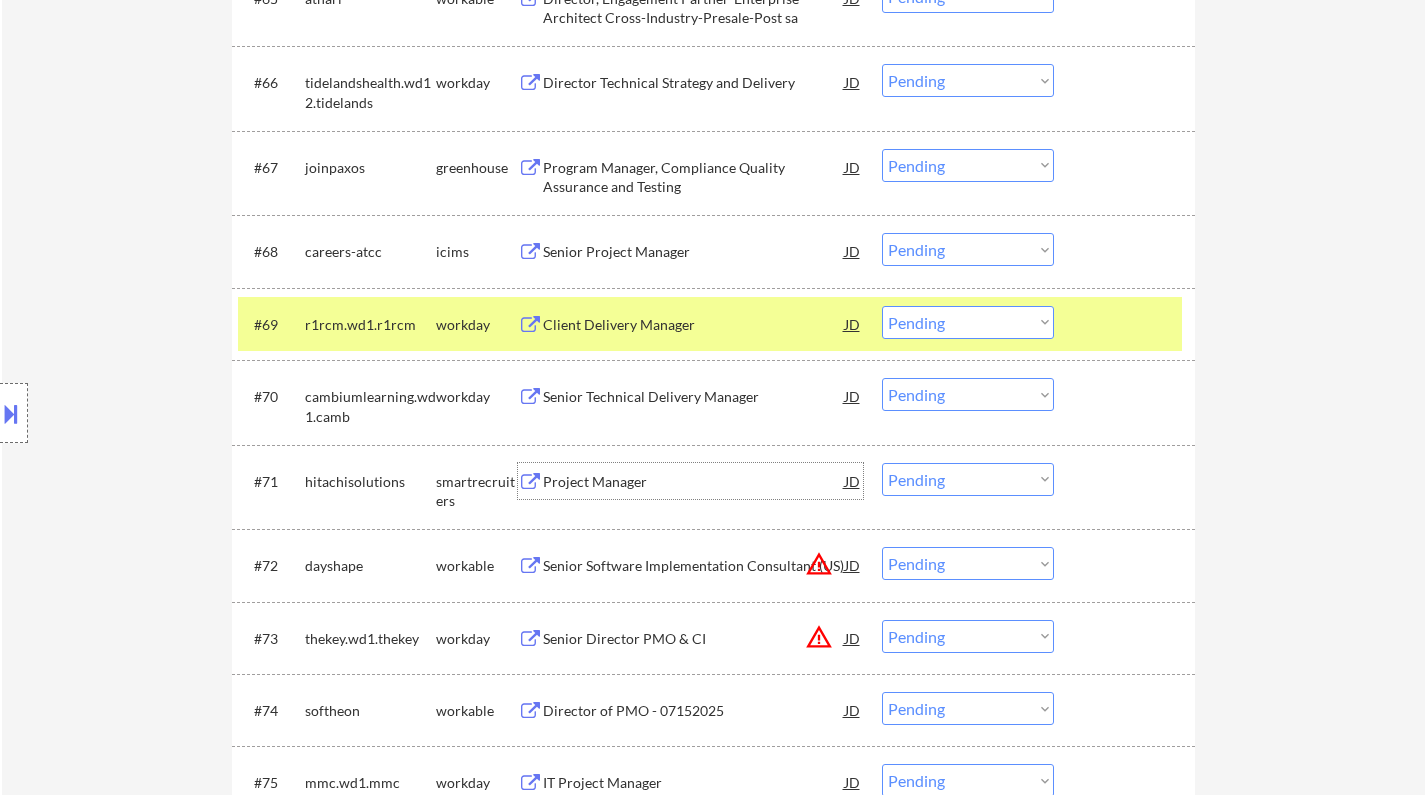 click on "Project Manager" at bounding box center (694, 482) 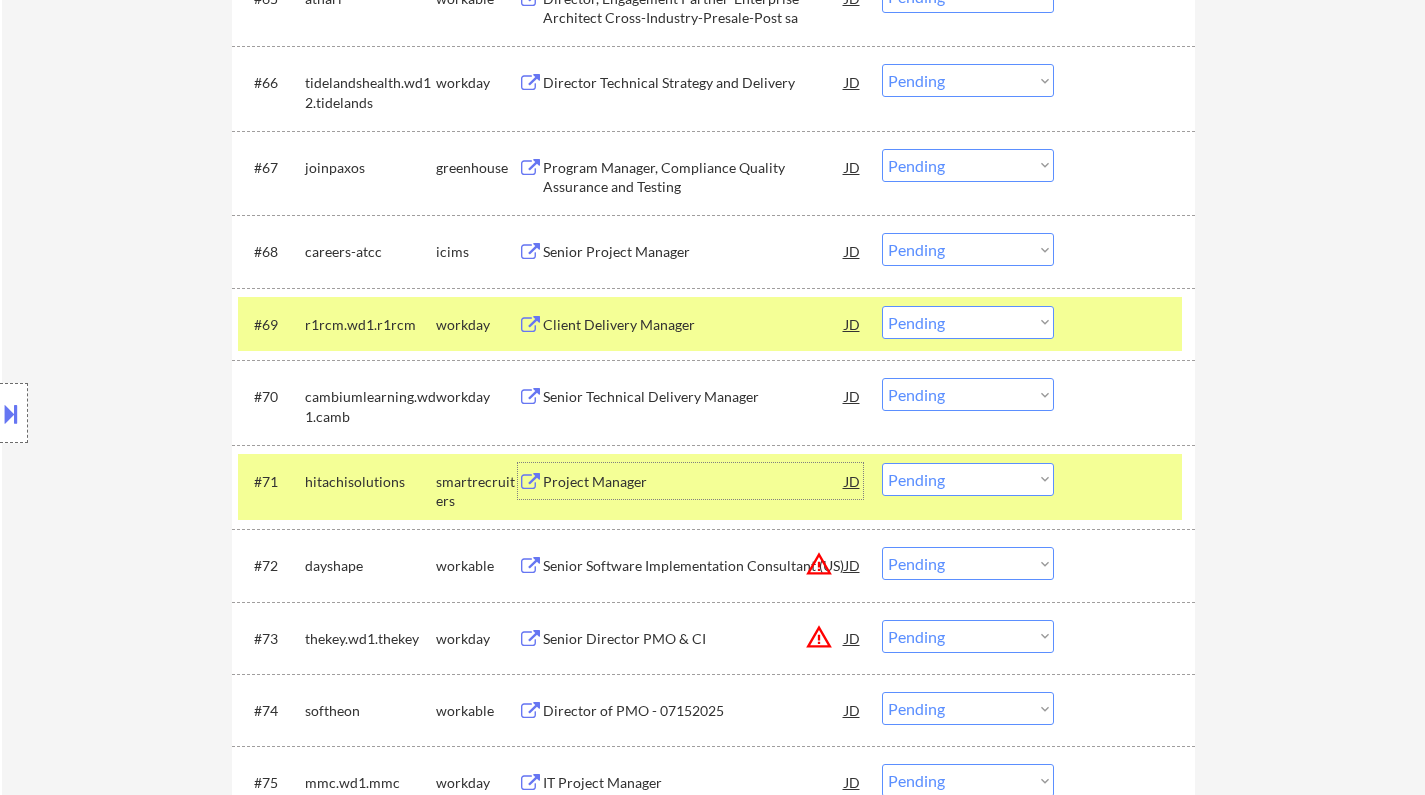 click on "Choose an option... Pending Applied Excluded (Questions) Excluded (Expired) Excluded (Location) Excluded (Bad Match) Excluded (Blocklist) Excluded (Salary) Excluded (Other)" at bounding box center (968, 479) 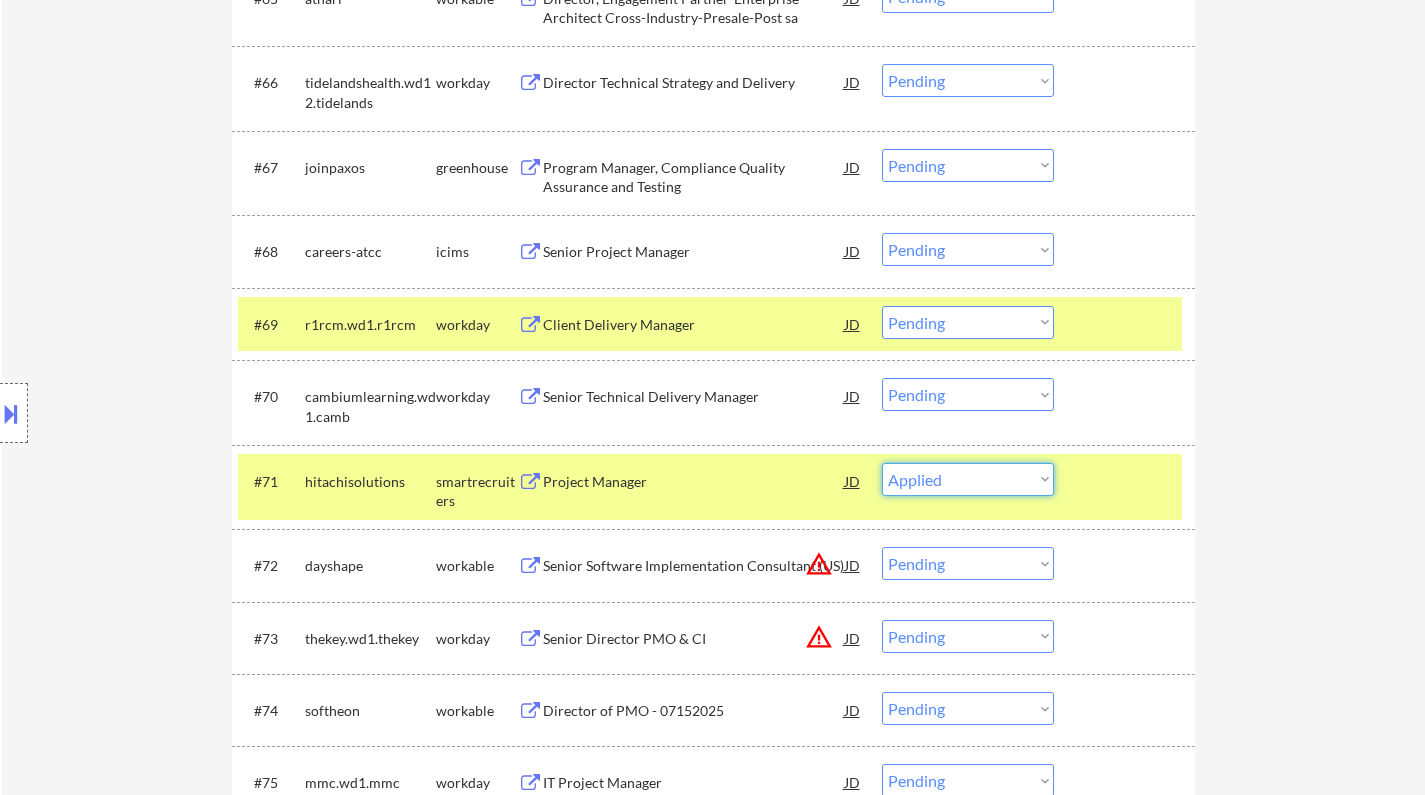 click on "Choose an option... Pending Applied Excluded (Questions) Excluded (Expired) Excluded (Location) Excluded (Bad Match) Excluded (Blocklist) Excluded (Salary) Excluded (Other)" at bounding box center [968, 479] 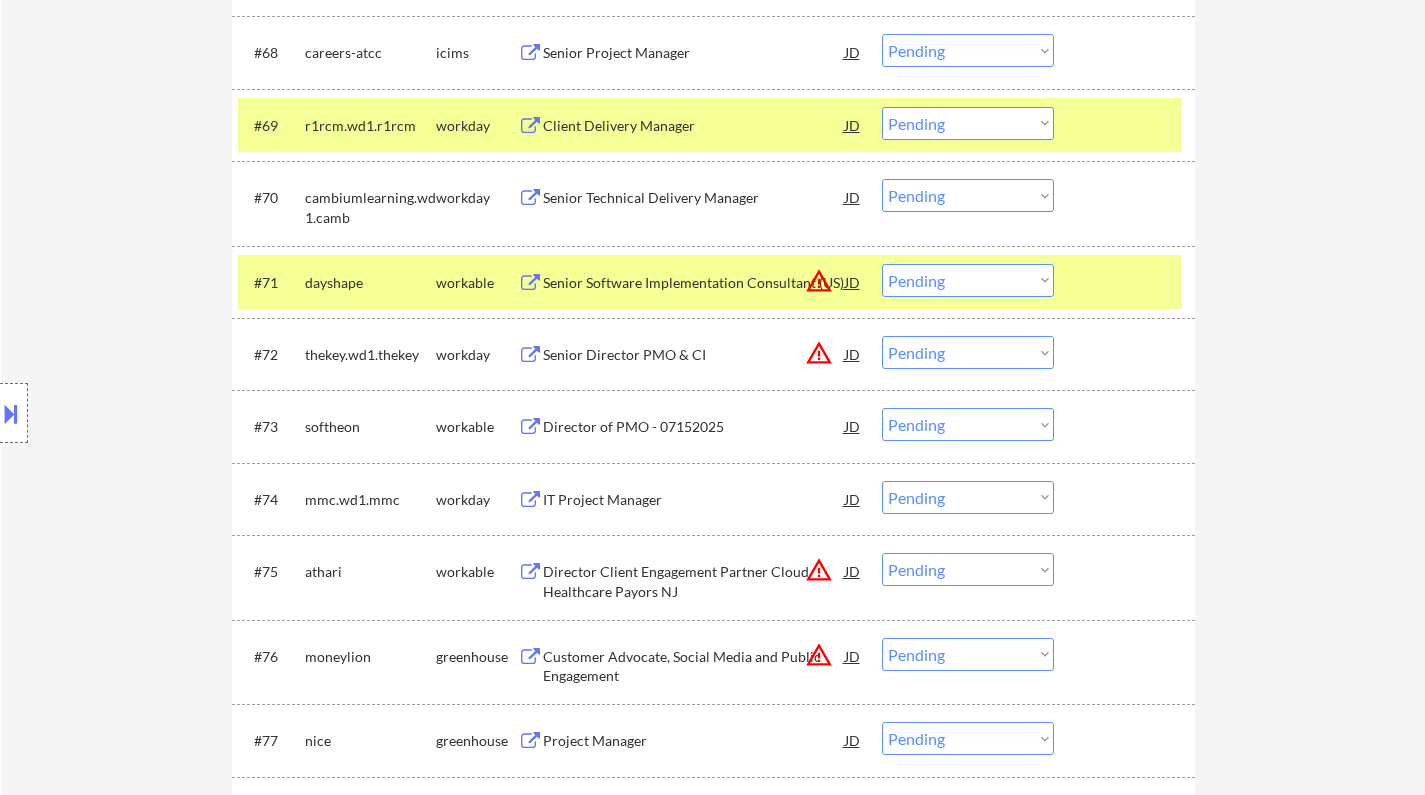 scroll, scrollTop: 5972, scrollLeft: 0, axis: vertical 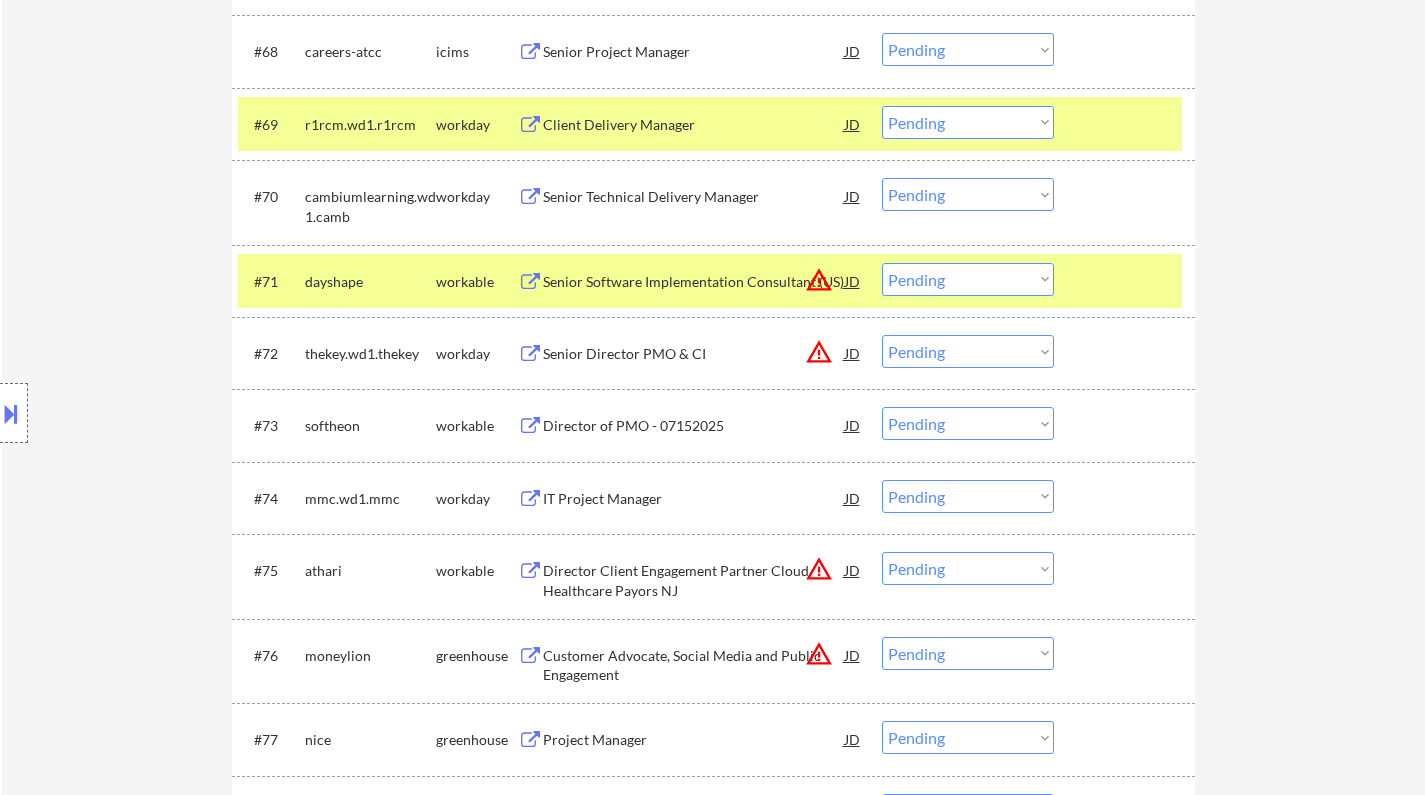 click on "JD" at bounding box center (853, 281) 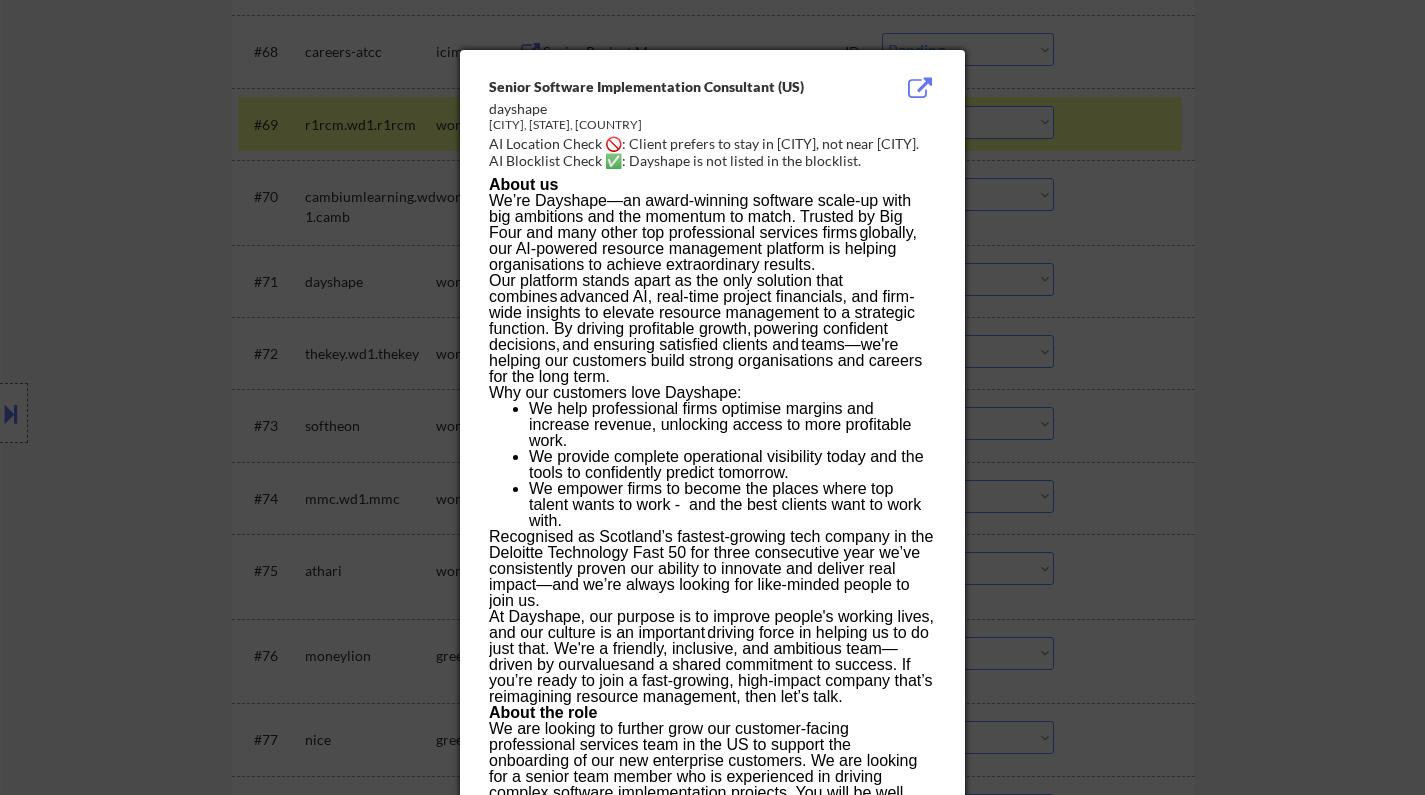 click at bounding box center [712, 397] 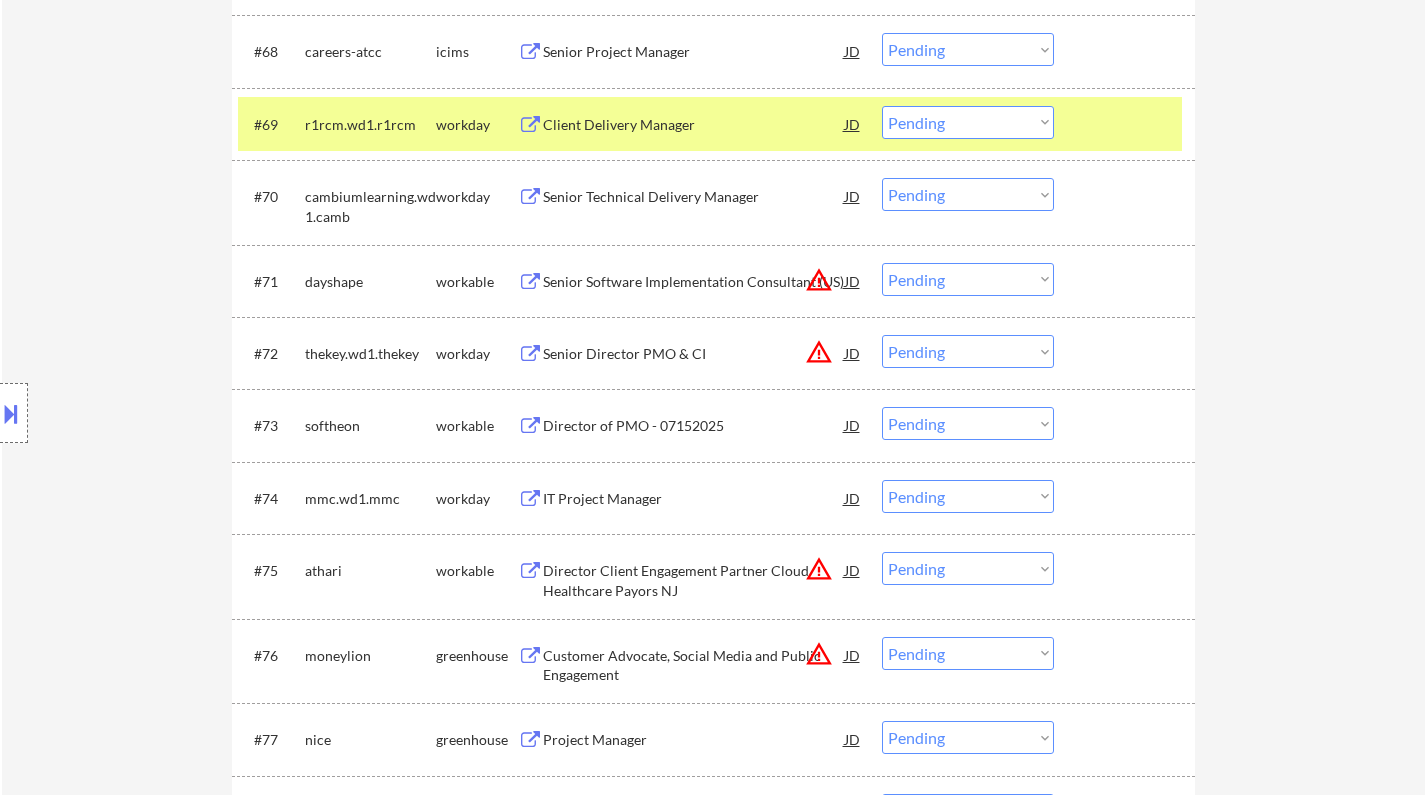 click on "Choose an option... Pending Applied Excluded (Questions) Excluded (Expired) Excluded (Location) Excluded (Bad Match) Excluded (Blocklist) Excluded (Salary) Excluded (Other)" at bounding box center (968, 279) 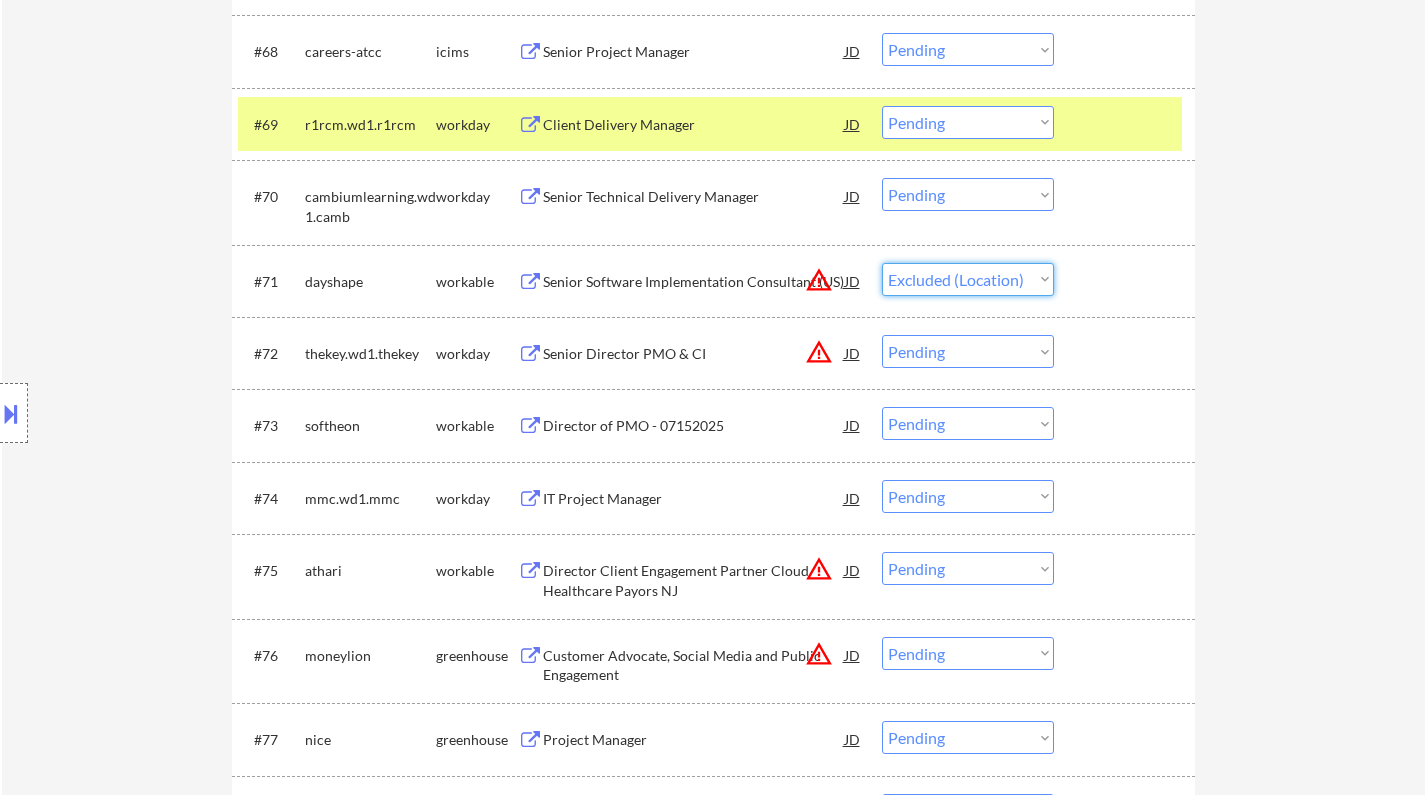 click on "Choose an option... Pending Applied Excluded (Questions) Excluded (Expired) Excluded (Location) Excluded (Bad Match) Excluded (Blocklist) Excluded (Salary) Excluded (Other)" at bounding box center [968, 279] 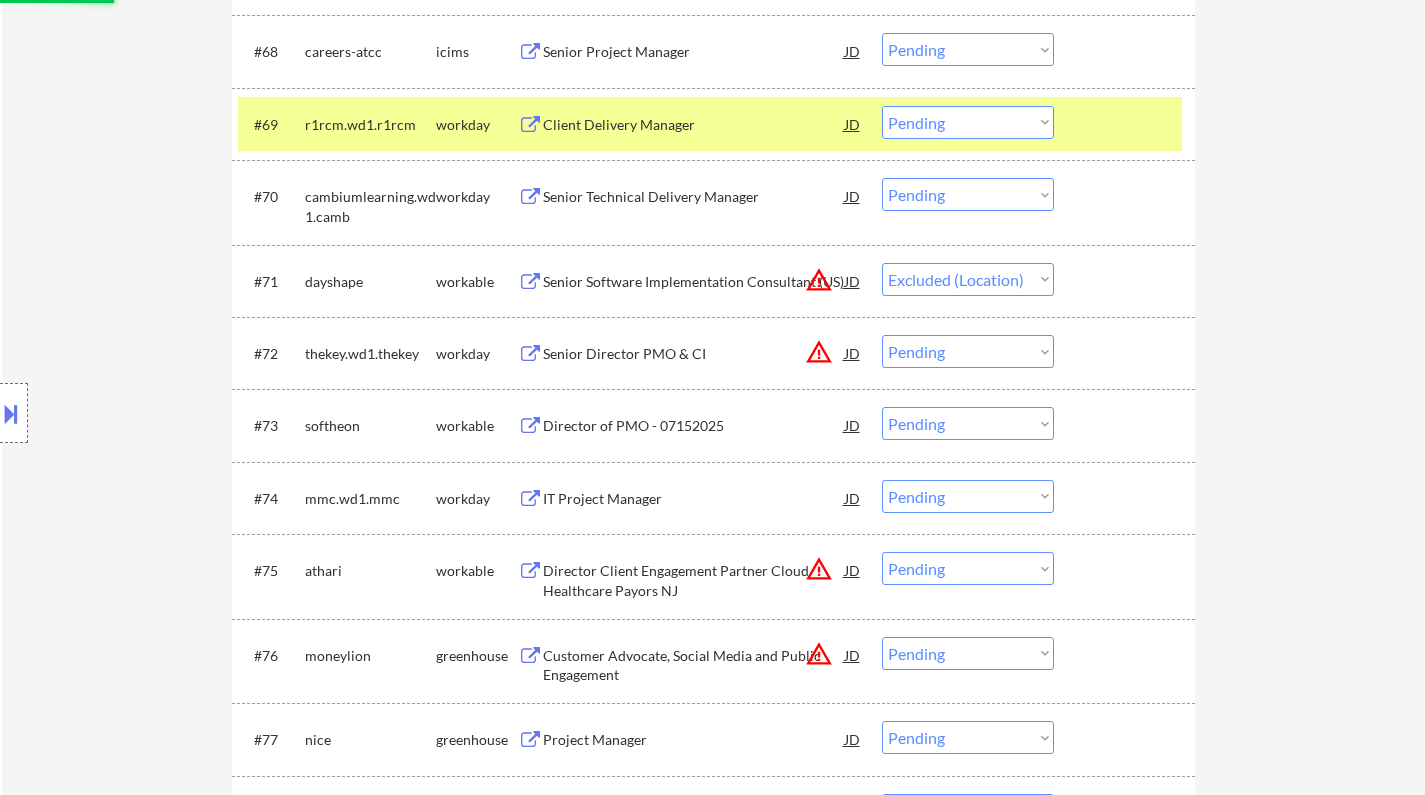 click at bounding box center [11, 413] 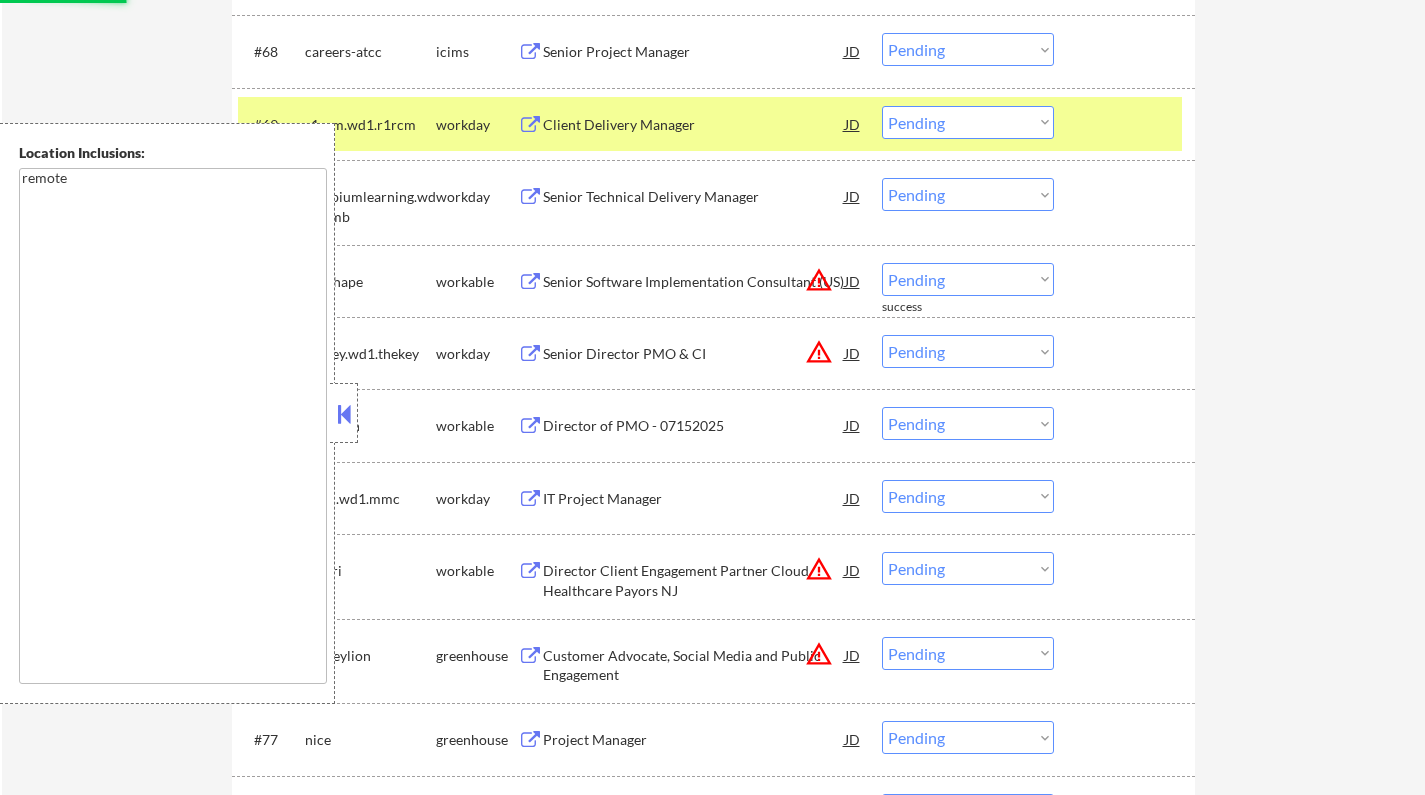 click at bounding box center (344, 414) 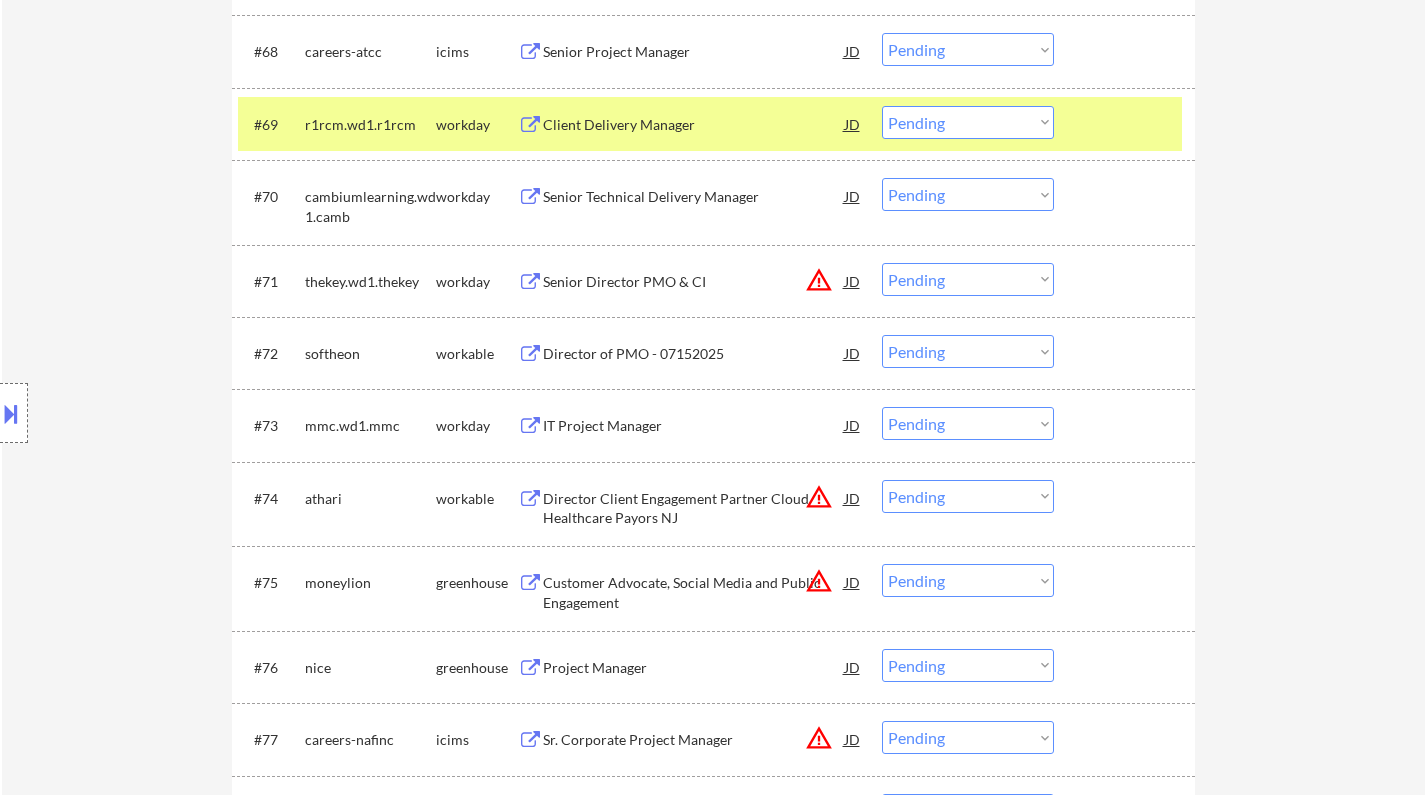 drag, startPoint x: 982, startPoint y: 276, endPoint x: 985, endPoint y: 292, distance: 16.27882 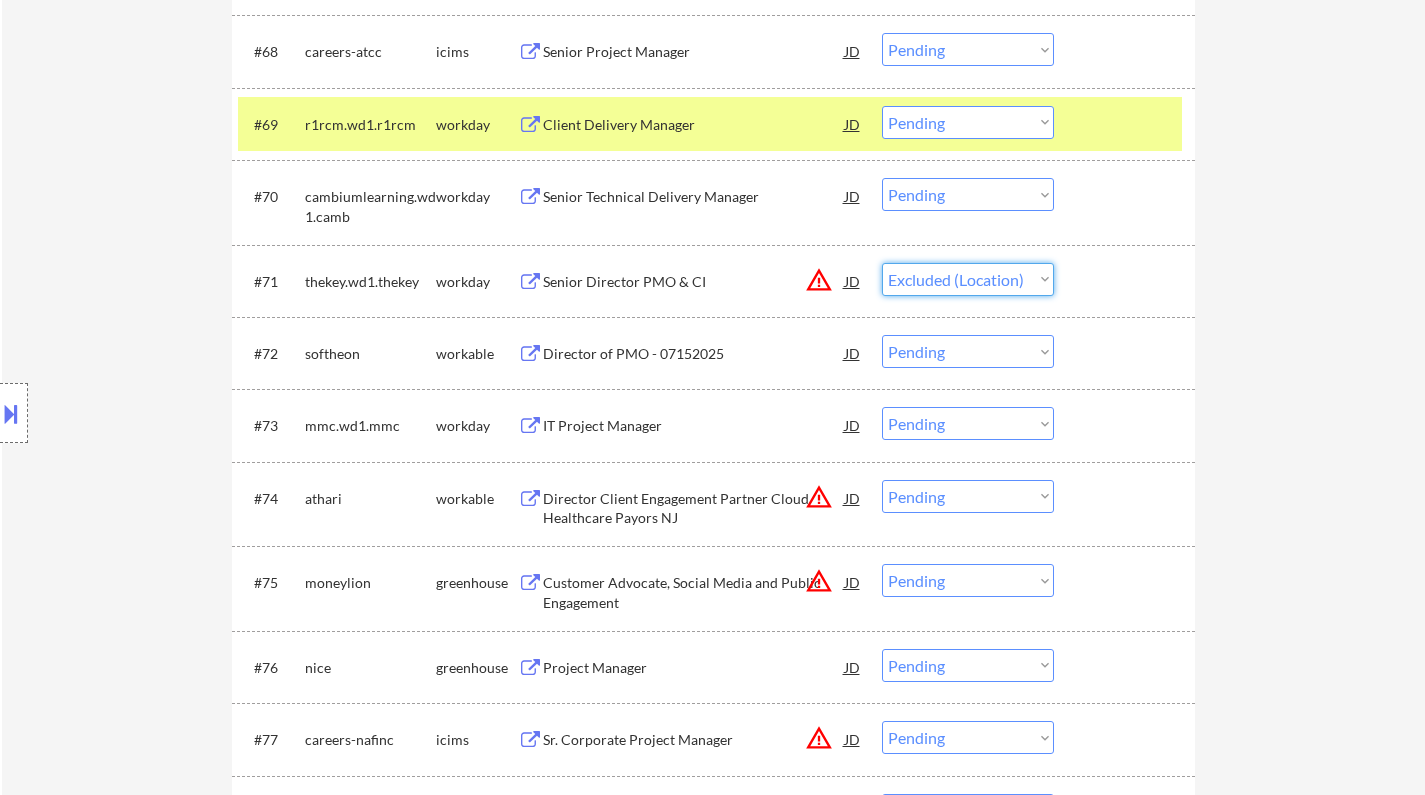 click on "Choose an option... Pending Applied Excluded (Questions) Excluded (Expired) Excluded (Location) Excluded (Bad Match) Excluded (Blocklist) Excluded (Salary) Excluded (Other)" at bounding box center (968, 279) 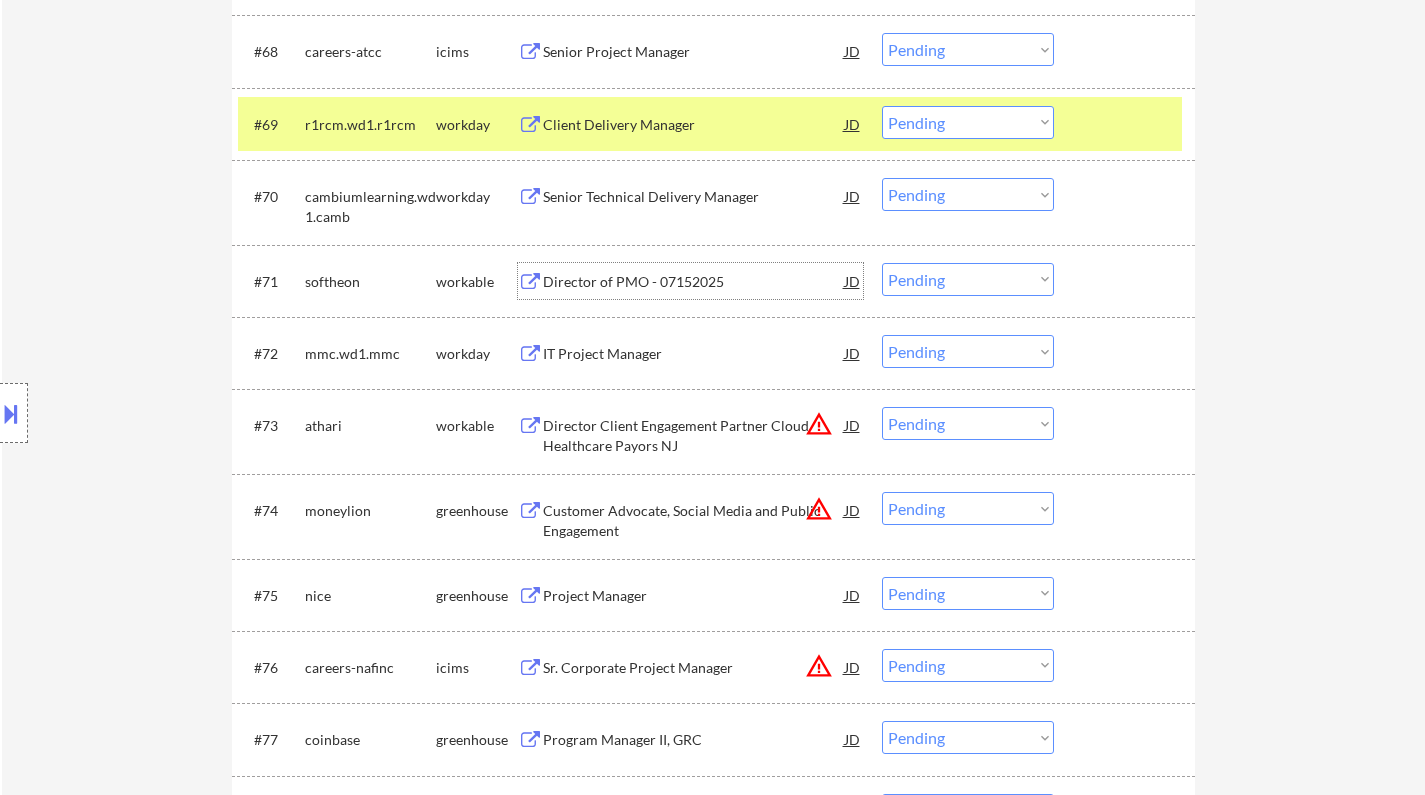 click on "Director of PMO - 07152025" at bounding box center [694, 282] 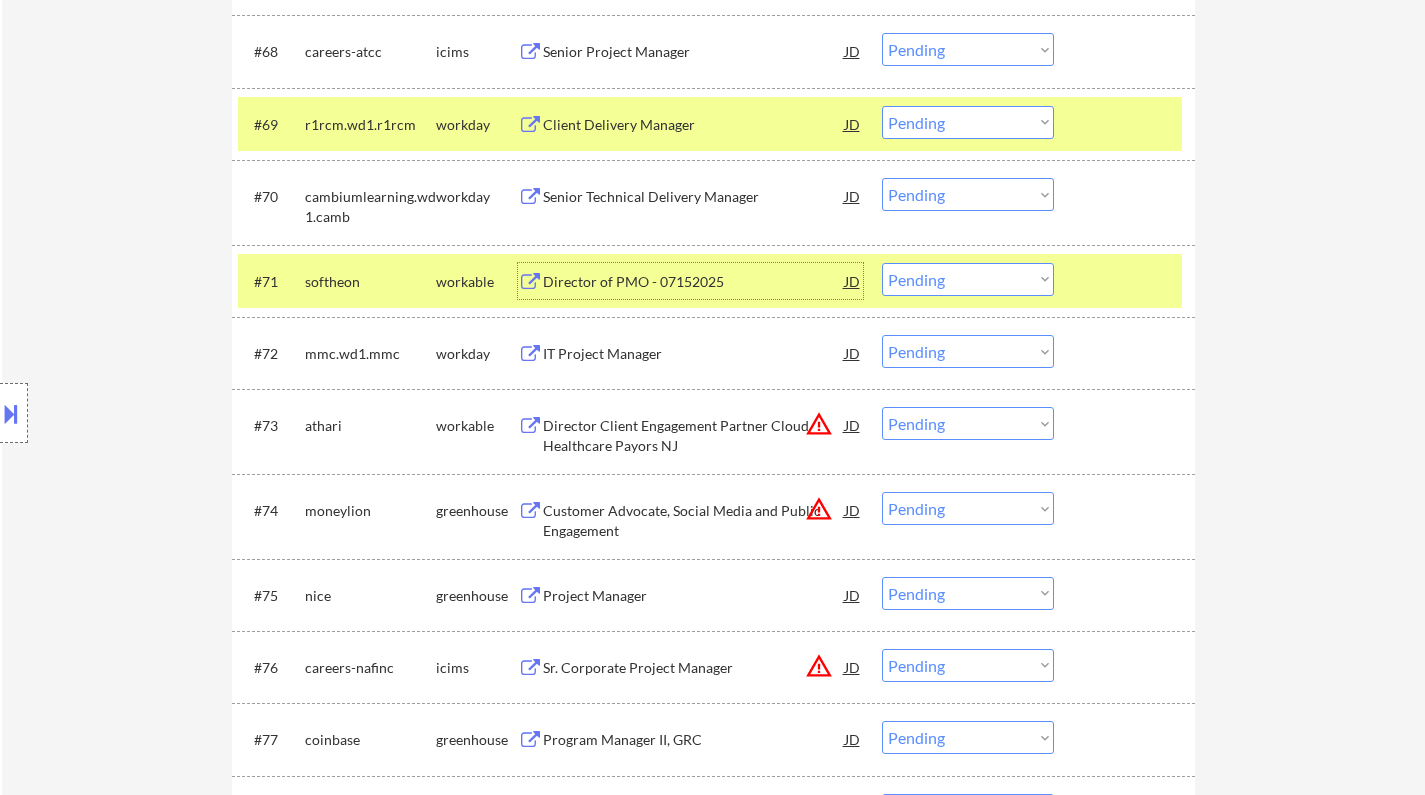 drag, startPoint x: 935, startPoint y: 274, endPoint x: 964, endPoint y: 291, distance: 33.61547 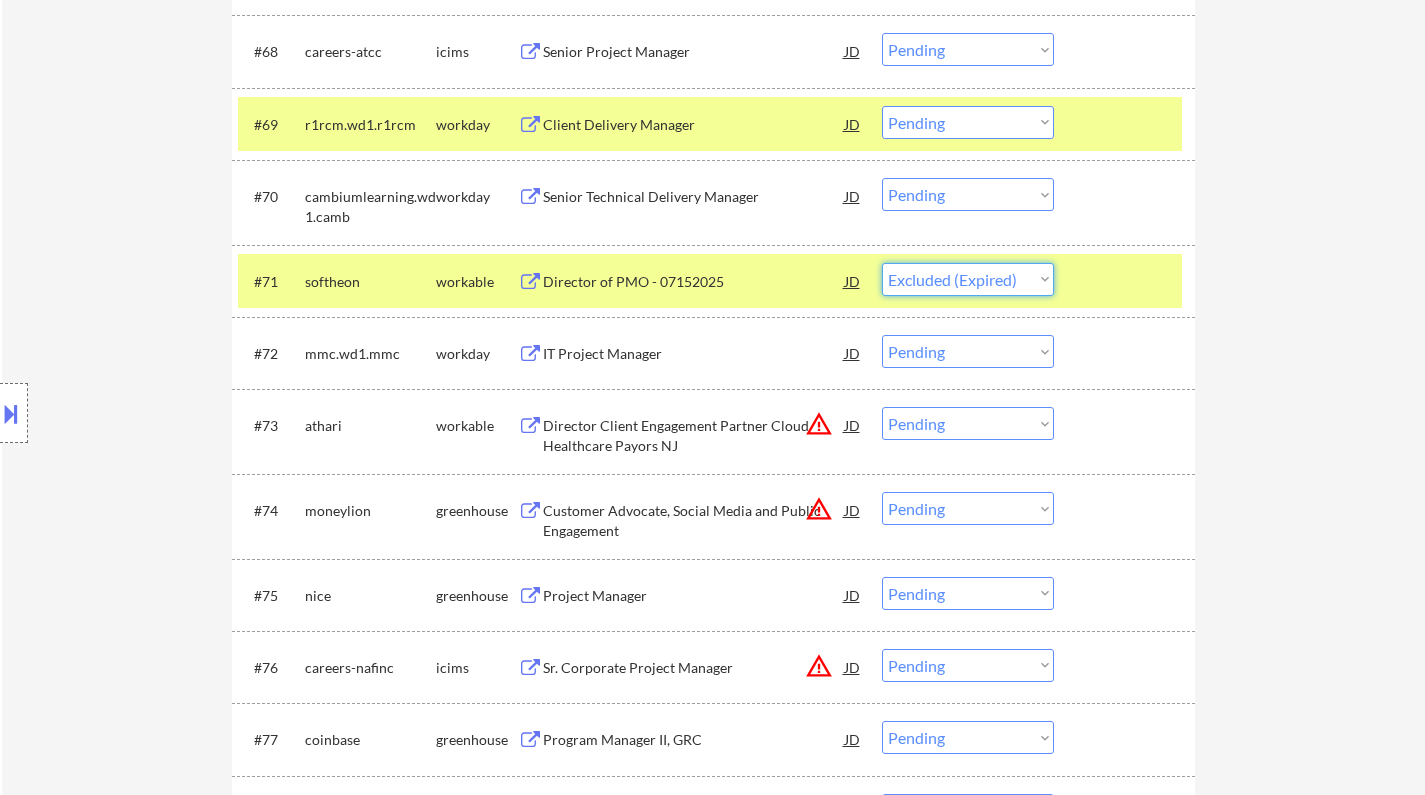 click on "Choose an option... Pending Applied Excluded (Questions) Excluded (Expired) Excluded (Location) Excluded (Bad Match) Excluded (Blocklist) Excluded (Salary) Excluded (Other)" at bounding box center (968, 279) 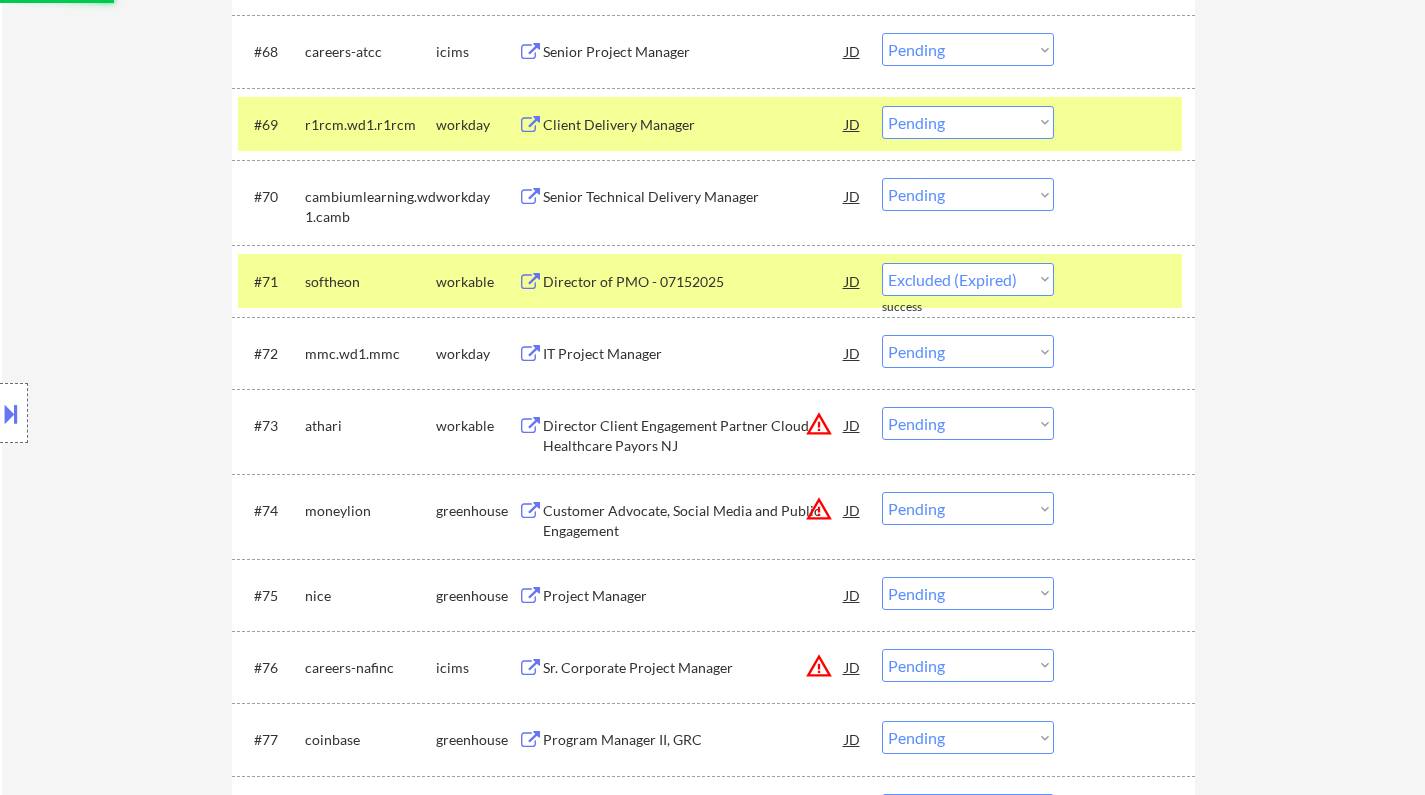 select on ""pending"" 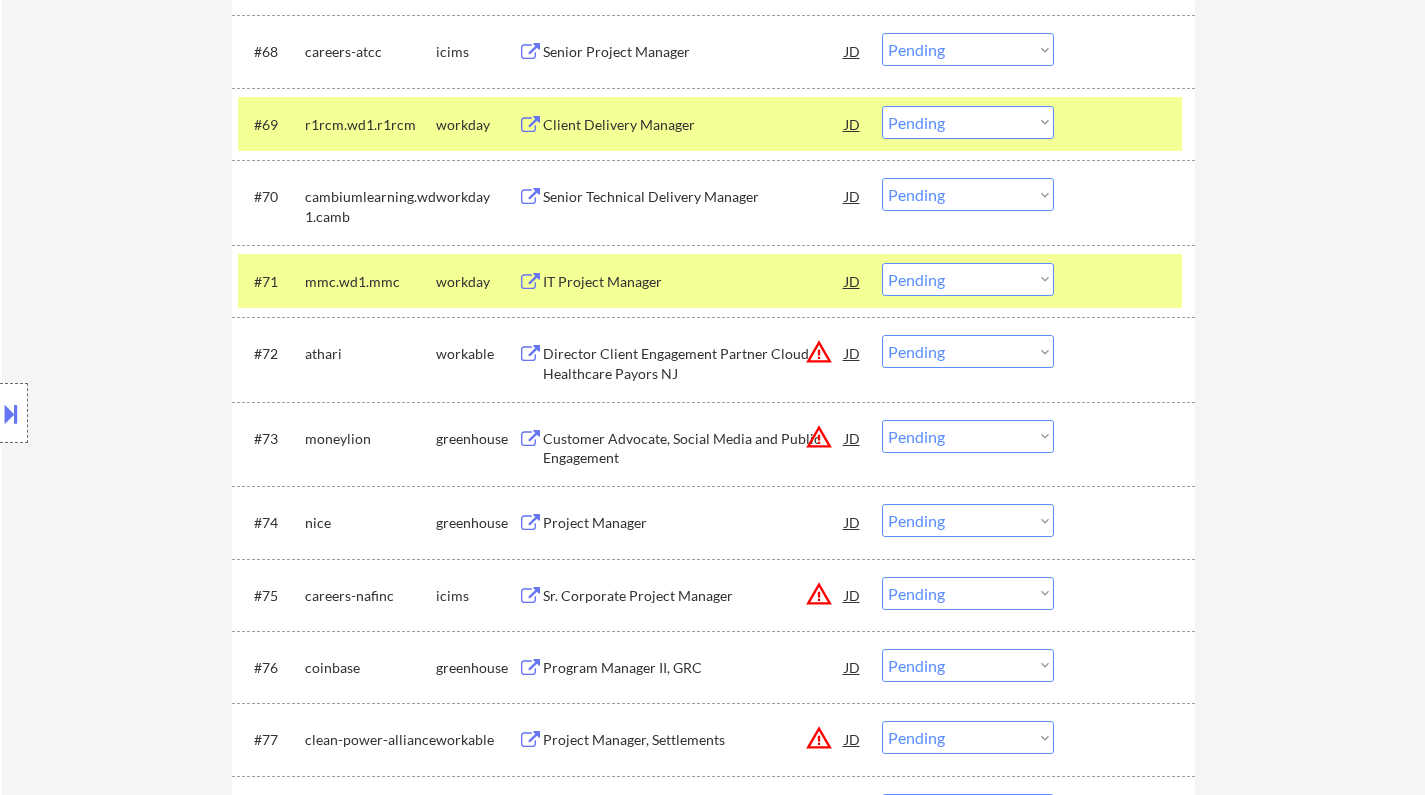 click on "JD" at bounding box center (853, 353) 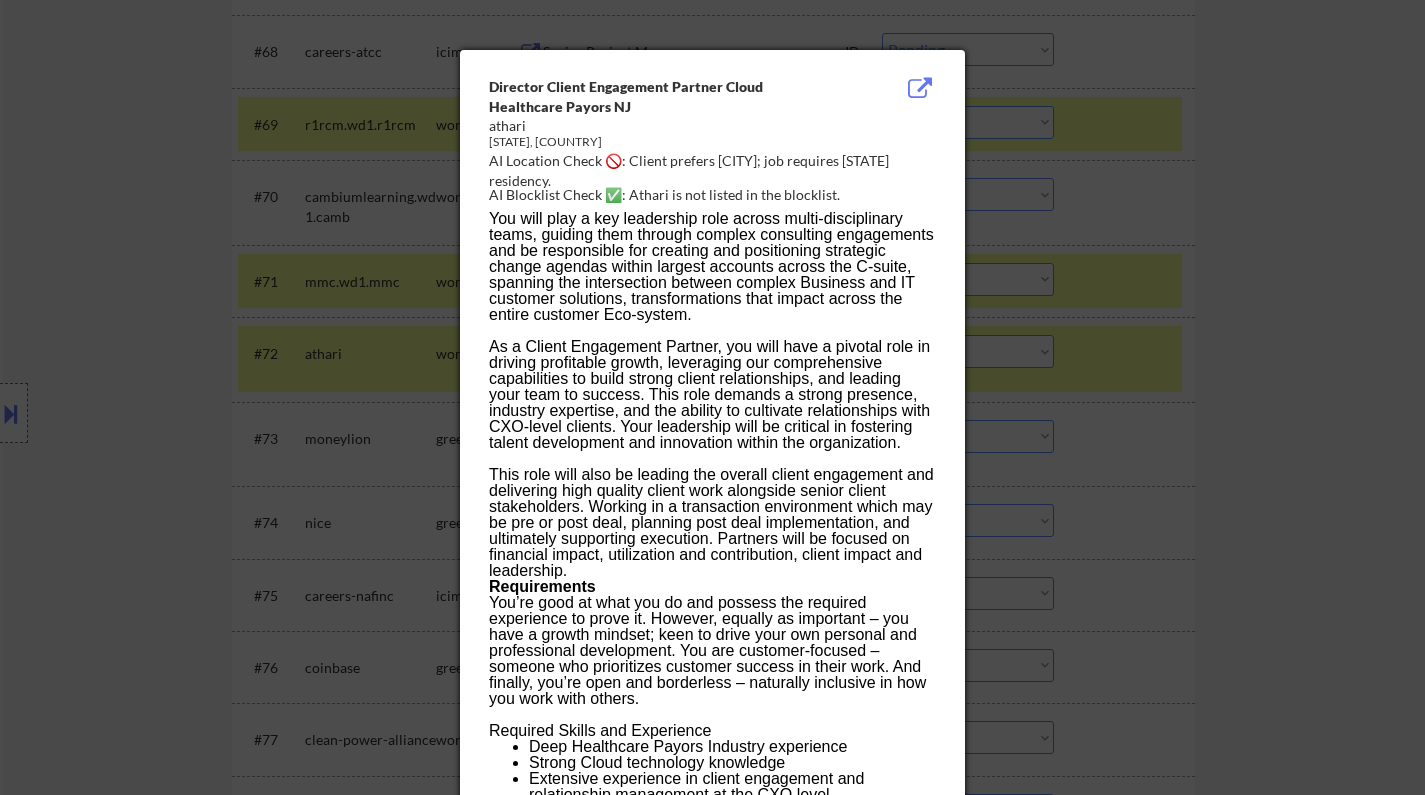 click at bounding box center (712, 397) 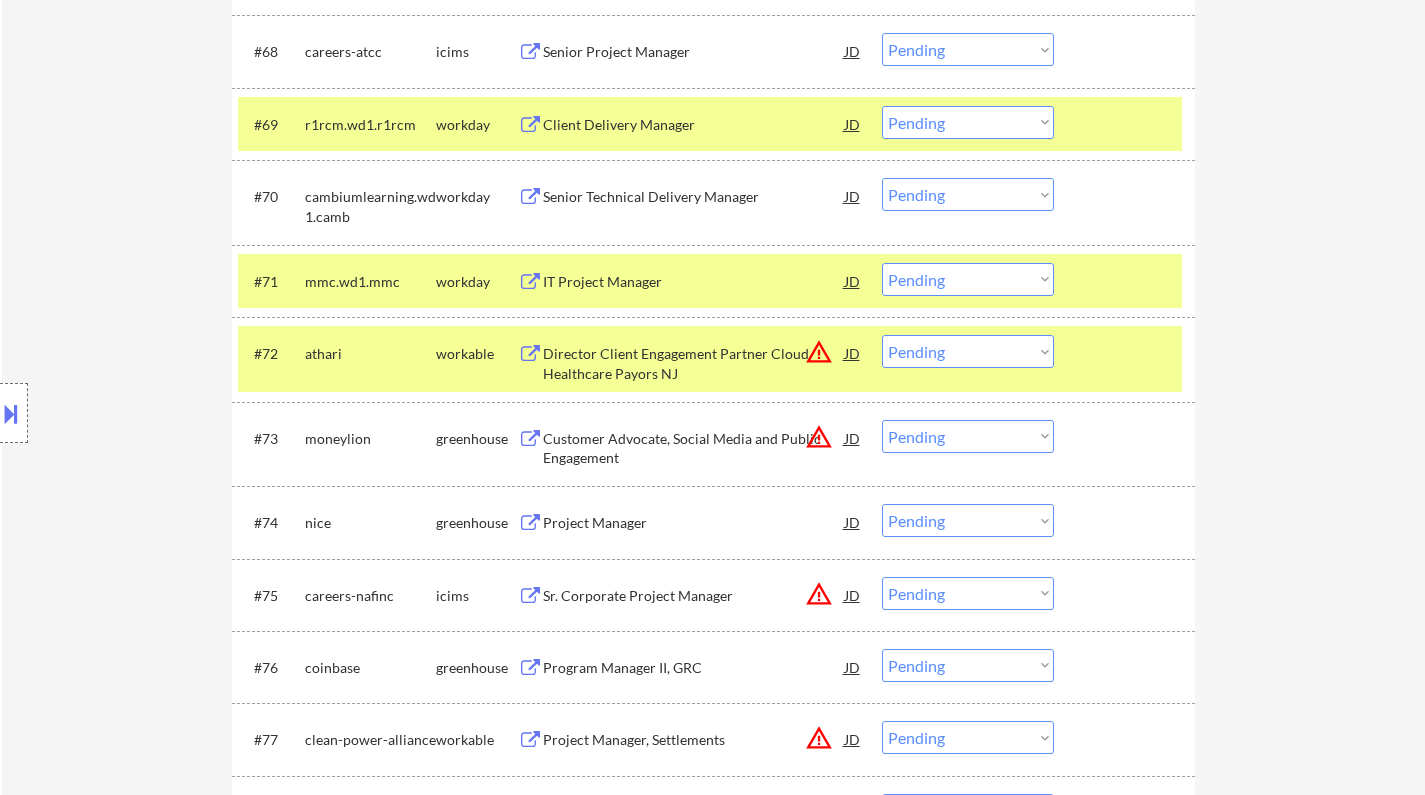 click on "Choose an option... Pending Applied Excluded (Questions) Excluded (Expired) Excluded (Location) Excluded (Bad Match) Excluded (Blocklist) Excluded (Salary) Excluded (Other)" at bounding box center (968, 351) 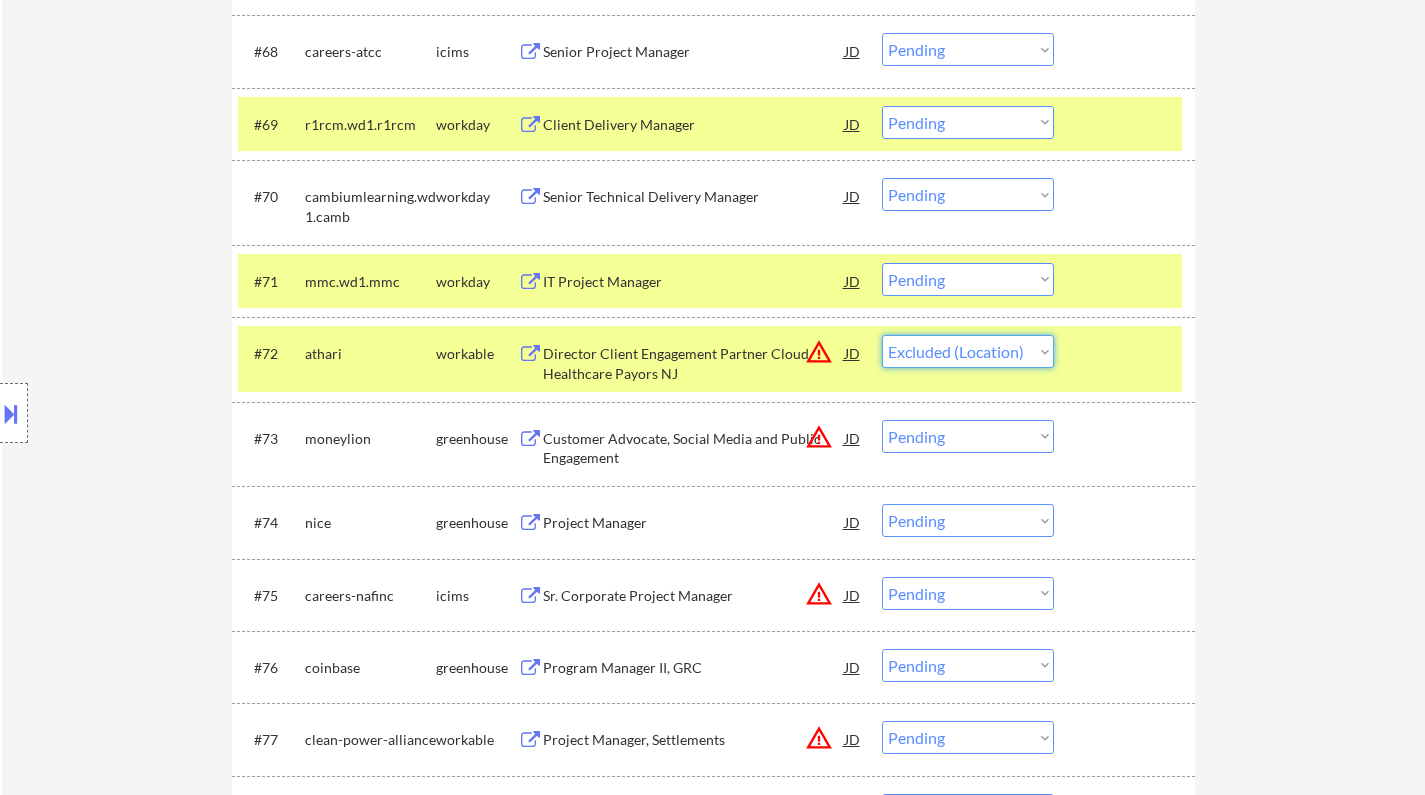 click on "Choose an option... Pending Applied Excluded (Questions) Excluded (Expired) Excluded (Location) Excluded (Bad Match) Excluded (Blocklist) Excluded (Salary) Excluded (Other)" at bounding box center [968, 351] 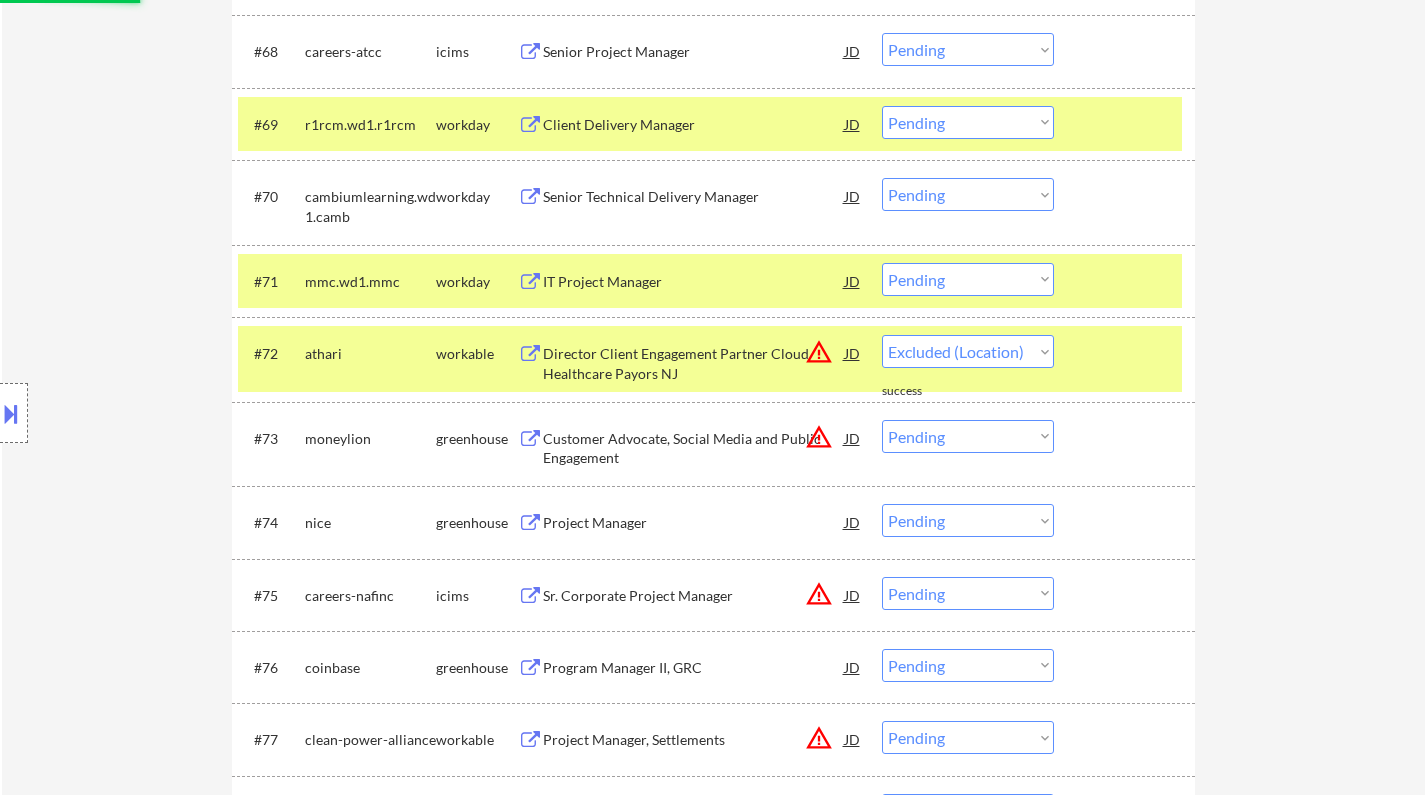 select on ""pending"" 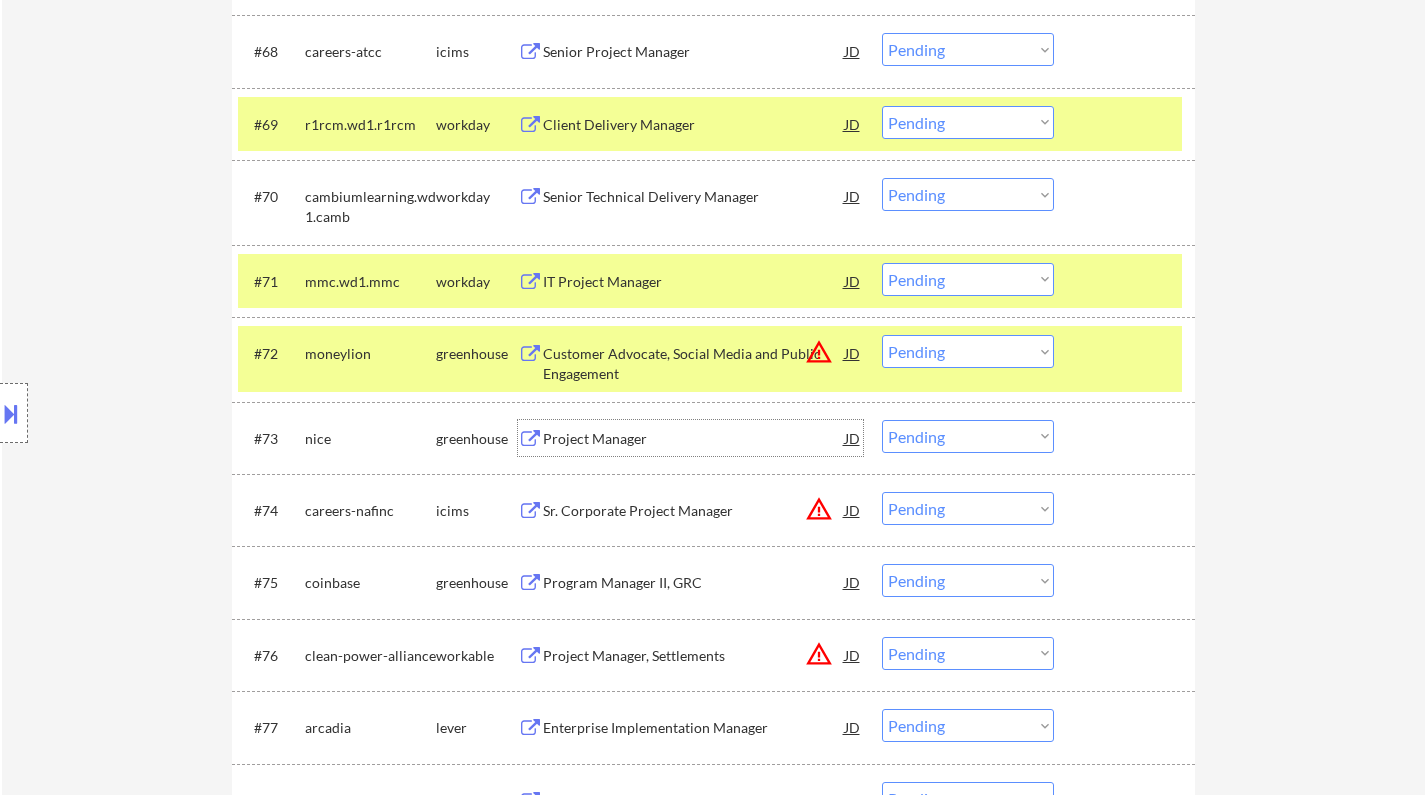 click on "Project Manager" at bounding box center [694, 439] 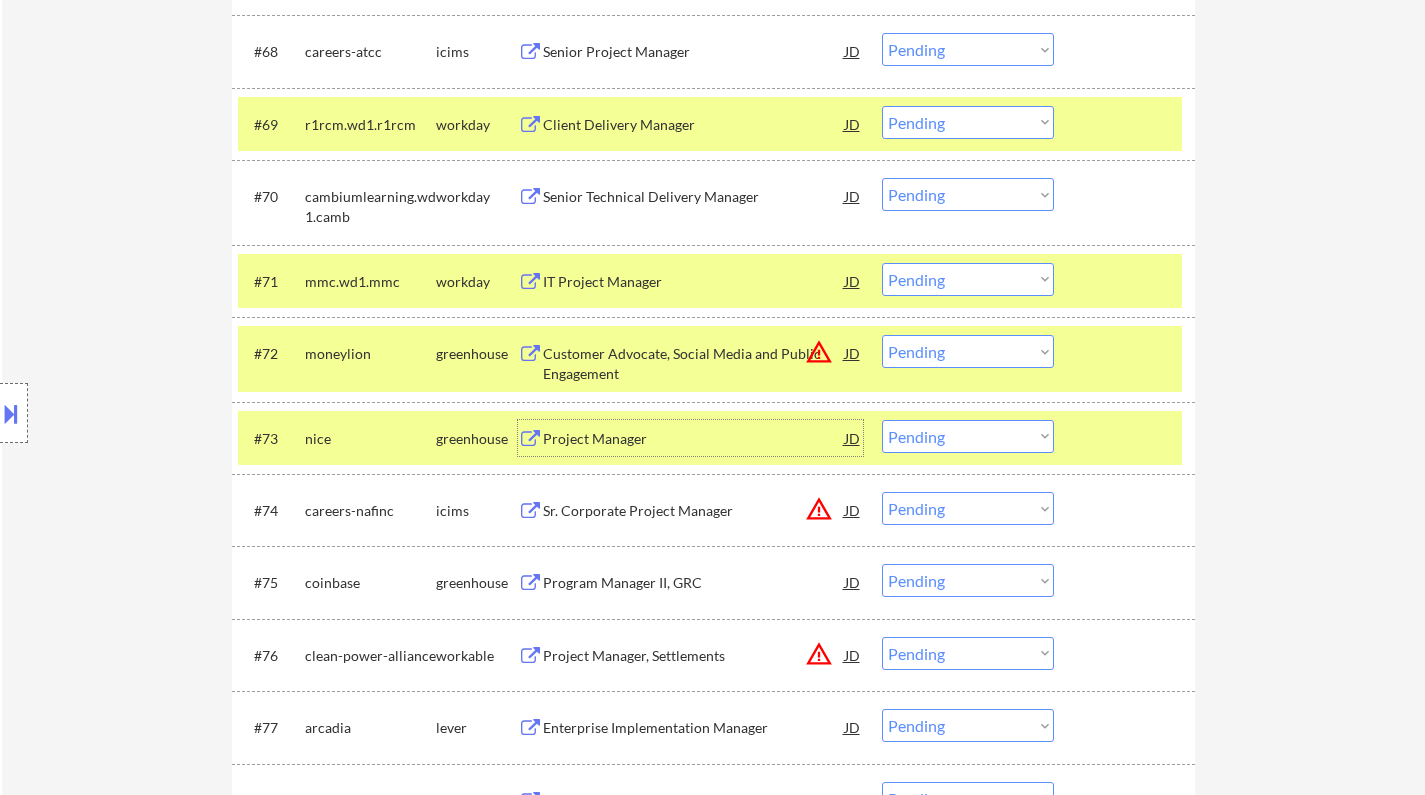 click on "Choose an option... Pending Applied Excluded (Questions) Excluded (Expired) Excluded (Location) Excluded (Bad Match) Excluded (Blocklist) Excluded (Salary) Excluded (Other)" at bounding box center (968, 436) 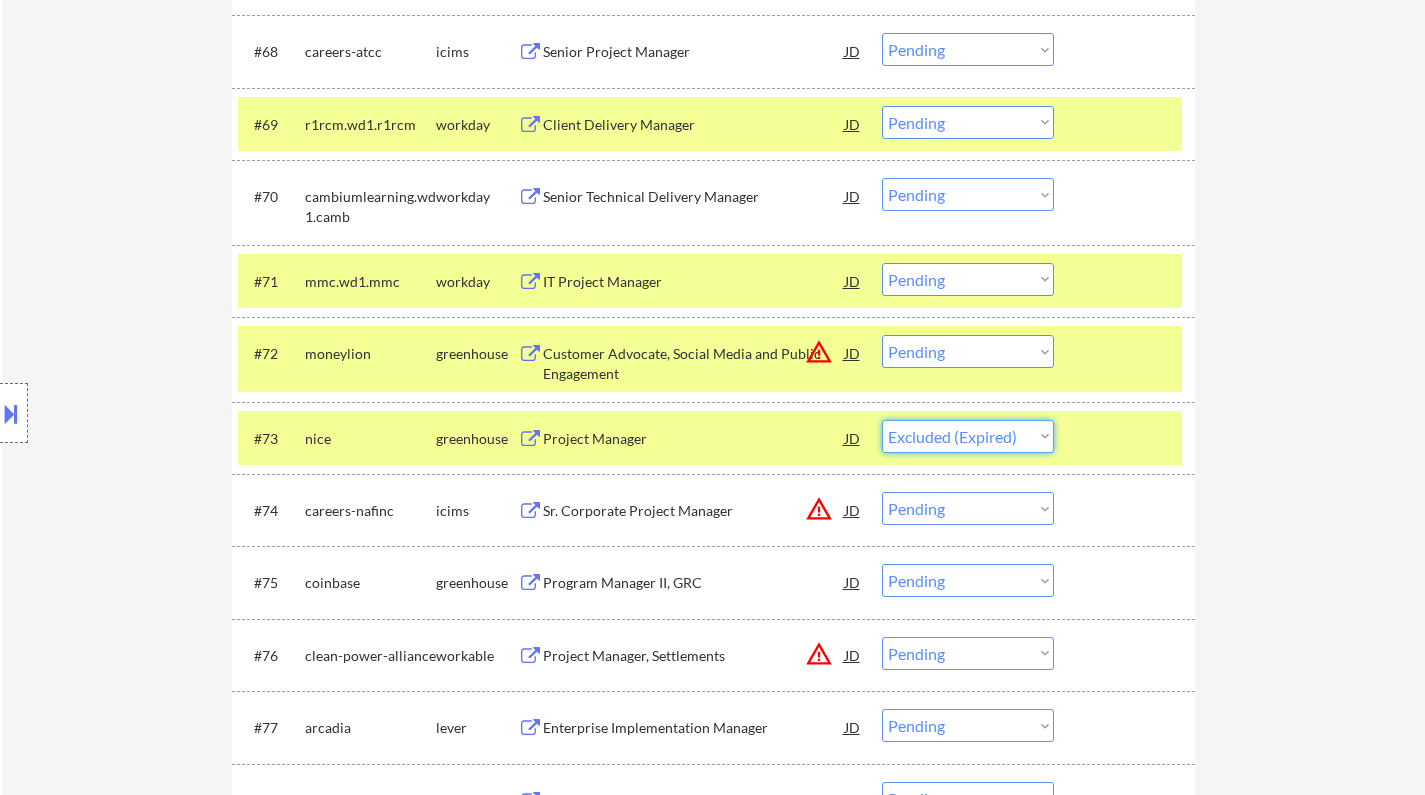 click on "Choose an option... Pending Applied Excluded (Questions) Excluded (Expired) Excluded (Location) Excluded (Bad Match) Excluded (Blocklist) Excluded (Salary) Excluded (Other)" at bounding box center (968, 436) 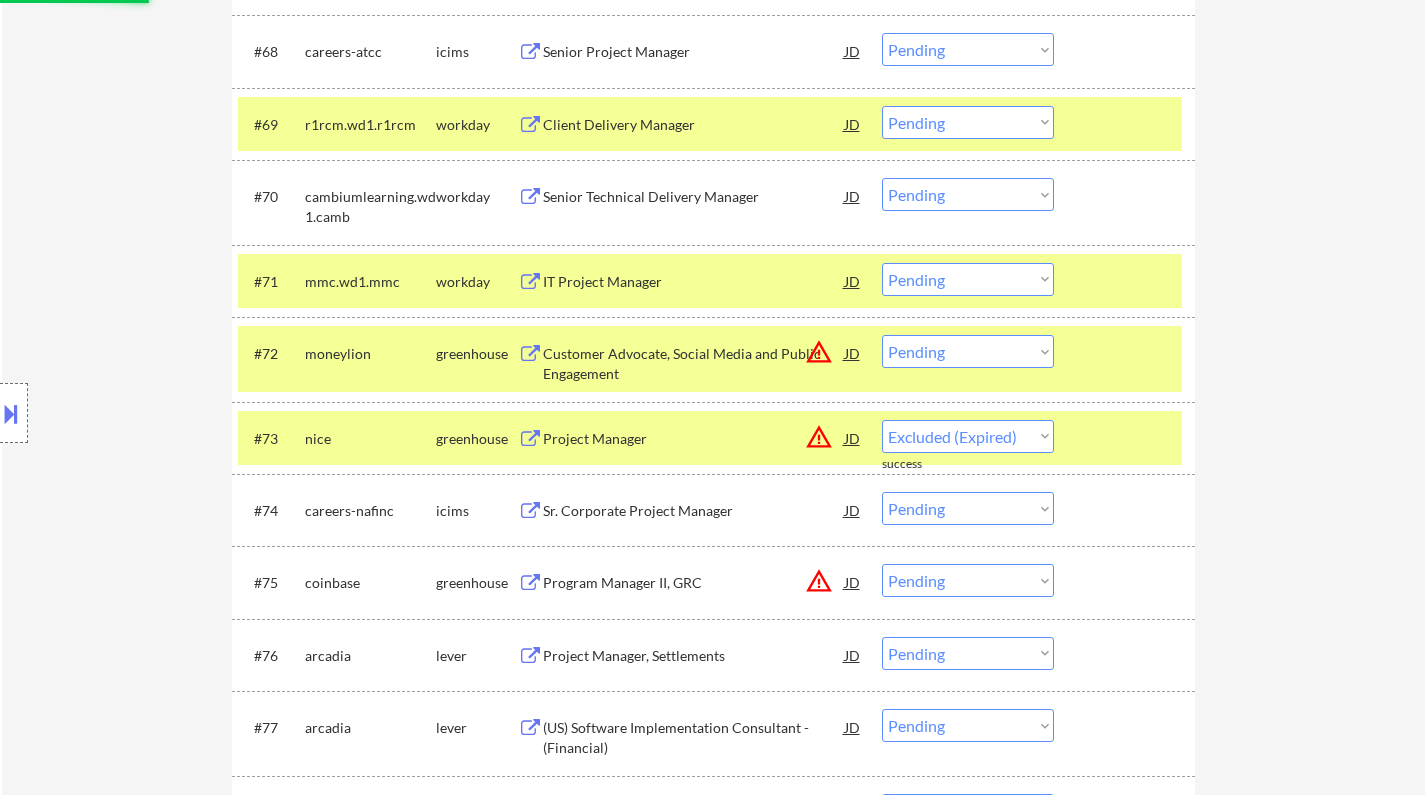 select on ""pending"" 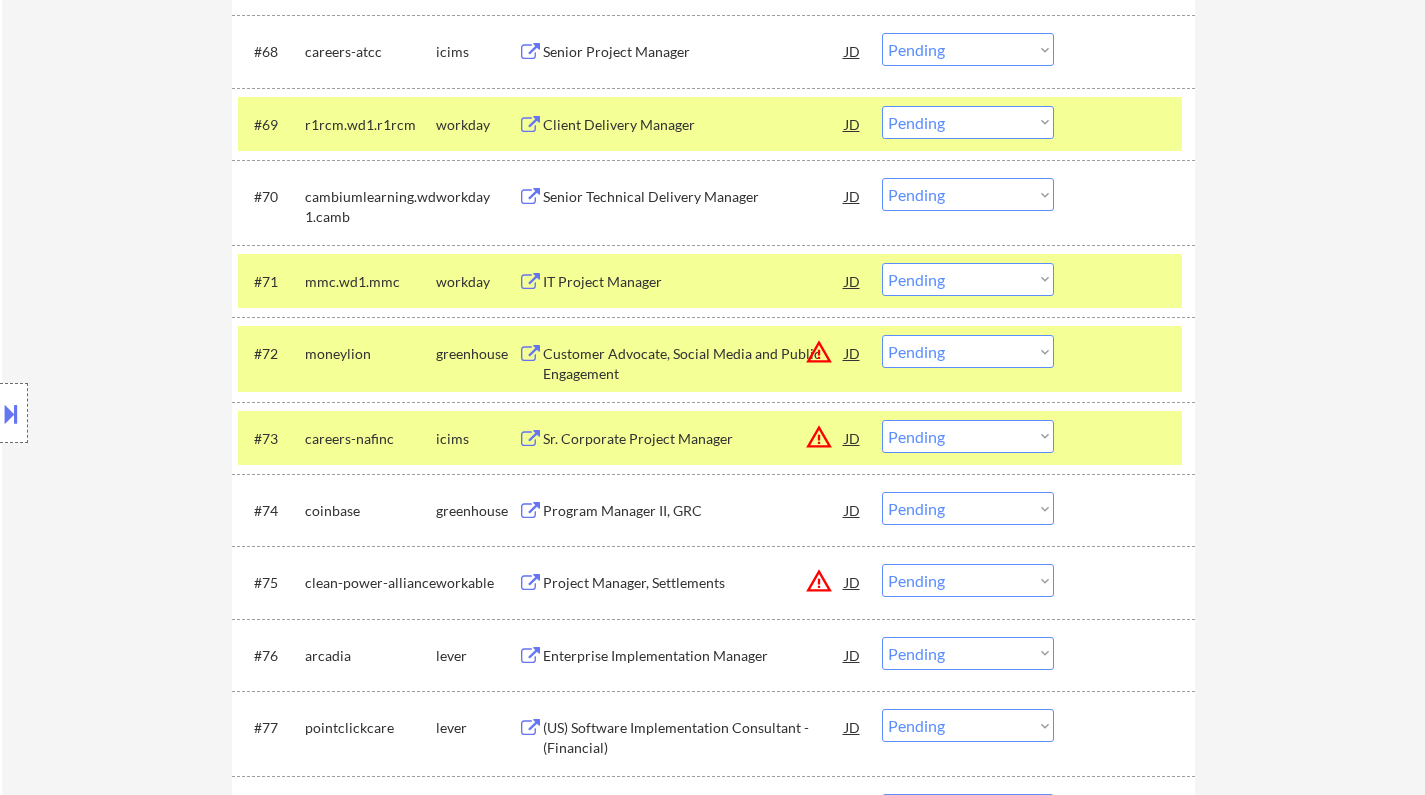 click on "JD" at bounding box center (853, 353) 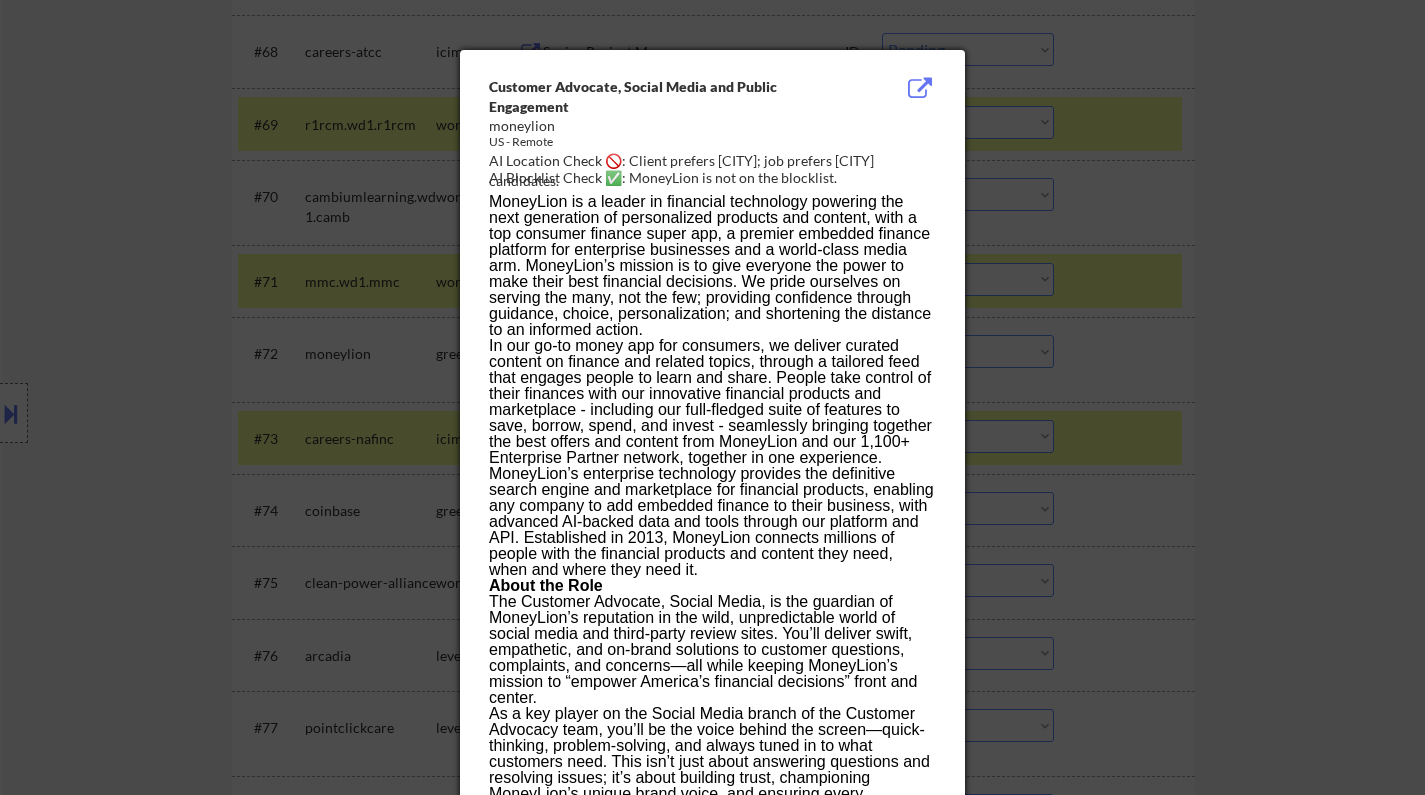 click at bounding box center (712, 397) 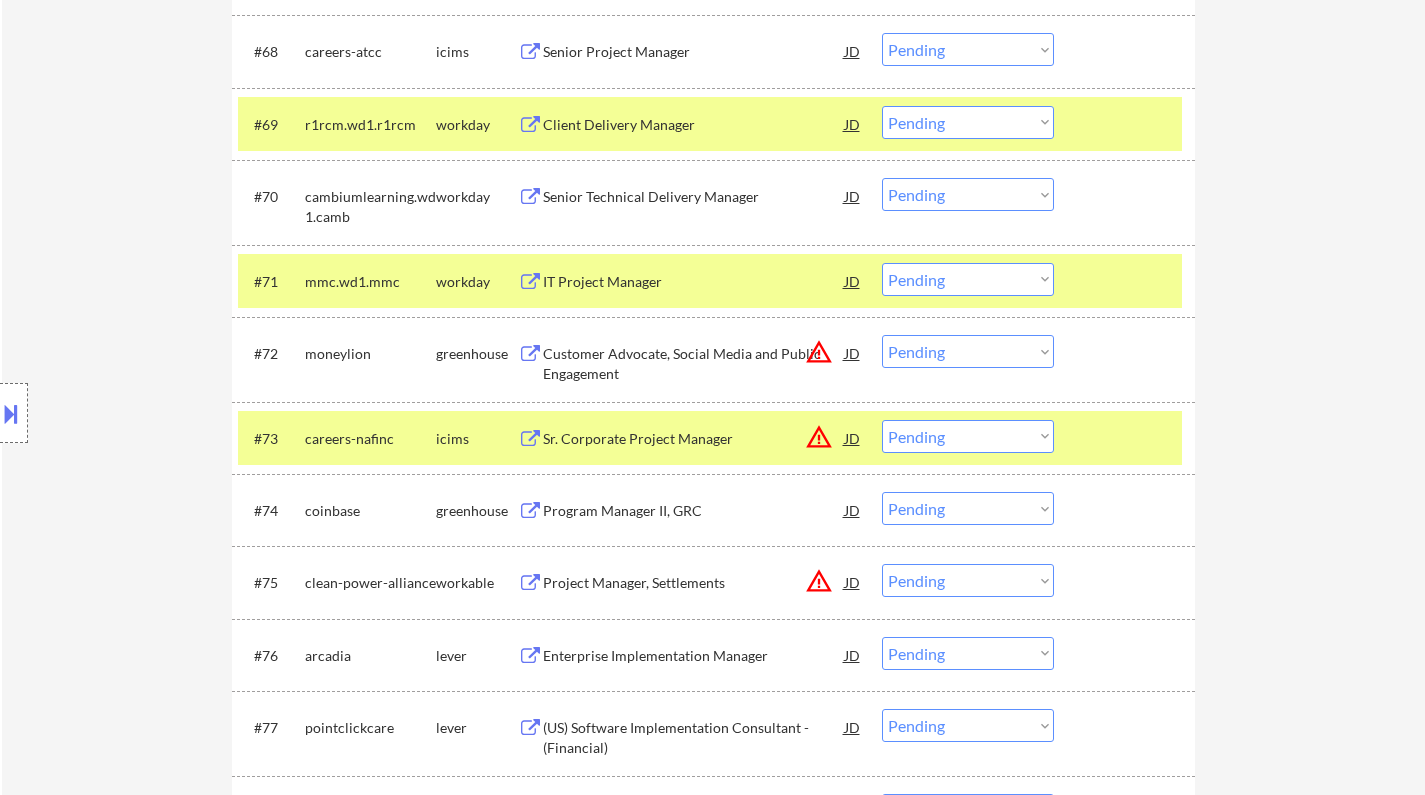 drag, startPoint x: 978, startPoint y: 344, endPoint x: 999, endPoint y: 364, distance: 29 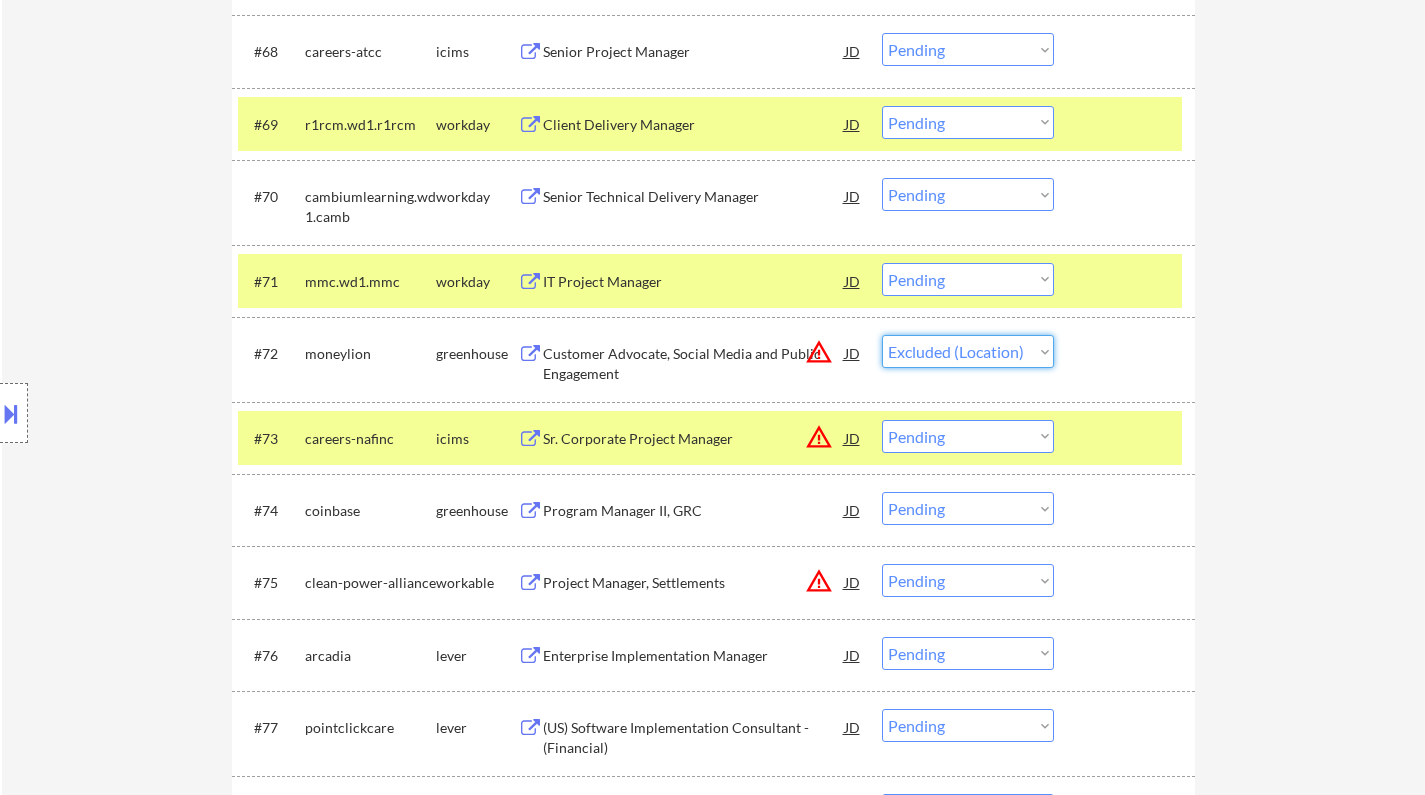 click on "Choose an option... Pending Applied Excluded (Questions) Excluded (Expired) Excluded (Location) Excluded (Bad Match) Excluded (Blocklist) Excluded (Salary) Excluded (Other)" at bounding box center [968, 351] 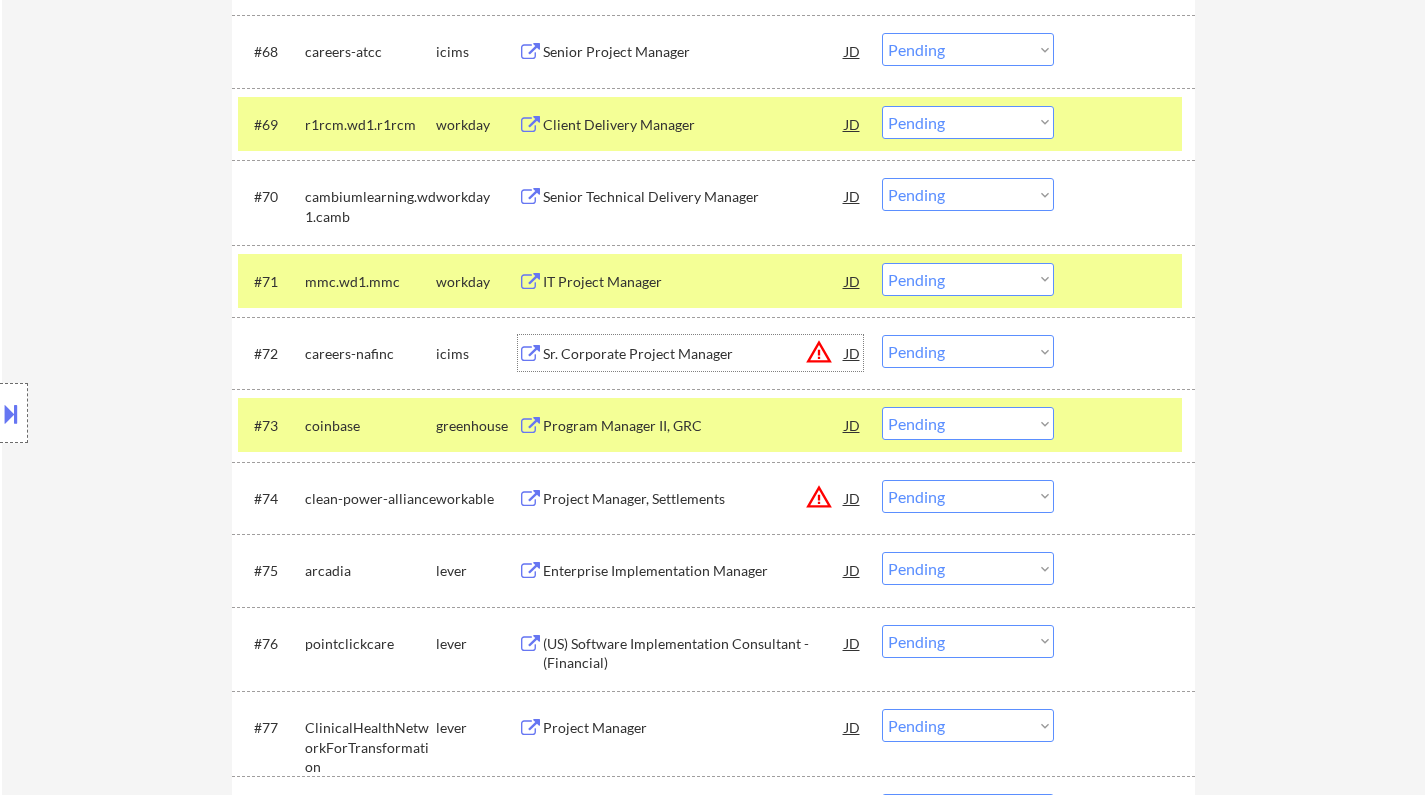 click on "Sr. Corporate Project Manager" at bounding box center (694, 354) 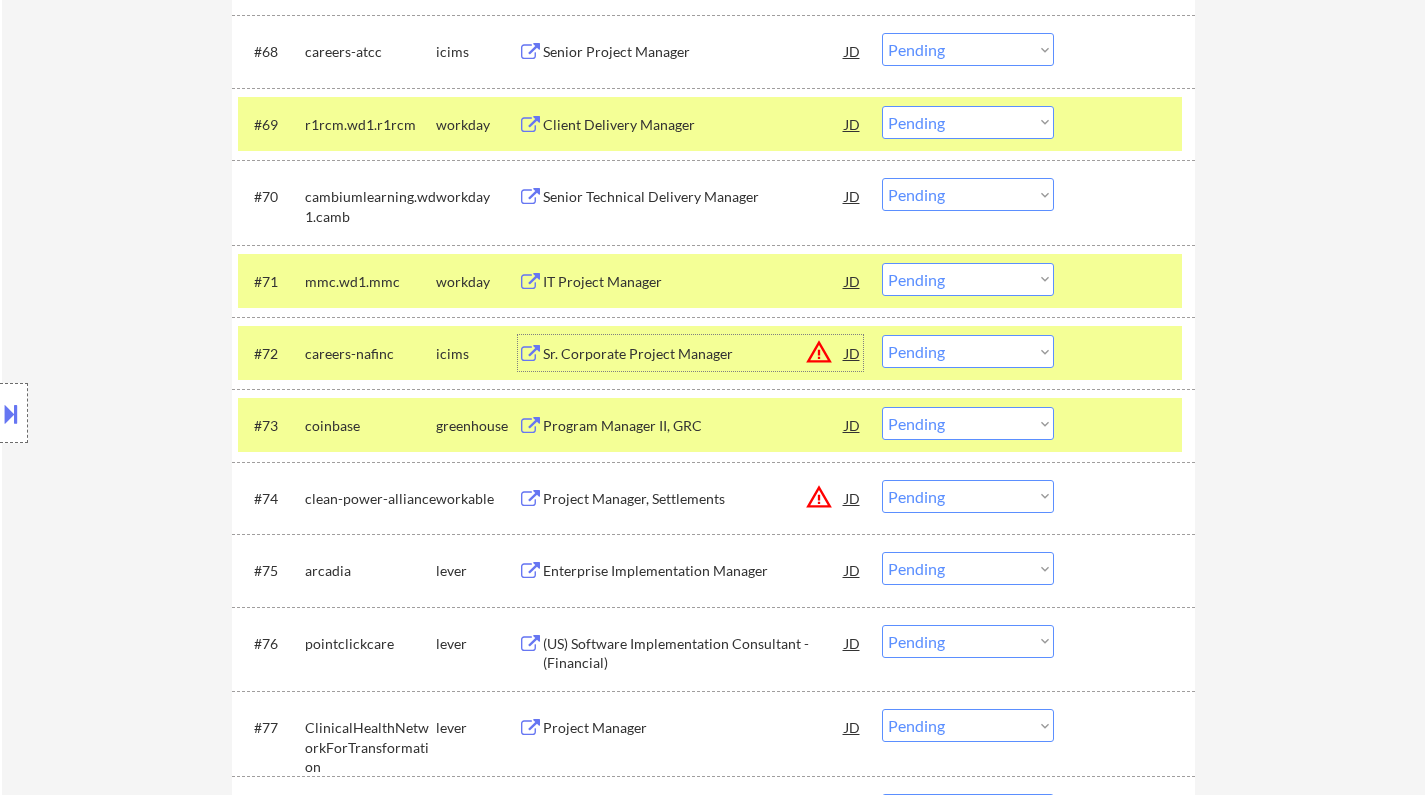 drag, startPoint x: 1018, startPoint y: 348, endPoint x: 1035, endPoint y: 365, distance: 24.04163 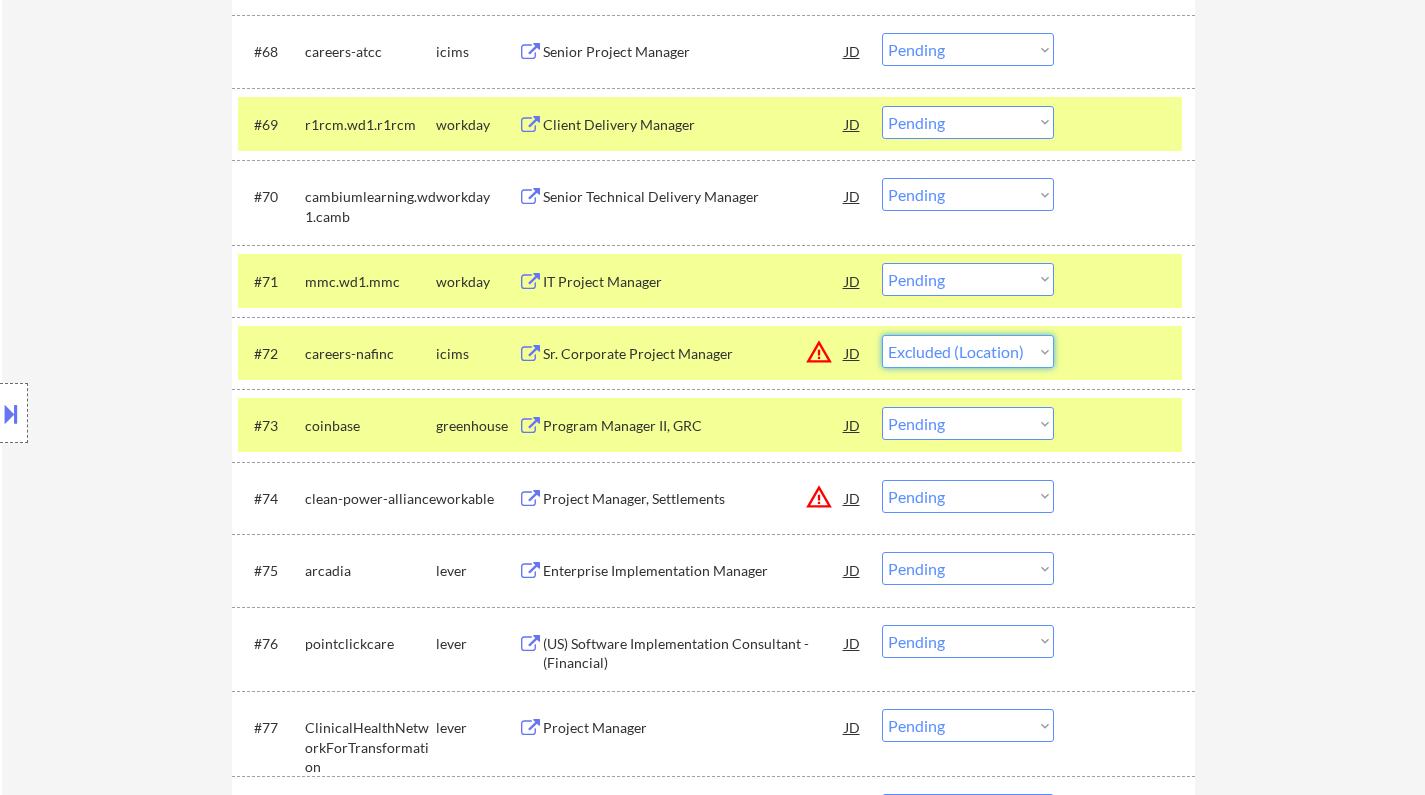 click on "Choose an option... Pending Applied Excluded (Questions) Excluded (Expired) Excluded (Location) Excluded (Bad Match) Excluded (Blocklist) Excluded (Salary) Excluded (Other)" at bounding box center (968, 351) 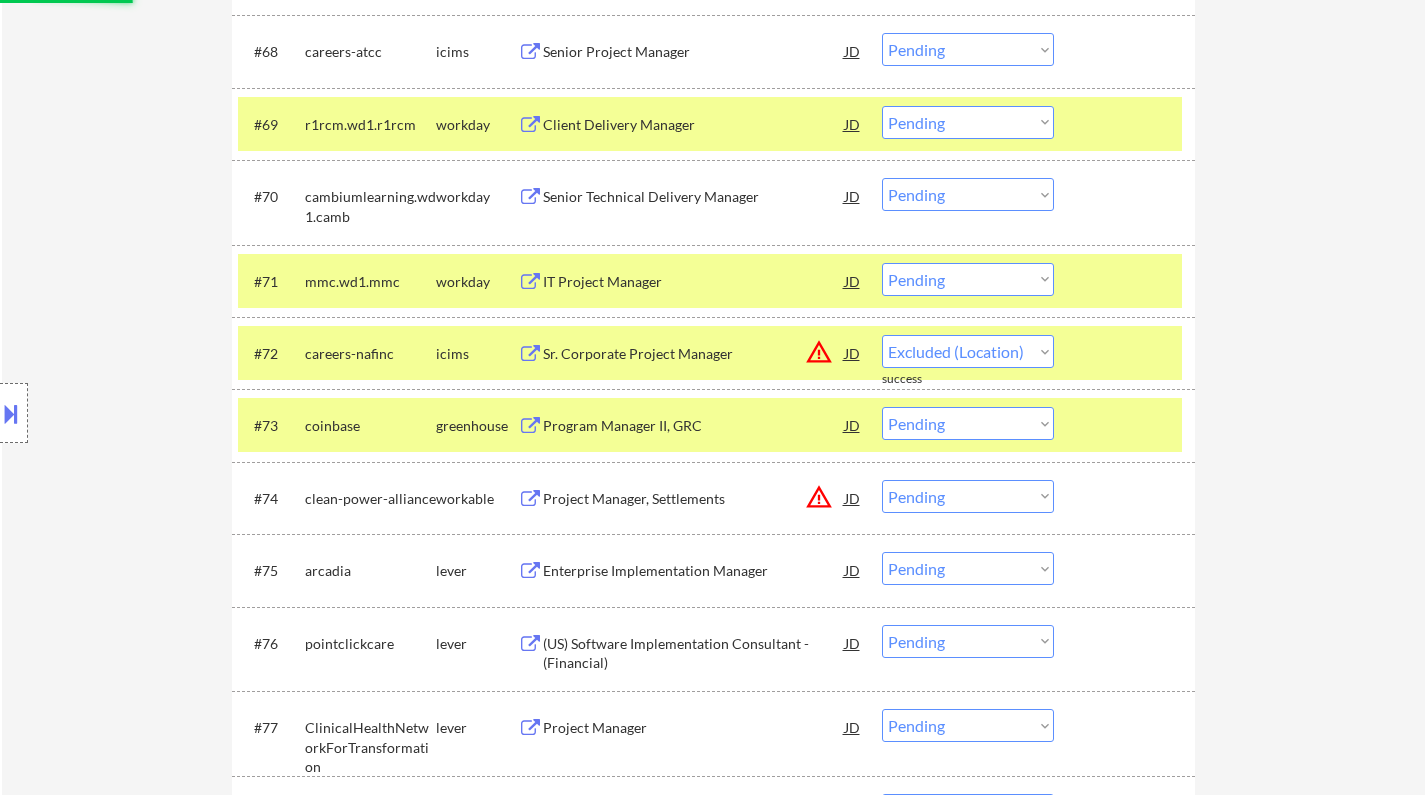 select on ""pending"" 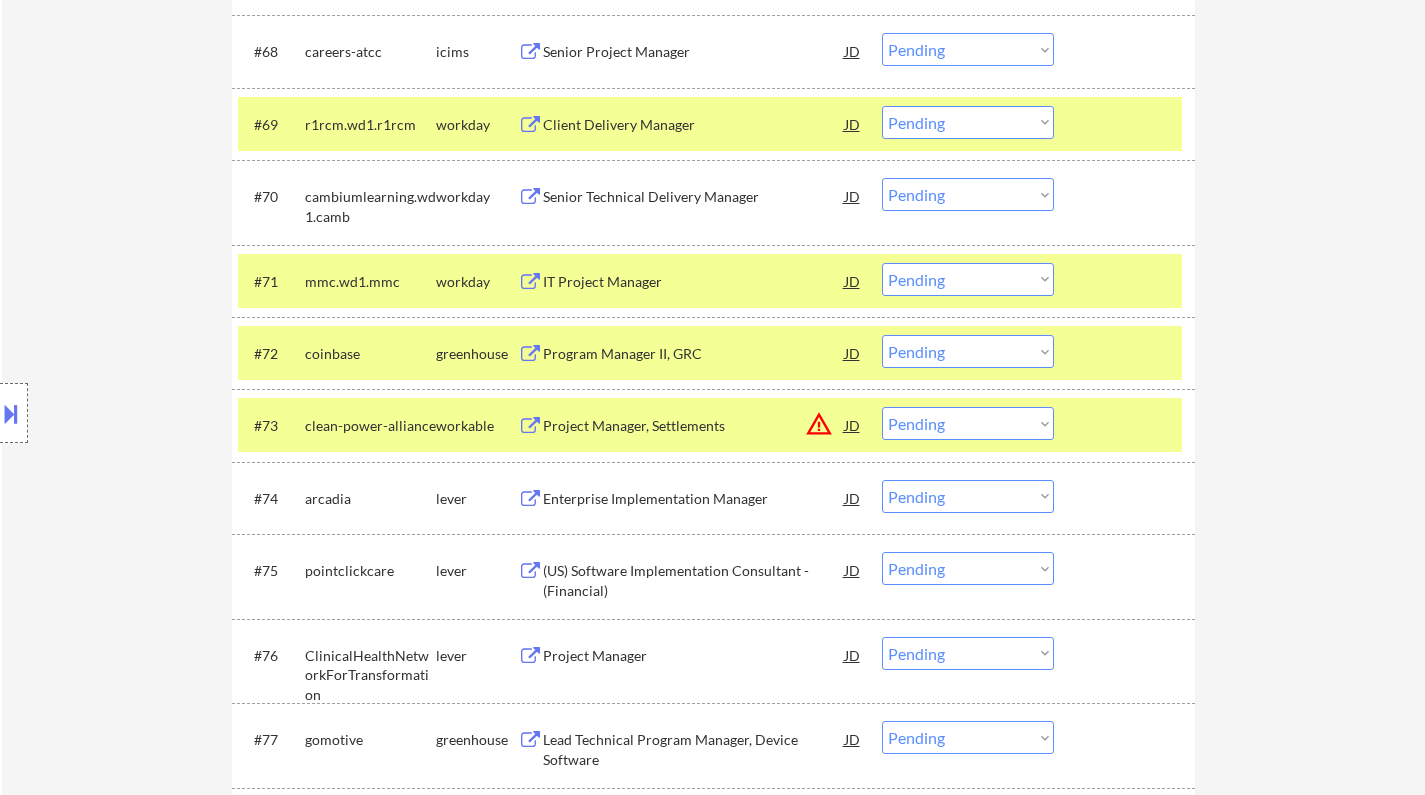 click on "Enterprise Implementation Manager" at bounding box center (694, 499) 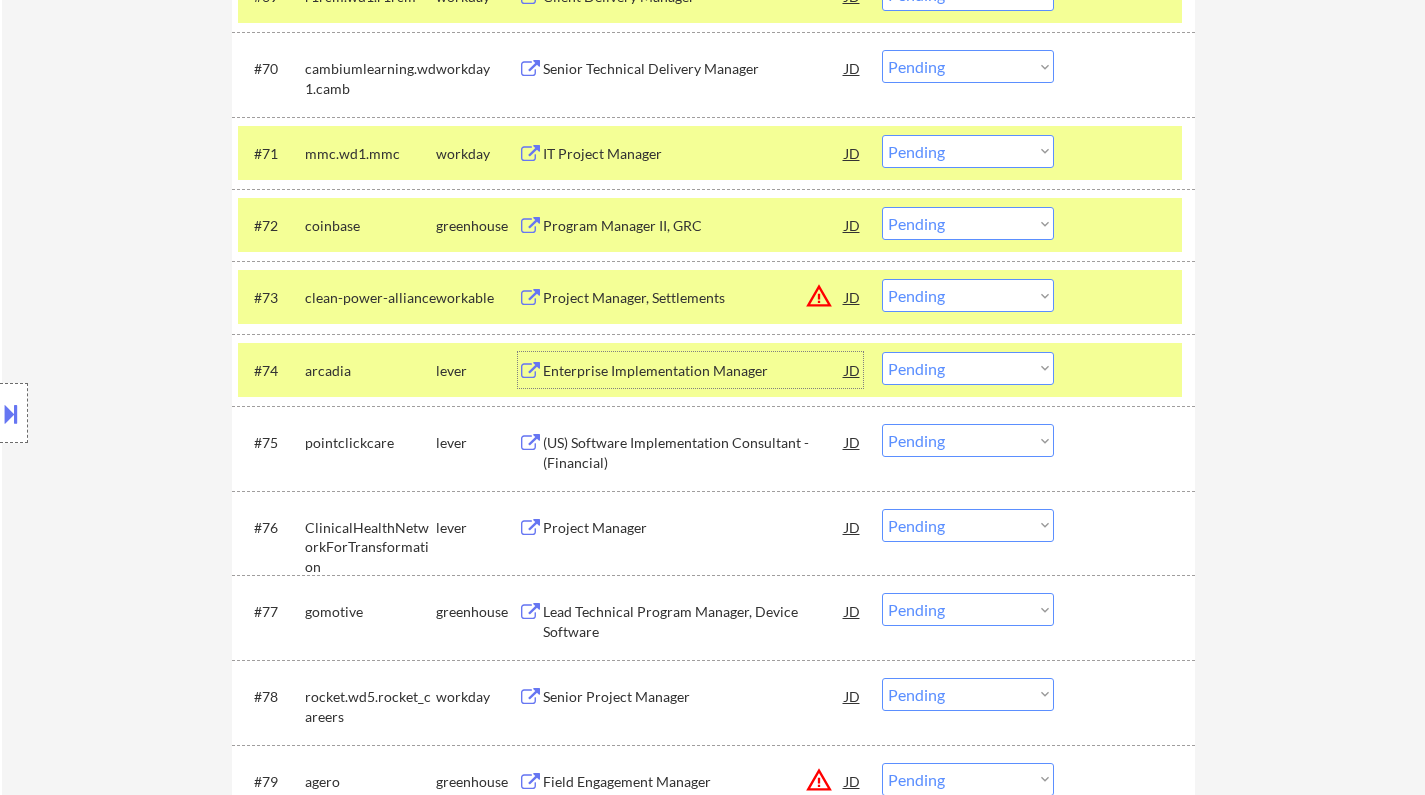 scroll, scrollTop: 6272, scrollLeft: 0, axis: vertical 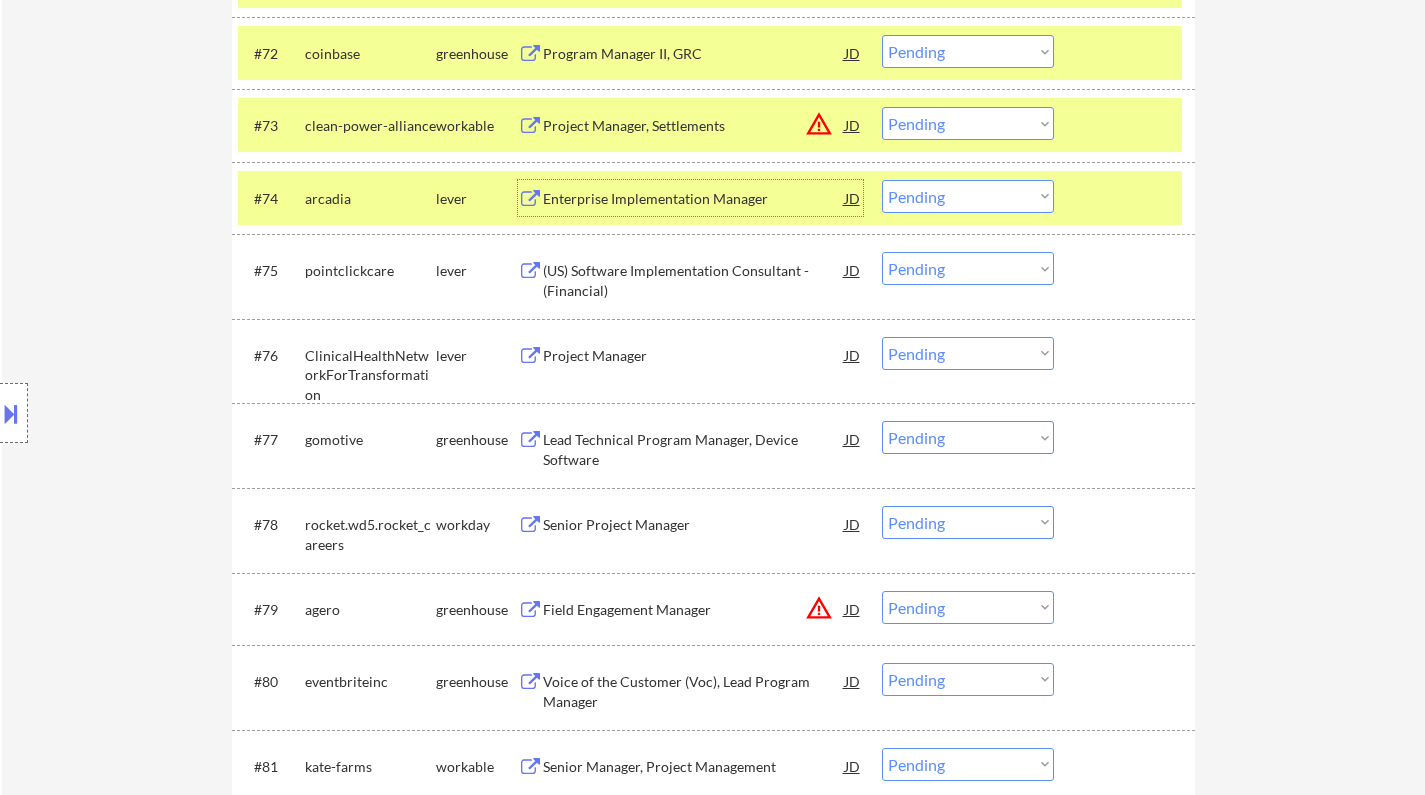 click on "Choose an option... Pending Applied Excluded (Questions) Excluded (Expired) Excluded (Location) Excluded (Bad Match) Excluded (Blocklist) Excluded (Salary) Excluded (Other)" at bounding box center (968, 196) 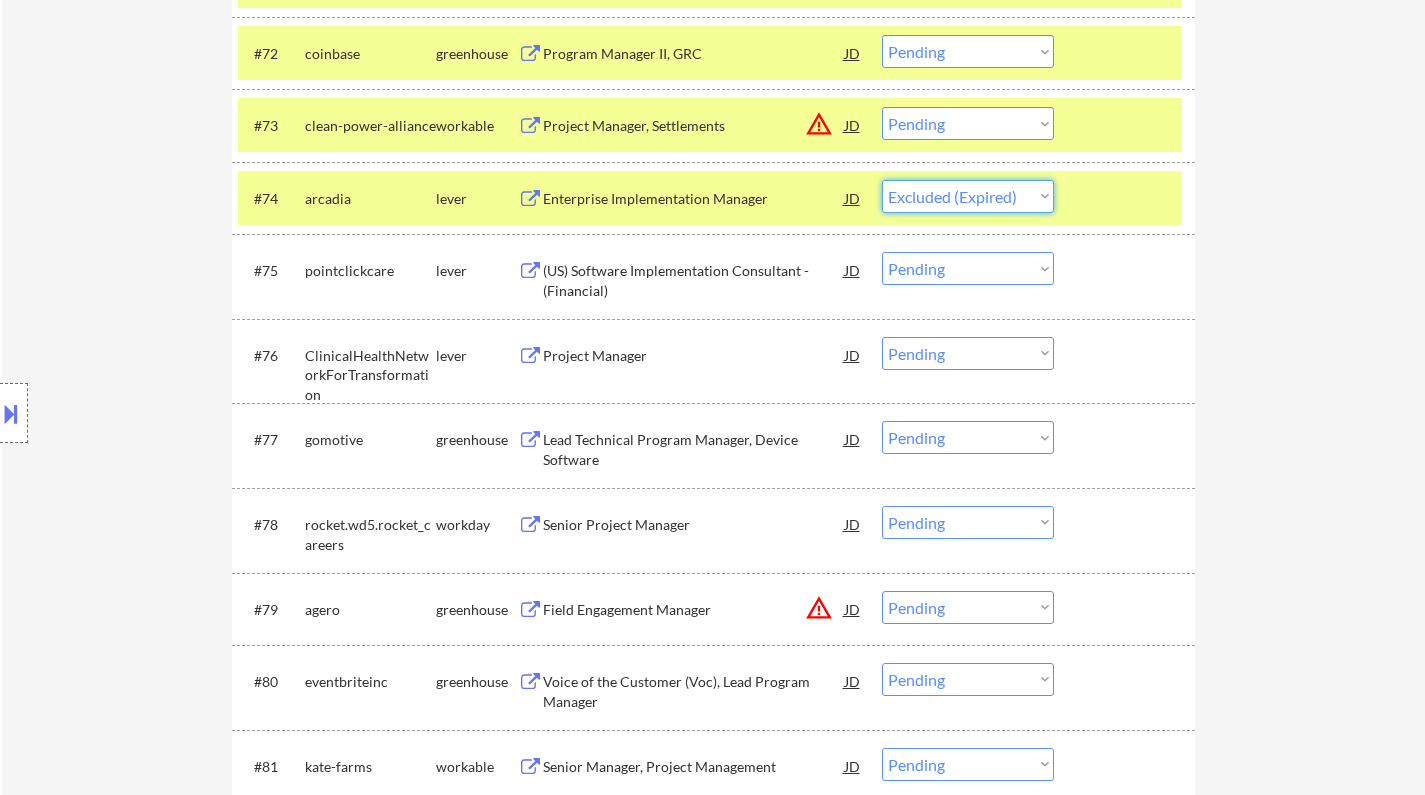 click on "Choose an option... Pending Applied Excluded (Questions) Excluded (Expired) Excluded (Location) Excluded (Bad Match) Excluded (Blocklist) Excluded (Salary) Excluded (Other)" at bounding box center [968, 196] 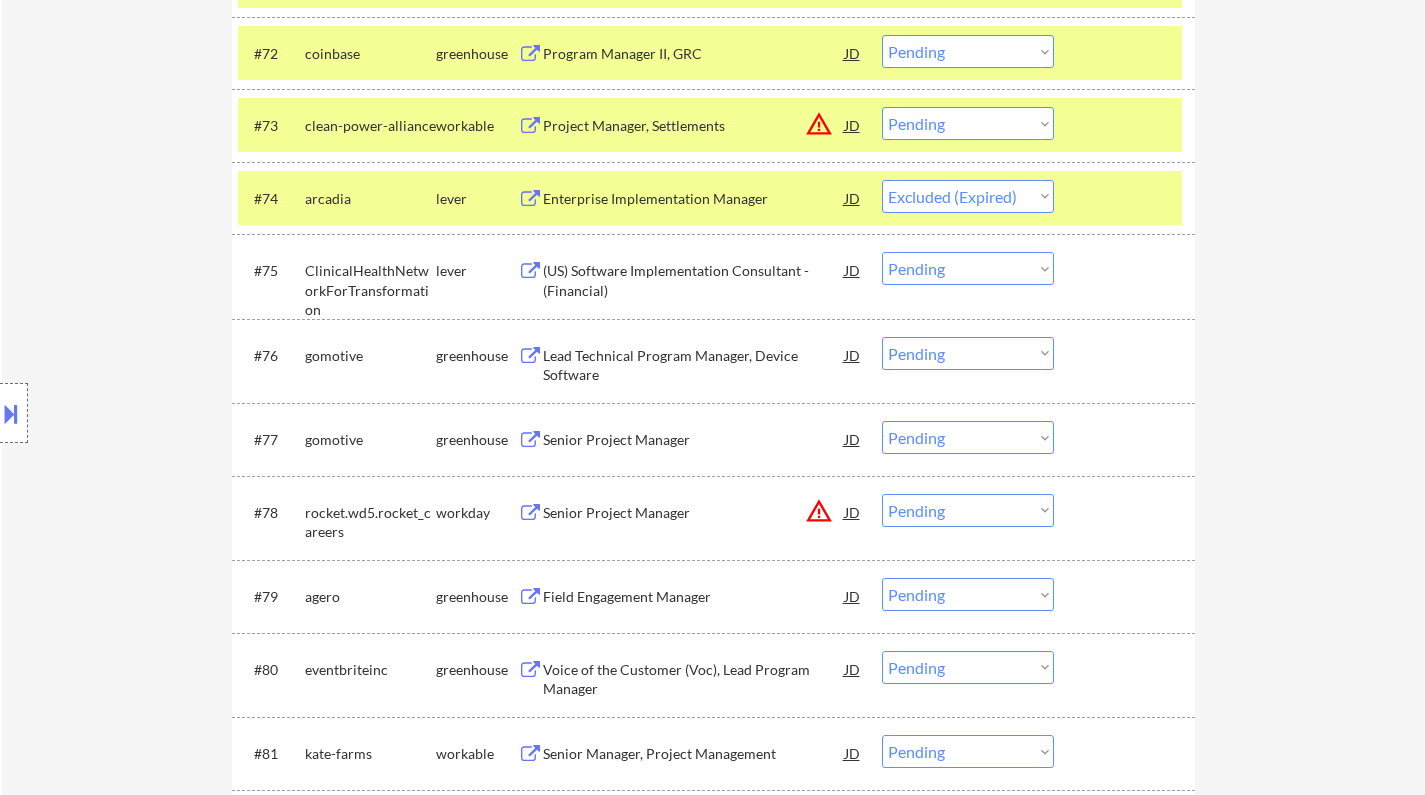 select on ""pending"" 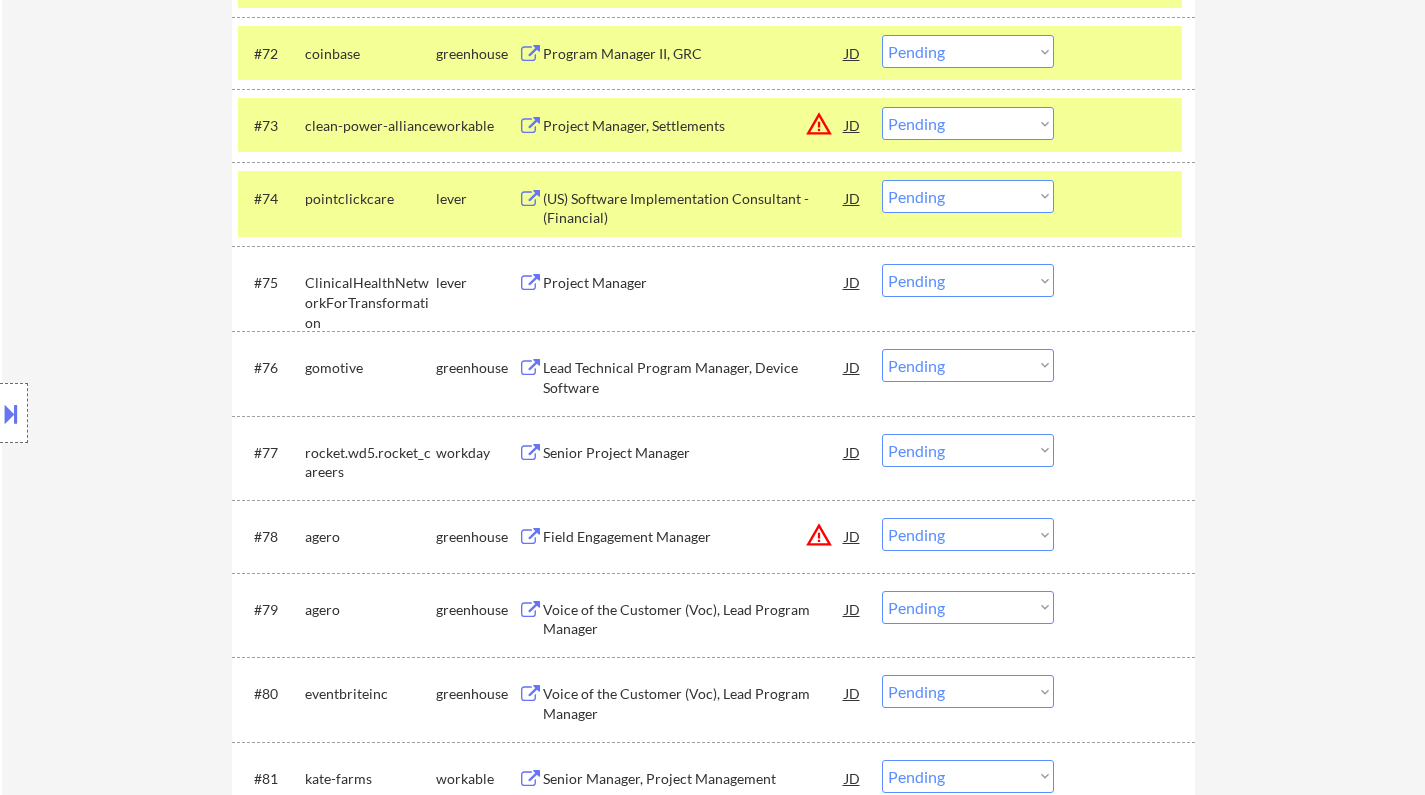 click on "Choose an option... Pending Applied Excluded (Questions) Excluded (Expired) Excluded (Location) Excluded (Bad Match) Excluded (Blocklist) Excluded (Salary) Excluded (Other)" at bounding box center [968, 123] 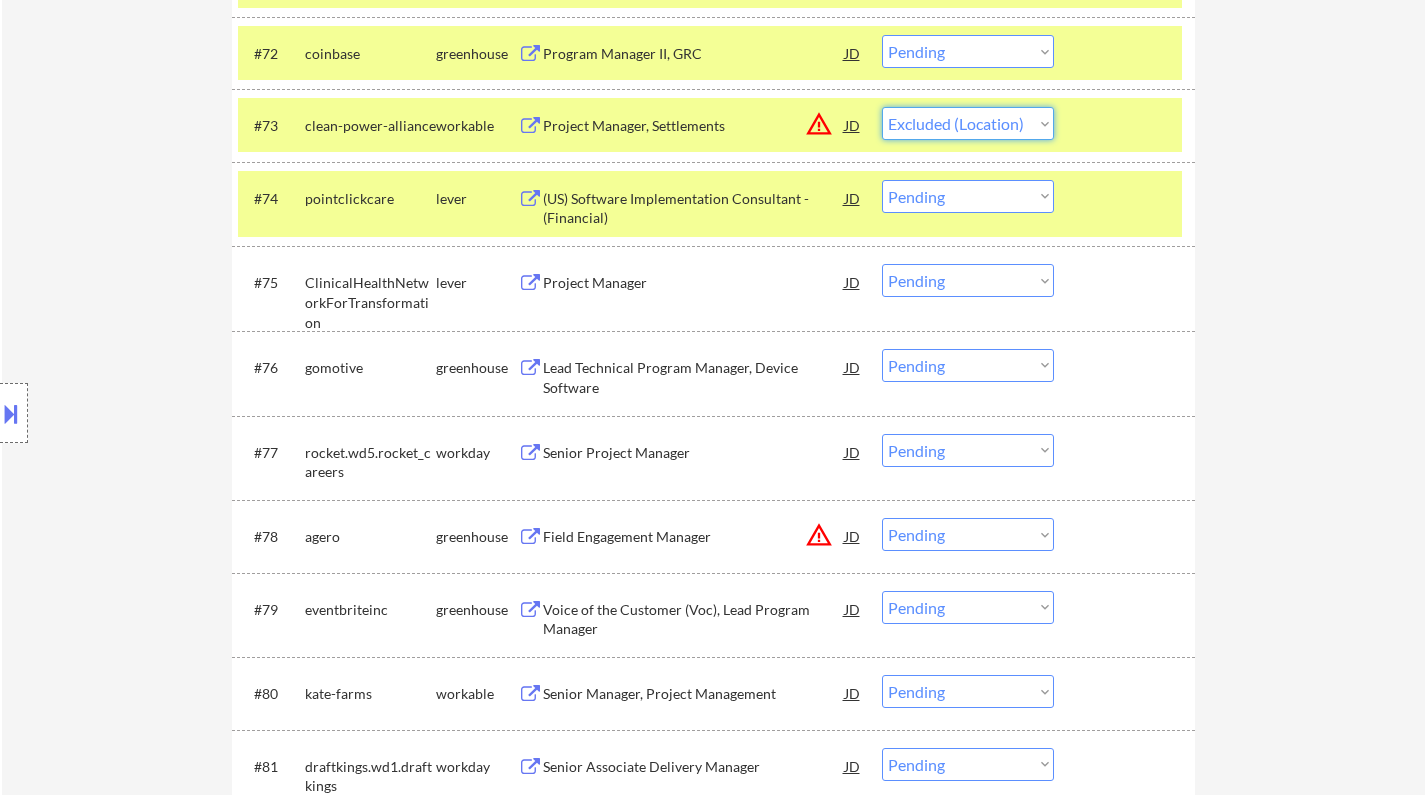 click on "Choose an option... Pending Applied Excluded (Questions) Excluded (Expired) Excluded (Location) Excluded (Bad Match) Excluded (Blocklist) Excluded (Salary) Excluded (Other)" at bounding box center (968, 123) 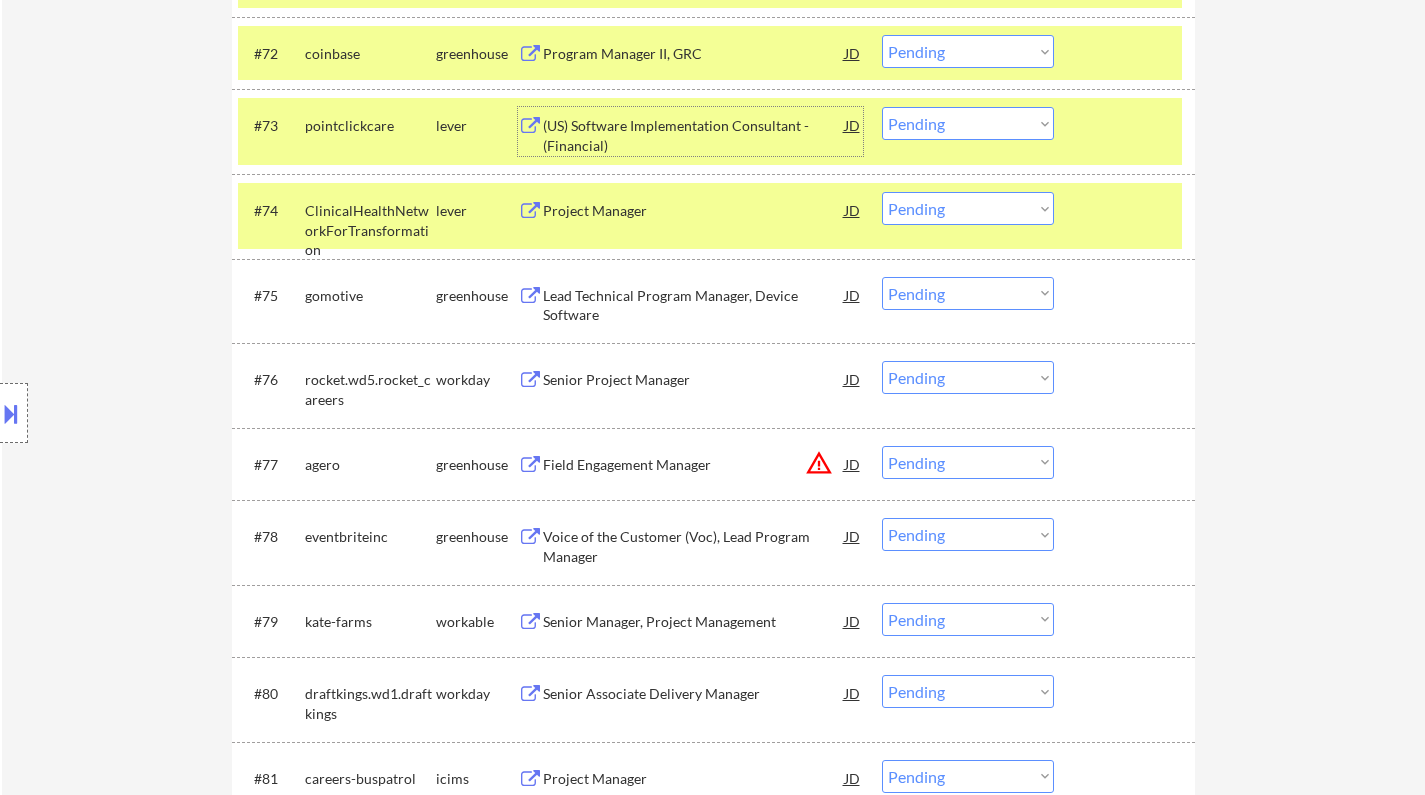 click on "(US) Software Implementation Consultant - (Financial)" at bounding box center (694, 135) 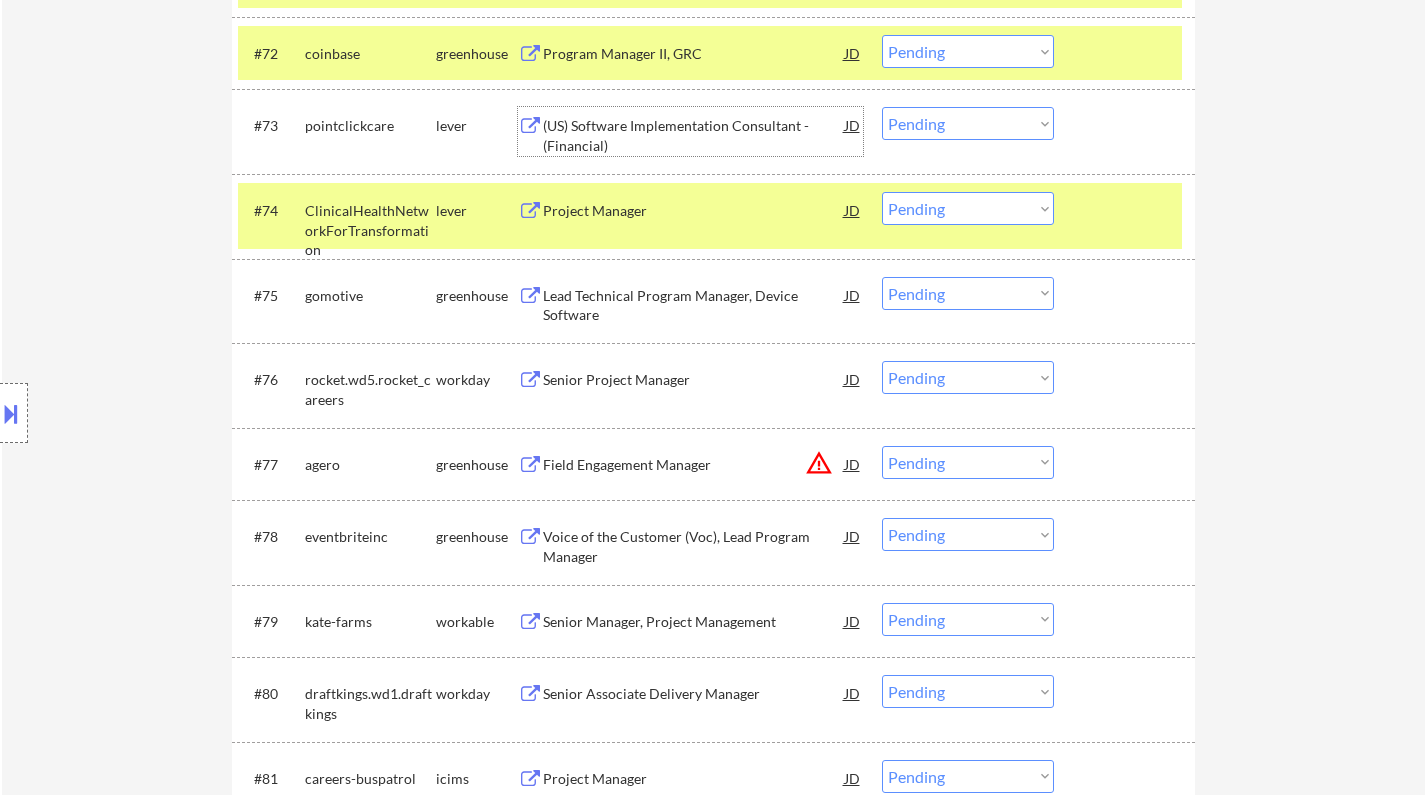 drag, startPoint x: 972, startPoint y: 118, endPoint x: 986, endPoint y: 139, distance: 25.23886 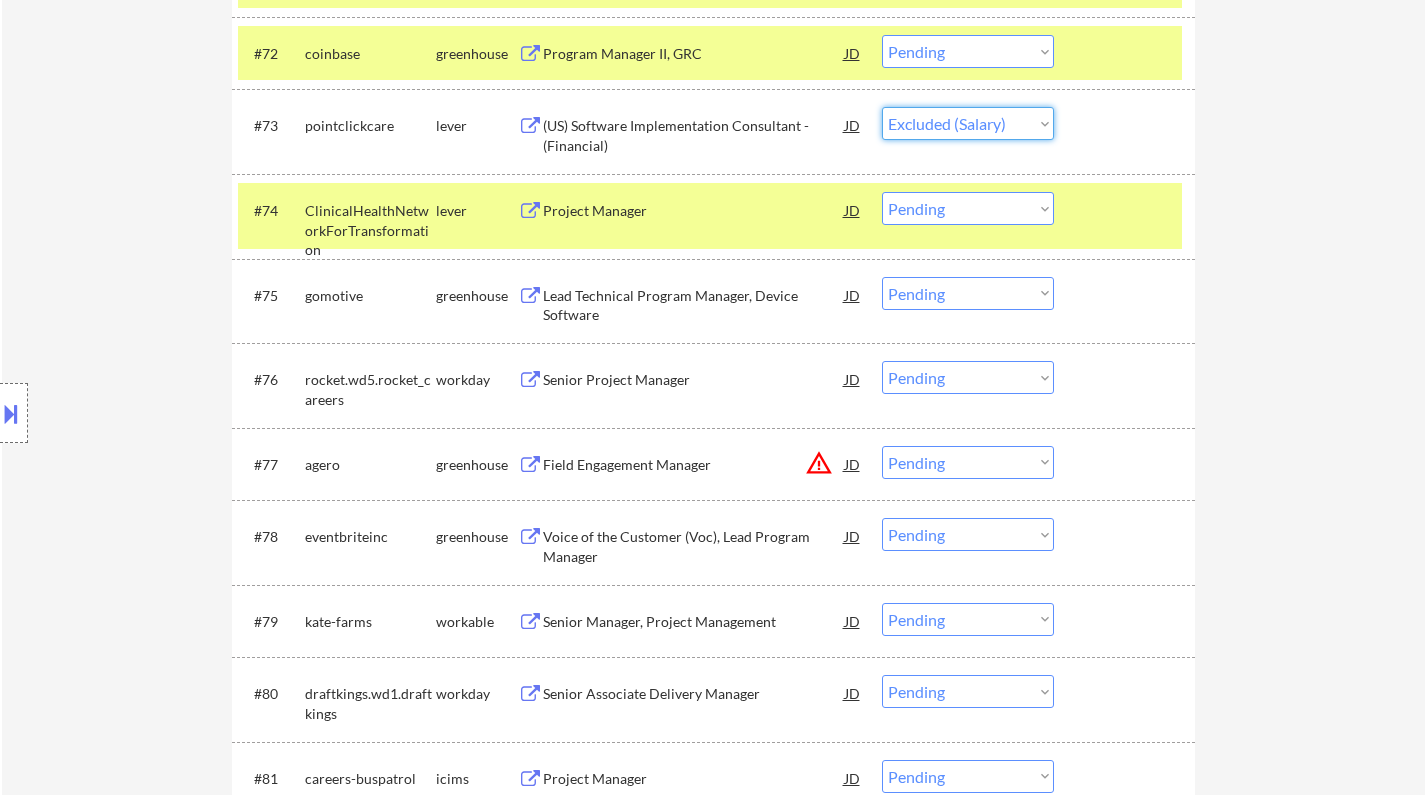 click on "Choose an option... Pending Applied Excluded (Questions) Excluded (Expired) Excluded (Location) Excluded (Bad Match) Excluded (Blocklist) Excluded (Salary) Excluded (Other)" at bounding box center [968, 123] 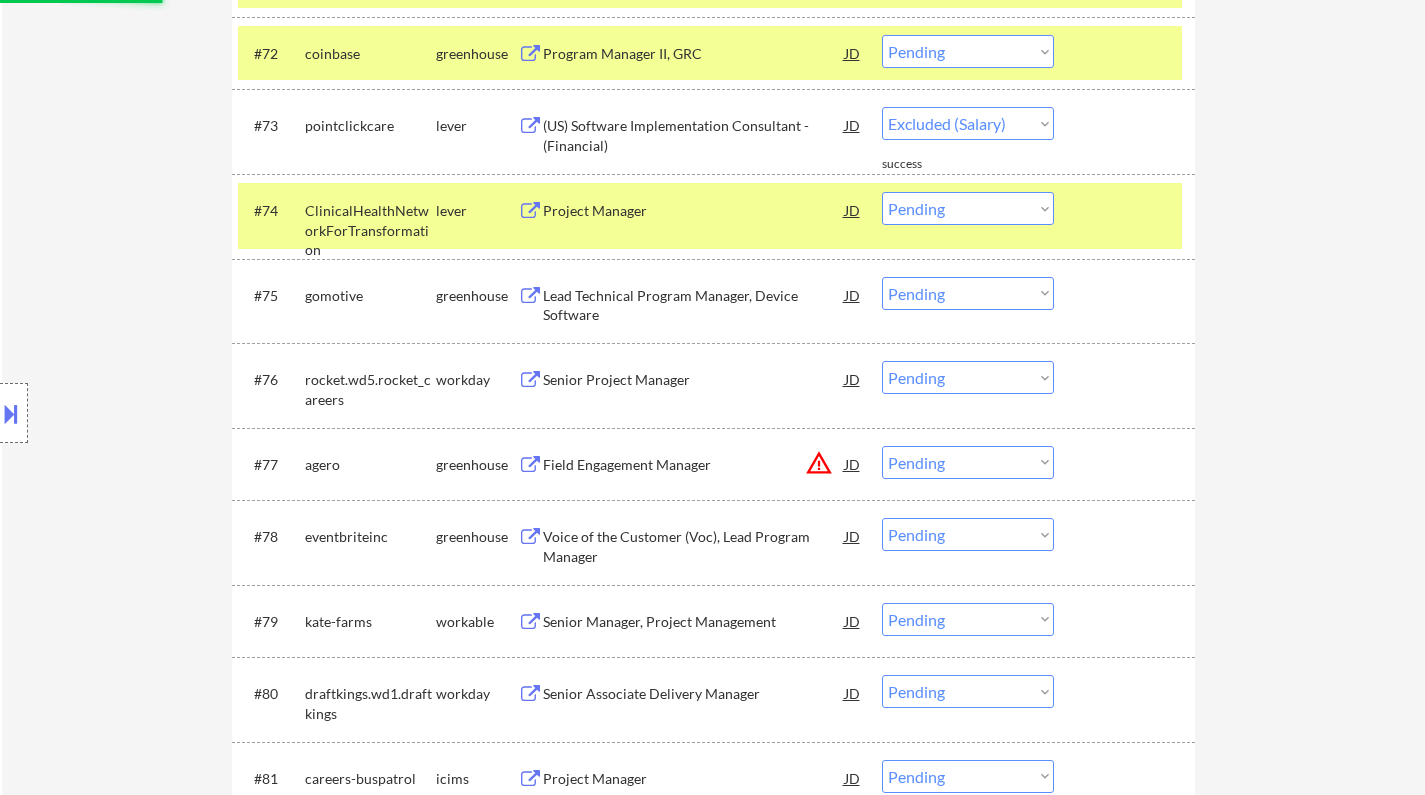 select on ""pending"" 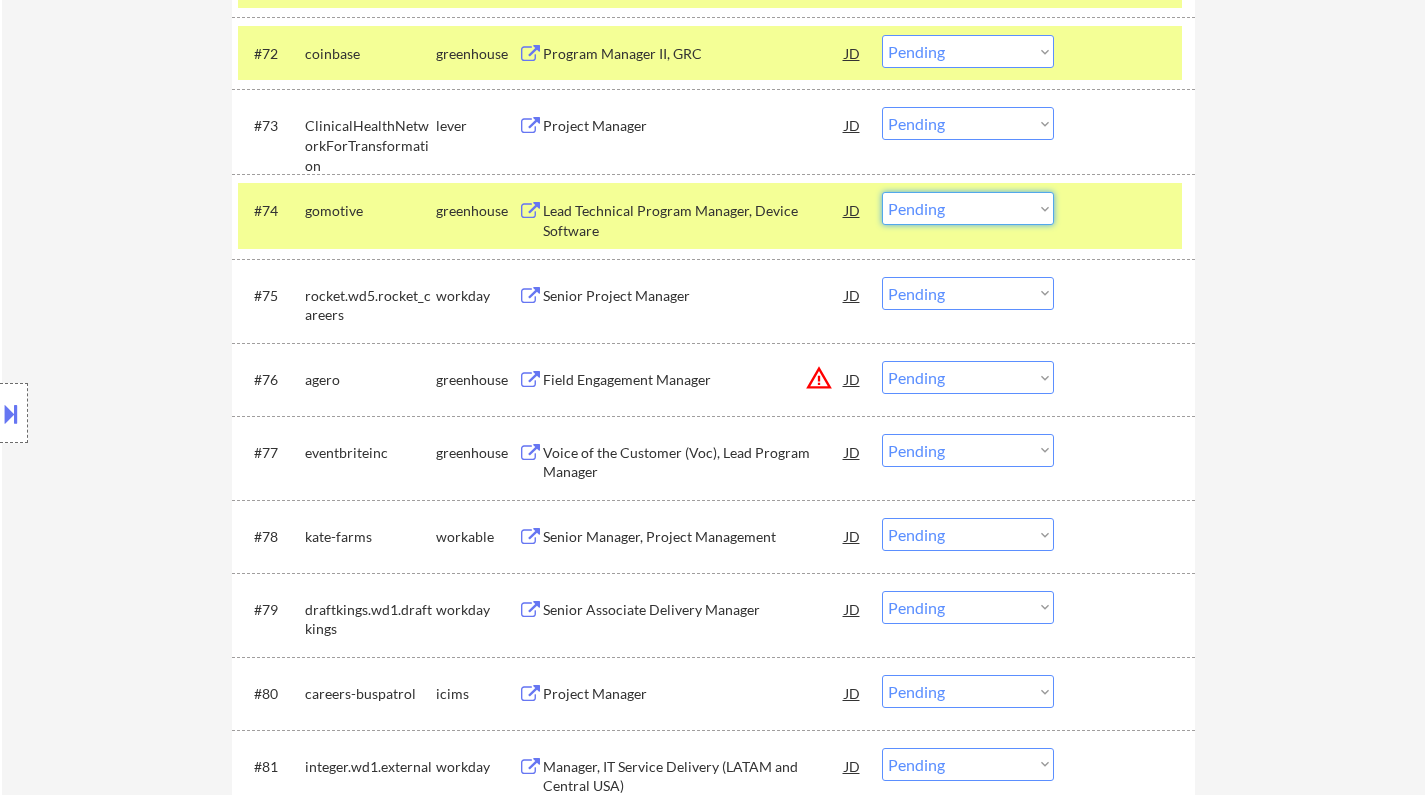 drag, startPoint x: 957, startPoint y: 215, endPoint x: 992, endPoint y: 224, distance: 36.138622 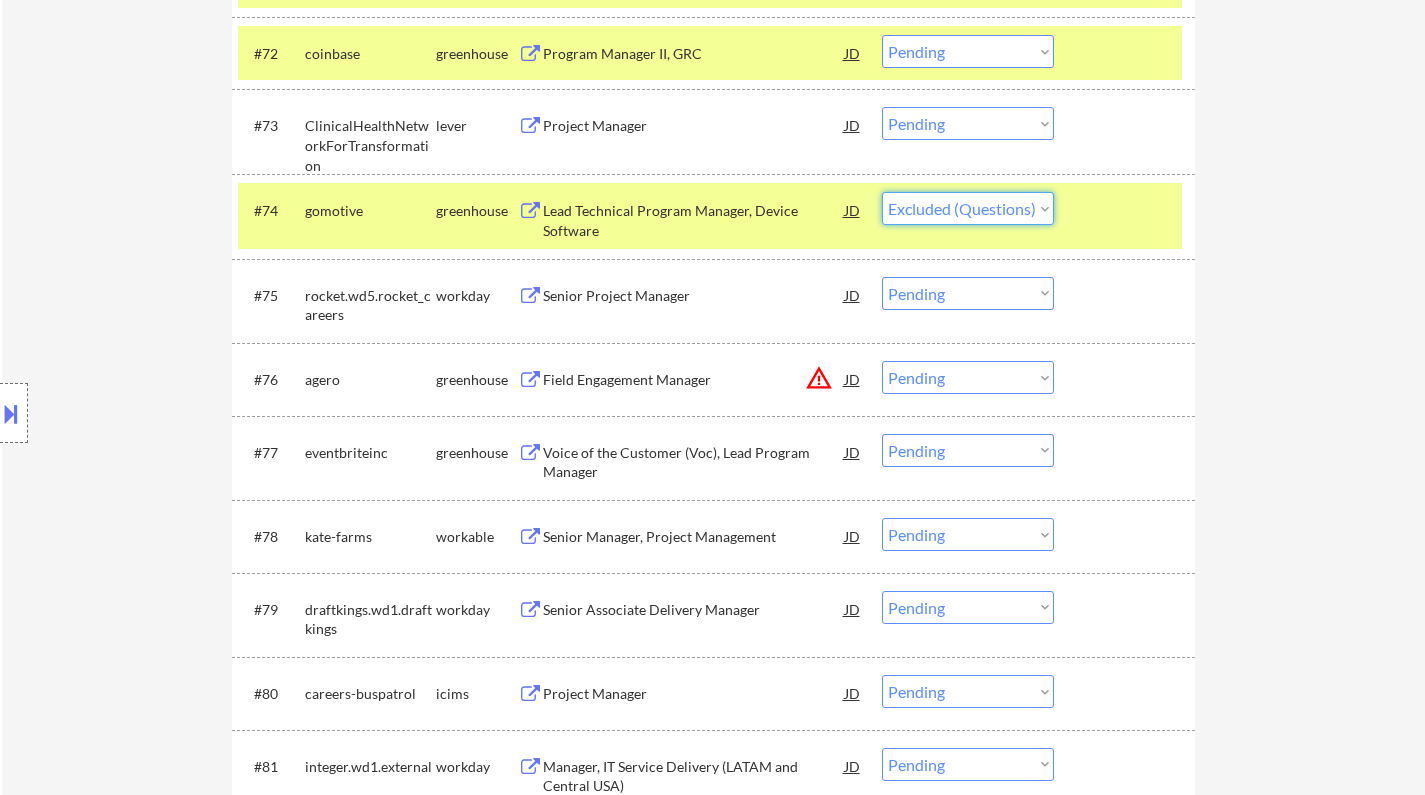 click on "Choose an option... Pending Applied Excluded (Questions) Excluded (Expired) Excluded (Location) Excluded (Bad Match) Excluded (Blocklist) Excluded (Salary) Excluded (Other)" at bounding box center [968, 208] 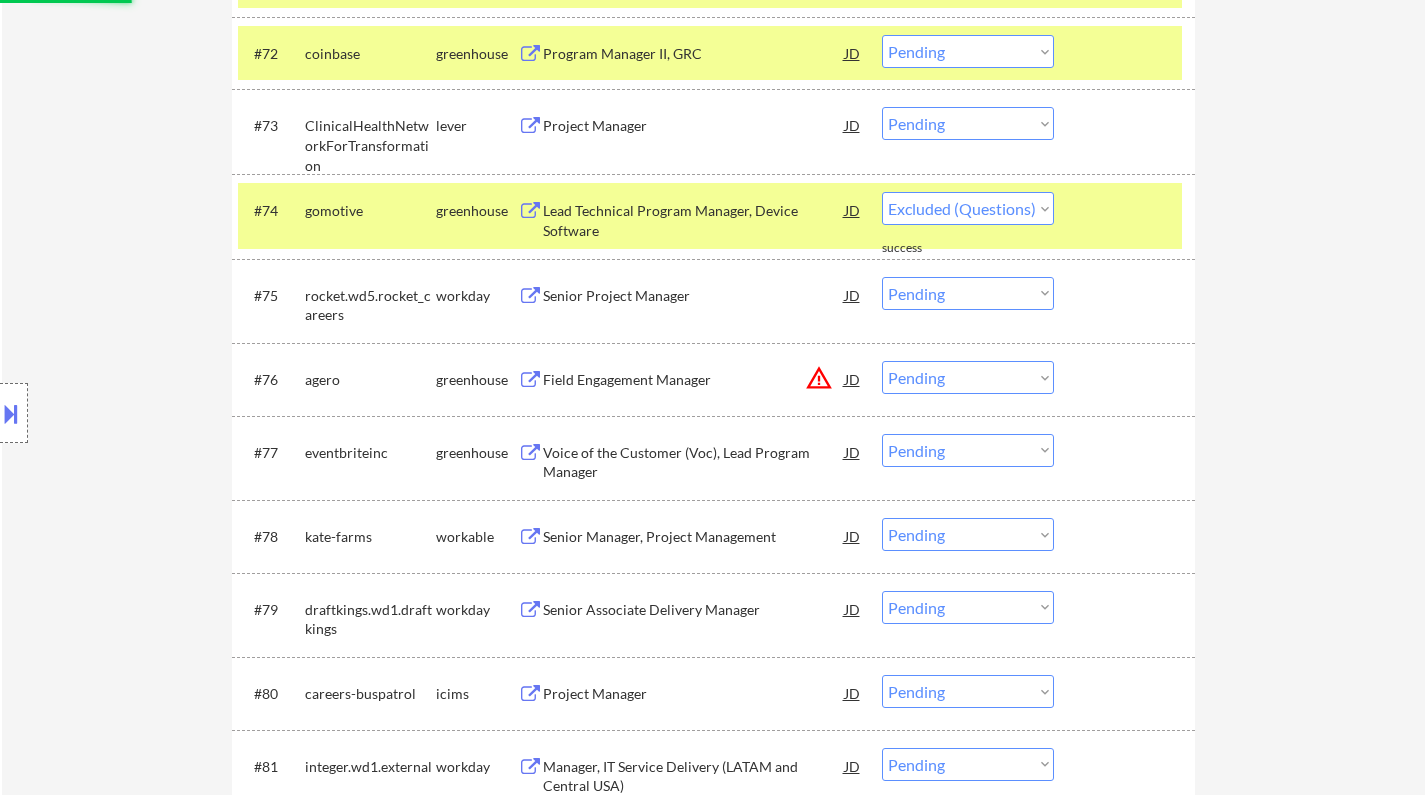 select on ""pending"" 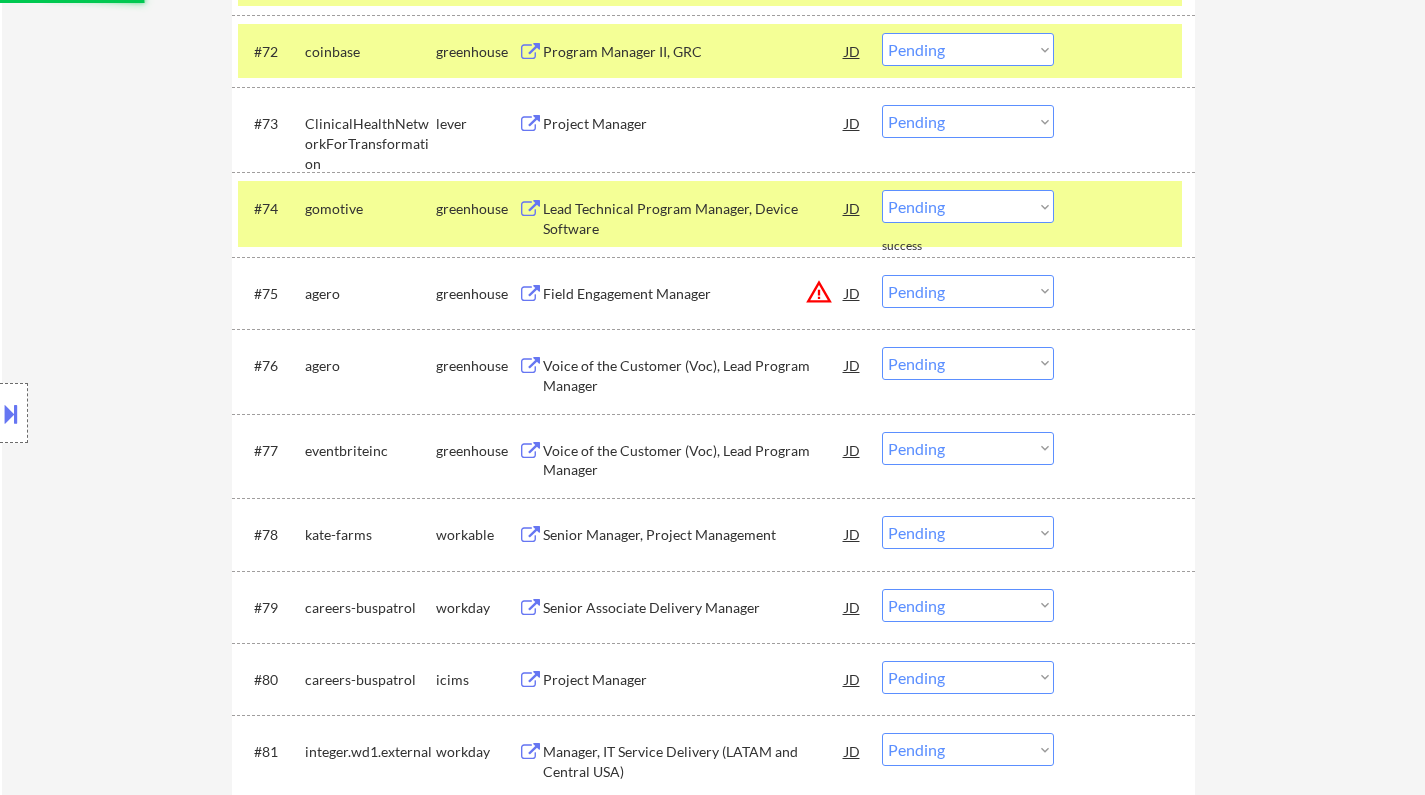 scroll, scrollTop: 6472, scrollLeft: 0, axis: vertical 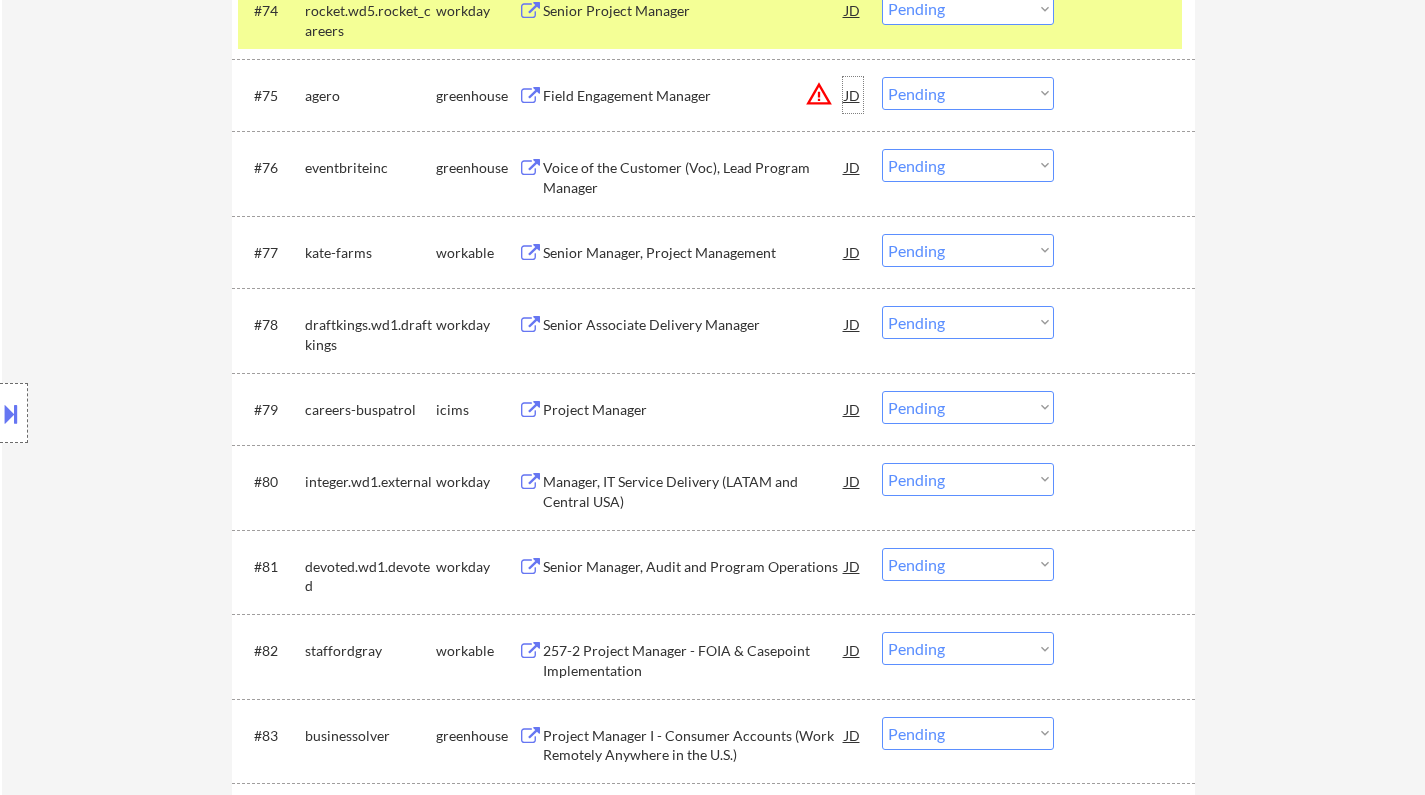 click on "JD" at bounding box center [853, 95] 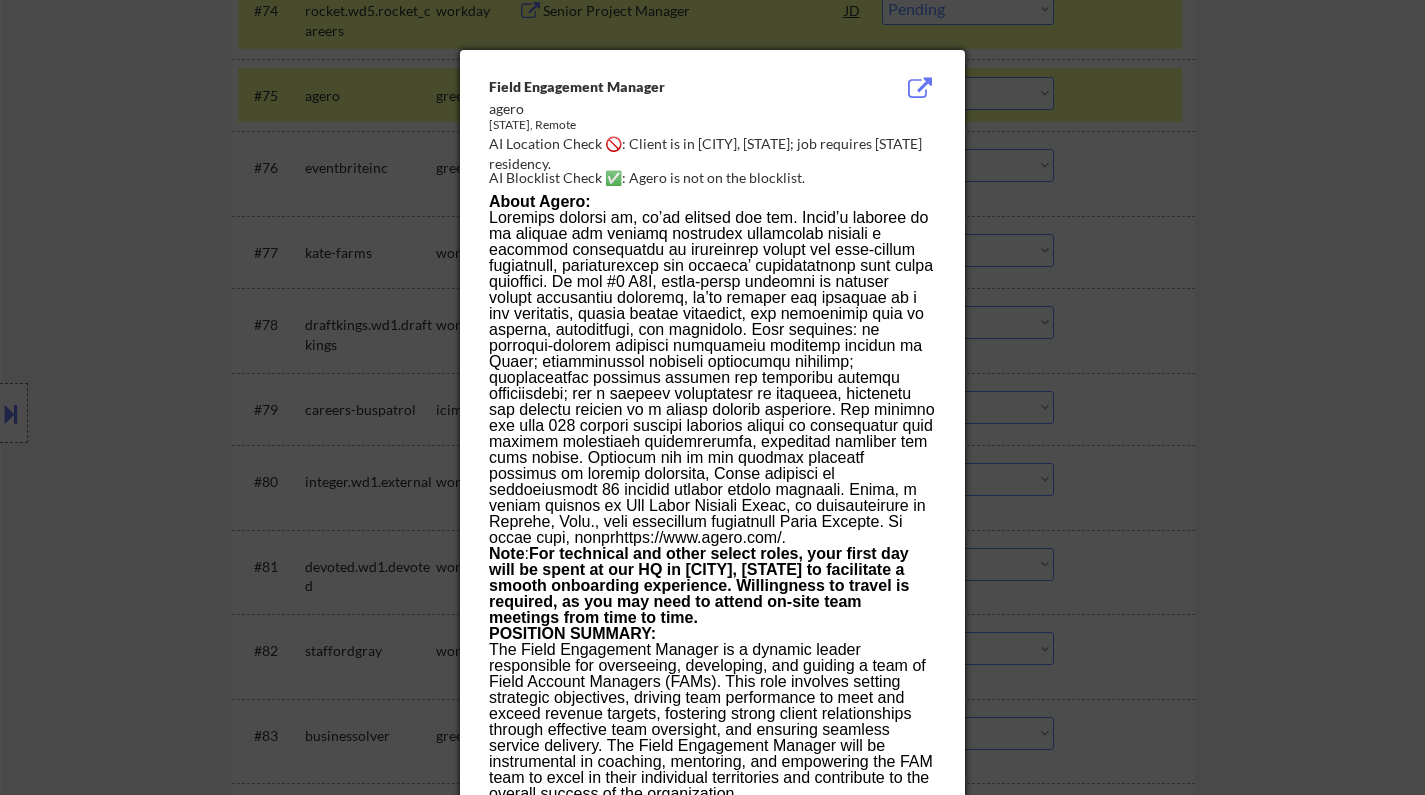 click at bounding box center [712, 397] 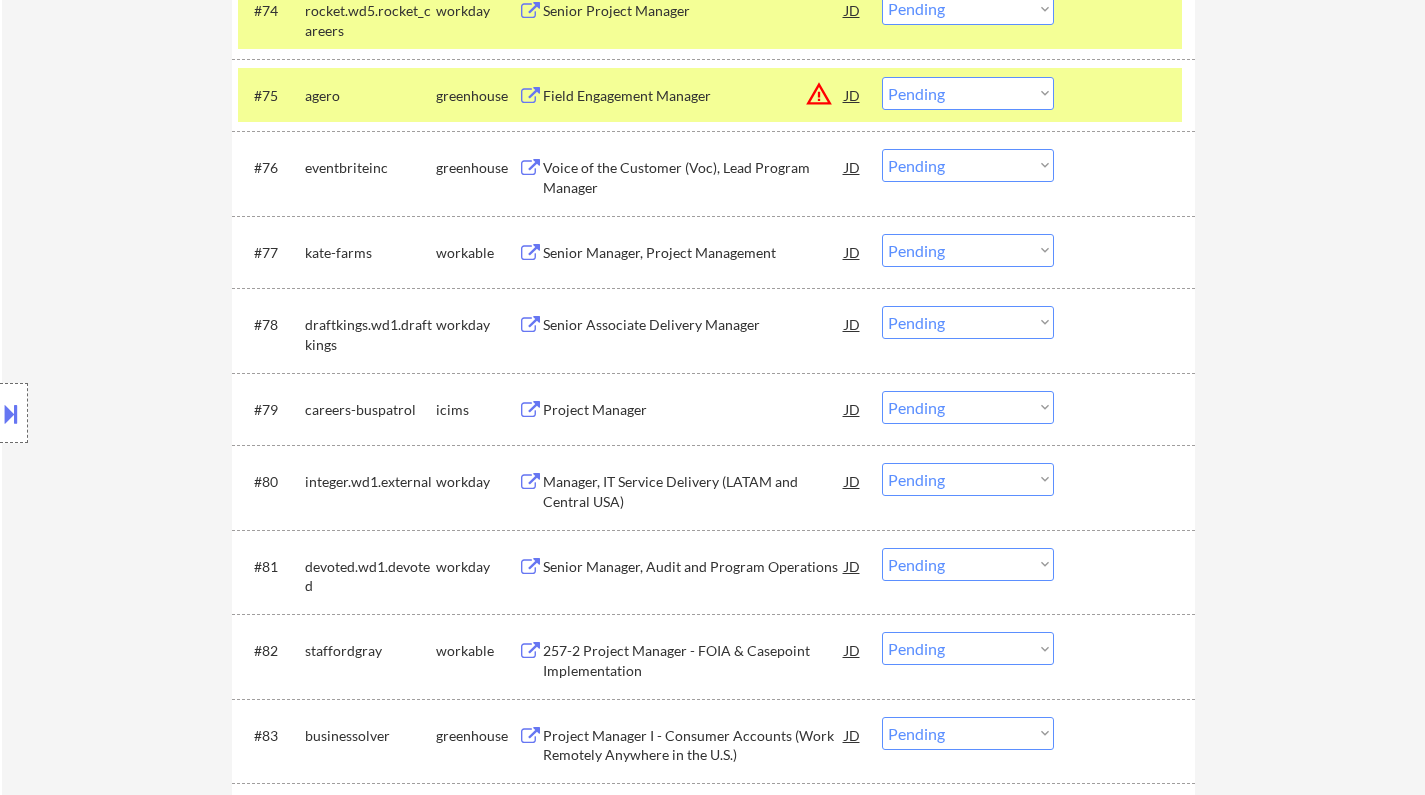 click on "Choose an option... Pending Applied Excluded (Questions) Excluded (Expired) Excluded (Location) Excluded (Bad Match) Excluded (Blocklist) Excluded (Salary) Excluded (Other)" at bounding box center (968, 93) 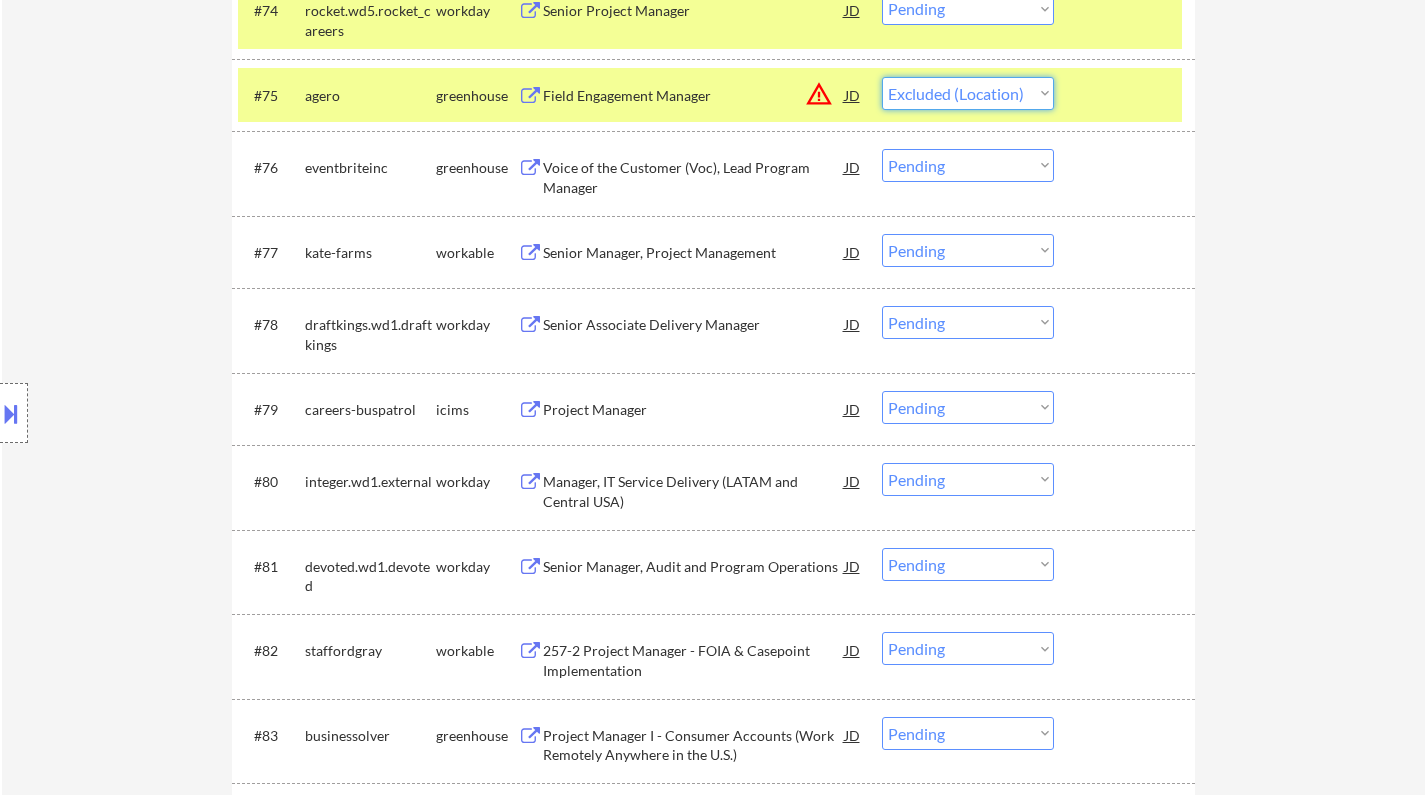 click on "Choose an option... Pending Applied Excluded (Questions) Excluded (Expired) Excluded (Location) Excluded (Bad Match) Excluded (Blocklist) Excluded (Salary) Excluded (Other)" at bounding box center (968, 93) 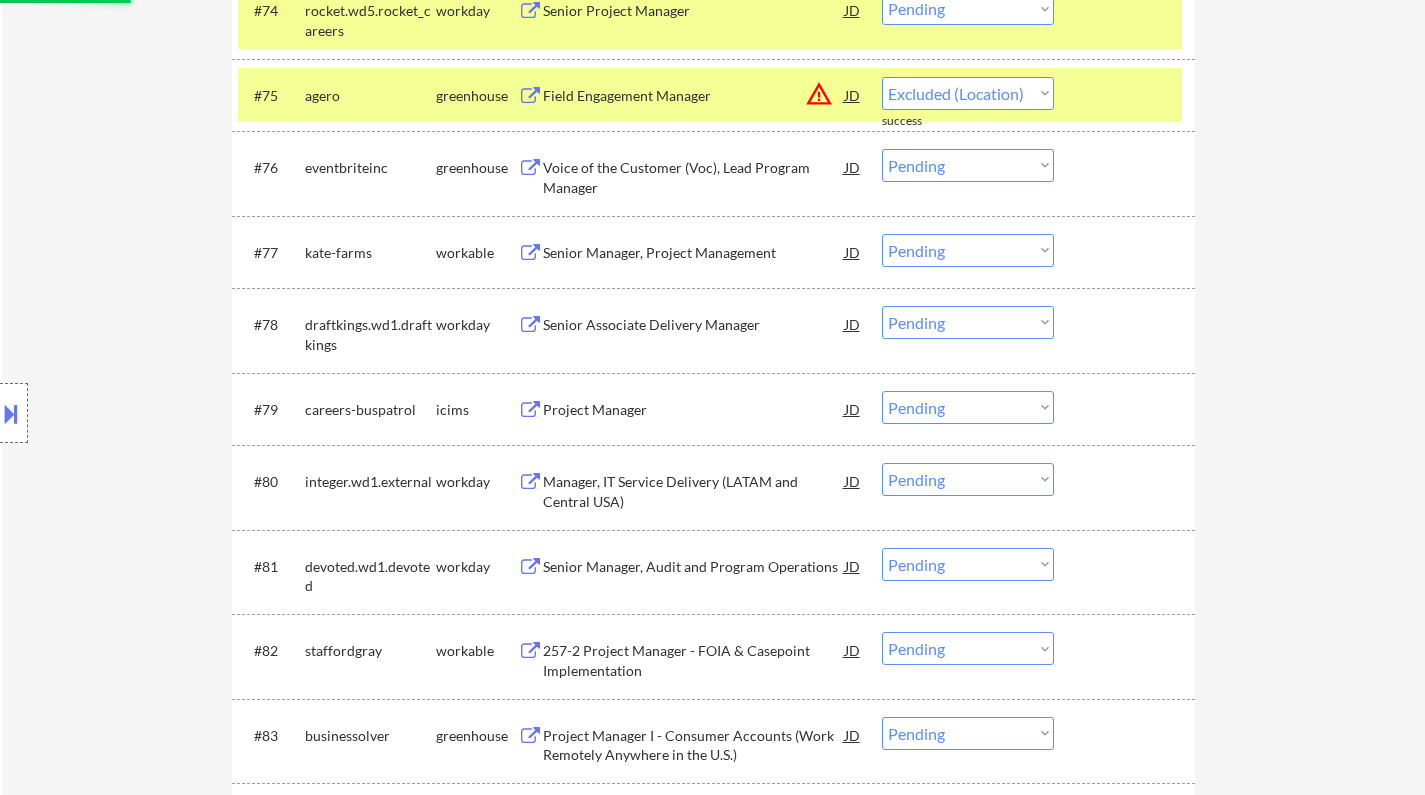 select on ""pending"" 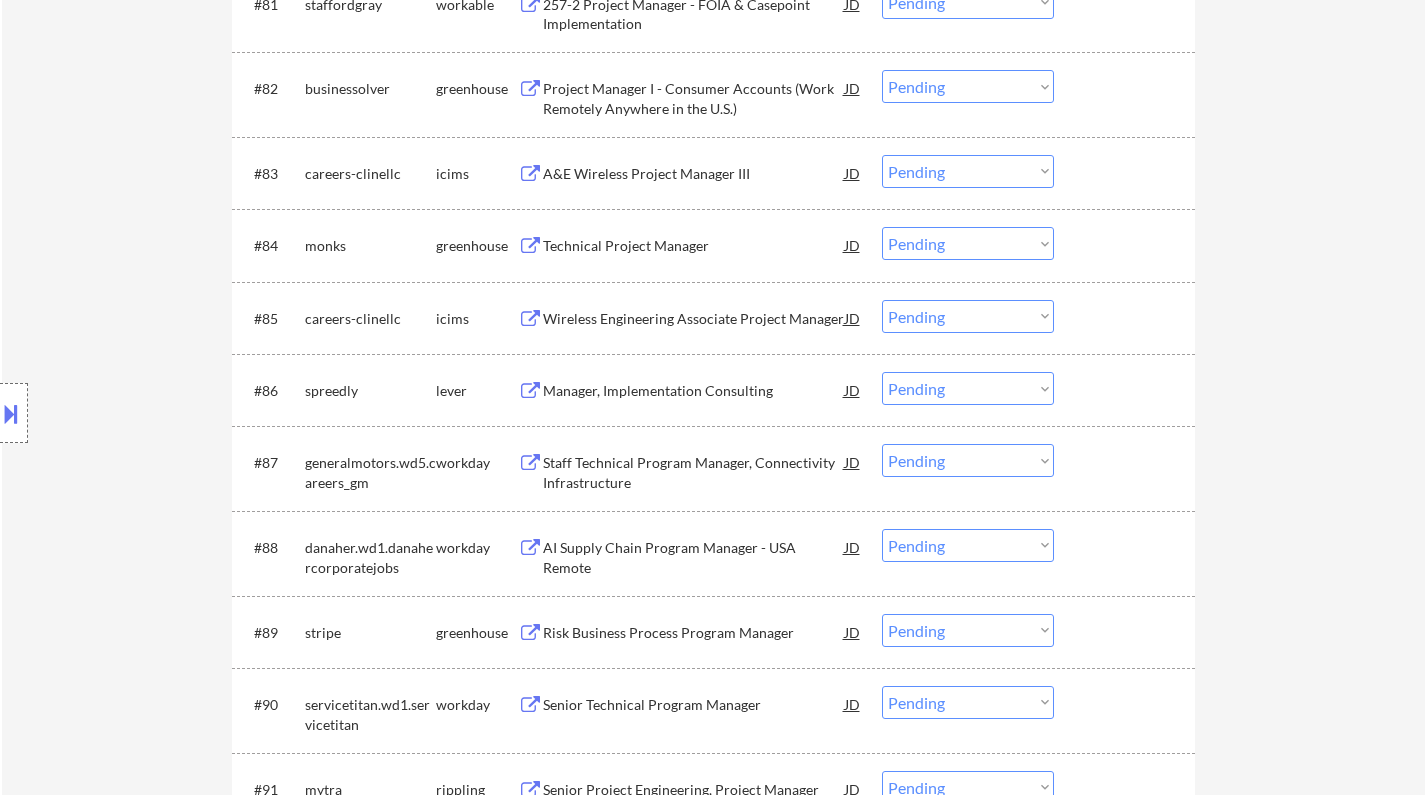 scroll, scrollTop: 7072, scrollLeft: 0, axis: vertical 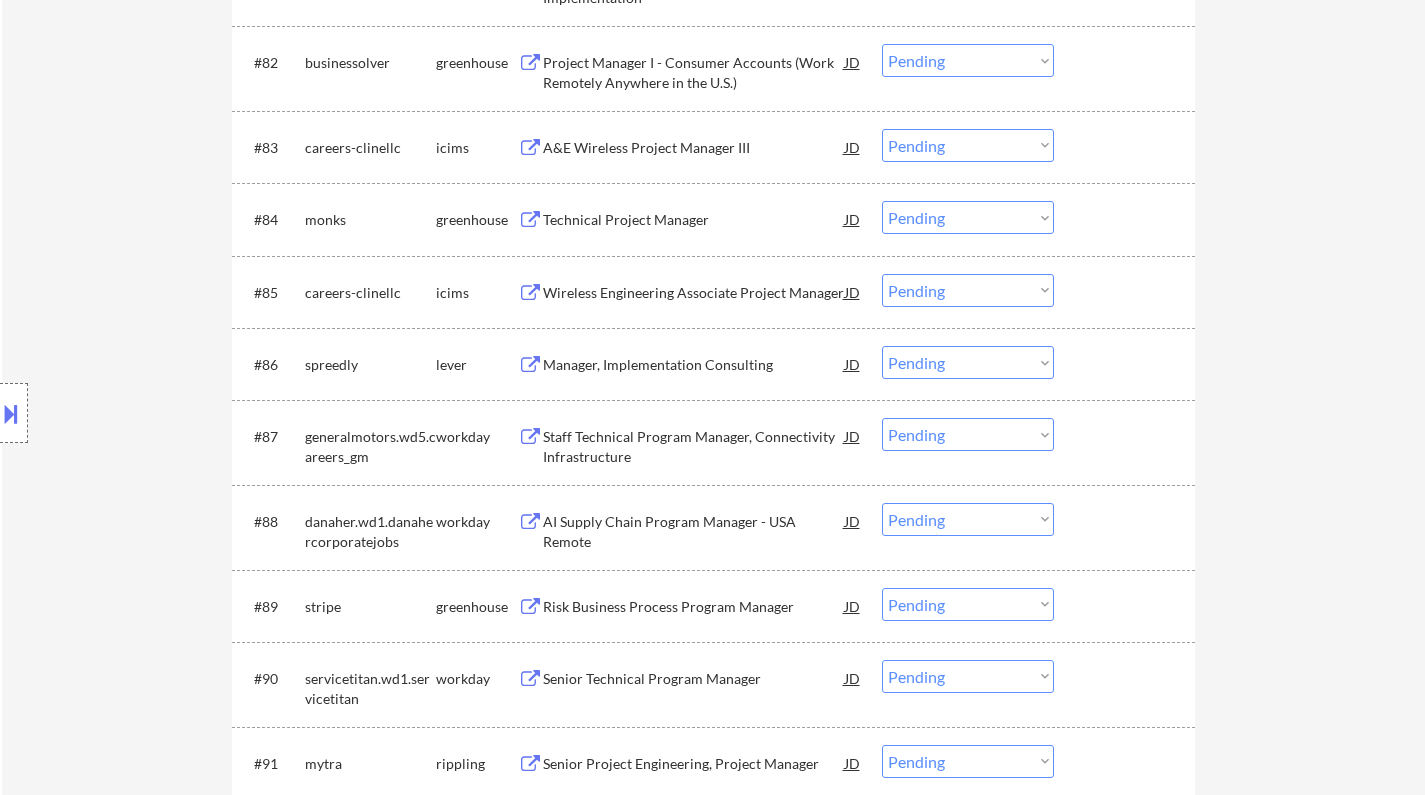 click on "Manager, Implementation Consulting" at bounding box center (694, 365) 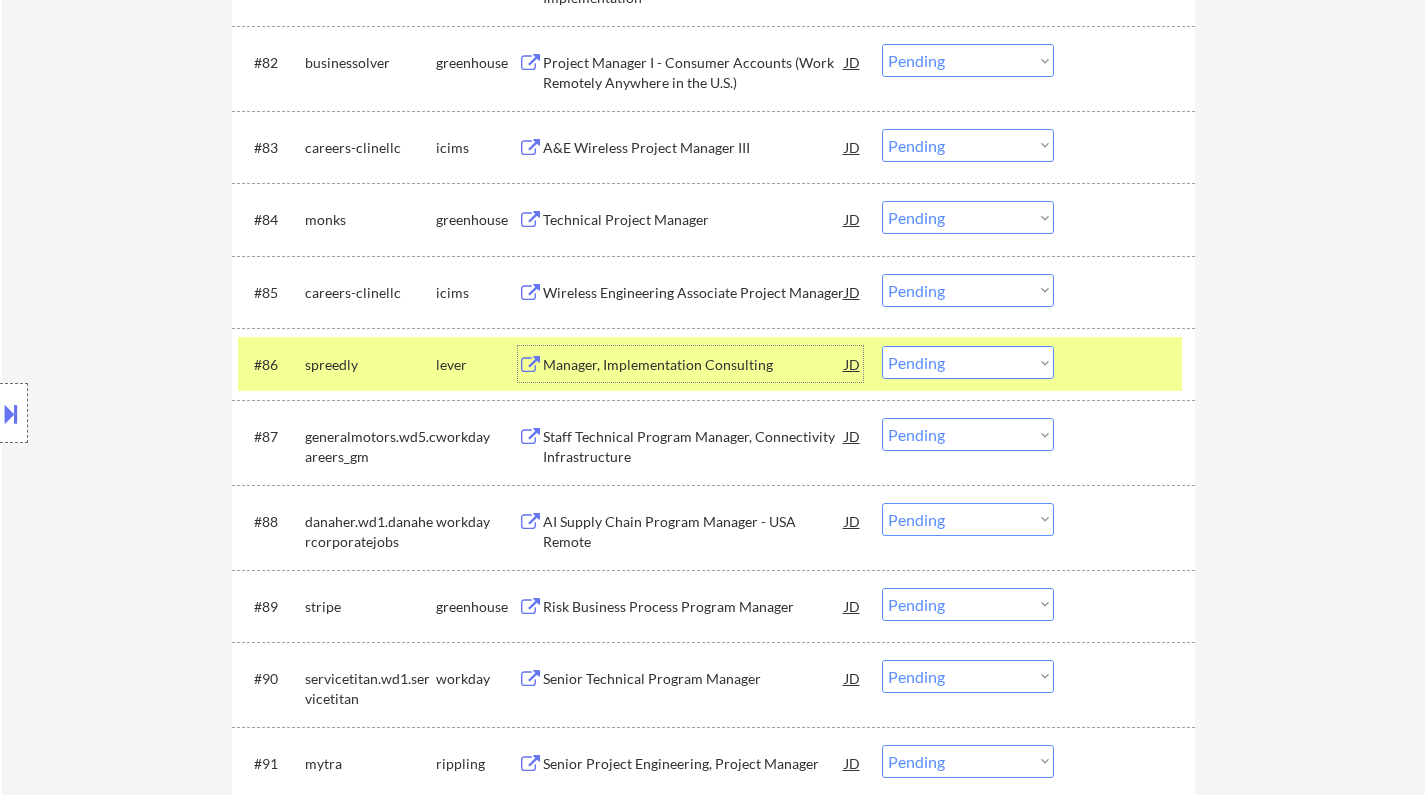 click on "Choose an option... Pending Applied Excluded (Questions) Excluded (Expired) Excluded (Location) Excluded (Bad Match) Excluded (Blocklist) Excluded (Salary) Excluded (Other)" at bounding box center (968, 362) 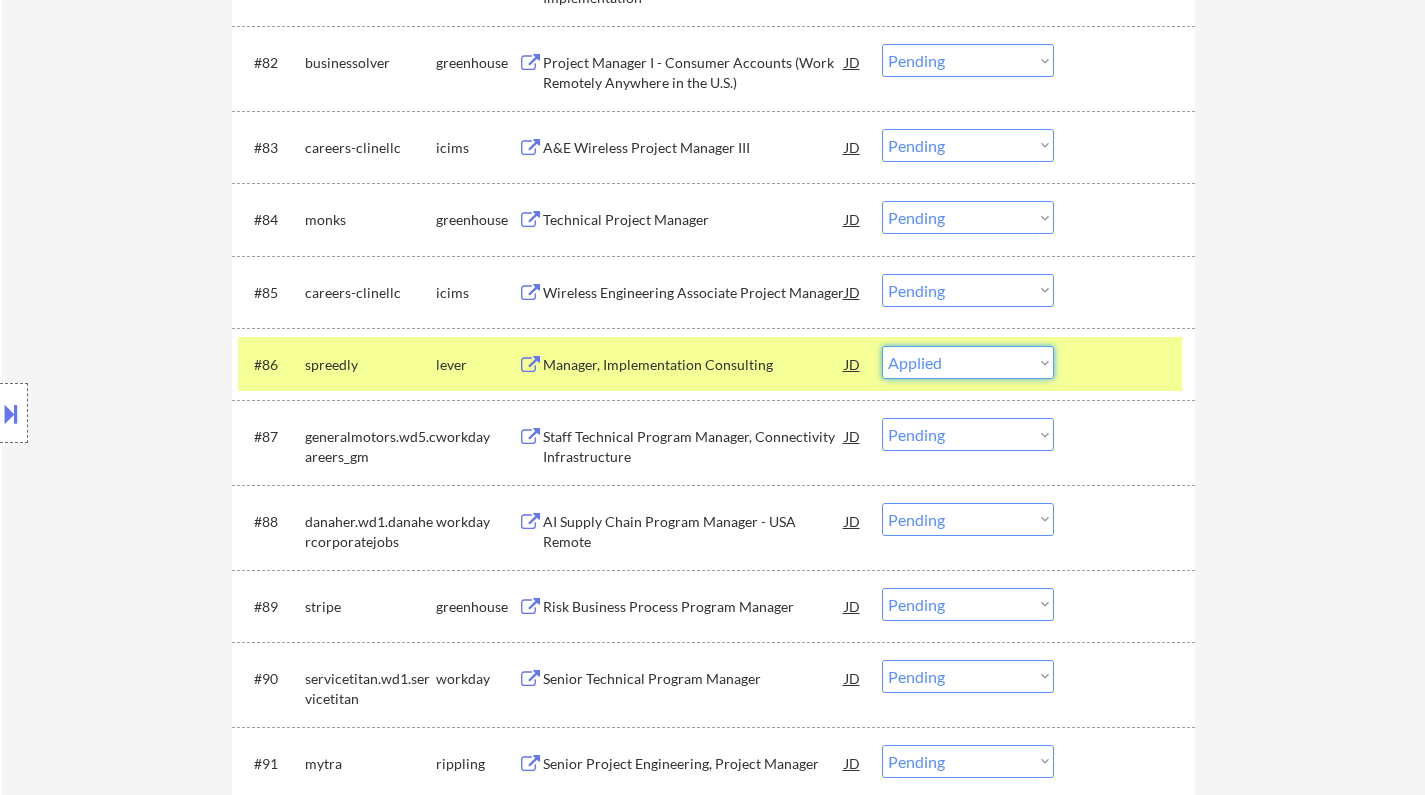 click on "Choose an option... Pending Applied Excluded (Questions) Excluded (Expired) Excluded (Location) Excluded (Bad Match) Excluded (Blocklist) Excluded (Salary) Excluded (Other)" at bounding box center (968, 362) 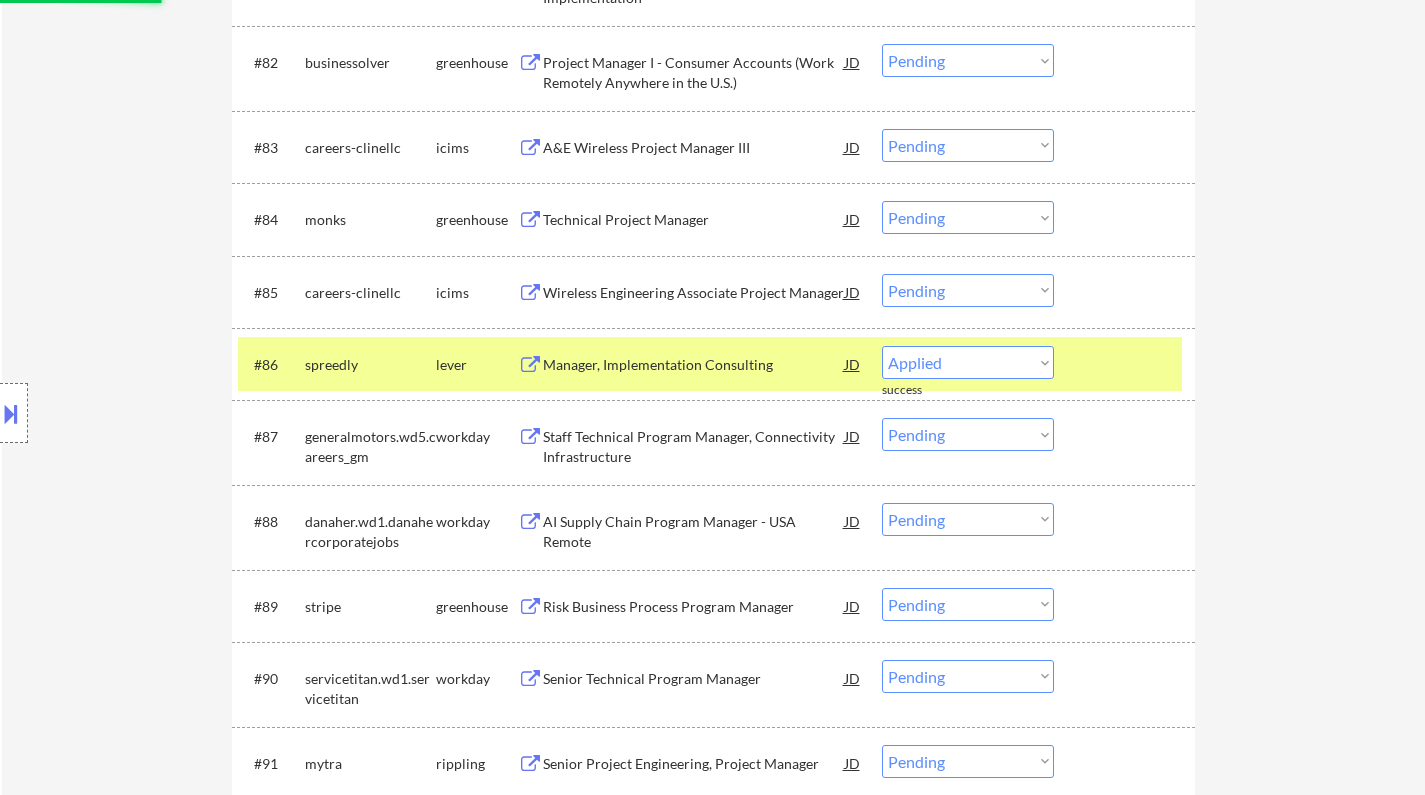 select on ""pending"" 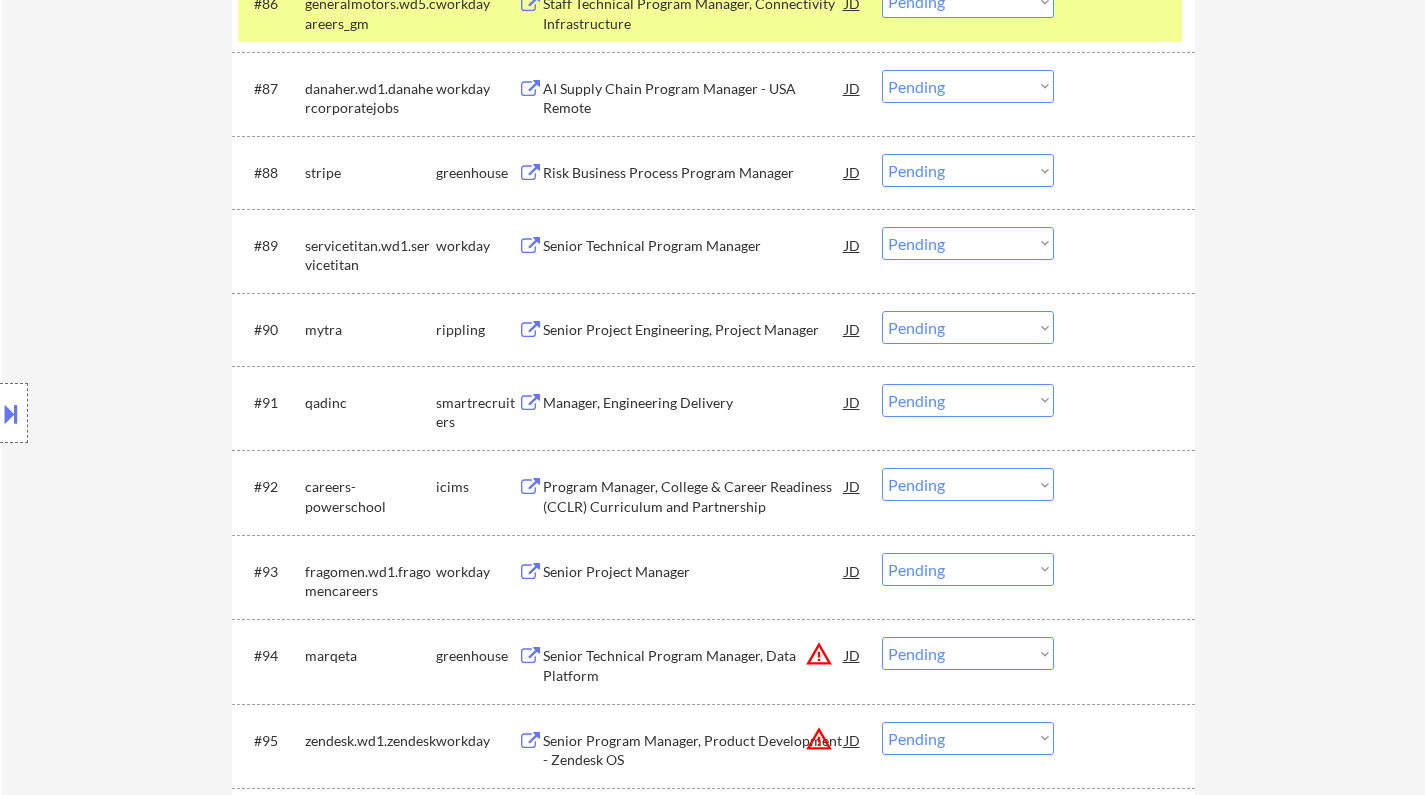 scroll, scrollTop: 7472, scrollLeft: 0, axis: vertical 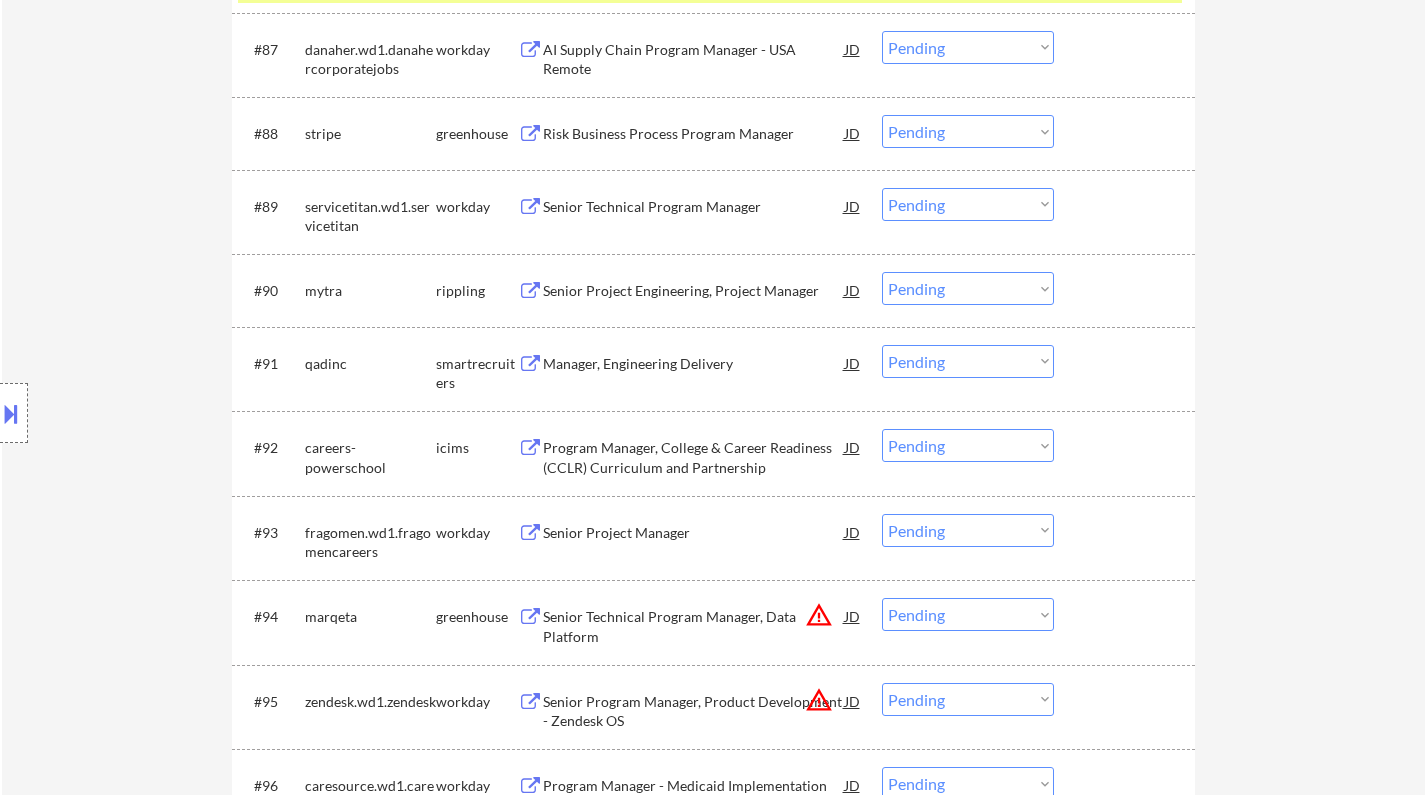 click on "Manager, Engineering Delivery" at bounding box center [694, 364] 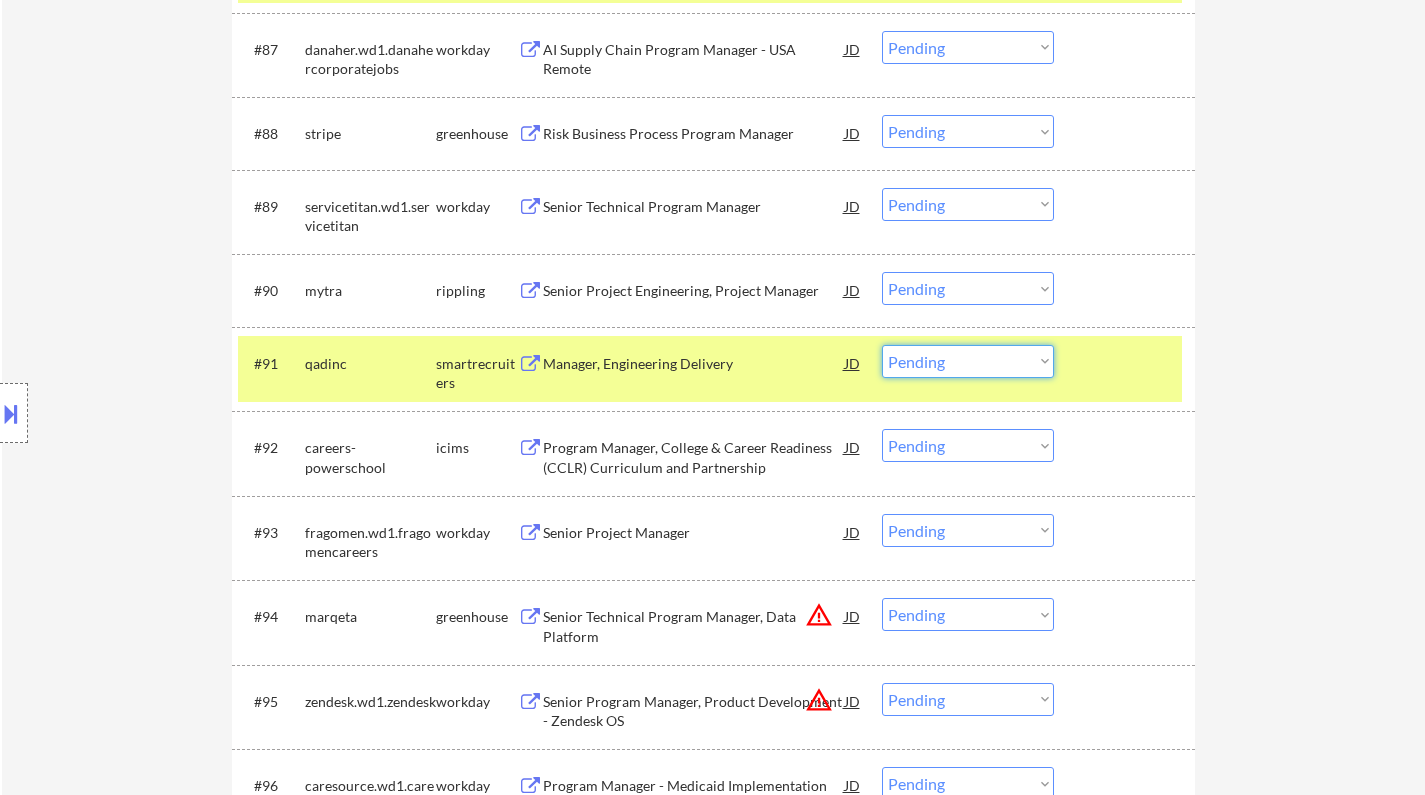 click on "Choose an option... Pending Applied Excluded (Questions) Excluded (Expired) Excluded (Location) Excluded (Bad Match) Excluded (Blocklist) Excluded (Salary) Excluded (Other)" at bounding box center (968, 361) 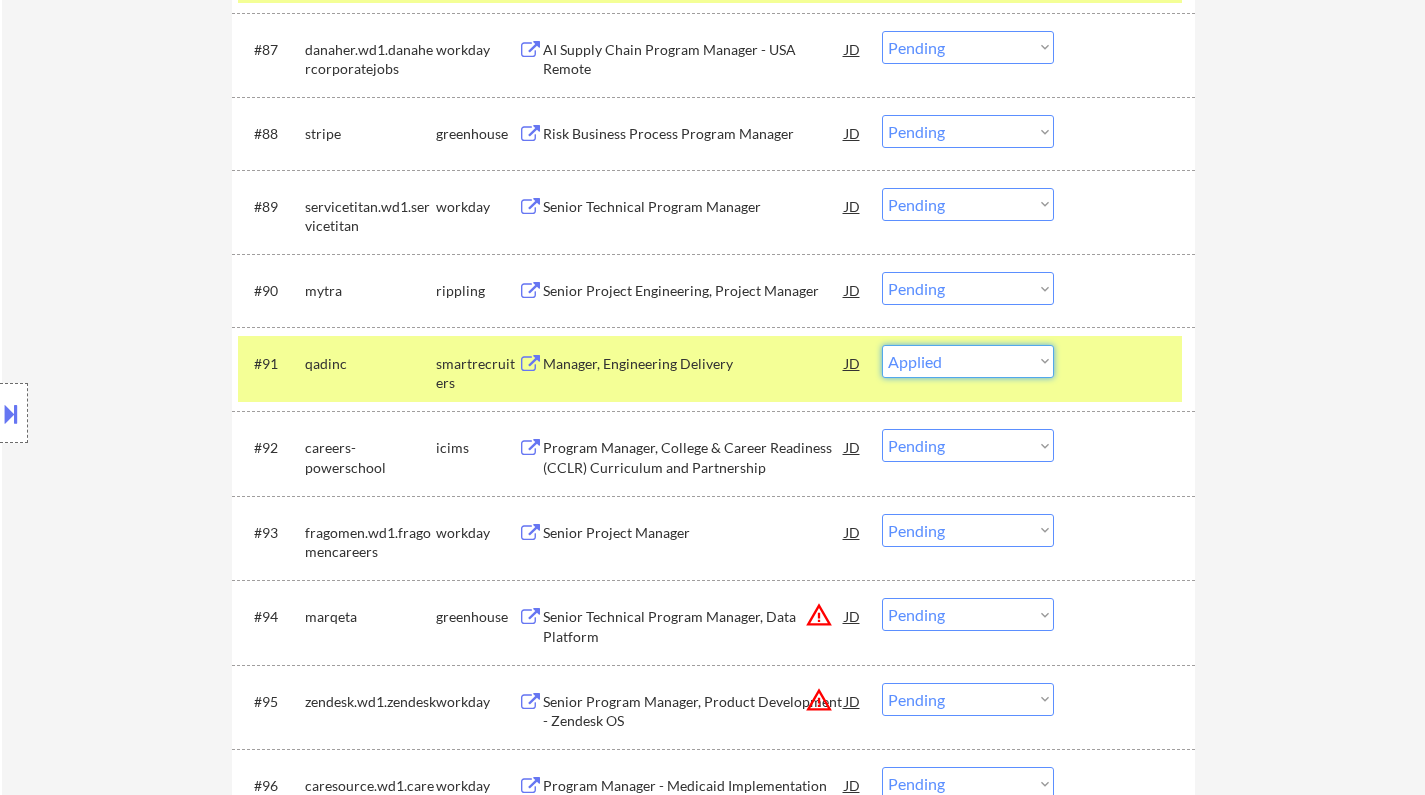 click on "Choose an option... Pending Applied Excluded (Questions) Excluded (Expired) Excluded (Location) Excluded (Bad Match) Excluded (Blocklist) Excluded (Salary) Excluded (Other)" at bounding box center [968, 361] 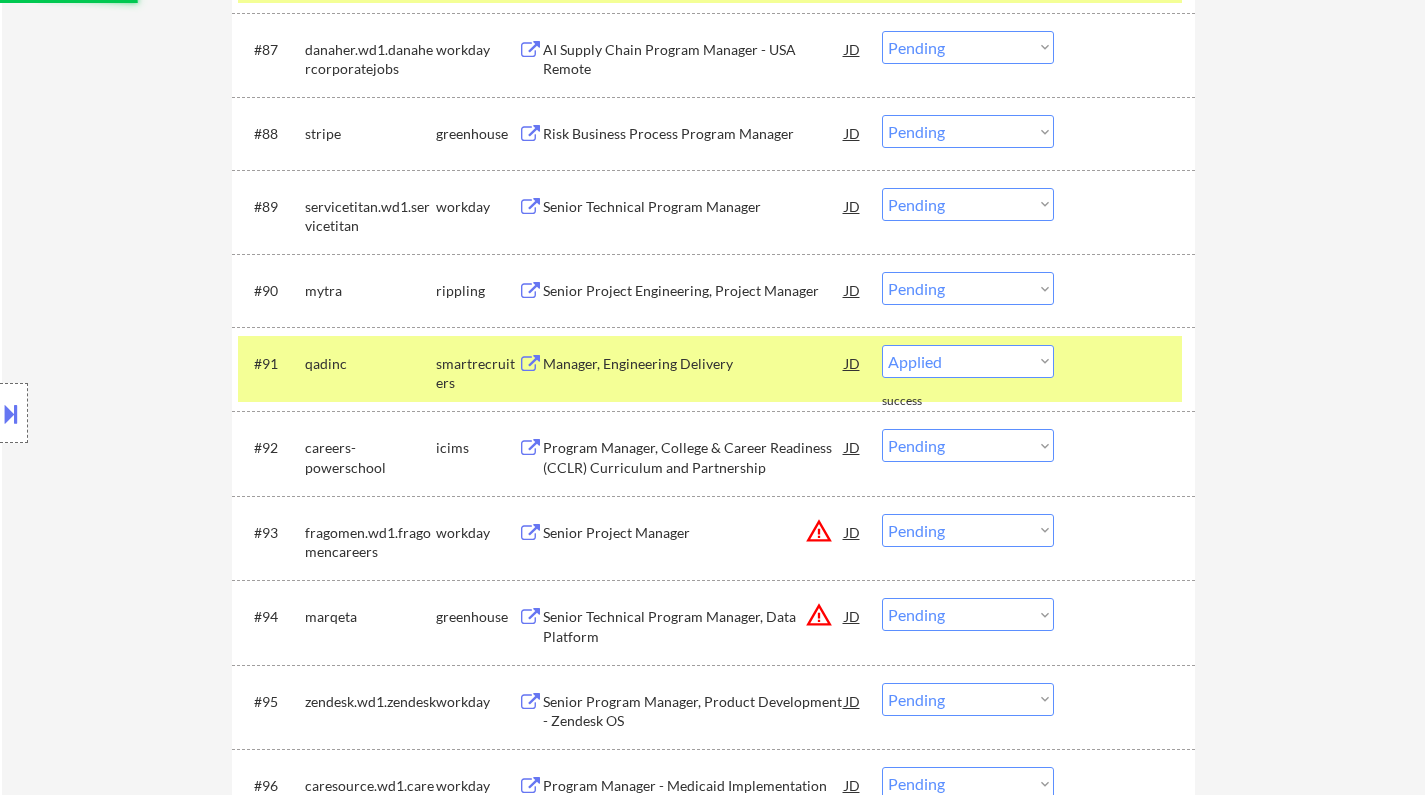 select on ""pending"" 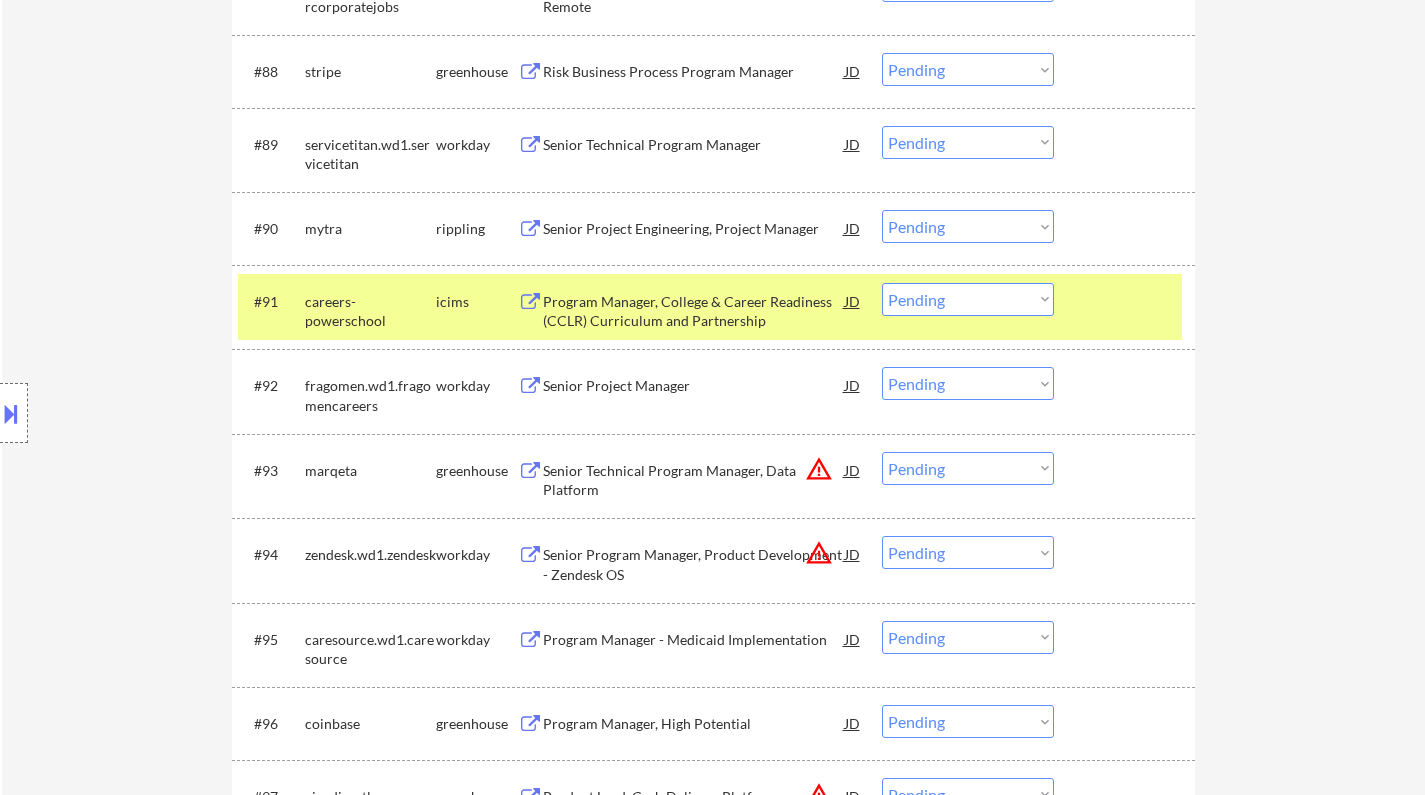 scroll, scrollTop: 7572, scrollLeft: 0, axis: vertical 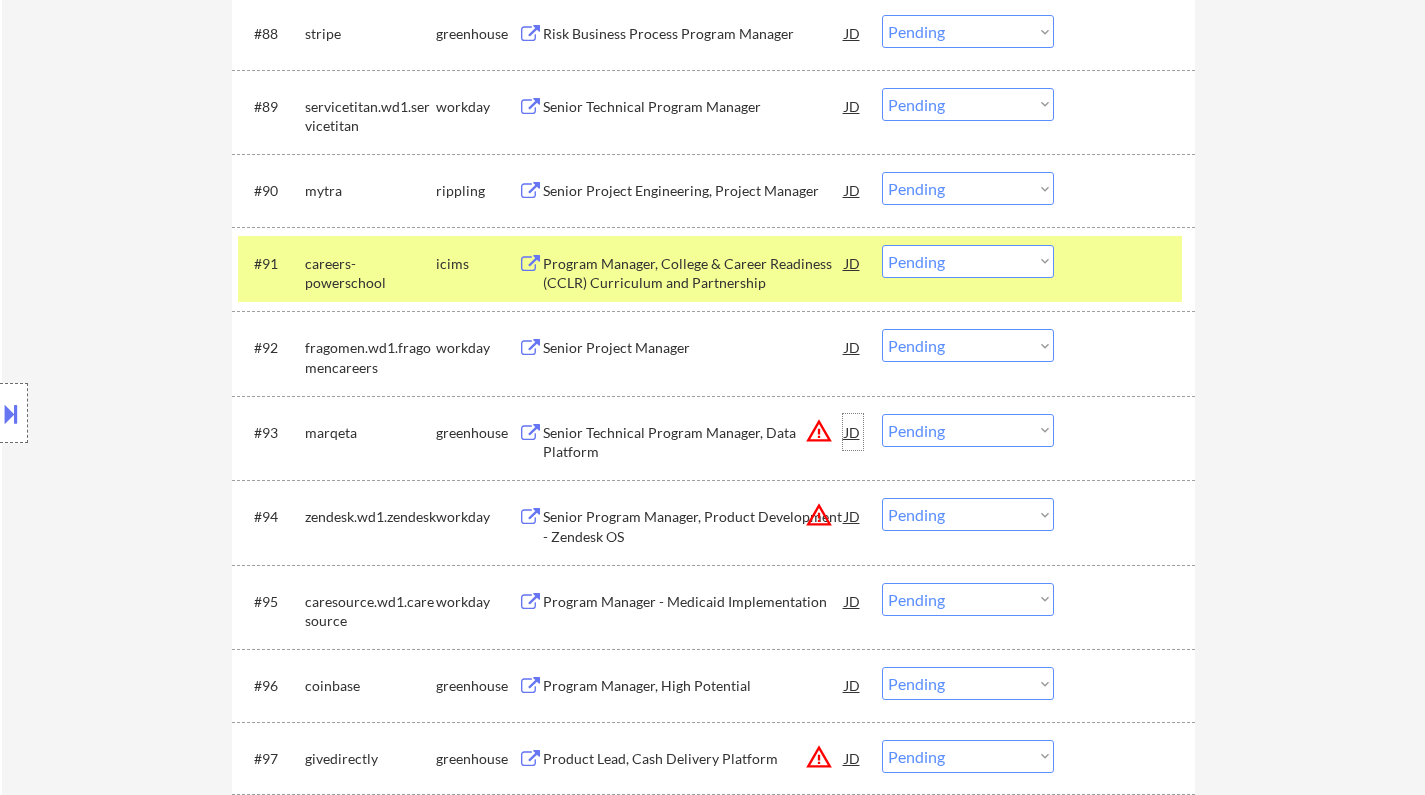 click on "JD" at bounding box center [853, 432] 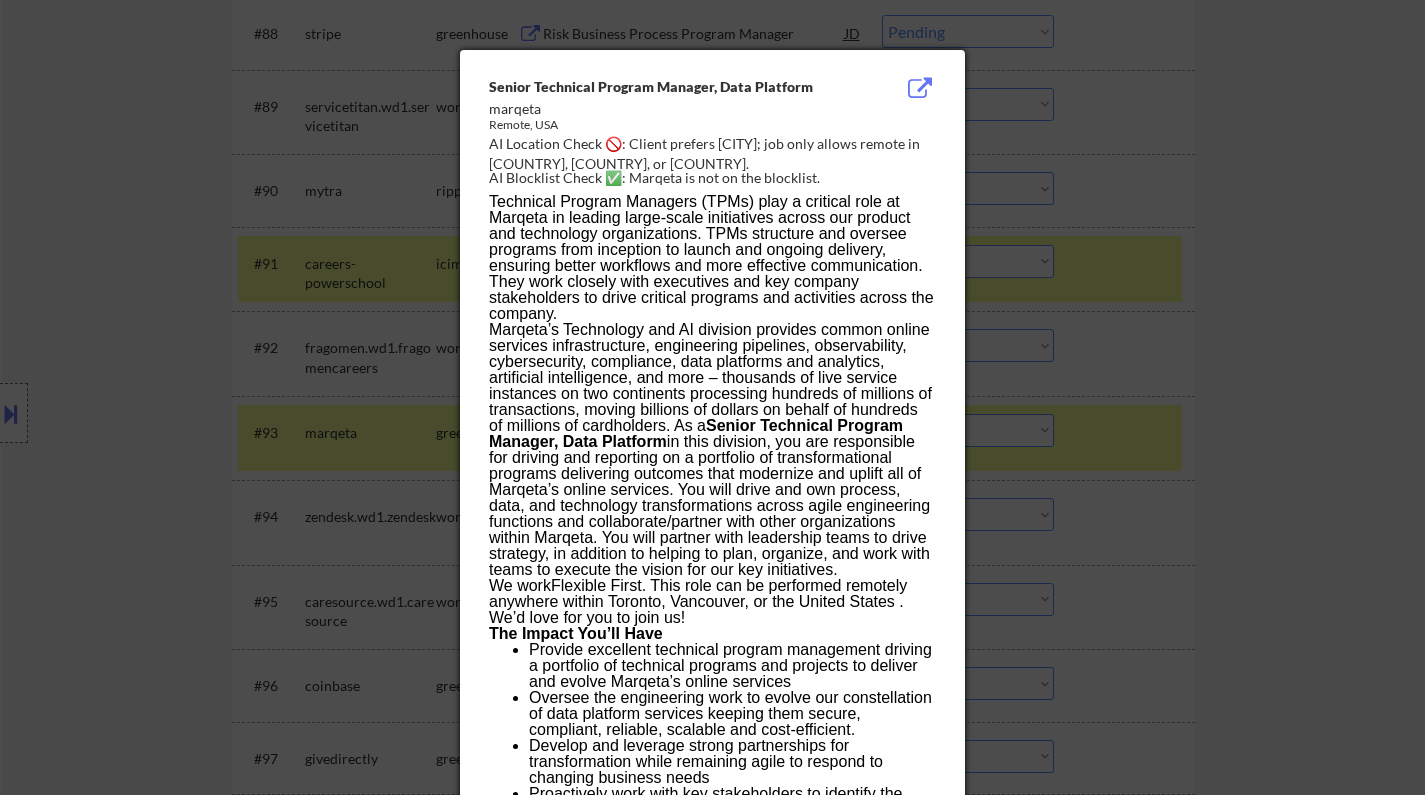 click at bounding box center (712, 397) 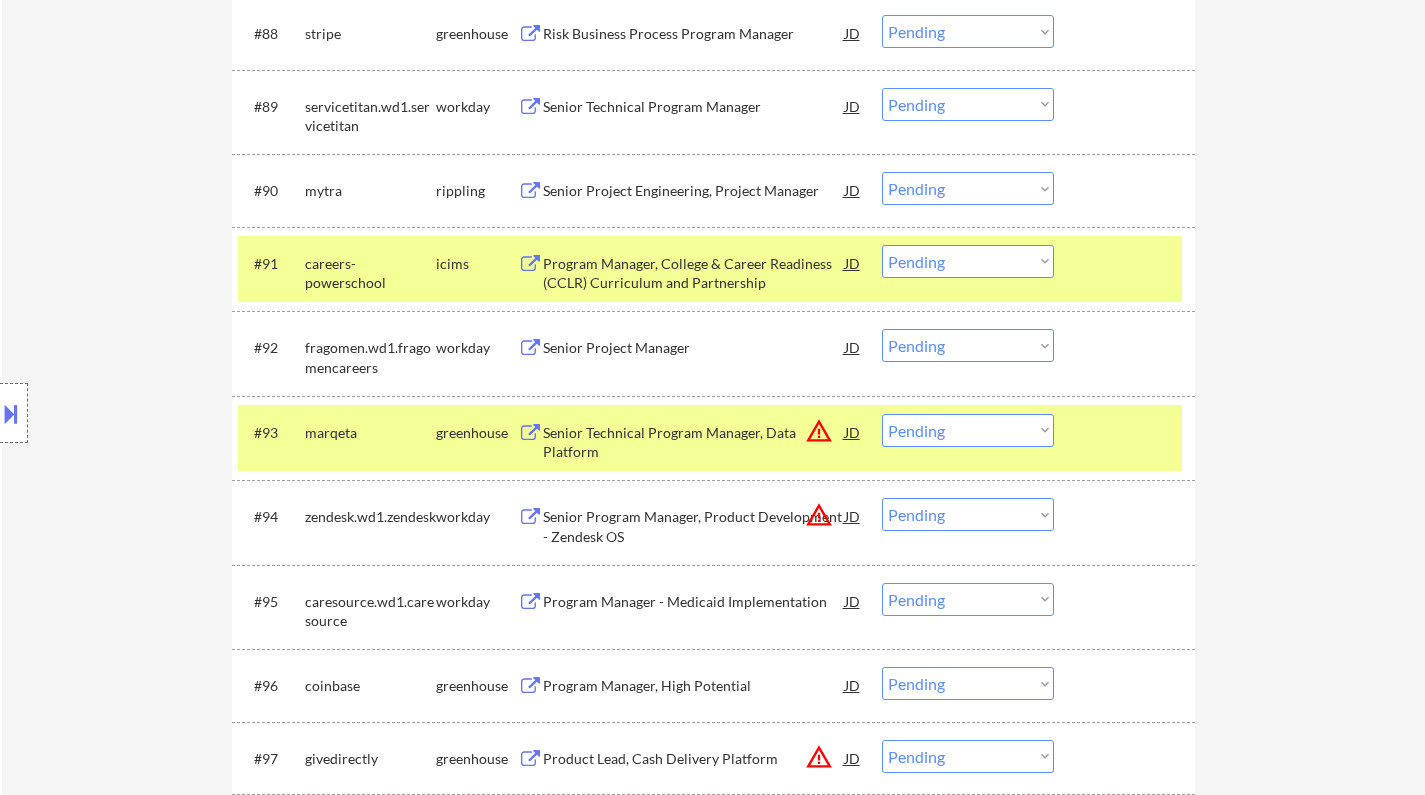 click on "Choose an option... Pending Applied Excluded (Questions) Excluded (Expired) Excluded (Location) Excluded (Bad Match) Excluded (Blocklist) Excluded (Salary) Excluded (Other)" at bounding box center (968, 430) 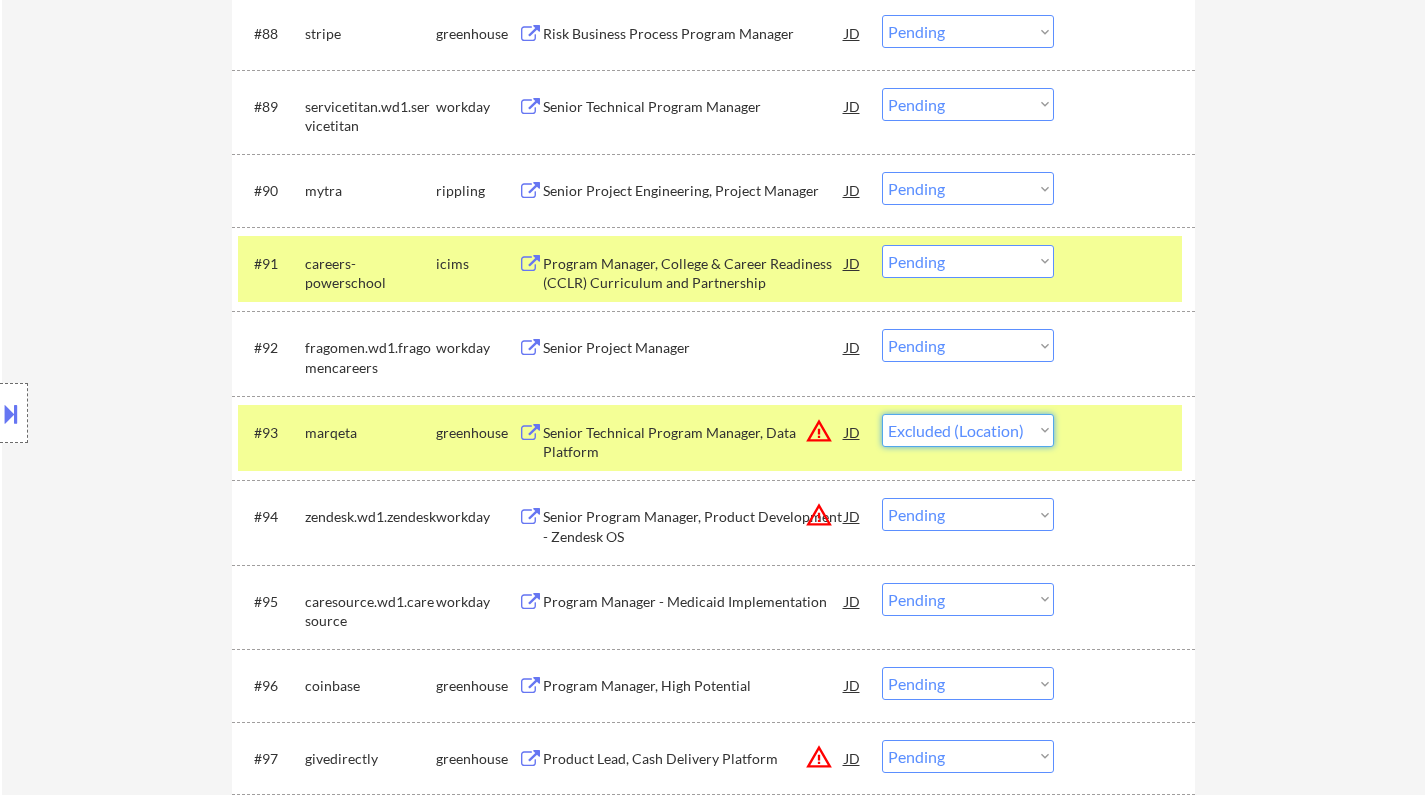 click on "Choose an option... Pending Applied Excluded (Questions) Excluded (Expired) Excluded (Location) Excluded (Bad Match) Excluded (Blocklist) Excluded (Salary) Excluded (Other)" at bounding box center (968, 430) 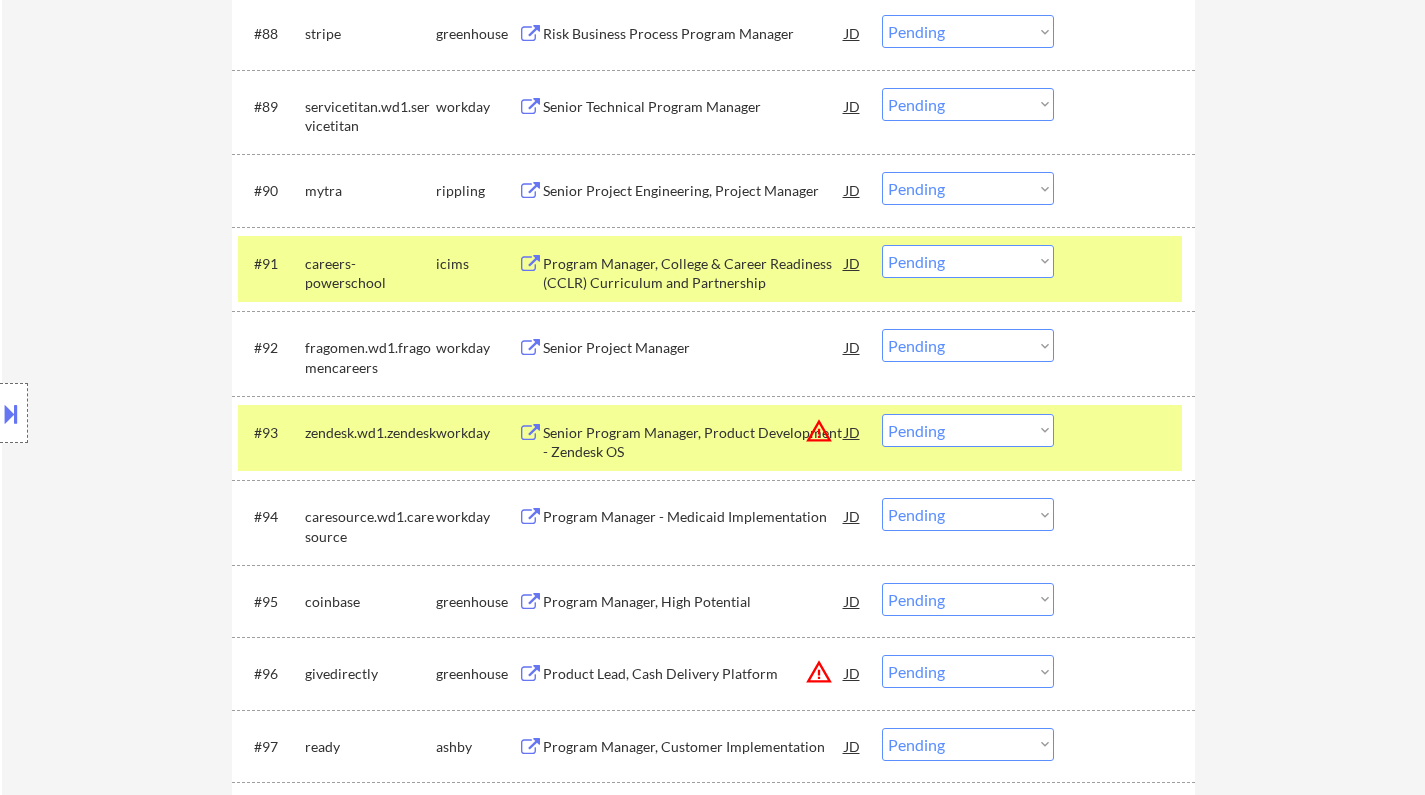 click on "#93 zendesk.wd1.zendesk workday Senior Program Manager, Product Development - Zendesk OS JD warning_amber Choose an option... Pending Applied Excluded (Questions) Excluded (Expired) Excluded (Location) Excluded (Bad Match) Excluded (Blocklist) Excluded (Salary) Excluded (Other)" at bounding box center [710, 438] 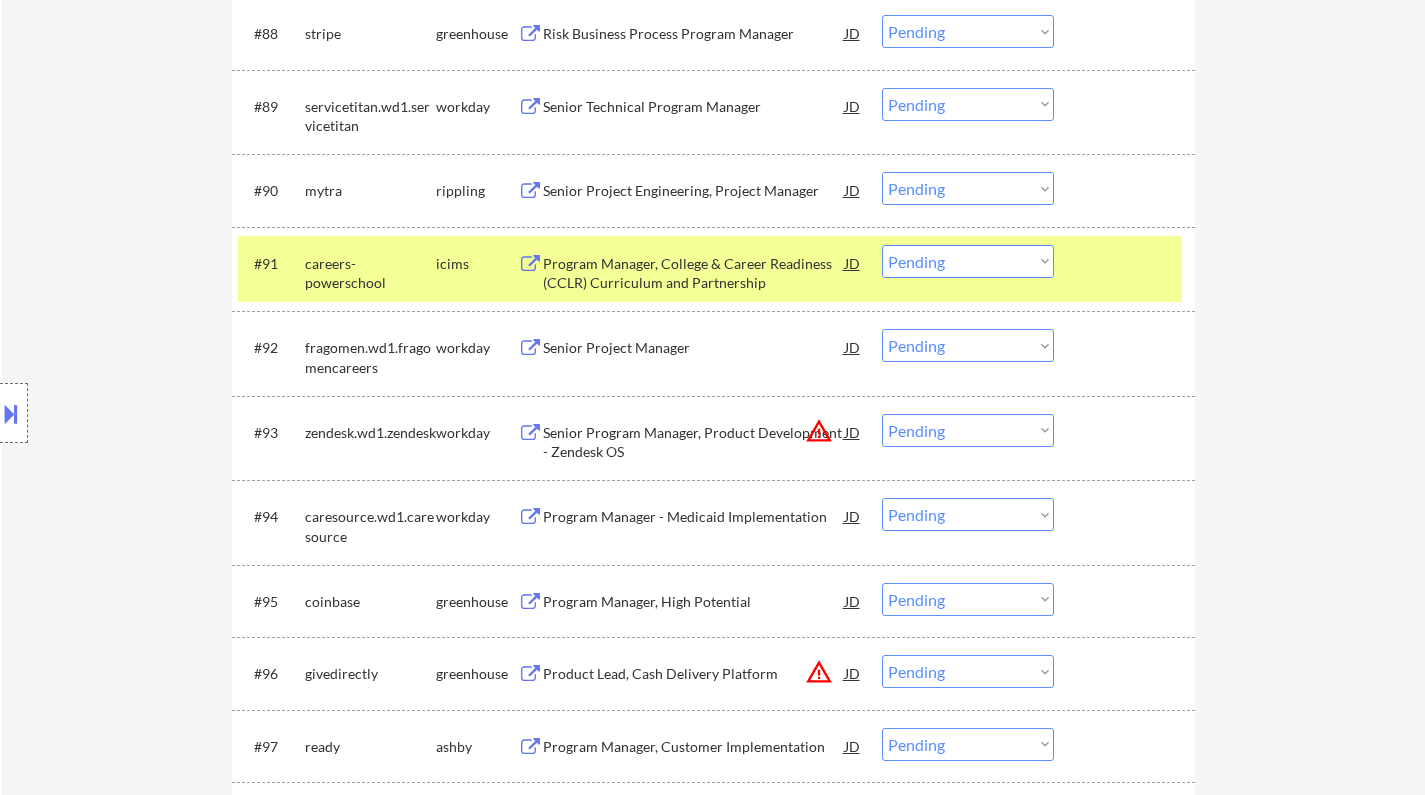 click on "JD" at bounding box center (853, 432) 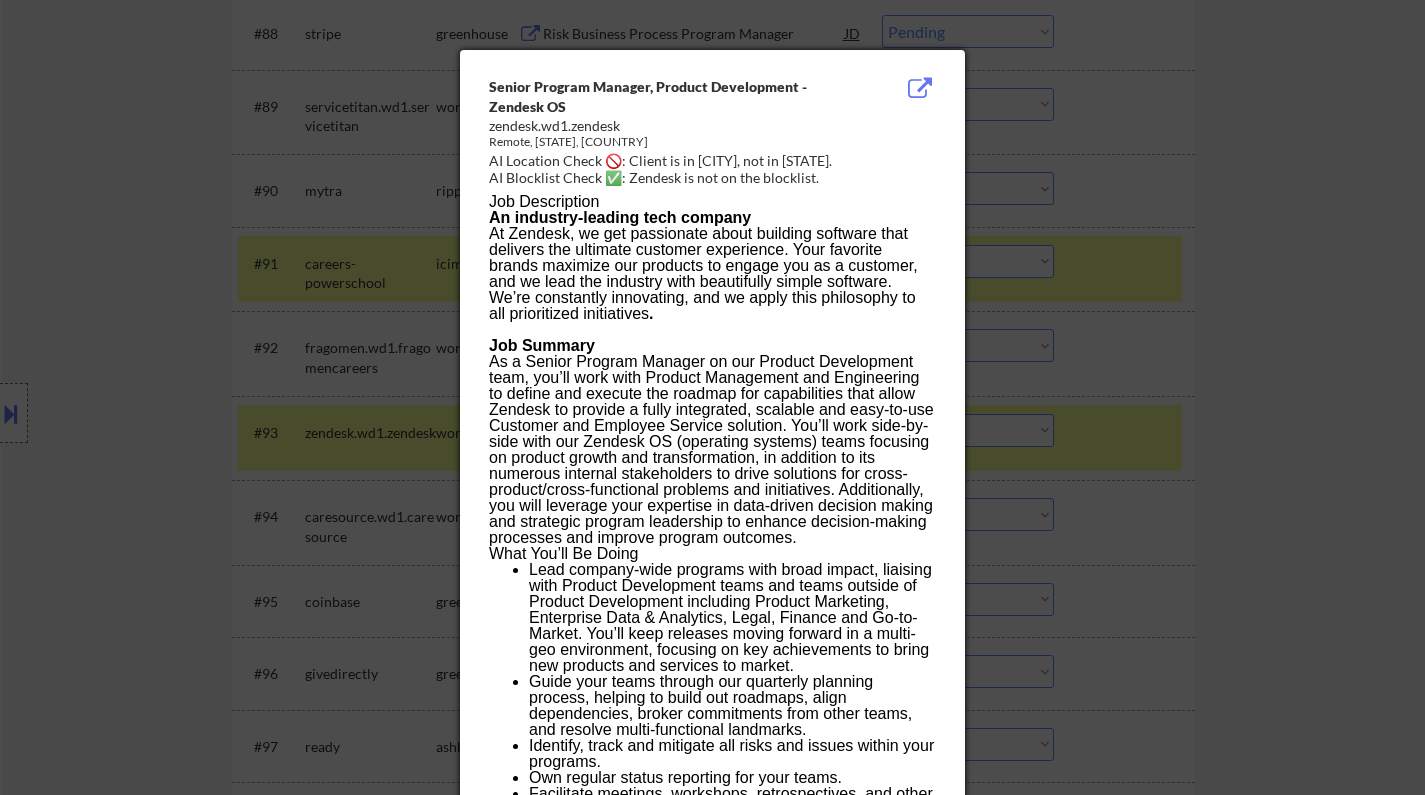 click at bounding box center (712, 397) 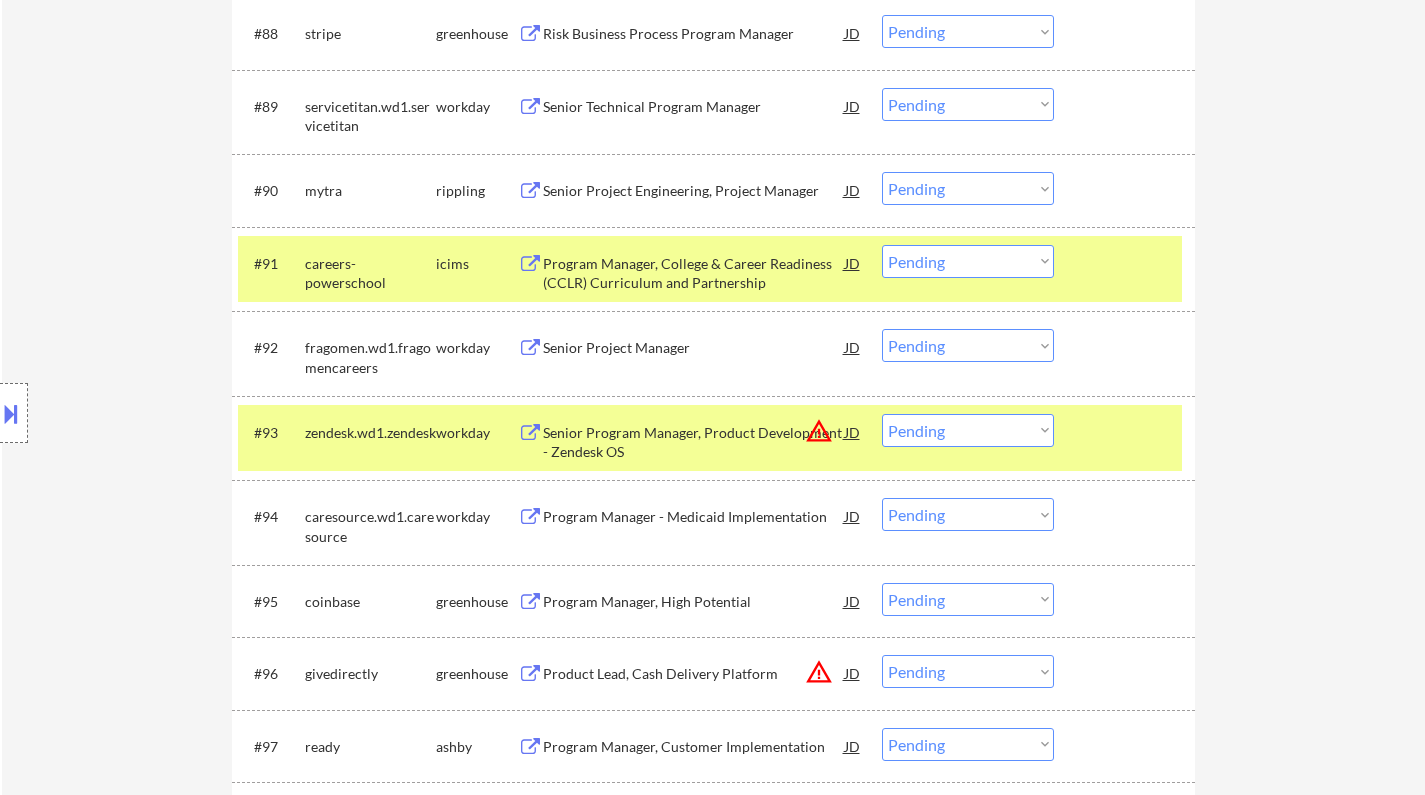 click on "Choose an option... Pending Applied Excluded (Questions) Excluded (Expired) Excluded (Location) Excluded (Bad Match) Excluded (Blocklist) Excluded (Salary) Excluded (Other)" at bounding box center (968, 430) 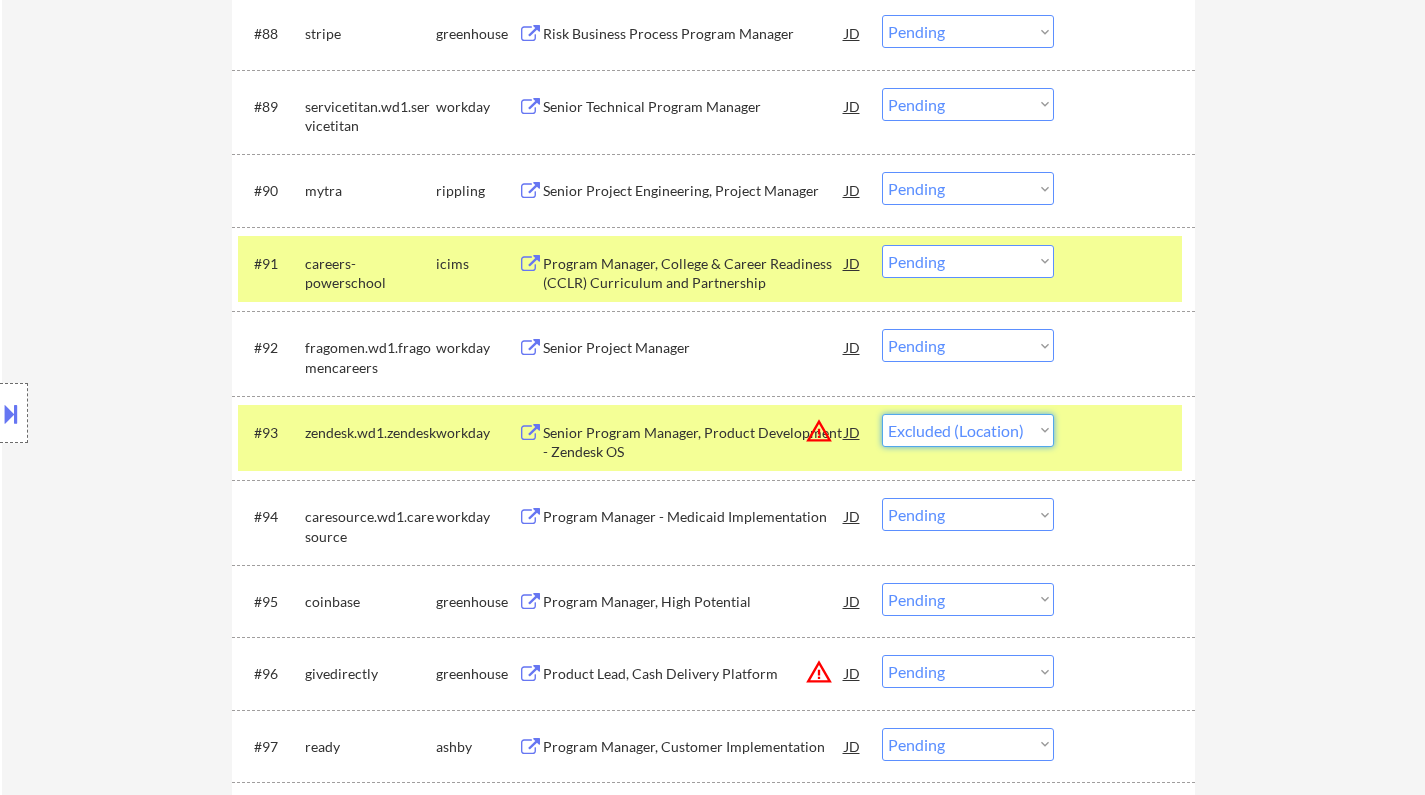 click on "Choose an option... Pending Applied Excluded (Questions) Excluded (Expired) Excluded (Location) Excluded (Bad Match) Excluded (Blocklist) Excluded (Salary) Excluded (Other)" at bounding box center [968, 430] 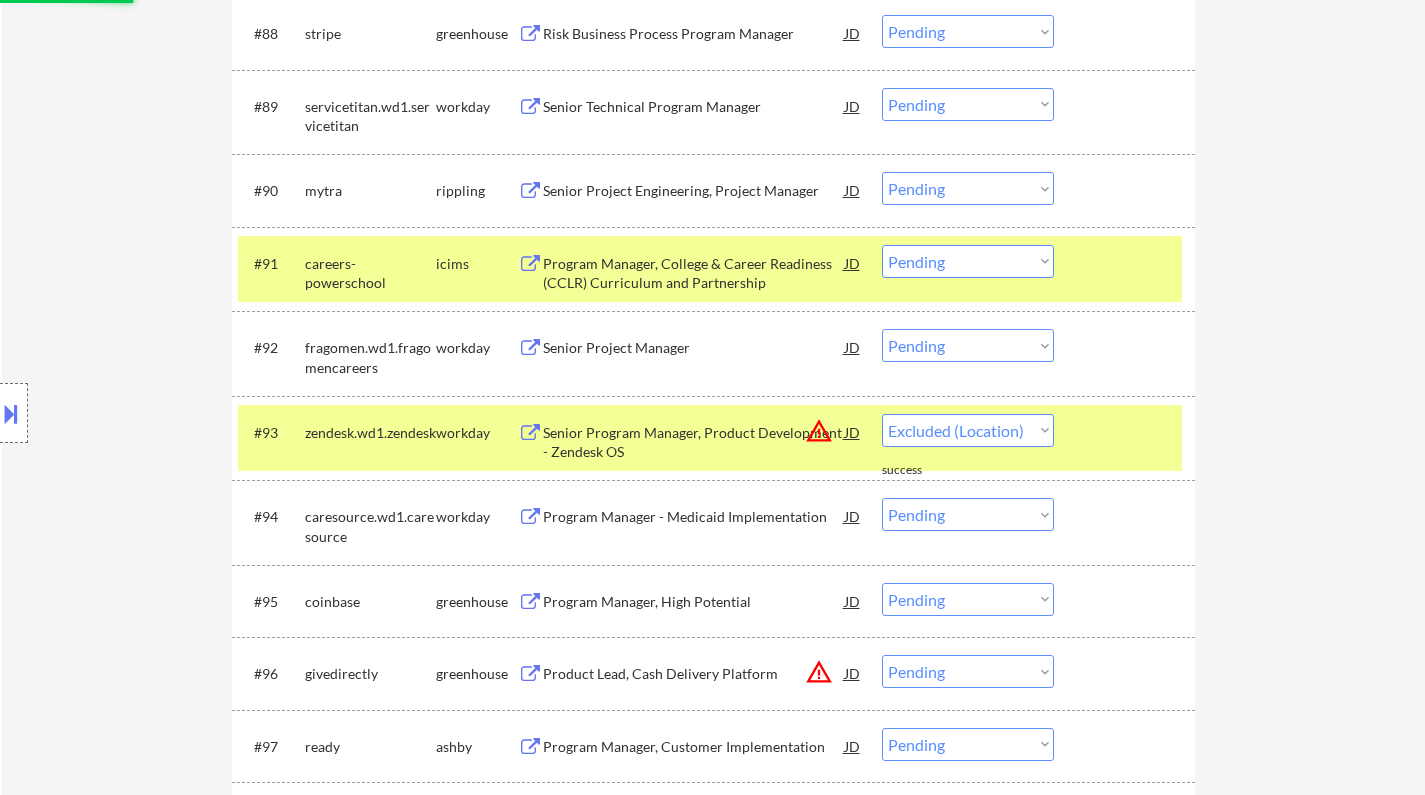 select on ""pending"" 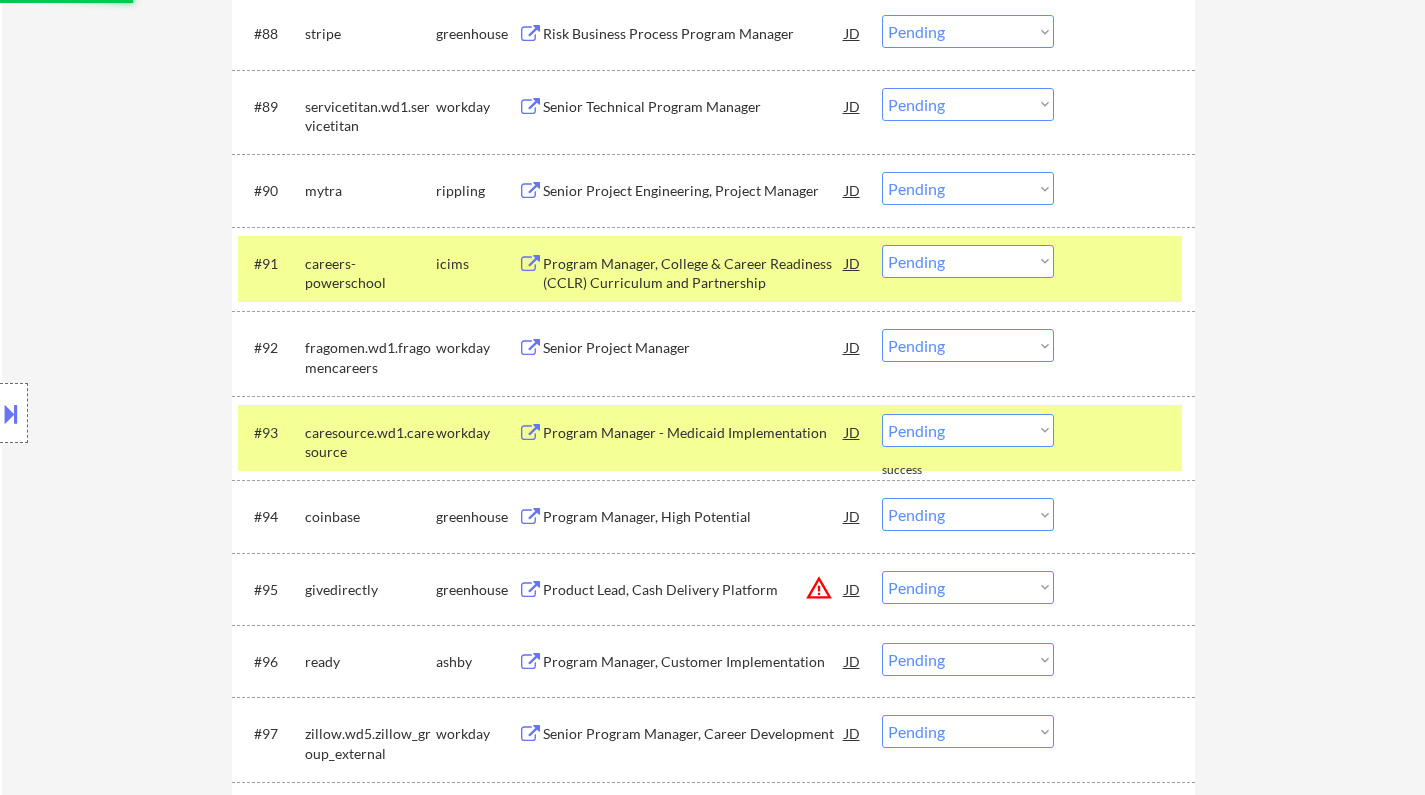 scroll, scrollTop: 8072, scrollLeft: 0, axis: vertical 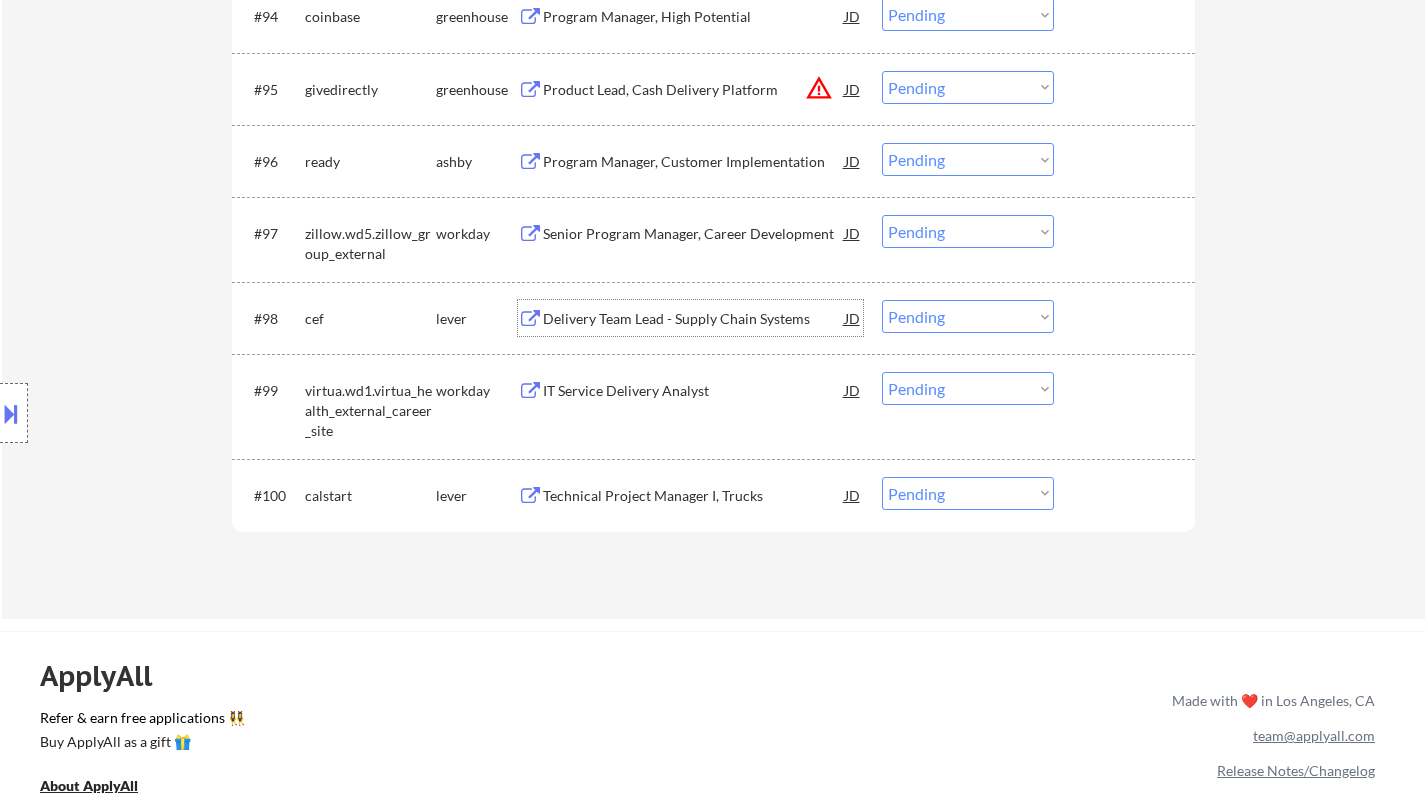 click on "Delivery Team Lead - Supply Chain Systems" at bounding box center [694, 319] 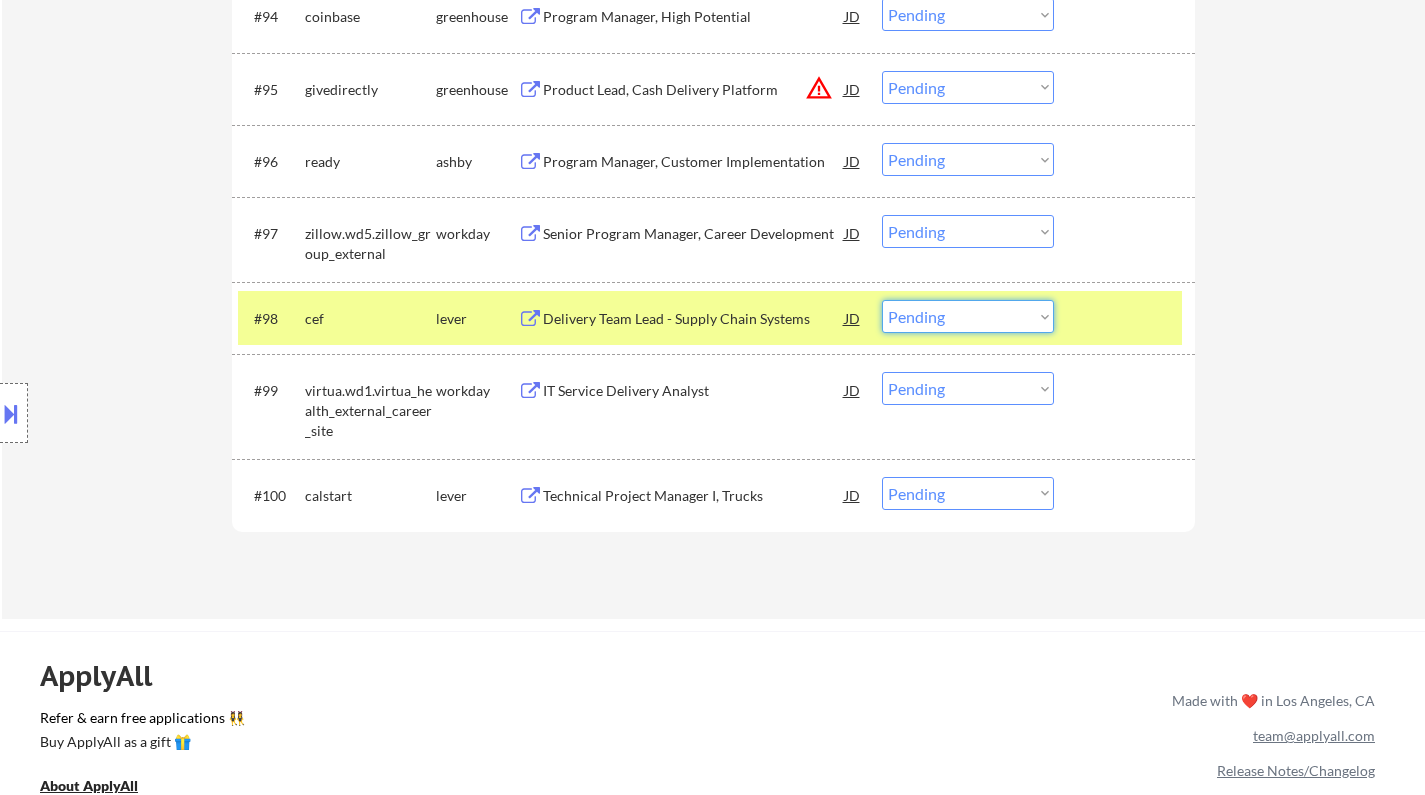 click on "Choose an option... Pending Applied Excluded (Questions) Excluded (Expired) Excluded (Location) Excluded (Bad Match) Excluded (Blocklist) Excluded (Salary) Excluded (Other)" at bounding box center [968, 316] 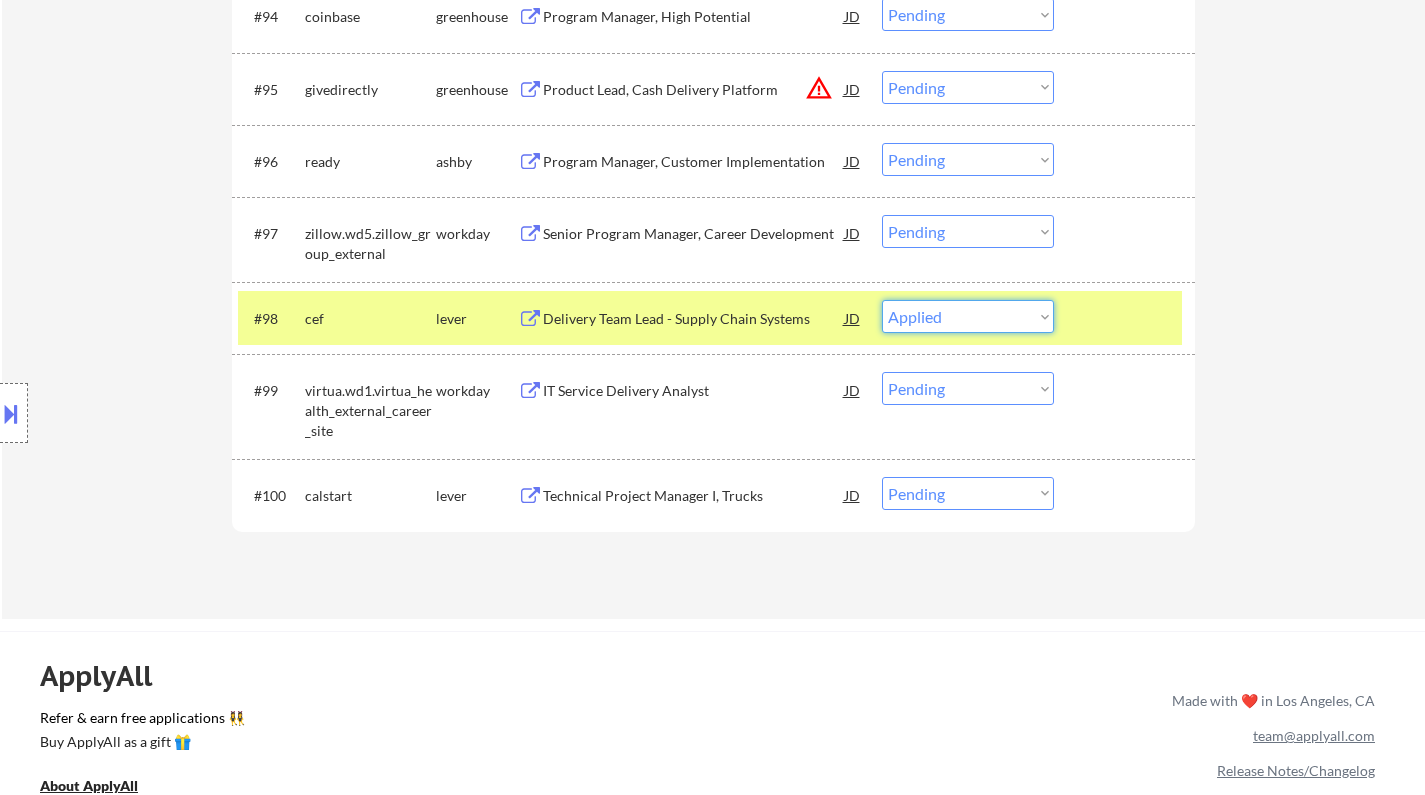 click on "Choose an option... Pending Applied Excluded (Questions) Excluded (Expired) Excluded (Location) Excluded (Bad Match) Excluded (Blocklist) Excluded (Salary) Excluded (Other)" at bounding box center (968, 316) 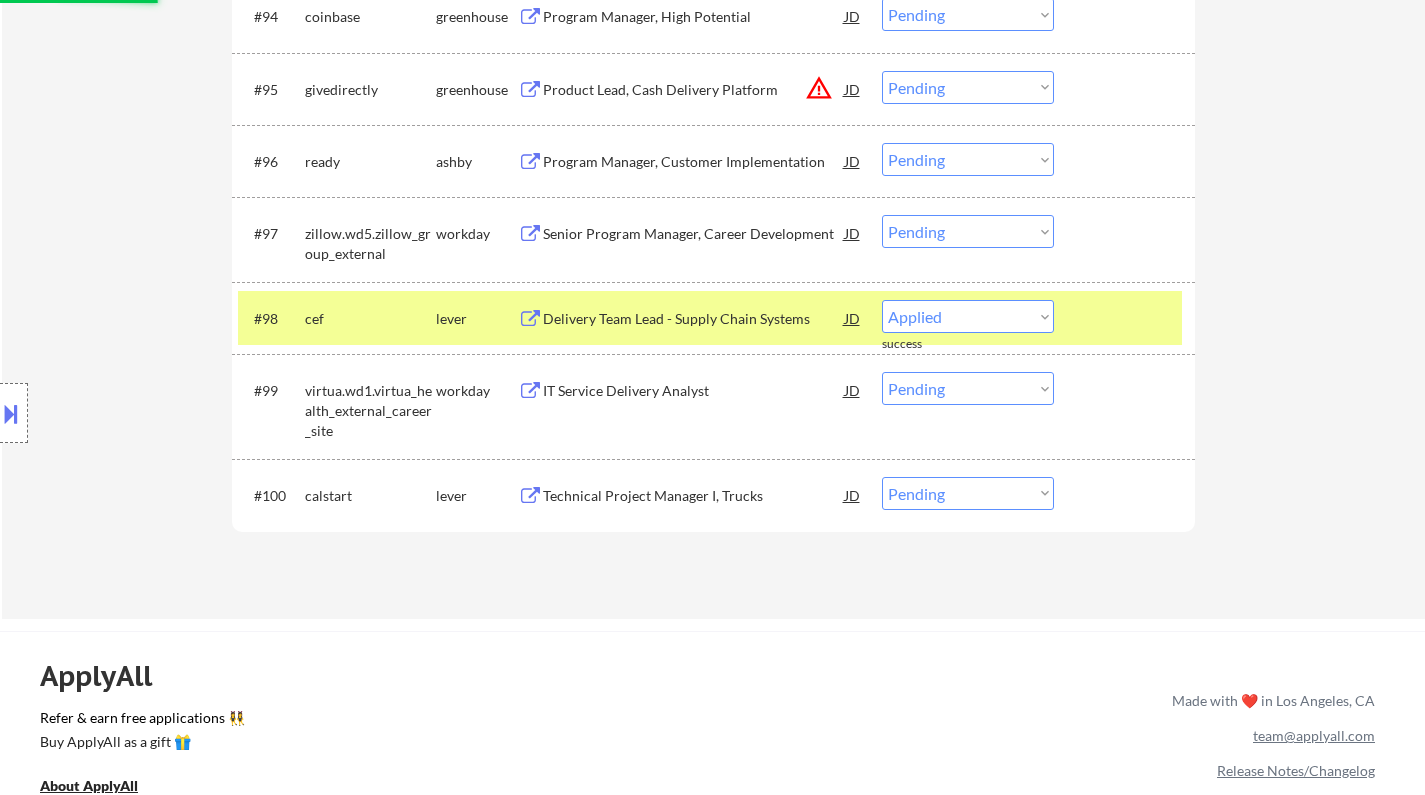 select on ""pending"" 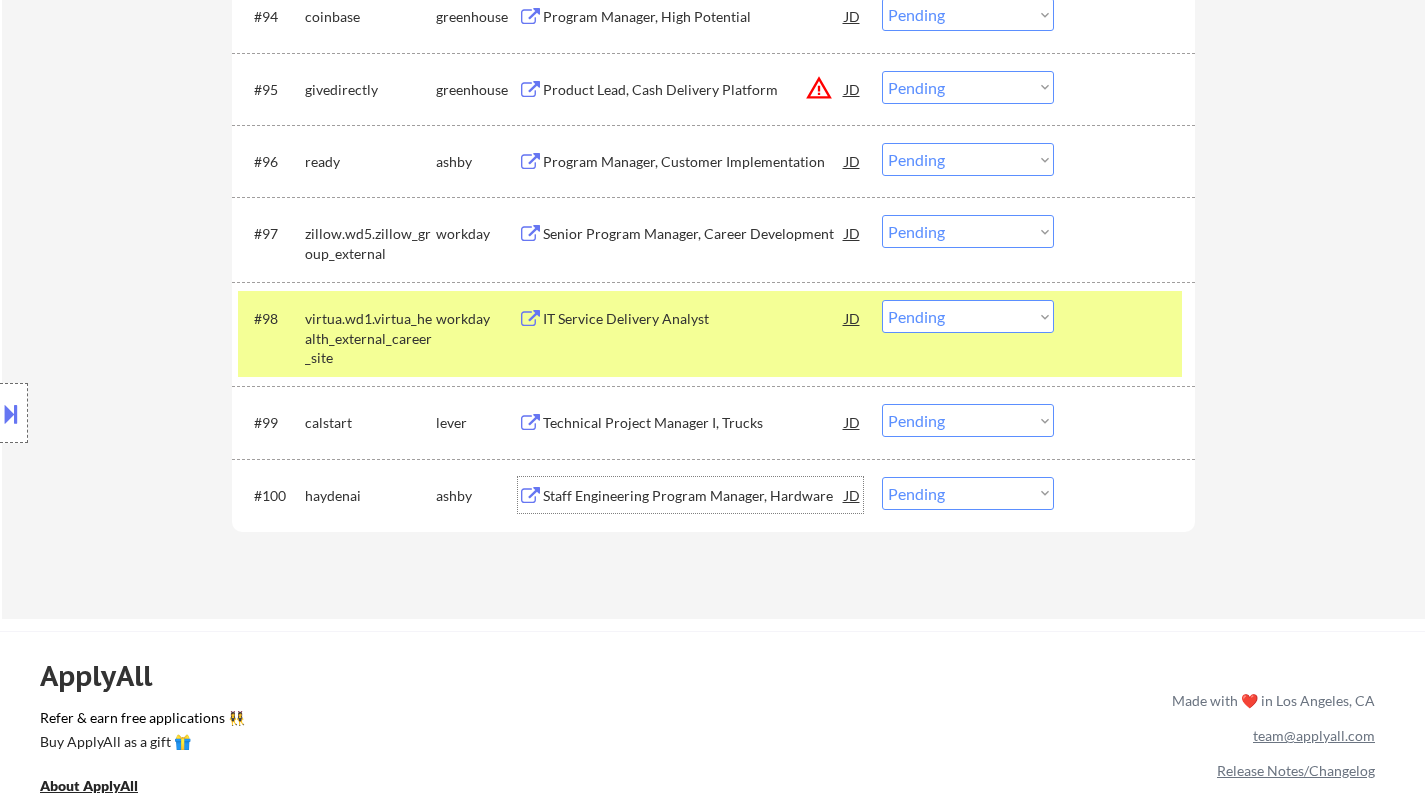 click on "Staff Engineering Program Manager, Hardware" at bounding box center [694, 496] 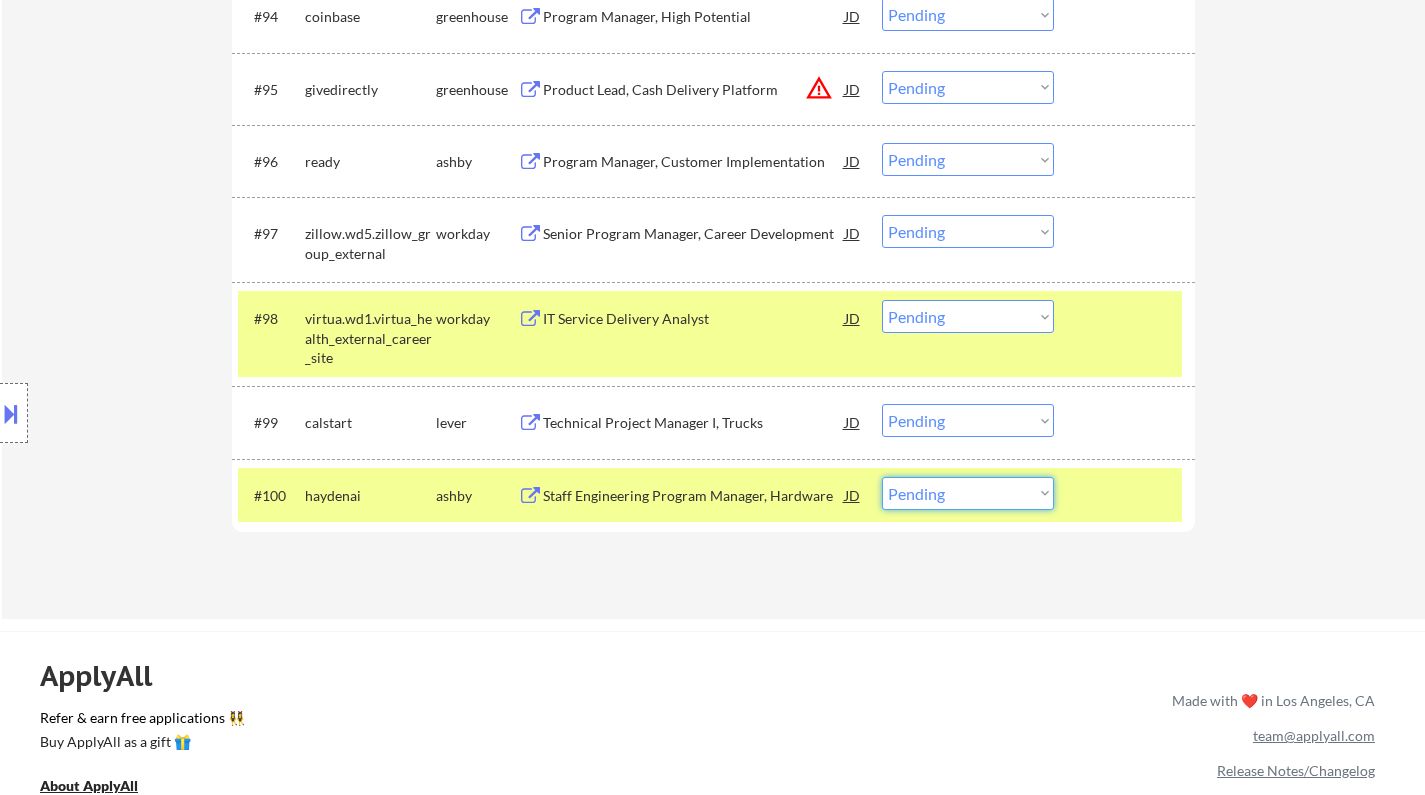 click on "Choose an option... Pending Applied Excluded (Questions) Excluded (Expired) Excluded (Location) Excluded (Bad Match) Excluded (Blocklist) Excluded (Salary) Excluded (Other)" at bounding box center (968, 493) 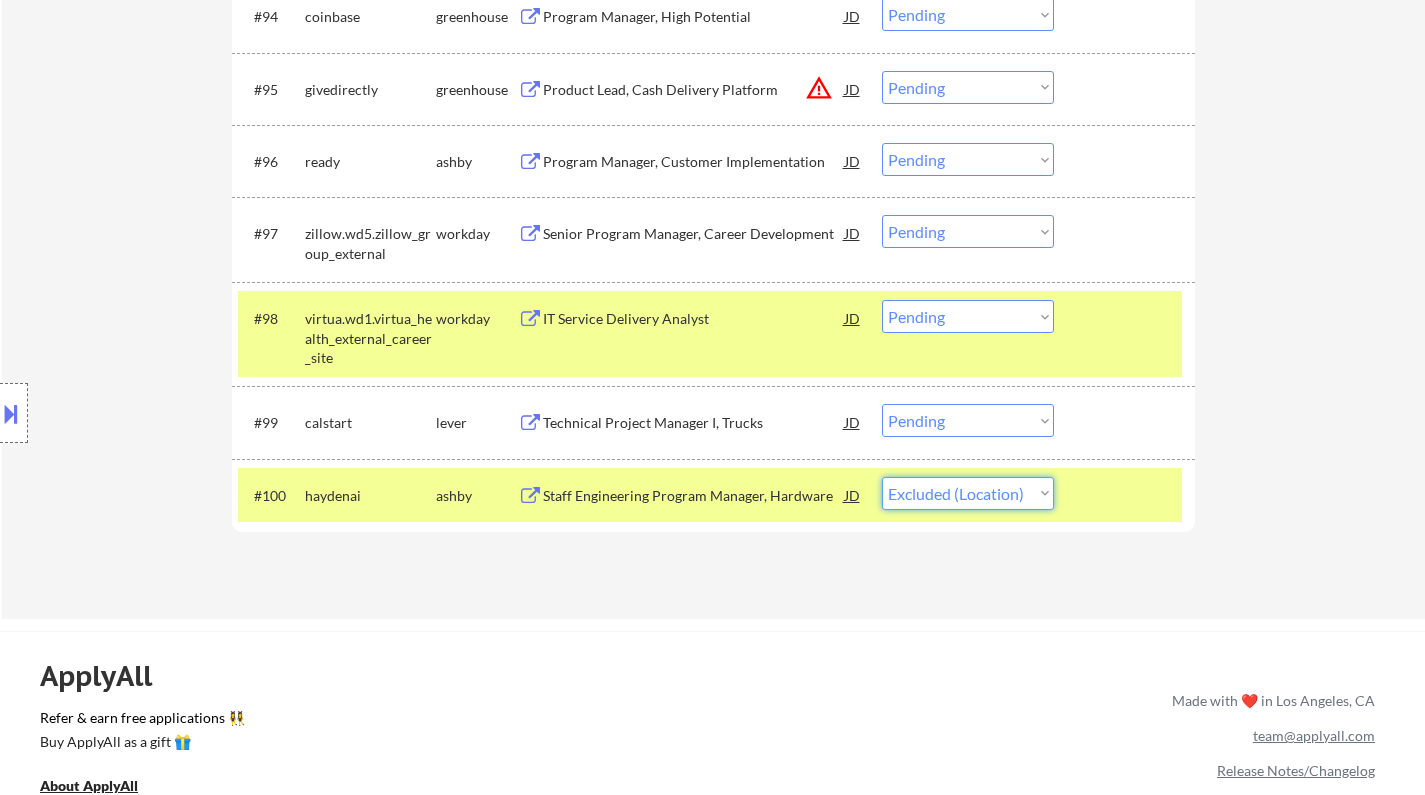 click on "Choose an option... Pending Applied Excluded (Questions) Excluded (Expired) Excluded (Location) Excluded (Bad Match) Excluded (Blocklist) Excluded (Salary) Excluded (Other)" at bounding box center [968, 493] 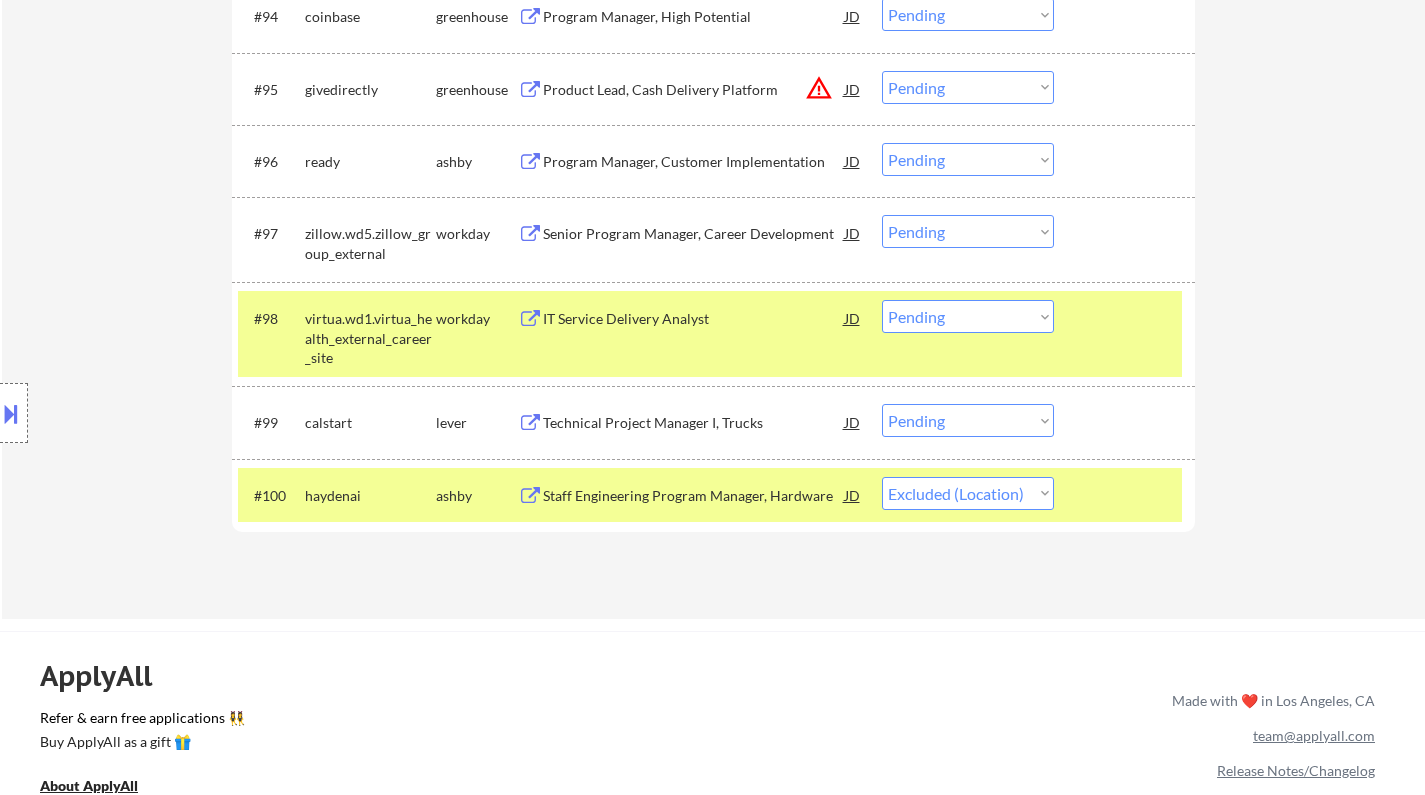 select on ""pending"" 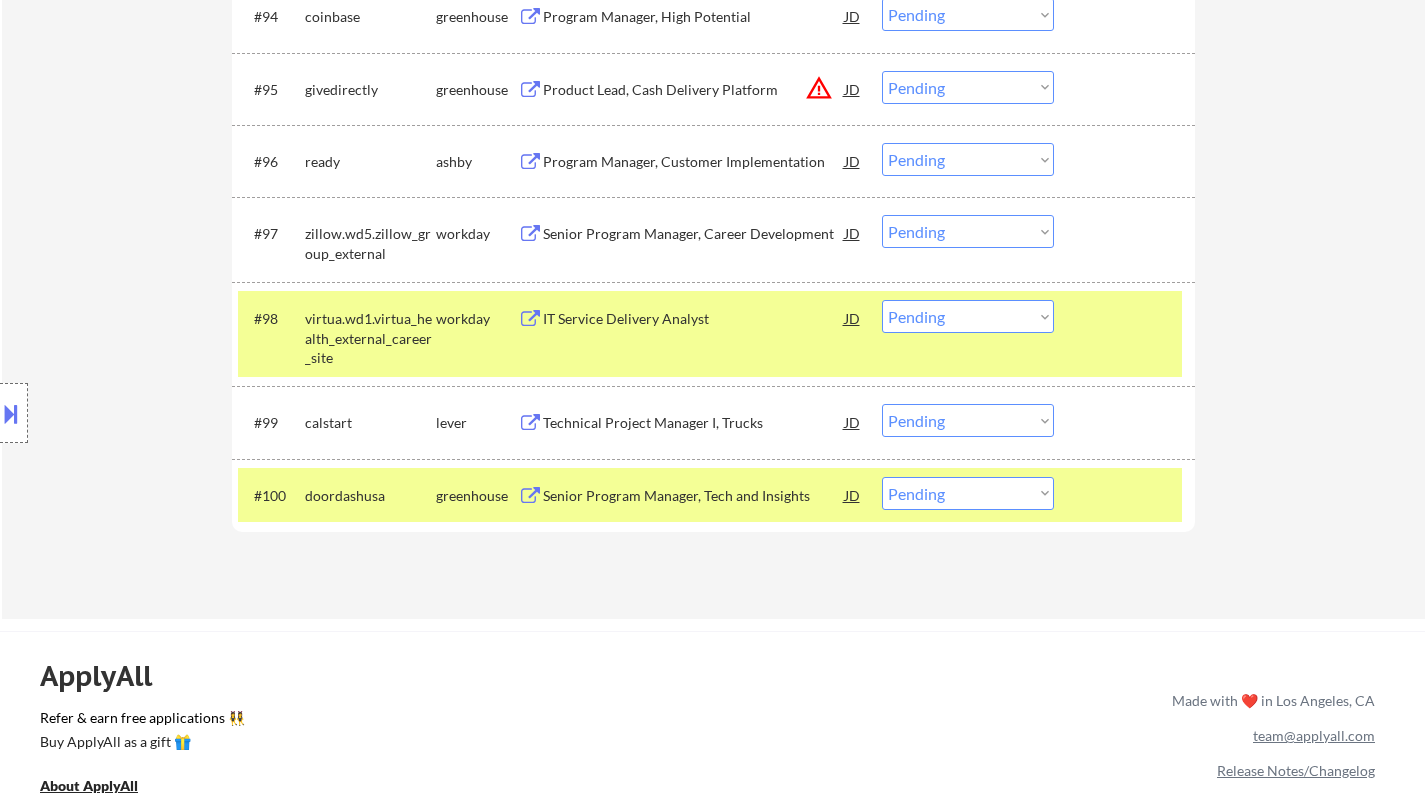 click on "Senior Program Manager, Tech and Insights" at bounding box center (694, 496) 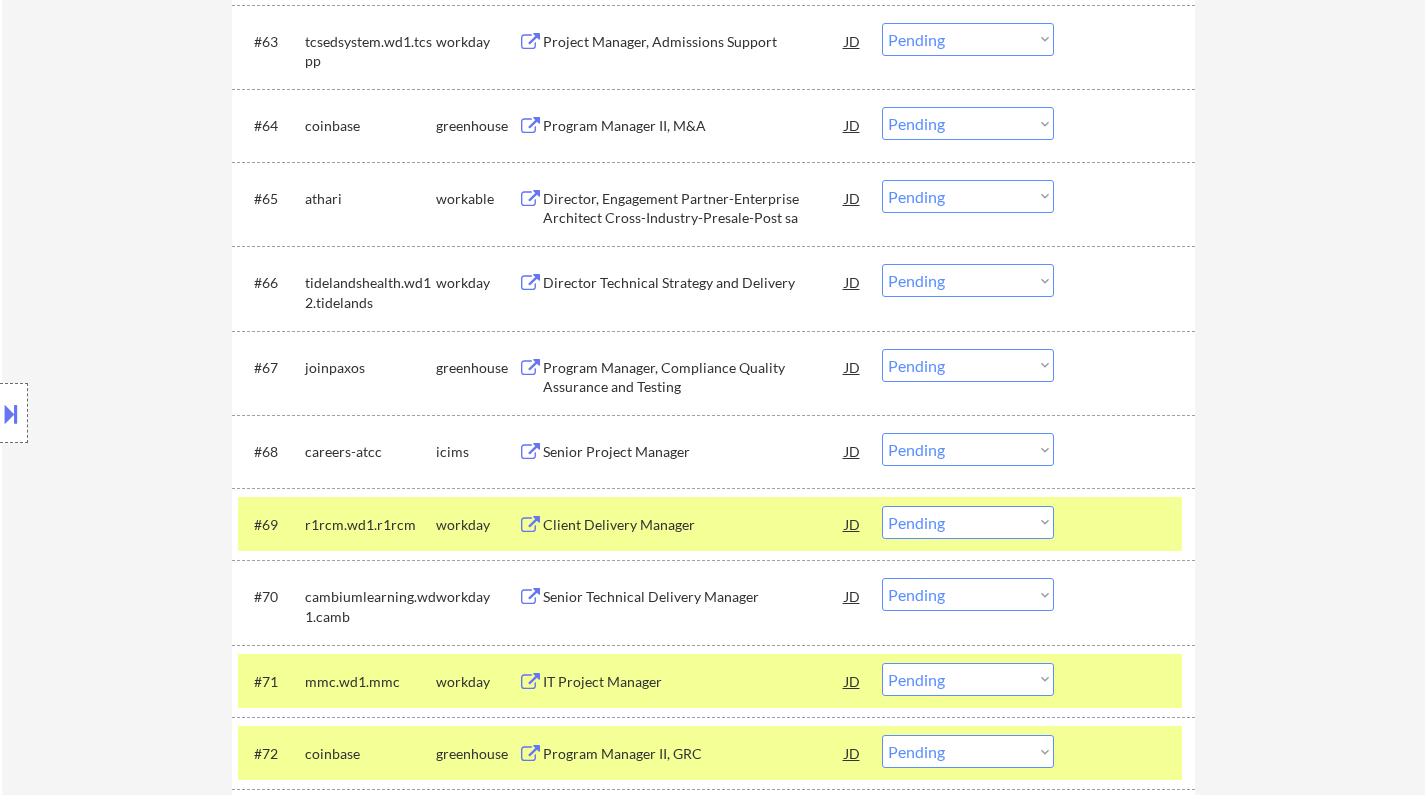 scroll, scrollTop: 5072, scrollLeft: 0, axis: vertical 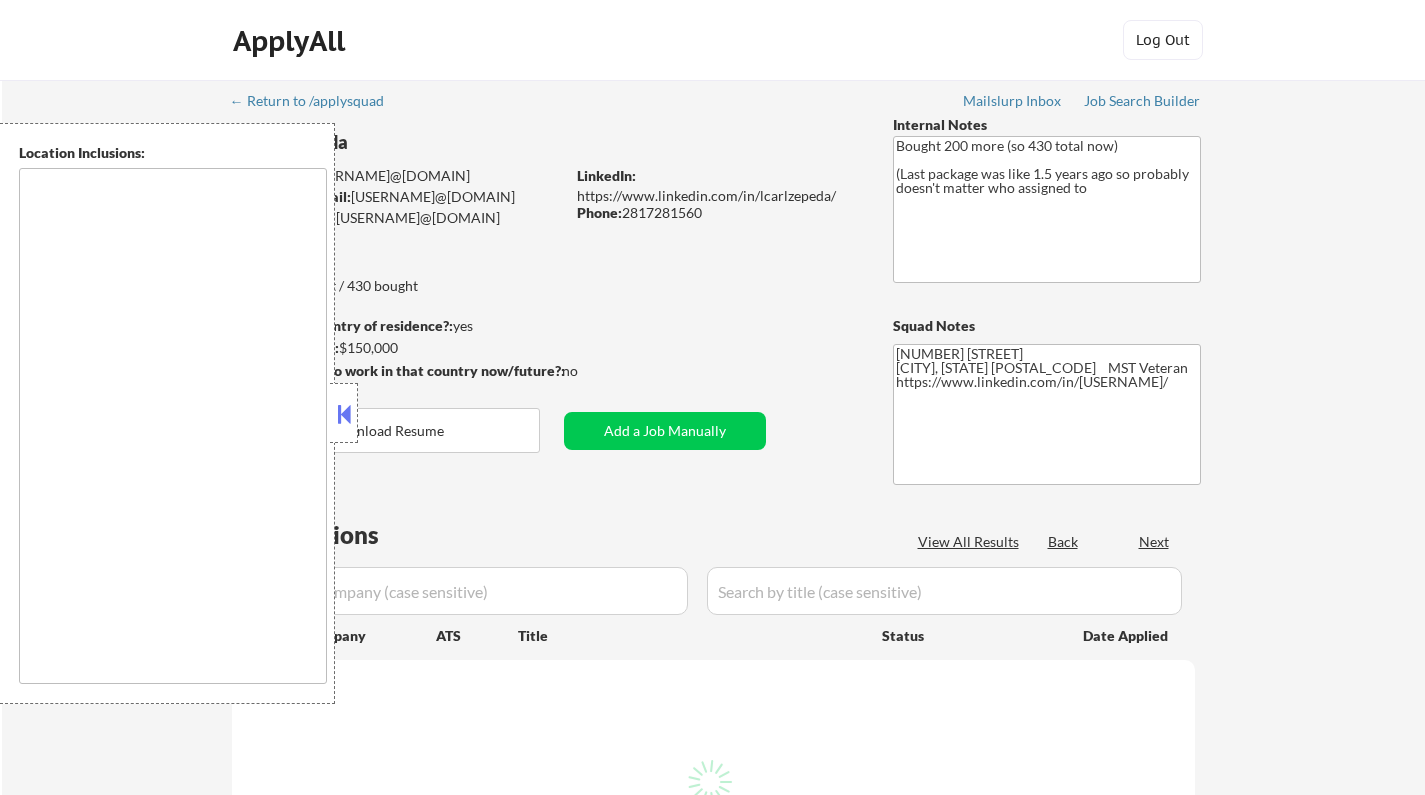 type on "remote" 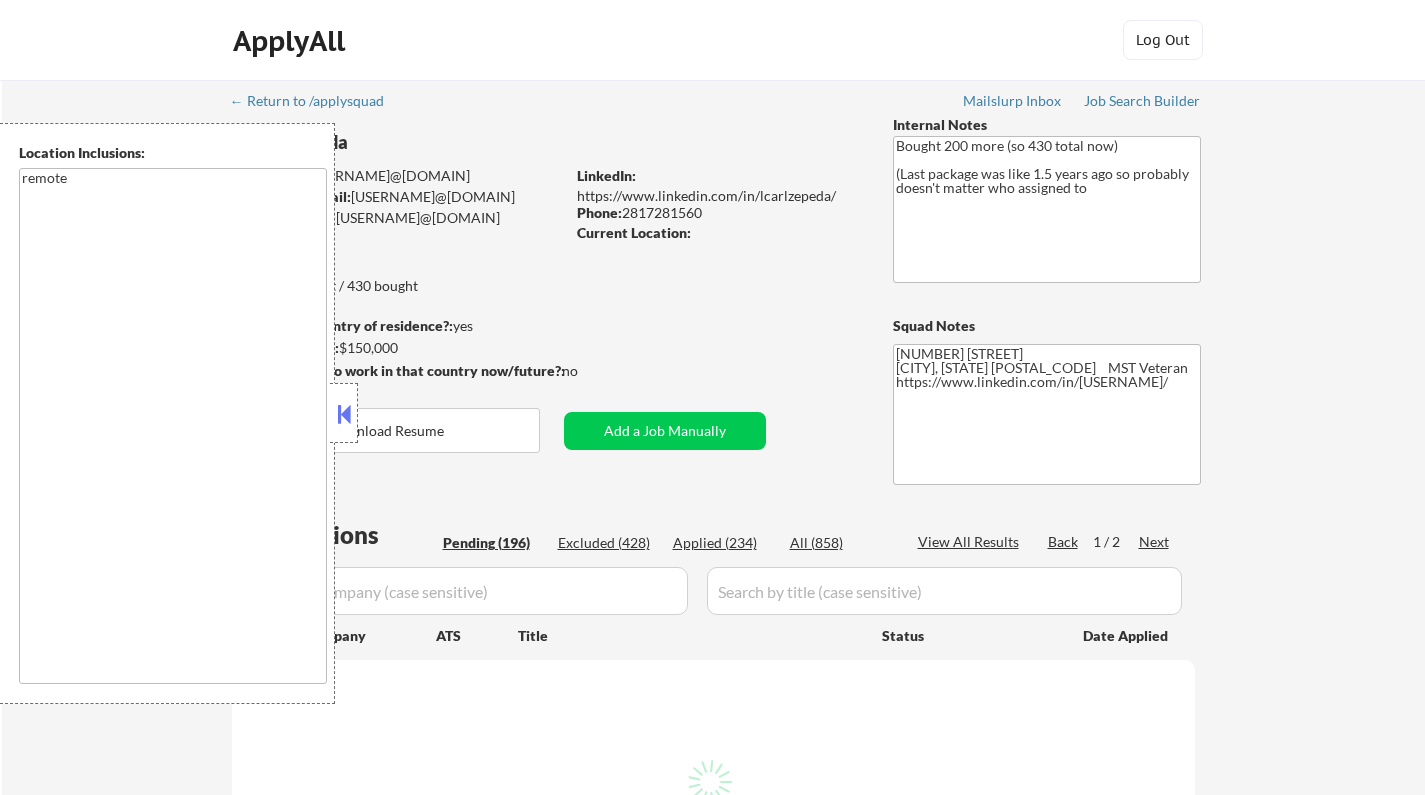click at bounding box center (344, 414) 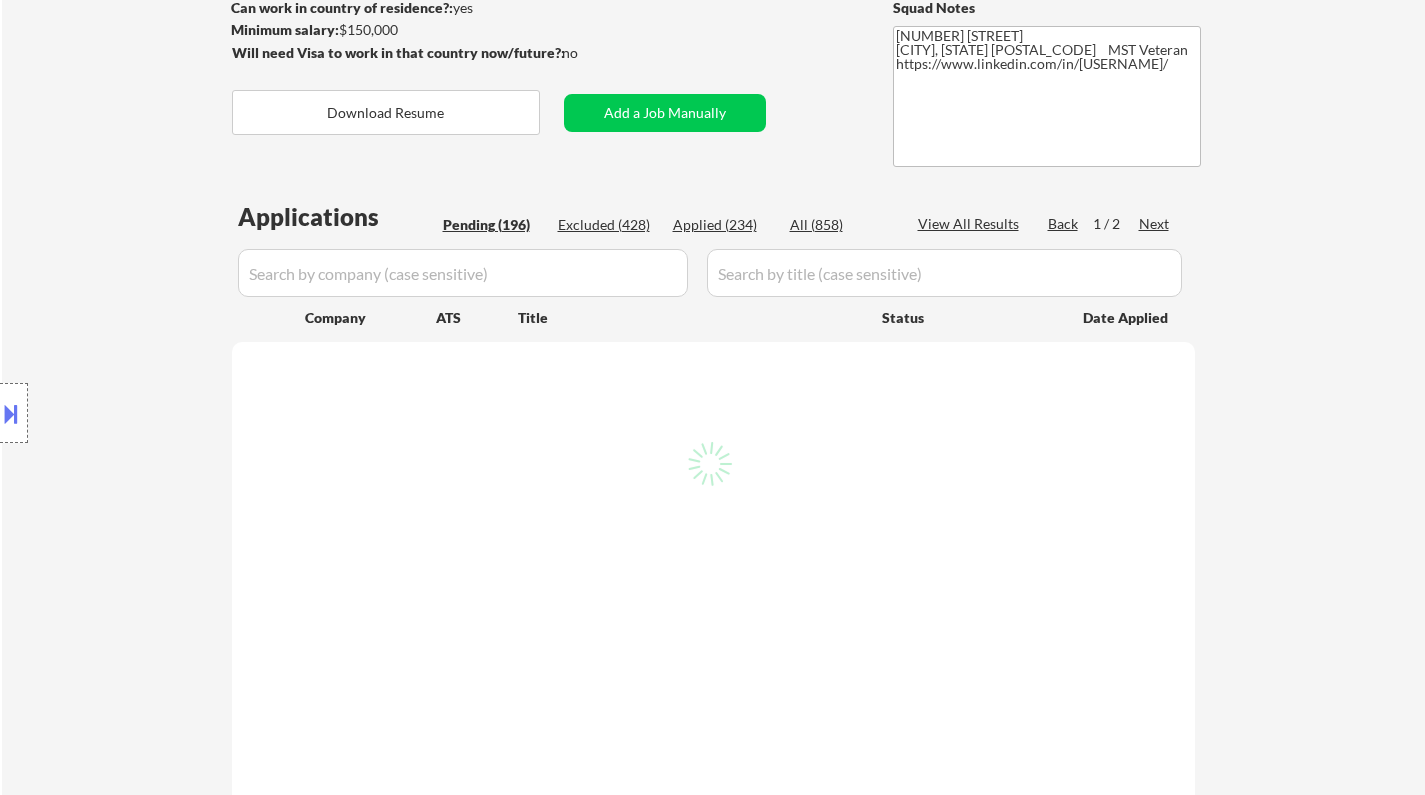 scroll, scrollTop: 400, scrollLeft: 0, axis: vertical 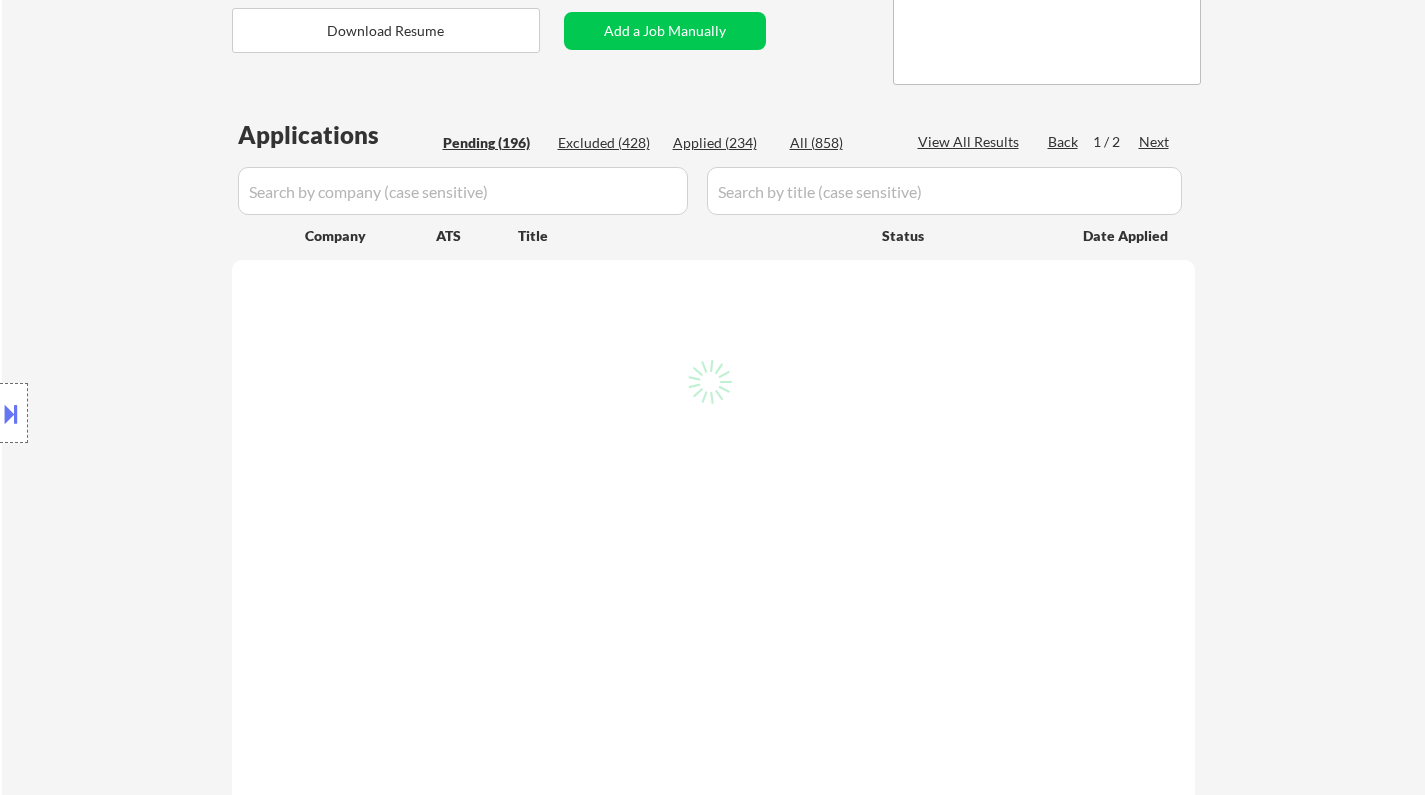 select on ""pending"" 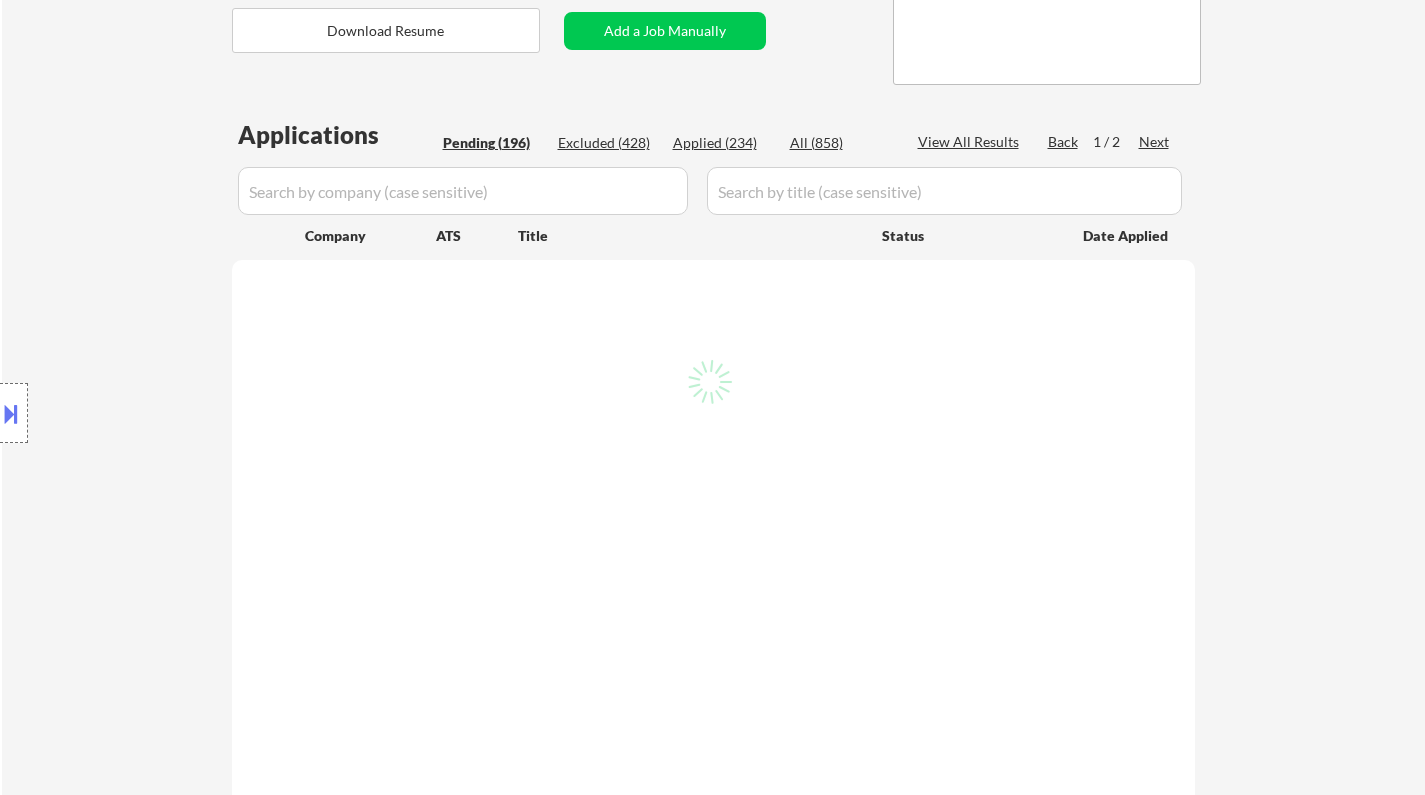 select on ""pending"" 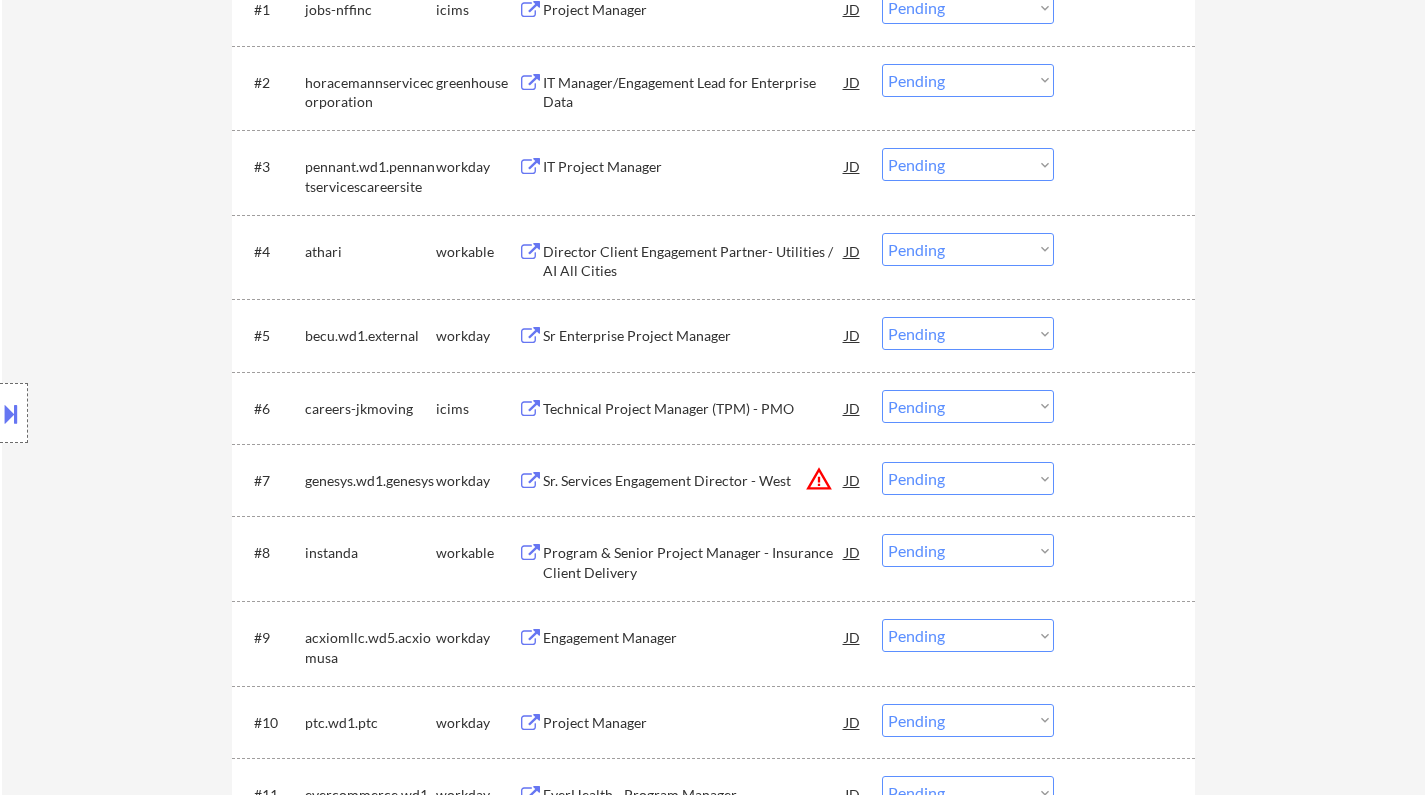 scroll, scrollTop: 800, scrollLeft: 0, axis: vertical 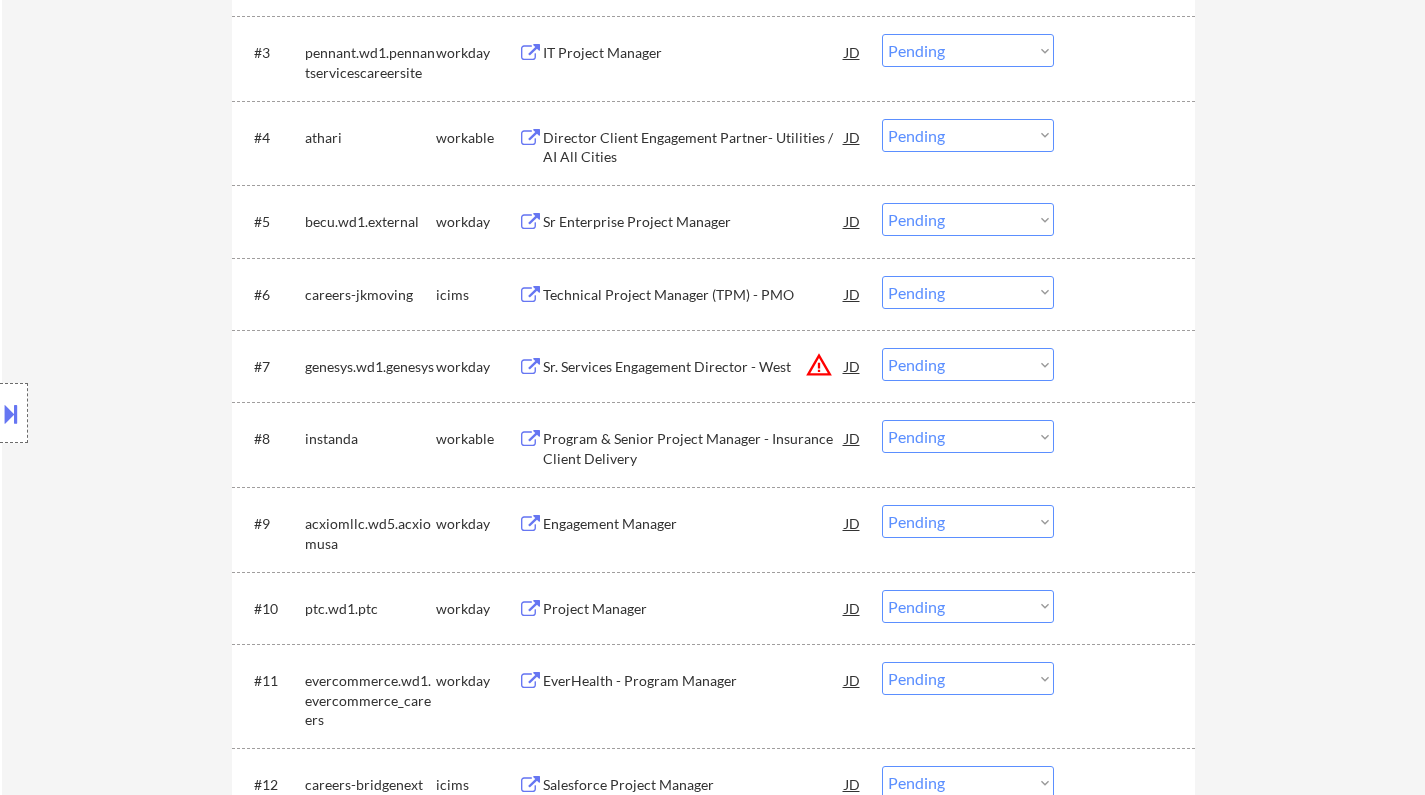 click on "Project Manager" at bounding box center (694, 609) 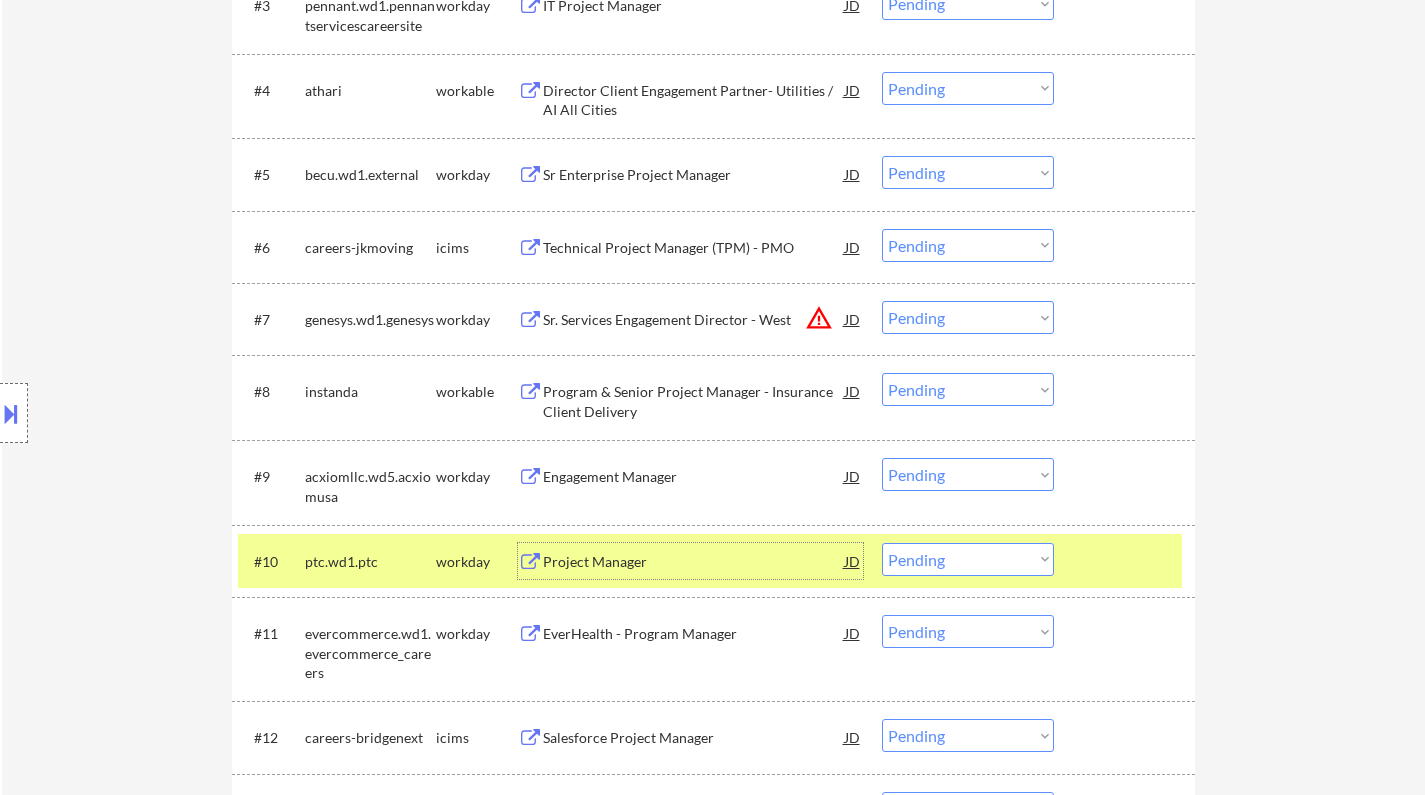 scroll, scrollTop: 1000, scrollLeft: 0, axis: vertical 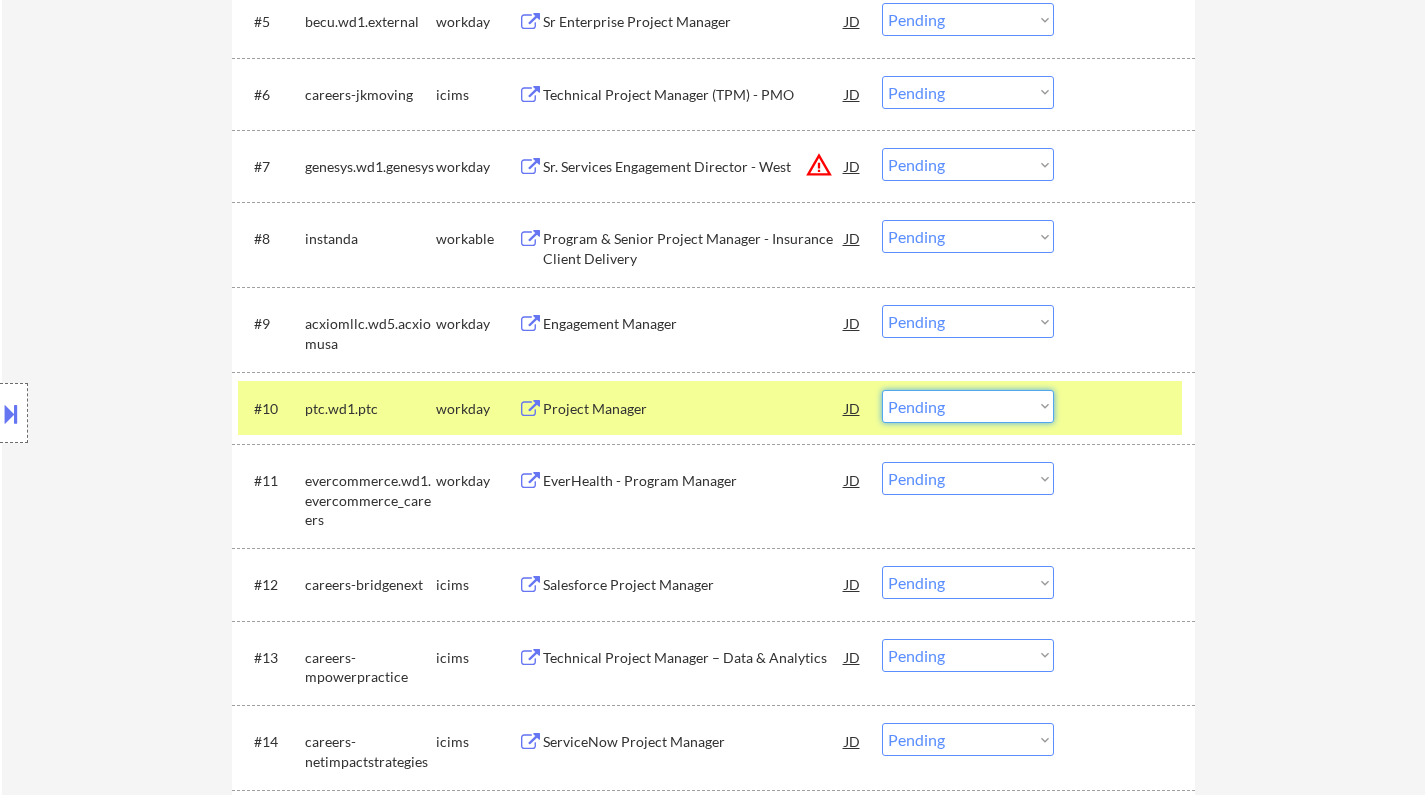 click on "Choose an option... Pending Applied Excluded (Questions) Excluded (Expired) Excluded (Location) Excluded (Bad Match) Excluded (Blocklist) Excluded (Salary) Excluded (Other)" at bounding box center (968, 406) 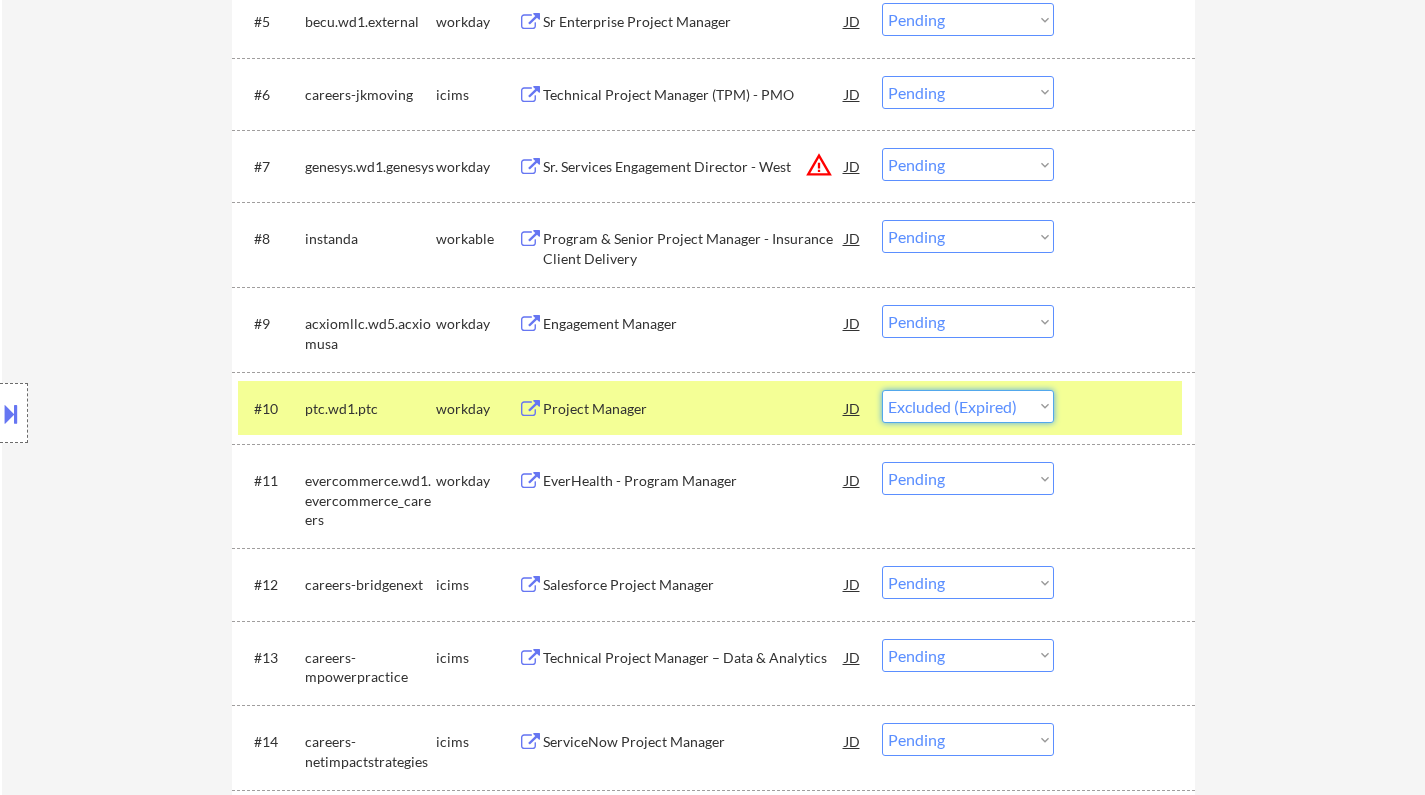 click on "Choose an option... Pending Applied Excluded (Questions) Excluded (Expired) Excluded (Location) Excluded (Bad Match) Excluded (Blocklist) Excluded (Salary) Excluded (Other)" at bounding box center (968, 406) 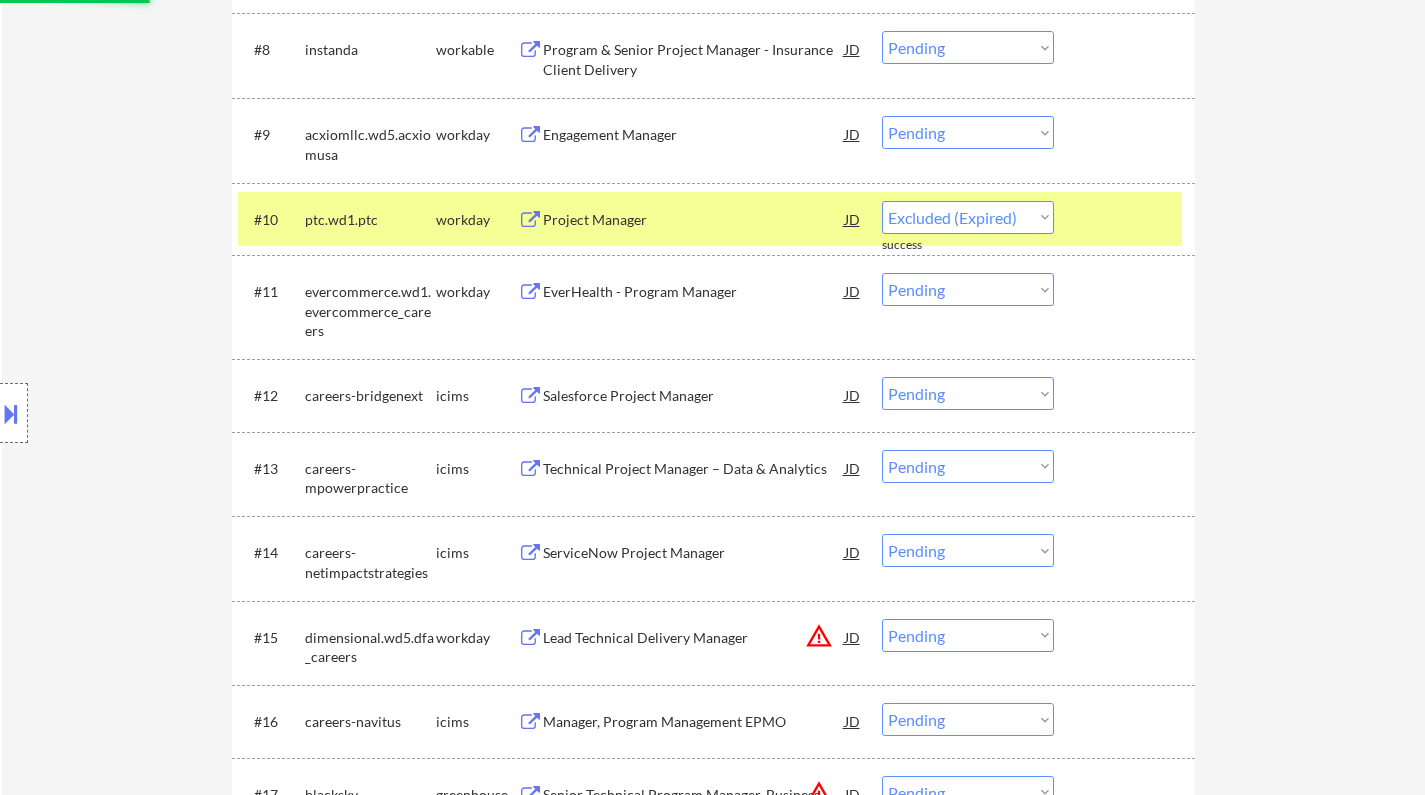 scroll, scrollTop: 1300, scrollLeft: 0, axis: vertical 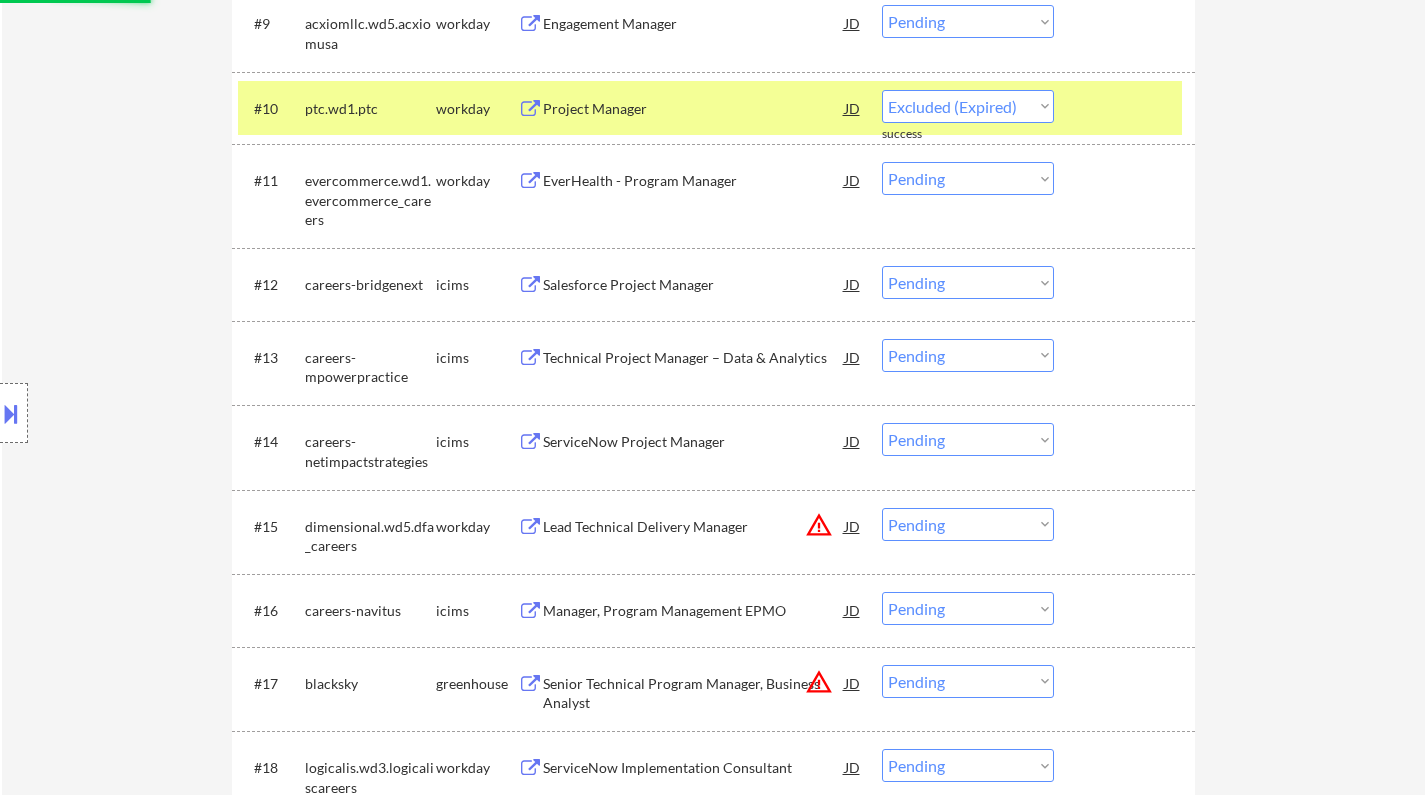 select on ""pending"" 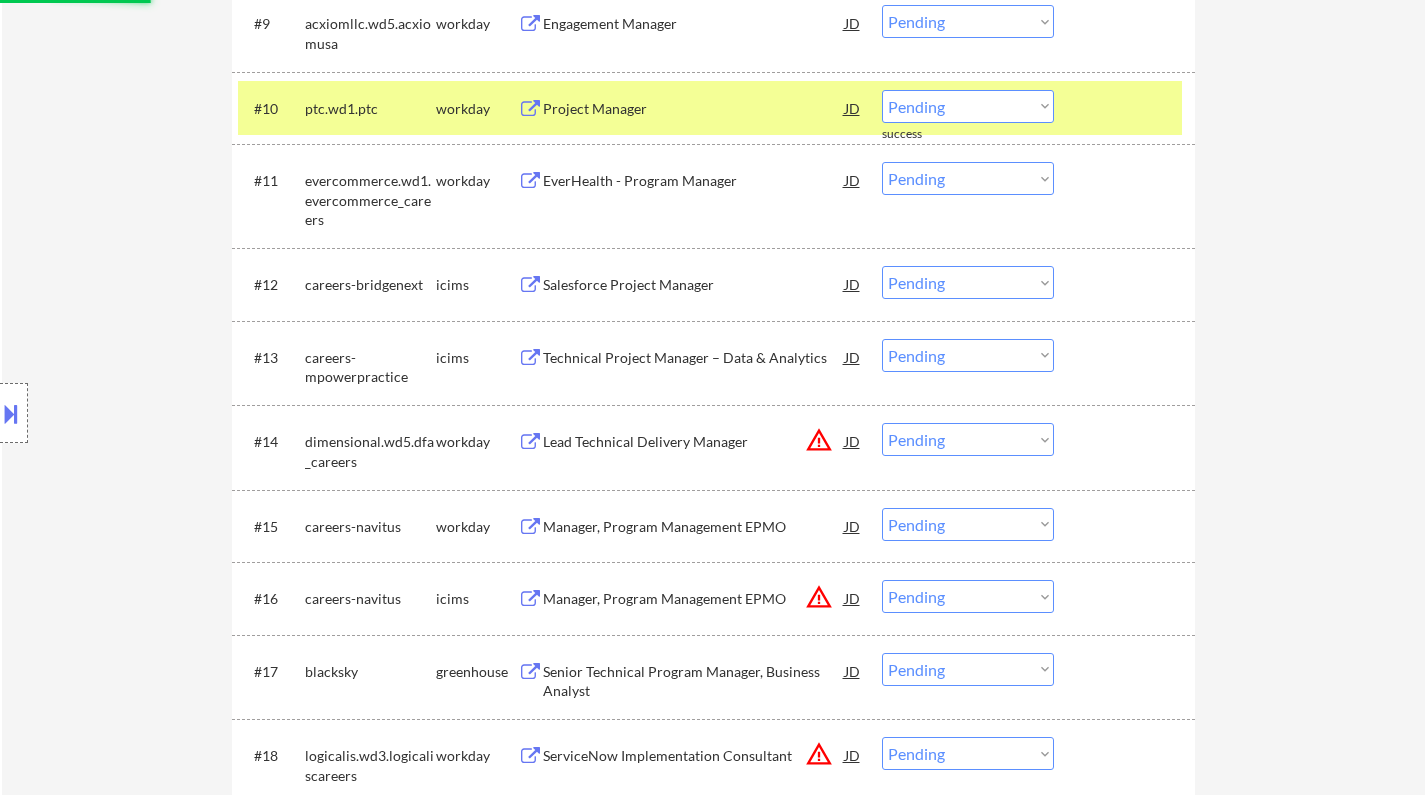 scroll, scrollTop: 1500, scrollLeft: 0, axis: vertical 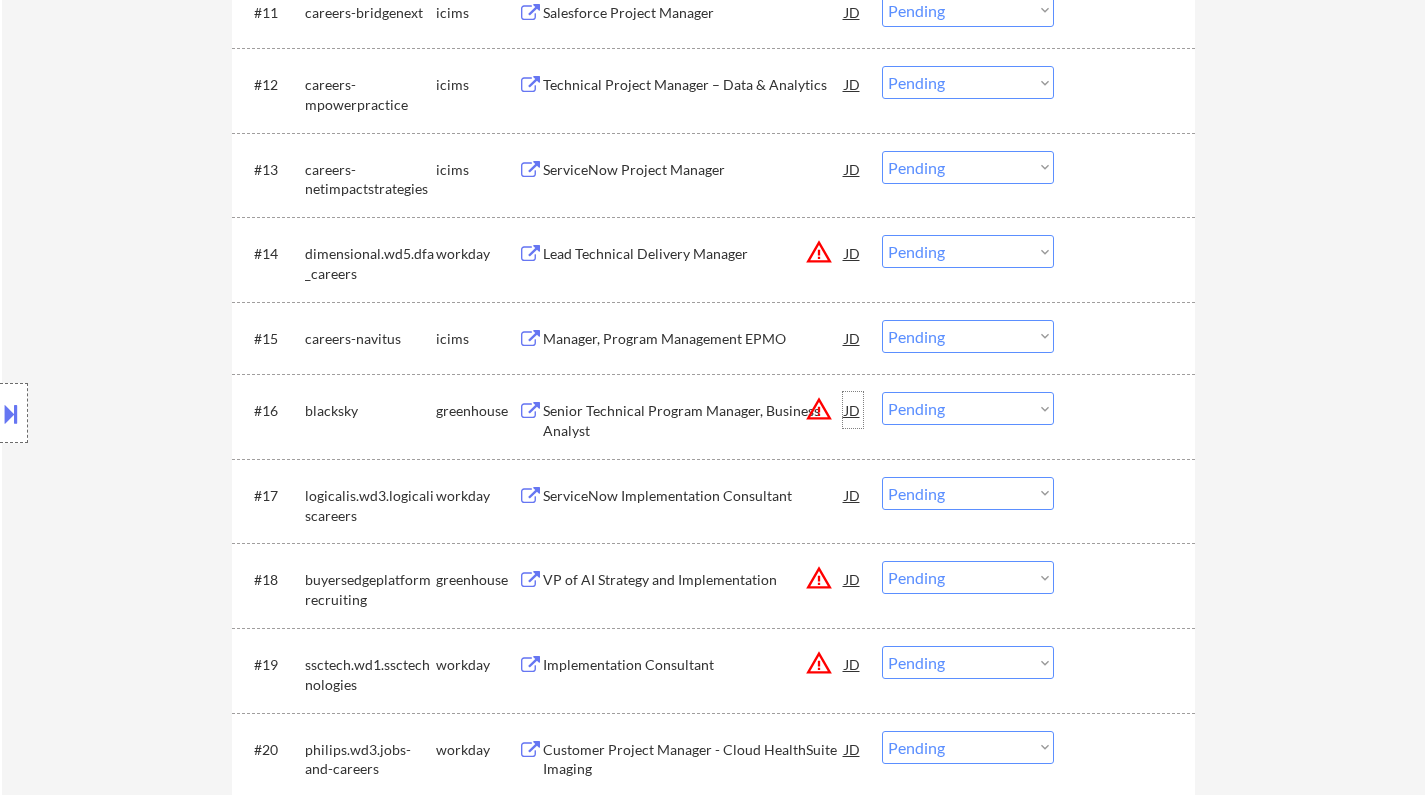 click on "JD" at bounding box center [853, 410] 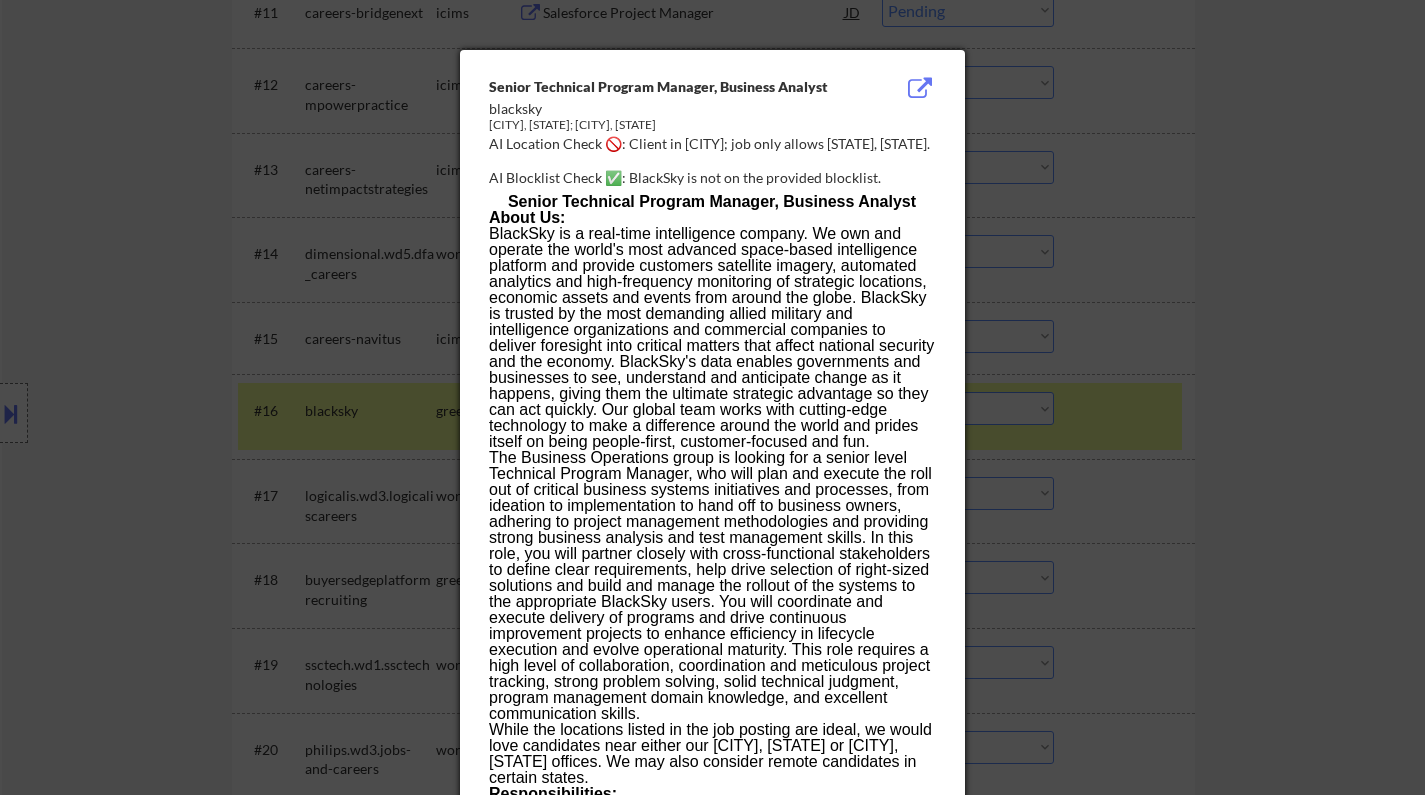 click at bounding box center (712, 397) 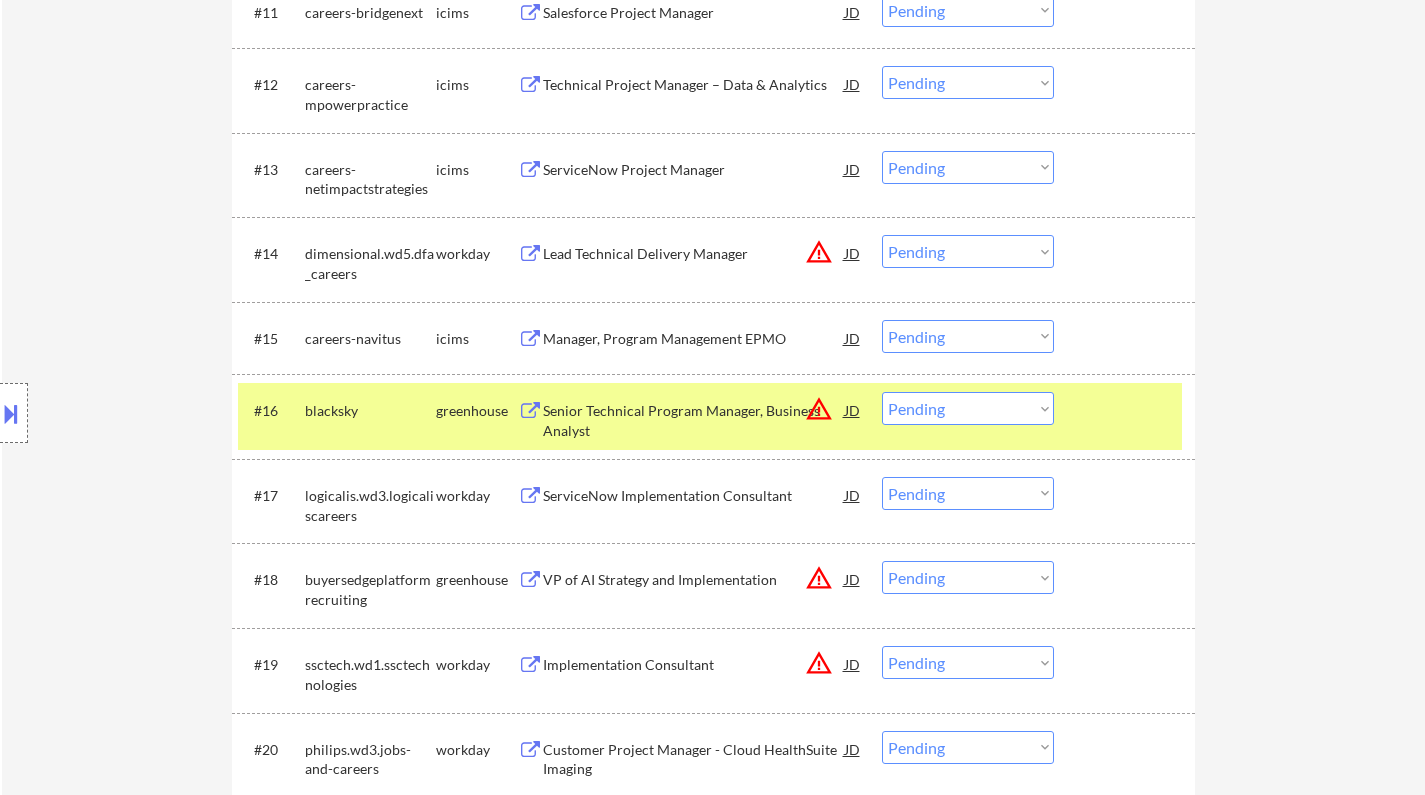 drag, startPoint x: 992, startPoint y: 403, endPoint x: 1003, endPoint y: 422, distance: 21.954498 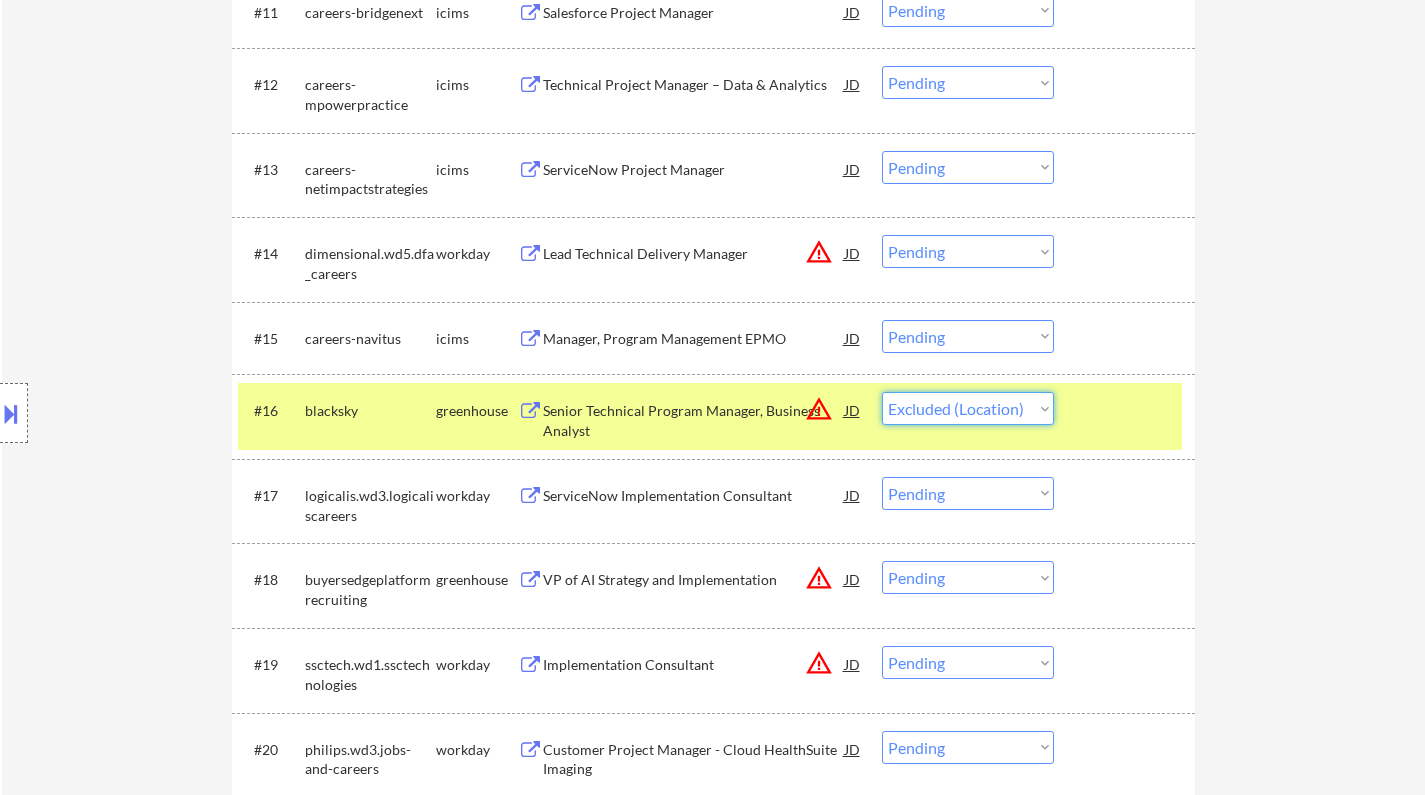 click on "Choose an option... Pending Applied Excluded (Questions) Excluded (Expired) Excluded (Location) Excluded (Bad Match) Excluded (Blocklist) Excluded (Salary) Excluded (Other)" at bounding box center [968, 408] 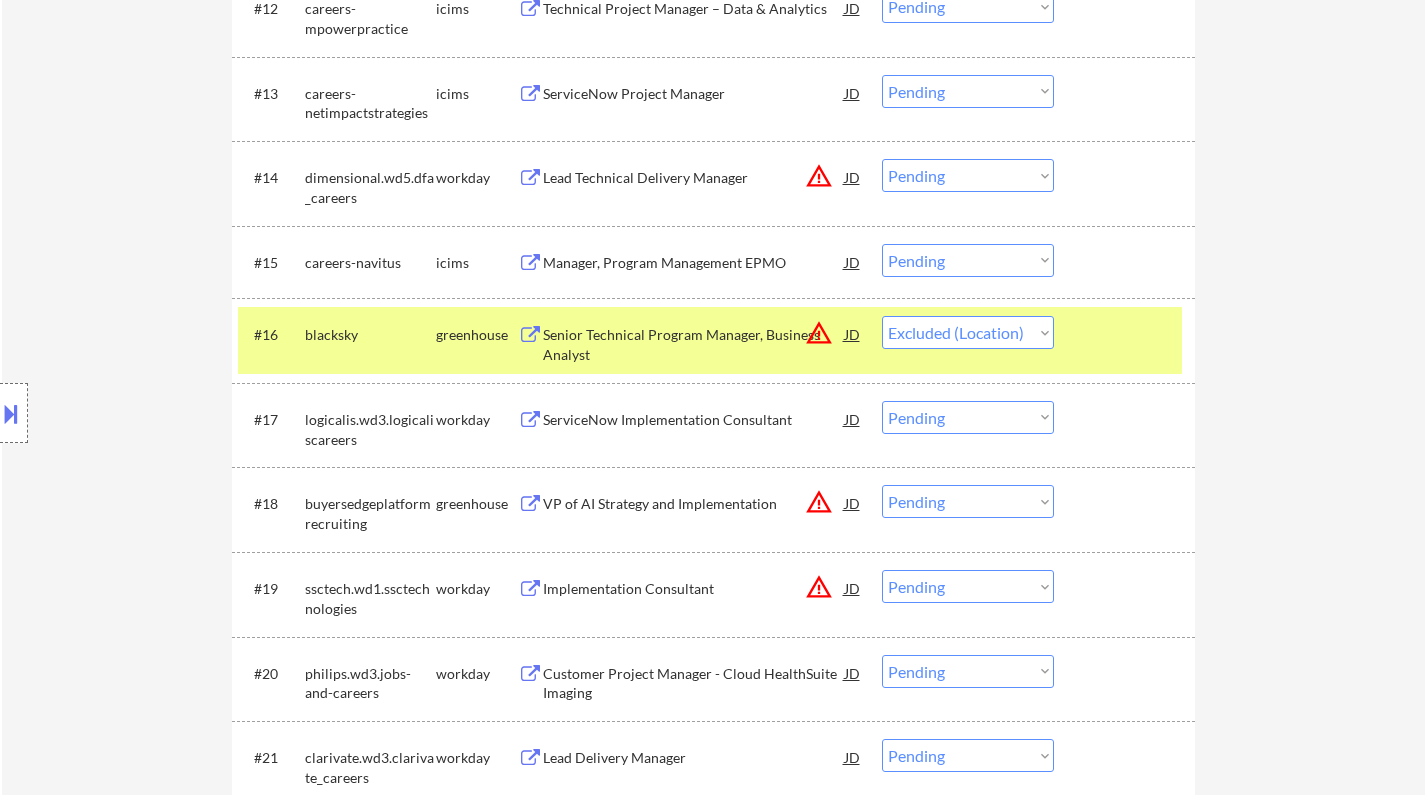 scroll, scrollTop: 1600, scrollLeft: 0, axis: vertical 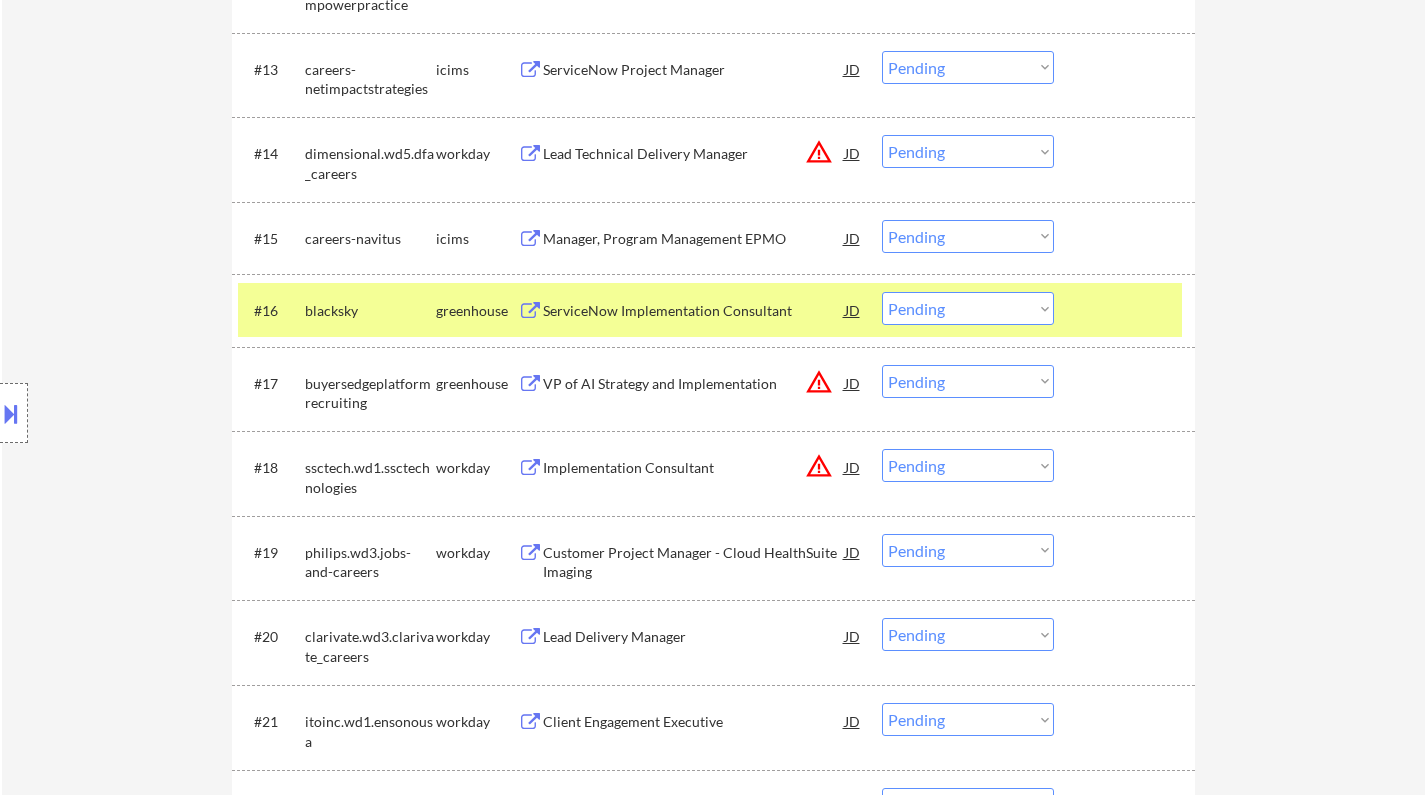 click on "ServiceNow Implementation Consultant" at bounding box center [694, 311] 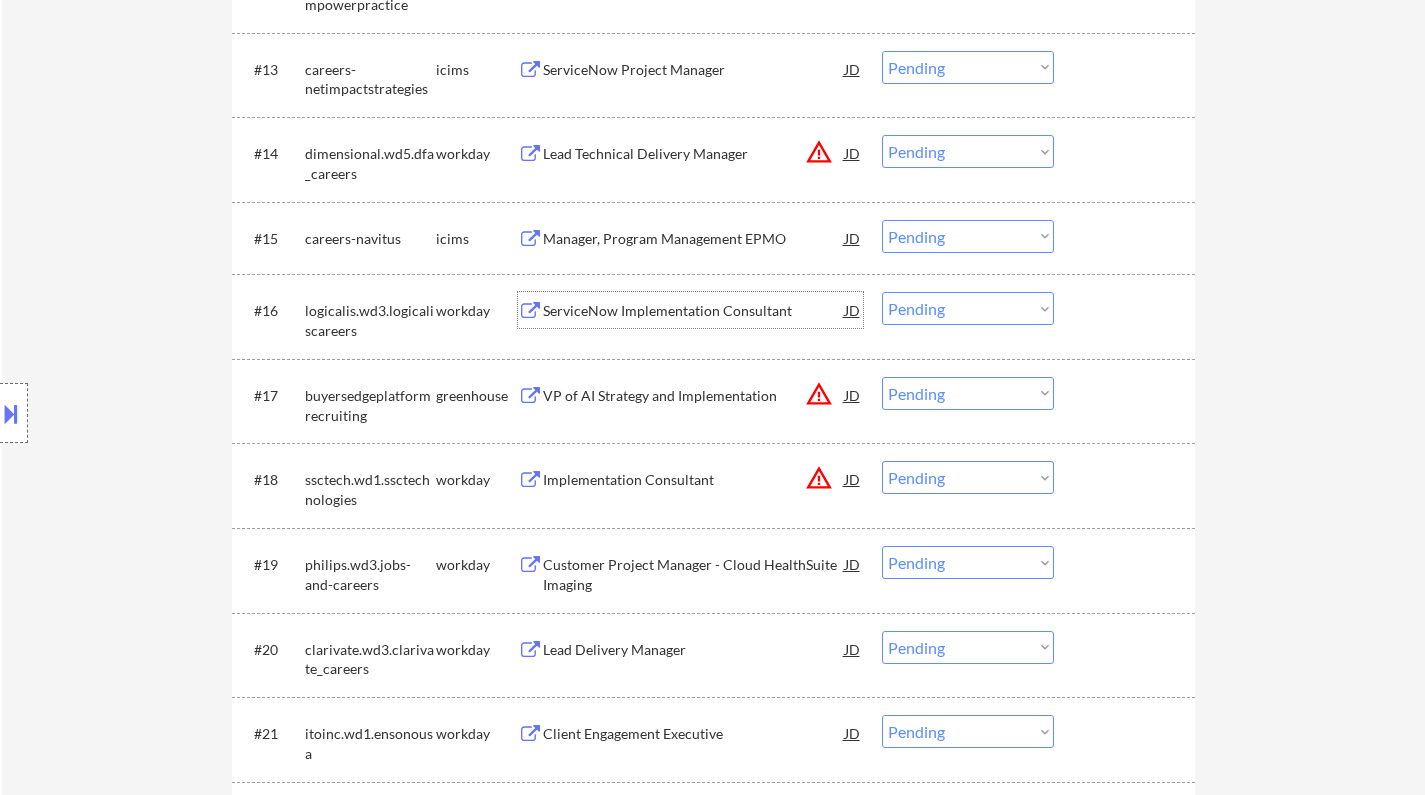 drag, startPoint x: 931, startPoint y: 294, endPoint x: 947, endPoint y: 317, distance: 28.01785 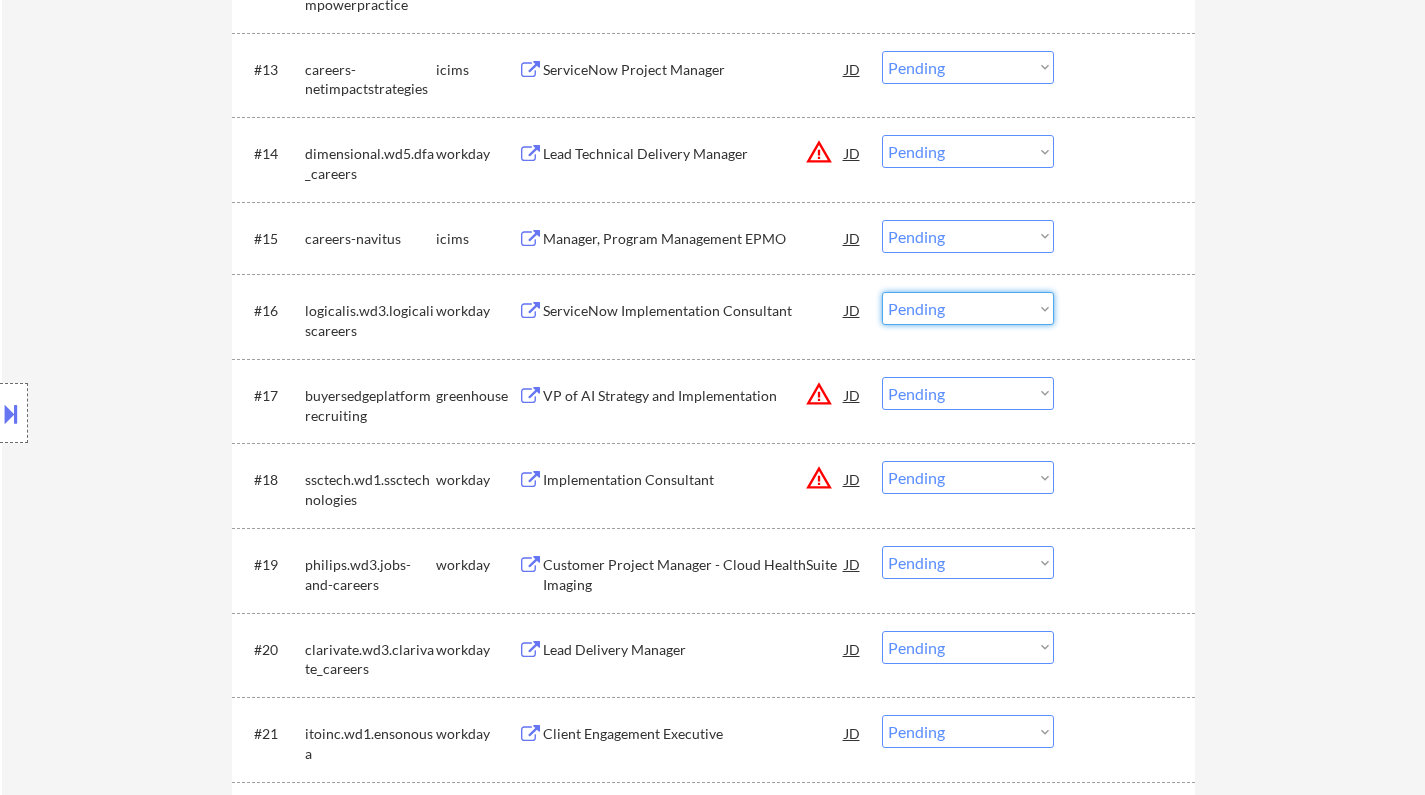 click on "Choose an option... Pending Applied Excluded (Questions) Excluded (Expired) Excluded (Location) Excluded (Bad Match) Excluded (Blocklist) Excluded (Salary) Excluded (Other)" at bounding box center [968, 308] 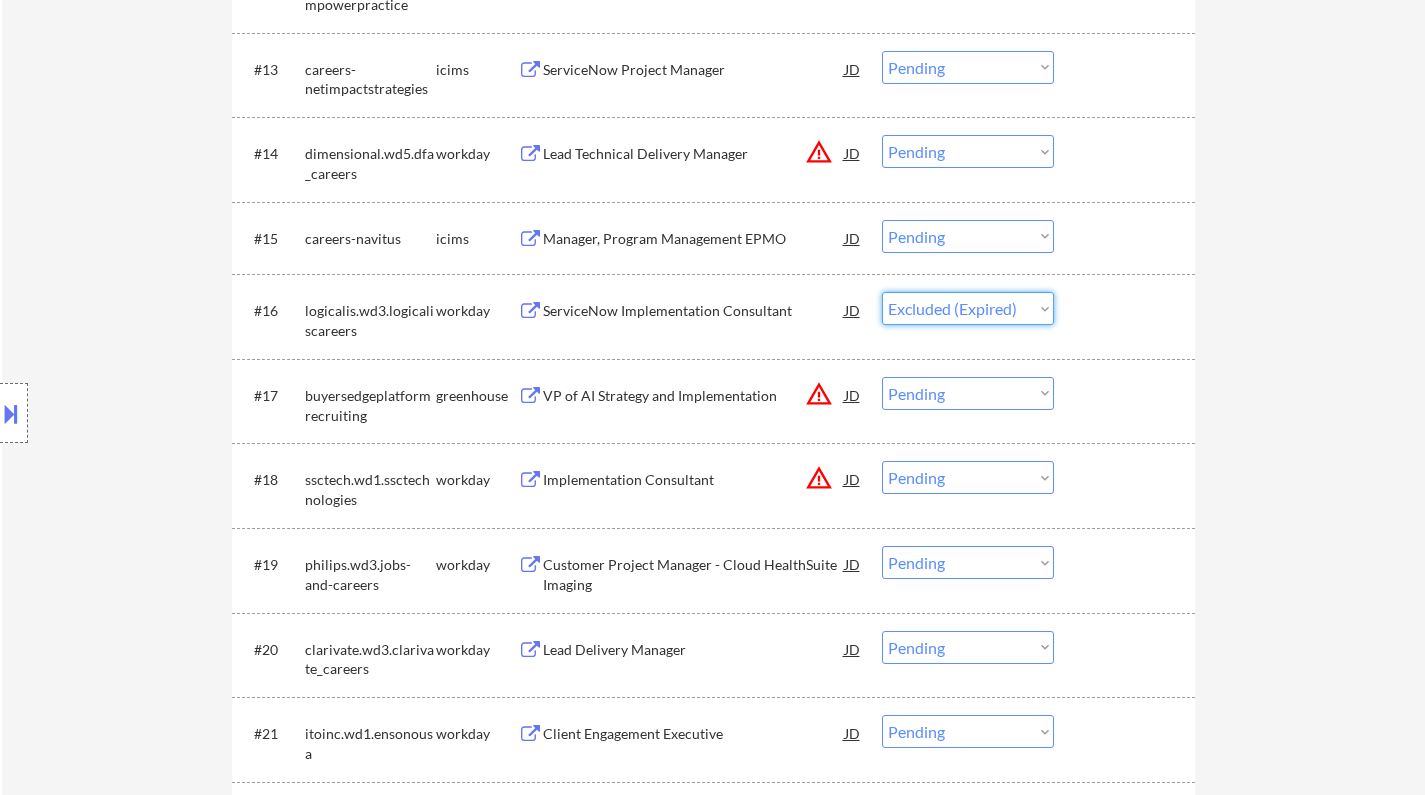 click on "Choose an option... Pending Applied Excluded (Questions) Excluded (Expired) Excluded (Location) Excluded (Bad Match) Excluded (Blocklist) Excluded (Salary) Excluded (Other)" at bounding box center [968, 308] 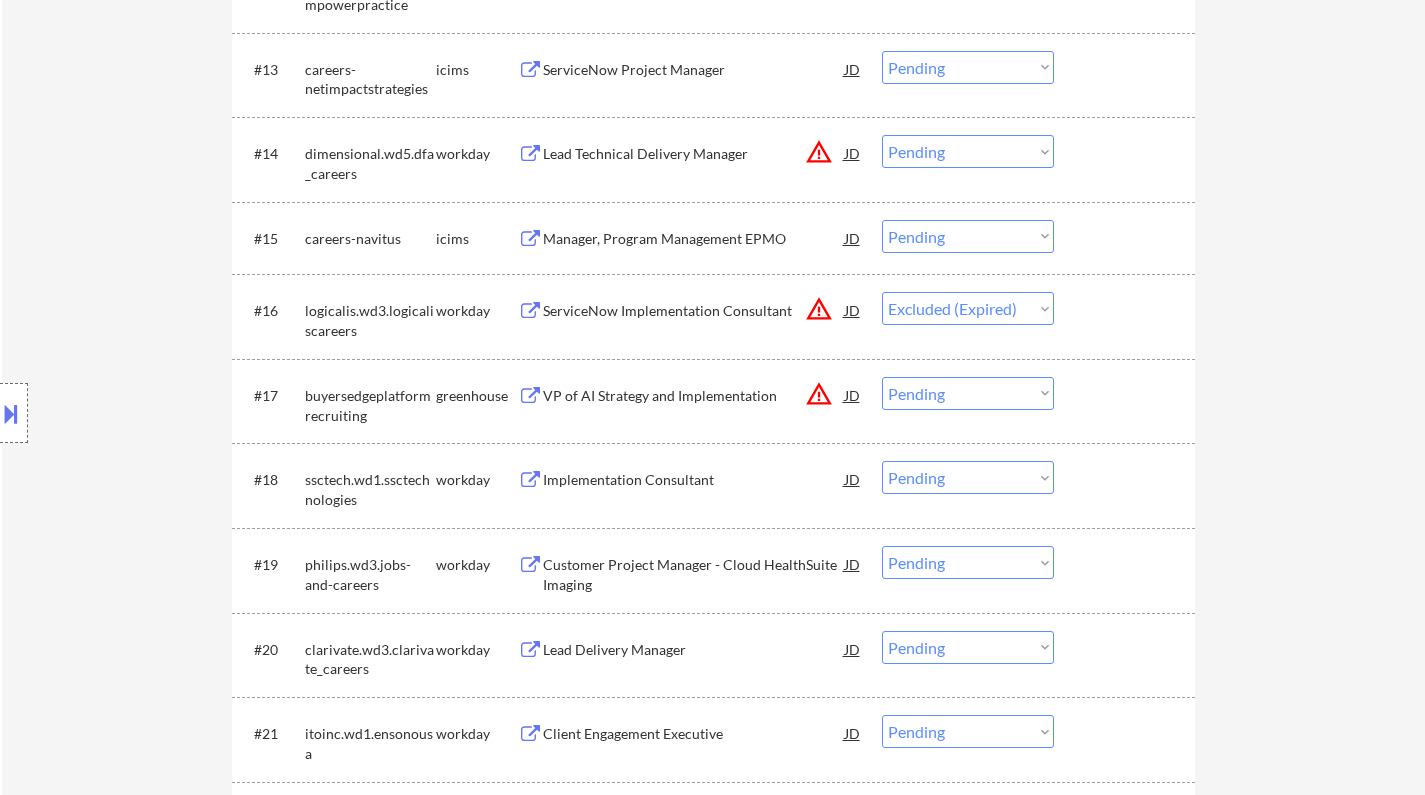select on ""pending"" 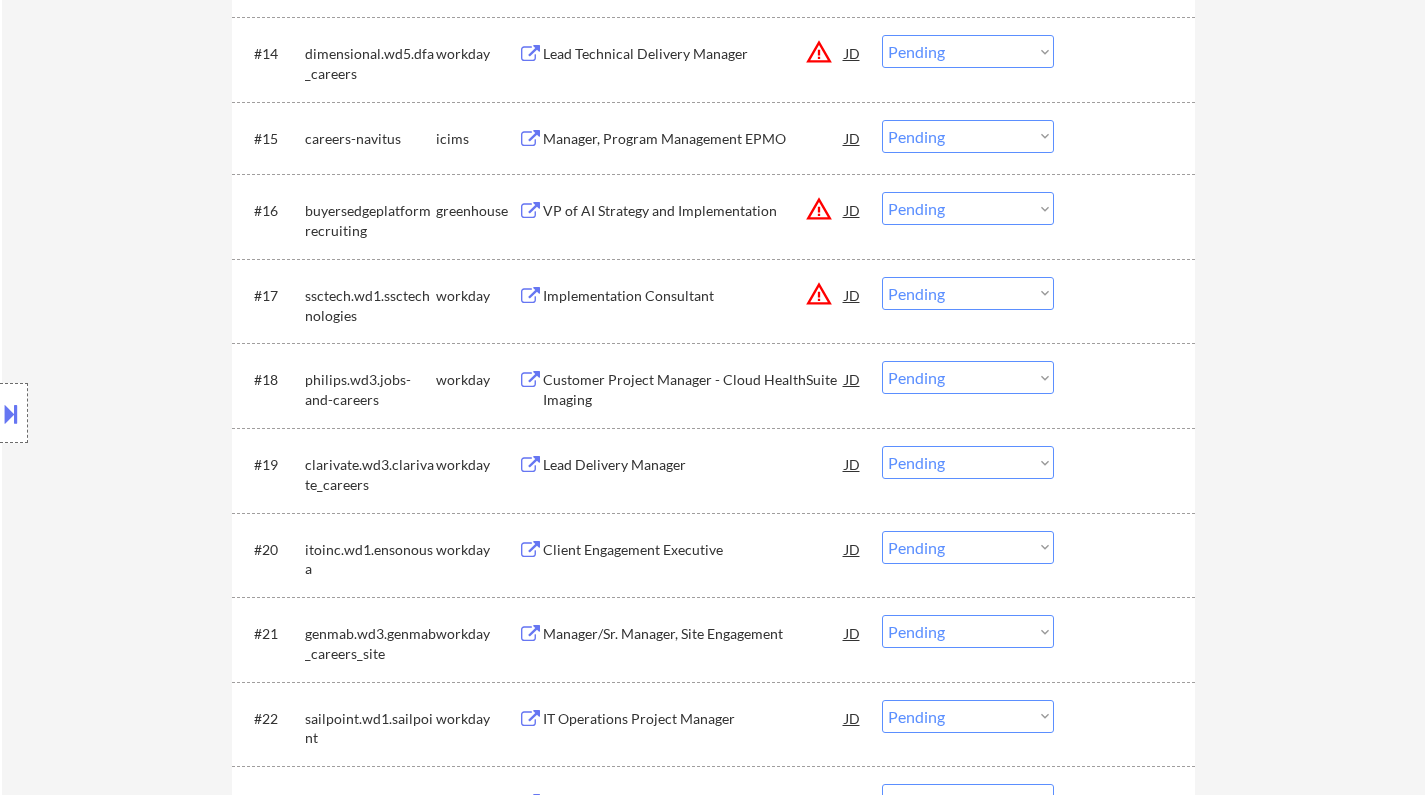 scroll, scrollTop: 1800, scrollLeft: 0, axis: vertical 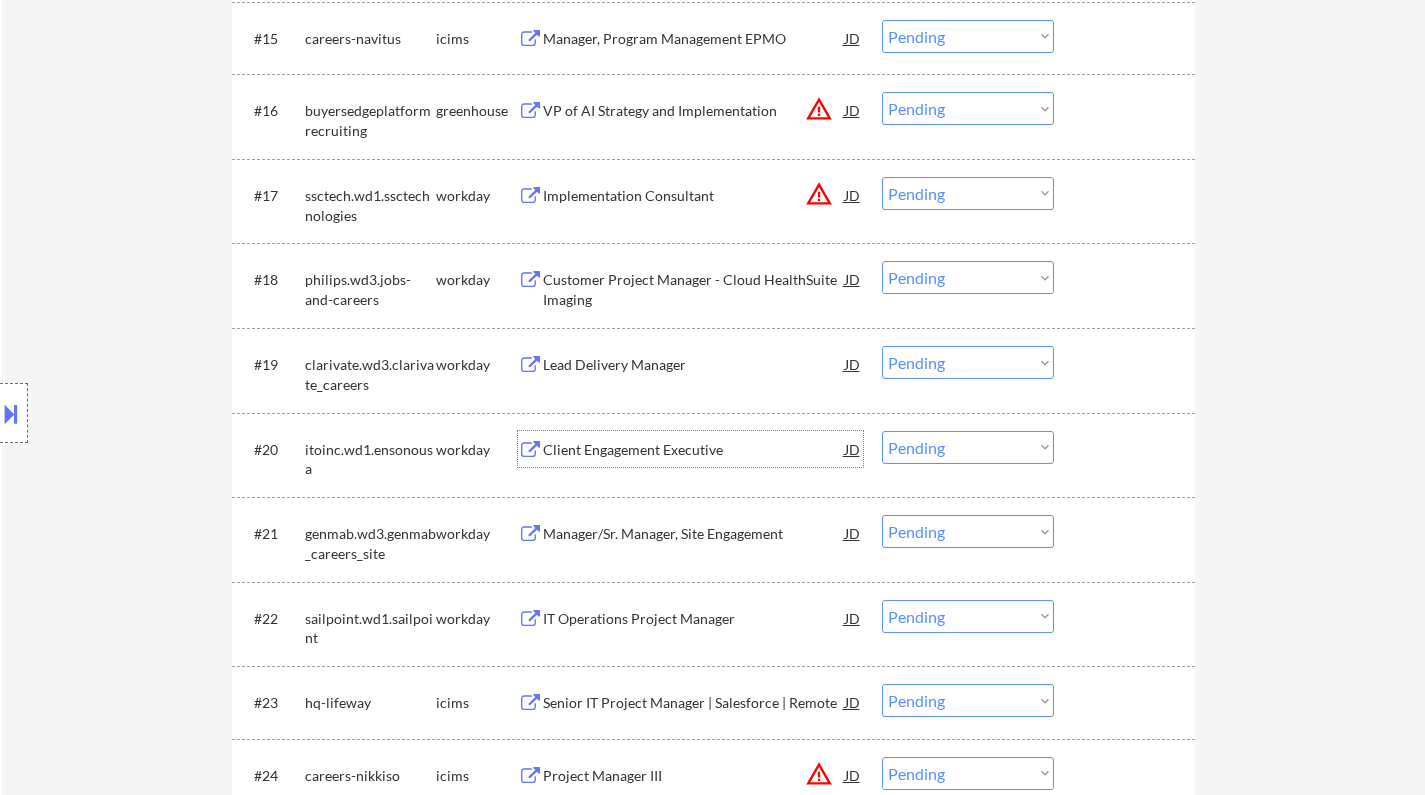 click on "Client Engagement Executive" at bounding box center (694, 450) 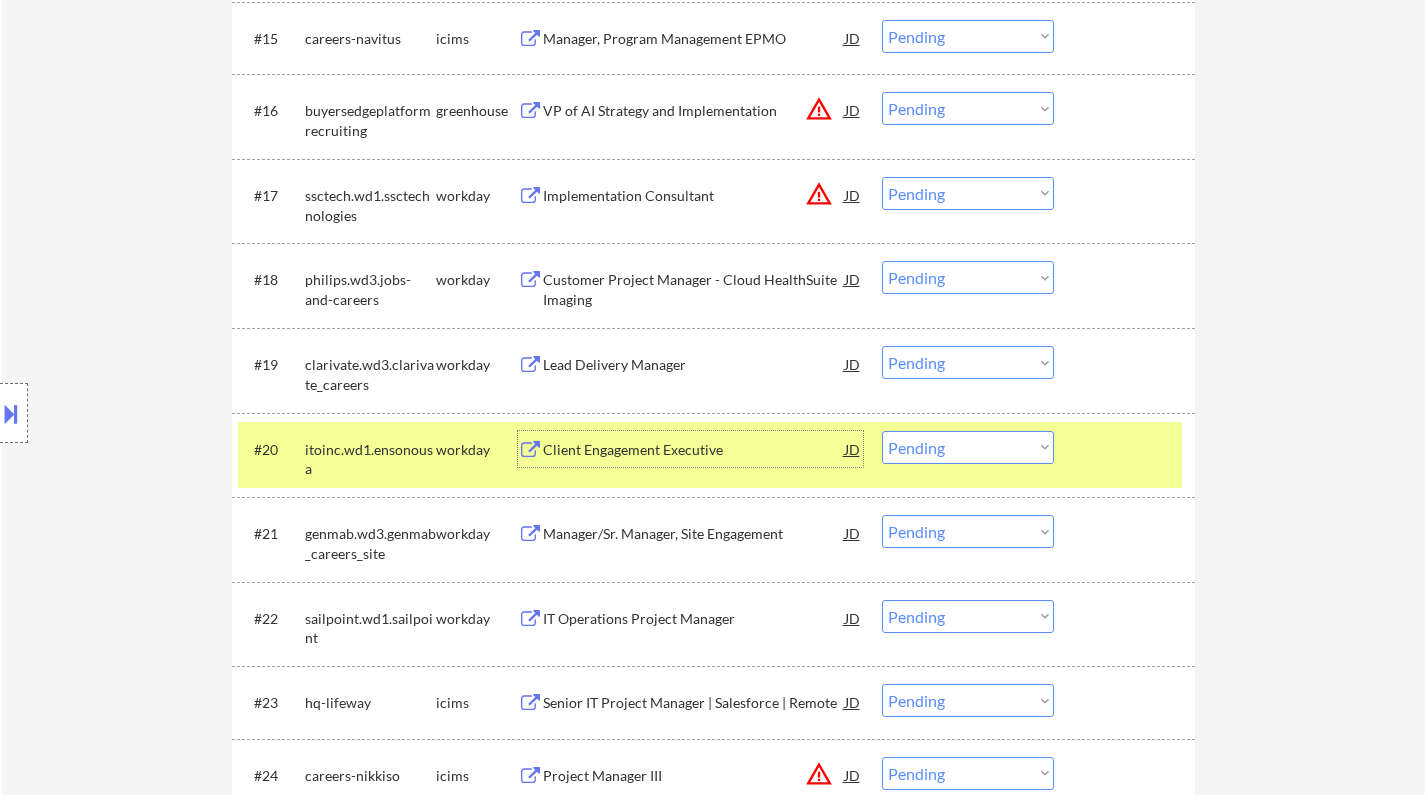 click on "Client Engagement Executive" at bounding box center [694, 450] 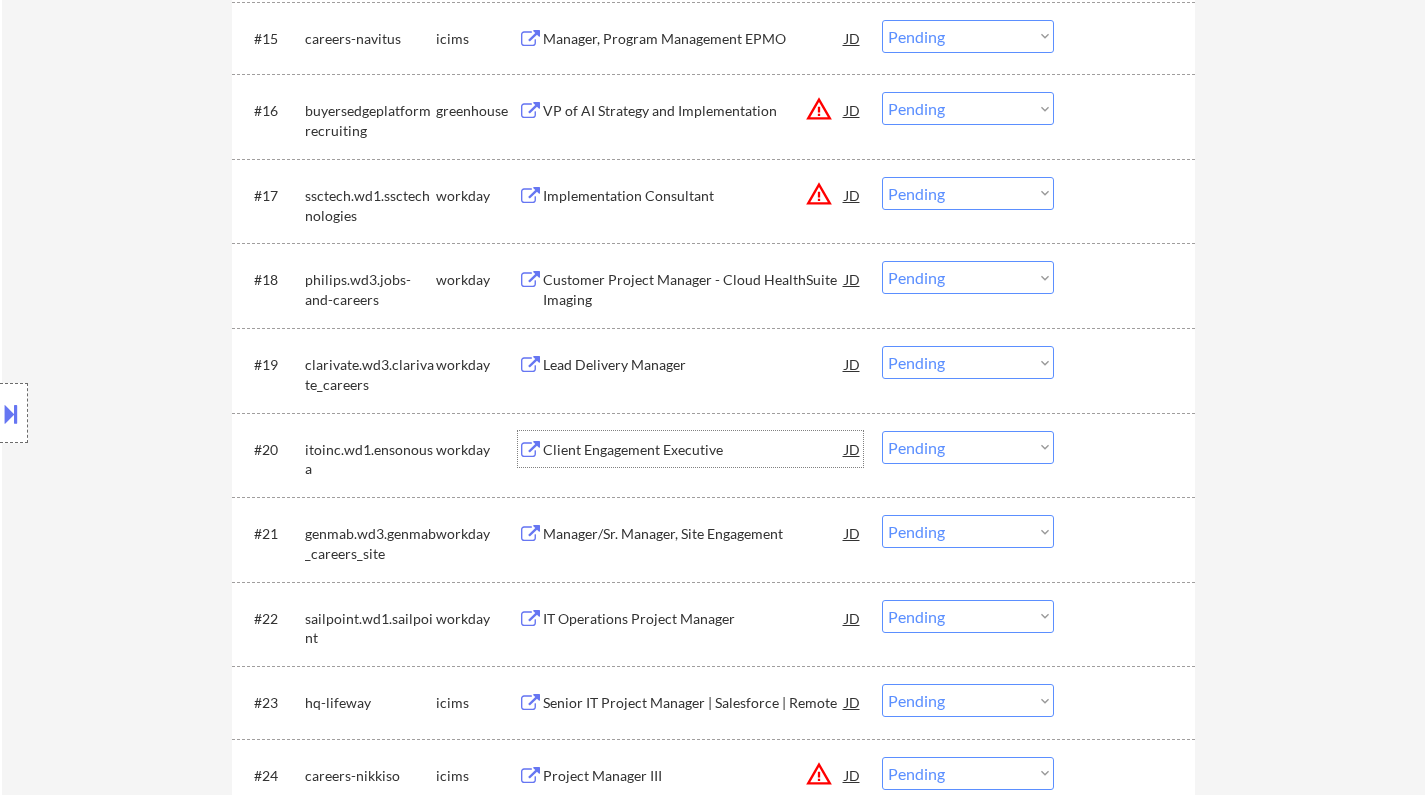 click on "Choose an option... Pending Applied Excluded (Questions) Excluded (Expired) Excluded (Location) Excluded (Bad Match) Excluded (Blocklist) Excluded (Salary) Excluded (Other)" at bounding box center (968, 447) 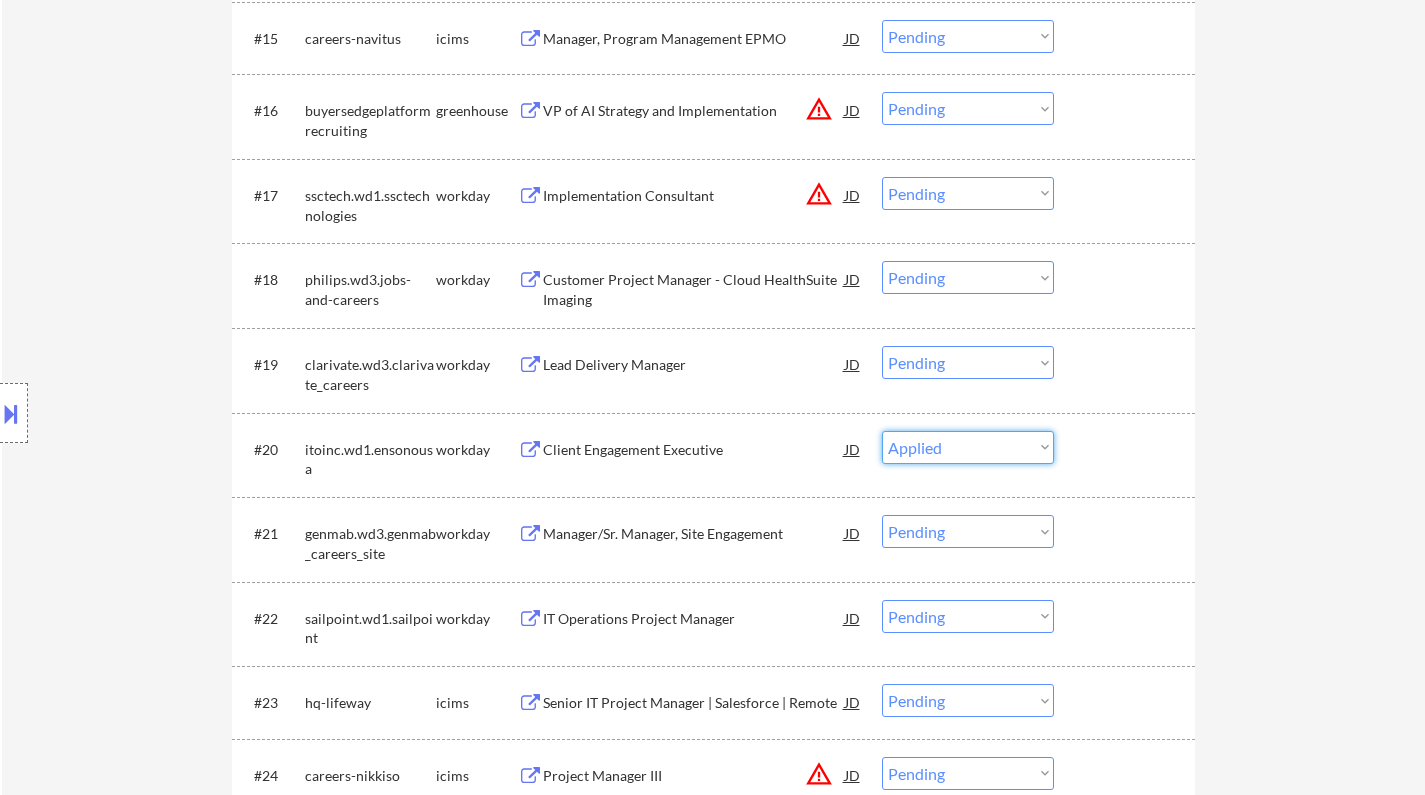 click on "Choose an option... Pending Applied Excluded (Questions) Excluded (Expired) Excluded (Location) Excluded (Bad Match) Excluded (Blocklist) Excluded (Salary) Excluded (Other)" at bounding box center (968, 447) 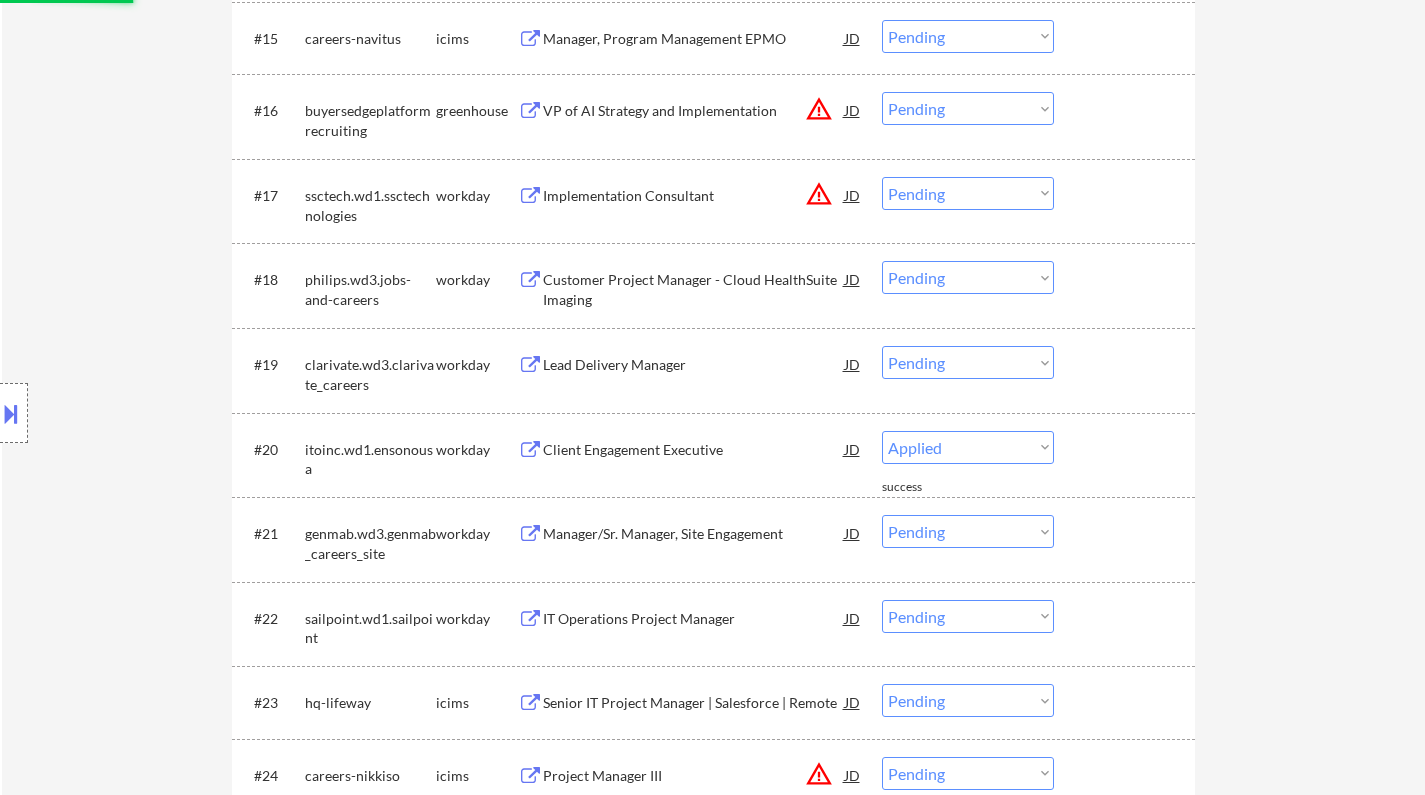 select on ""pending"" 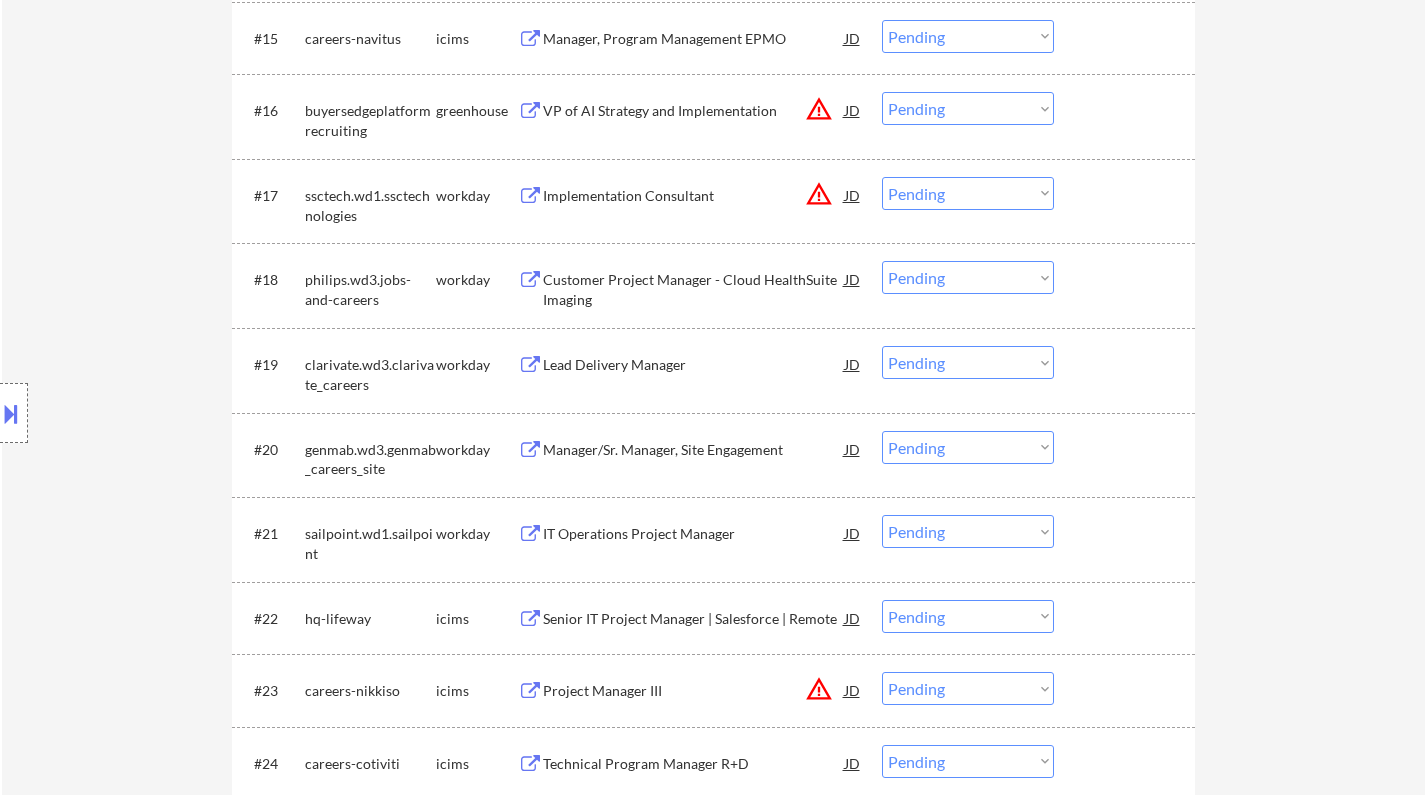 click on "JD" at bounding box center [853, 110] 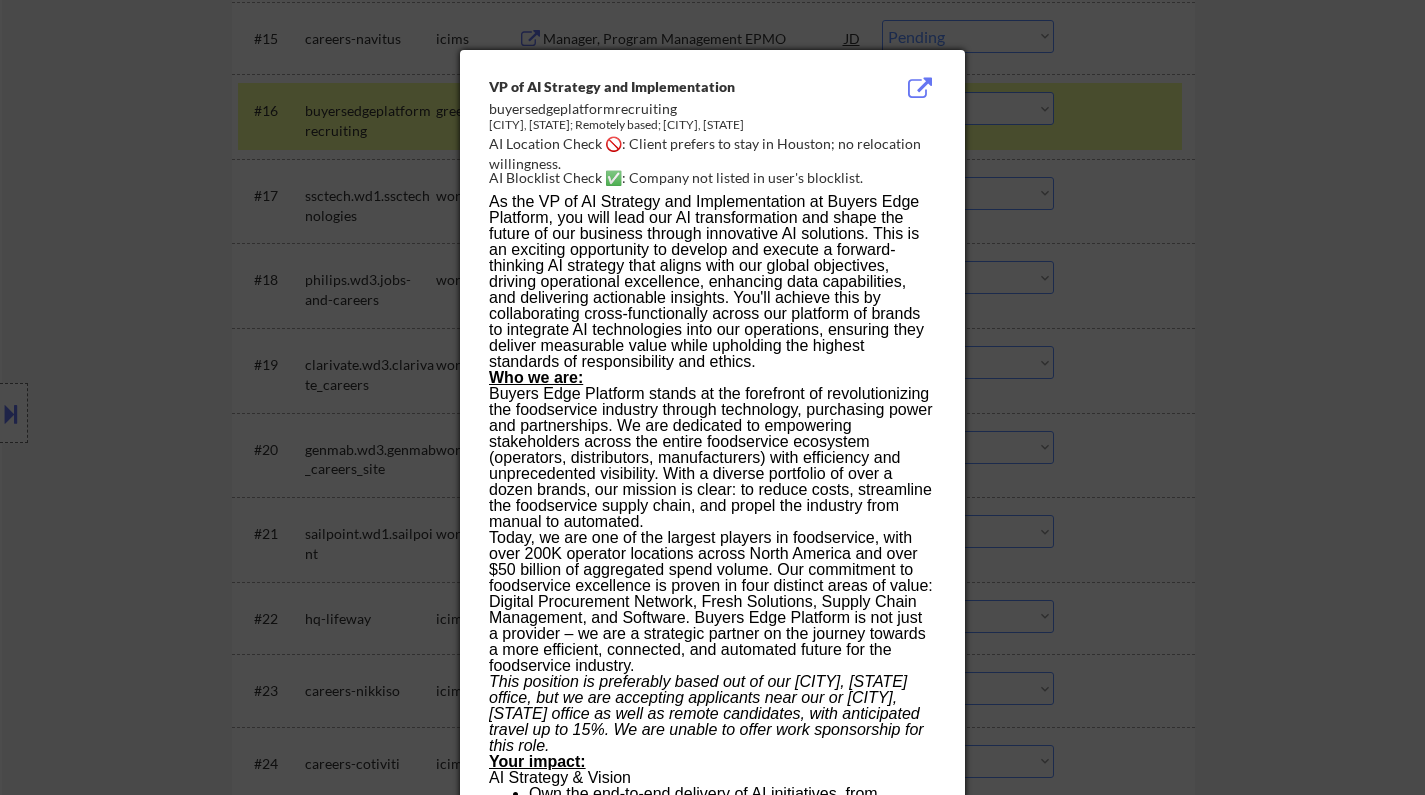 click at bounding box center (712, 397) 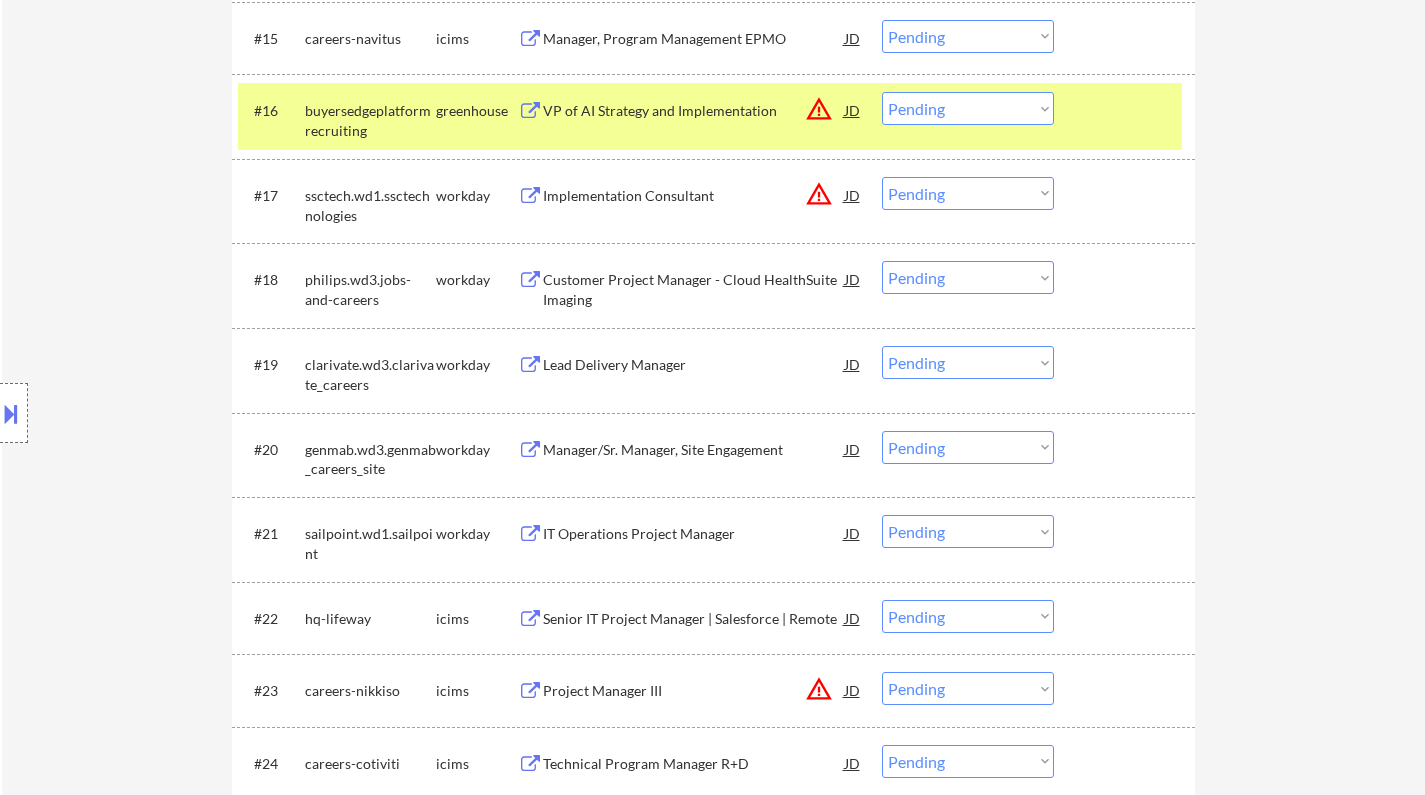 click on "Choose an option... Pending Applied Excluded (Questions) Excluded (Expired) Excluded (Location) Excluded (Bad Match) Excluded (Blocklist) Excluded (Salary) Excluded (Other)" at bounding box center [968, 108] 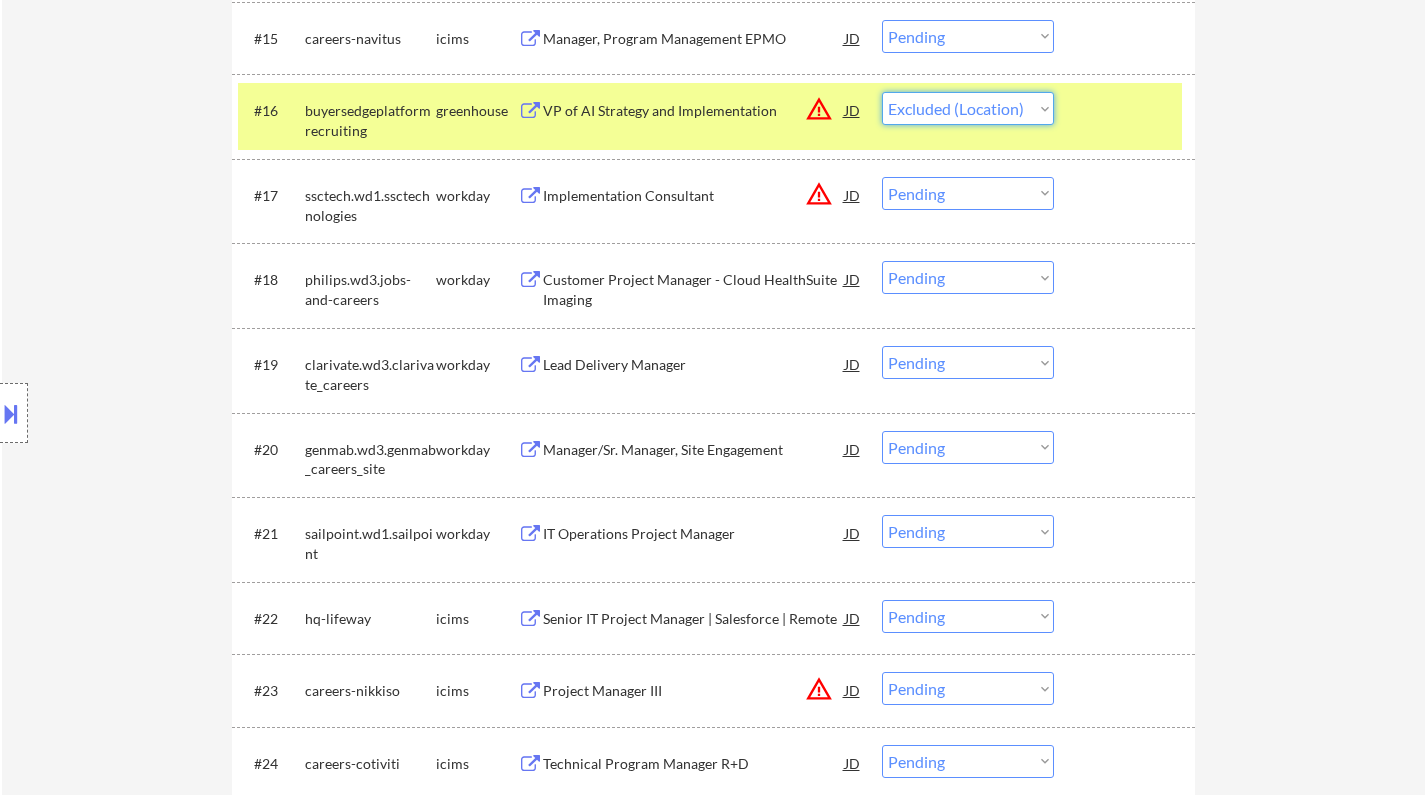 click on "Choose an option... Pending Applied Excluded (Questions) Excluded (Expired) Excluded (Location) Excluded (Bad Match) Excluded (Blocklist) Excluded (Salary) Excluded (Other)" at bounding box center (968, 108) 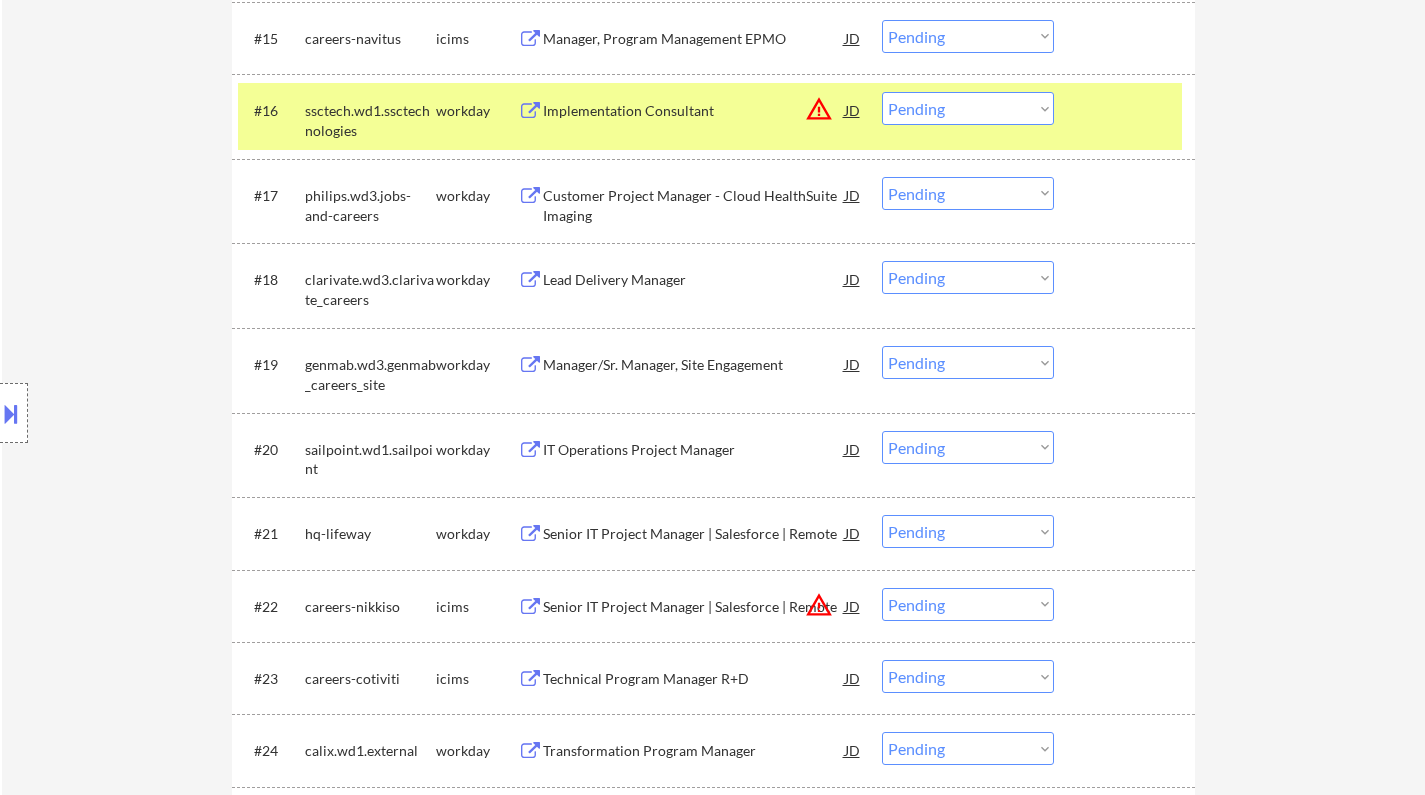 click on "JD" at bounding box center (853, 110) 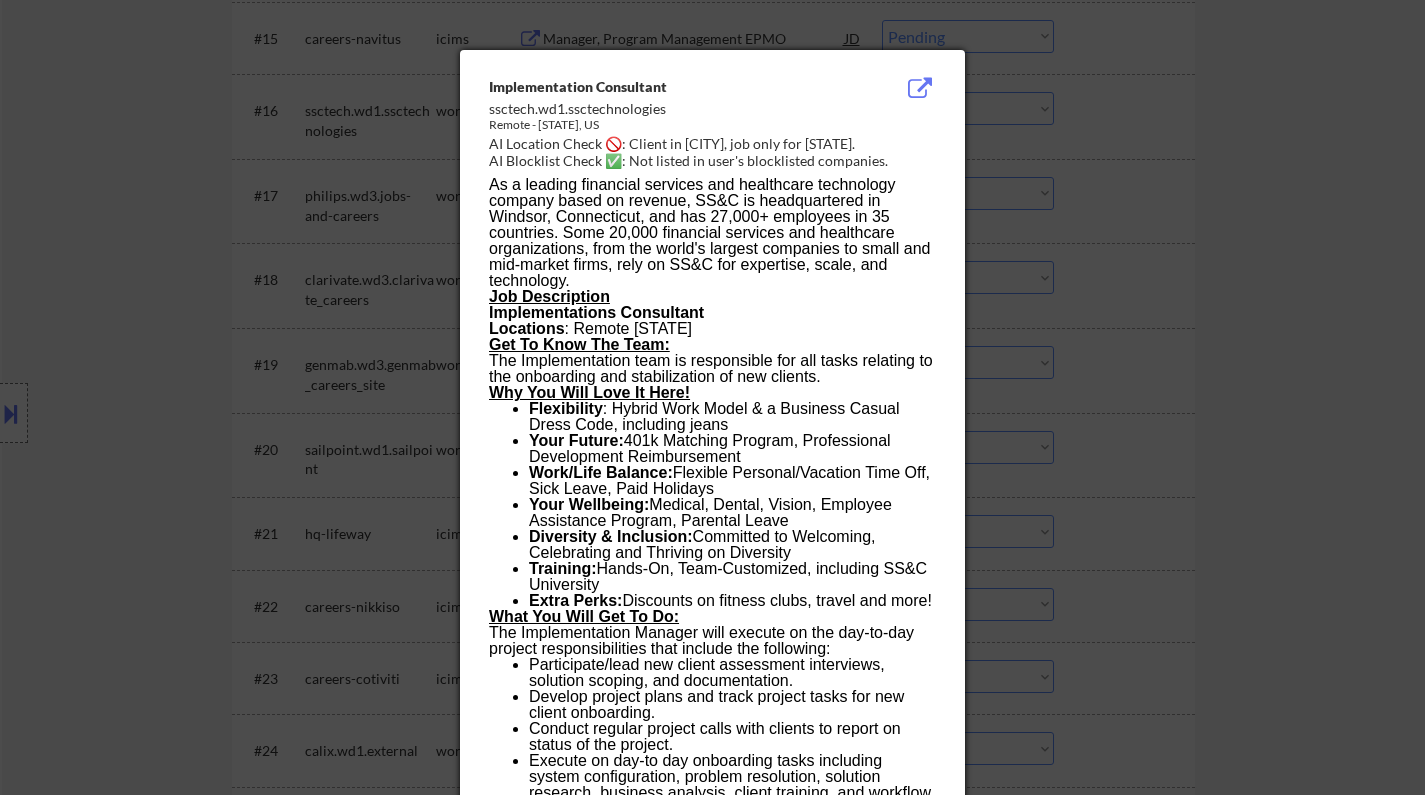 click at bounding box center (712, 397) 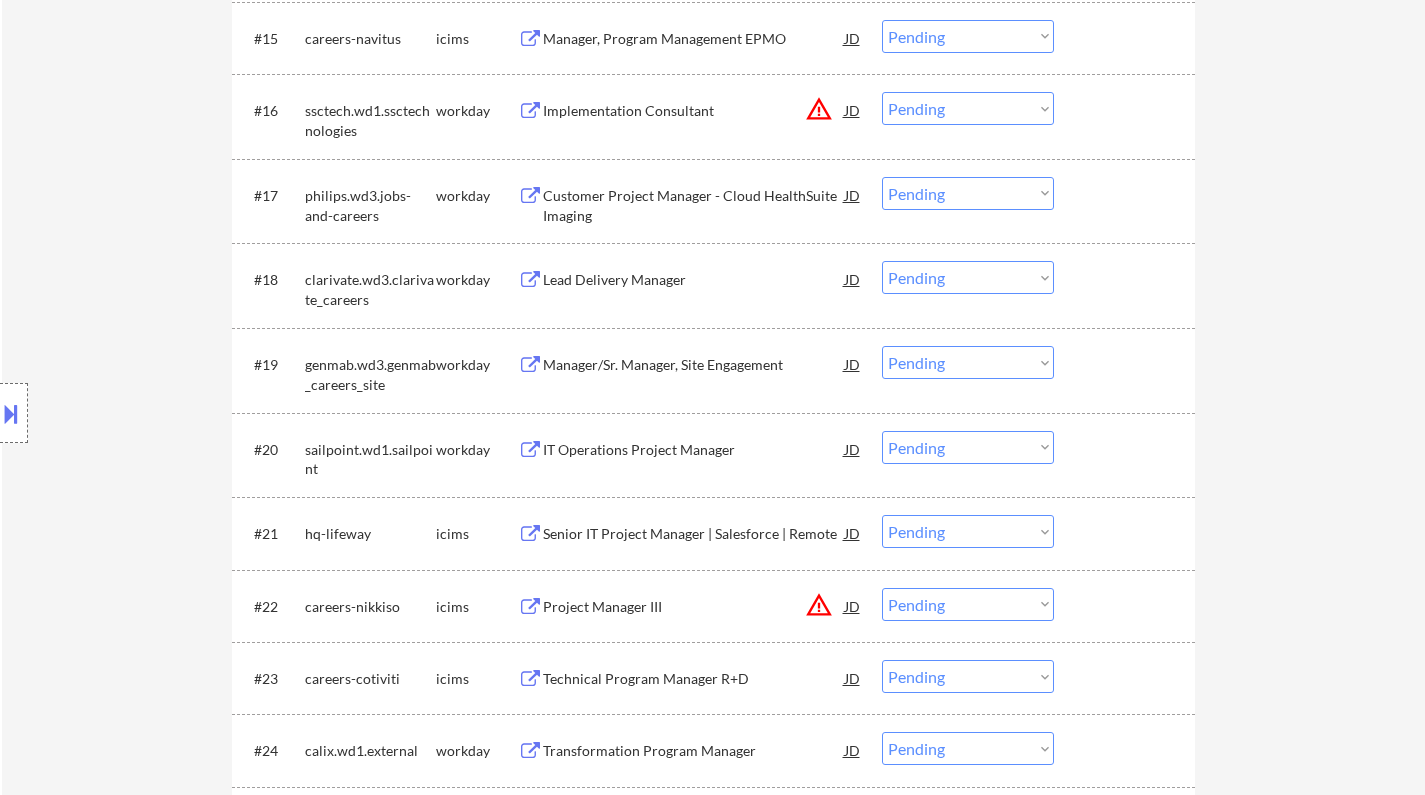 drag, startPoint x: 979, startPoint y: 103, endPoint x: 984, endPoint y: 112, distance: 10.29563 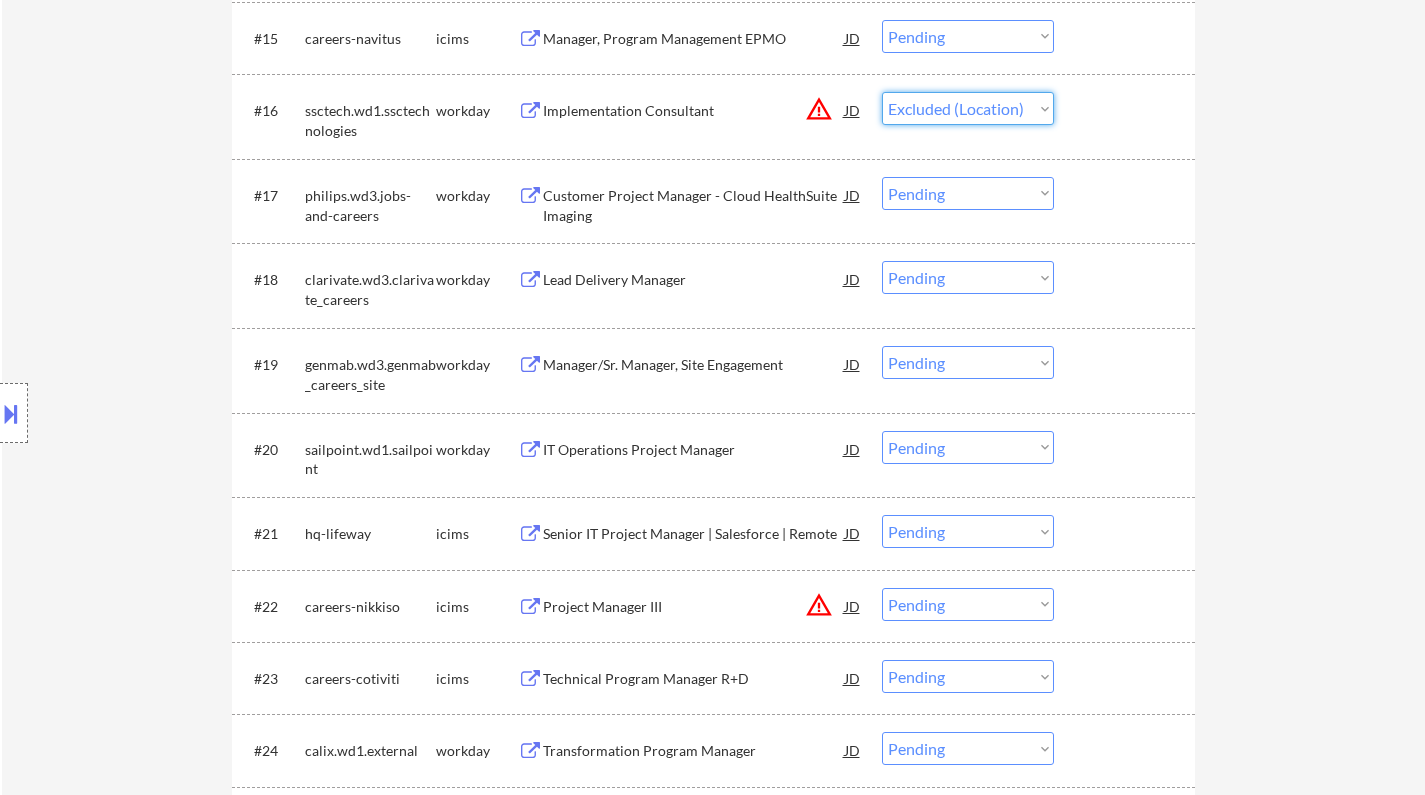 click on "Choose an option... Pending Applied Excluded (Questions) Excluded (Expired) Excluded (Location) Excluded (Bad Match) Excluded (Blocklist) Excluded (Salary) Excluded (Other)" at bounding box center [968, 108] 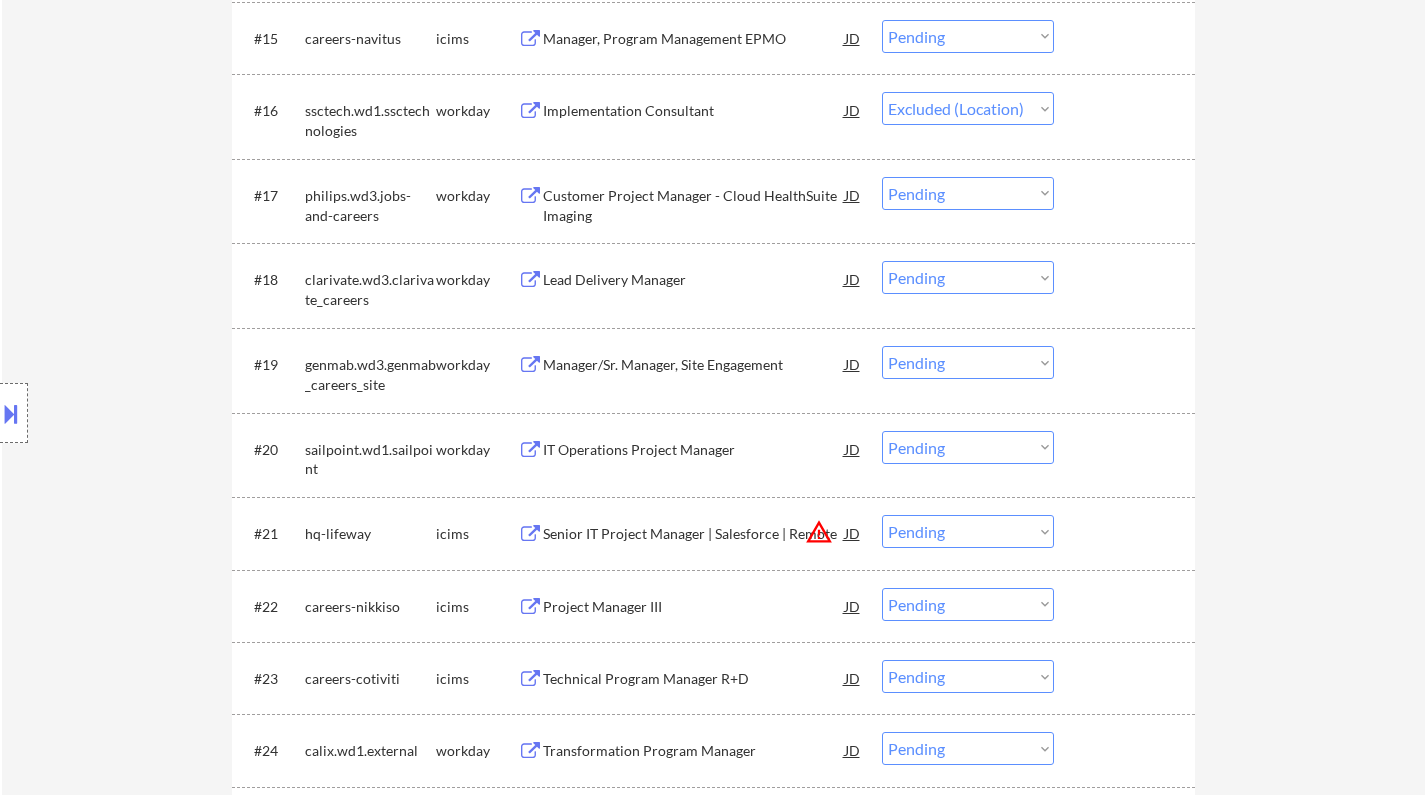 select on ""pending"" 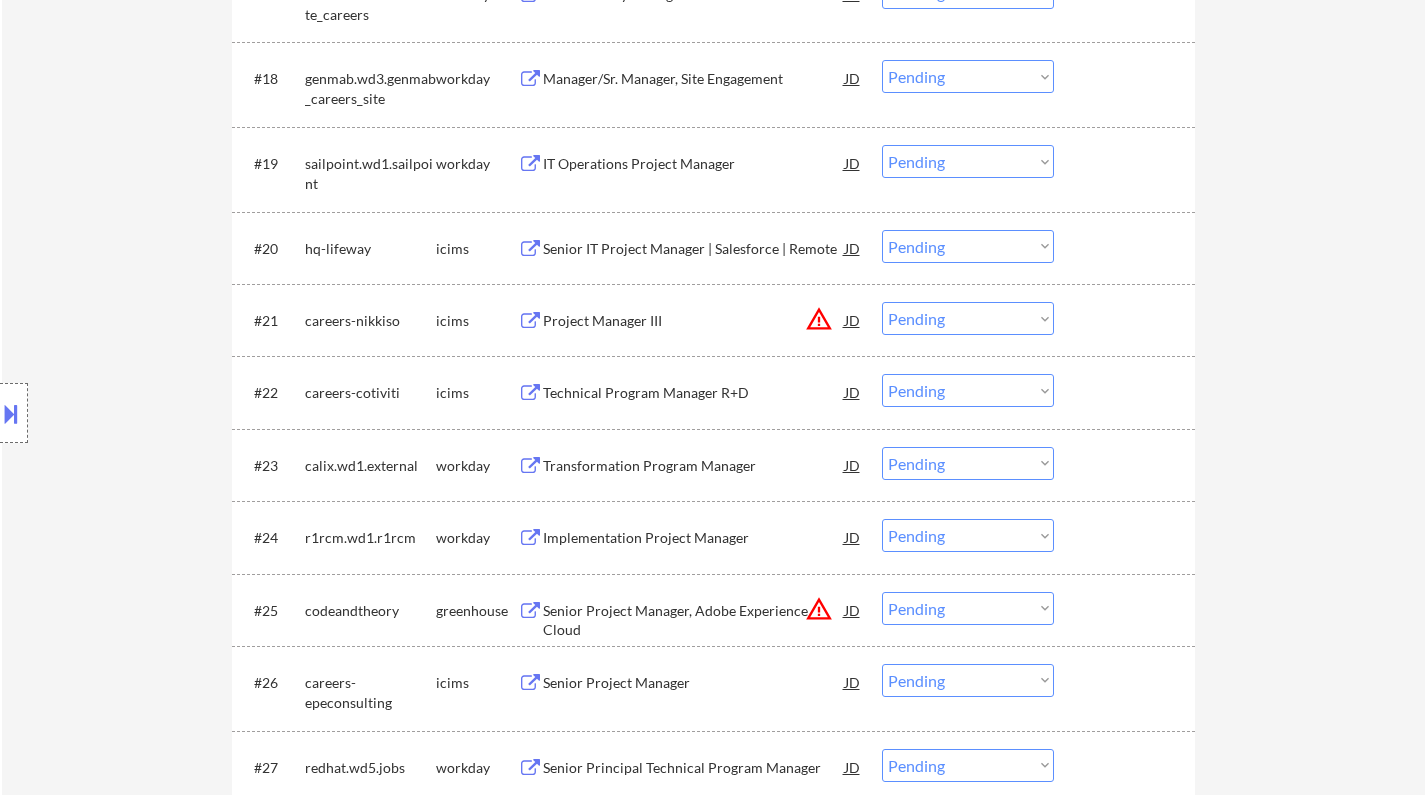 scroll, scrollTop: 2100, scrollLeft: 0, axis: vertical 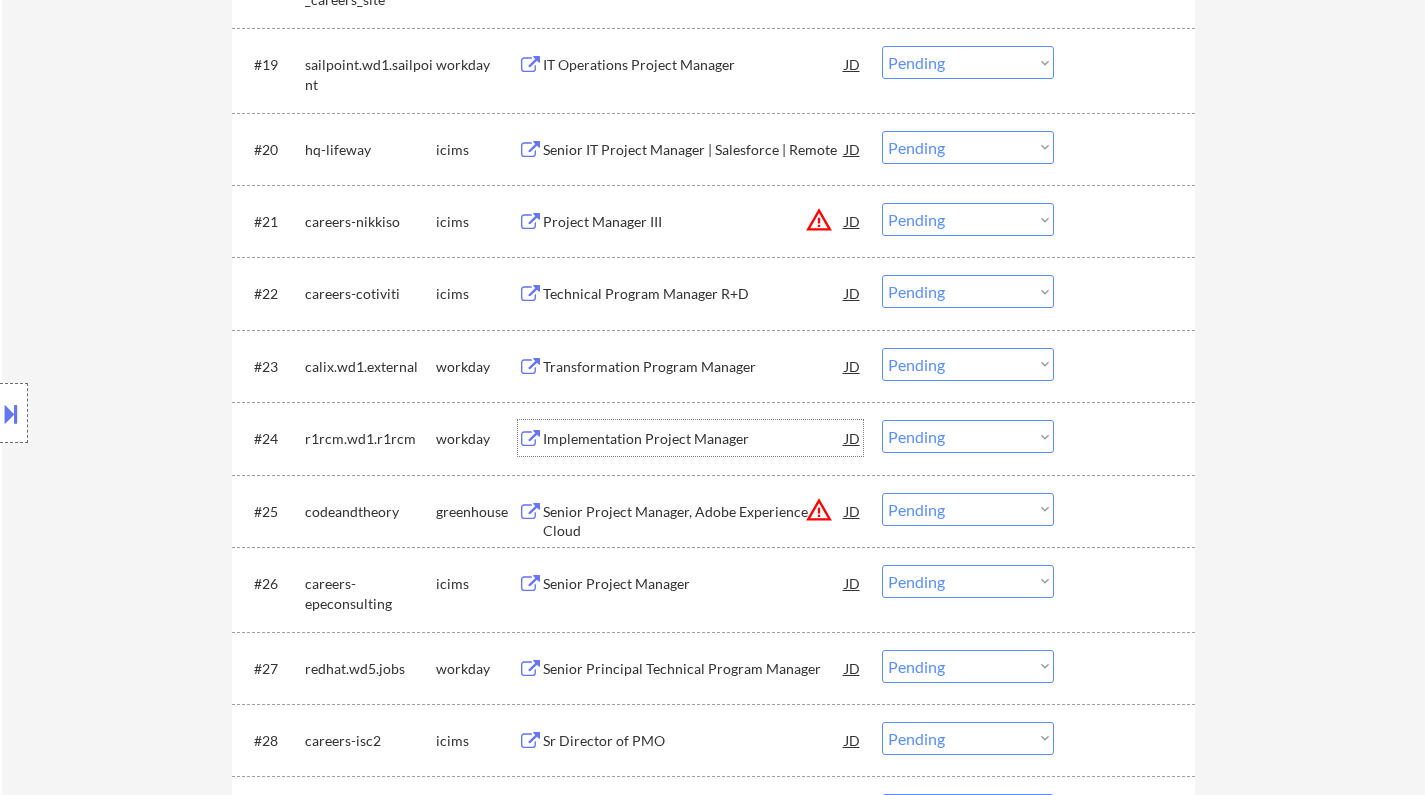 click on "Implementation Project Manager" at bounding box center [694, 439] 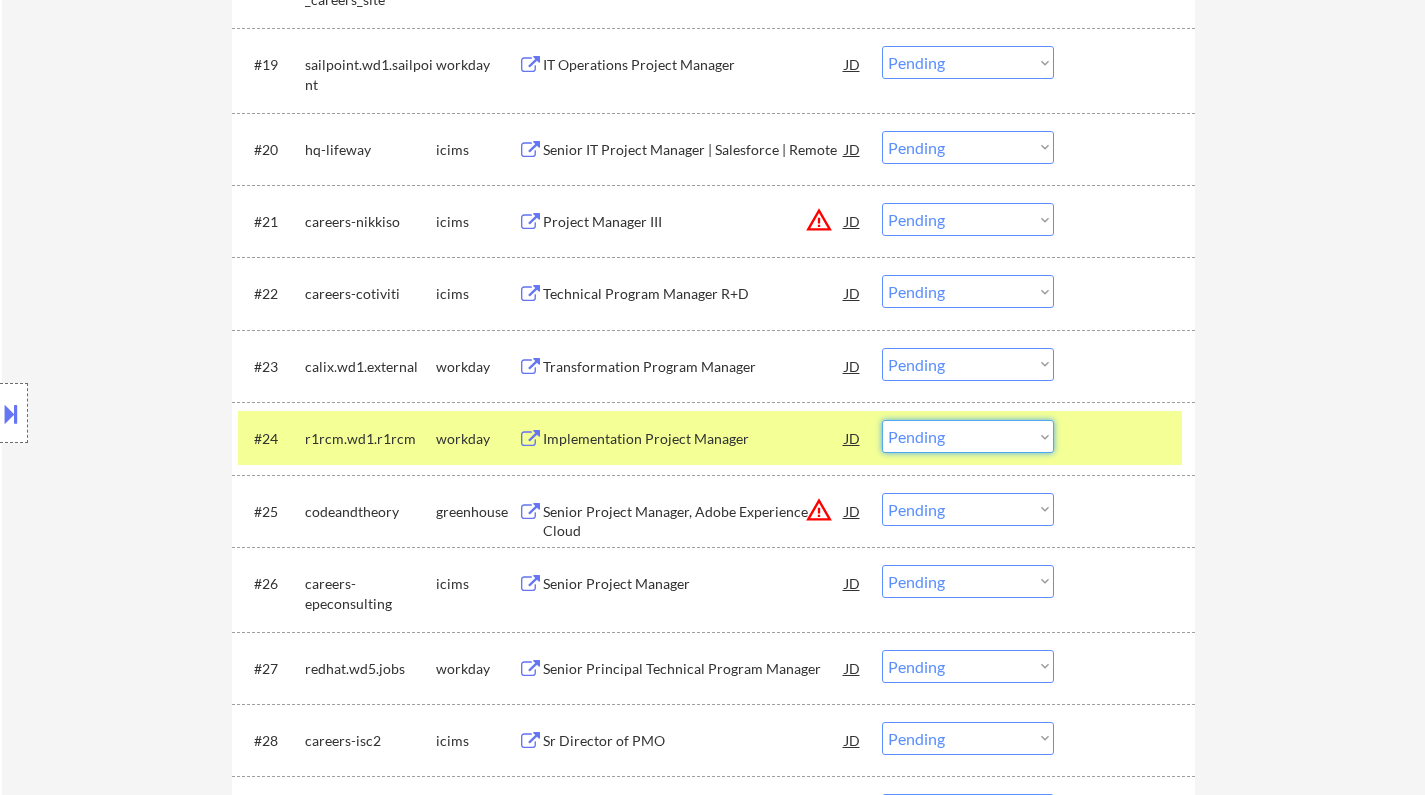 click on "Choose an option... Pending Applied Excluded (Questions) Excluded (Expired) Excluded (Location) Excluded (Bad Match) Excluded (Blocklist) Excluded (Salary) Excluded (Other)" at bounding box center (968, 436) 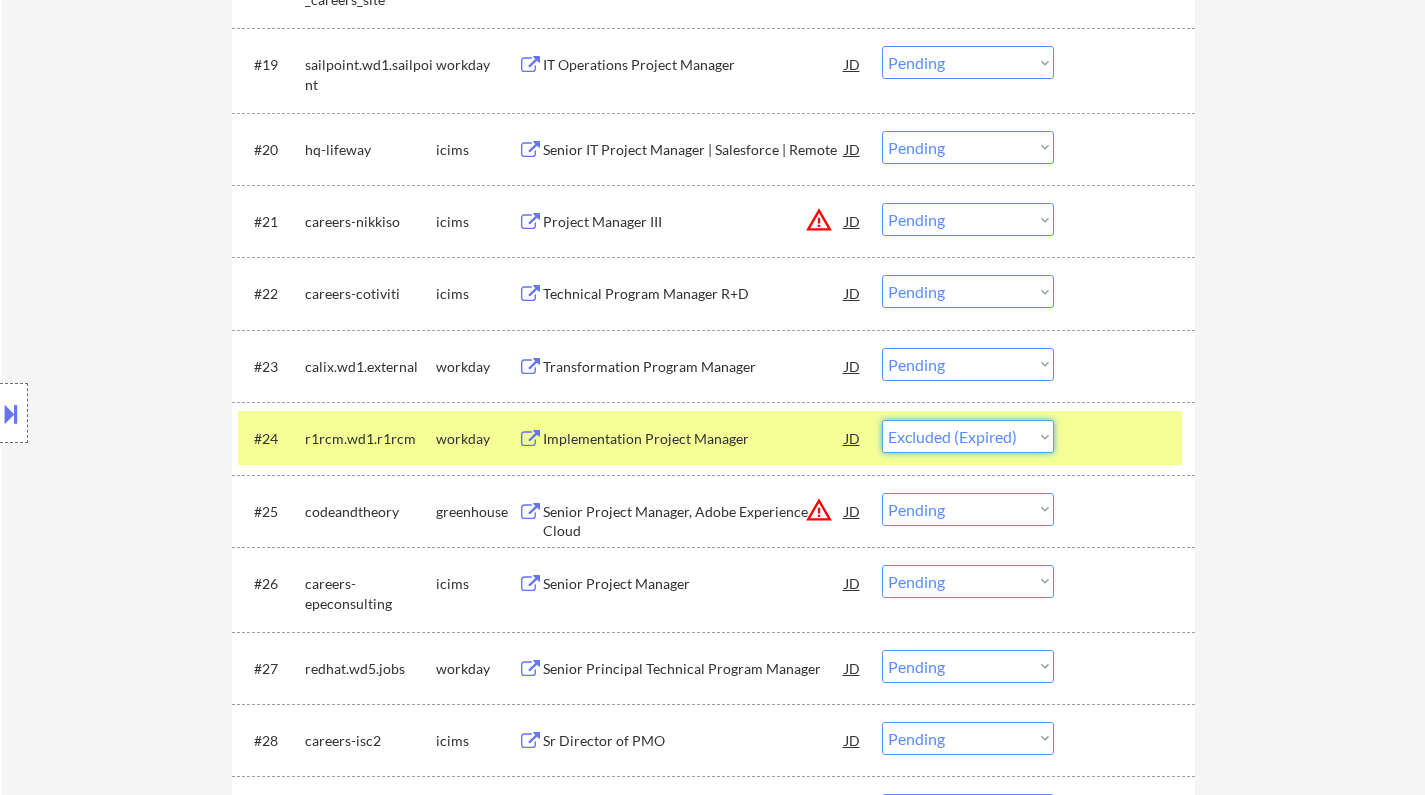 click on "Choose an option... Pending Applied Excluded (Questions) Excluded (Expired) Excluded (Location) Excluded (Bad Match) Excluded (Blocklist) Excluded (Salary) Excluded (Other)" at bounding box center [968, 436] 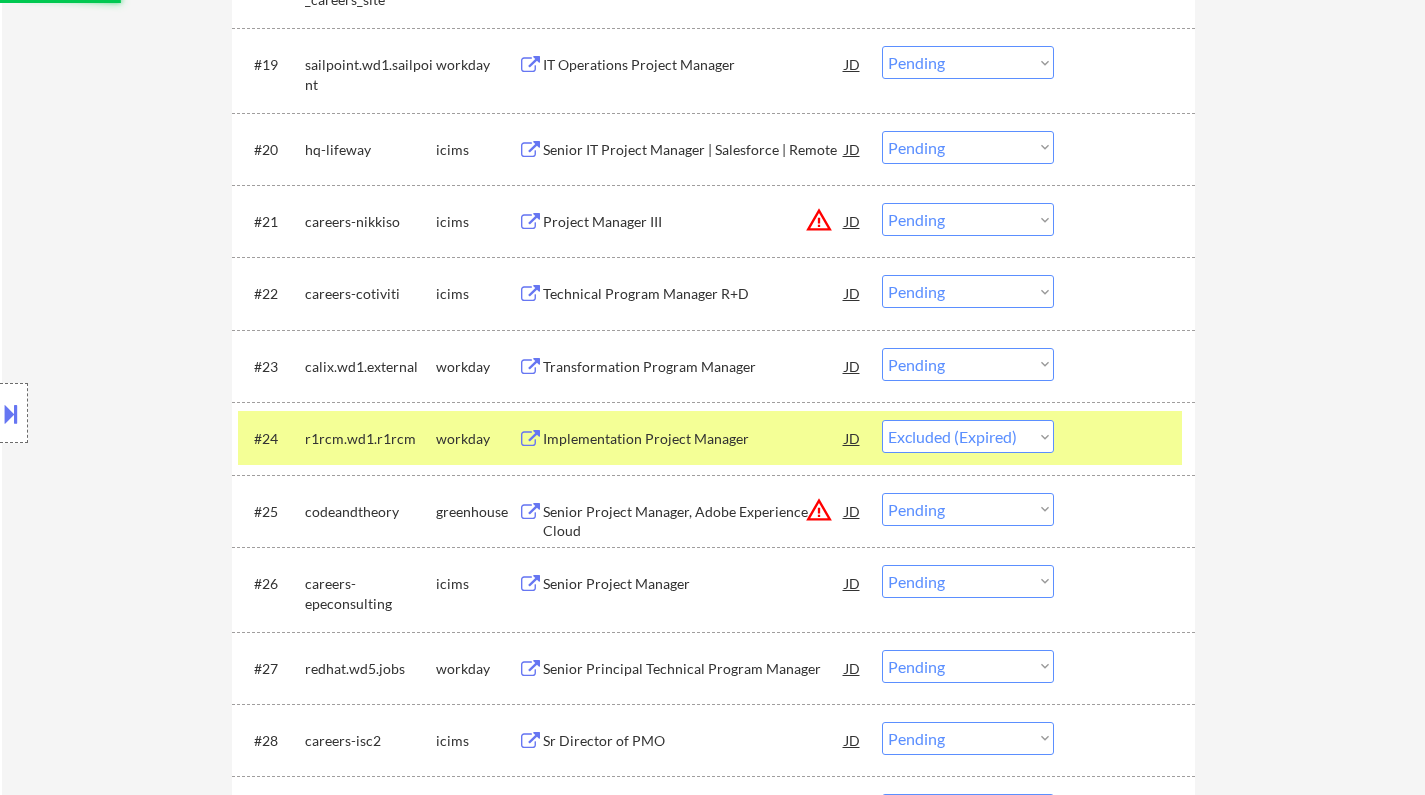 select on ""pending"" 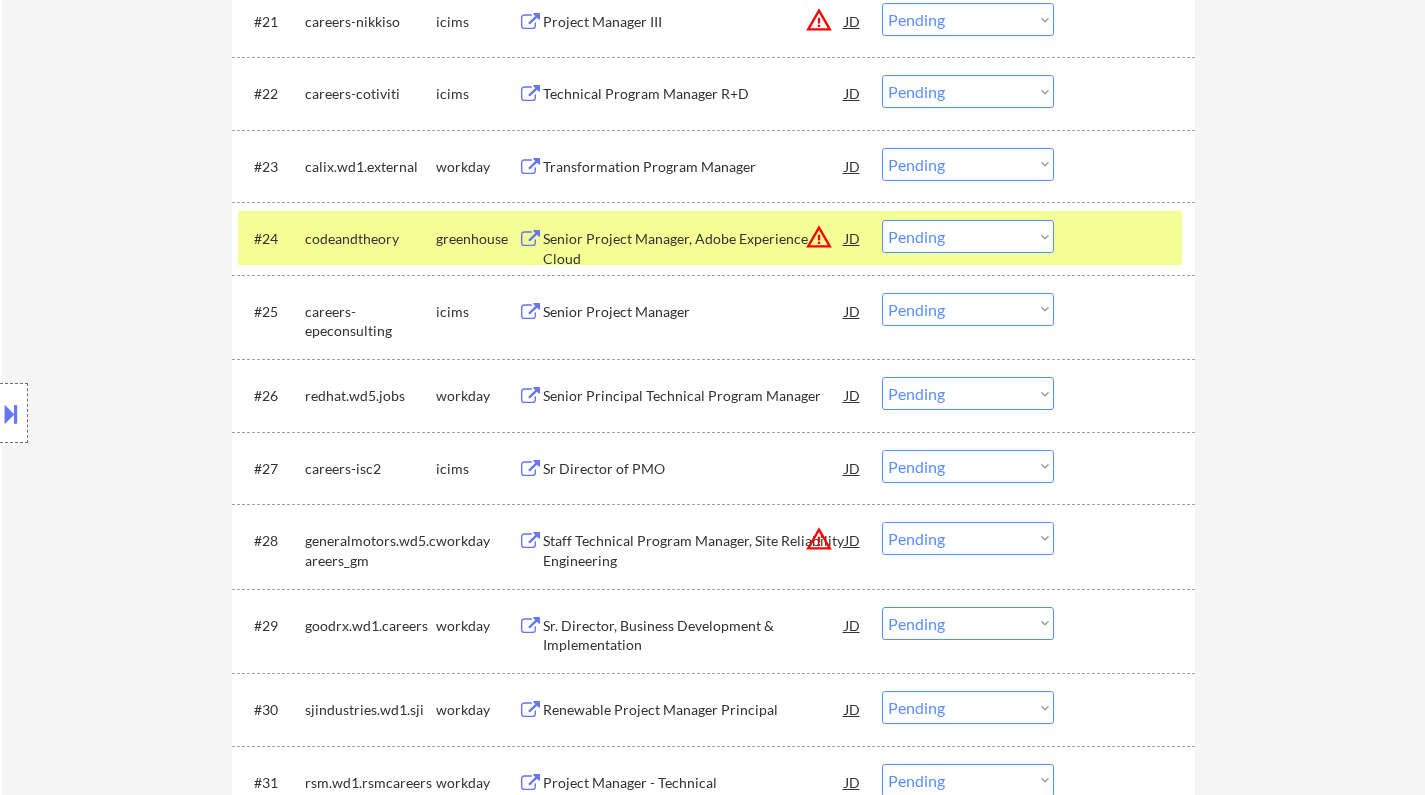 scroll, scrollTop: 2400, scrollLeft: 0, axis: vertical 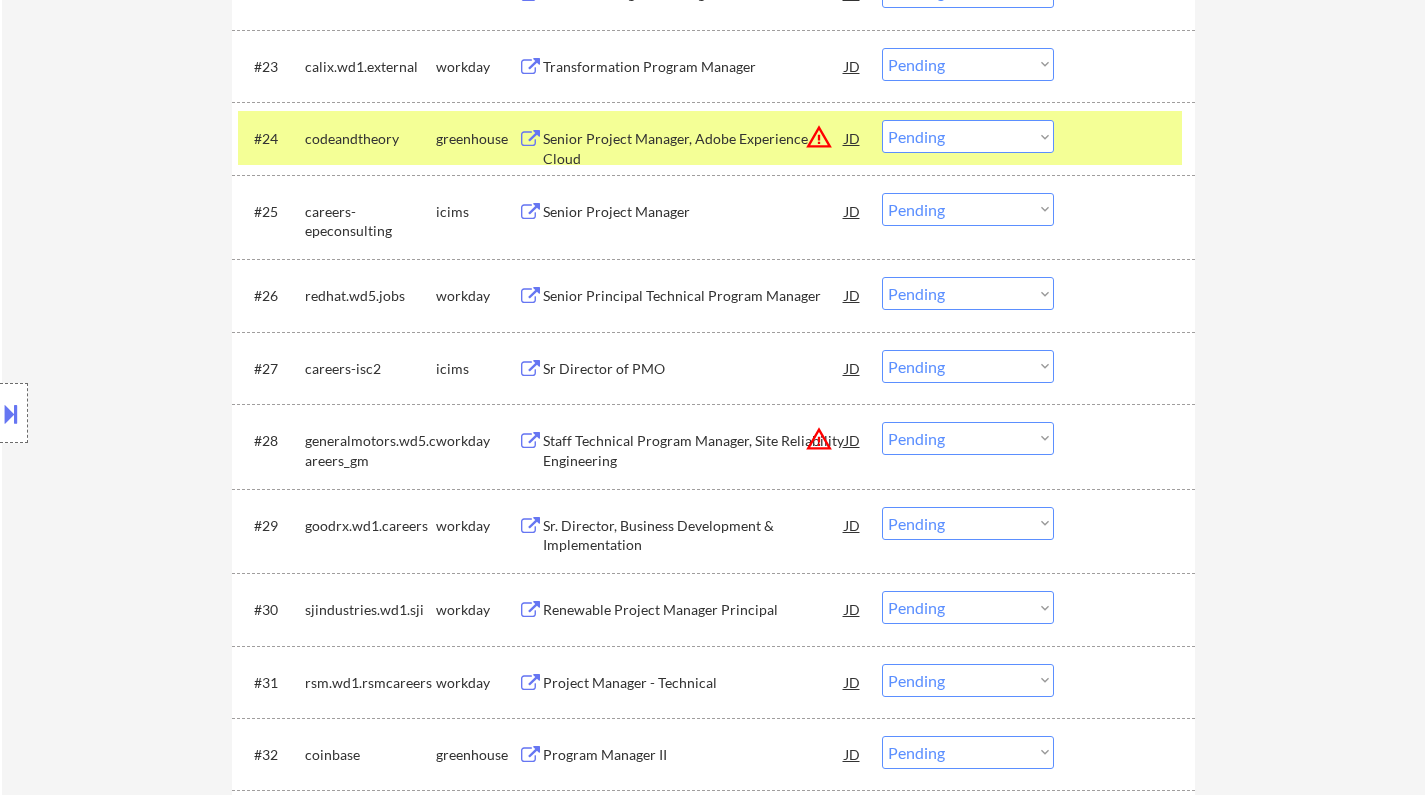click on "JD" at bounding box center (853, 440) 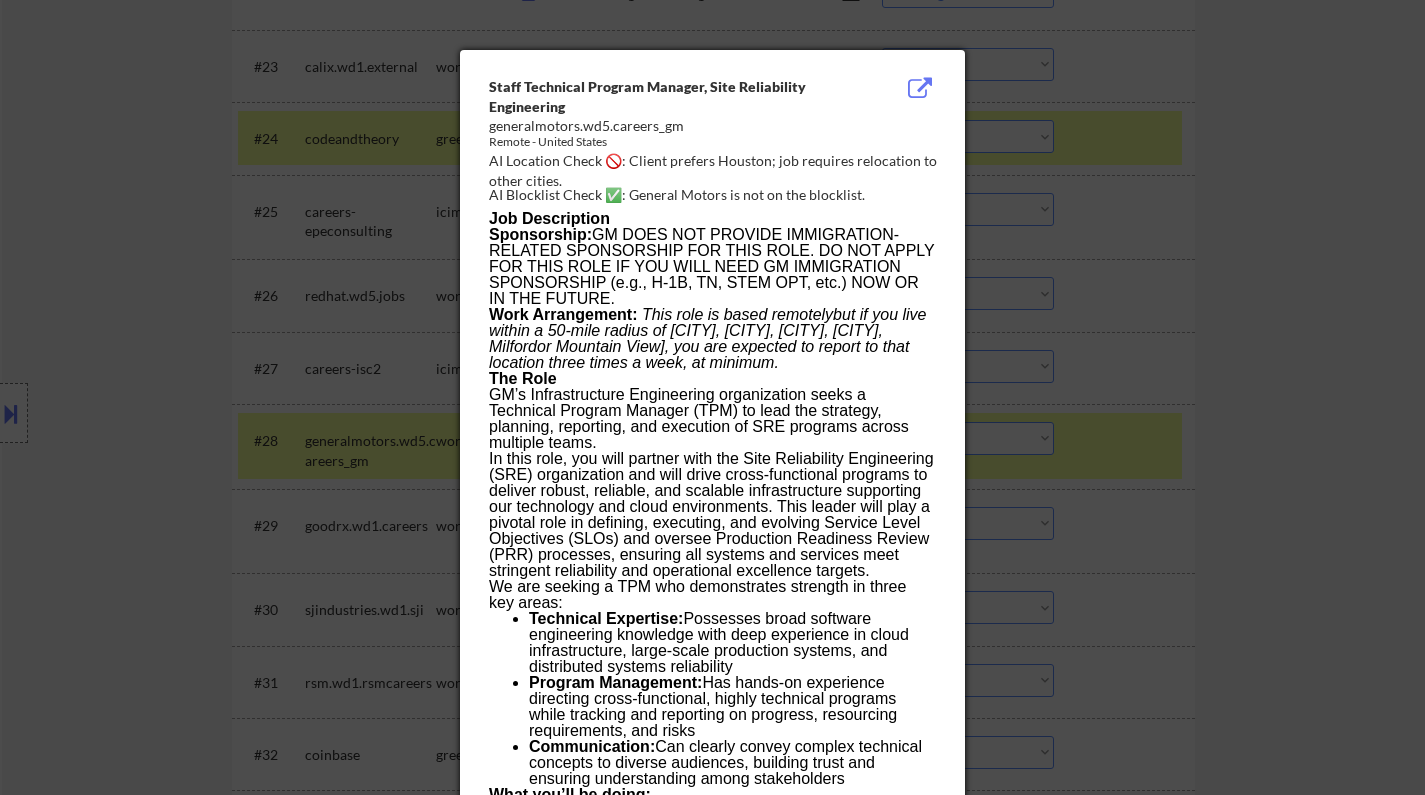 click at bounding box center (712, 397) 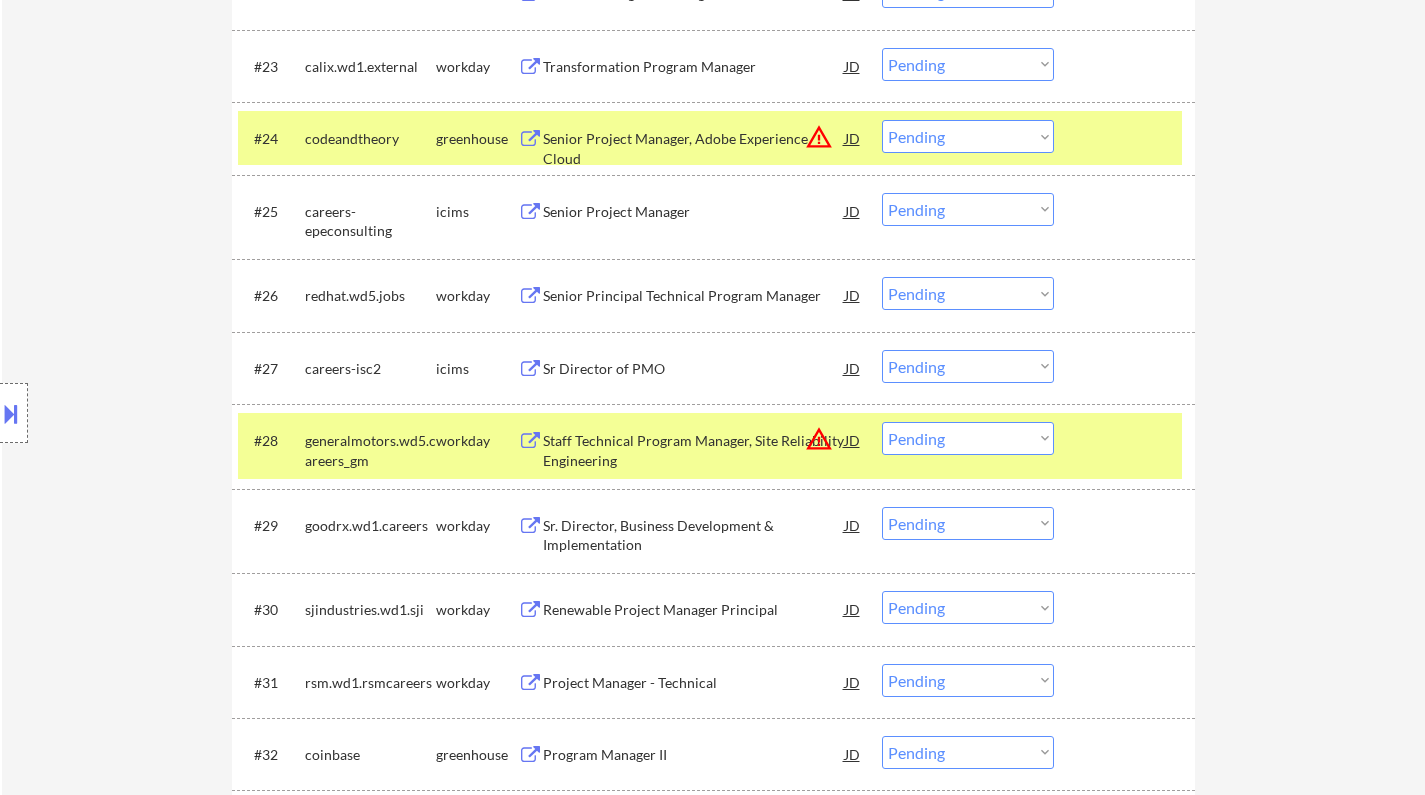 click on "Sr. Director, Business Development & Implementation" at bounding box center (694, 535) 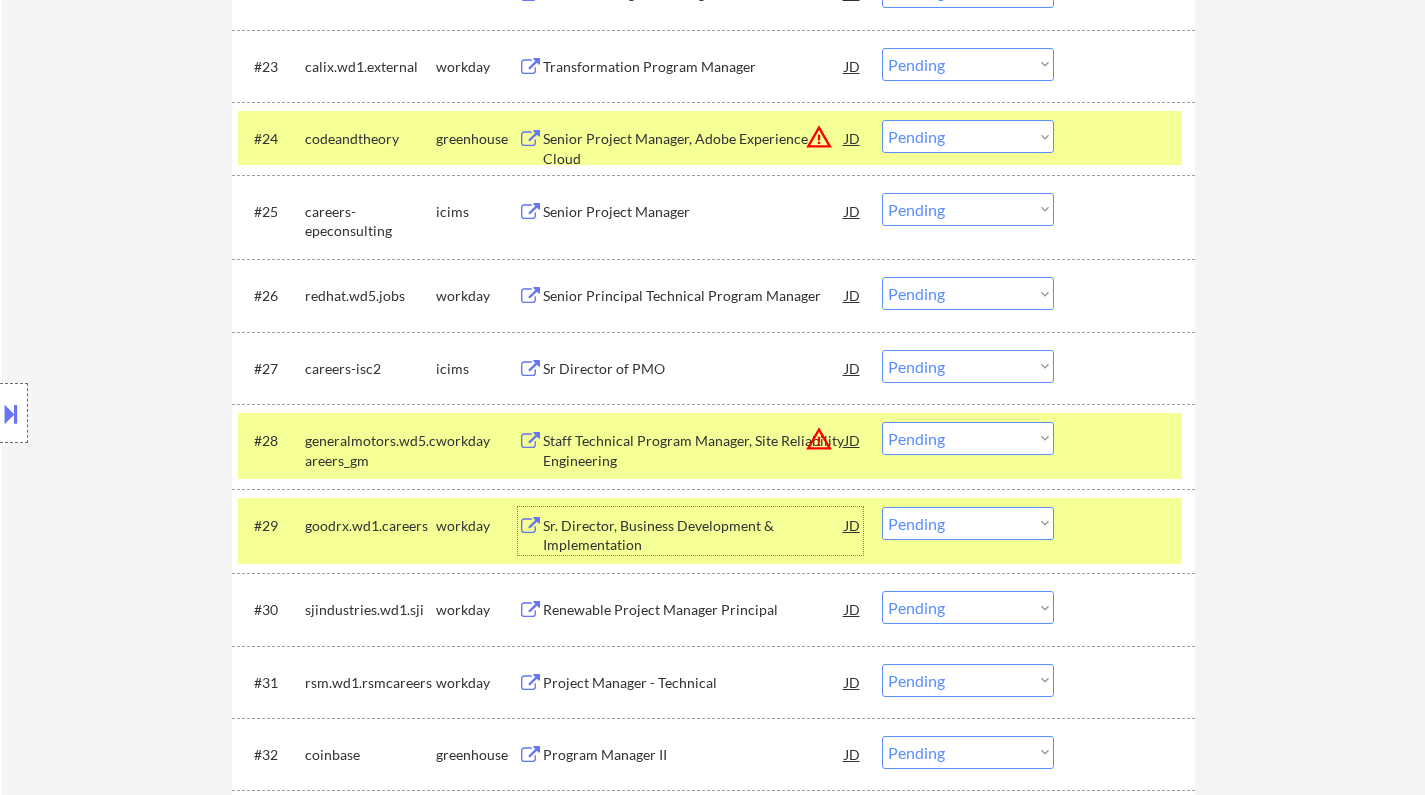 click on "Choose an option... Pending Applied Excluded (Questions) Excluded (Expired) Excluded (Location) Excluded (Bad Match) Excluded (Blocklist) Excluded (Salary) Excluded (Other)" at bounding box center (968, 523) 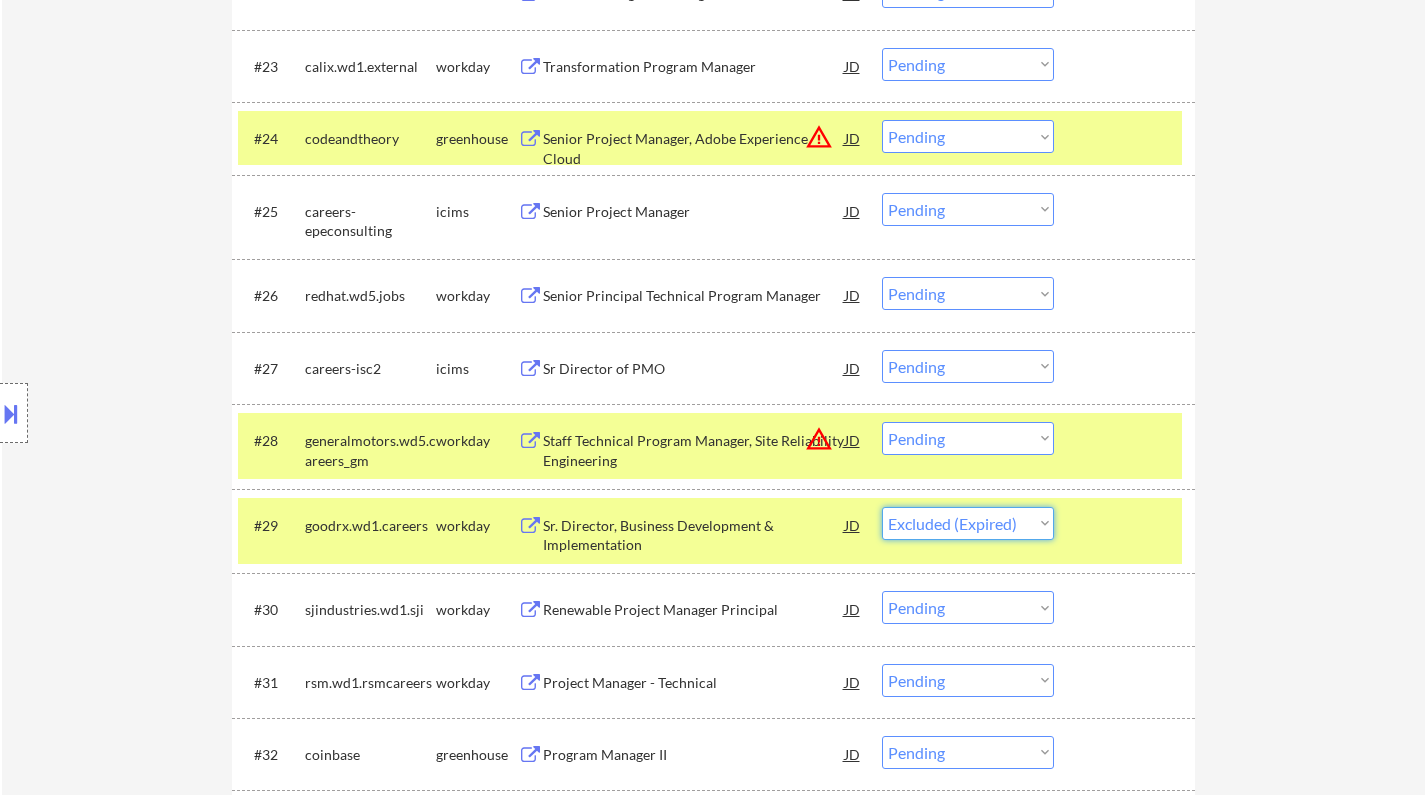 click on "Choose an option... Pending Applied Excluded (Questions) Excluded (Expired) Excluded (Location) Excluded (Bad Match) Excluded (Blocklist) Excluded (Salary) Excluded (Other)" at bounding box center [968, 523] 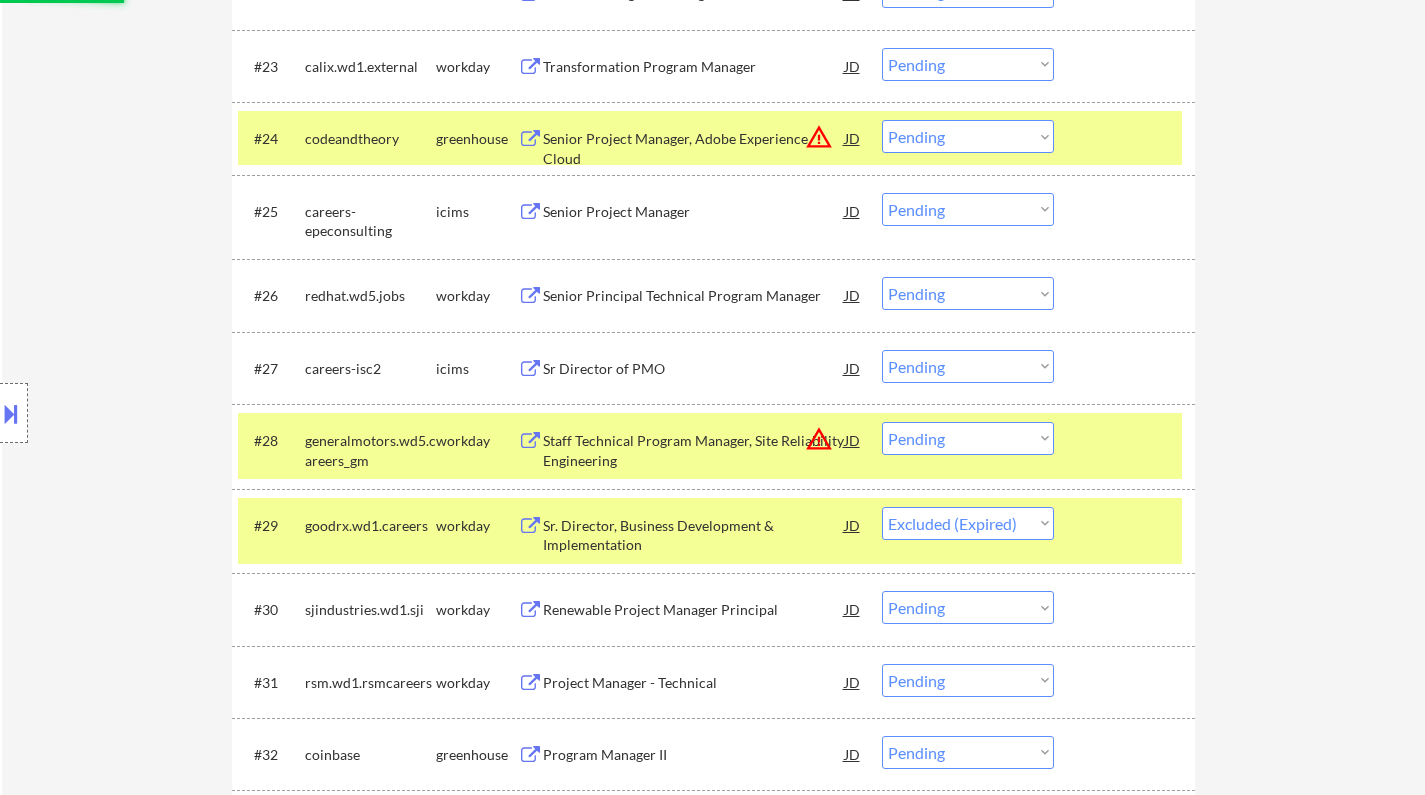 select on ""pending"" 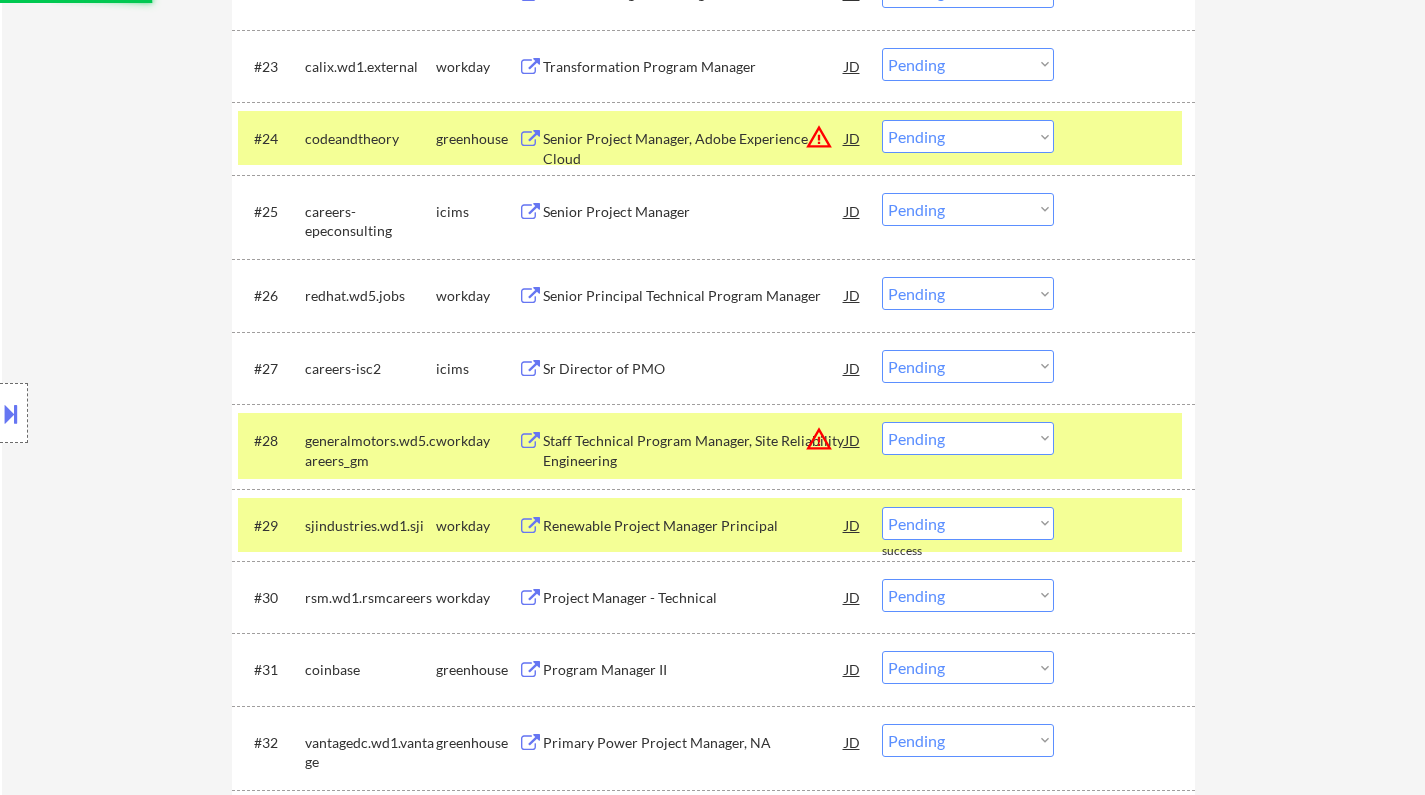 scroll, scrollTop: 2700, scrollLeft: 0, axis: vertical 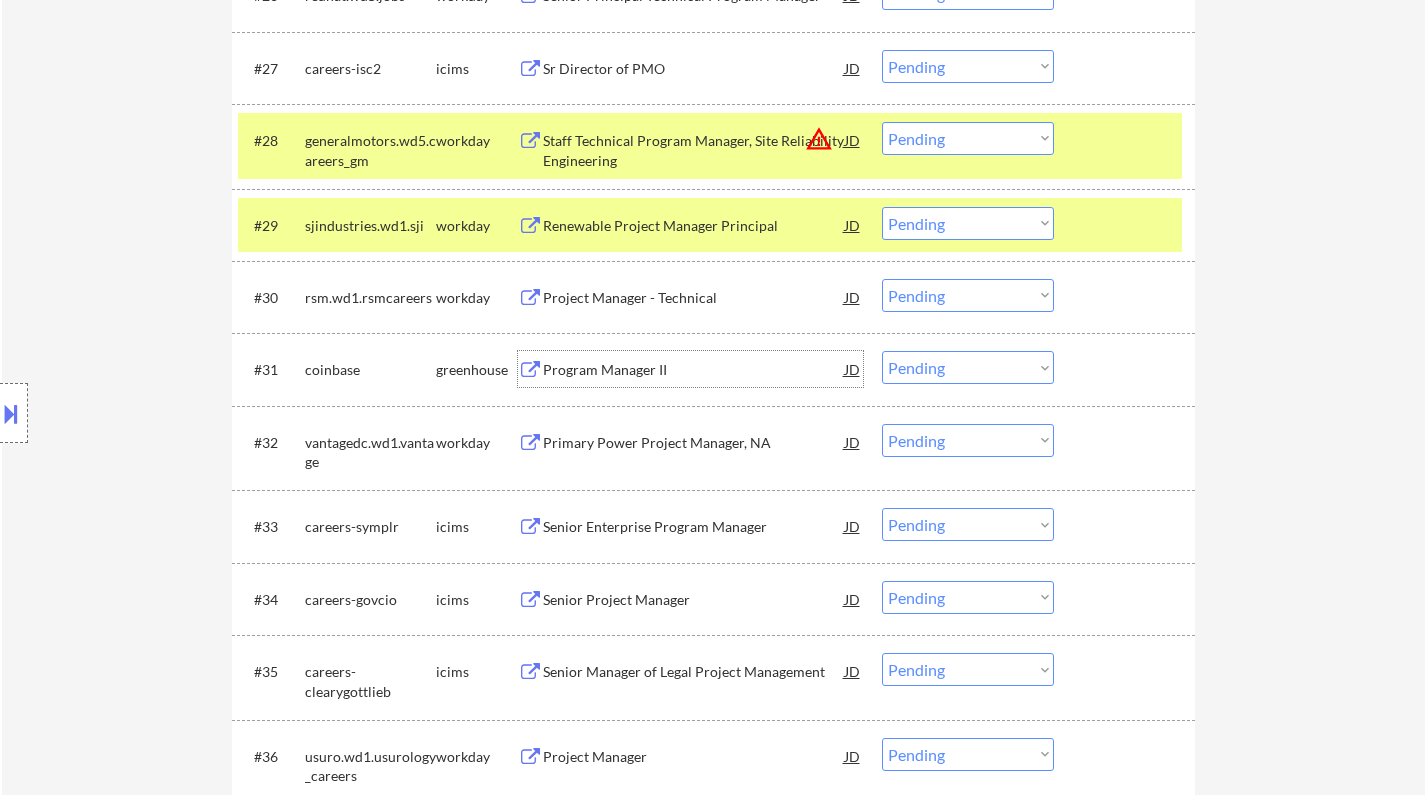 click on "Program Manager II" at bounding box center [694, 370] 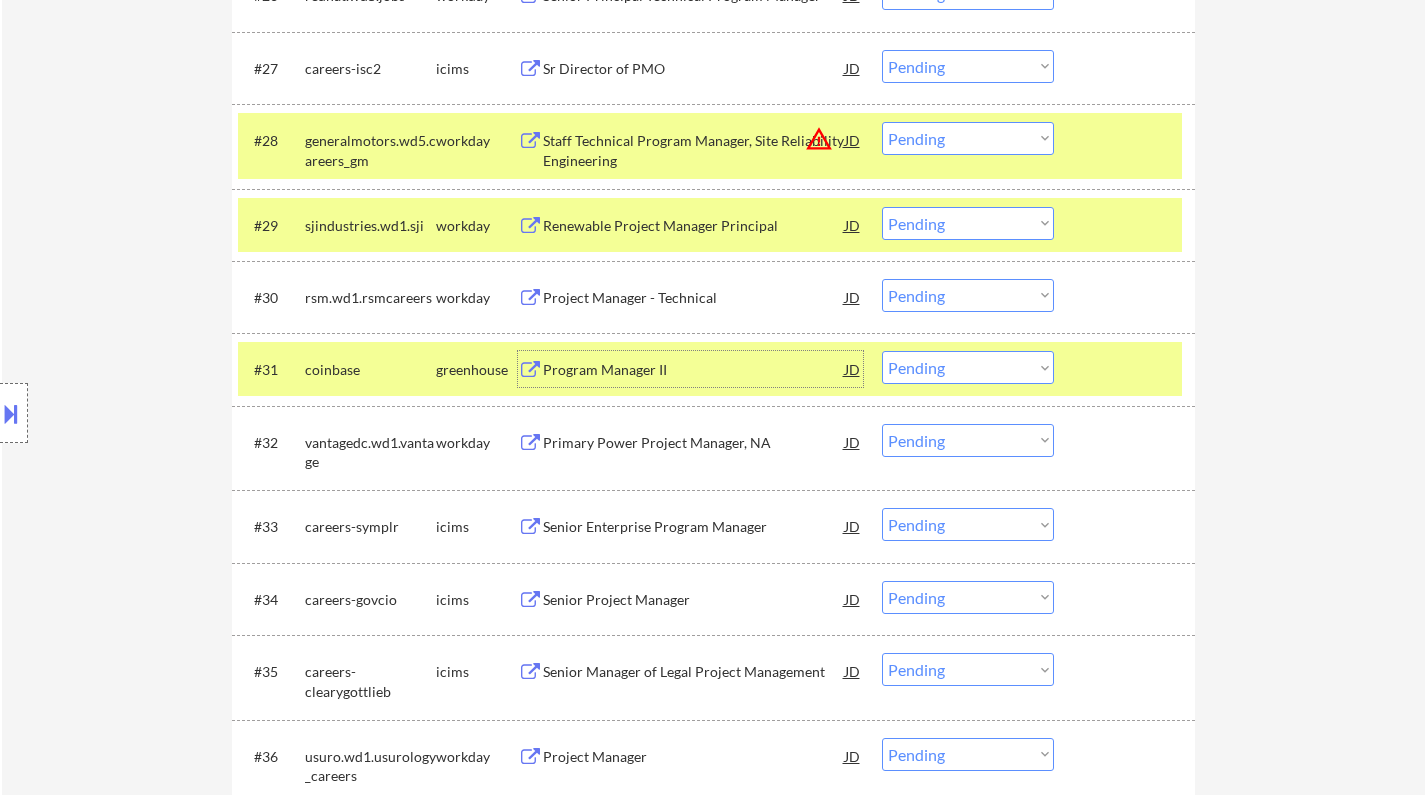 click on "Choose an option... Pending Applied Excluded (Questions) Excluded (Expired) Excluded (Location) Excluded (Bad Match) Excluded (Blocklist) Excluded (Salary) Excluded (Other)" at bounding box center [968, 367] 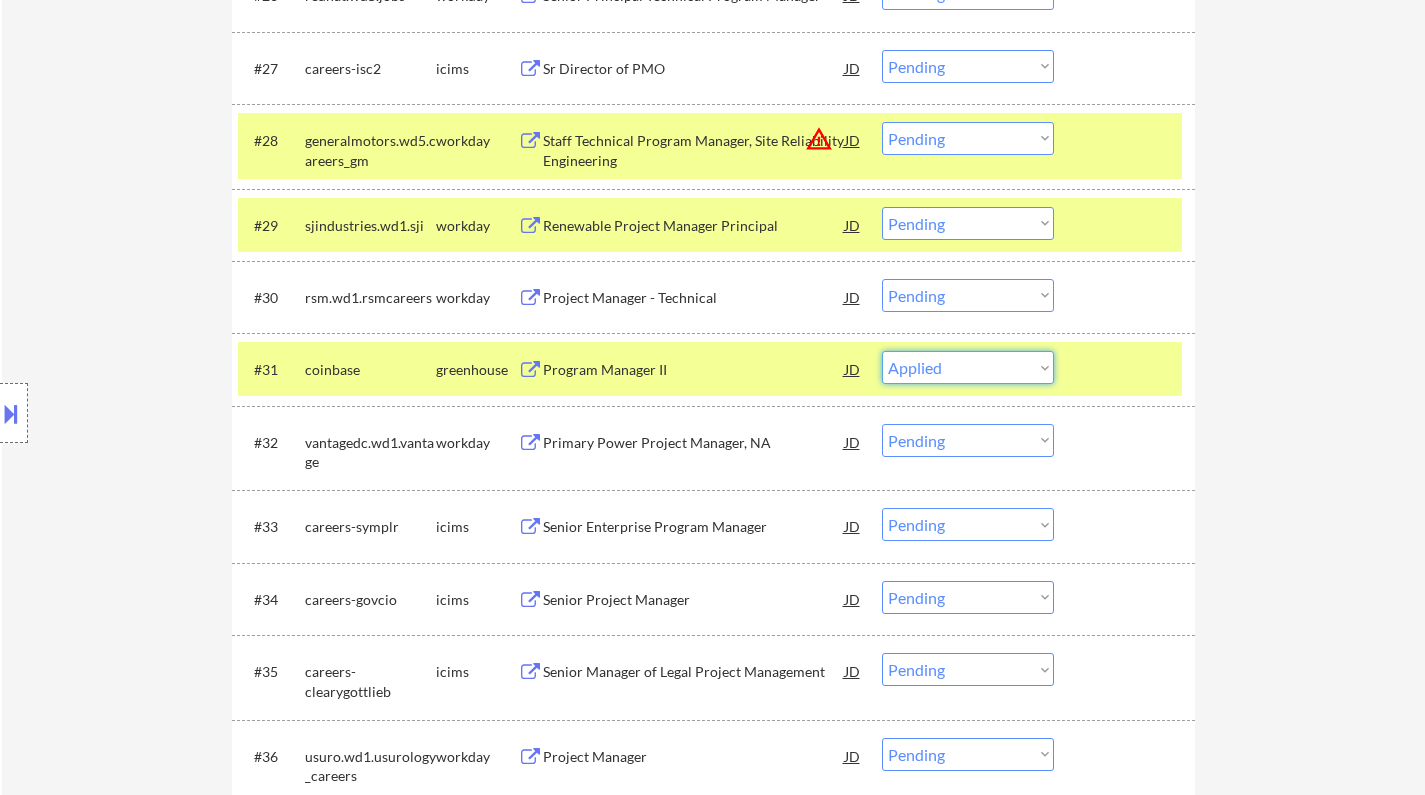 click on "Choose an option... Pending Applied Excluded (Questions) Excluded (Expired) Excluded (Location) Excluded (Bad Match) Excluded (Blocklist) Excluded (Salary) Excluded (Other)" at bounding box center [968, 367] 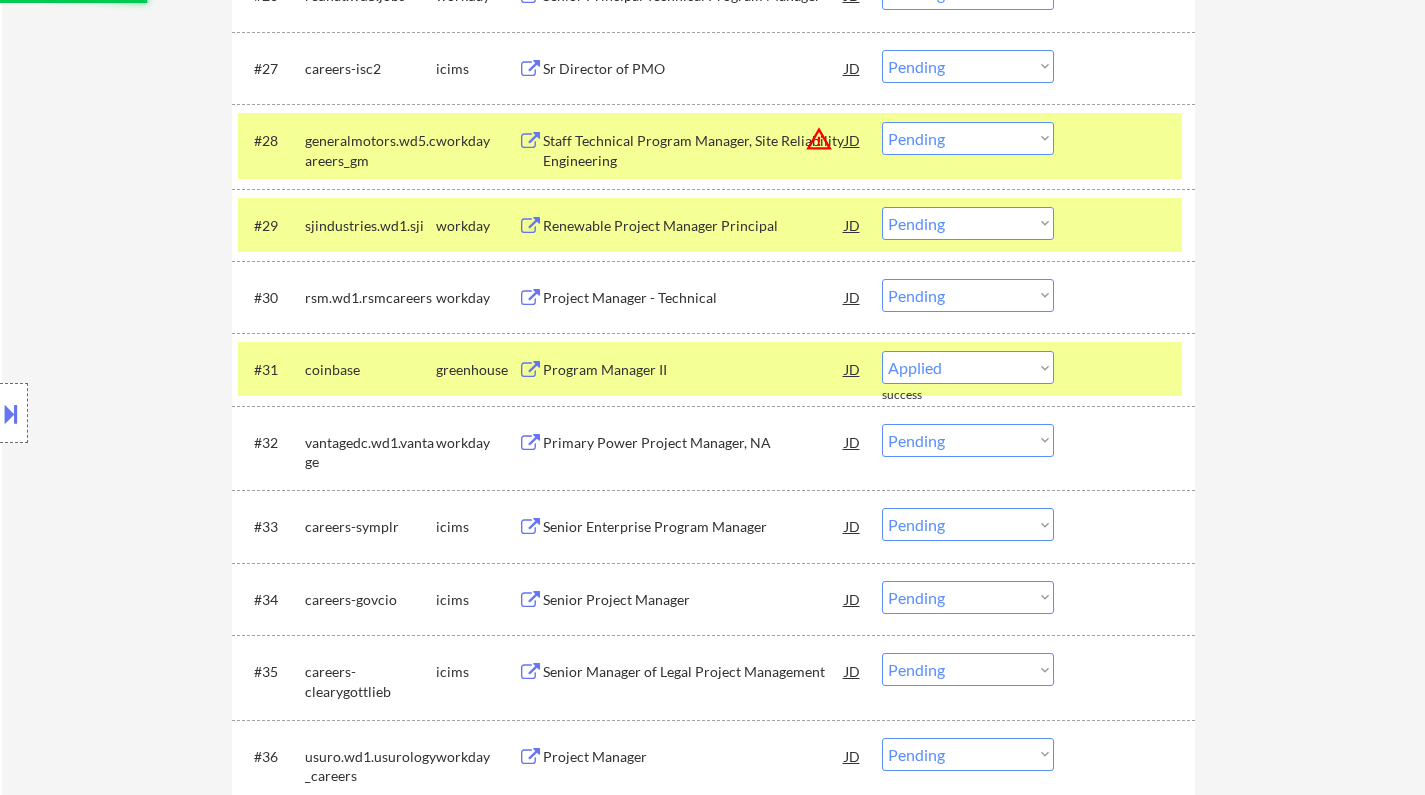 select on ""pending"" 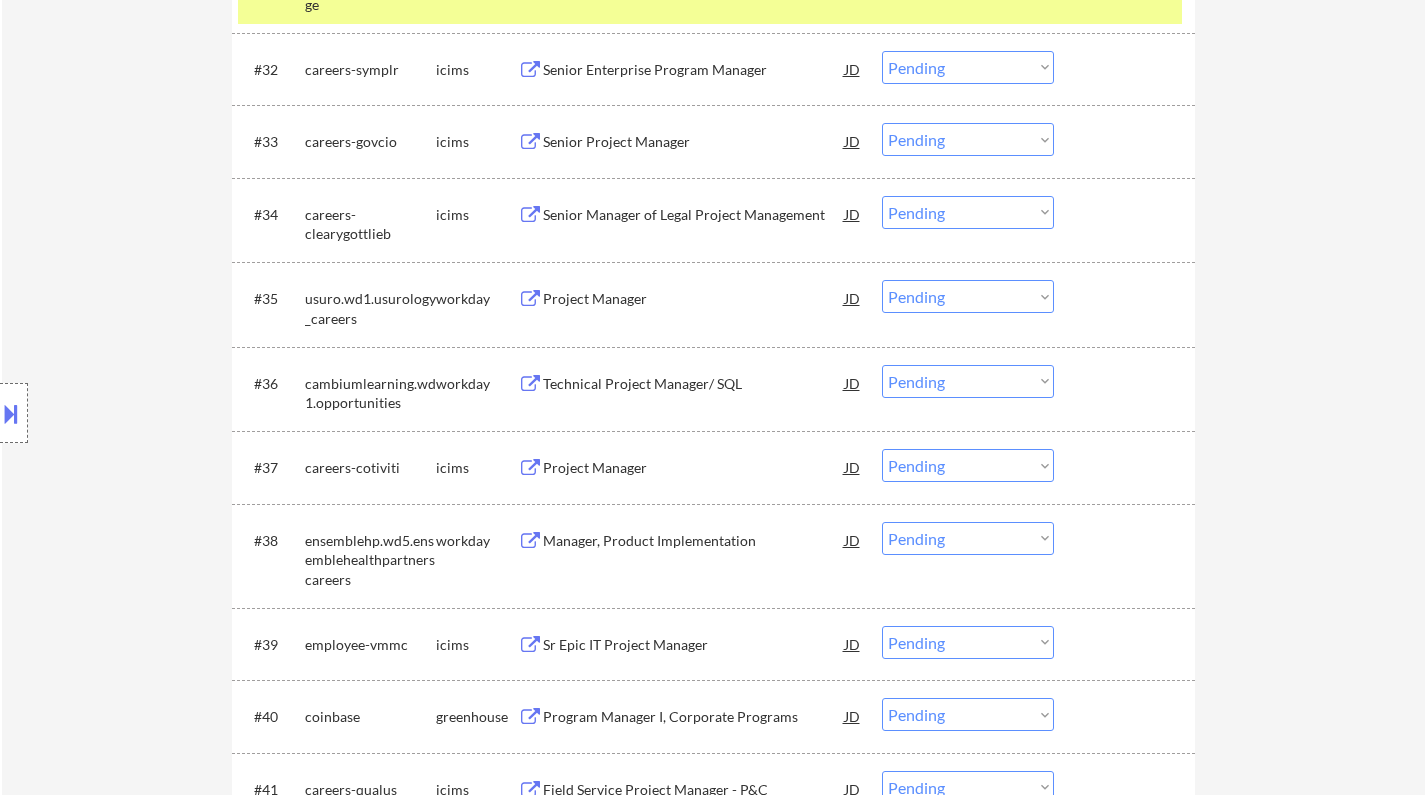 scroll, scrollTop: 3100, scrollLeft: 0, axis: vertical 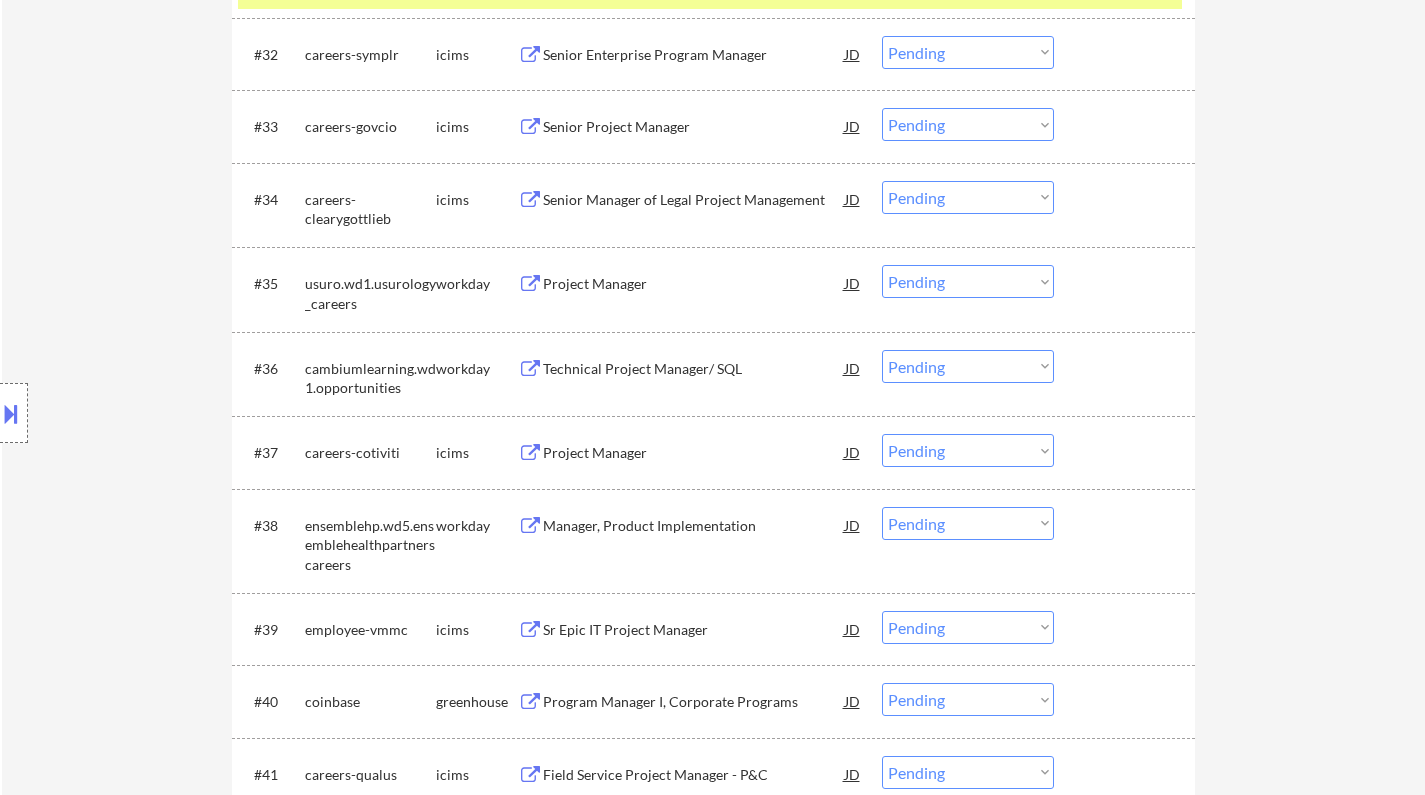 click on "Project Manager" at bounding box center [694, 283] 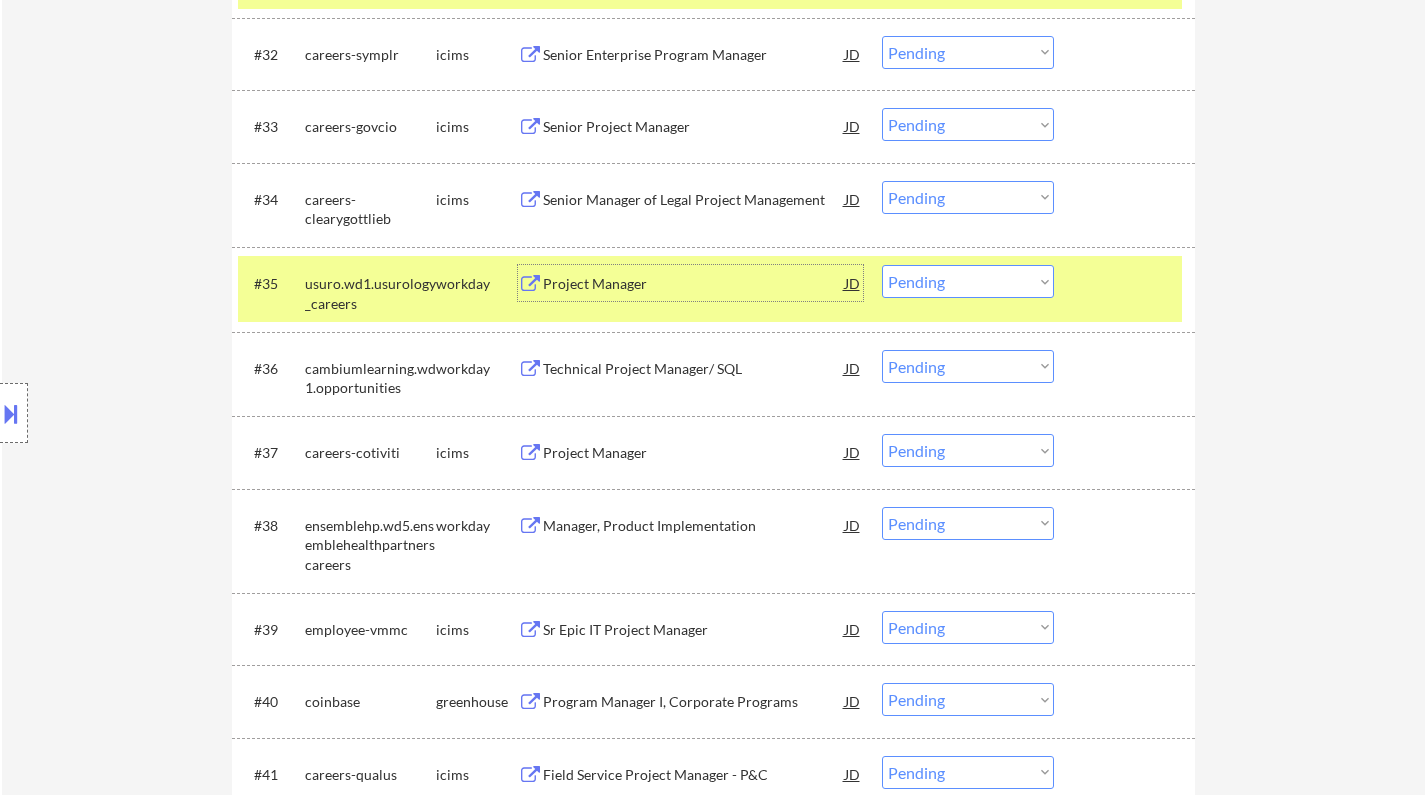 click on "Choose an option... Pending Applied Excluded (Questions) Excluded (Expired) Excluded (Location) Excluded (Bad Match) Excluded (Blocklist) Excluded (Salary) Excluded (Other)" at bounding box center (968, 281) 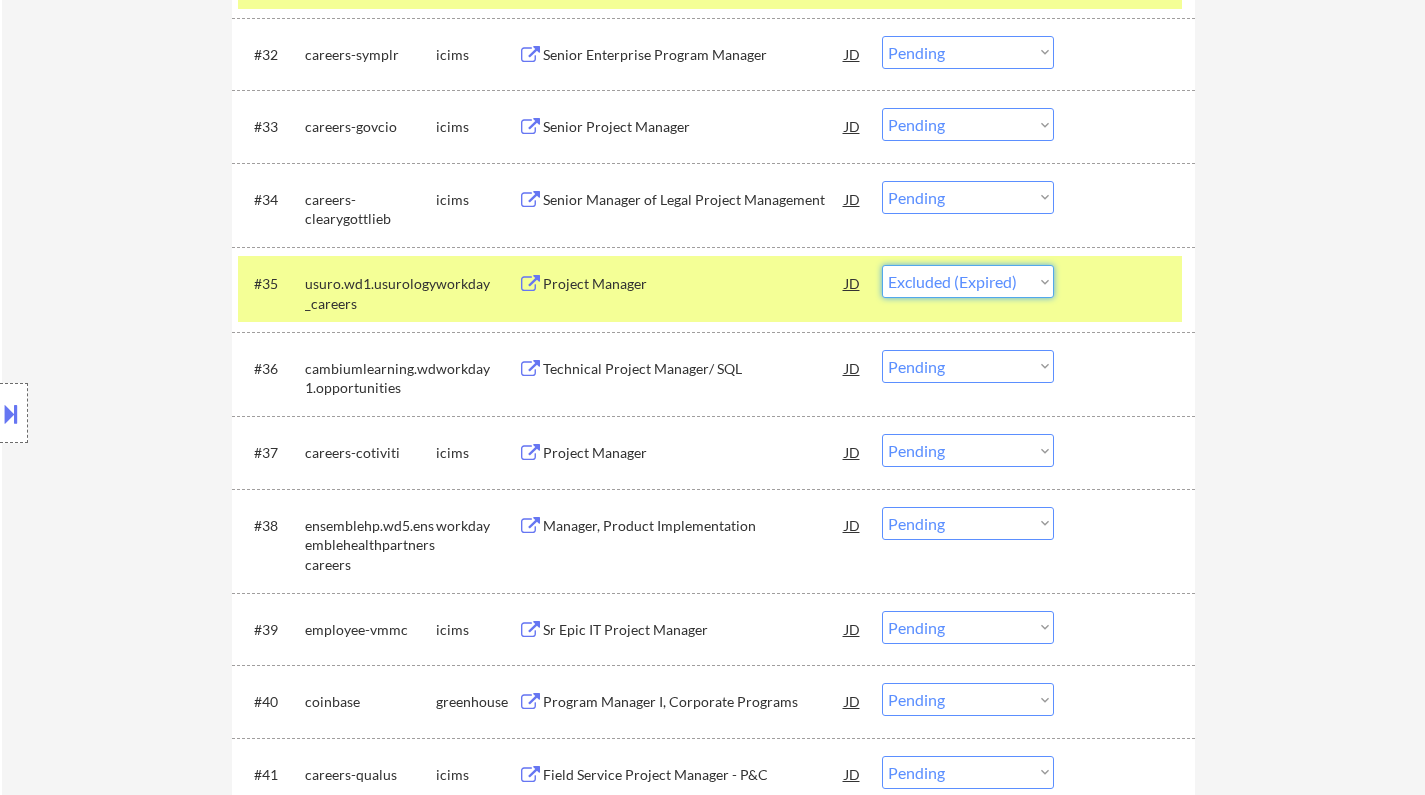 click on "Choose an option... Pending Applied Excluded (Questions) Excluded (Expired) Excluded (Location) Excluded (Bad Match) Excluded (Blocklist) Excluded (Salary) Excluded (Other)" at bounding box center (968, 281) 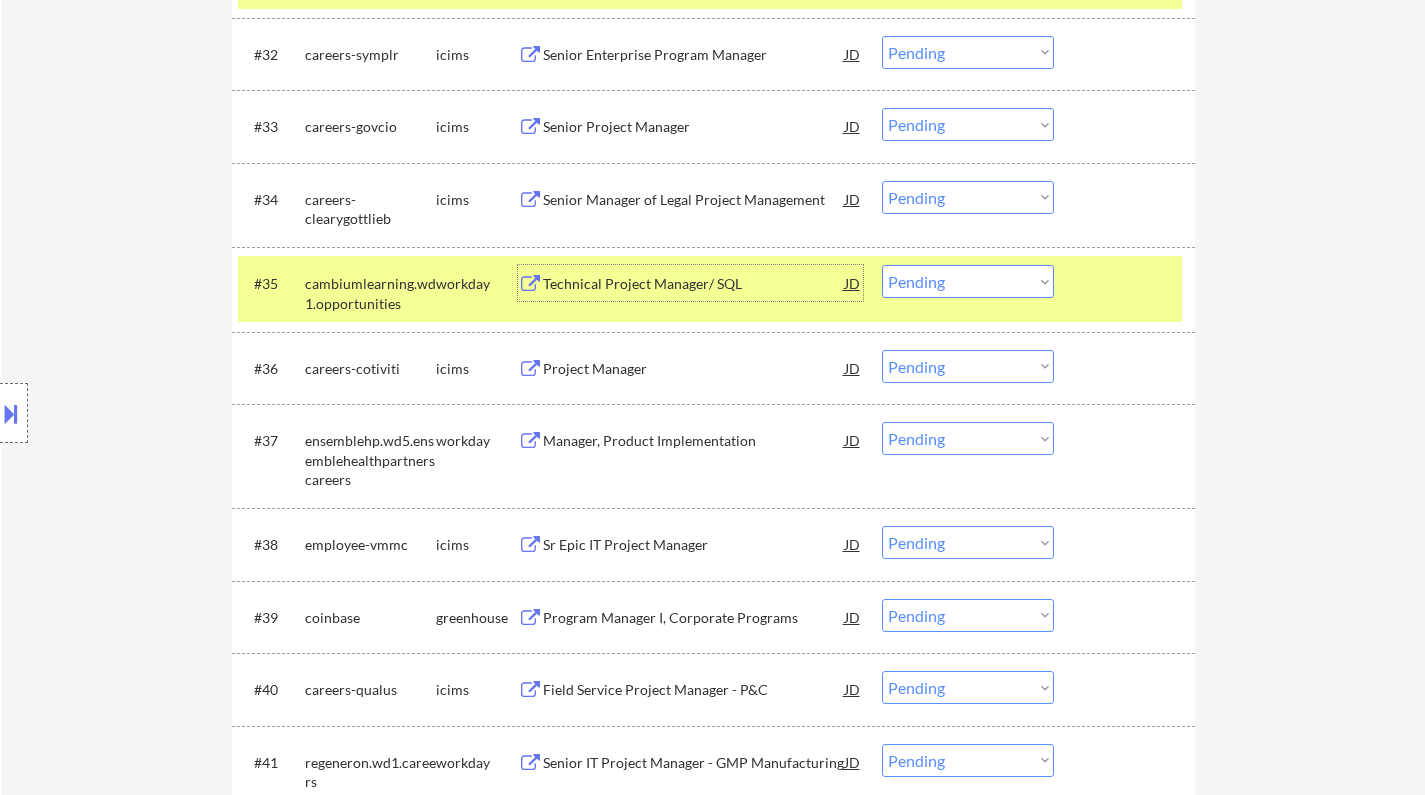 click on "Technical Project Manager/ SQL" at bounding box center (694, 284) 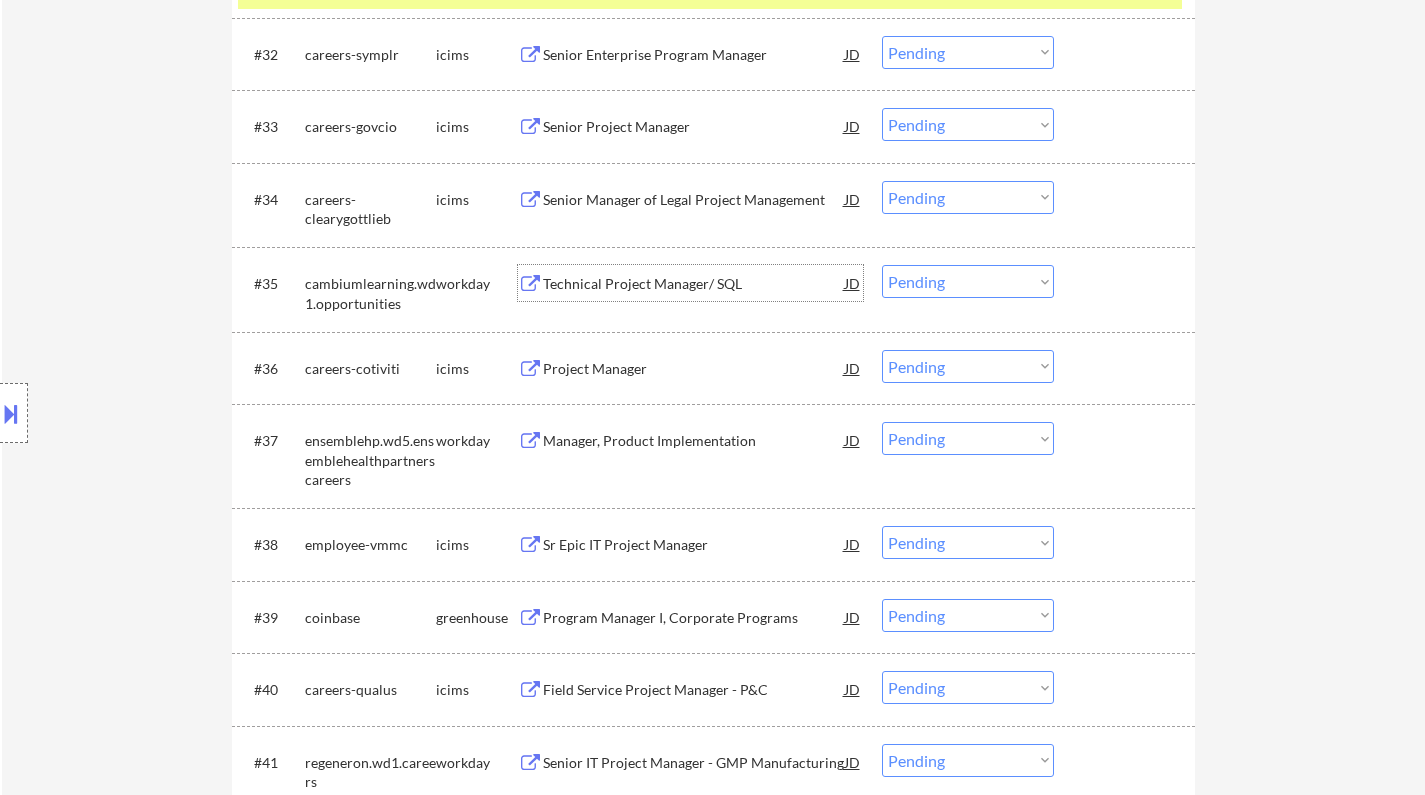 click on "Choose an option... Pending Applied Excluded (Questions) Excluded (Expired) Excluded (Location) Excluded (Bad Match) Excluded (Blocklist) Excluded (Salary) Excluded (Other)" at bounding box center (968, 281) 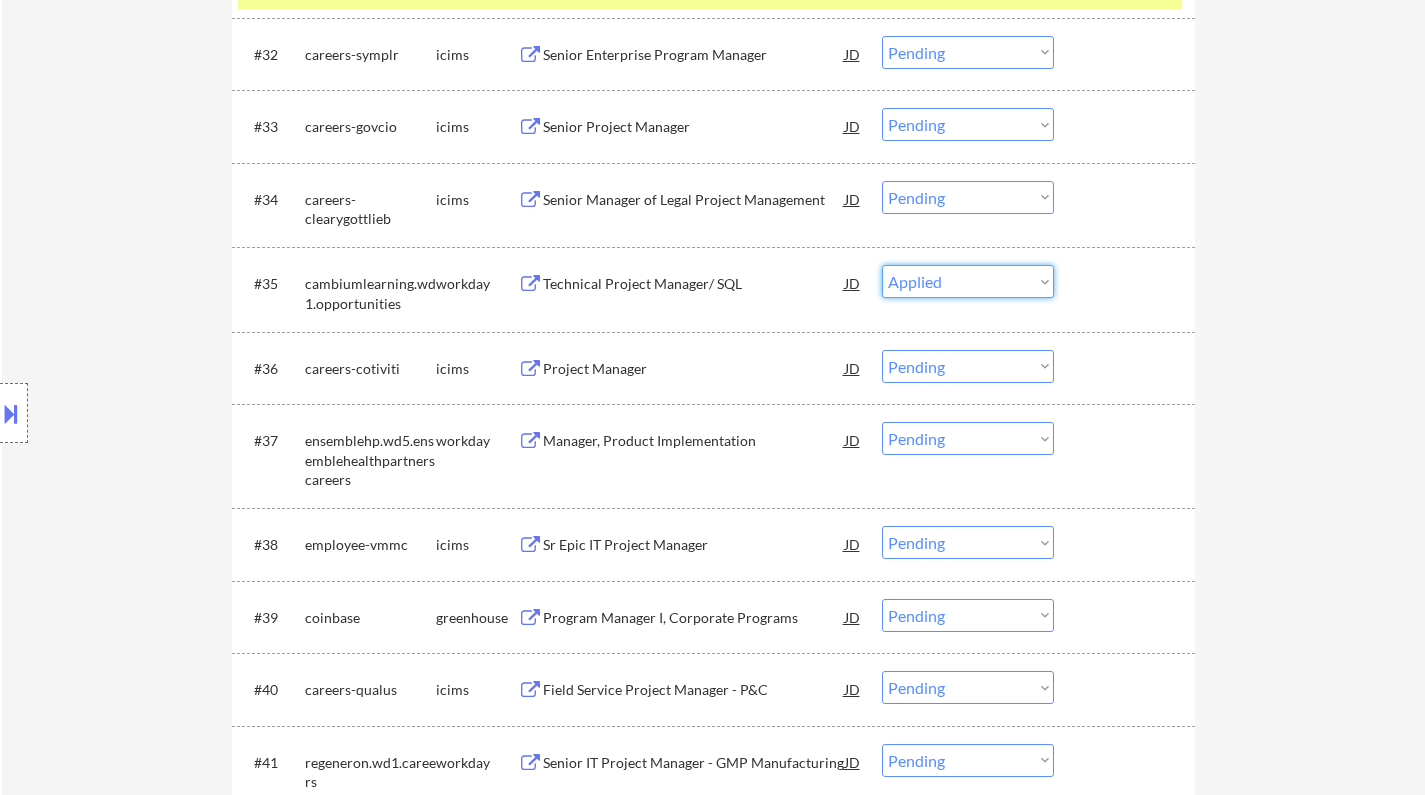 click on "Choose an option... Pending Applied Excluded (Questions) Excluded (Expired) Excluded (Location) Excluded (Bad Match) Excluded (Blocklist) Excluded (Salary) Excluded (Other)" at bounding box center [968, 281] 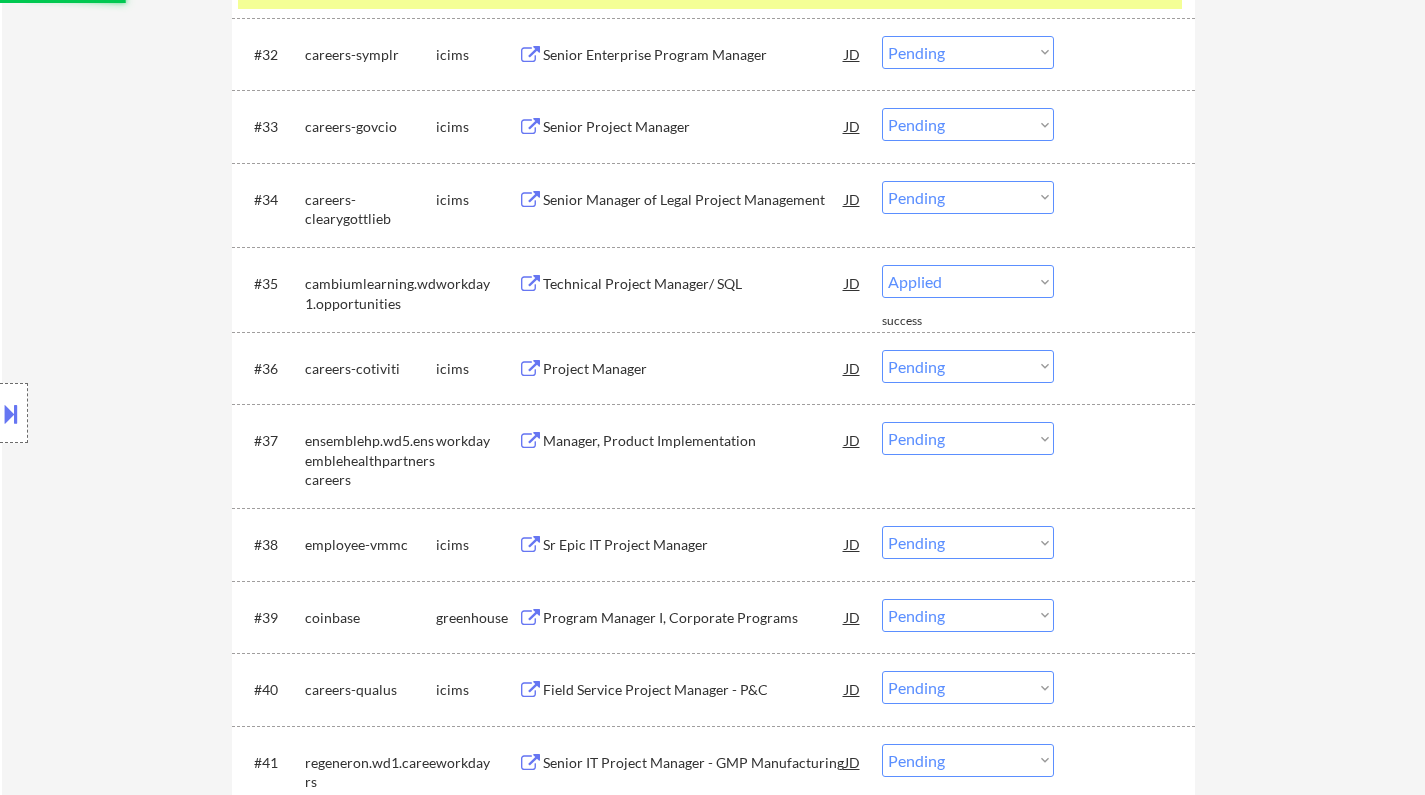 select on ""pending"" 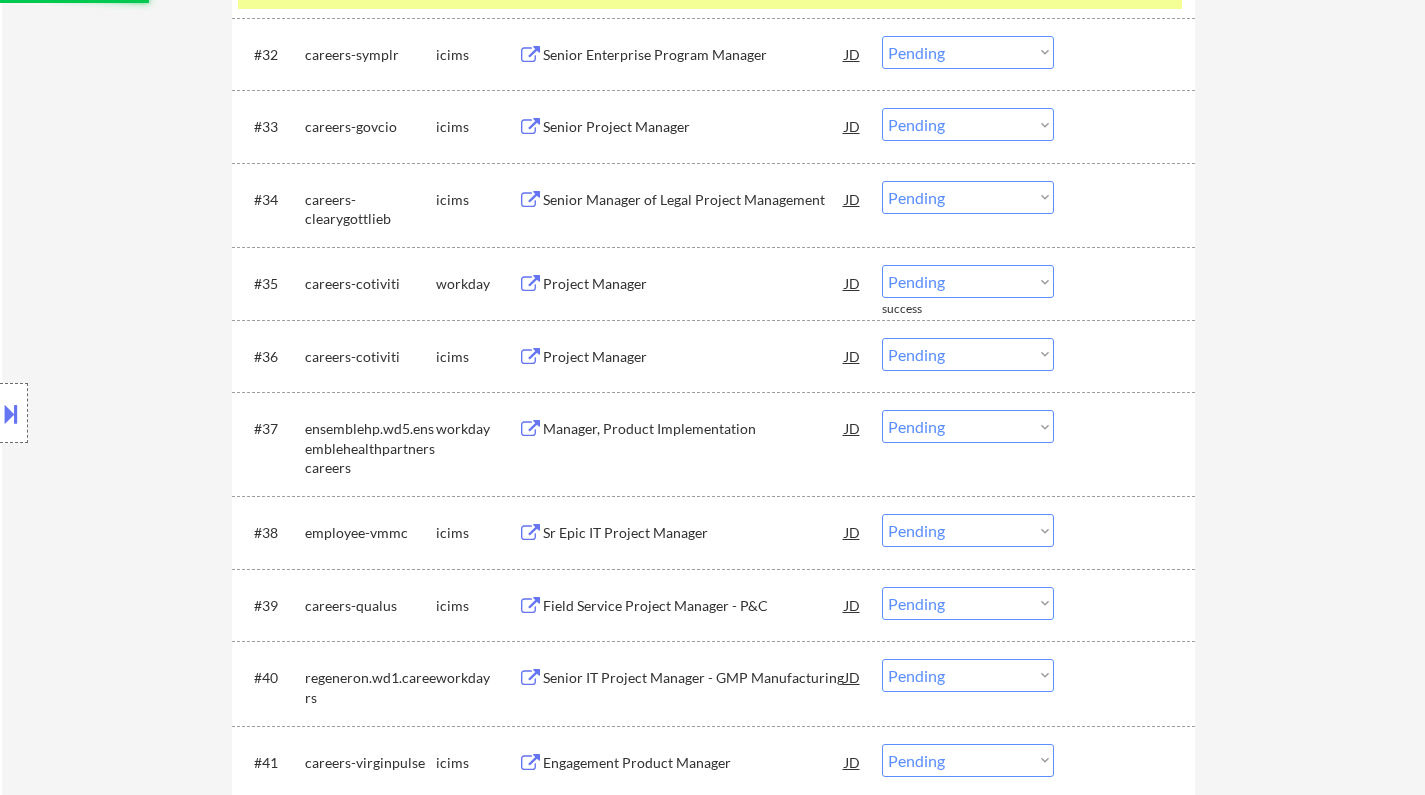 scroll, scrollTop: 3400, scrollLeft: 0, axis: vertical 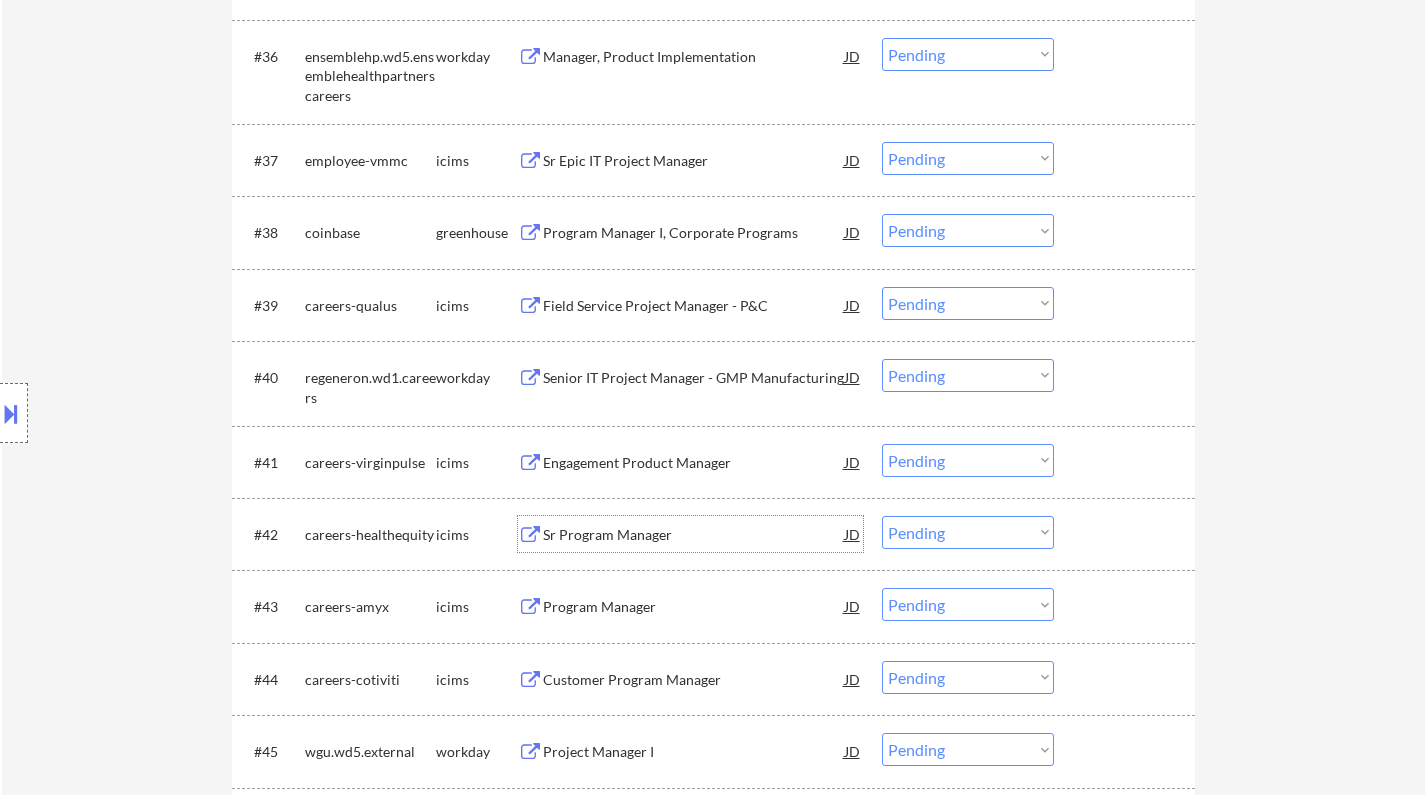 click on "Sr Program Manager" at bounding box center (694, 535) 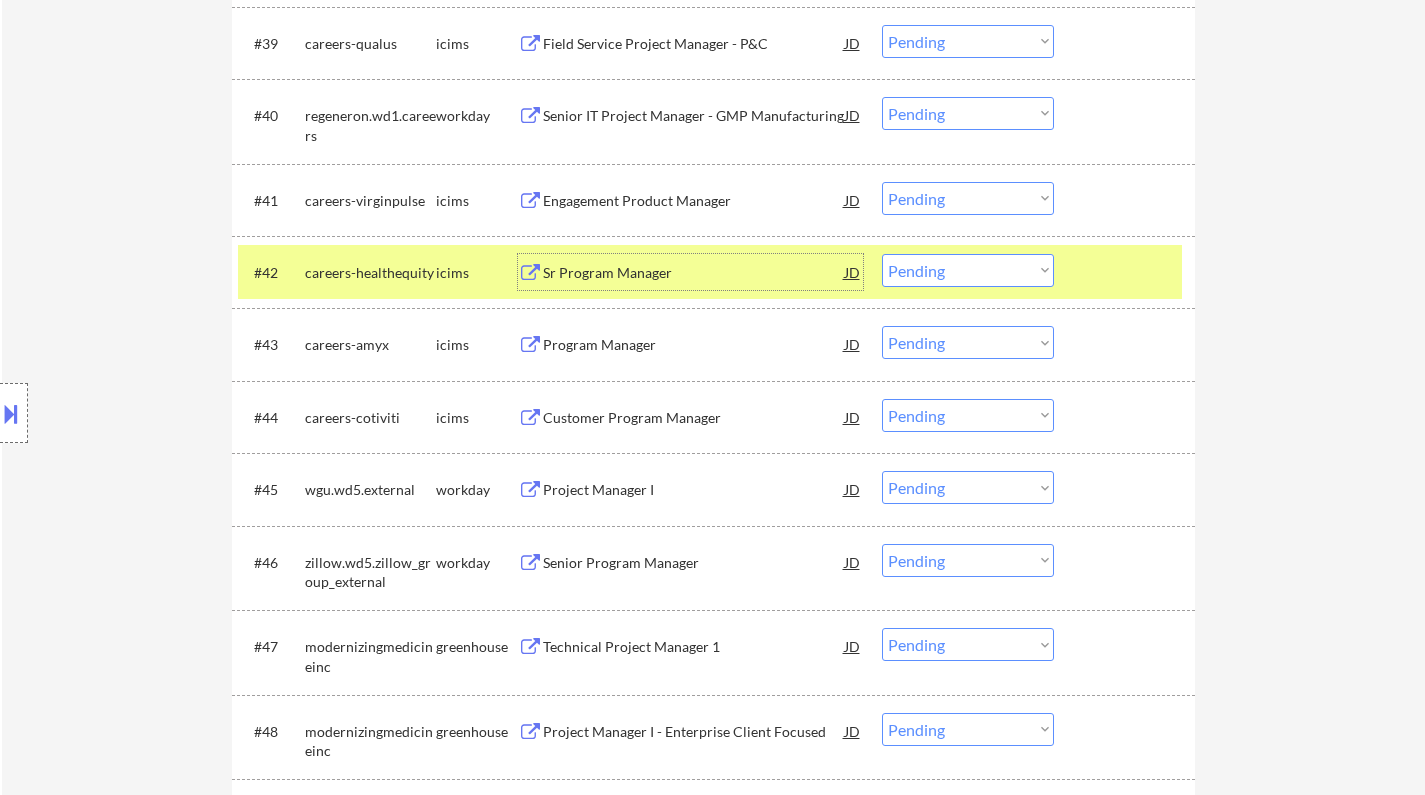 scroll, scrollTop: 3700, scrollLeft: 0, axis: vertical 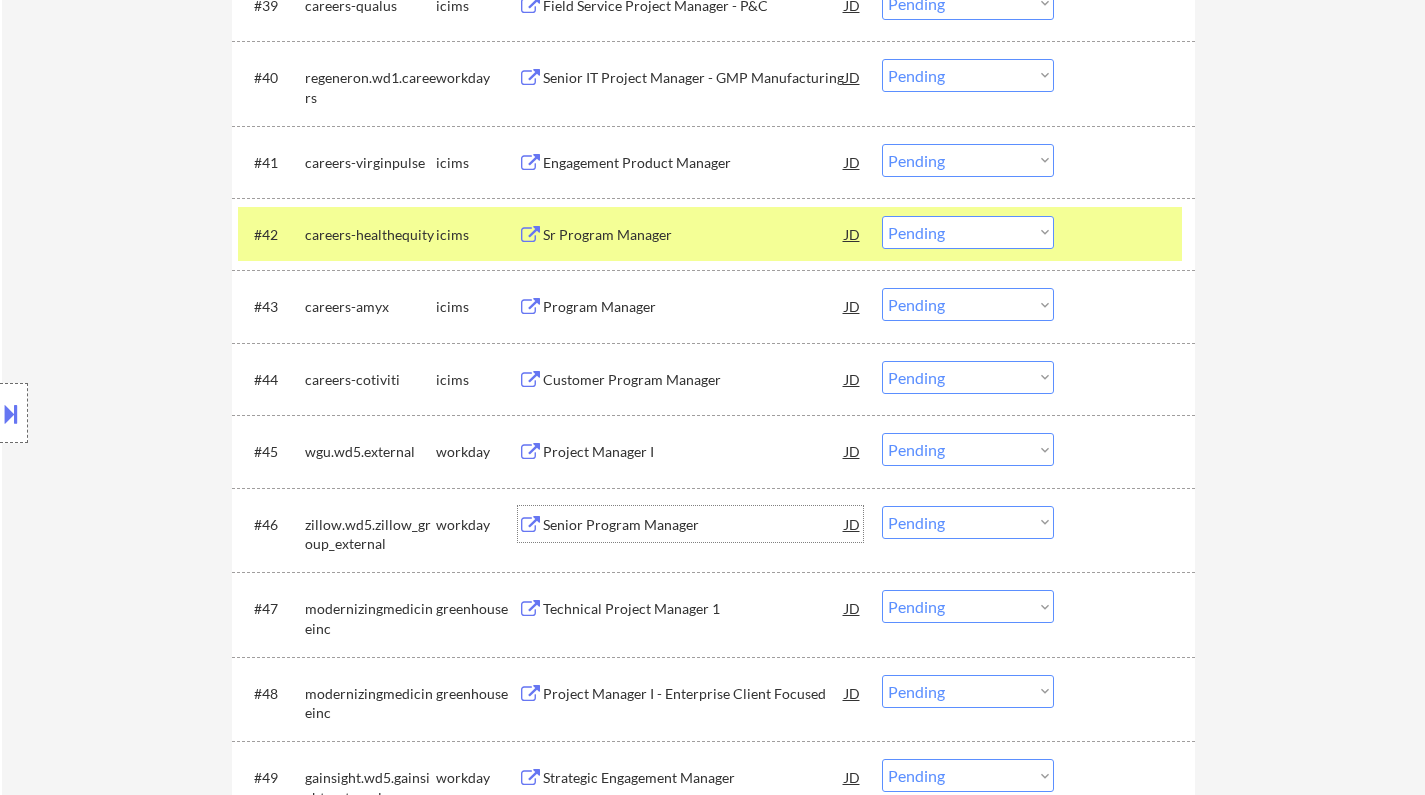 click on "Senior Program Manager" at bounding box center (694, 525) 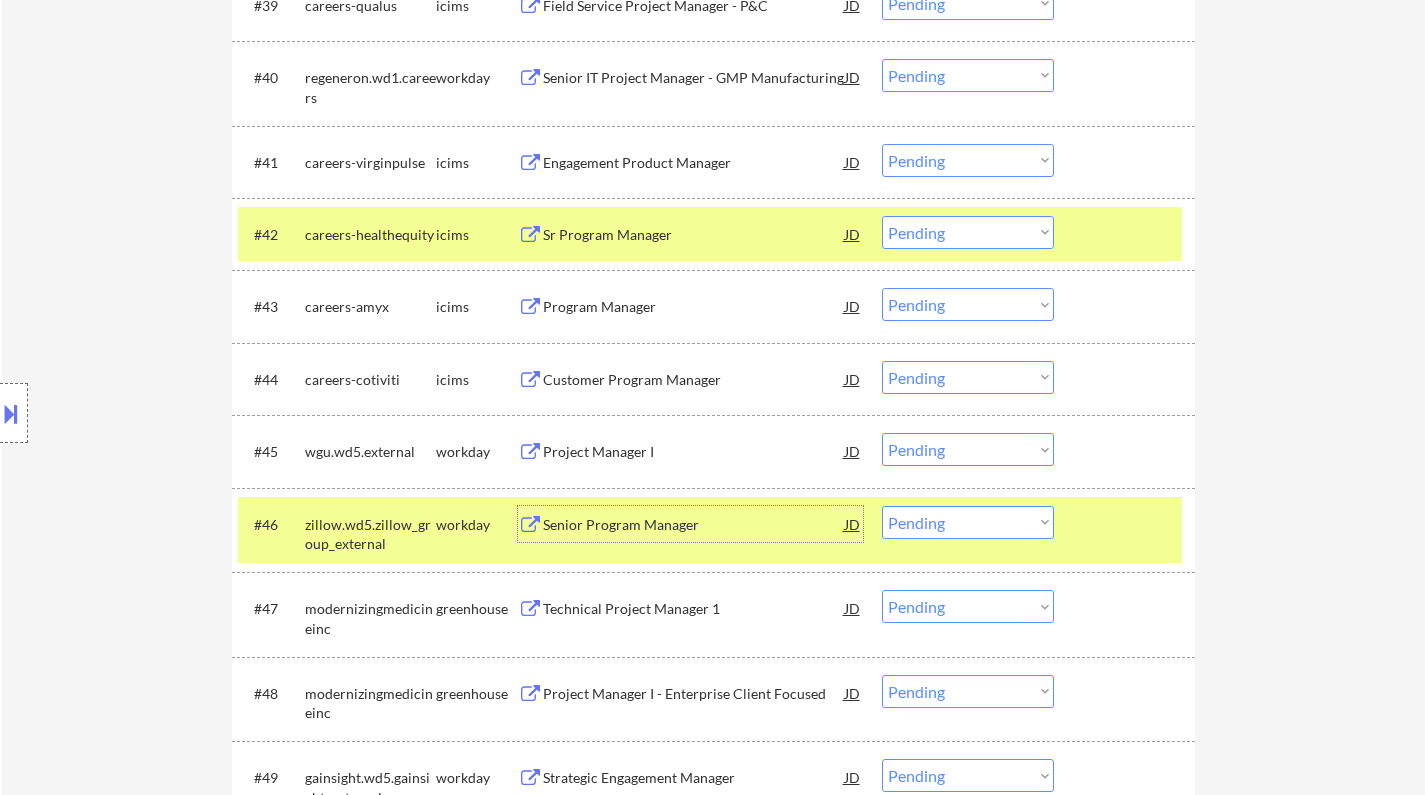 click on "Choose an option... Pending Applied Excluded (Questions) Excluded (Expired) Excluded (Location) Excluded (Bad Match) Excluded (Blocklist) Excluded (Salary) Excluded (Other)" at bounding box center (968, 522) 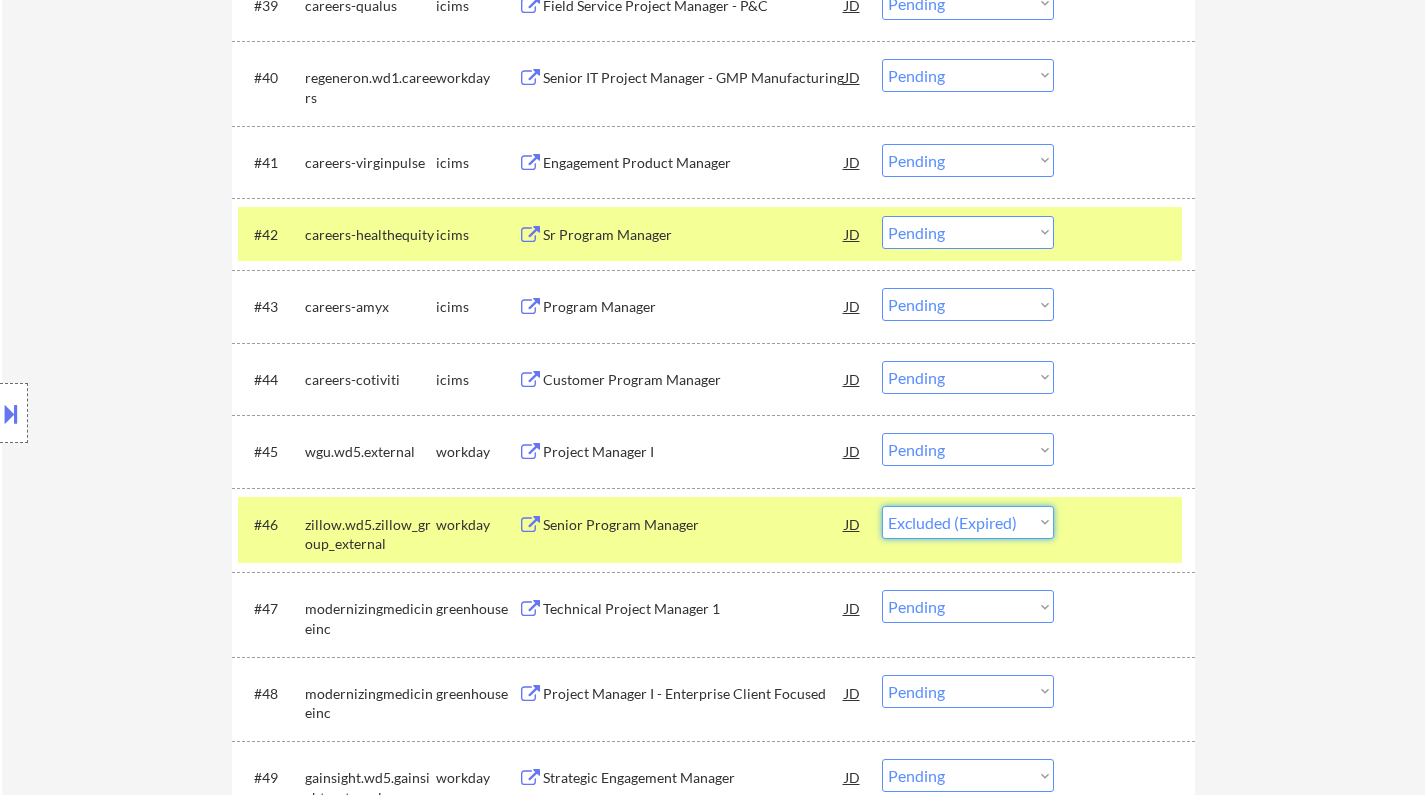 click on "Choose an option... Pending Applied Excluded (Questions) Excluded (Expired) Excluded (Location) Excluded (Bad Match) Excluded (Blocklist) Excluded (Salary) Excluded (Other)" at bounding box center (968, 522) 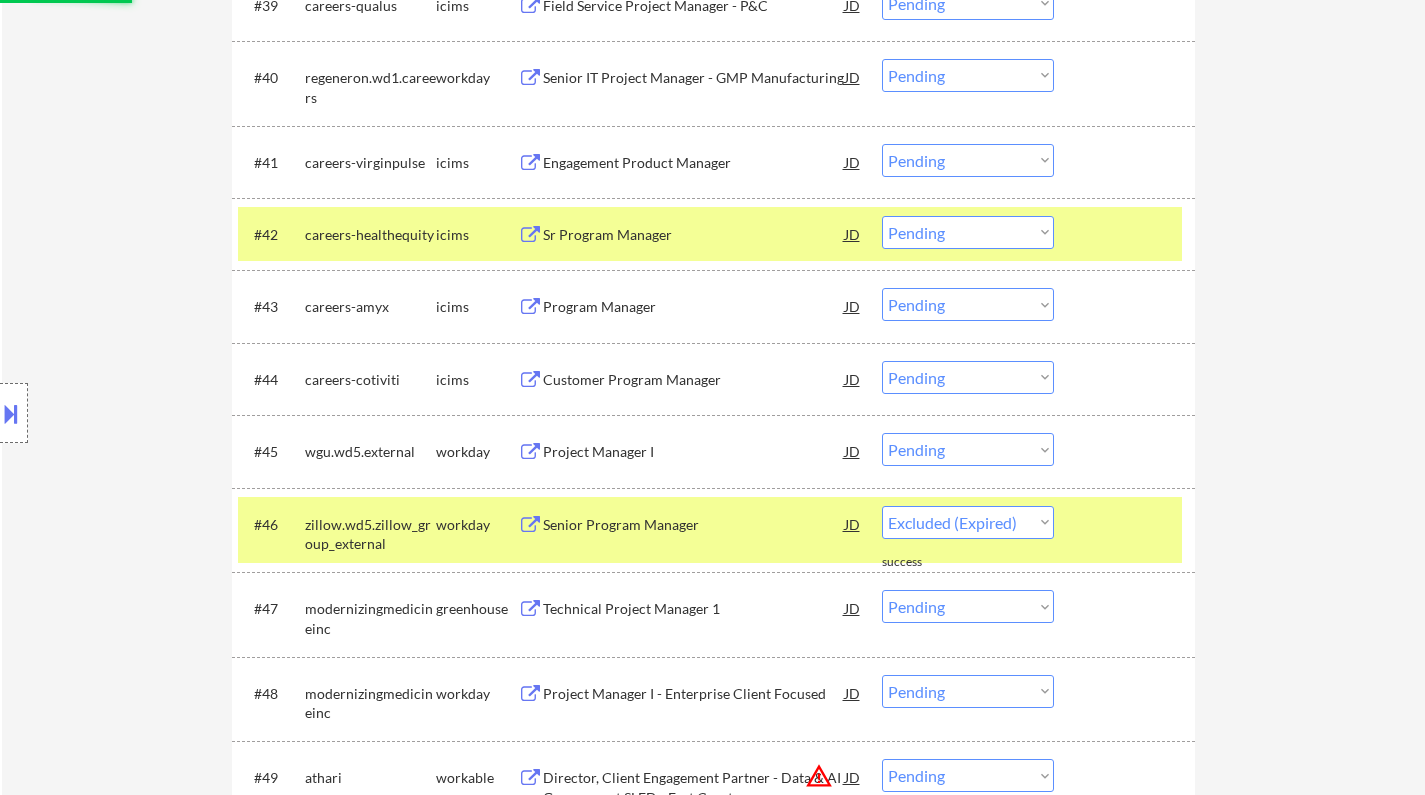 select on ""pending"" 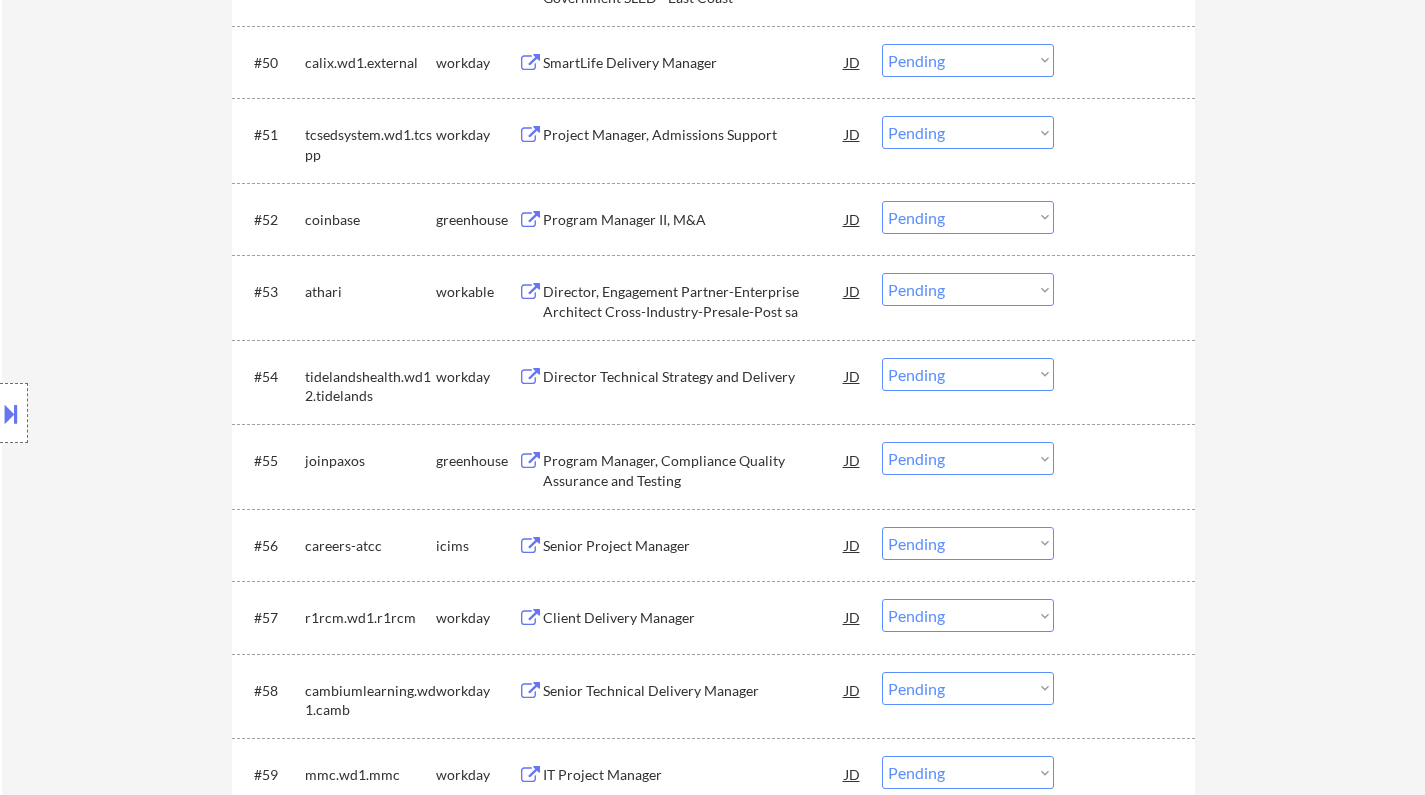 scroll, scrollTop: 4600, scrollLeft: 0, axis: vertical 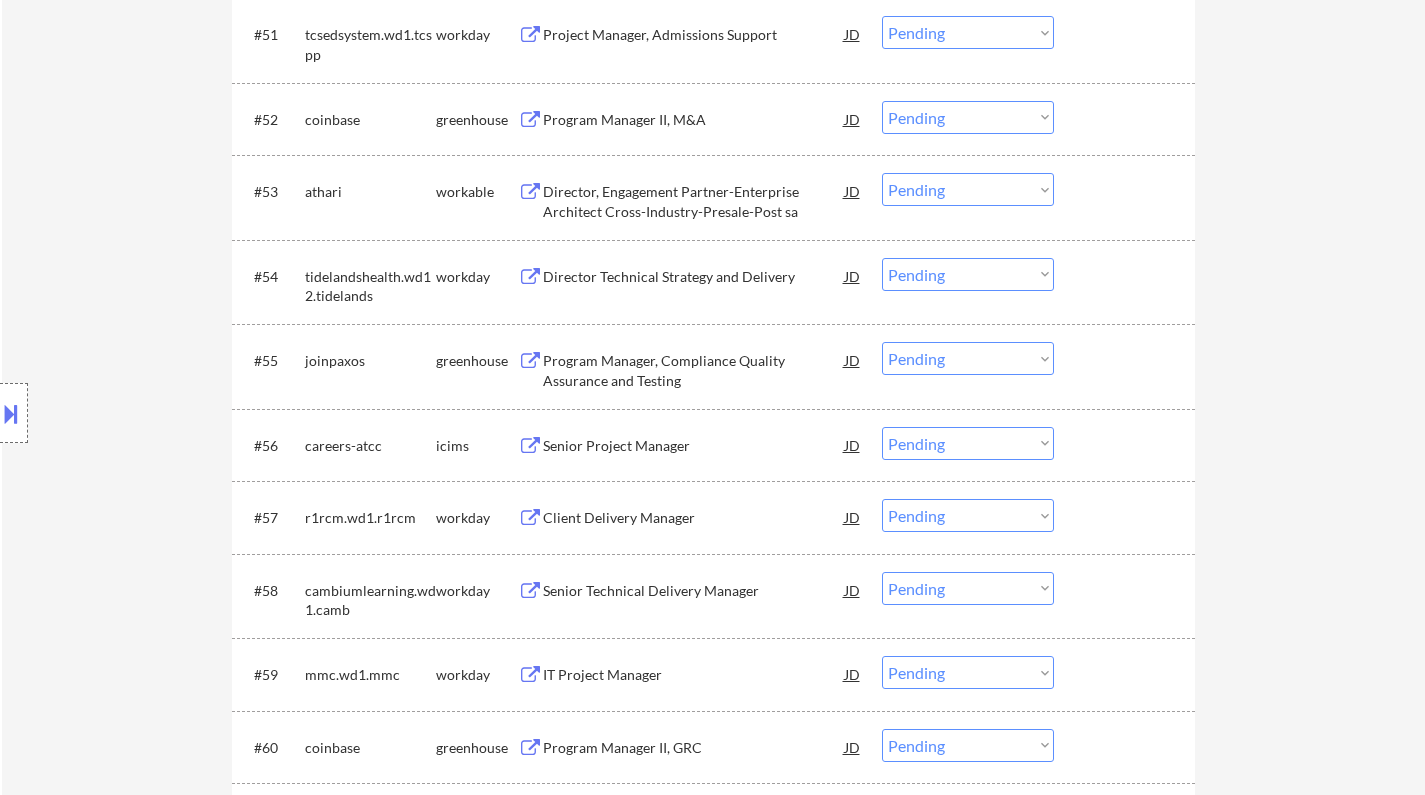 click on "Senior Project Manager" at bounding box center [694, 446] 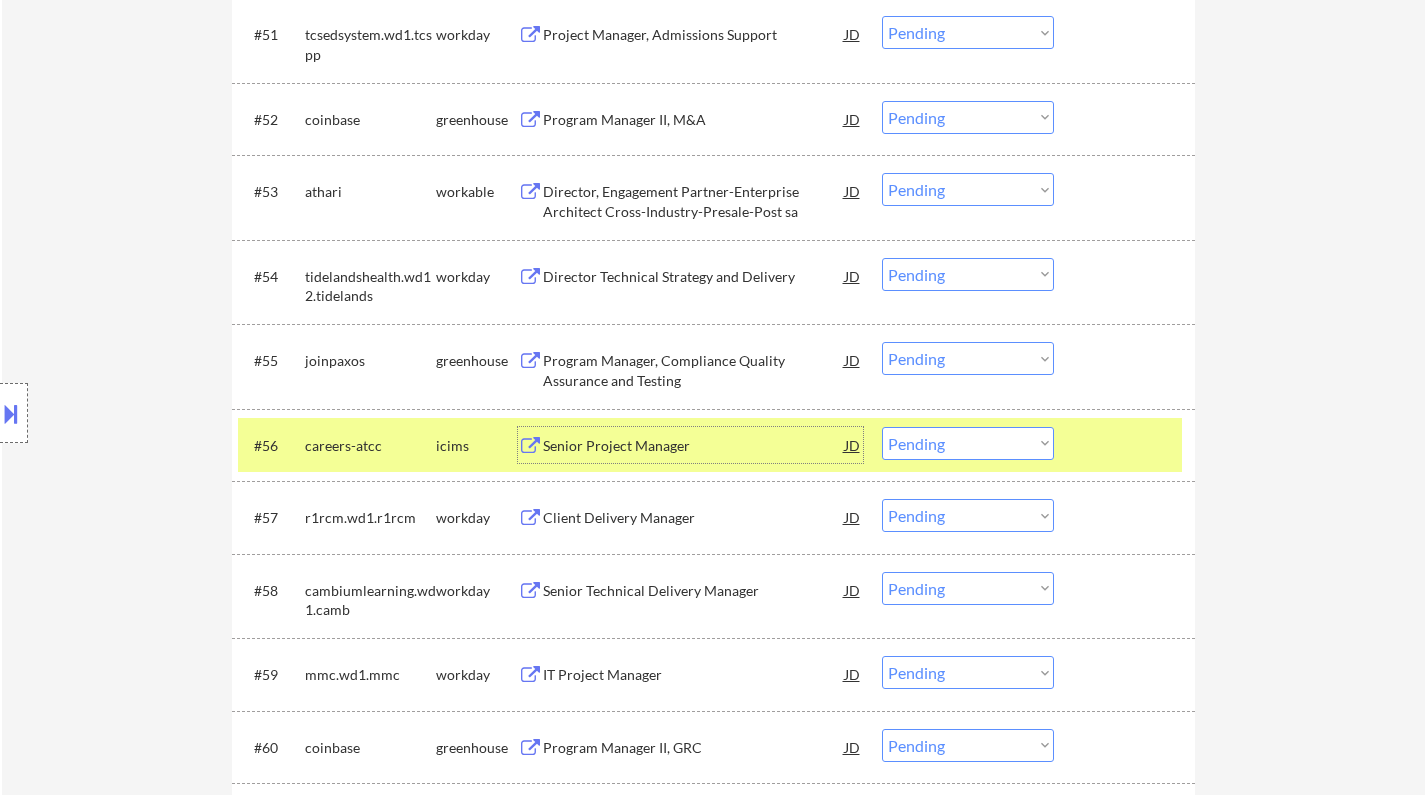 click on "#56 careers-atcc icims Senior Project Manager JD warning_amber Choose an option... Pending Applied Excluded (Questions) Excluded (Expired) Excluded (Location) Excluded (Bad Match) Excluded (Blocklist) Excluded (Salary) Excluded (Other)" at bounding box center (710, 445) 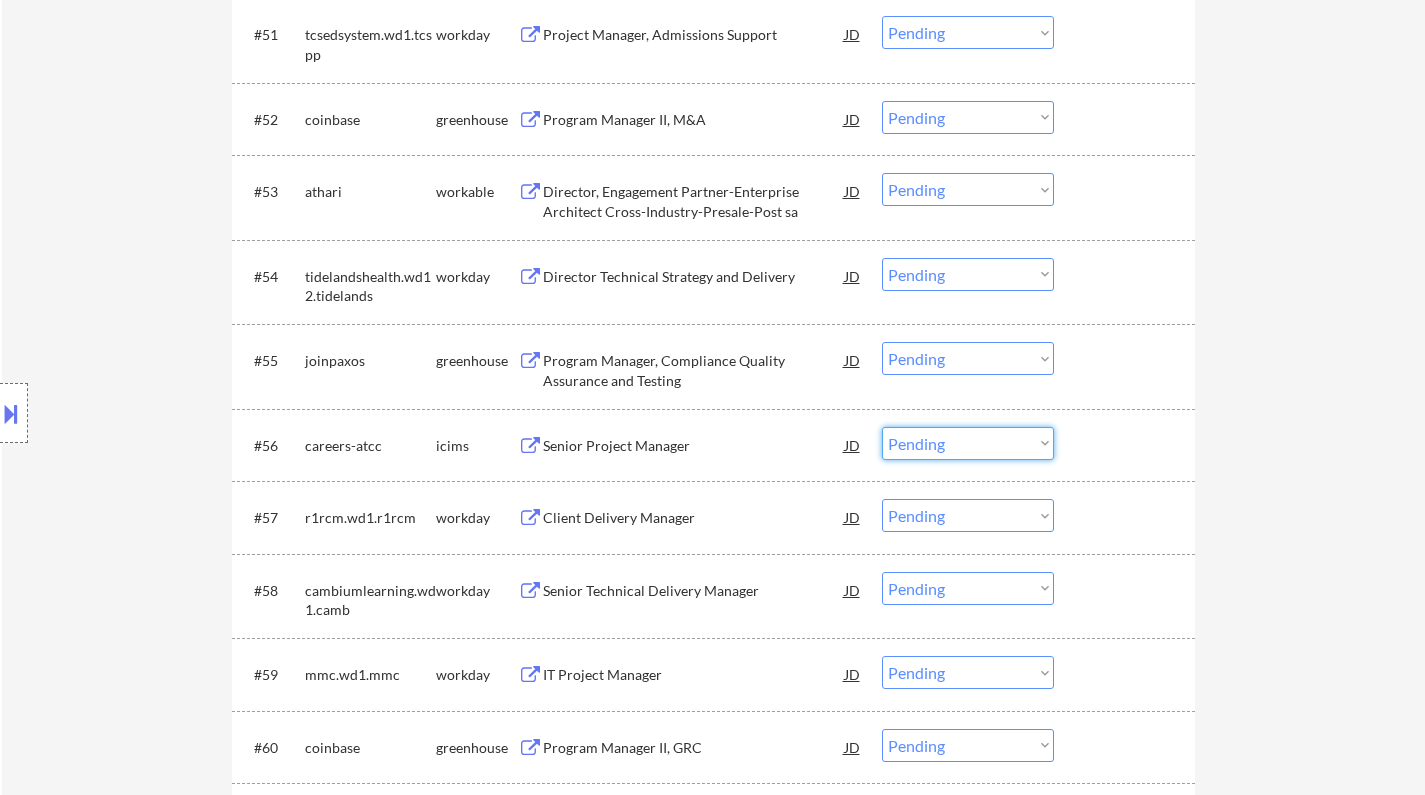 drag, startPoint x: 989, startPoint y: 439, endPoint x: 1013, endPoint y: 468, distance: 37.64306 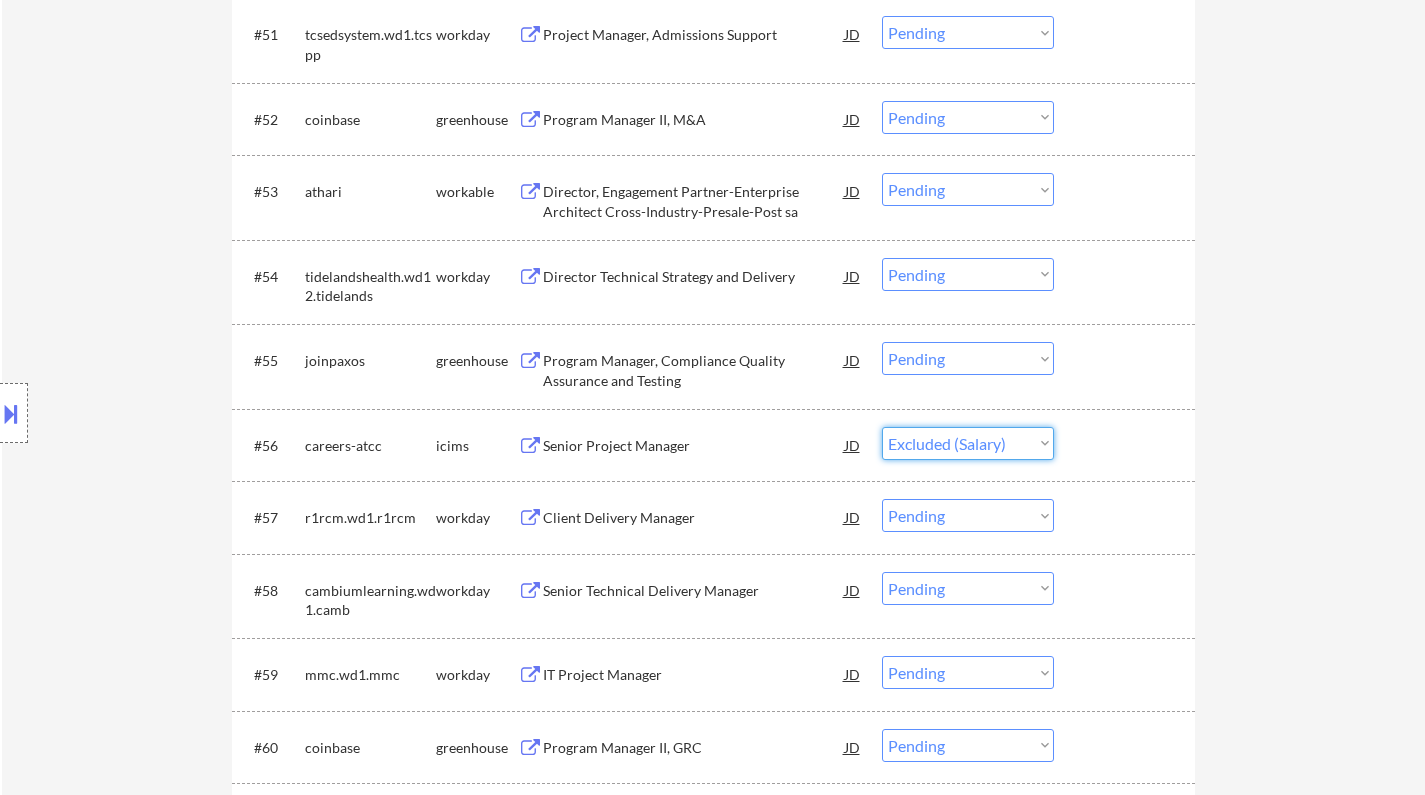 click on "Choose an option... Pending Applied Excluded (Questions) Excluded (Expired) Excluded (Location) Excluded (Bad Match) Excluded (Blocklist) Excluded (Salary) Excluded (Other)" at bounding box center [968, 443] 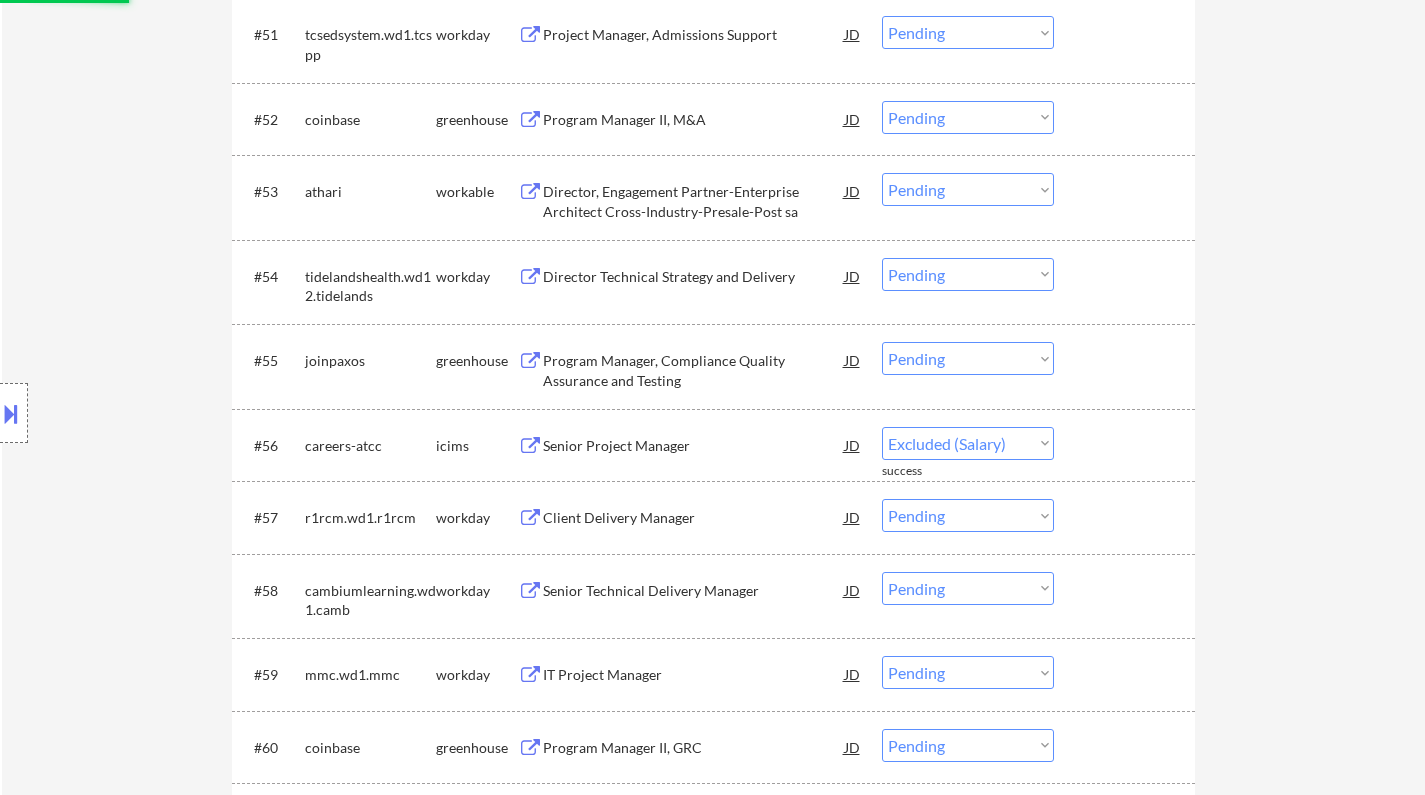 select on ""pending"" 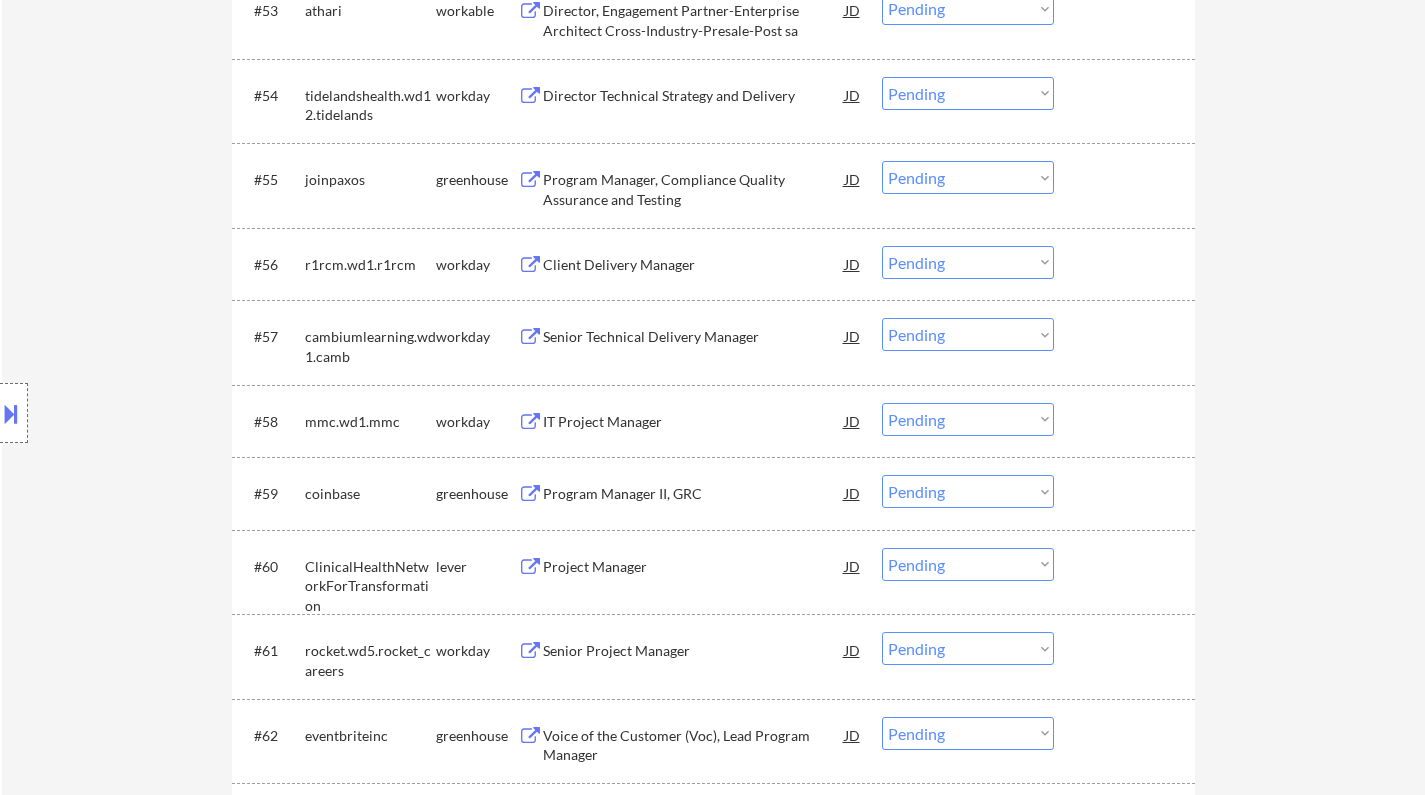 scroll, scrollTop: 4800, scrollLeft: 0, axis: vertical 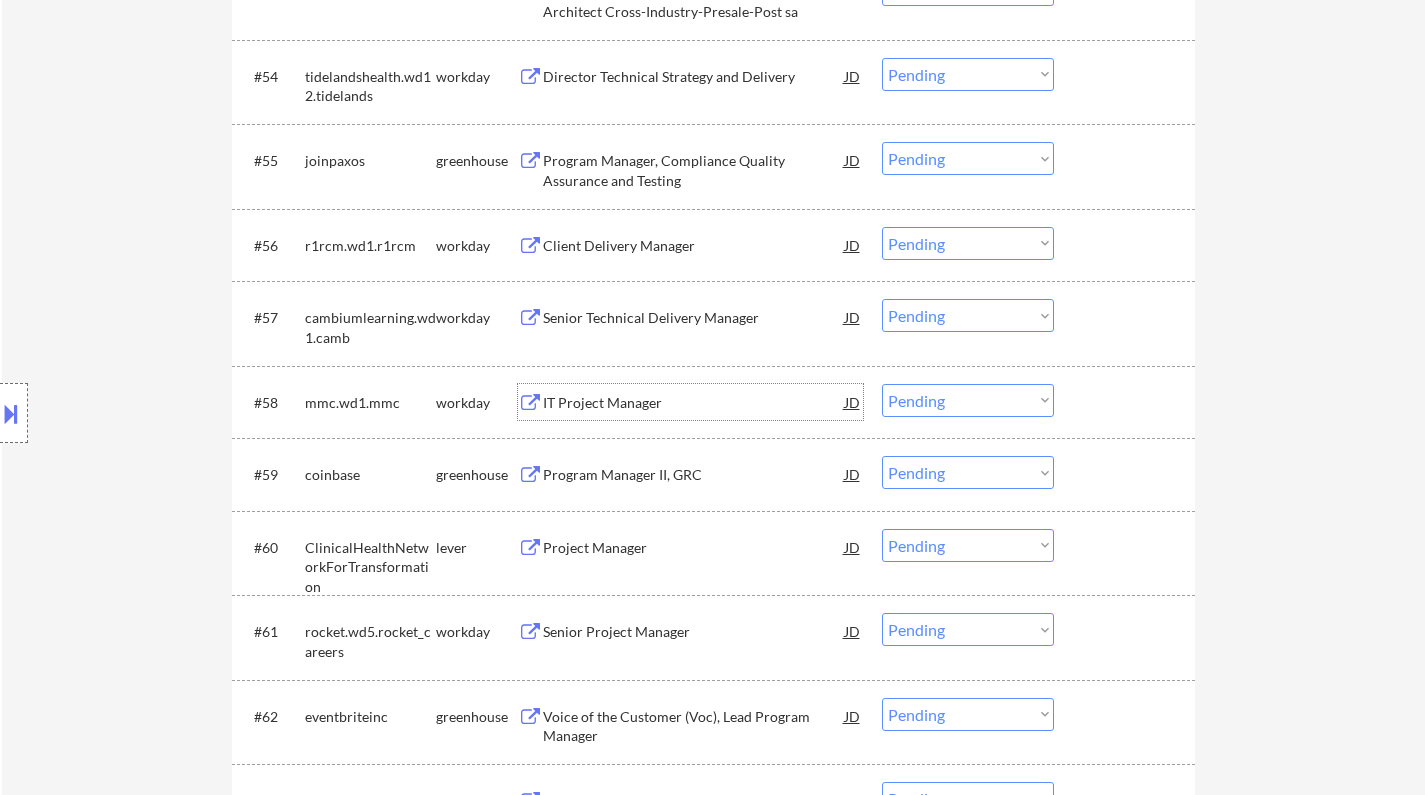 click on "IT Project Manager" at bounding box center [694, 403] 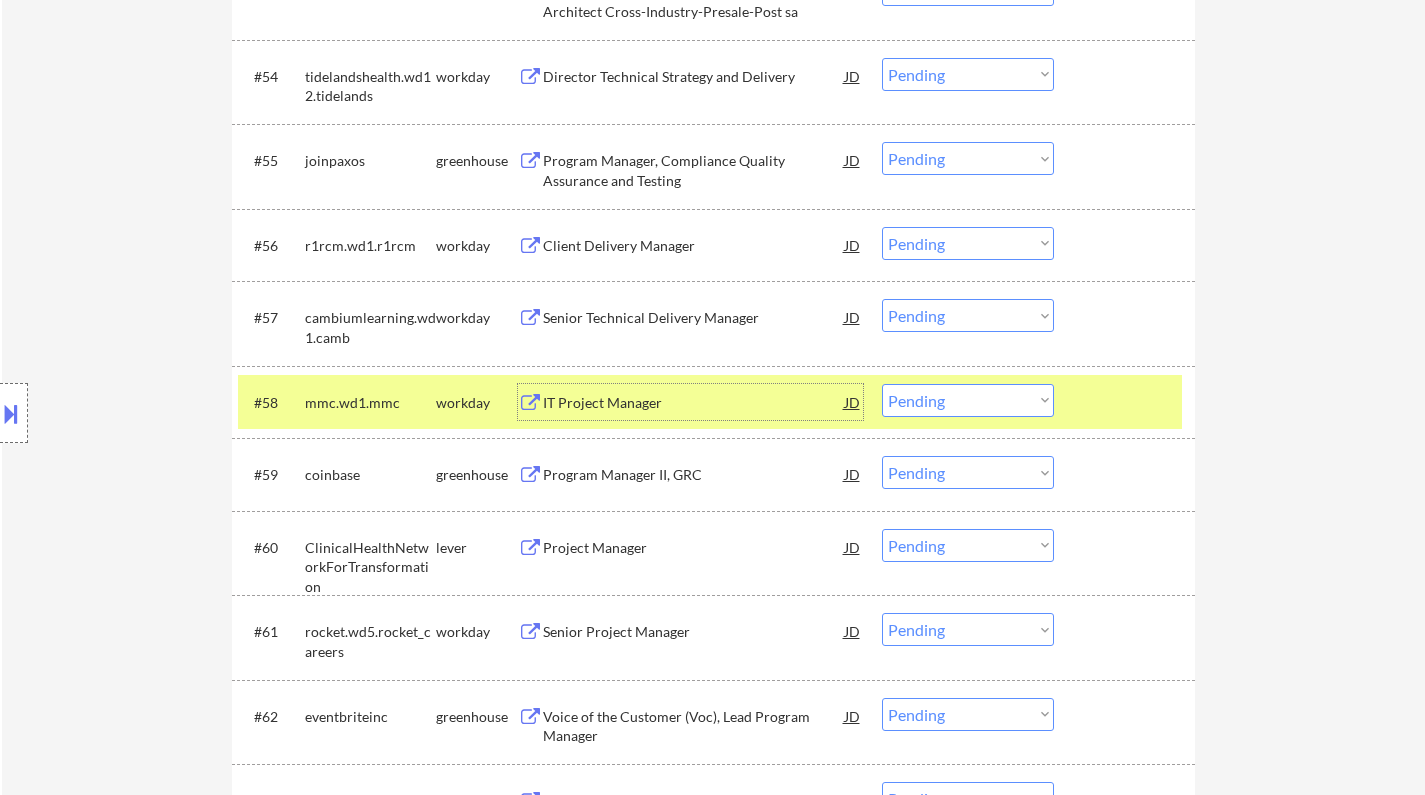 drag, startPoint x: 936, startPoint y: 398, endPoint x: 958, endPoint y: 416, distance: 28.42534 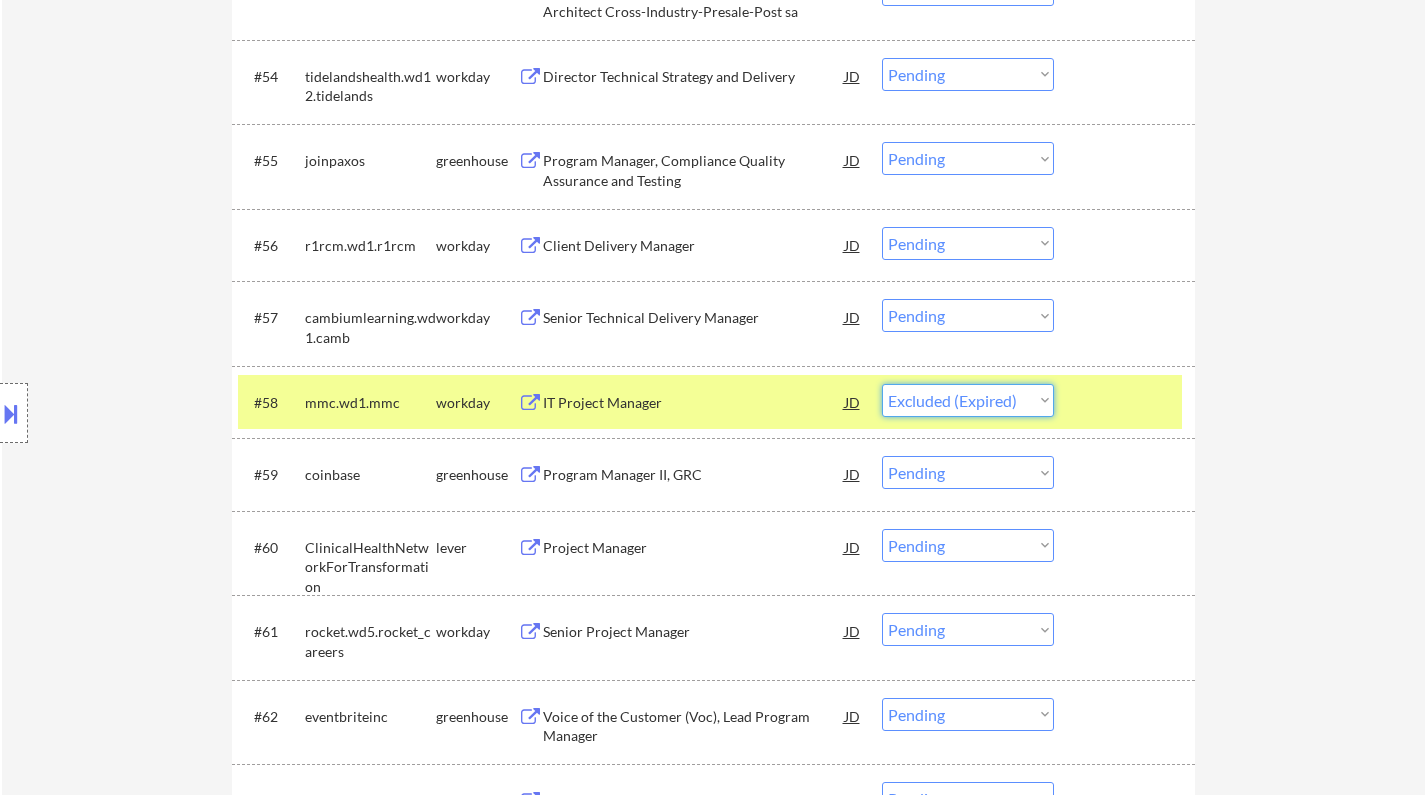 click on "Choose an option... Pending Applied Excluded (Questions) Excluded (Expired) Excluded (Location) Excluded (Bad Match) Excluded (Blocklist) Excluded (Salary) Excluded (Other)" at bounding box center (968, 400) 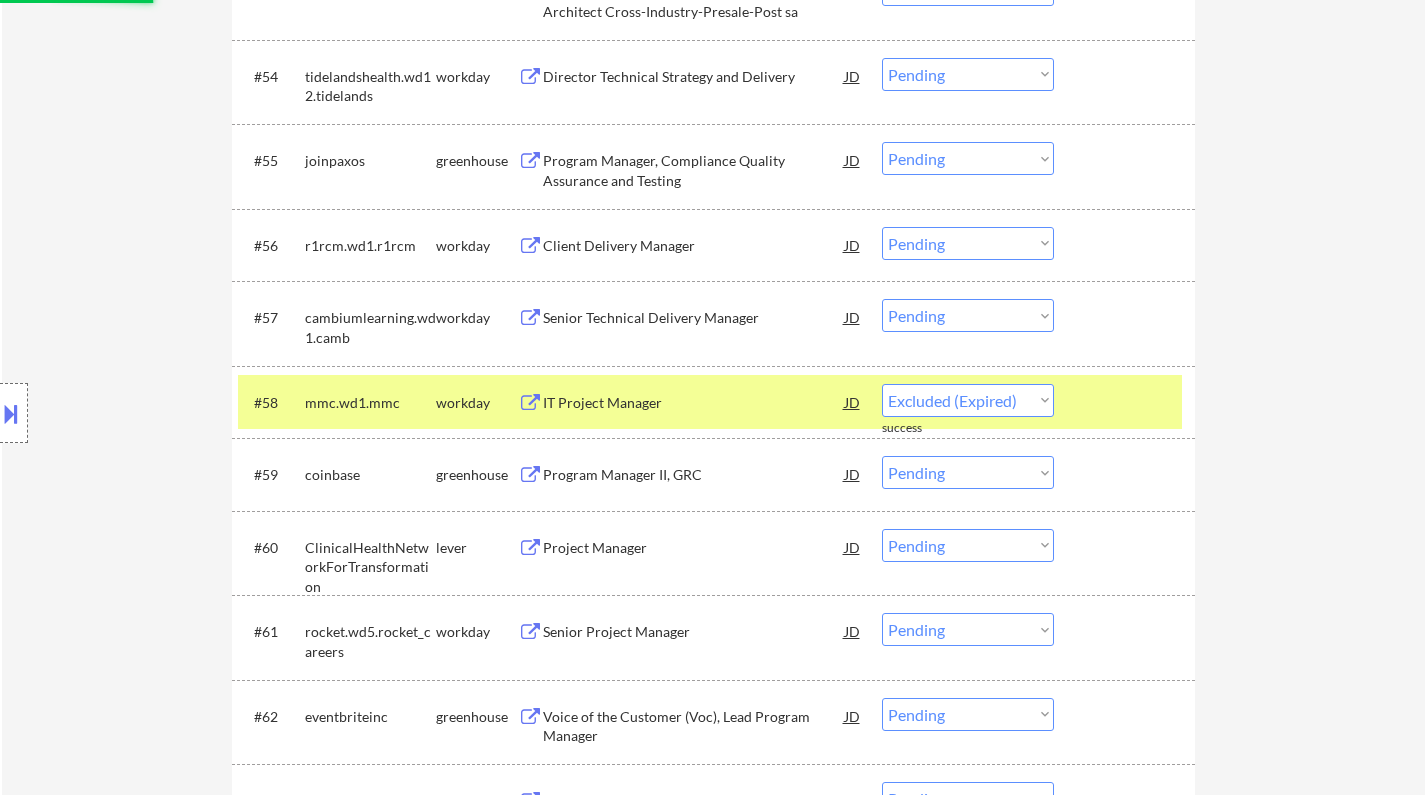 select on ""pending"" 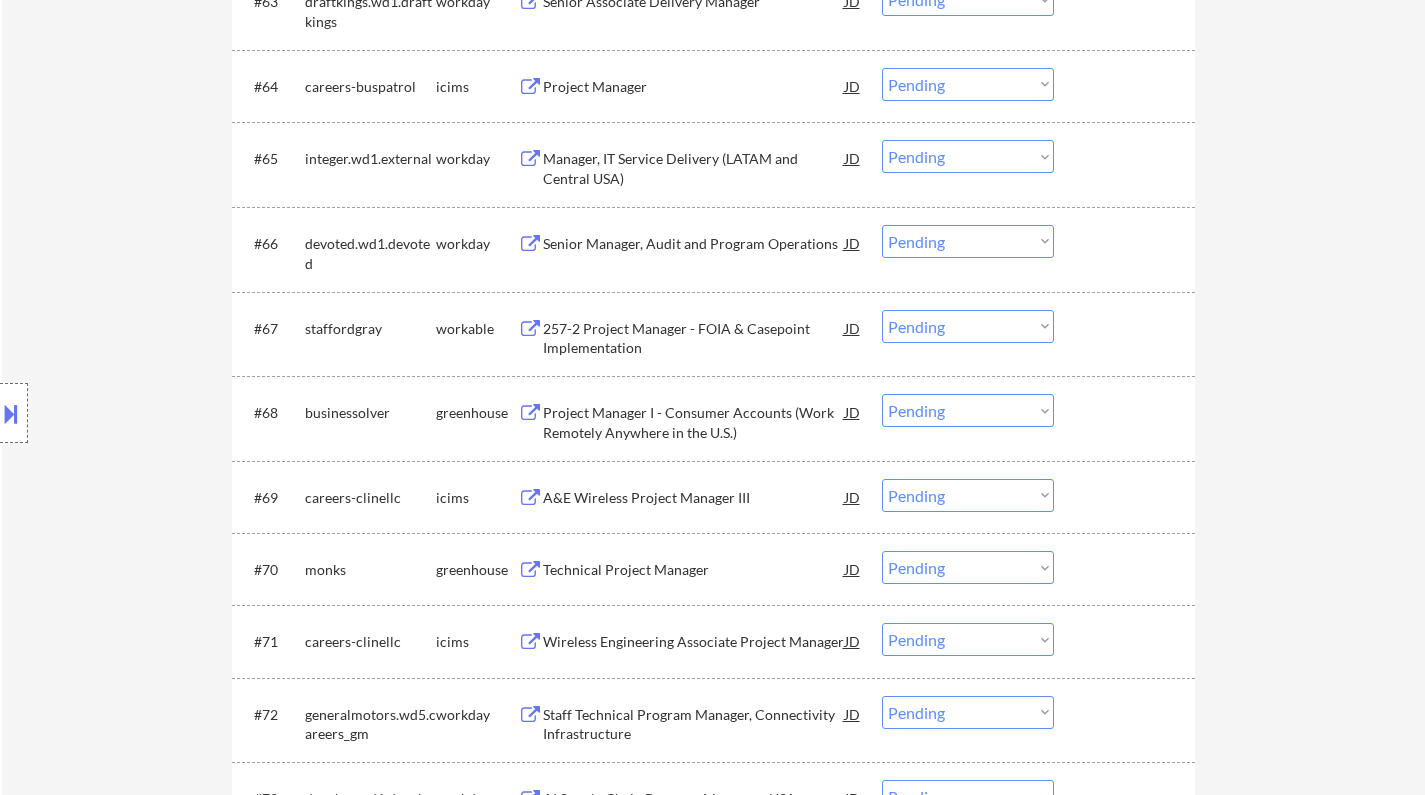 scroll, scrollTop: 5600, scrollLeft: 0, axis: vertical 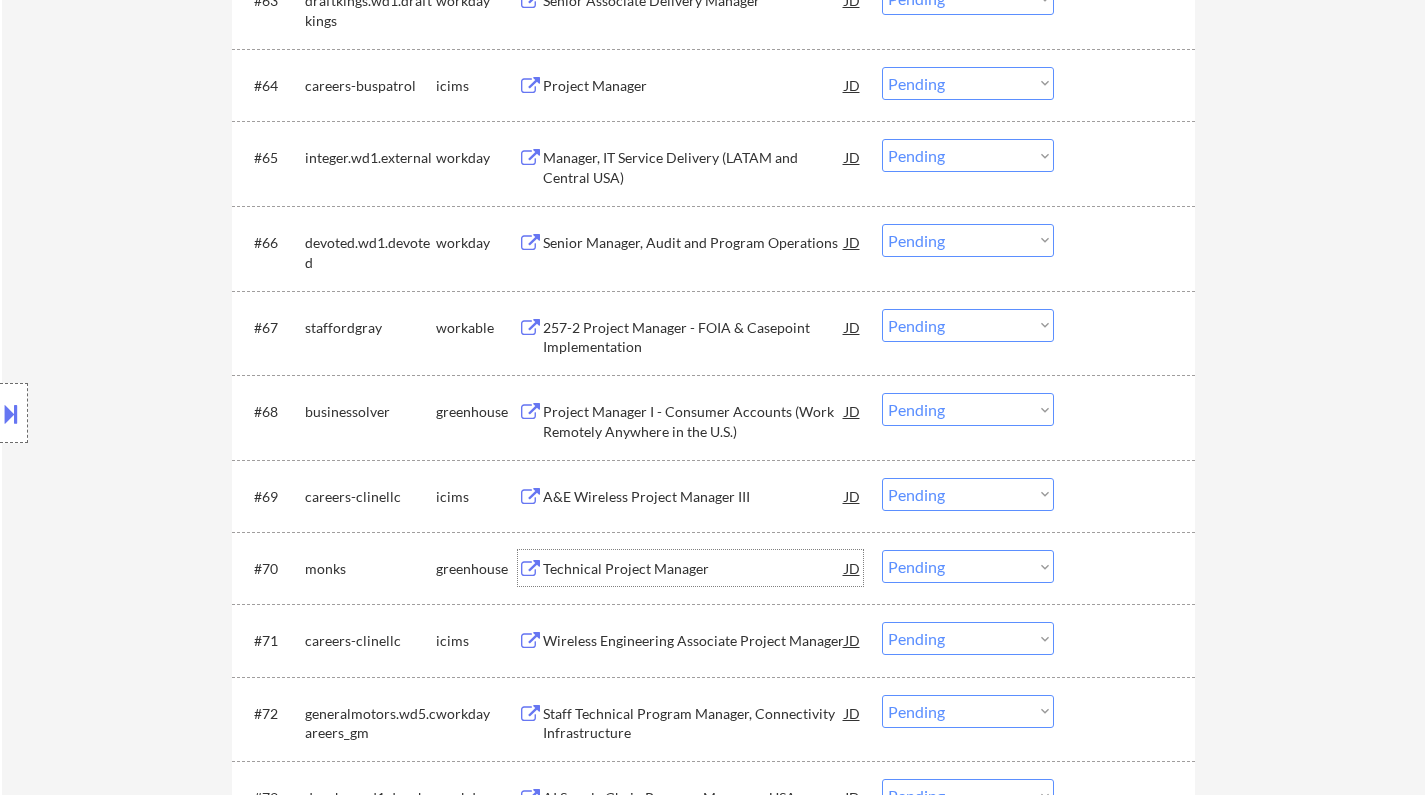 click on "Technical Project Manager" at bounding box center (694, 569) 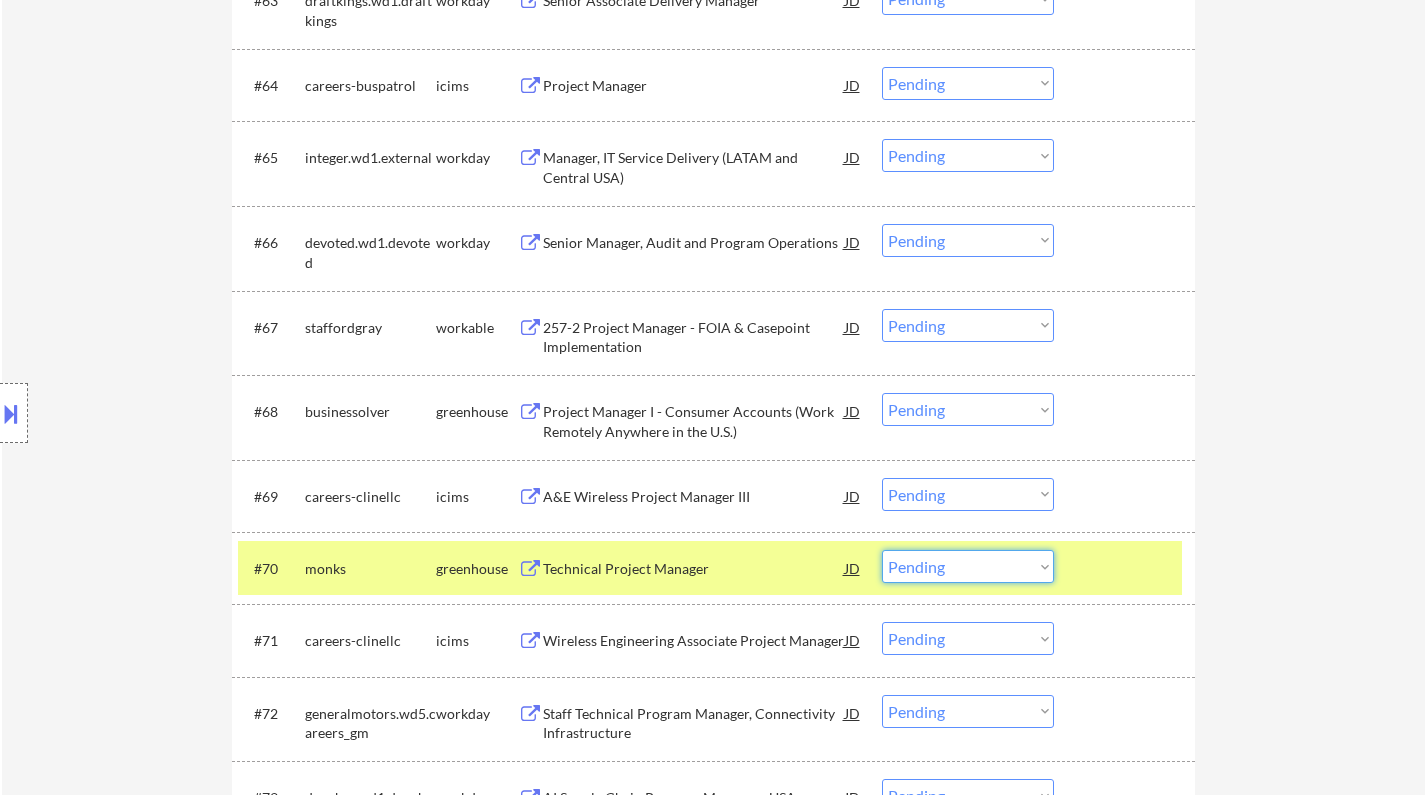 click on "Choose an option... Pending Applied Excluded (Questions) Excluded (Expired) Excluded (Location) Excluded (Bad Match) Excluded (Blocklist) Excluded (Salary) Excluded (Other)" at bounding box center [968, 566] 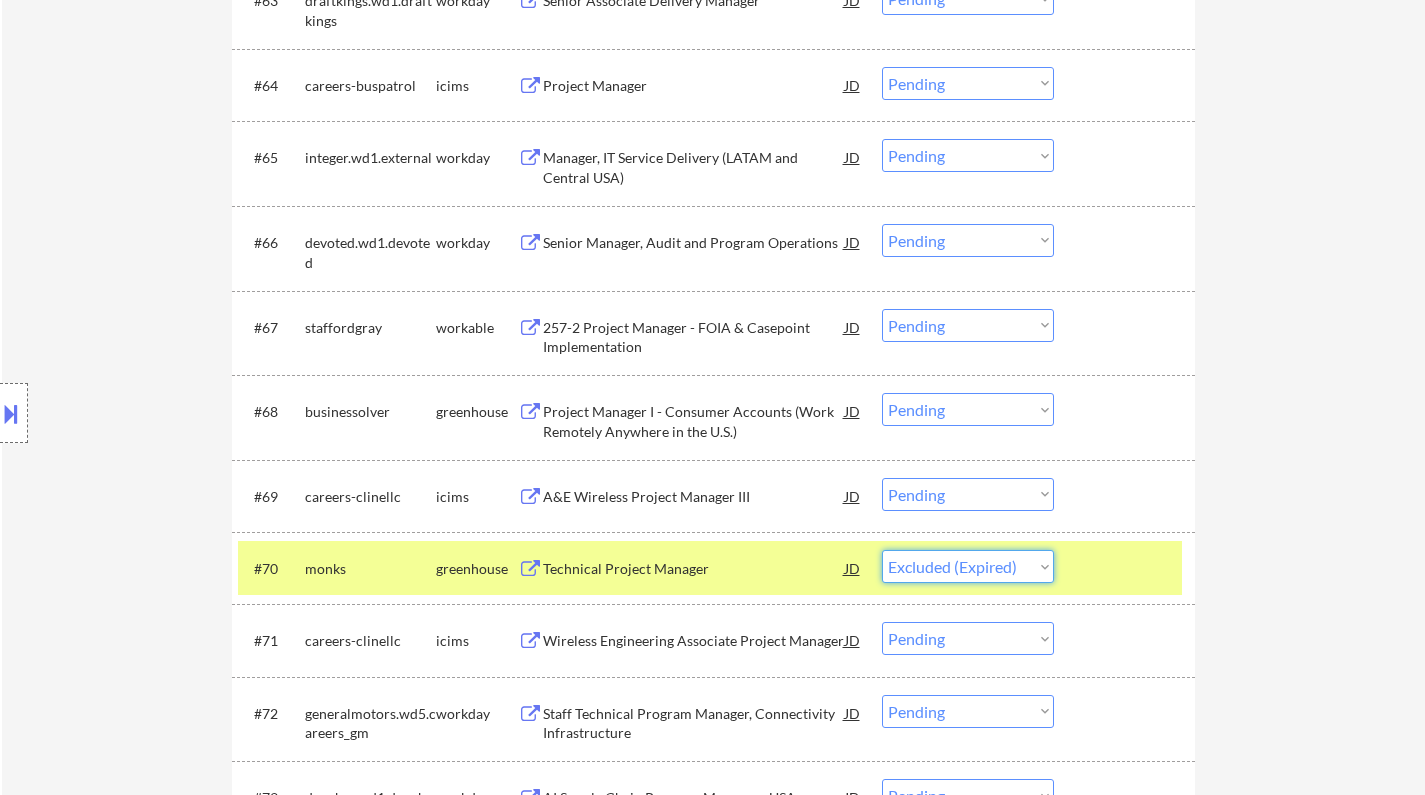 click on "Choose an option... Pending Applied Excluded (Questions) Excluded (Expired) Excluded (Location) Excluded (Bad Match) Excluded (Blocklist) Excluded (Salary) Excluded (Other)" at bounding box center (968, 566) 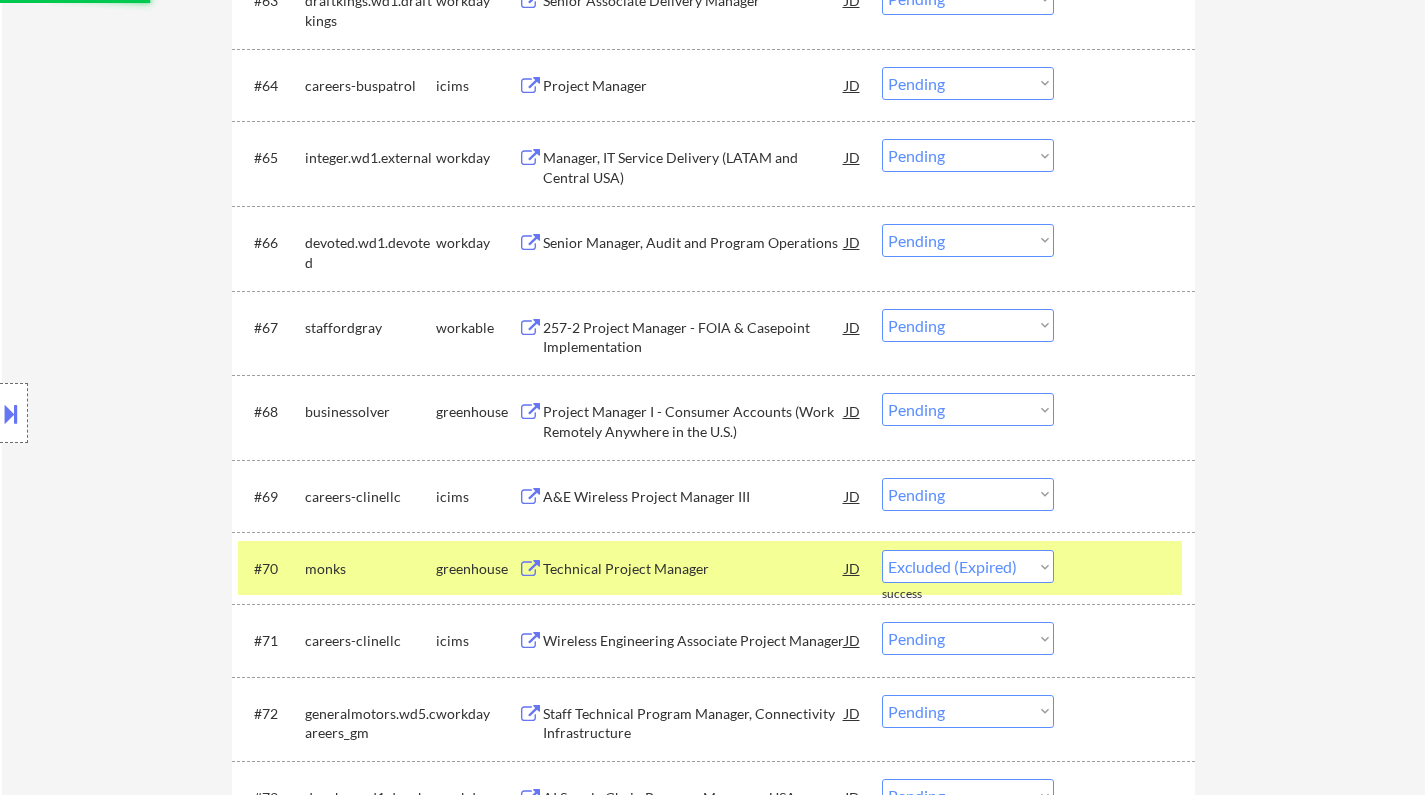select on ""pending"" 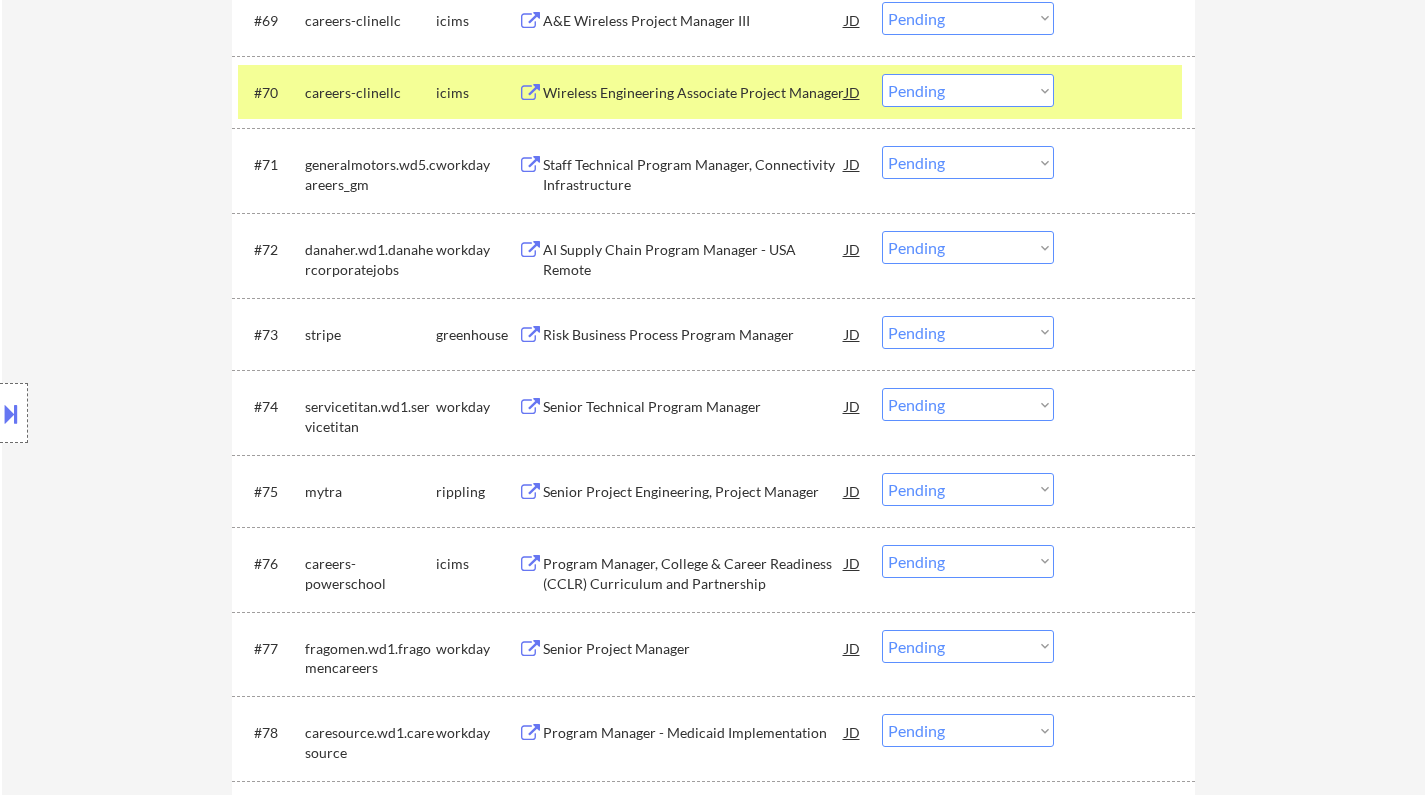 scroll, scrollTop: 6100, scrollLeft: 0, axis: vertical 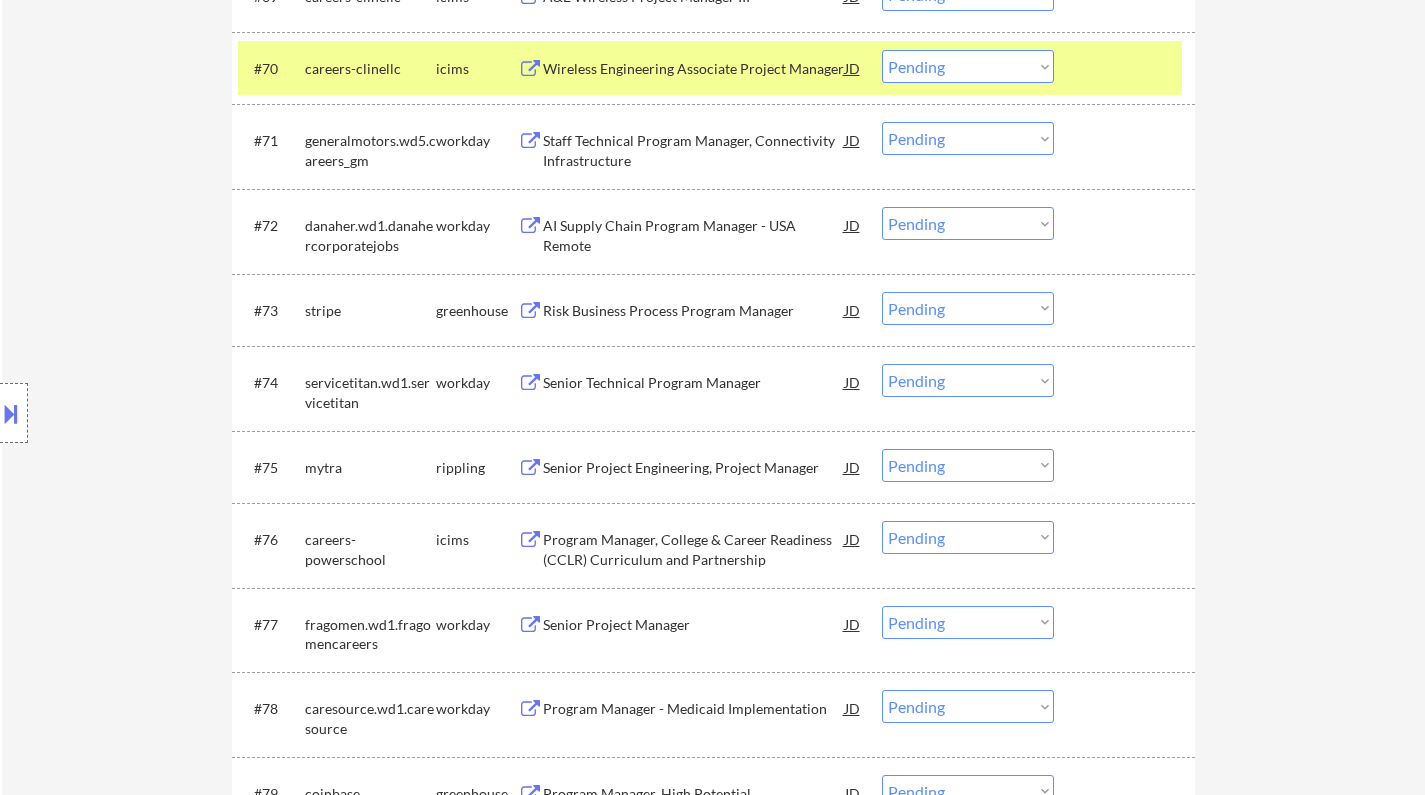 click on "Senior Project Engineering, Project Manager" at bounding box center (694, 467) 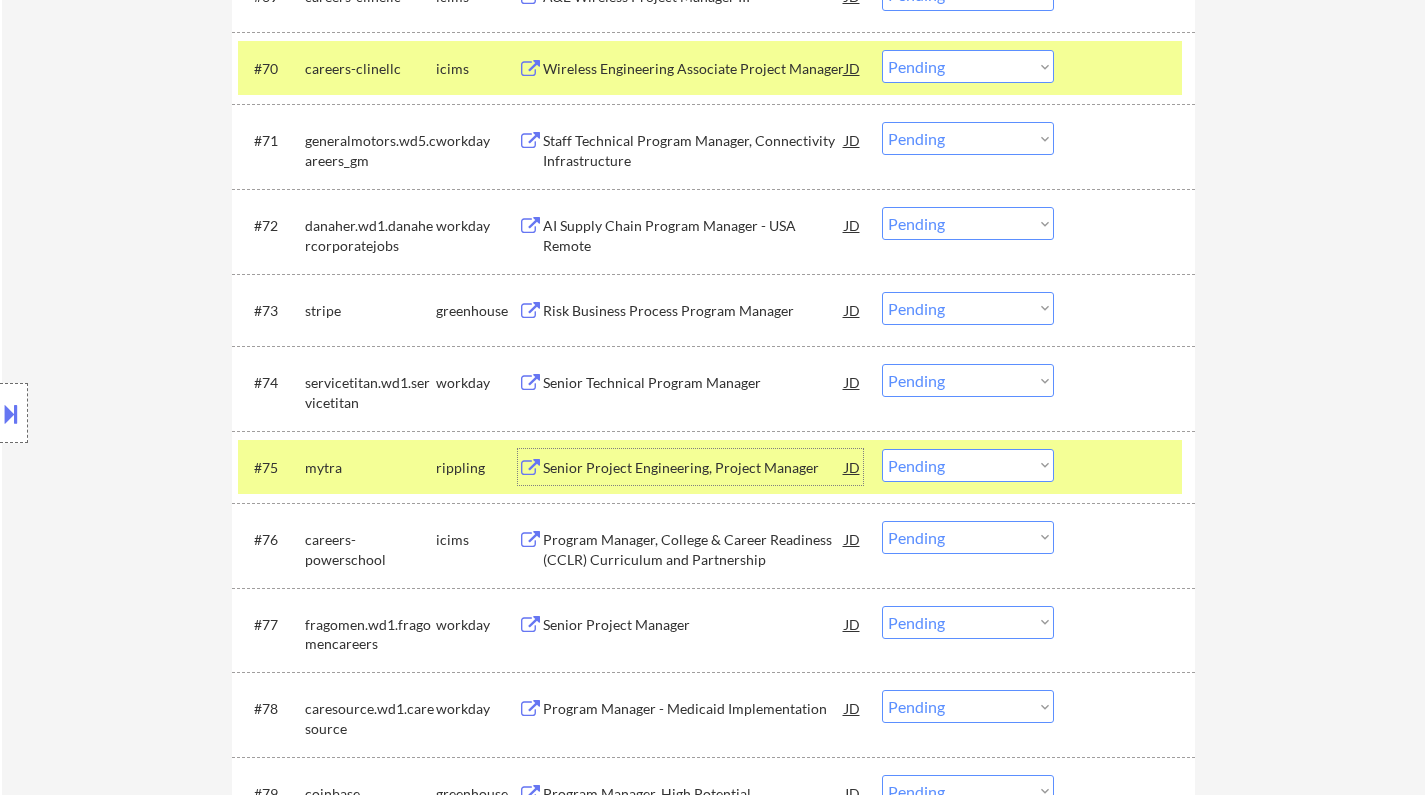 drag, startPoint x: 966, startPoint y: 469, endPoint x: 962, endPoint y: 479, distance: 10.770329 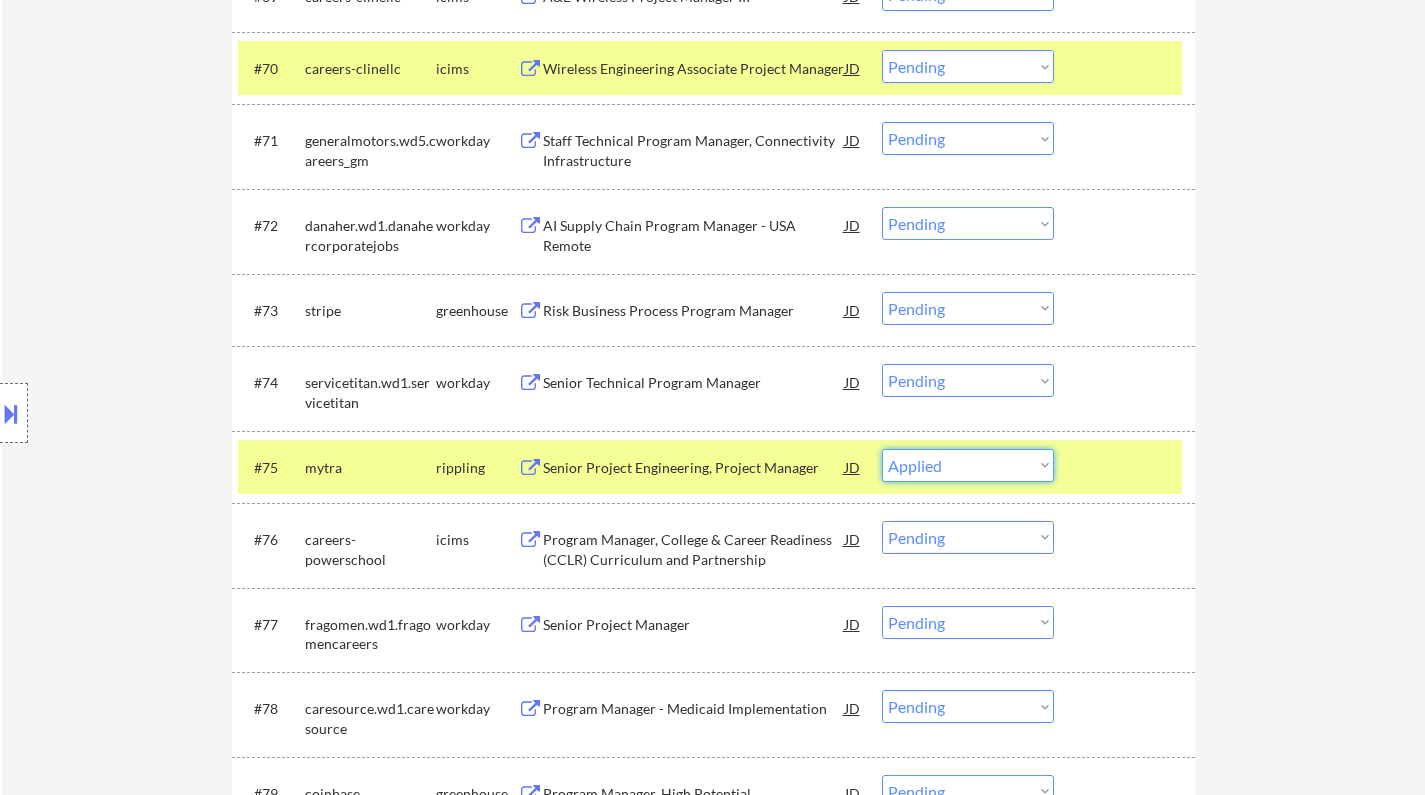click on "Choose an option... Pending Applied Excluded (Questions) Excluded (Expired) Excluded (Location) Excluded (Bad Match) Excluded (Blocklist) Excluded (Salary) Excluded (Other)" at bounding box center [968, 465] 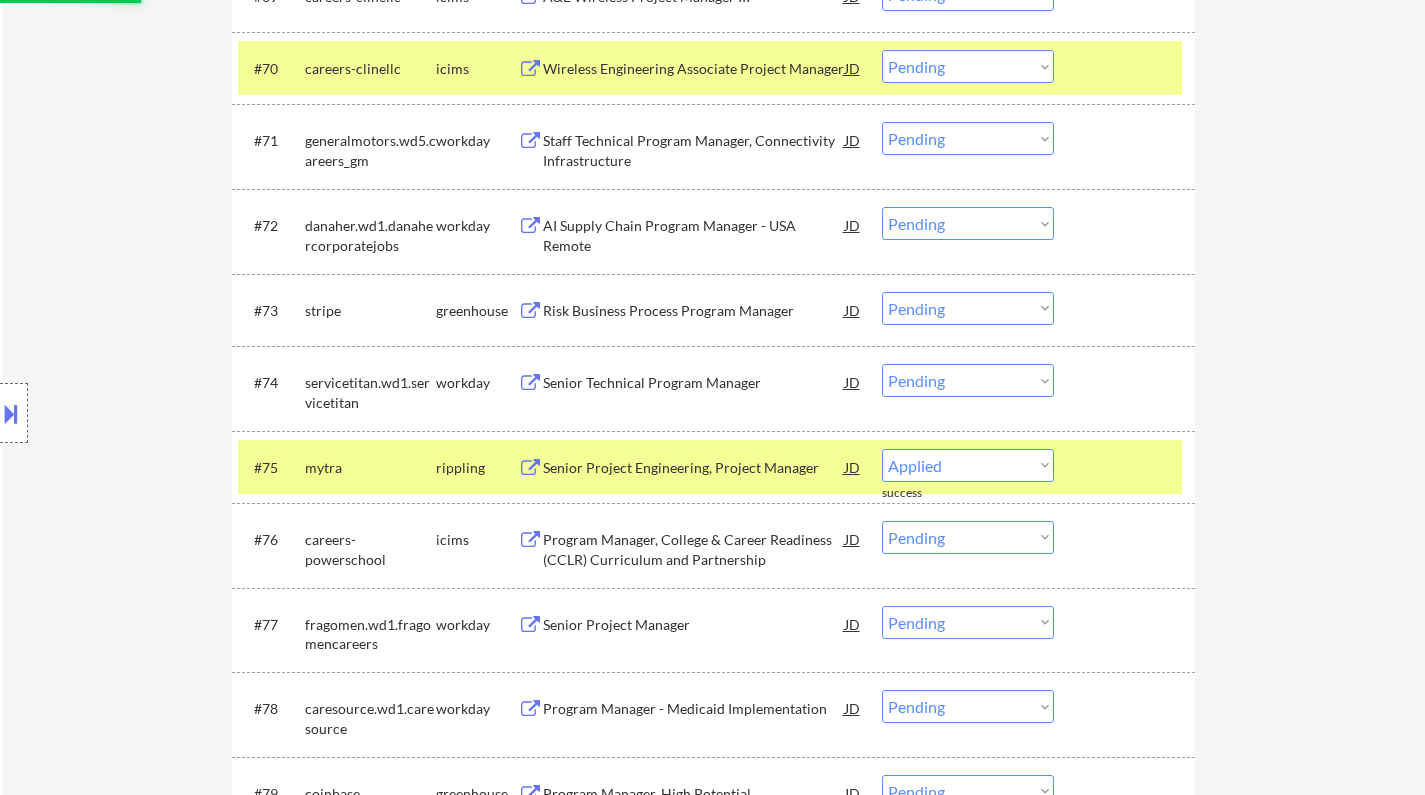 select on ""pending"" 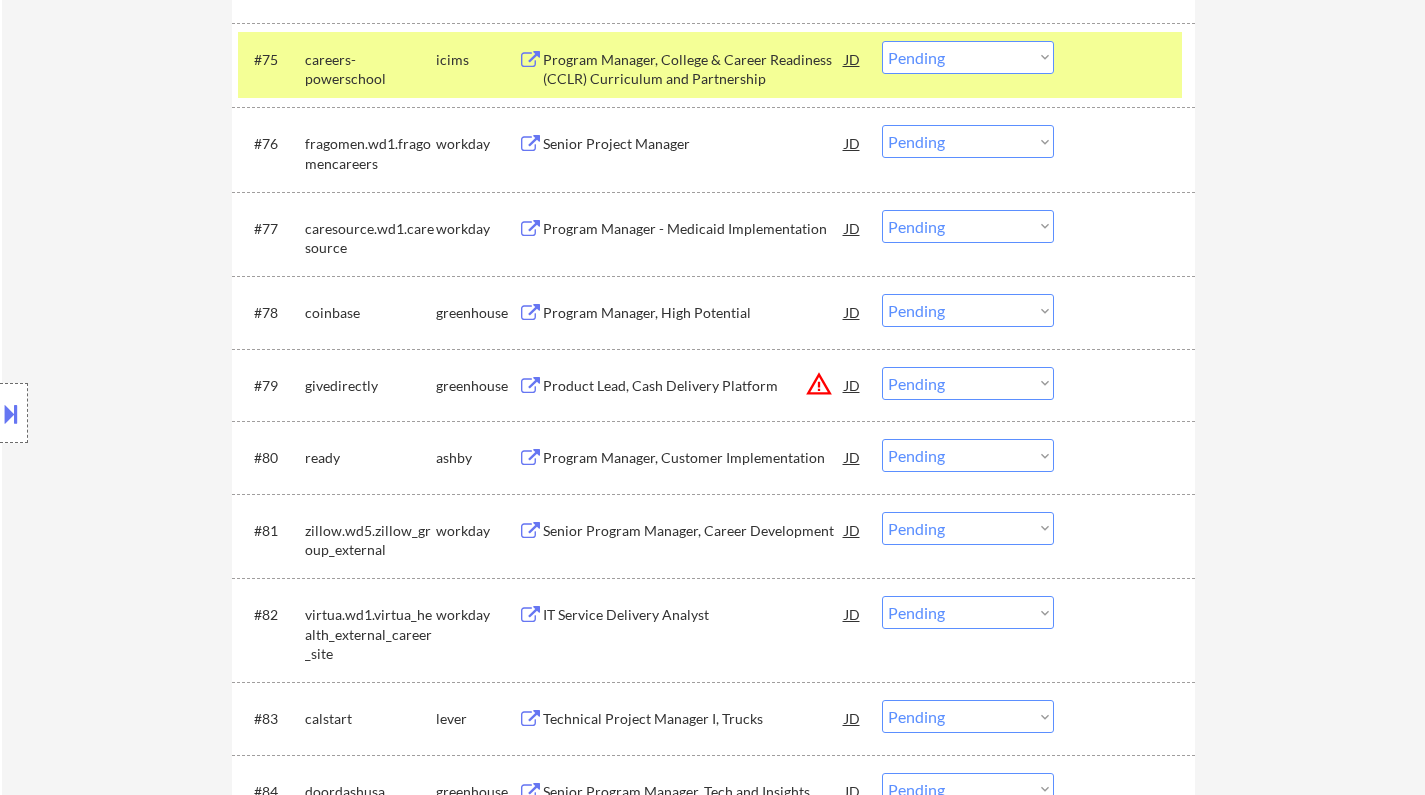 scroll, scrollTop: 6600, scrollLeft: 0, axis: vertical 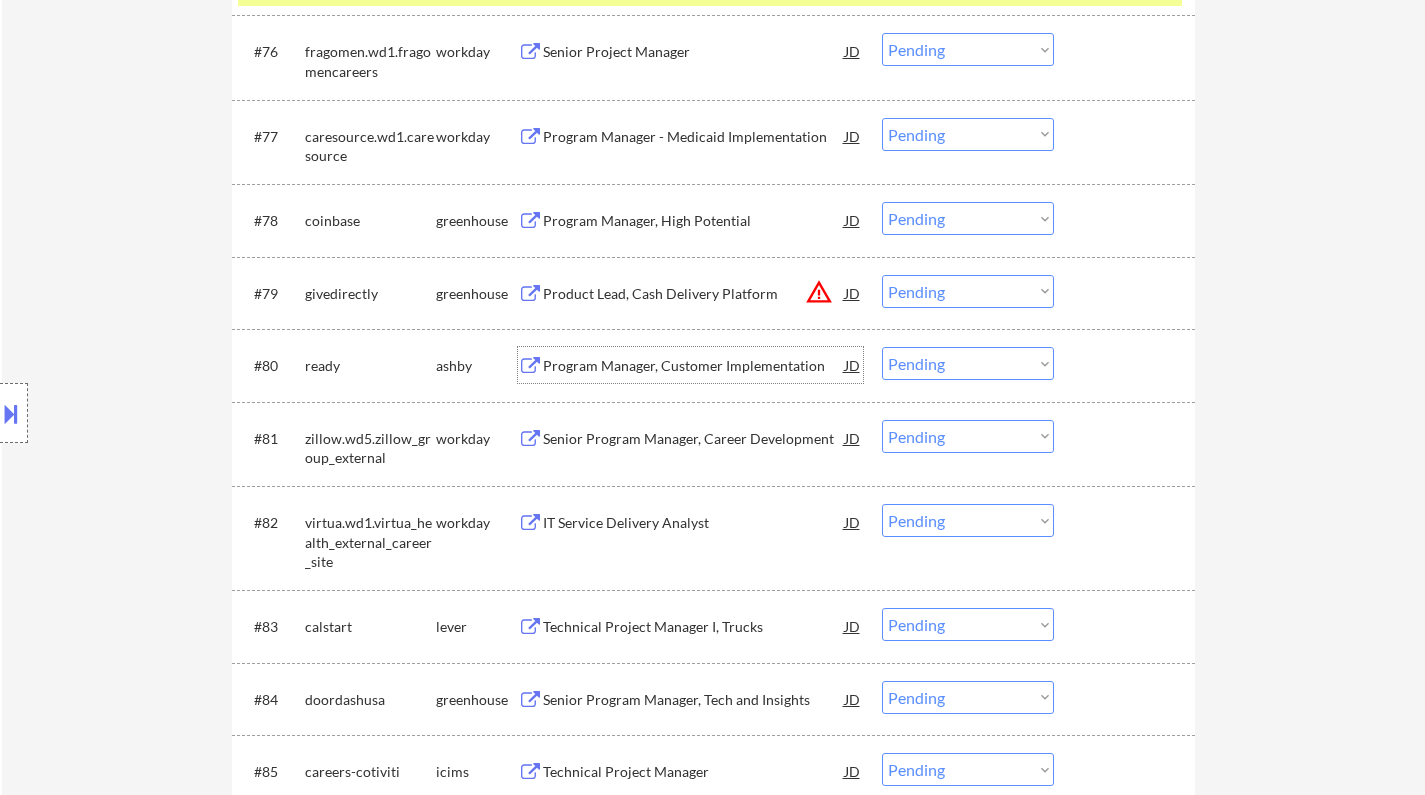 click on "Program Manager, Customer Implementation" at bounding box center (694, 366) 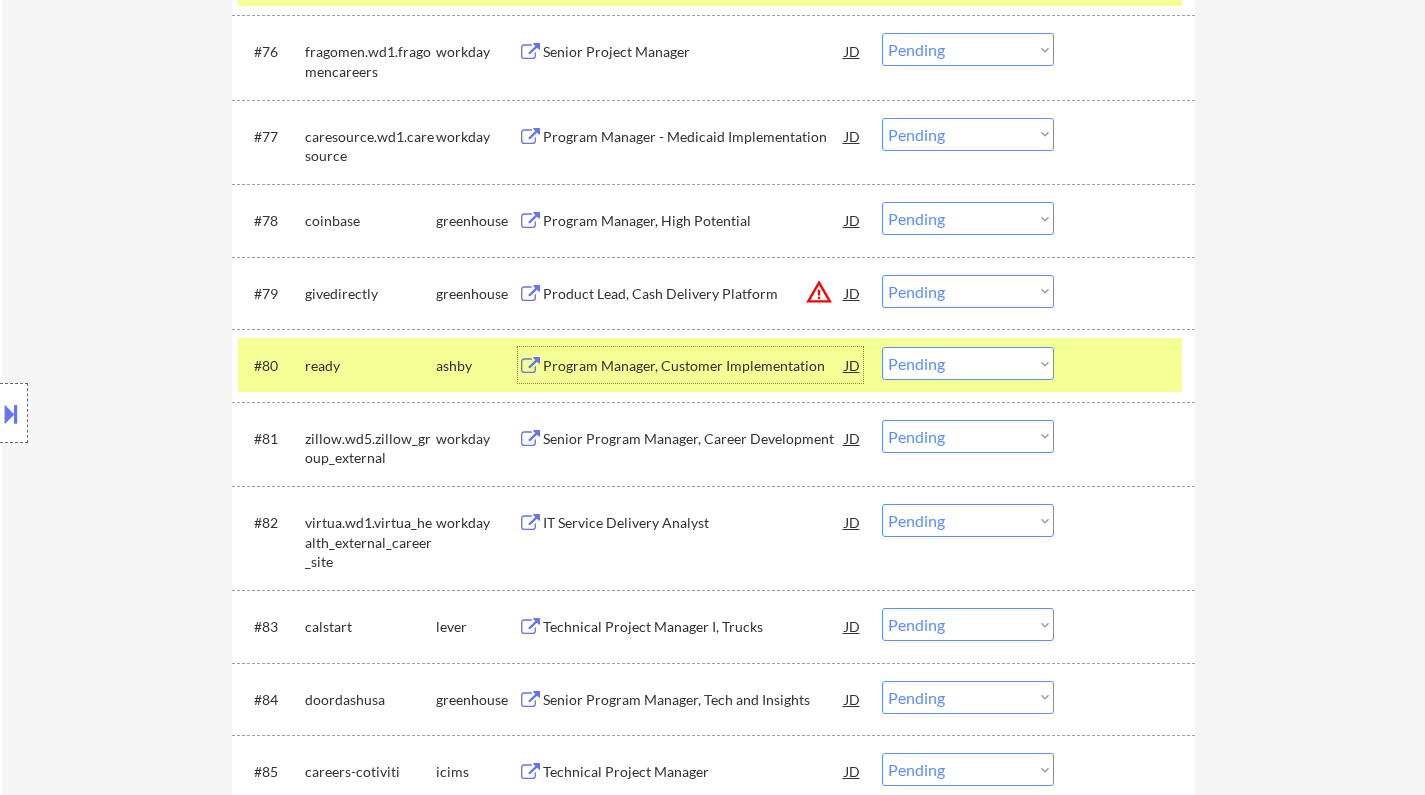 click on "Choose an option... Pending Applied Excluded (Questions) Excluded (Expired) Excluded (Location) Excluded (Bad Match) Excluded (Blocklist) Excluded (Salary) Excluded (Other)" at bounding box center (968, 363) 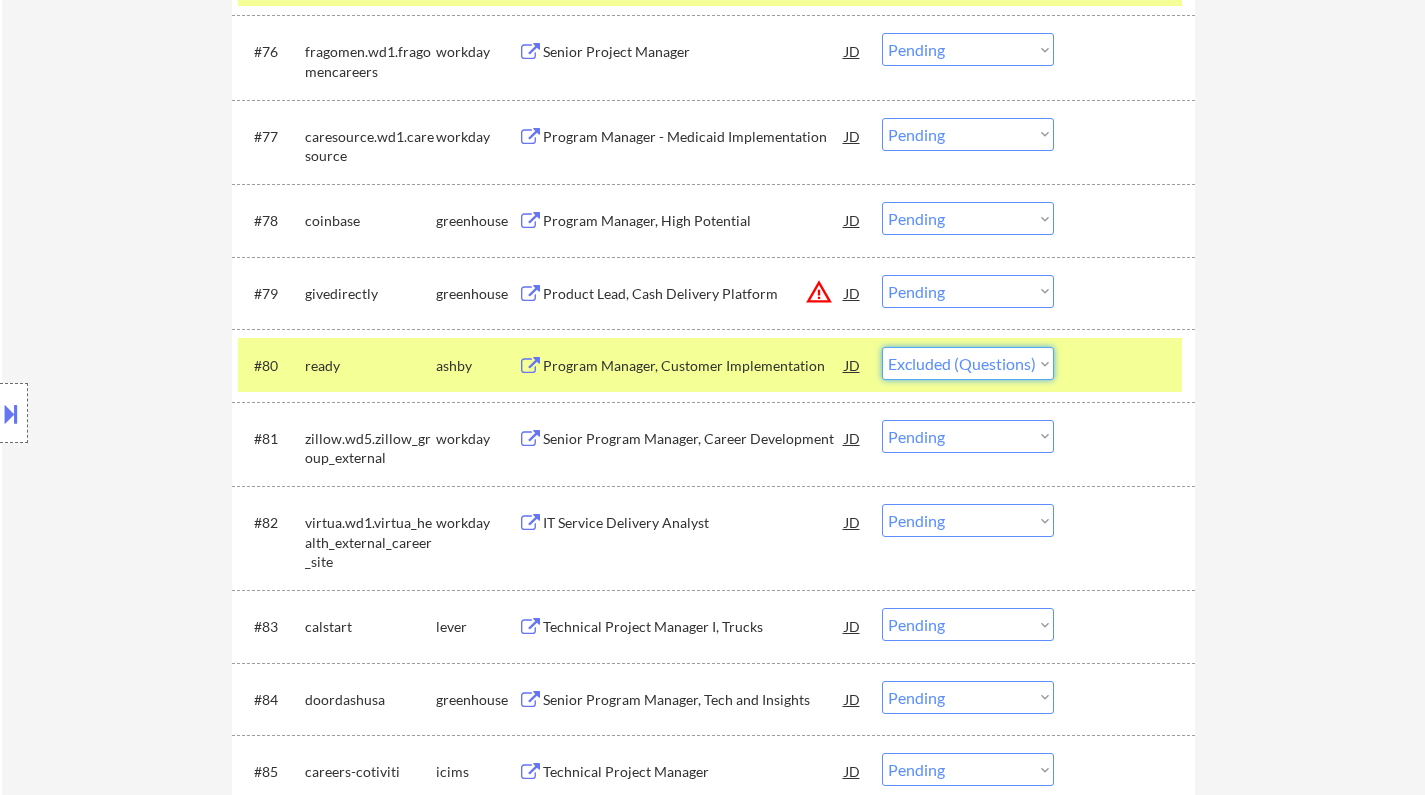 click on "Choose an option... Pending Applied Excluded (Questions) Excluded (Expired) Excluded (Location) Excluded (Bad Match) Excluded (Blocklist) Excluded (Salary) Excluded (Other)" at bounding box center (968, 363) 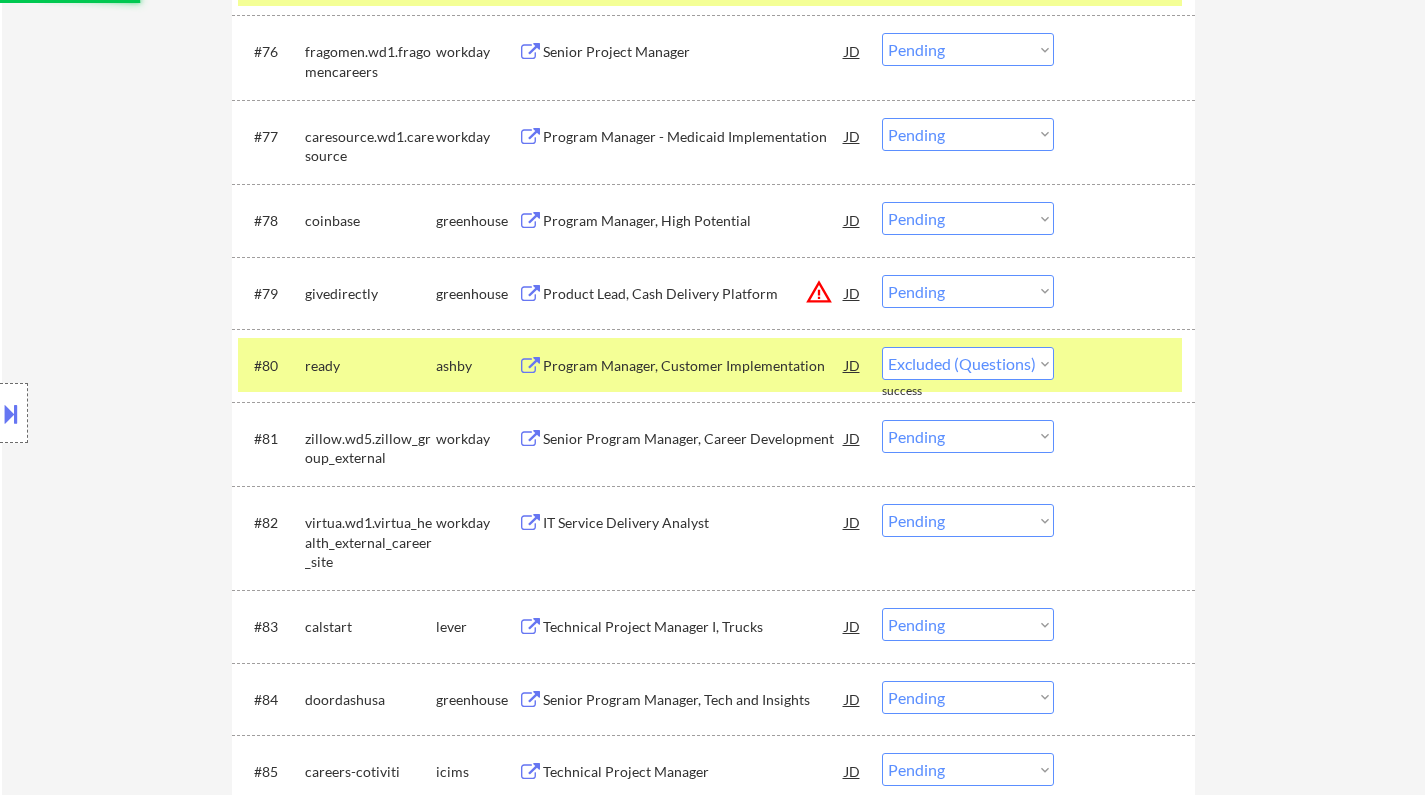 scroll, scrollTop: 6800, scrollLeft: 0, axis: vertical 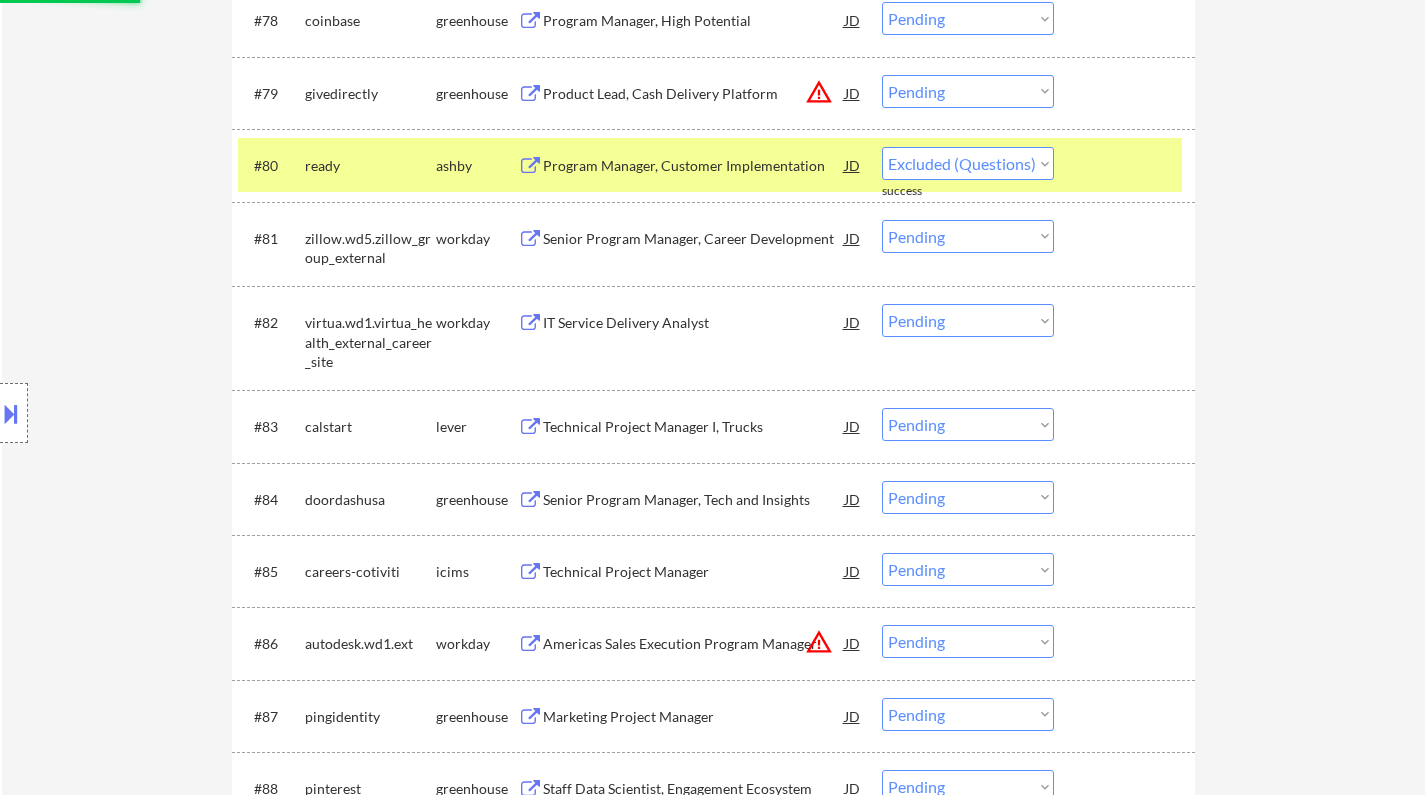 select on ""pending"" 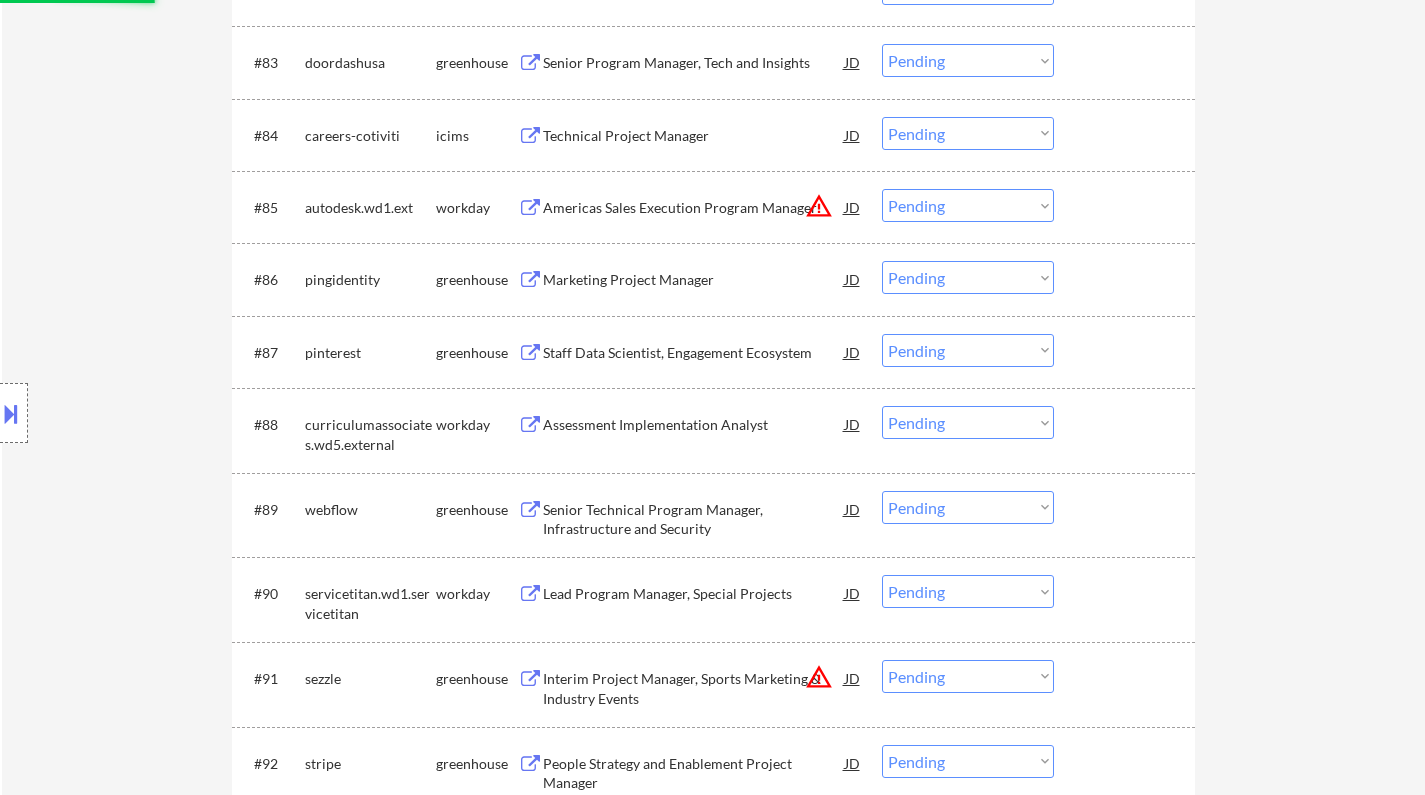 scroll, scrollTop: 7200, scrollLeft: 0, axis: vertical 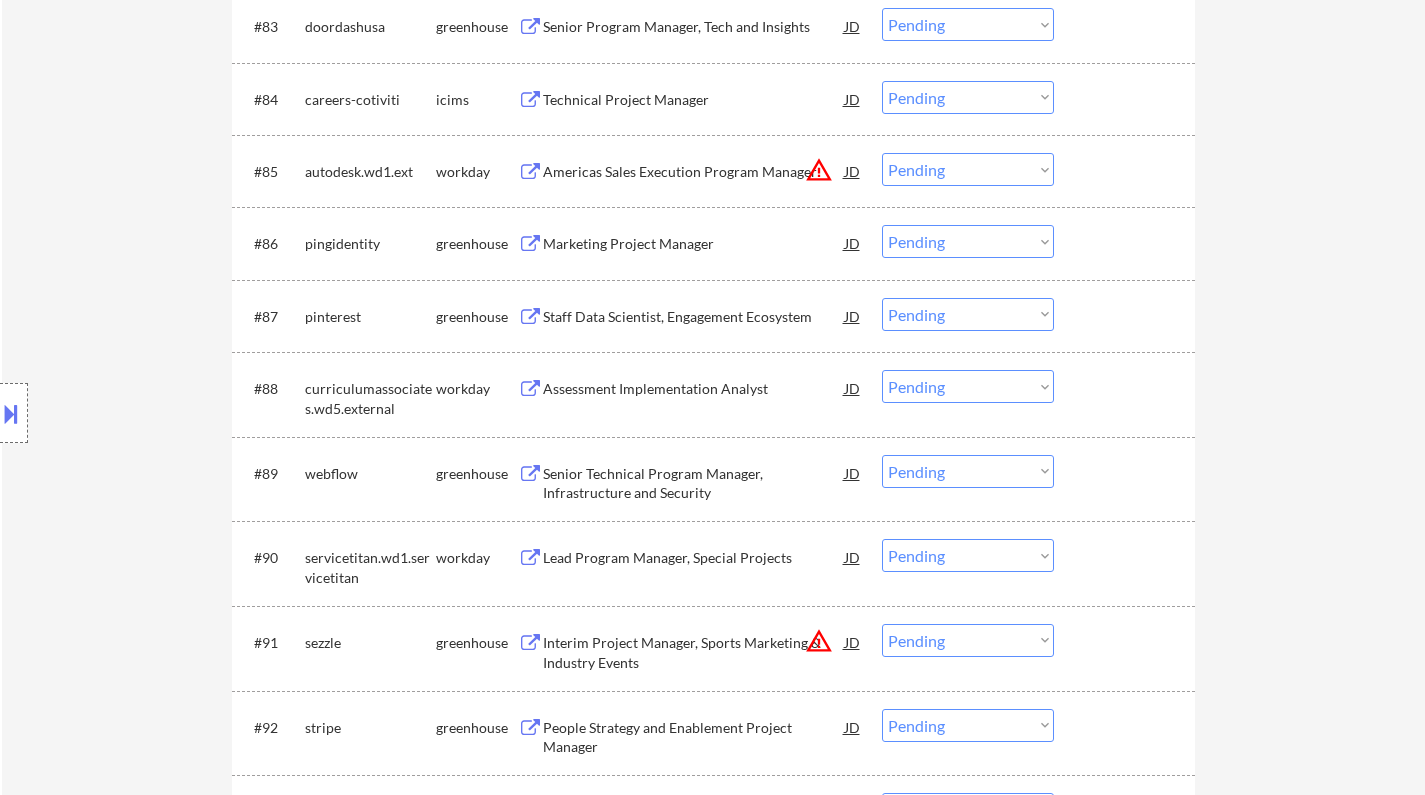click on "Marketing Project Manager" at bounding box center (694, 244) 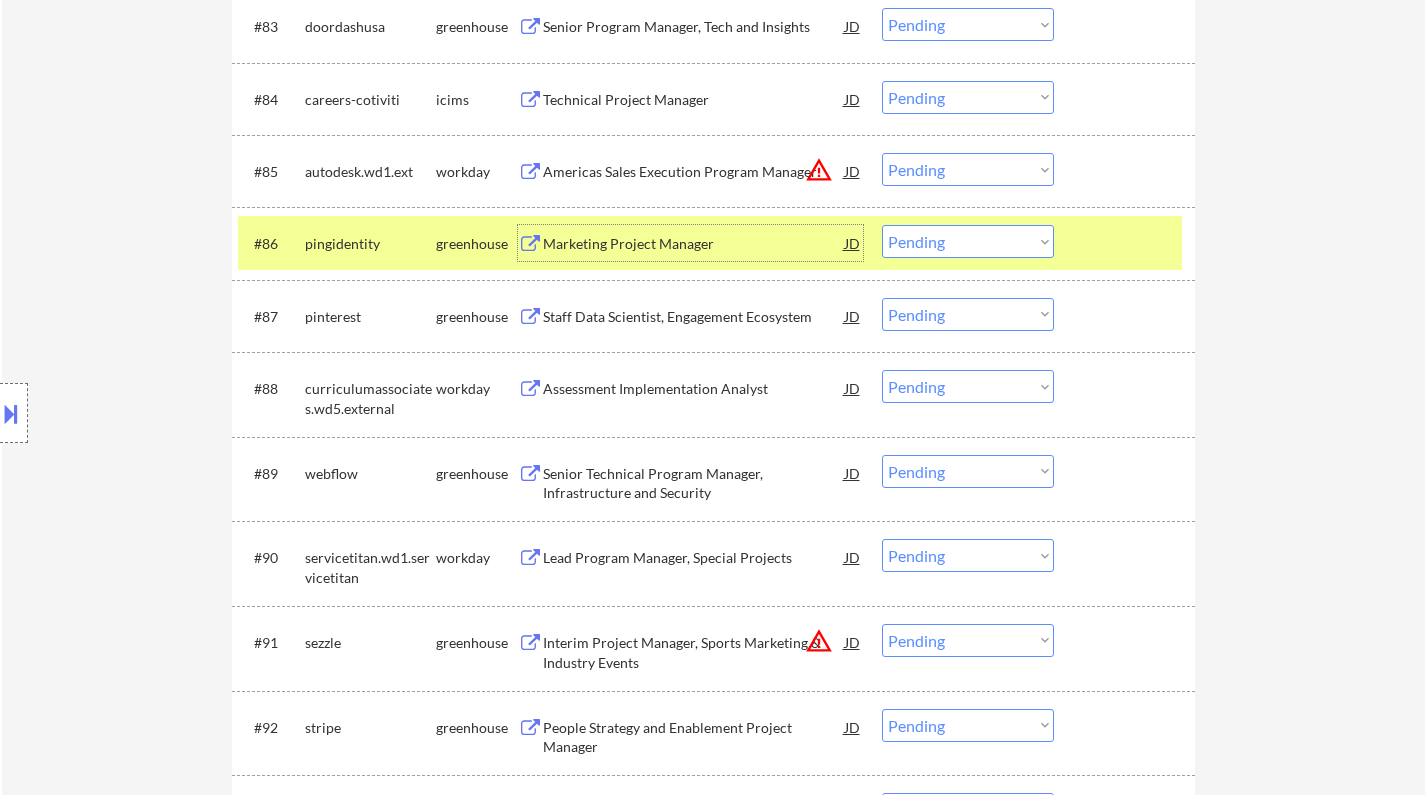 drag, startPoint x: 961, startPoint y: 241, endPoint x: 968, endPoint y: 254, distance: 14.764823 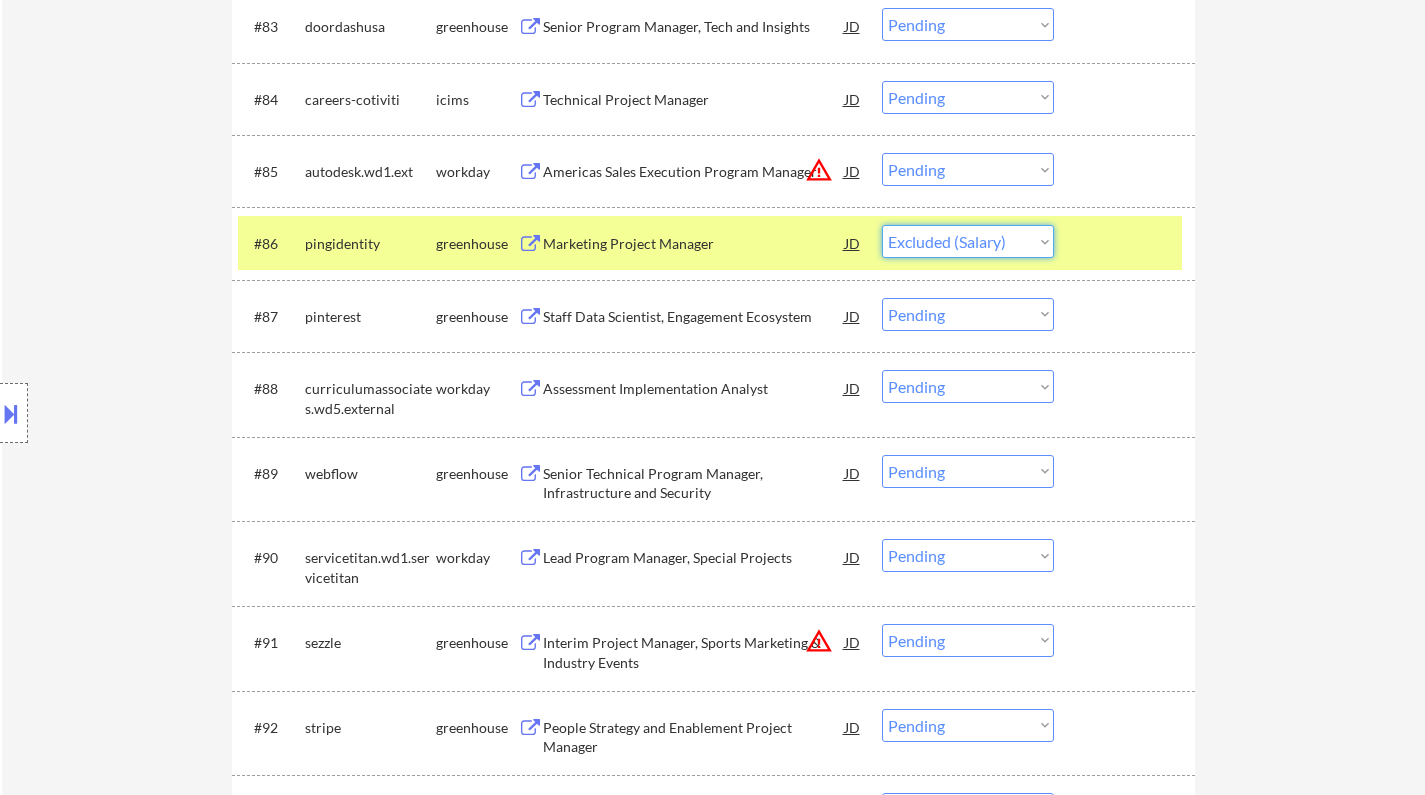 click on "Choose an option... Pending Applied Excluded (Questions) Excluded (Expired) Excluded (Location) Excluded (Bad Match) Excluded (Blocklist) Excluded (Salary) Excluded (Other)" at bounding box center [968, 241] 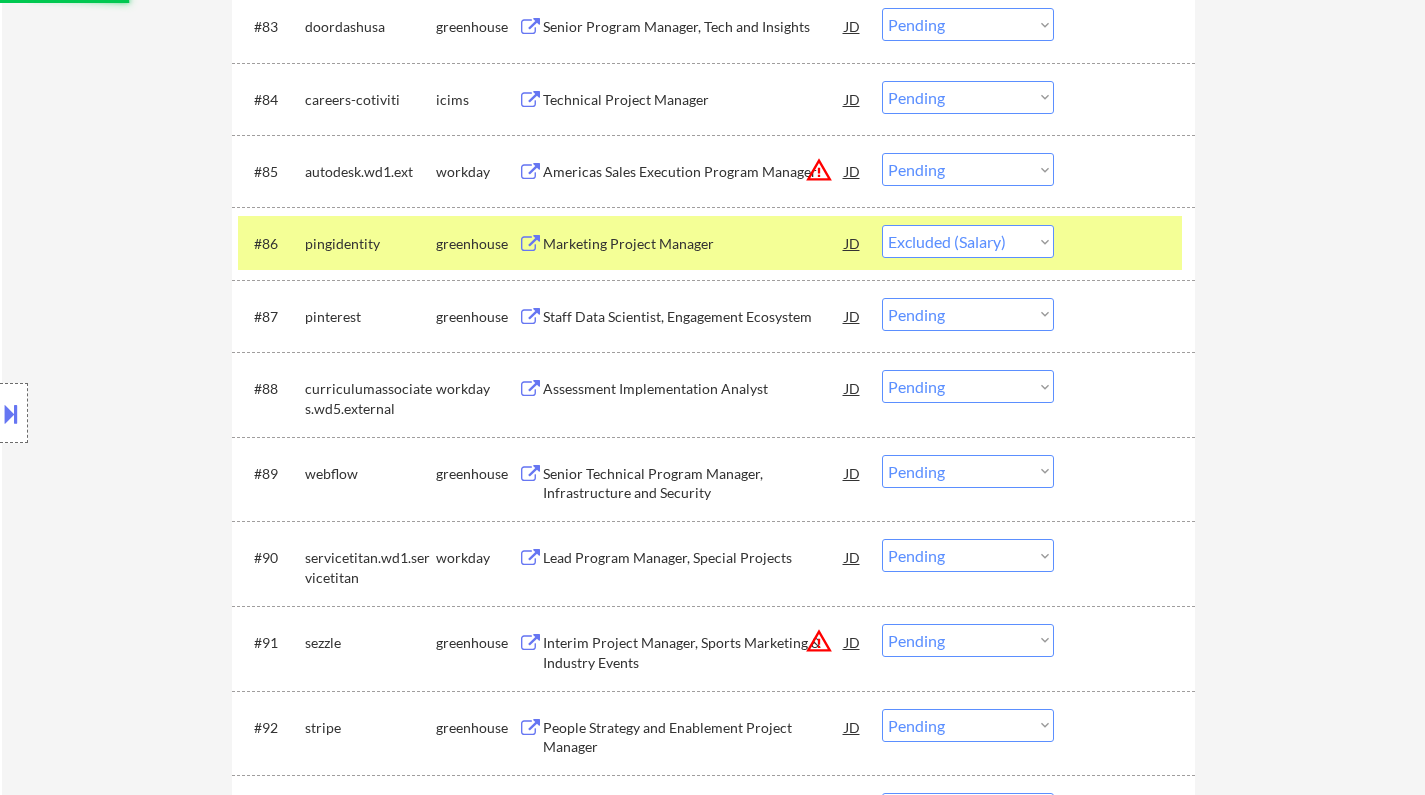 select on ""pending"" 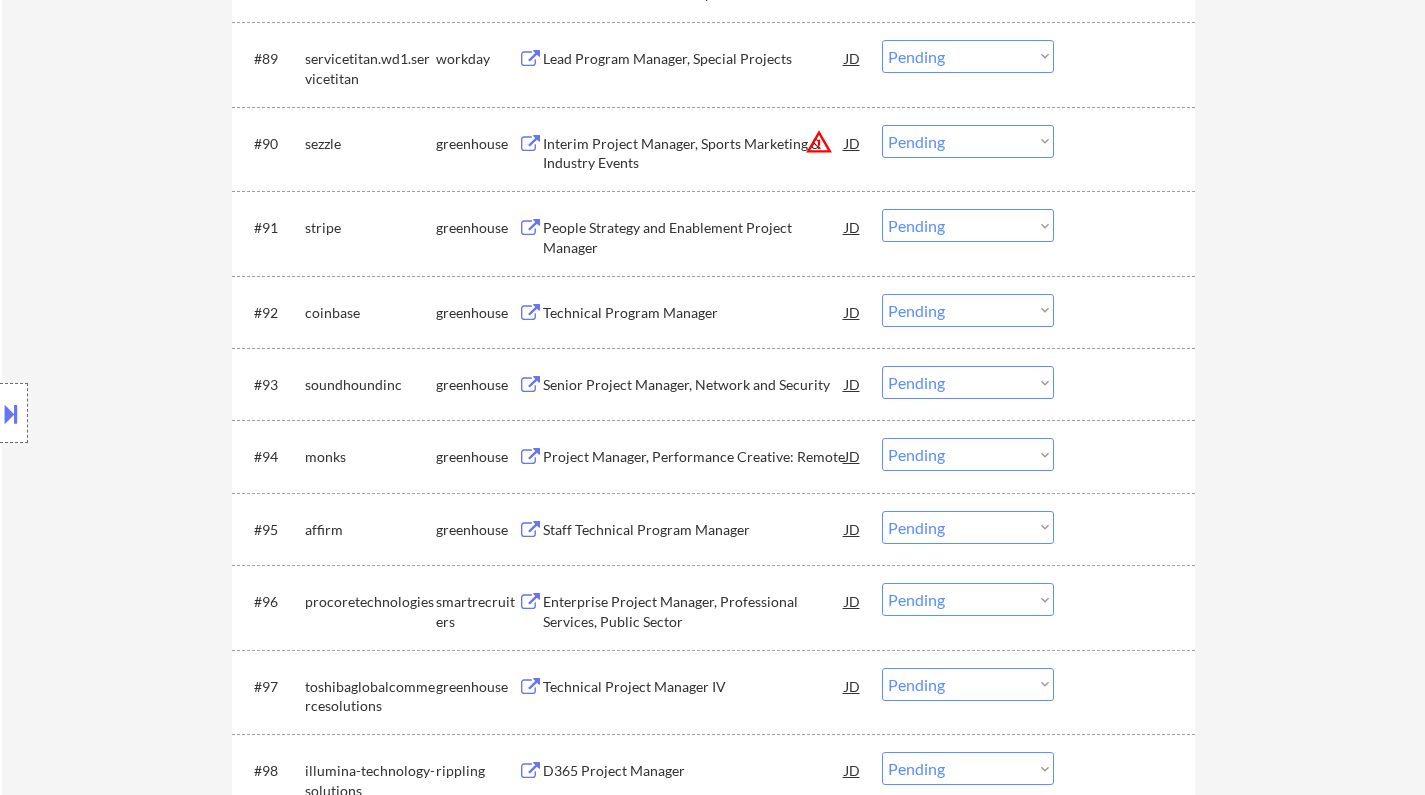 scroll, scrollTop: 7800, scrollLeft: 0, axis: vertical 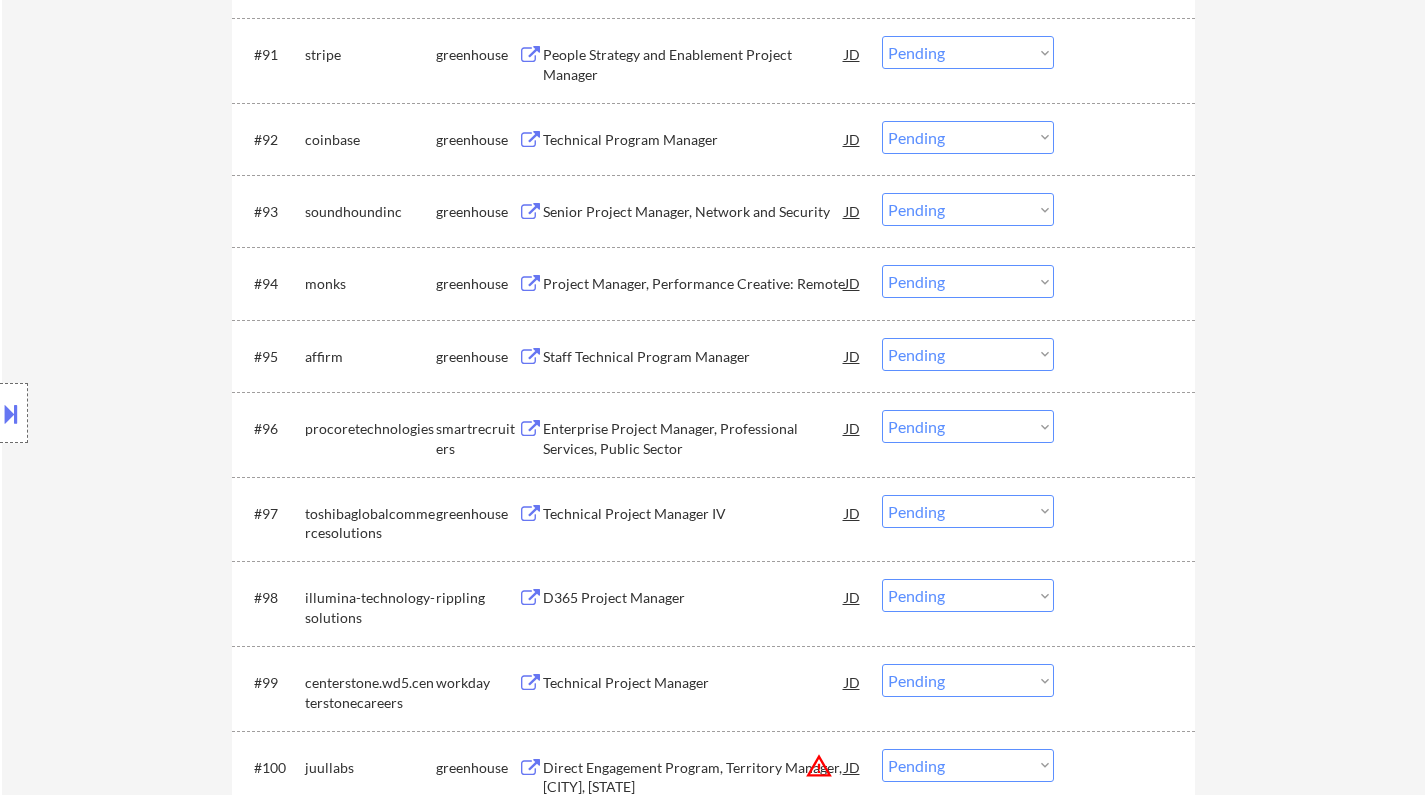 click on "Staff Technical Program Manager" at bounding box center (694, 357) 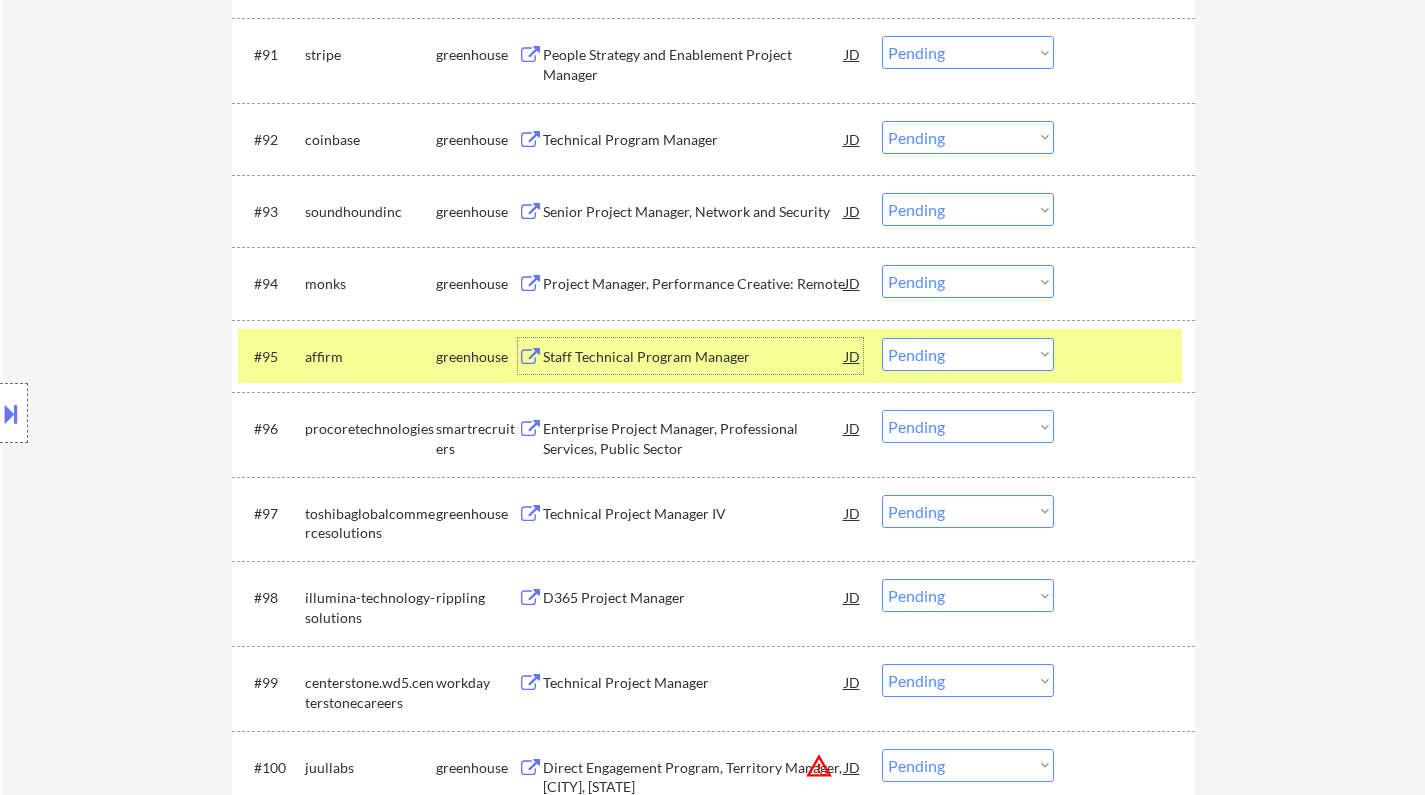 drag, startPoint x: 929, startPoint y: 360, endPoint x: 938, endPoint y: 368, distance: 12.0415945 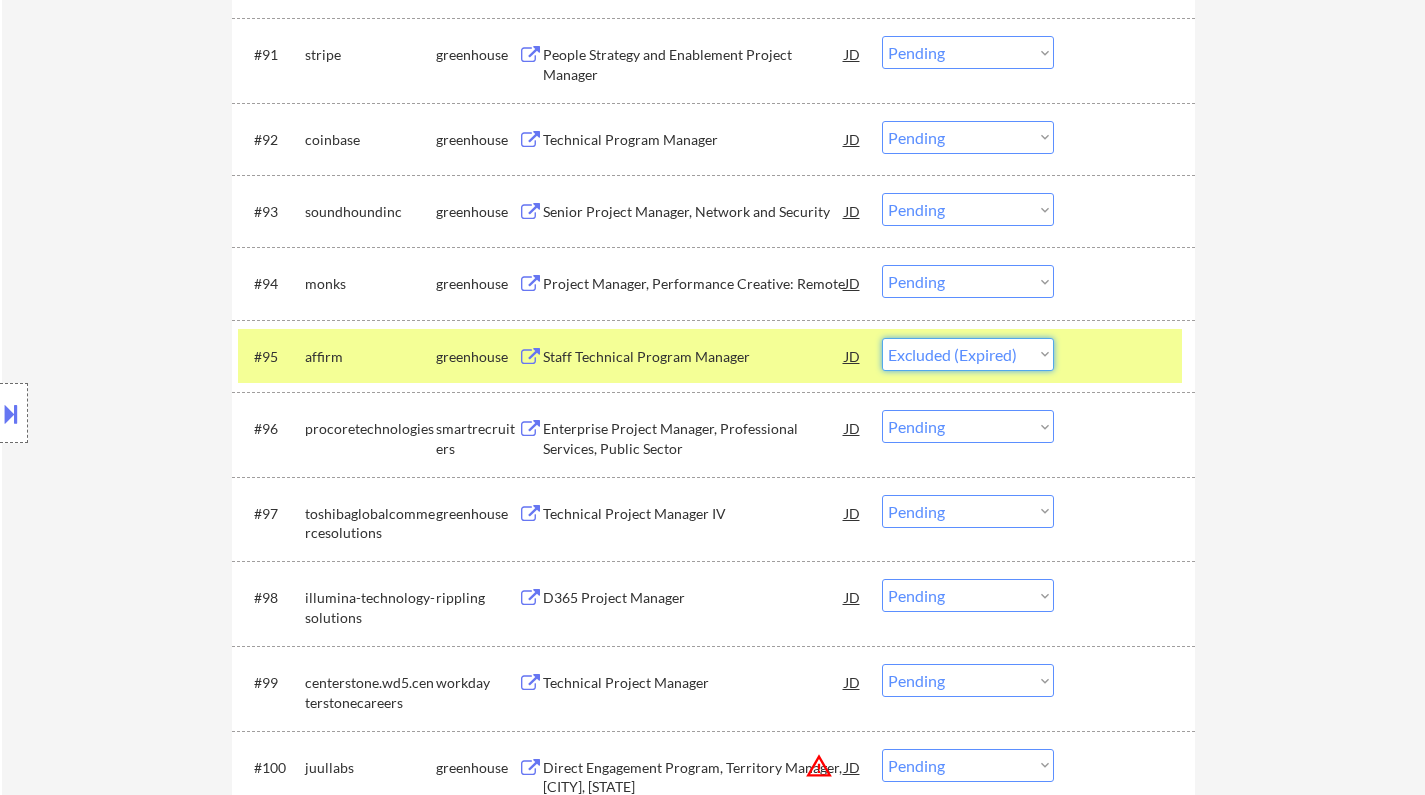 click on "Choose an option... Pending Applied Excluded (Questions) Excluded (Expired) Excluded (Location) Excluded (Bad Match) Excluded (Blocklist) Excluded (Salary) Excluded (Other)" at bounding box center (968, 354) 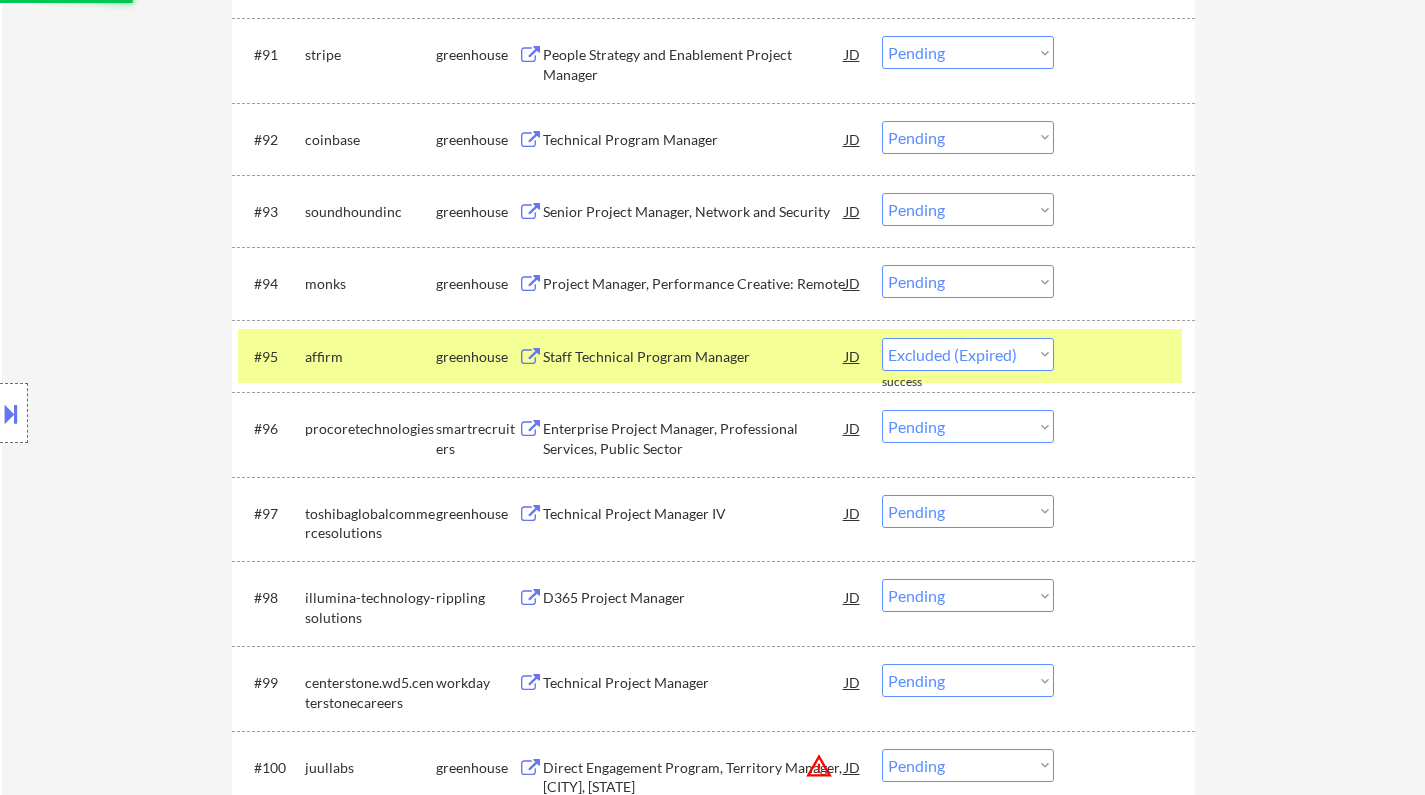 select on ""pending"" 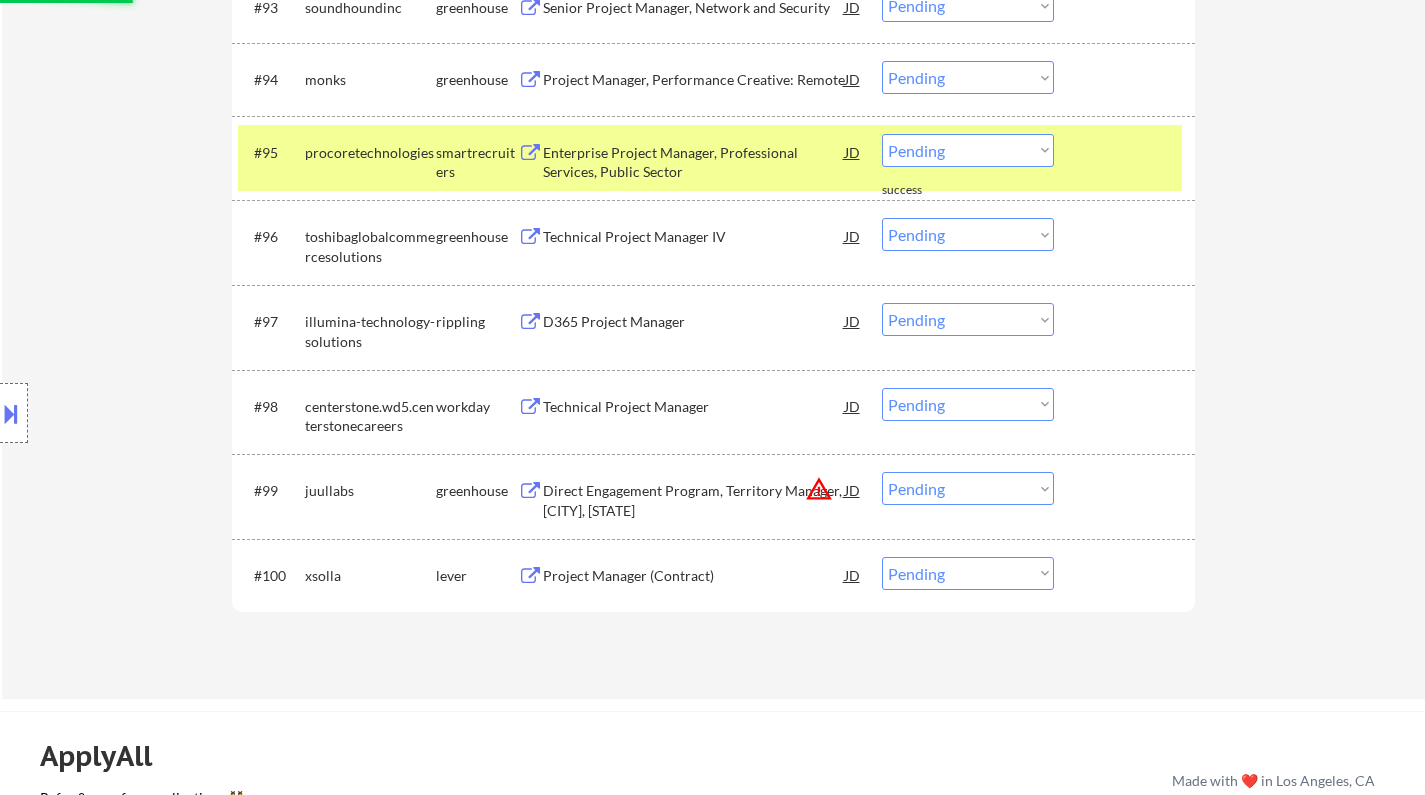 scroll, scrollTop: 8100, scrollLeft: 0, axis: vertical 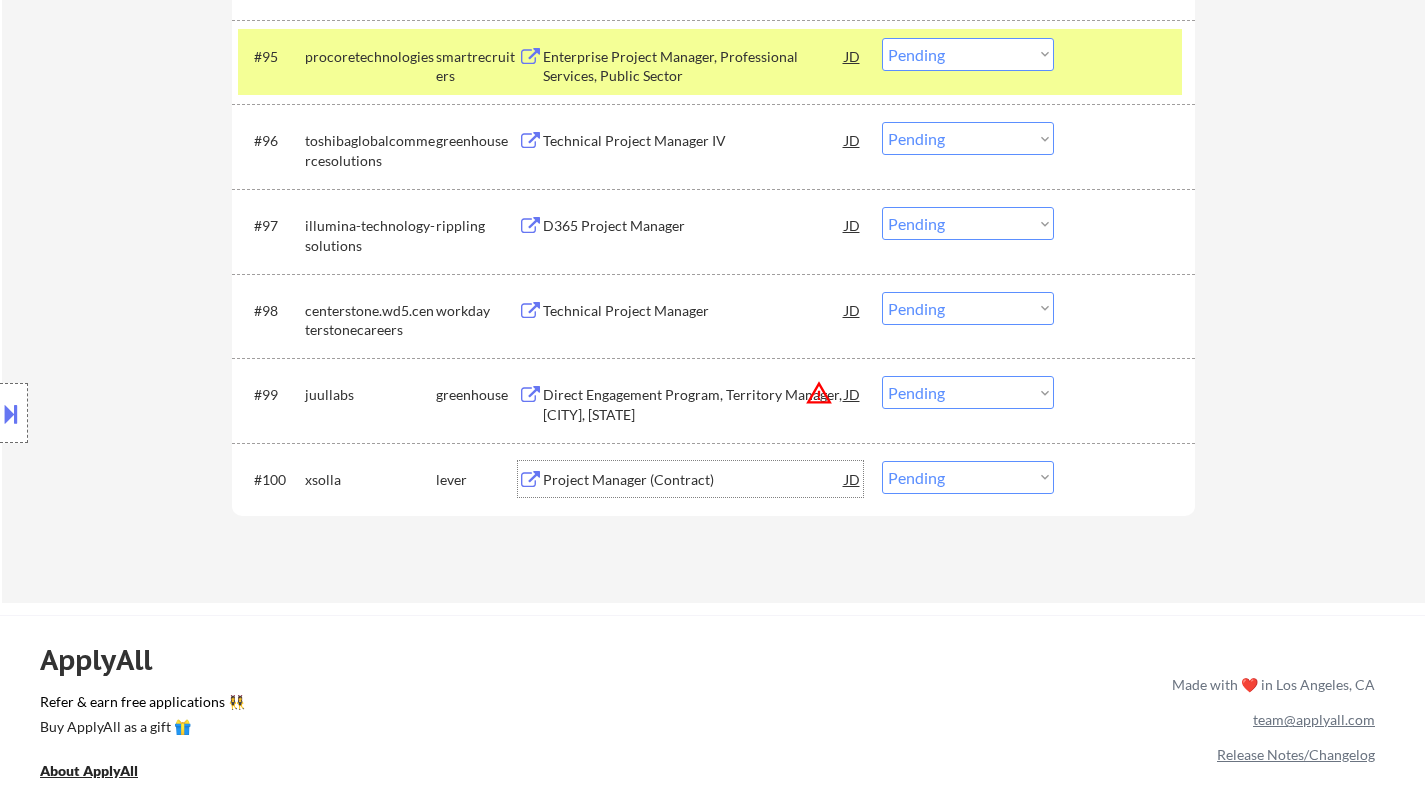 click on "Project Manager (Contract)" at bounding box center [694, 480] 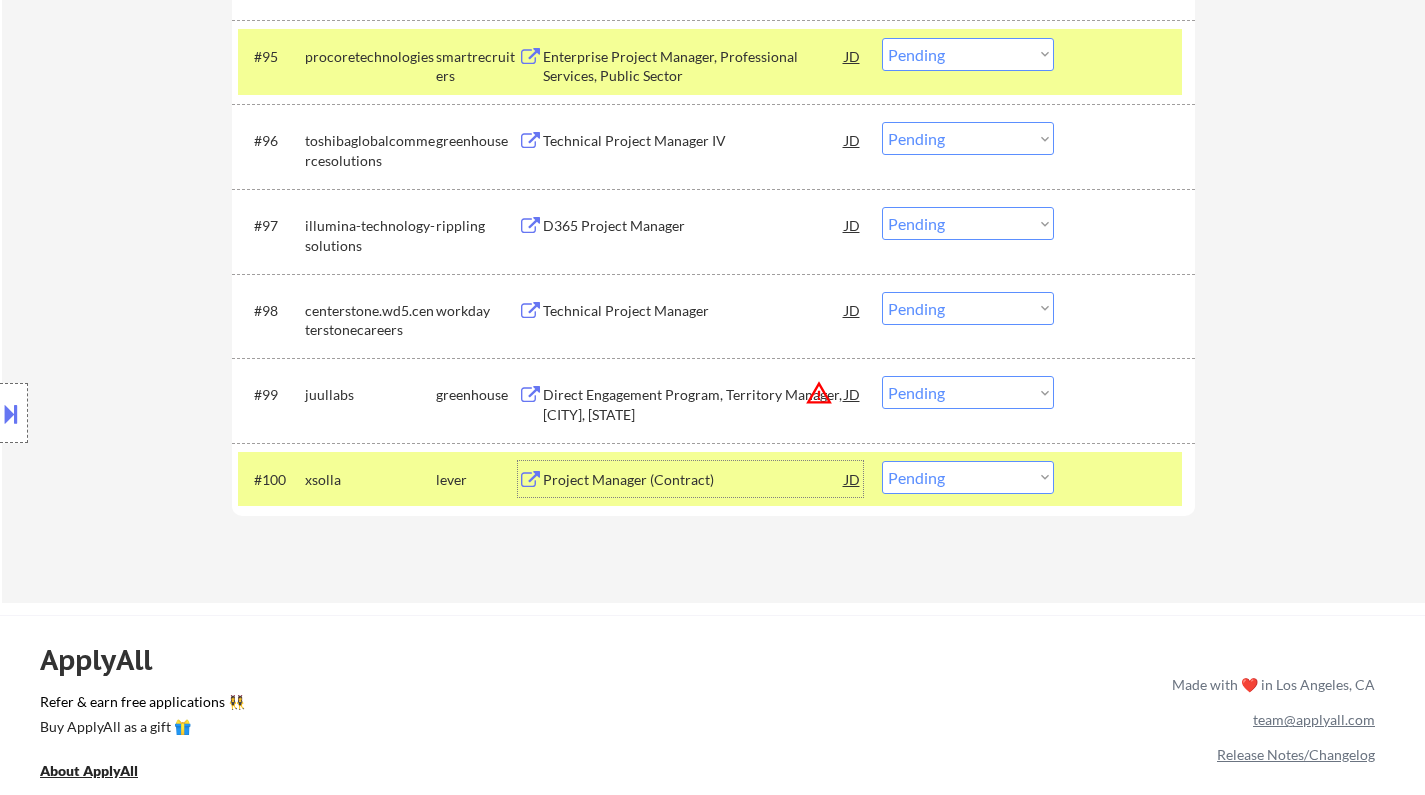 click on "Choose an option... Pending Applied Excluded (Questions) Excluded (Expired) Excluded (Location) Excluded (Bad Match) Excluded (Blocklist) Excluded (Salary) Excluded (Other)" at bounding box center (968, 477) 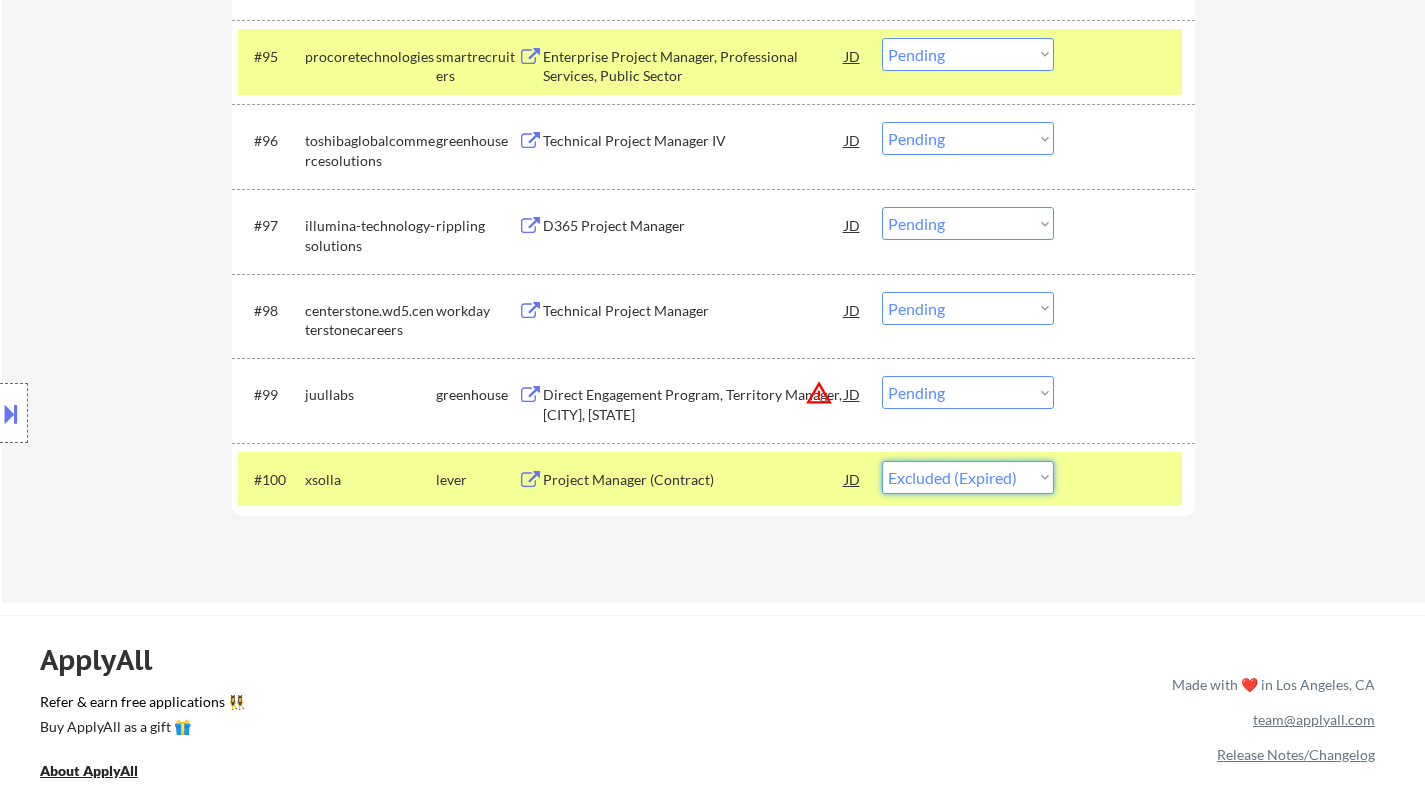 click on "Choose an option... Pending Applied Excluded (Questions) Excluded (Expired) Excluded (Location) Excluded (Bad Match) Excluded (Blocklist) Excluded (Salary) Excluded (Other)" at bounding box center [968, 477] 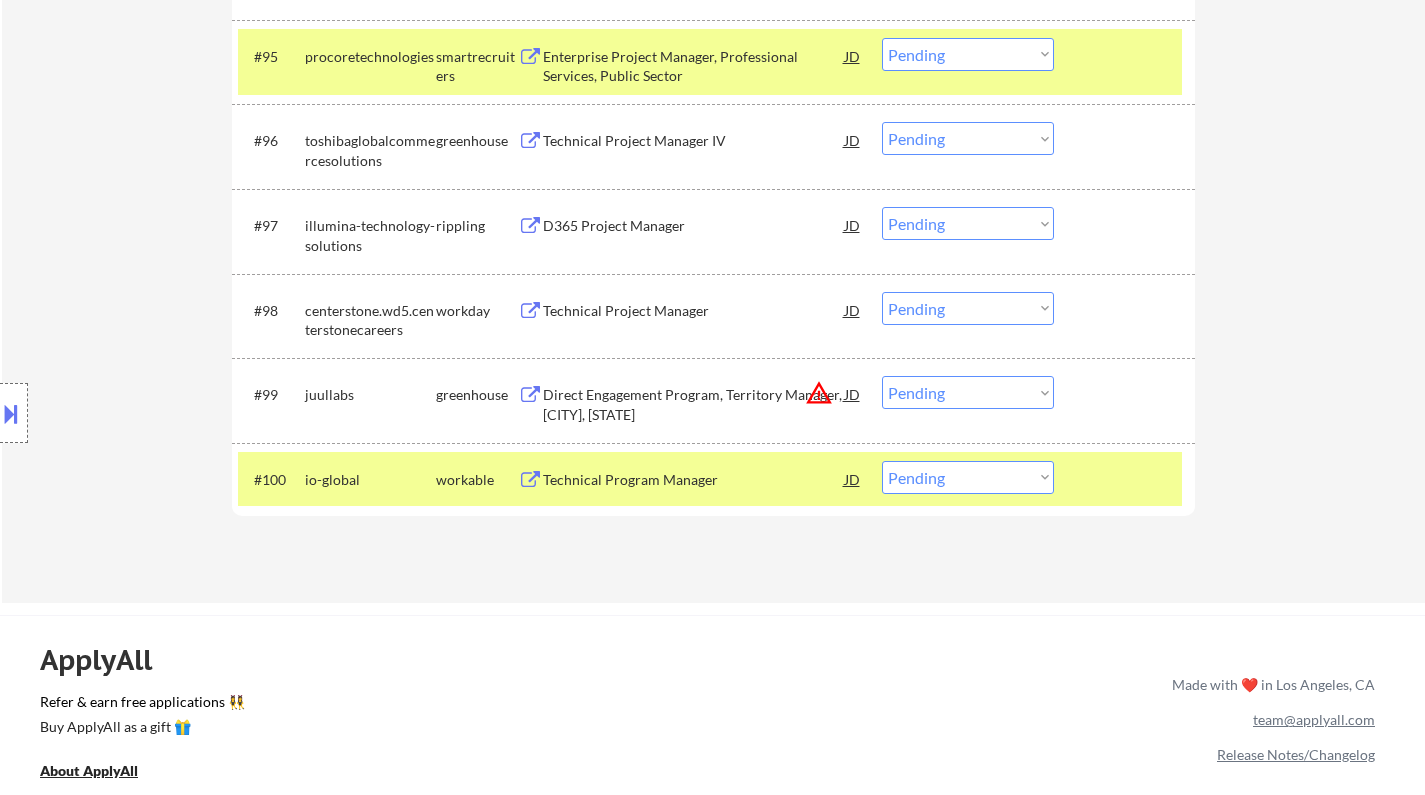 scroll, scrollTop: 8300, scrollLeft: 0, axis: vertical 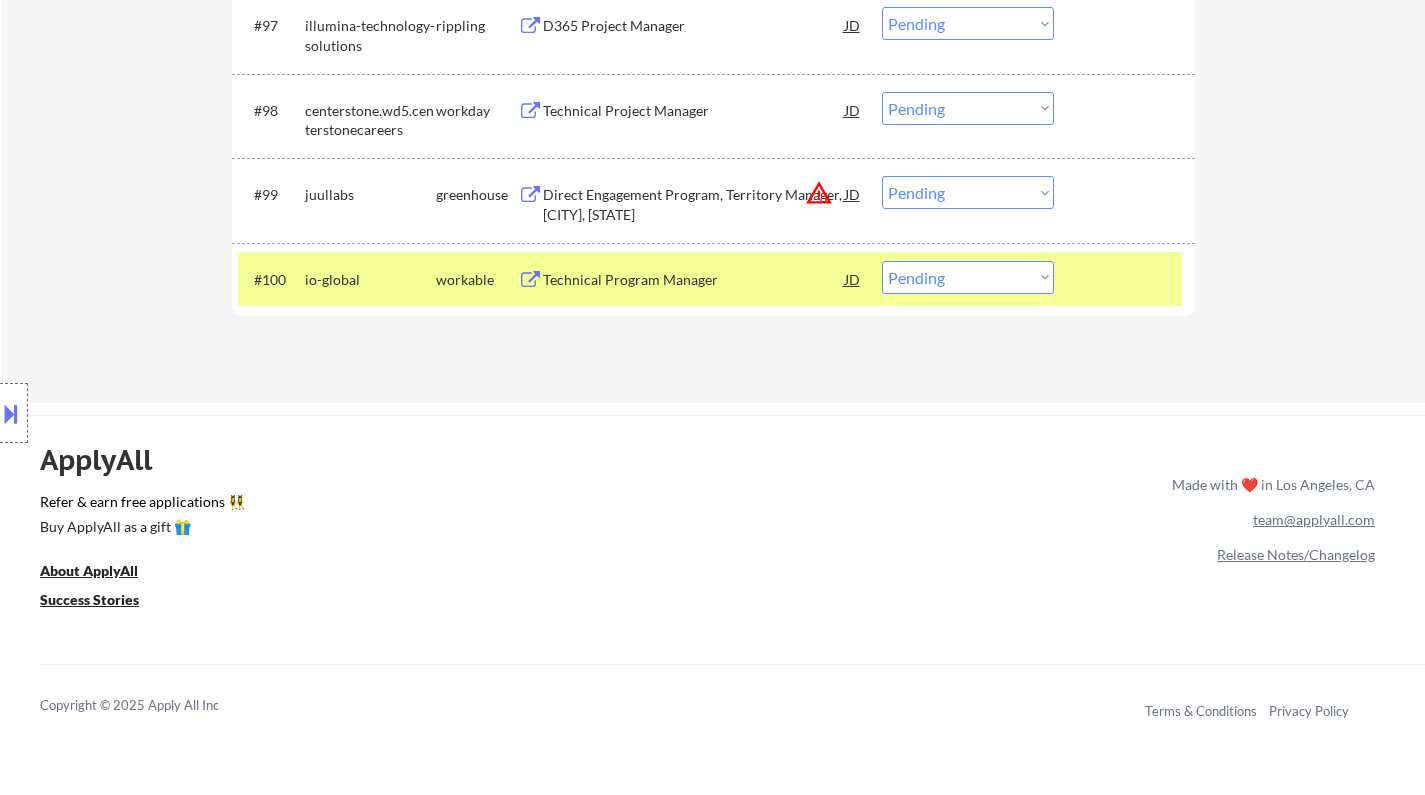 click on "Technical Program Manager" at bounding box center [694, 279] 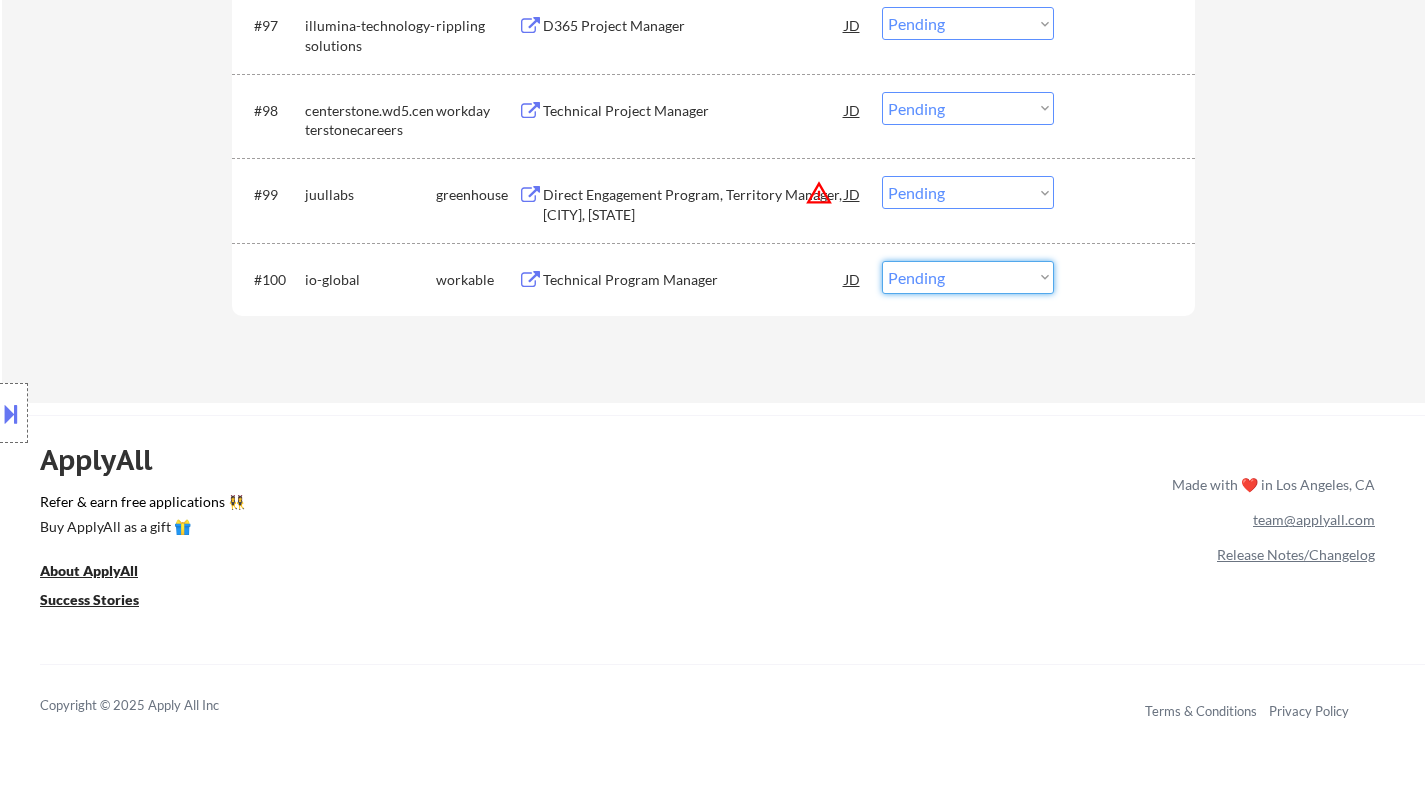 click on "Choose an option... Pending Applied Excluded (Questions) Excluded (Expired) Excluded (Location) Excluded (Bad Match) Excluded (Blocklist) Excluded (Salary) Excluded (Other)" at bounding box center (968, 277) 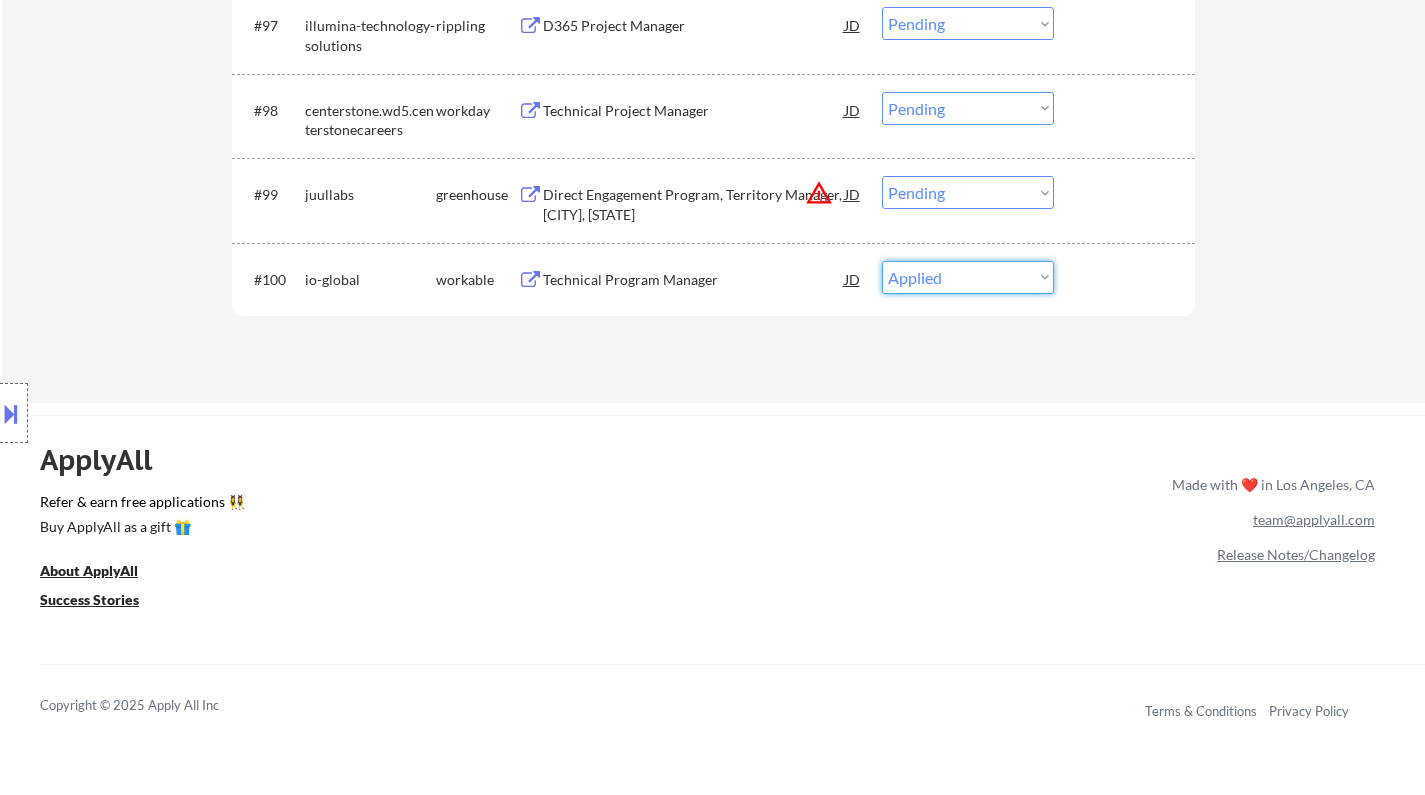 click on "Choose an option... Pending Applied Excluded (Questions) Excluded (Expired) Excluded (Location) Excluded (Bad Match) Excluded (Blocklist) Excluded (Salary) Excluded (Other)" at bounding box center [968, 277] 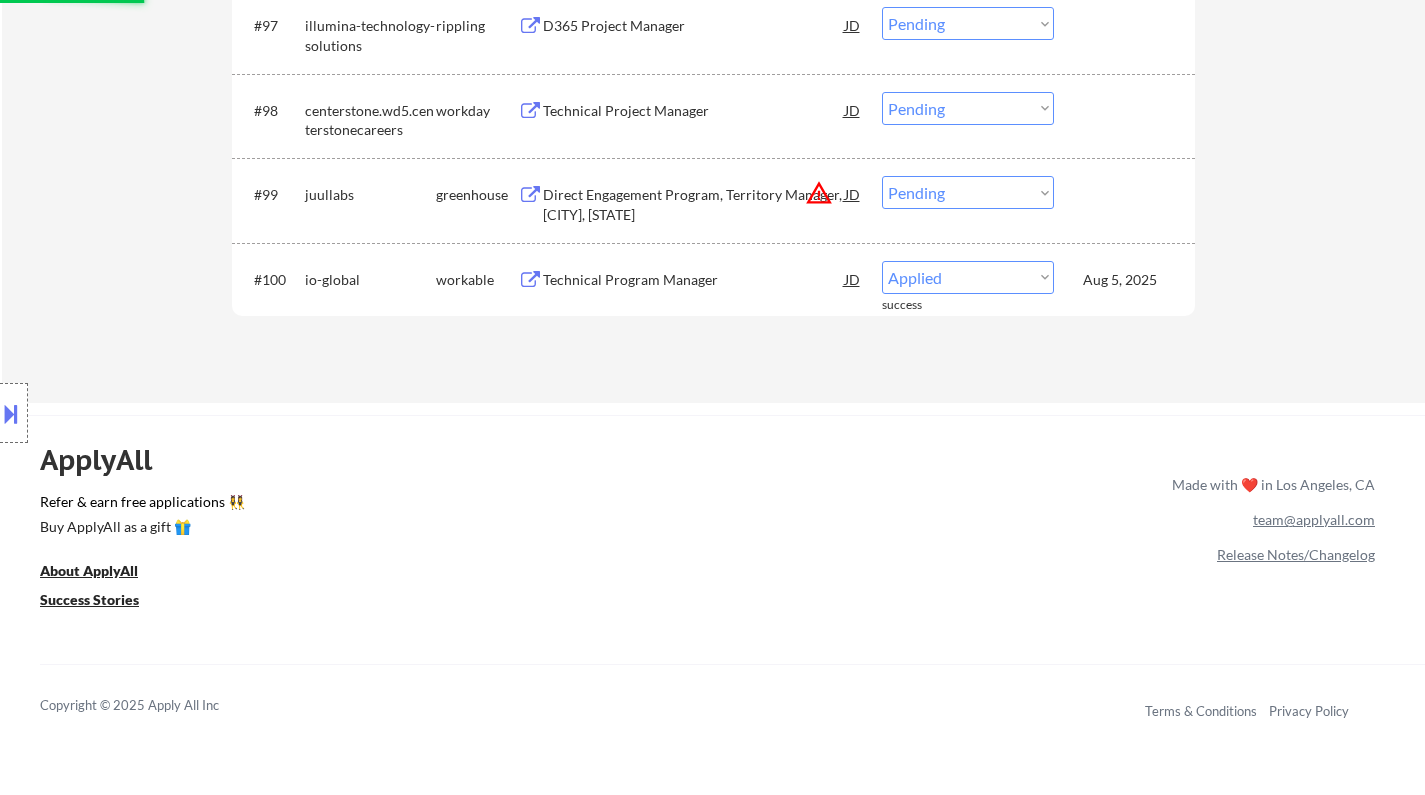 select on ""pending"" 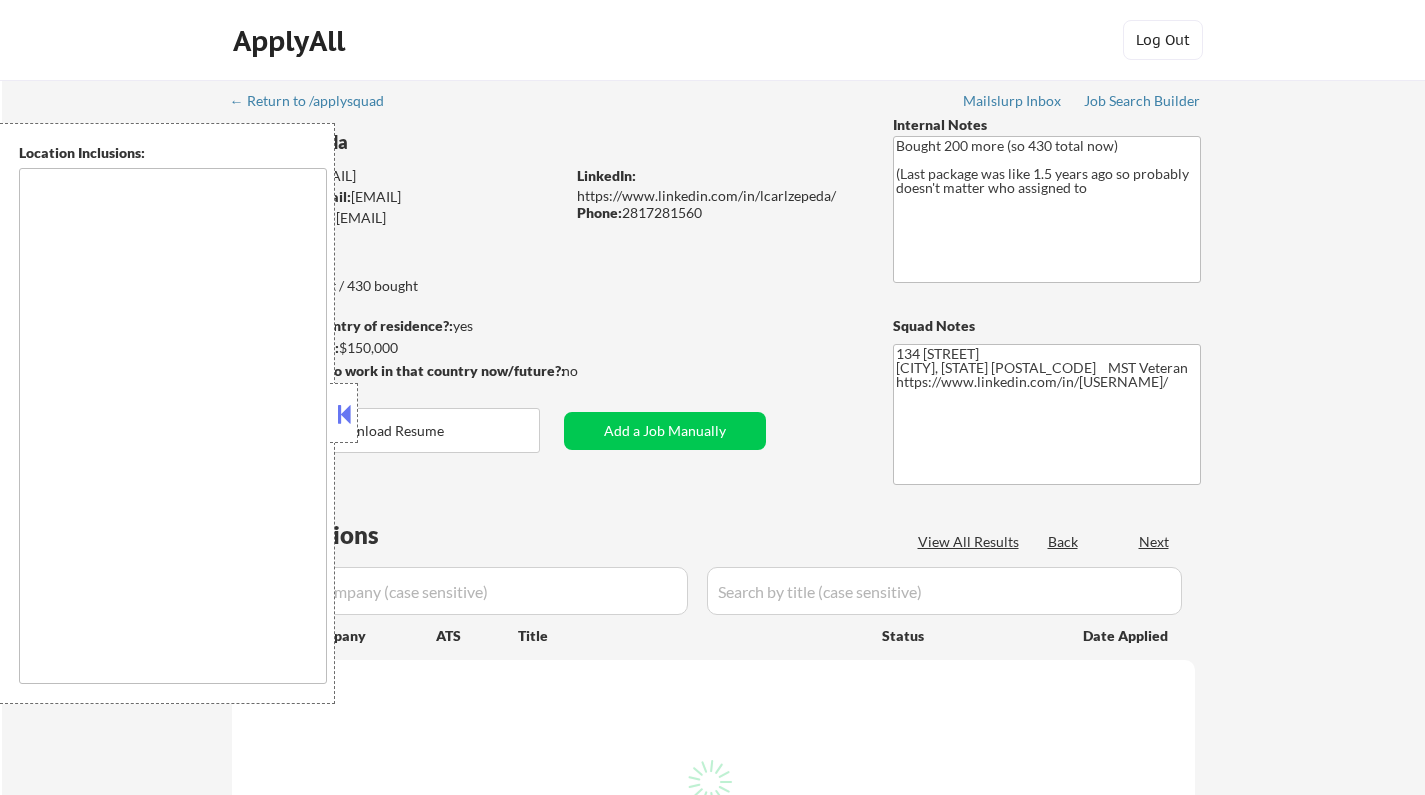 scroll, scrollTop: 0, scrollLeft: 0, axis: both 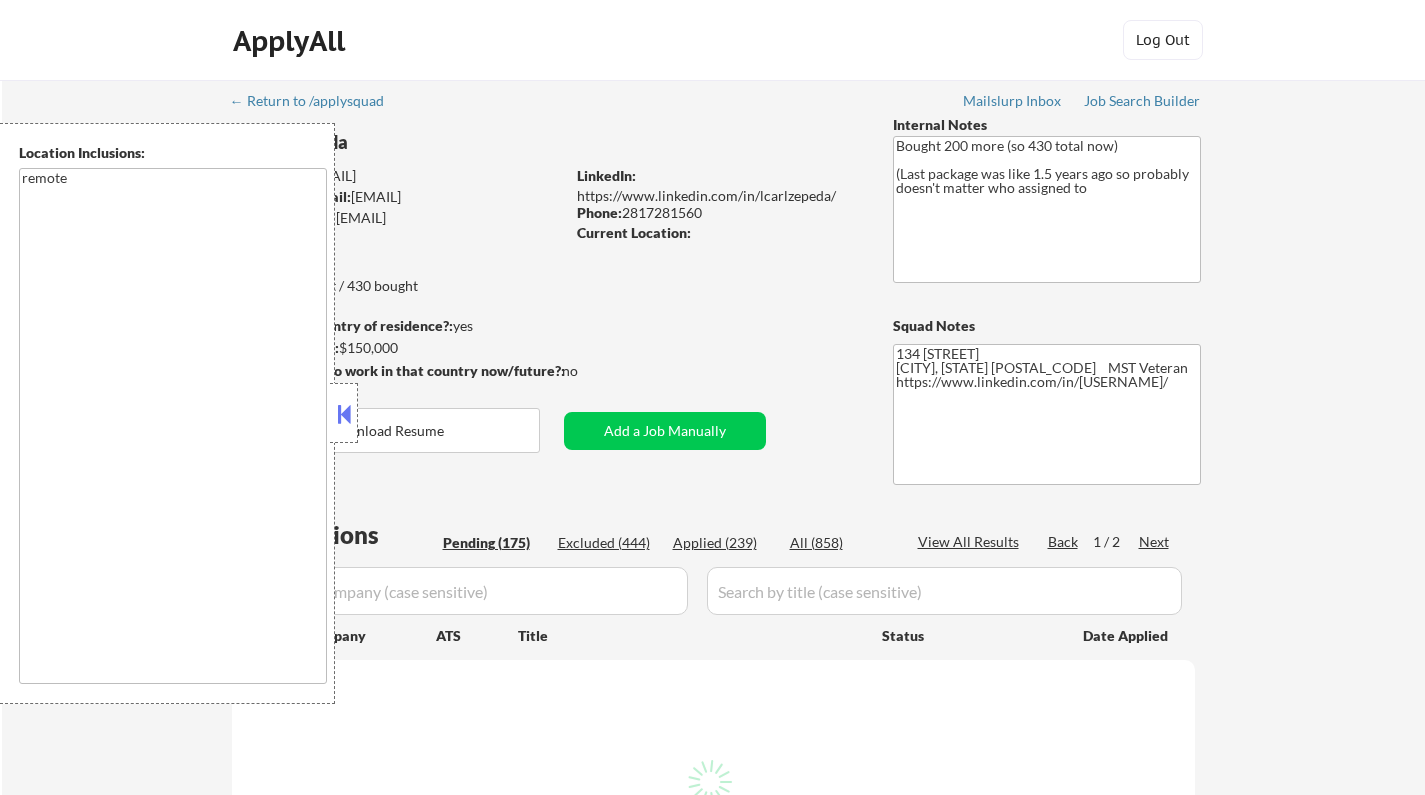 select on ""pending"" 